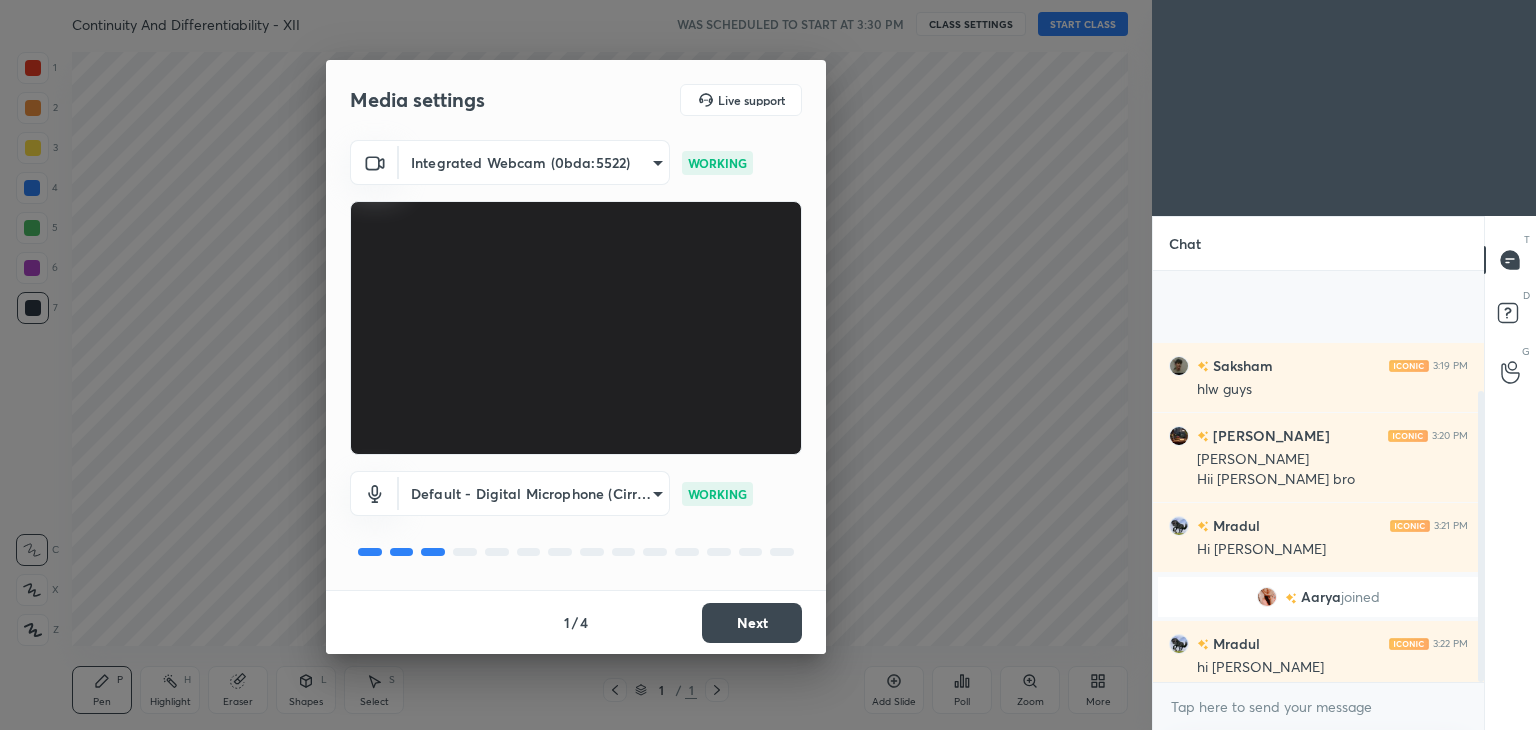 scroll, scrollTop: 0, scrollLeft: 0, axis: both 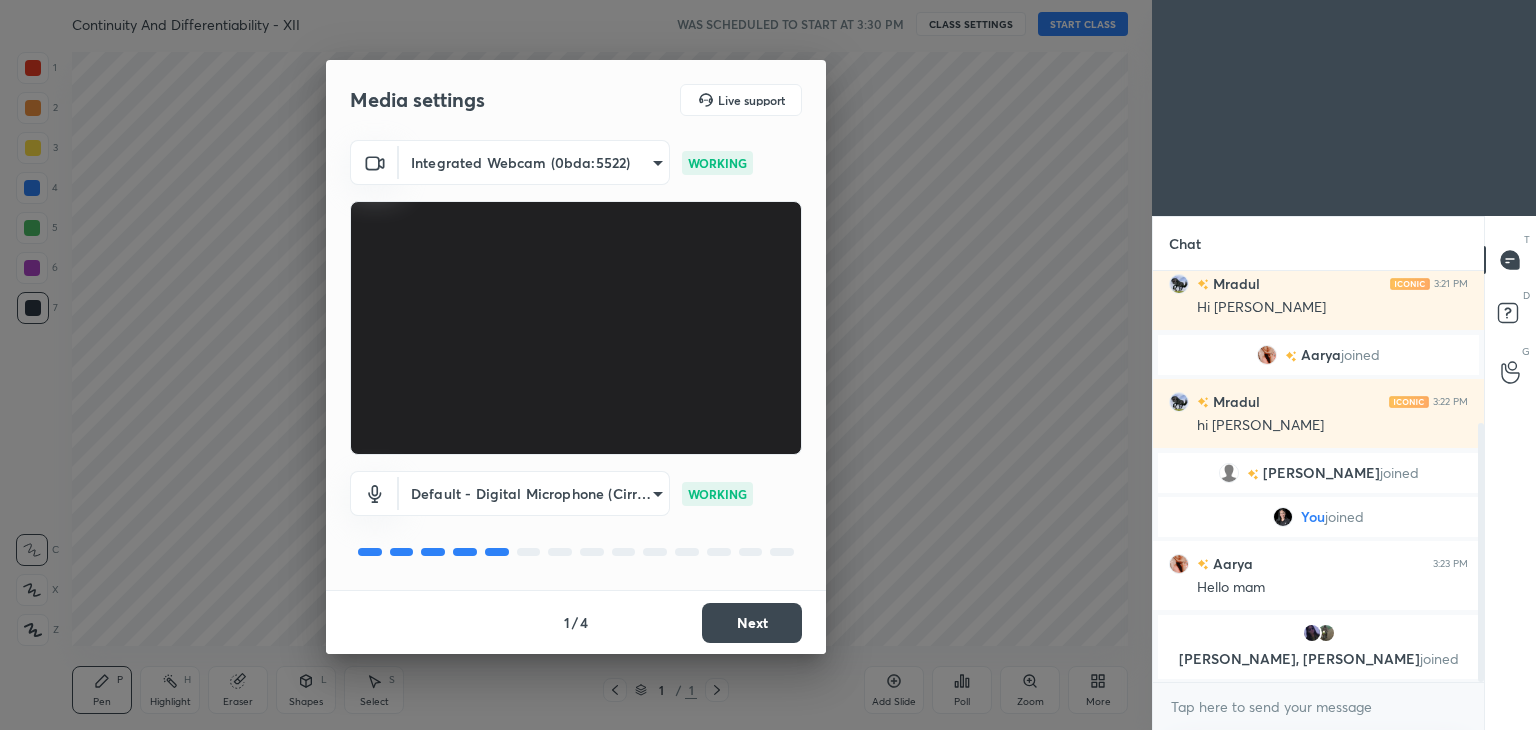 click on "Next" at bounding box center [752, 623] 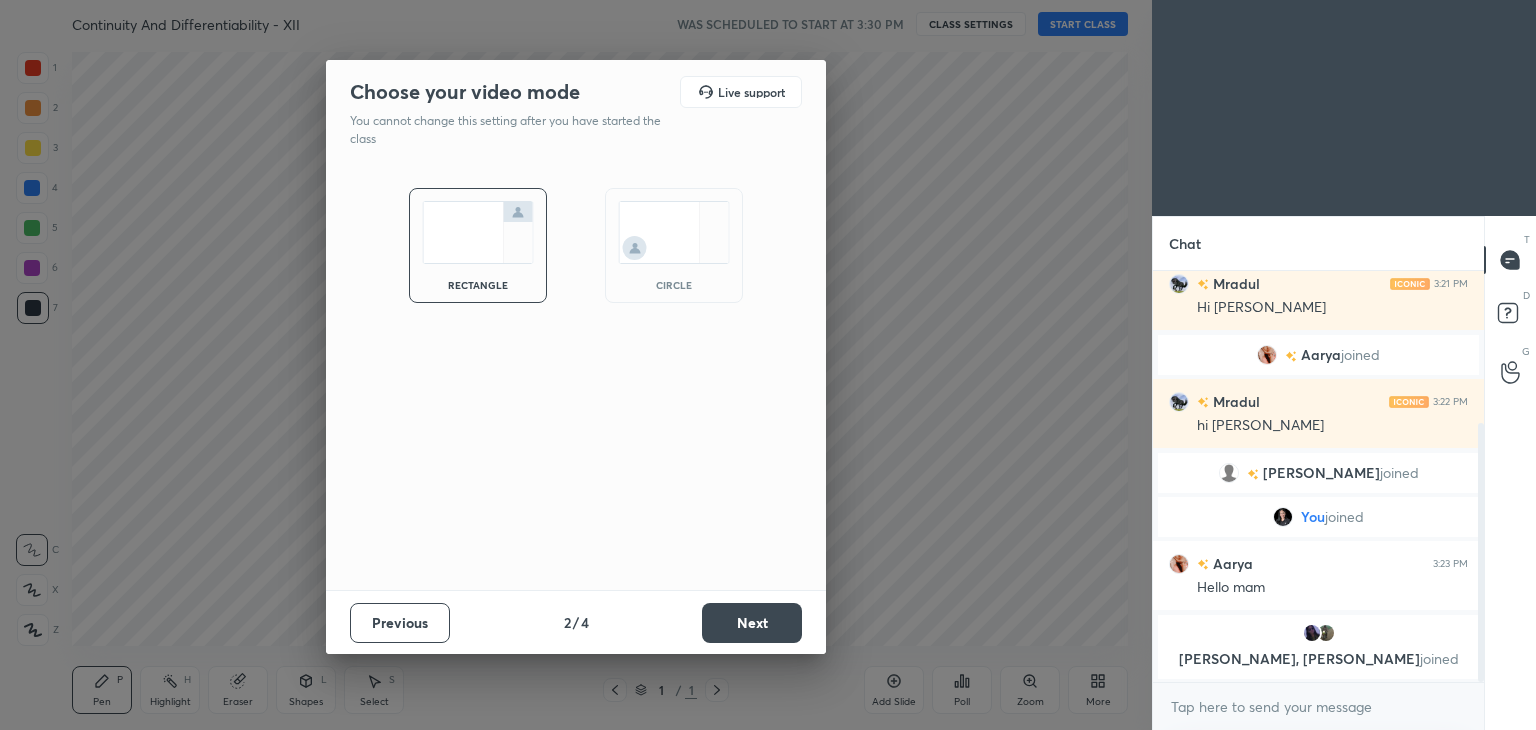 click on "Next" at bounding box center (752, 623) 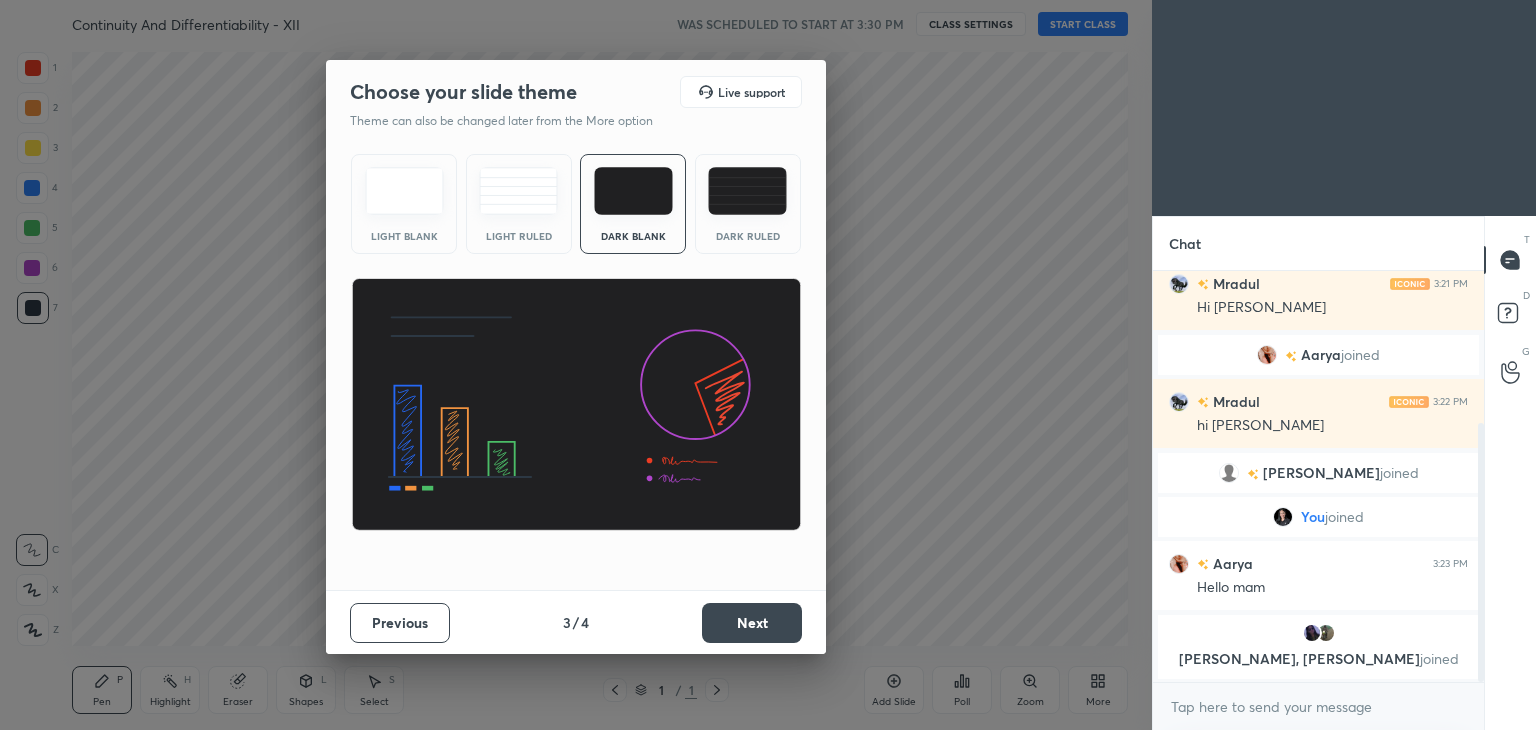 click on "Next" at bounding box center (752, 623) 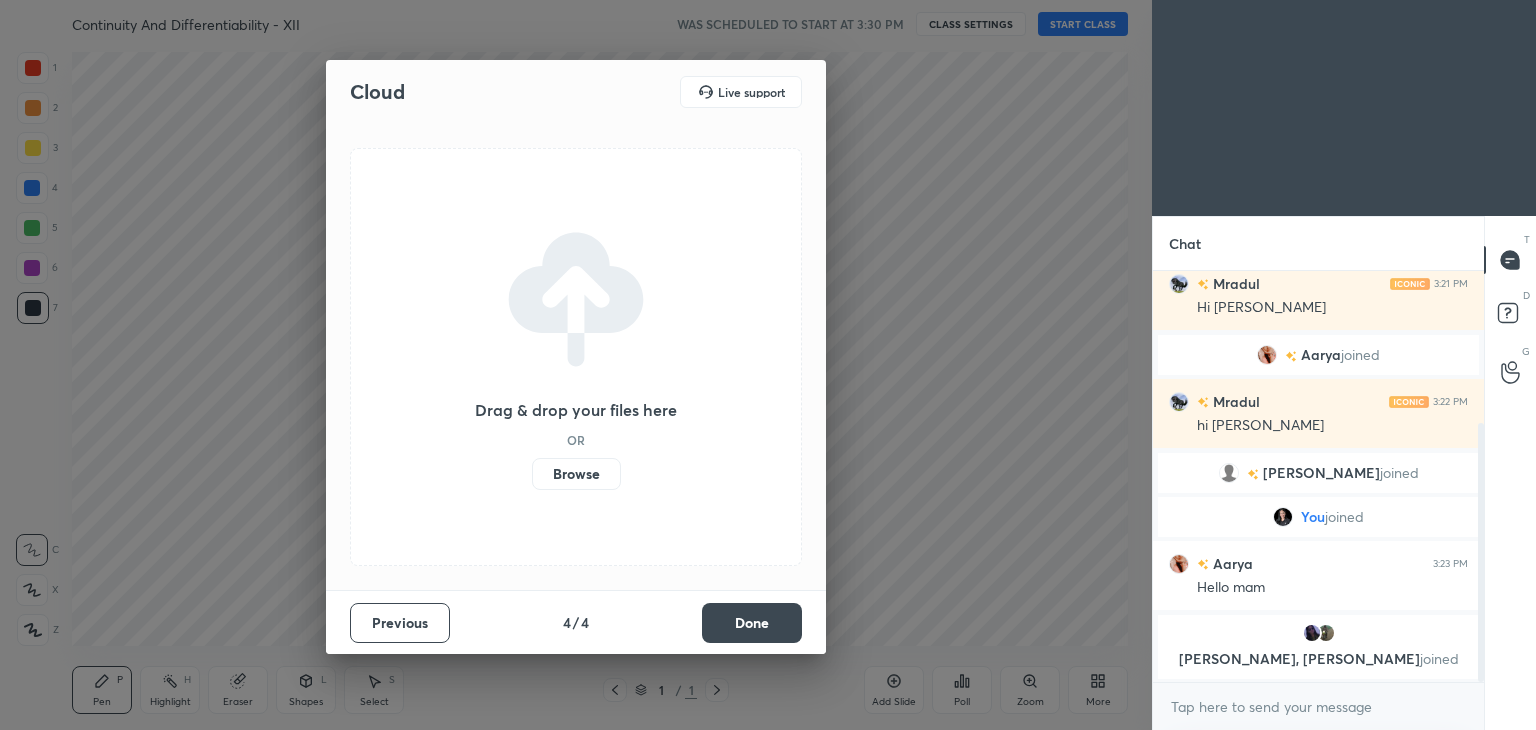 click on "Browse" at bounding box center [576, 474] 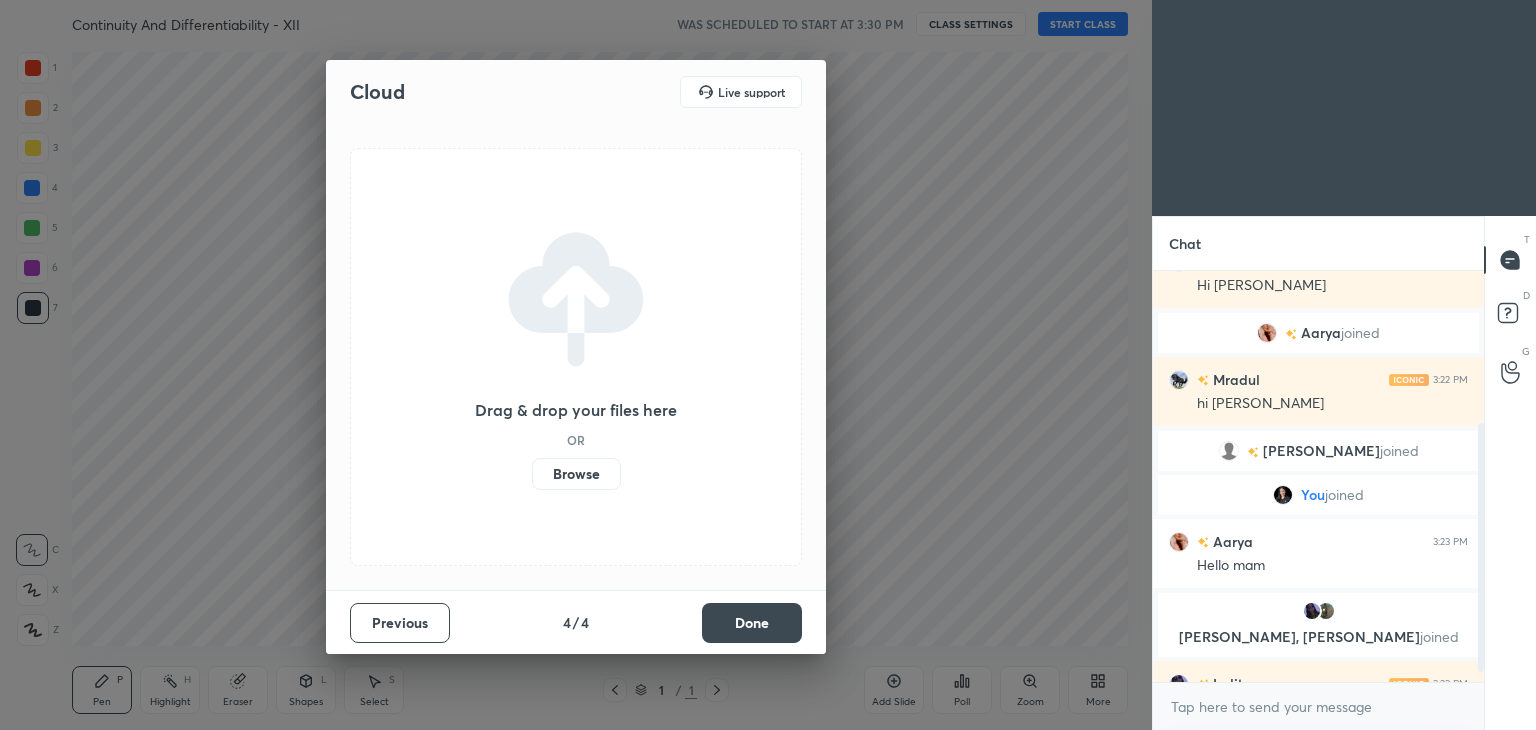 scroll, scrollTop: 290, scrollLeft: 0, axis: vertical 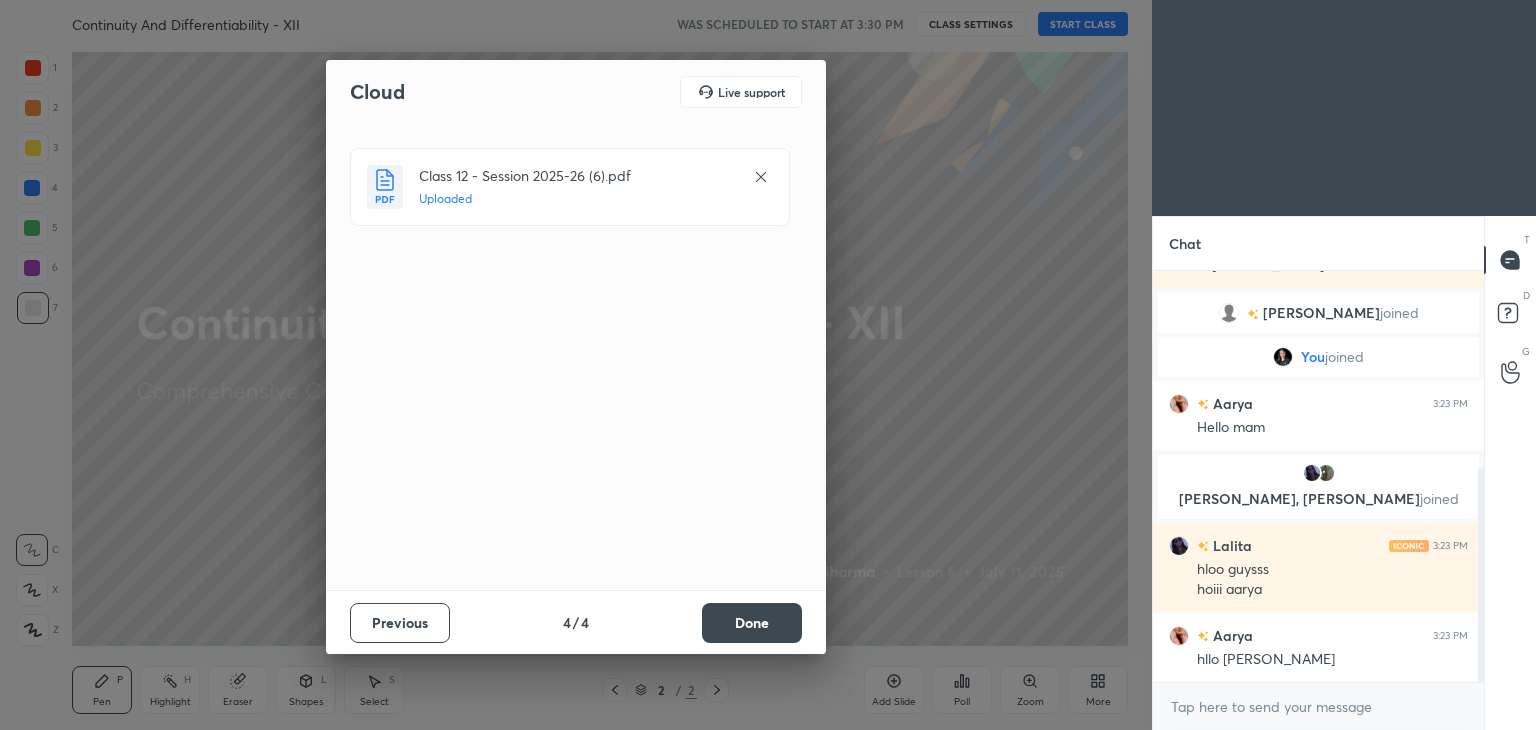 click on "Done" at bounding box center [752, 623] 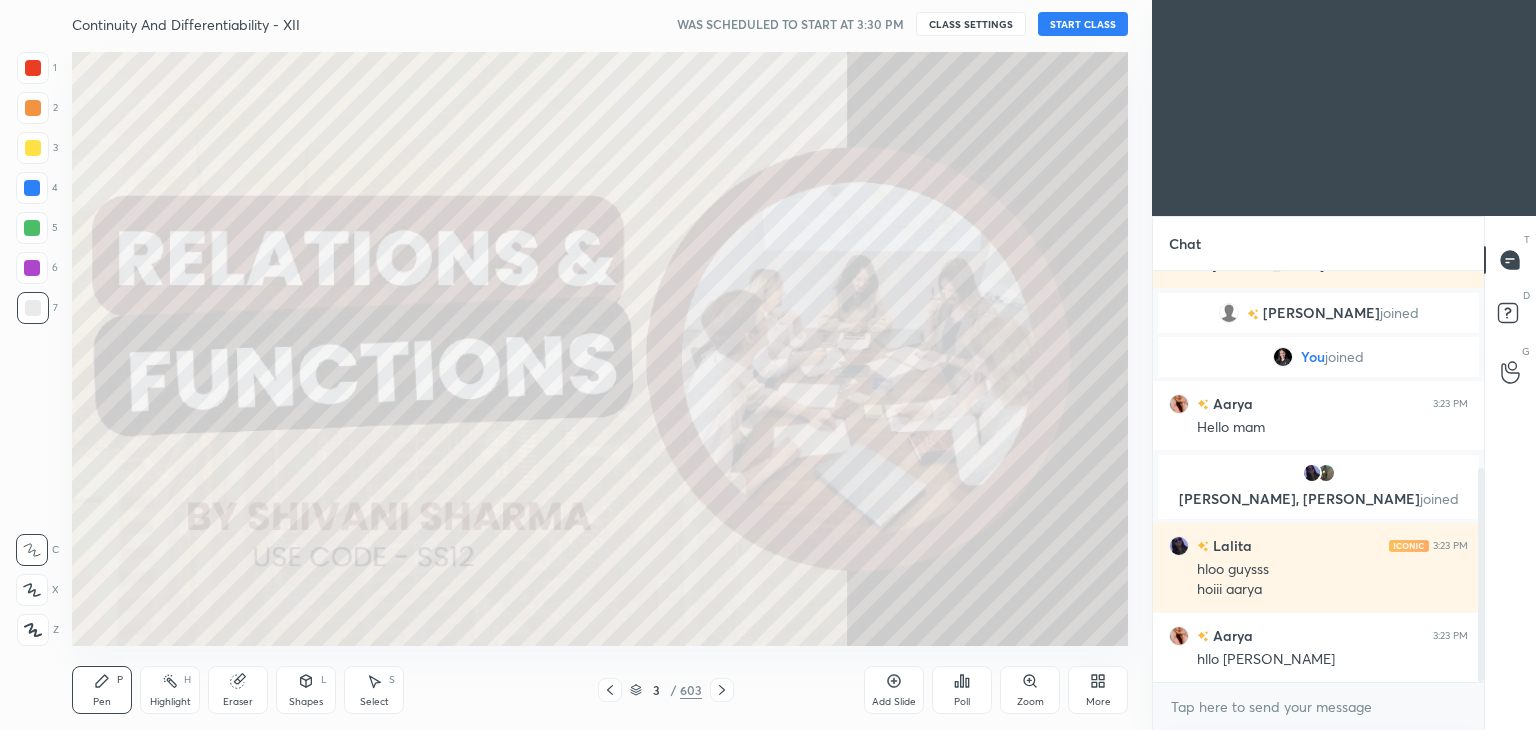 click 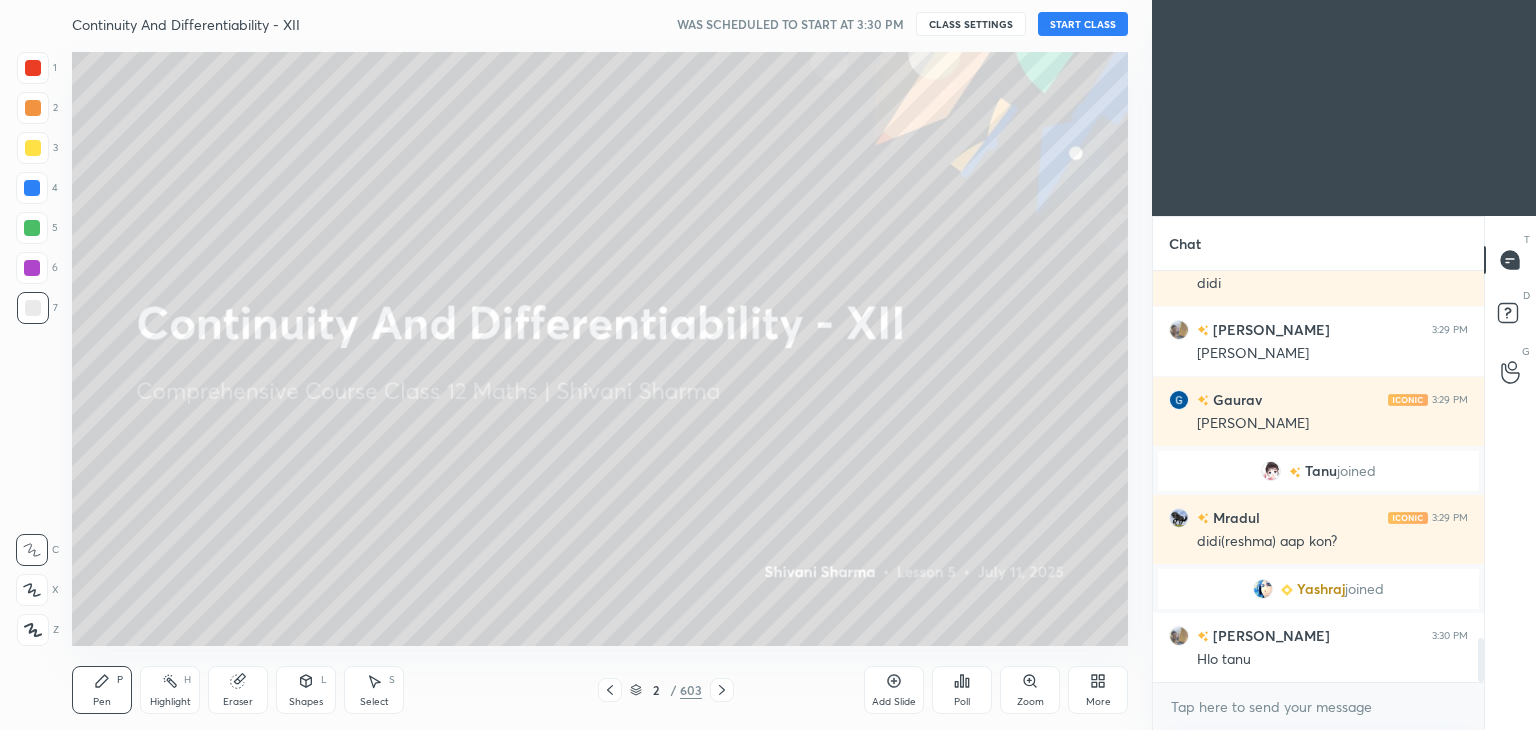scroll, scrollTop: 3414, scrollLeft: 0, axis: vertical 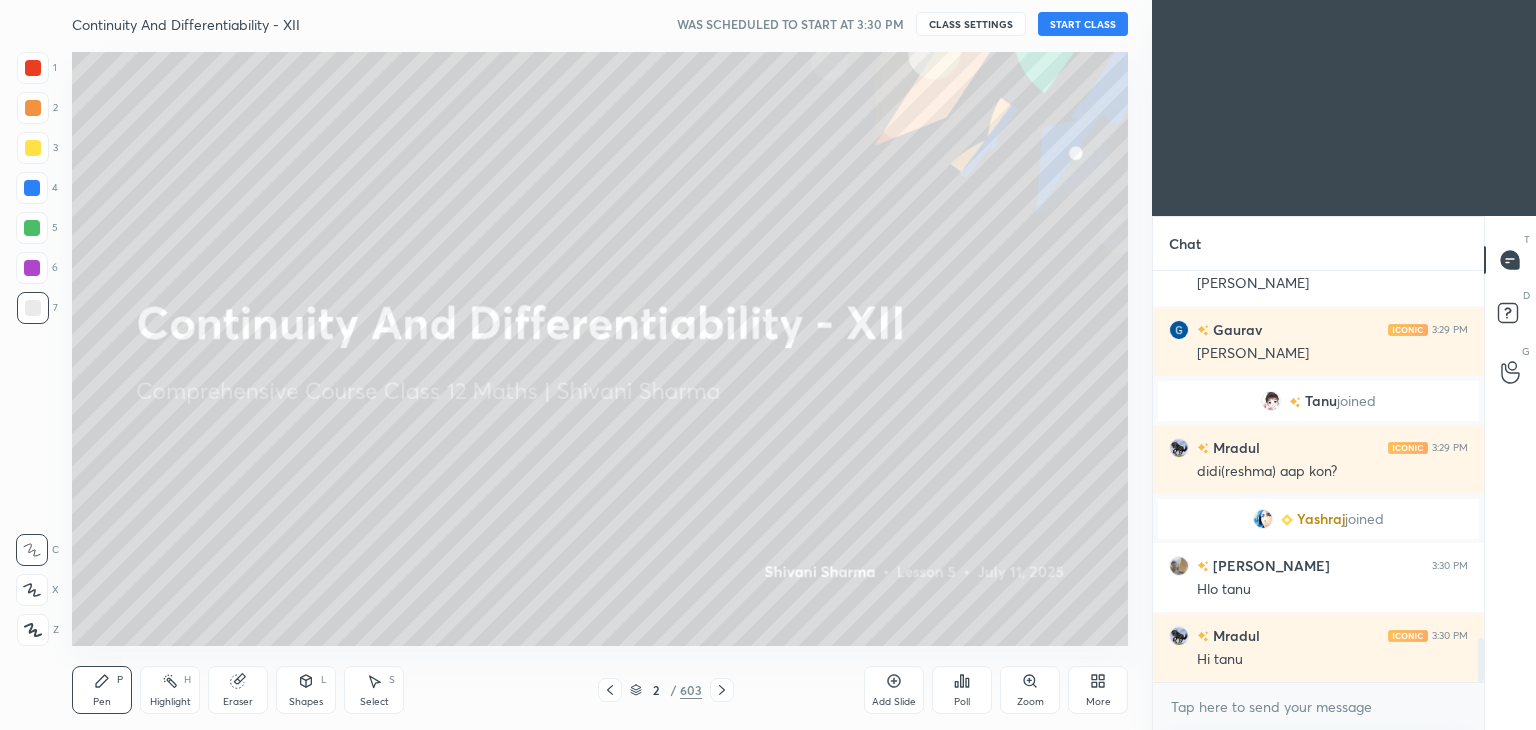 click on "START CLASS" at bounding box center (1083, 24) 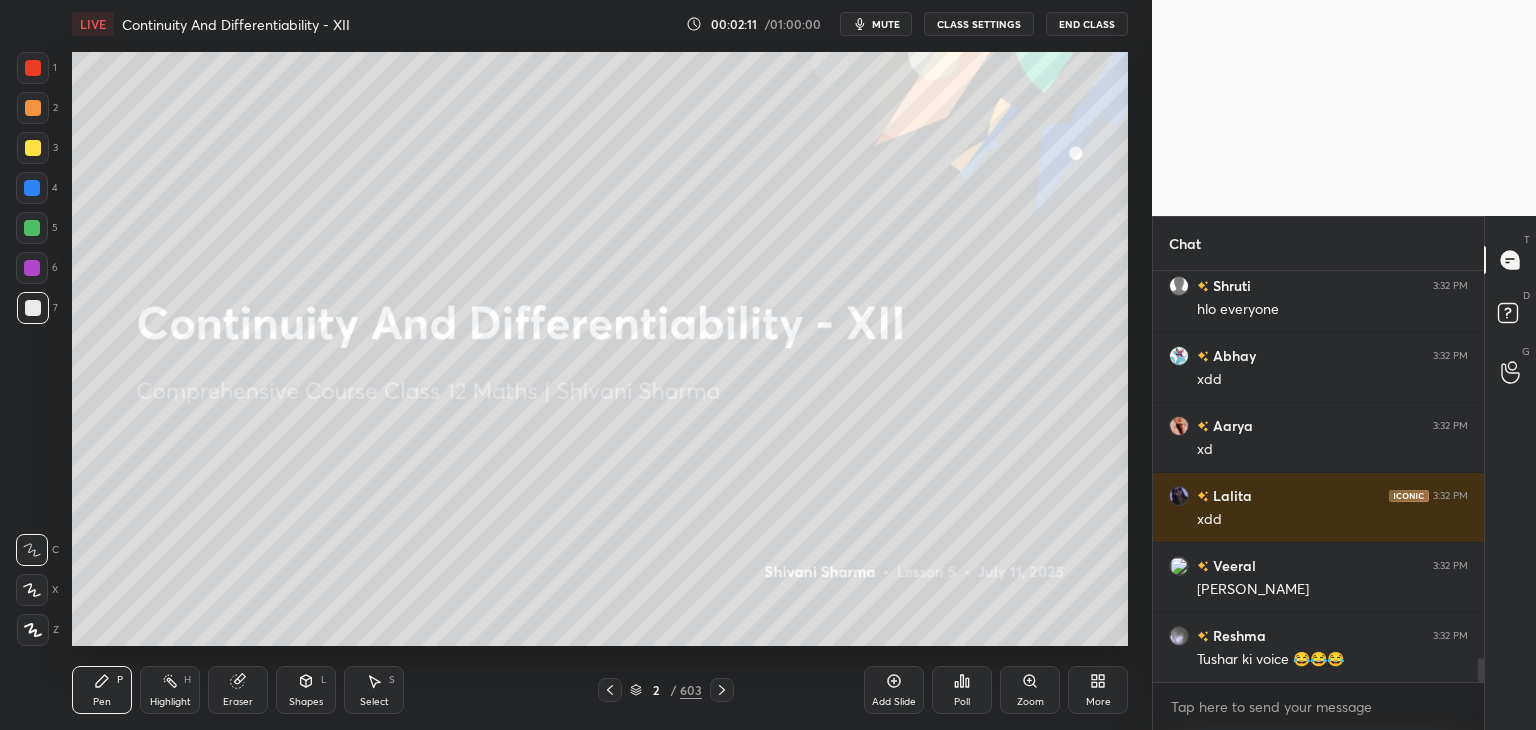 scroll, scrollTop: 6640, scrollLeft: 0, axis: vertical 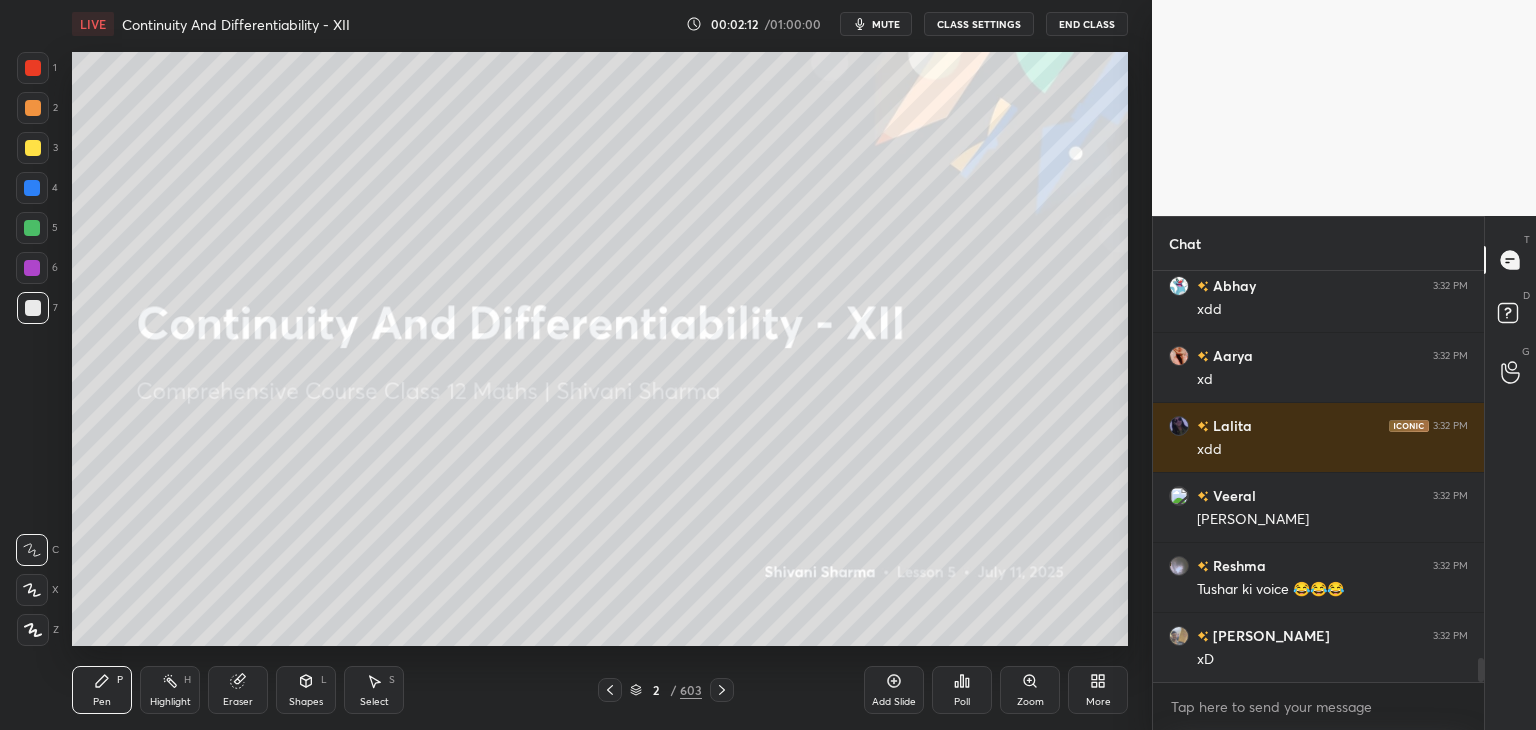 click on "/" at bounding box center (673, 690) 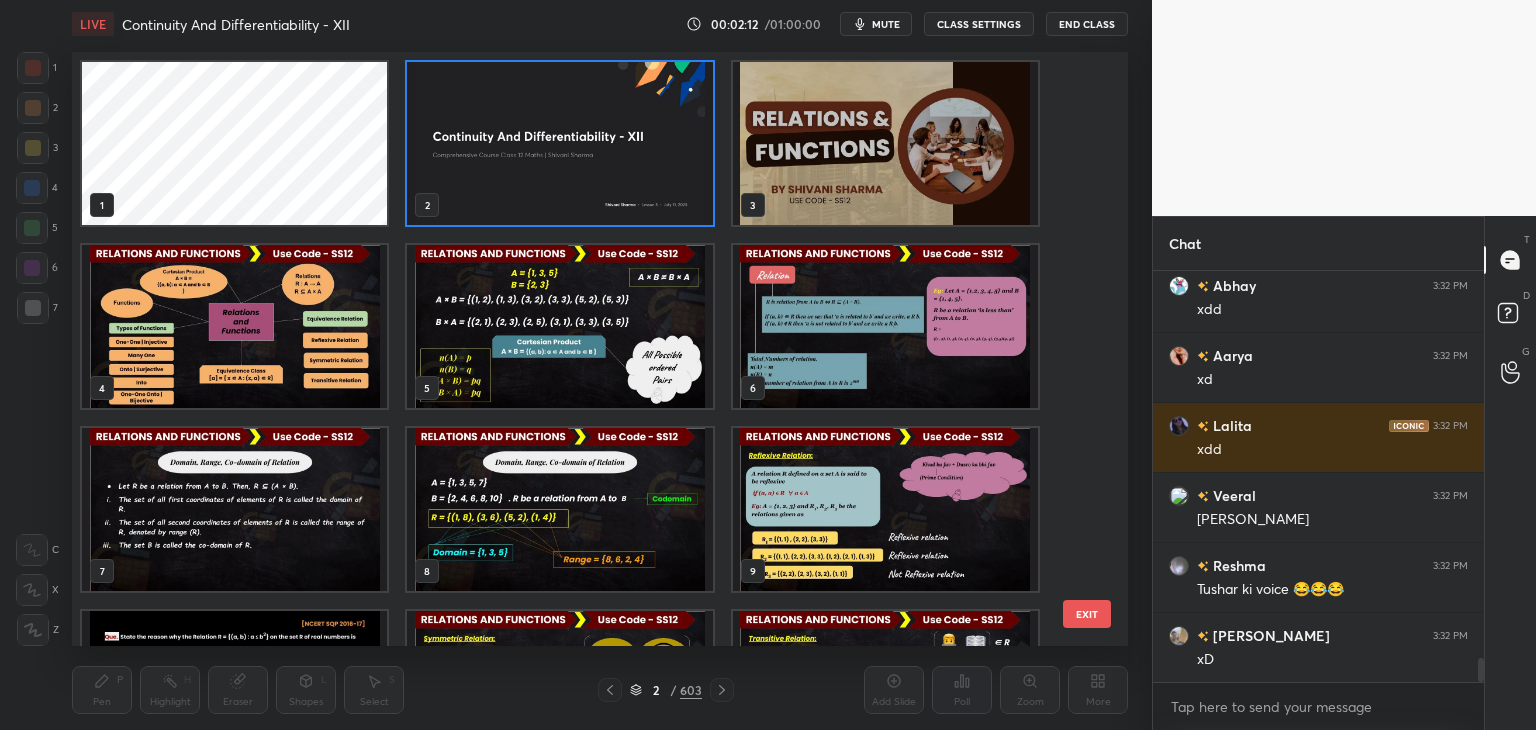 scroll, scrollTop: 6, scrollLeft: 10, axis: both 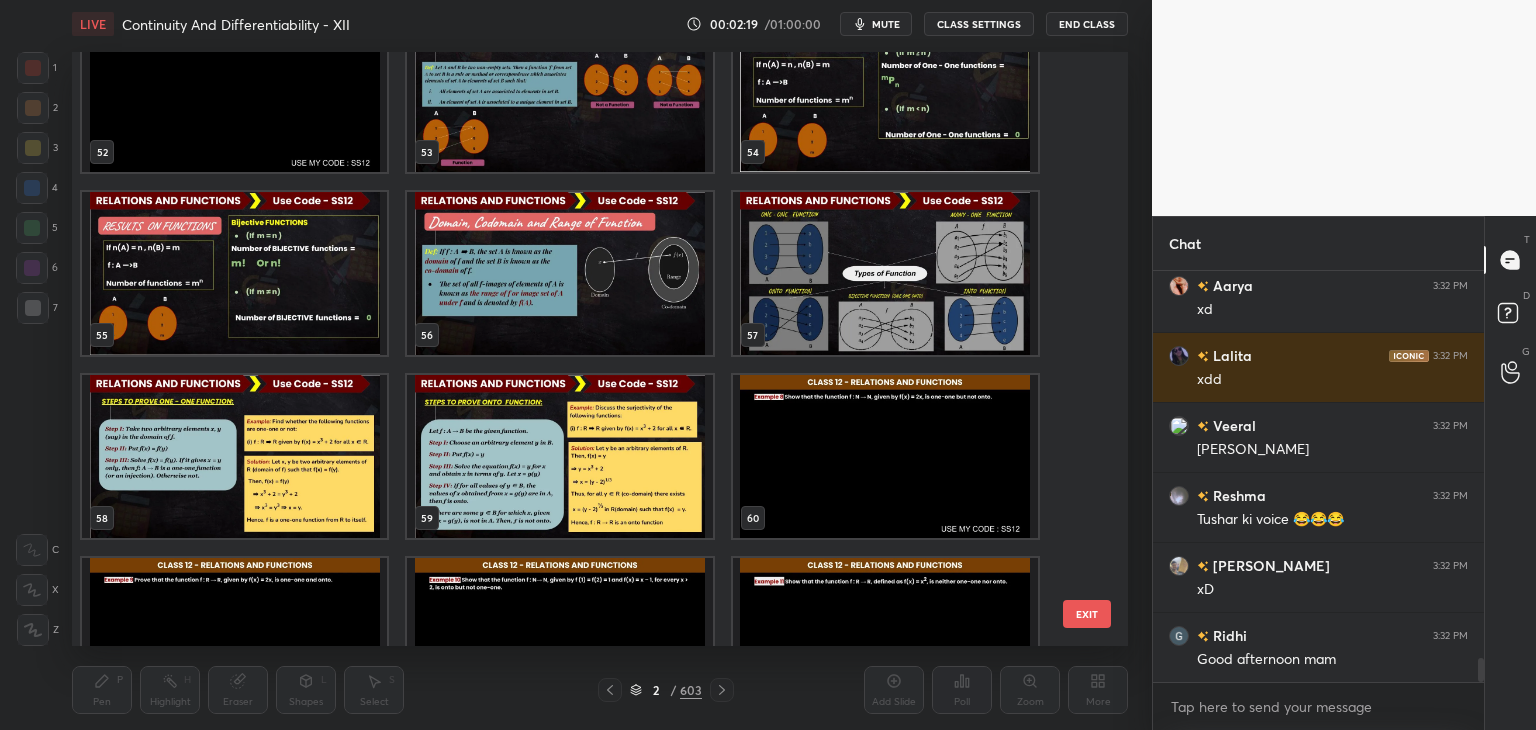 click on "49 50 51 52 53 54 55 56 57 58 59 60 61 62 63 EXIT" at bounding box center [600, 349] 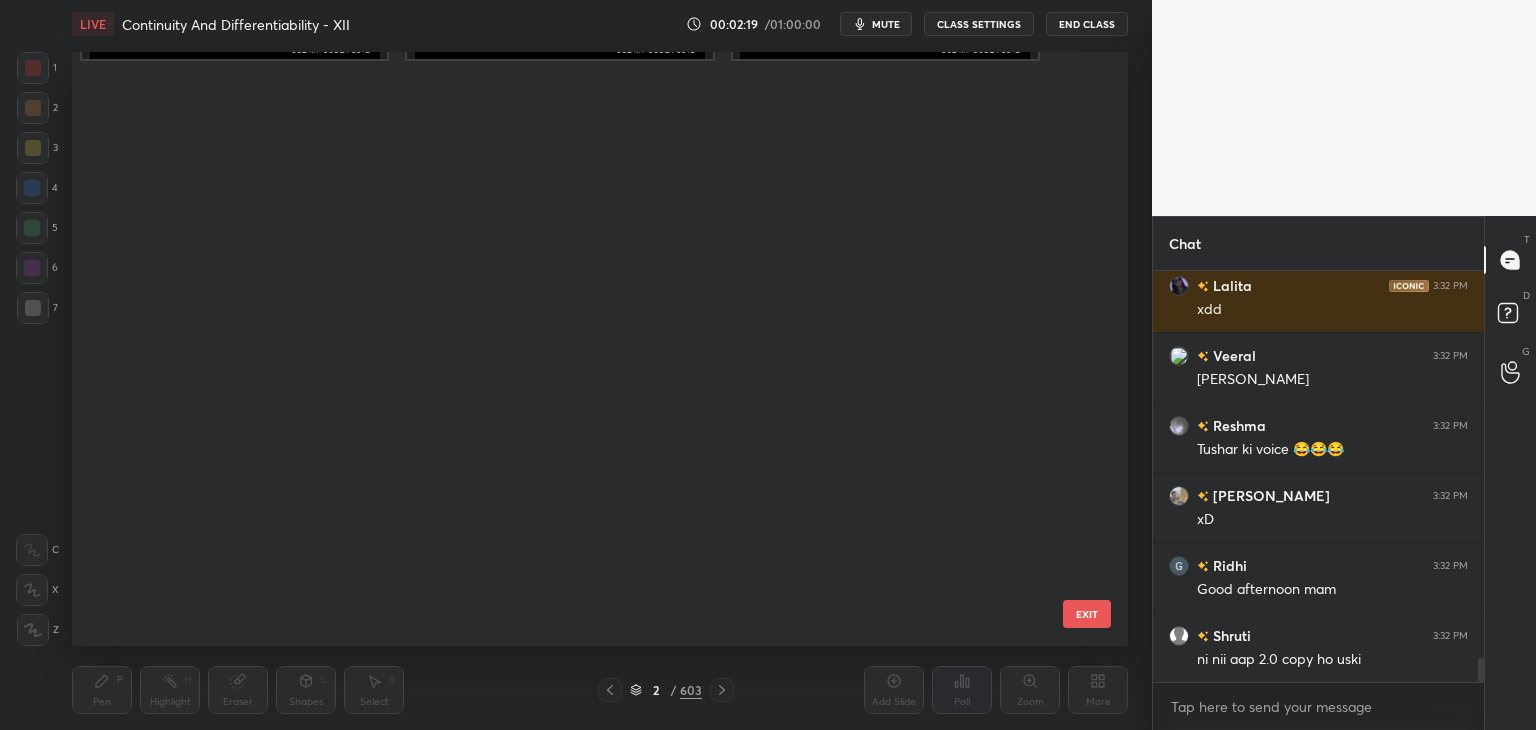 scroll, scrollTop: 9793, scrollLeft: 0, axis: vertical 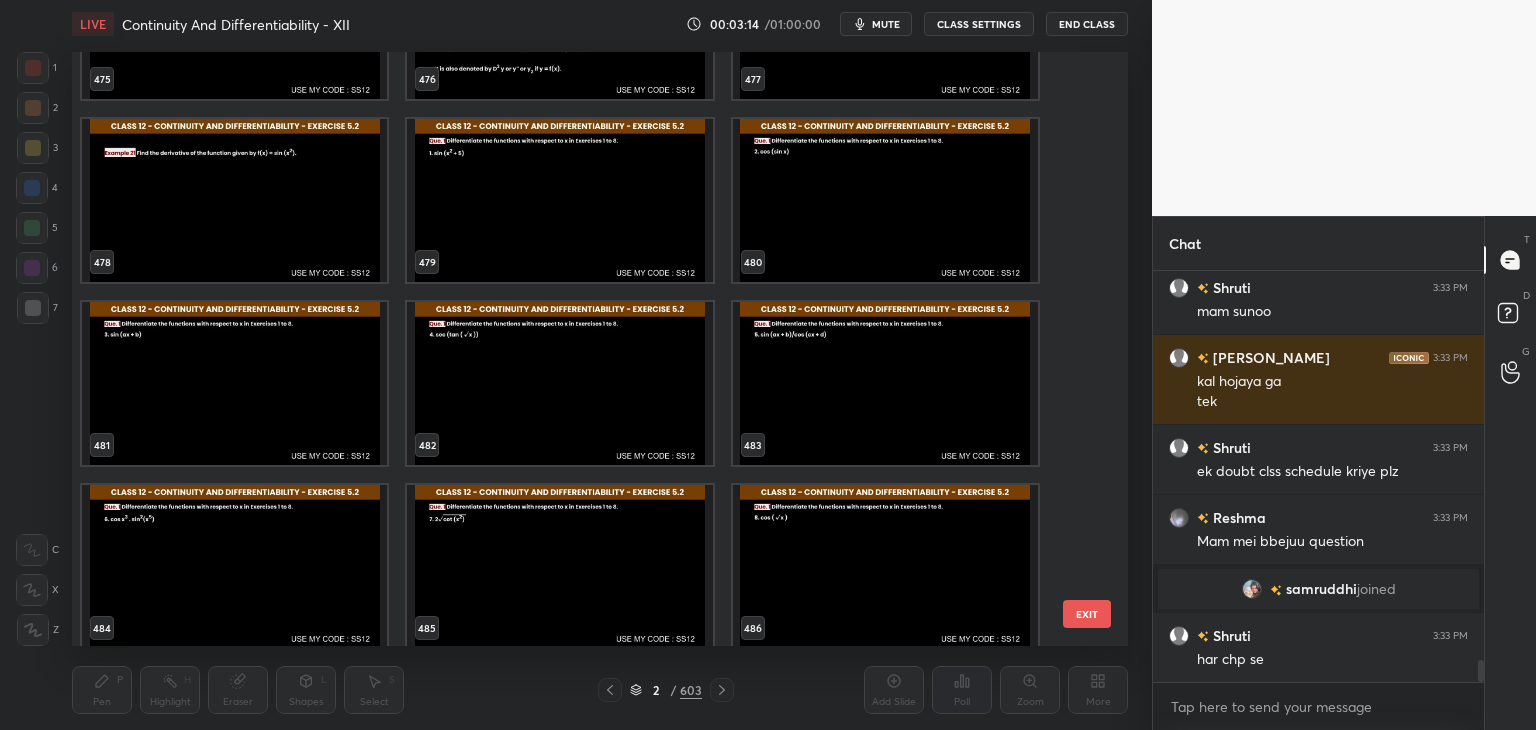click at bounding box center (559, 383) 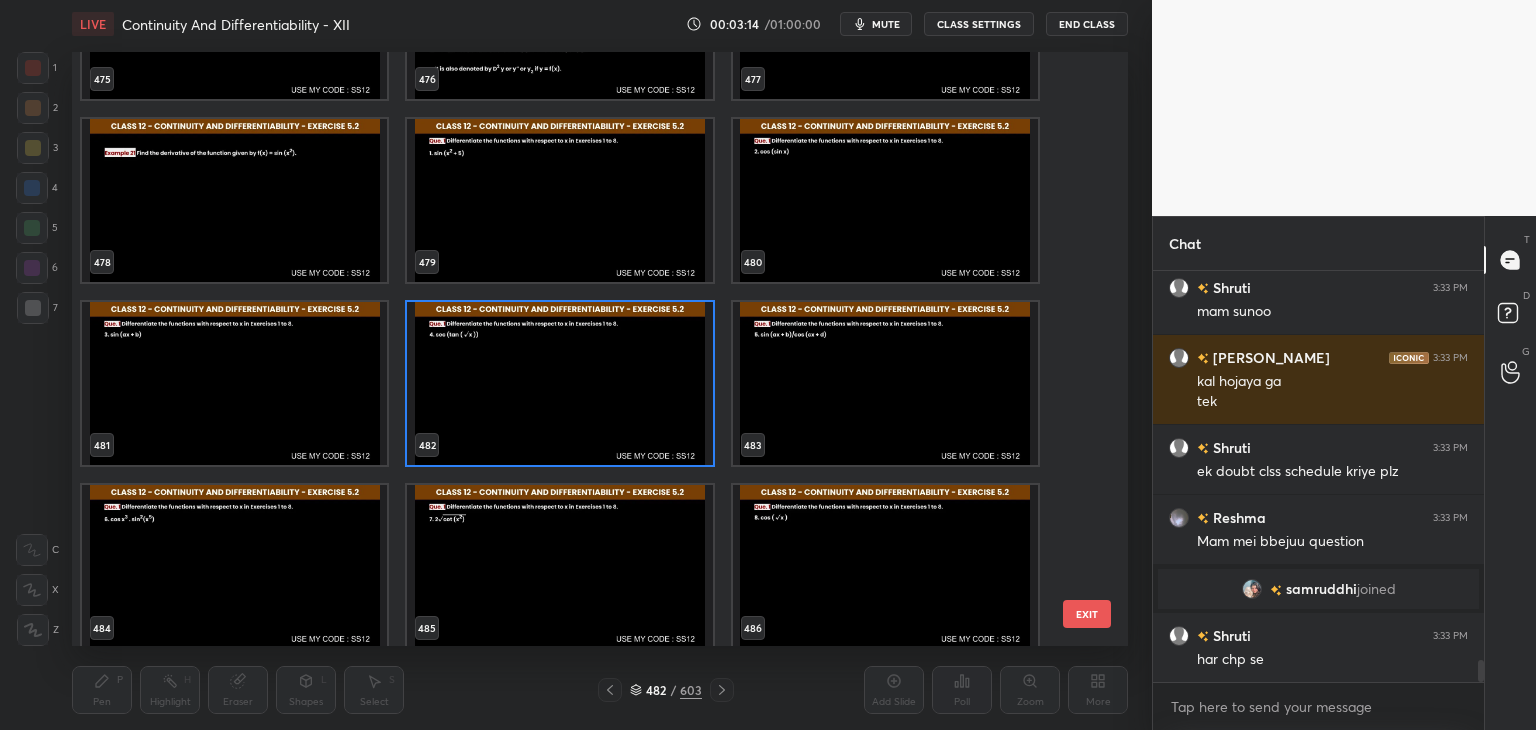 click at bounding box center [559, 383] 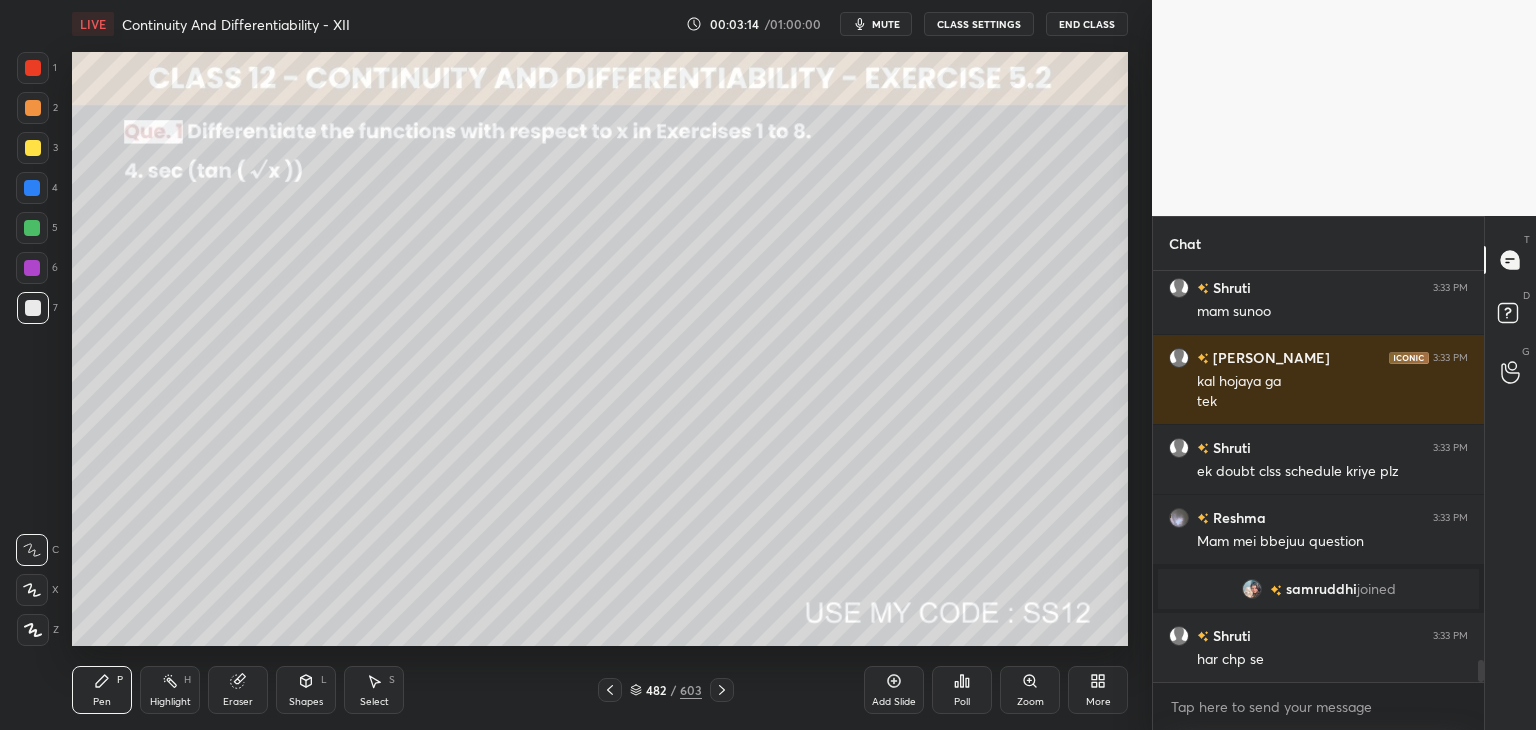 click at bounding box center [559, 383] 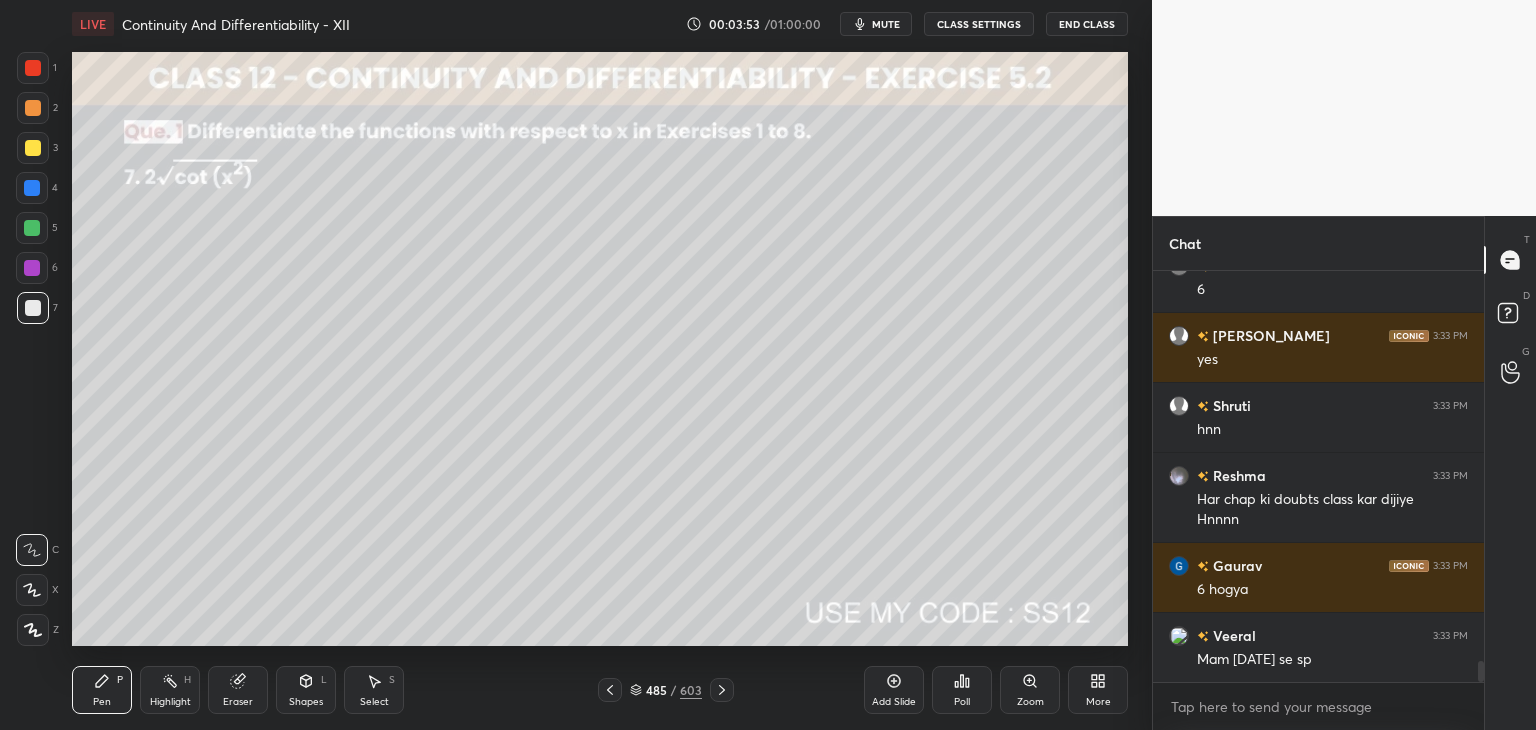 scroll, scrollTop: 7878, scrollLeft: 0, axis: vertical 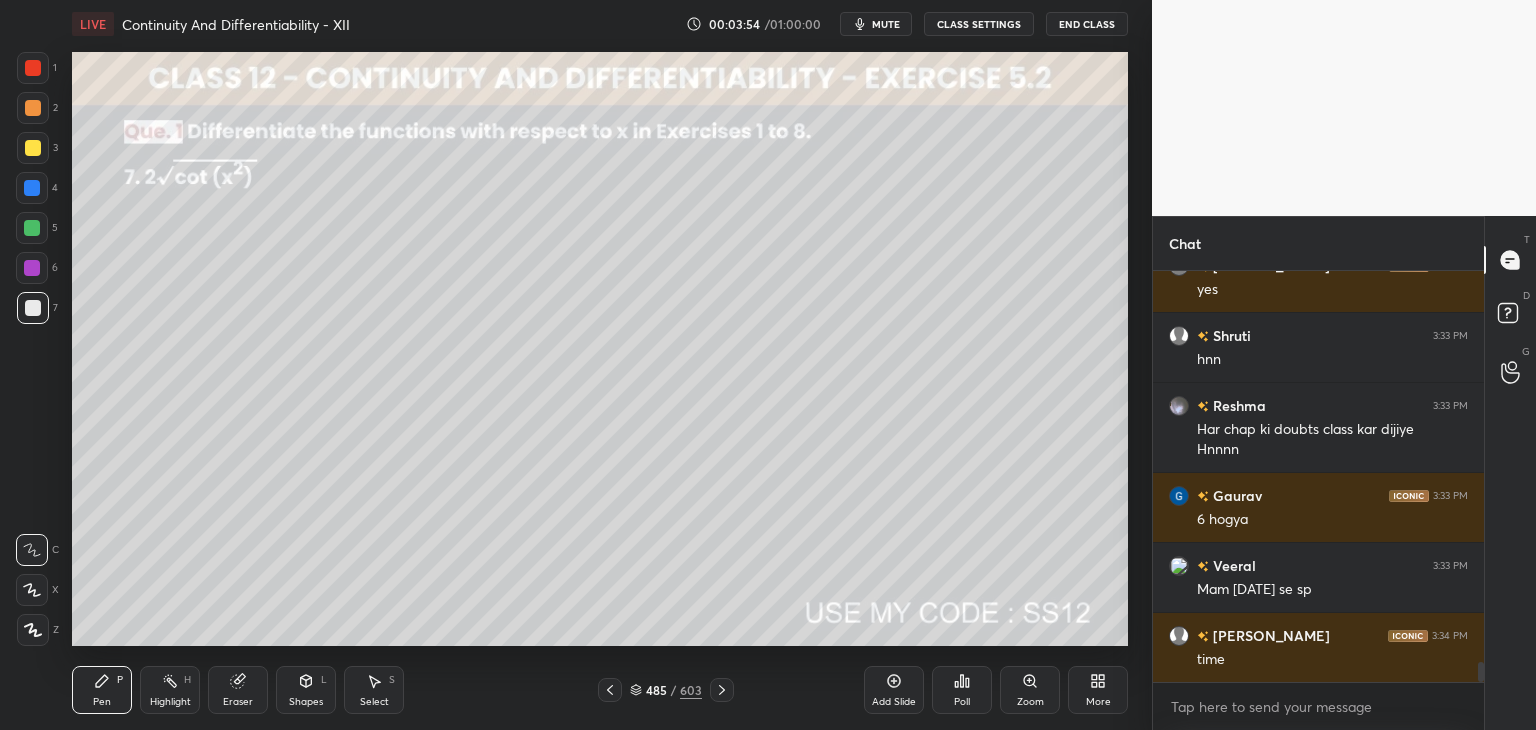 click 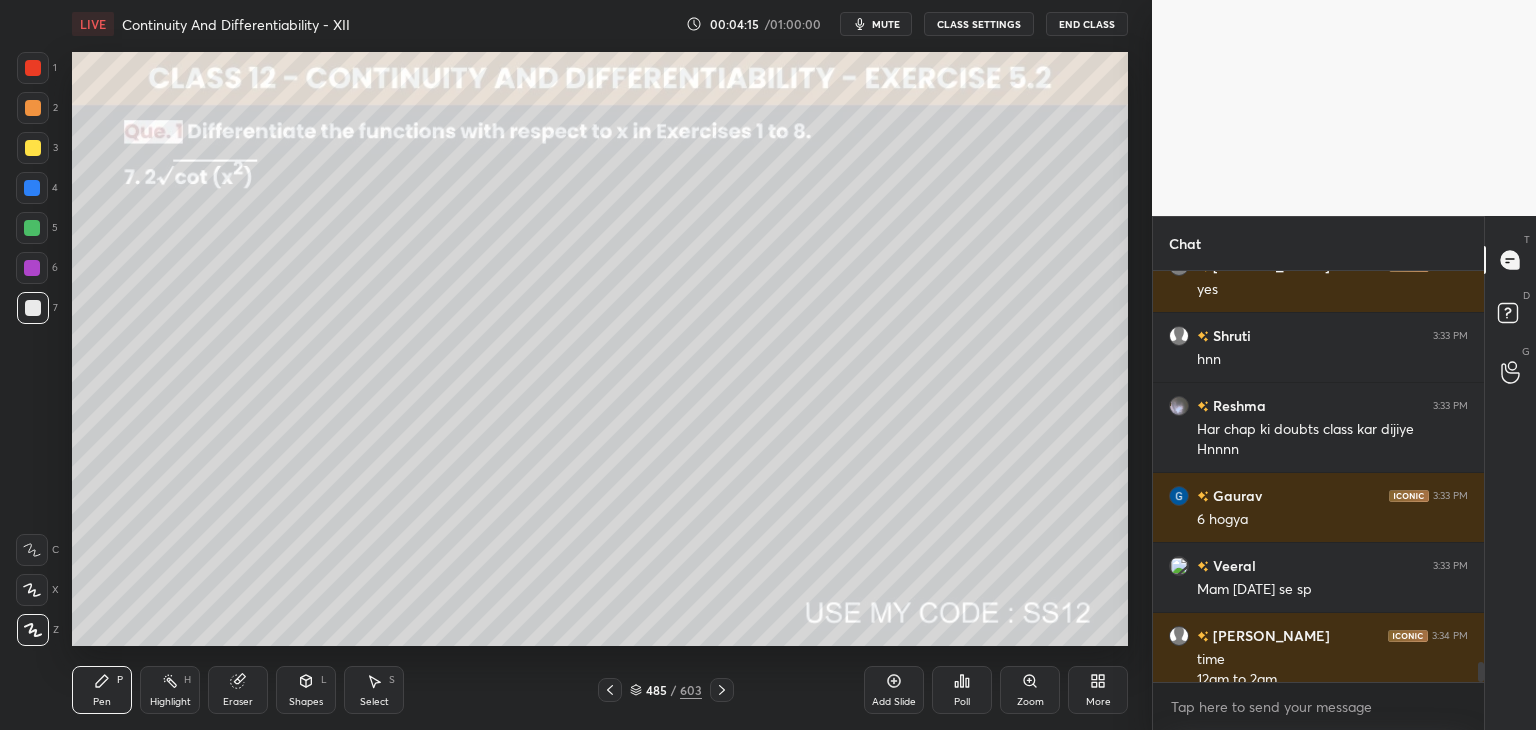 scroll, scrollTop: 7898, scrollLeft: 0, axis: vertical 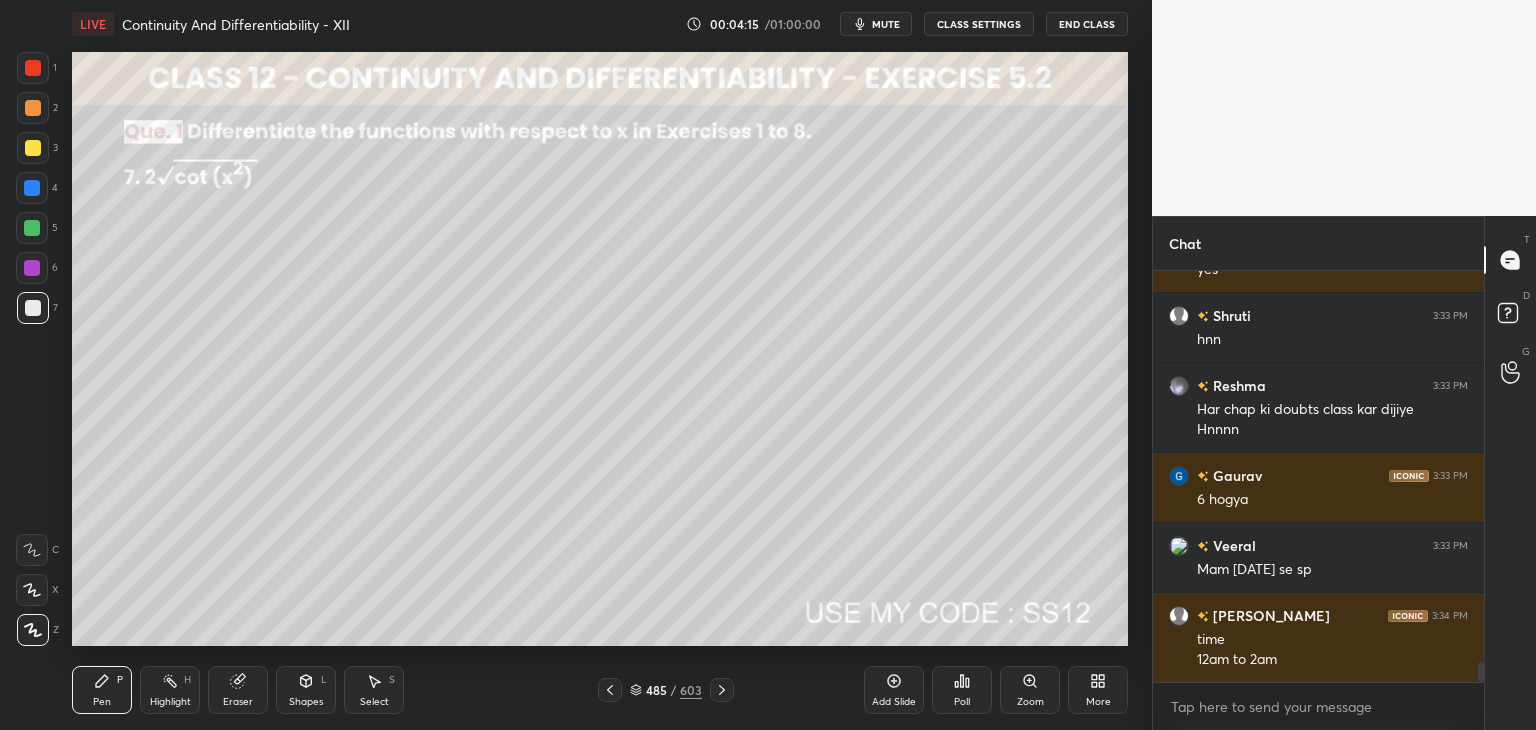 drag, startPoint x: 34, startPoint y: 150, endPoint x: 54, endPoint y: 201, distance: 54.781384 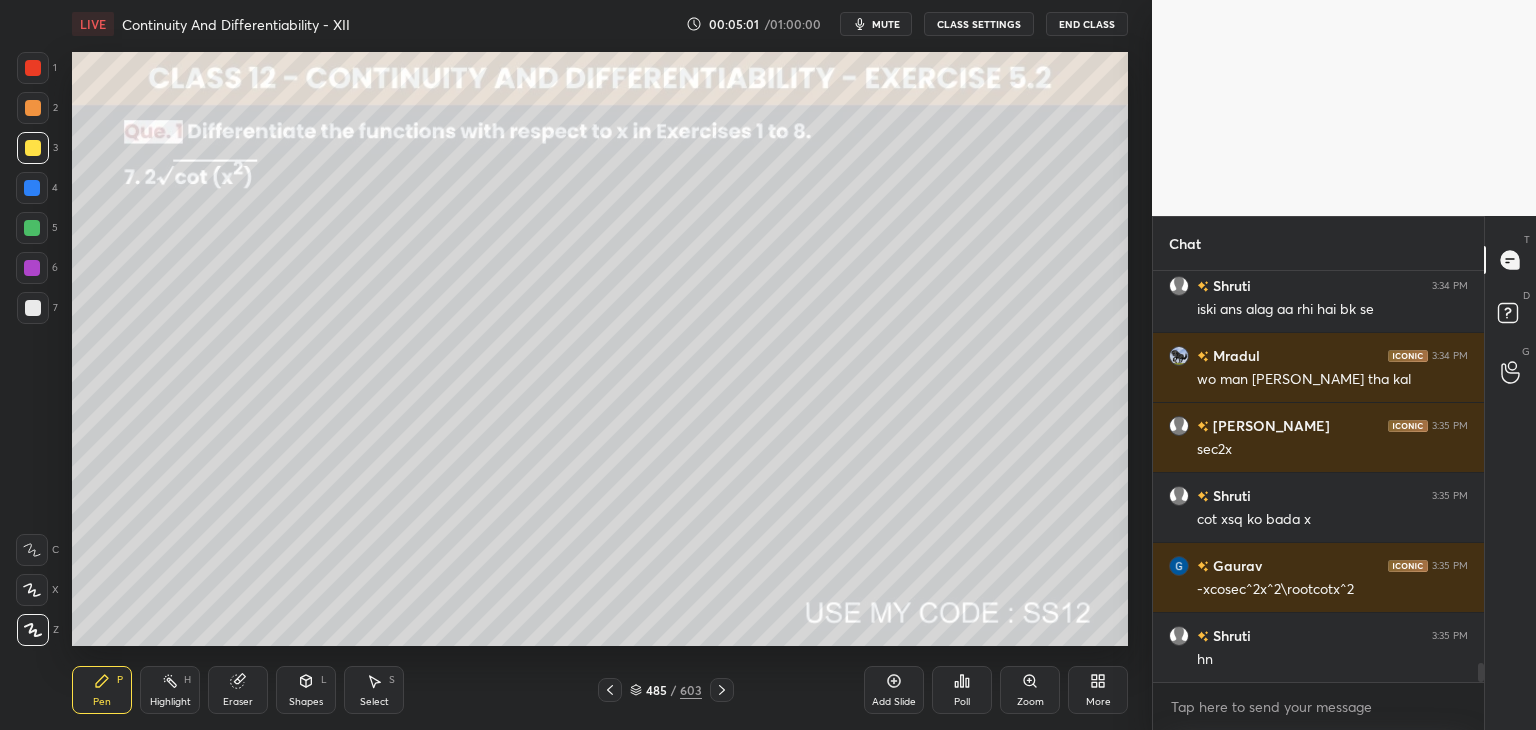 scroll, scrollTop: 8702, scrollLeft: 0, axis: vertical 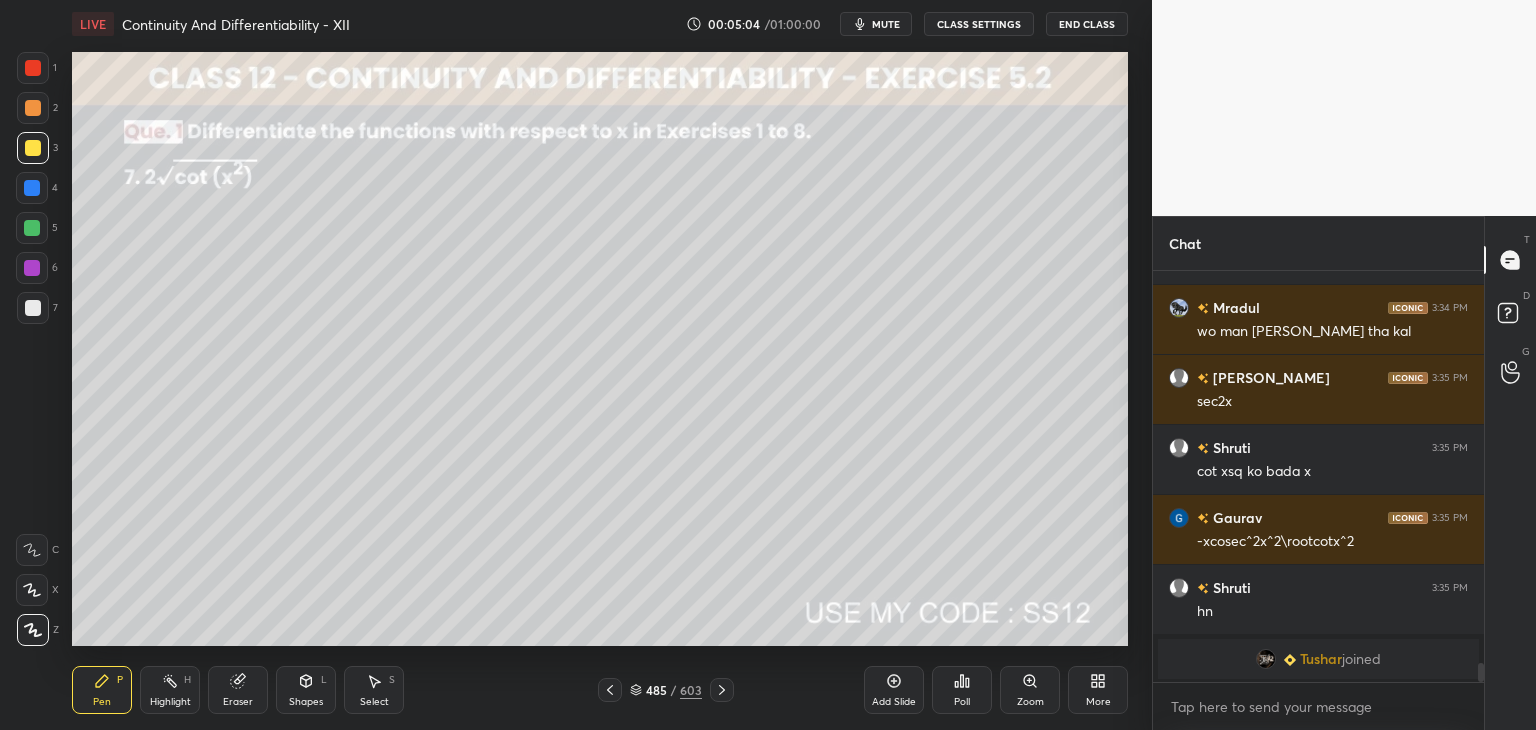 click at bounding box center [33, 308] 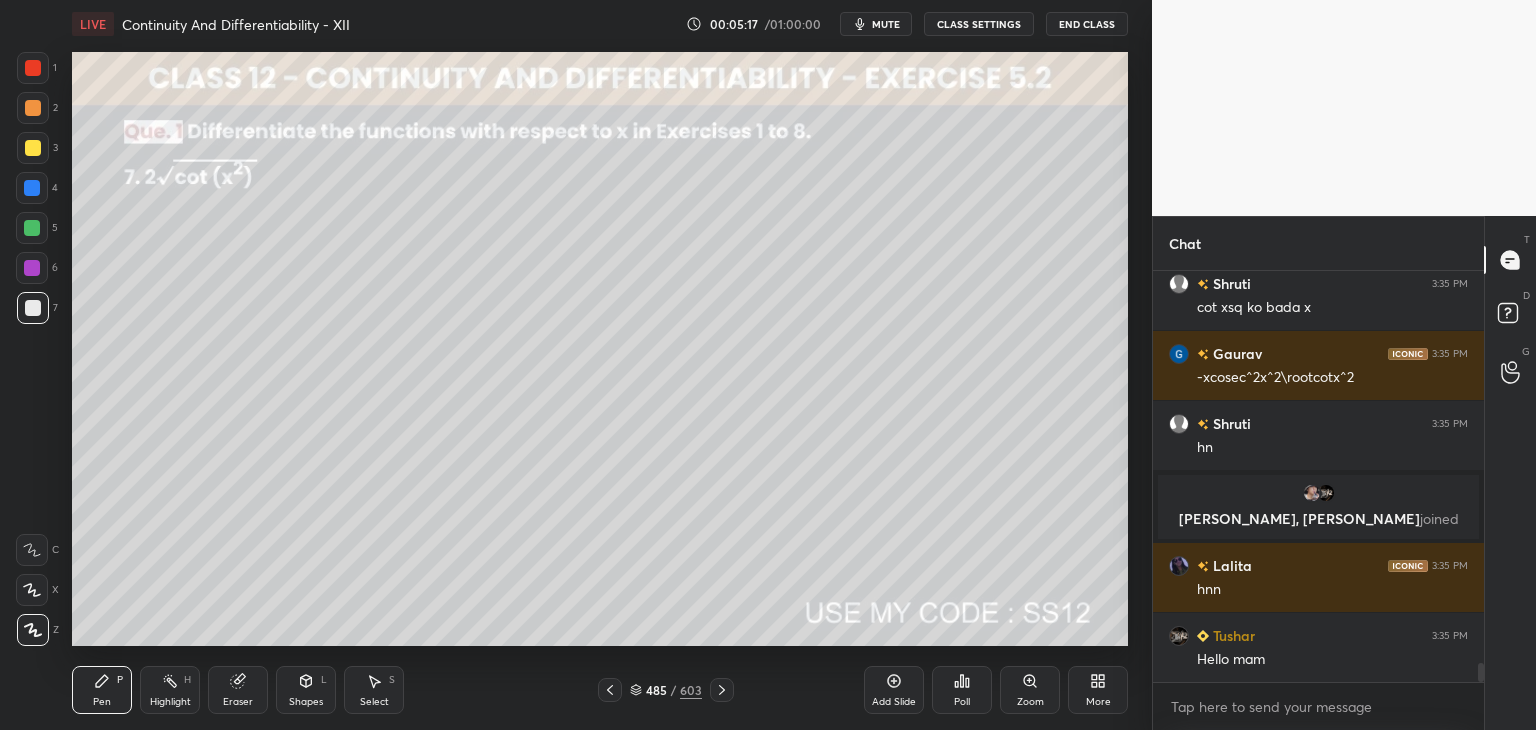 scroll, scrollTop: 8466, scrollLeft: 0, axis: vertical 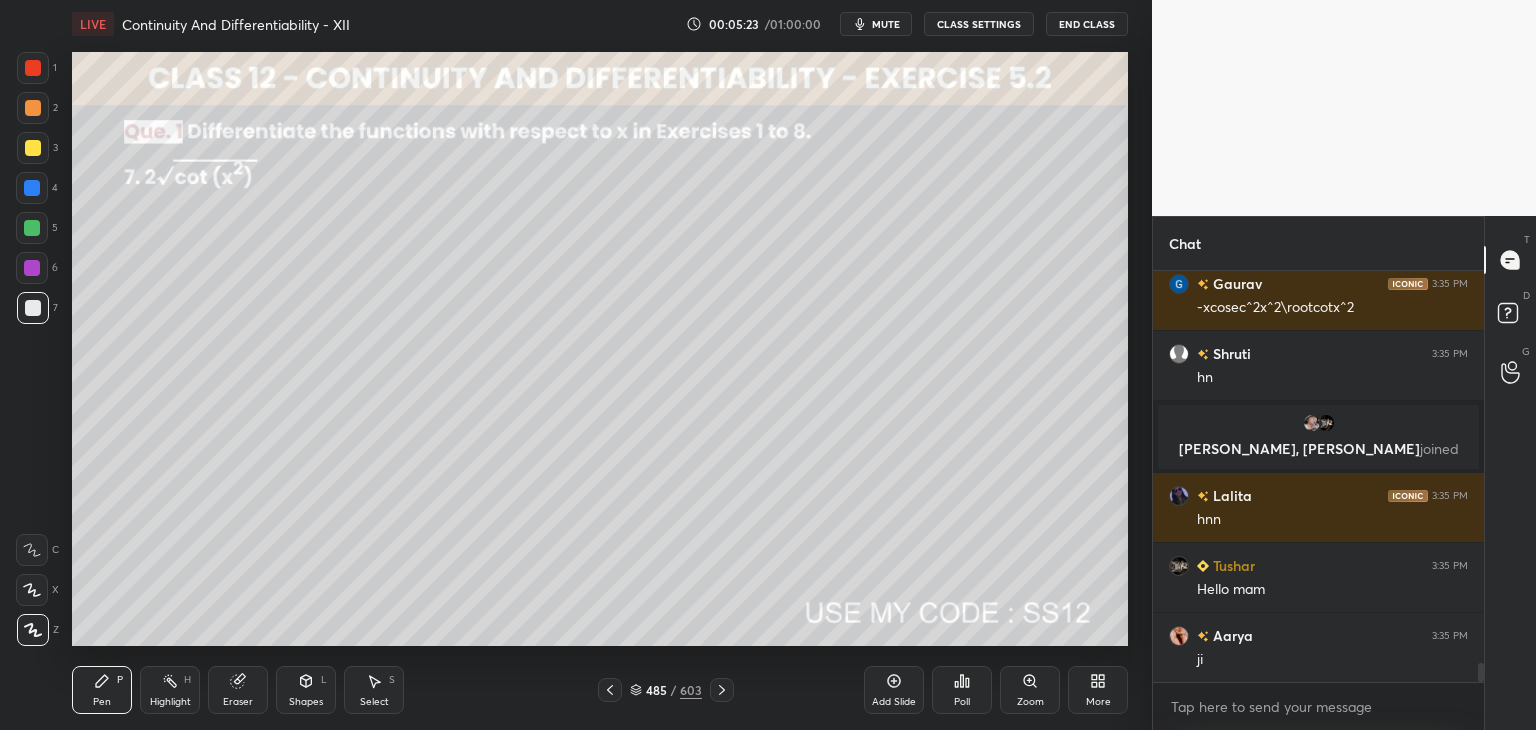 click at bounding box center [33, 68] 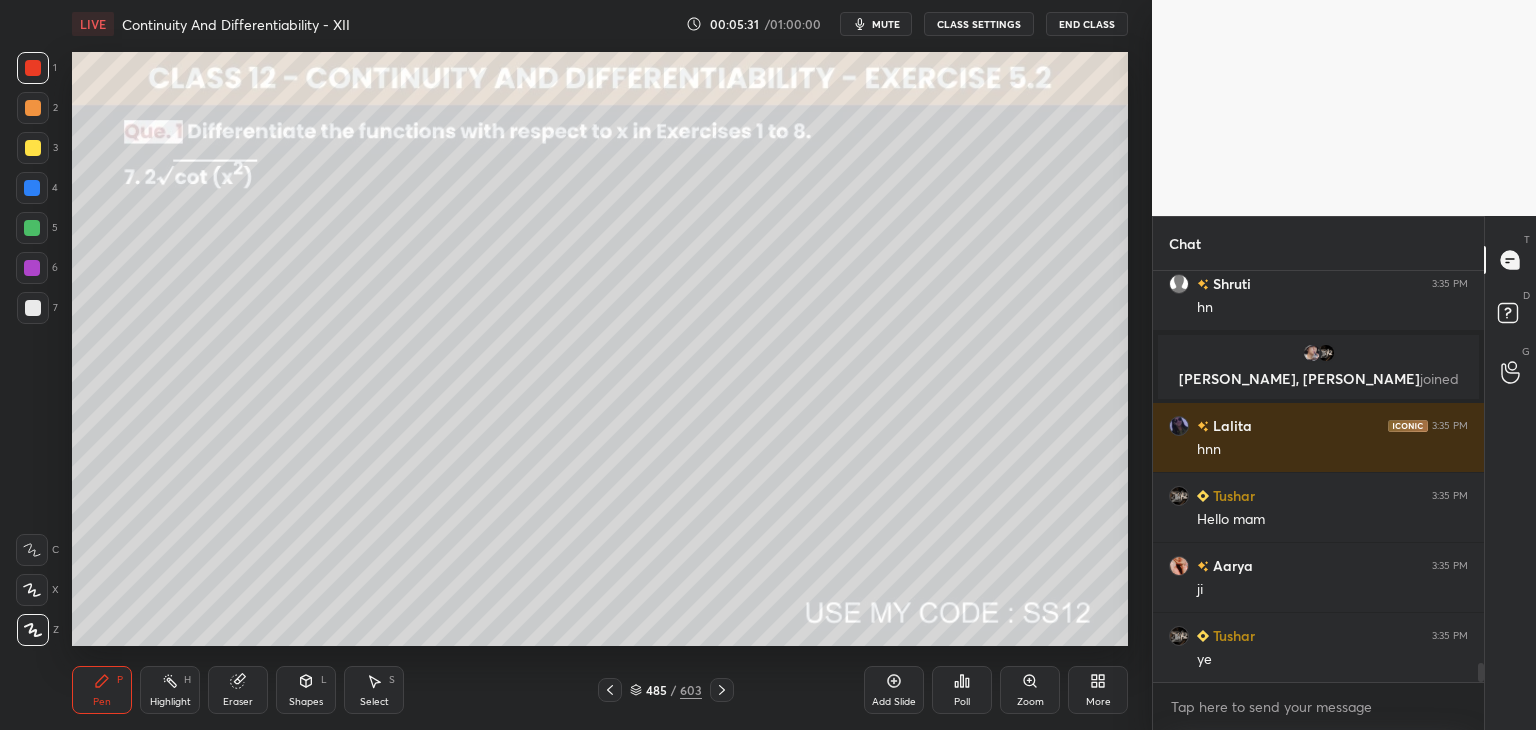 scroll, scrollTop: 8556, scrollLeft: 0, axis: vertical 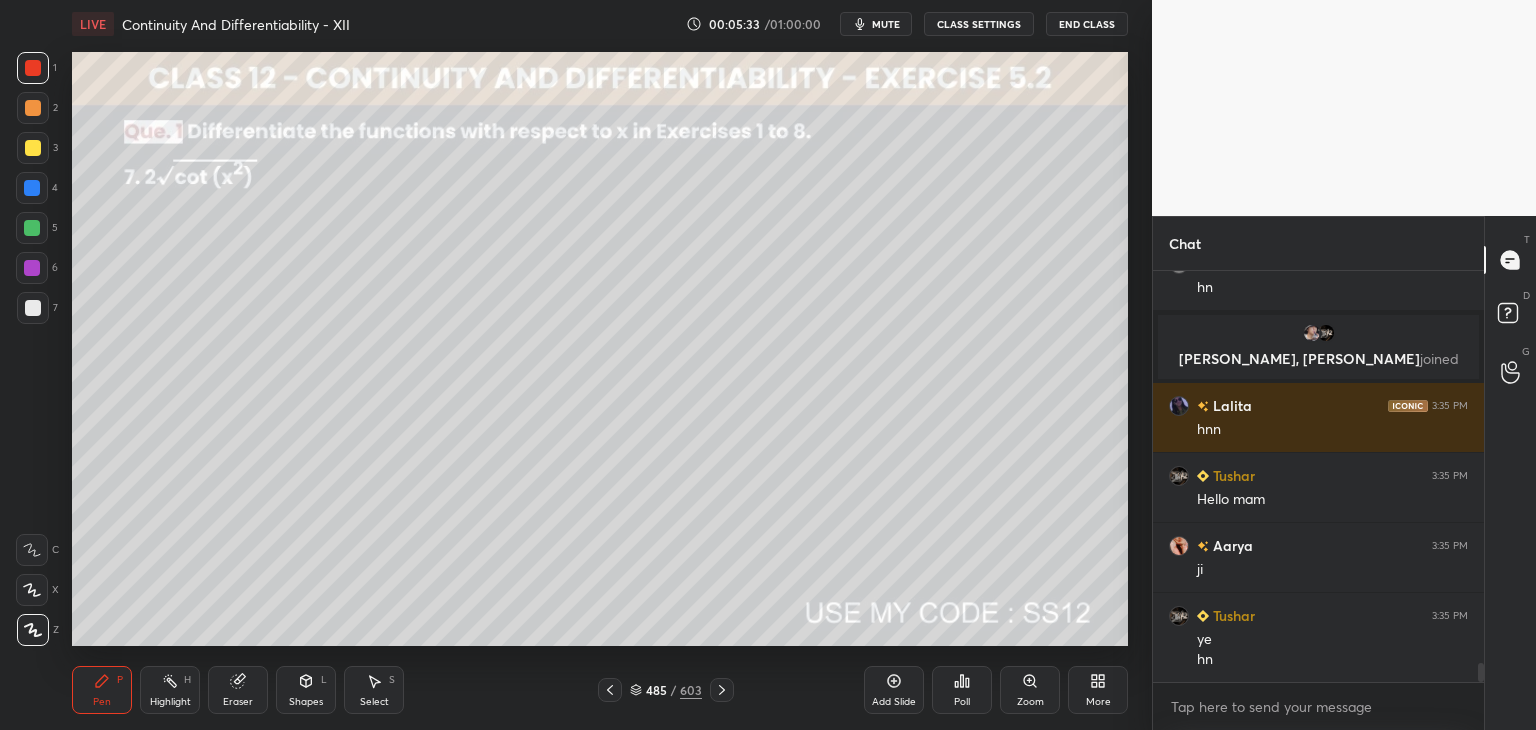 click at bounding box center [33, 308] 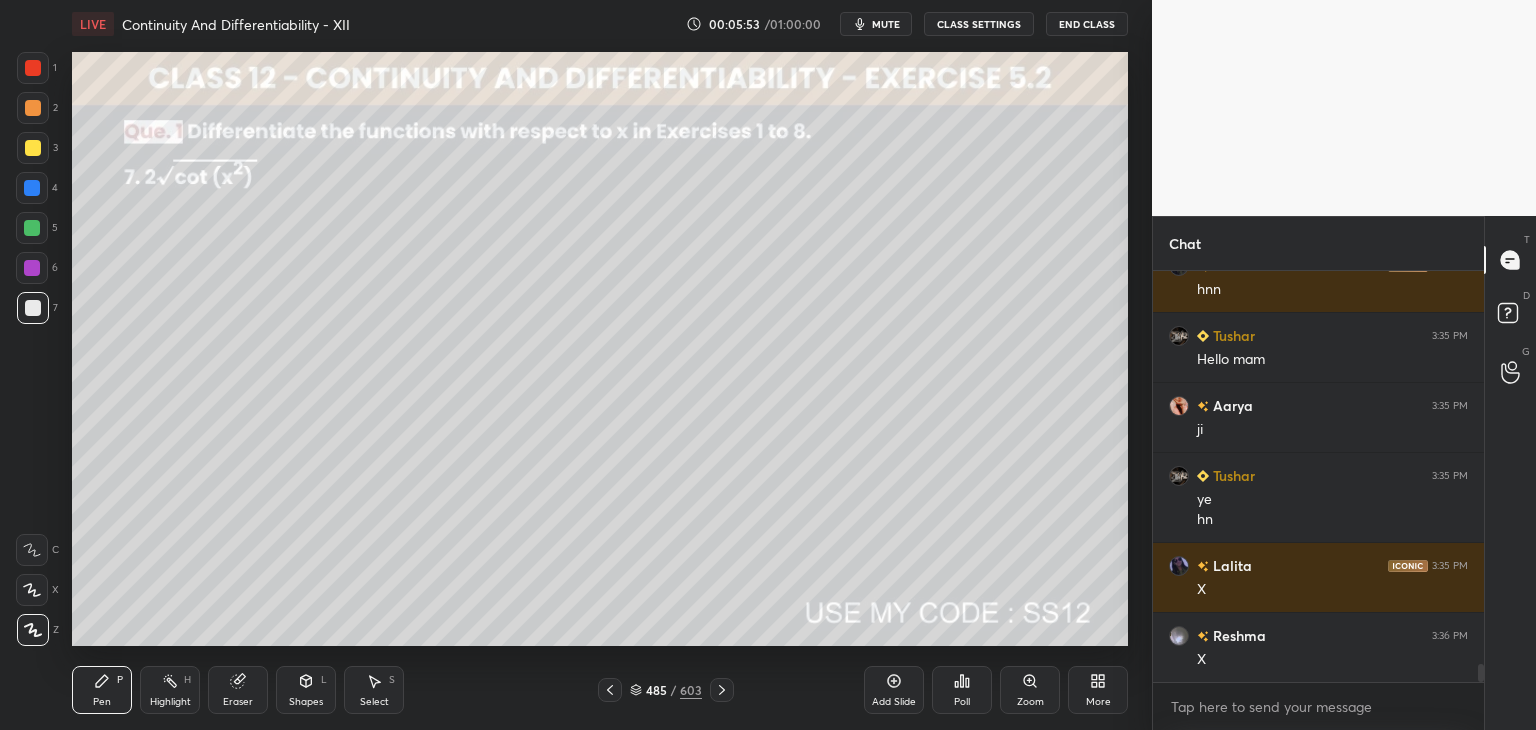 scroll, scrollTop: 8766, scrollLeft: 0, axis: vertical 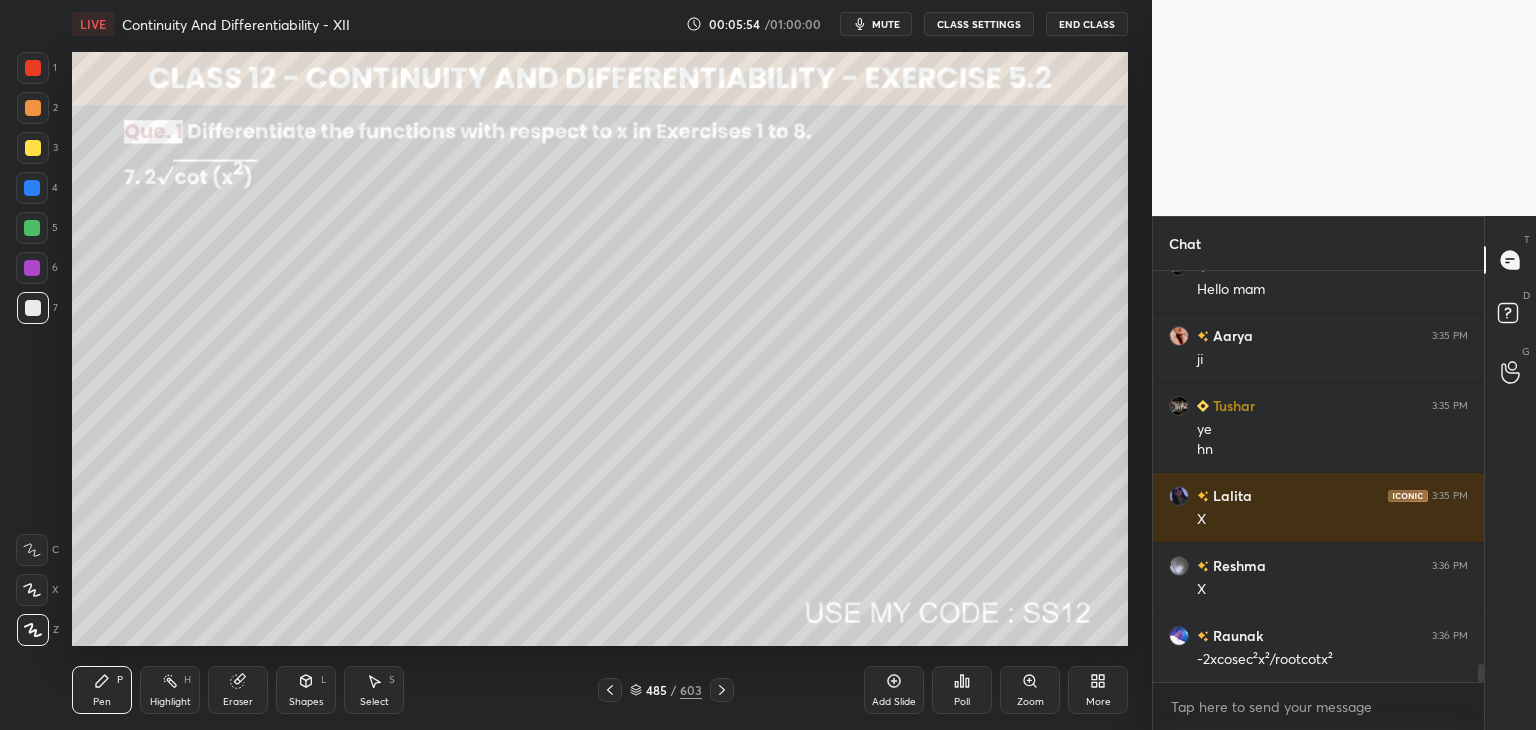 click on "Select" at bounding box center [374, 702] 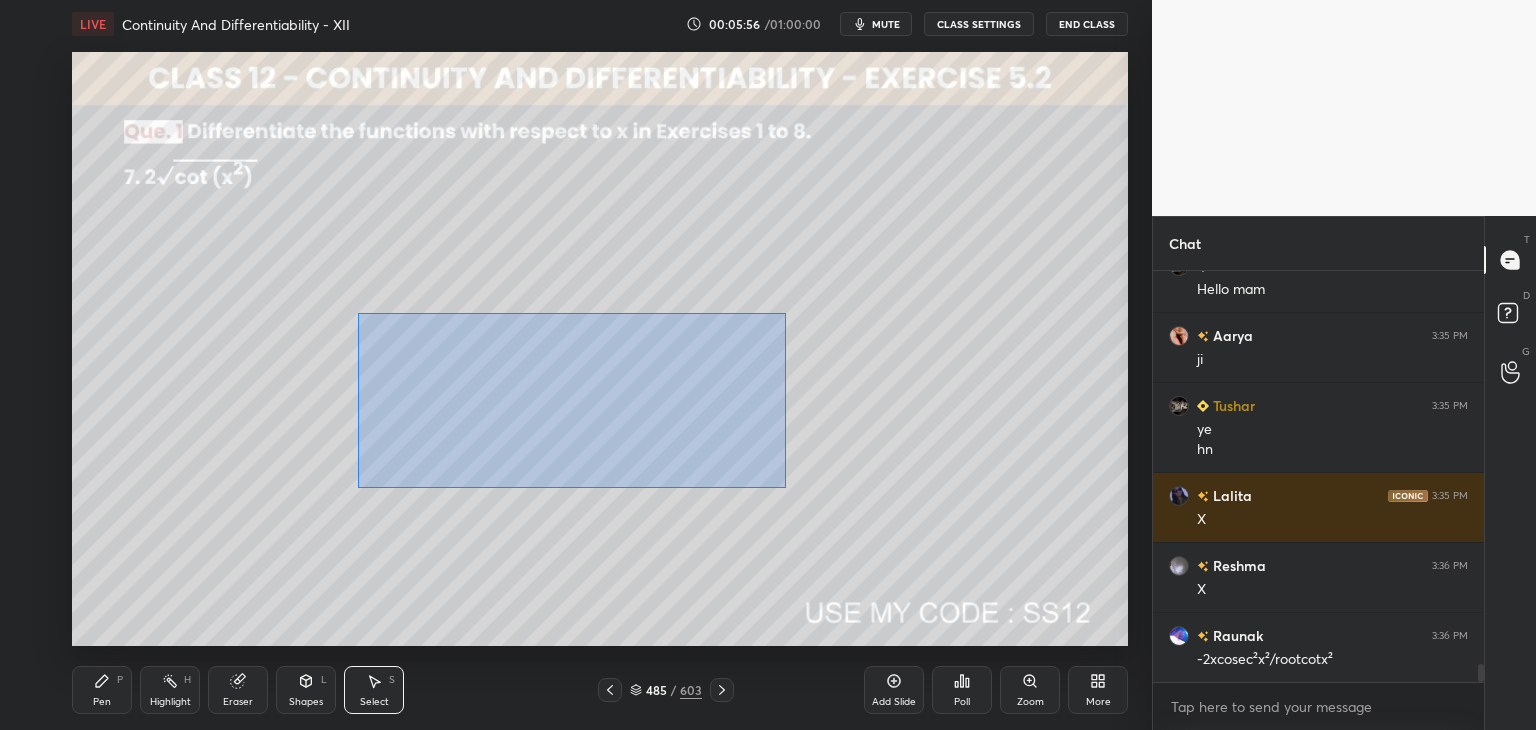 drag, startPoint x: 358, startPoint y: 325, endPoint x: 764, endPoint y: 479, distance: 434.22574 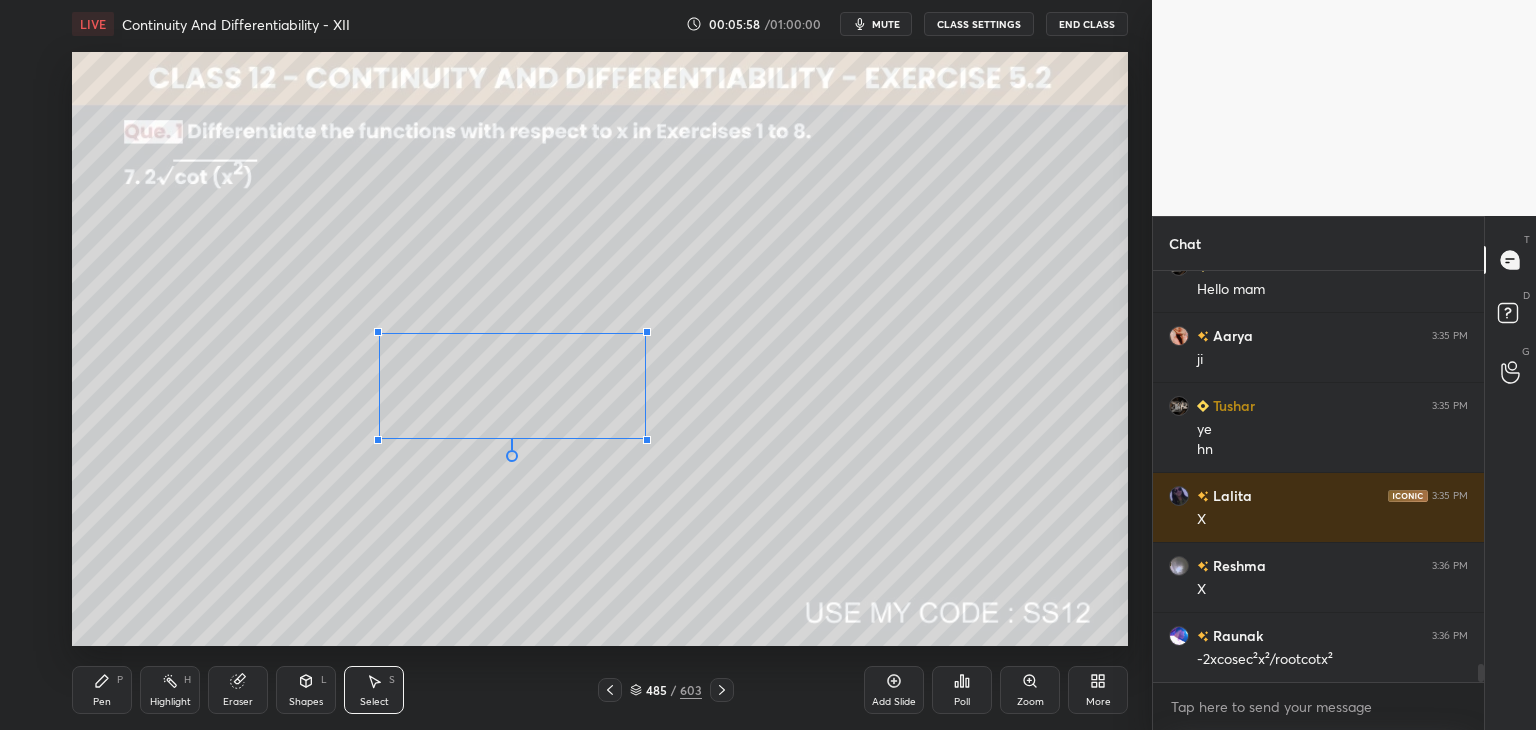 drag, startPoint x: 737, startPoint y: 467, endPoint x: 624, endPoint y: 431, distance: 118.595955 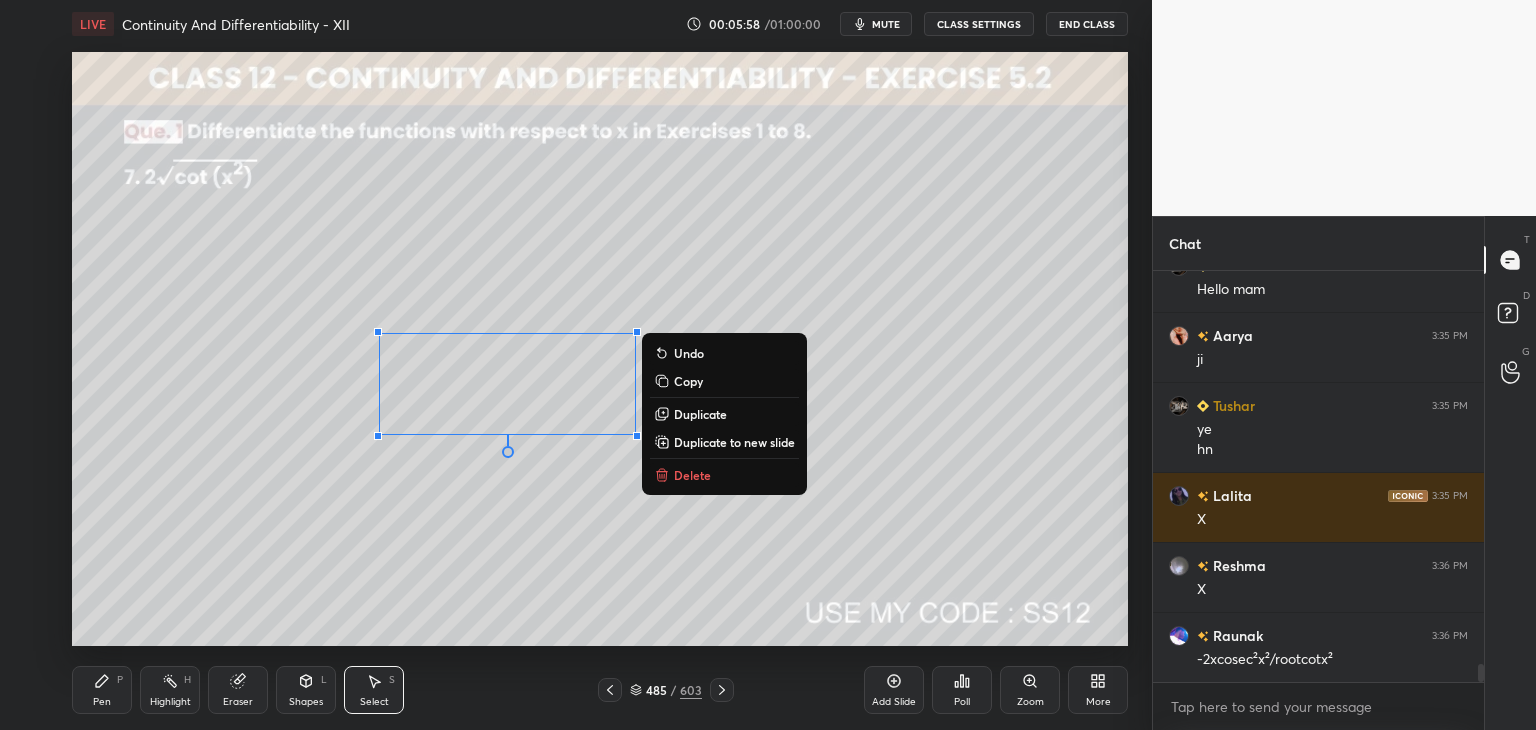 scroll, scrollTop: 8836, scrollLeft: 0, axis: vertical 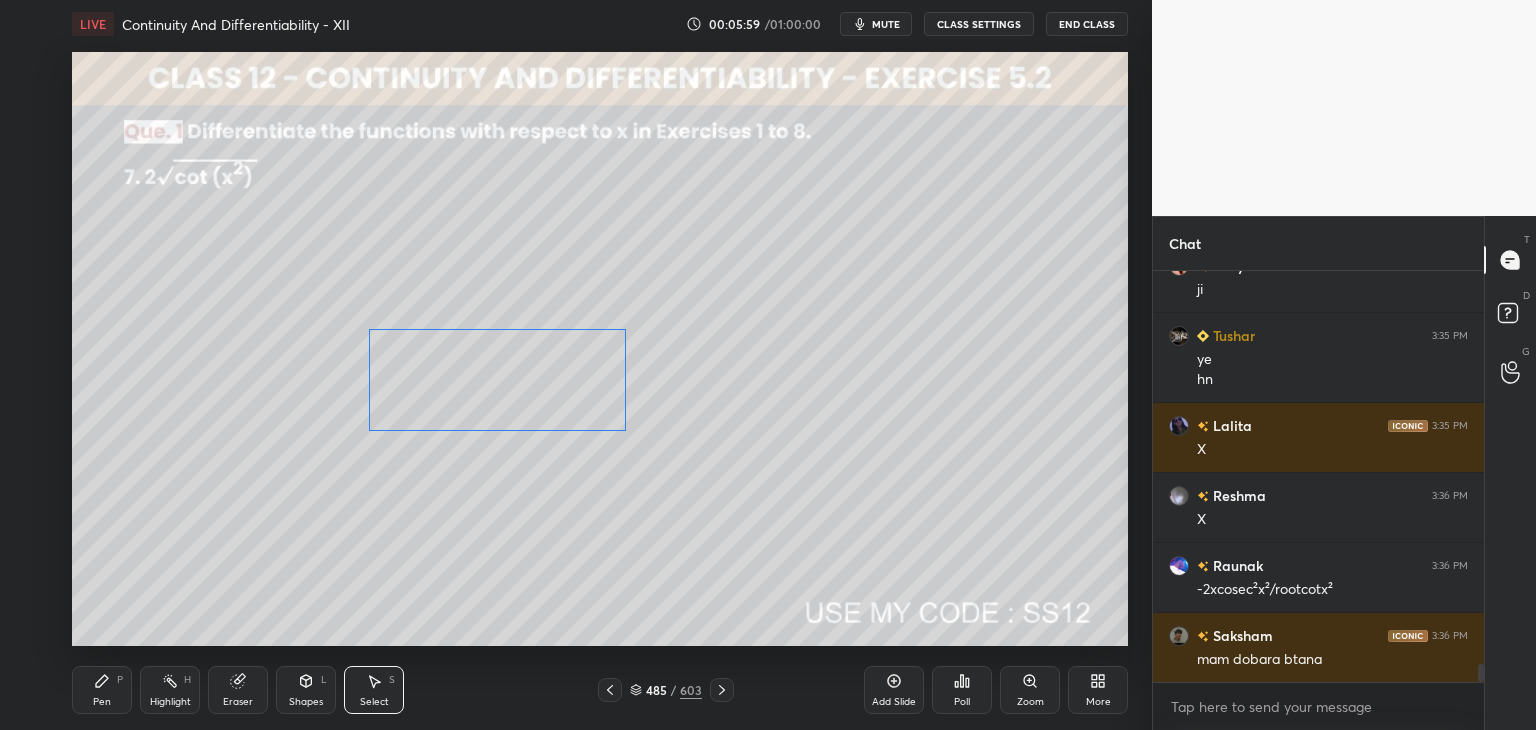 drag, startPoint x: 490, startPoint y: 394, endPoint x: 481, endPoint y: 399, distance: 10.29563 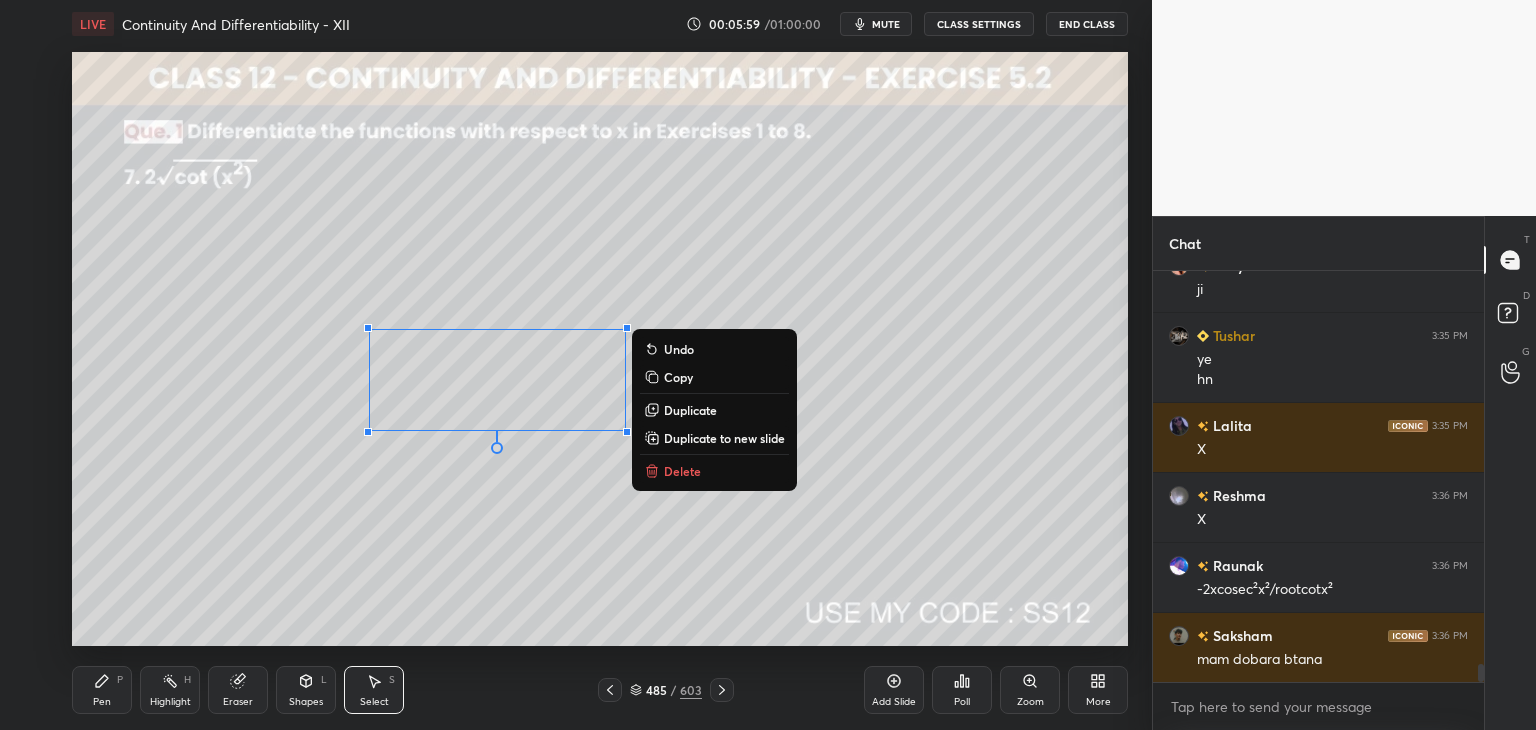 drag, startPoint x: 222, startPoint y: 592, endPoint x: 219, endPoint y: 615, distance: 23.194826 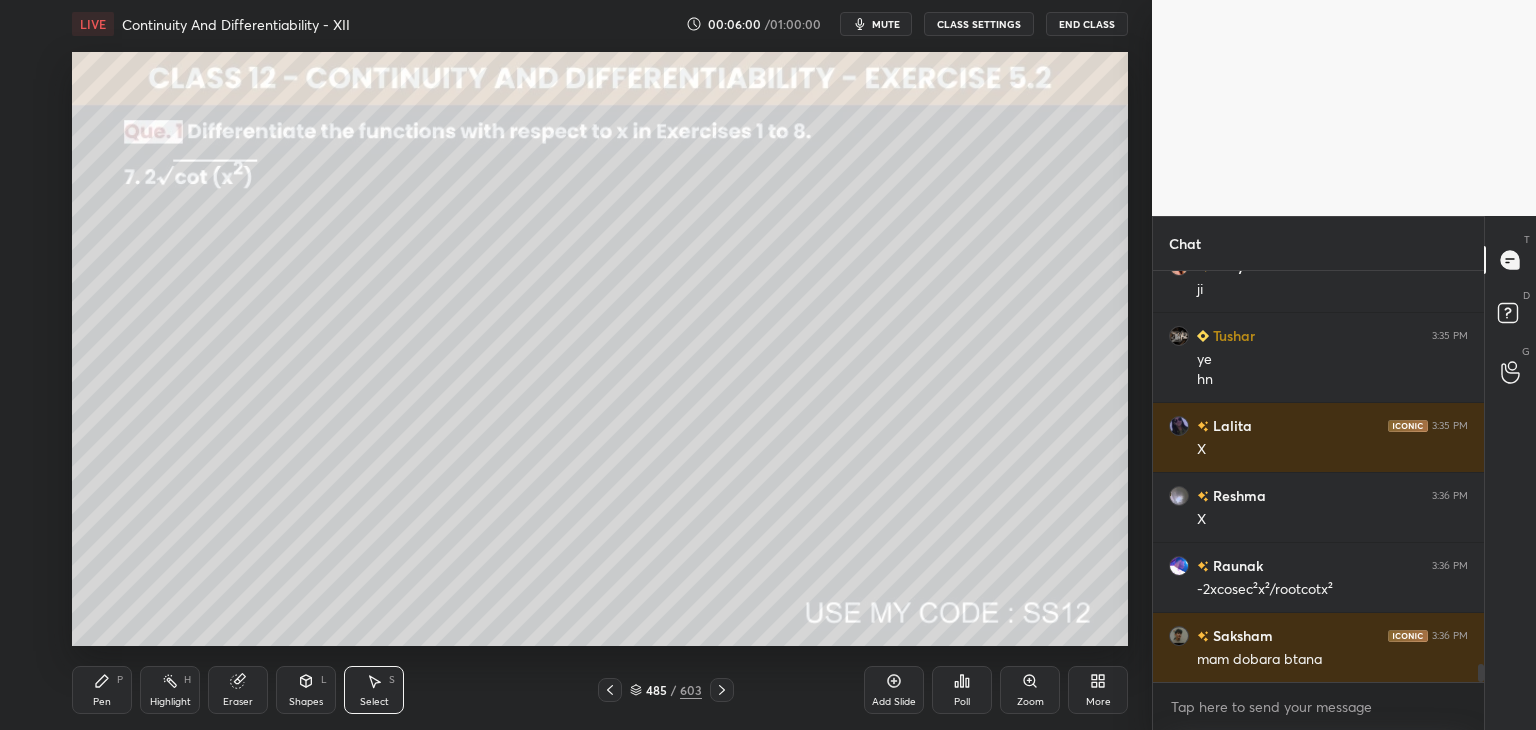 click on "Pen" at bounding box center (102, 702) 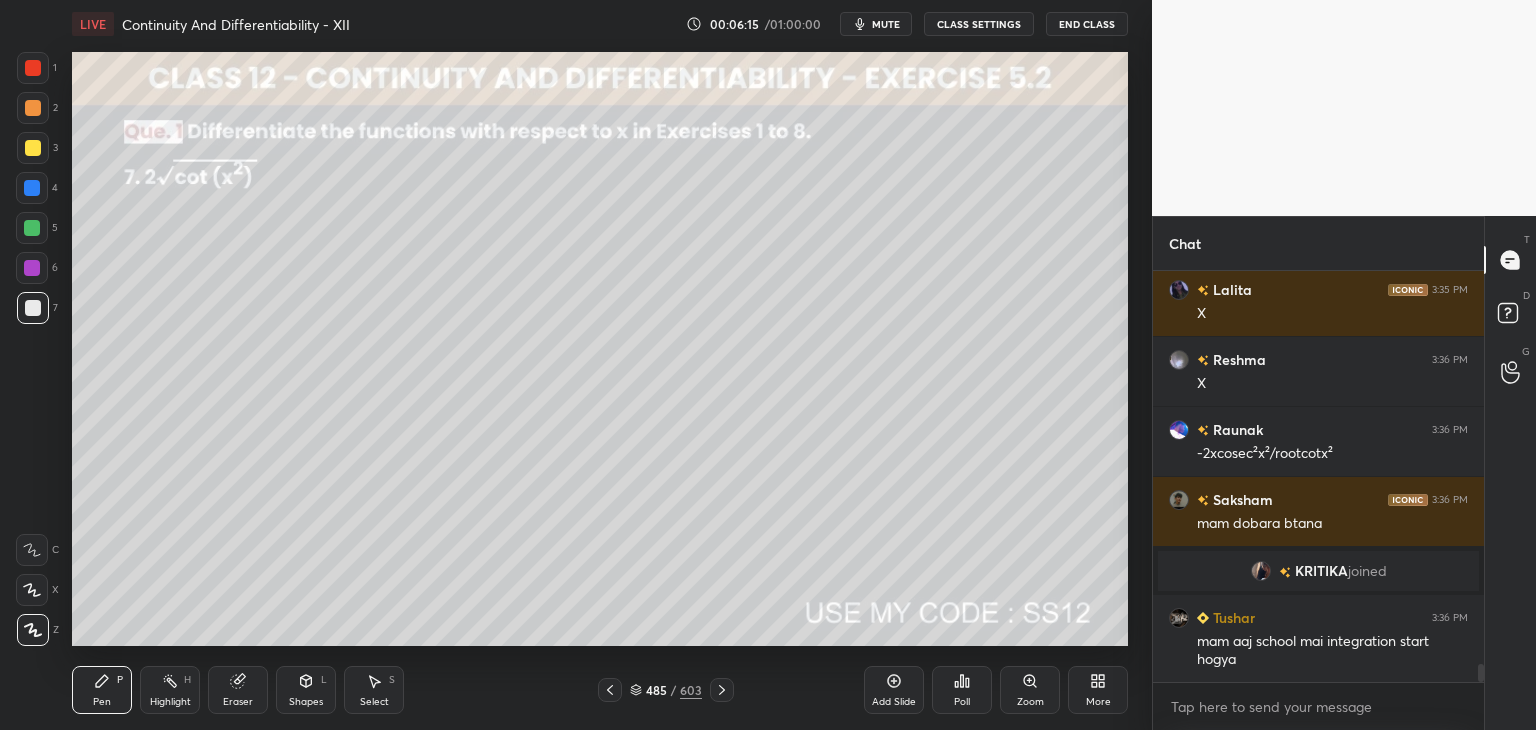 scroll, scrollTop: 8826, scrollLeft: 0, axis: vertical 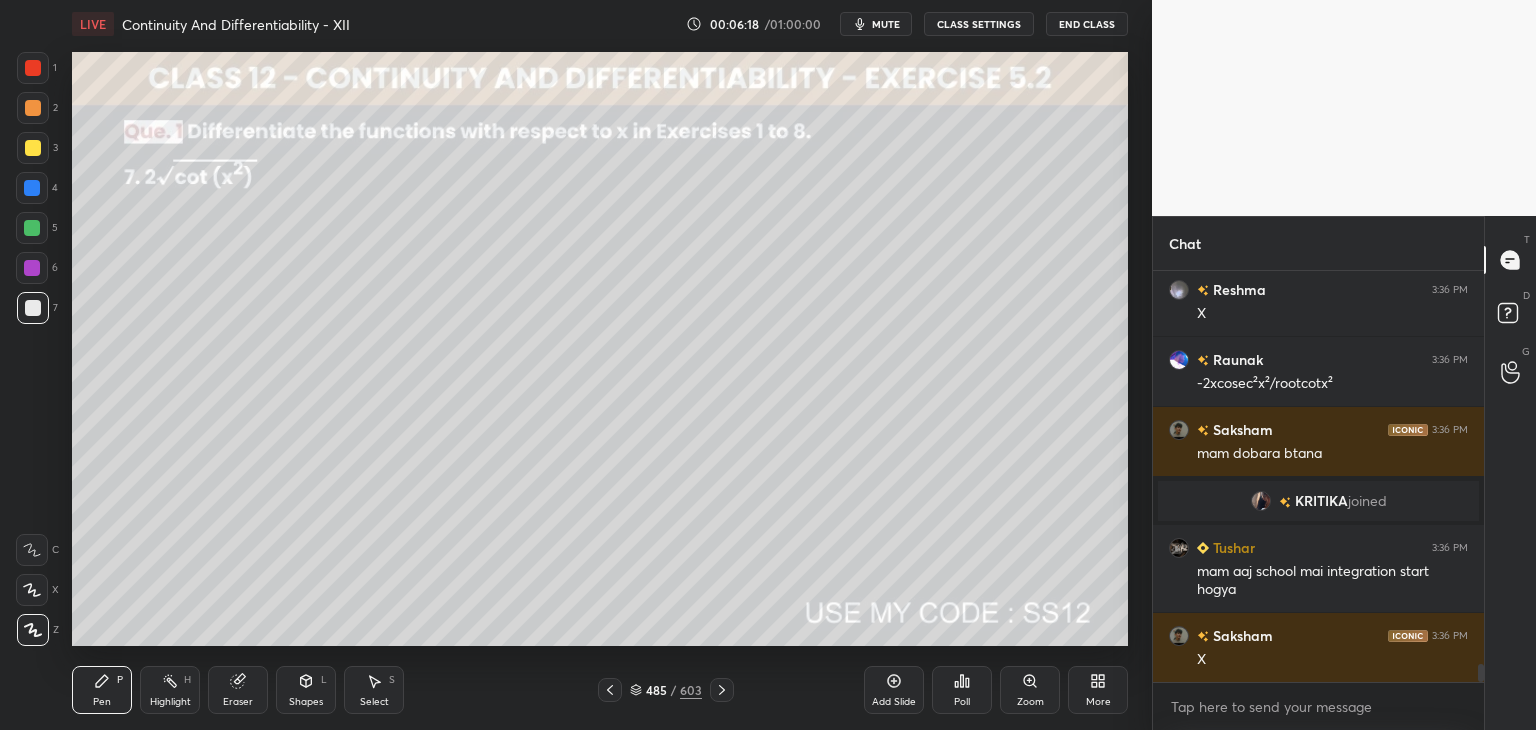 click at bounding box center (33, 148) 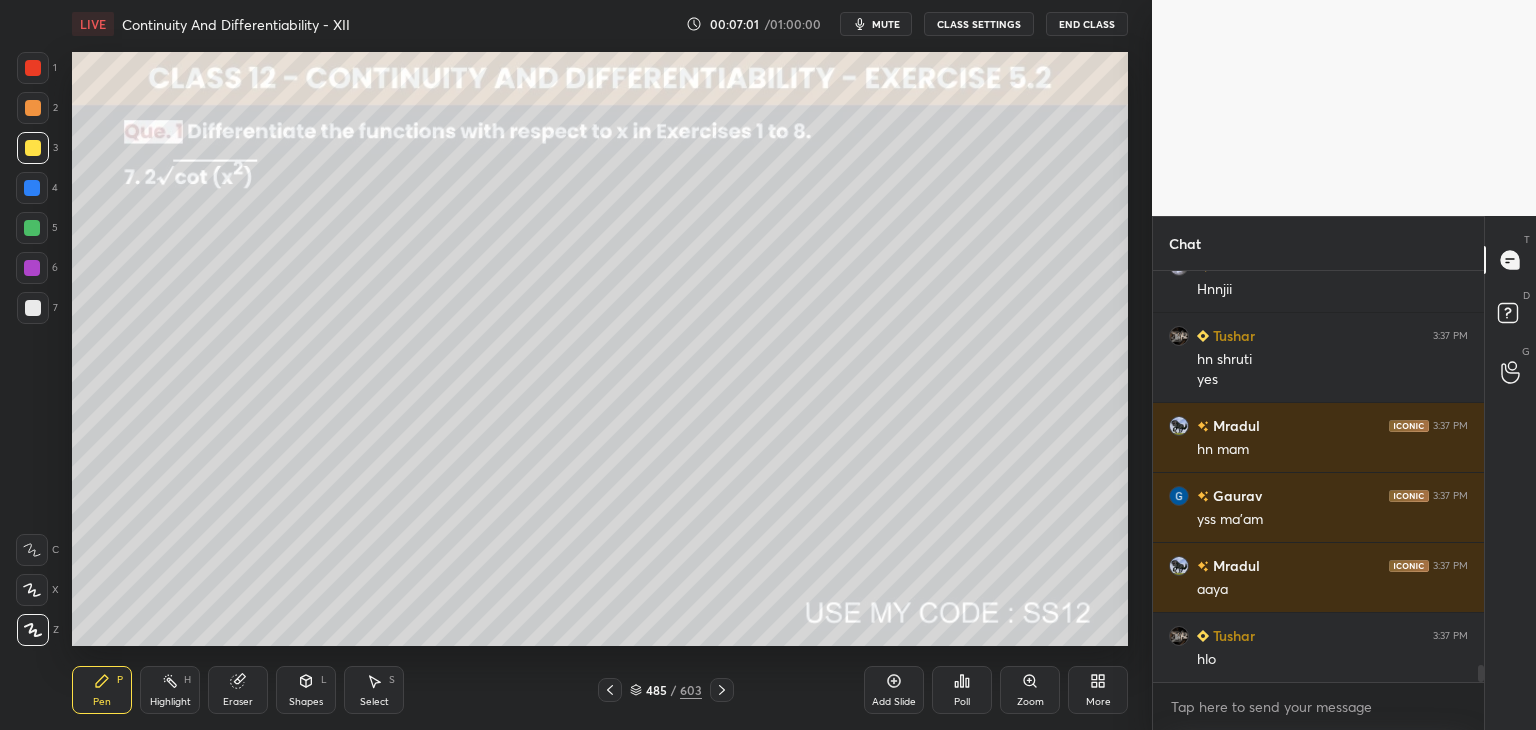 scroll, scrollTop: 9706, scrollLeft: 0, axis: vertical 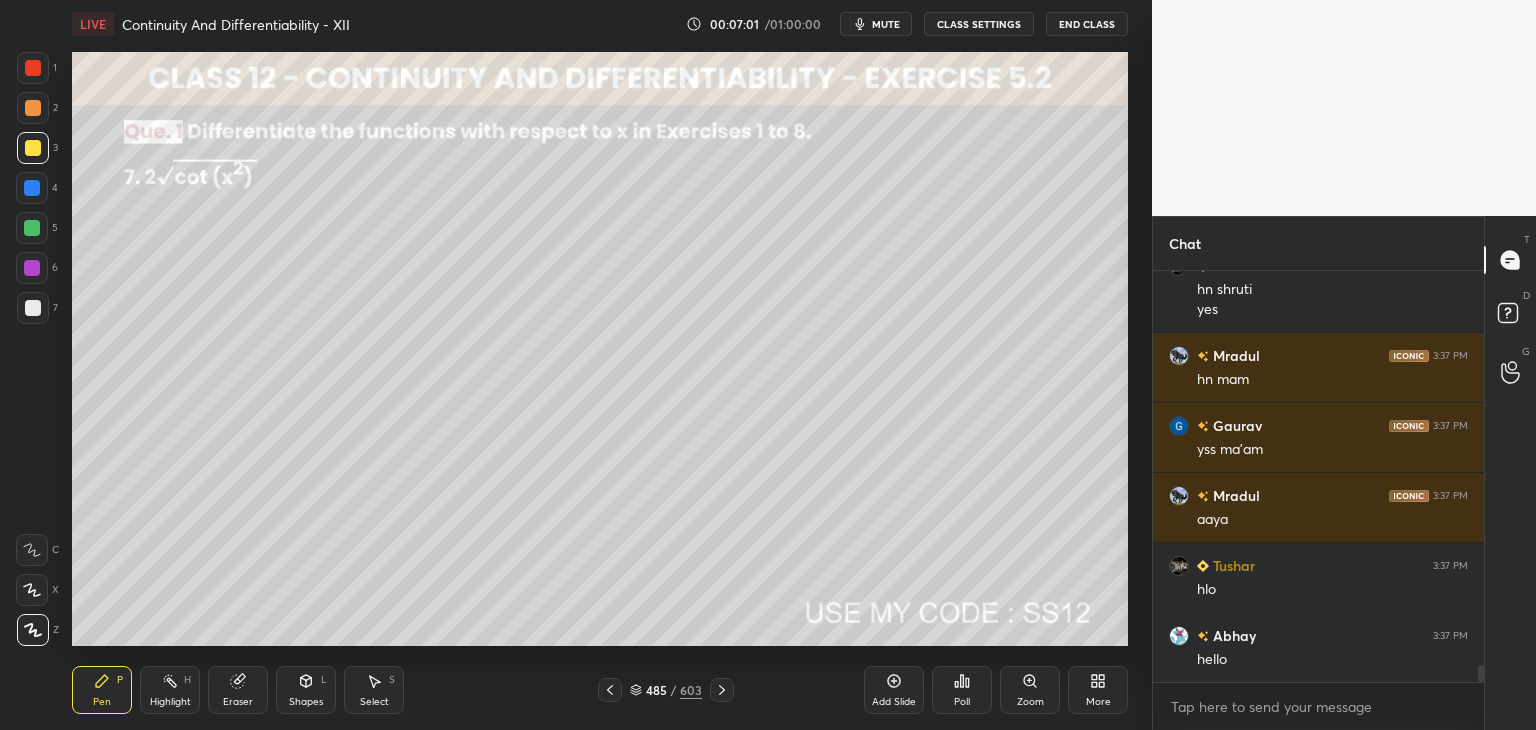 click at bounding box center (33, 308) 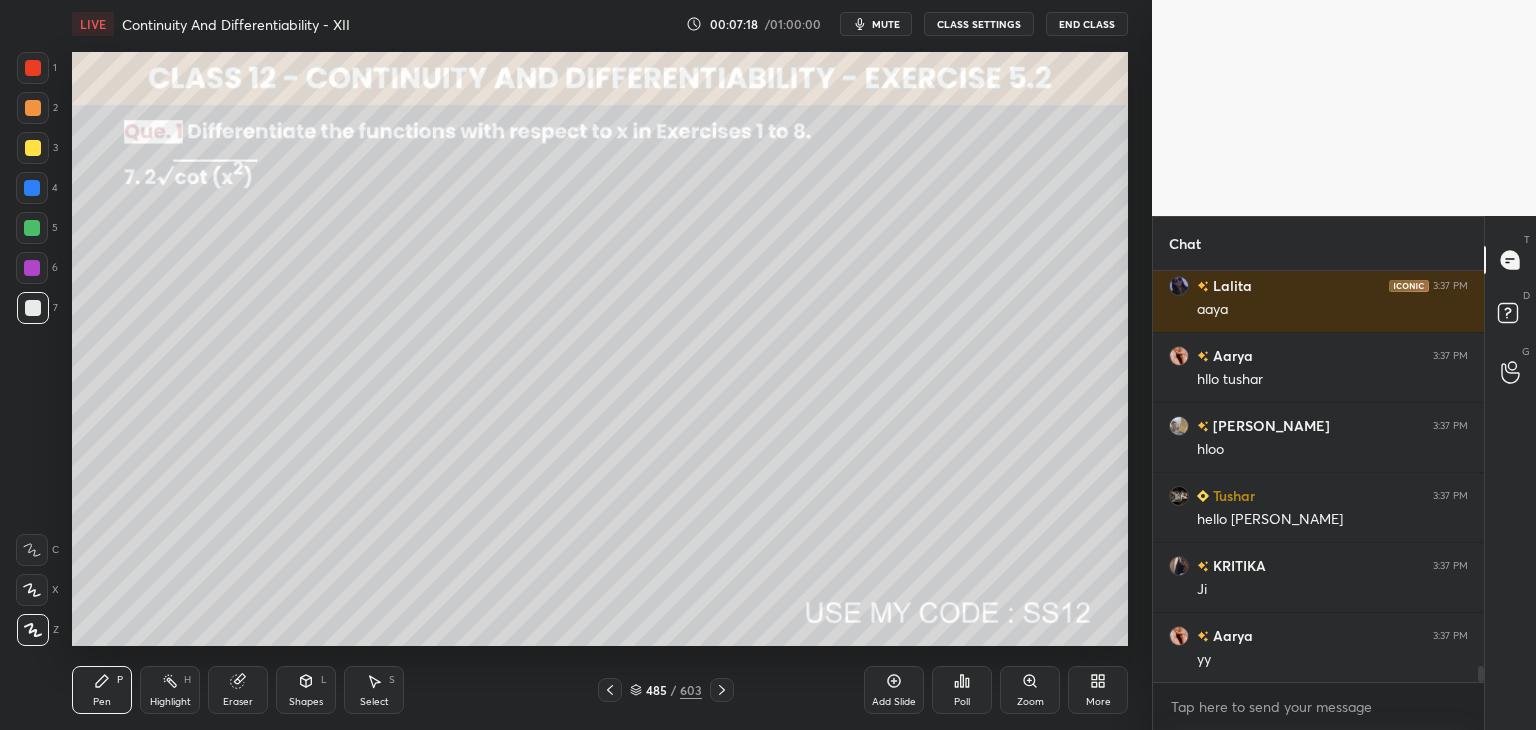 scroll, scrollTop: 10196, scrollLeft: 0, axis: vertical 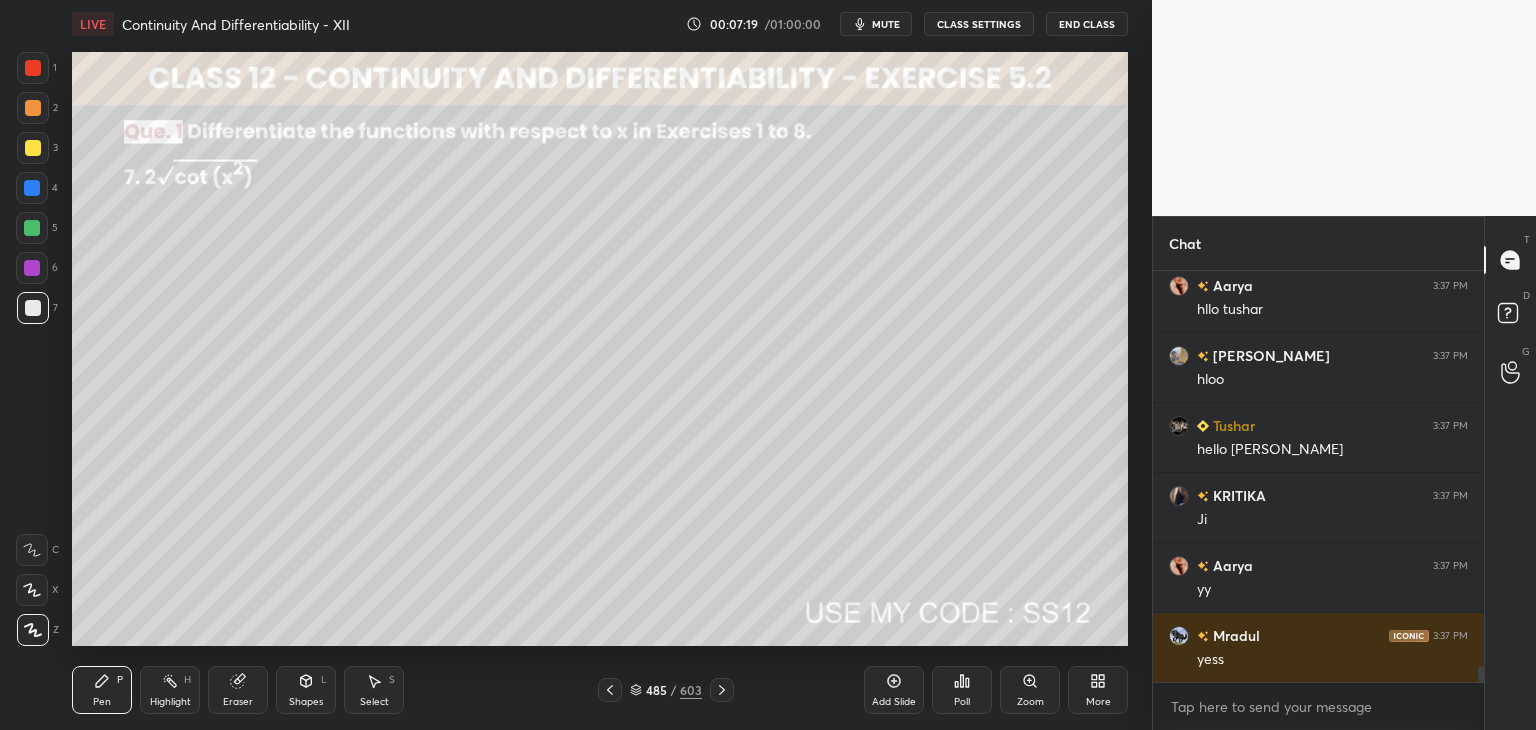 drag, startPoint x: 36, startPoint y: 62, endPoint x: 49, endPoint y: 93, distance: 33.61547 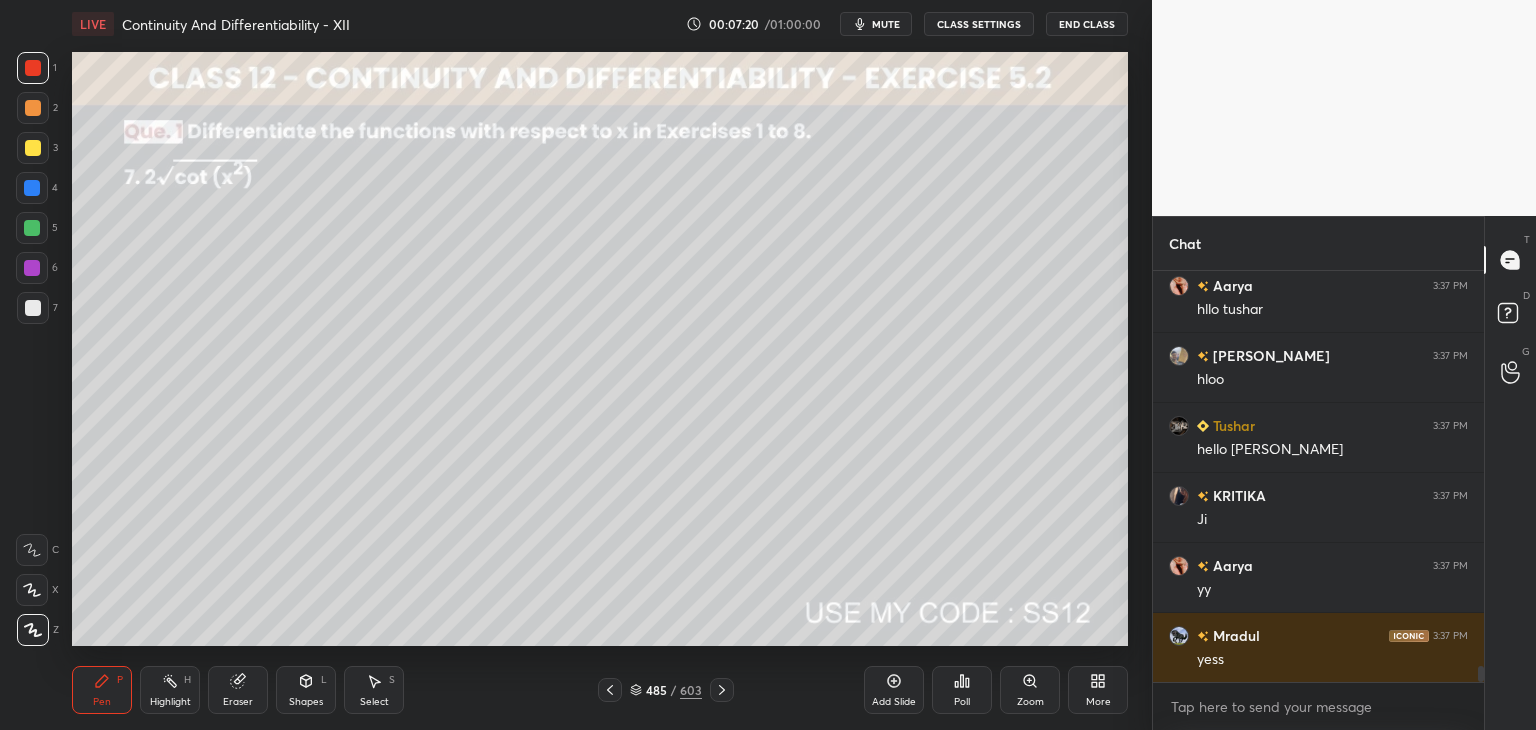 click on "Shapes" at bounding box center (306, 702) 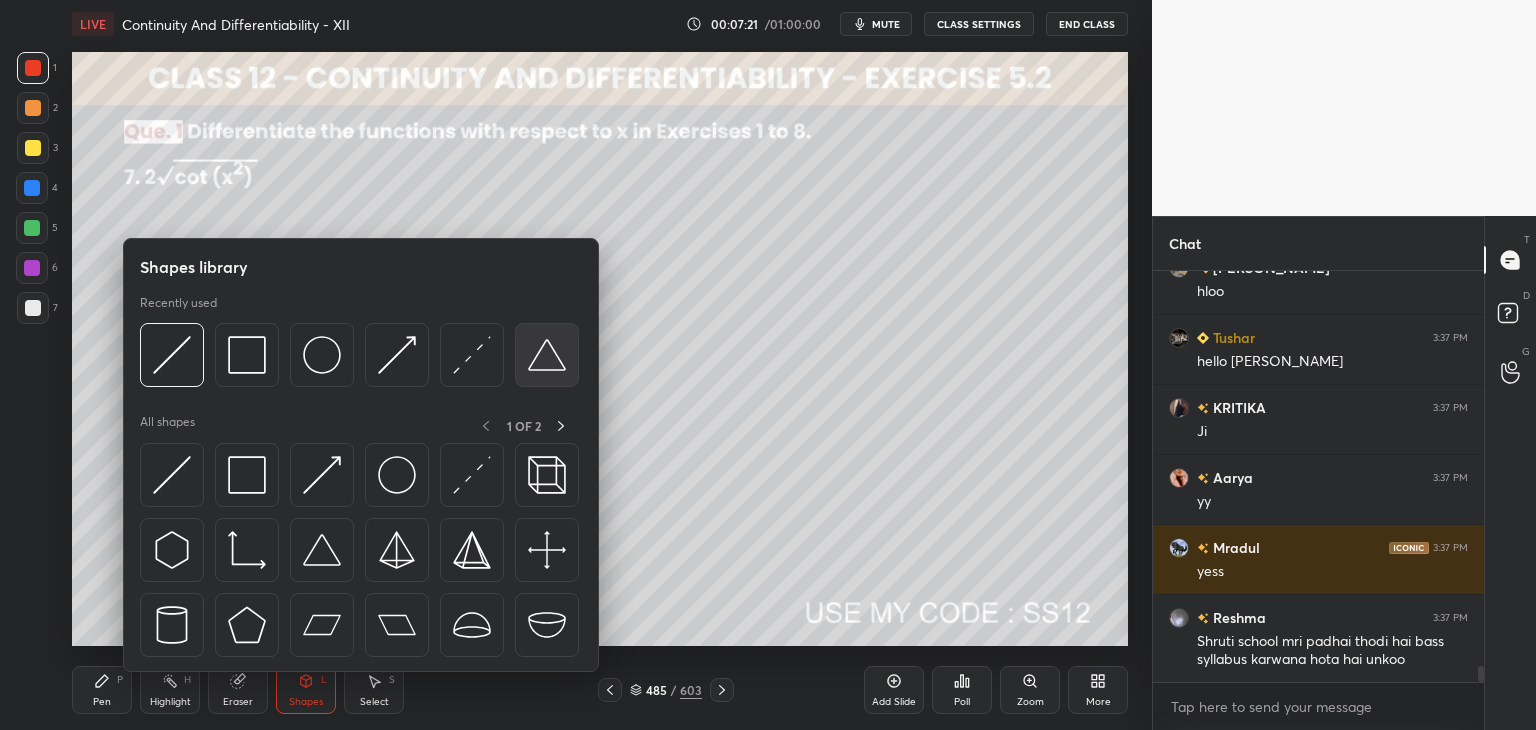scroll, scrollTop: 10354, scrollLeft: 0, axis: vertical 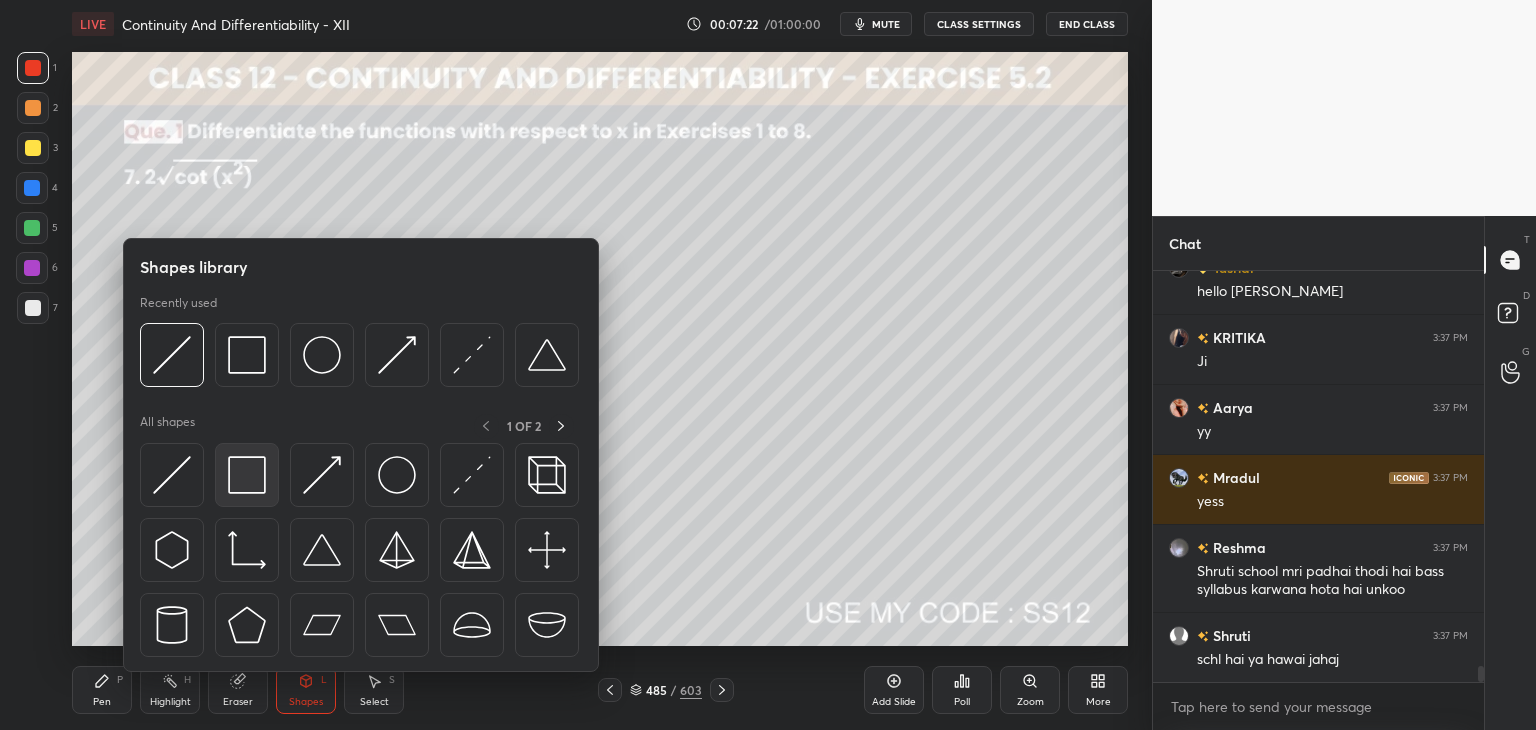 click at bounding box center (247, 475) 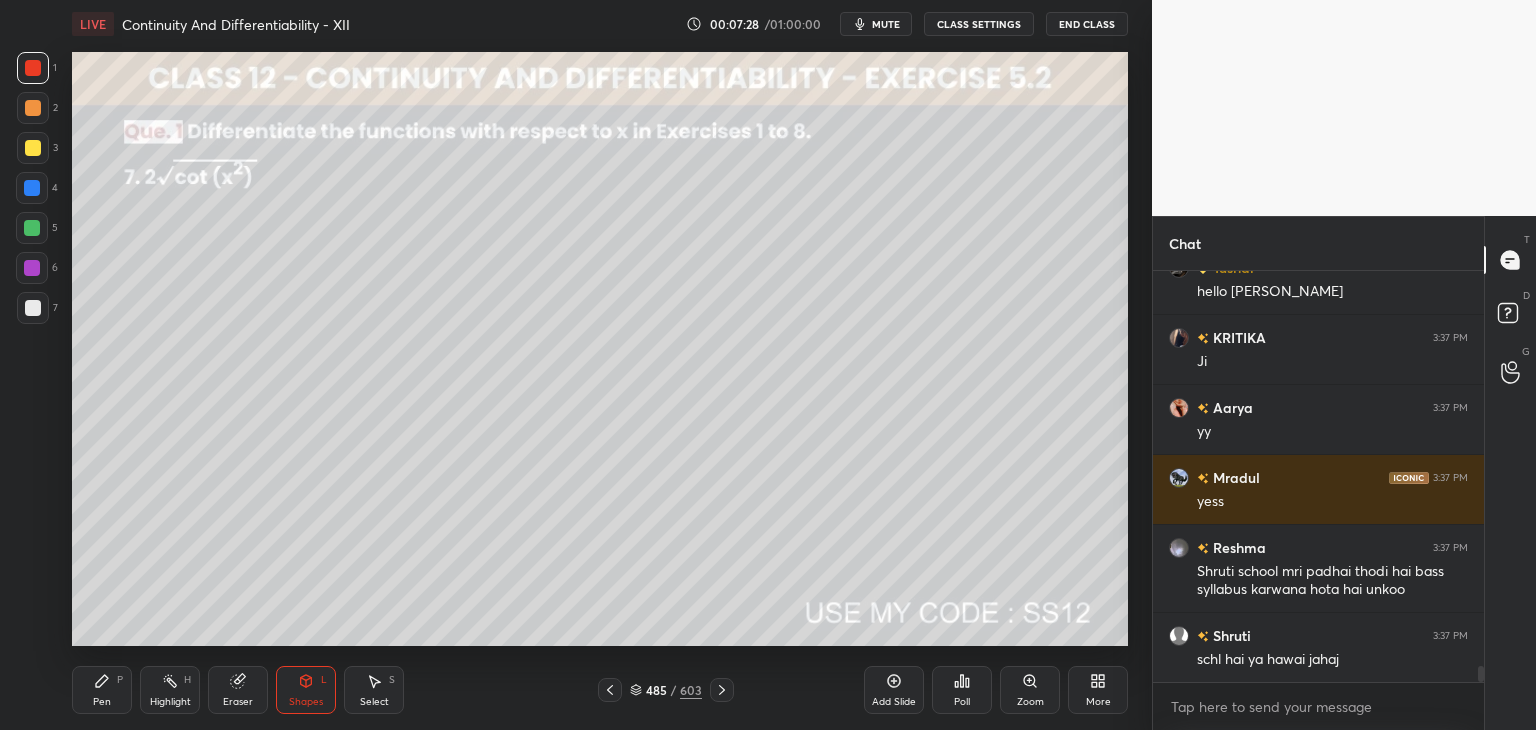 click on "Pen P" at bounding box center [102, 690] 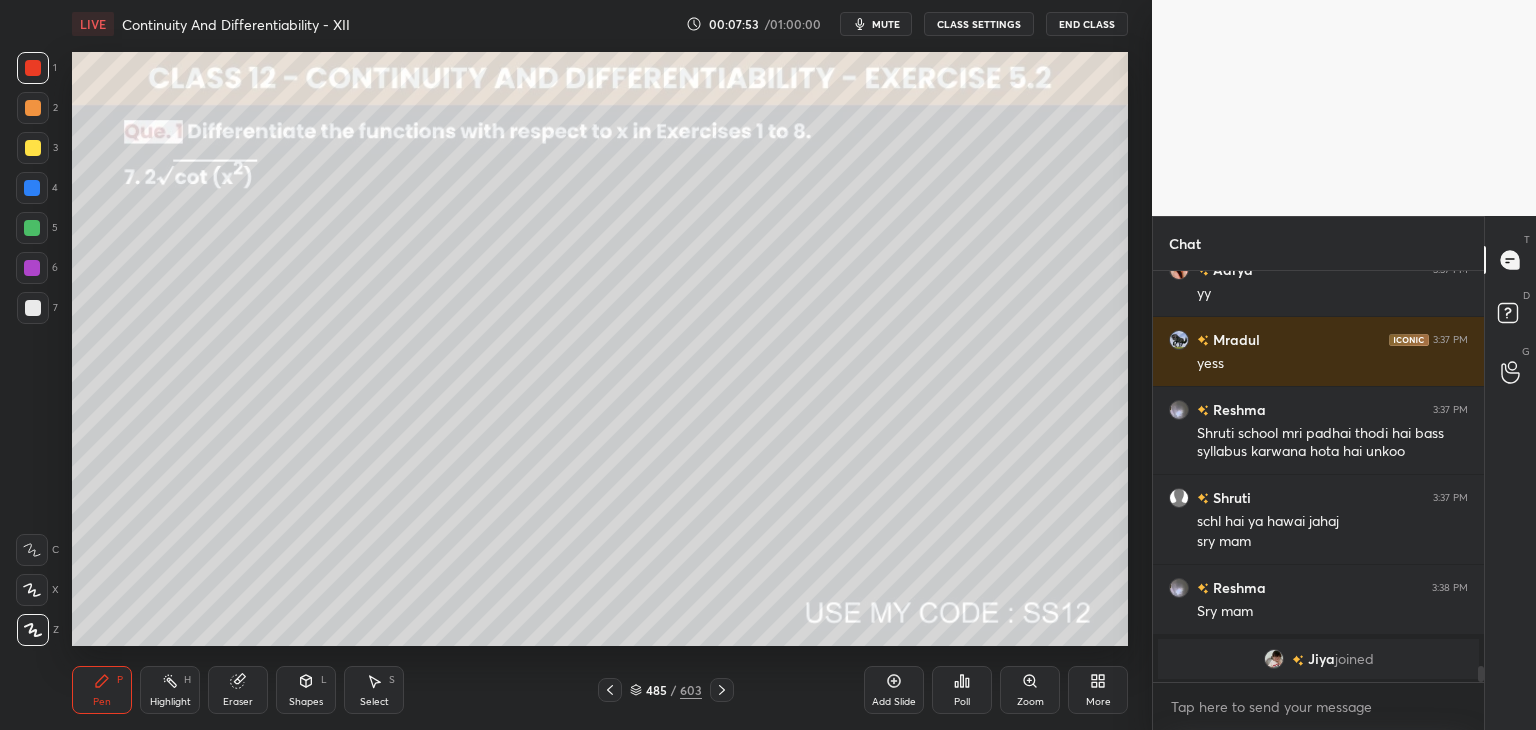 scroll, scrollTop: 10004, scrollLeft: 0, axis: vertical 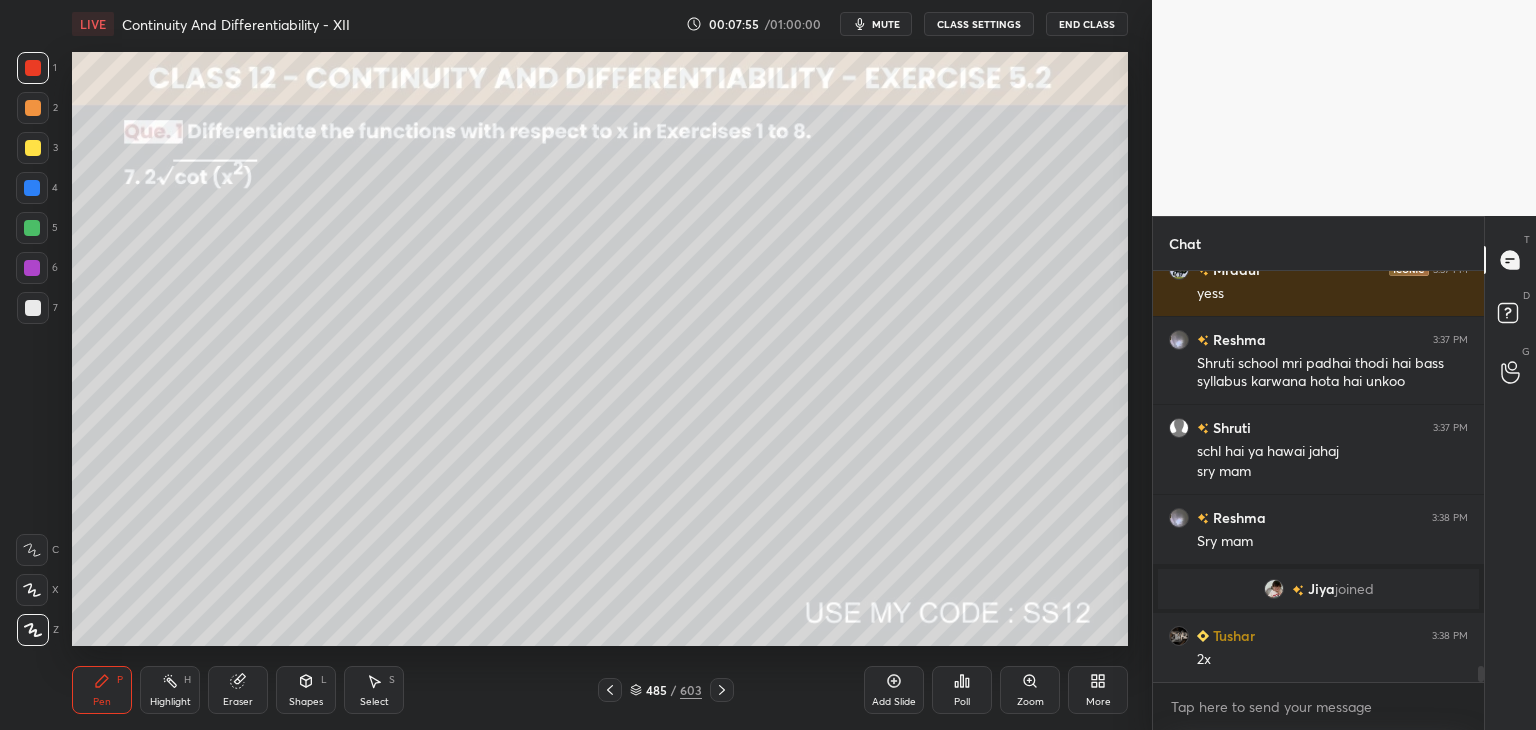 click on "Select S" at bounding box center (374, 690) 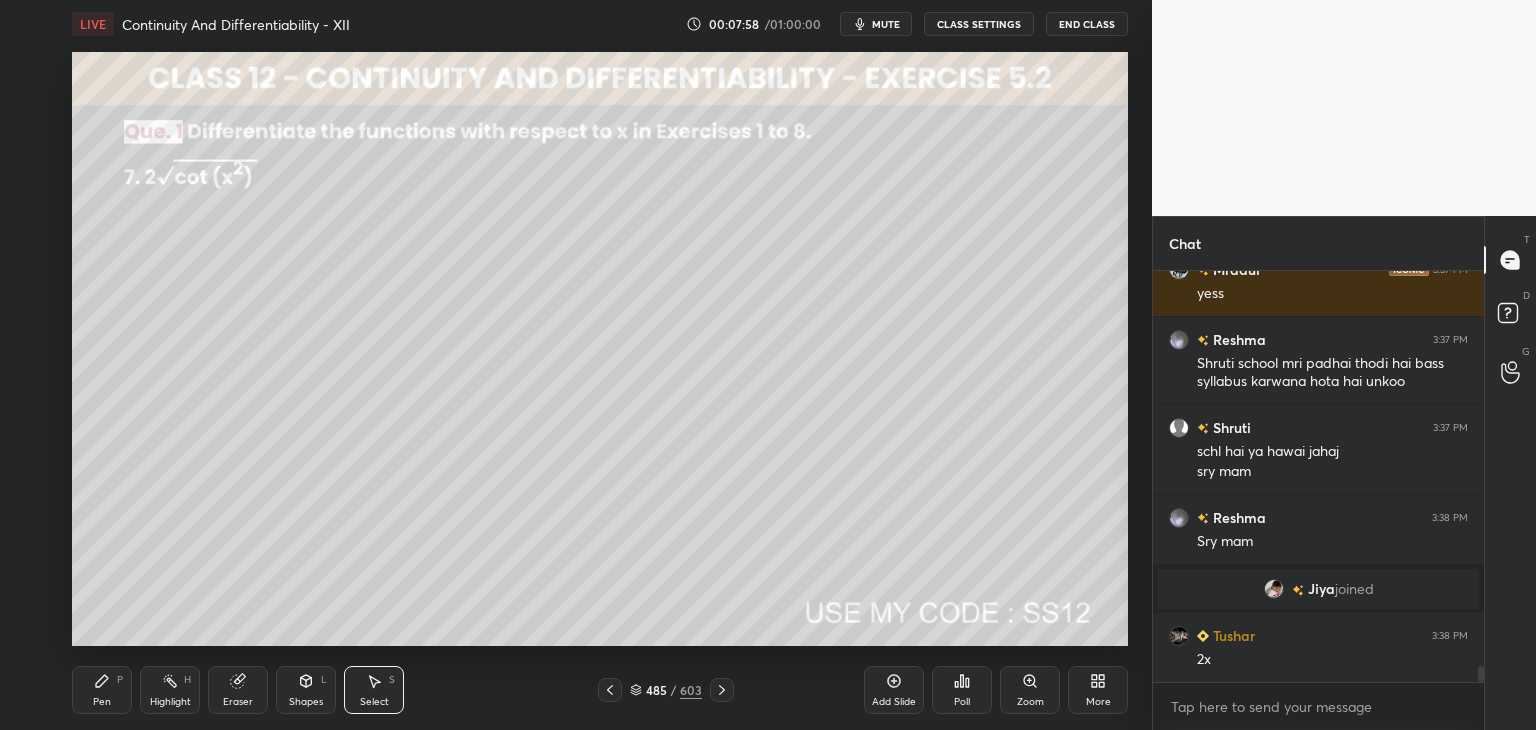 scroll, scrollTop: 10074, scrollLeft: 0, axis: vertical 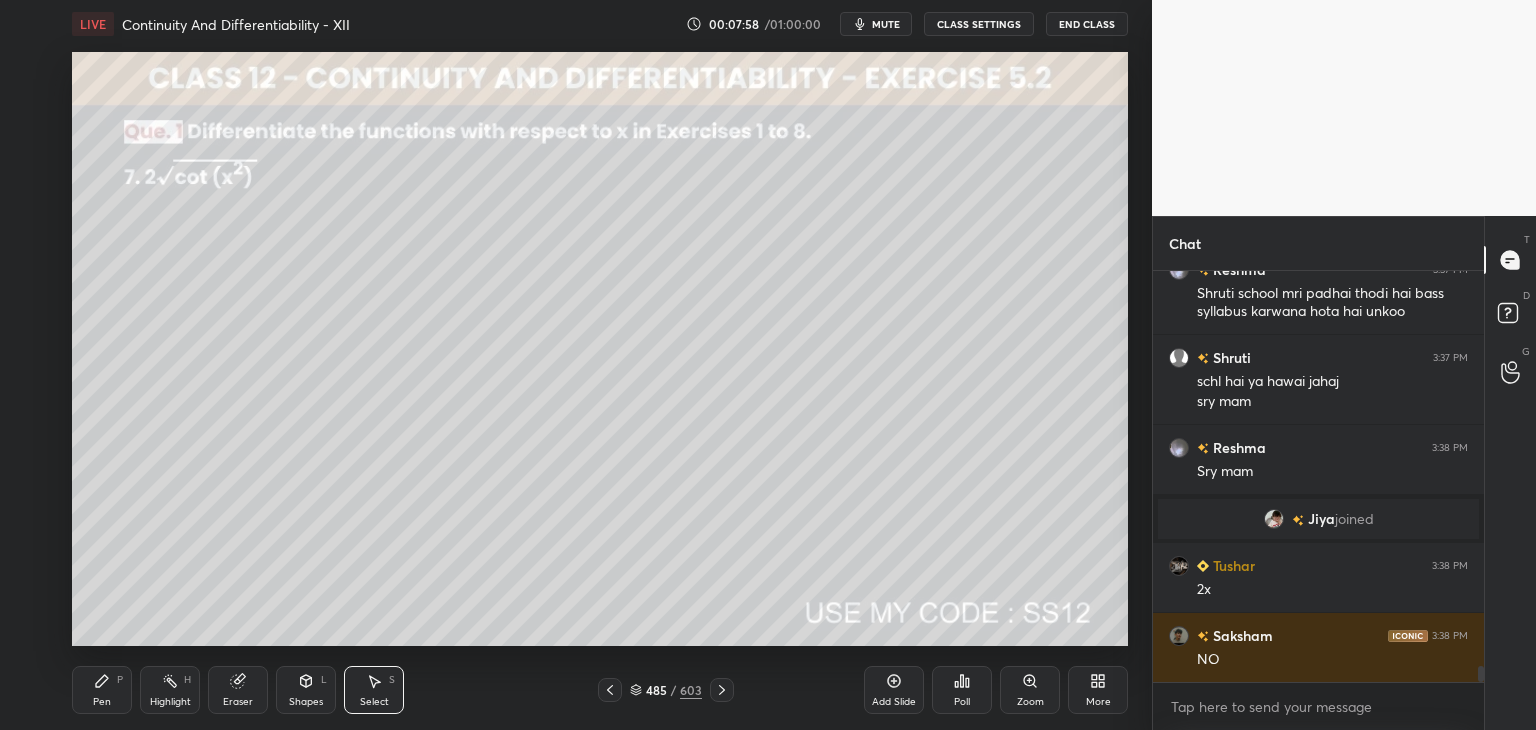 click 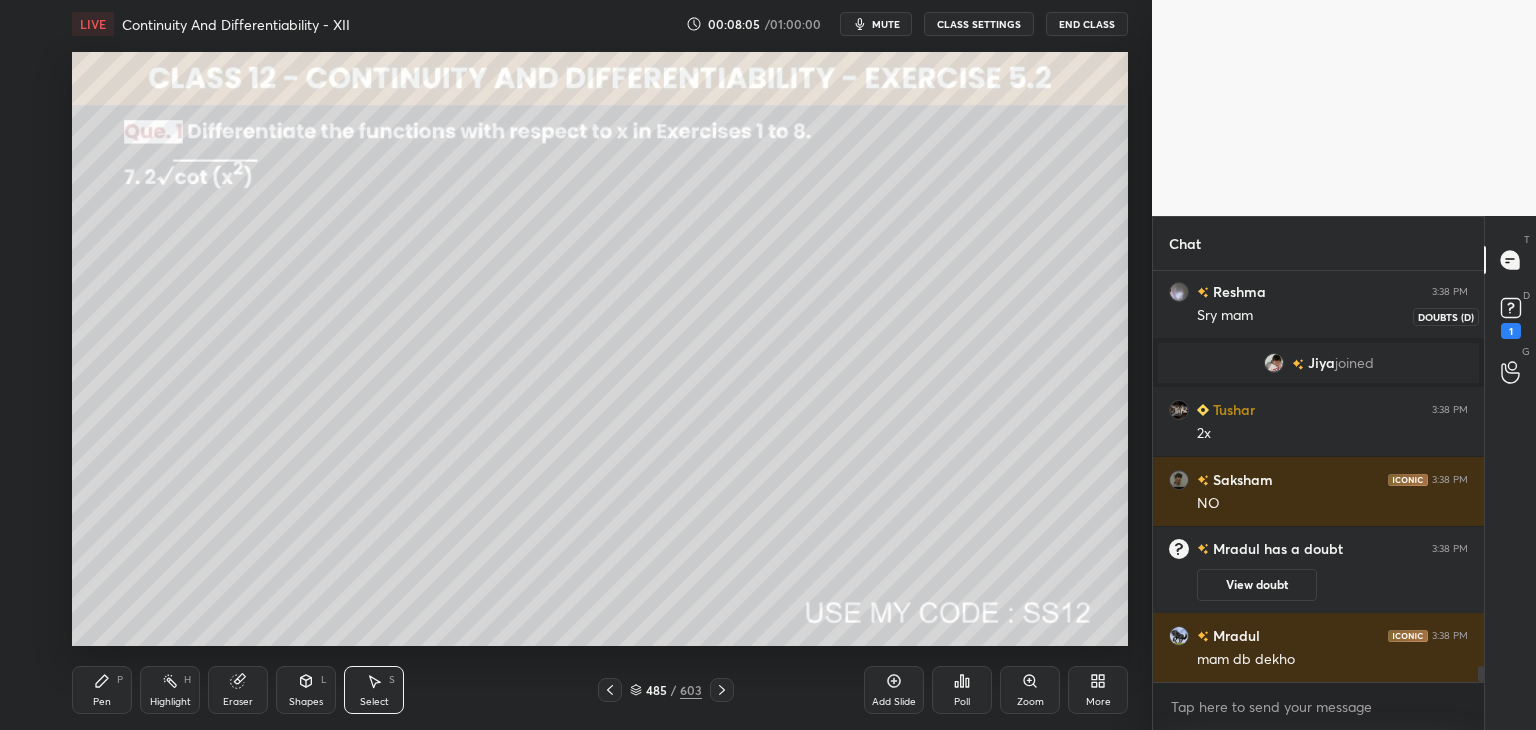 scroll, scrollTop: 10200, scrollLeft: 0, axis: vertical 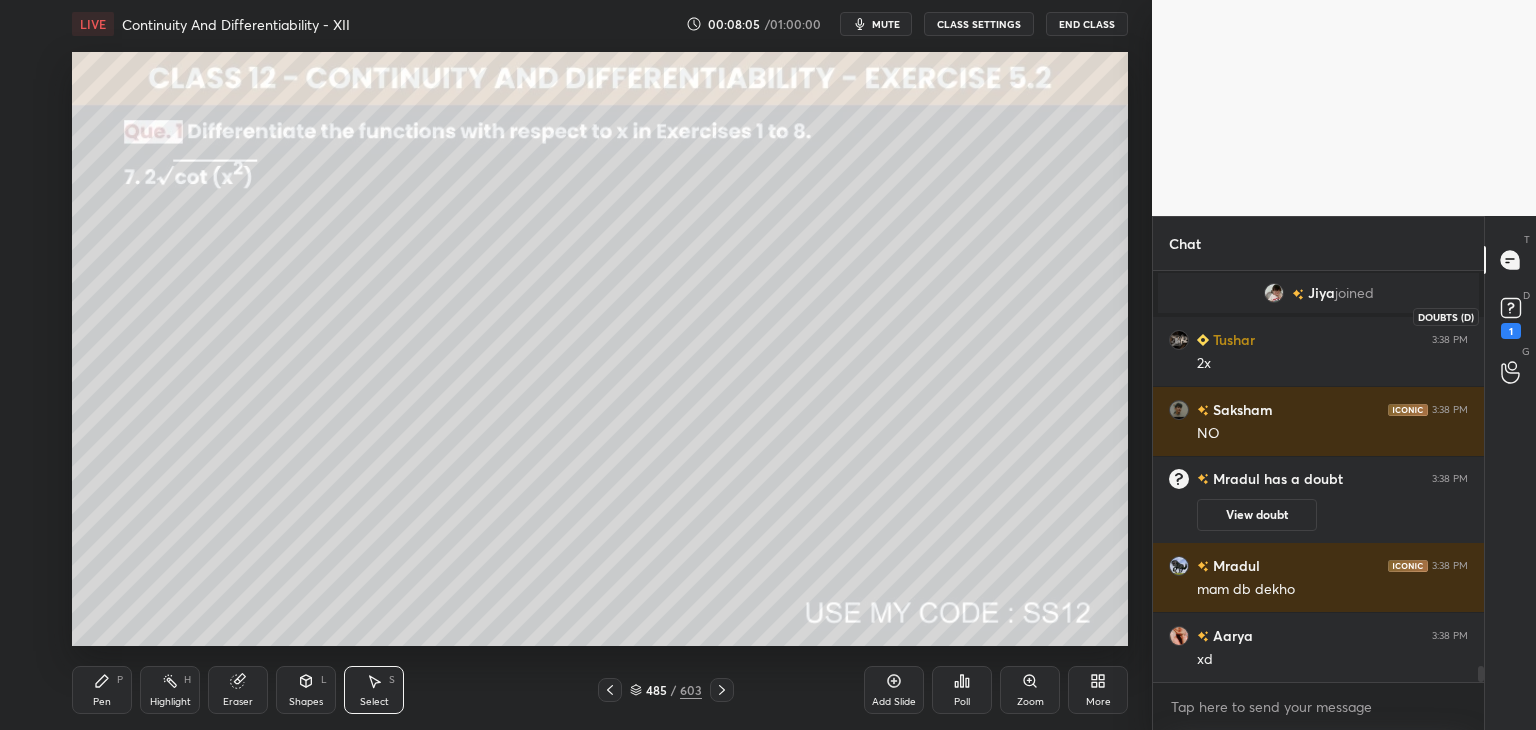 drag, startPoint x: 1512, startPoint y: 316, endPoint x: 1508, endPoint y: 351, distance: 35.22783 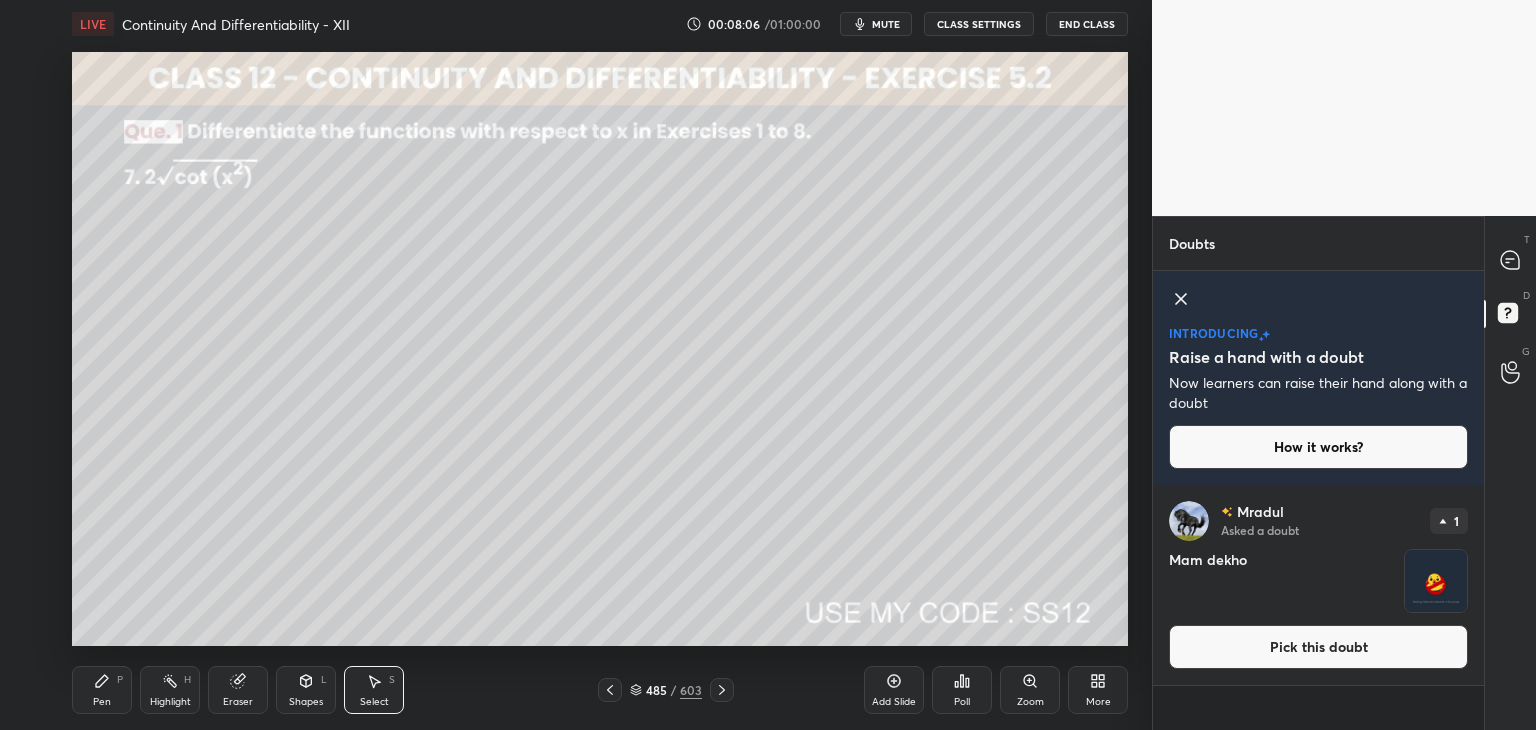 click at bounding box center [1436, 581] 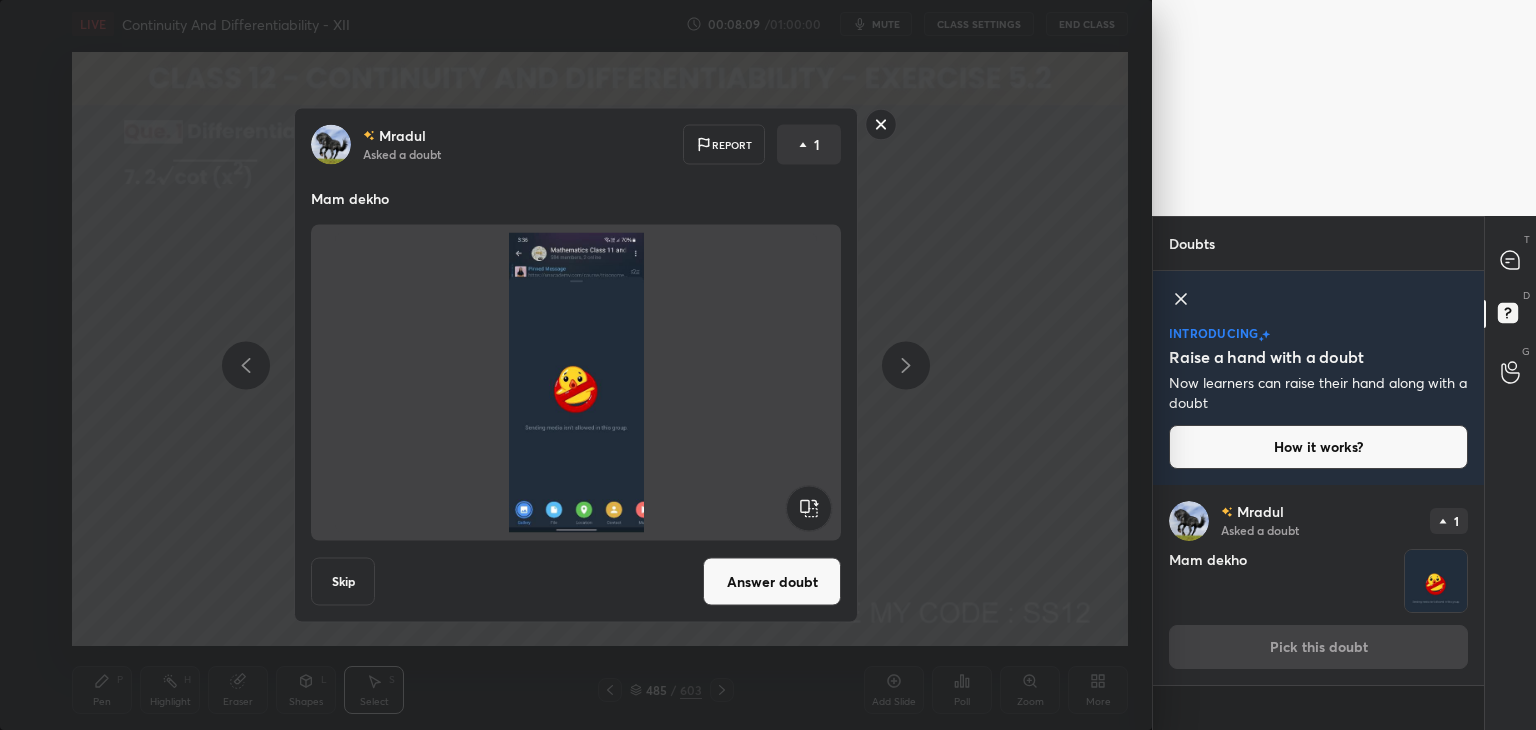 click 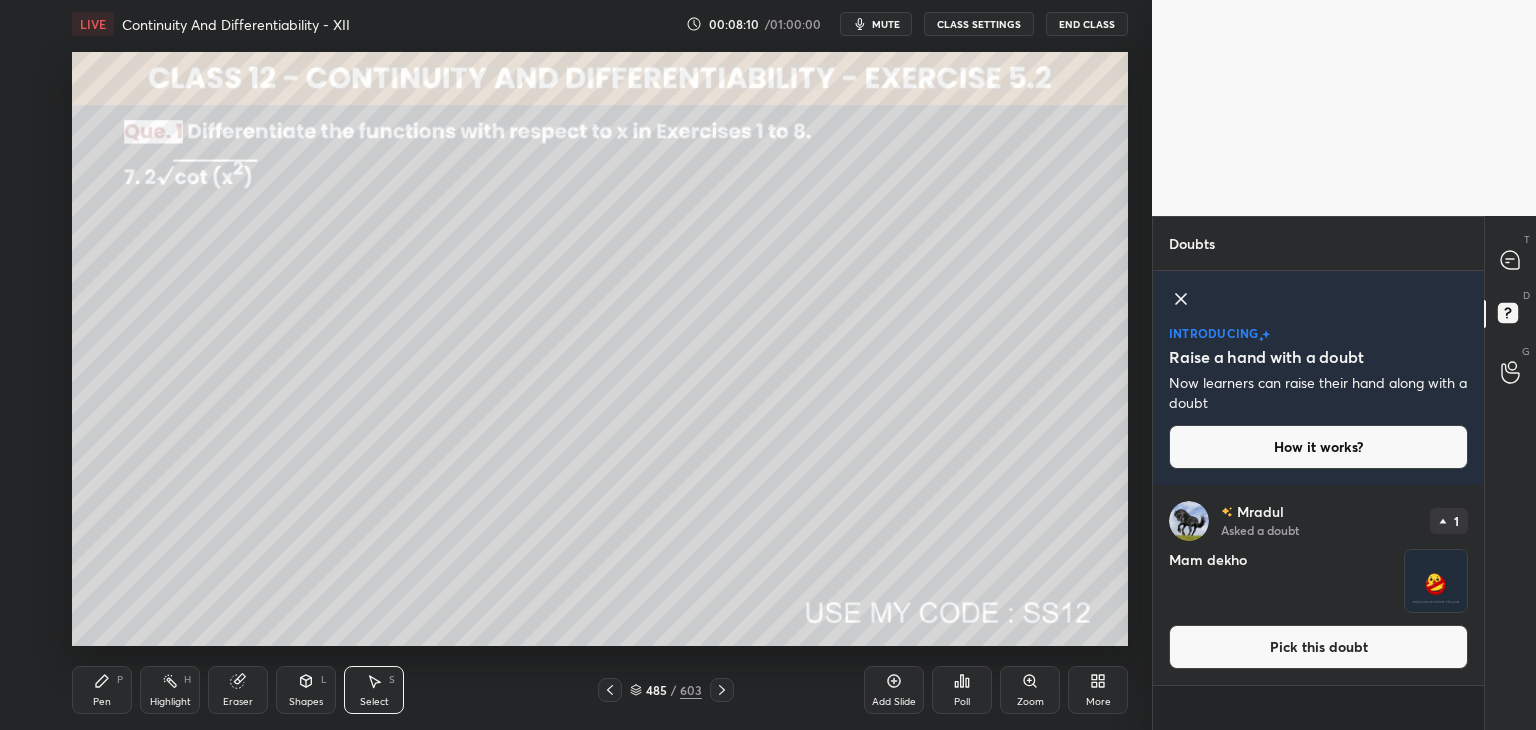 click on "T Messages (T)" at bounding box center (1510, 260) 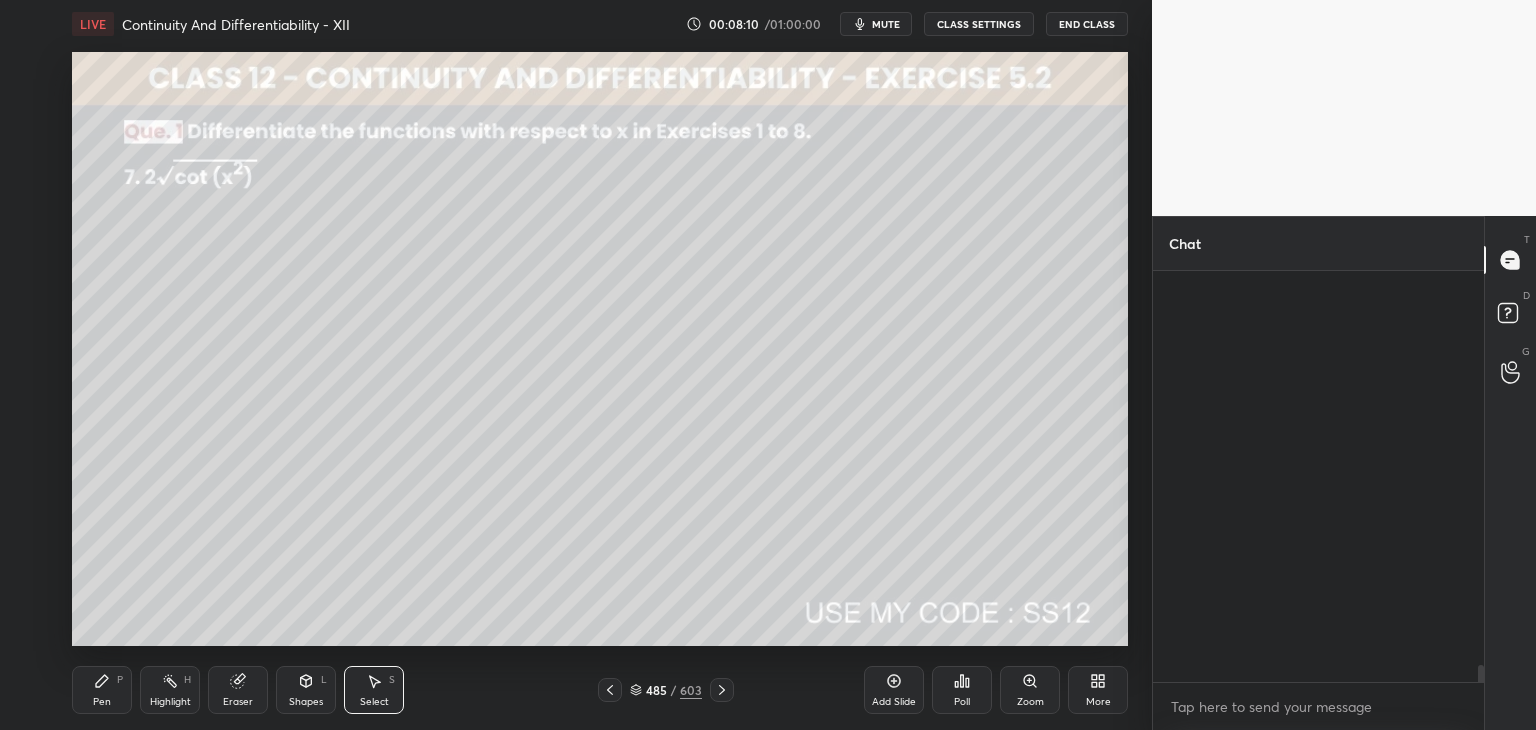 scroll, scrollTop: 10636, scrollLeft: 0, axis: vertical 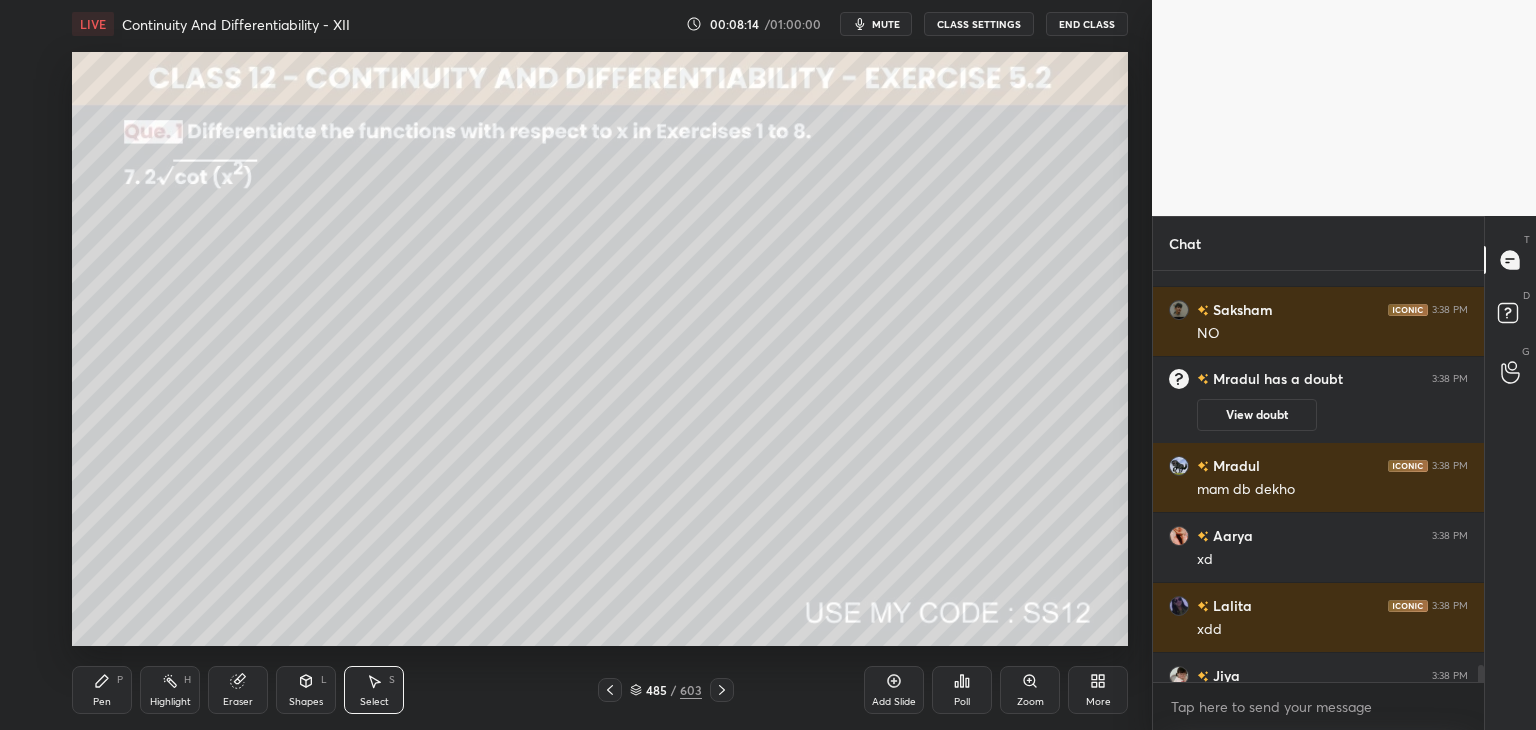 click on "Select S" at bounding box center [374, 690] 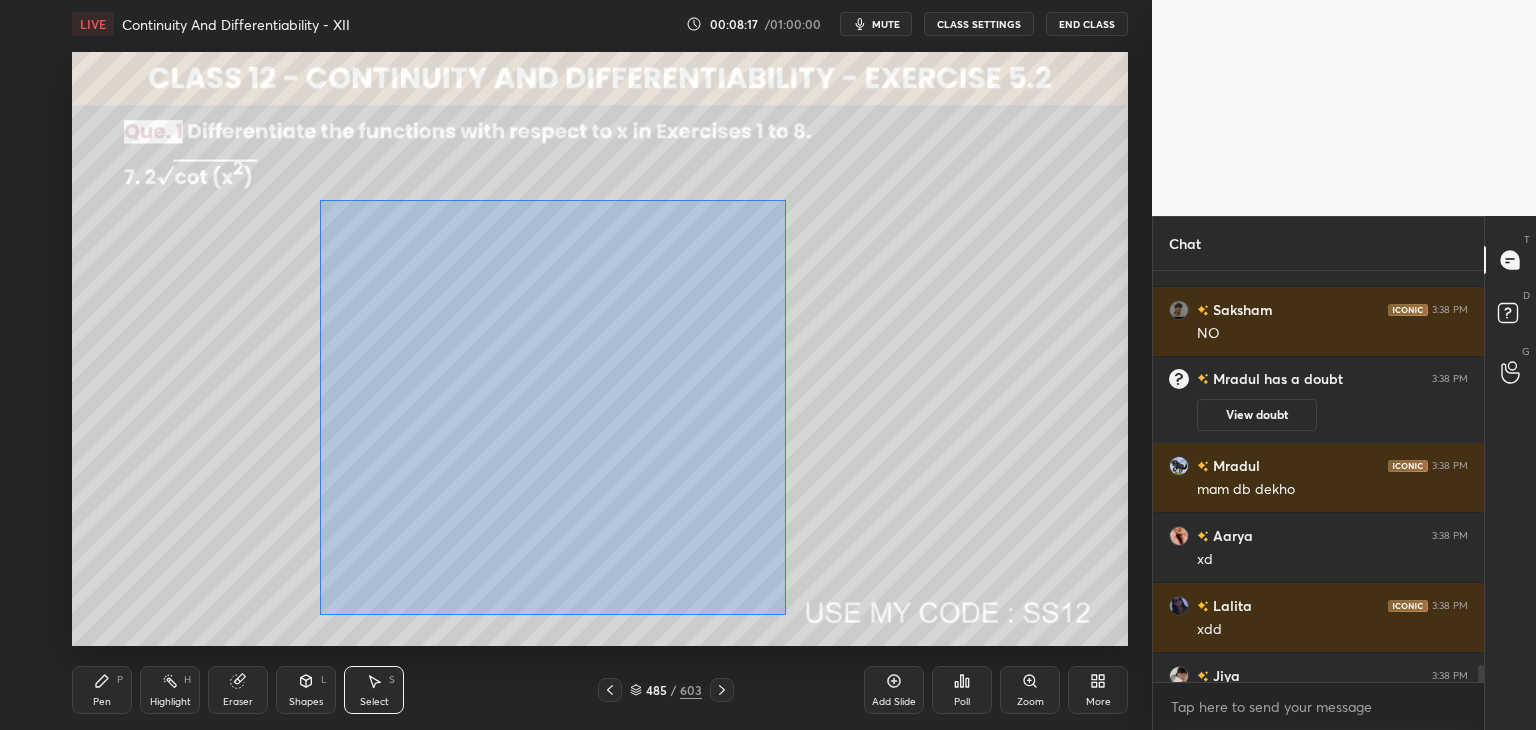drag, startPoint x: 320, startPoint y: 200, endPoint x: 785, endPoint y: 609, distance: 619.2786 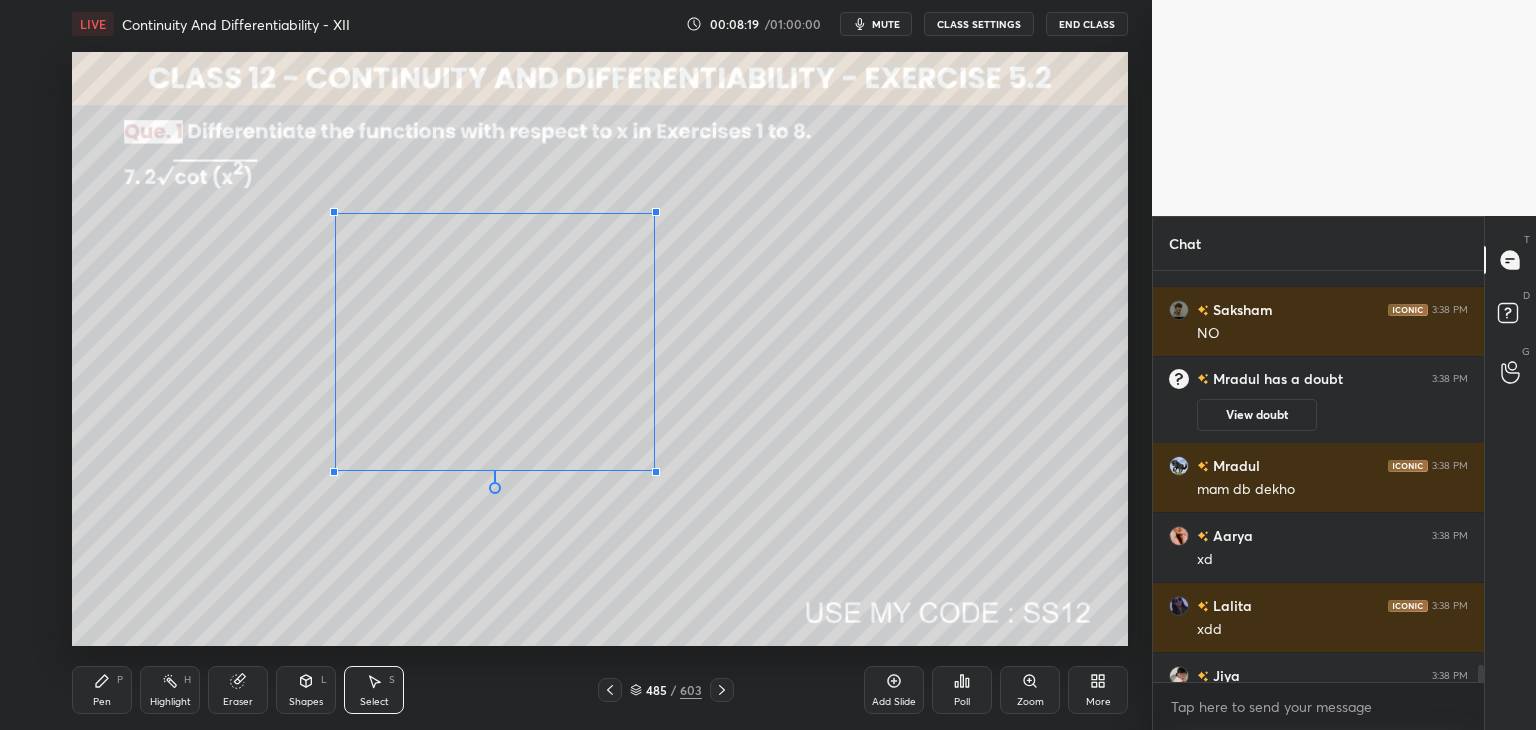 drag, startPoint x: 753, startPoint y: 565, endPoint x: 641, endPoint y: 465, distance: 150.14659 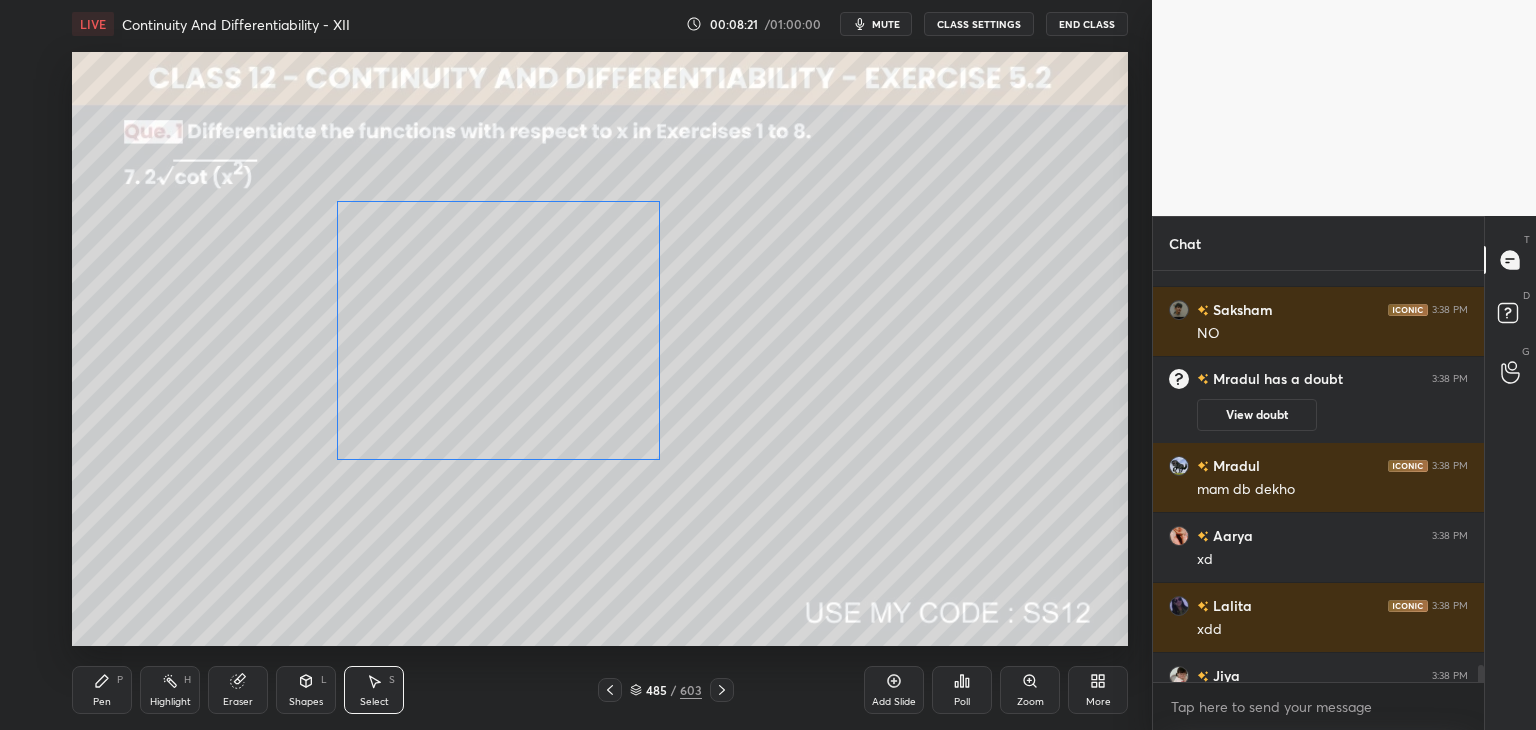 drag, startPoint x: 588, startPoint y: 321, endPoint x: 580, endPoint y: 337, distance: 17.888544 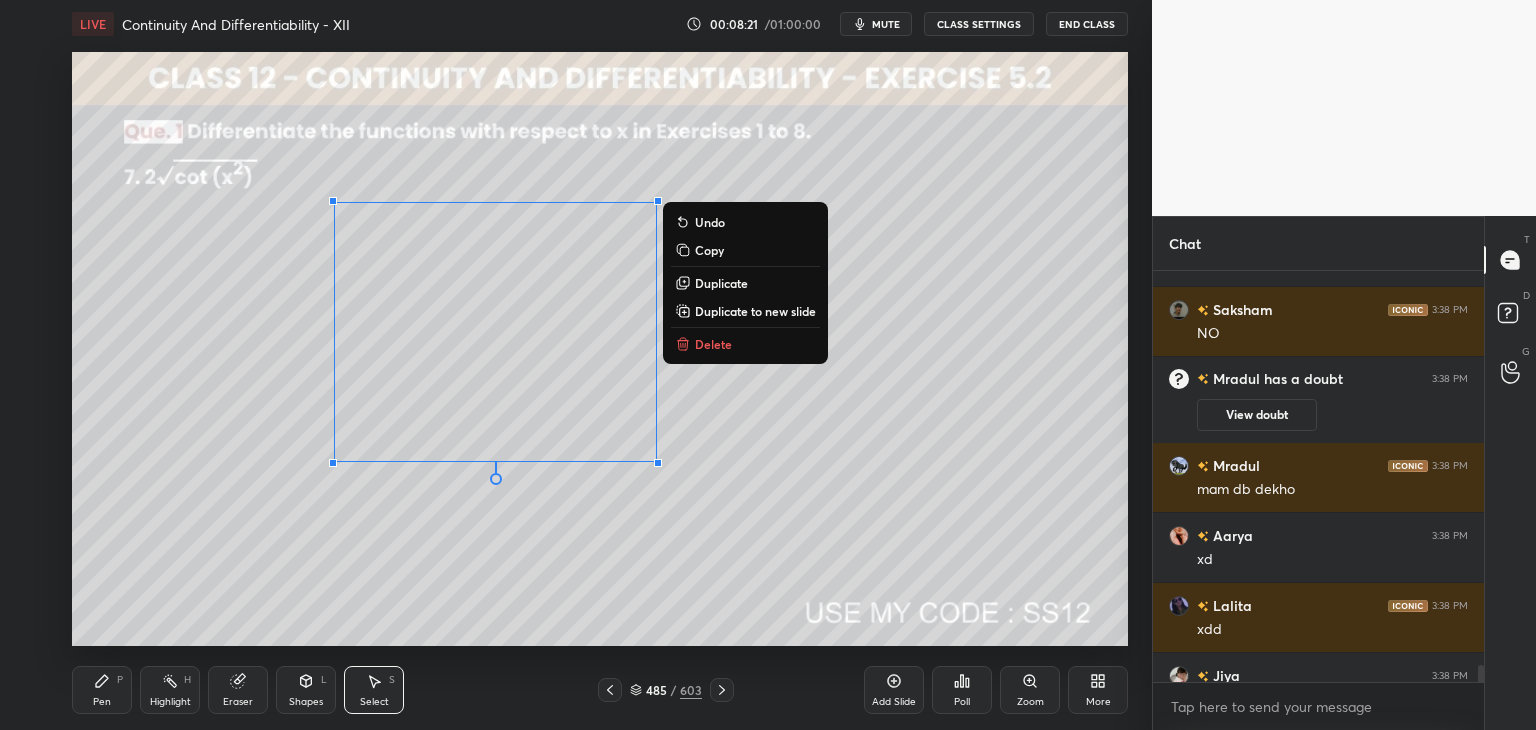 click on "0 ° Undo Copy Duplicate Duplicate to new slide Delete" at bounding box center (600, 349) 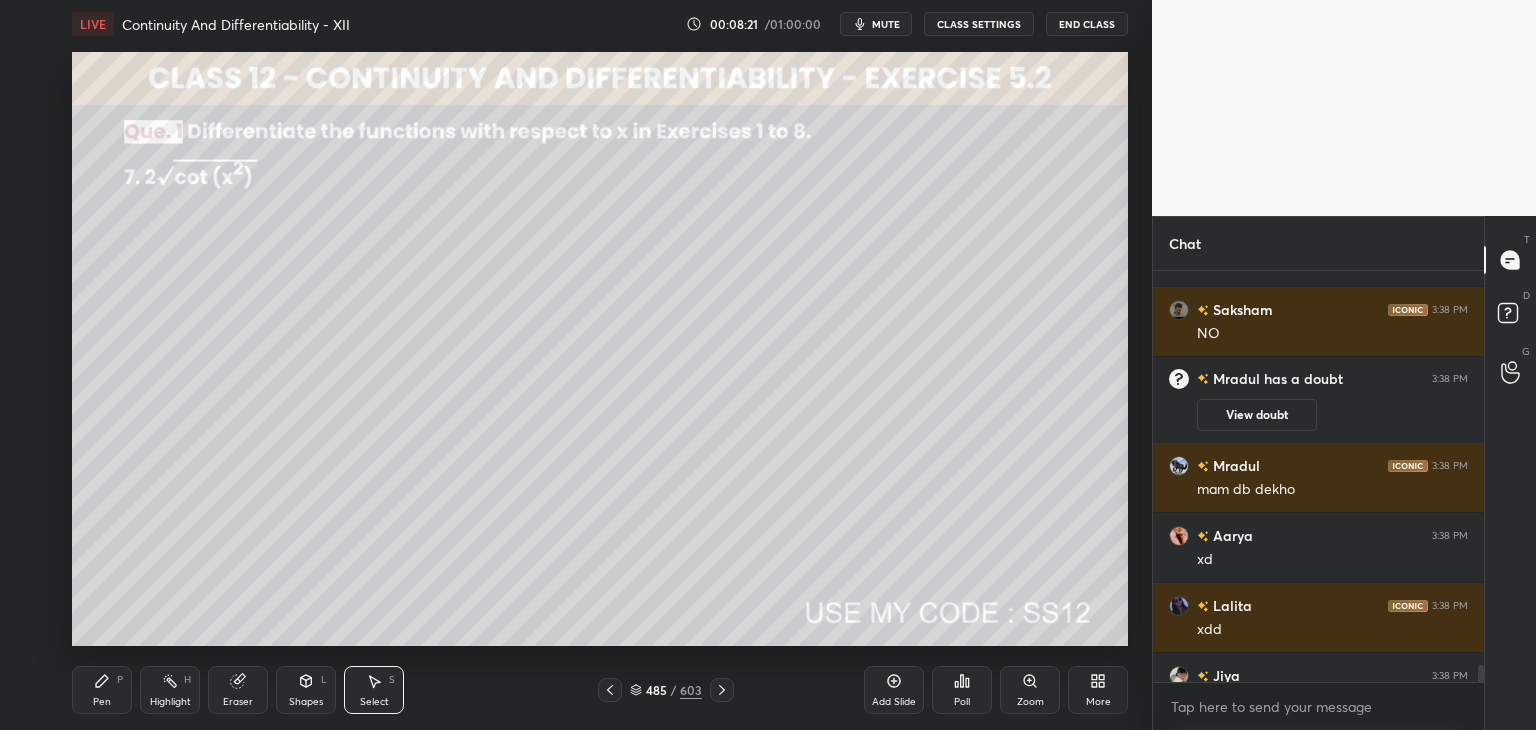 scroll, scrollTop: 10746, scrollLeft: 0, axis: vertical 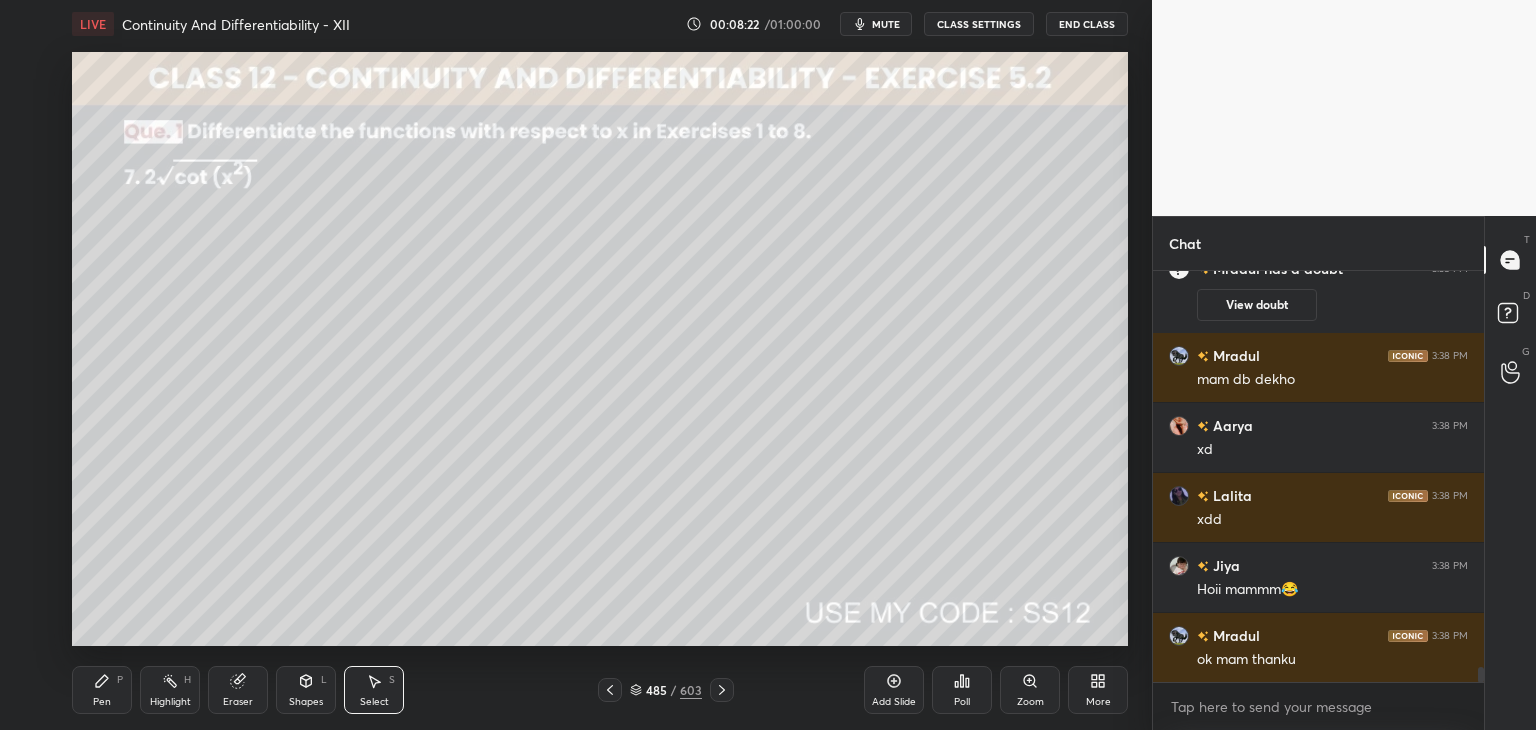 drag, startPoint x: 84, startPoint y: 699, endPoint x: 123, endPoint y: 664, distance: 52.40229 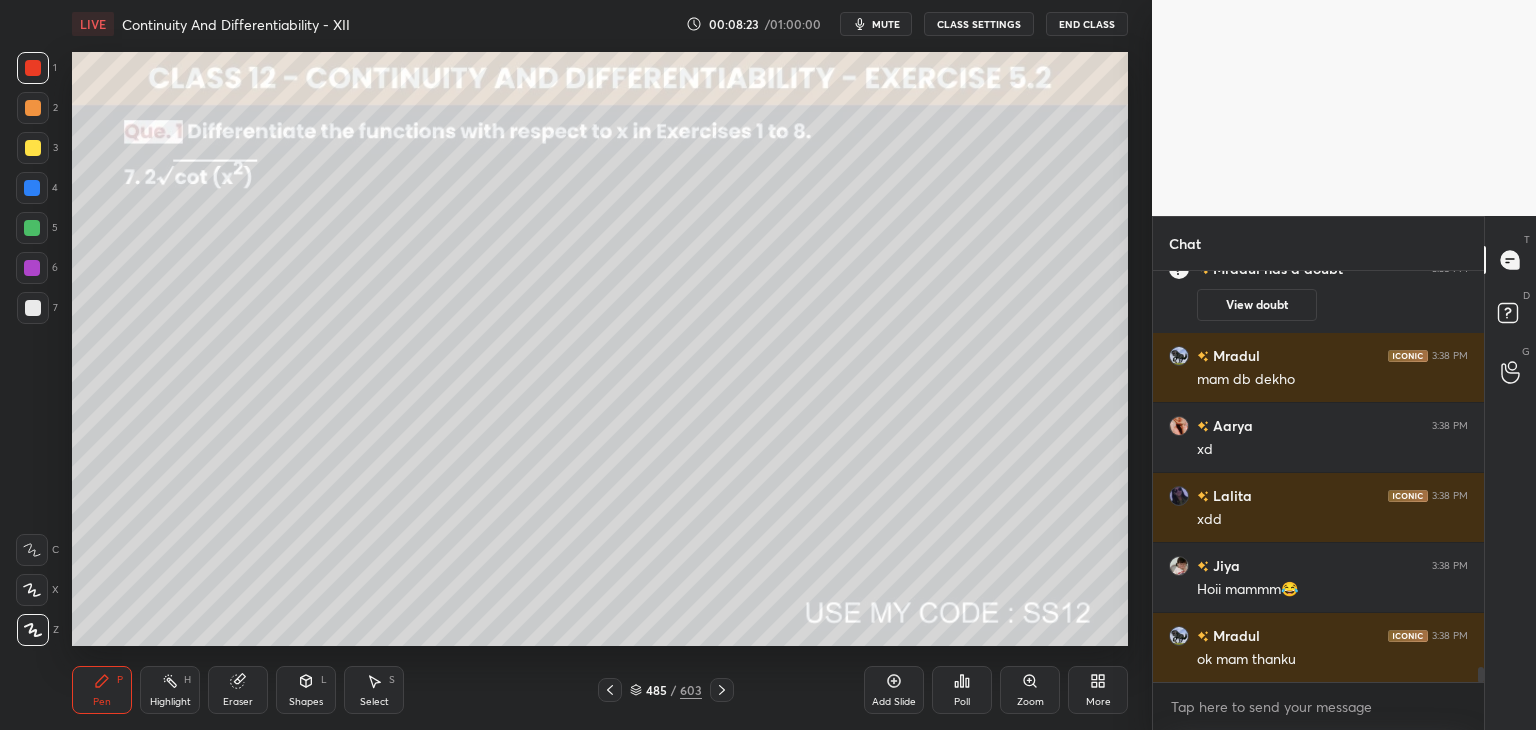 click at bounding box center [33, 308] 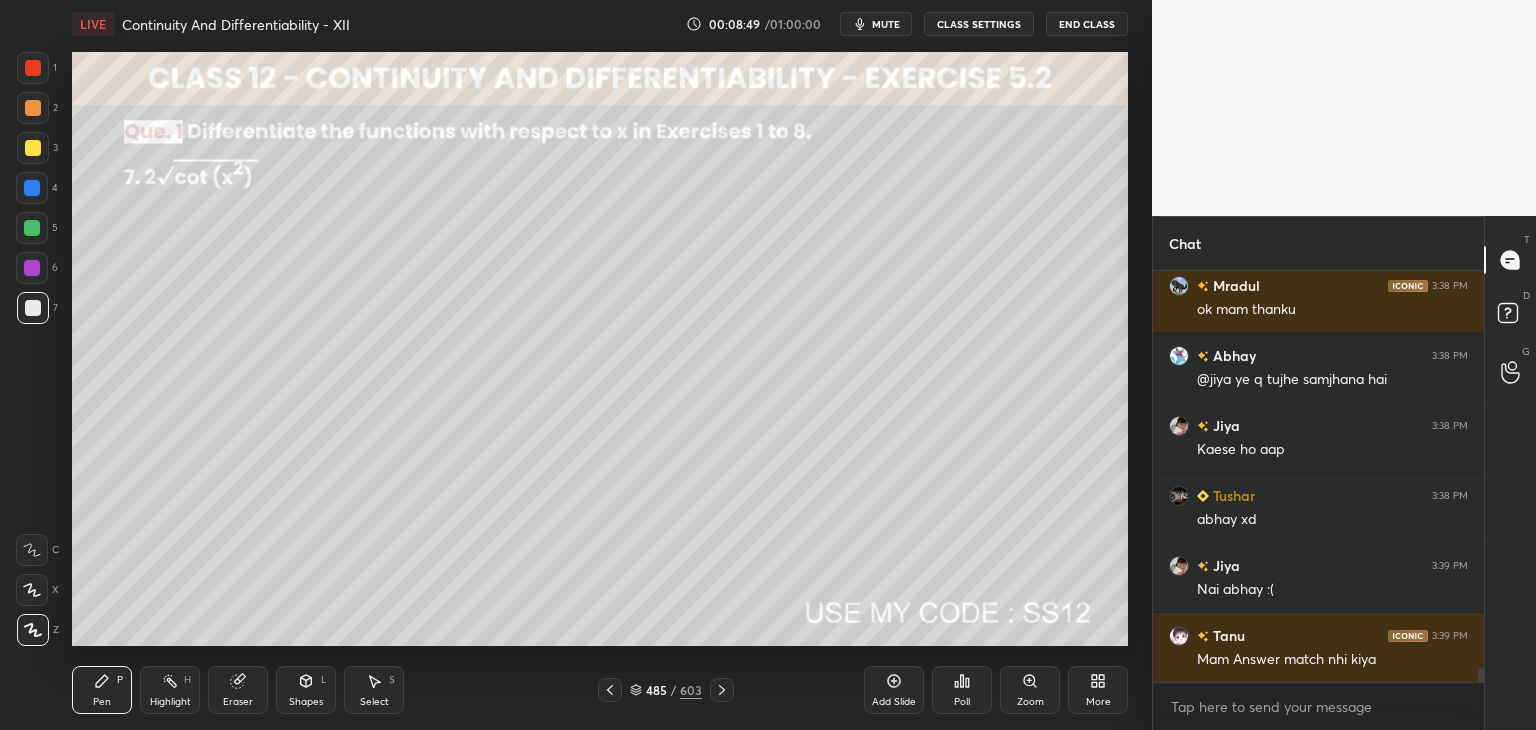 scroll, scrollTop: 11166, scrollLeft: 0, axis: vertical 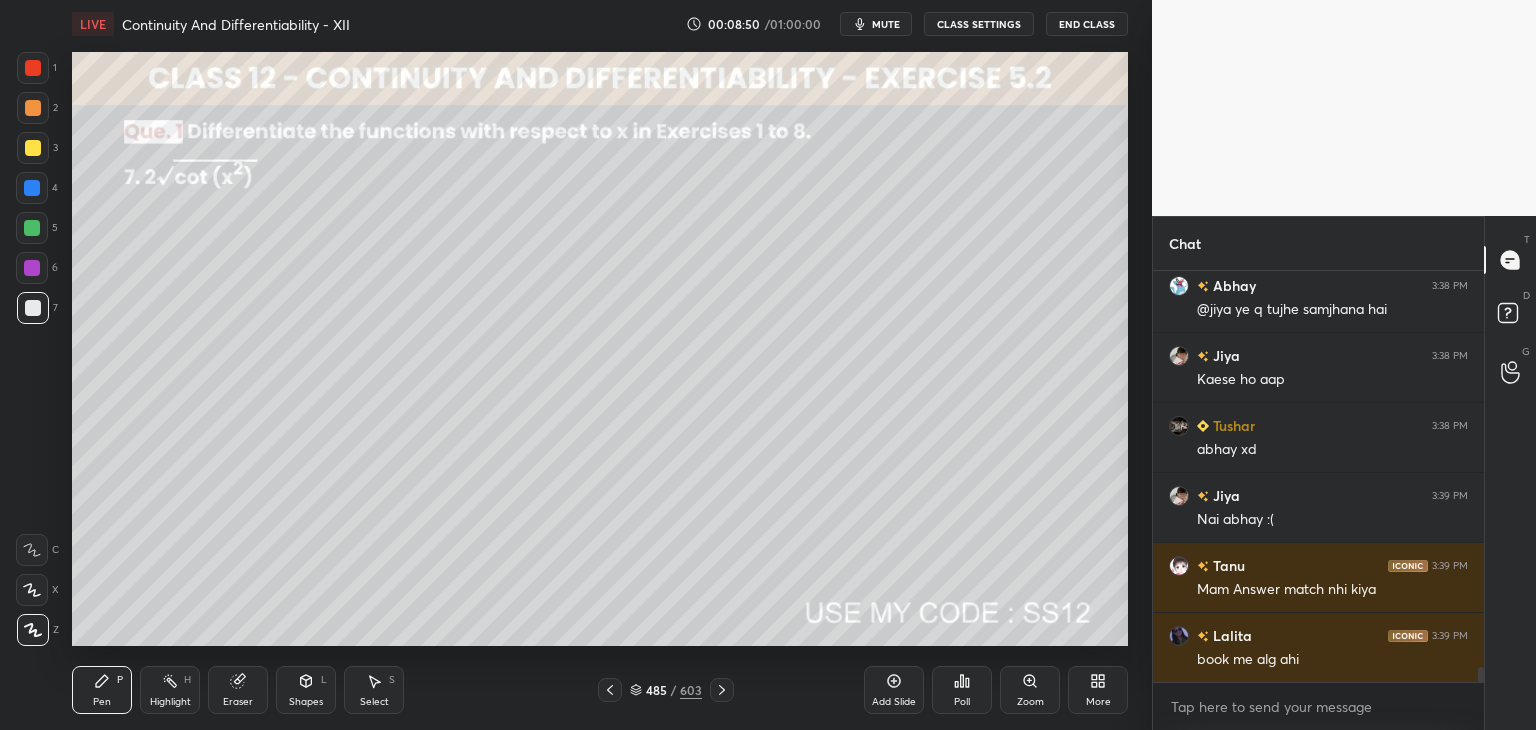 click on "Select" at bounding box center (374, 702) 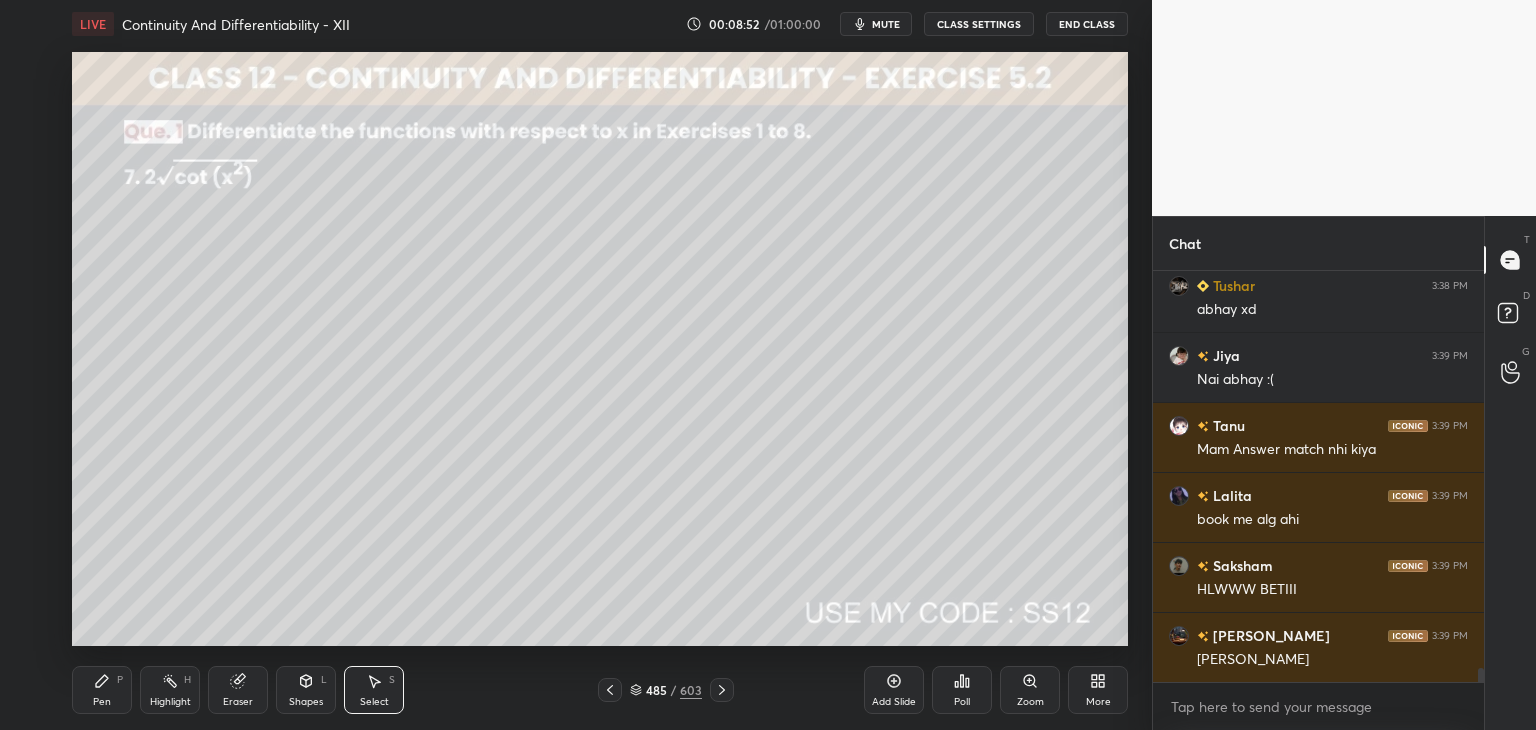 scroll, scrollTop: 11376, scrollLeft: 0, axis: vertical 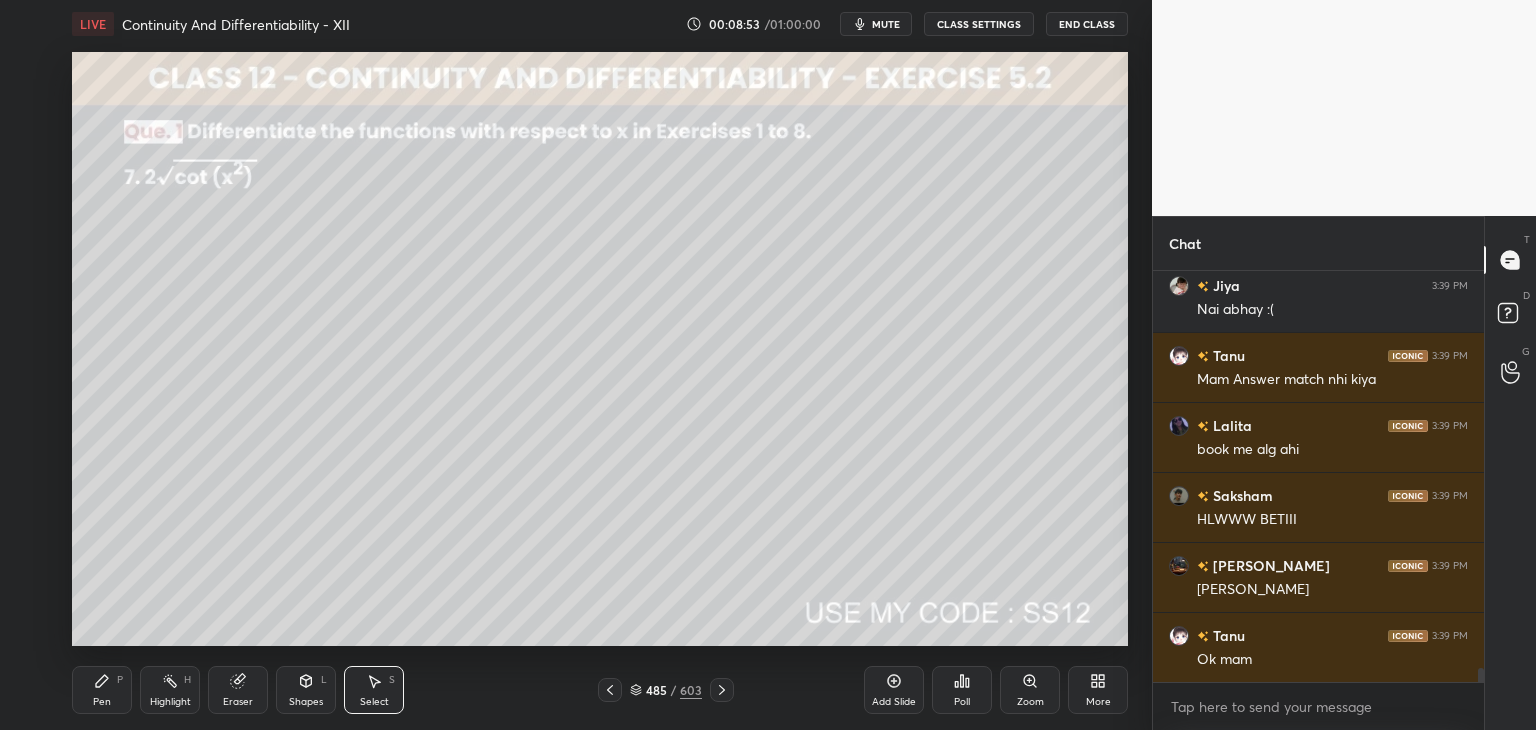 drag, startPoint x: 379, startPoint y: 699, endPoint x: 384, endPoint y: 679, distance: 20.615528 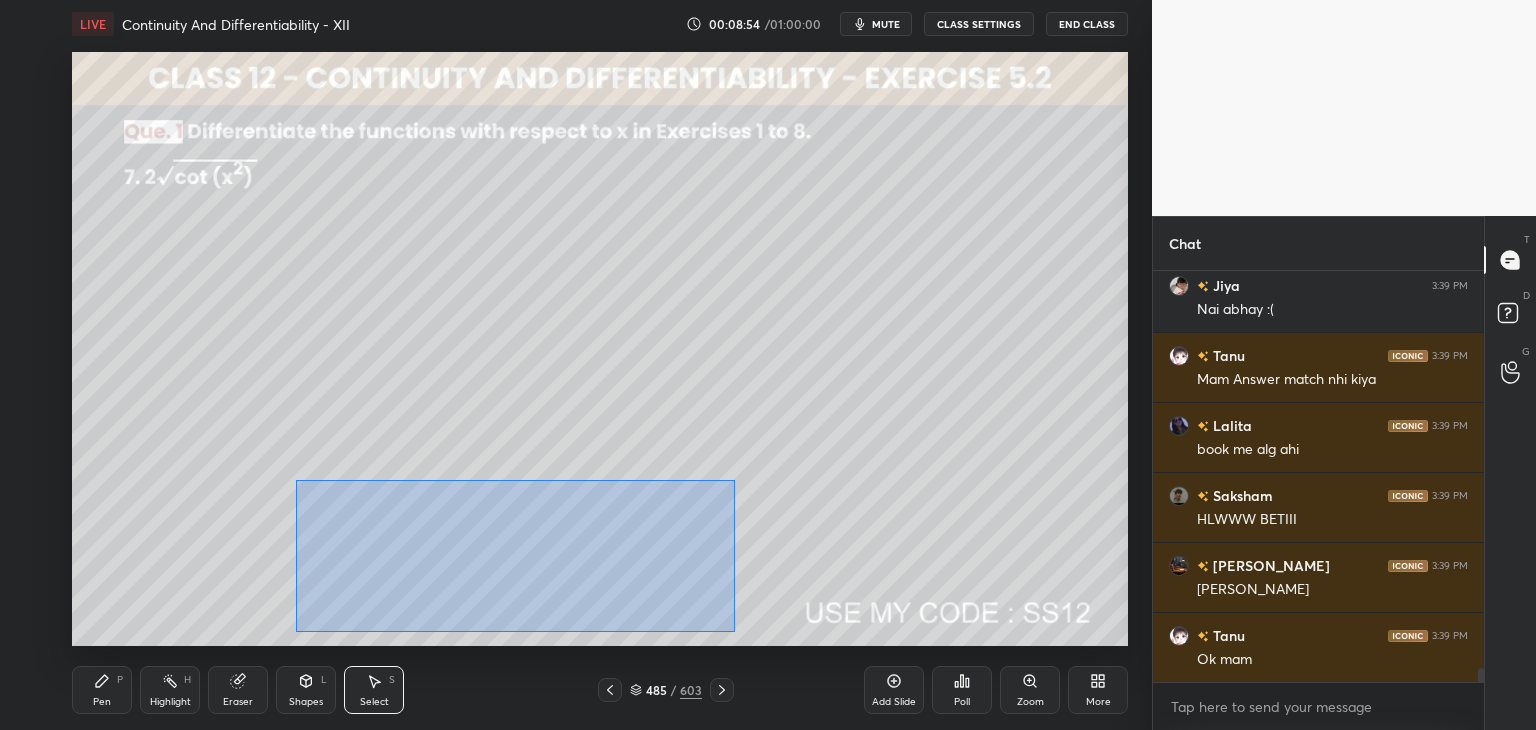 drag, startPoint x: 317, startPoint y: 493, endPoint x: 731, endPoint y: 593, distance: 425.9061 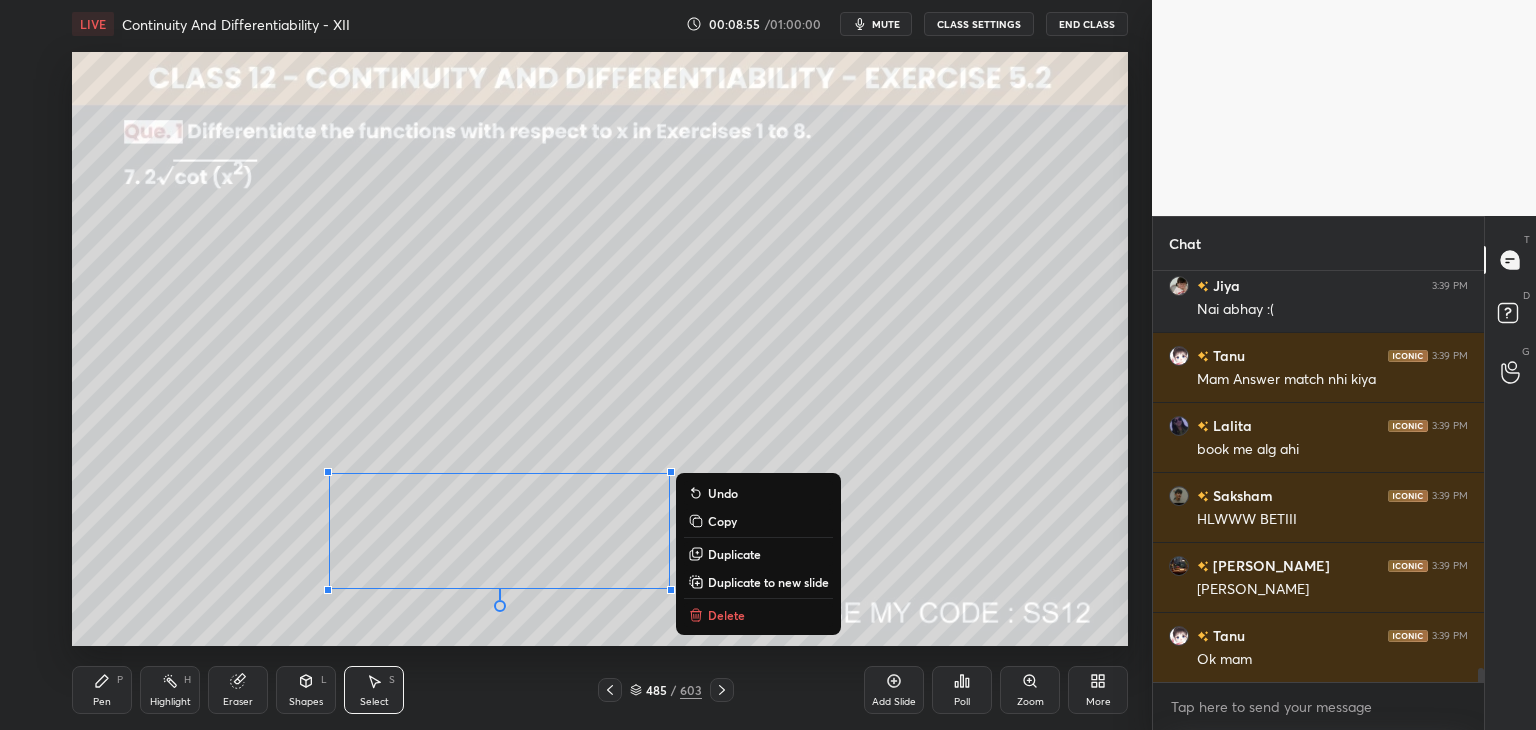drag, startPoint x: 712, startPoint y: 529, endPoint x: 743, endPoint y: 554, distance: 39.824615 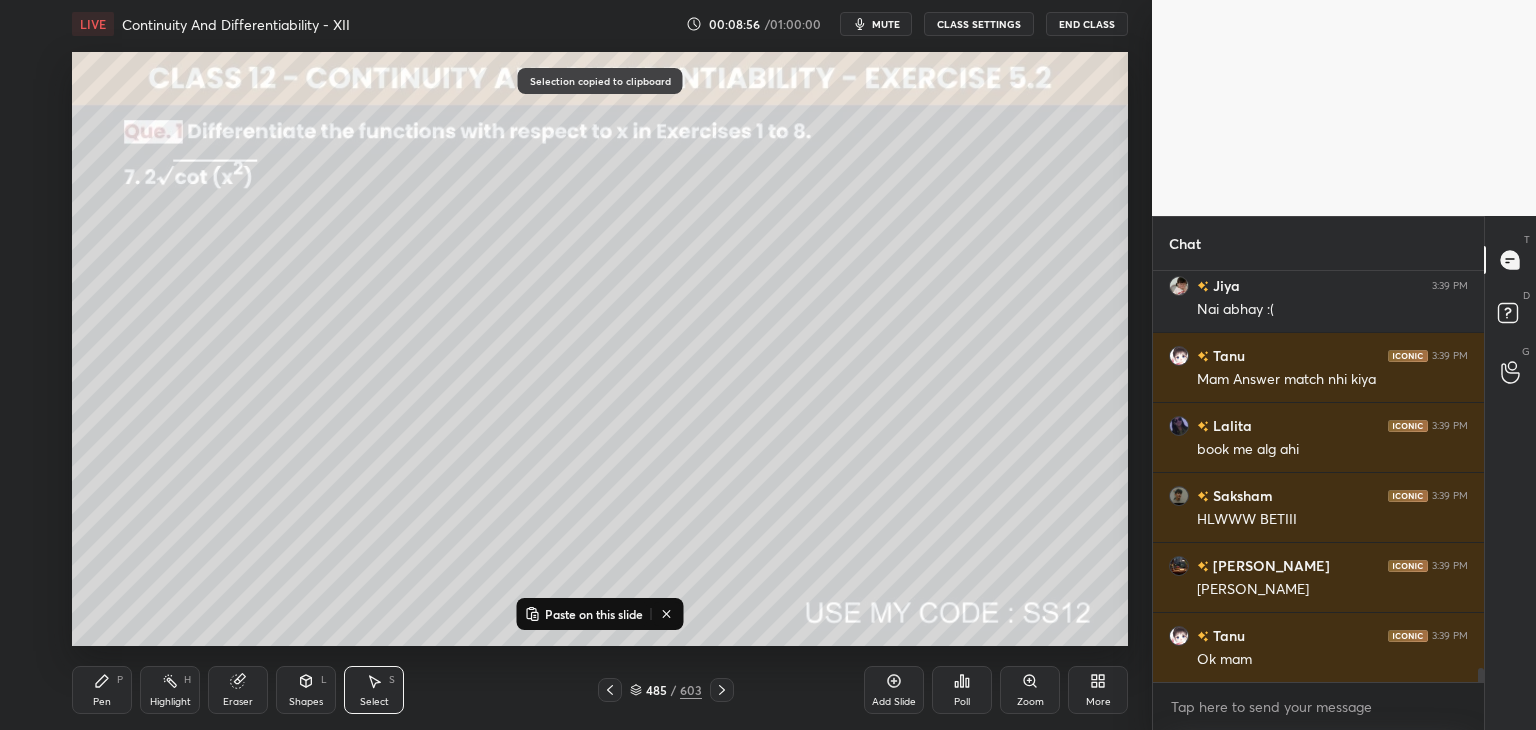 drag, startPoint x: 898, startPoint y: 703, endPoint x: 892, endPoint y: 681, distance: 22.803509 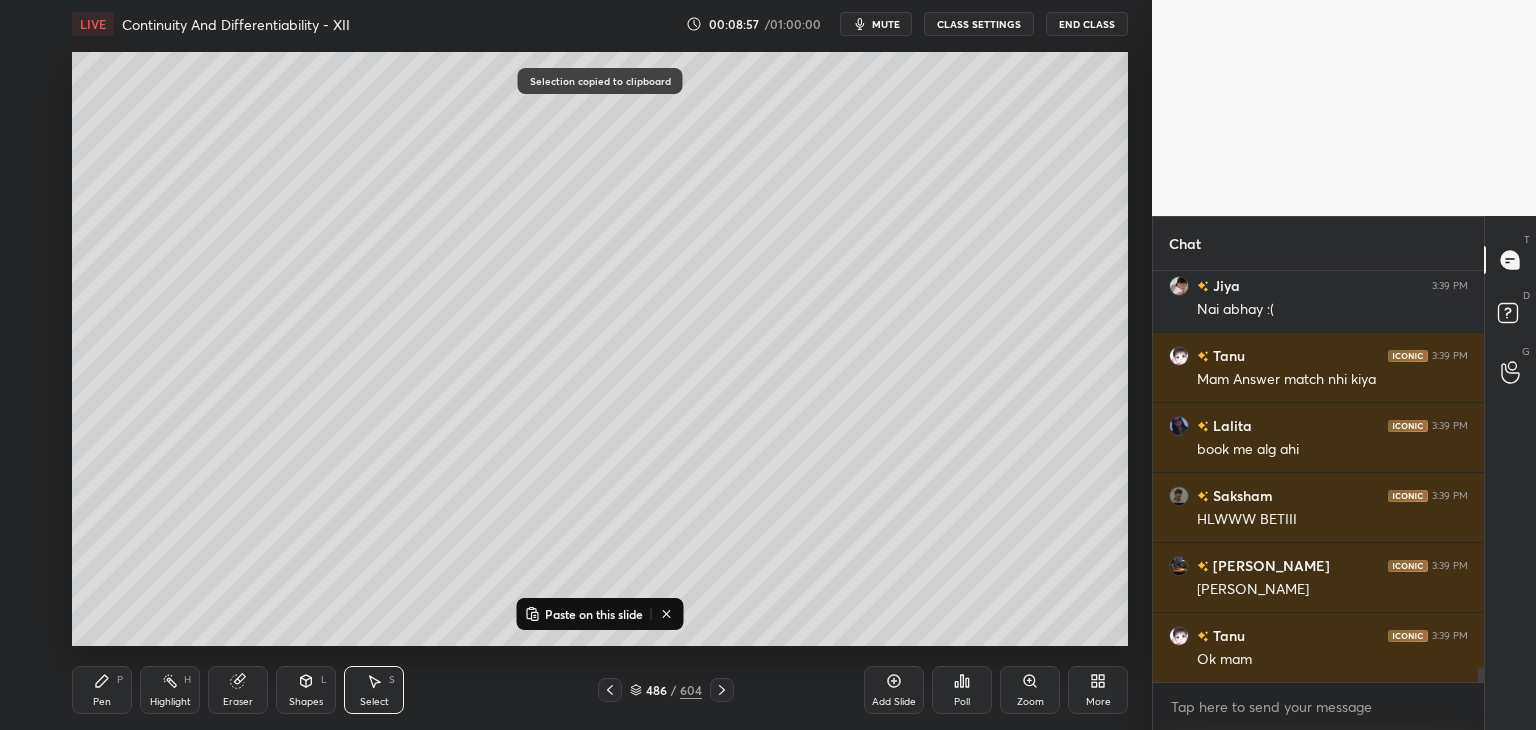 drag, startPoint x: 588, startPoint y: 618, endPoint x: 612, endPoint y: 565, distance: 58.18075 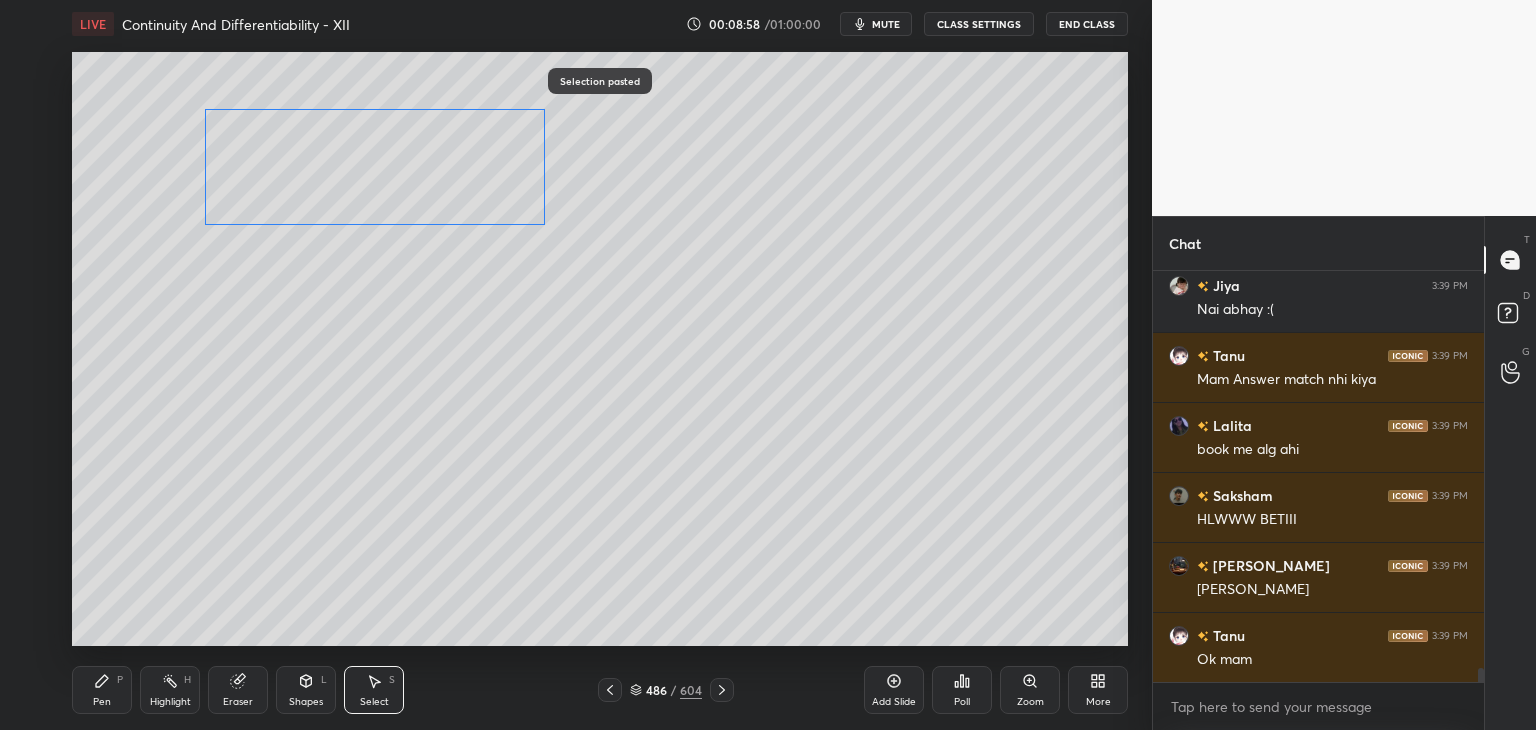 drag, startPoint x: 520, startPoint y: 534, endPoint x: 400, endPoint y: 221, distance: 335.21484 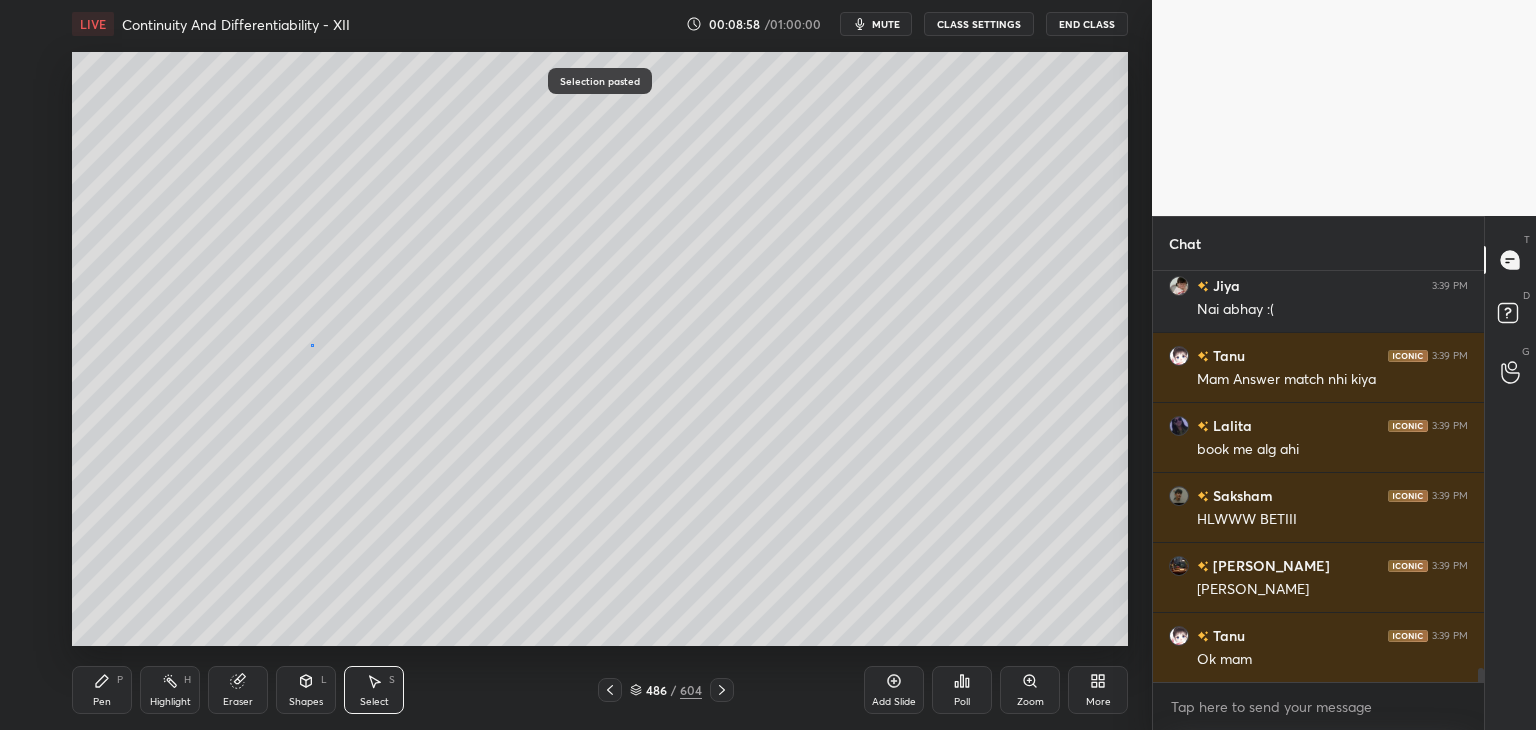click on "0 ° Undo Copy Paste here Duplicate Duplicate to new slide Delete" at bounding box center [600, 349] 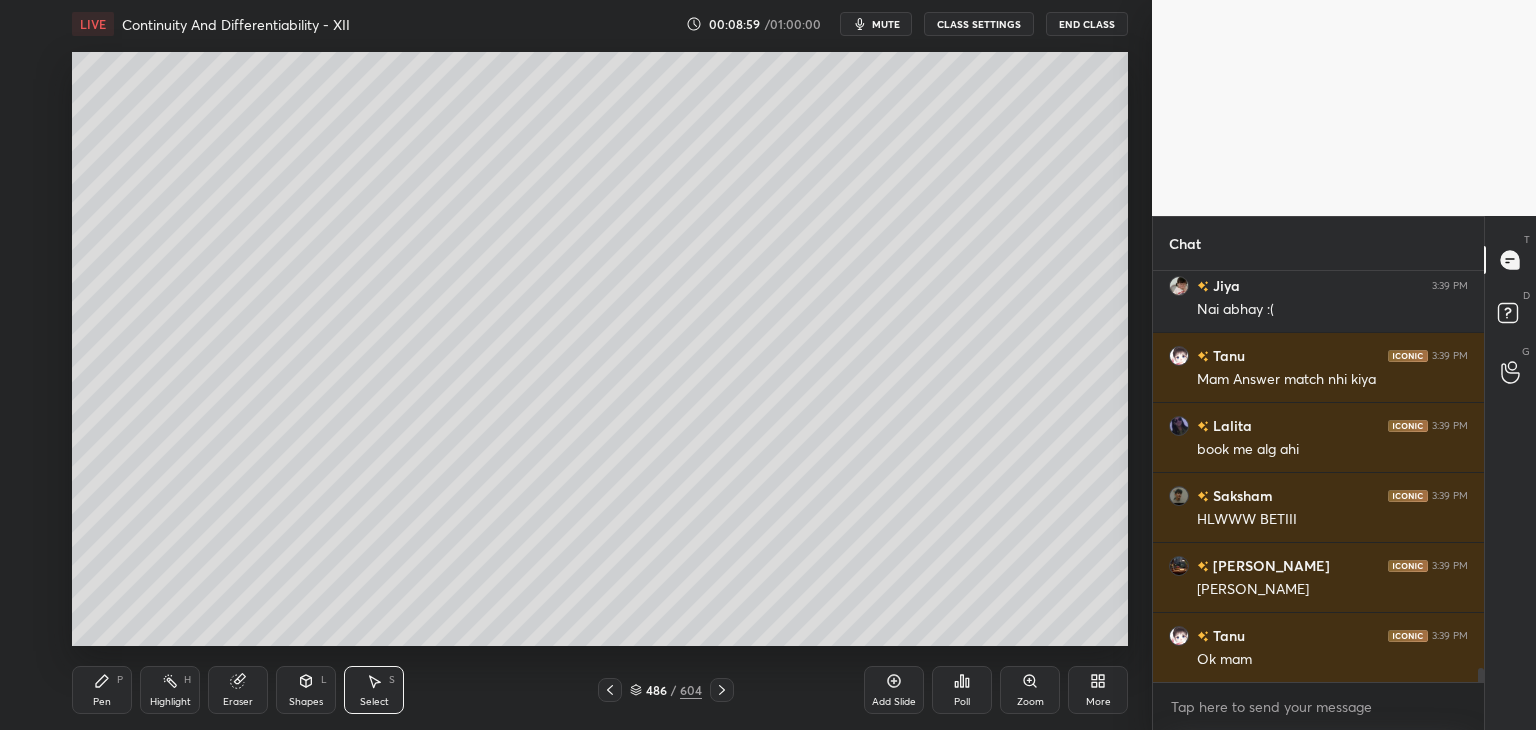 click on "Pen P" at bounding box center [102, 690] 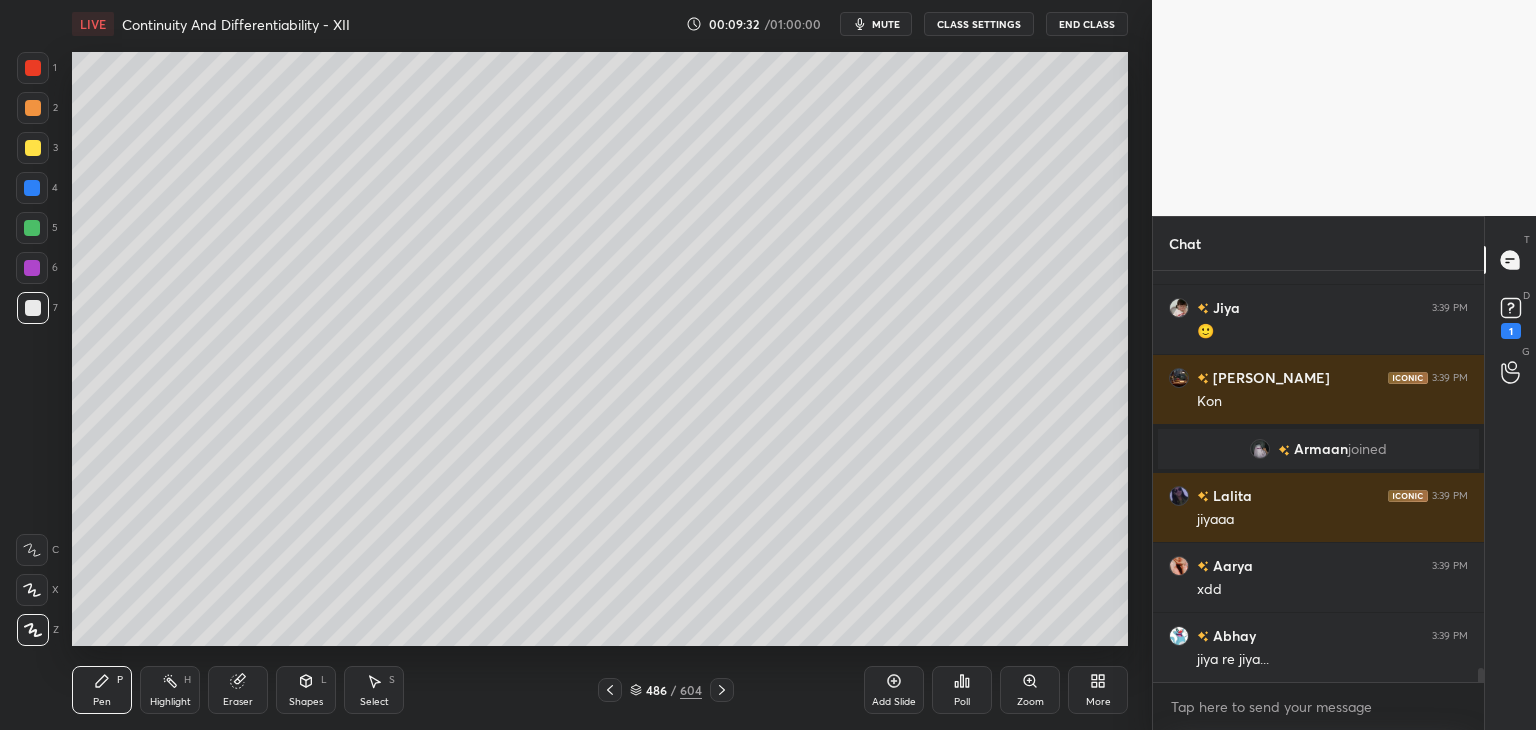 scroll, scrollTop: 11472, scrollLeft: 0, axis: vertical 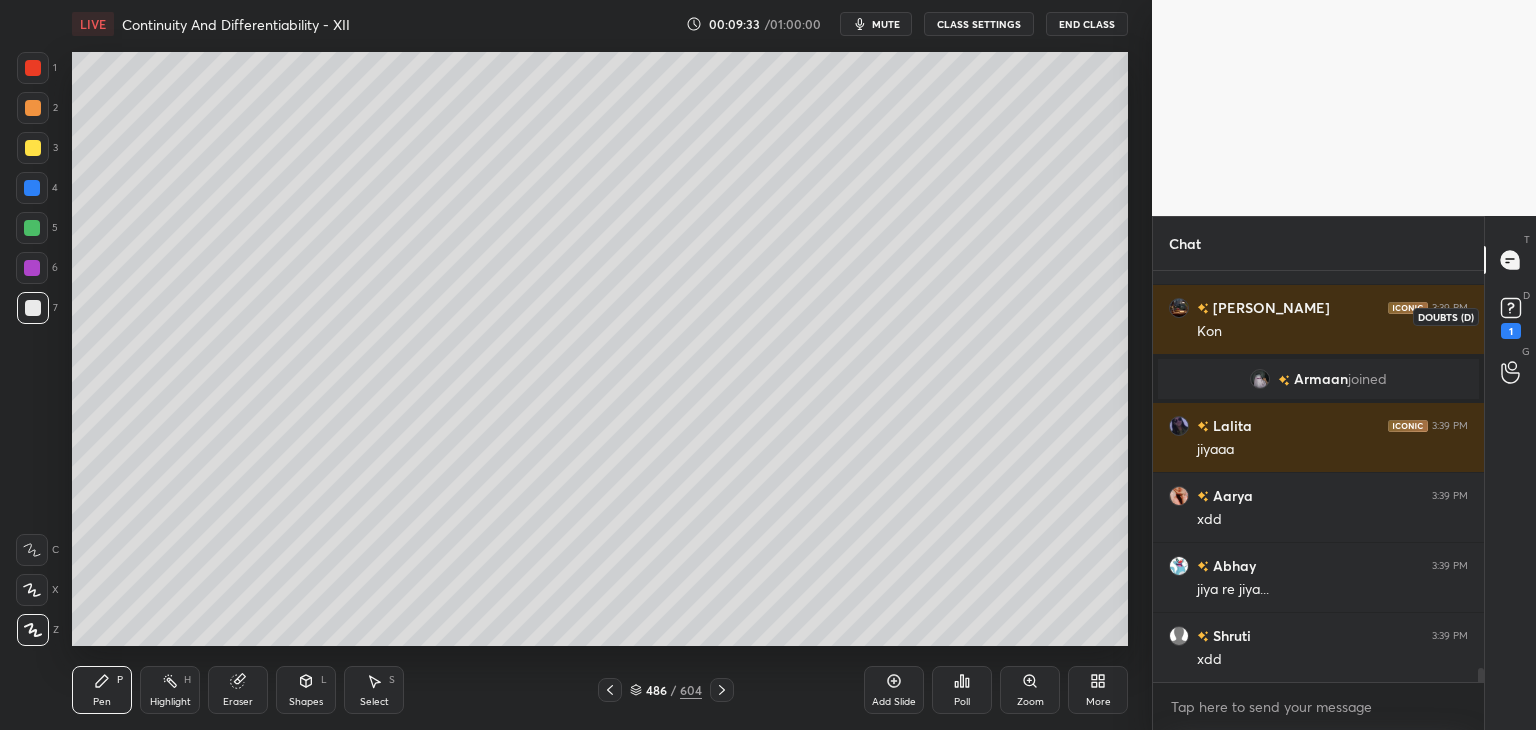 click on "1" at bounding box center (1511, 316) 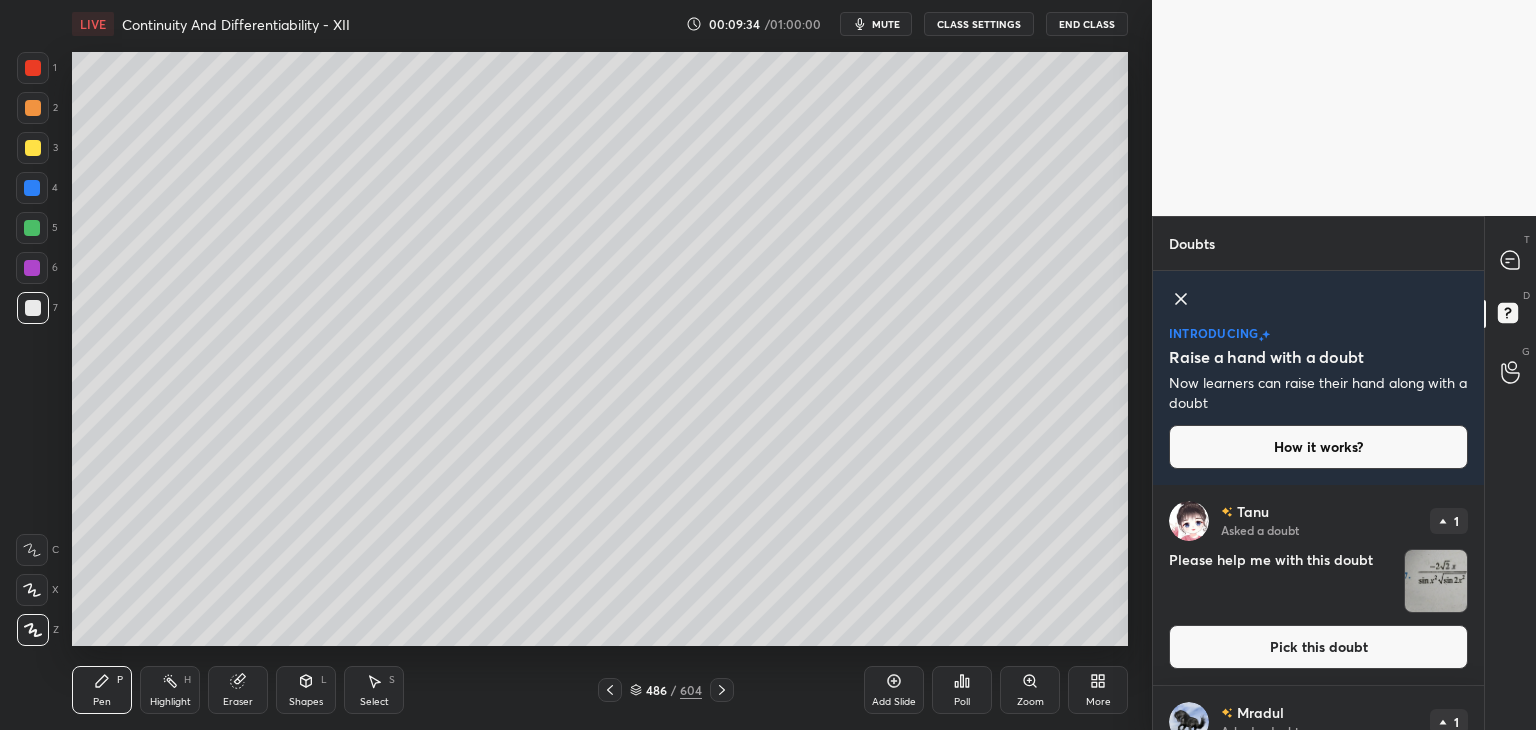 click at bounding box center (1436, 581) 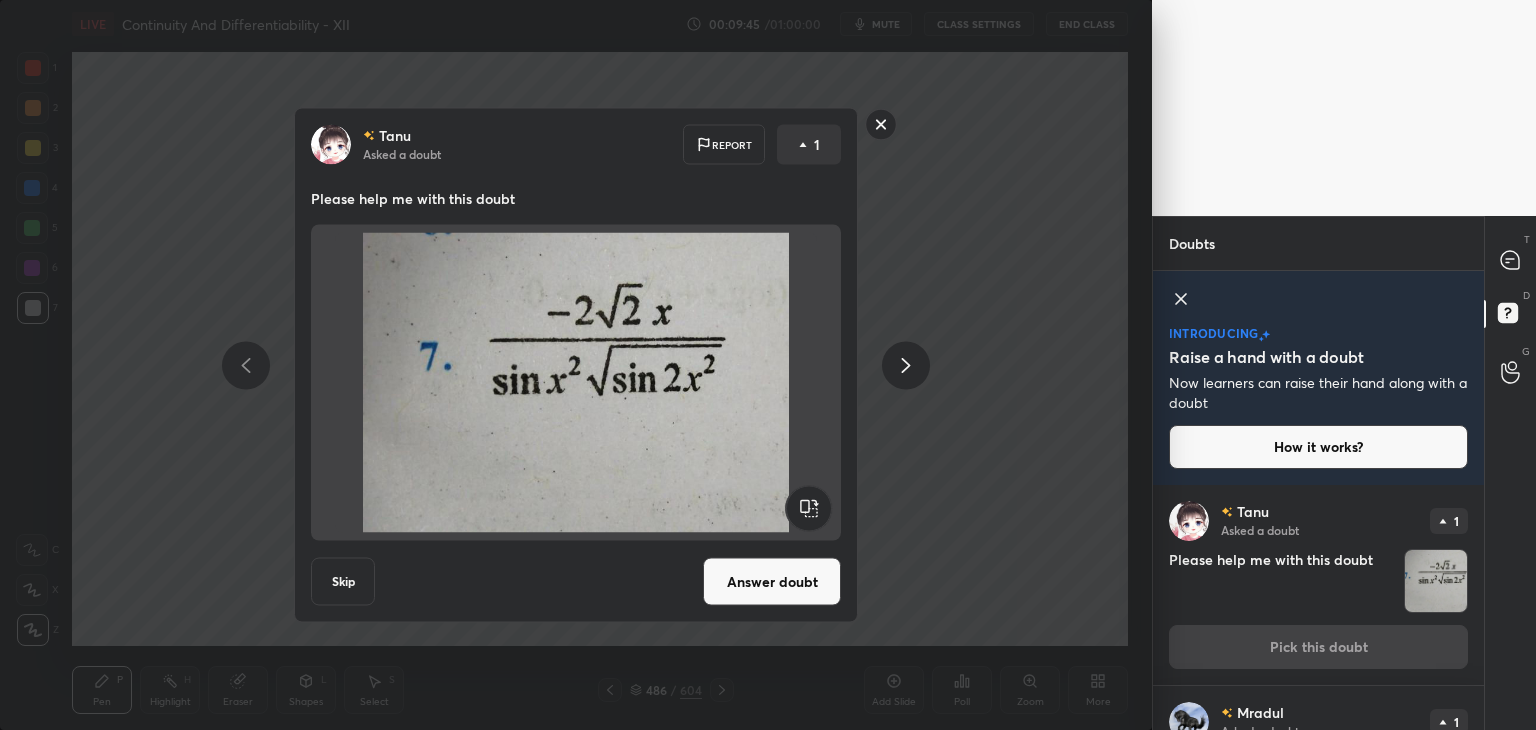 click 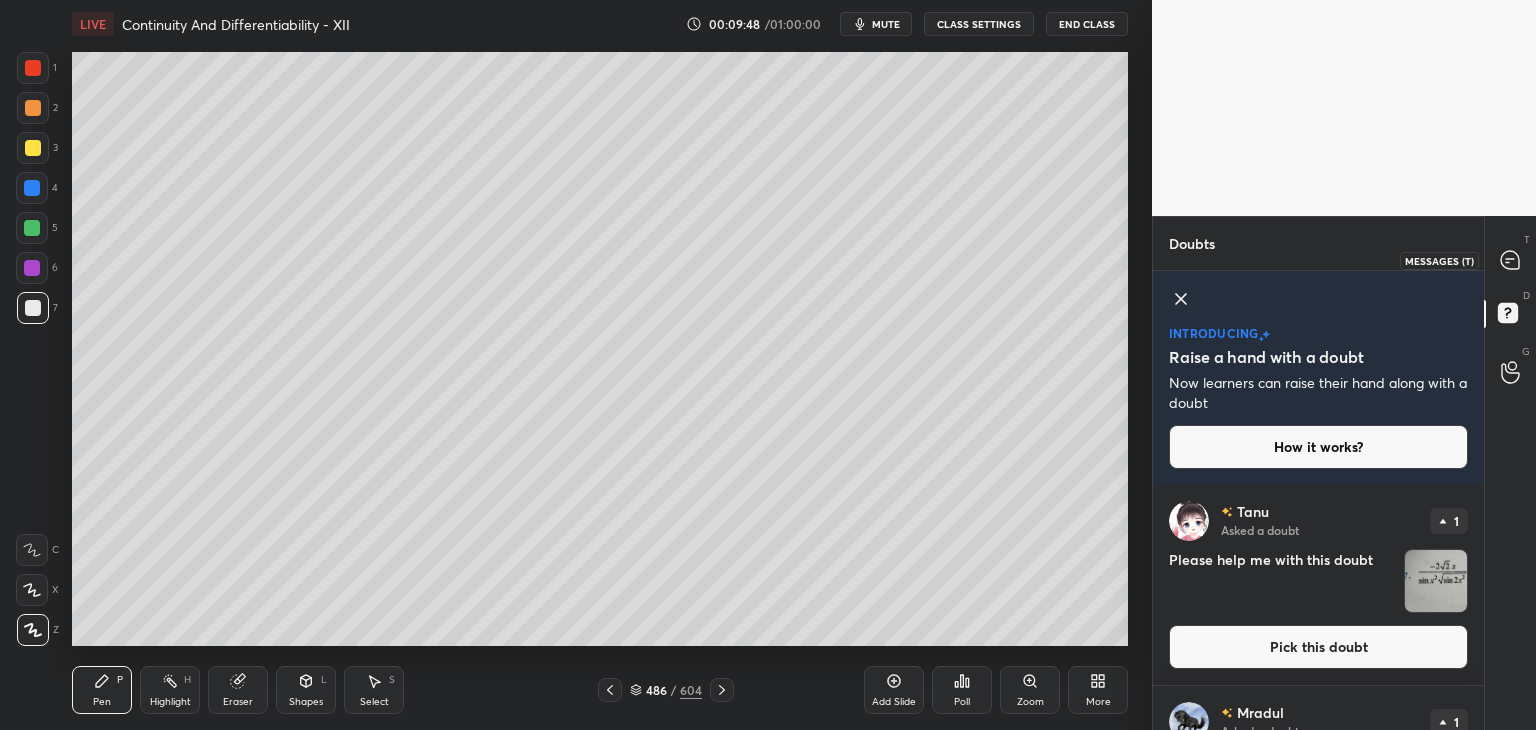 click 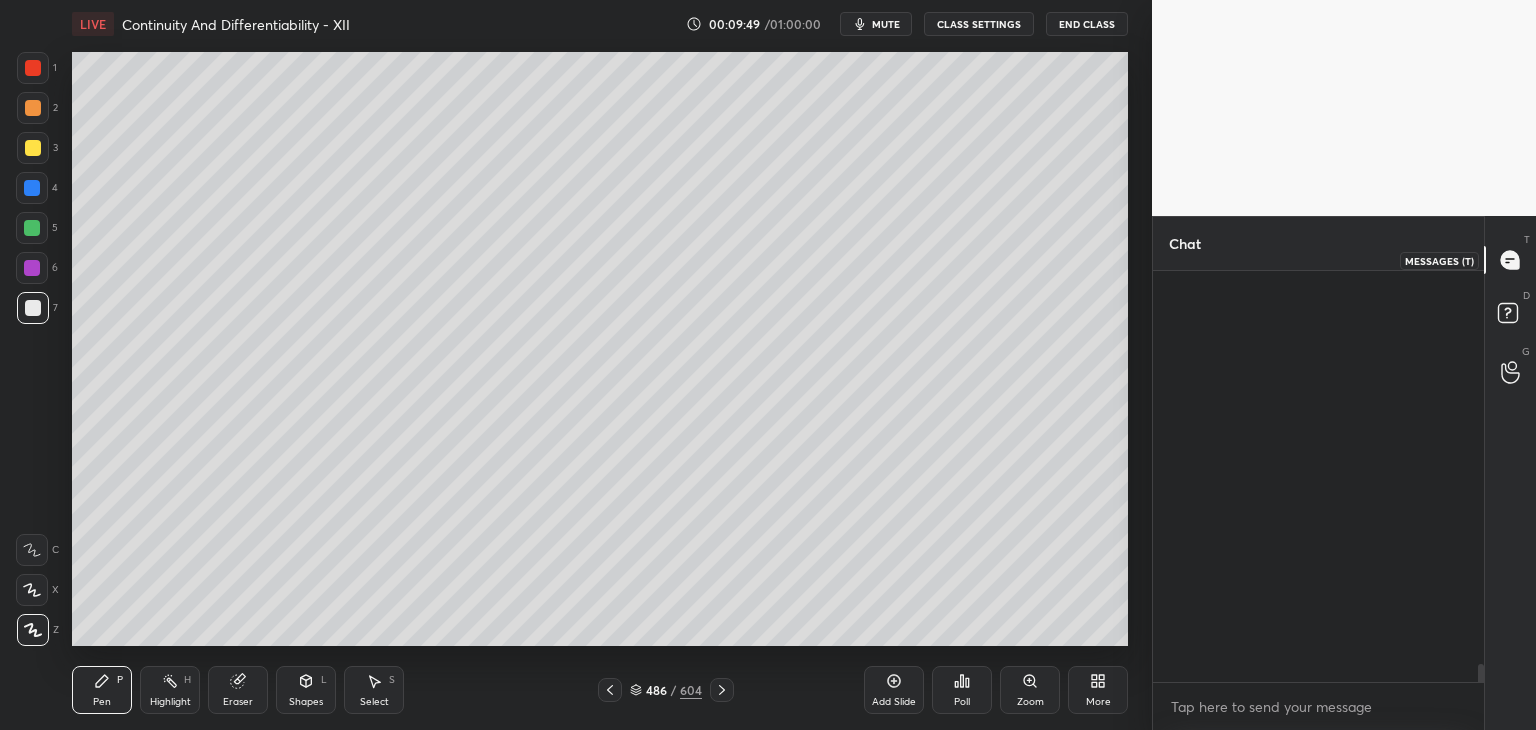 scroll, scrollTop: 12208, scrollLeft: 0, axis: vertical 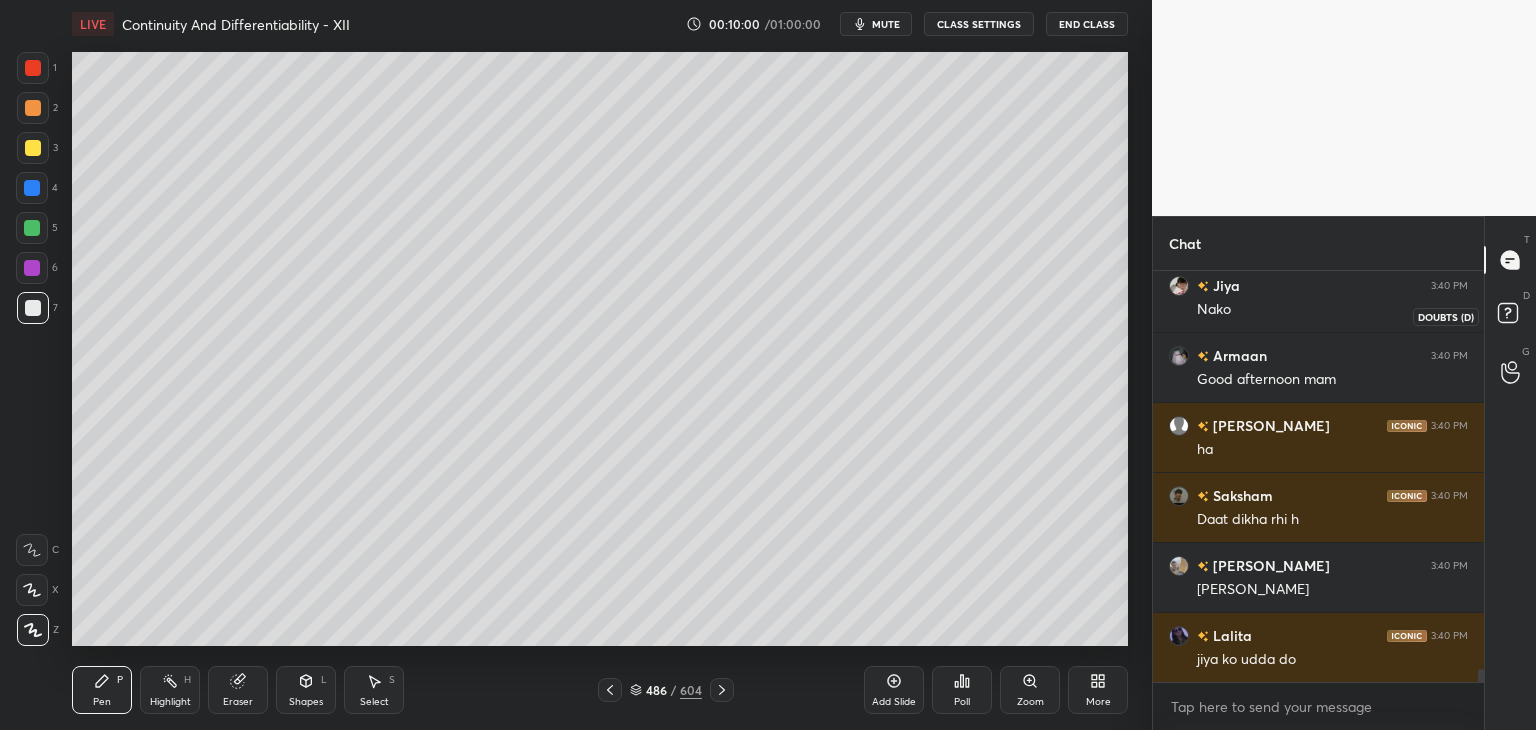click 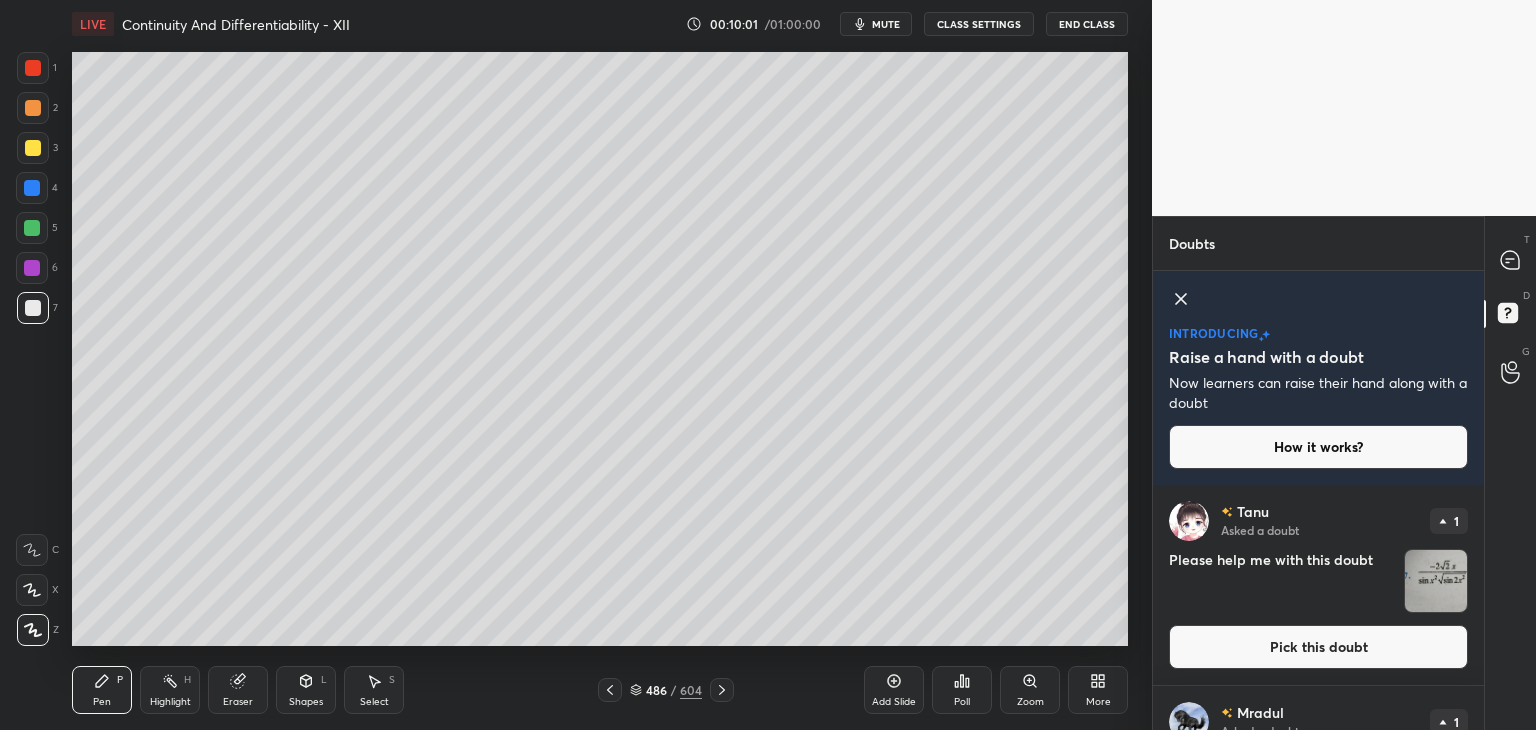 click at bounding box center (1436, 581) 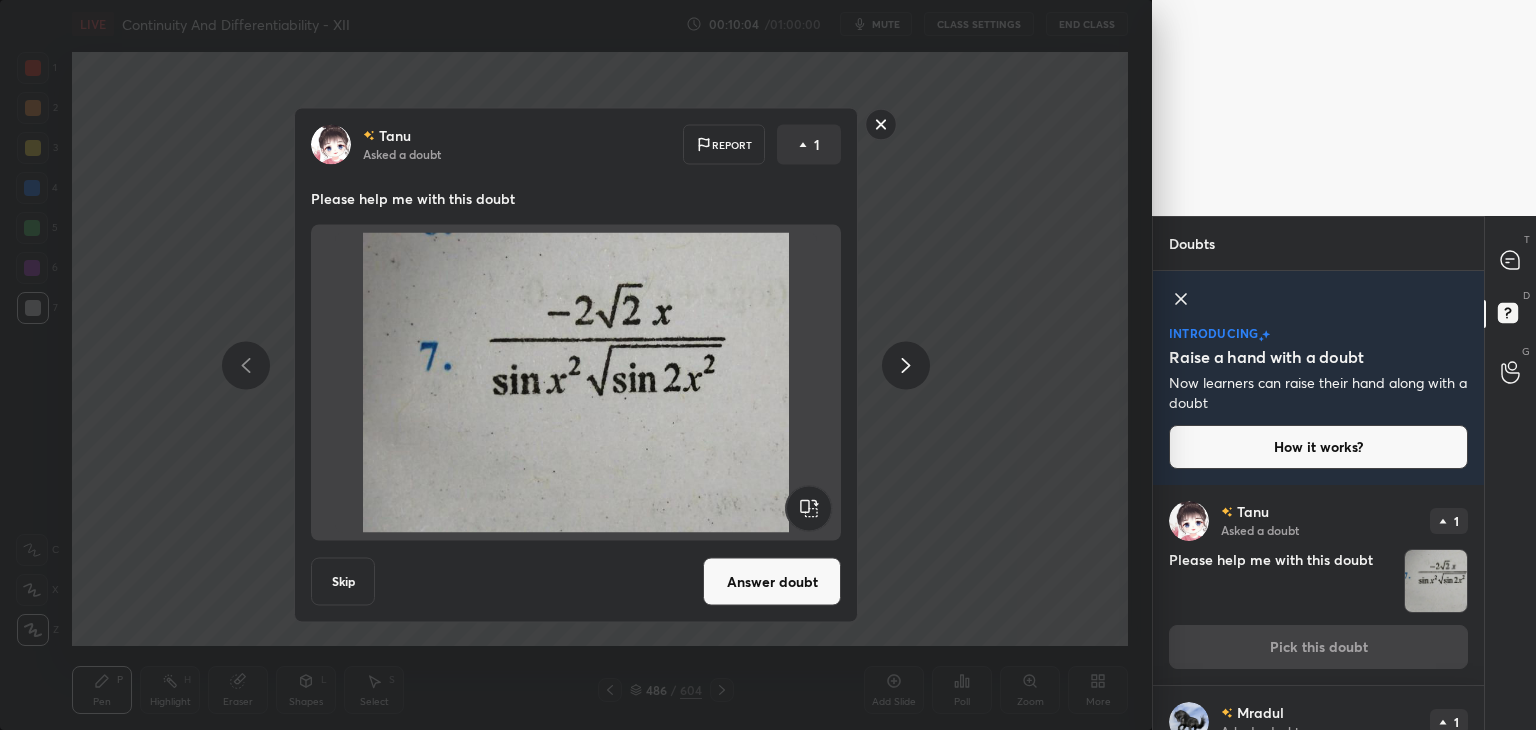 click 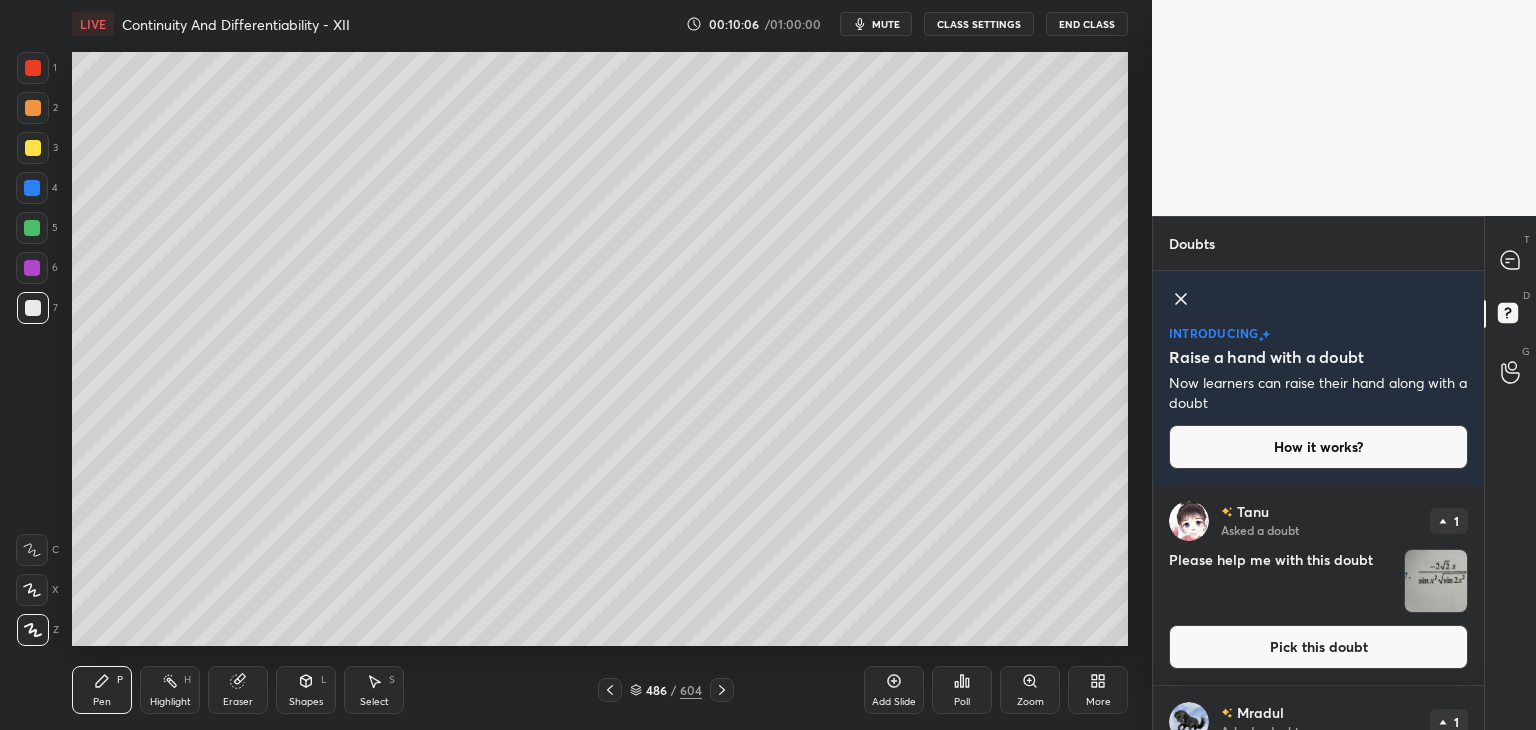 click on "T Messages (T)" at bounding box center (1510, 260) 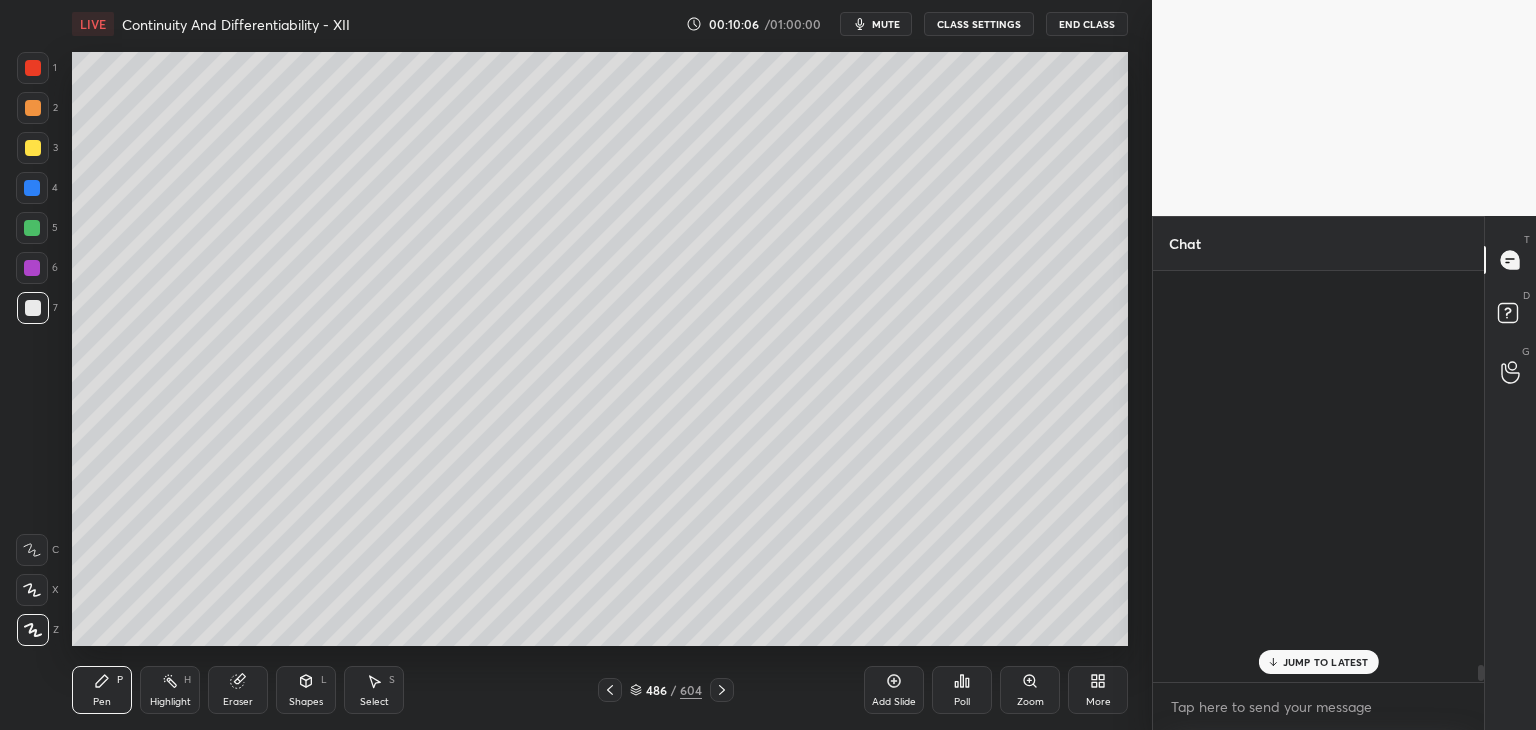 scroll, scrollTop: 12638, scrollLeft: 0, axis: vertical 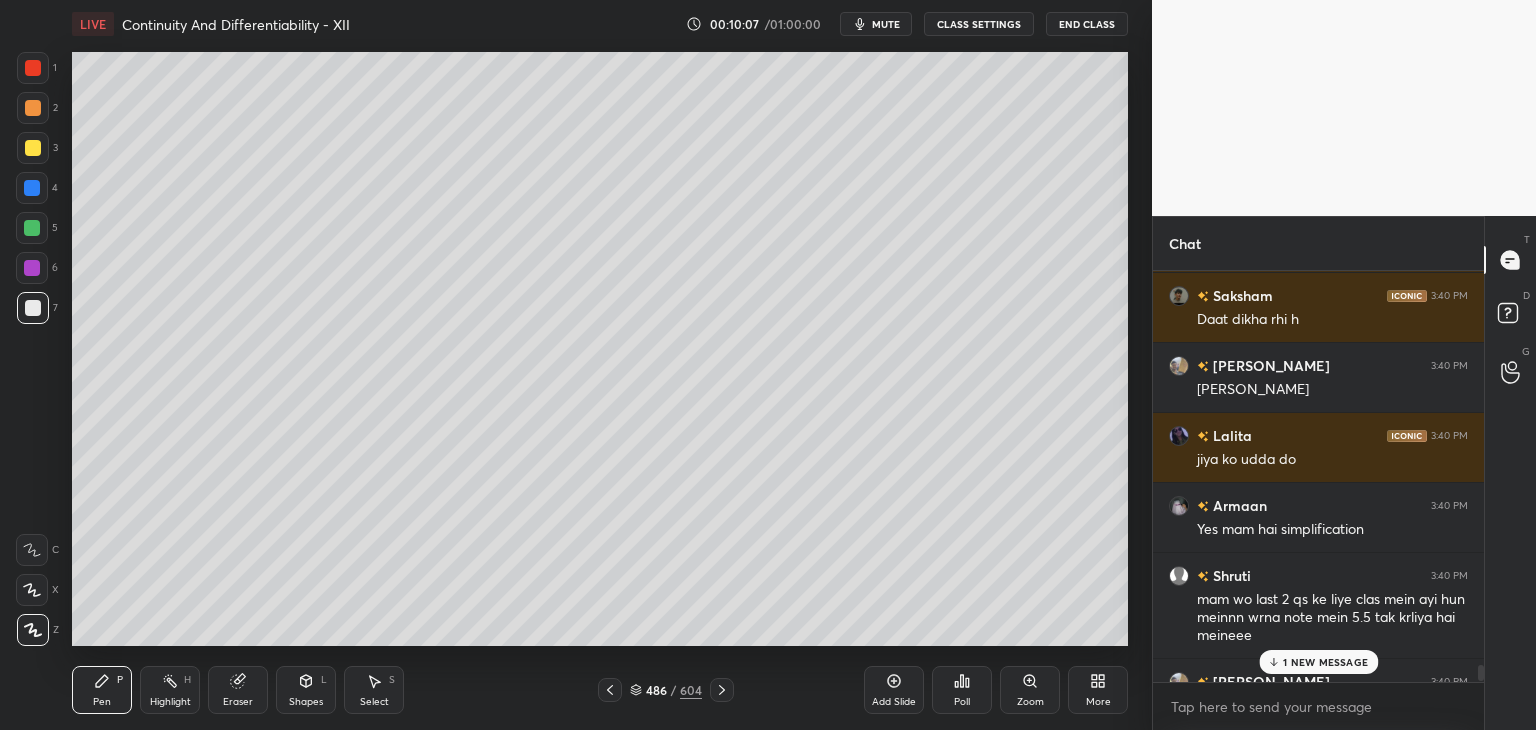 click on "1 NEW MESSAGE" at bounding box center (1325, 662) 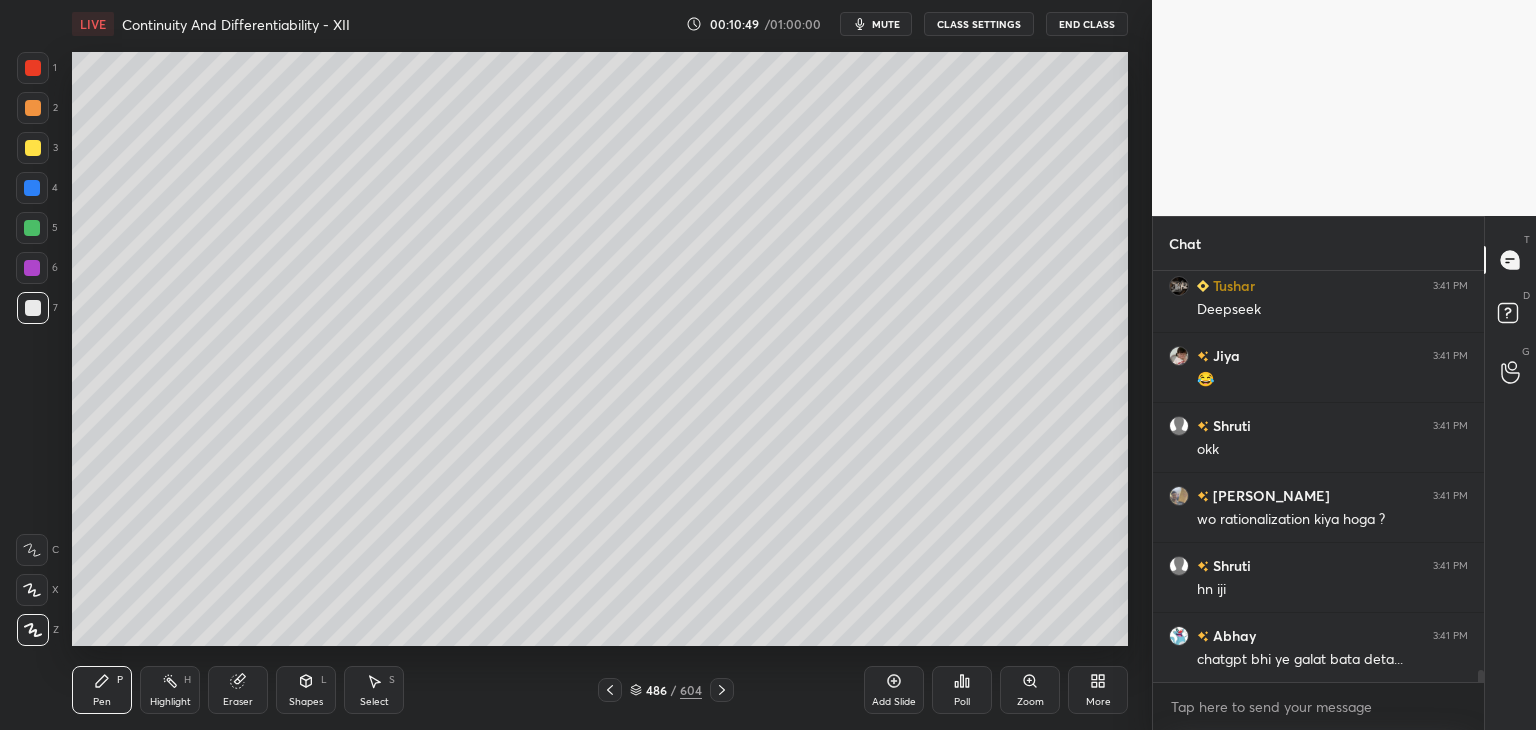 scroll, scrollTop: 13892, scrollLeft: 0, axis: vertical 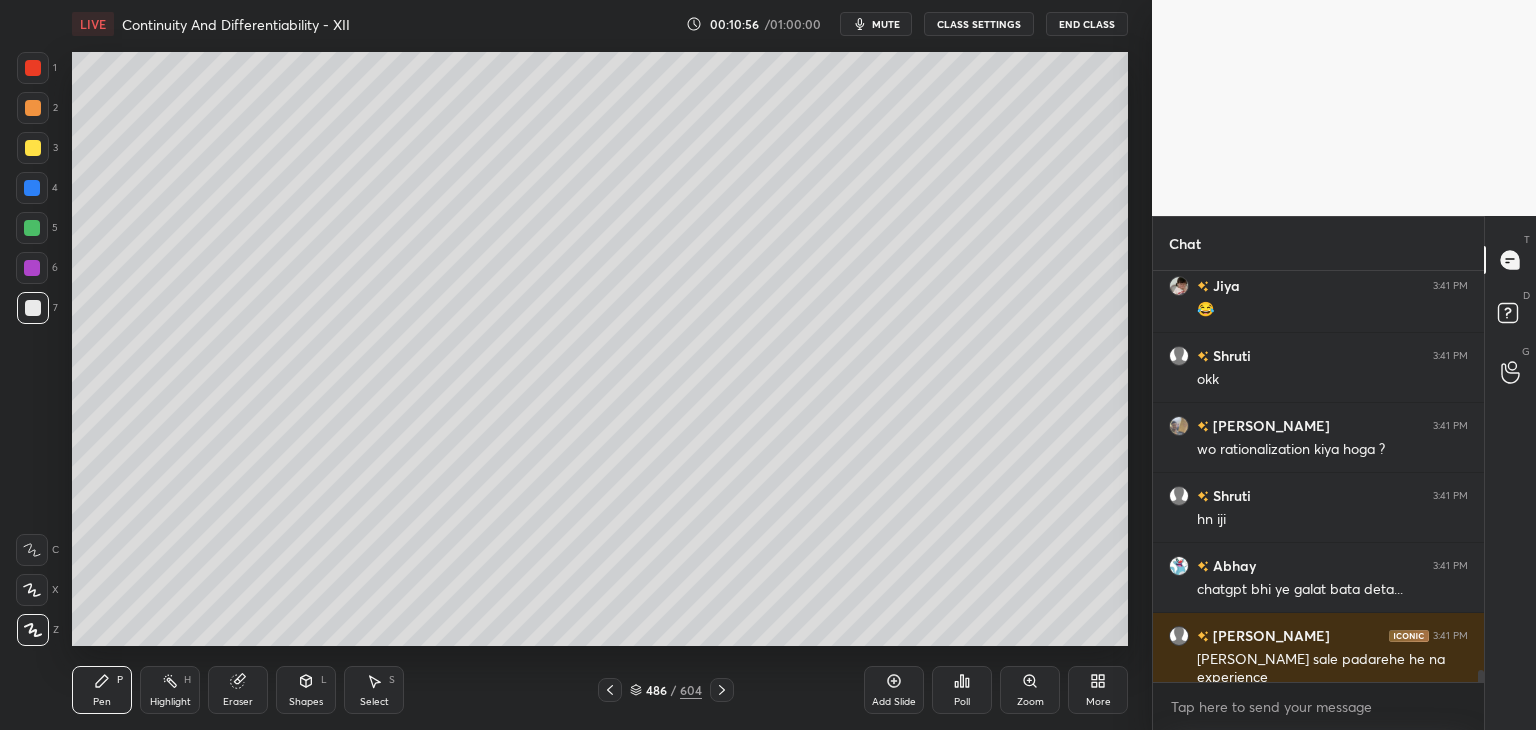 click 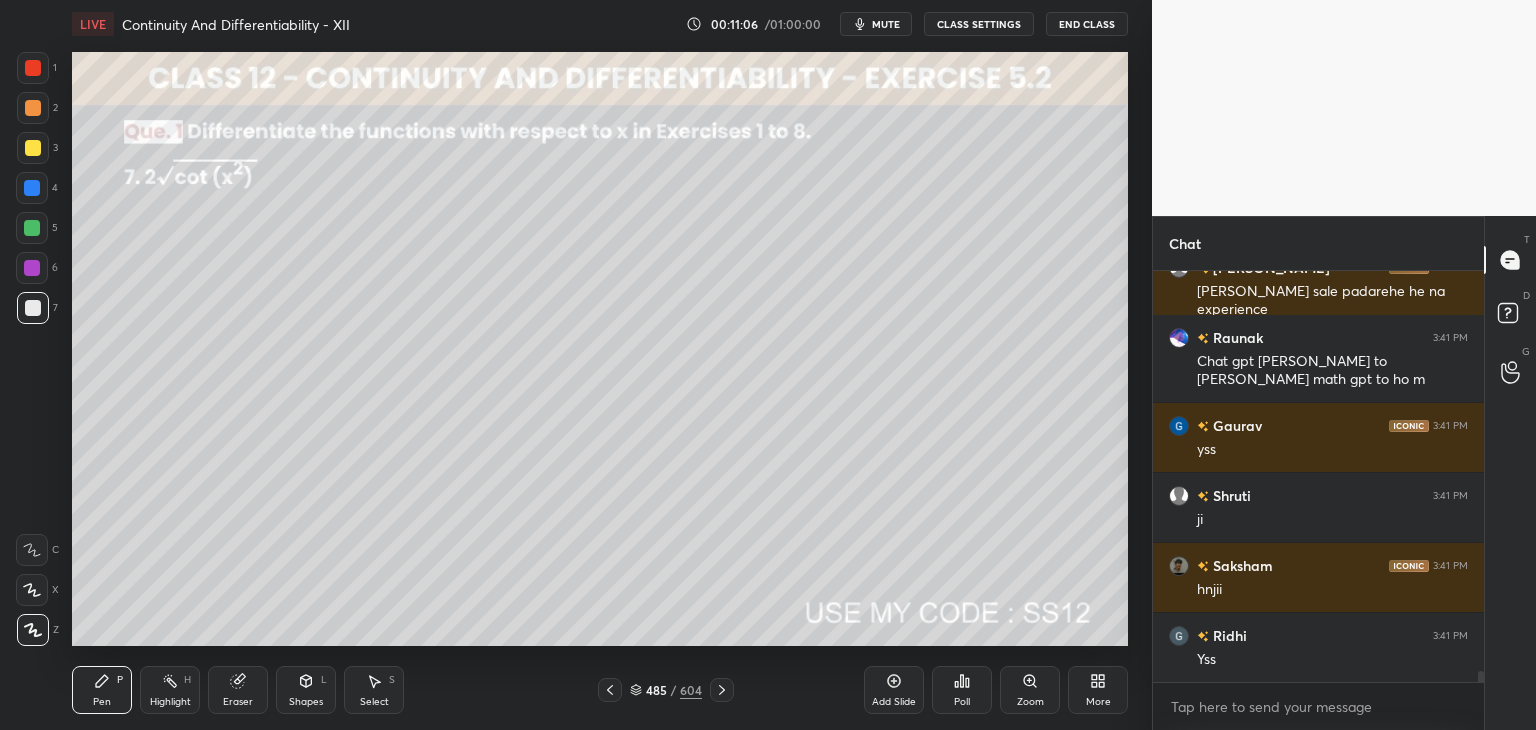 scroll, scrollTop: 14330, scrollLeft: 0, axis: vertical 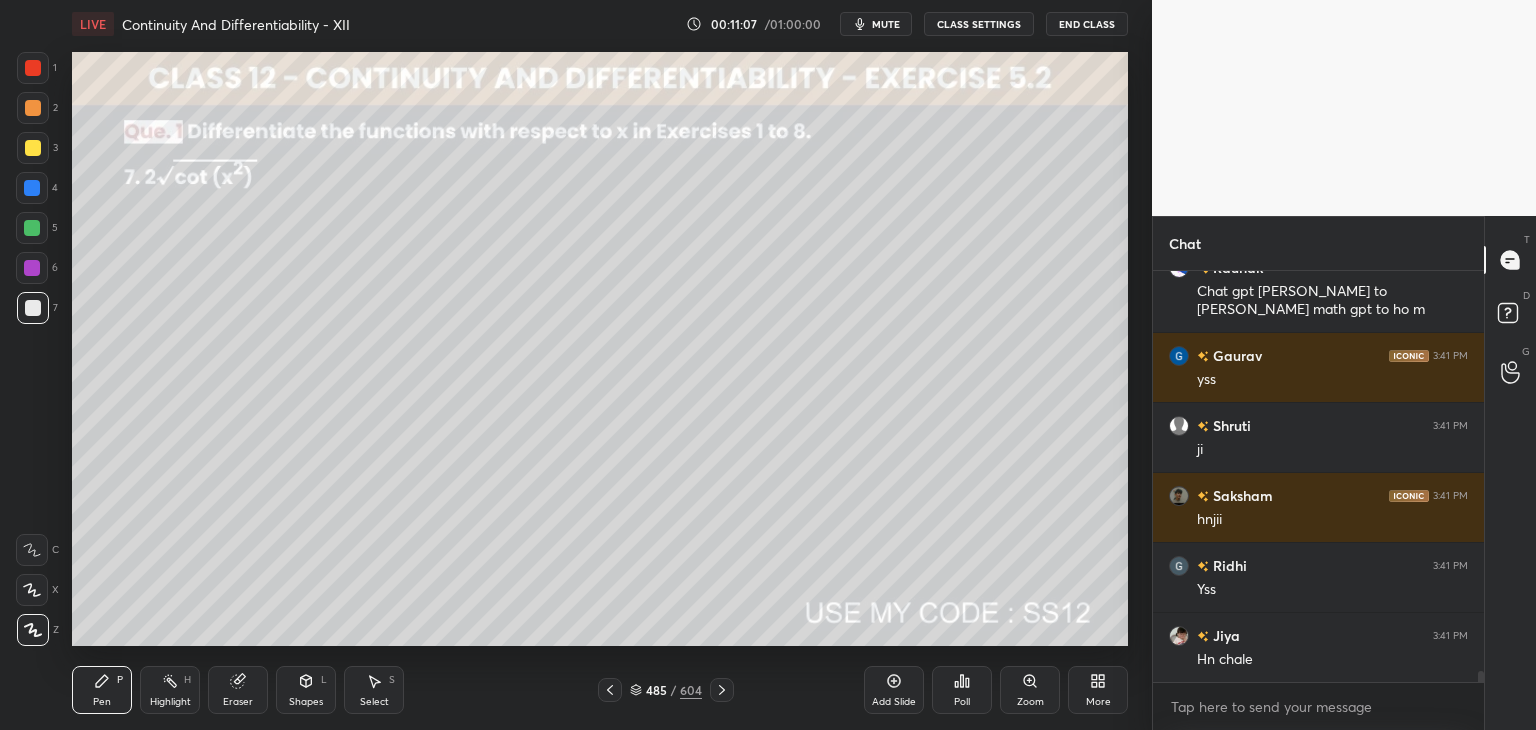 click 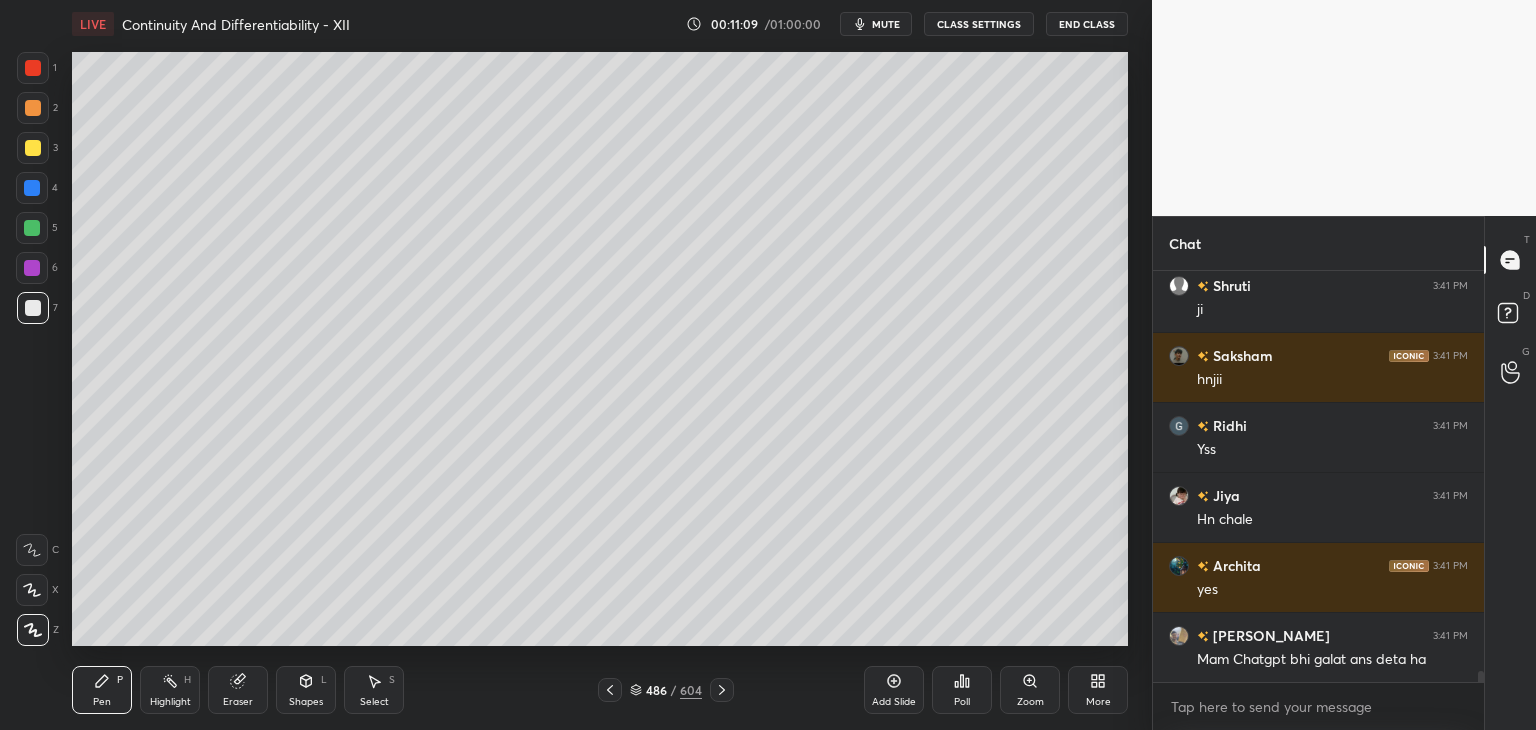 scroll, scrollTop: 14540, scrollLeft: 0, axis: vertical 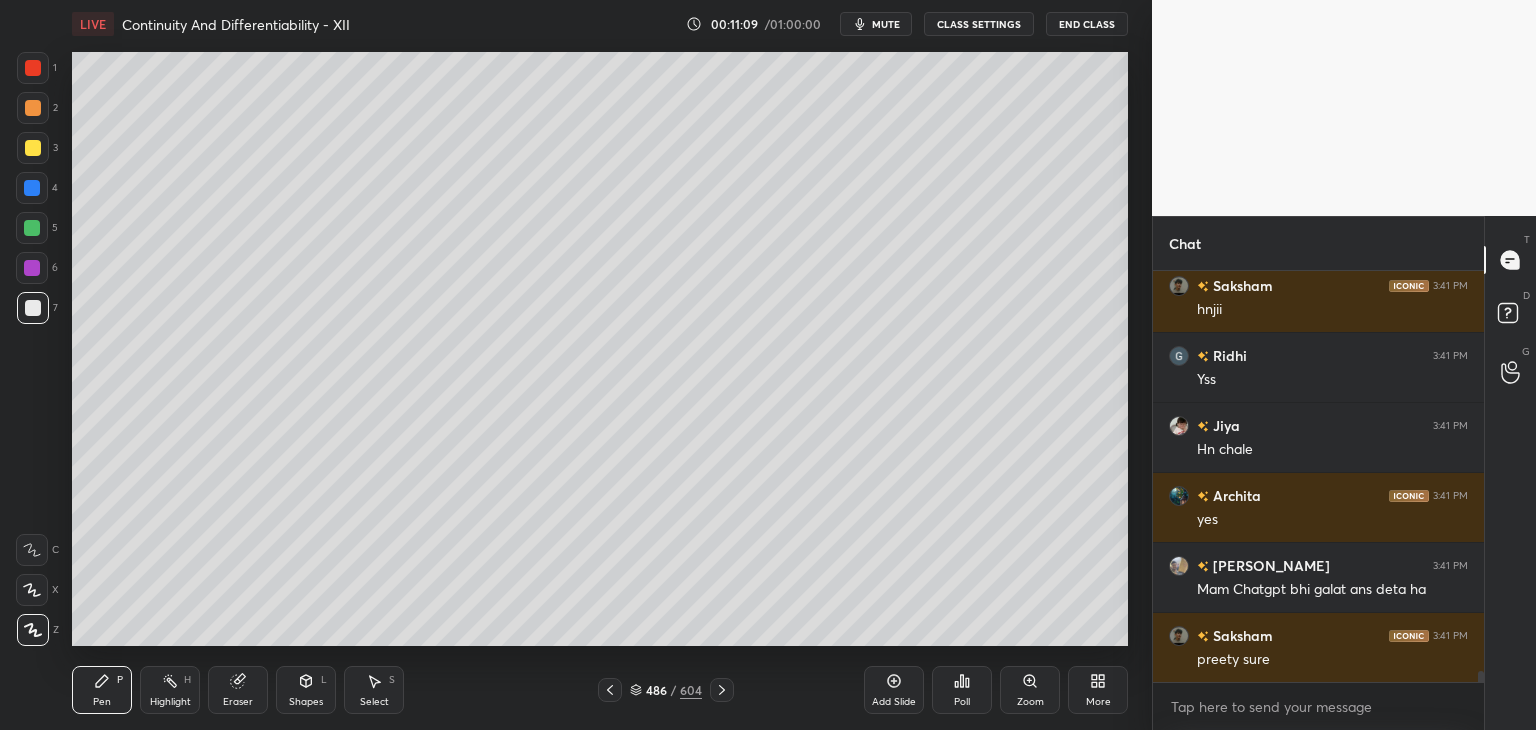 click at bounding box center [722, 690] 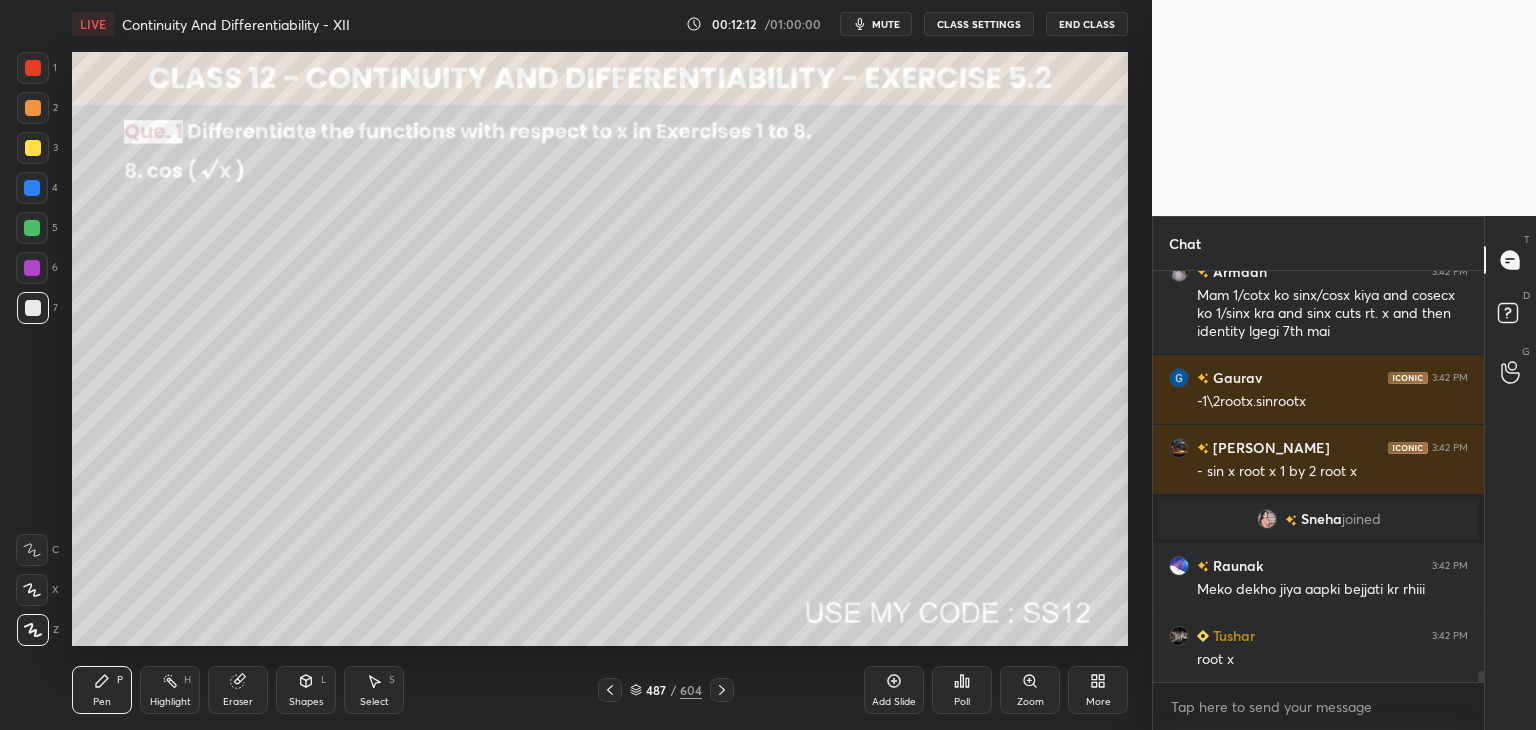 scroll, scrollTop: 14462, scrollLeft: 0, axis: vertical 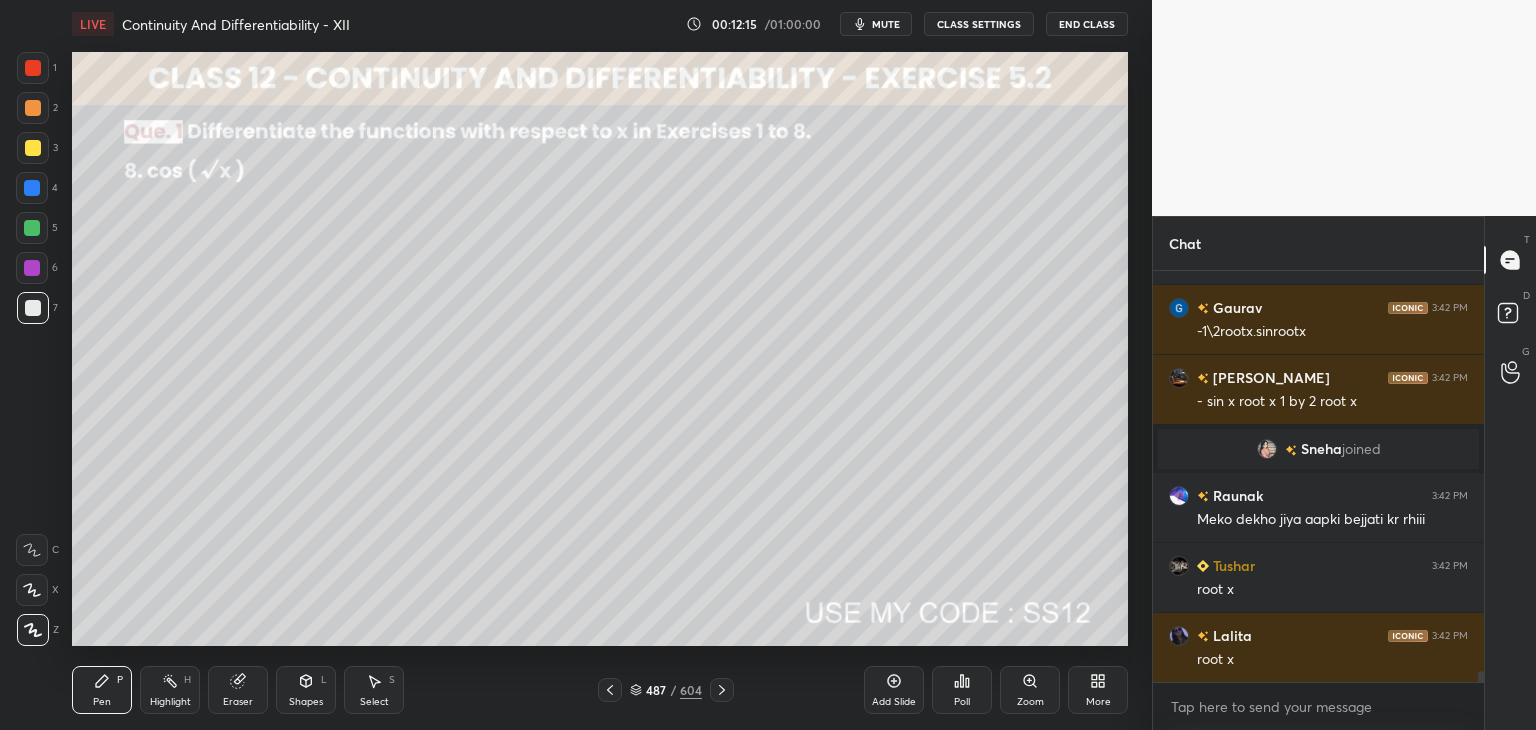 click at bounding box center [33, 148] 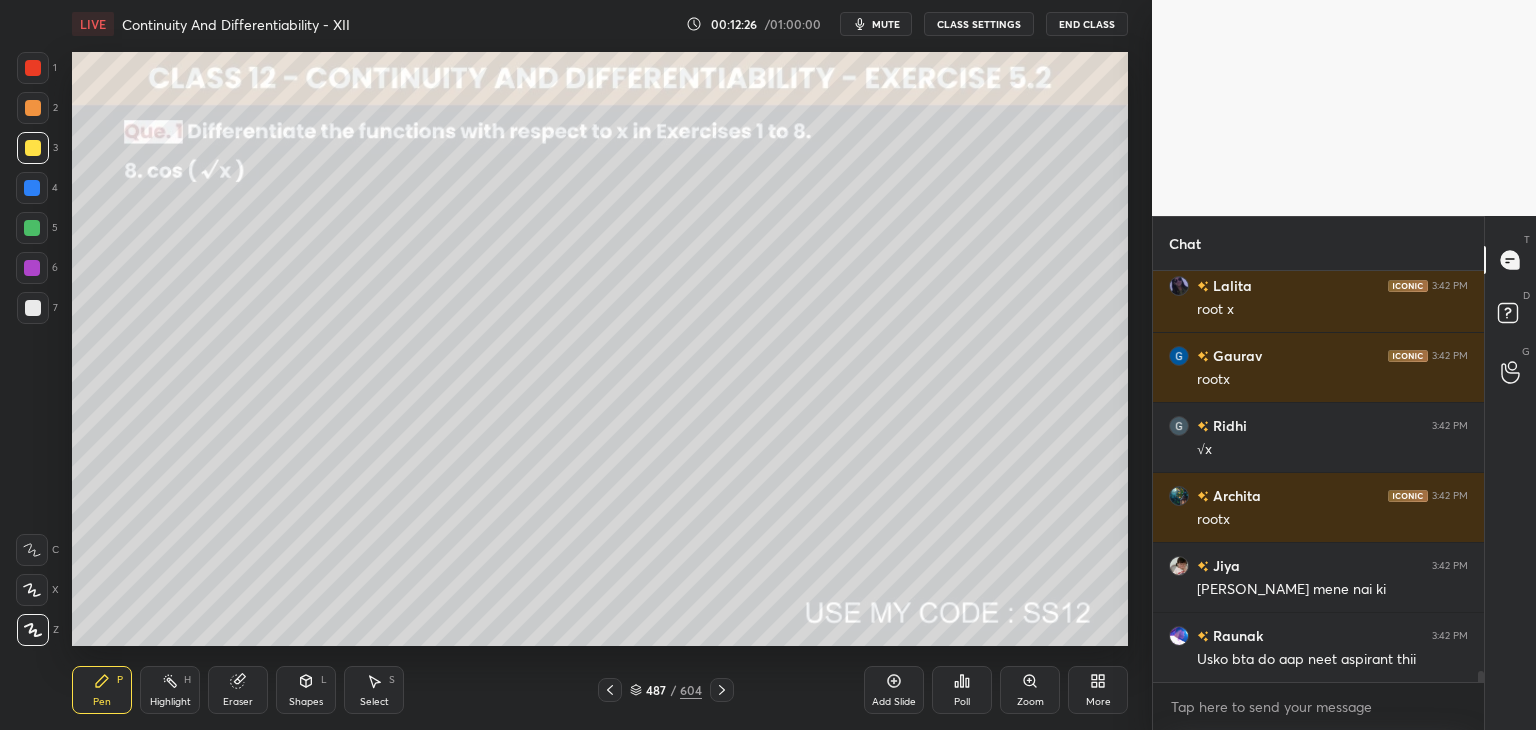 scroll, scrollTop: 14952, scrollLeft: 0, axis: vertical 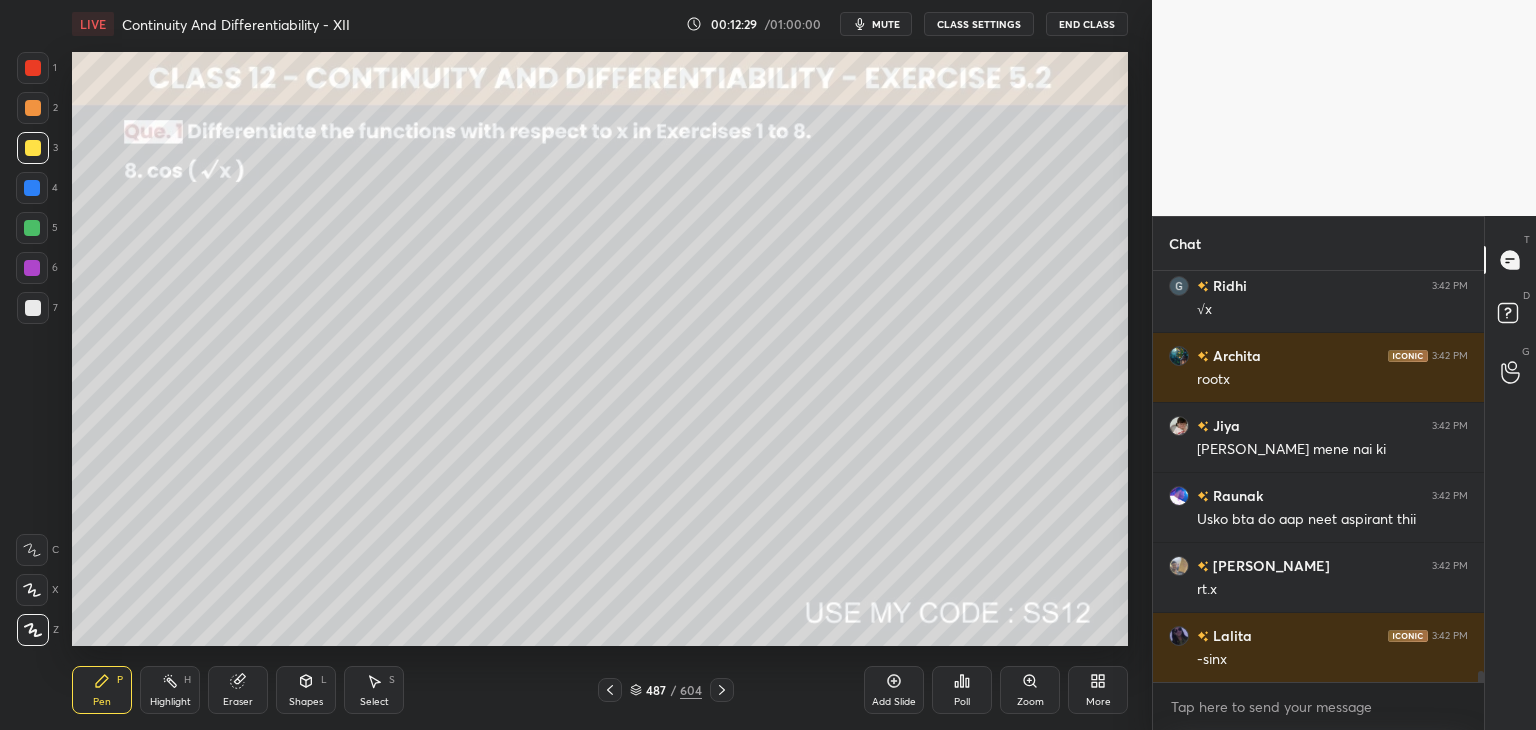 drag, startPoint x: 312, startPoint y: 695, endPoint x: 338, endPoint y: 675, distance: 32.80244 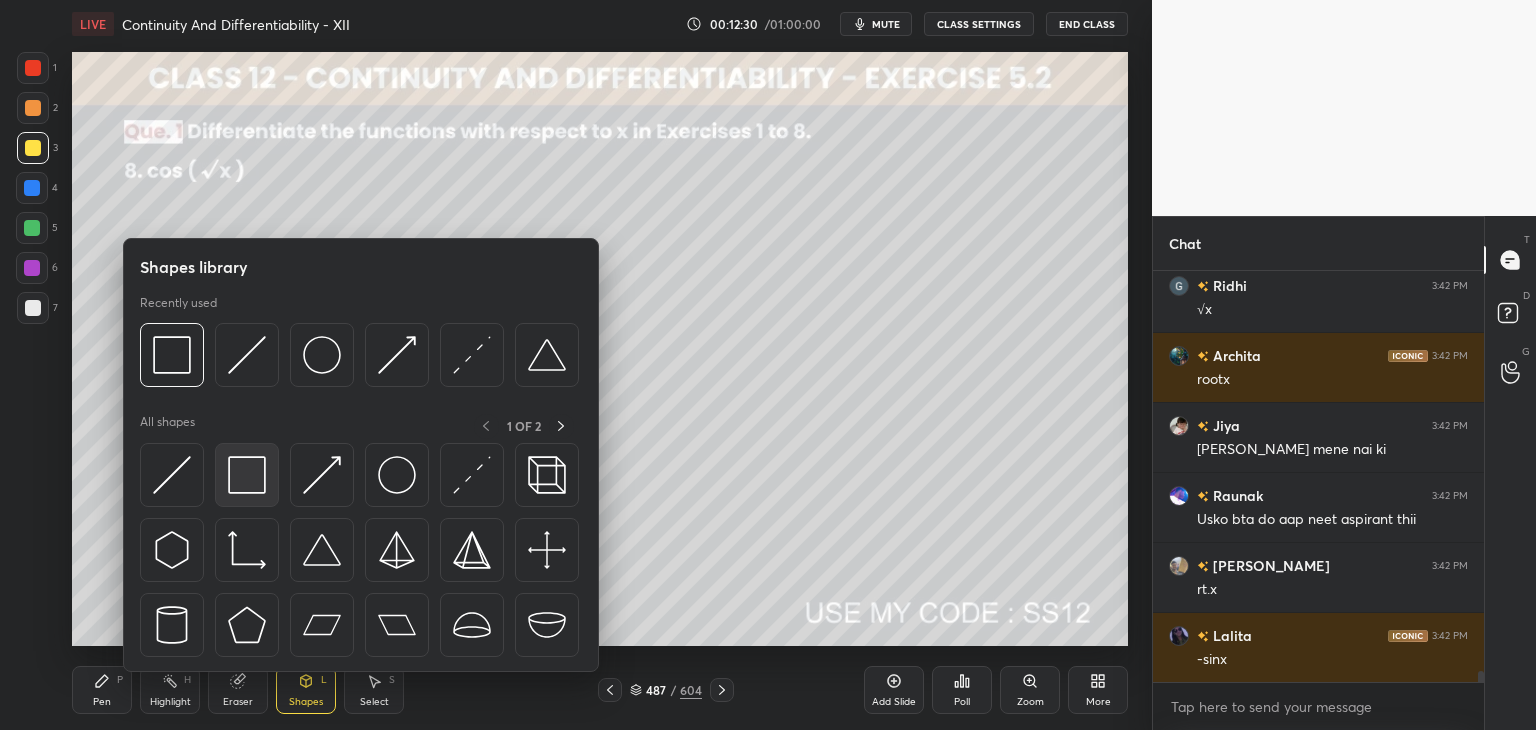 click at bounding box center (247, 475) 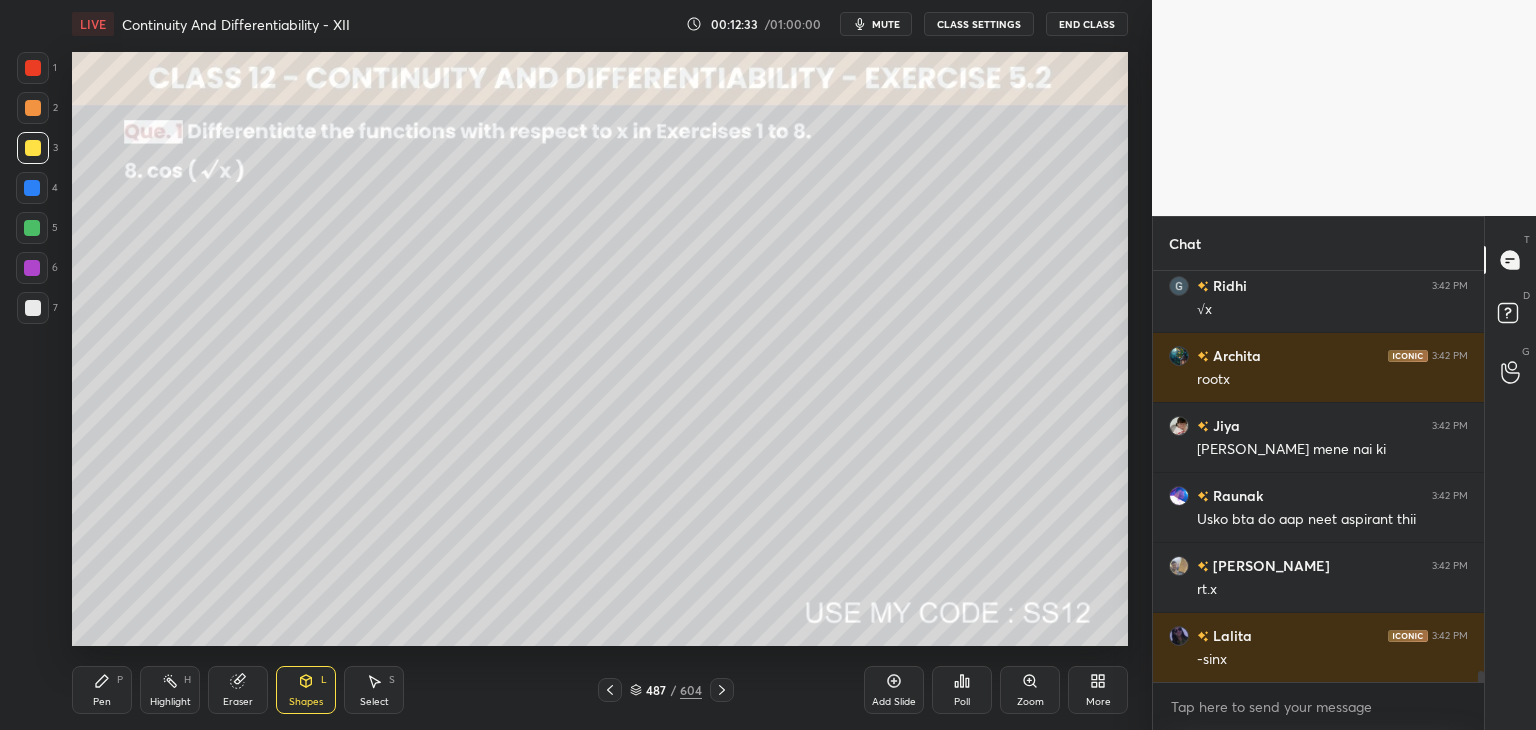 click on "Pen P" at bounding box center [102, 690] 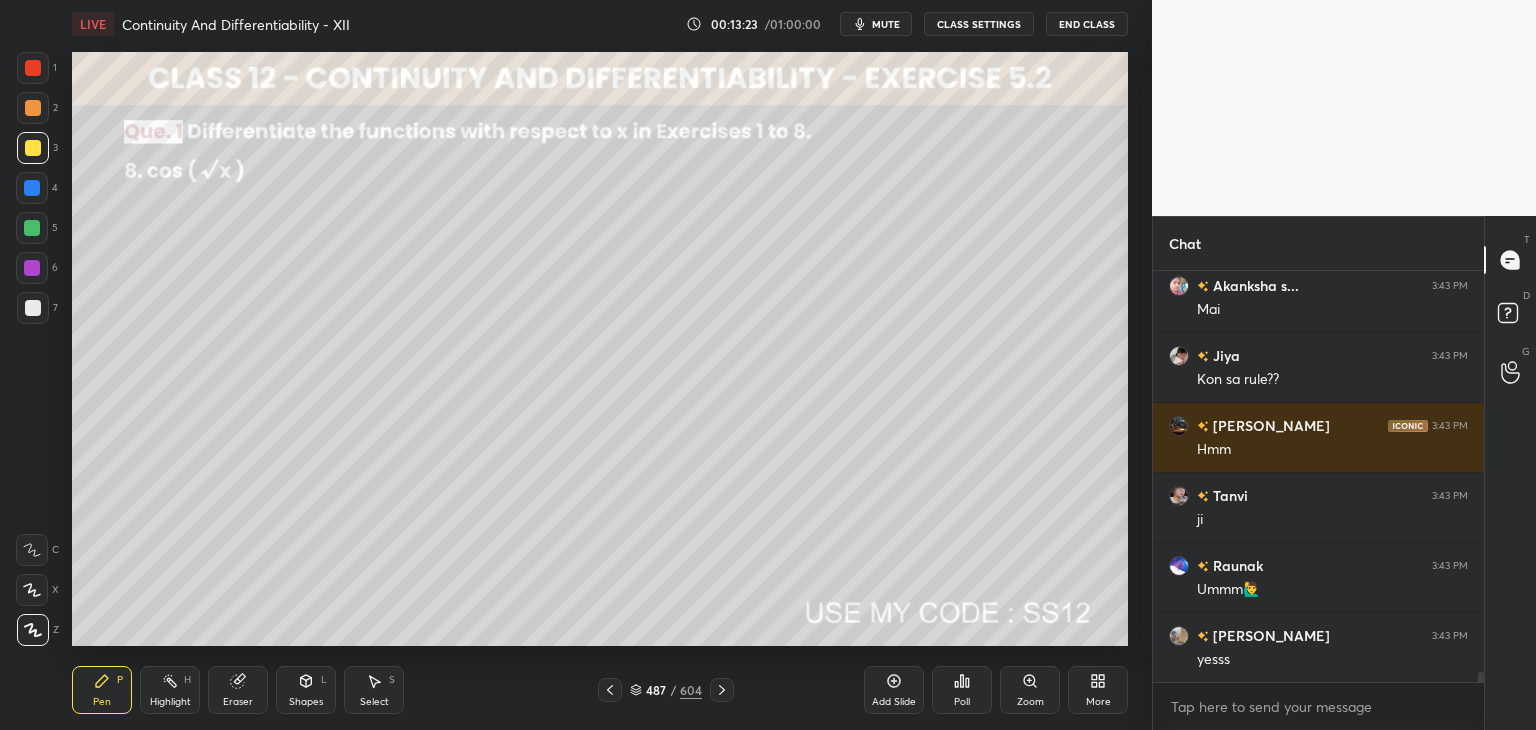 scroll, scrollTop: 17192, scrollLeft: 0, axis: vertical 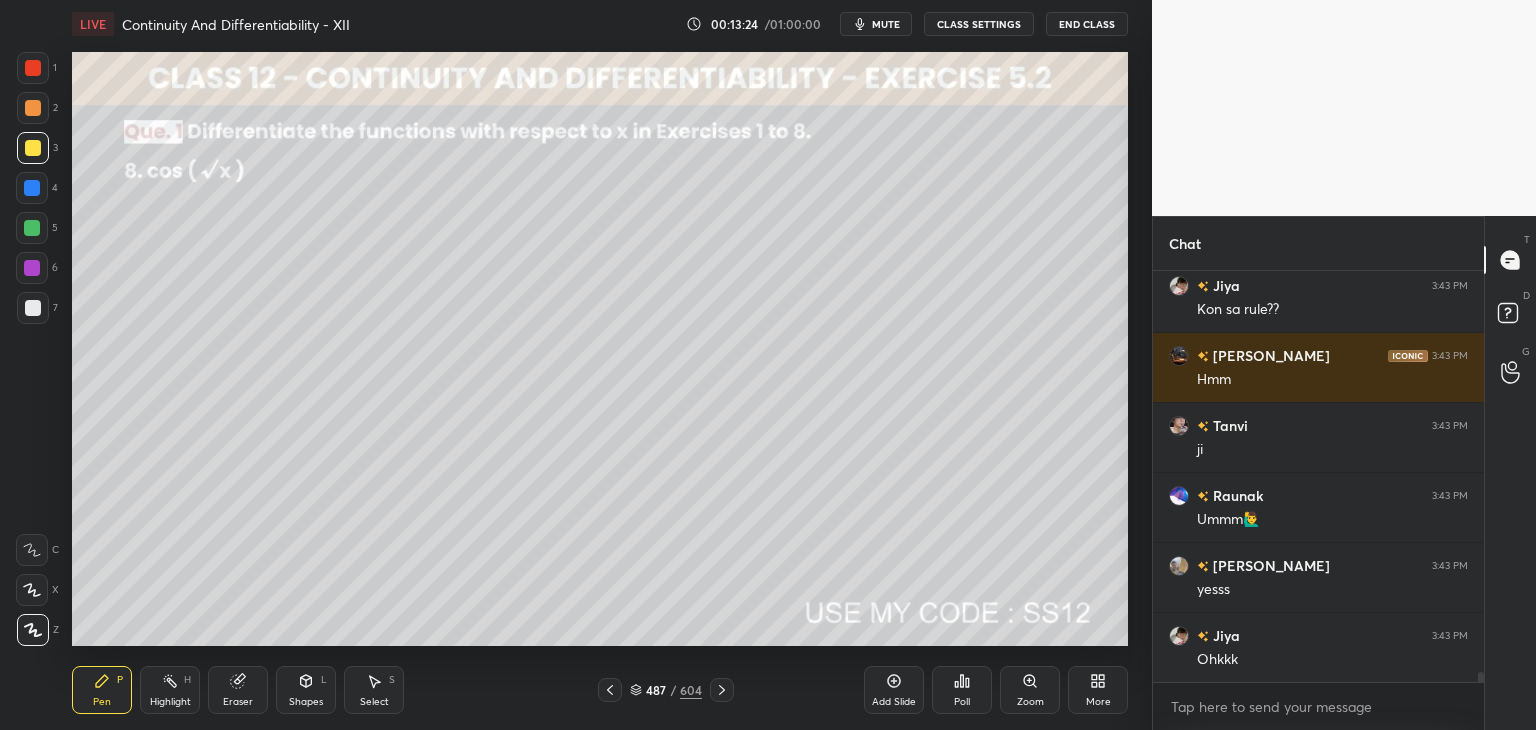 click 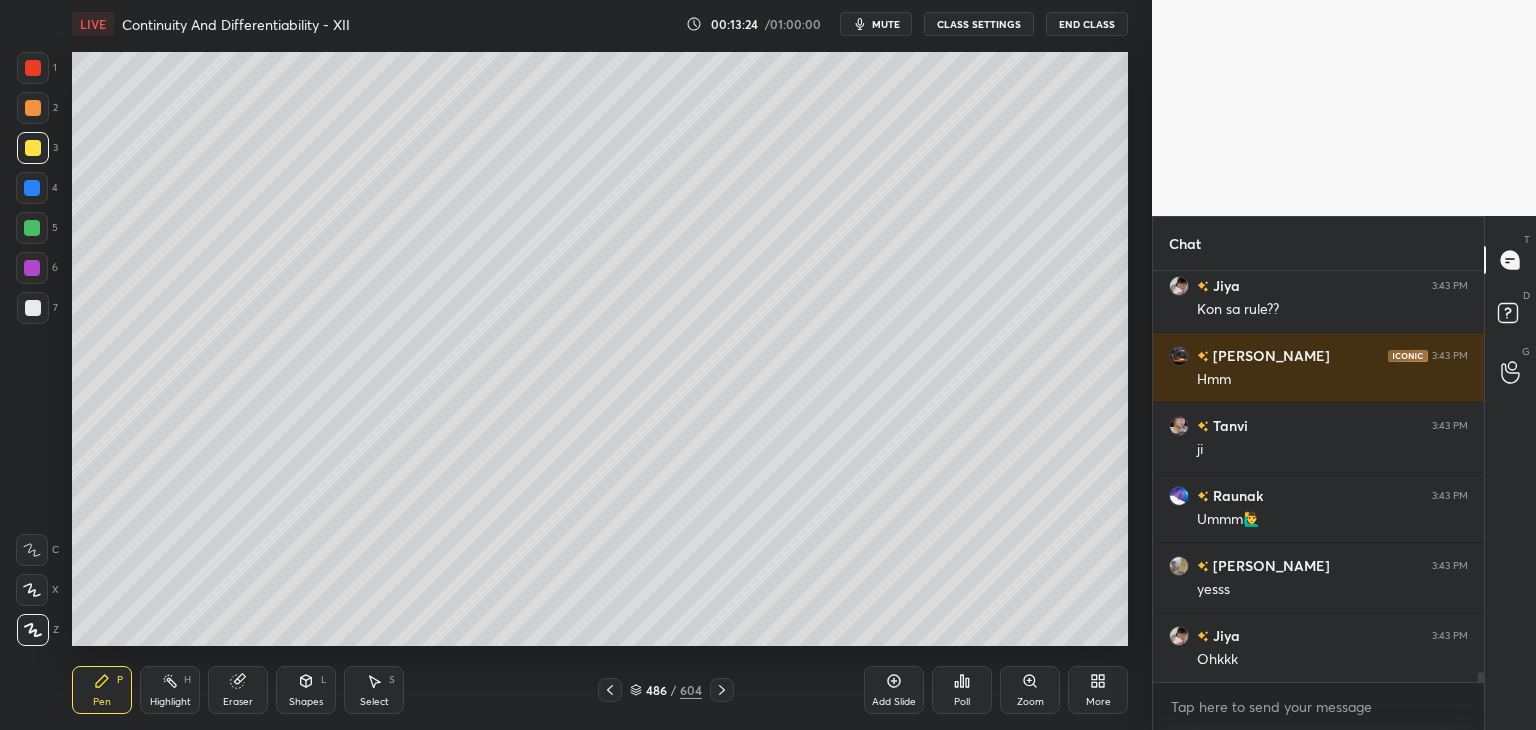 click 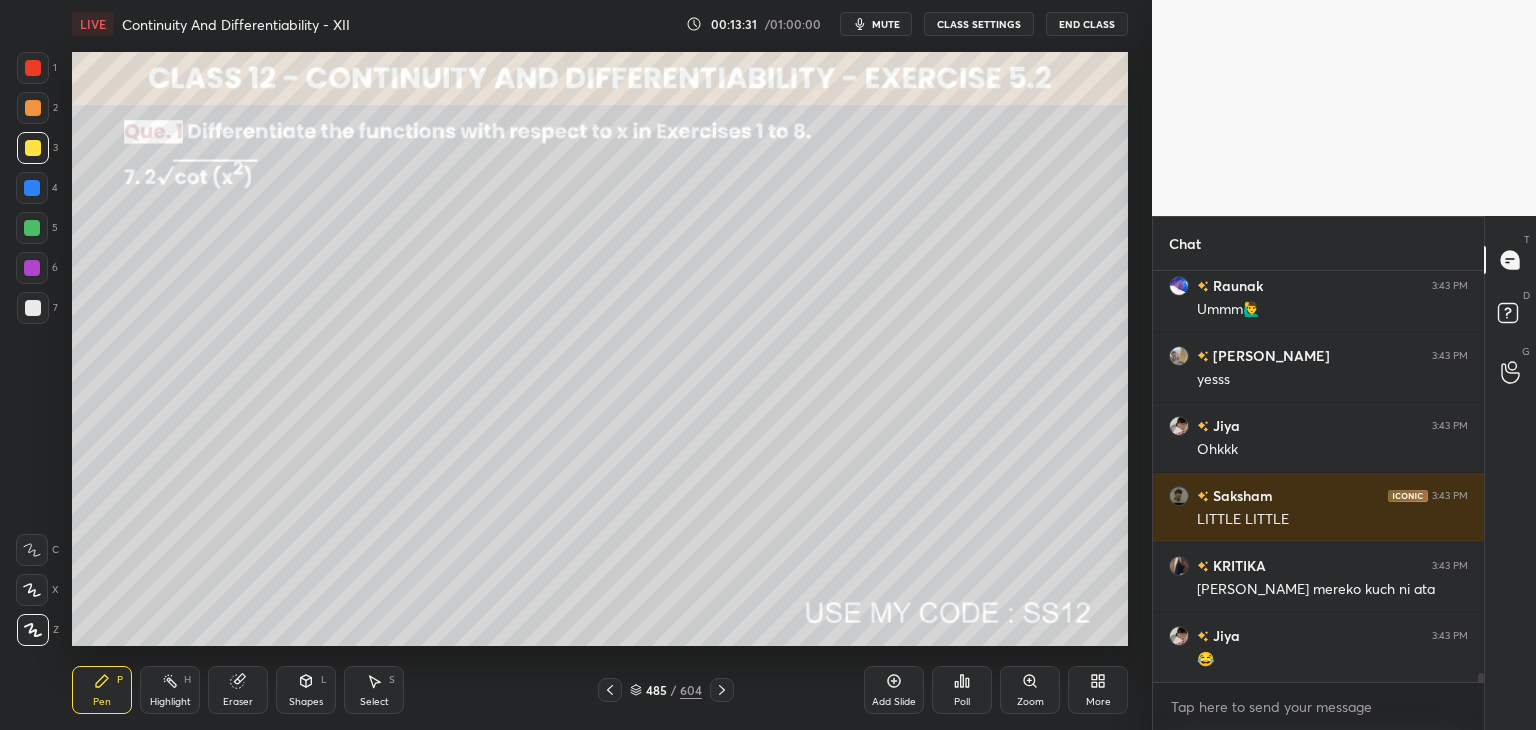 scroll, scrollTop: 17472, scrollLeft: 0, axis: vertical 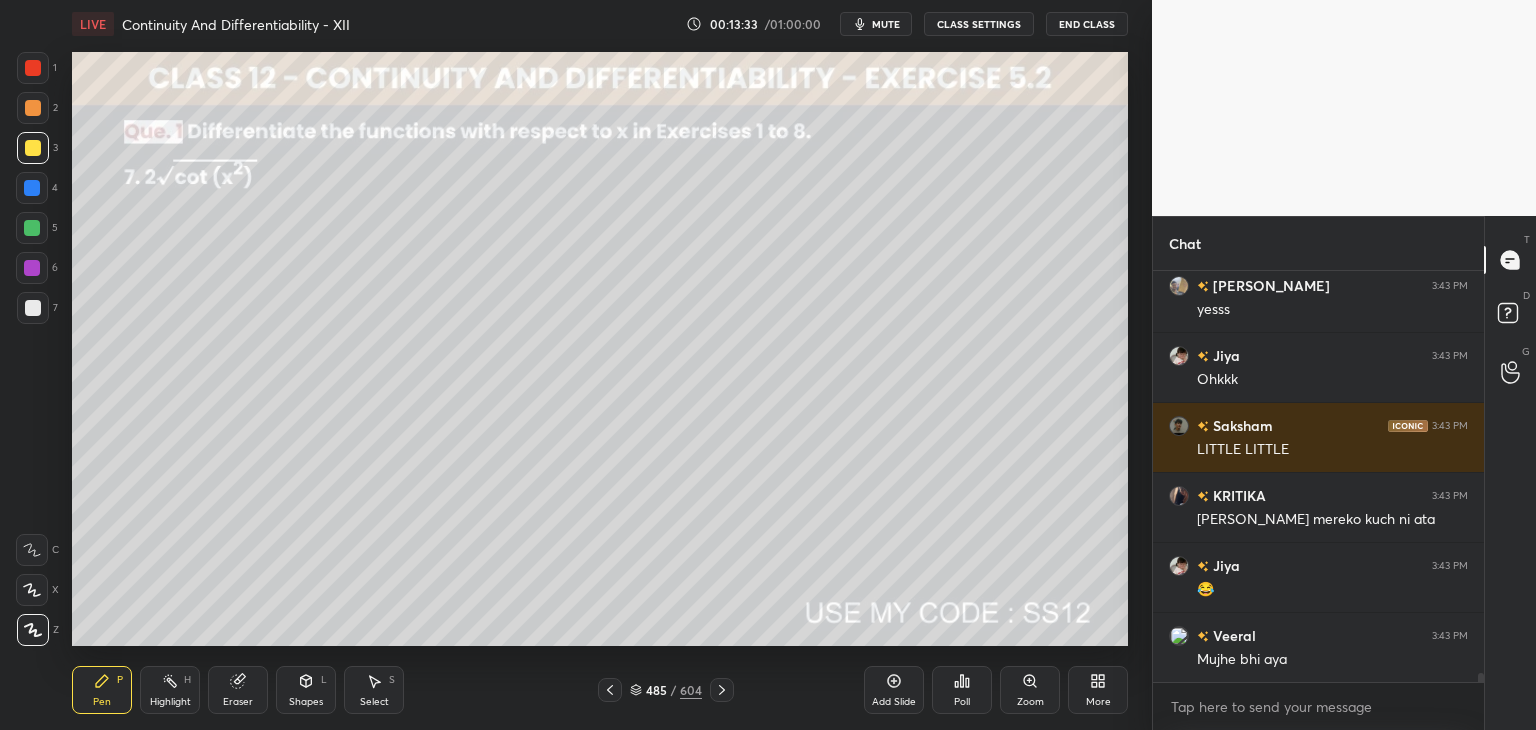 click 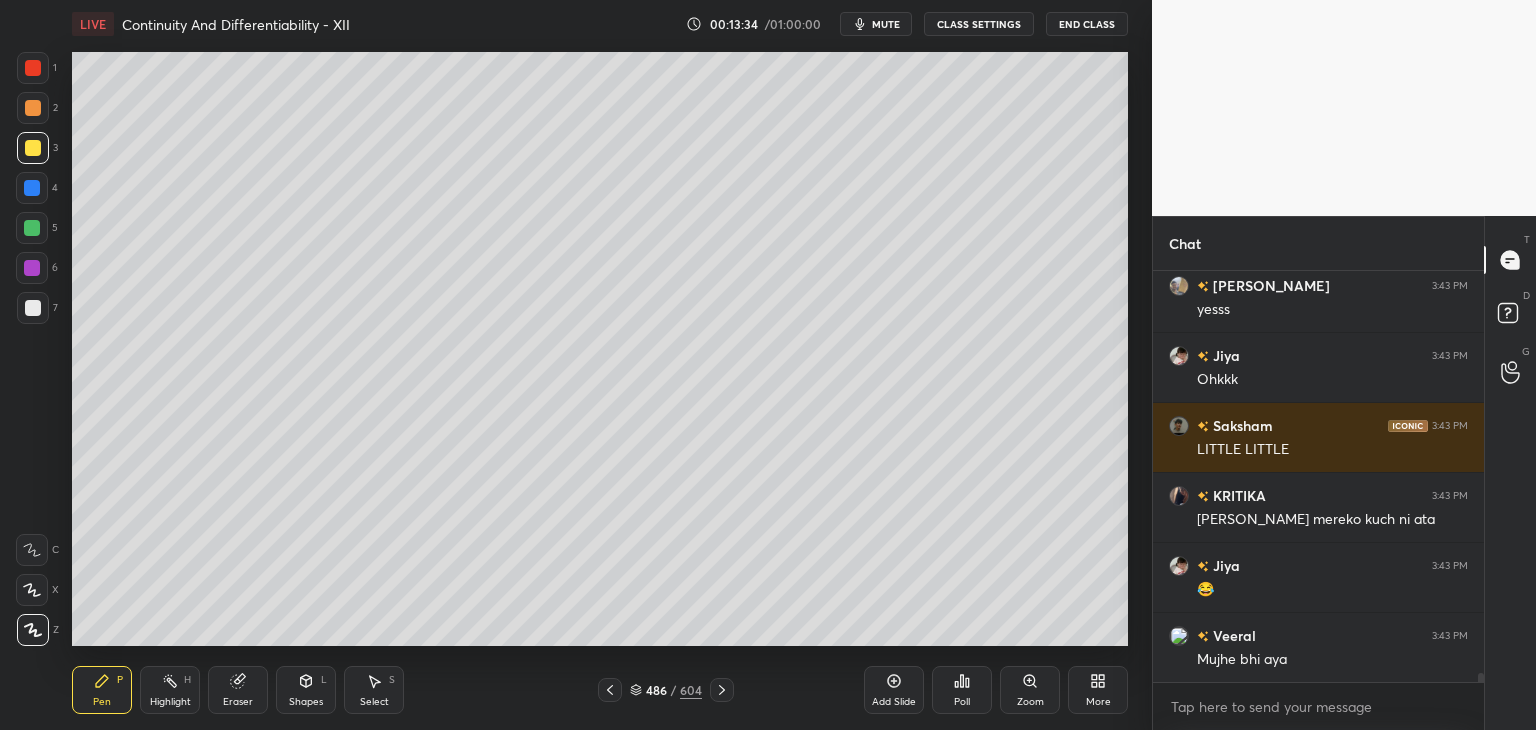 click 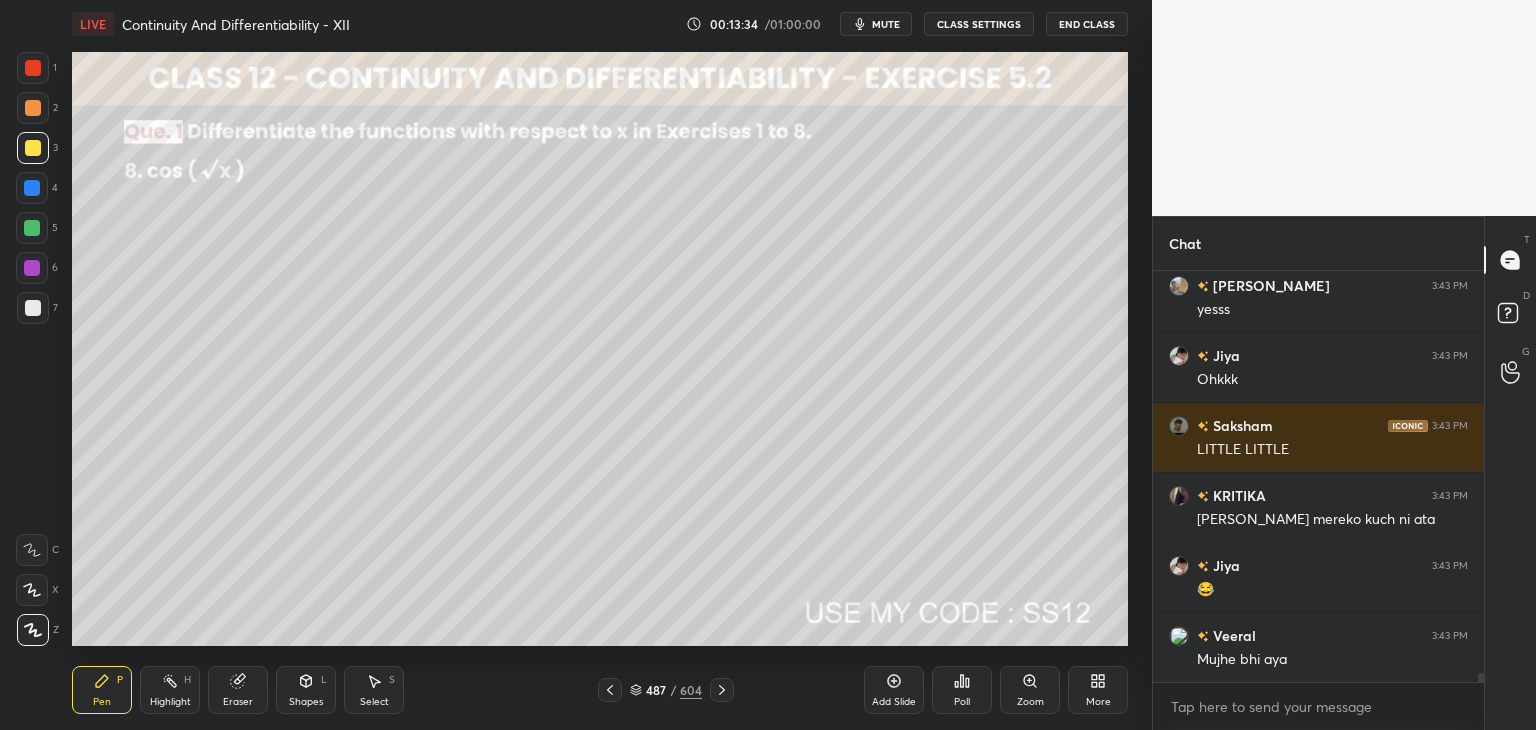 click 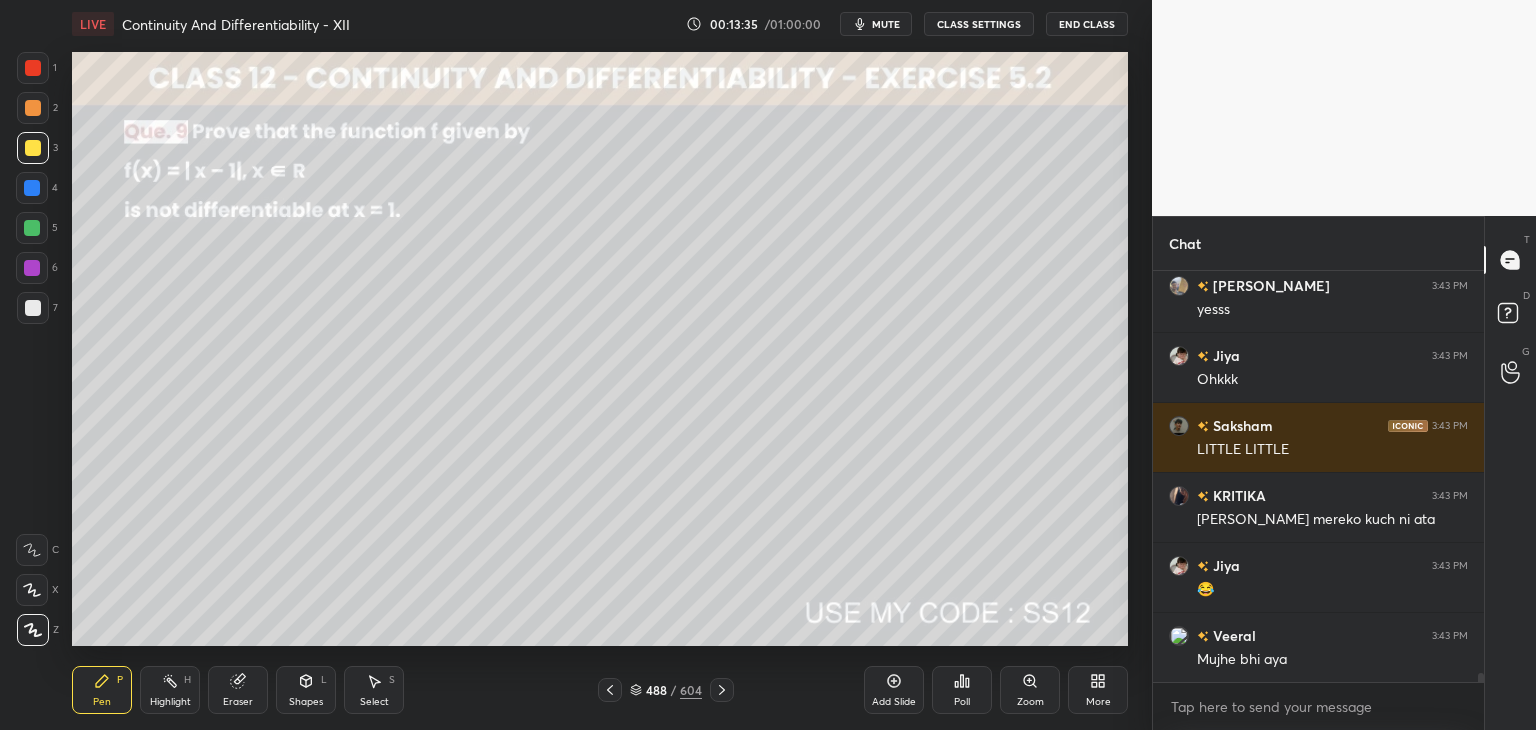 scroll, scrollTop: 17542, scrollLeft: 0, axis: vertical 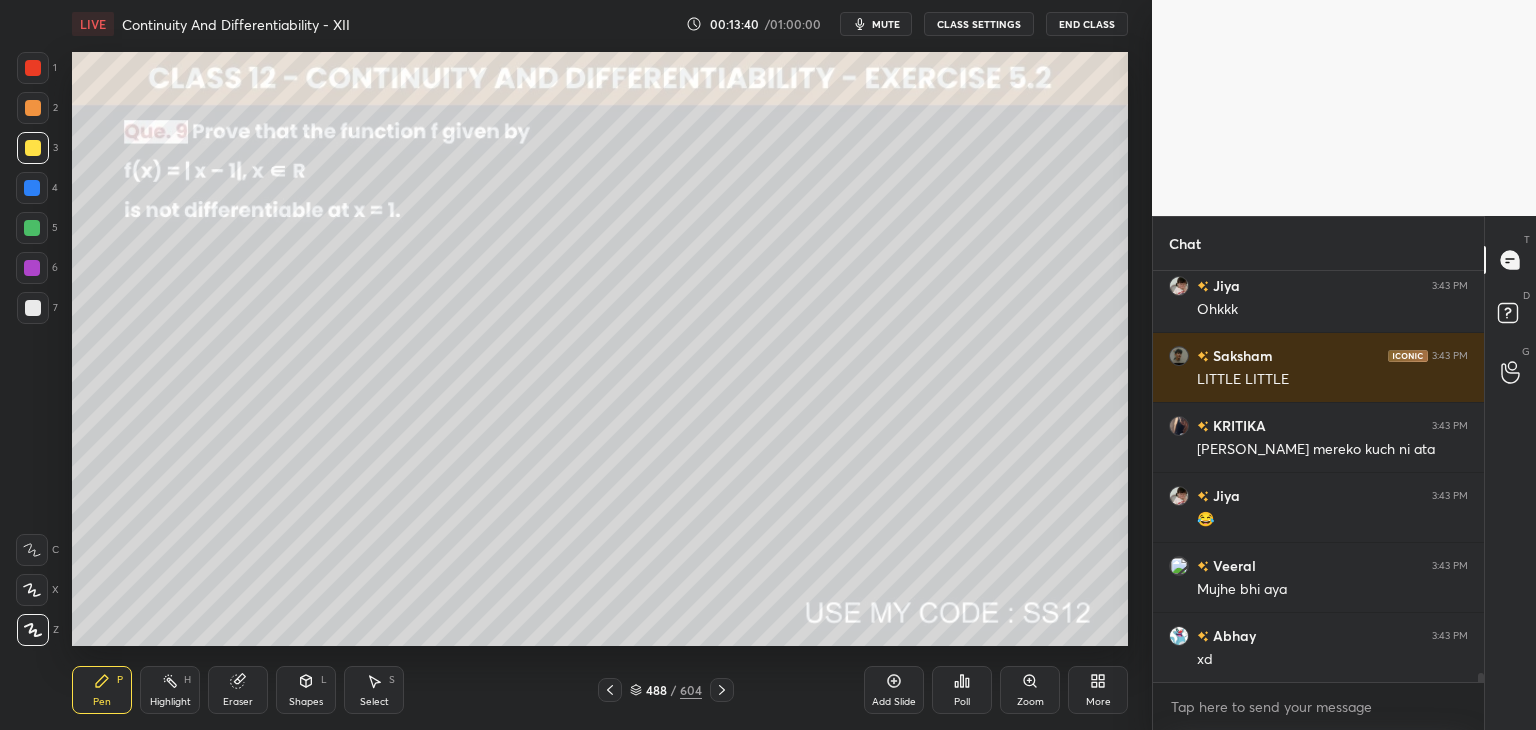 click 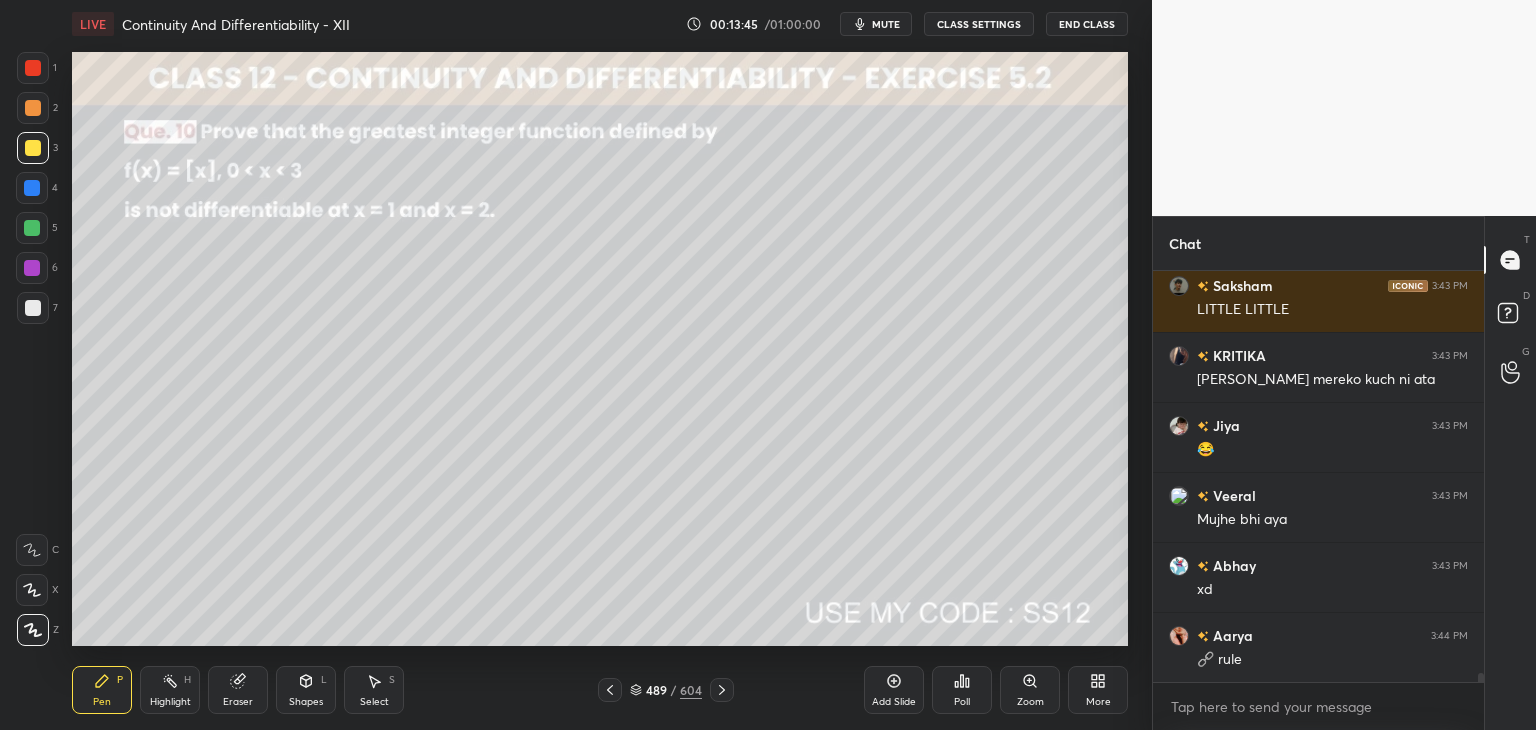 click 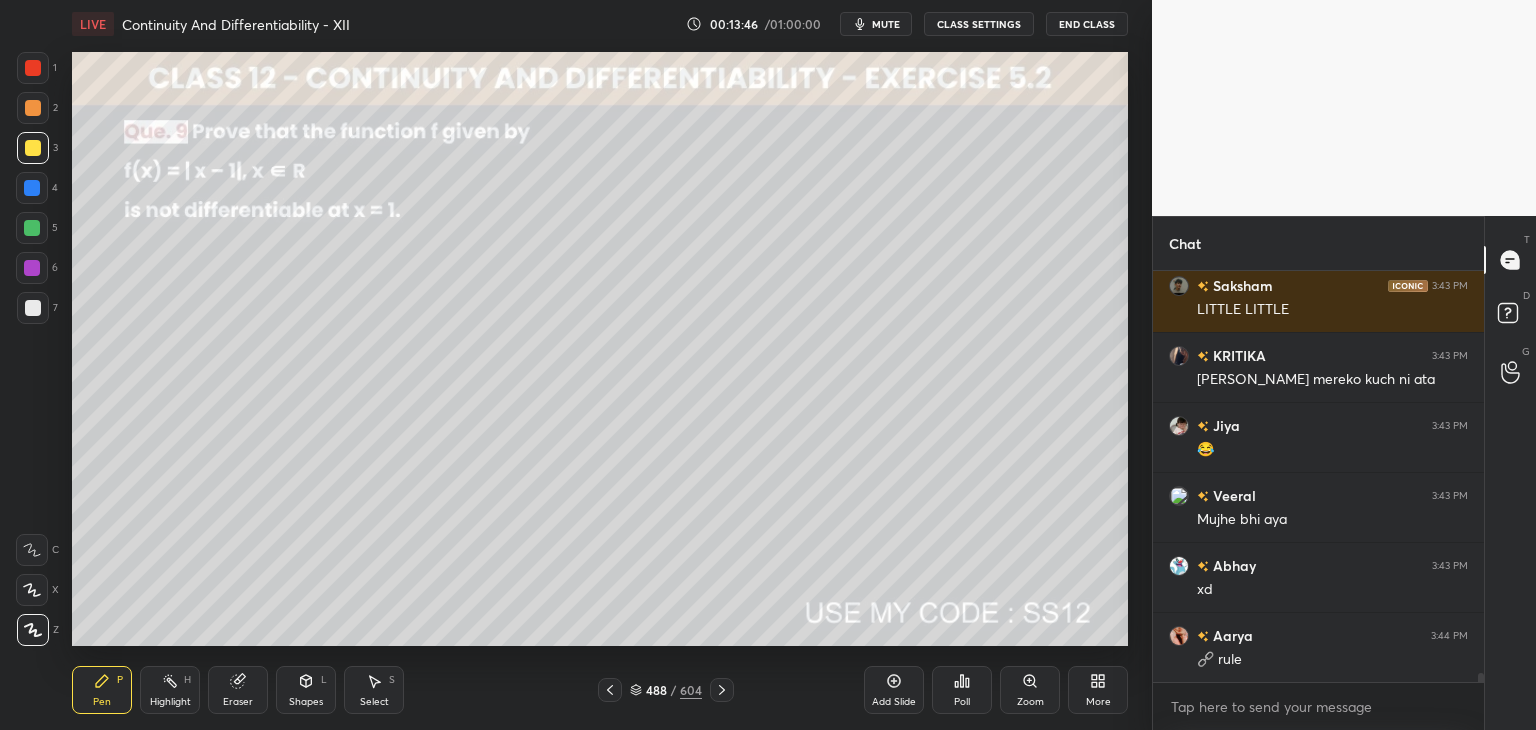 click 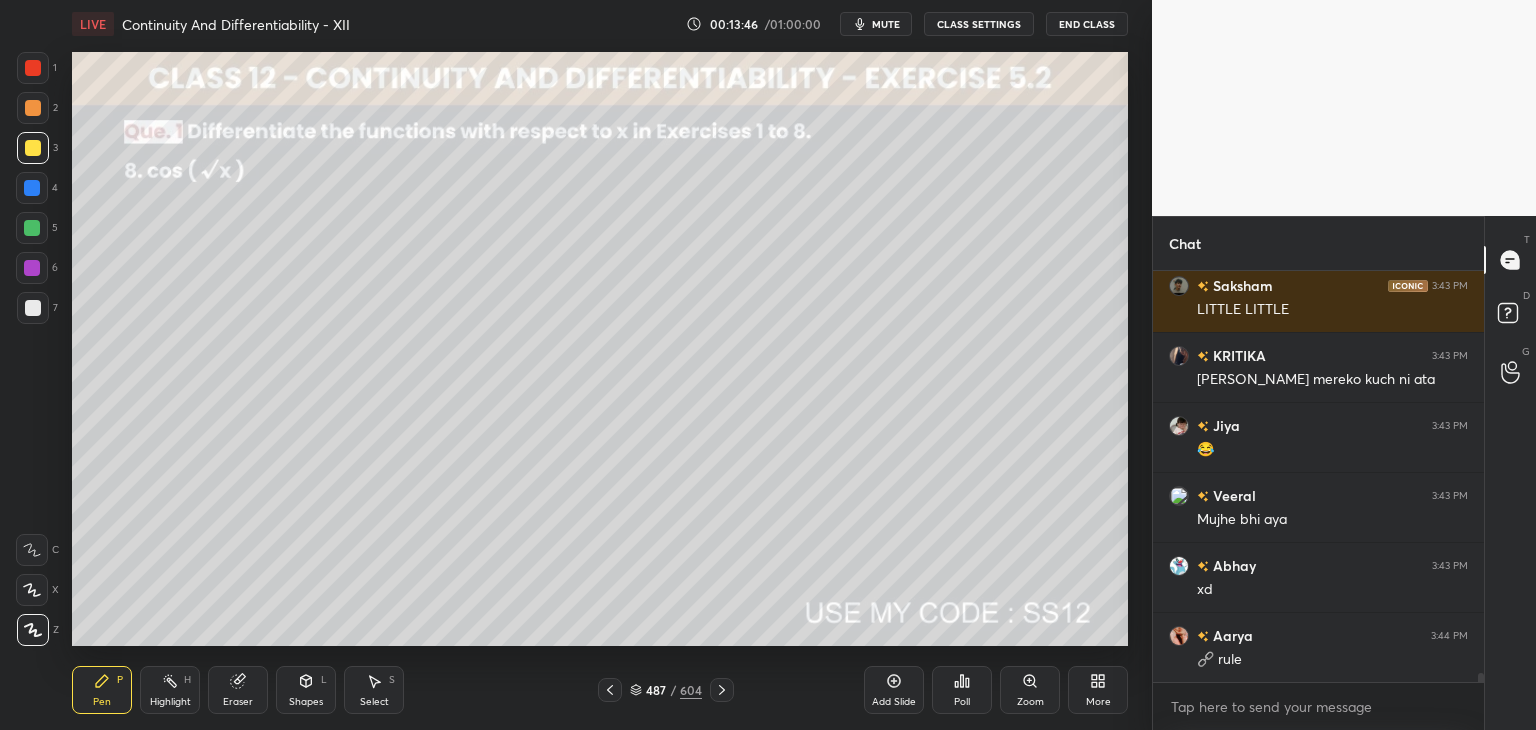 click 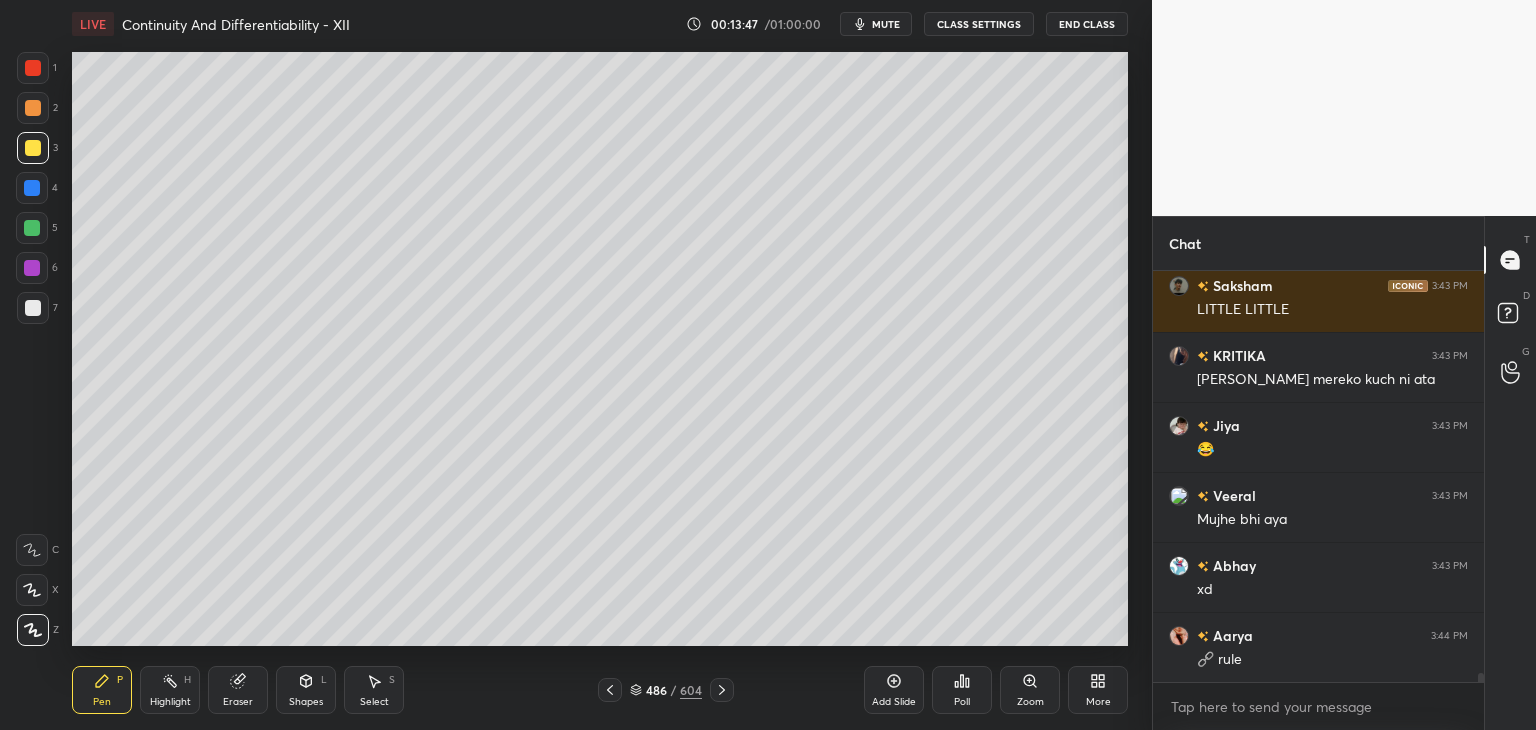 click 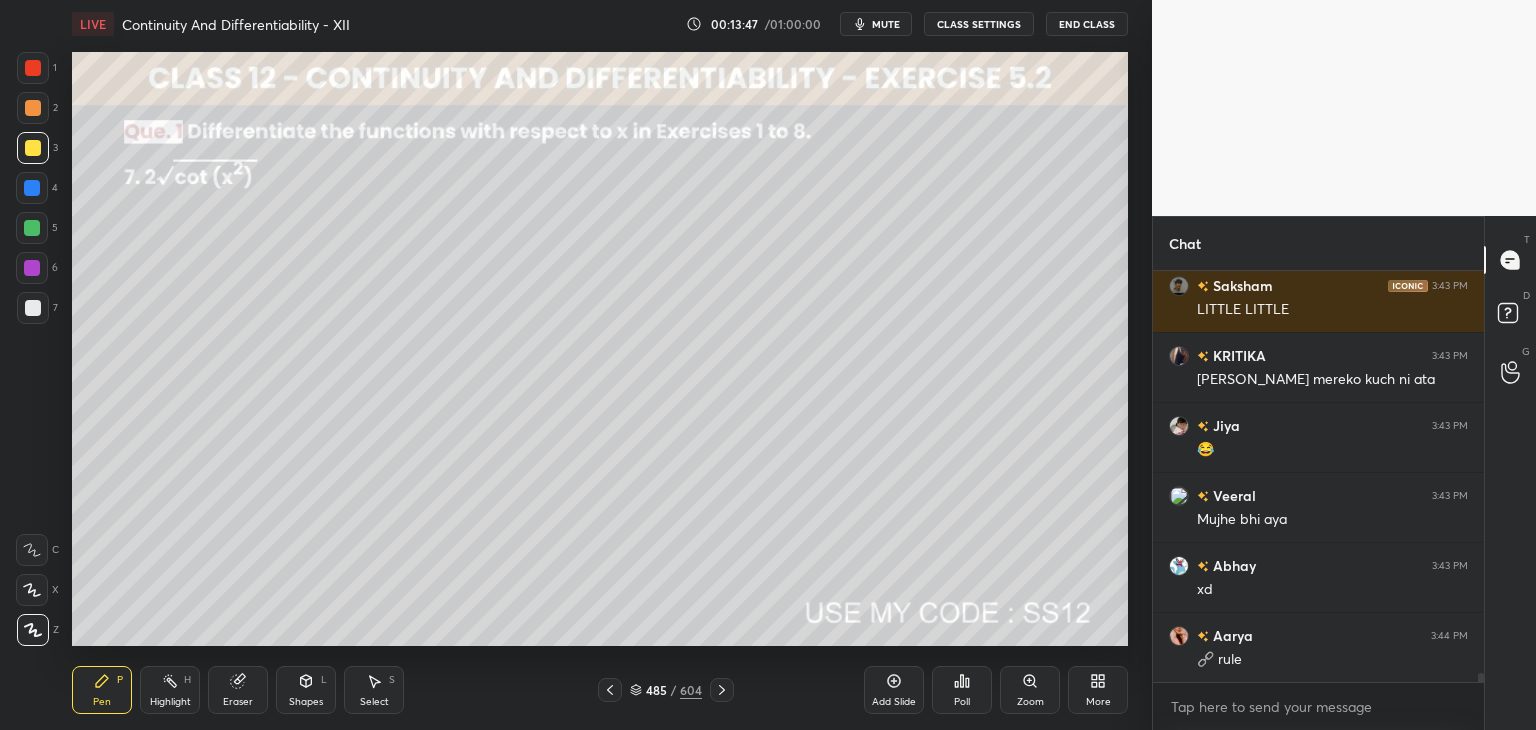 click 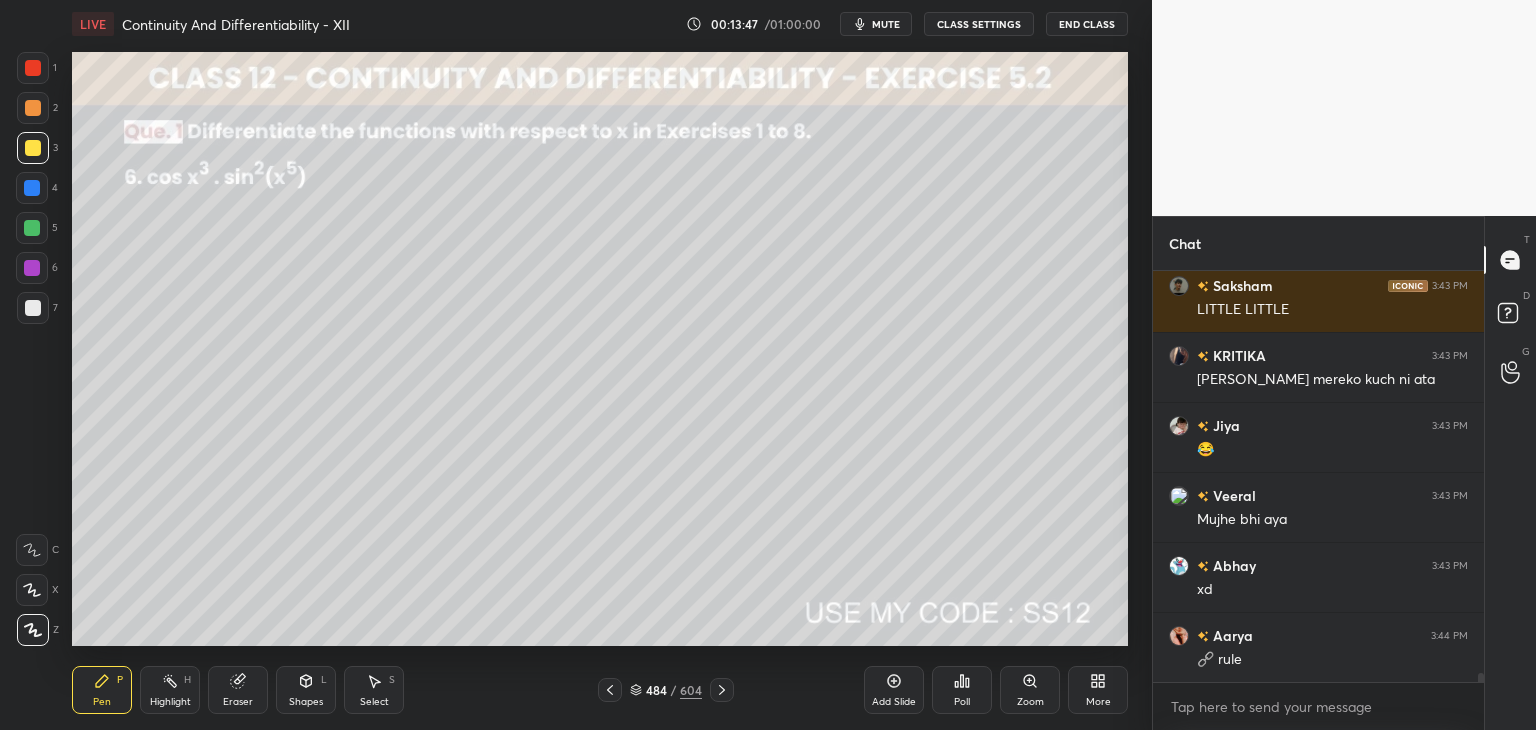 click 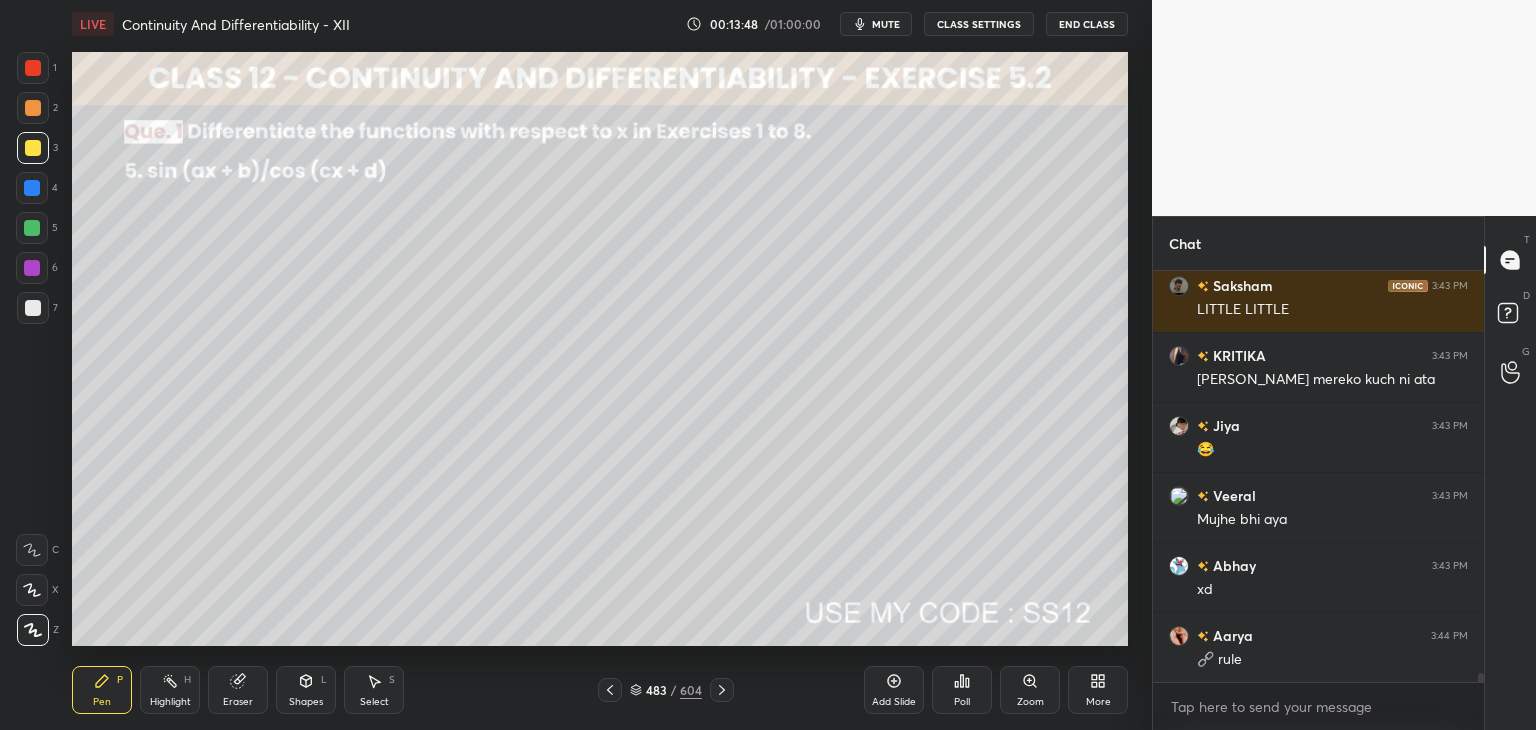 click 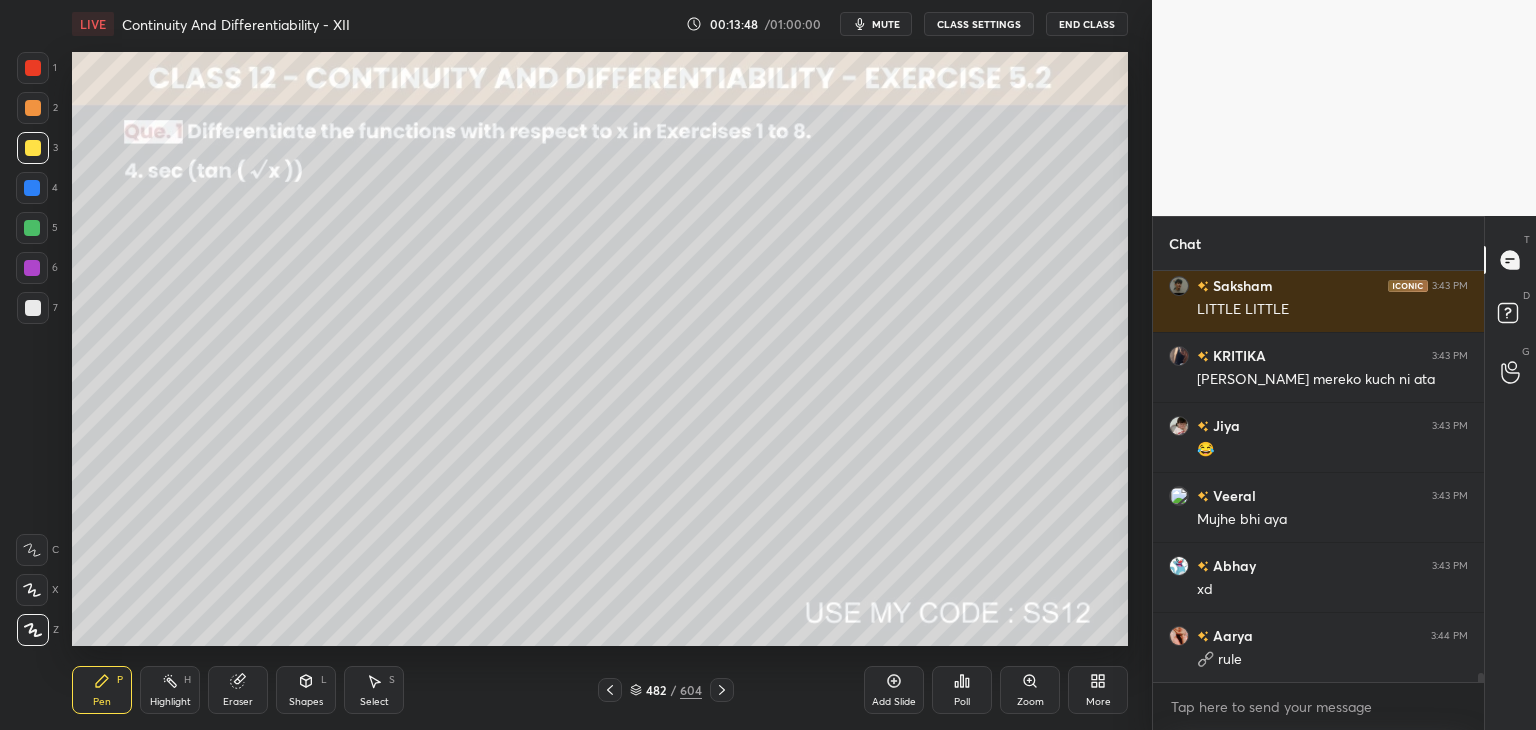 click 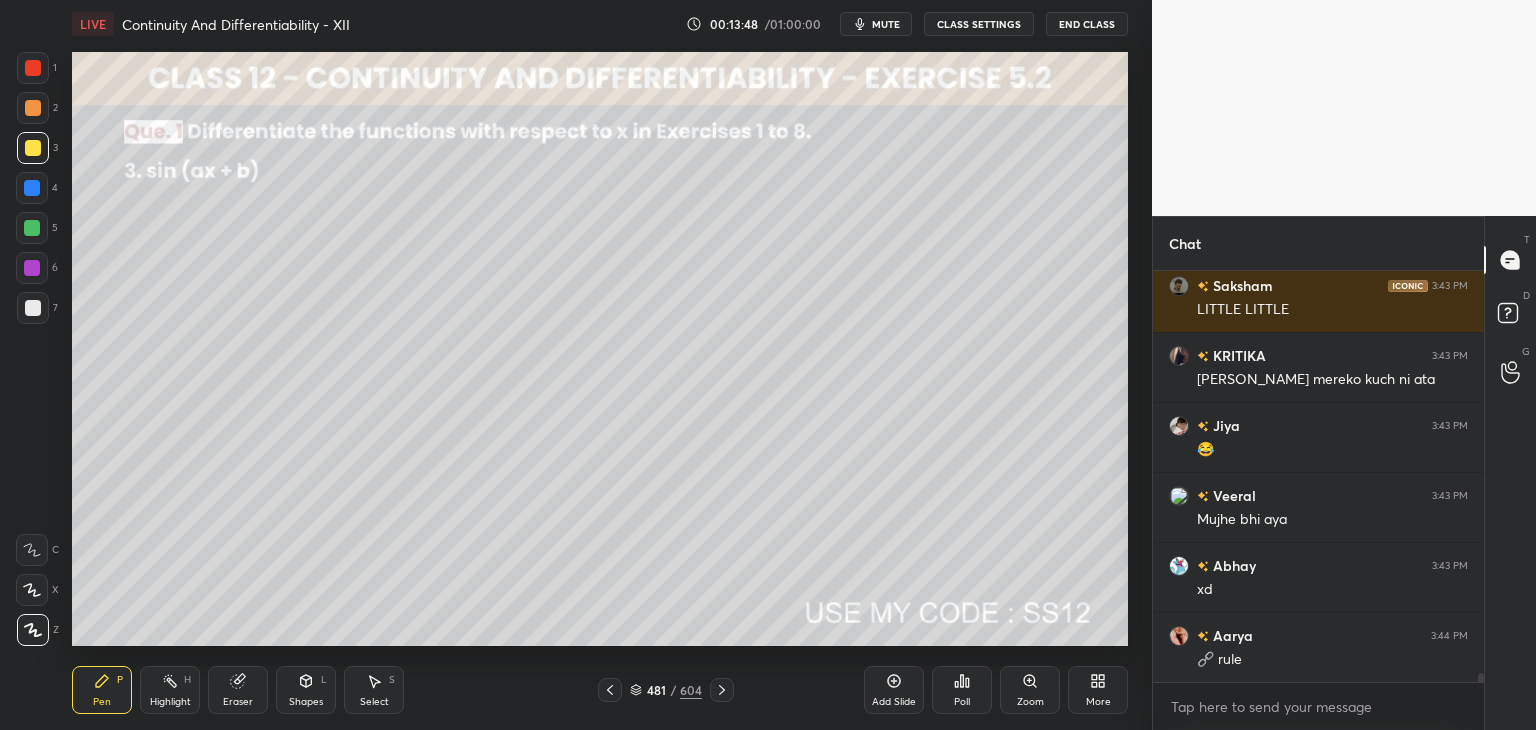 click 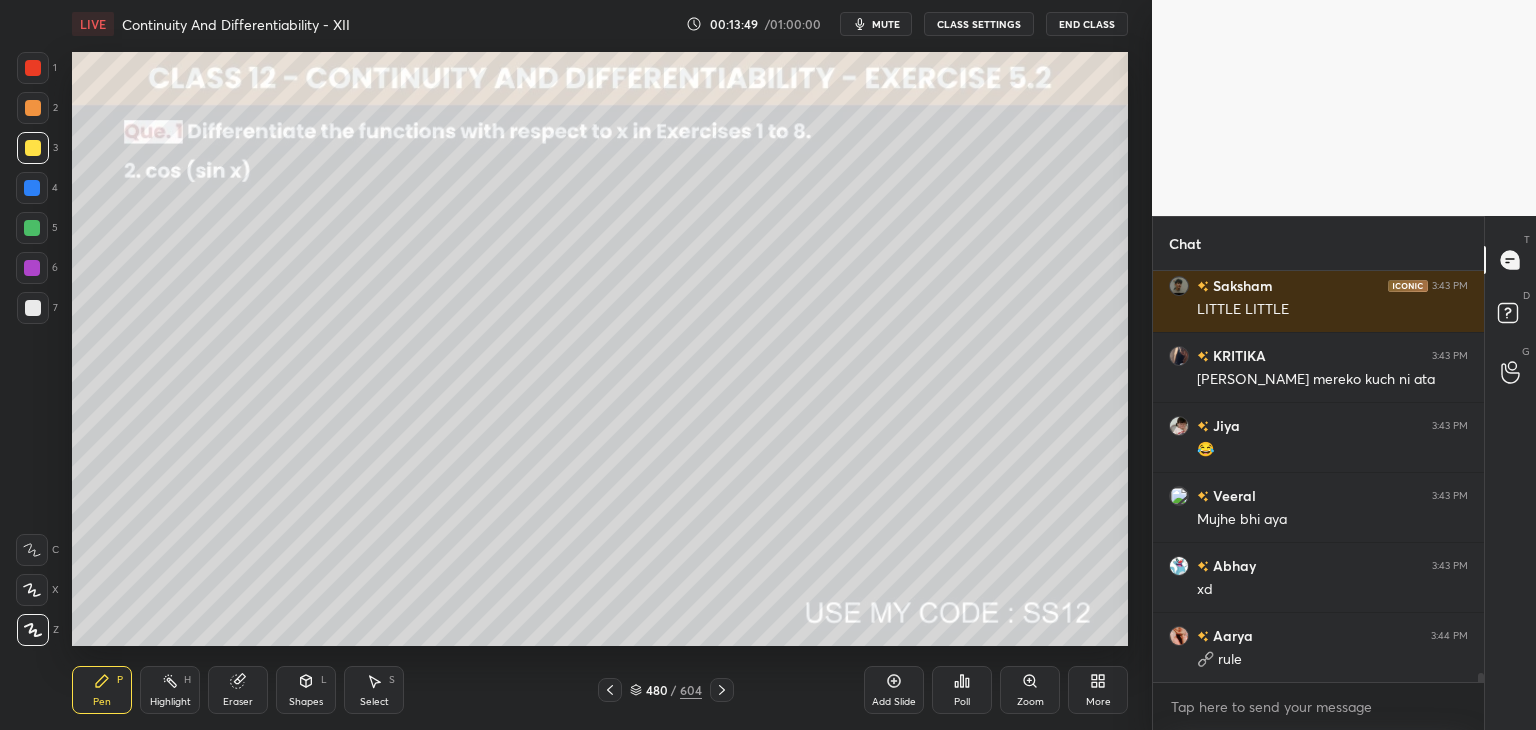 click 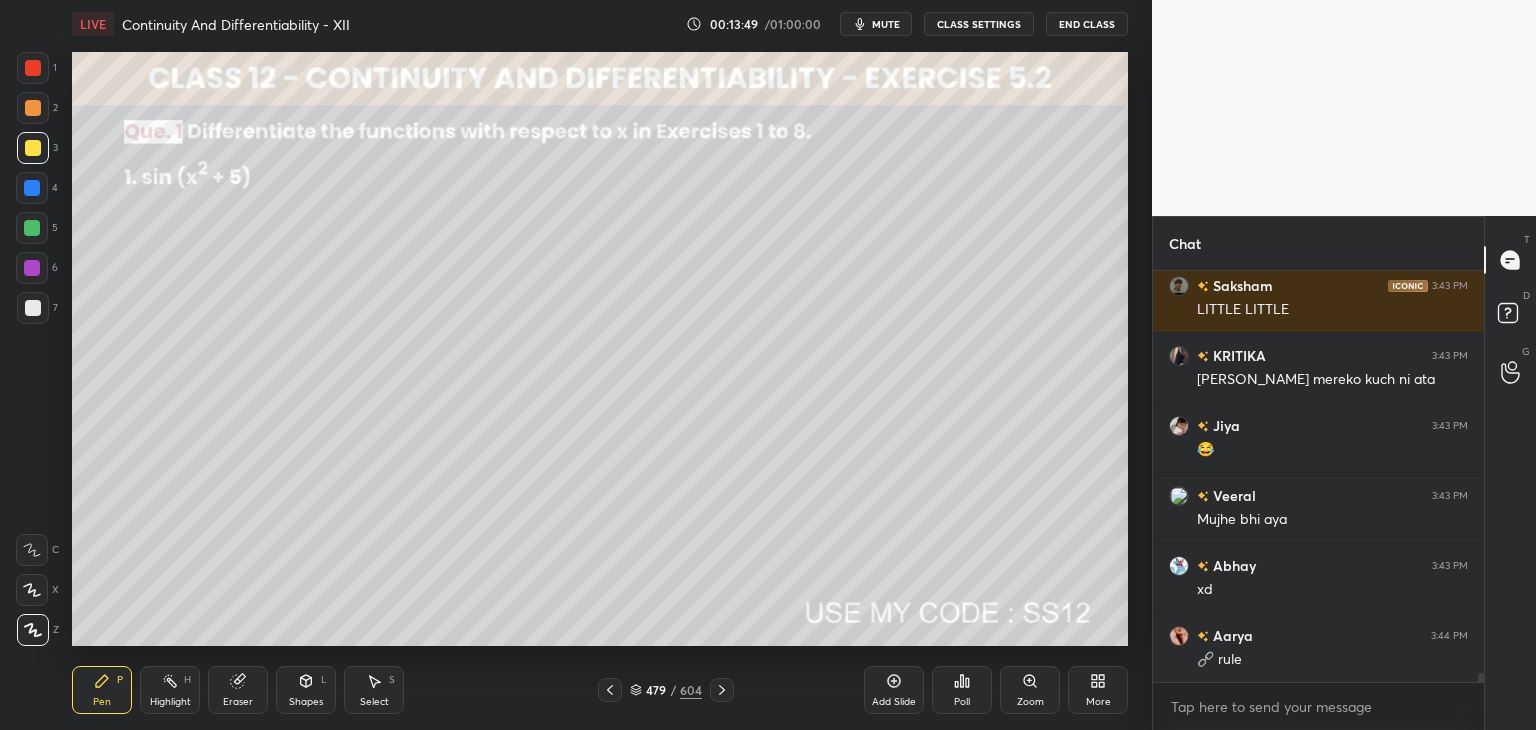 click 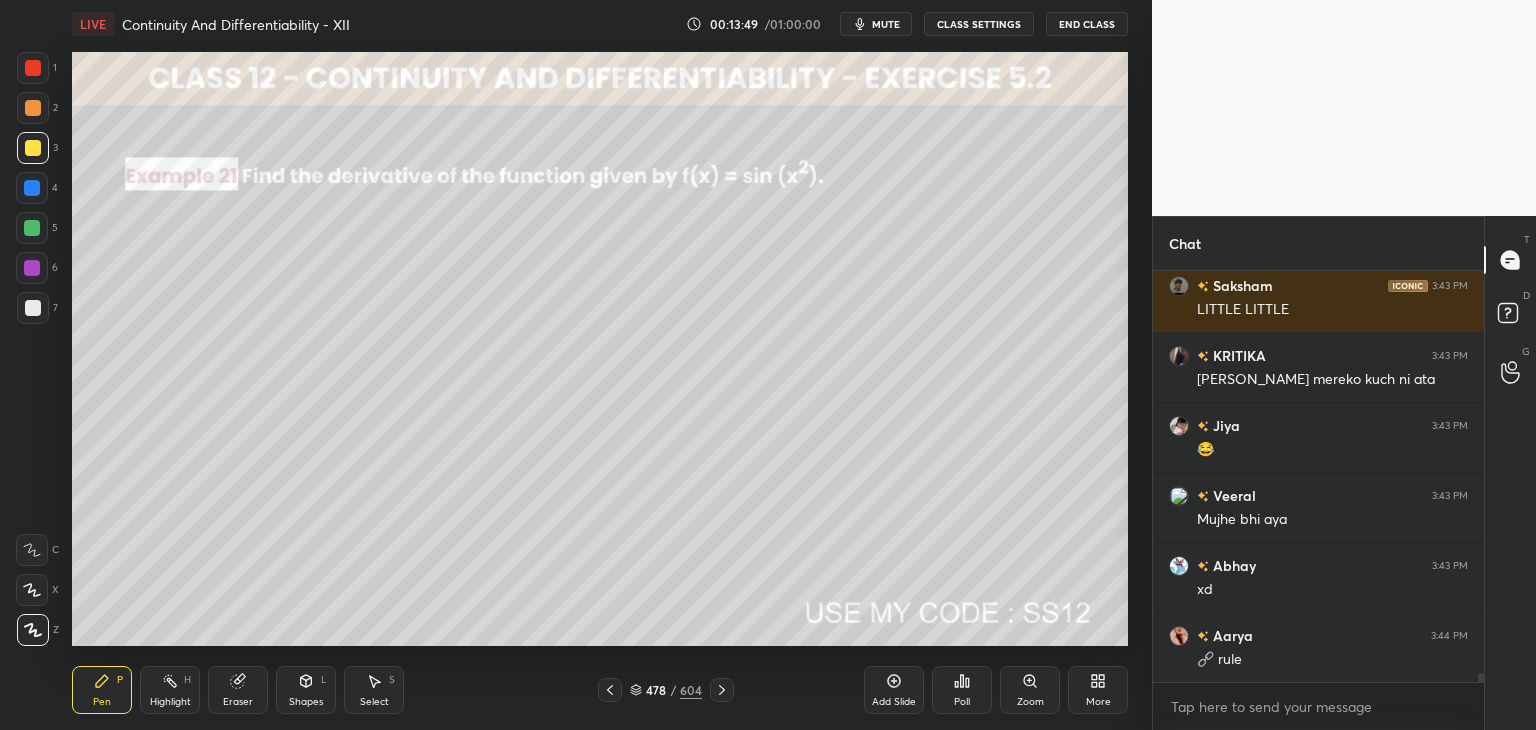click 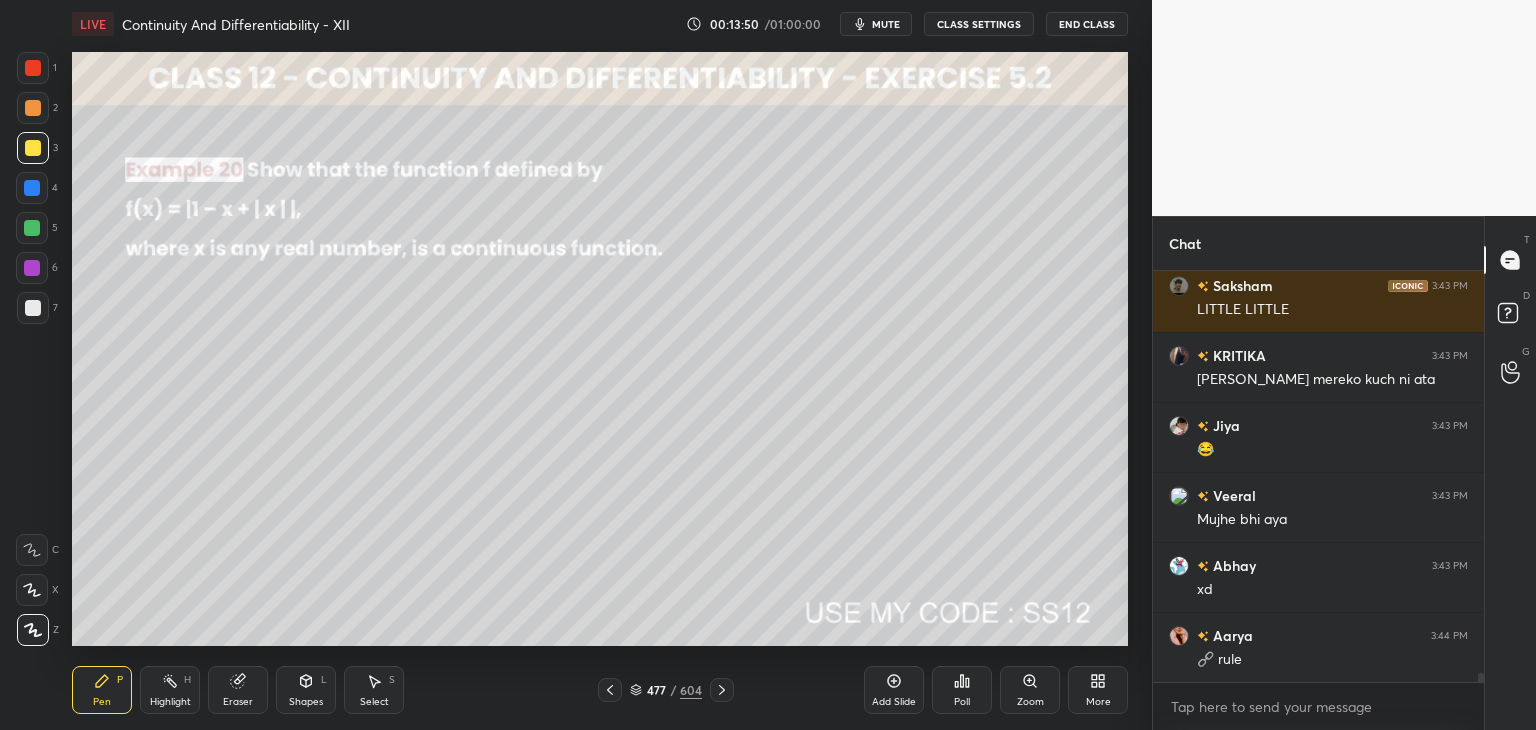 click 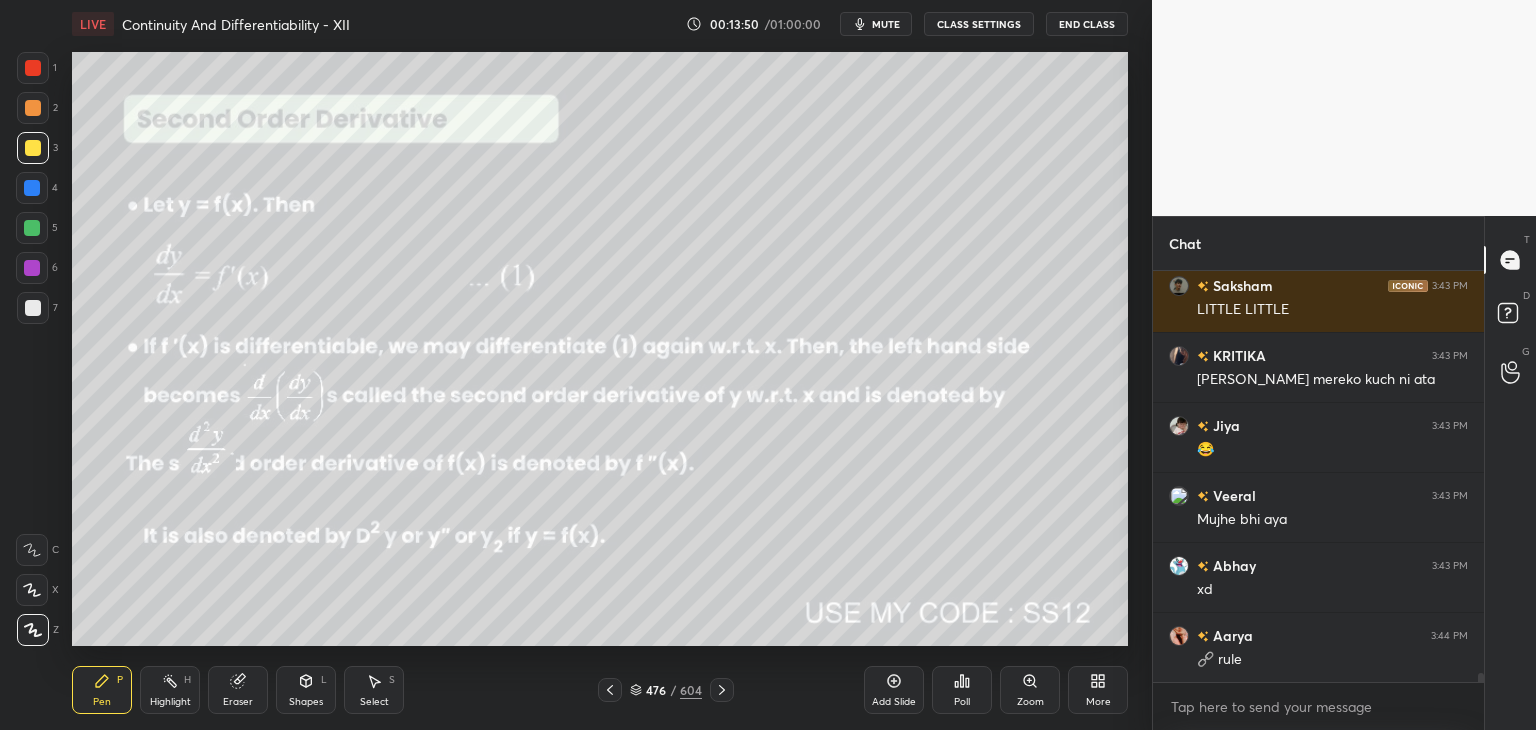 click 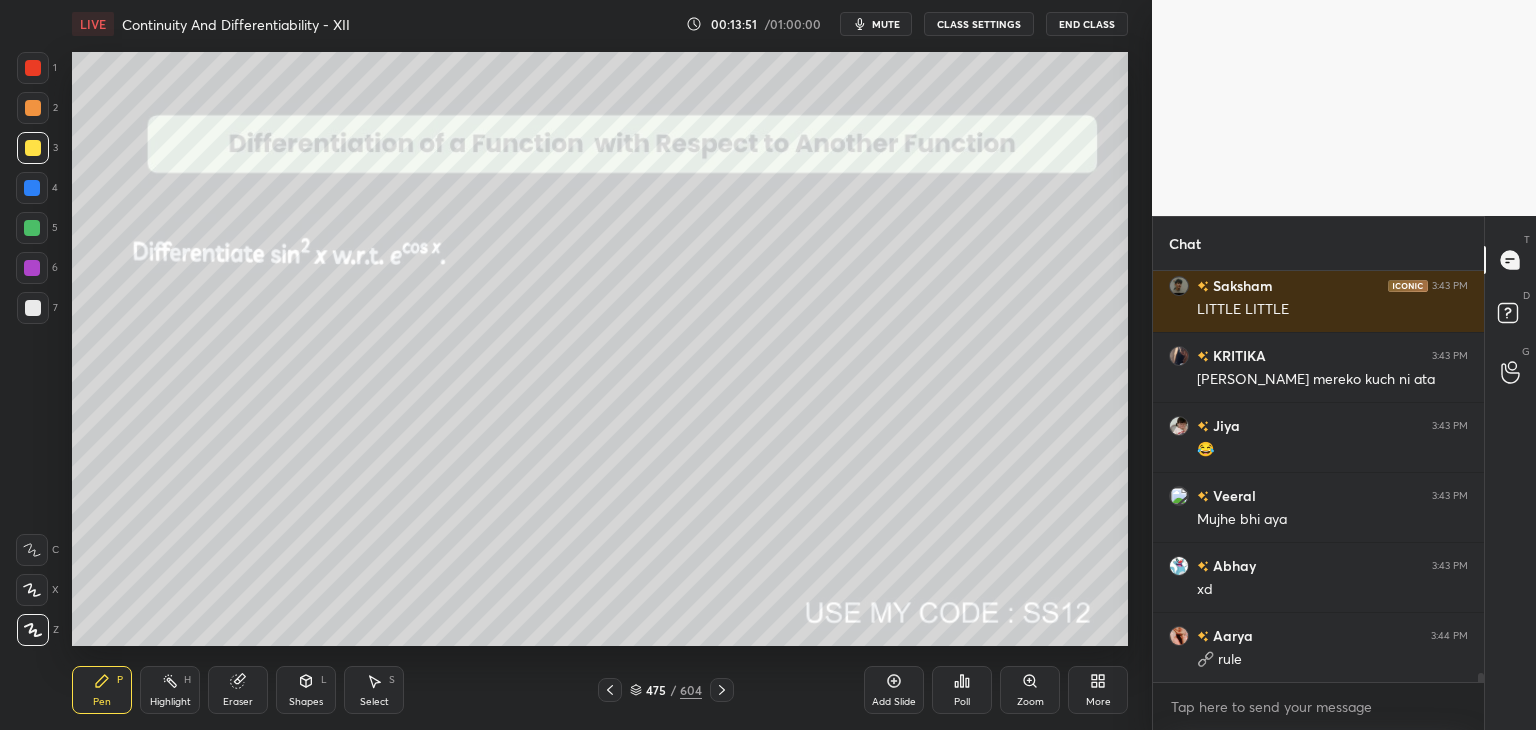 click 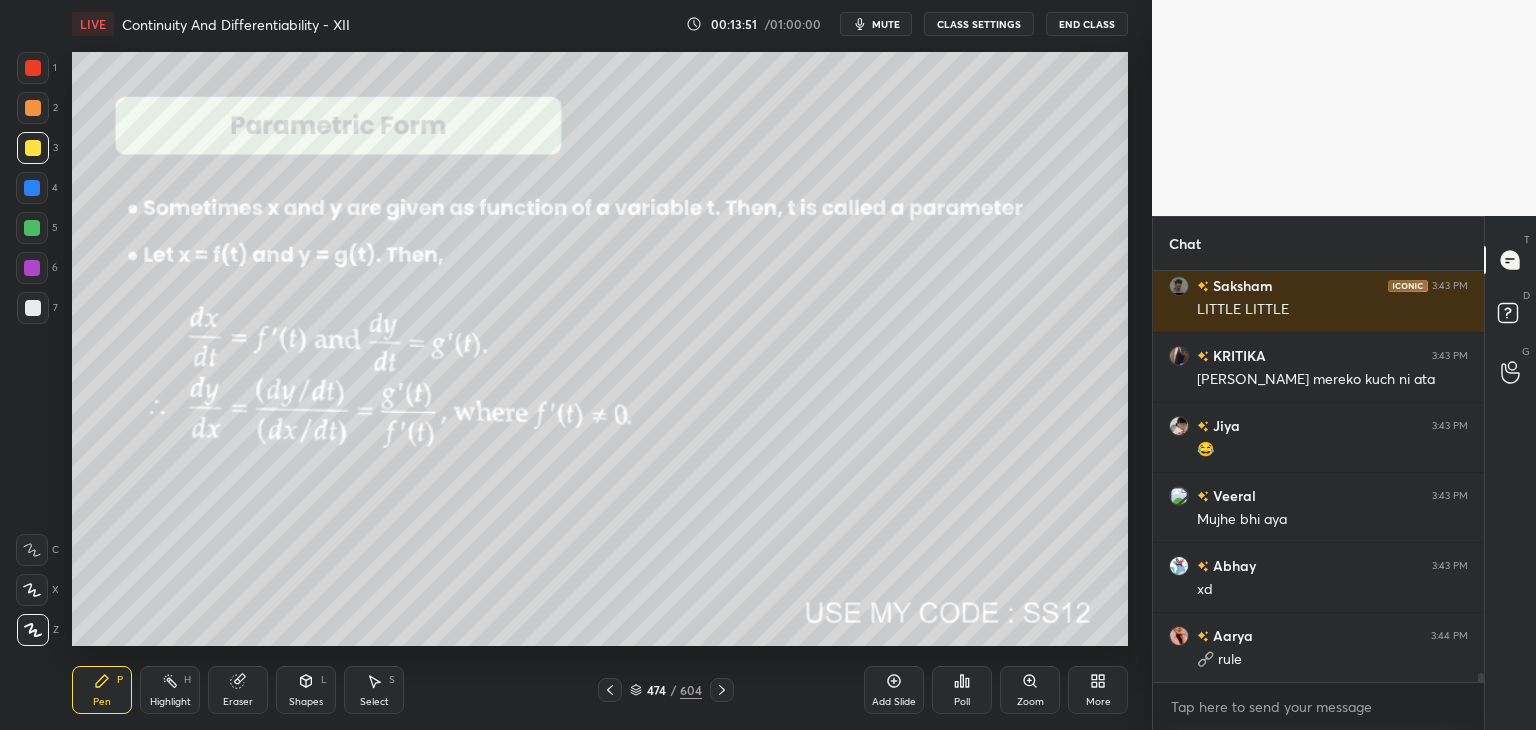 click 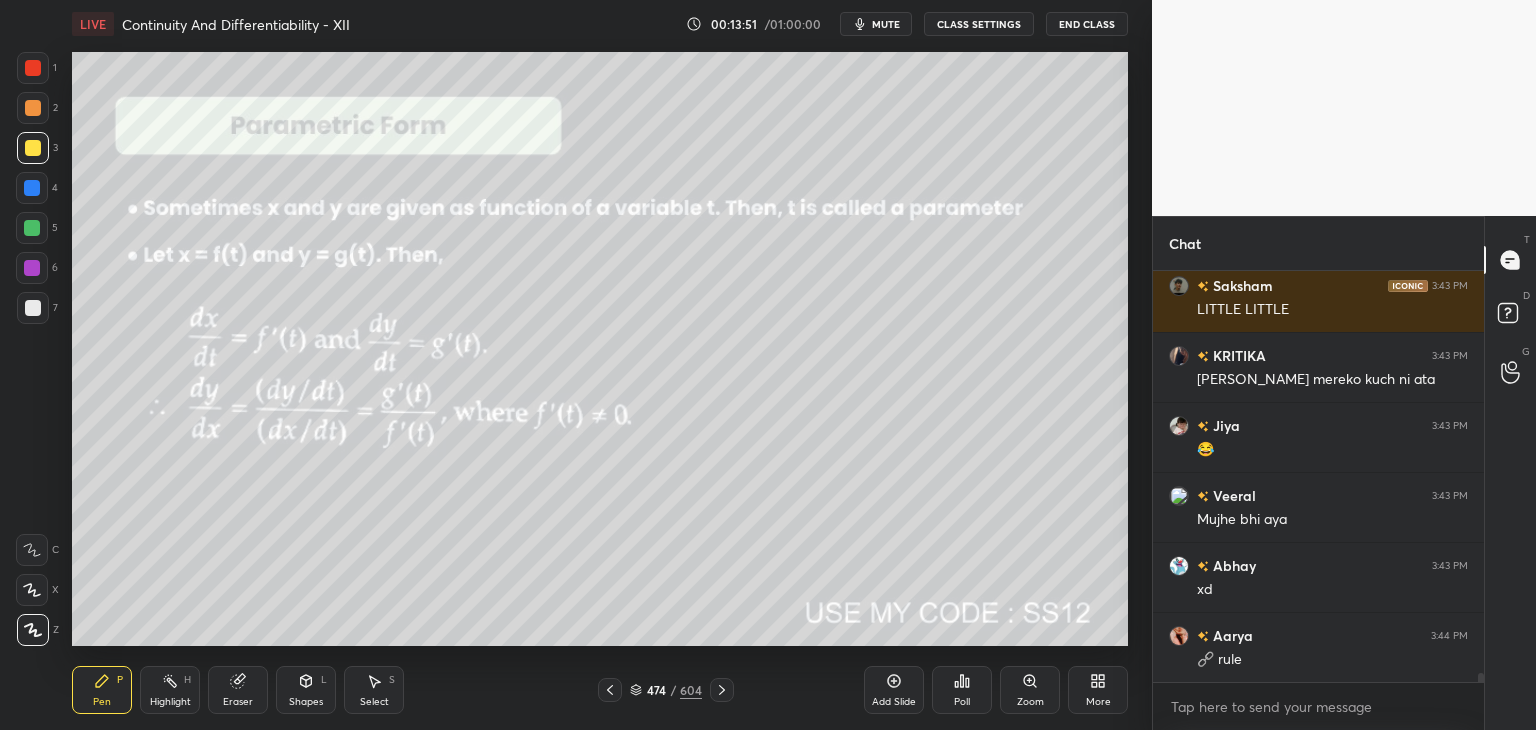 scroll, scrollTop: 17682, scrollLeft: 0, axis: vertical 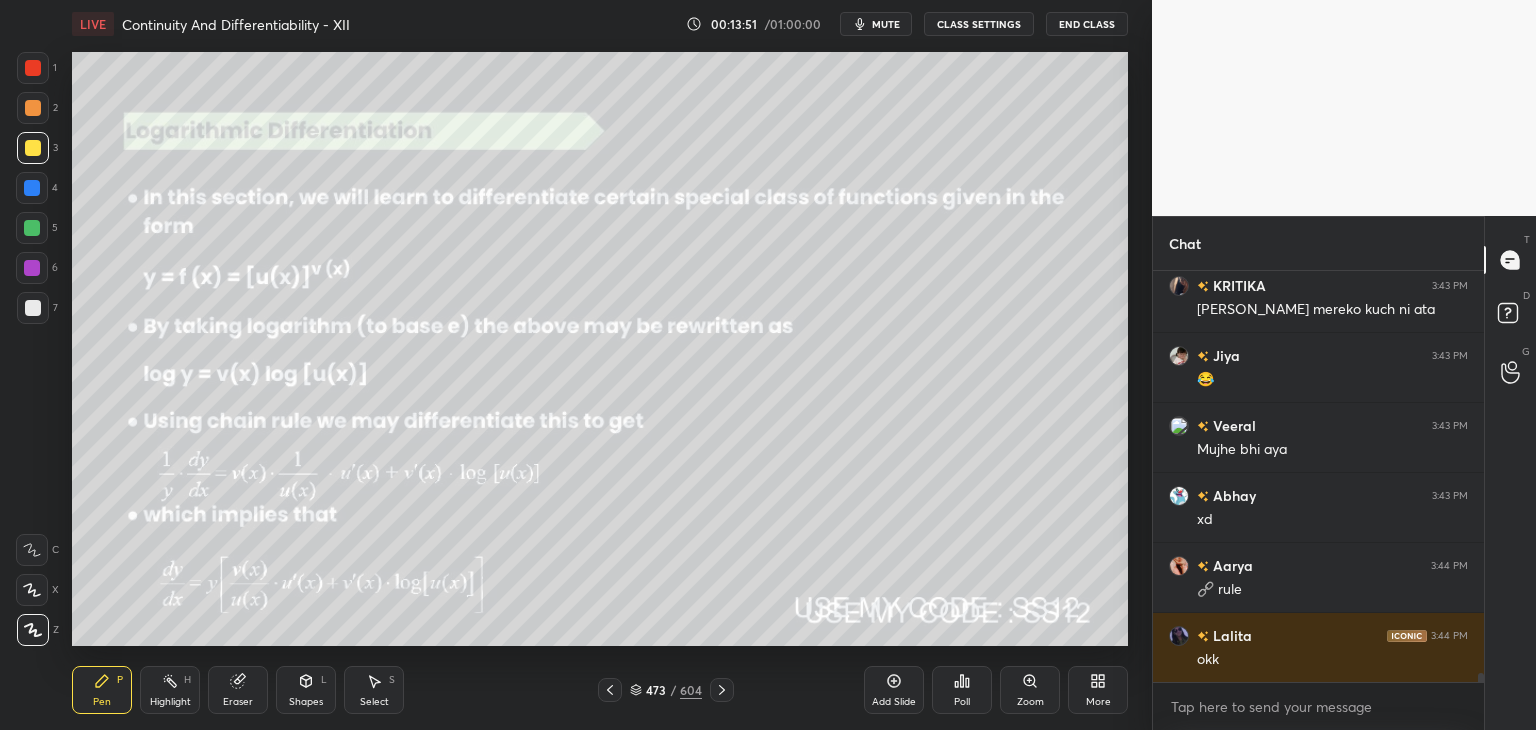 click 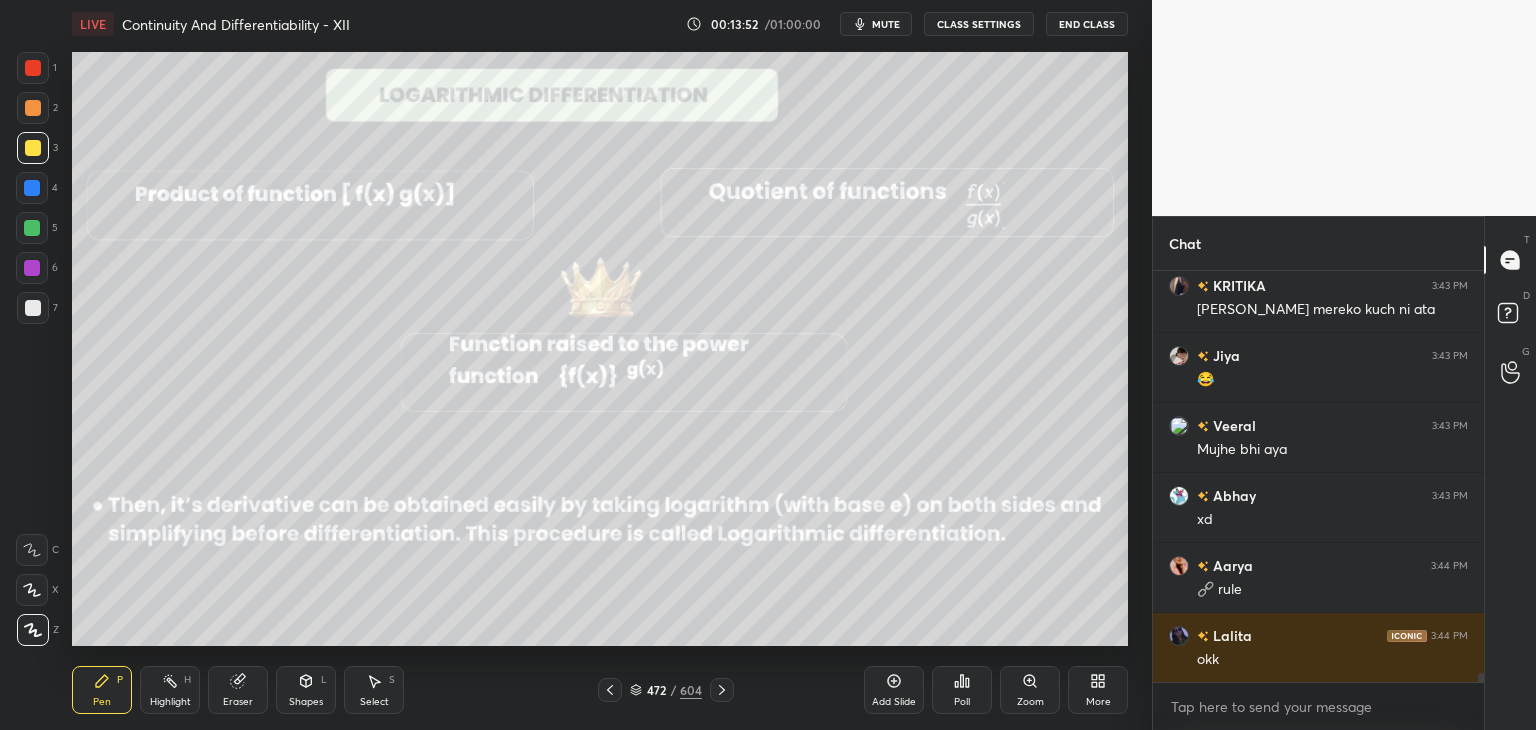 click 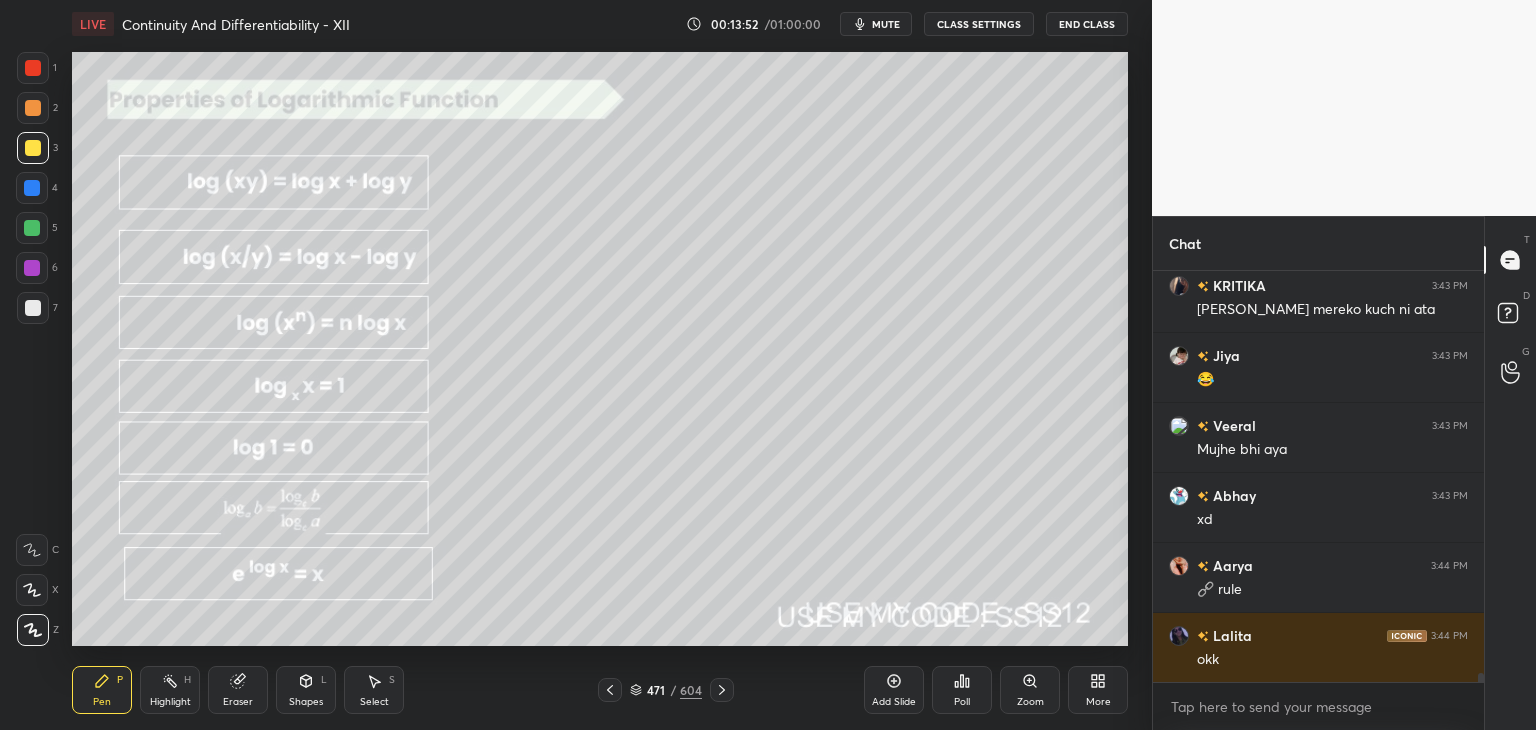 click 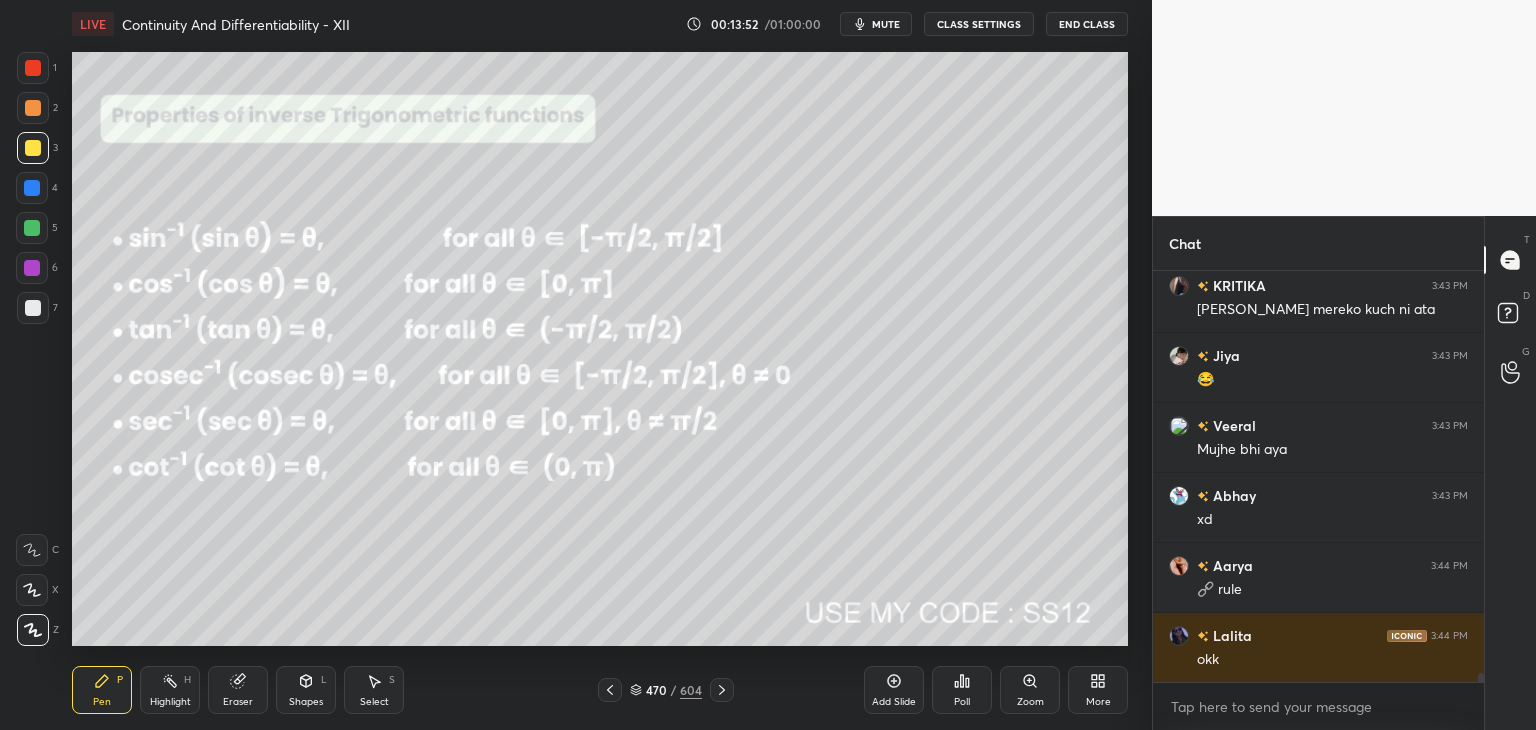 click 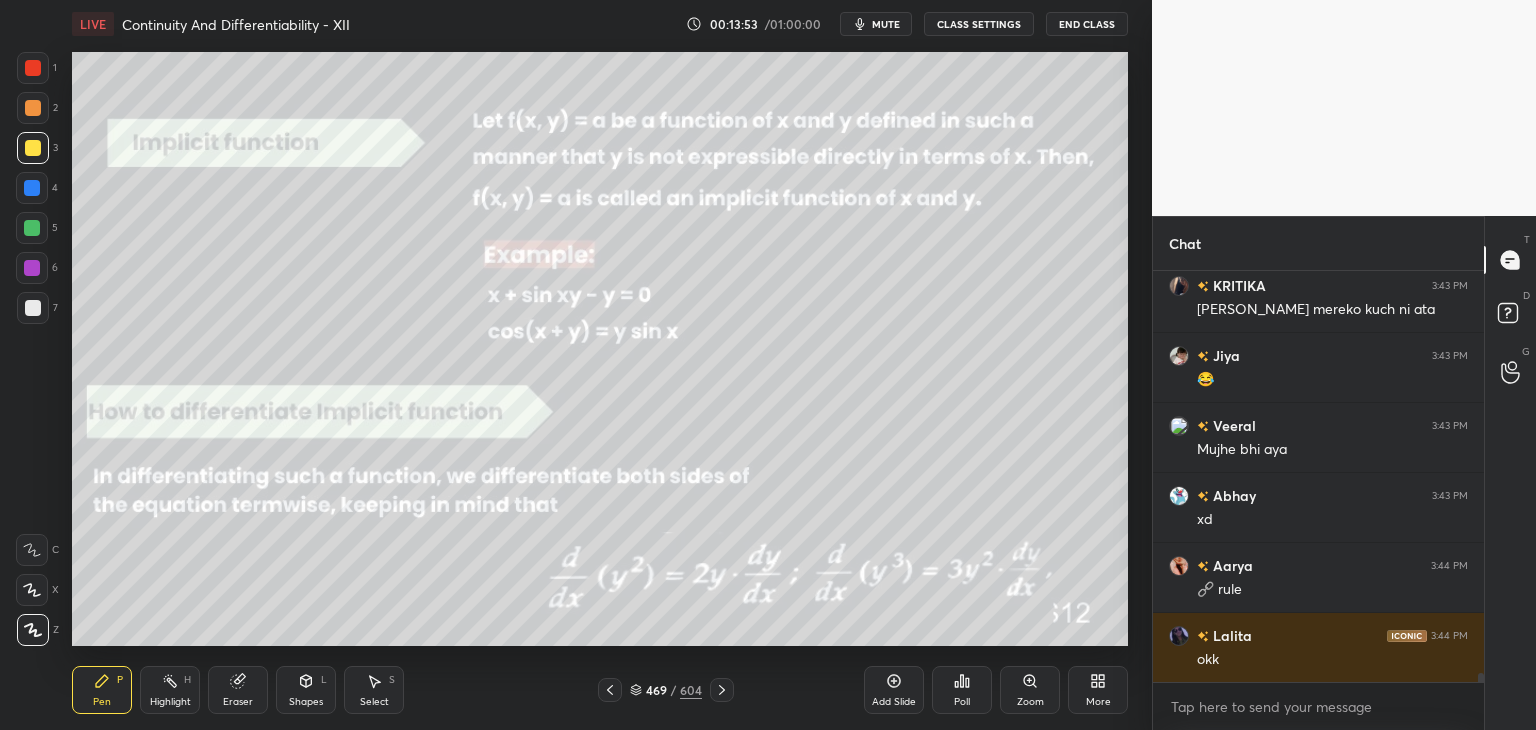 click 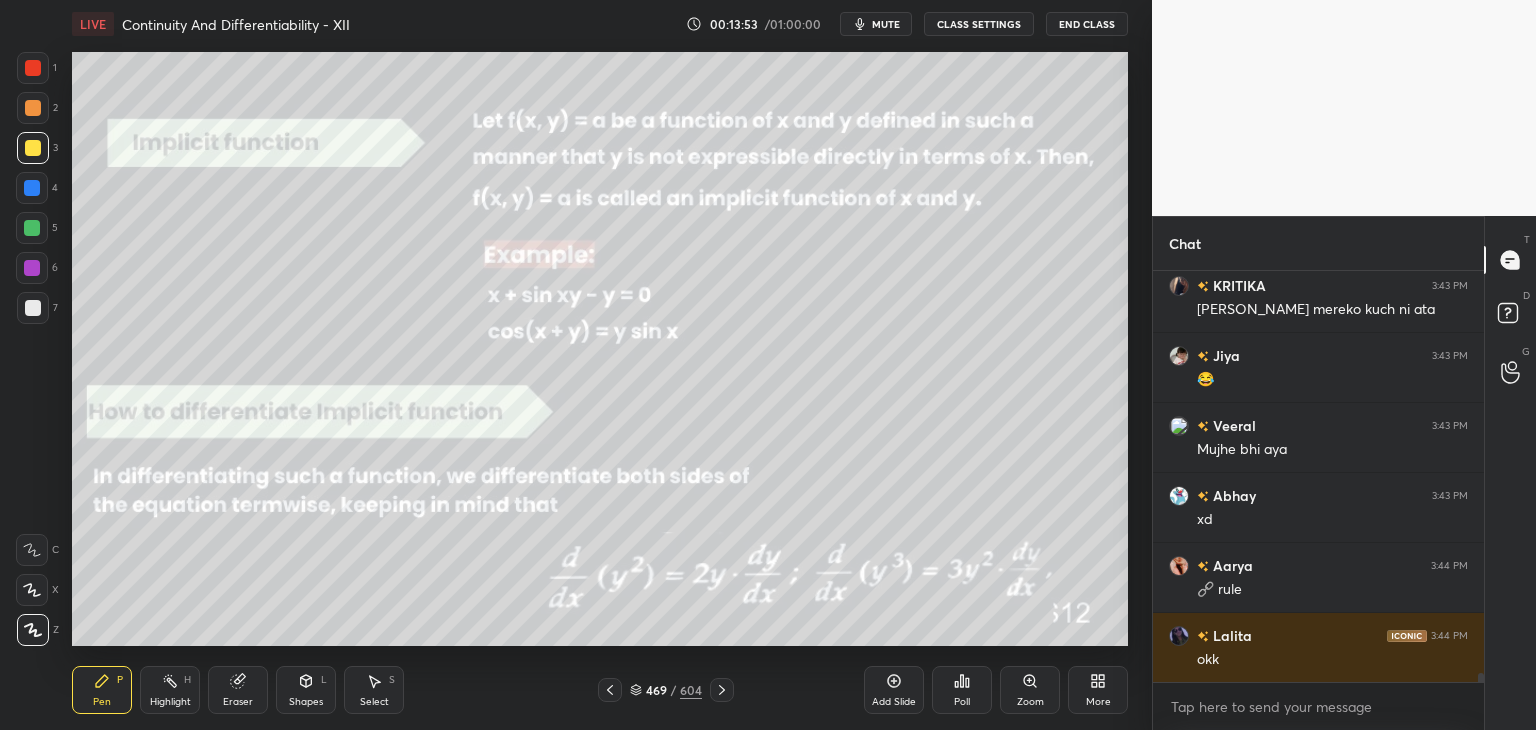 scroll, scrollTop: 17752, scrollLeft: 0, axis: vertical 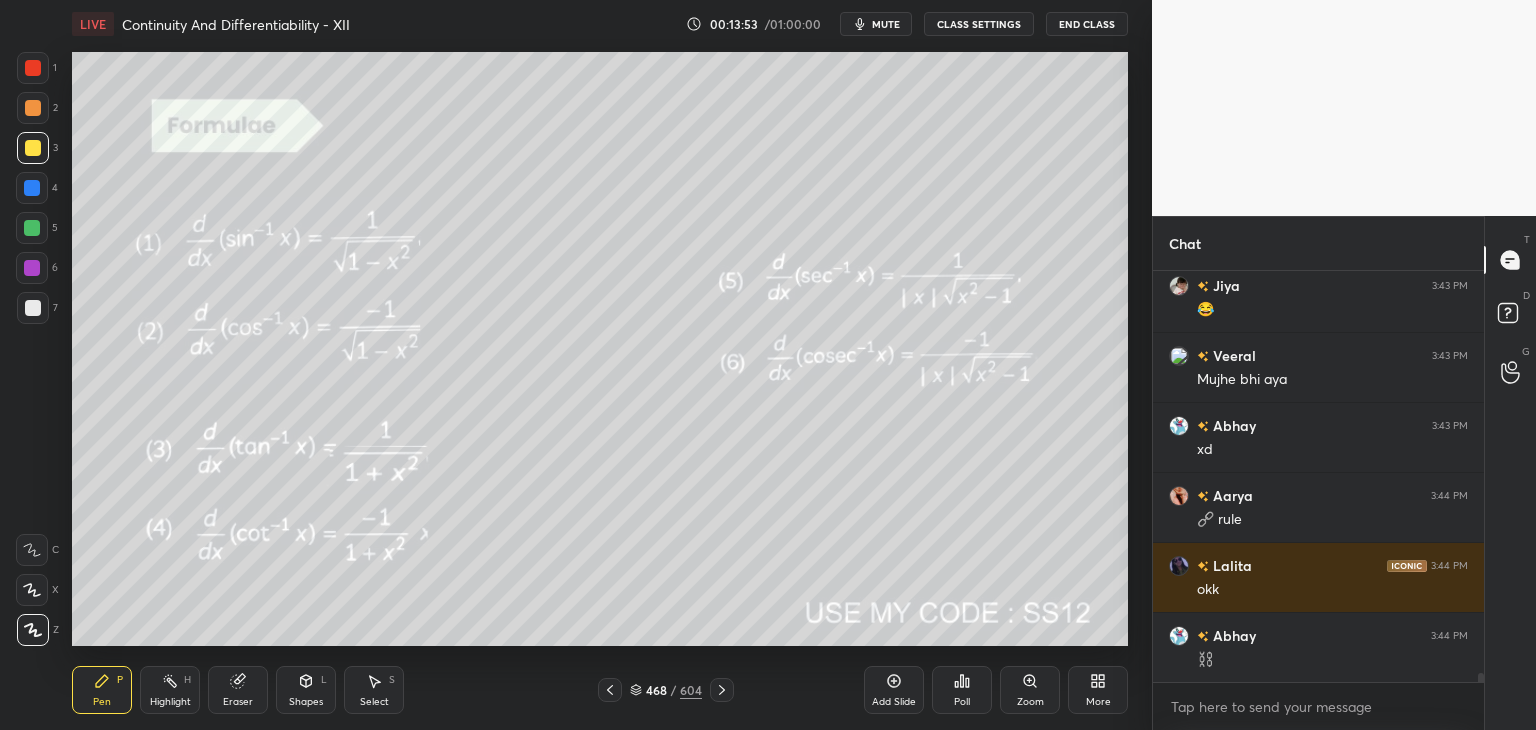 click 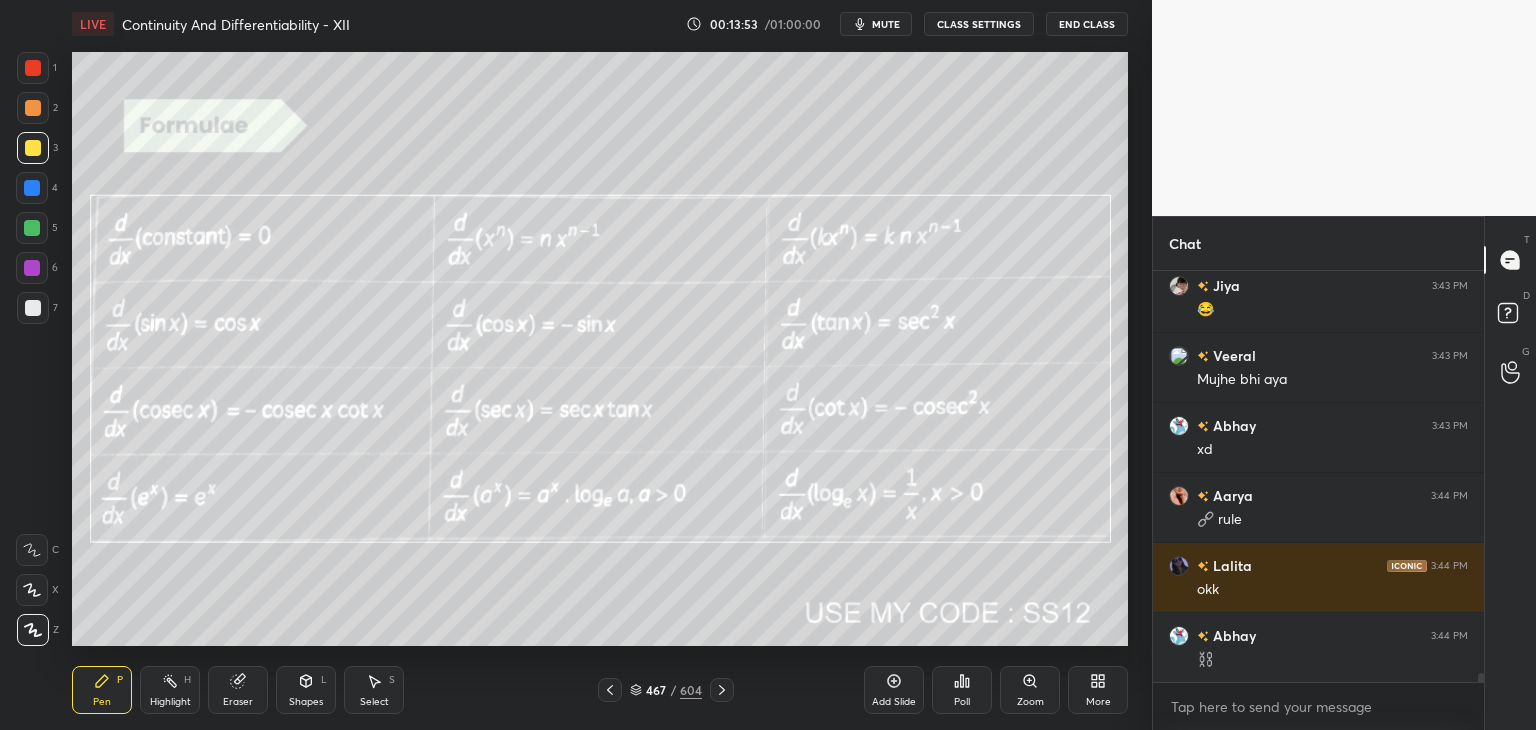 click 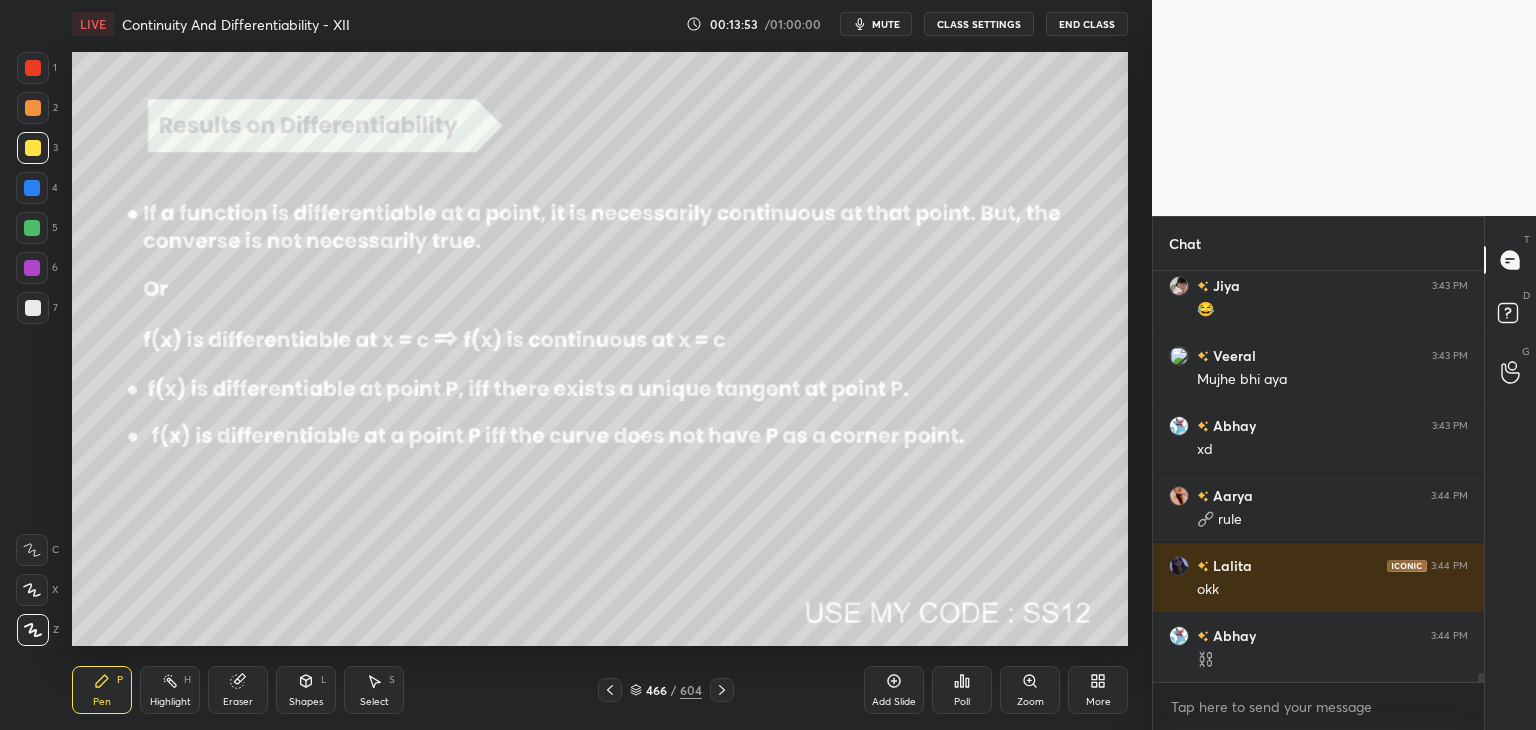 click 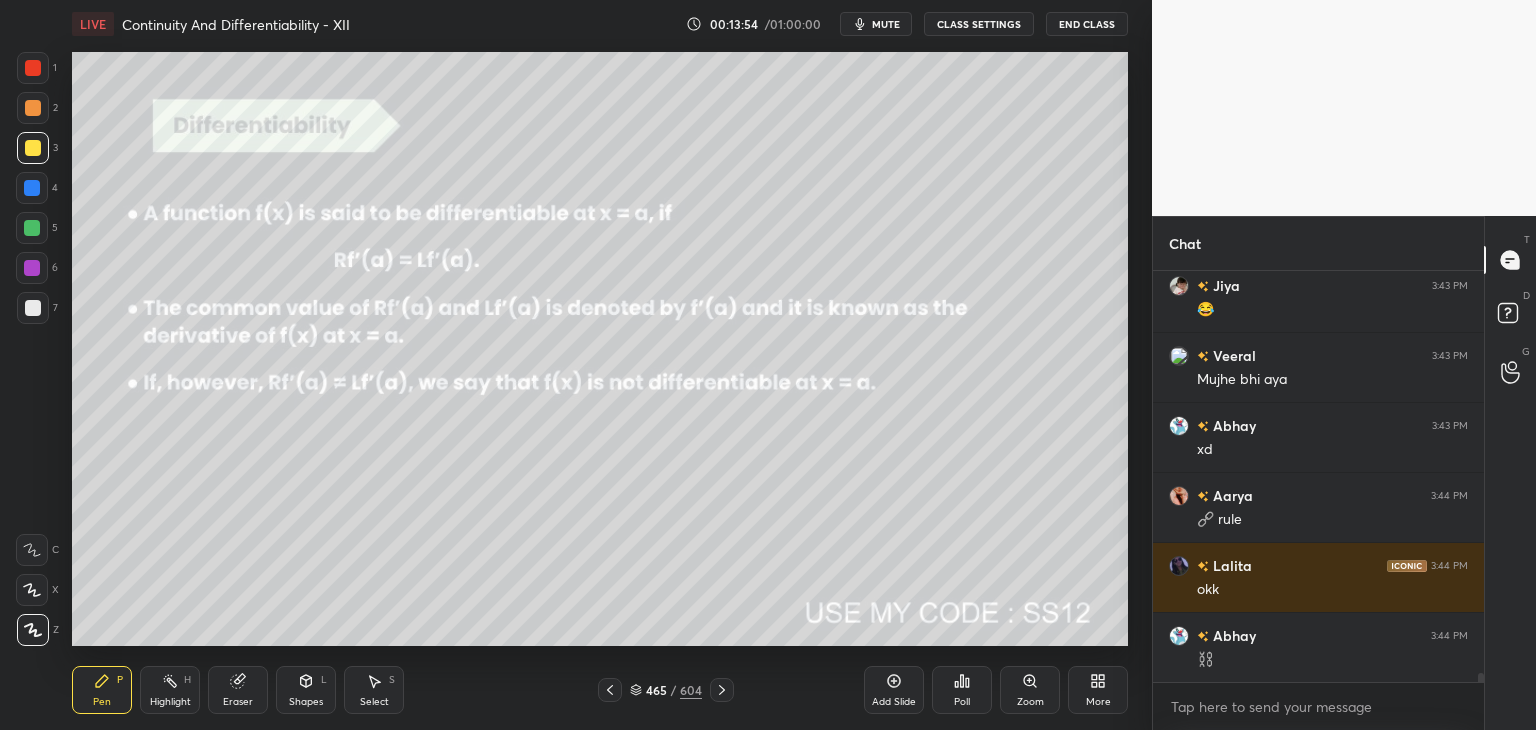 scroll, scrollTop: 17822, scrollLeft: 0, axis: vertical 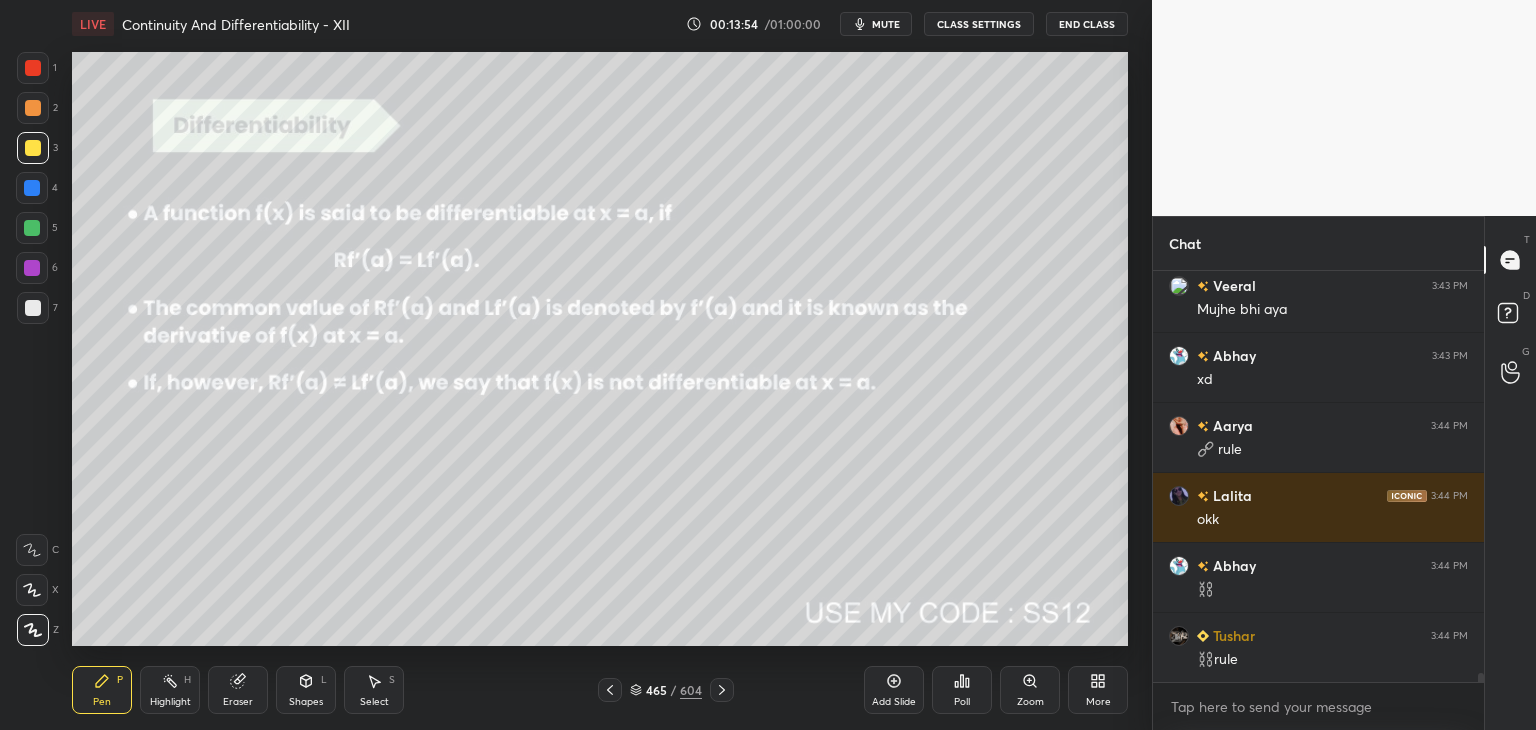click 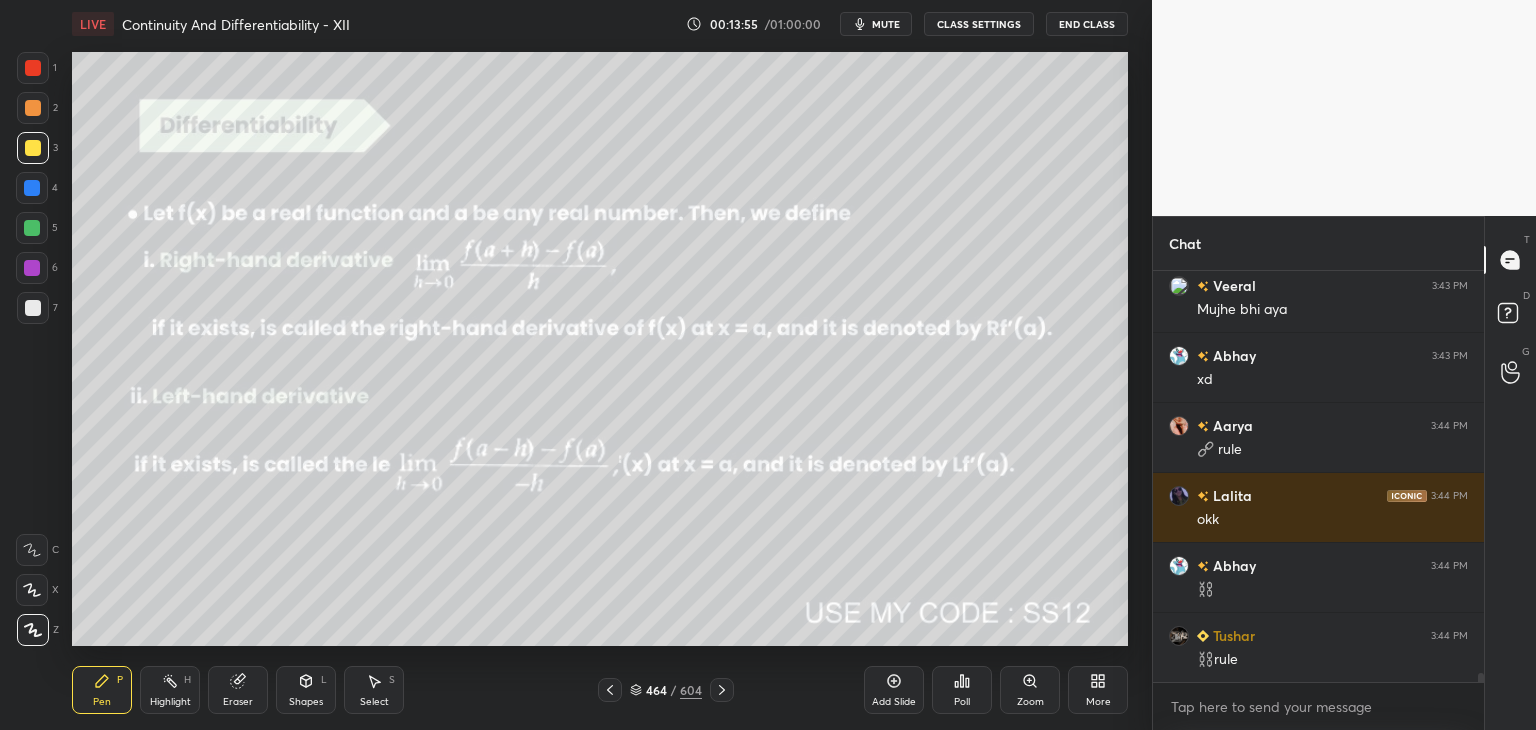 click 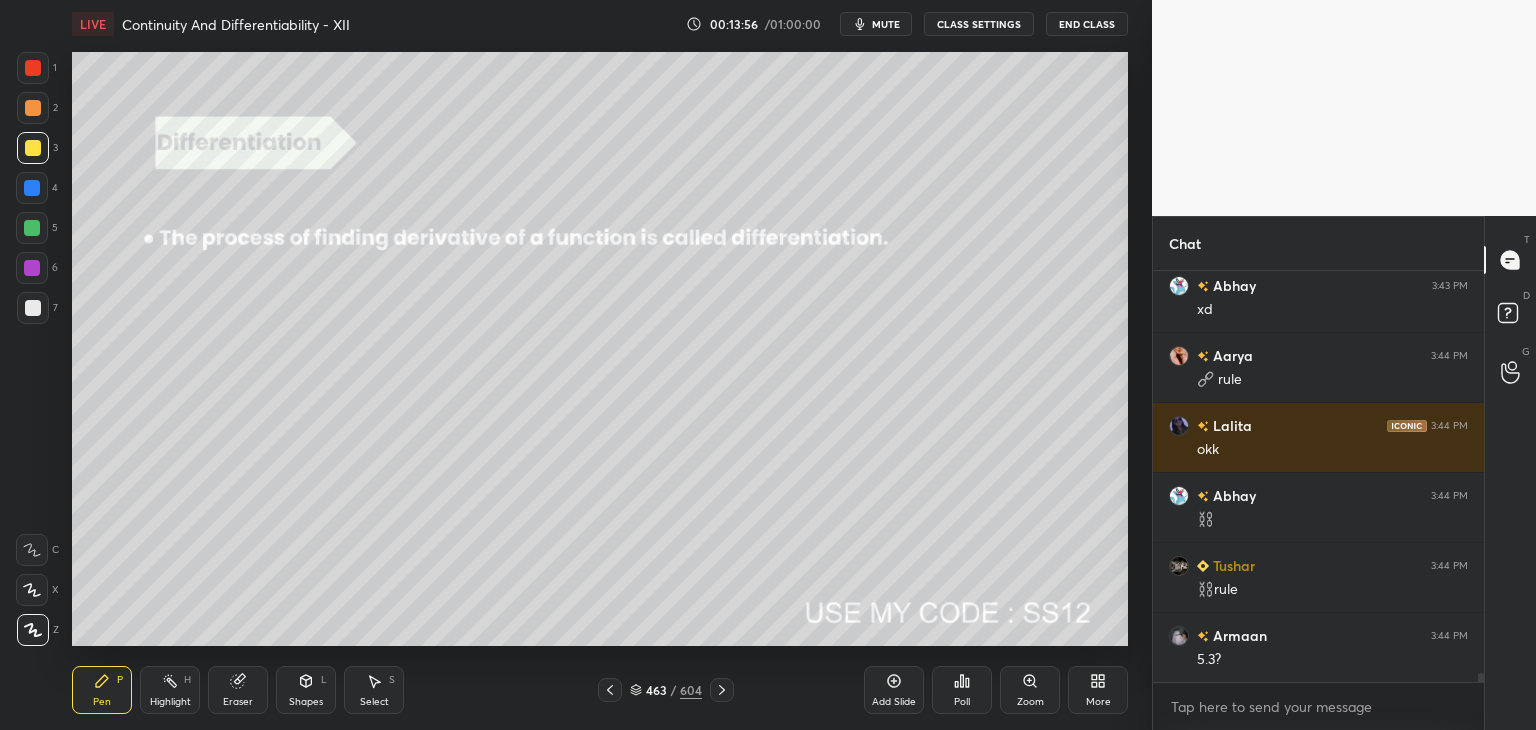 scroll, scrollTop: 17962, scrollLeft: 0, axis: vertical 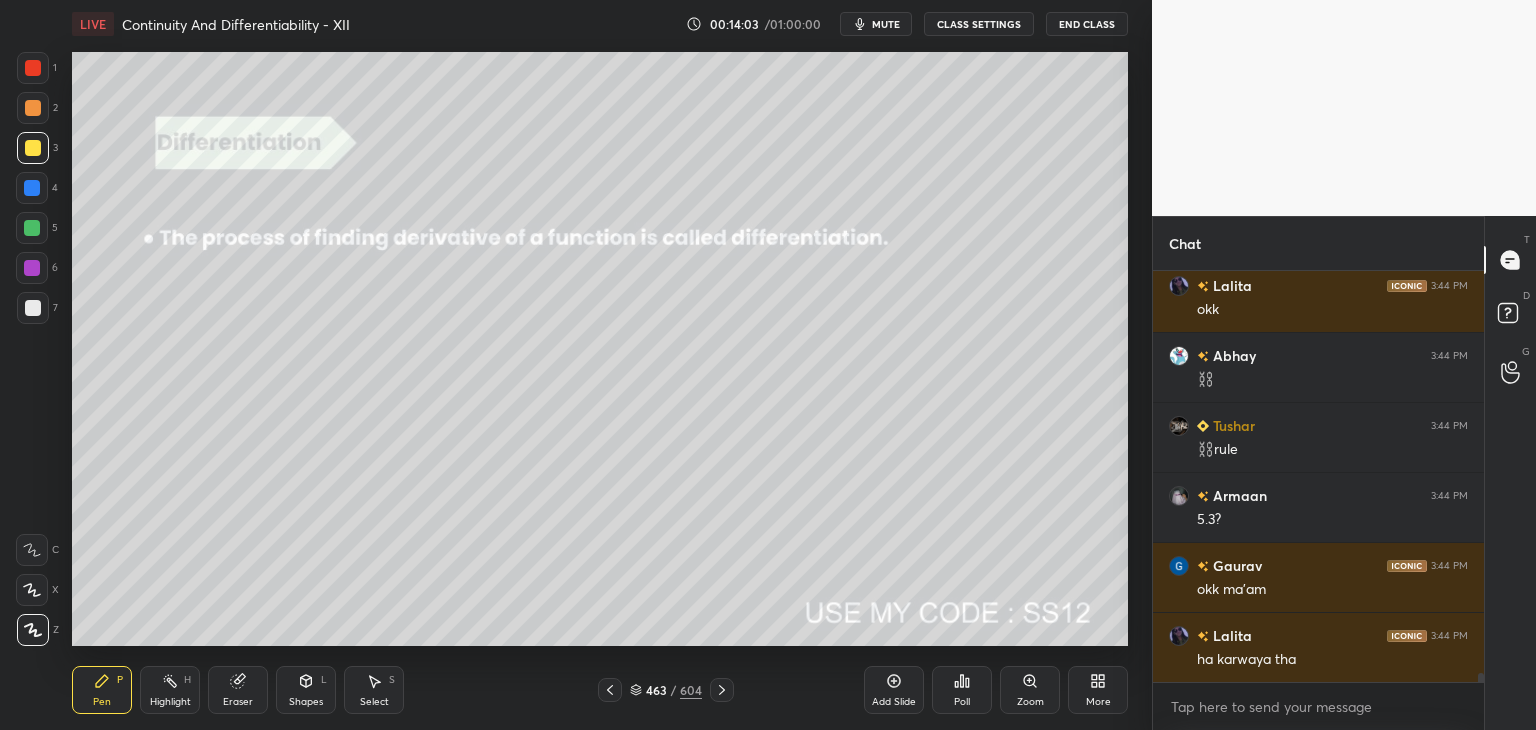 click 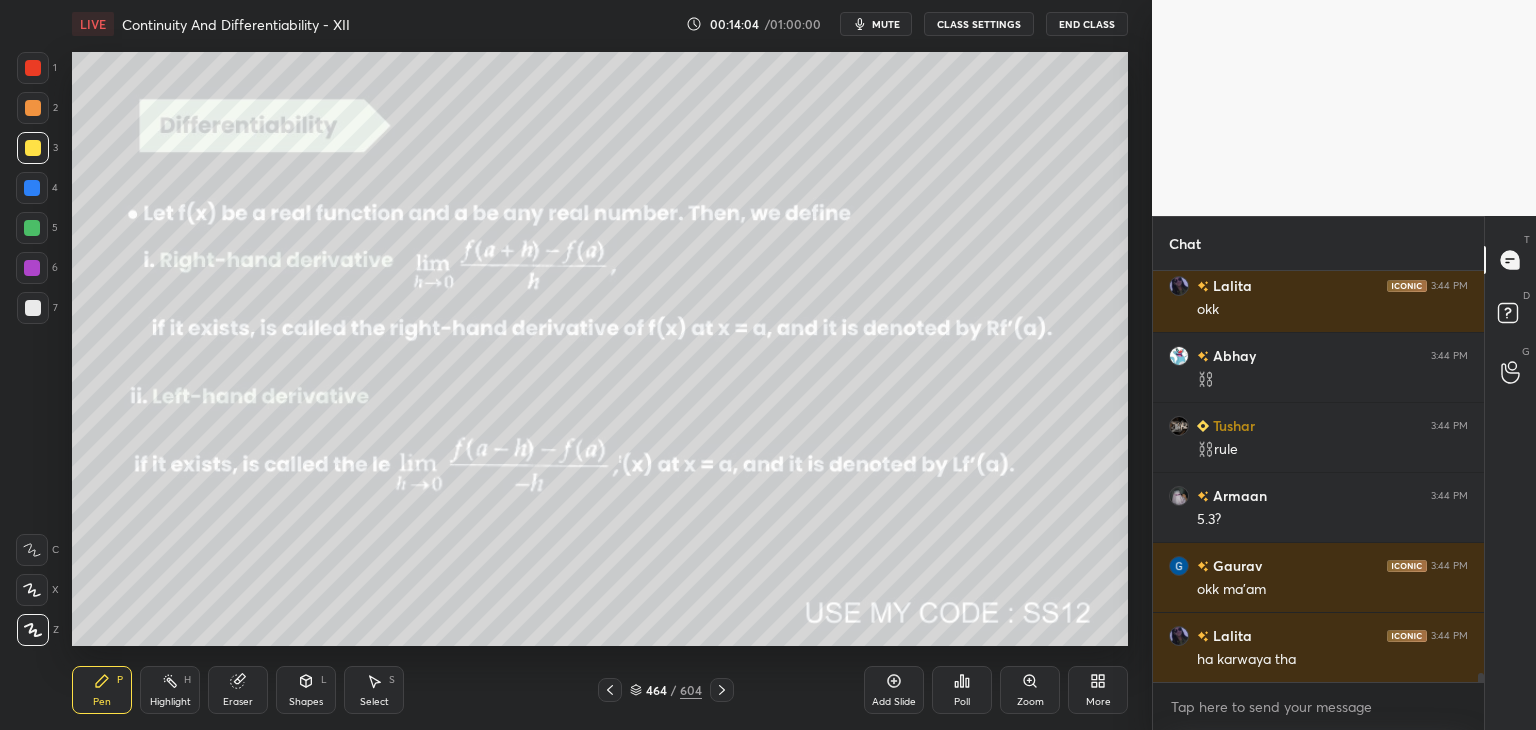 click 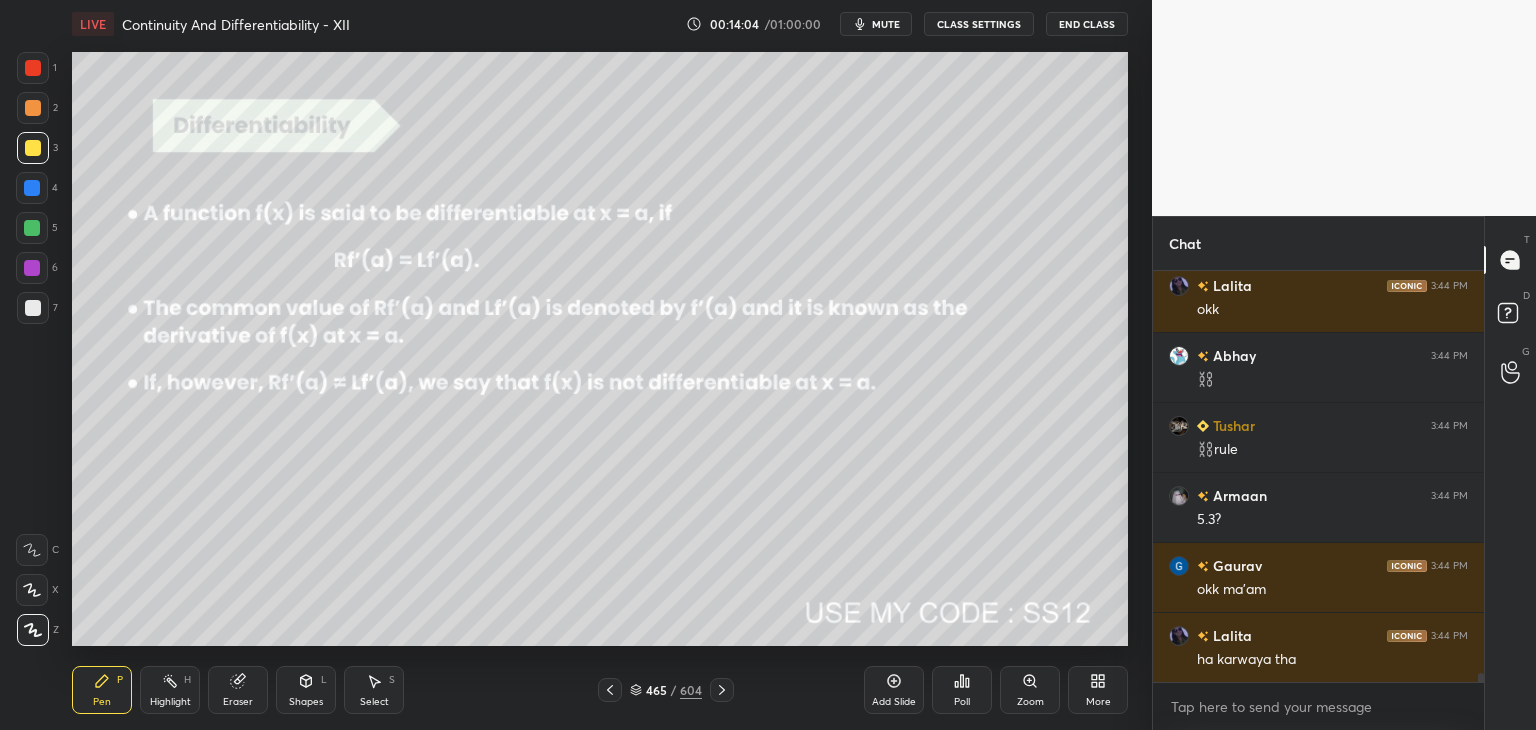 scroll, scrollTop: 18102, scrollLeft: 0, axis: vertical 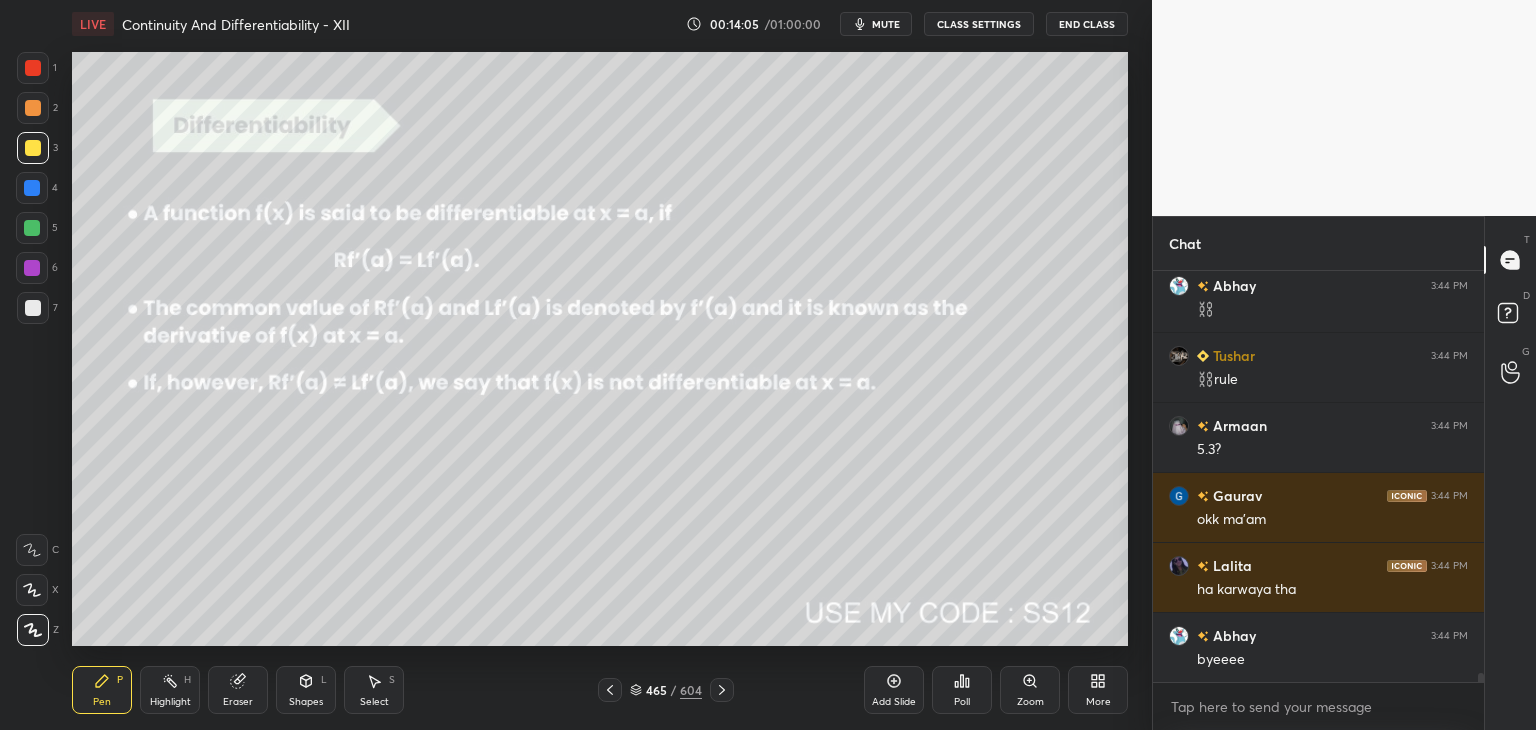 click 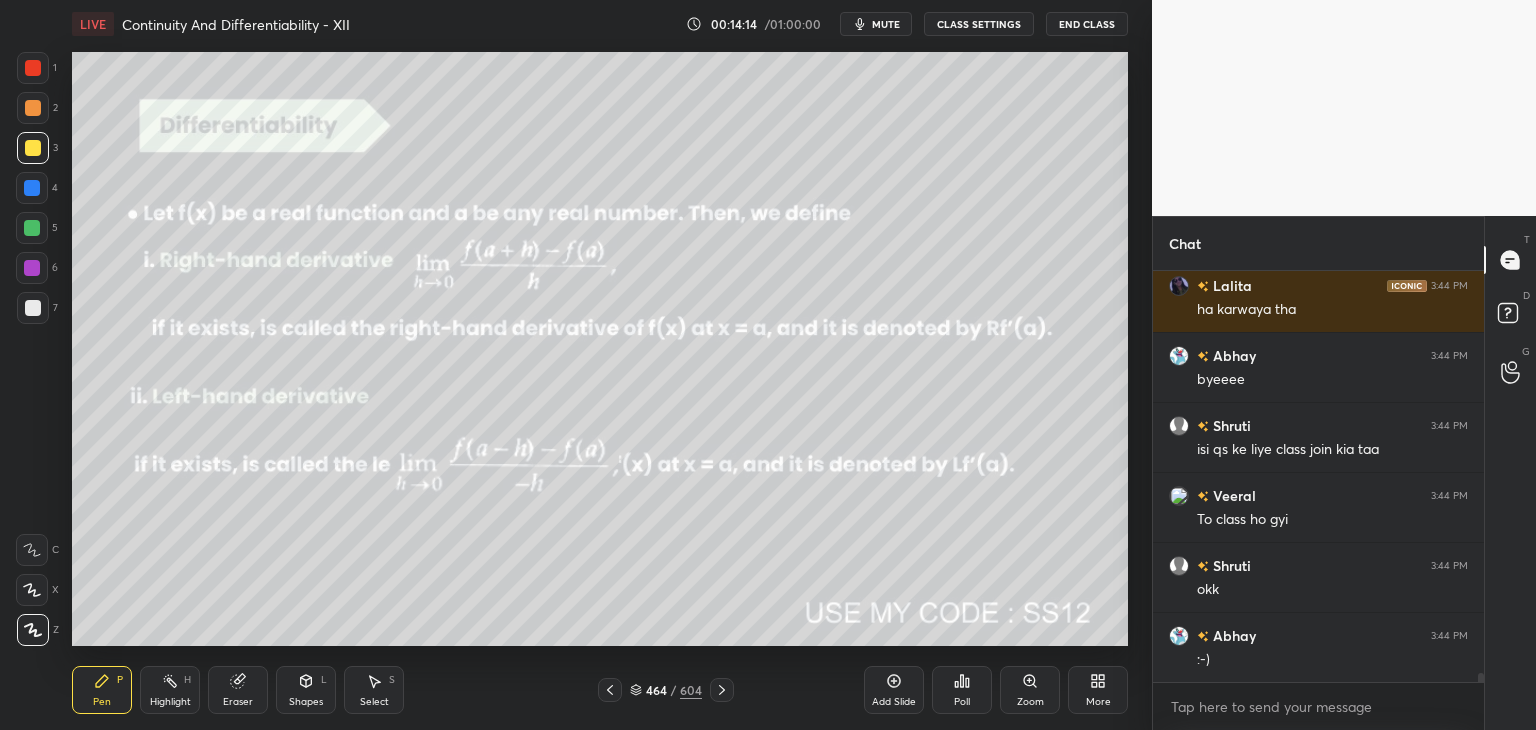 scroll, scrollTop: 18452, scrollLeft: 0, axis: vertical 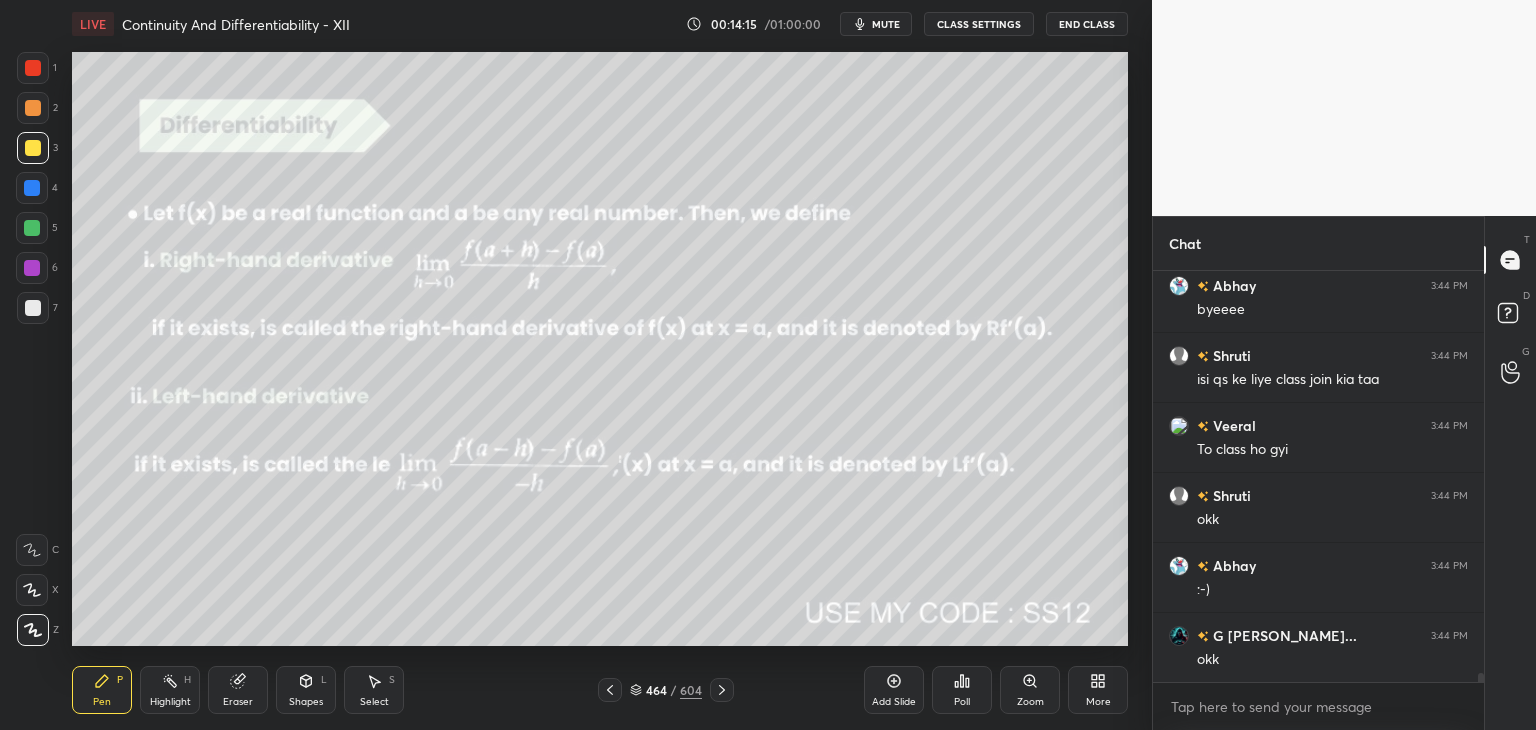 click 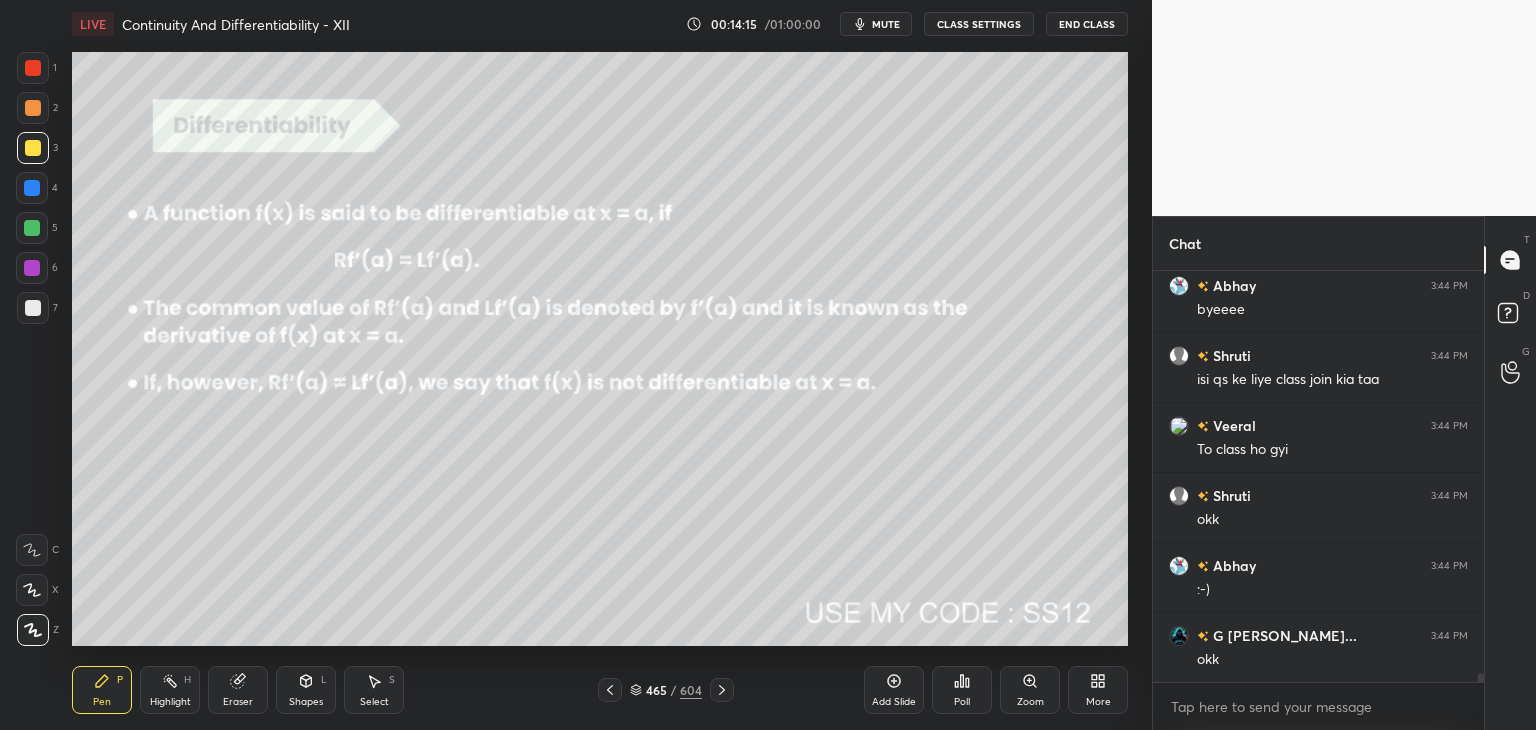 scroll, scrollTop: 18522, scrollLeft: 0, axis: vertical 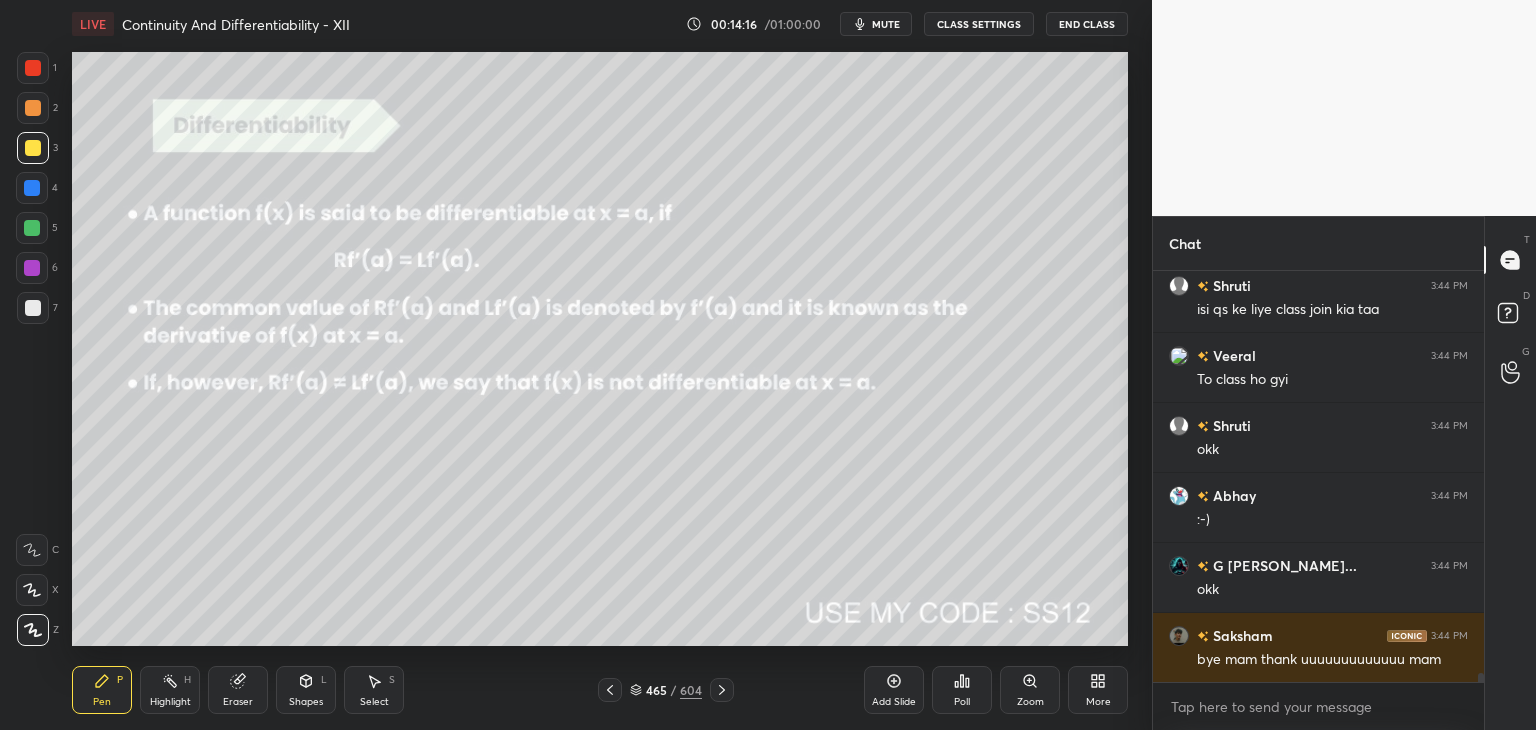 click 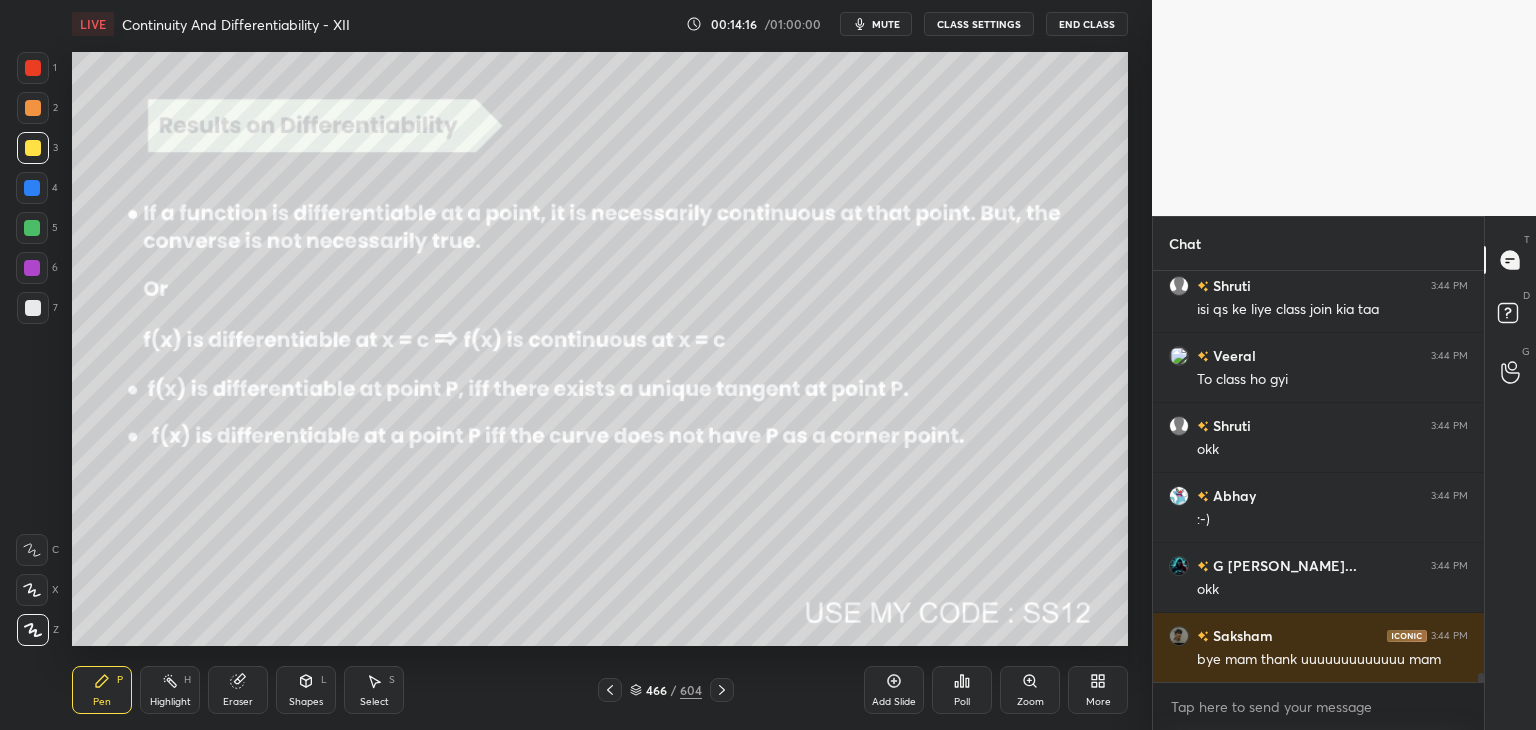 scroll, scrollTop: 18662, scrollLeft: 0, axis: vertical 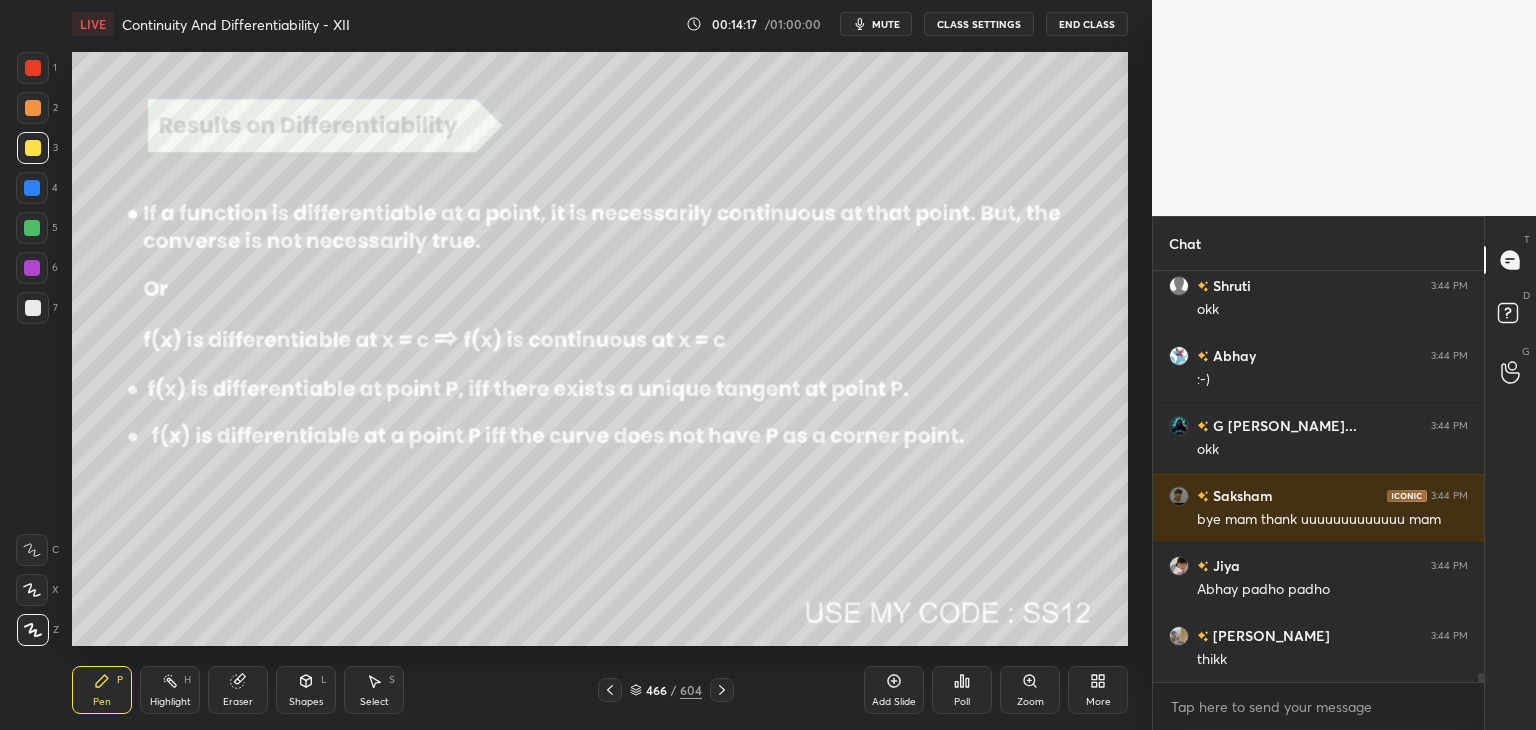 click at bounding box center [722, 690] 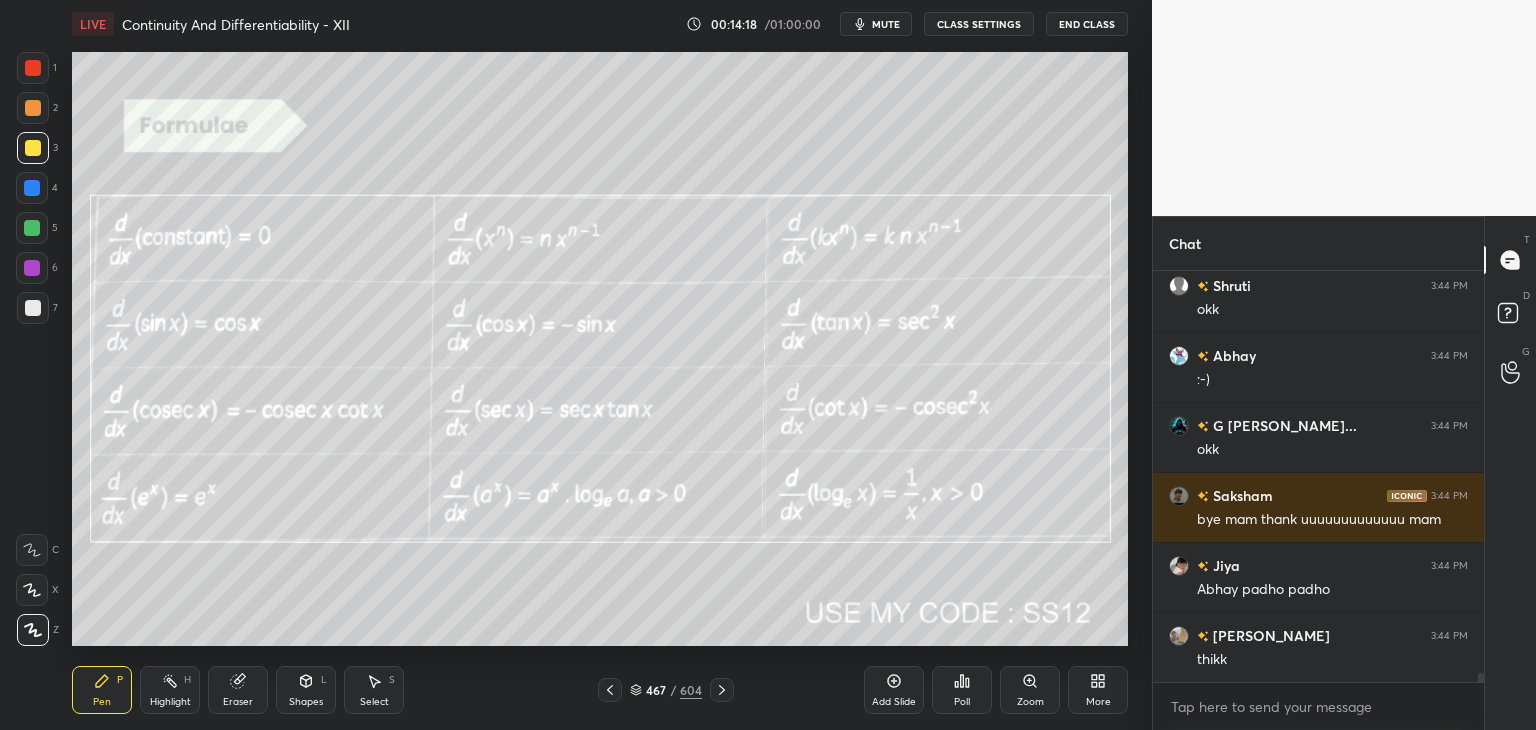 click 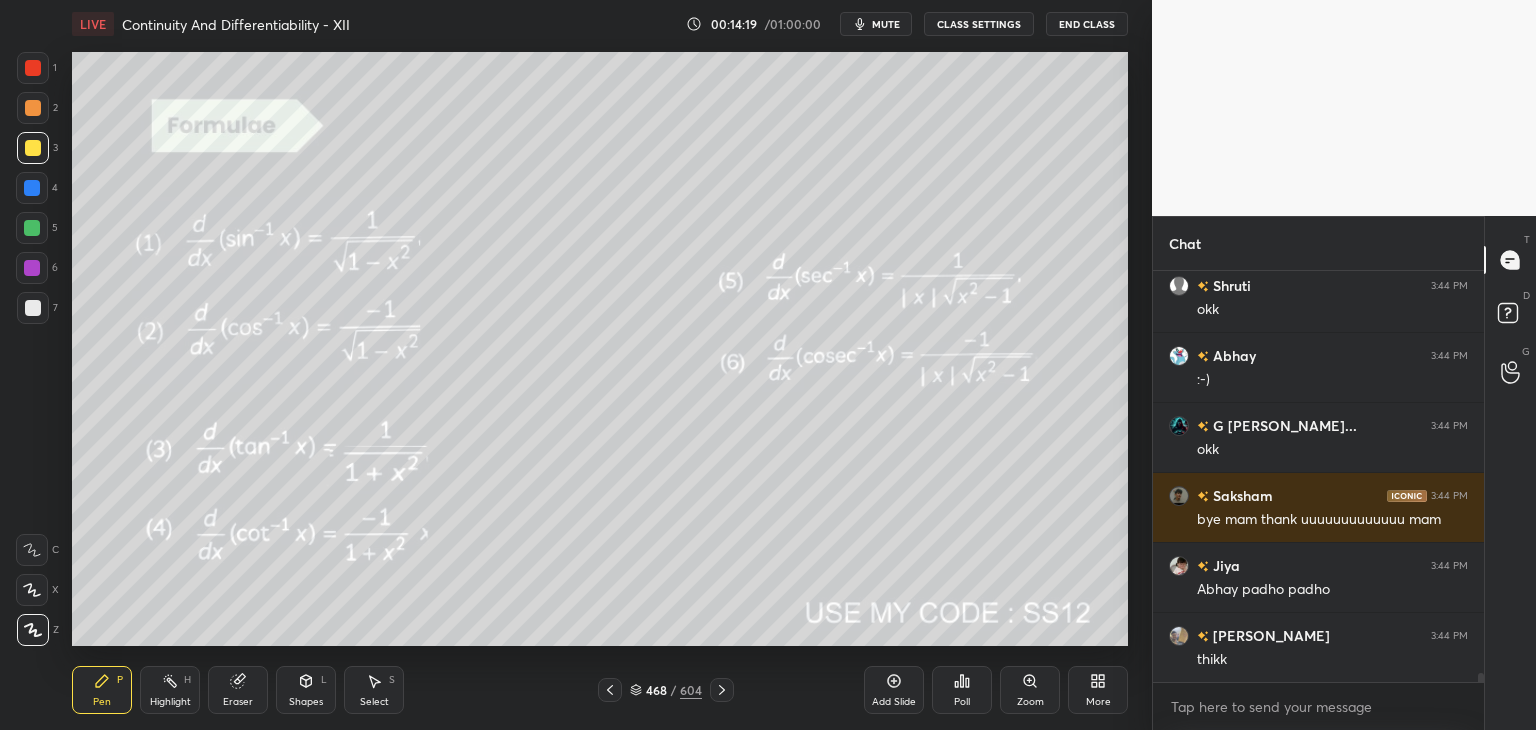 click 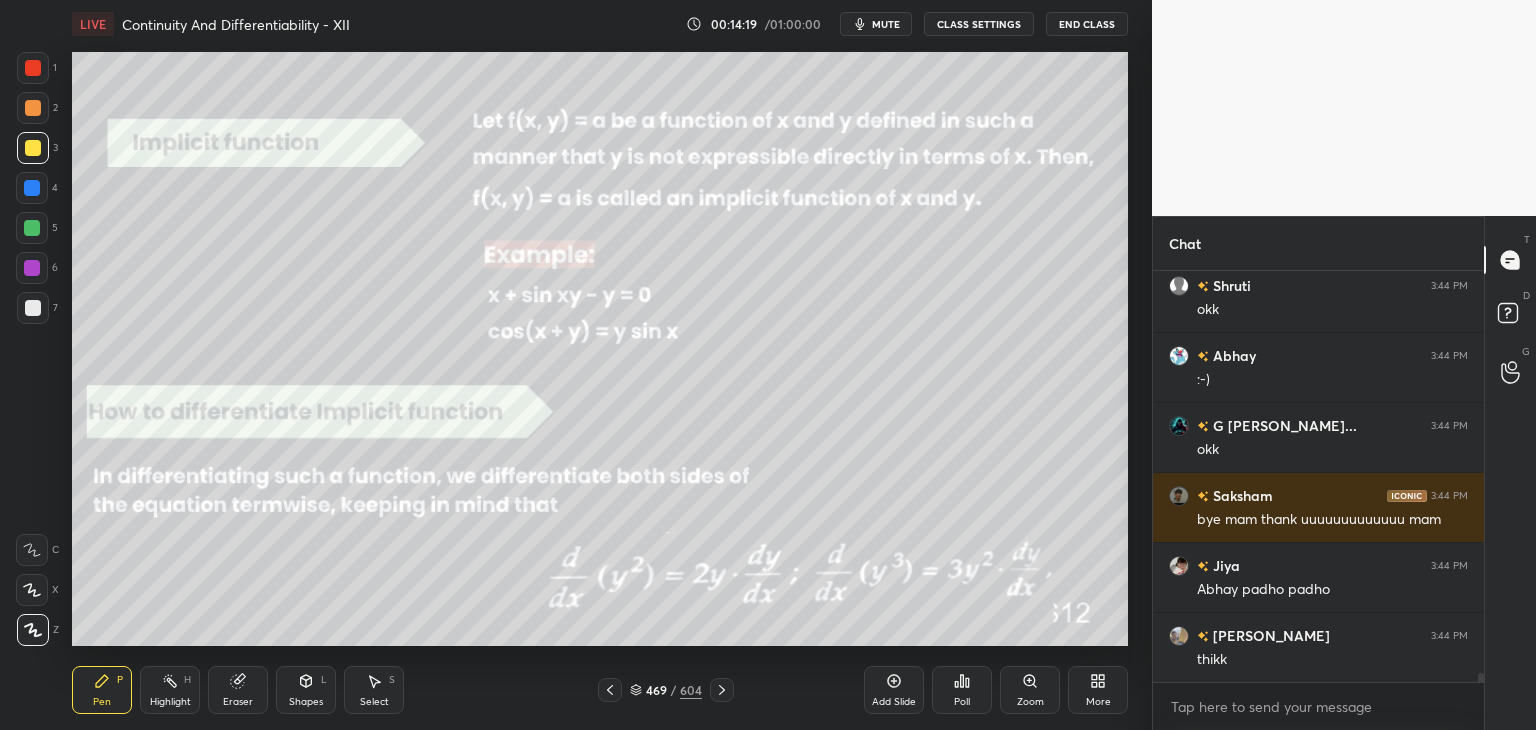 click 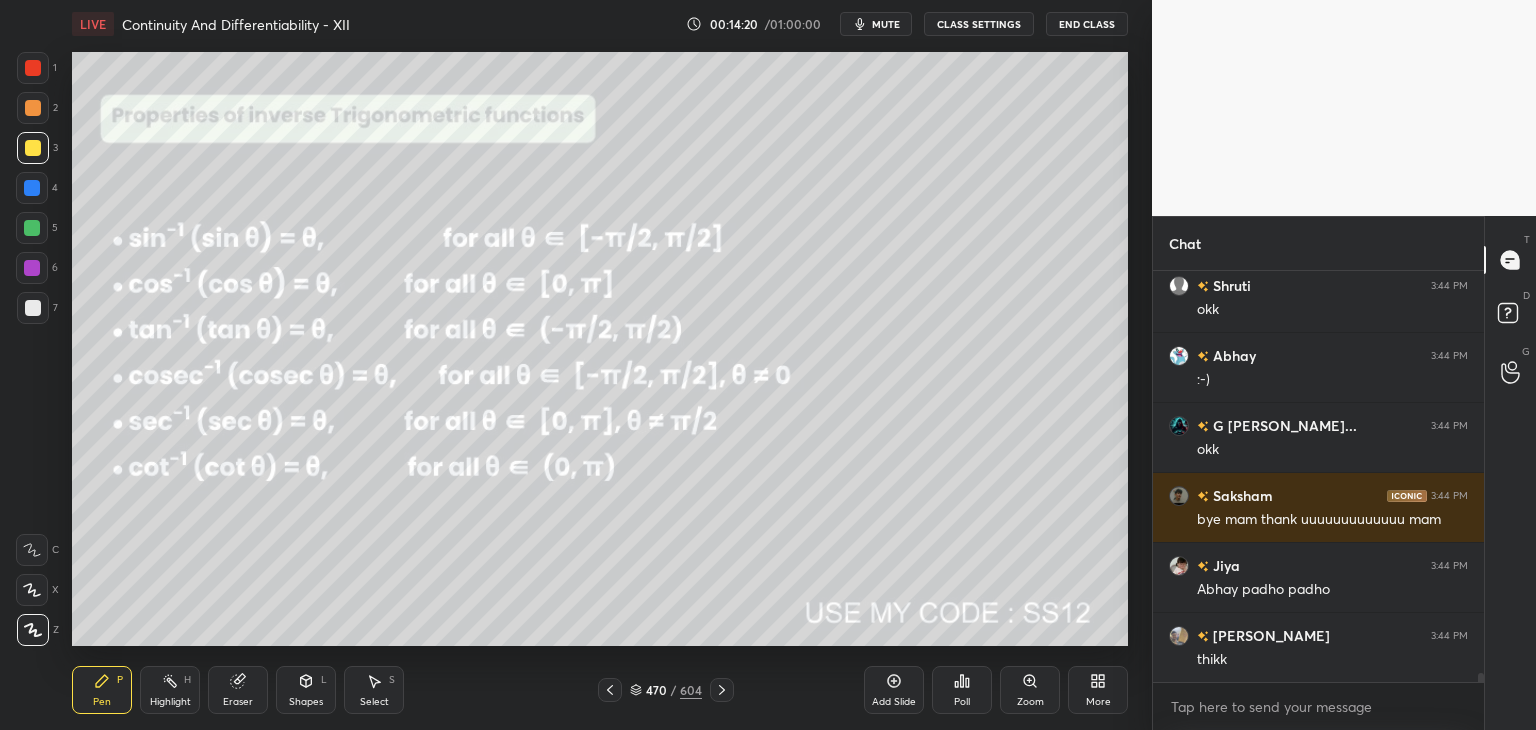click 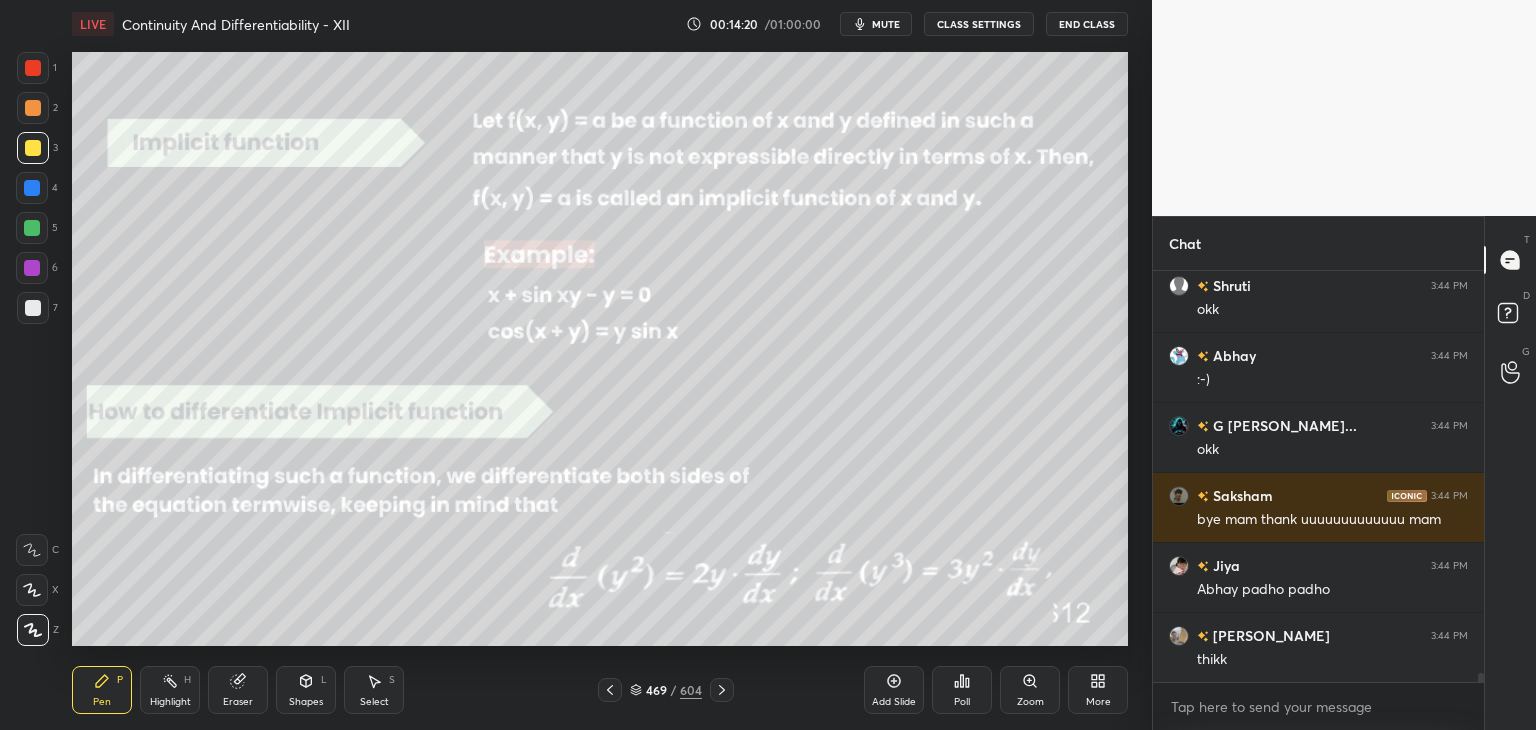 click 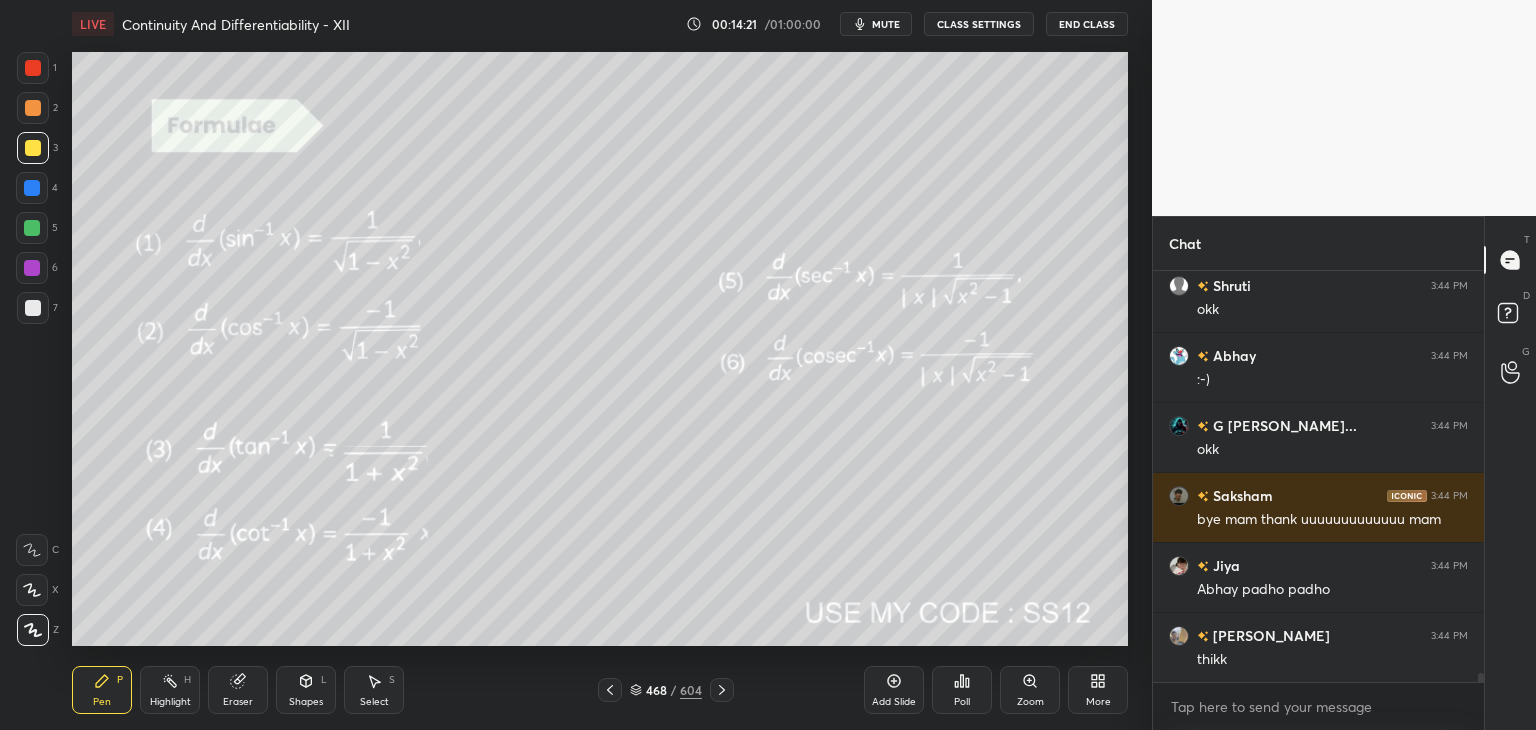 click 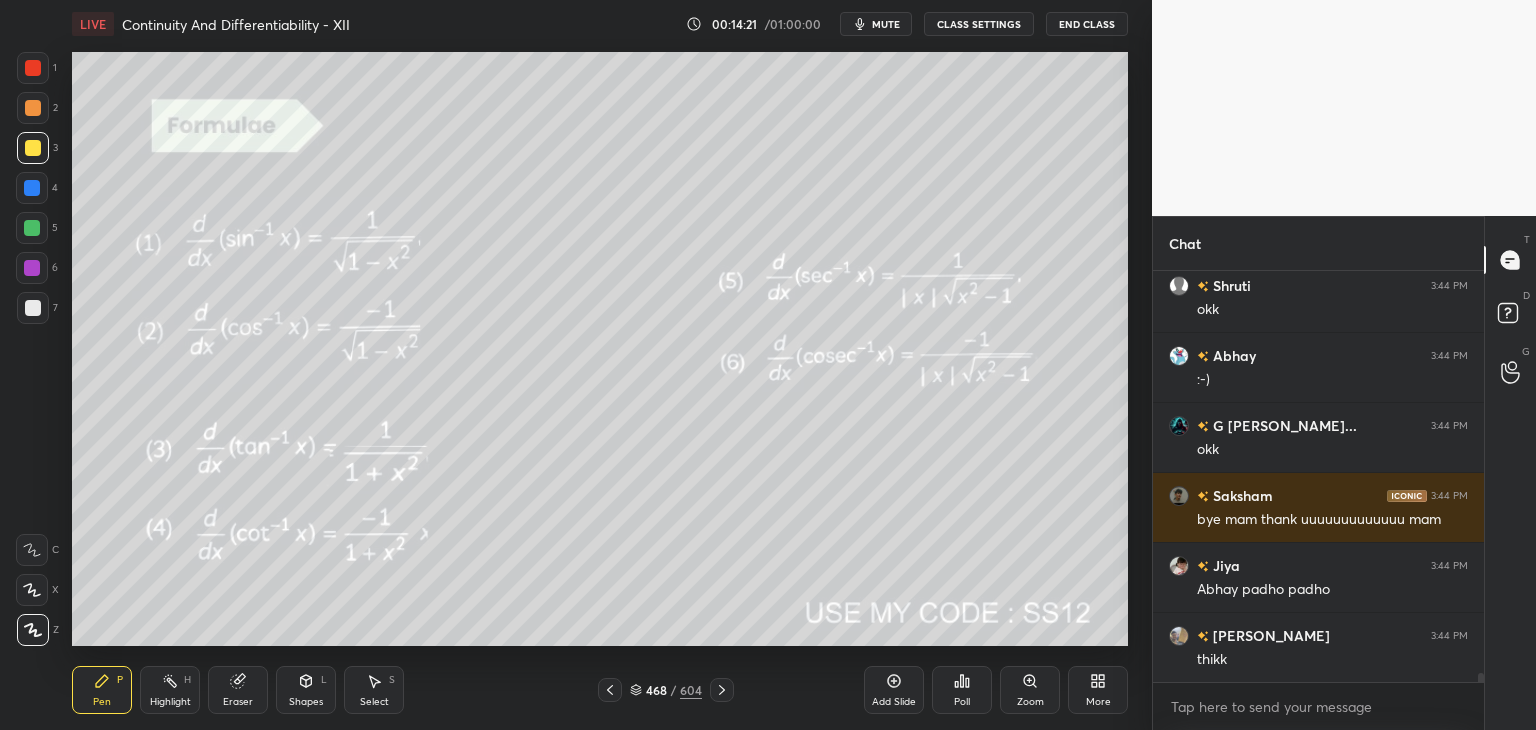 scroll, scrollTop: 18732, scrollLeft: 0, axis: vertical 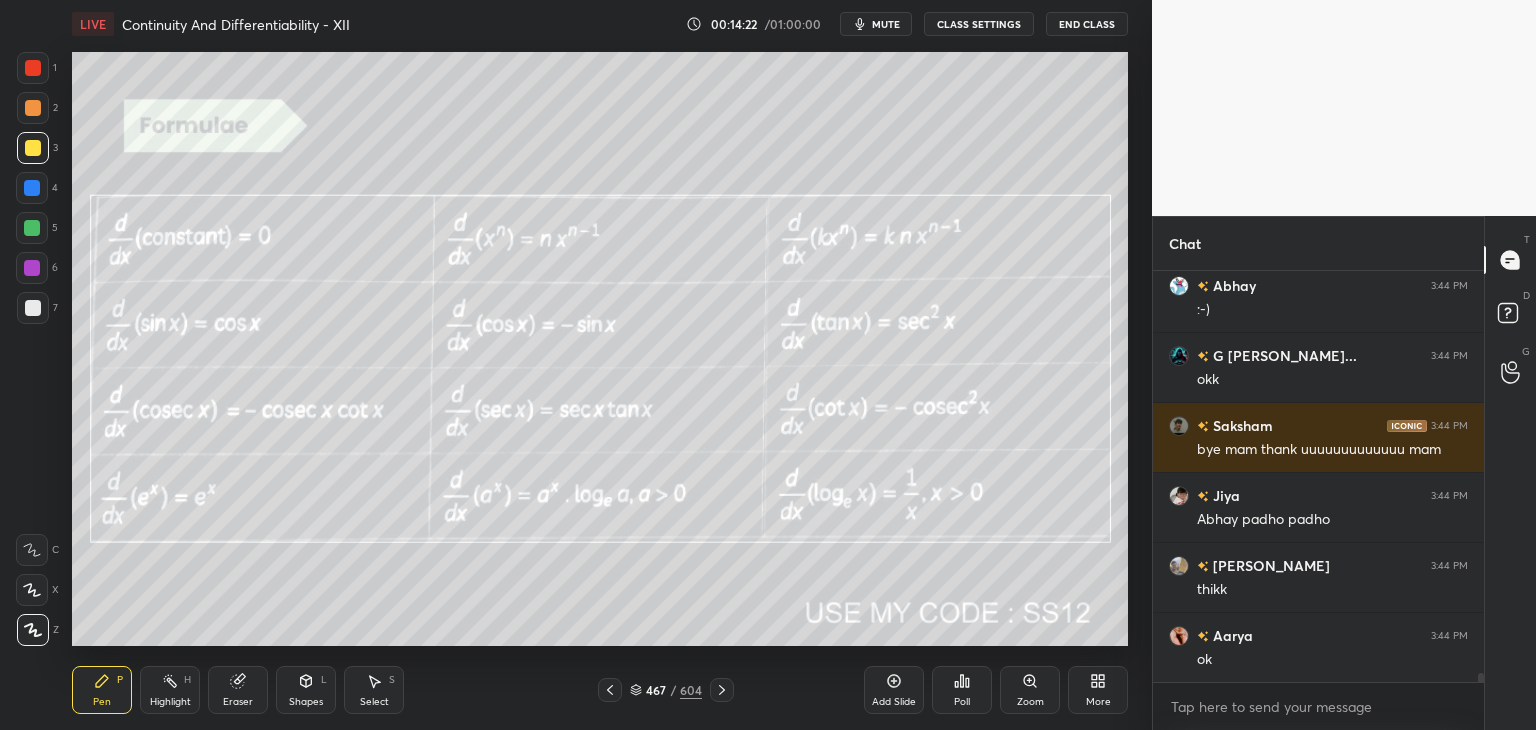 click 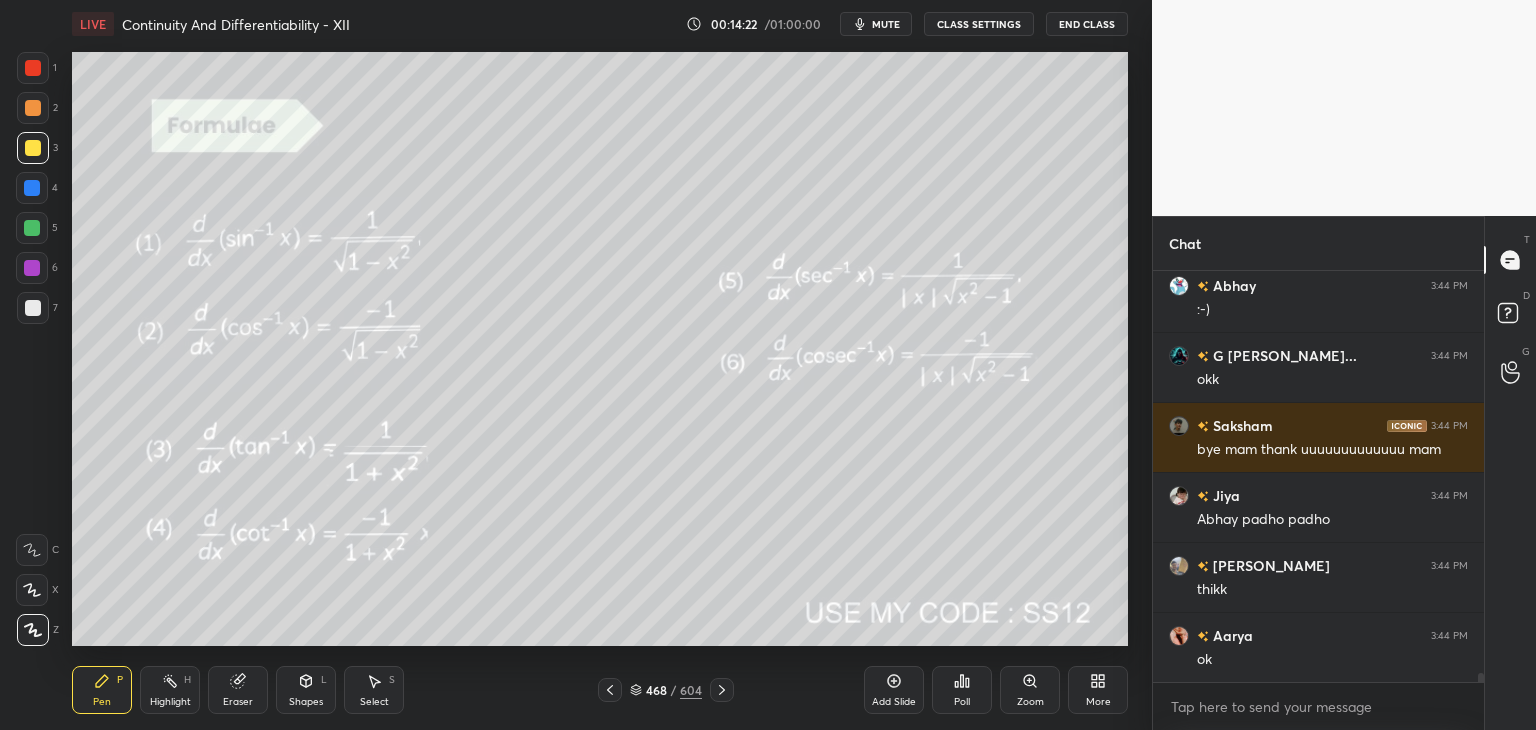 click 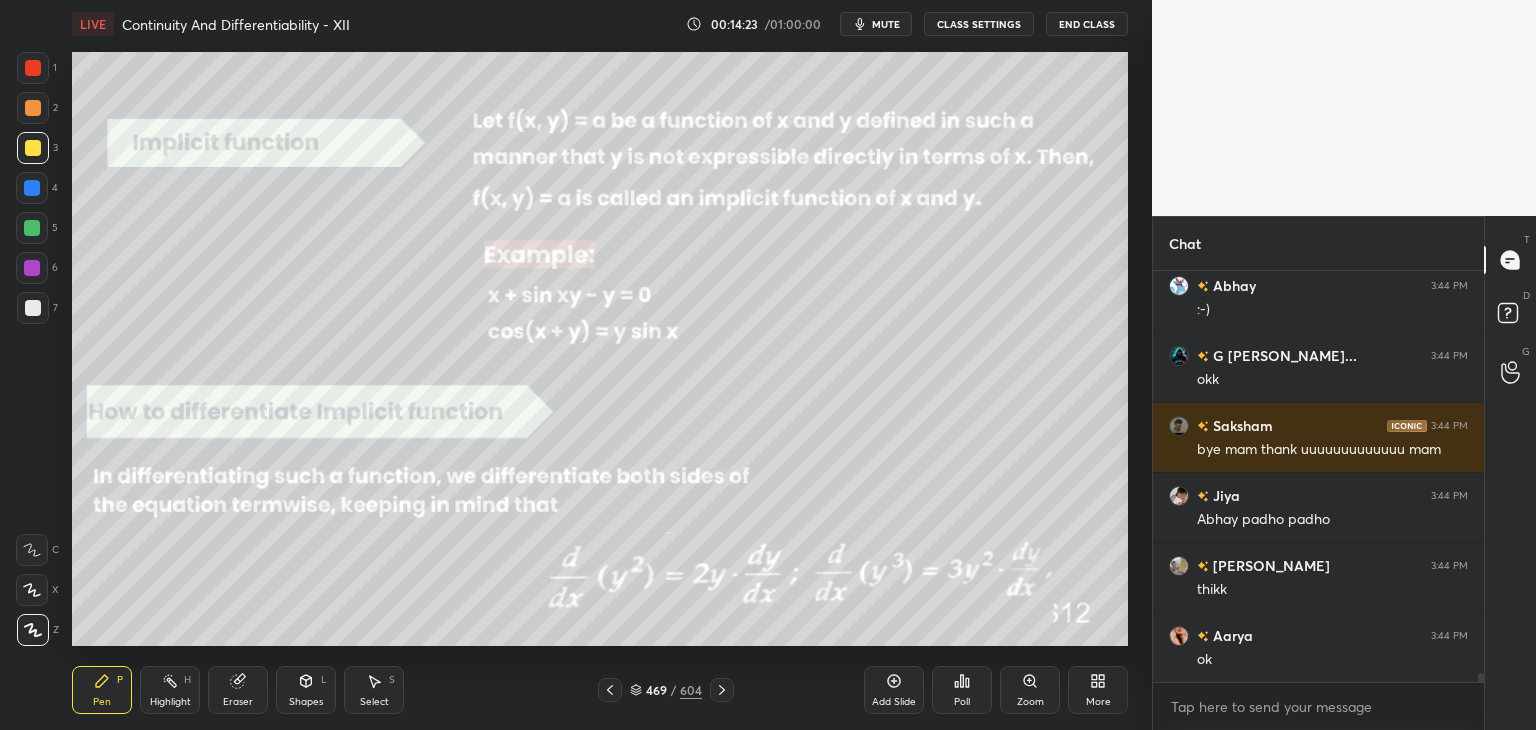 click 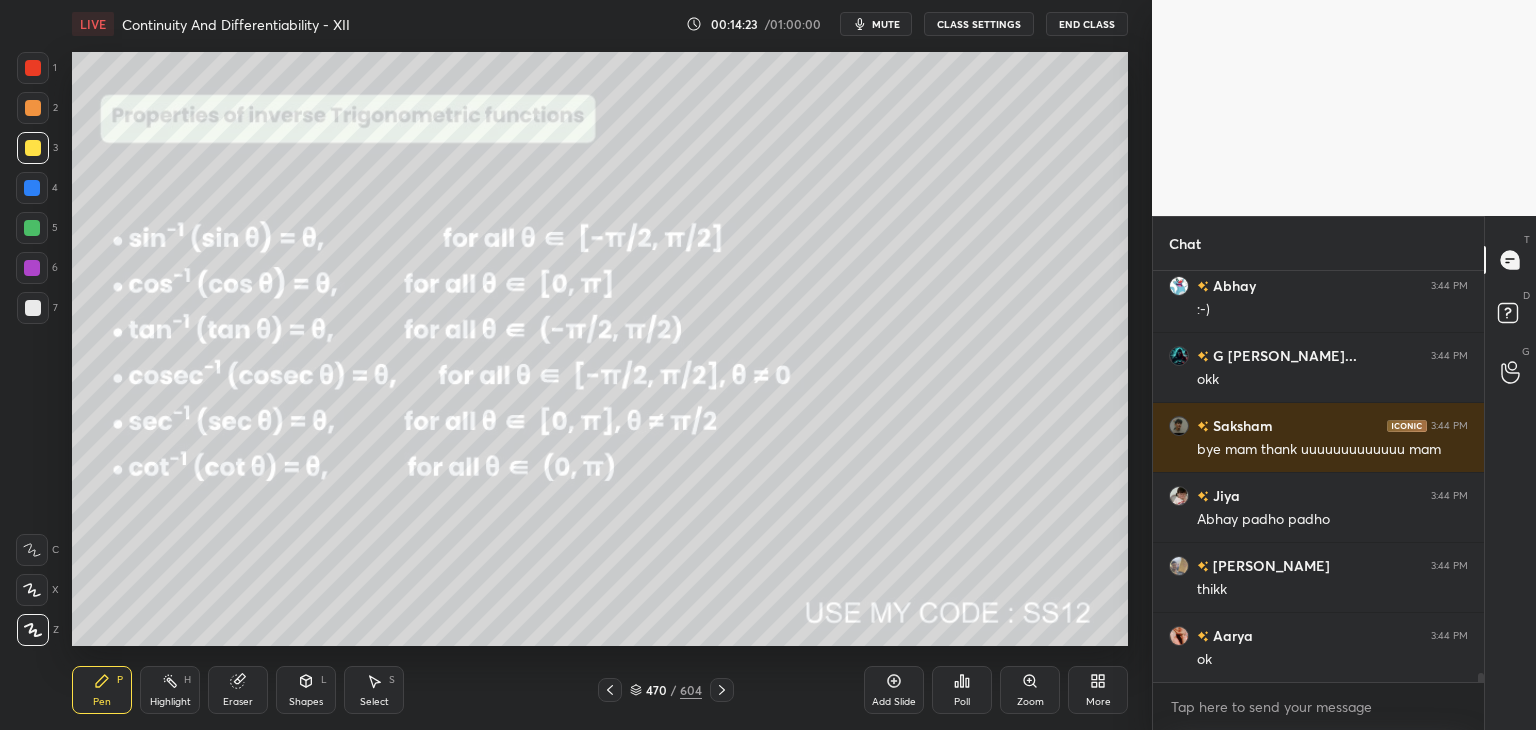 click 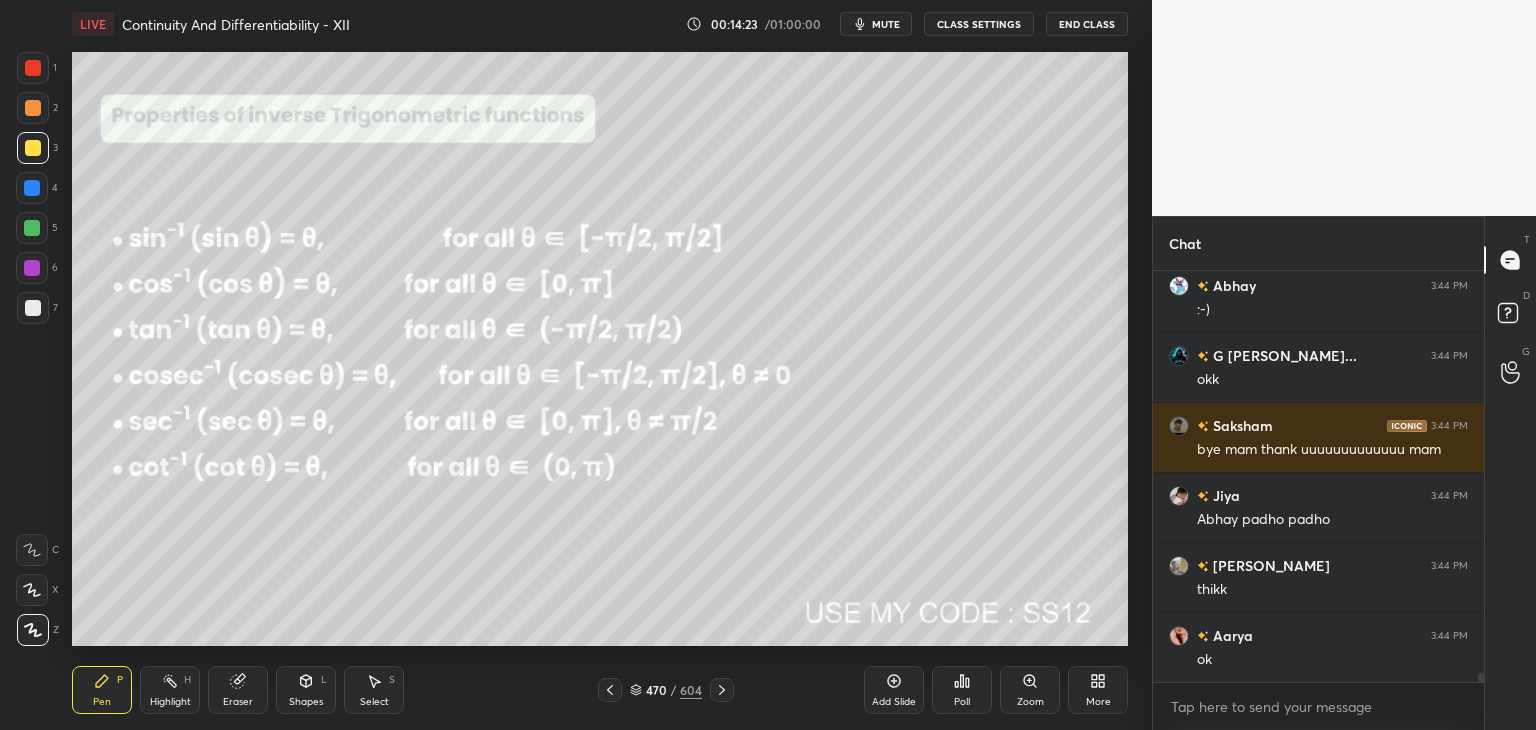 click 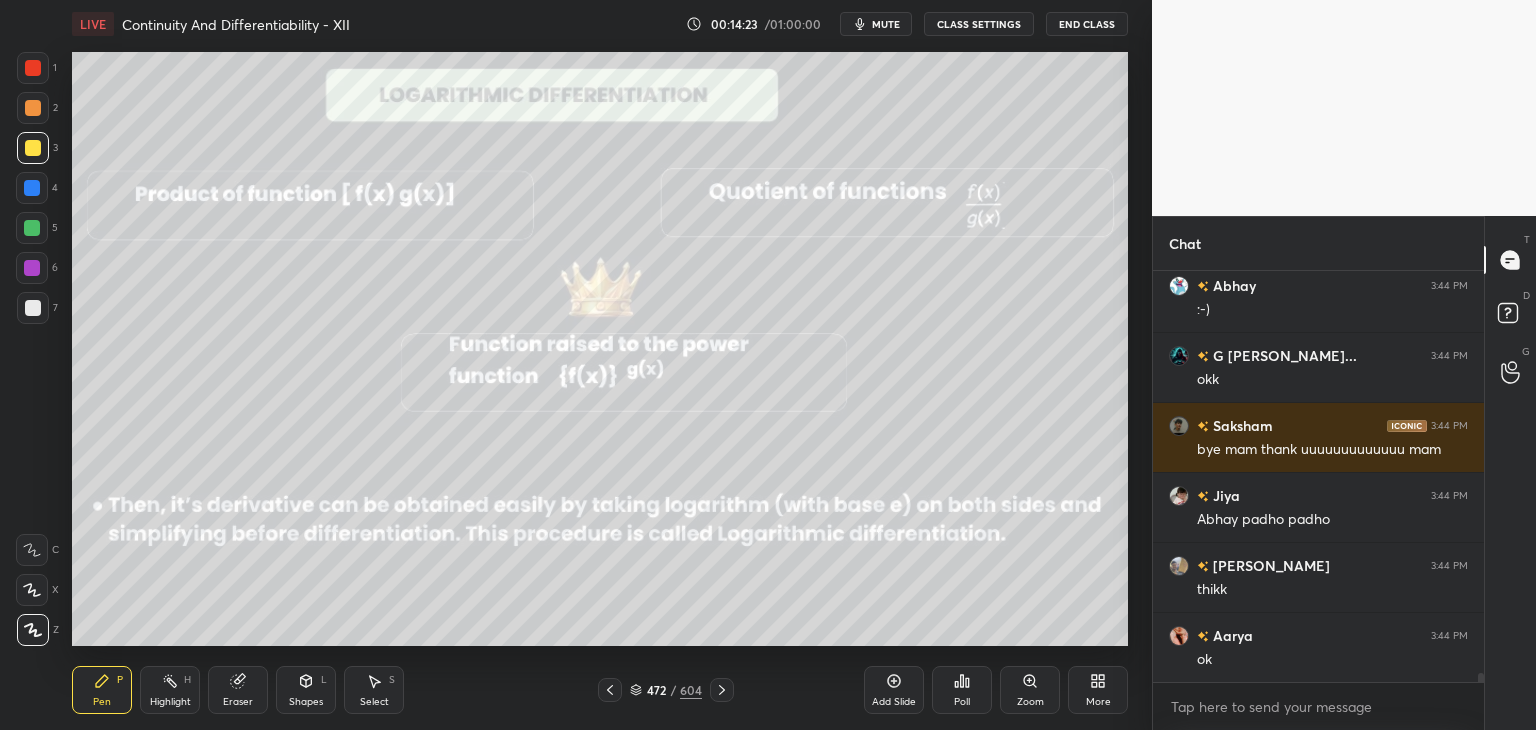 click 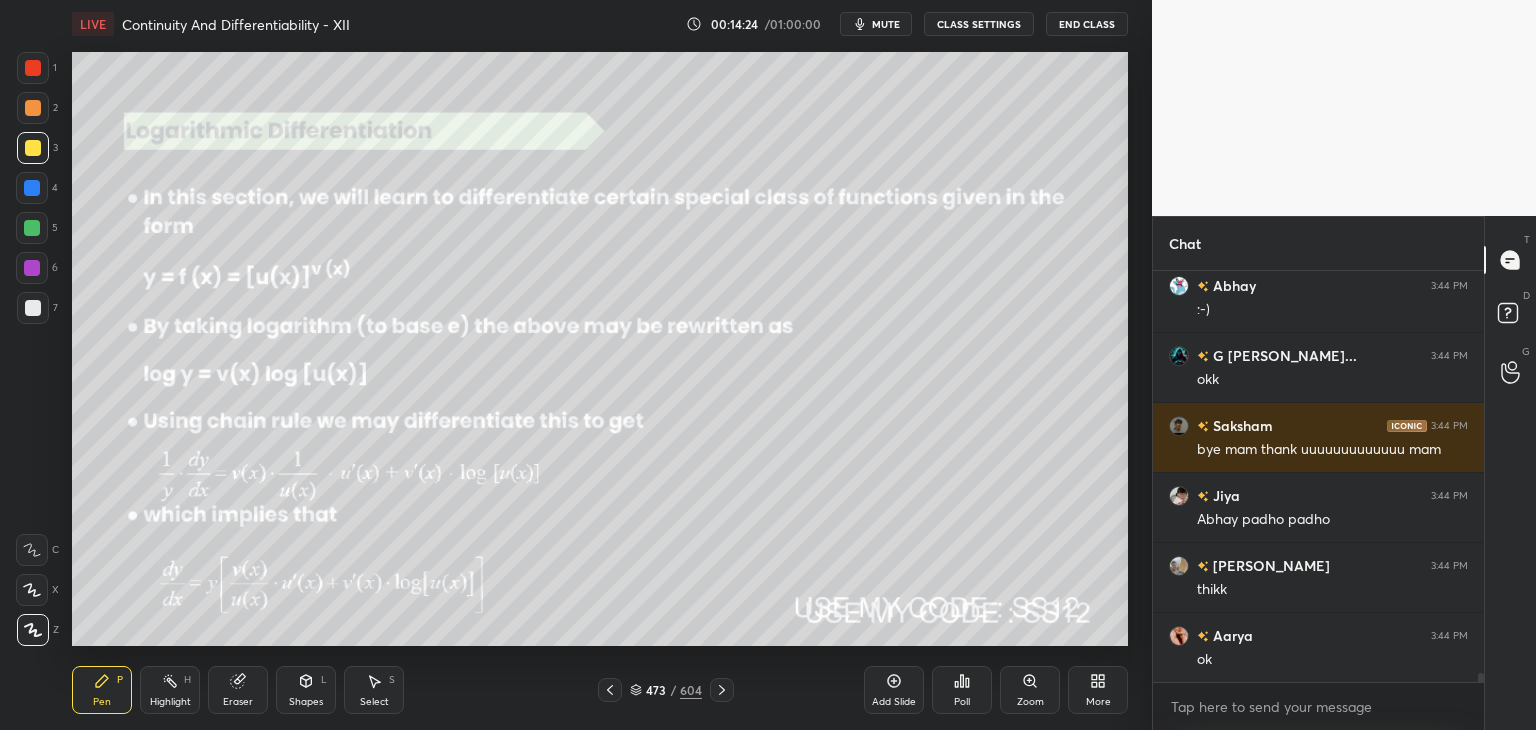 click 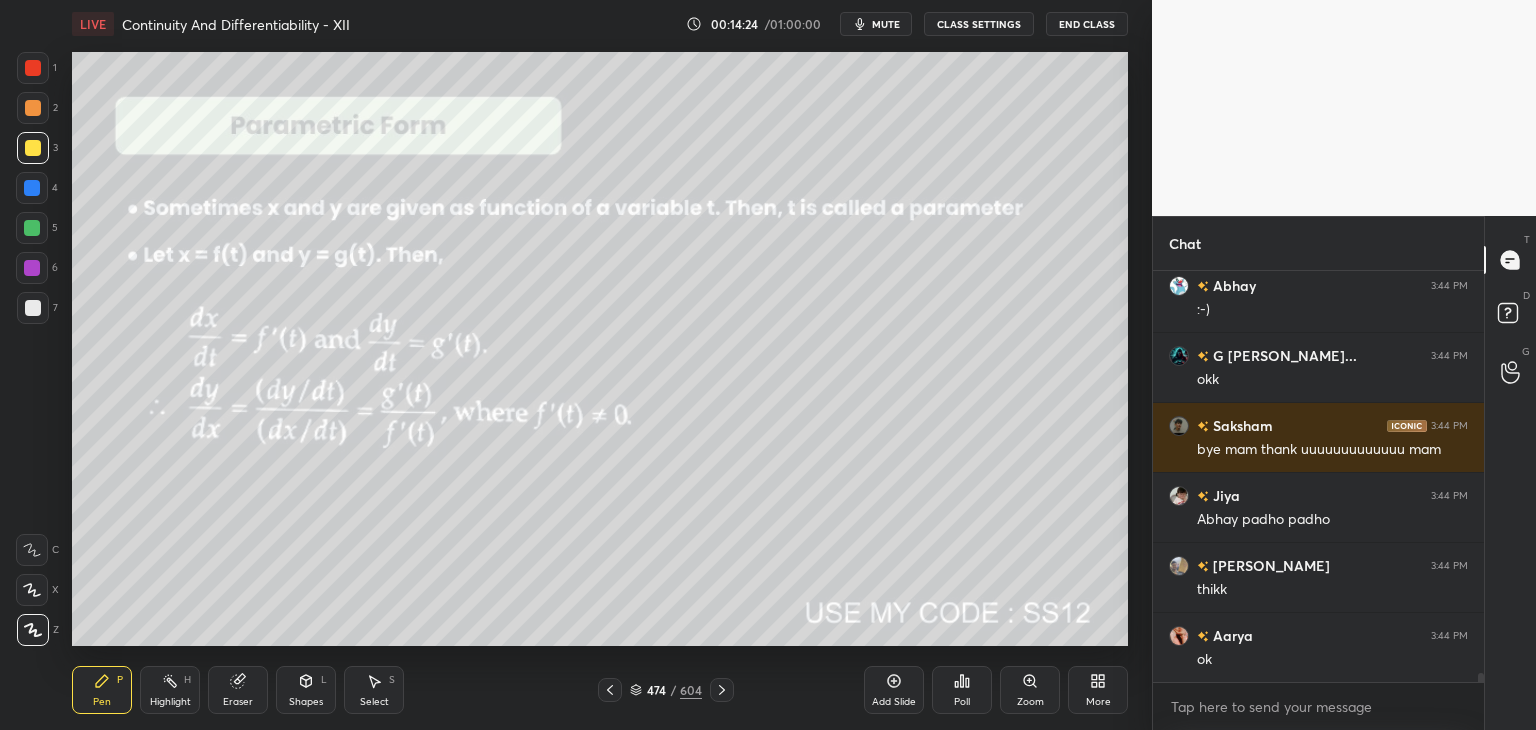 click 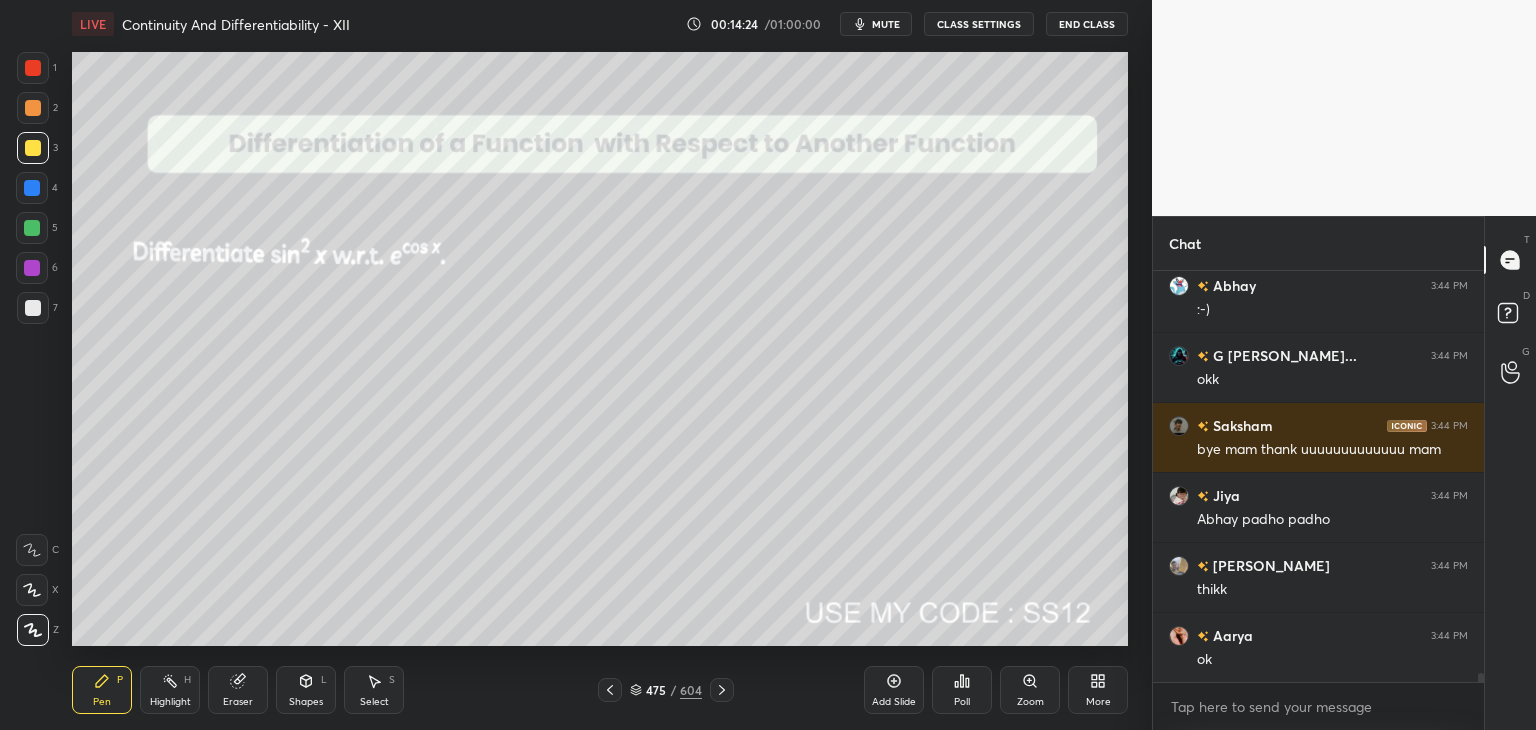 click at bounding box center (722, 690) 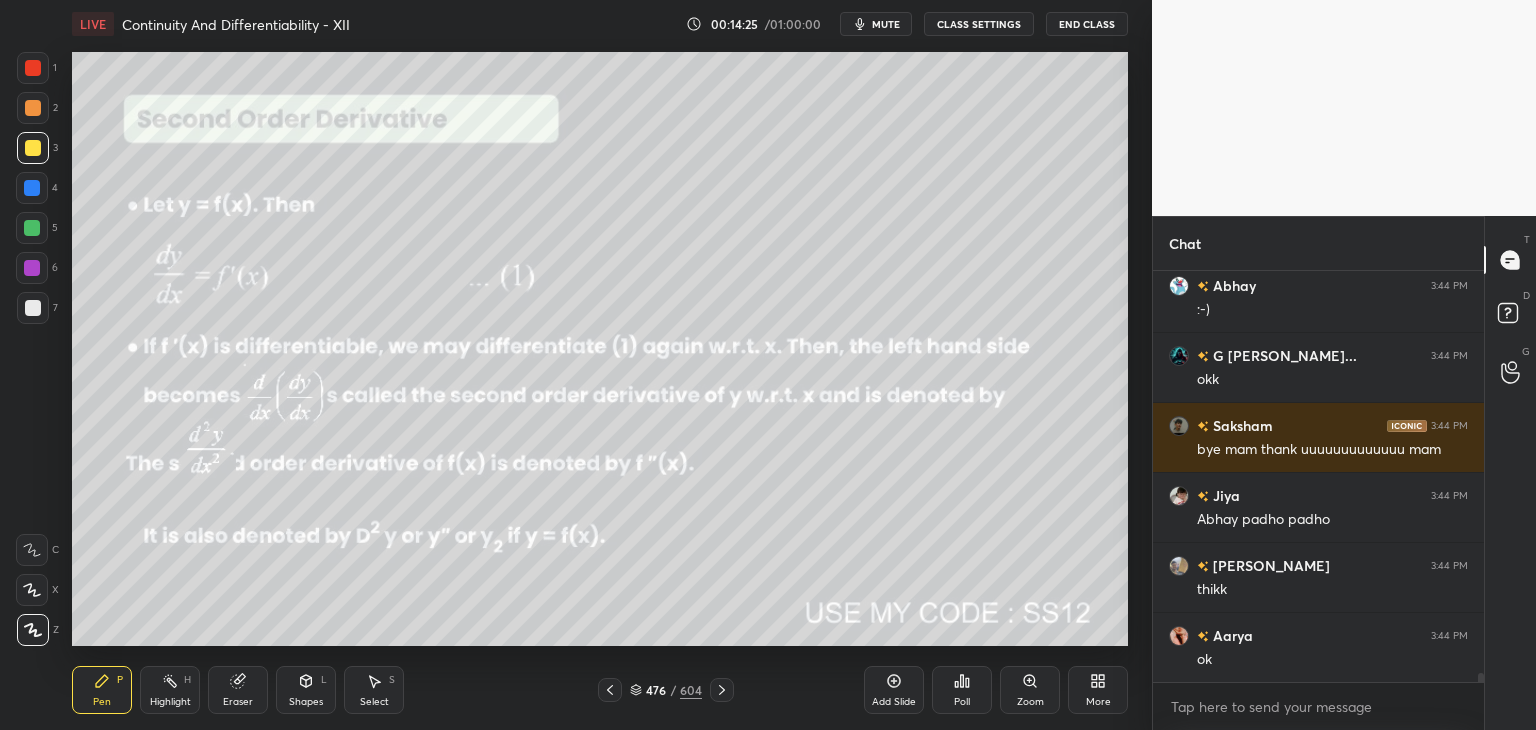 click at bounding box center (722, 690) 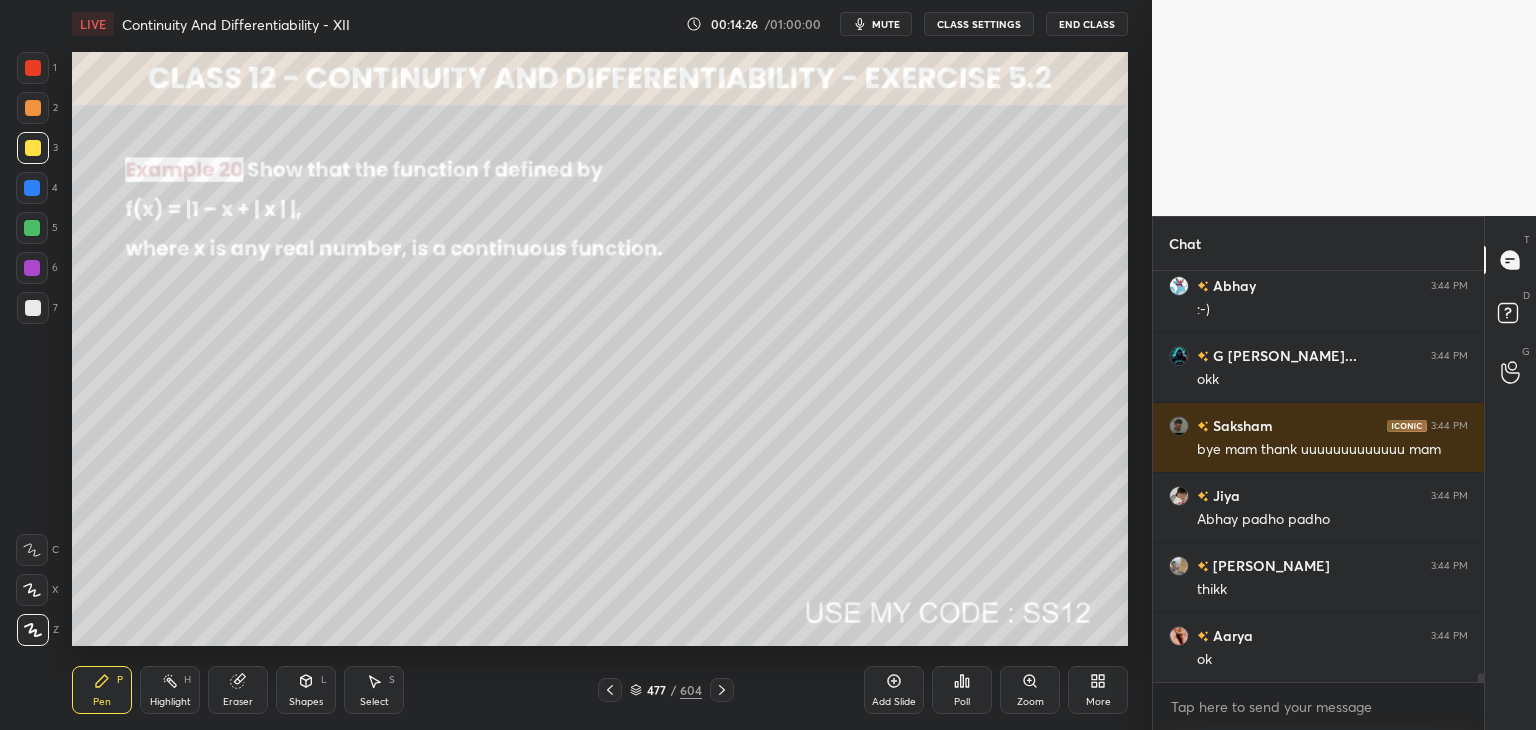 click 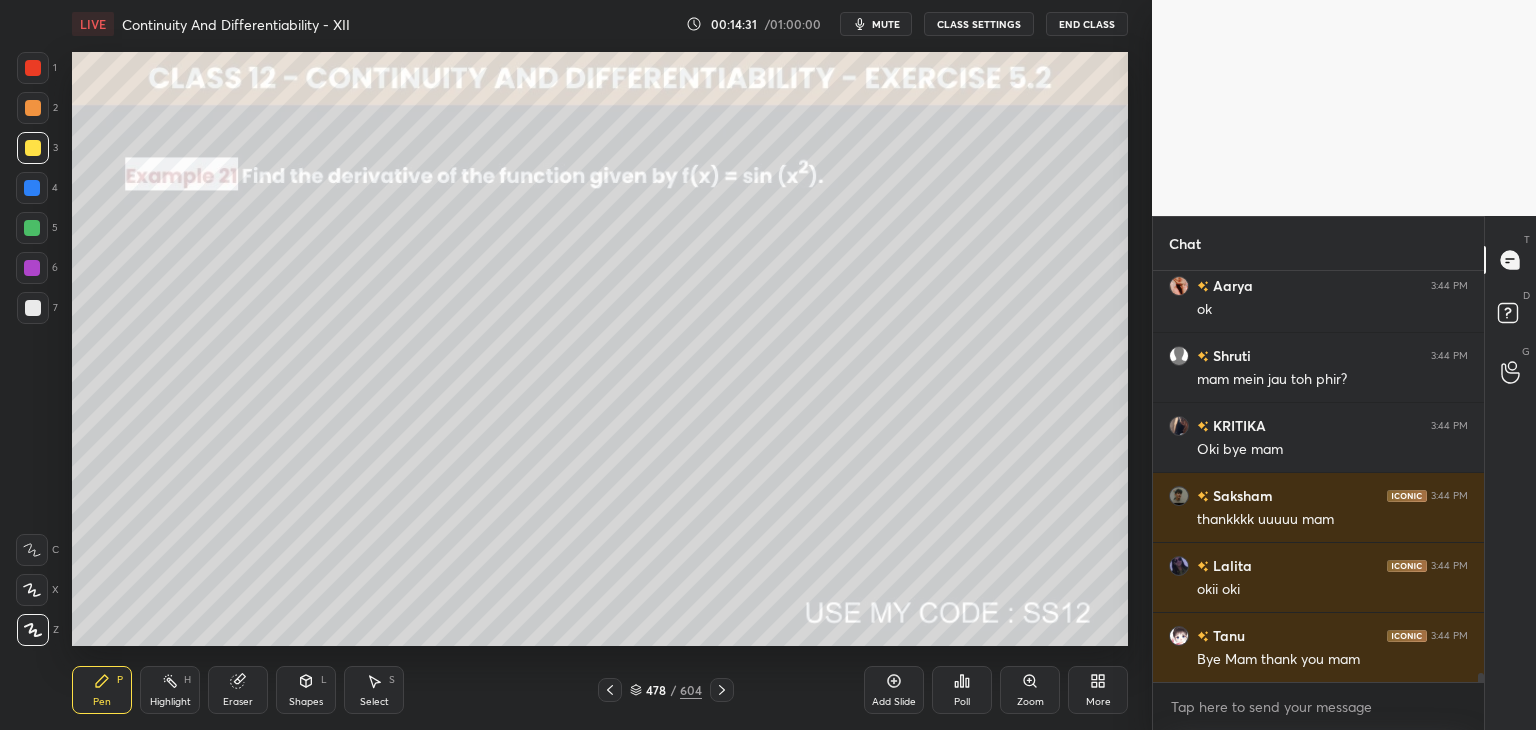 scroll, scrollTop: 19152, scrollLeft: 0, axis: vertical 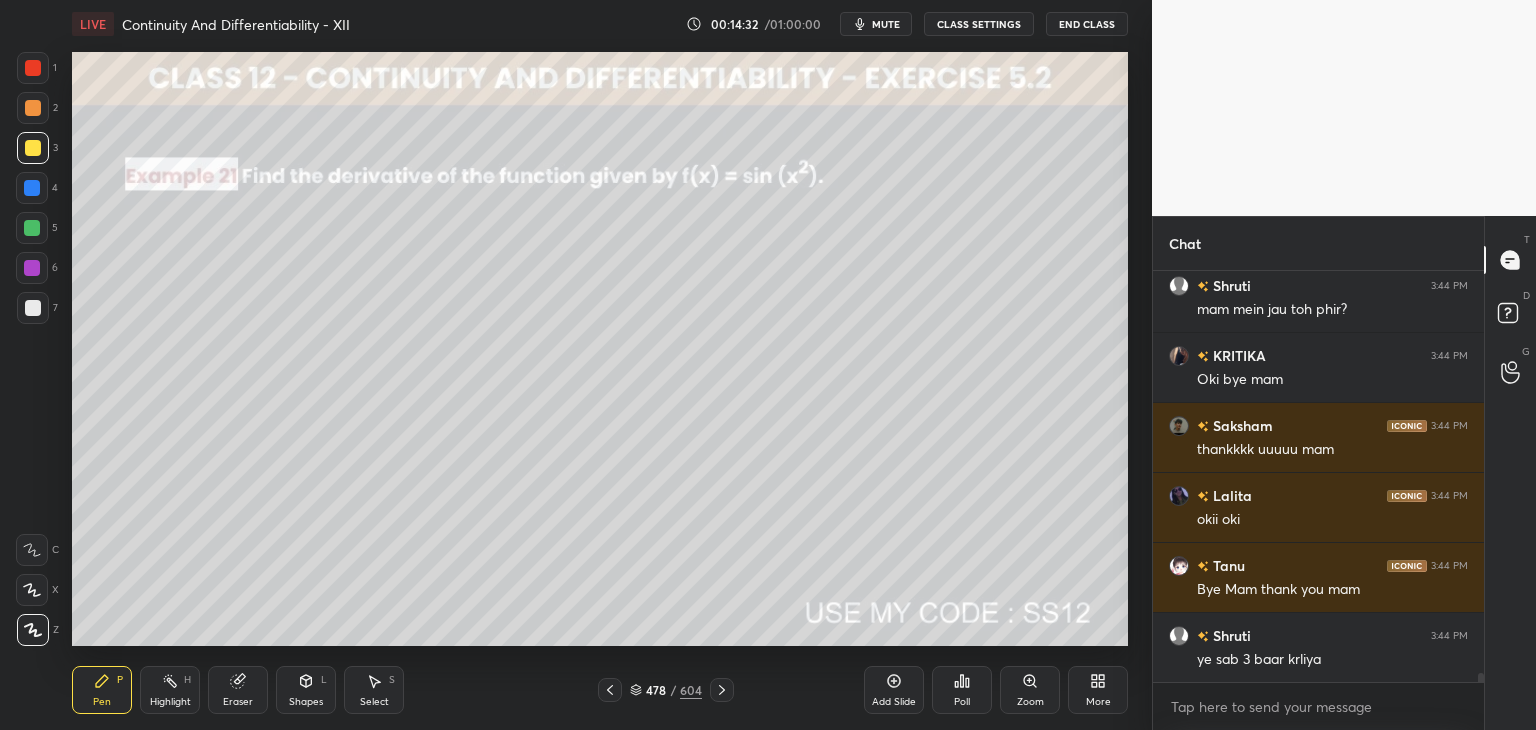 click 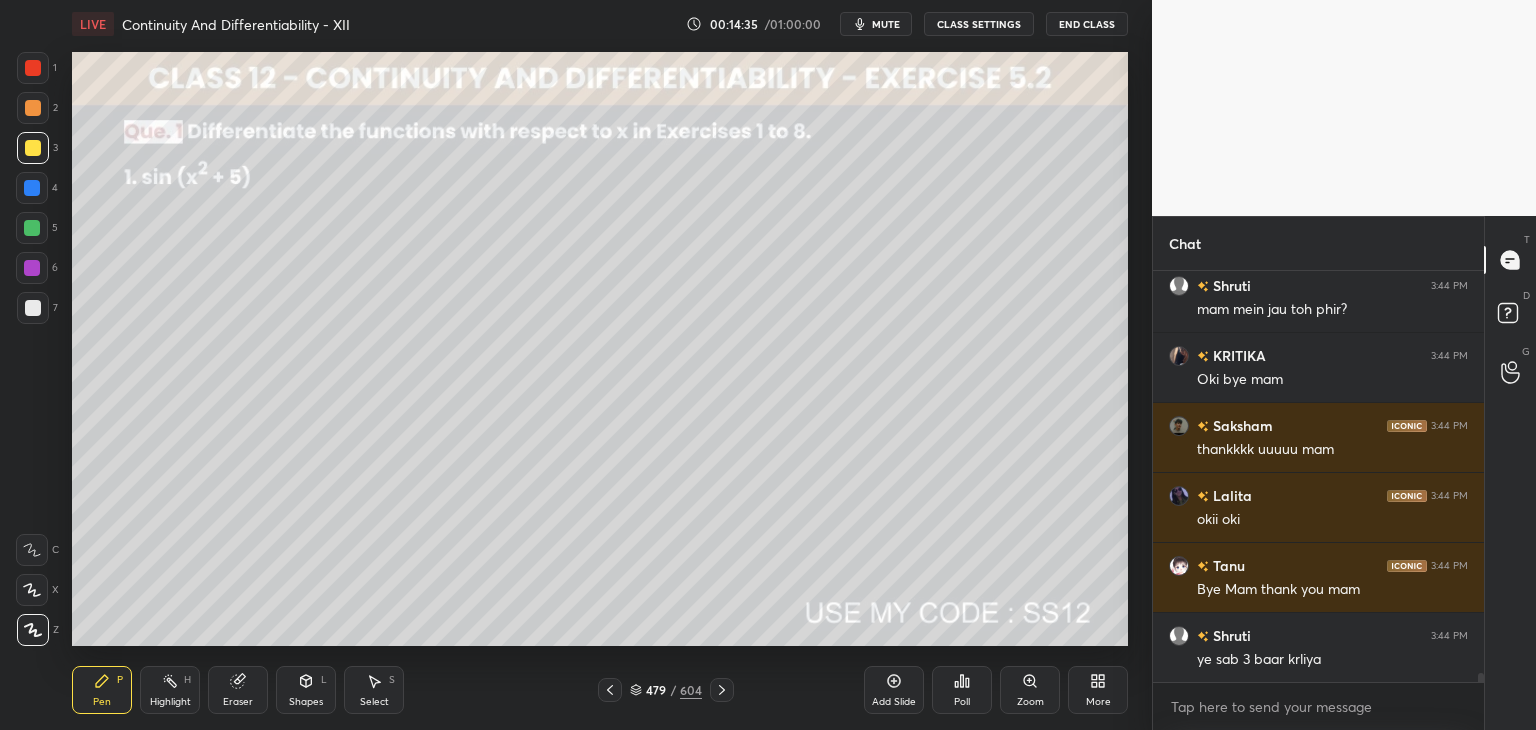 scroll, scrollTop: 19222, scrollLeft: 0, axis: vertical 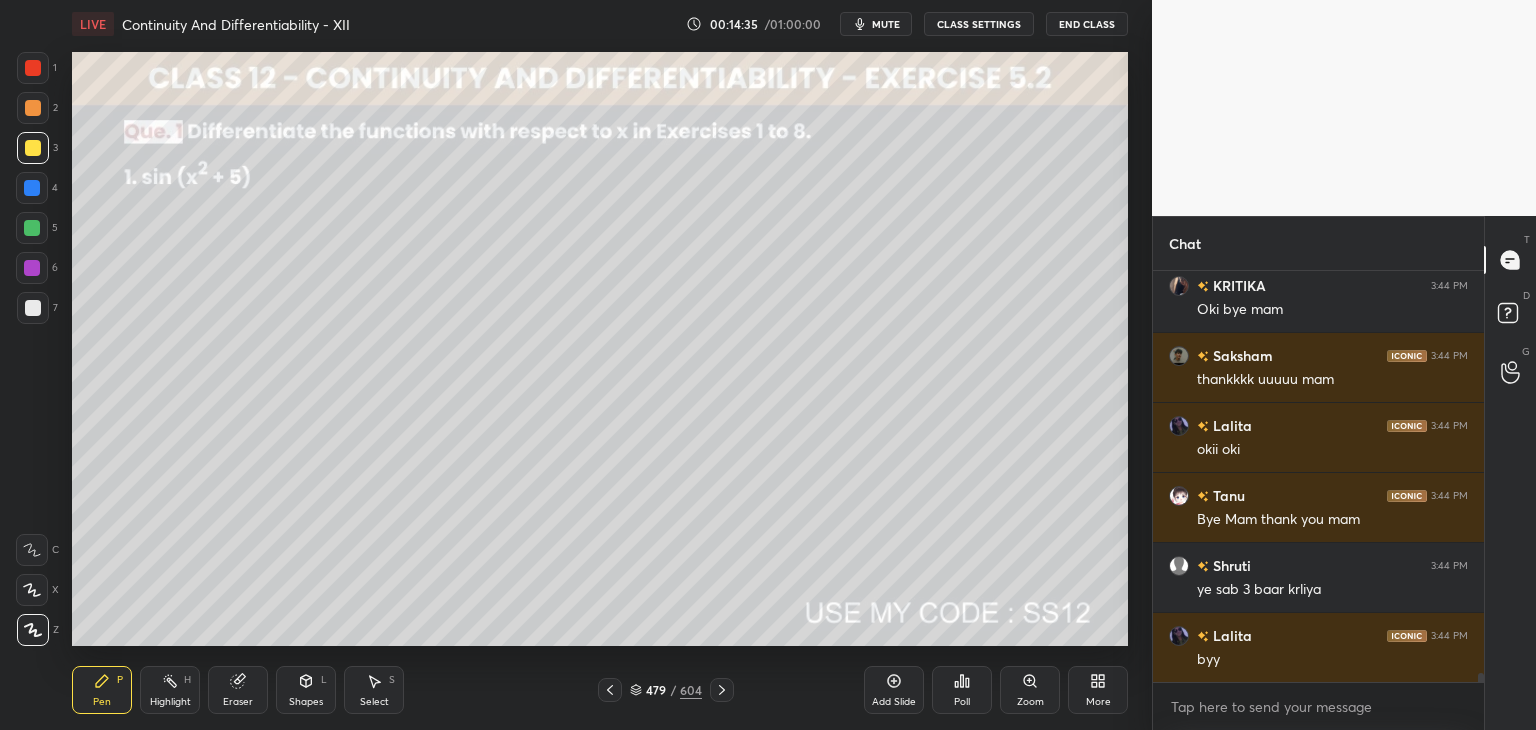 click 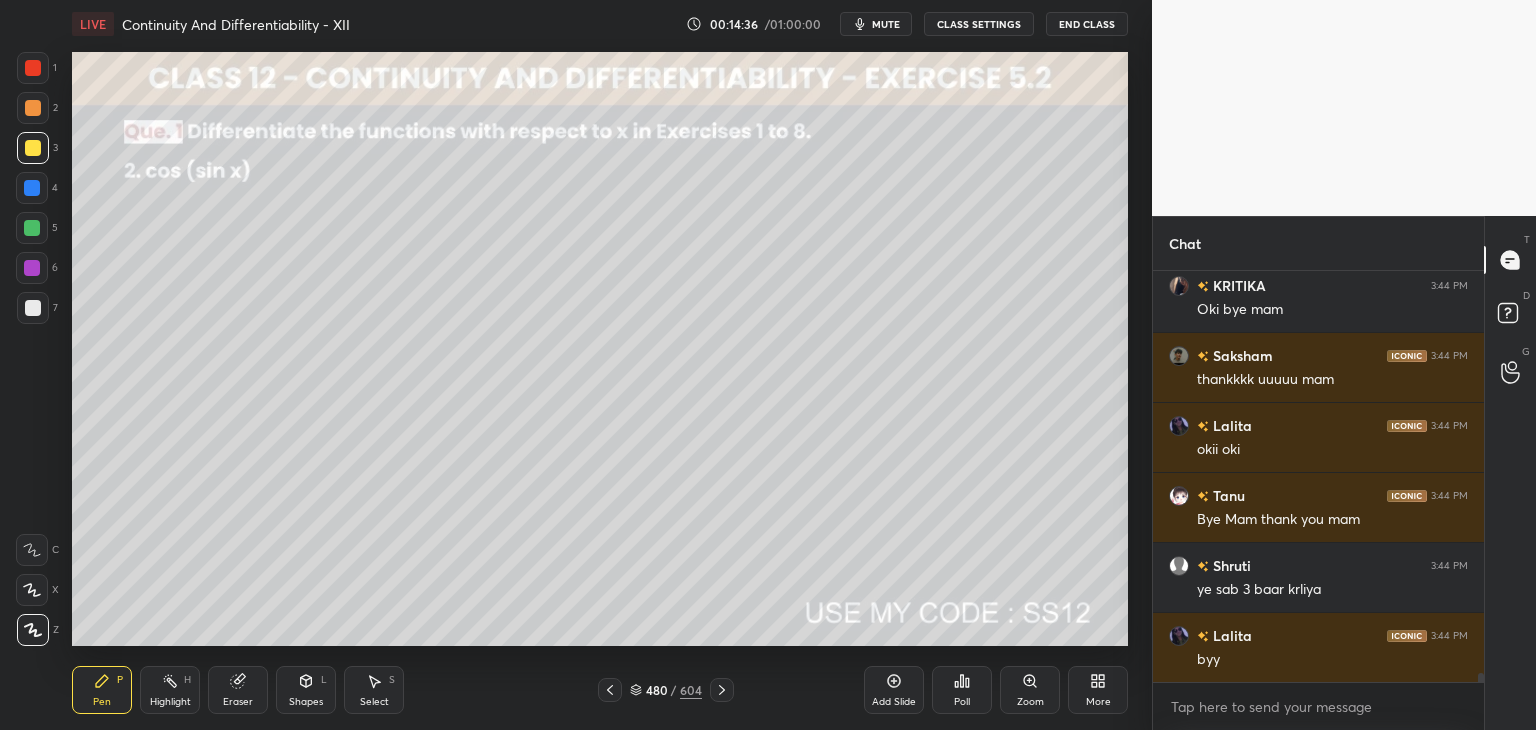 scroll, scrollTop: 19292, scrollLeft: 0, axis: vertical 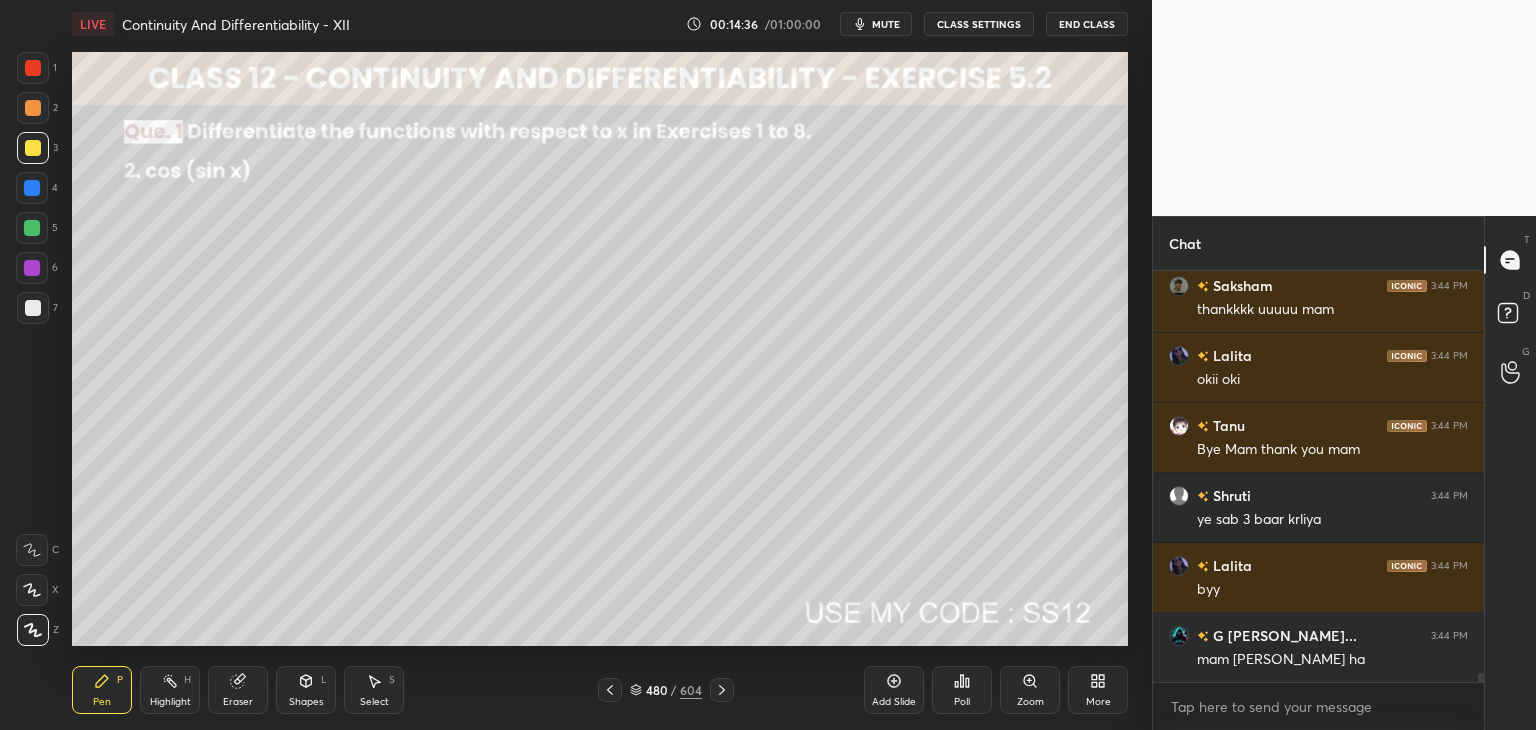 click 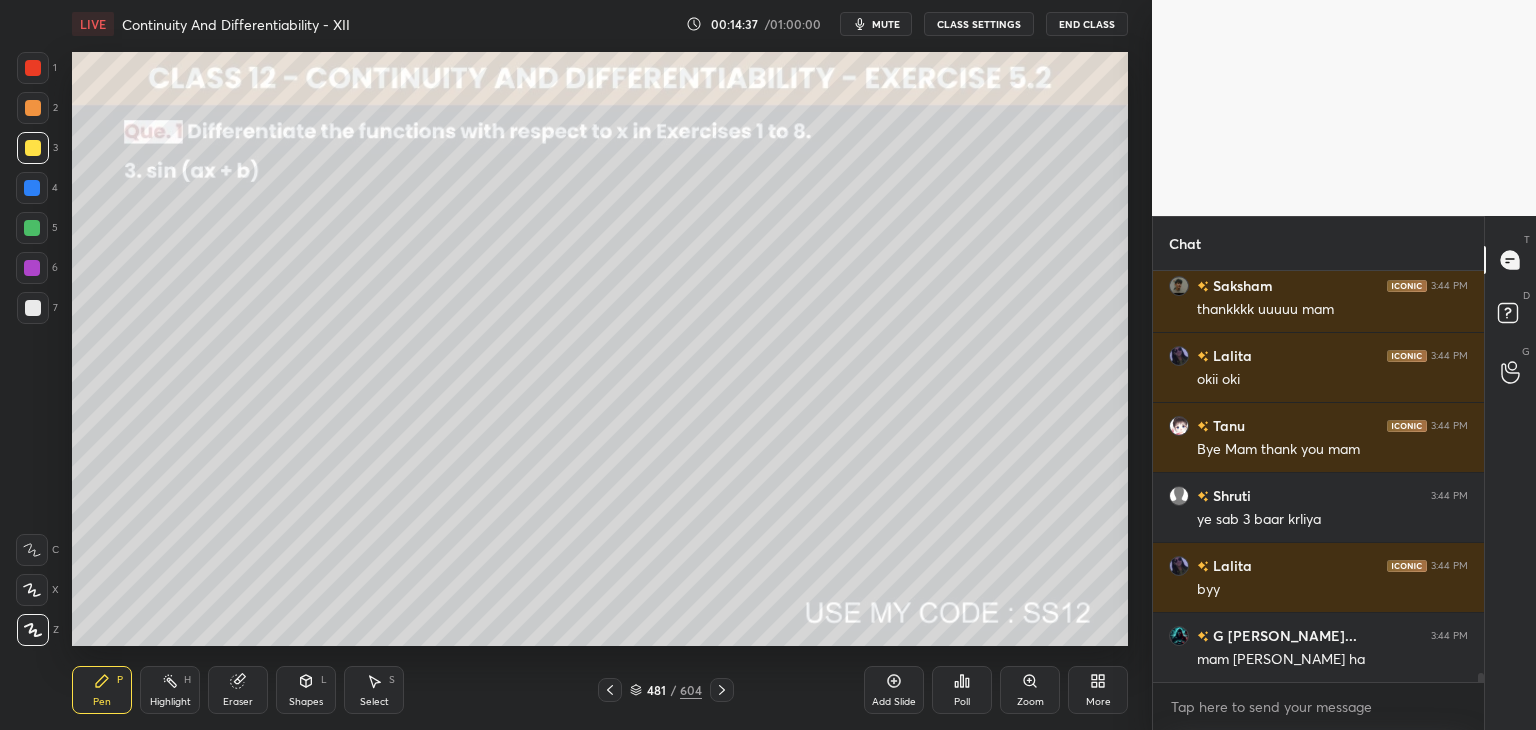 click 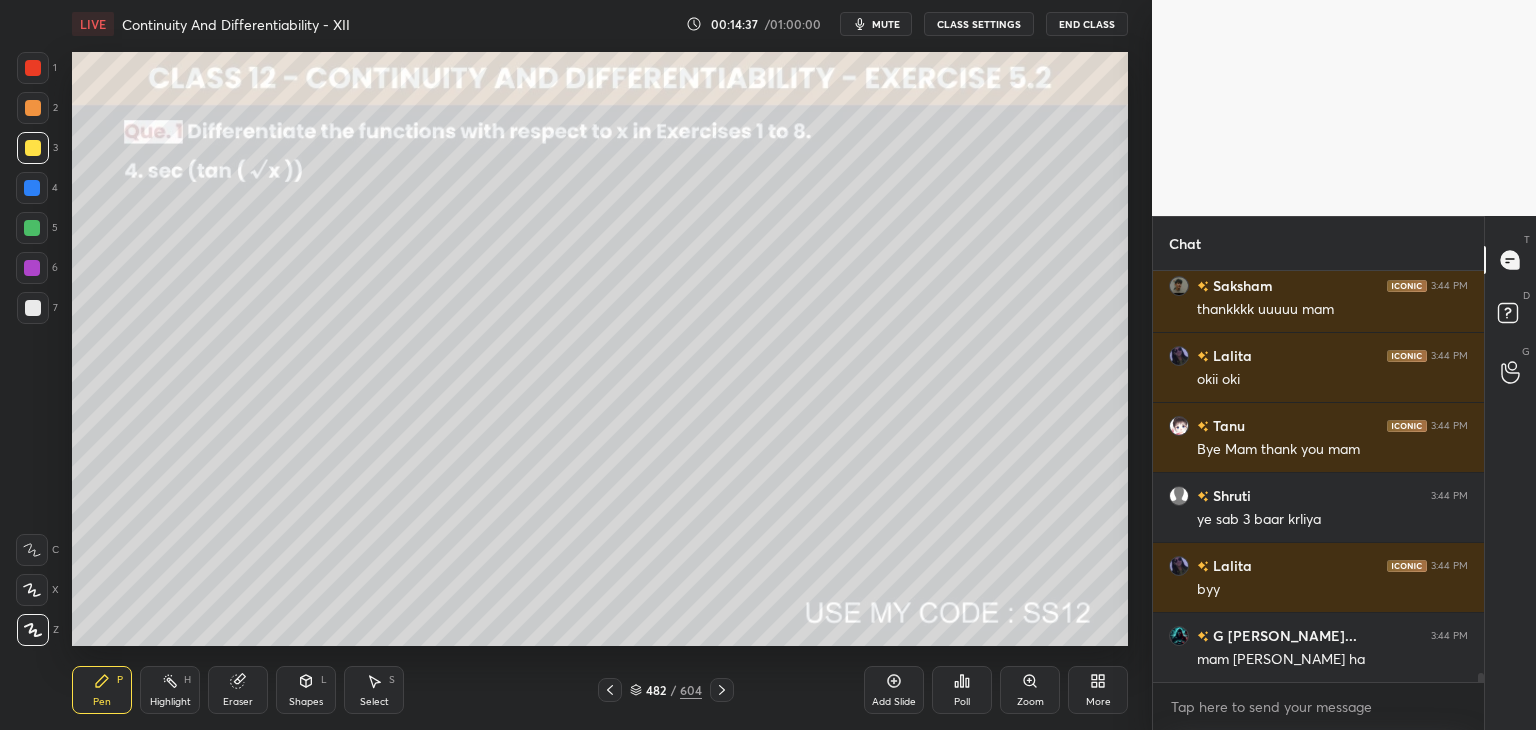 click 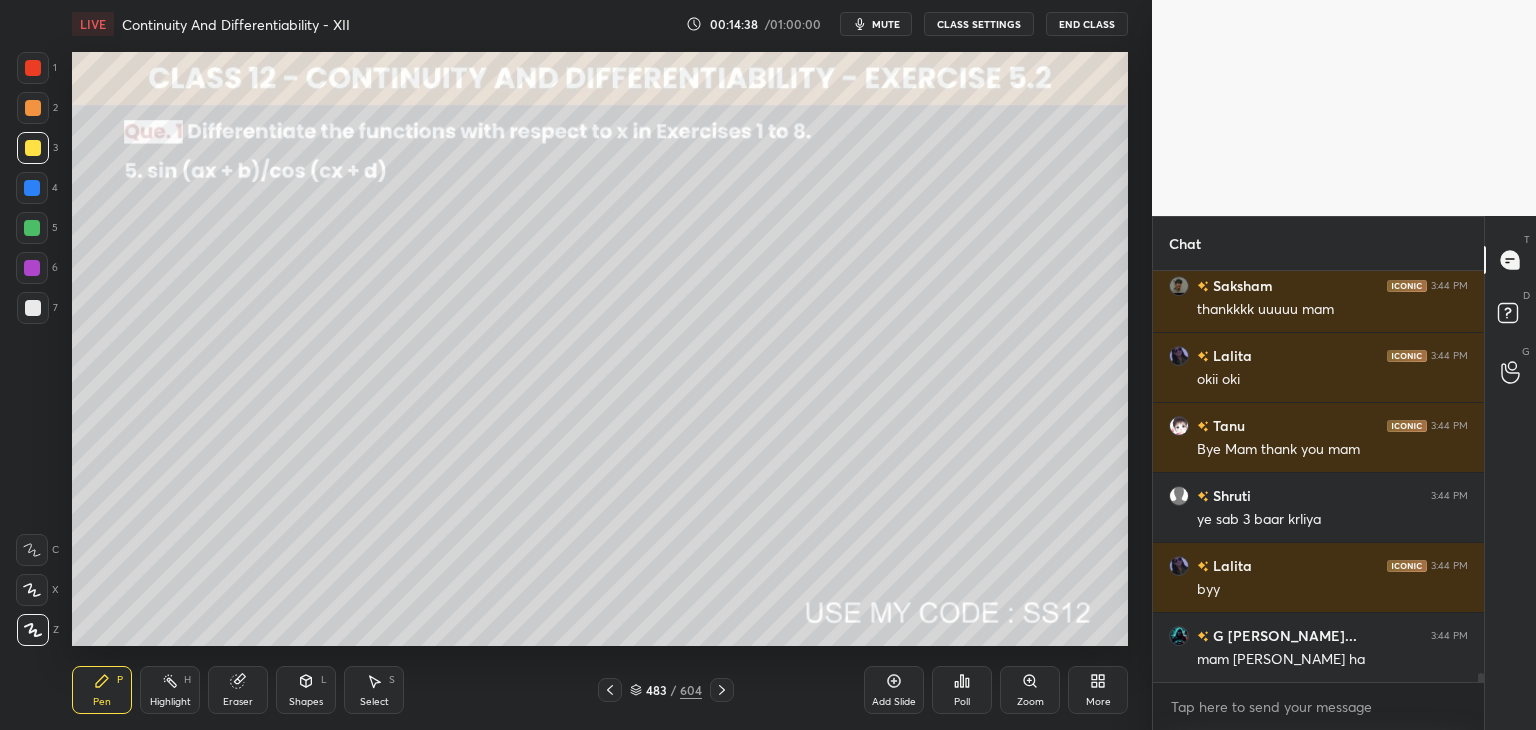 click 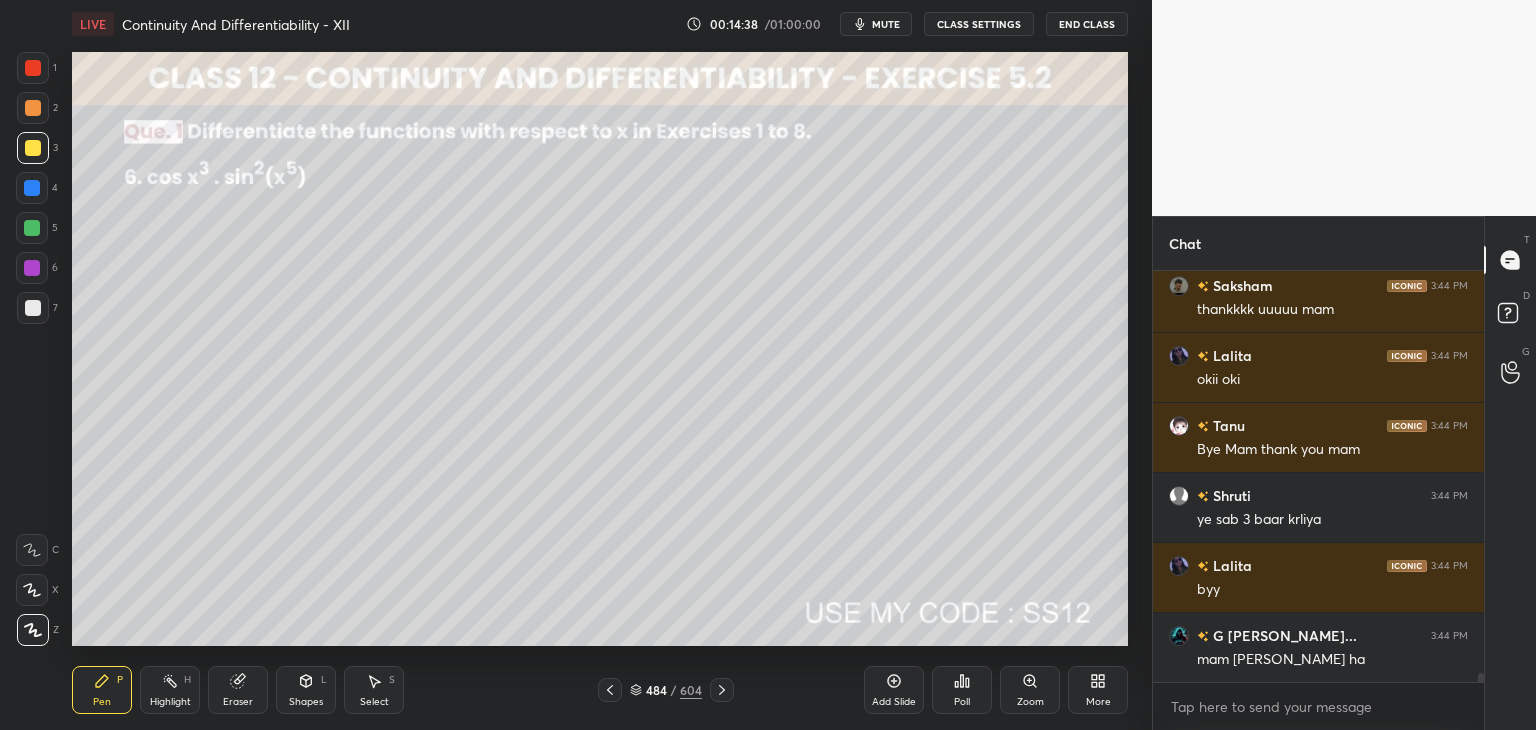 click 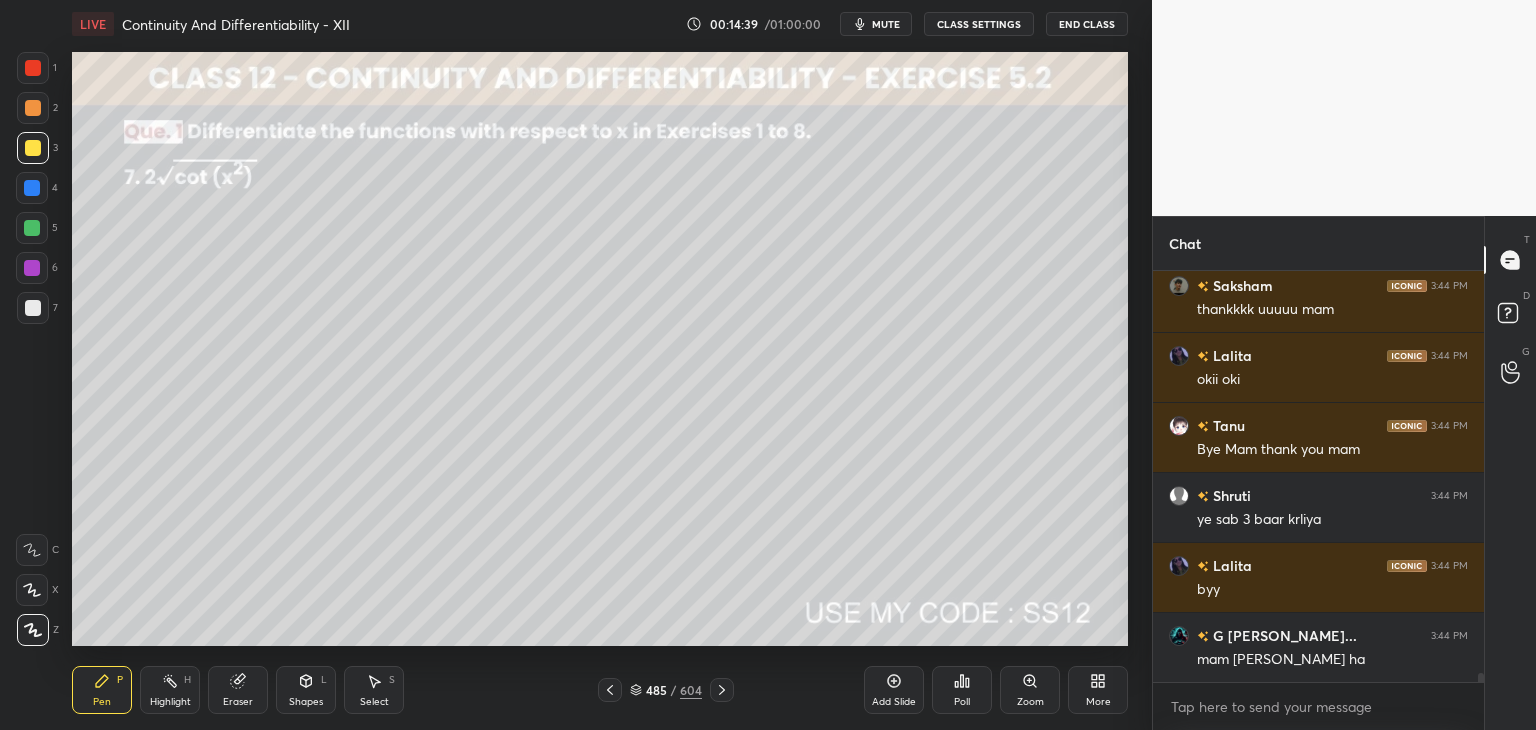 click 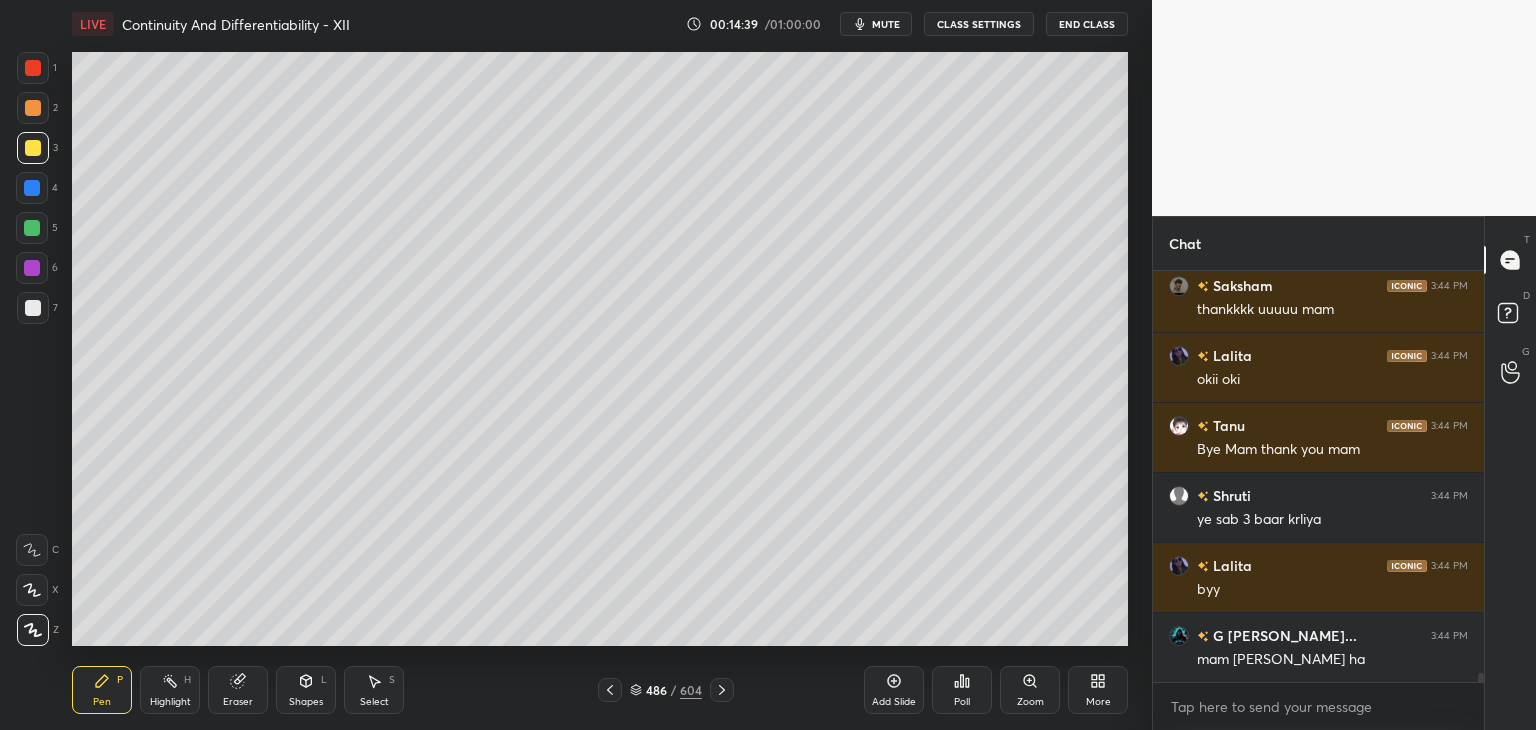 click 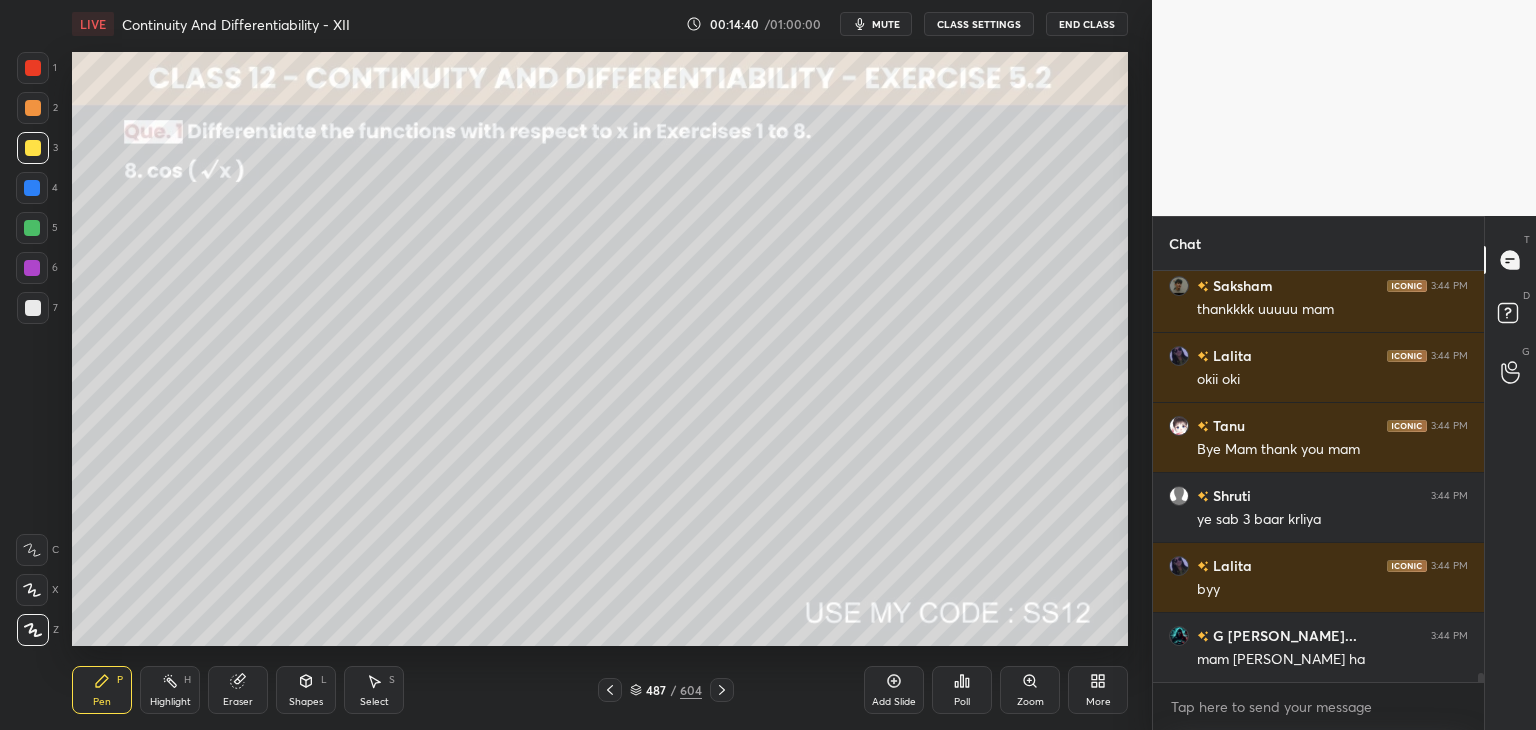 click 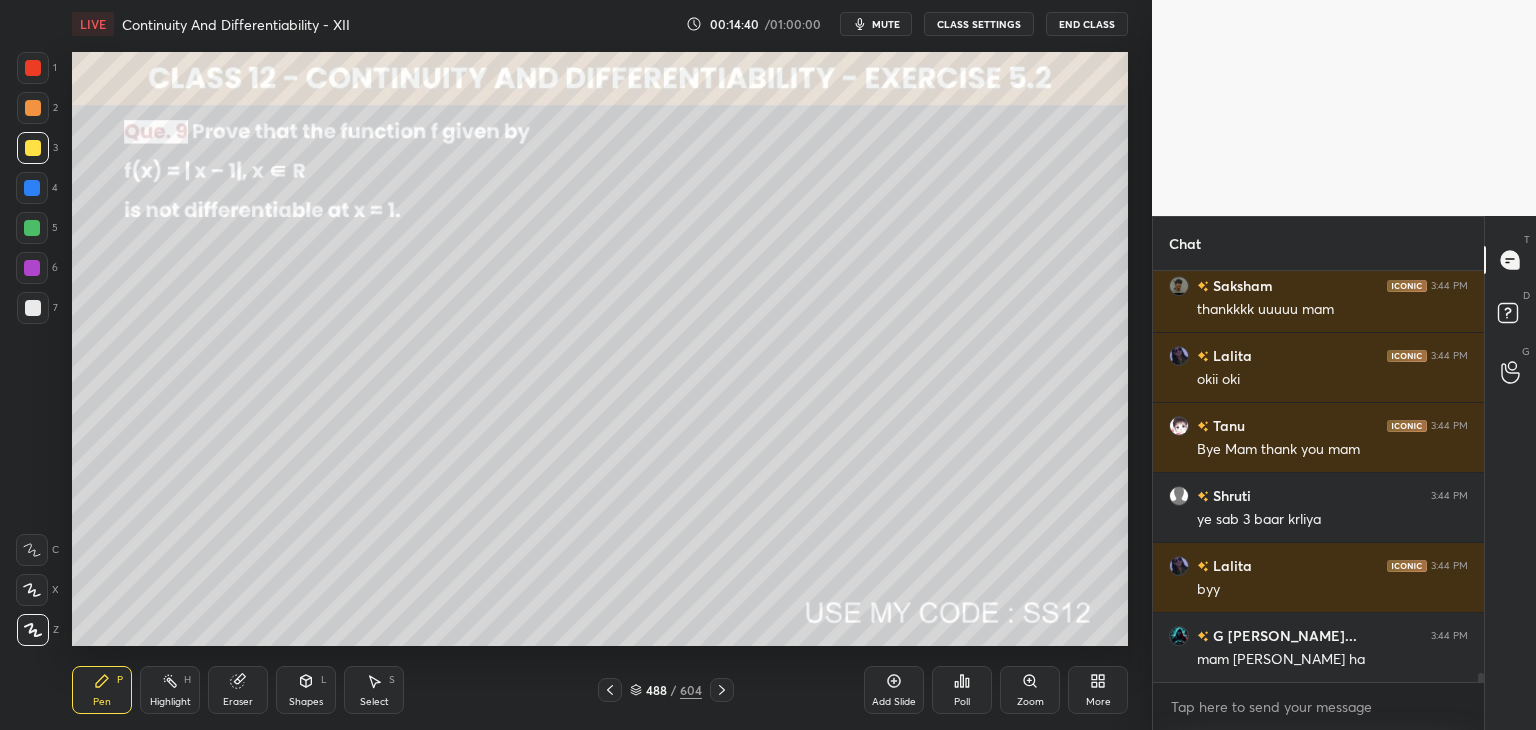click 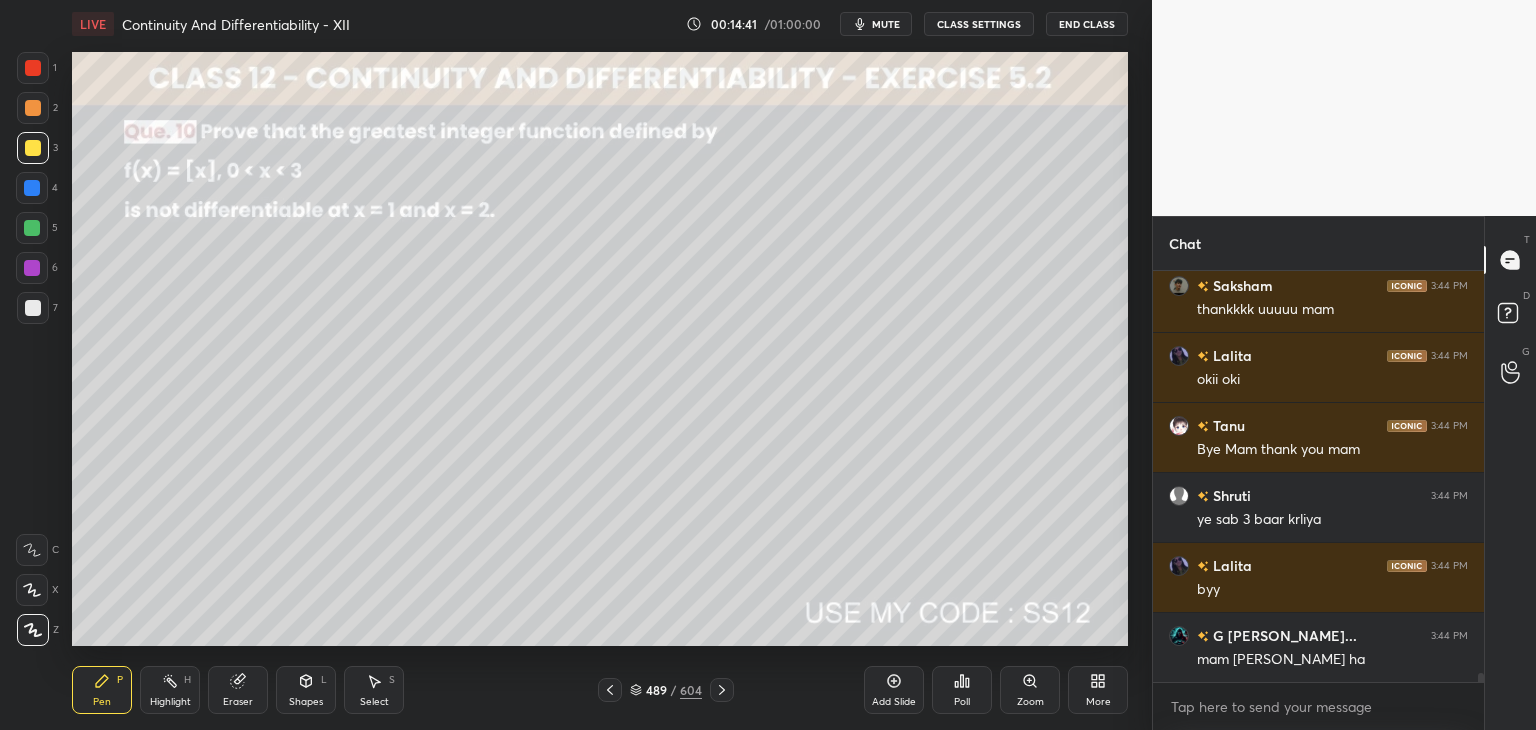 scroll, scrollTop: 19362, scrollLeft: 0, axis: vertical 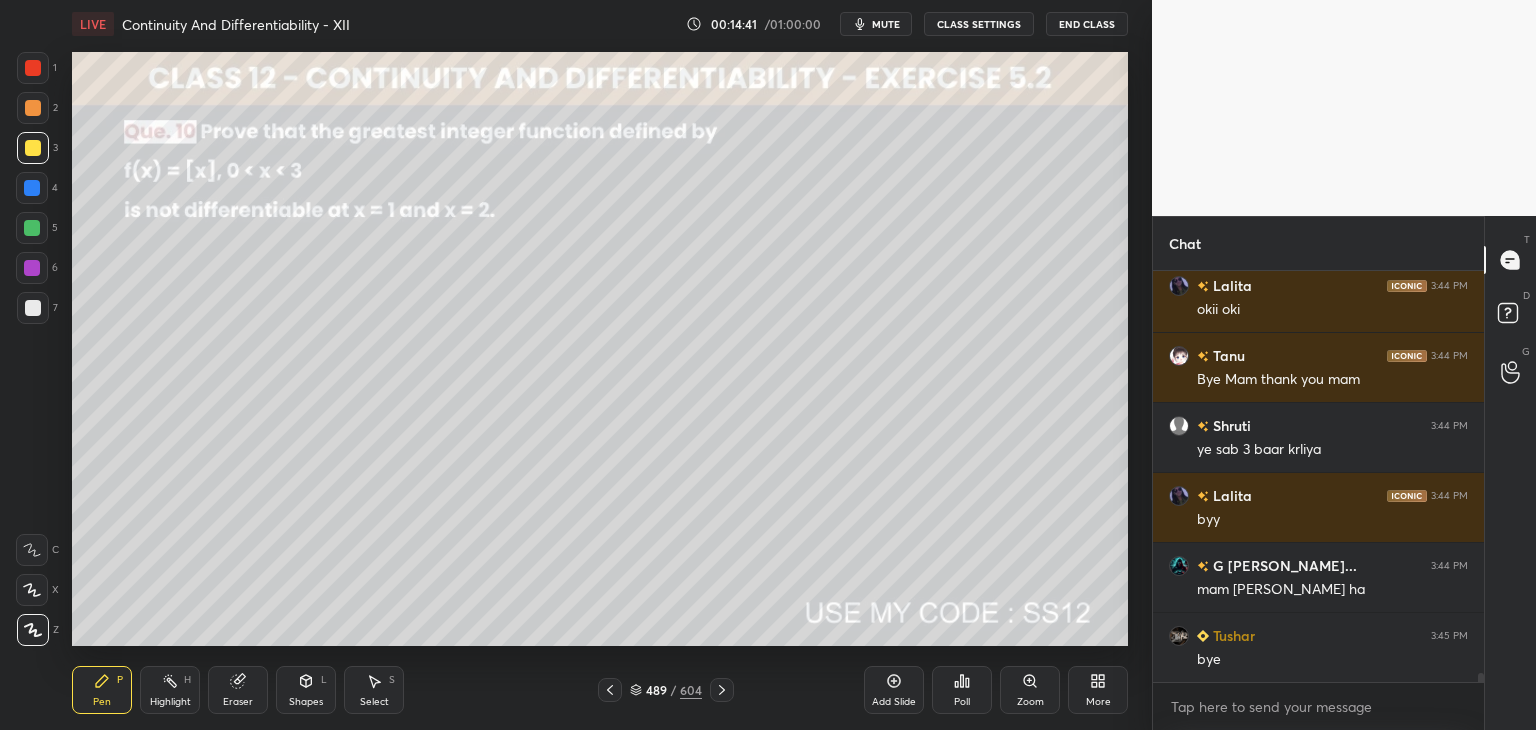 click 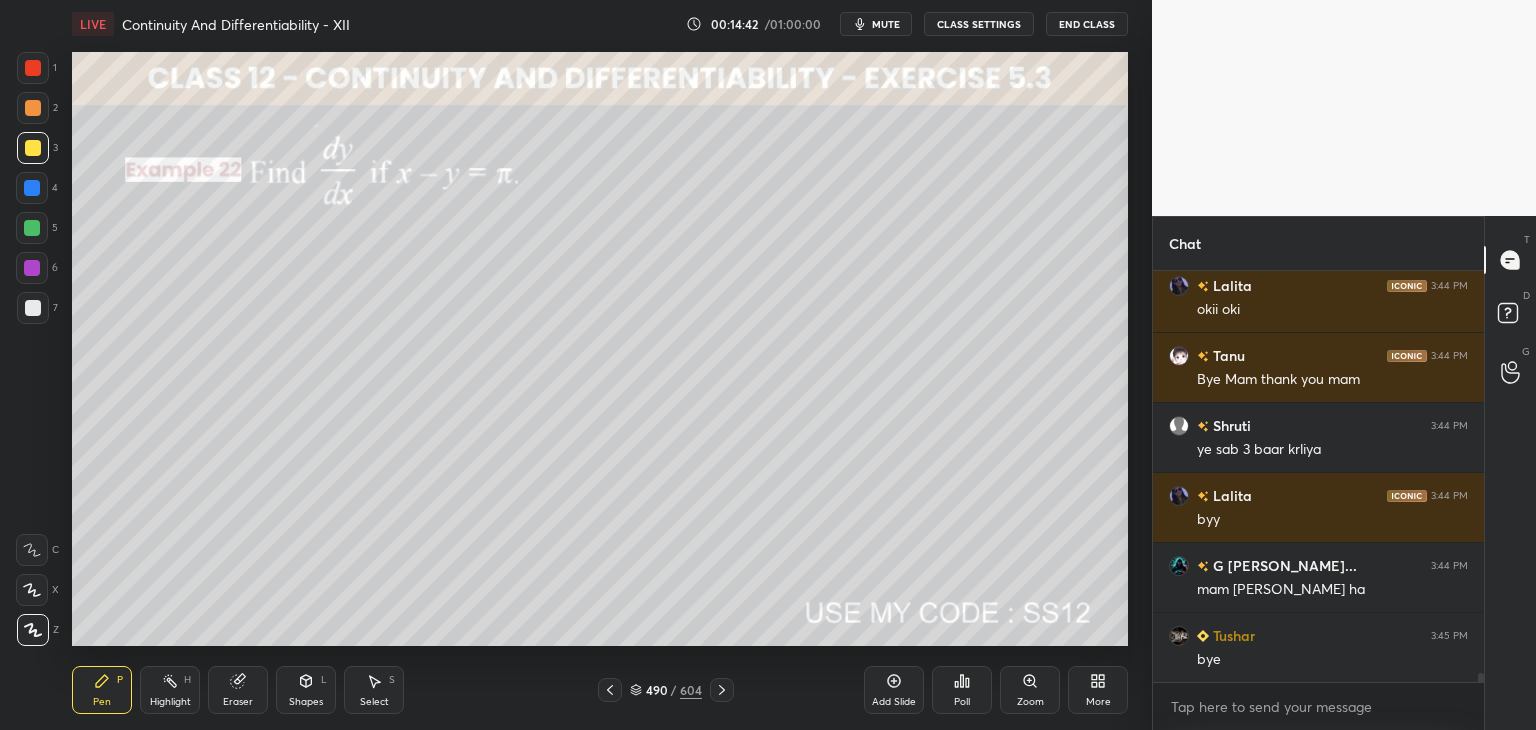 click 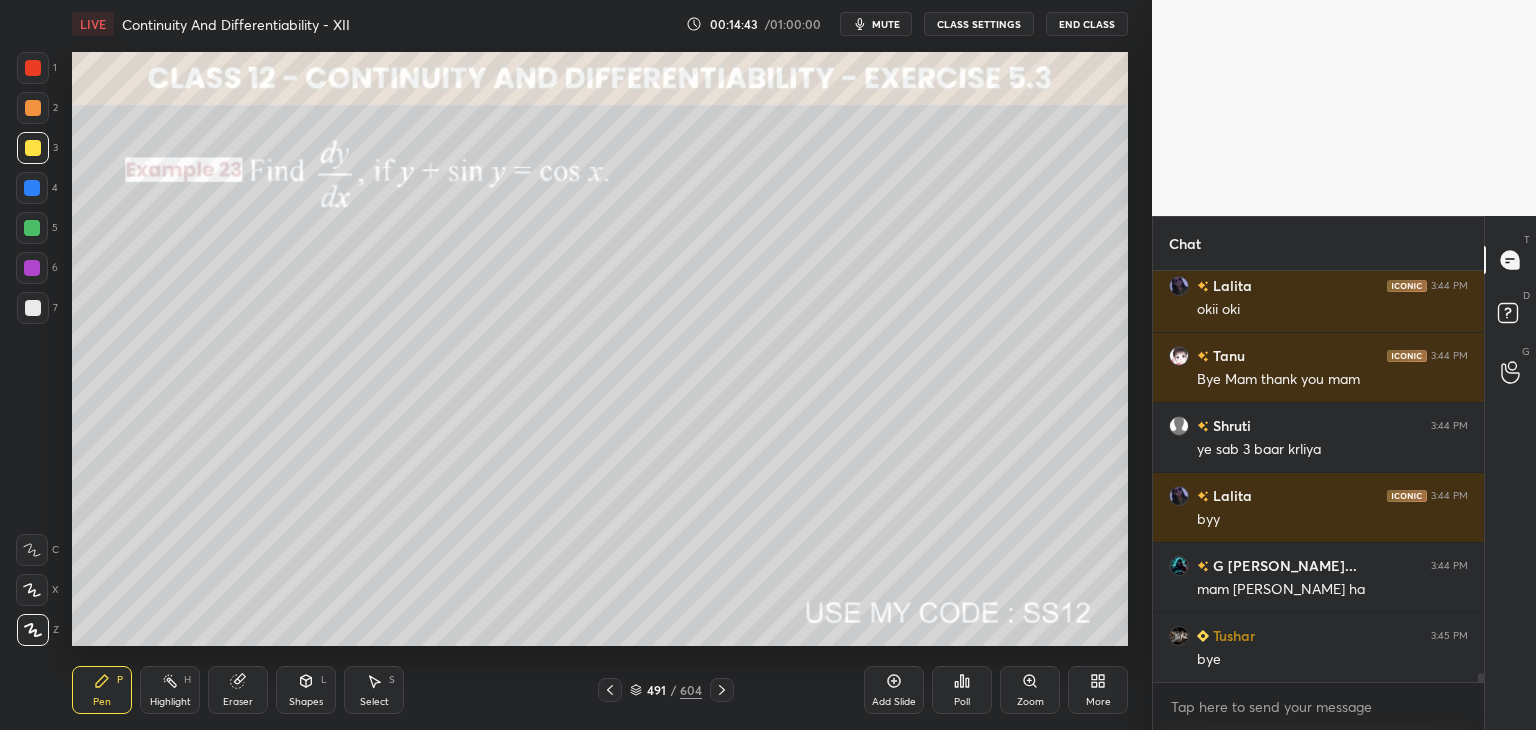 click 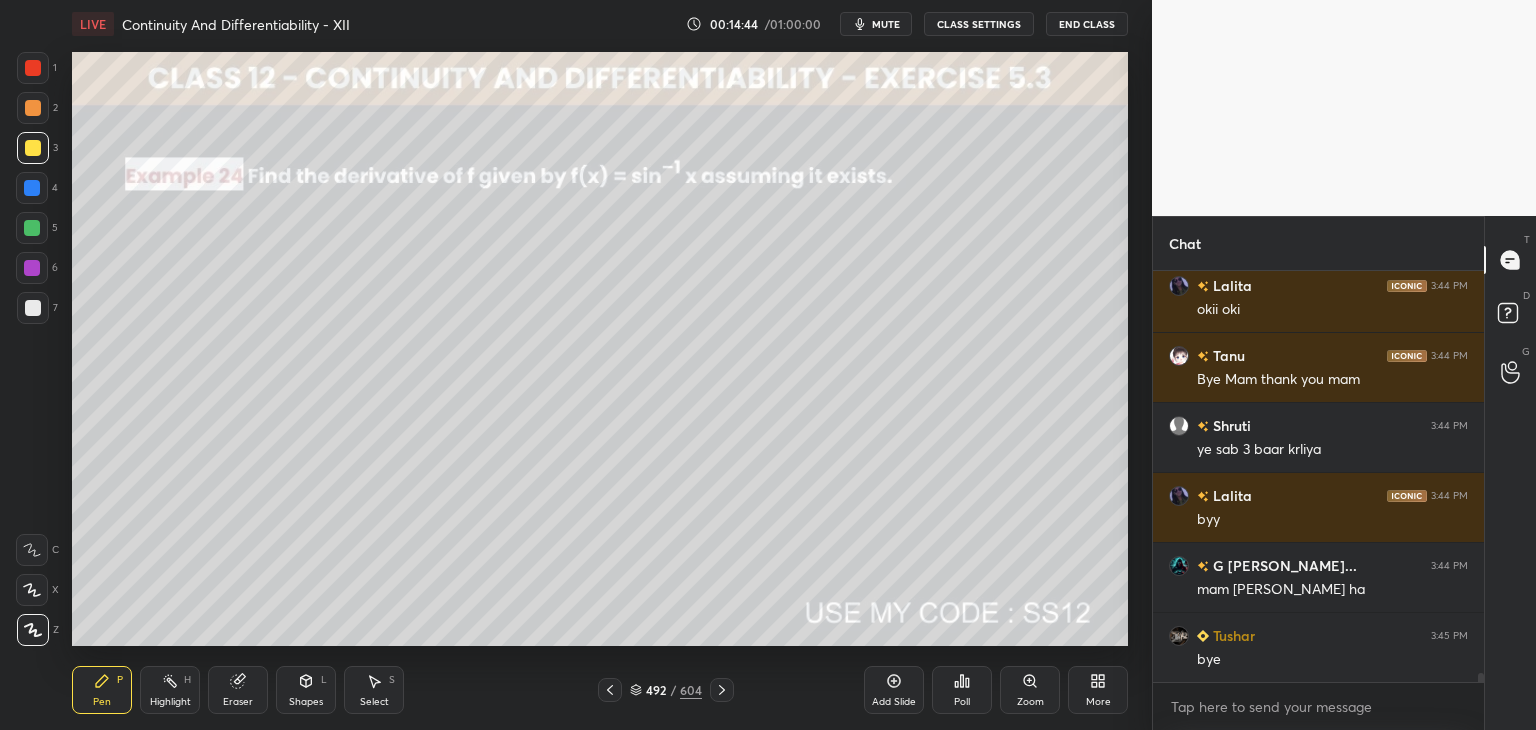 click 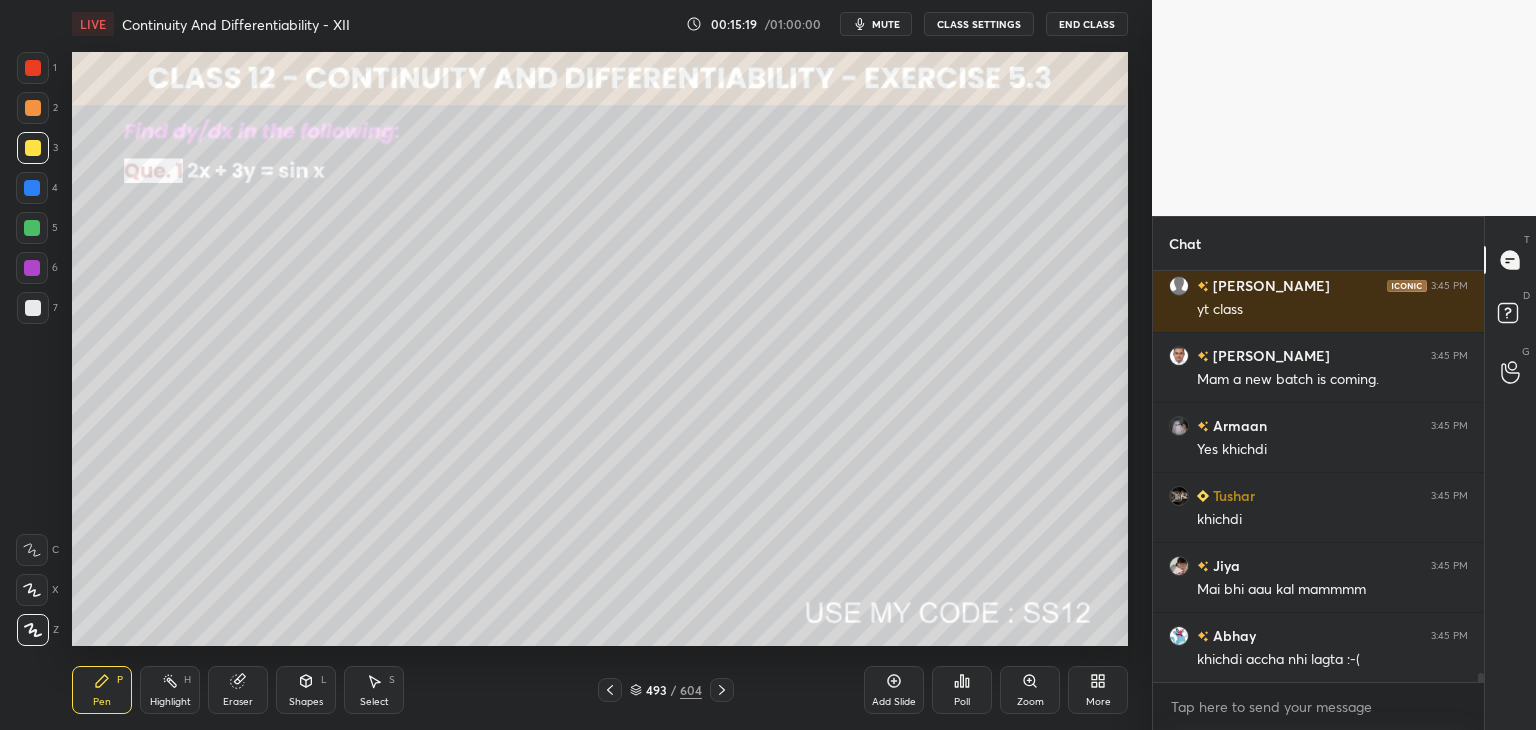 scroll, scrollTop: 18774, scrollLeft: 0, axis: vertical 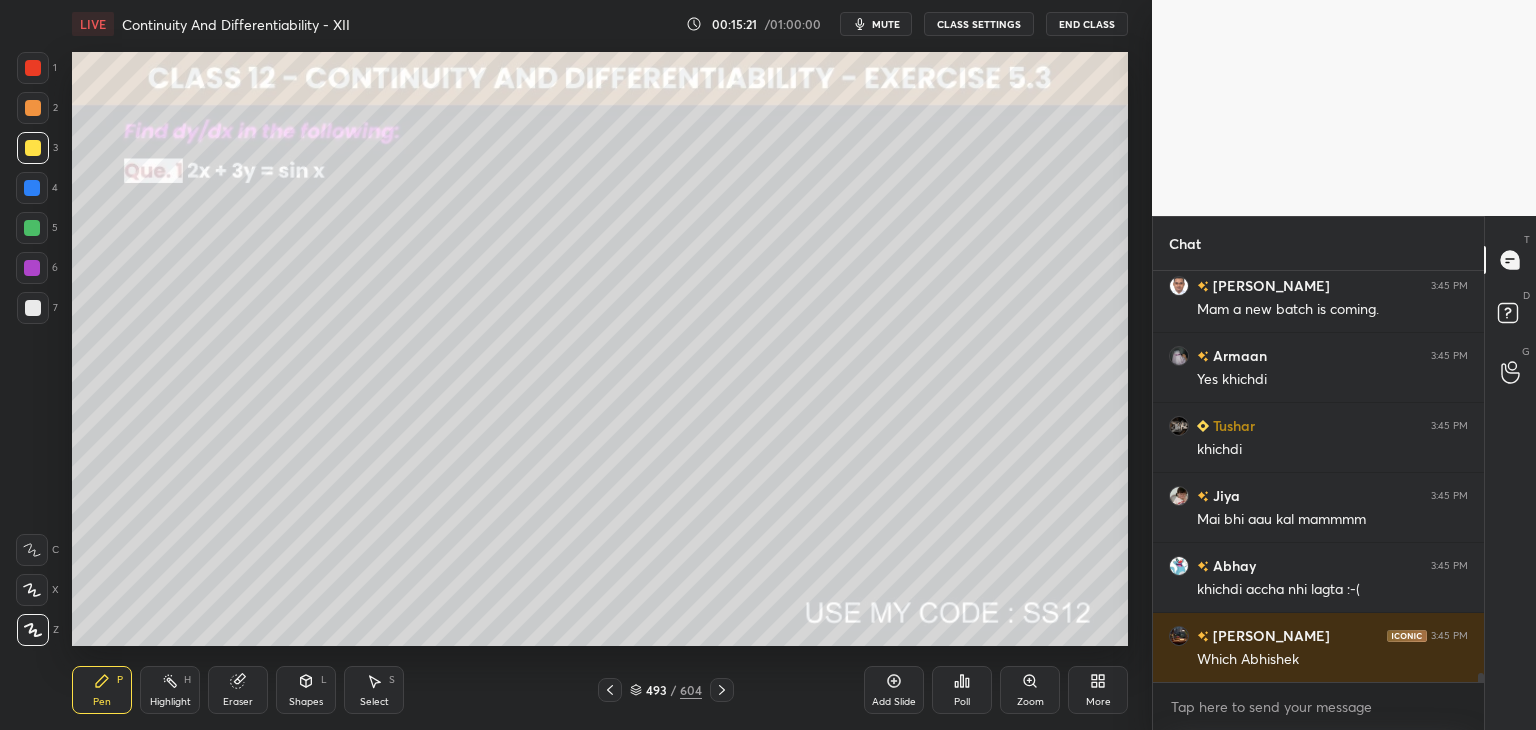 click 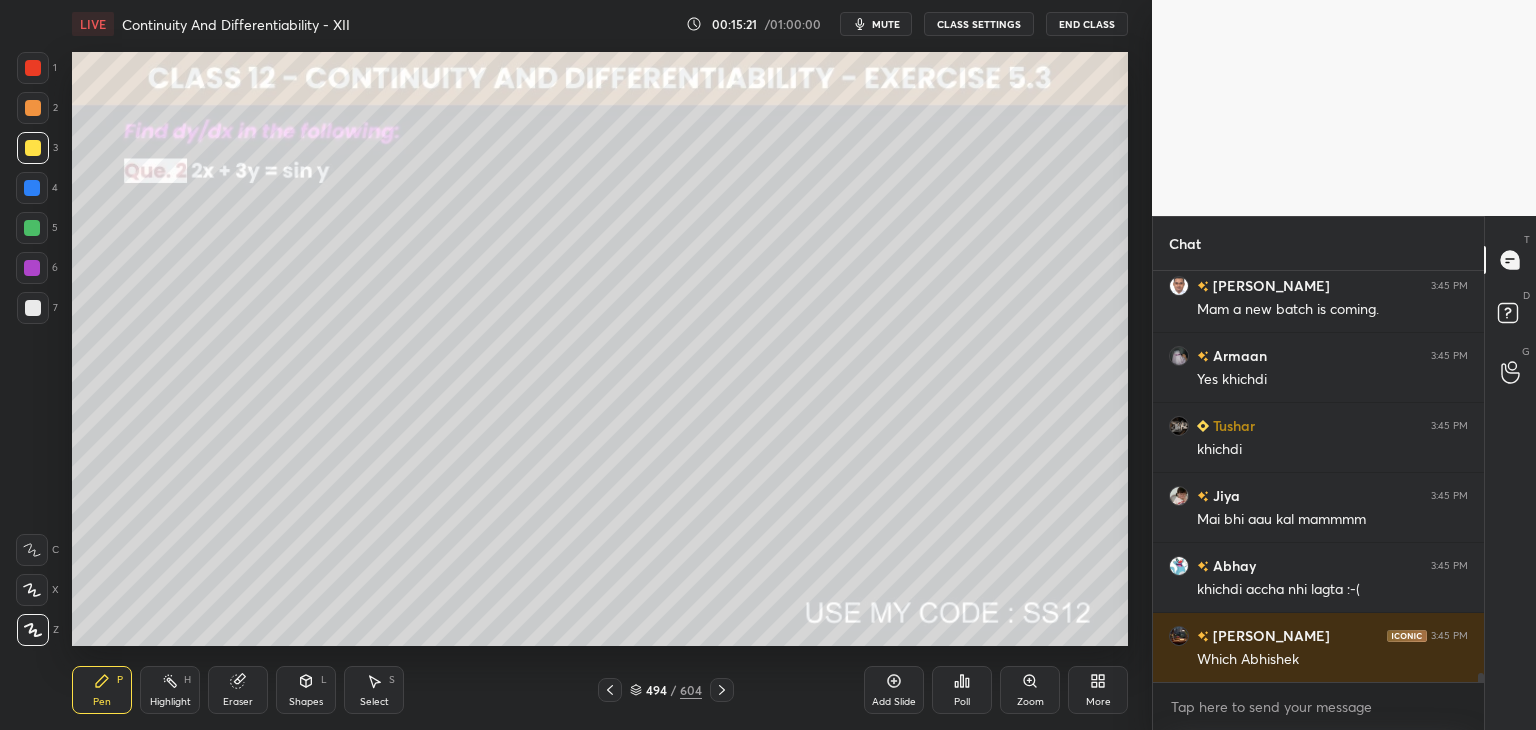click 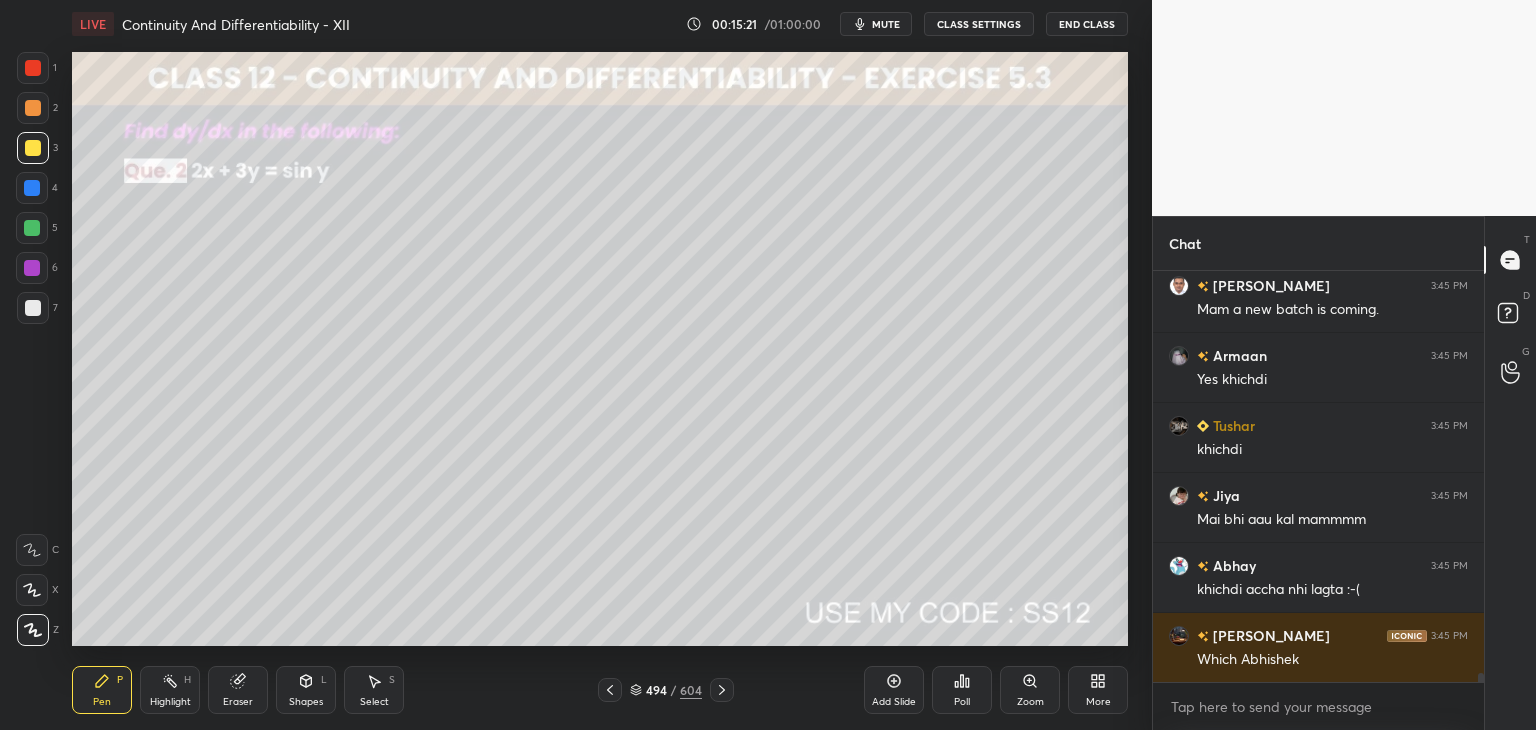 scroll, scrollTop: 18844, scrollLeft: 0, axis: vertical 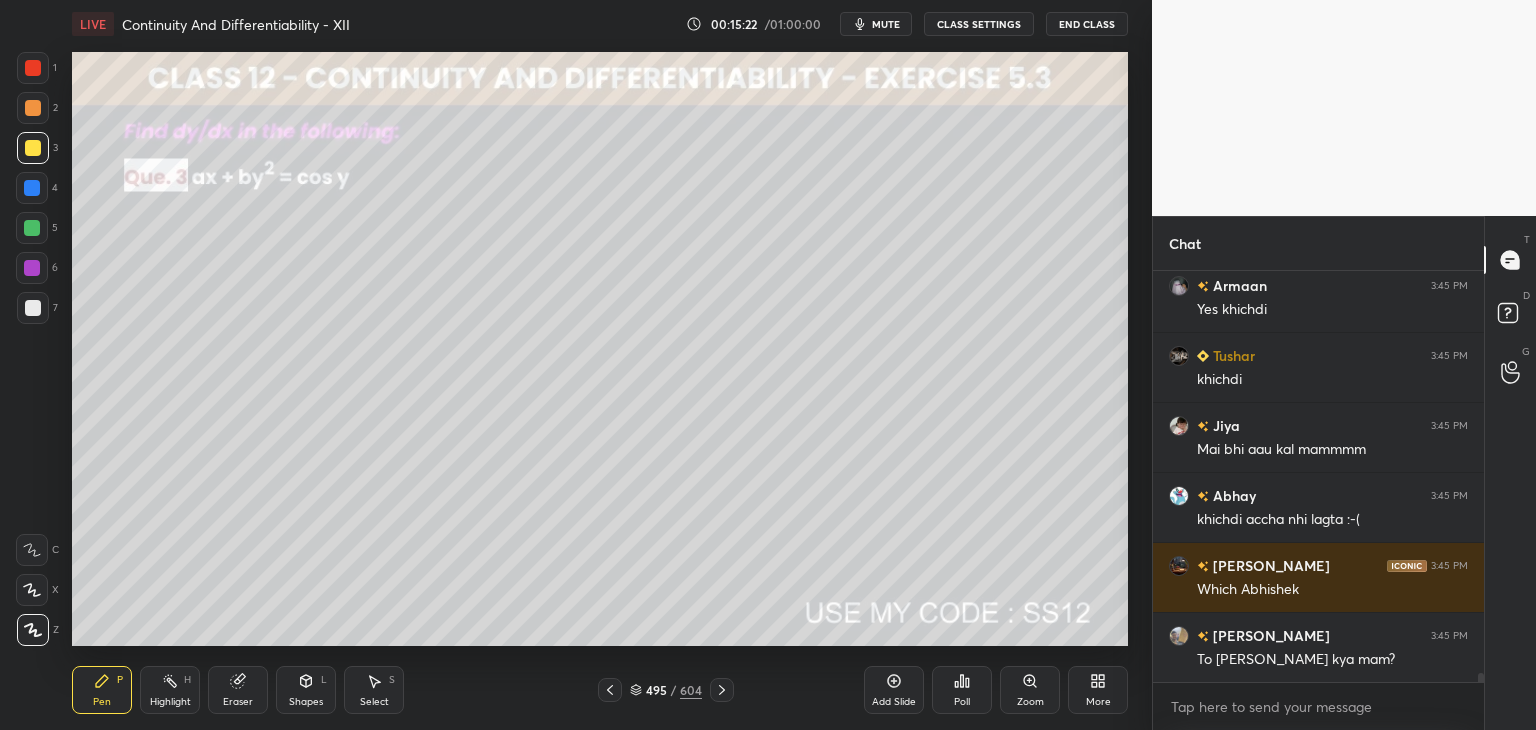 click 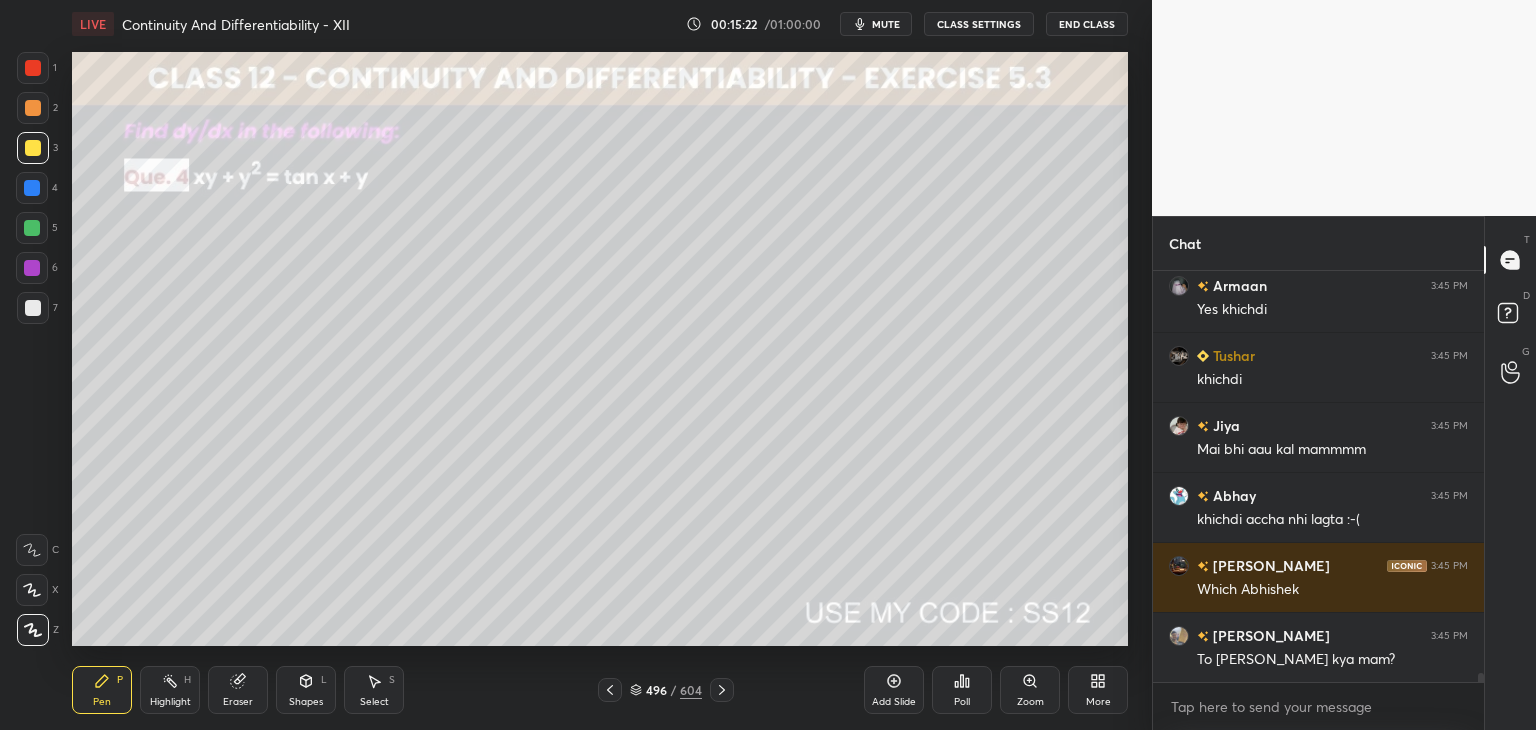 scroll, scrollTop: 18914, scrollLeft: 0, axis: vertical 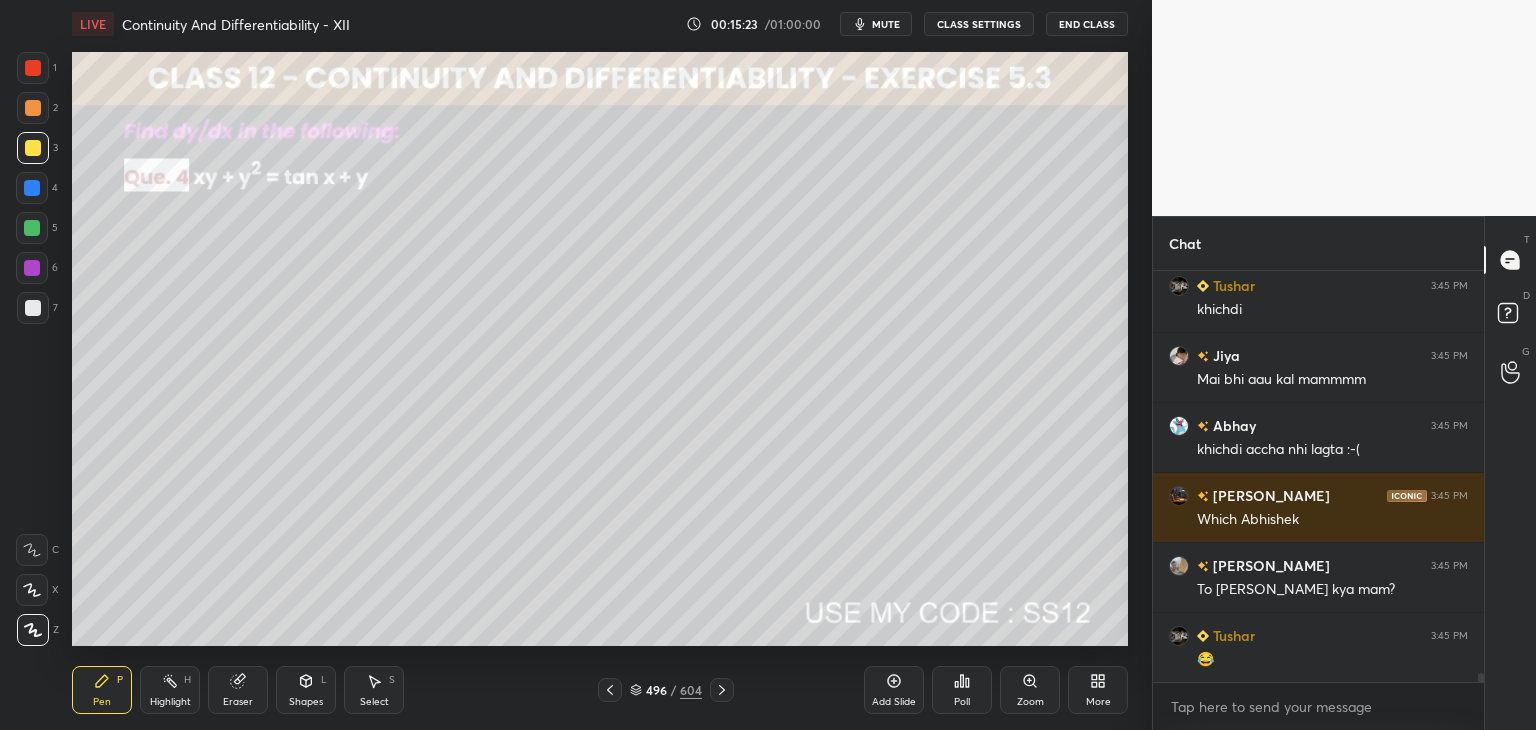 click 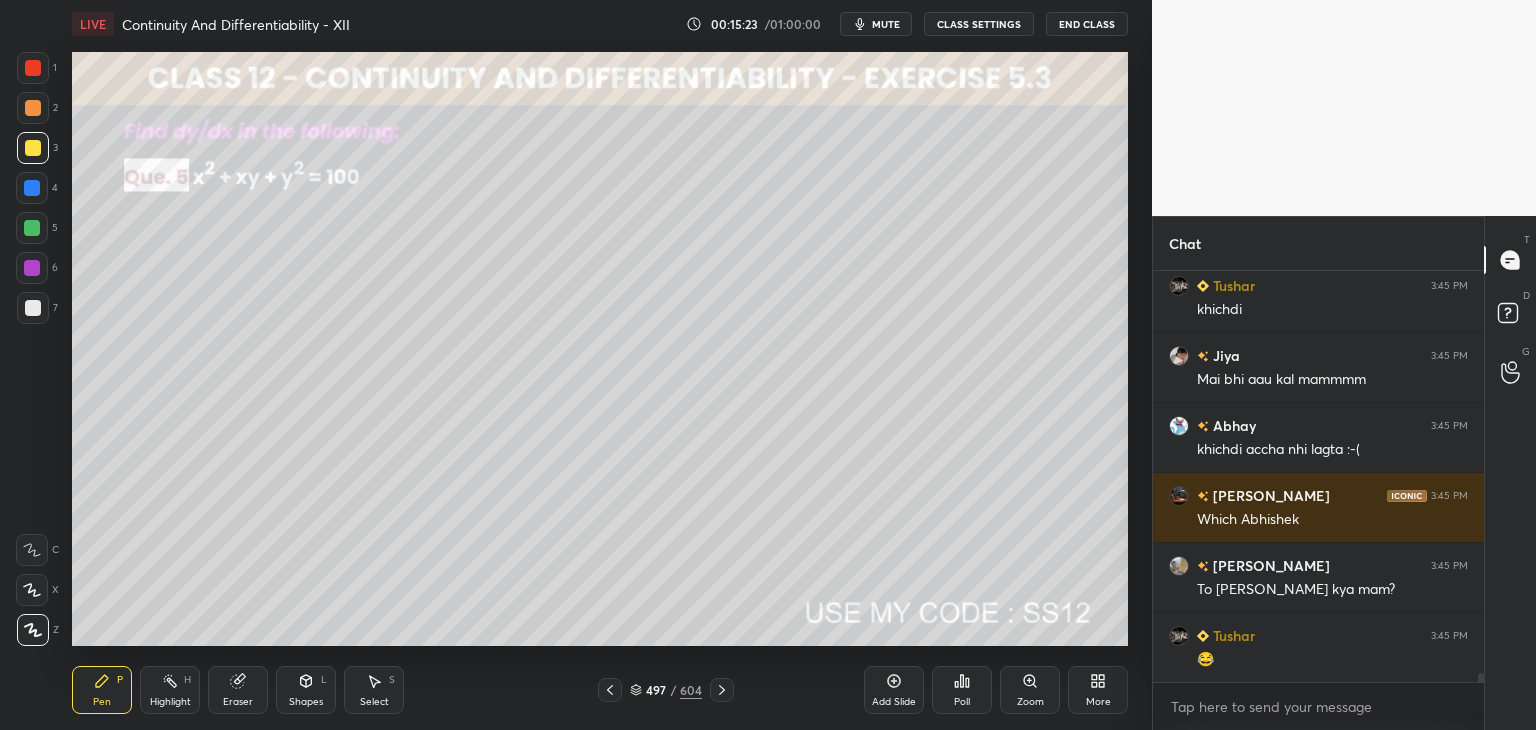click 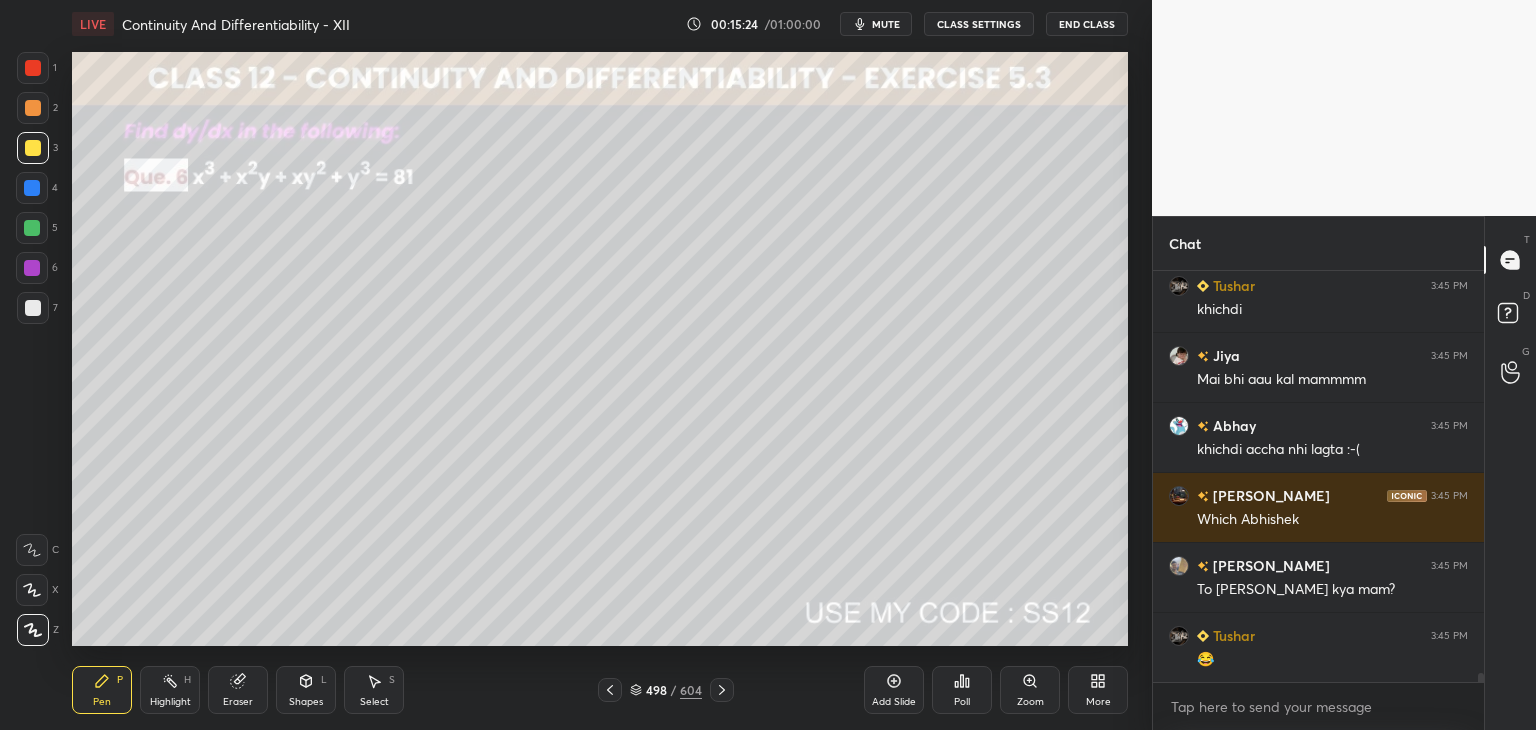 click 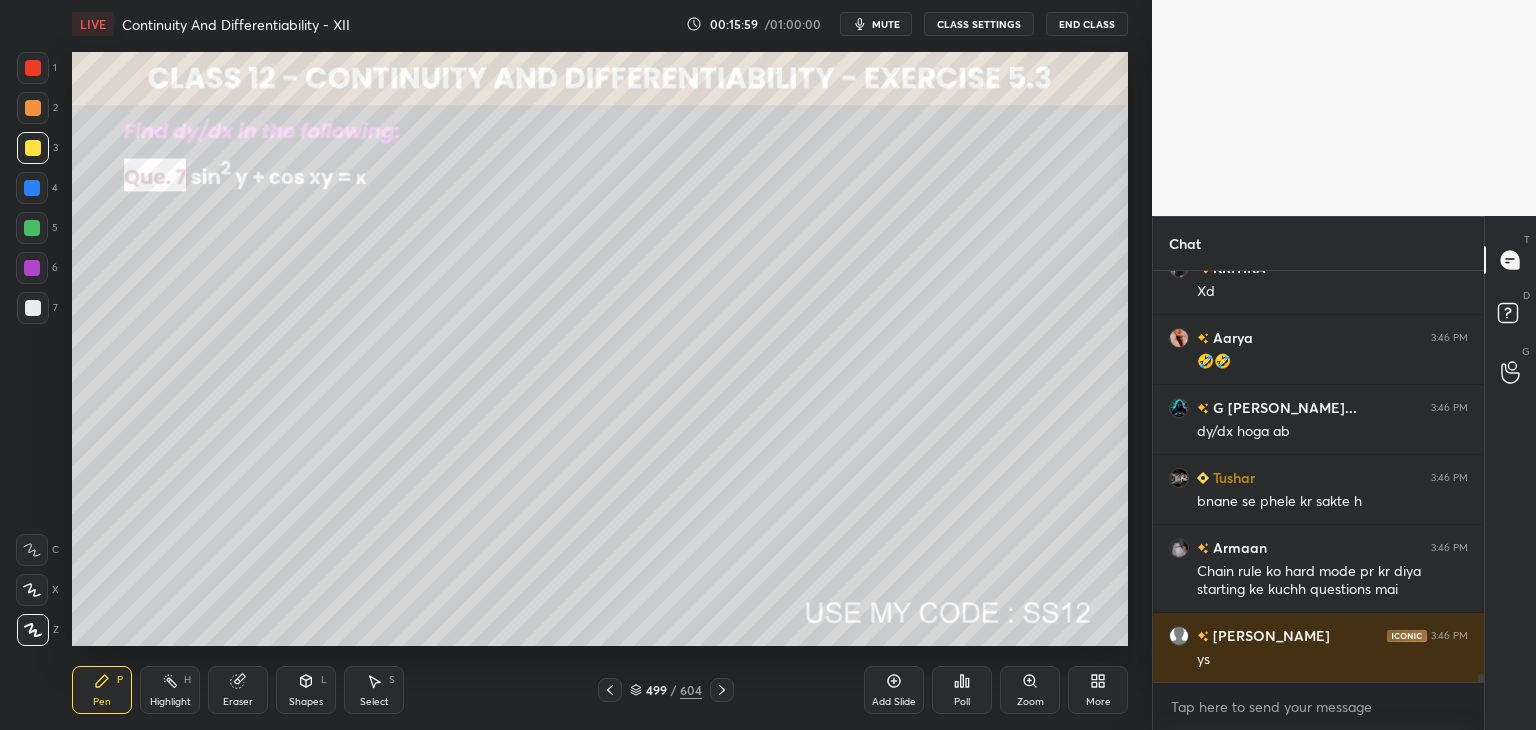 scroll, scrollTop: 19632, scrollLeft: 0, axis: vertical 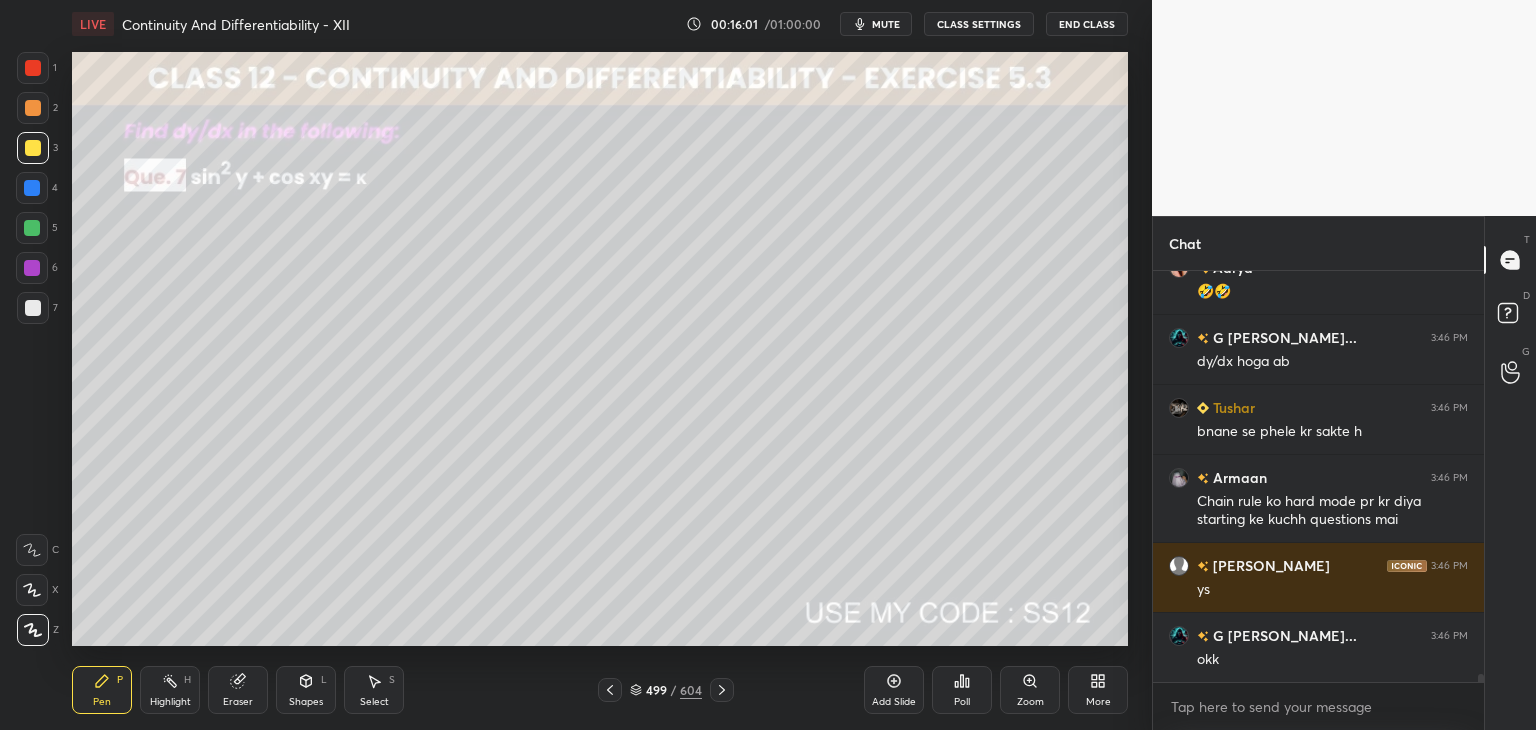 drag, startPoint x: 229, startPoint y: 701, endPoint x: 215, endPoint y: 679, distance: 26.076809 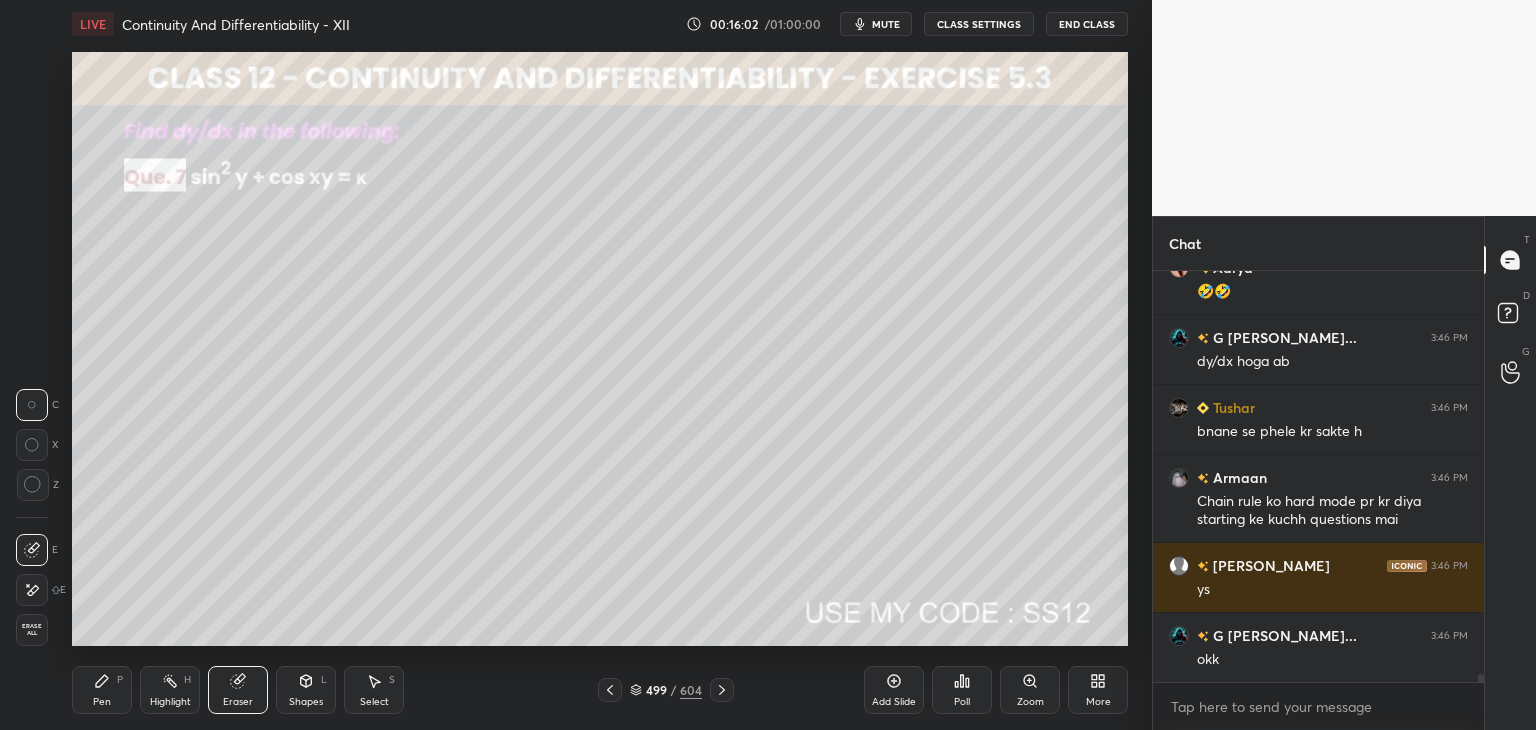 click on "Erase all" at bounding box center (32, 630) 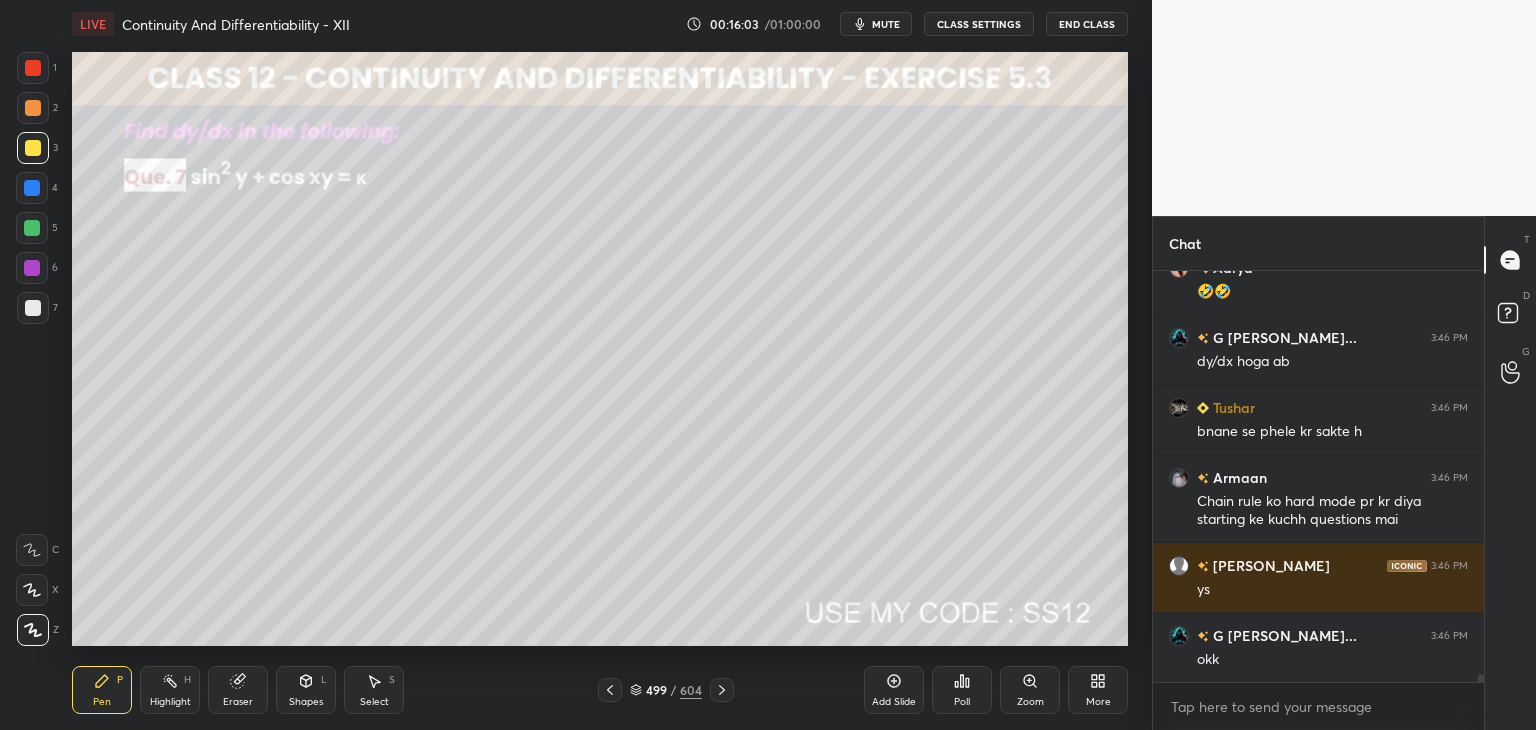 click 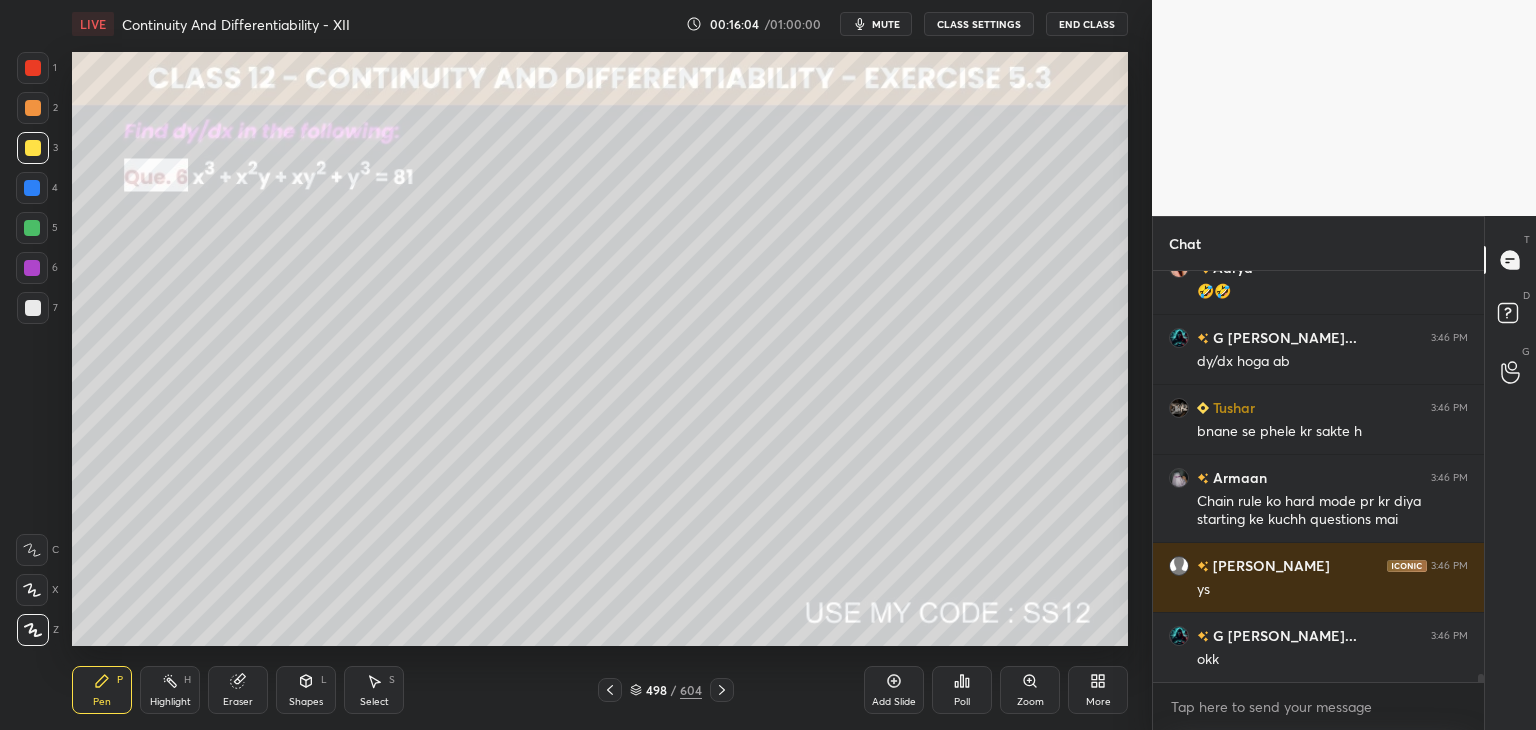 click 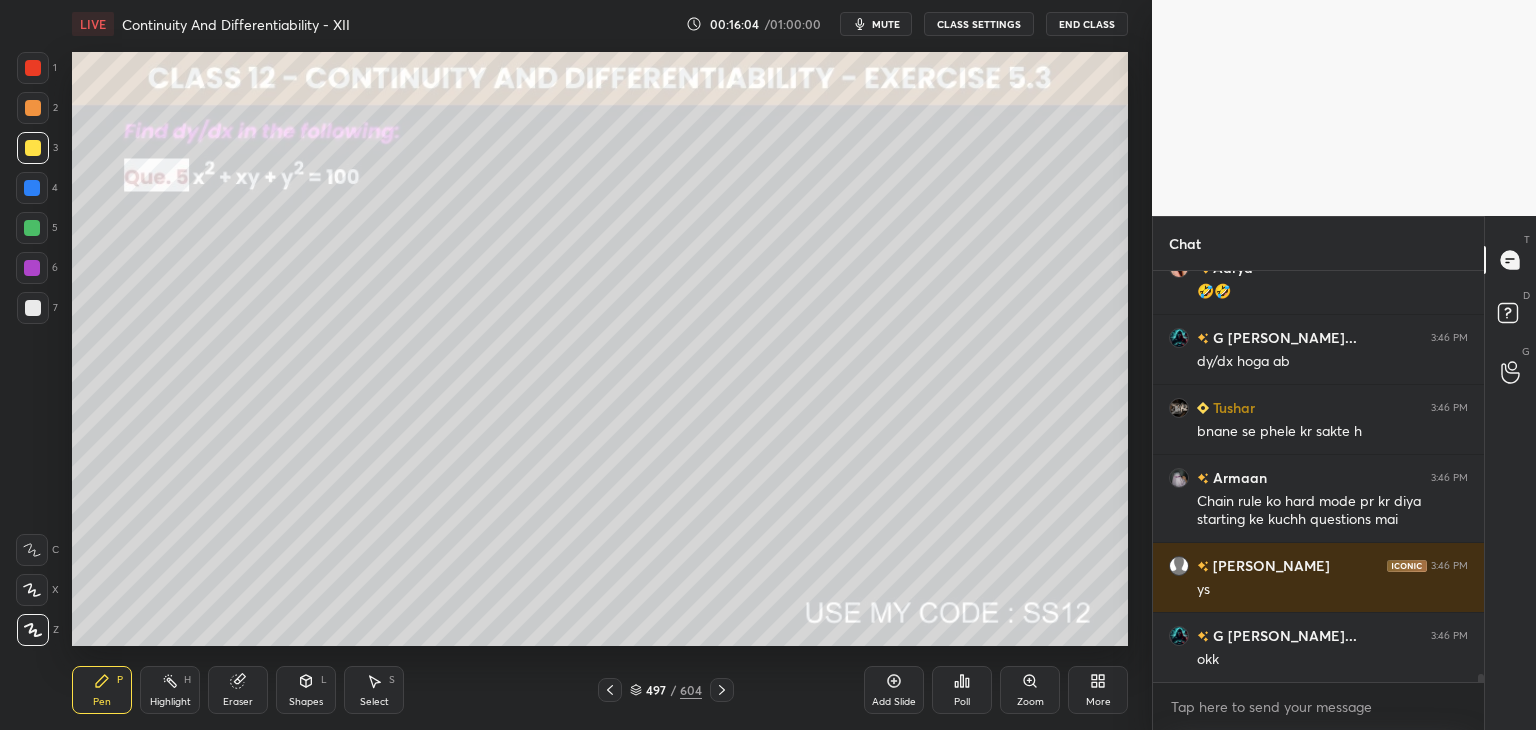 click 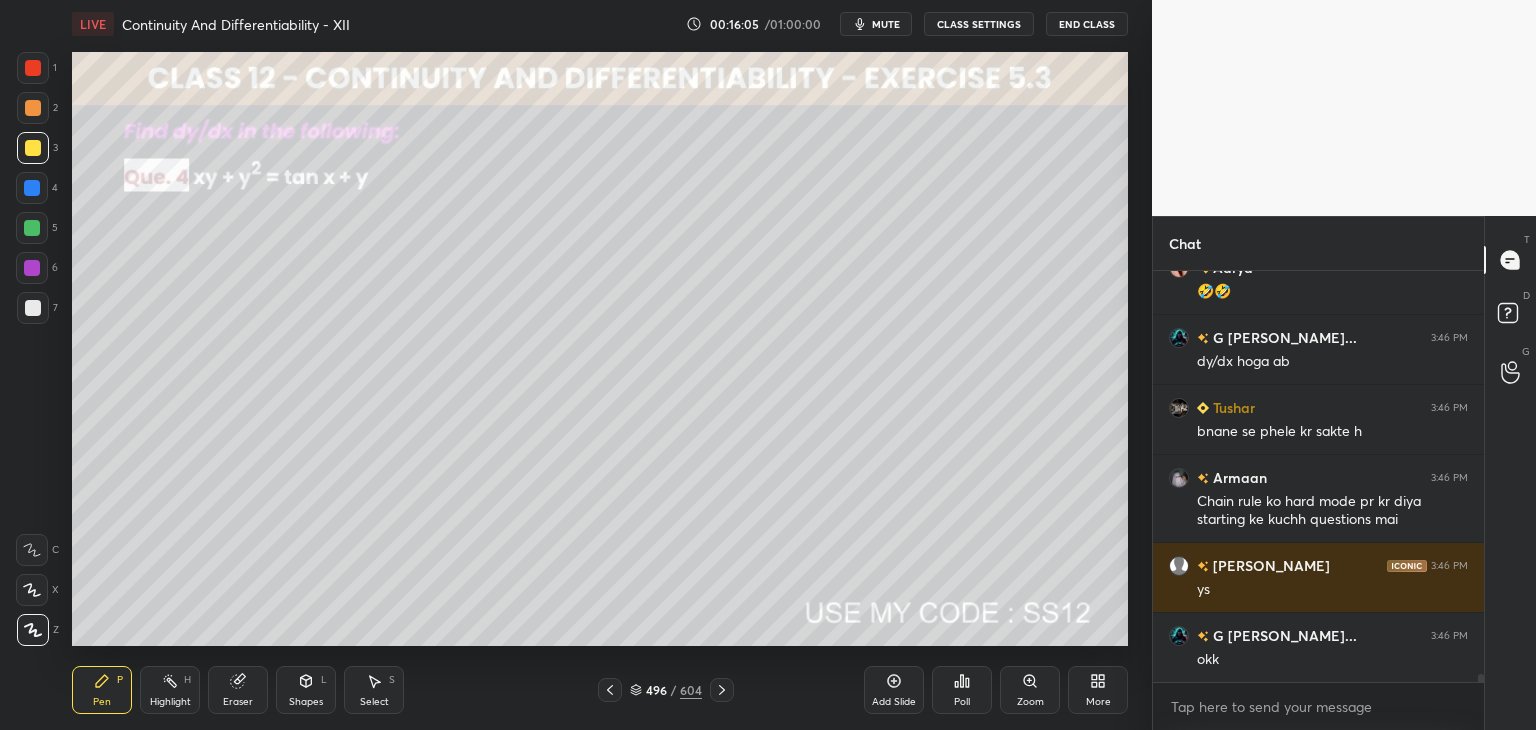 click 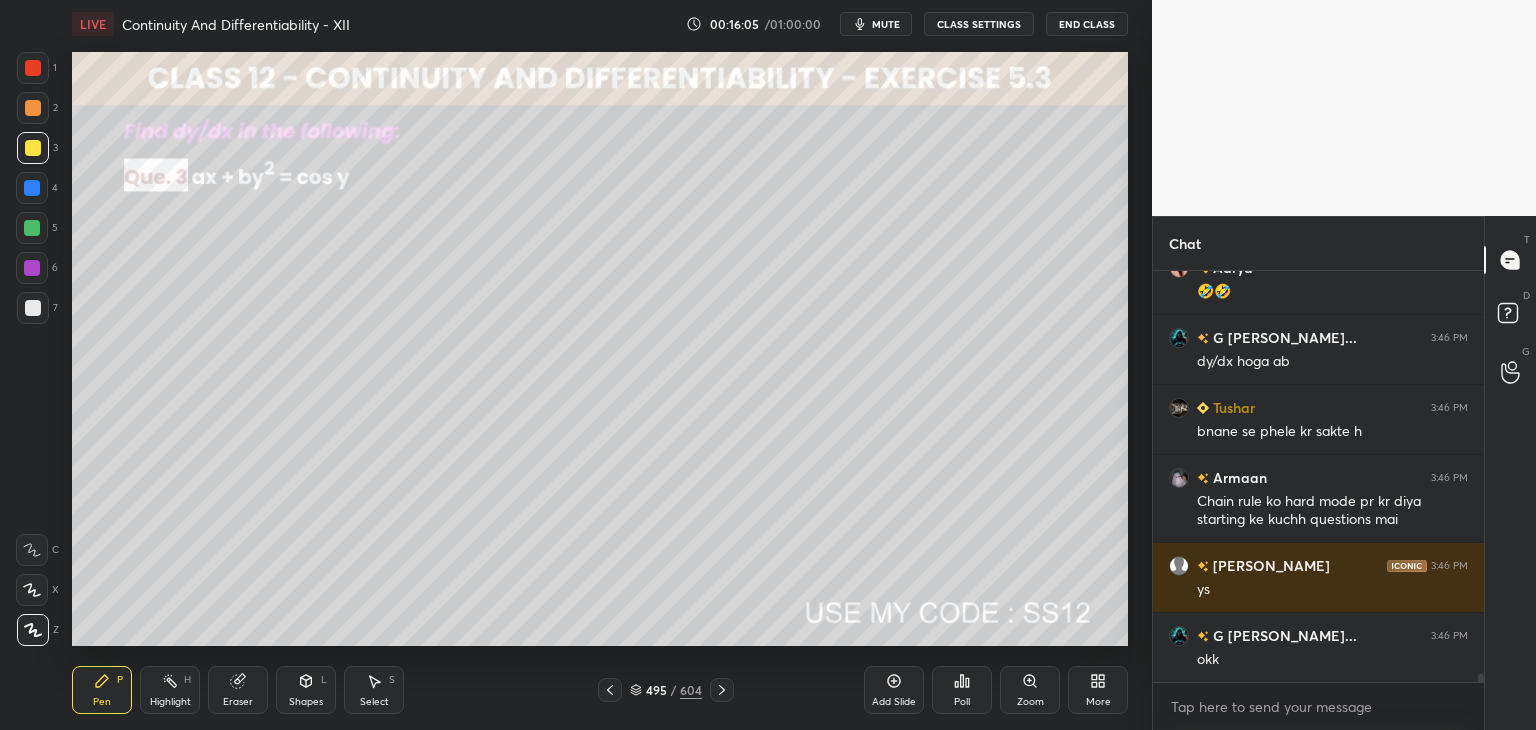 click 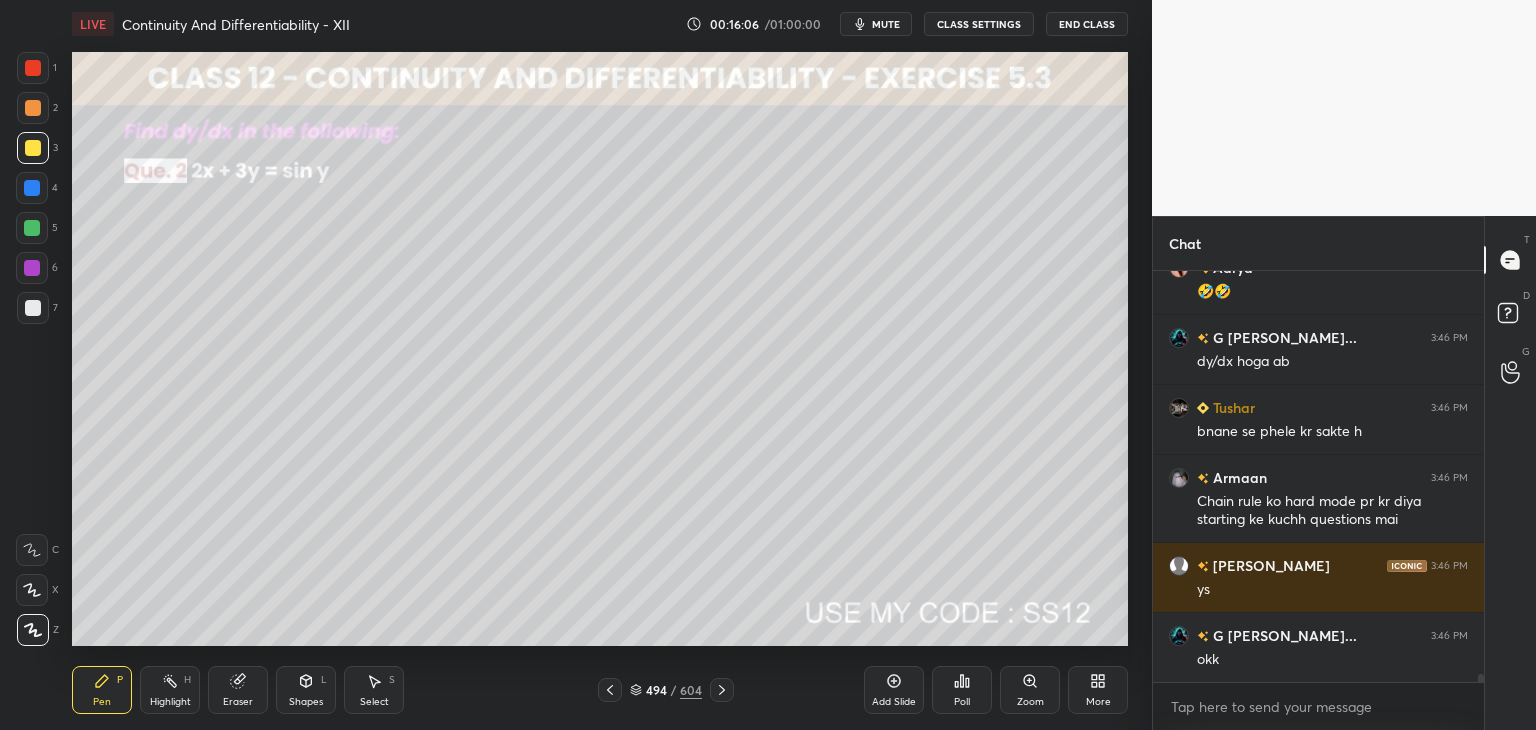 click 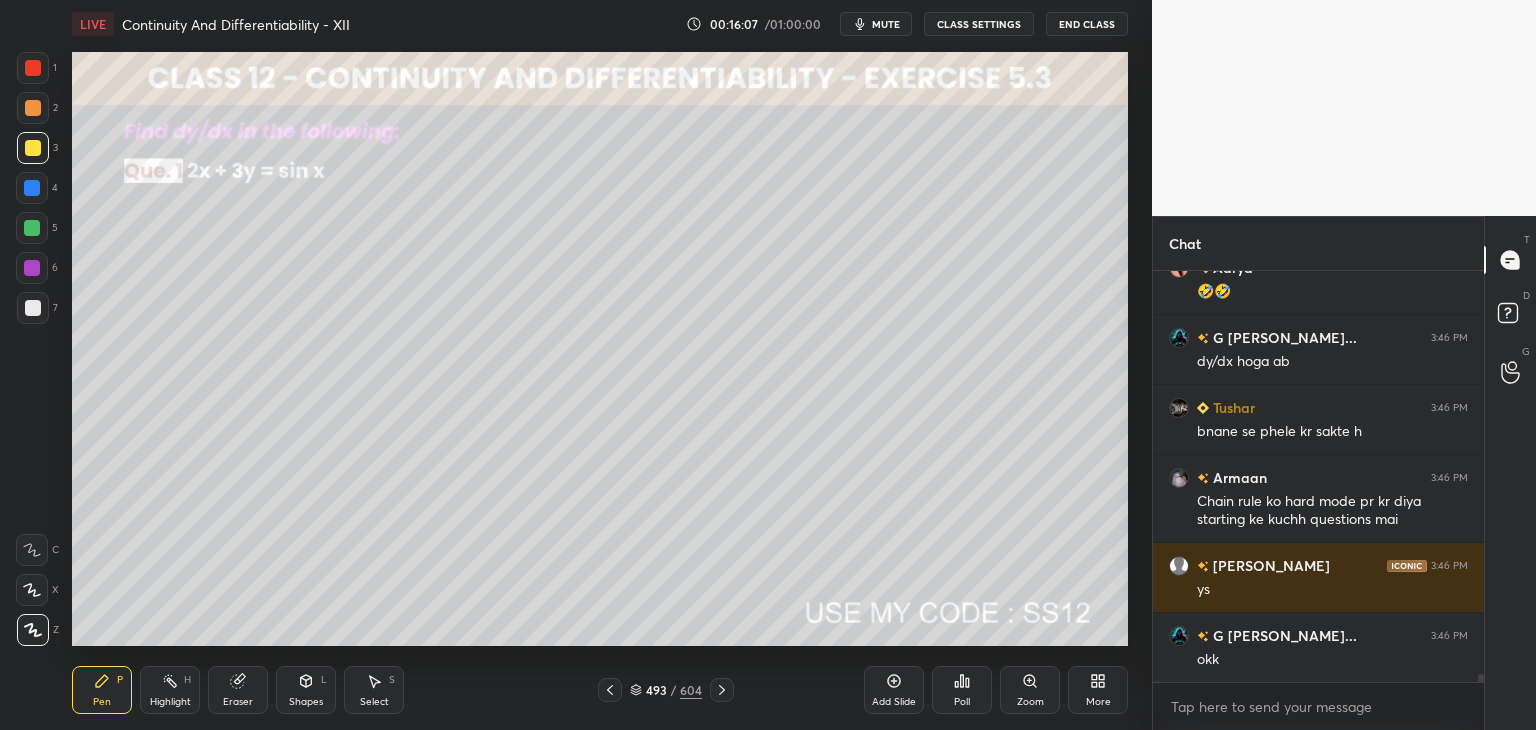click on "Add Slide" at bounding box center [894, 690] 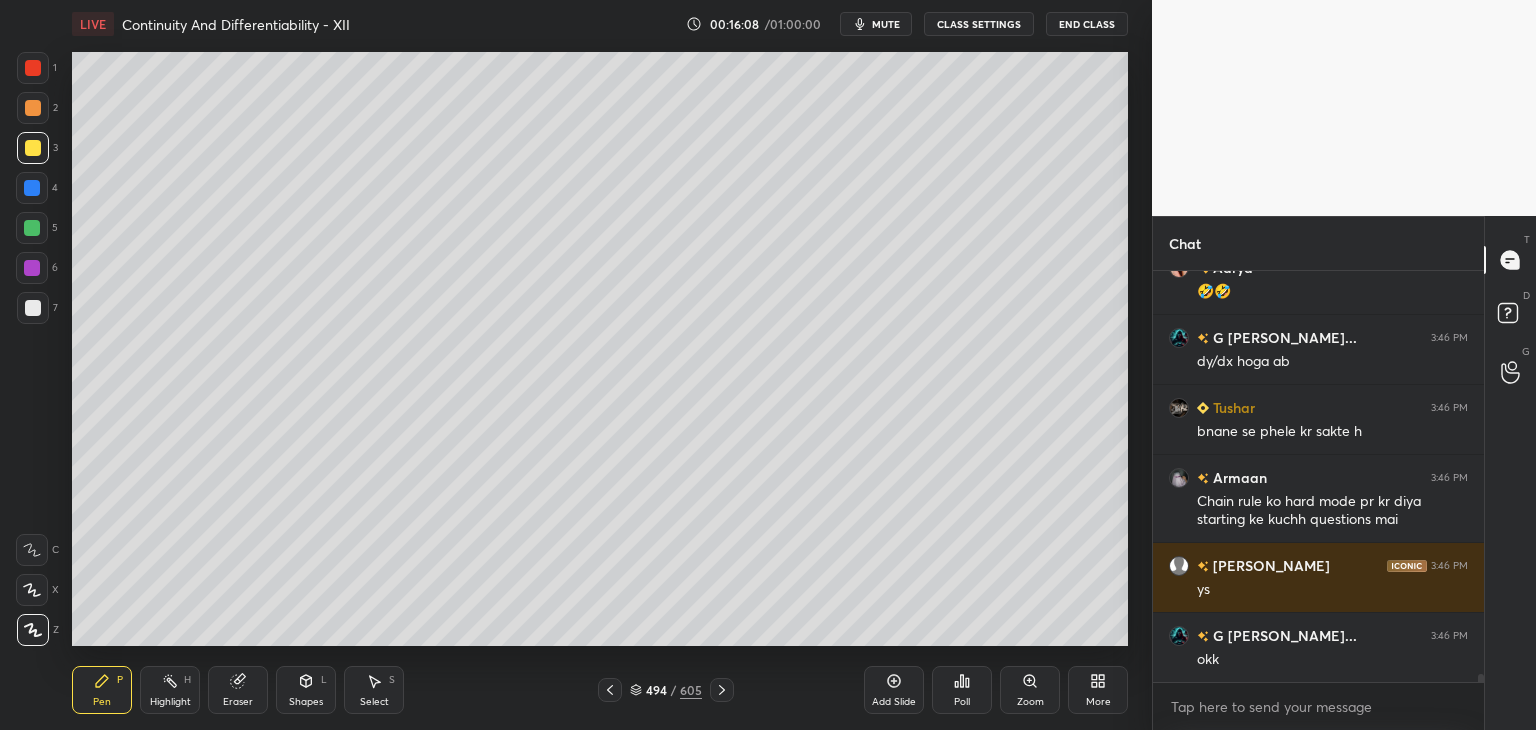 scroll, scrollTop: 19702, scrollLeft: 0, axis: vertical 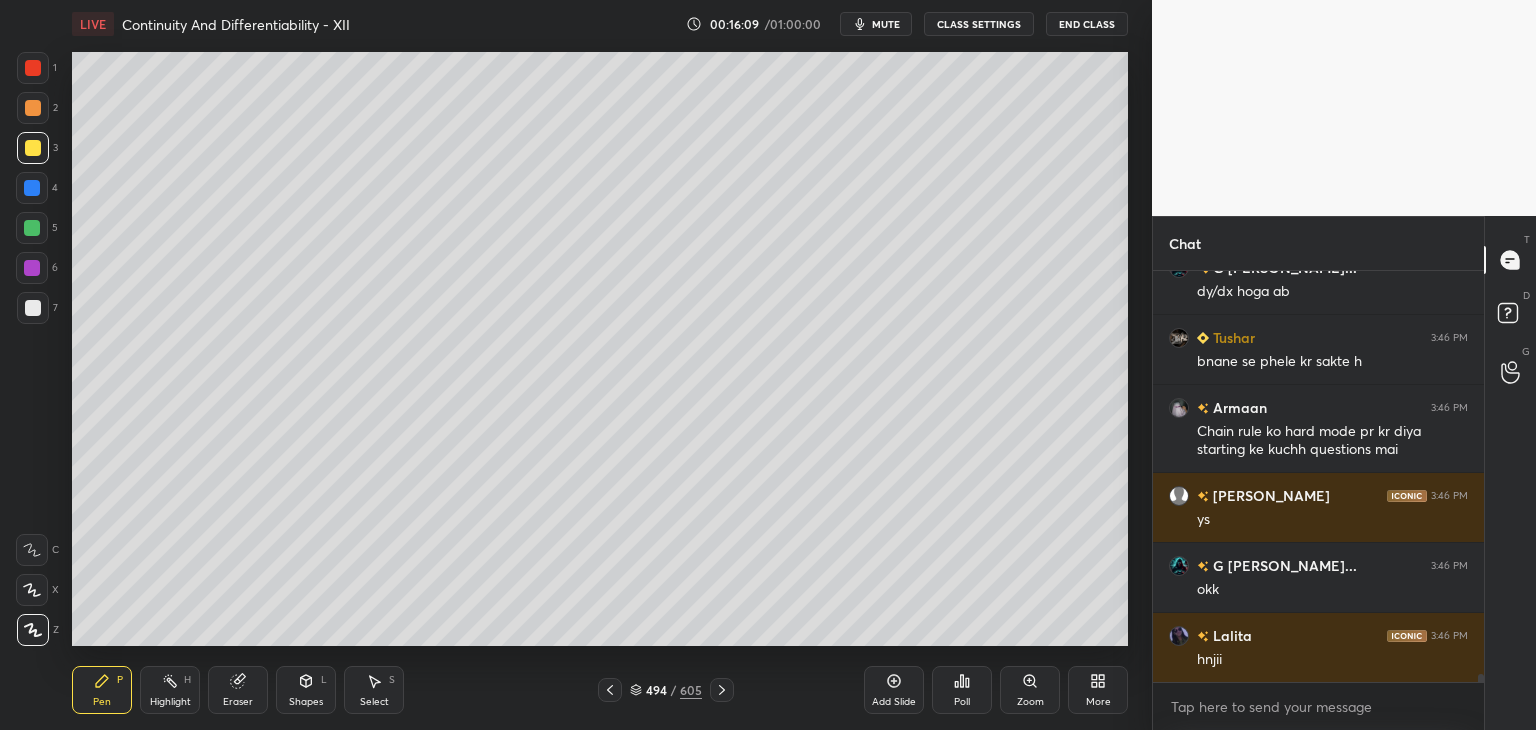 click at bounding box center [33, 308] 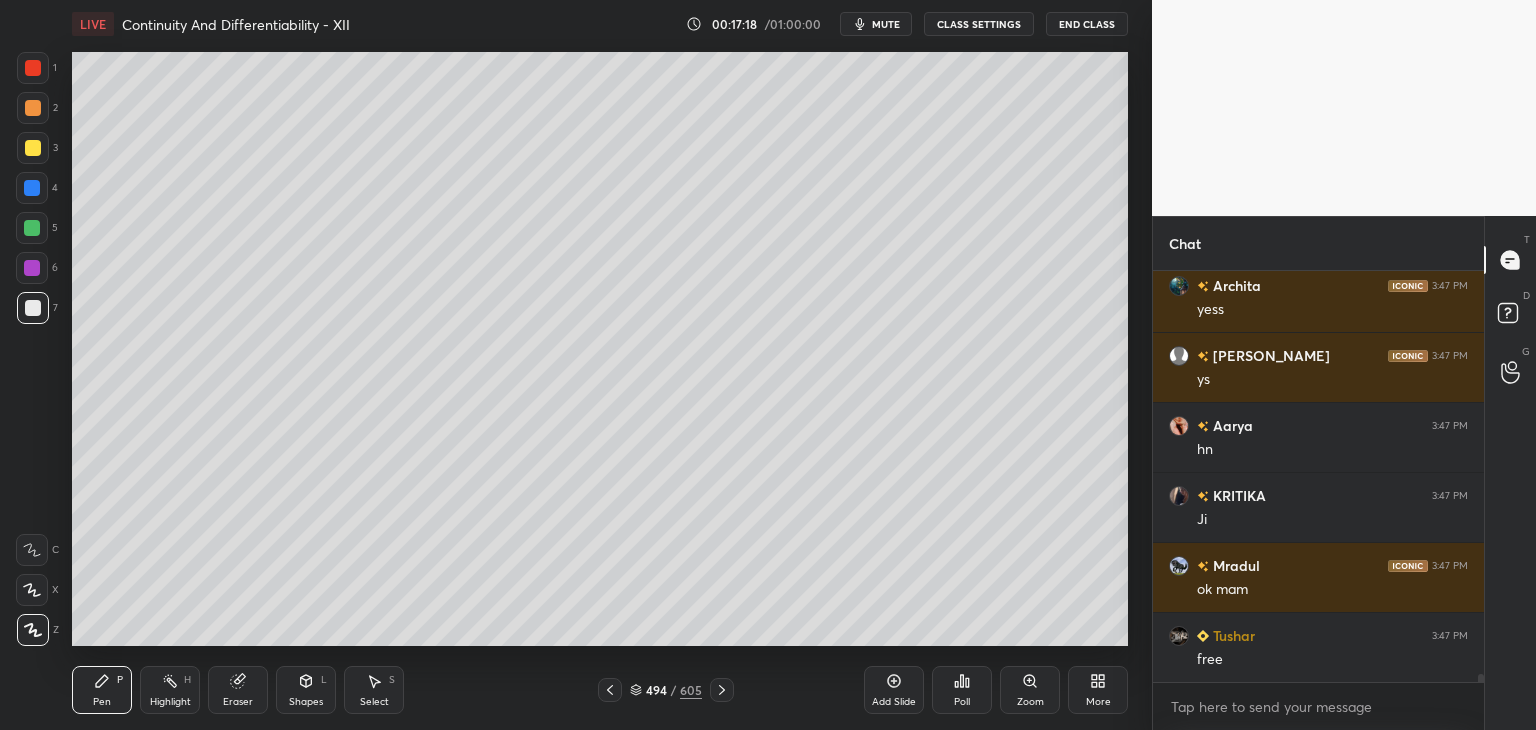 scroll, scrollTop: 21226, scrollLeft: 0, axis: vertical 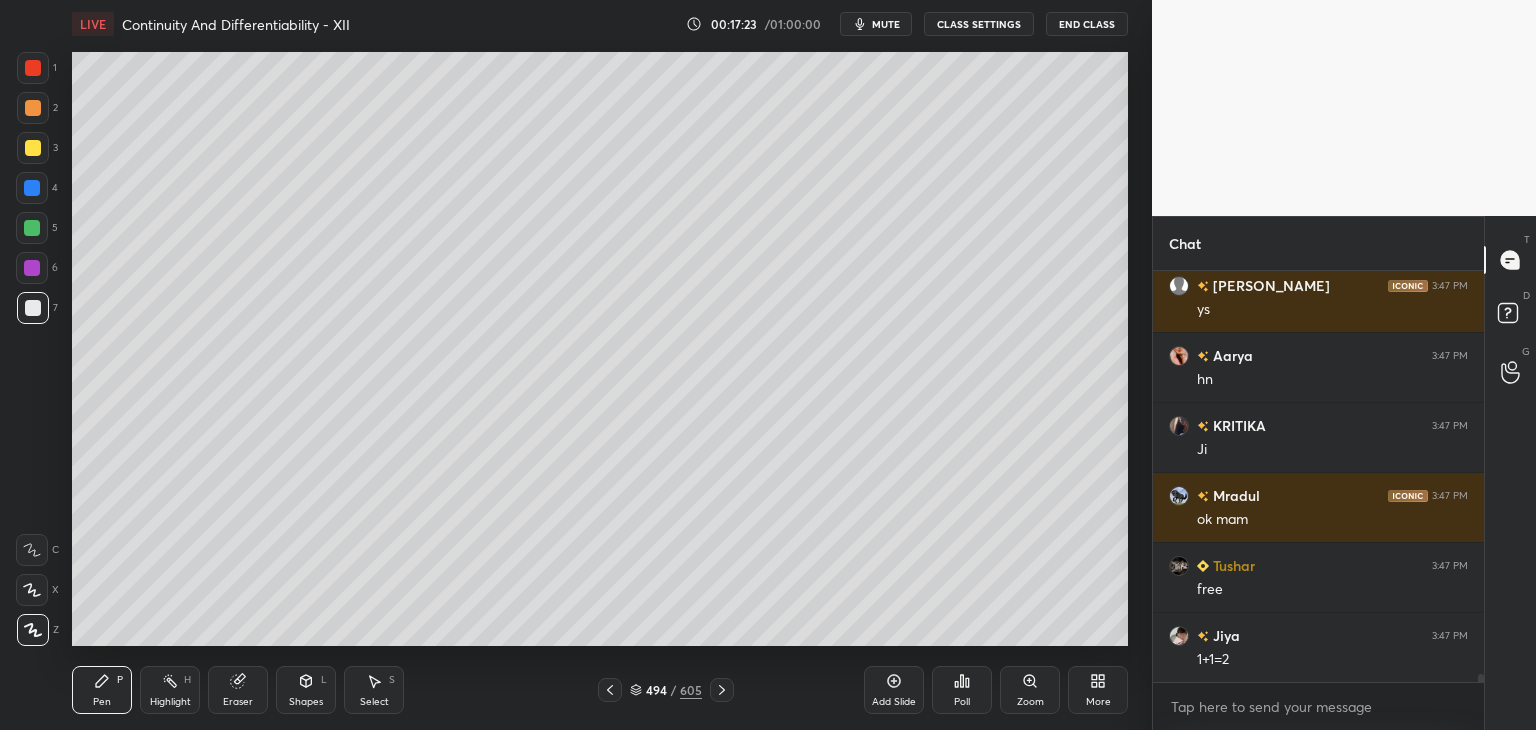 click 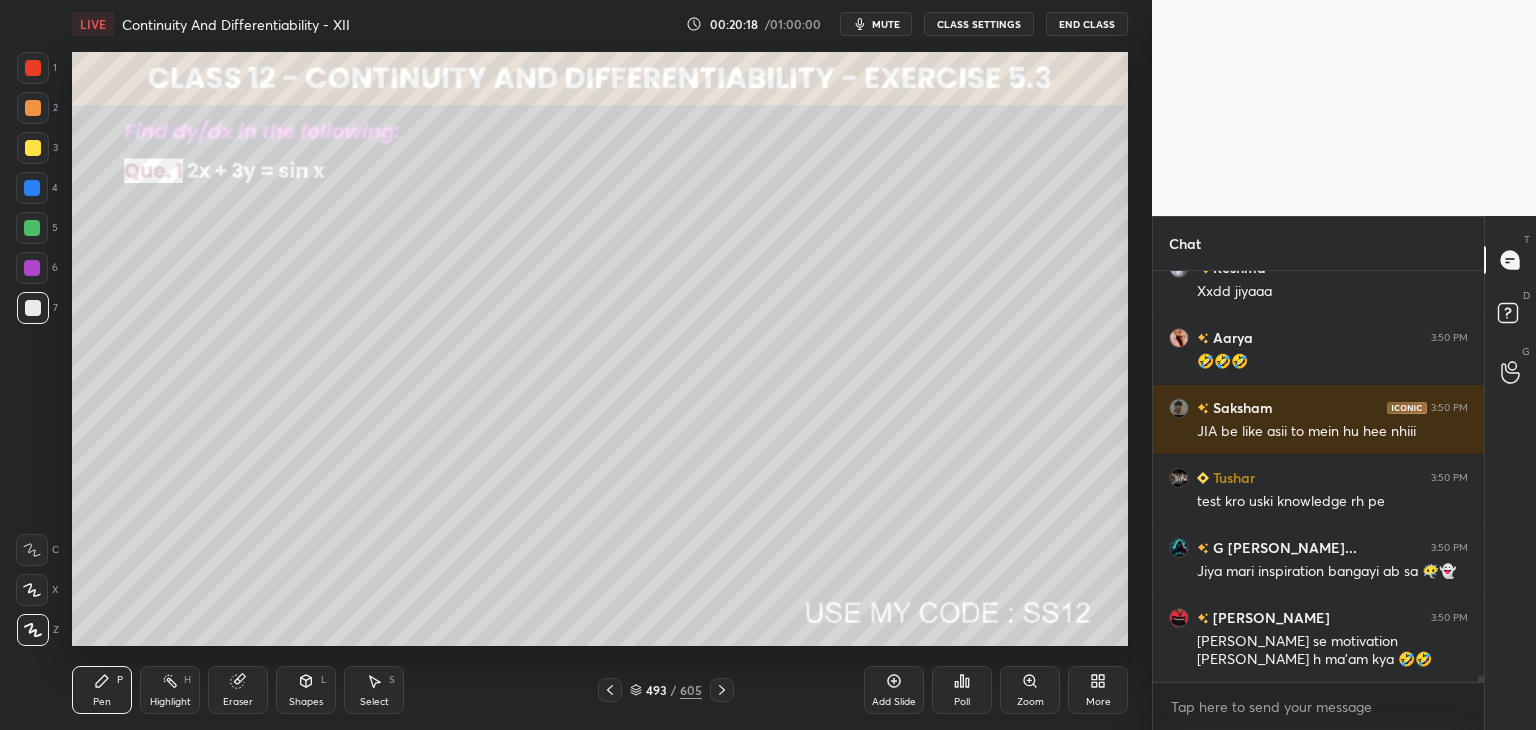 scroll, scrollTop: 26502, scrollLeft: 0, axis: vertical 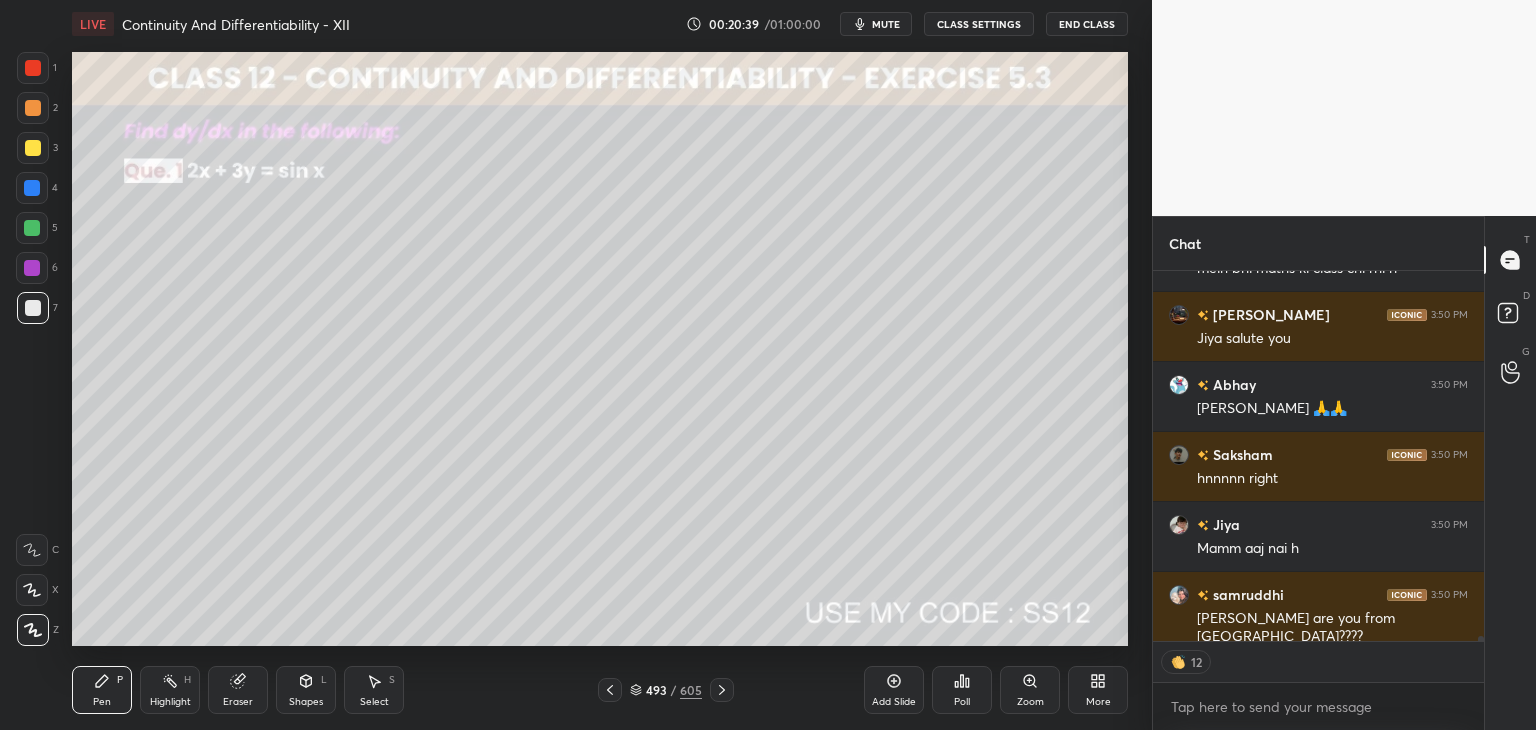 click 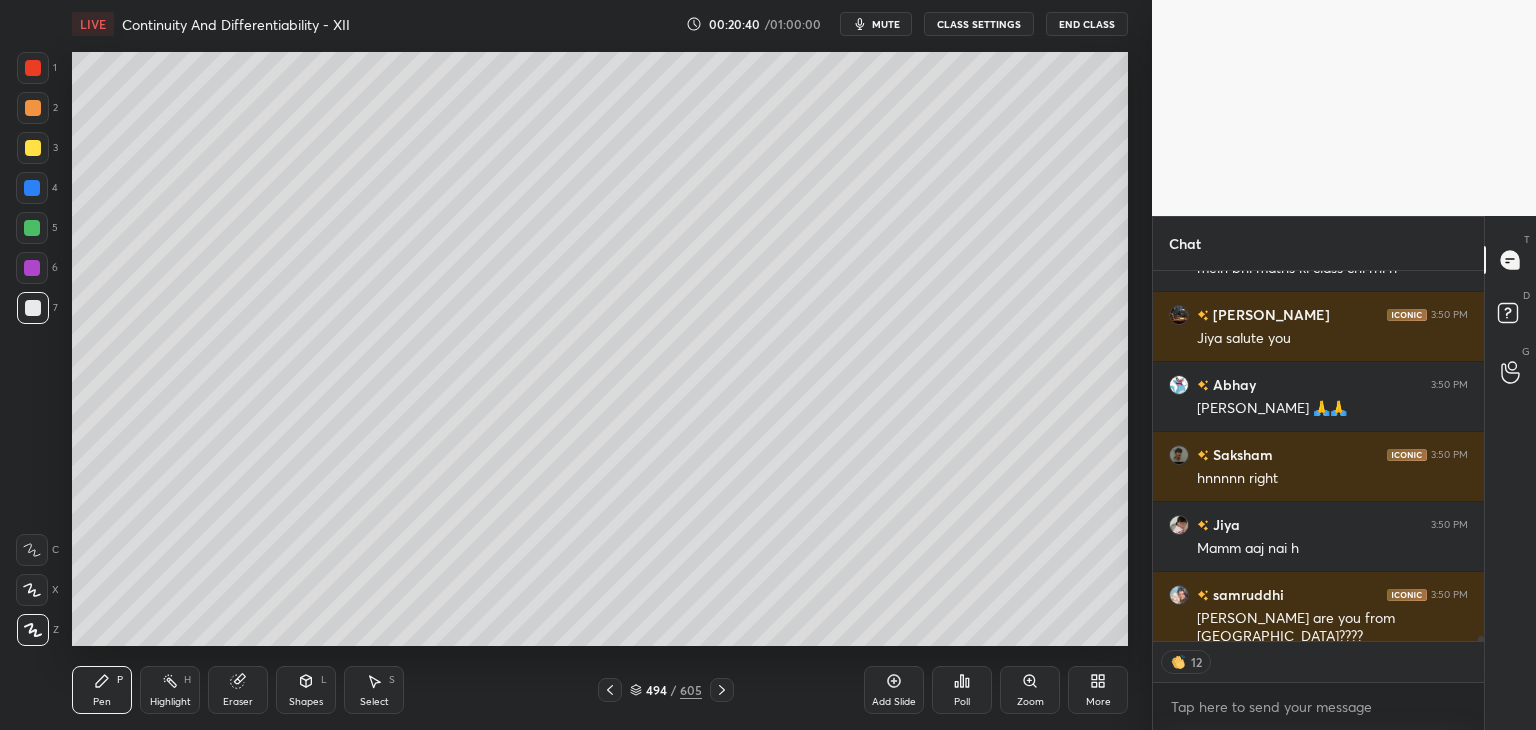 click at bounding box center (722, 690) 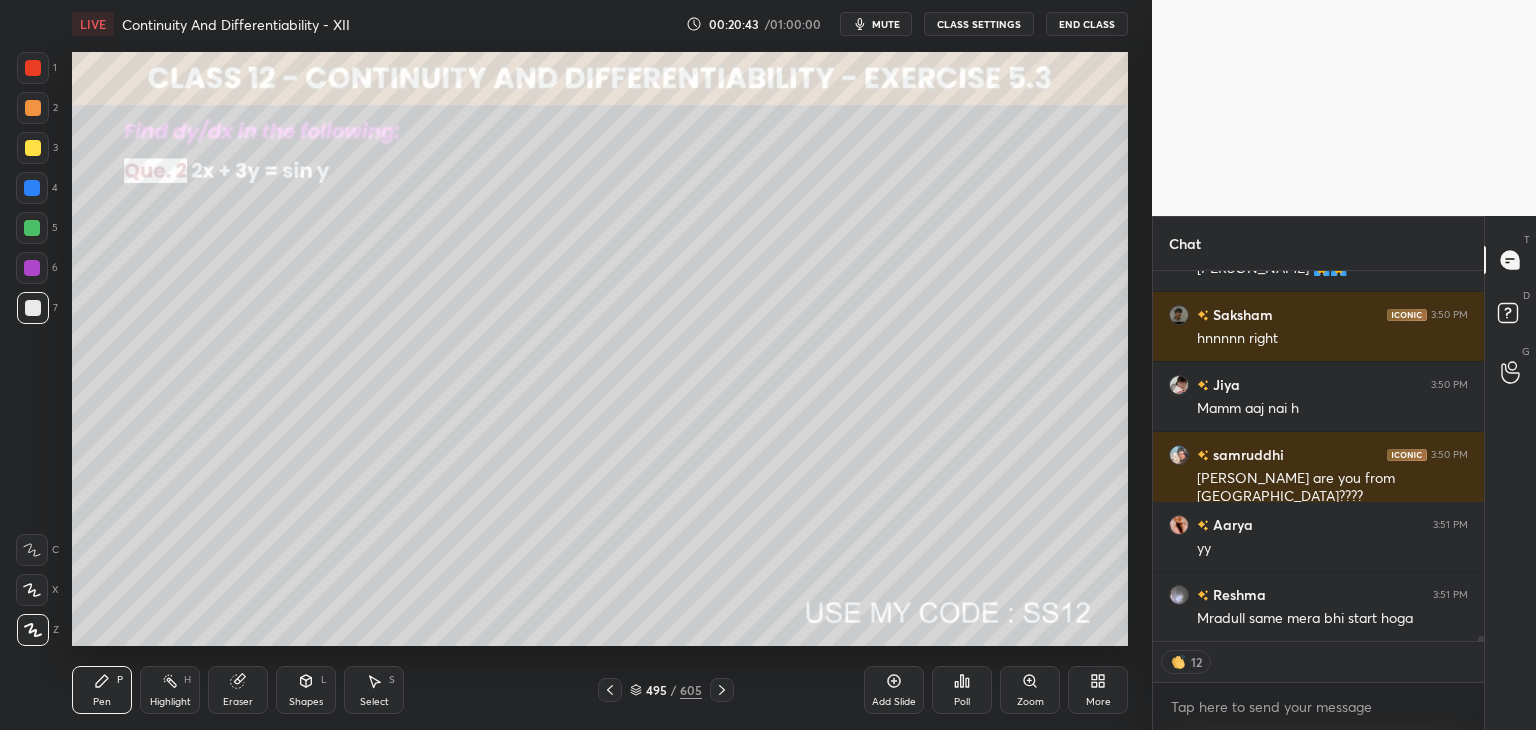 scroll, scrollTop: 27367, scrollLeft: 0, axis: vertical 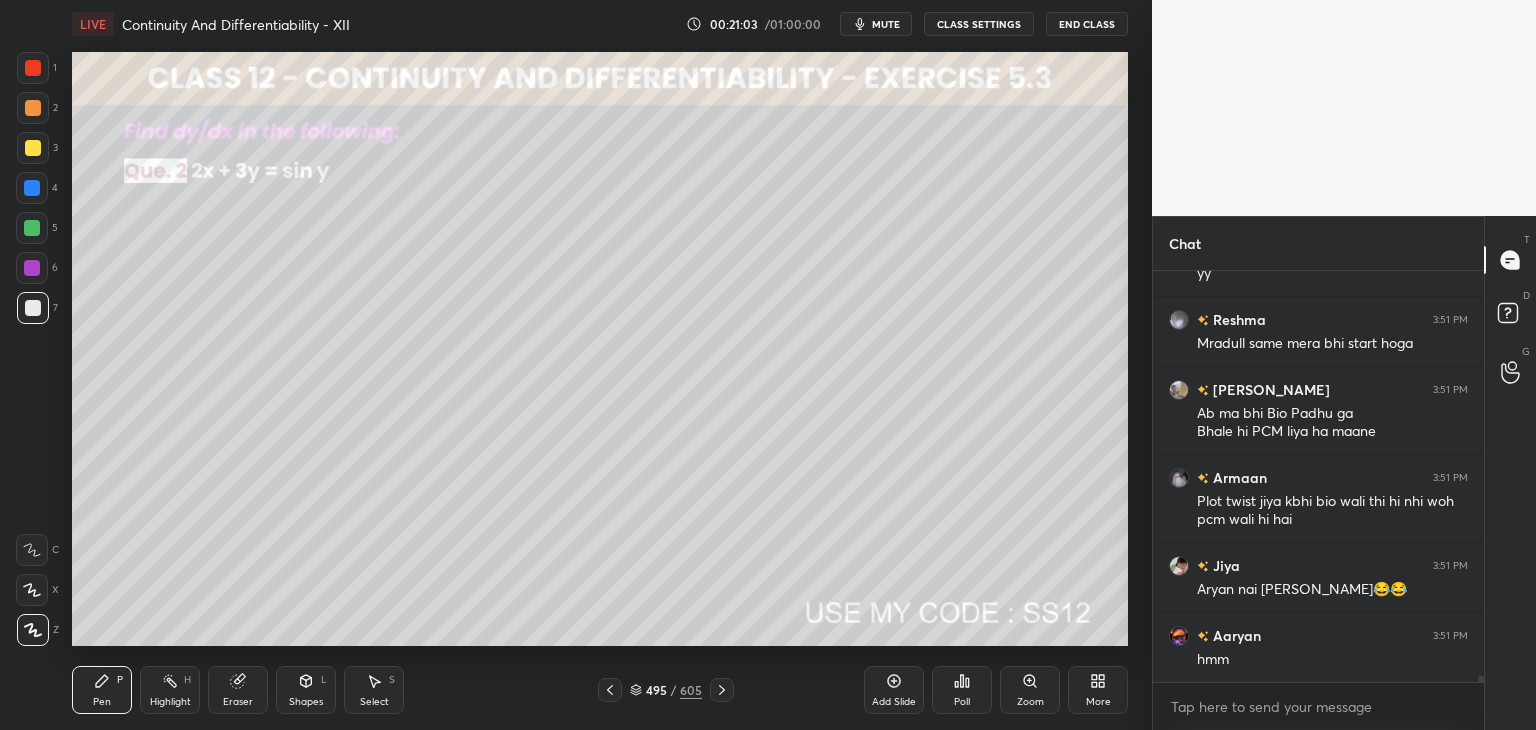 click 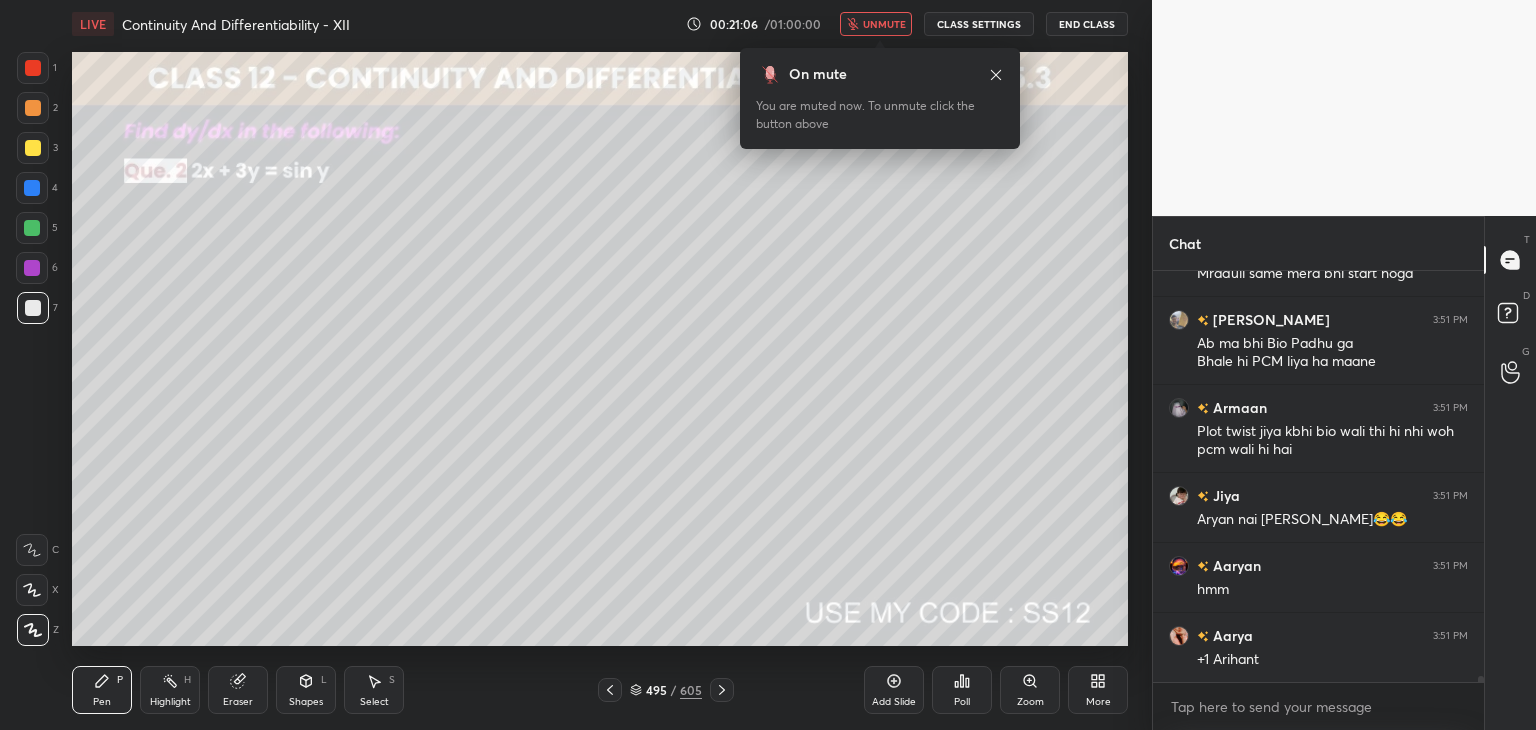 scroll, scrollTop: 27764, scrollLeft: 0, axis: vertical 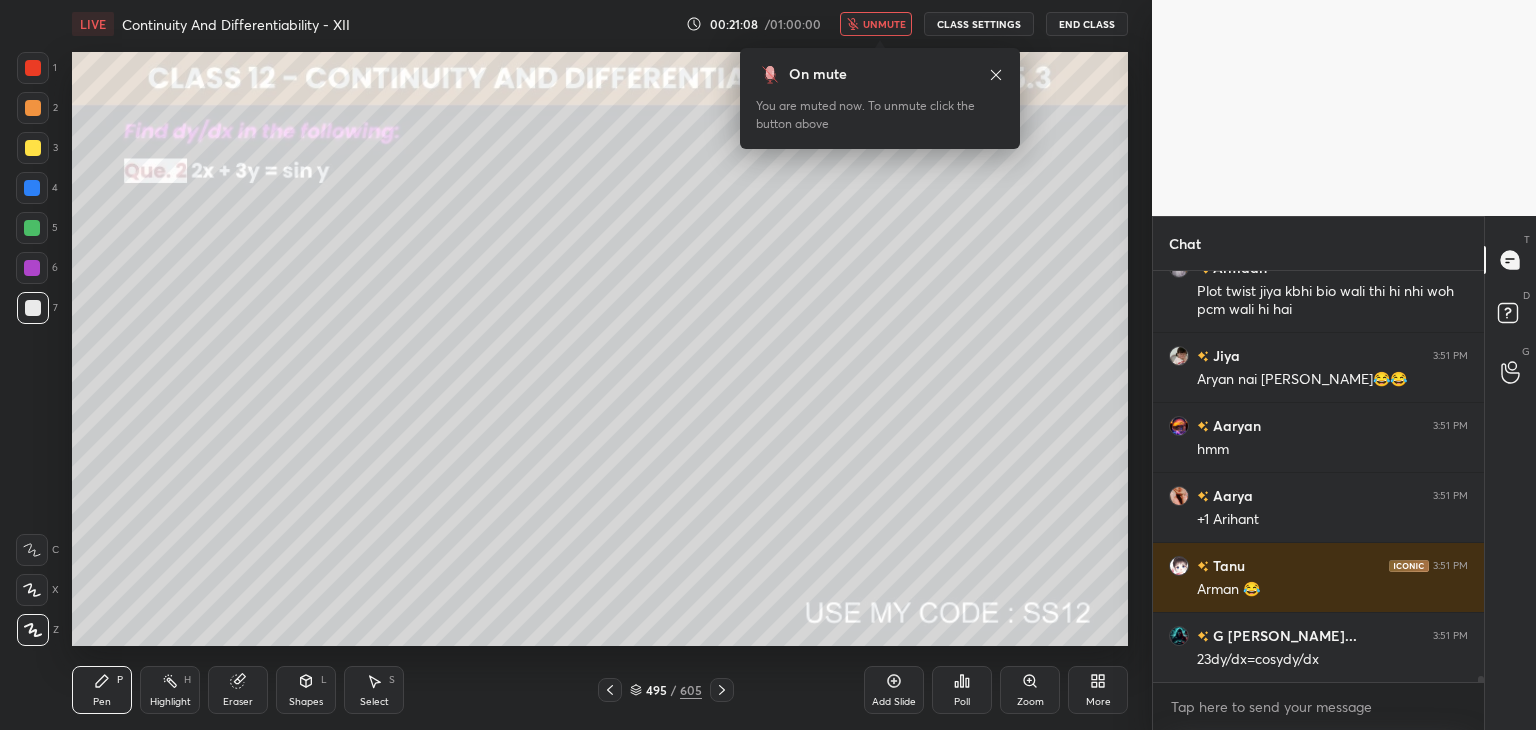 click on "unmute" at bounding box center (884, 24) 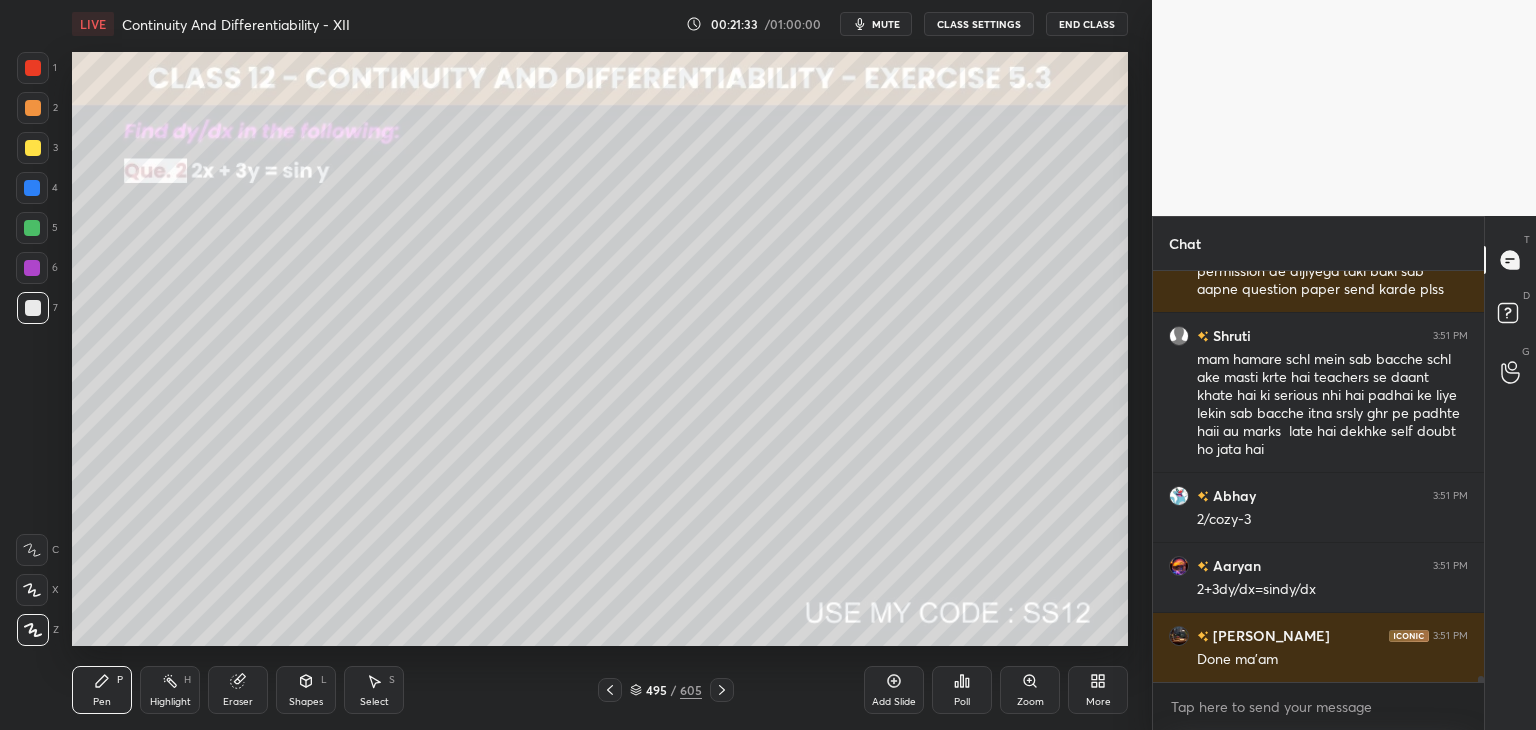 scroll, scrollTop: 28450, scrollLeft: 0, axis: vertical 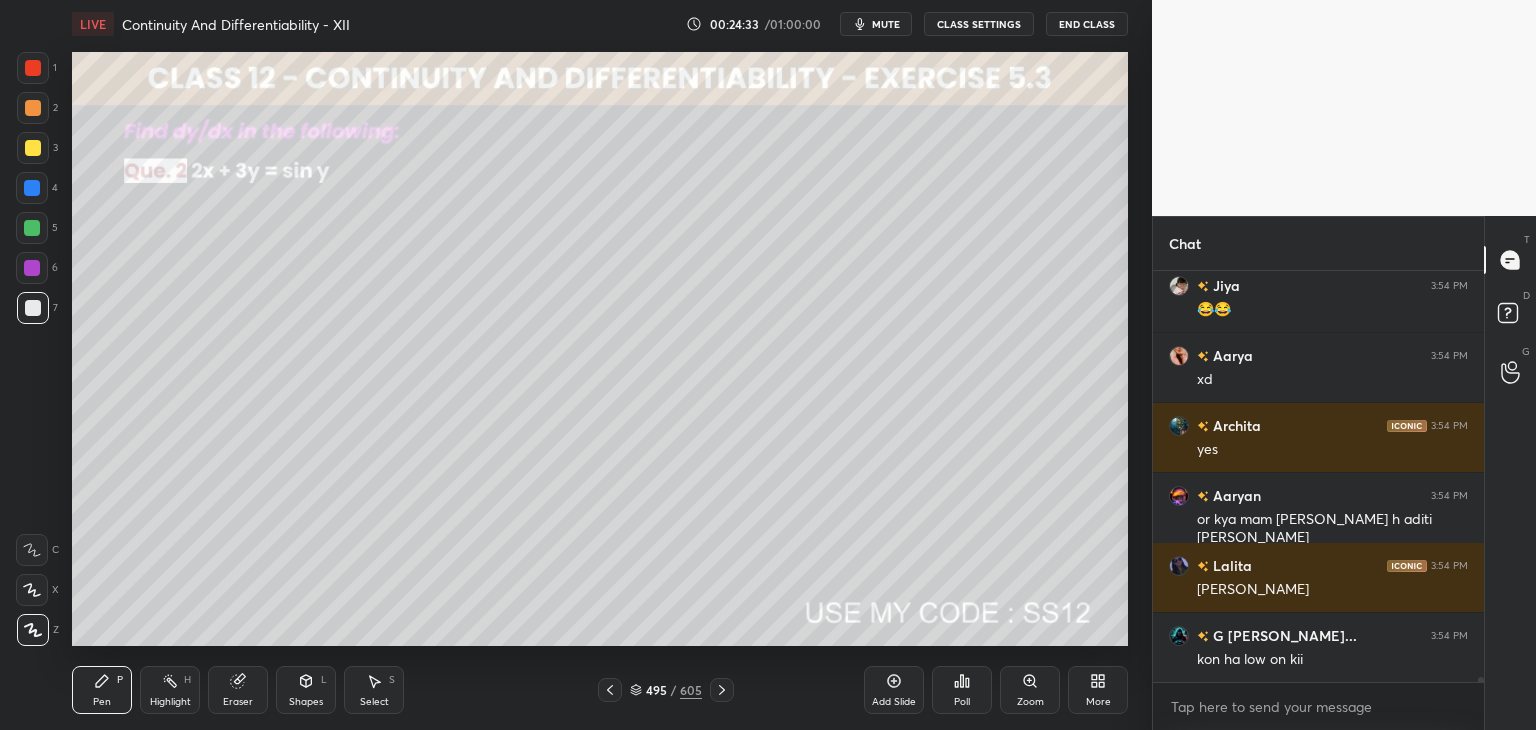 click 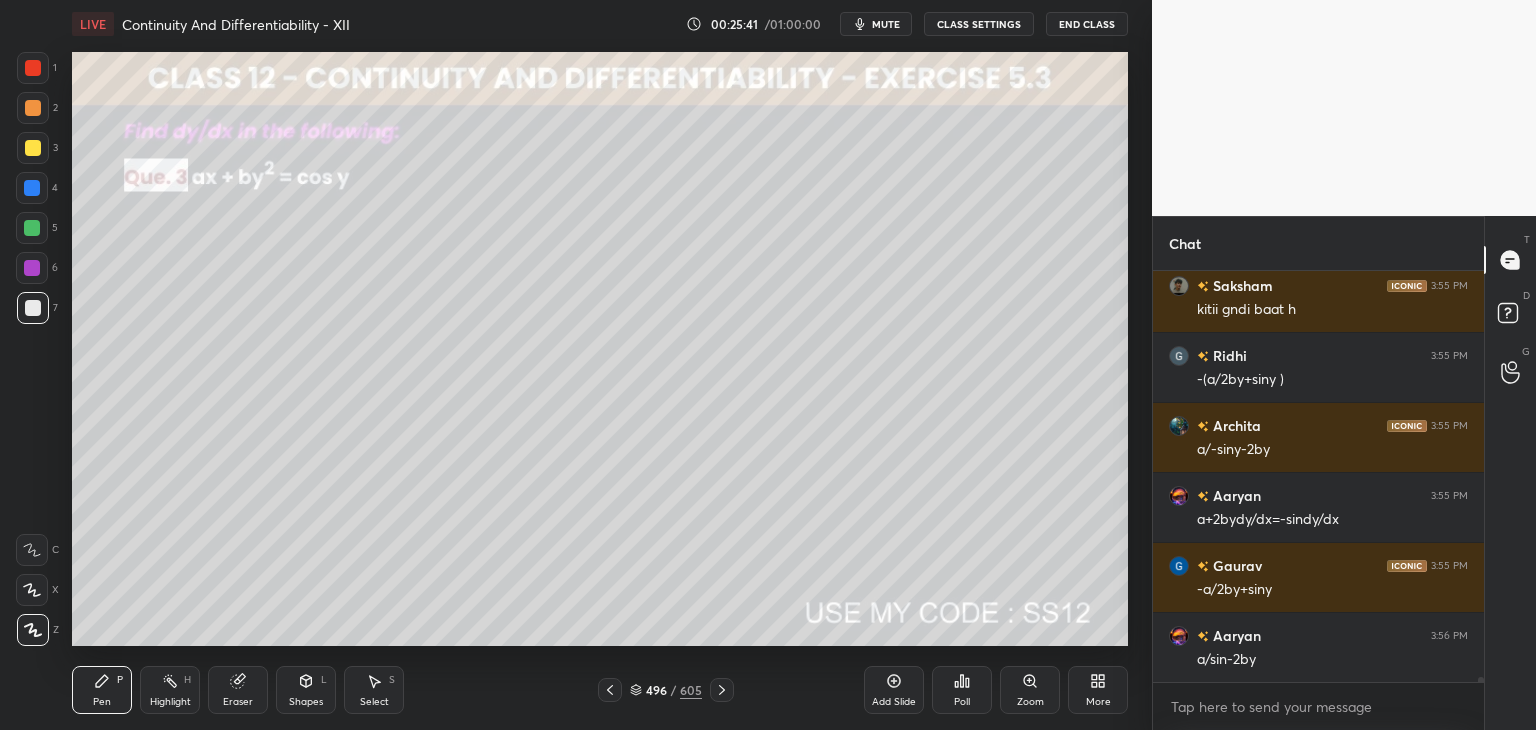 scroll, scrollTop: 33584, scrollLeft: 0, axis: vertical 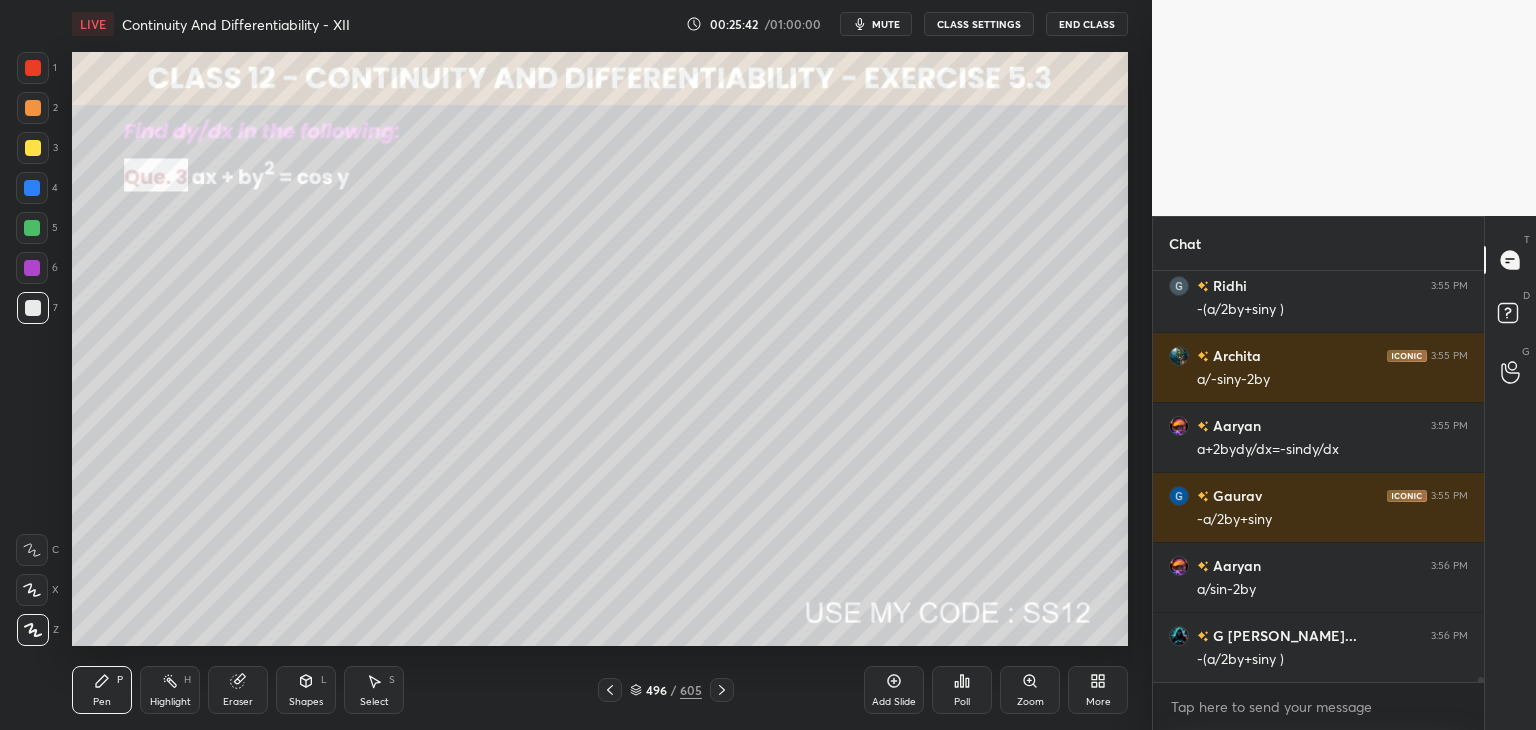 click at bounding box center (33, 148) 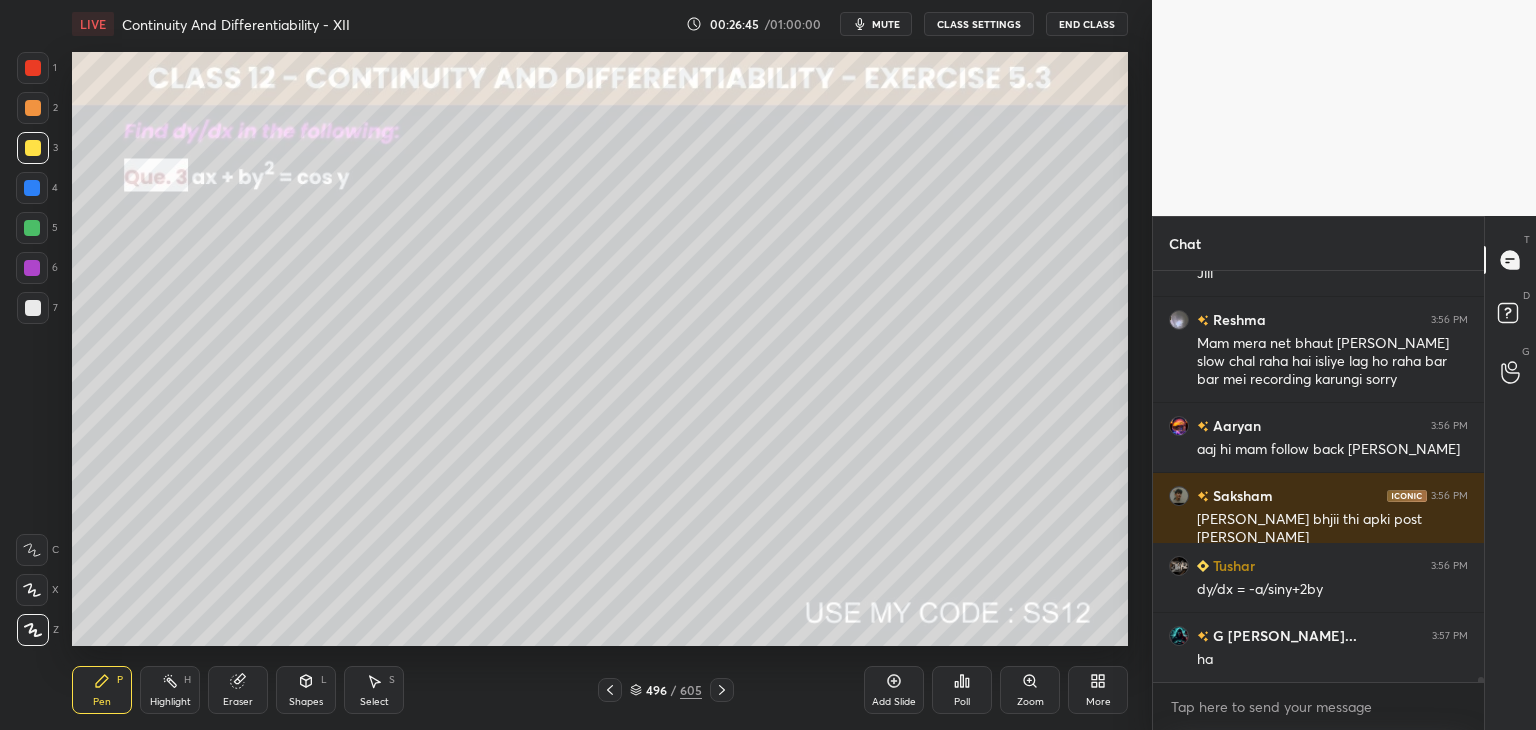 scroll, scrollTop: 34548, scrollLeft: 0, axis: vertical 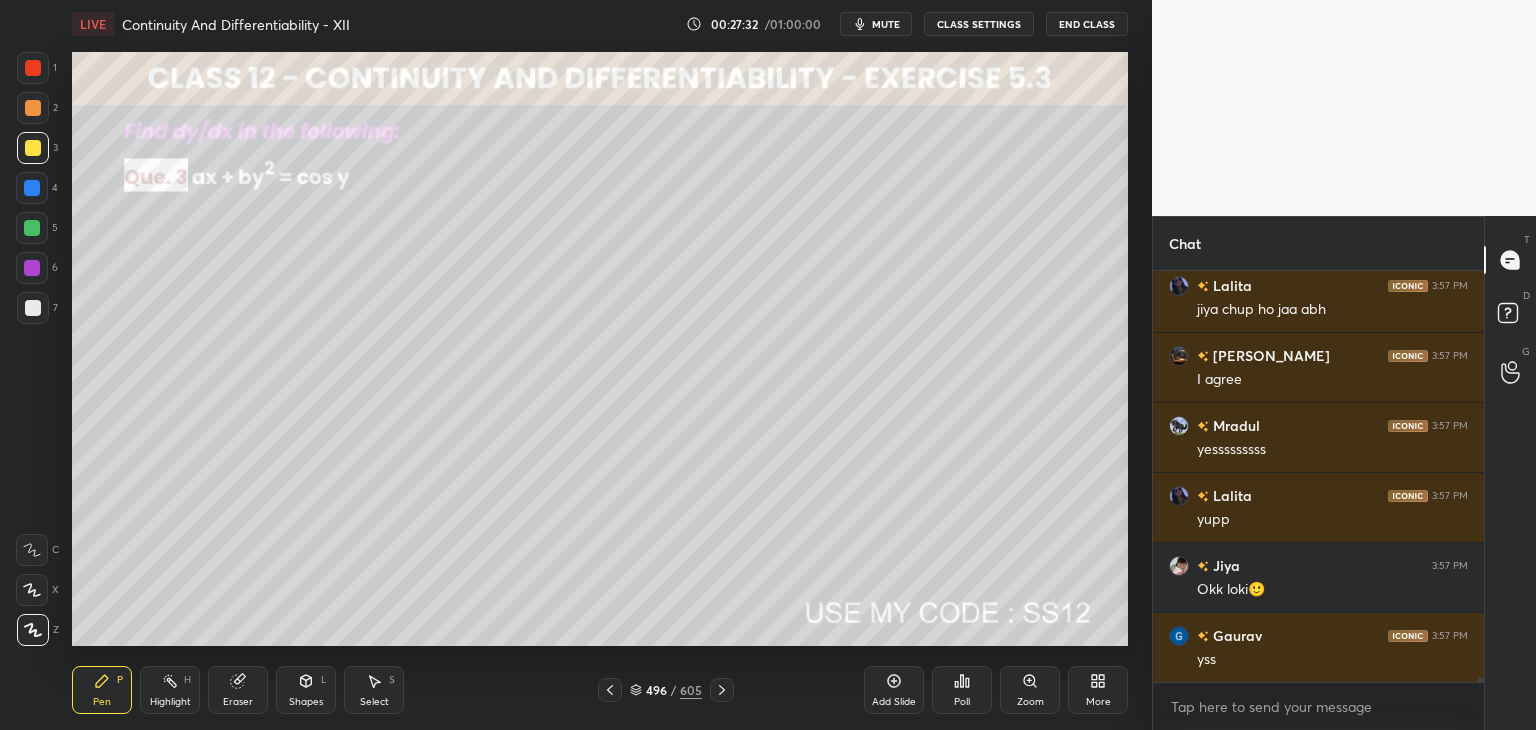 click 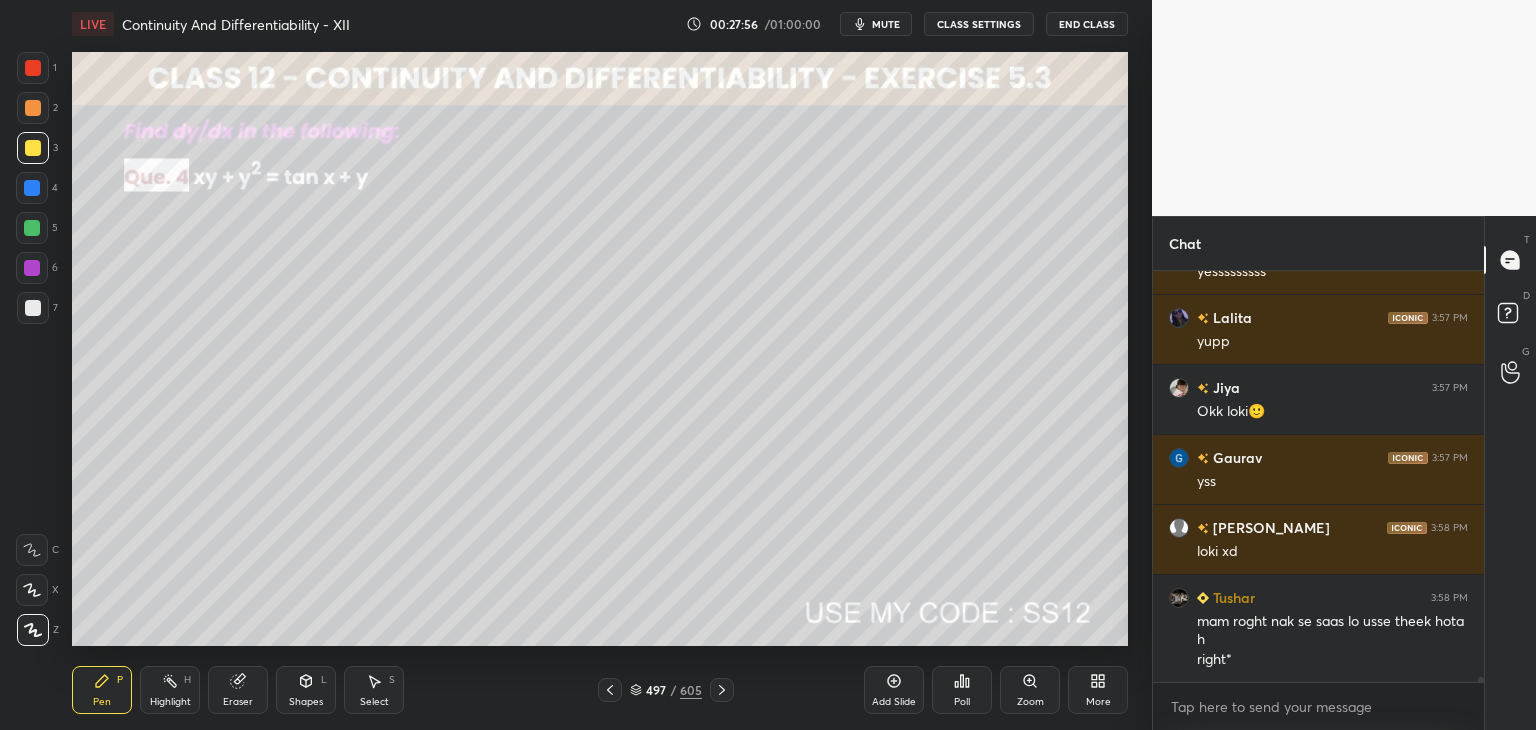 scroll, scrollTop: 36056, scrollLeft: 0, axis: vertical 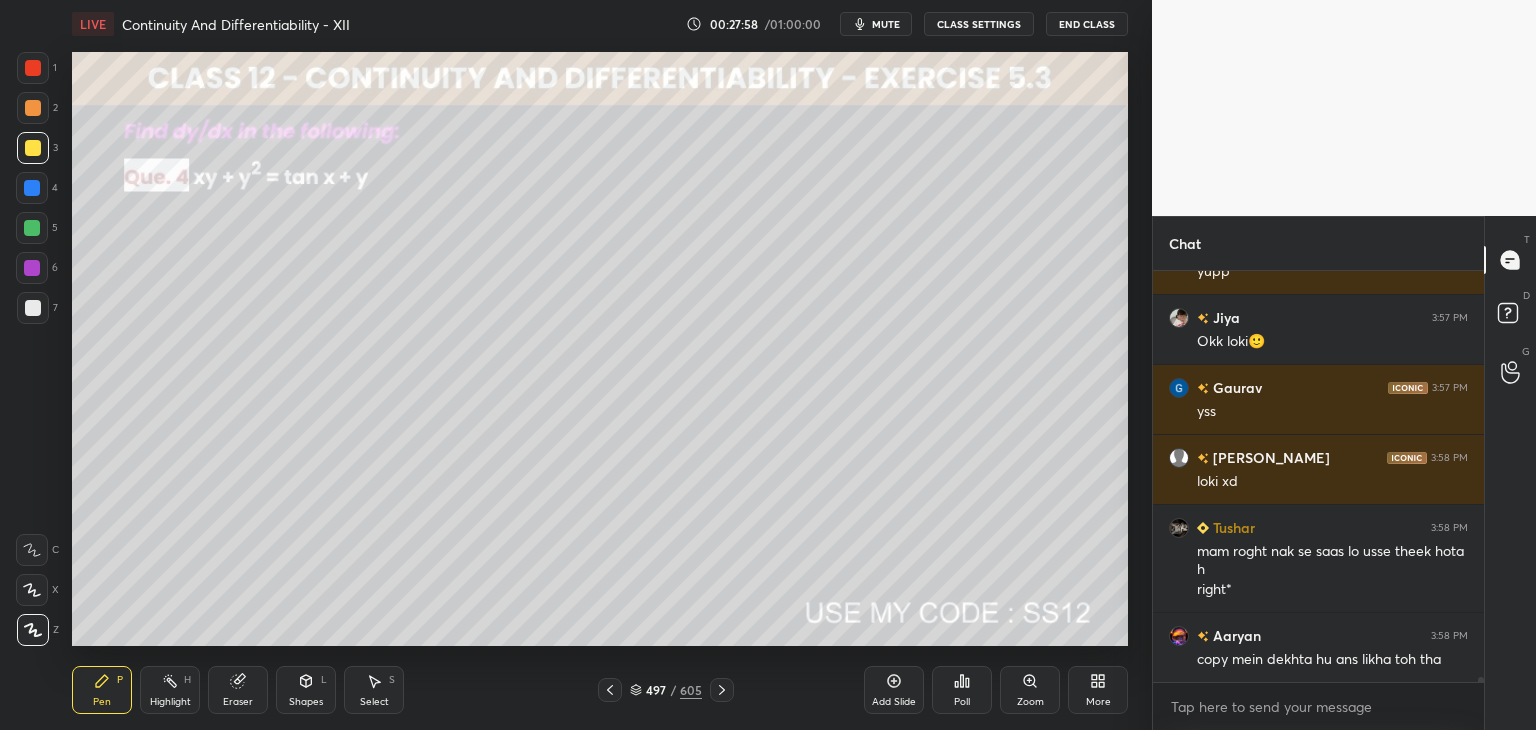 click on "mute" at bounding box center [886, 24] 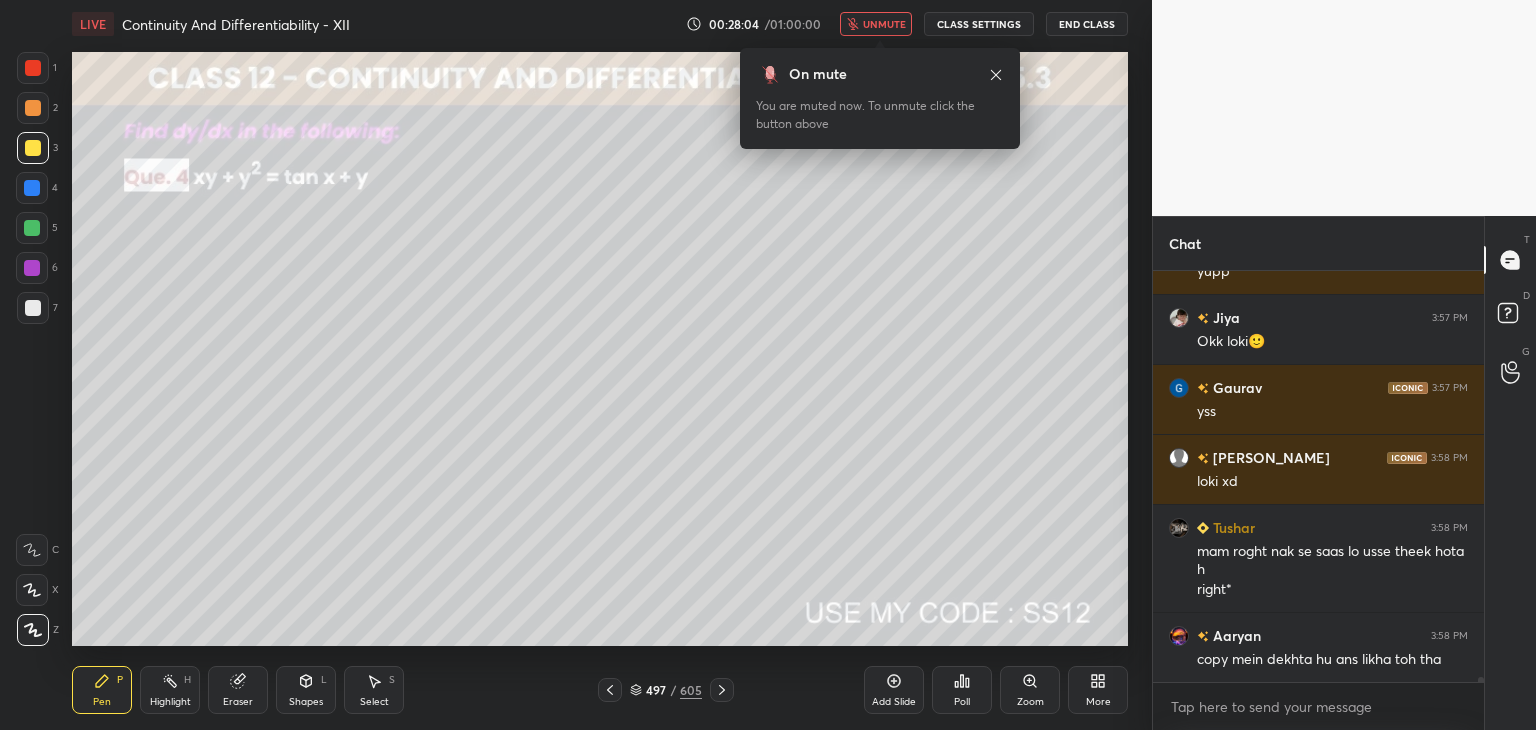 scroll, scrollTop: 36144, scrollLeft: 0, axis: vertical 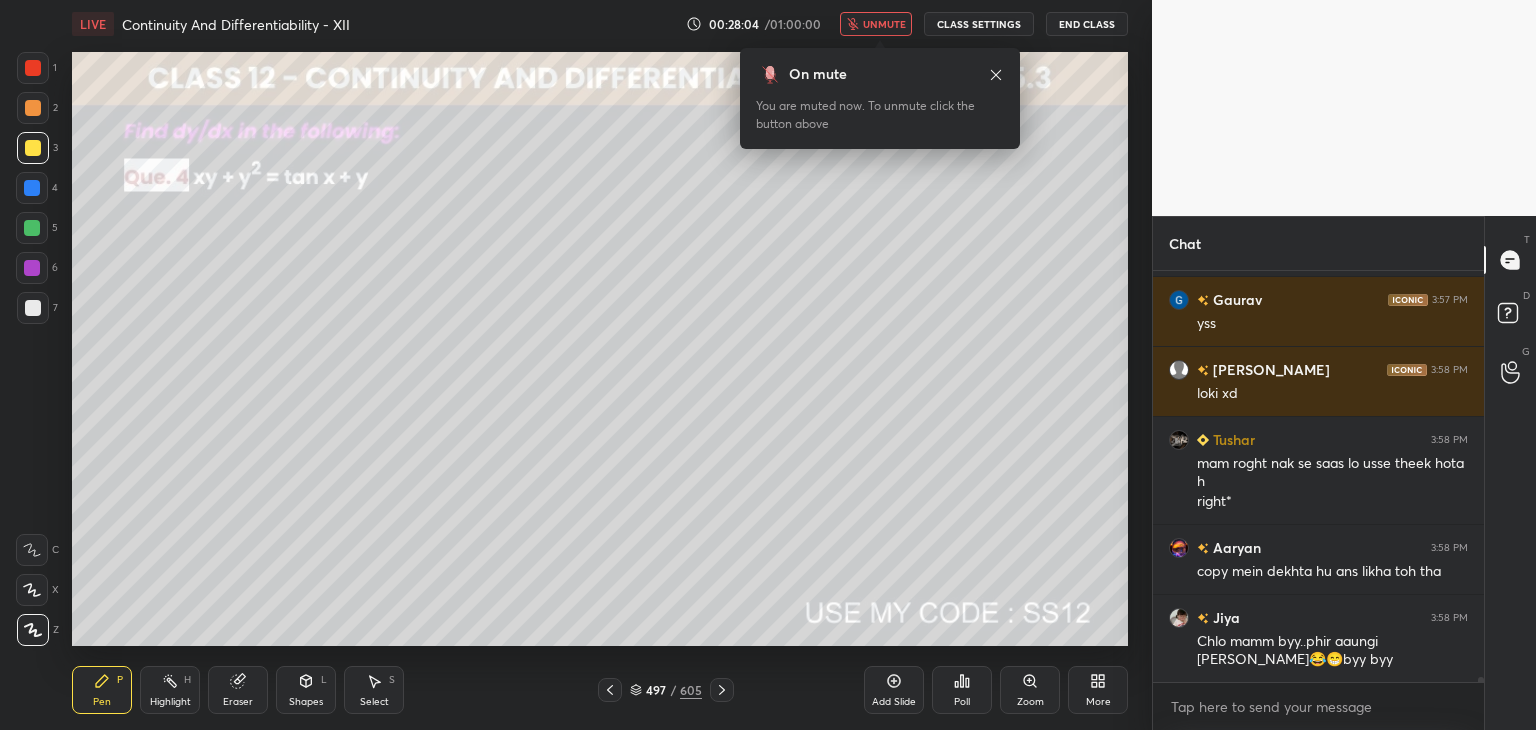 click on "unmute" at bounding box center (884, 24) 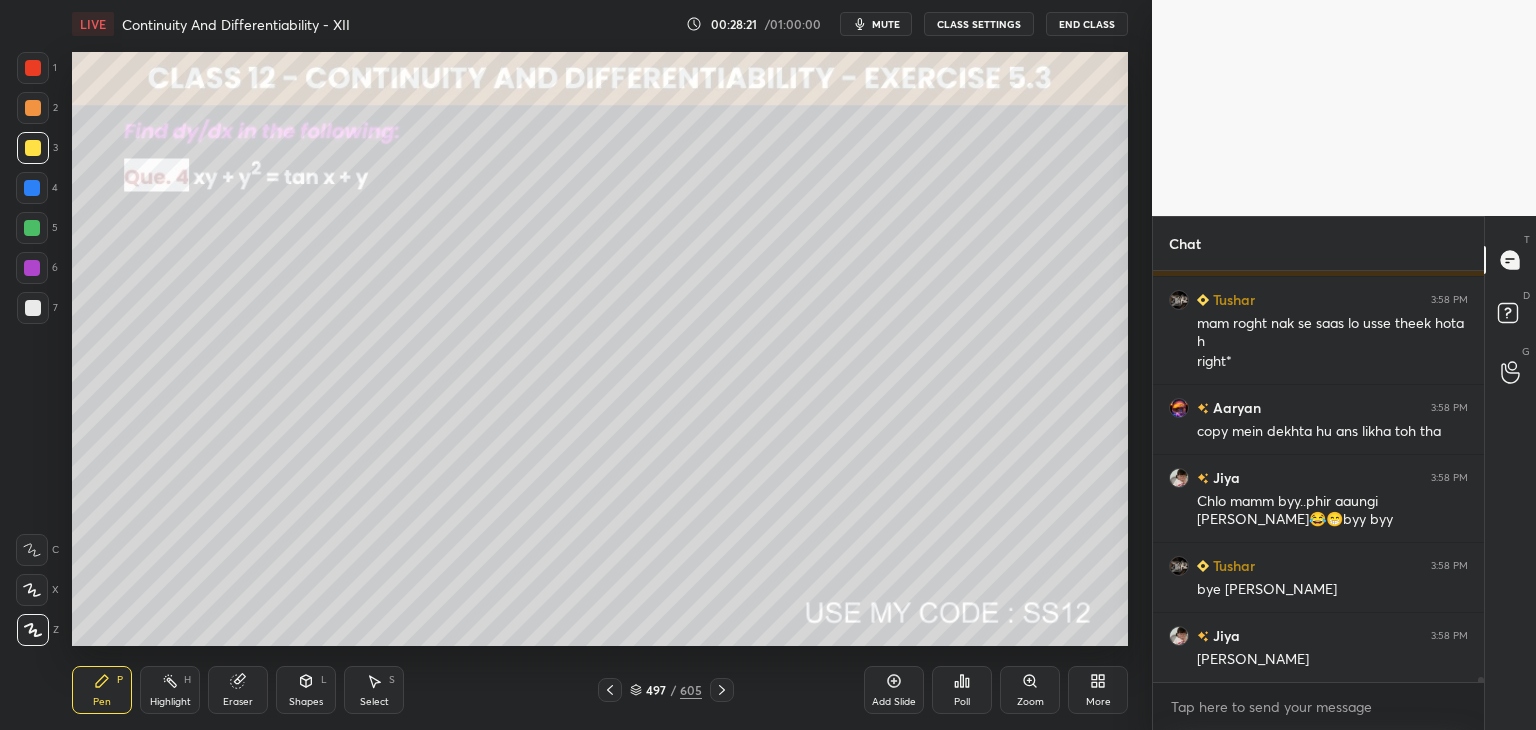 scroll, scrollTop: 36354, scrollLeft: 0, axis: vertical 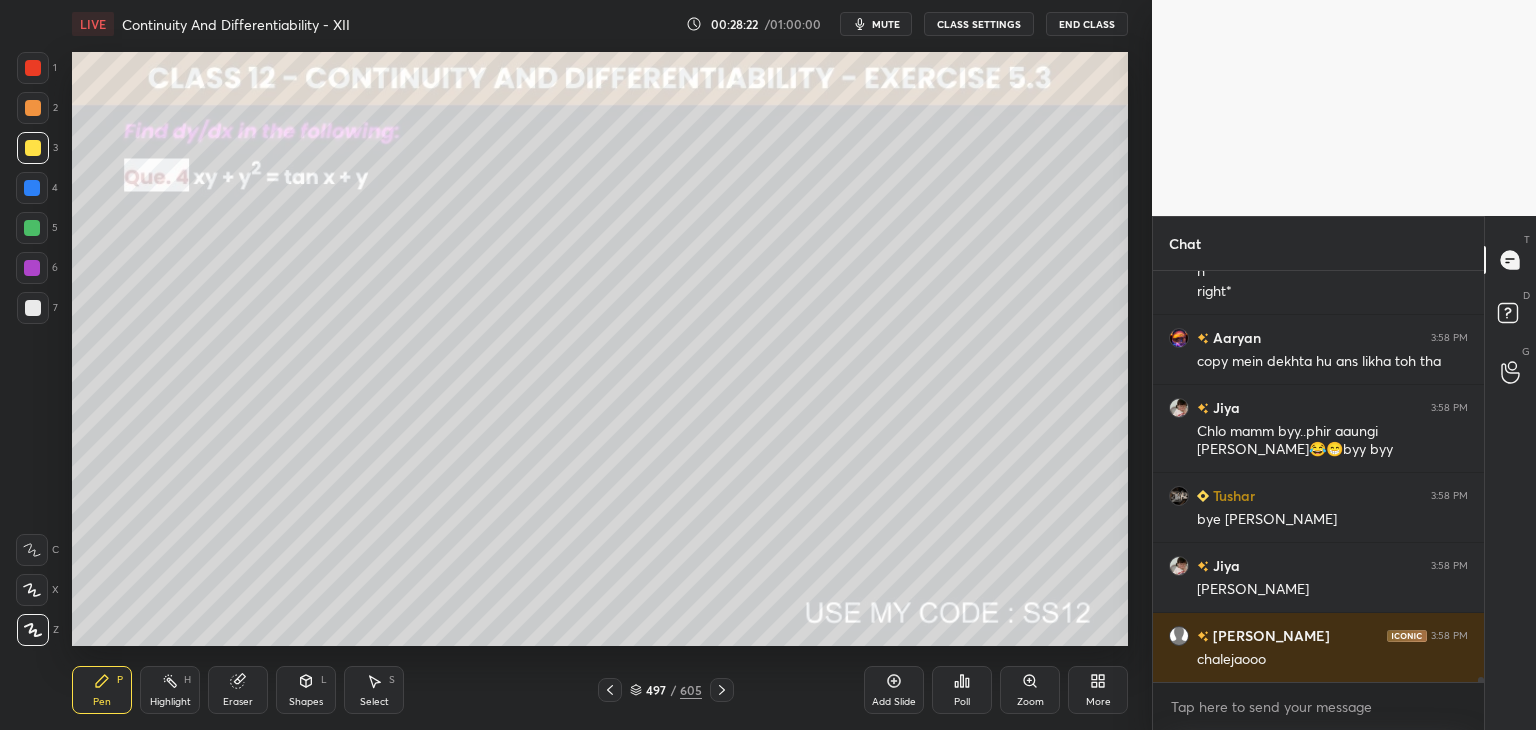 click on "mute" at bounding box center (886, 24) 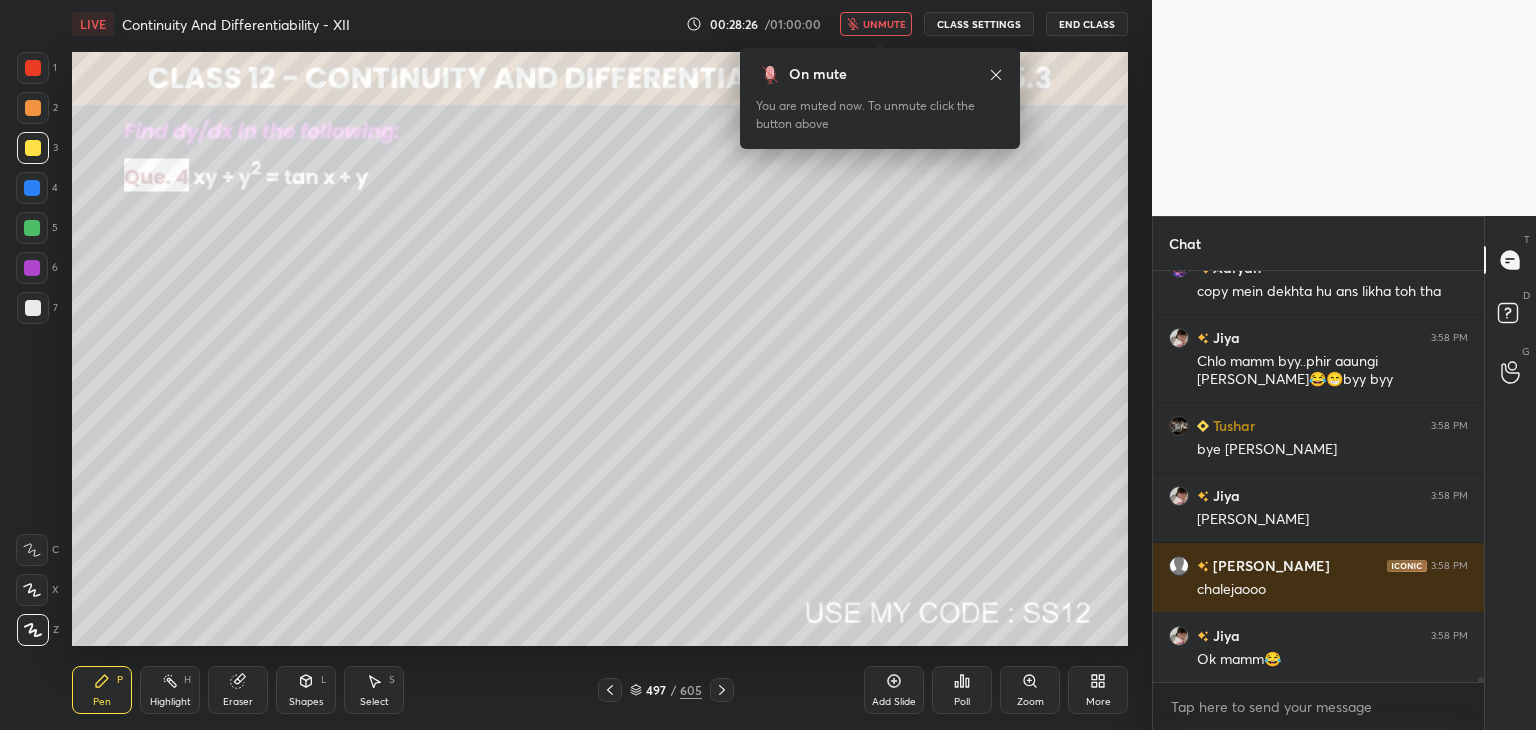 scroll, scrollTop: 36494, scrollLeft: 0, axis: vertical 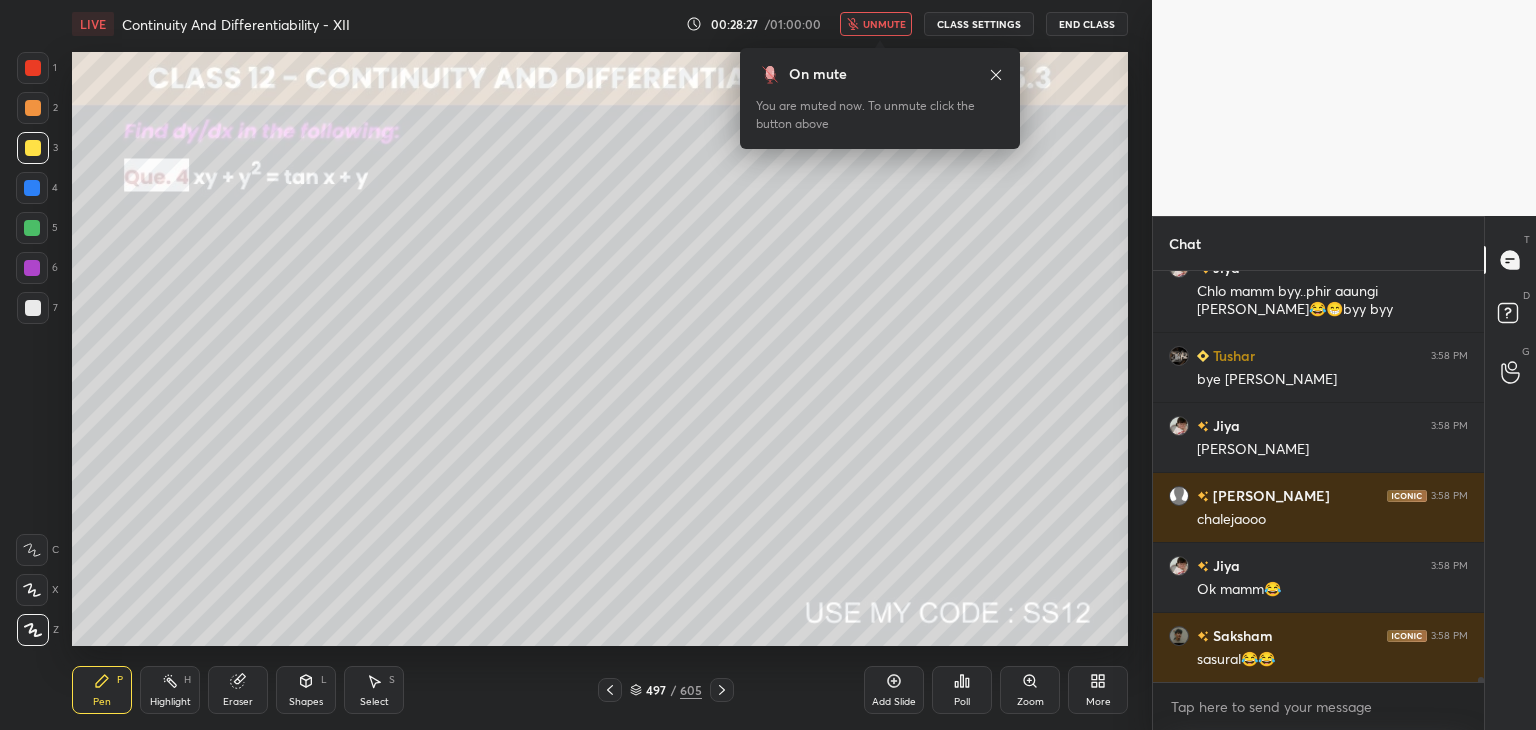 click on "unmute" at bounding box center (884, 24) 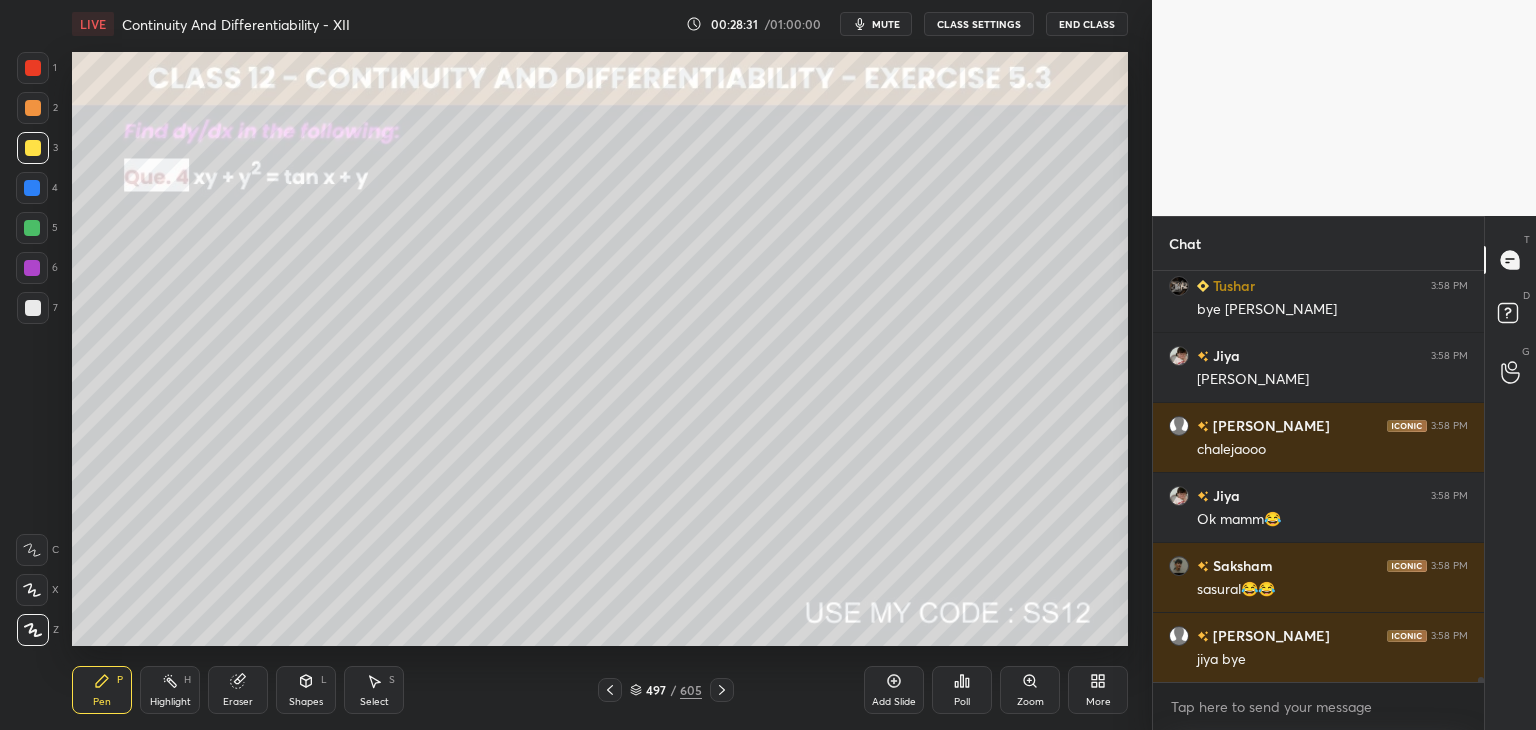 scroll, scrollTop: 36634, scrollLeft: 0, axis: vertical 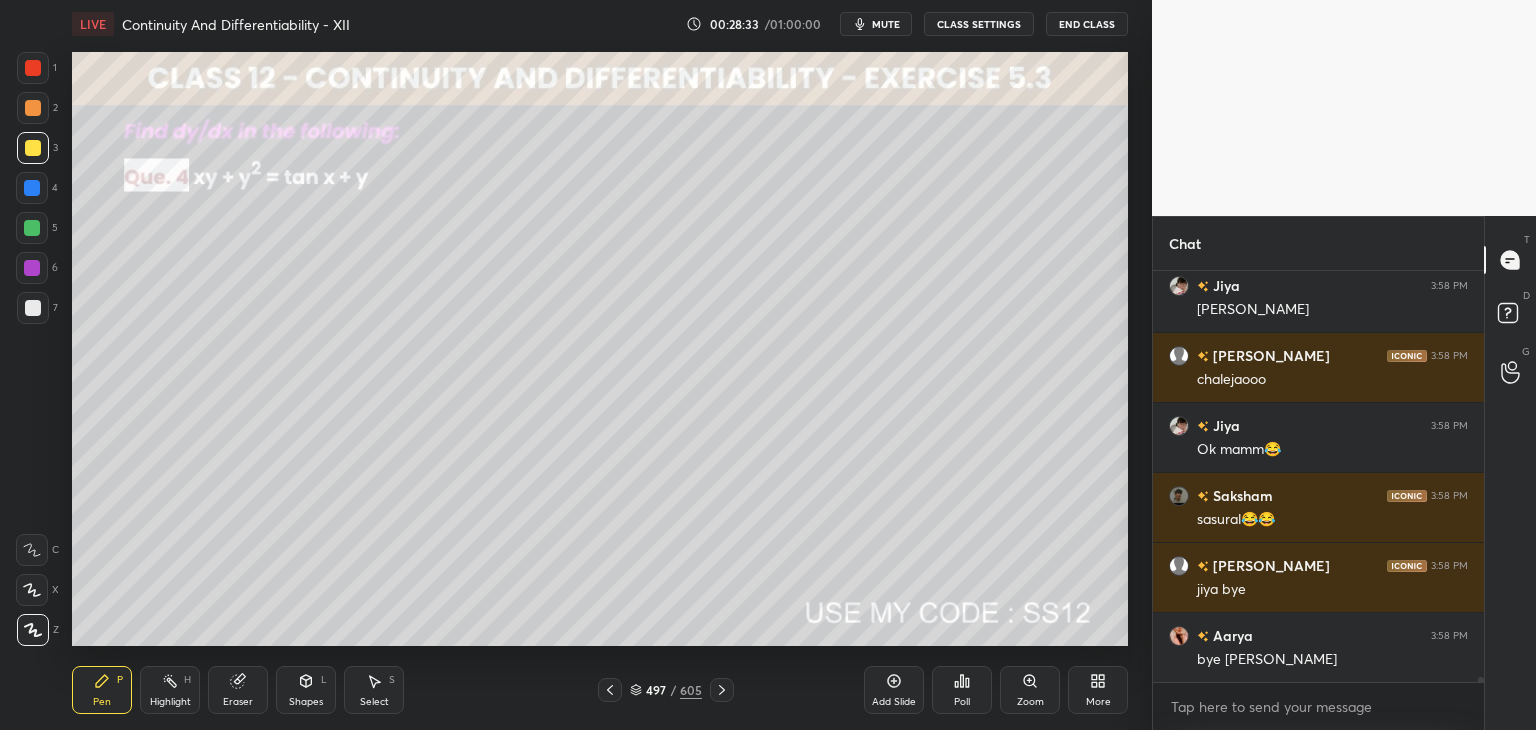 click 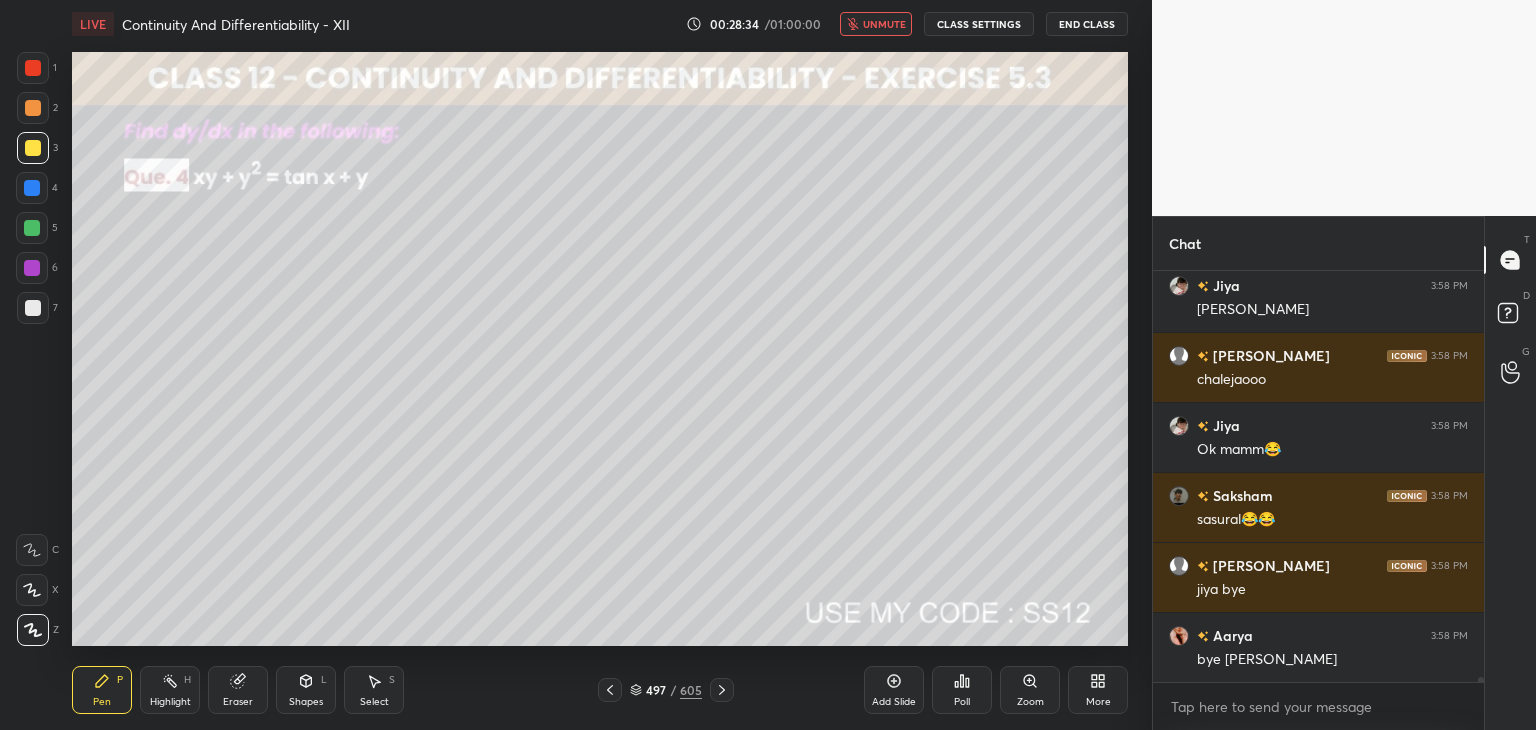 scroll, scrollTop: 36704, scrollLeft: 0, axis: vertical 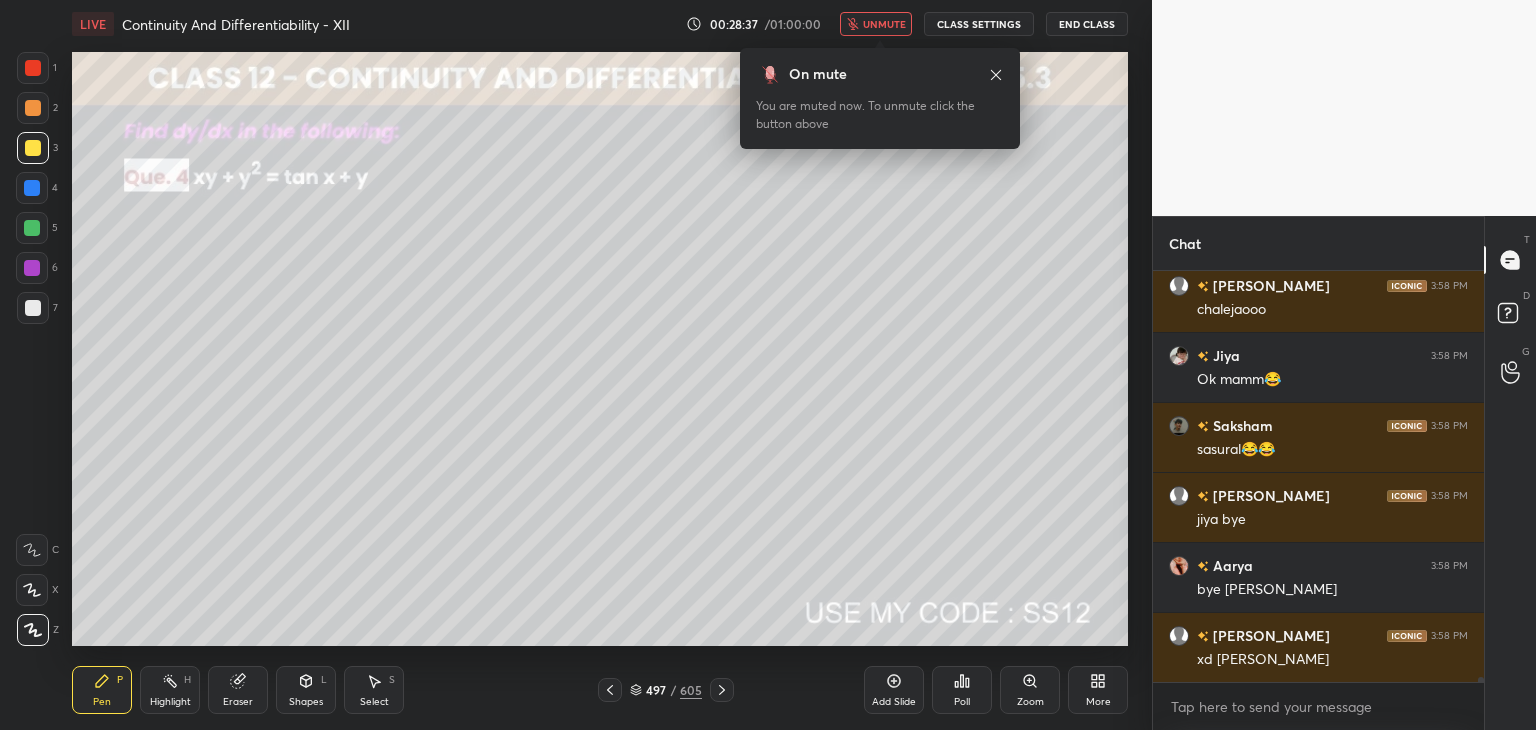 click on "unmute" at bounding box center [884, 24] 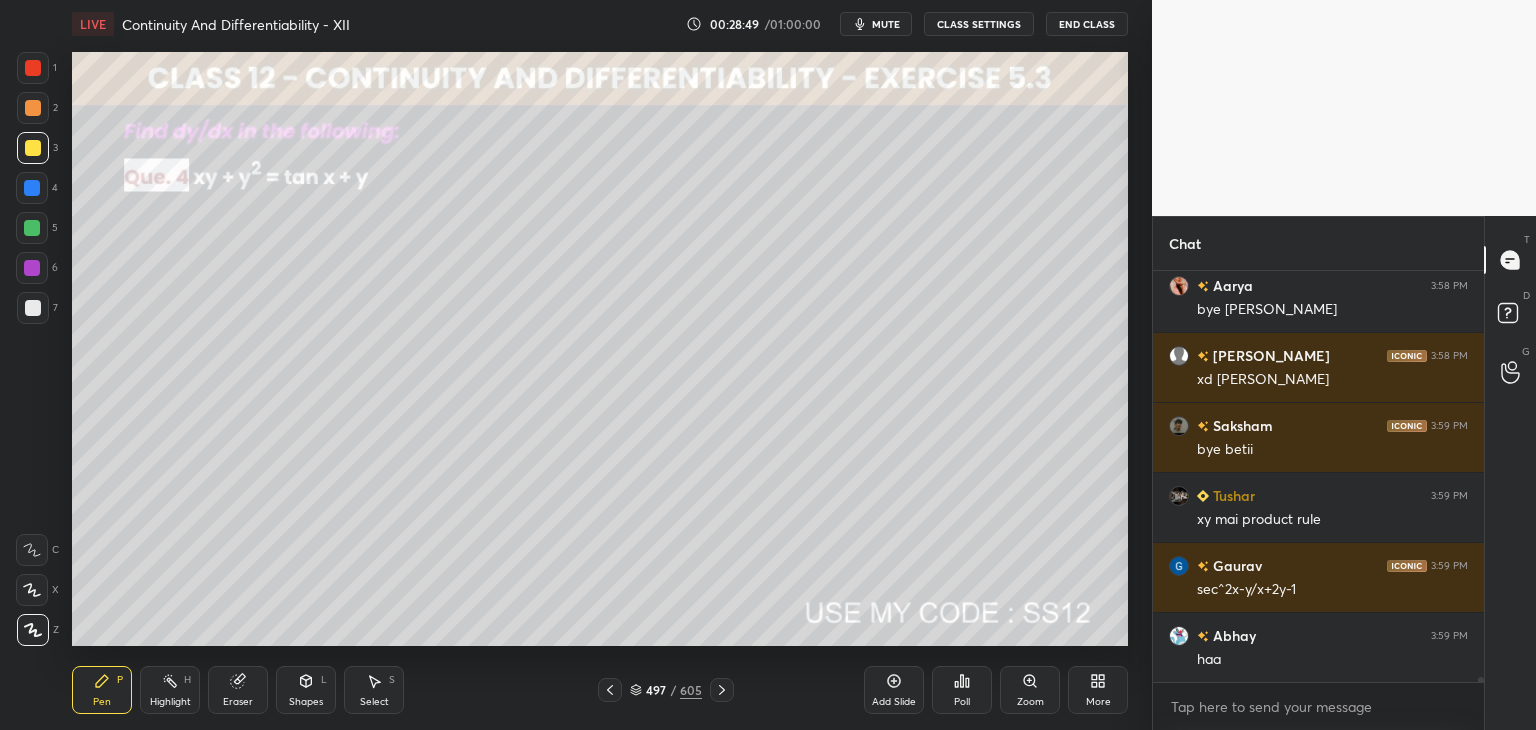 scroll, scrollTop: 37054, scrollLeft: 0, axis: vertical 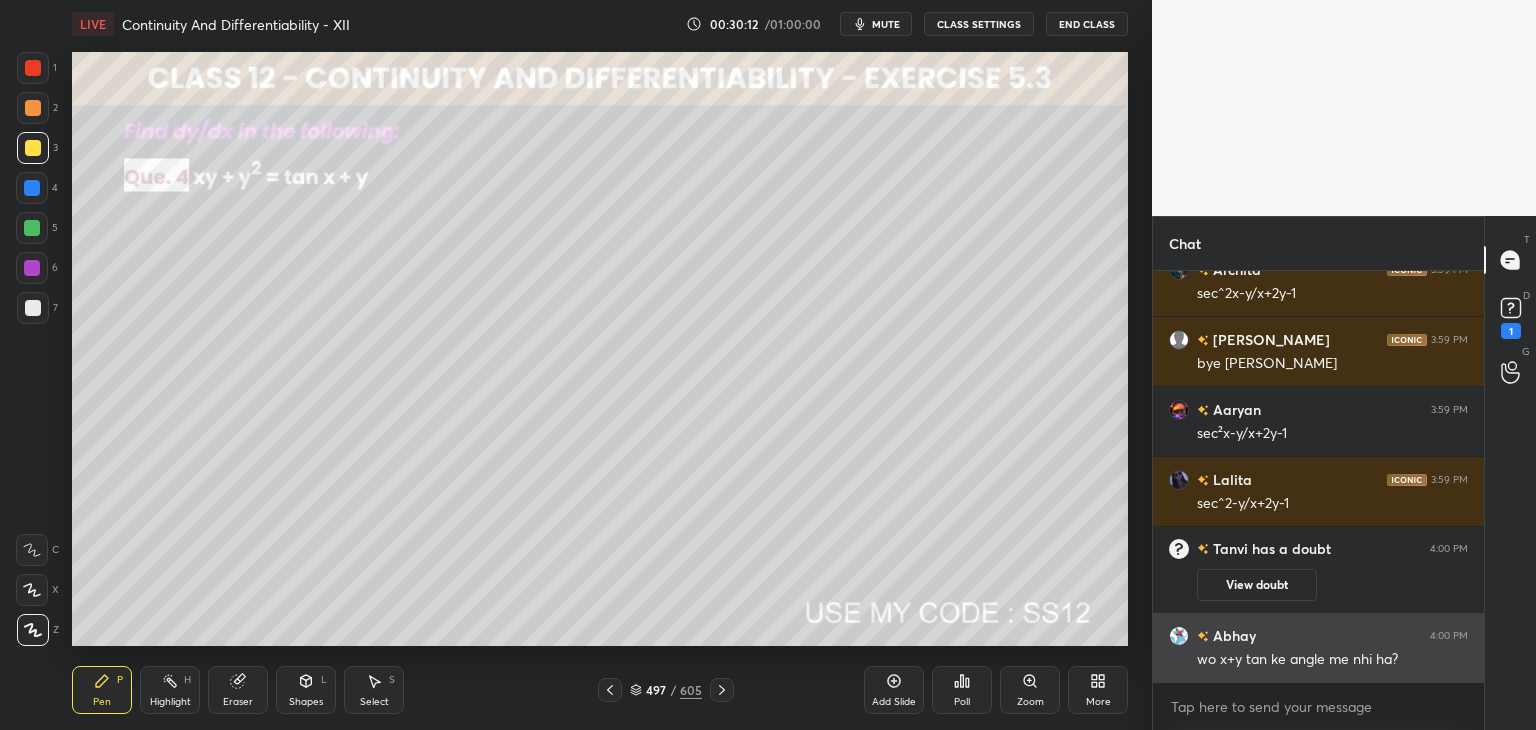 click on "wo x+y tan ke angle me nhi ha?" at bounding box center [1332, 660] 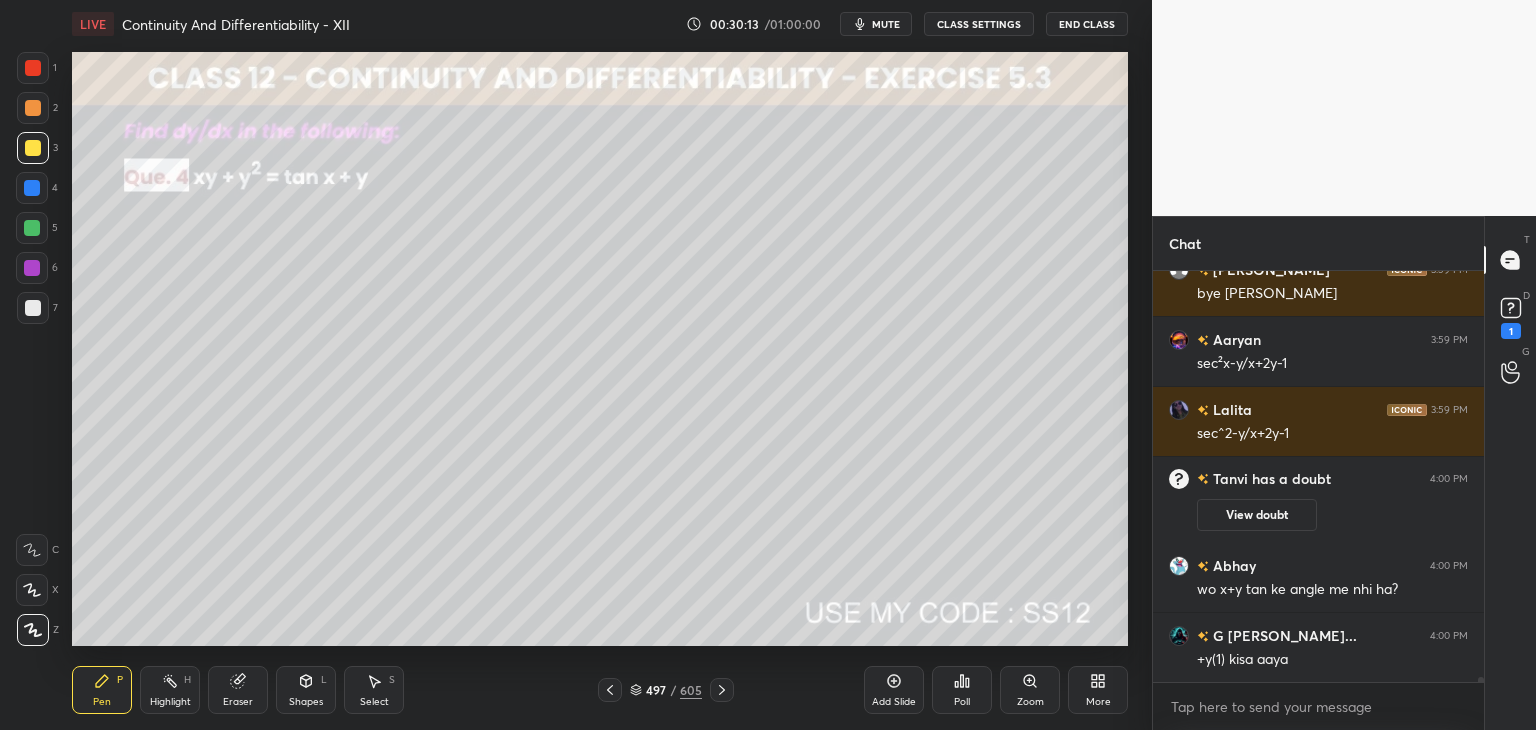 scroll, scrollTop: 32374, scrollLeft: 0, axis: vertical 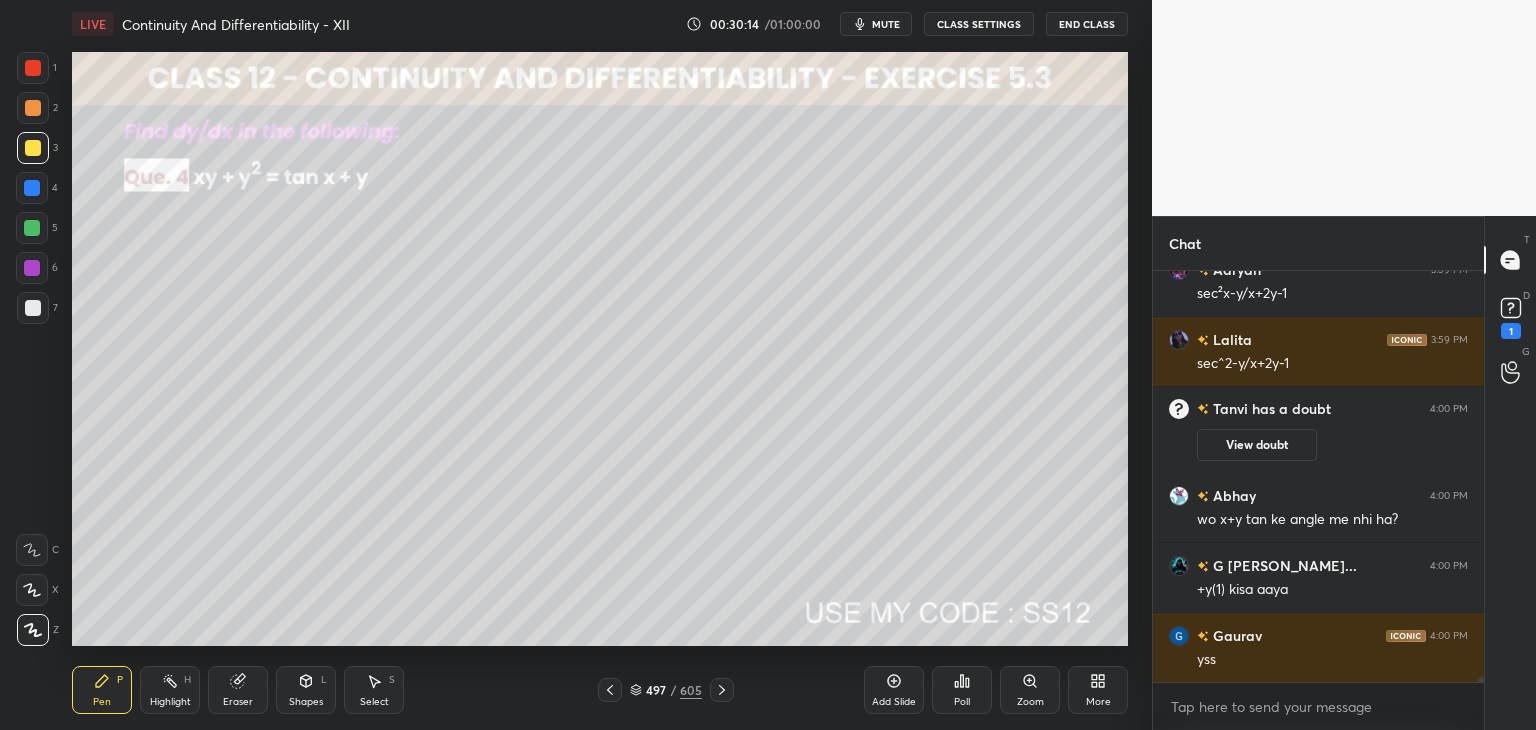 click on "View doubt" at bounding box center (1257, 445) 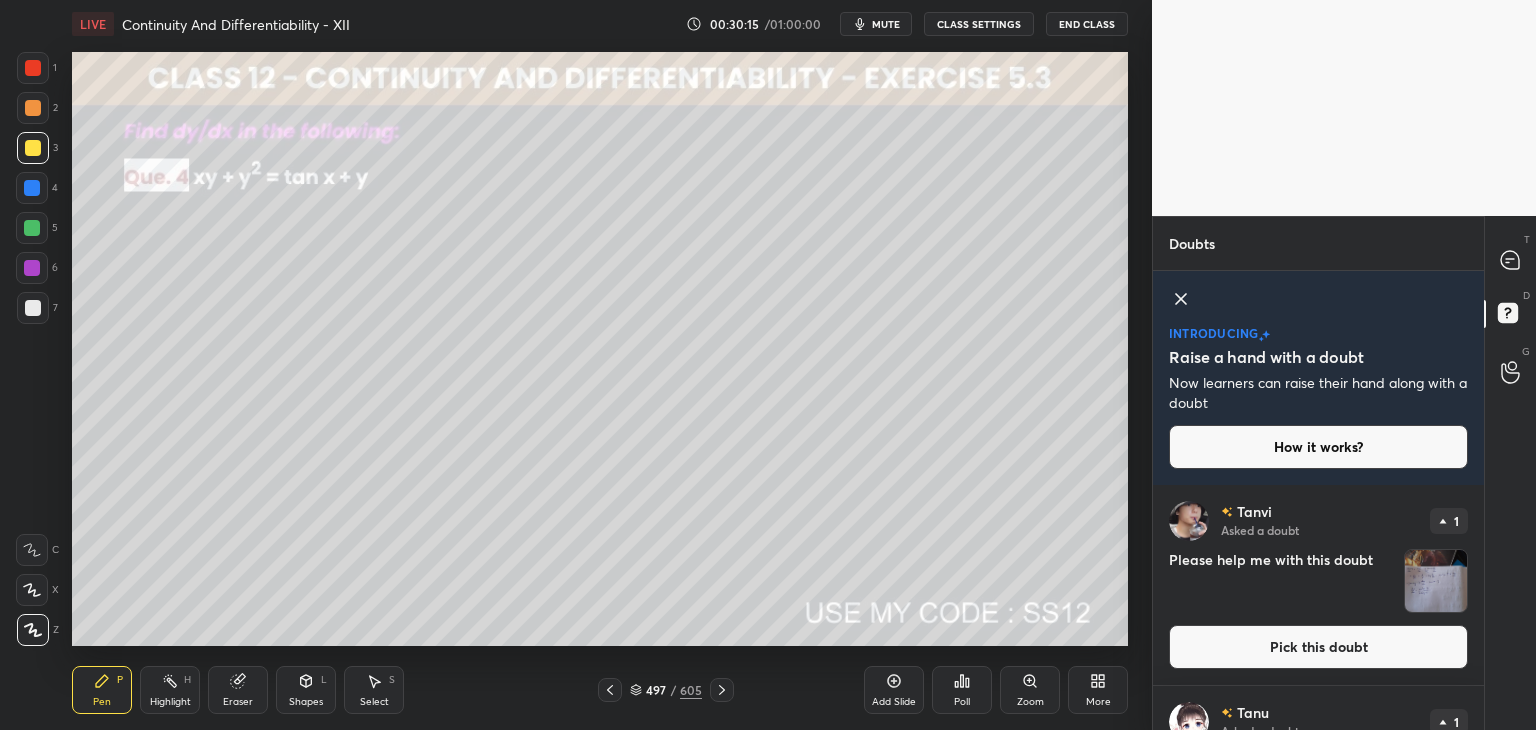 drag, startPoint x: 1433, startPoint y: 585, endPoint x: 1424, endPoint y: 575, distance: 13.453624 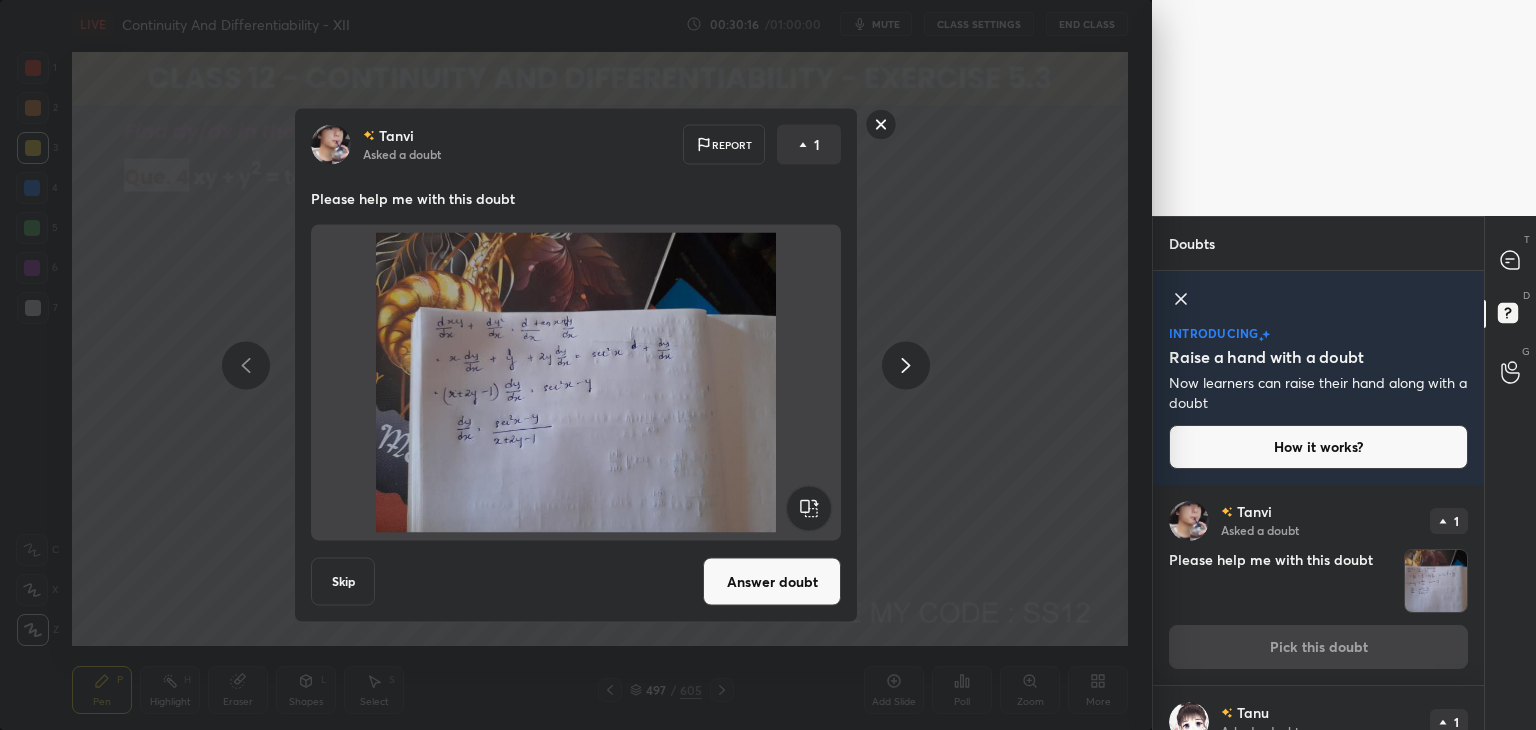 click 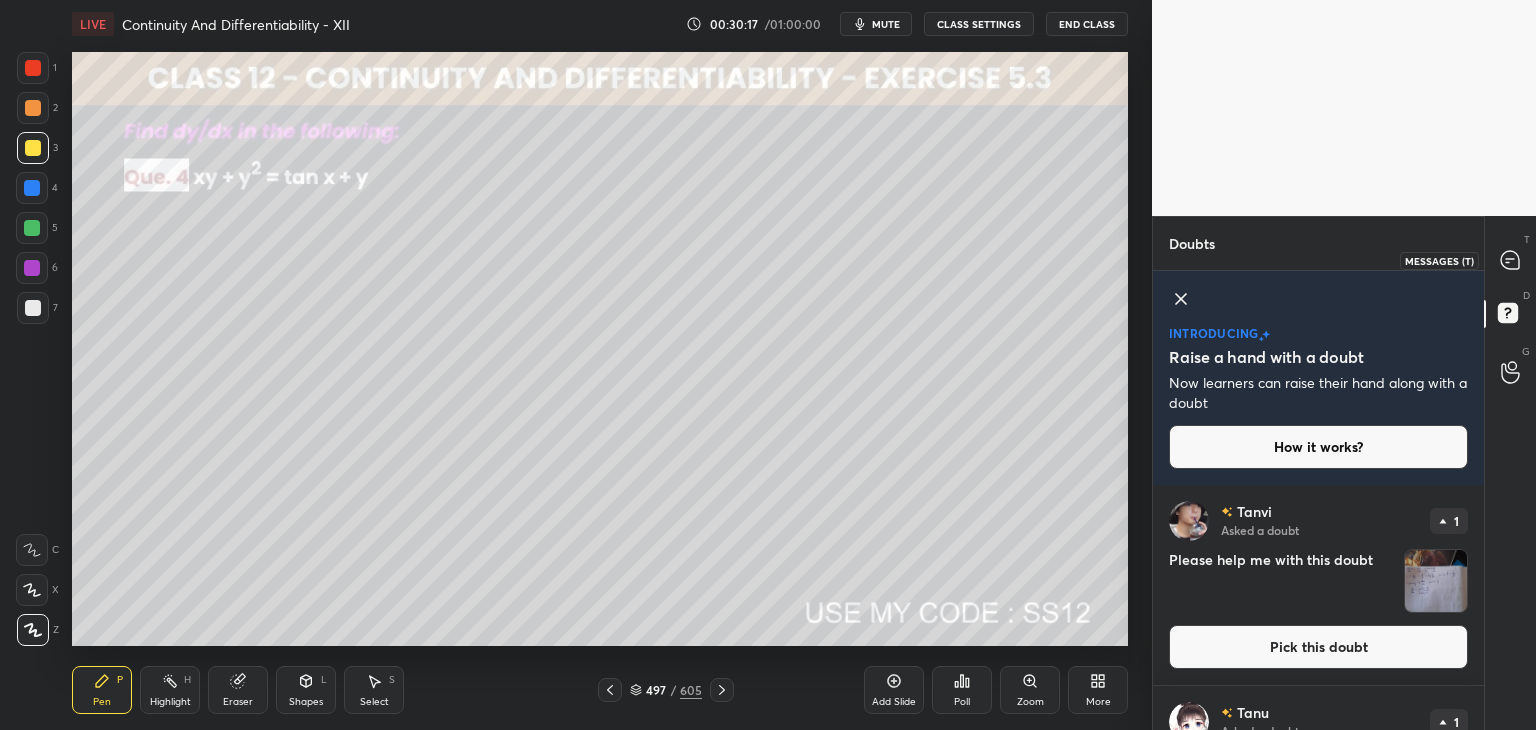 click 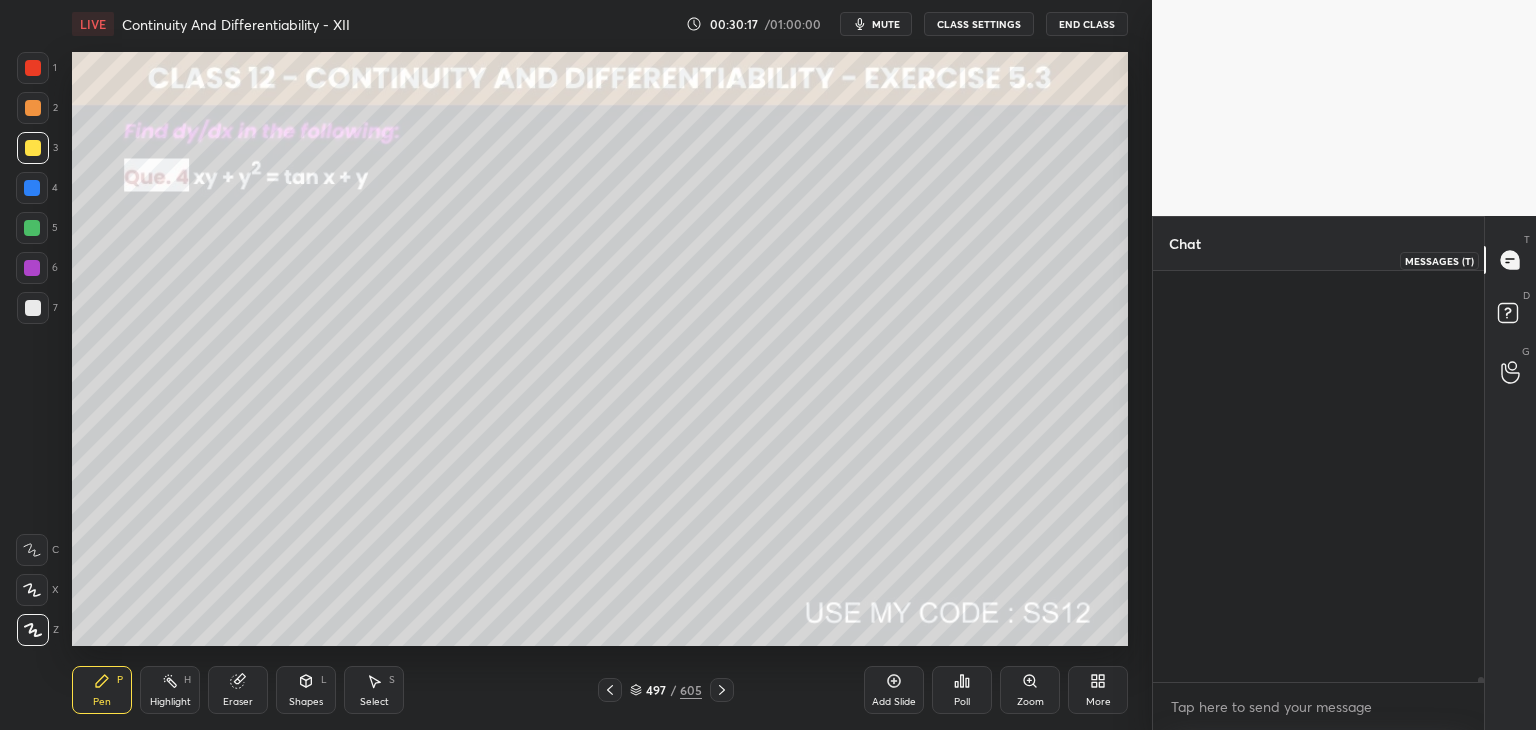 scroll, scrollTop: 32850, scrollLeft: 0, axis: vertical 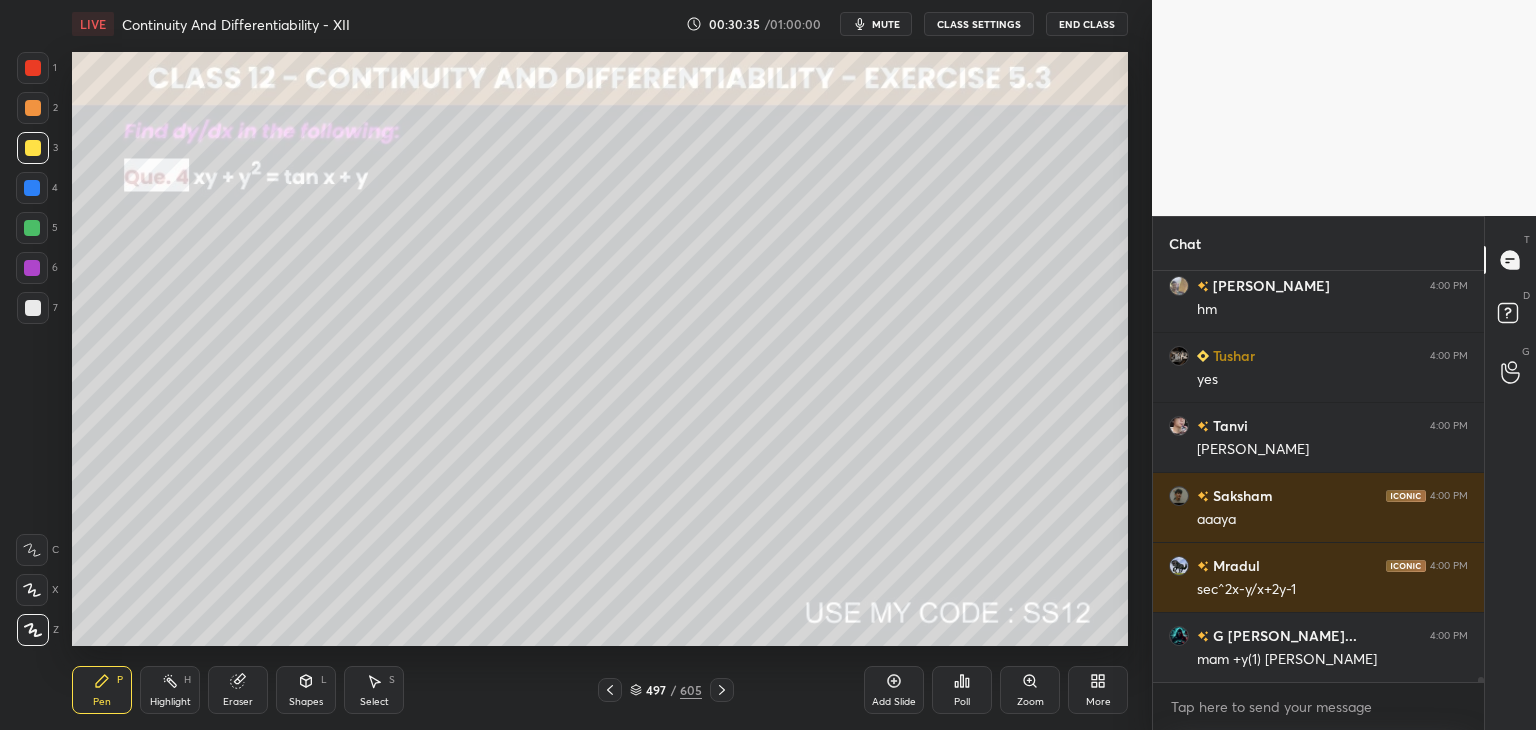 click on "mute" at bounding box center (886, 24) 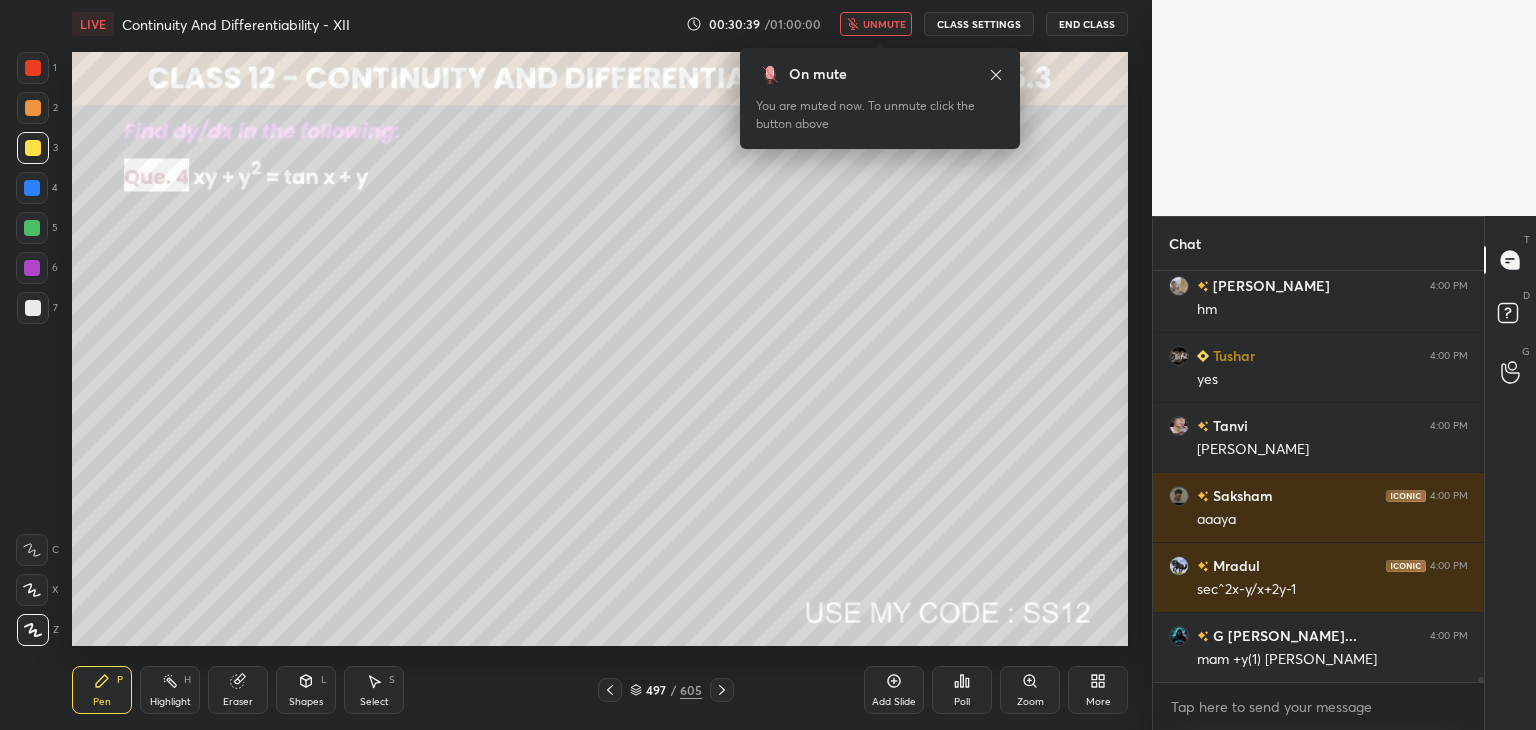 click on "unmute" at bounding box center (884, 24) 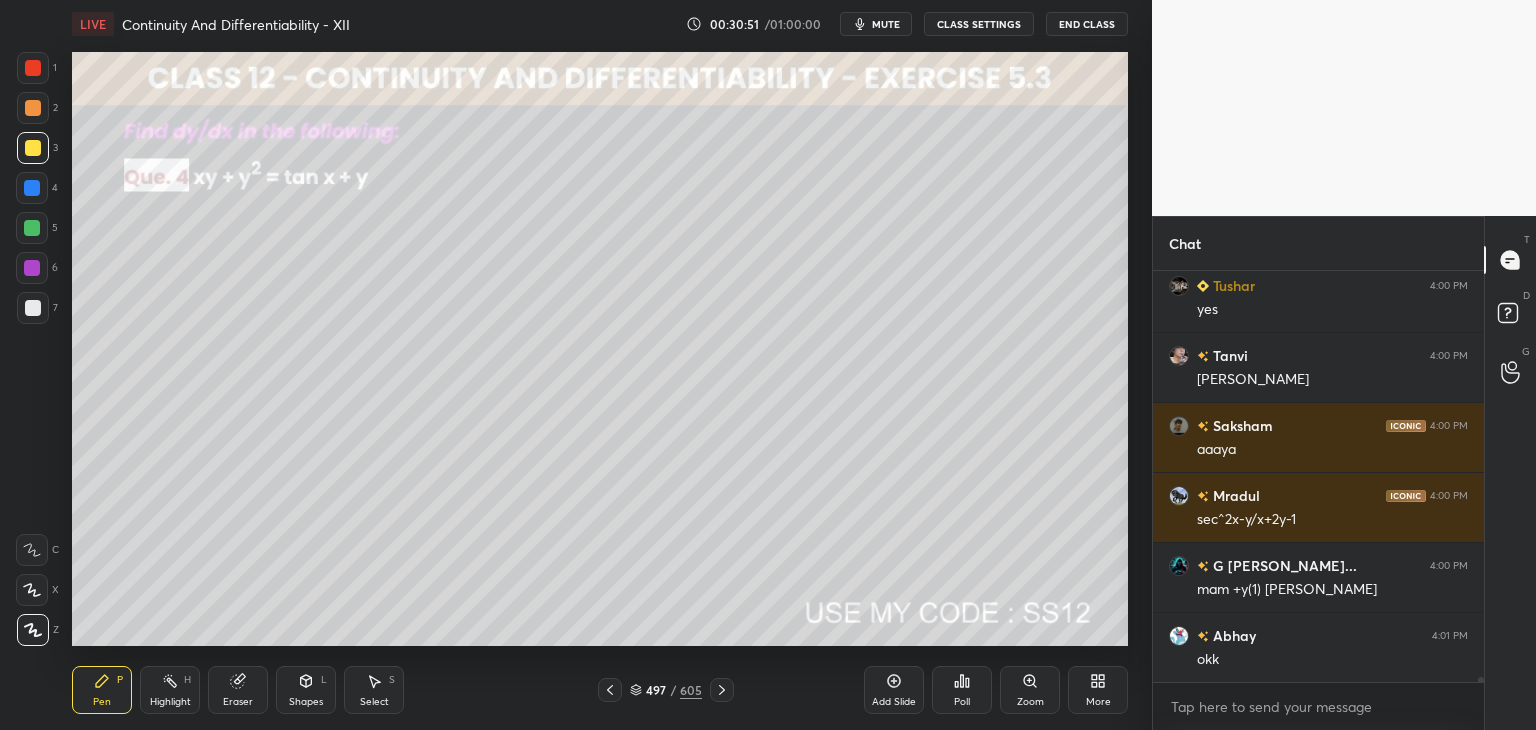 scroll, scrollTop: 33498, scrollLeft: 0, axis: vertical 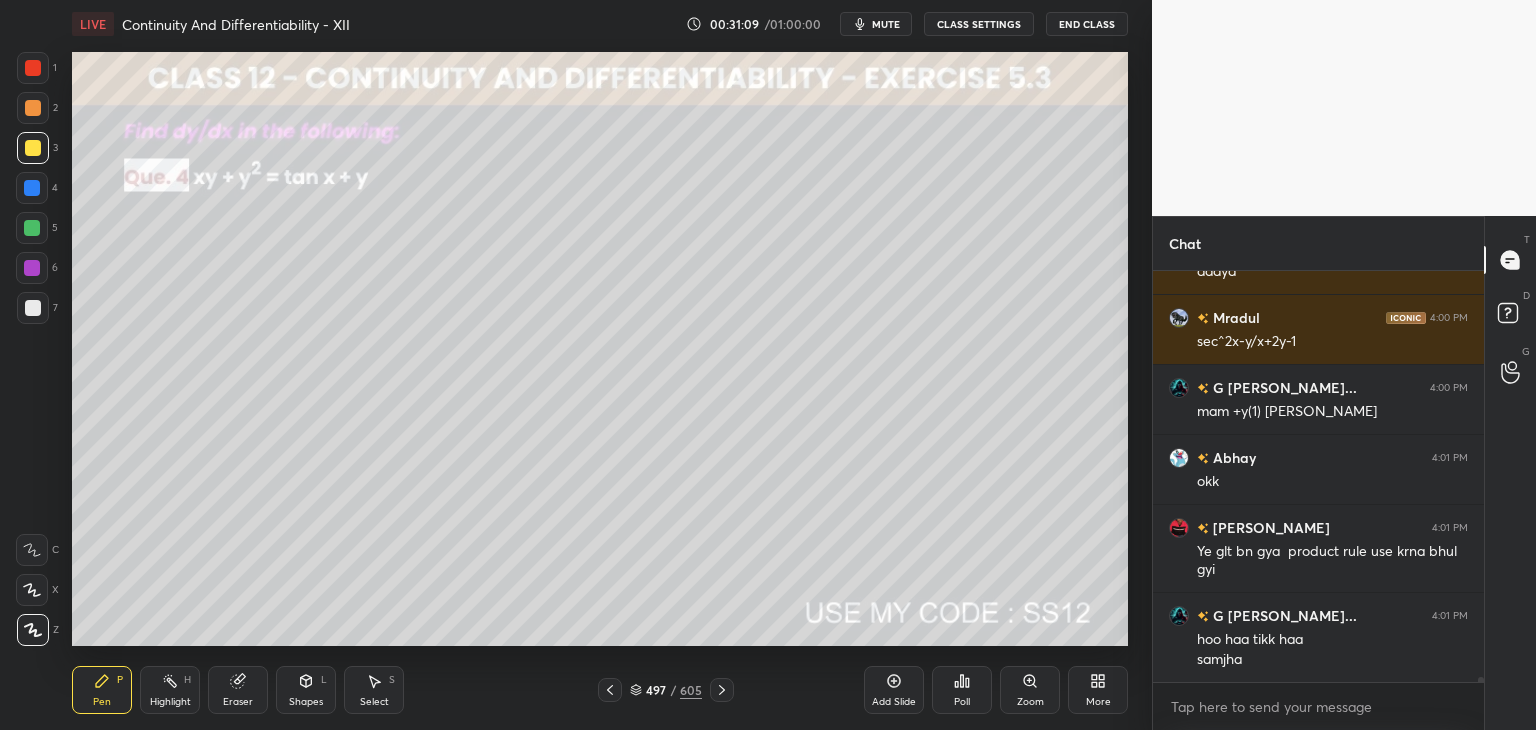 click on "mute" at bounding box center [886, 24] 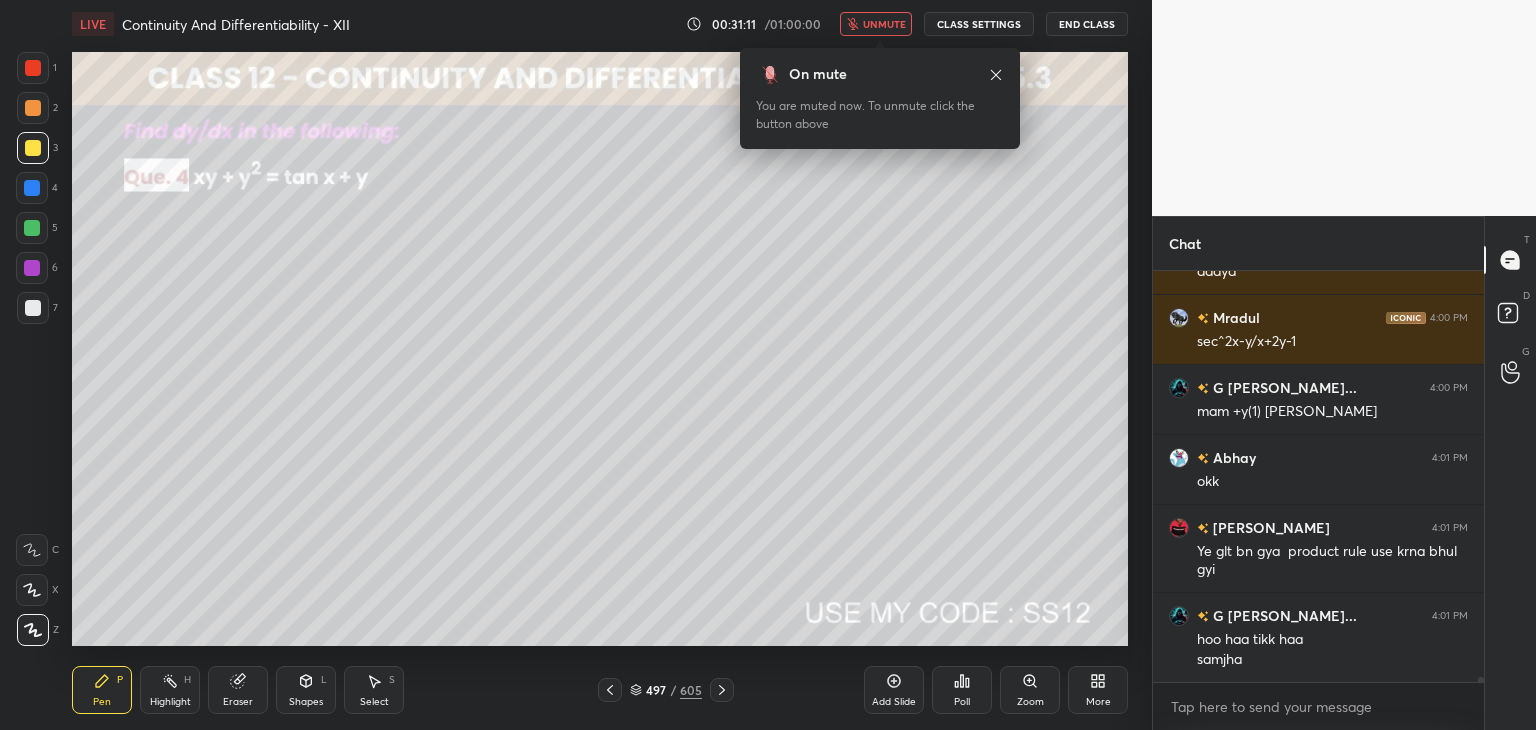 scroll, scrollTop: 33658, scrollLeft: 0, axis: vertical 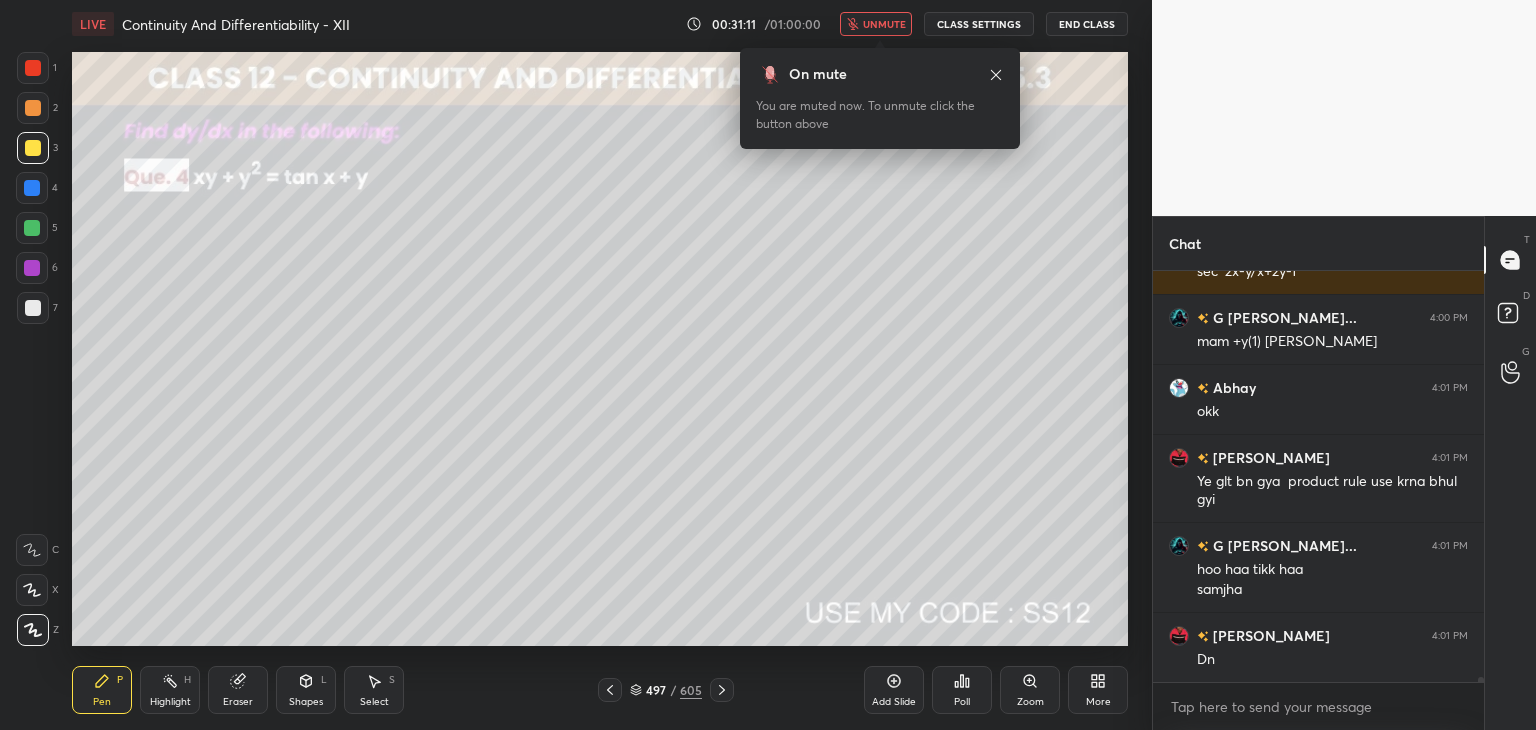 click on "unmute" at bounding box center (884, 24) 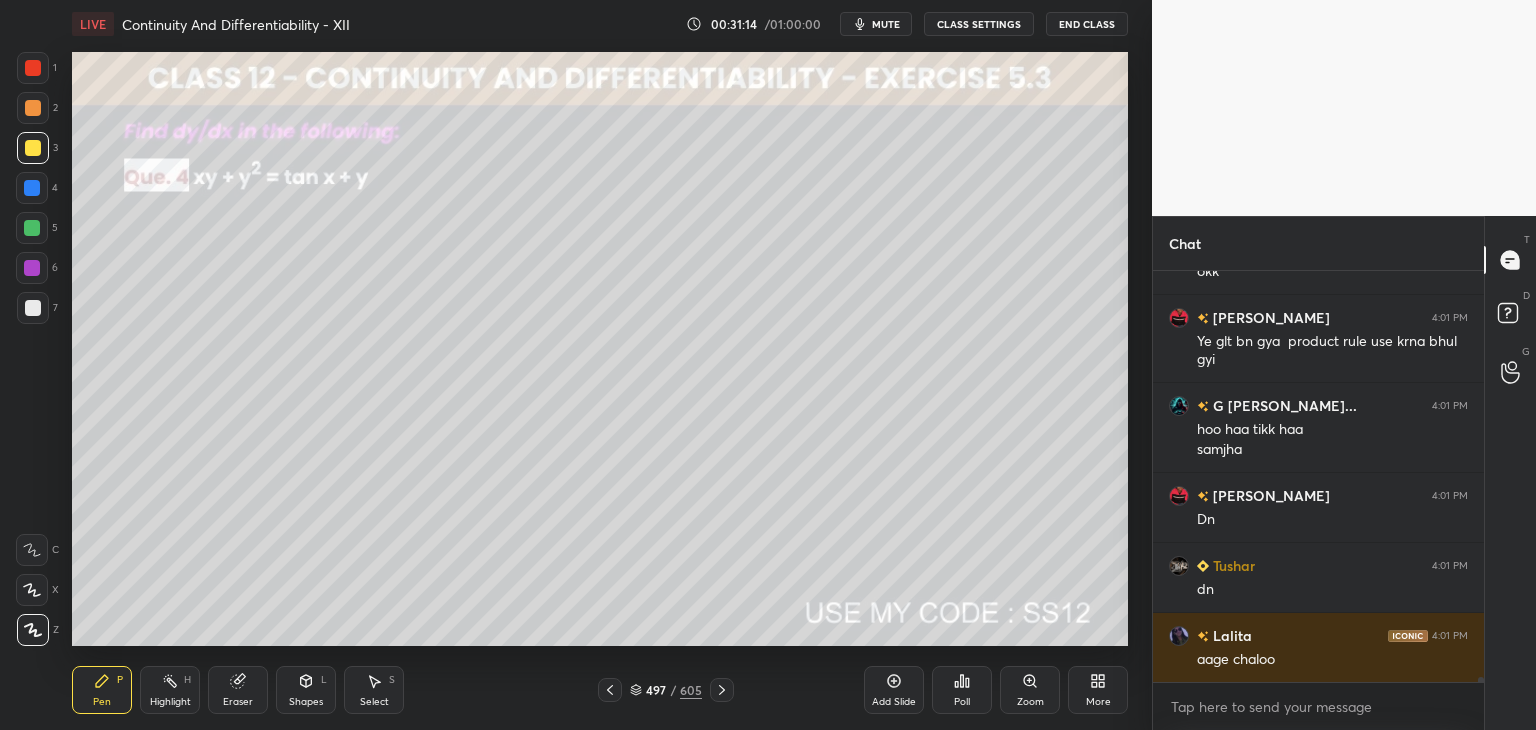 scroll, scrollTop: 33868, scrollLeft: 0, axis: vertical 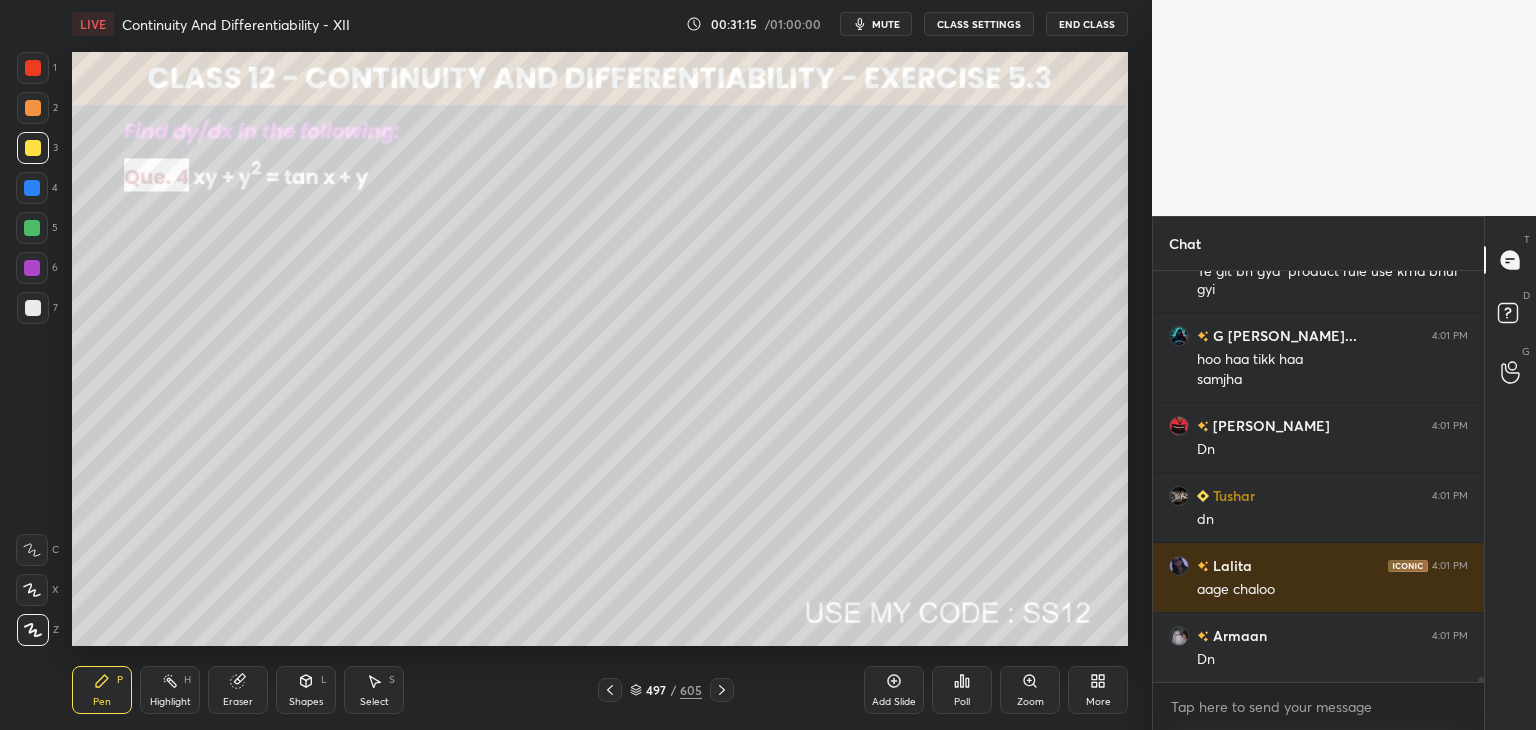 click 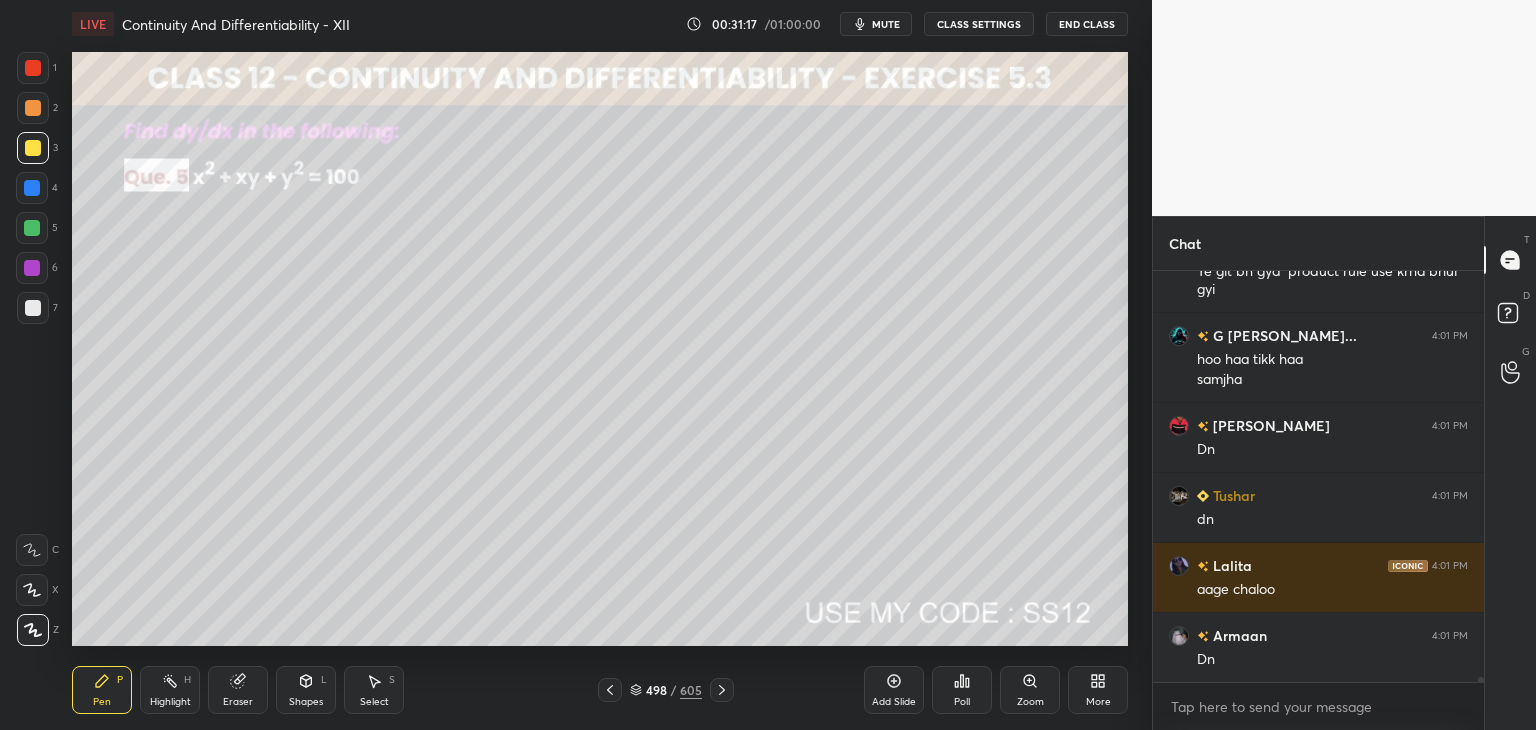scroll, scrollTop: 33938, scrollLeft: 0, axis: vertical 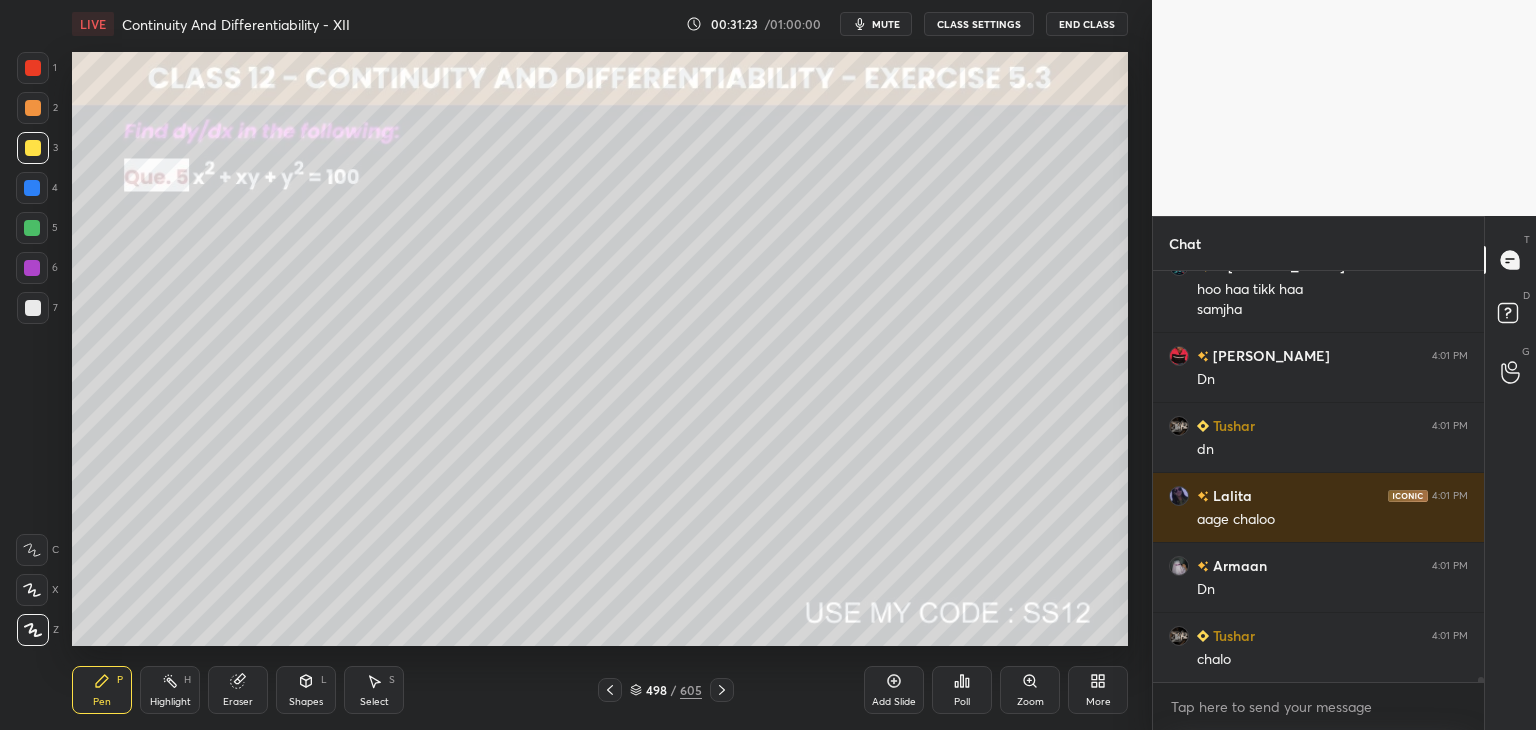 click on "Poll" at bounding box center (962, 702) 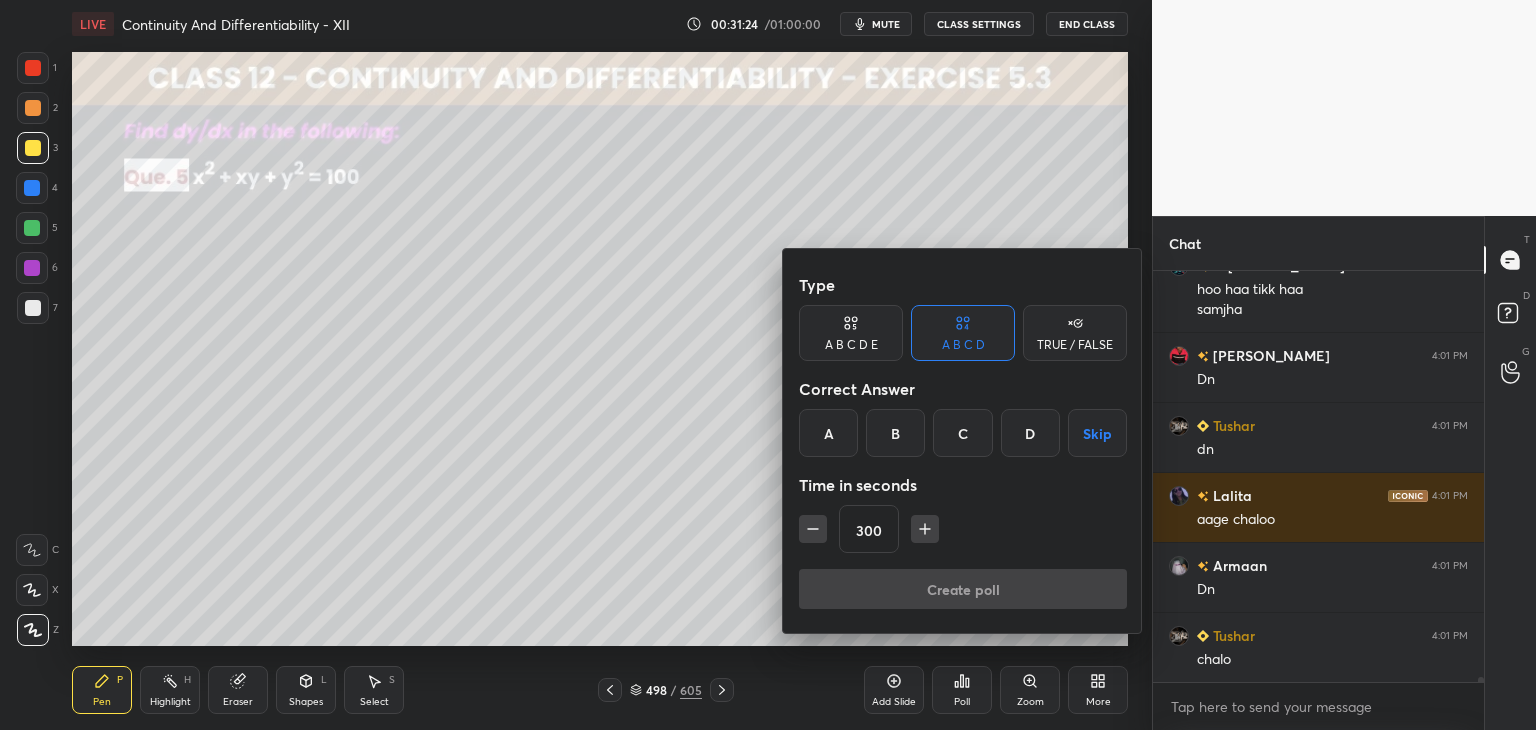 click 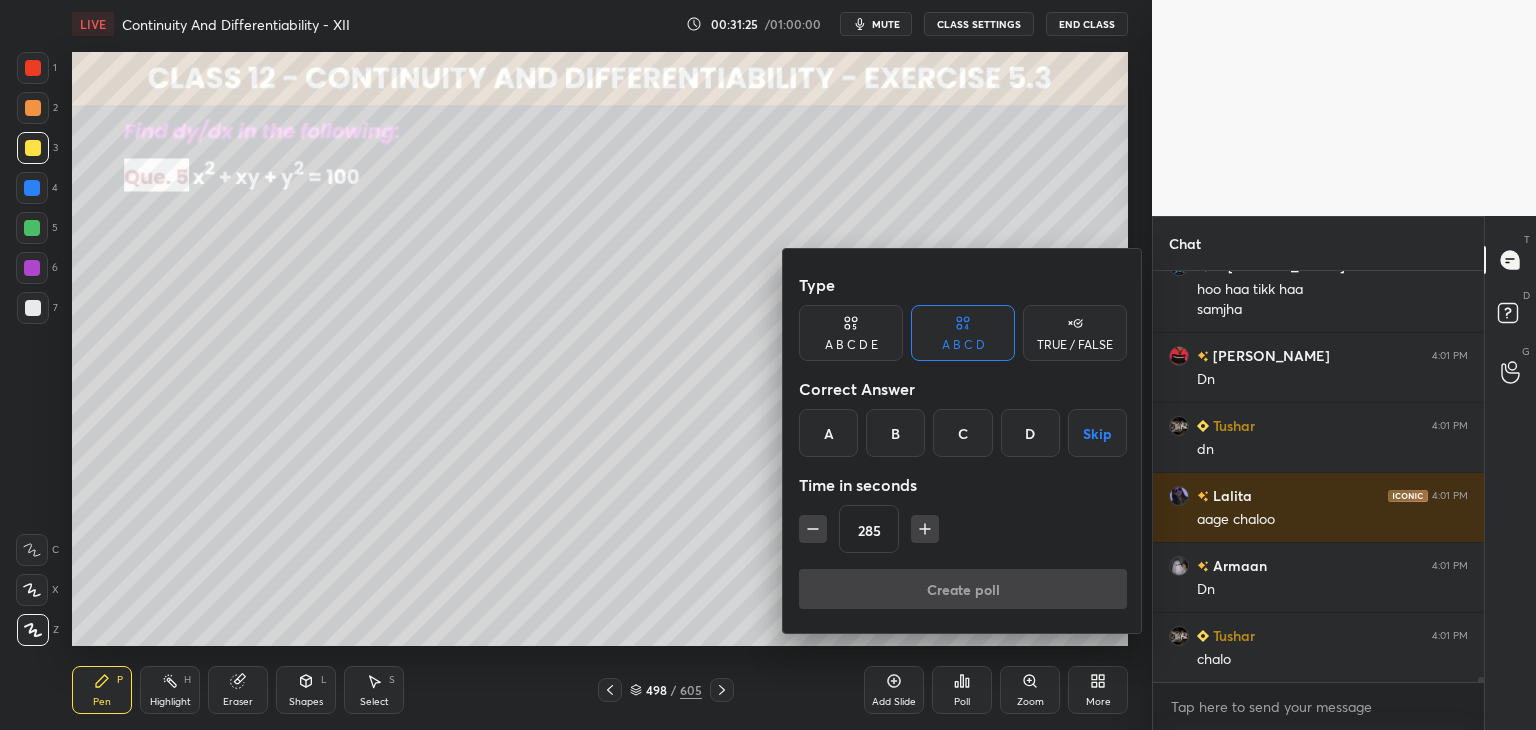 click 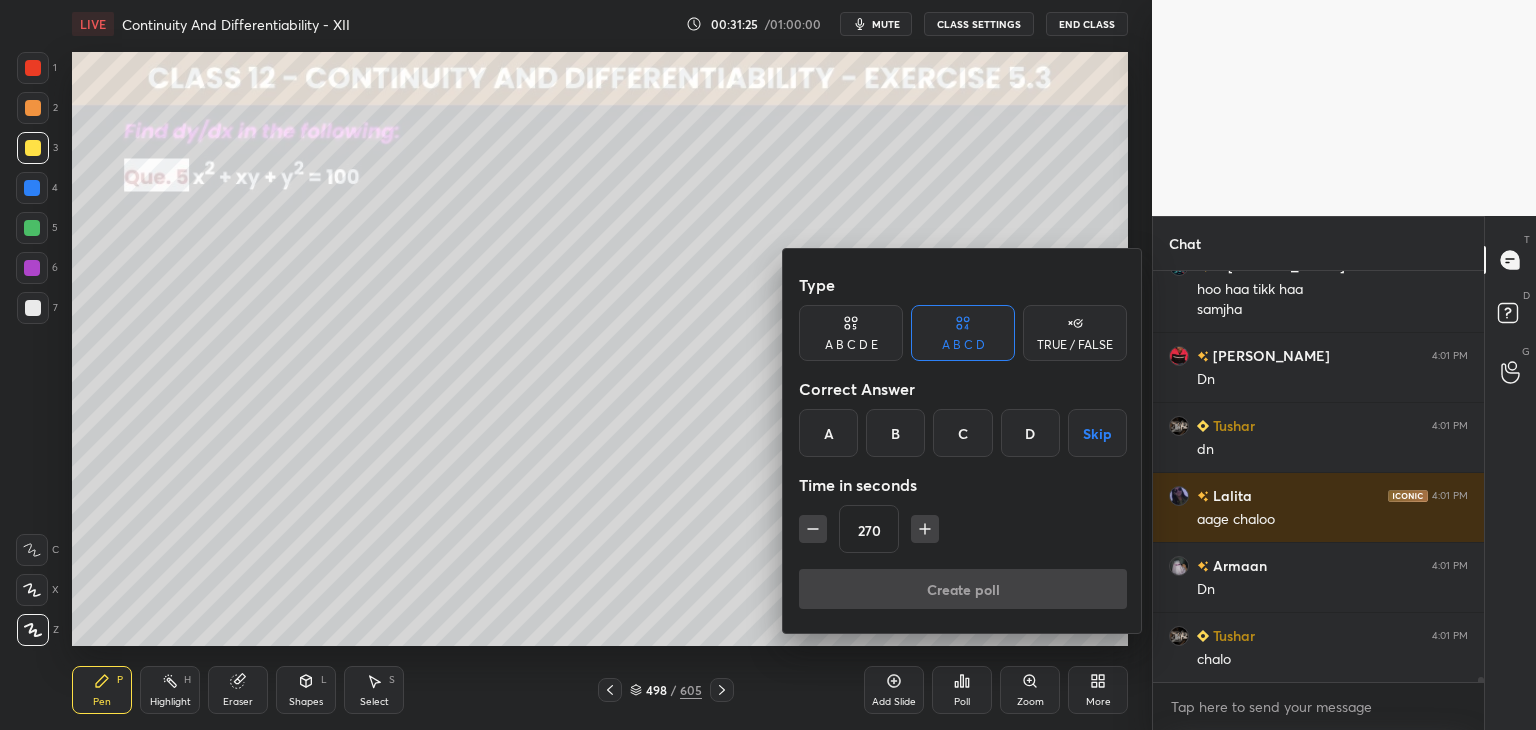 click 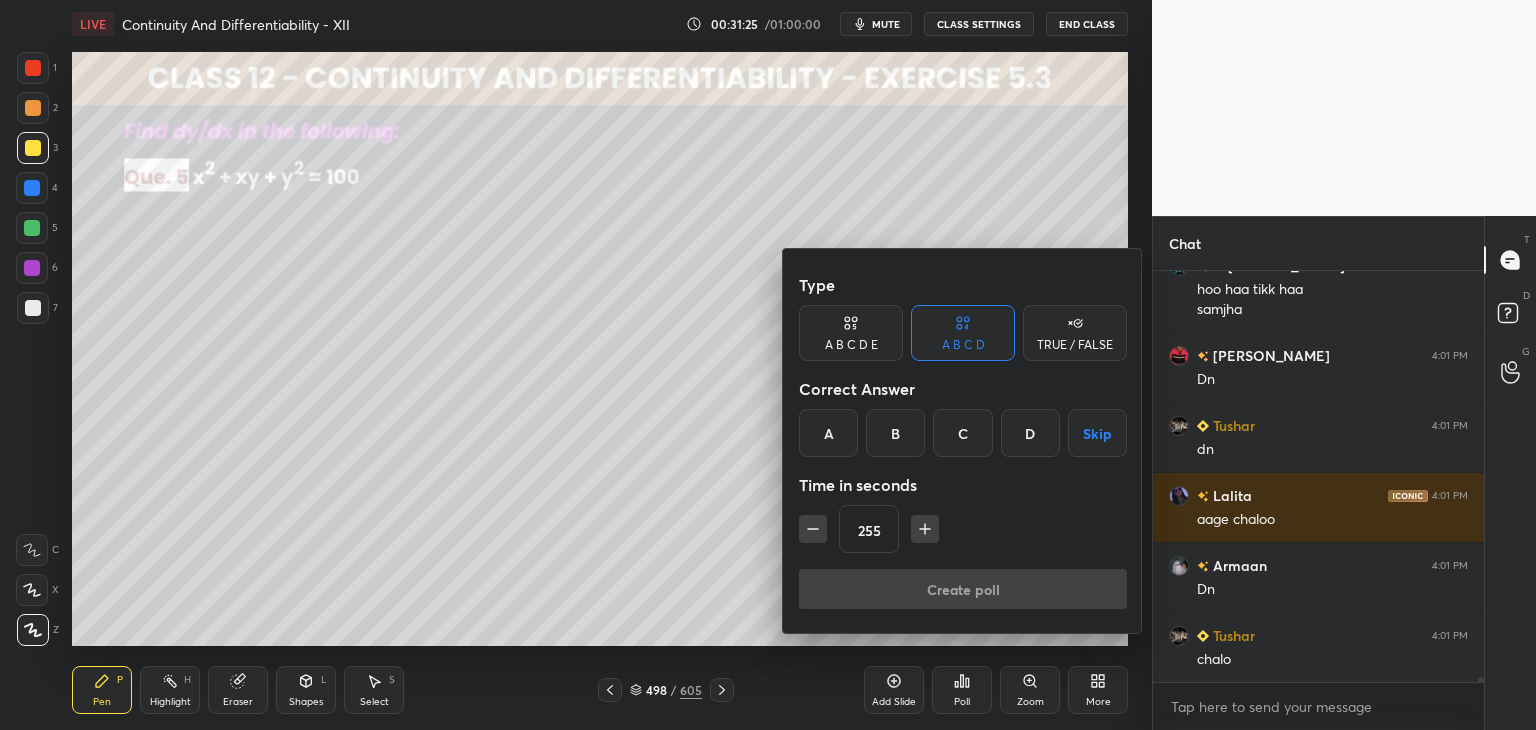 click 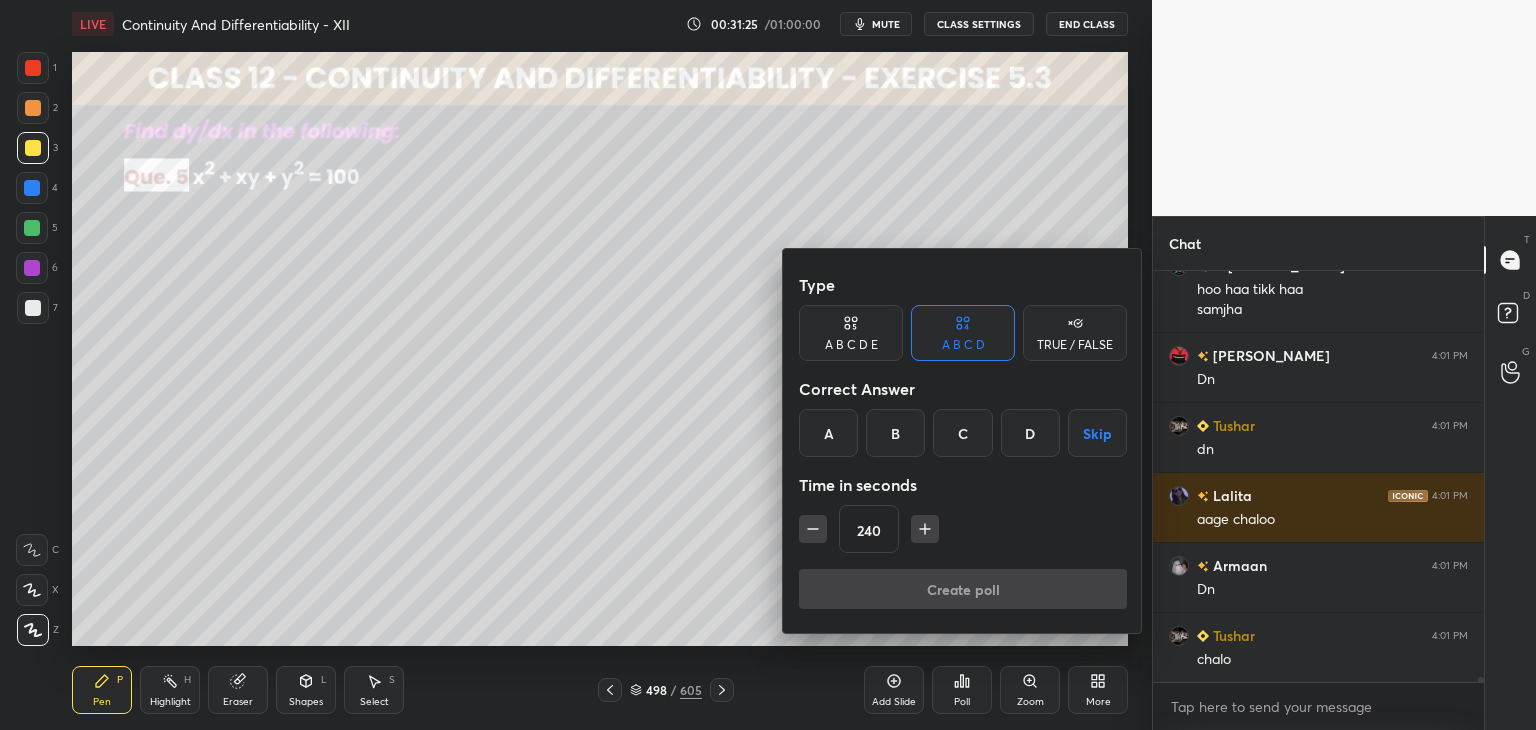 click 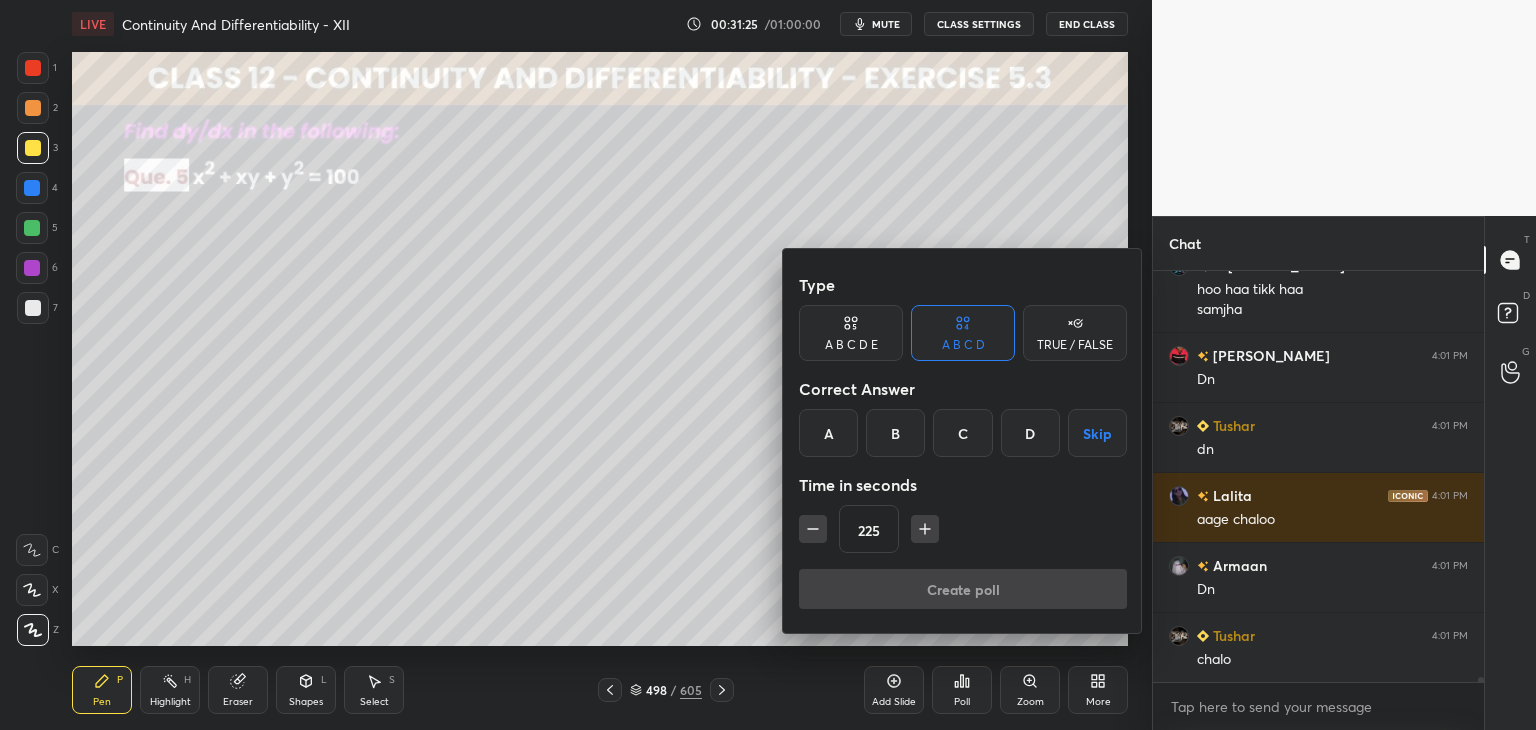 click 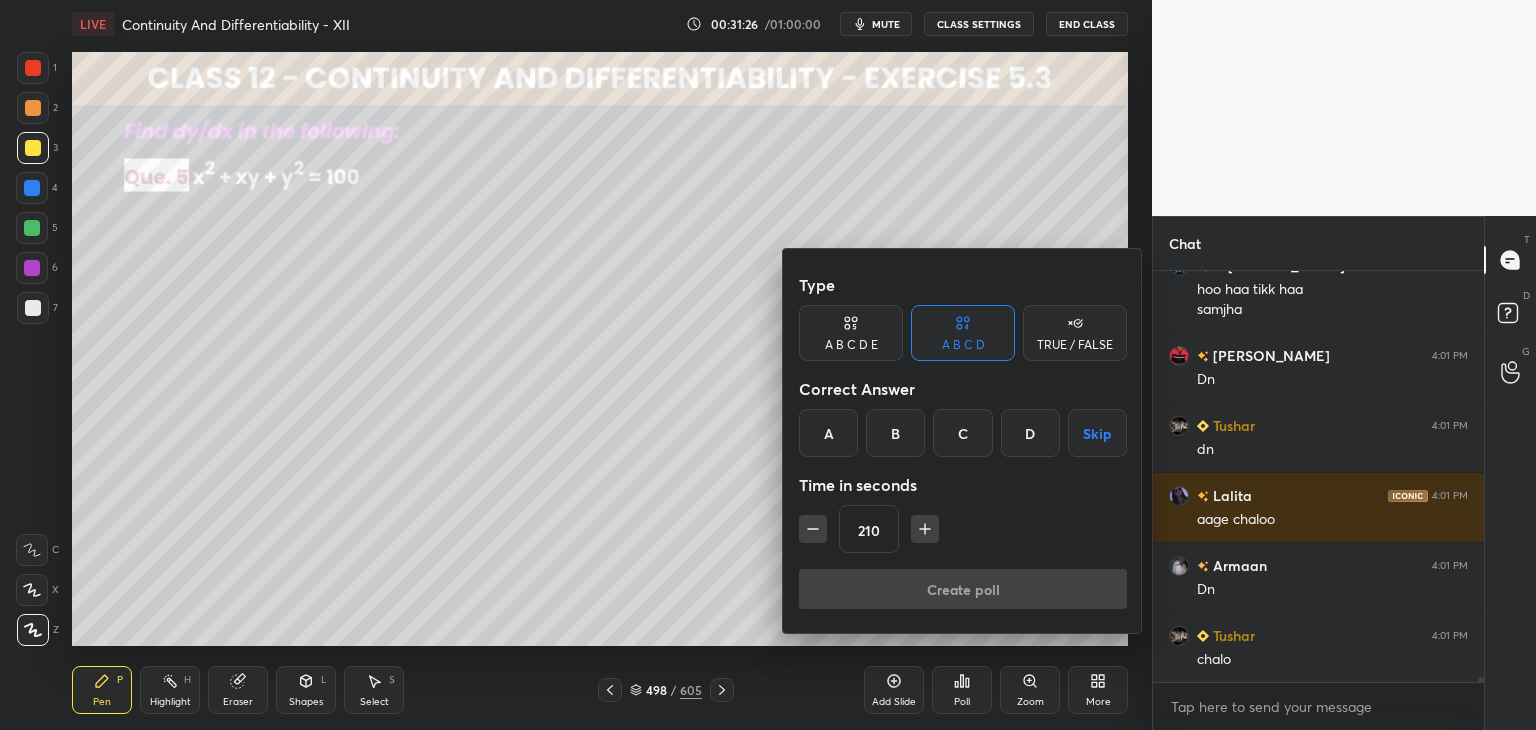 click 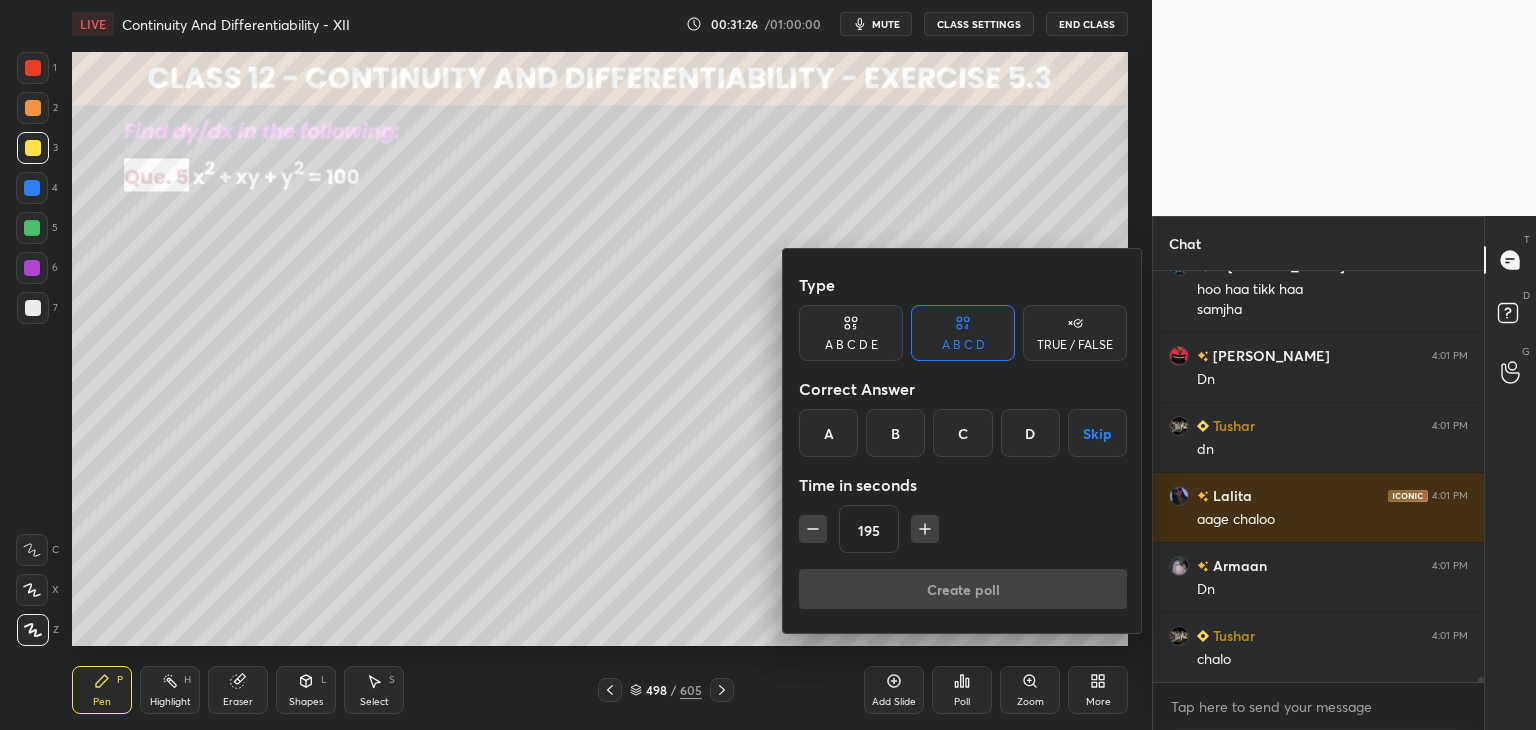 click 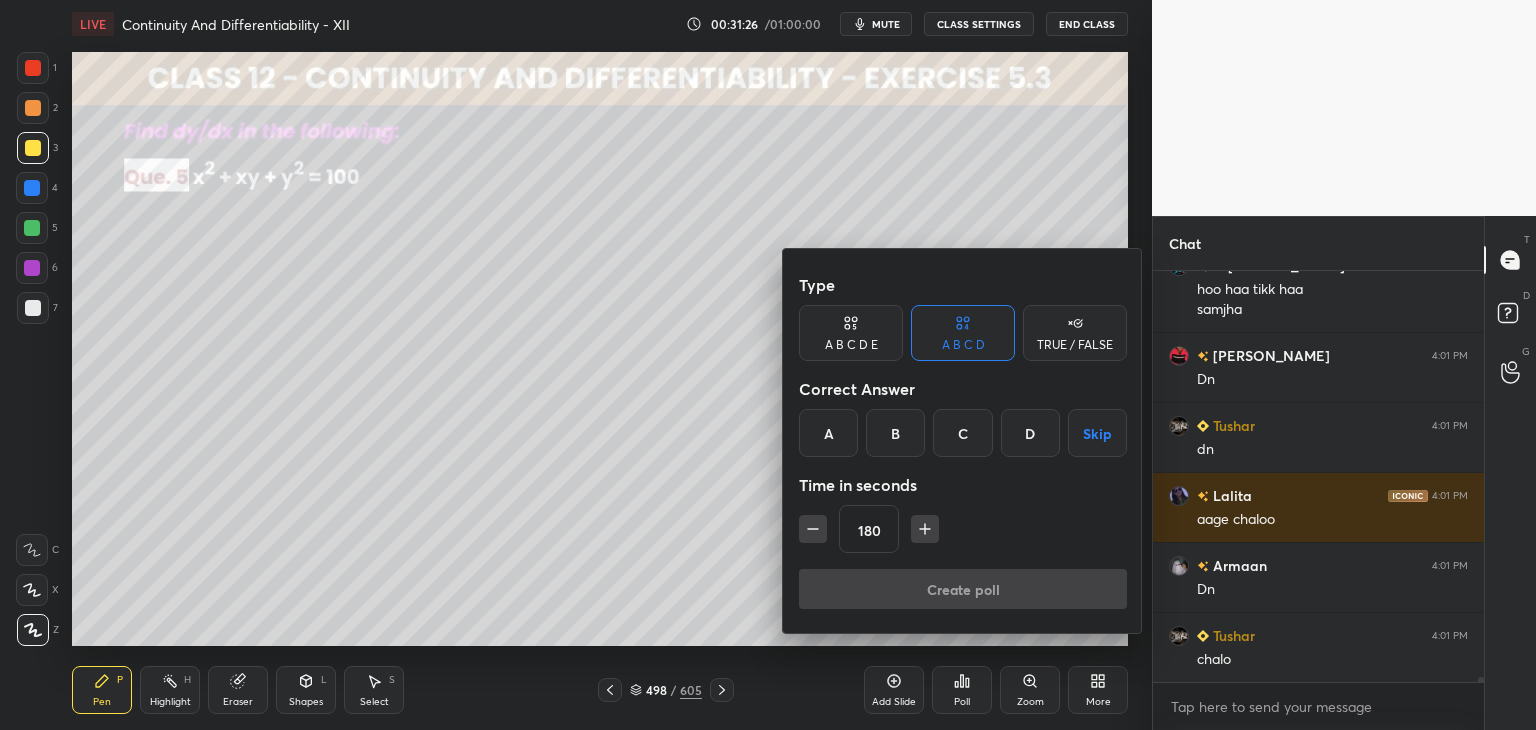 click 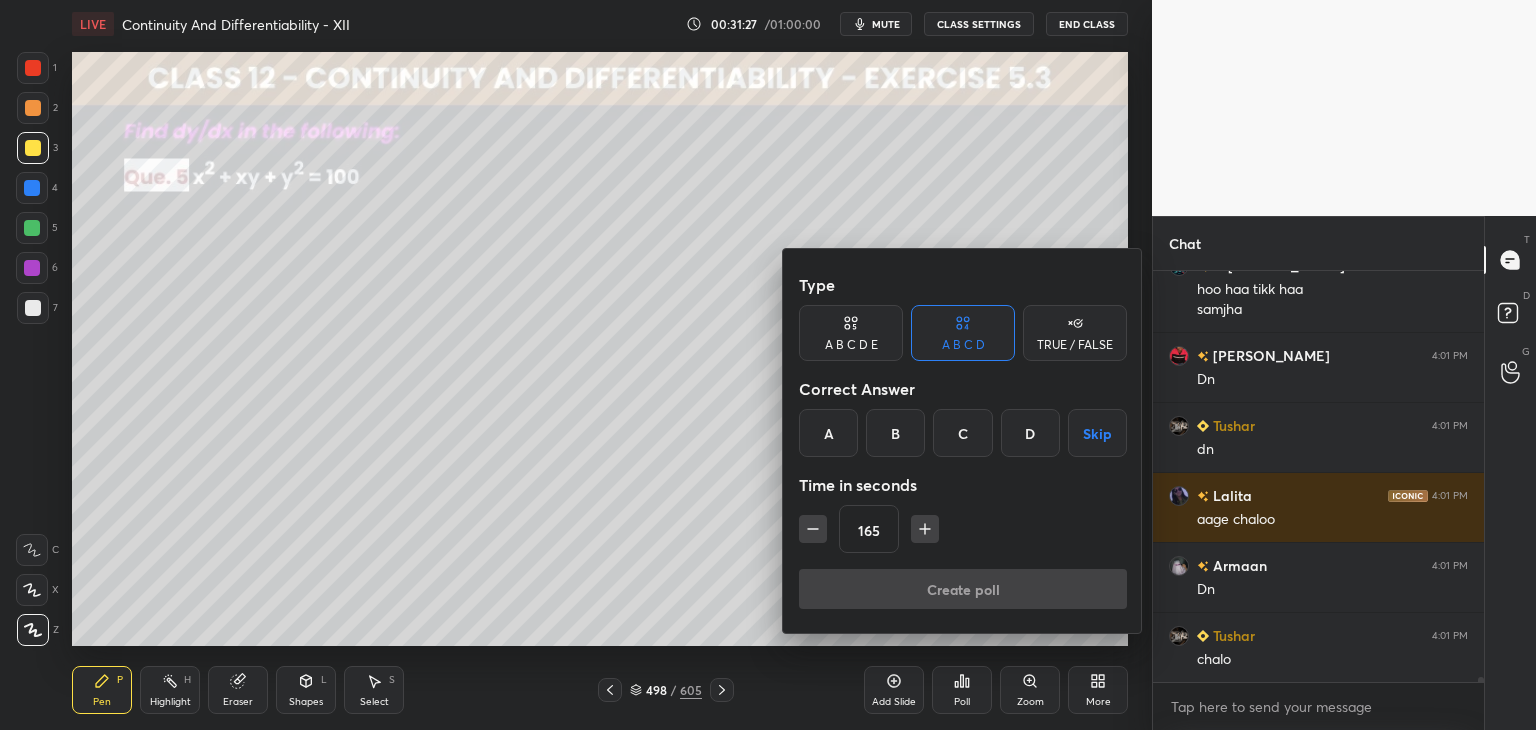 click 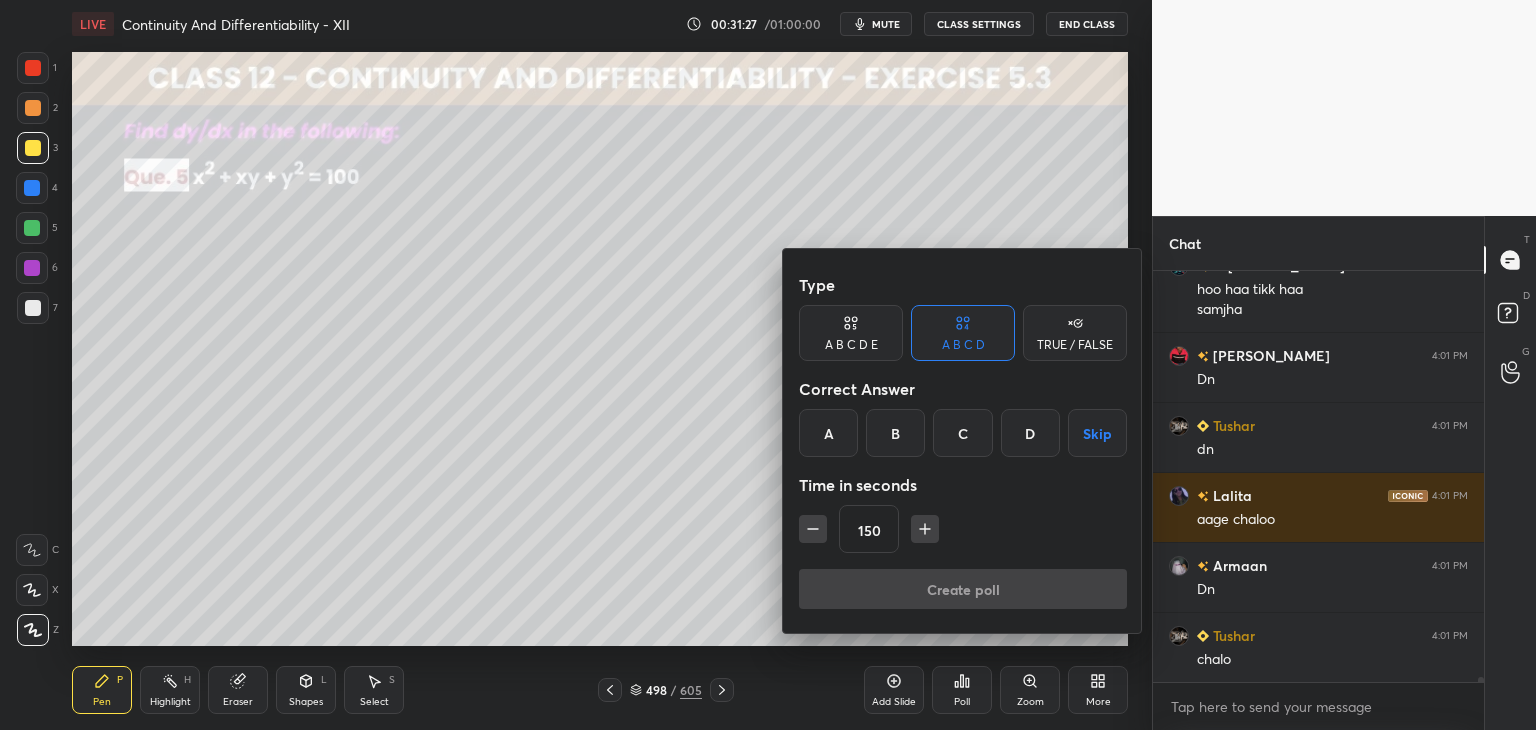 click 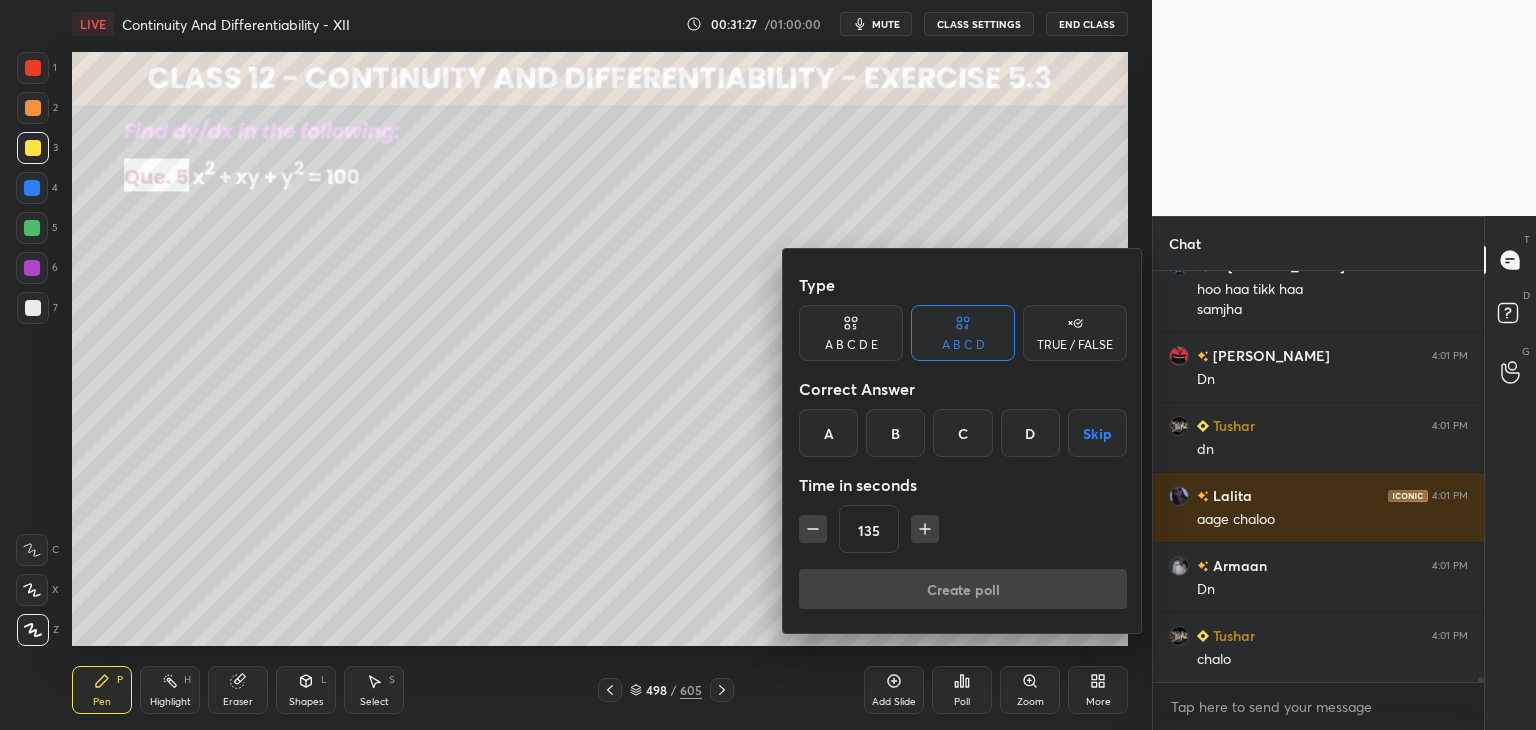 click 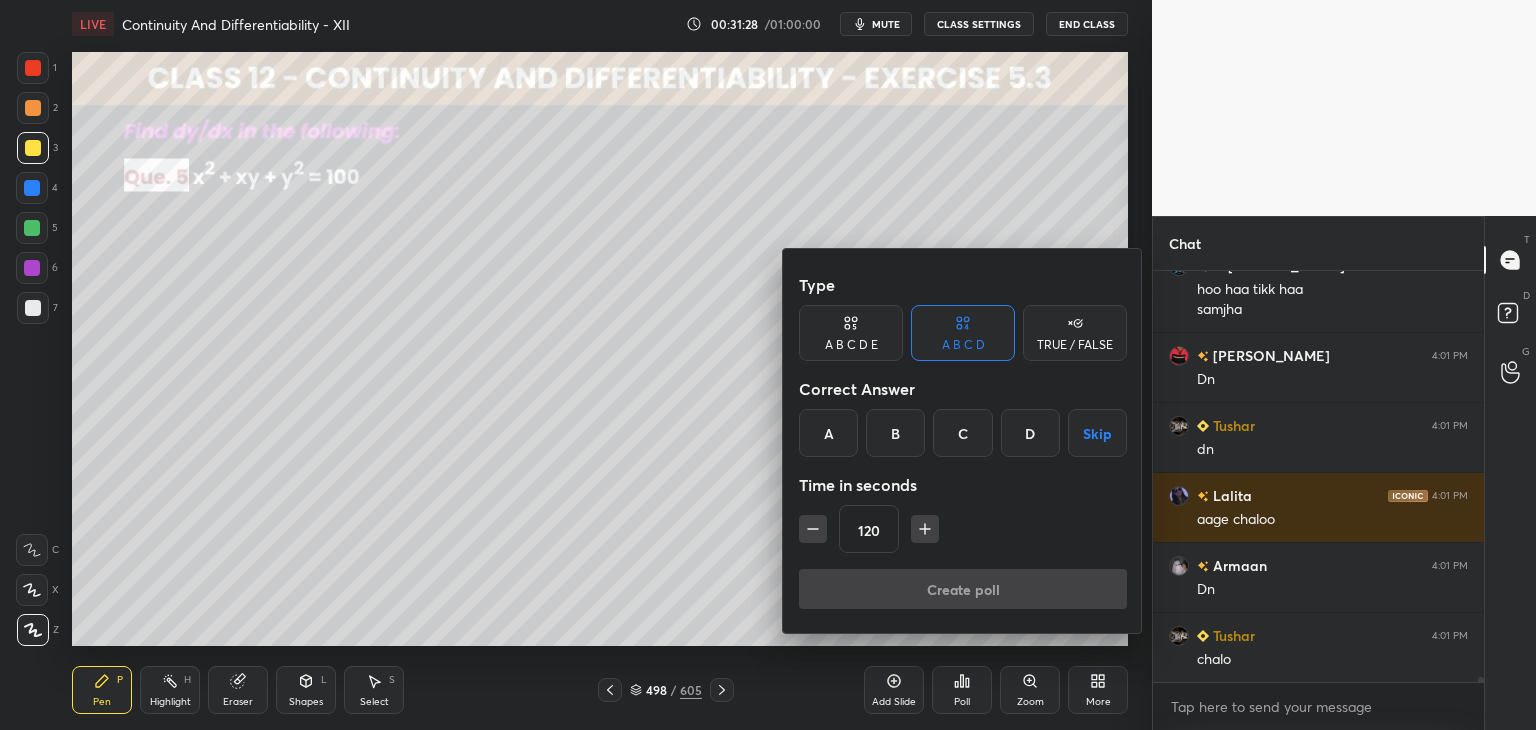click 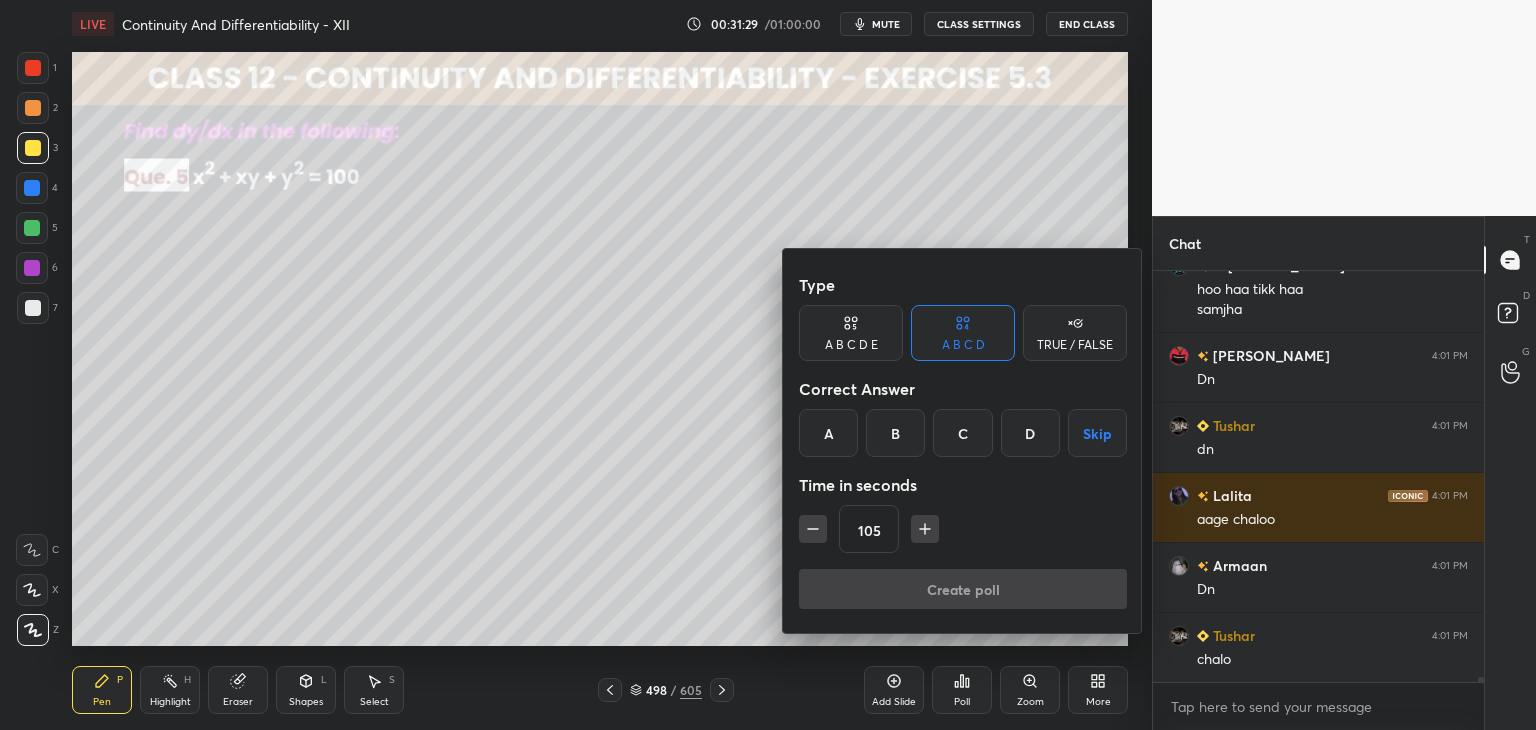 click 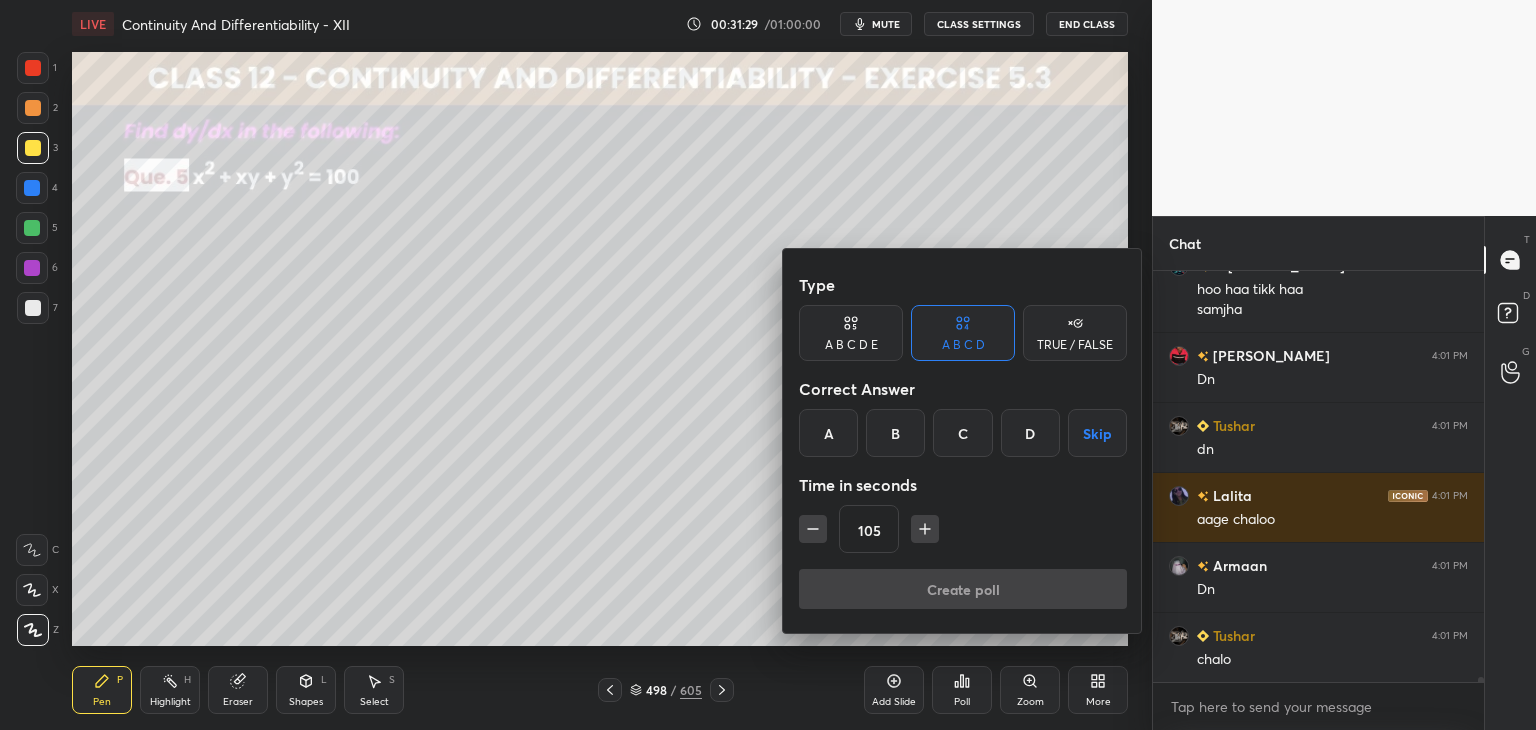 type on "90" 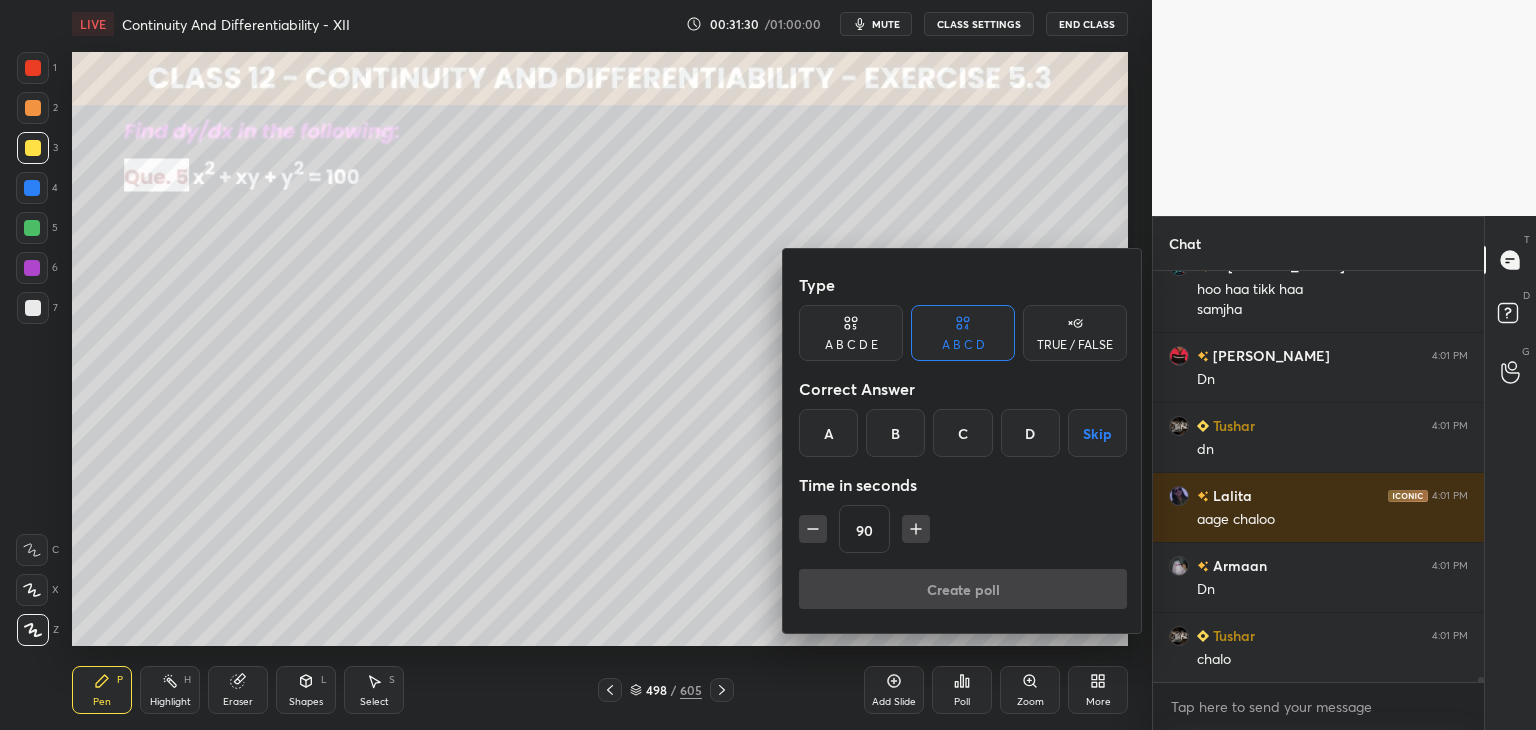 drag, startPoint x: 1092, startPoint y: 434, endPoint x: 1083, endPoint y: 445, distance: 14.21267 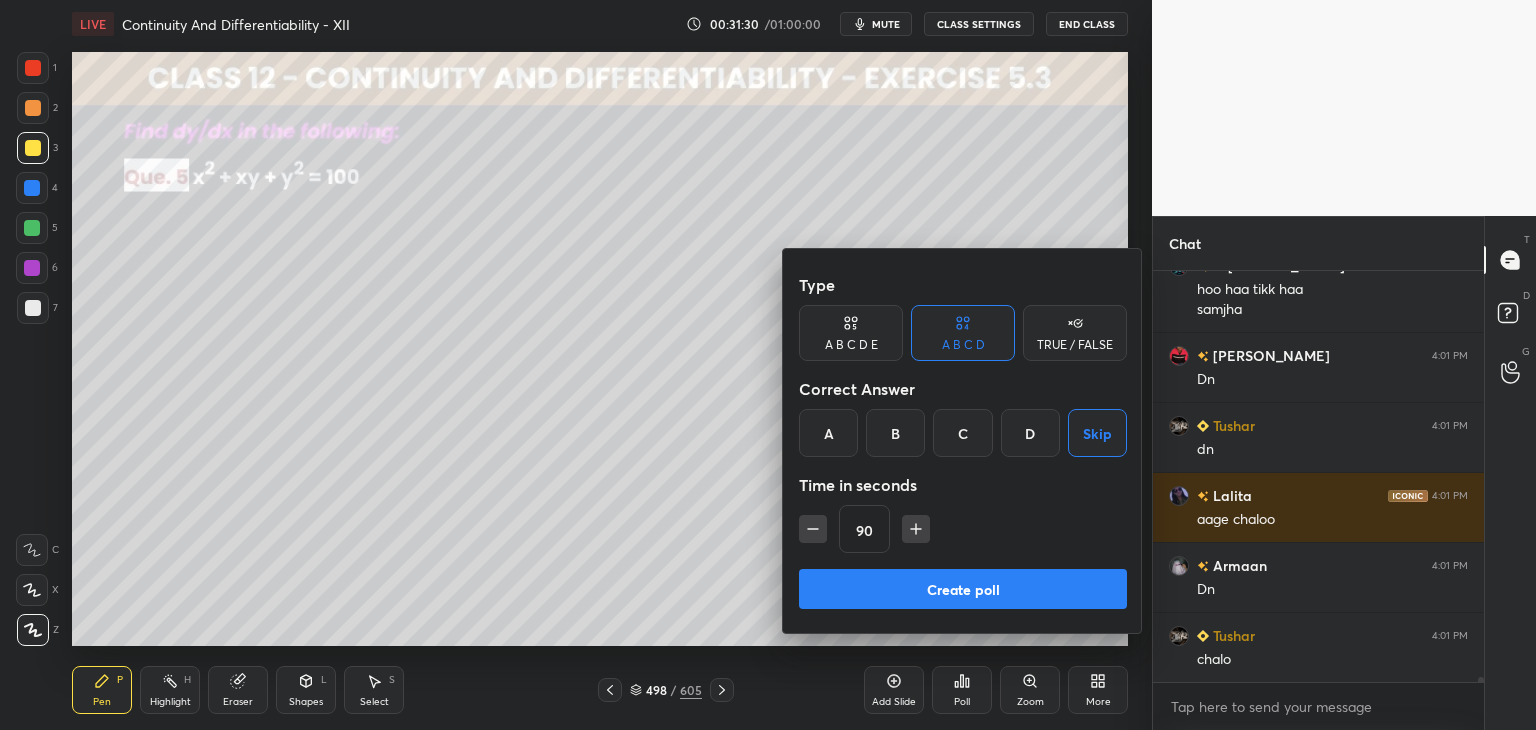 click on "Create poll" at bounding box center [963, 589] 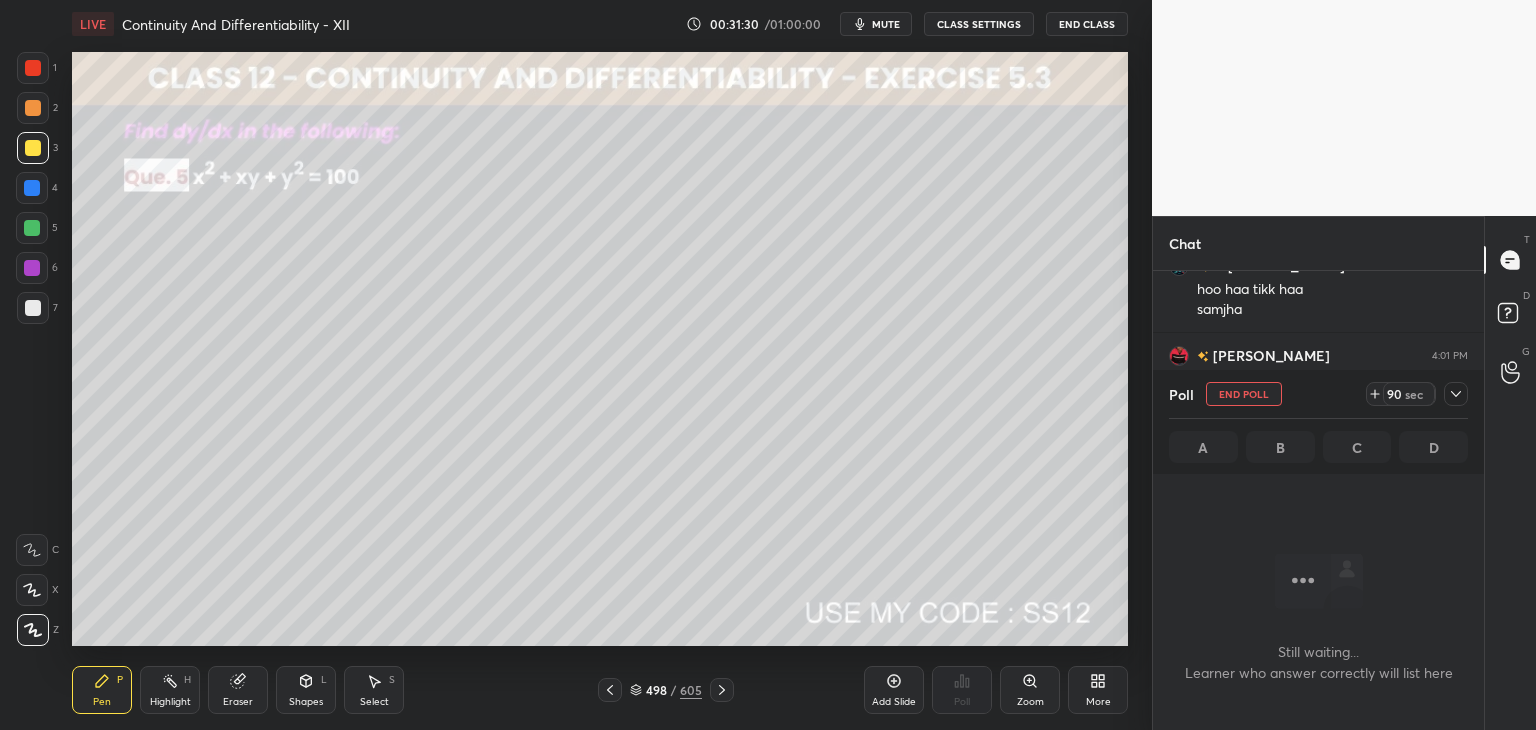 scroll, scrollTop: 6, scrollLeft: 6, axis: both 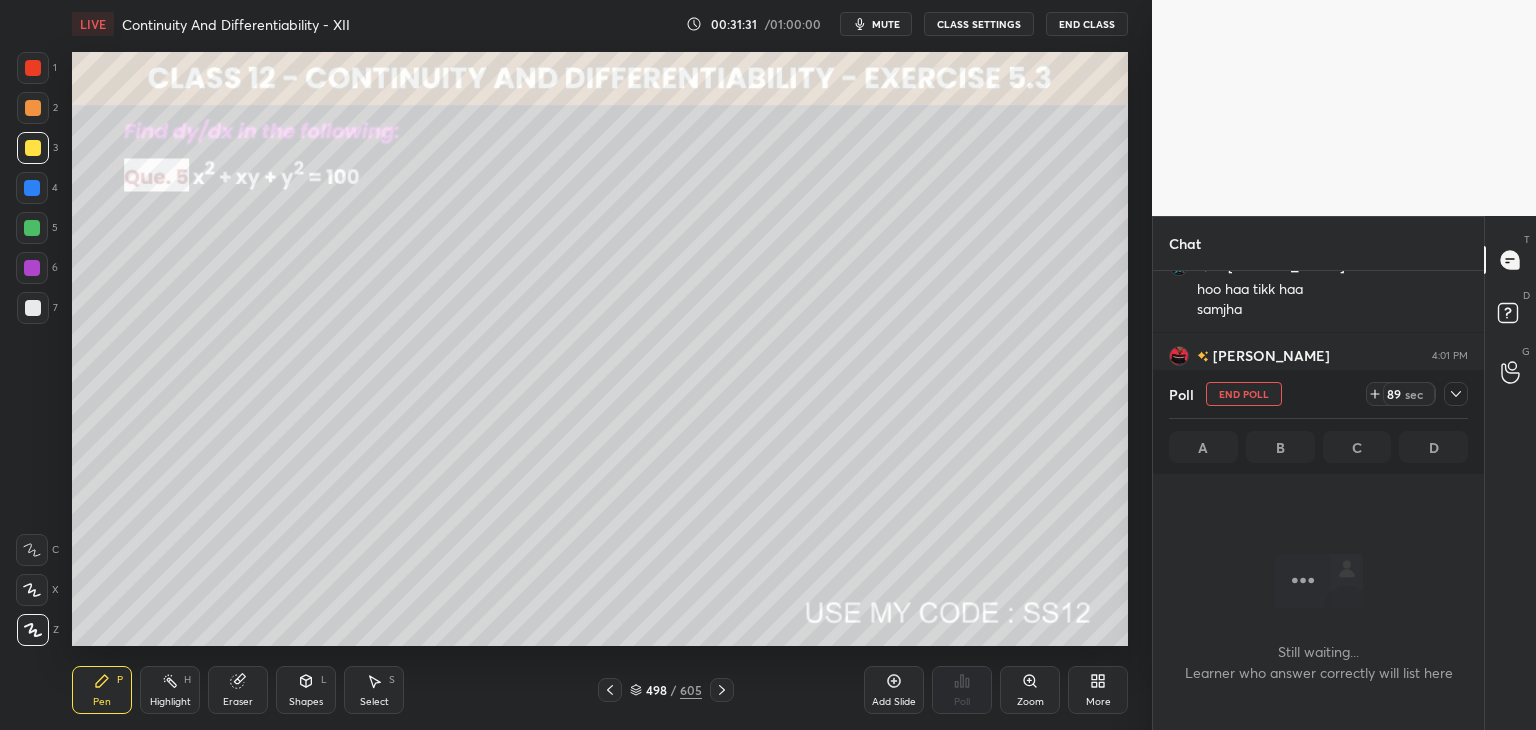 click on "mute" at bounding box center [876, 24] 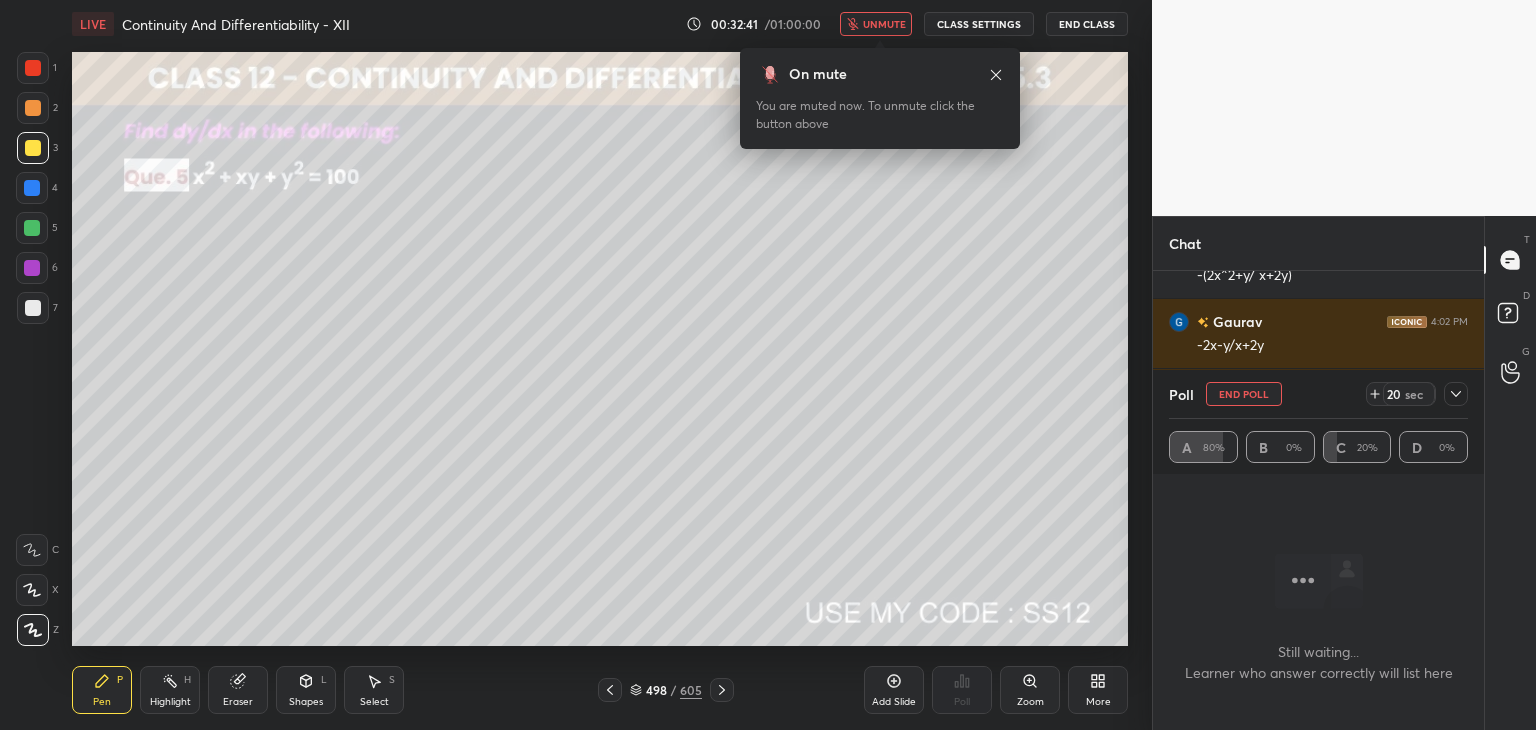 scroll, scrollTop: 34532, scrollLeft: 0, axis: vertical 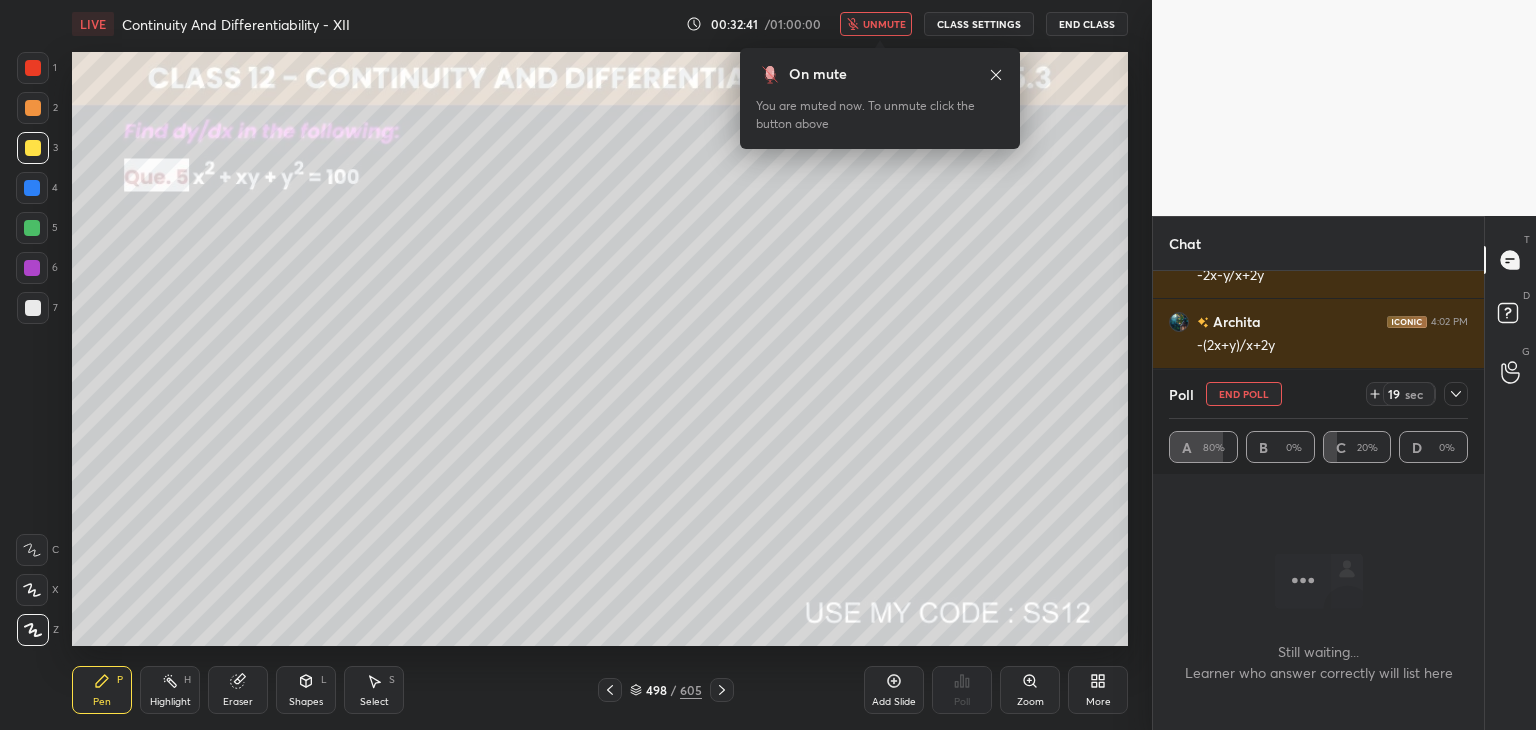 drag, startPoint x: 892, startPoint y: 23, endPoint x: 904, endPoint y: 26, distance: 12.369317 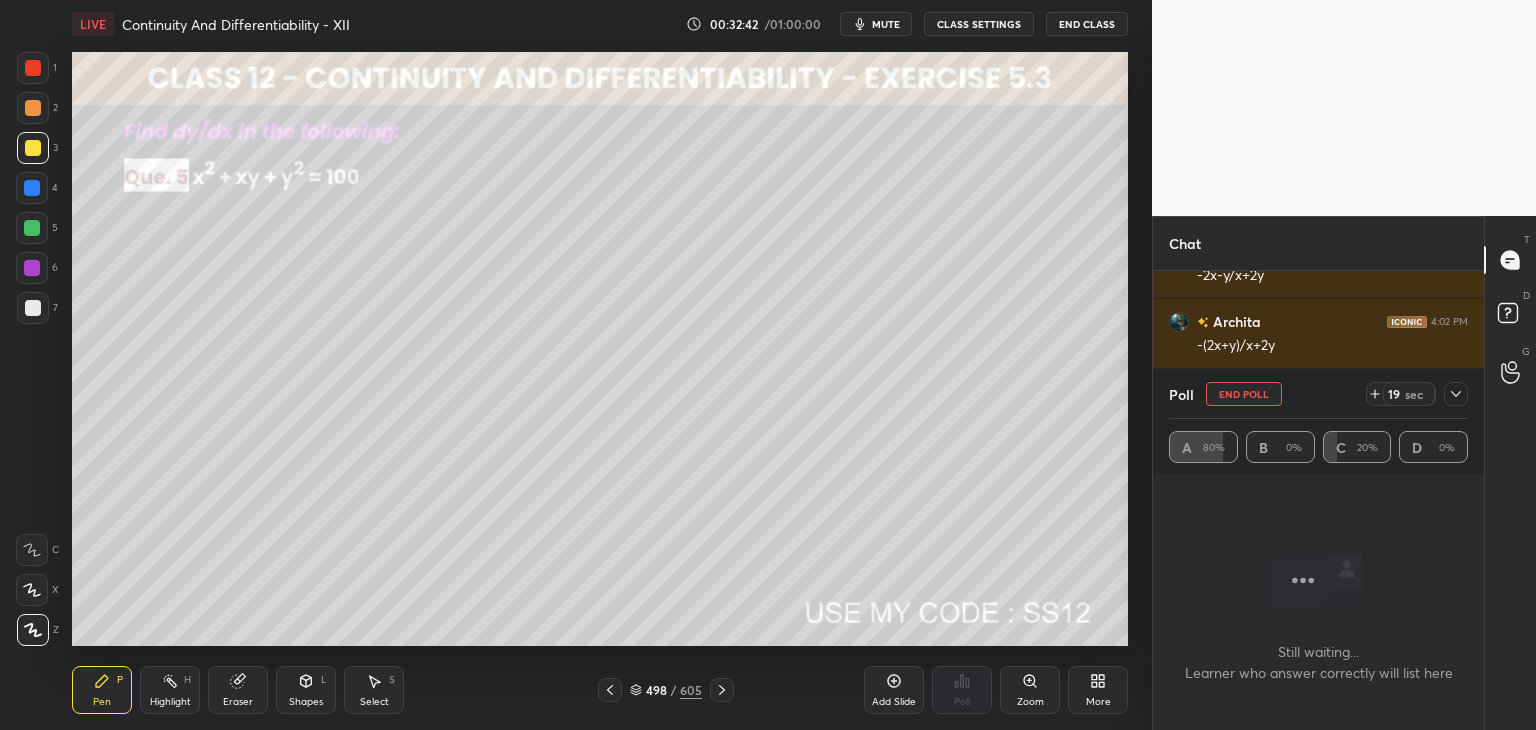 scroll, scrollTop: 34602, scrollLeft: 0, axis: vertical 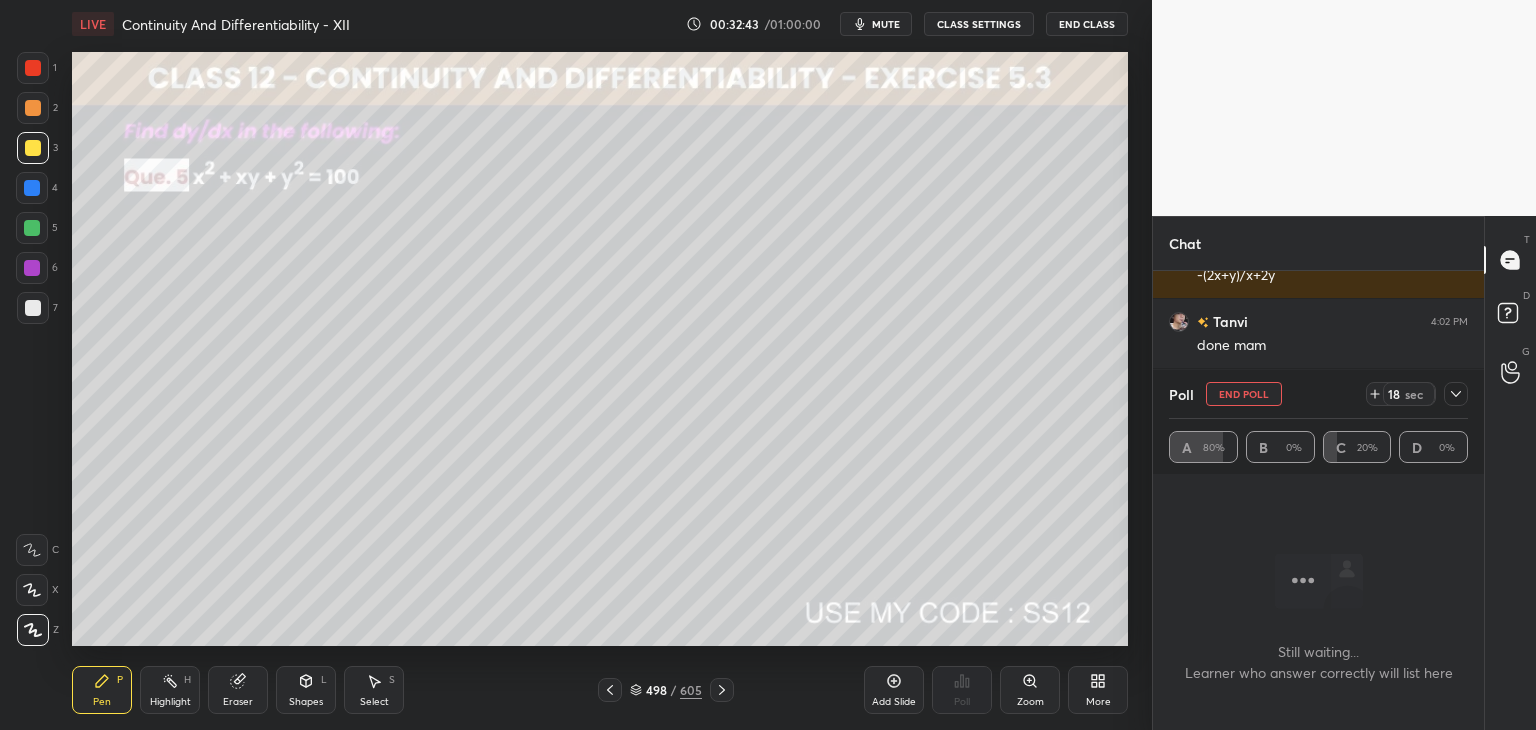 click 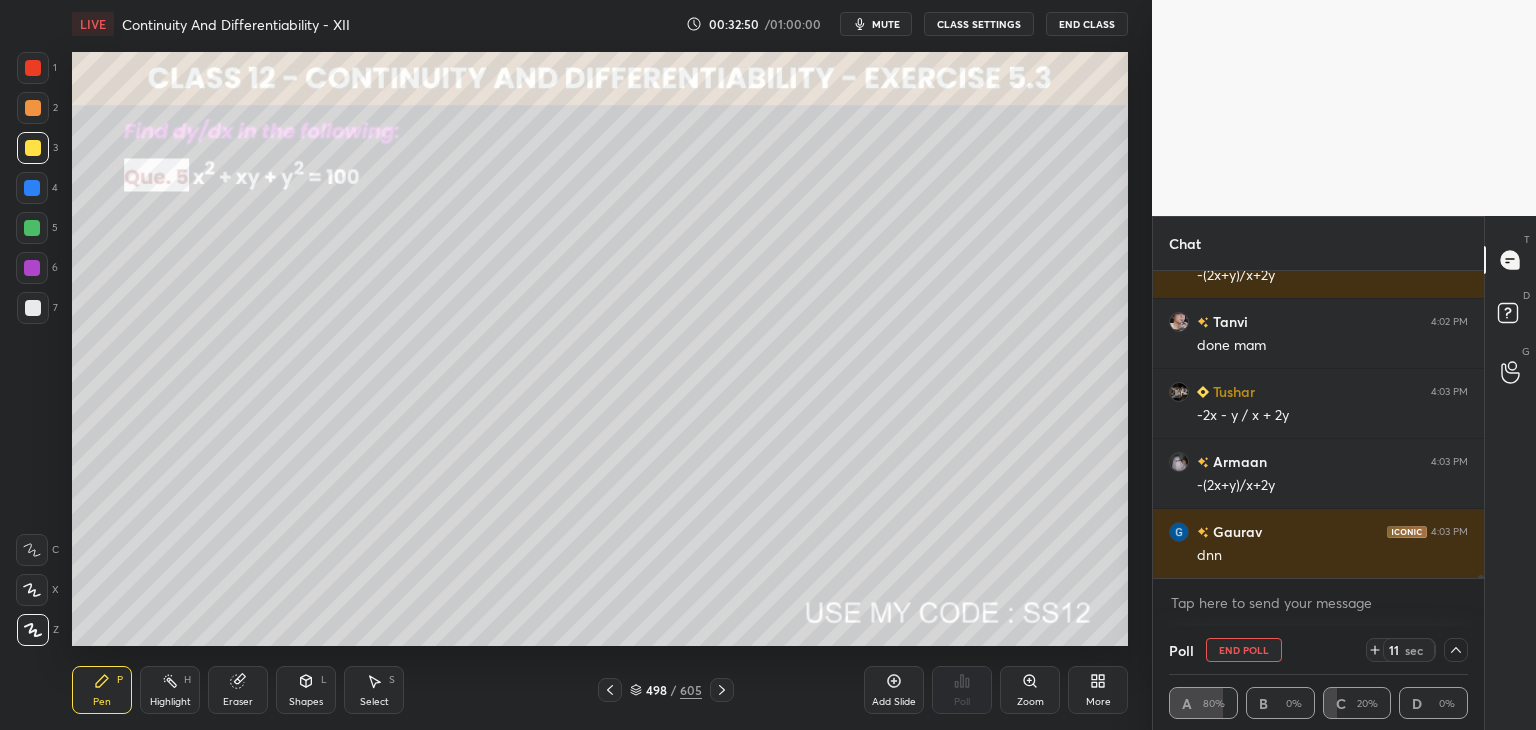 scroll, scrollTop: 34672, scrollLeft: 0, axis: vertical 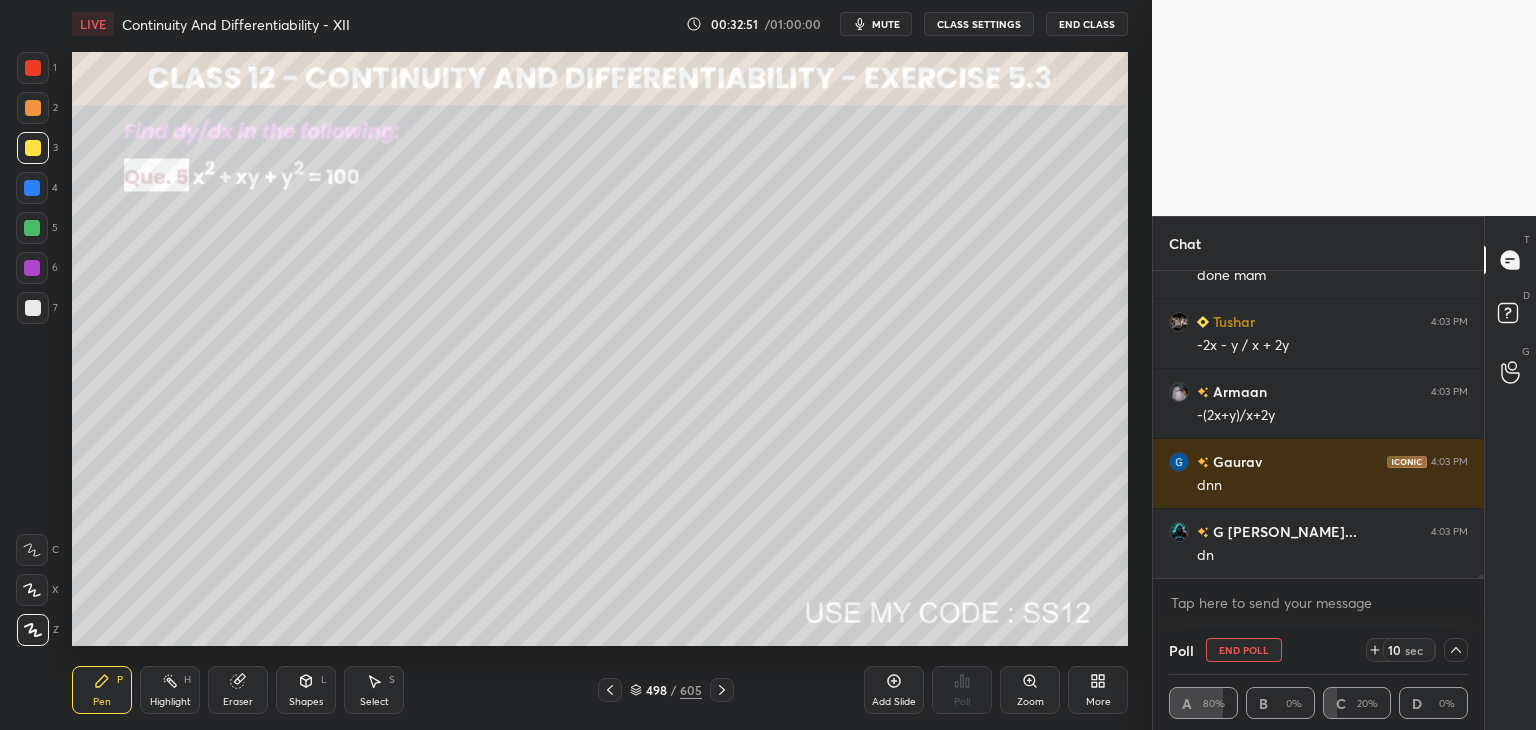 click on "End Poll" at bounding box center (1244, 650) 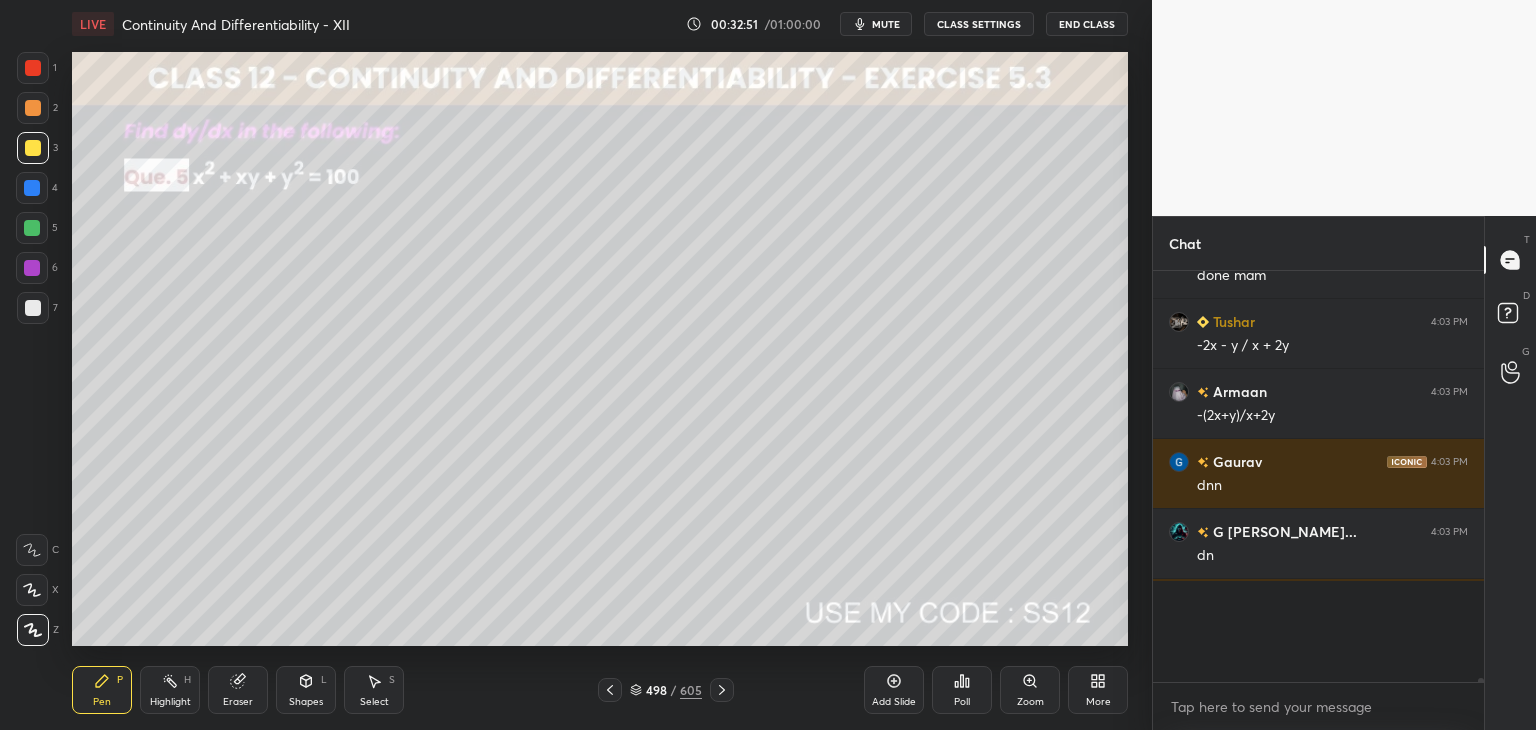 scroll, scrollTop: 34737, scrollLeft: 0, axis: vertical 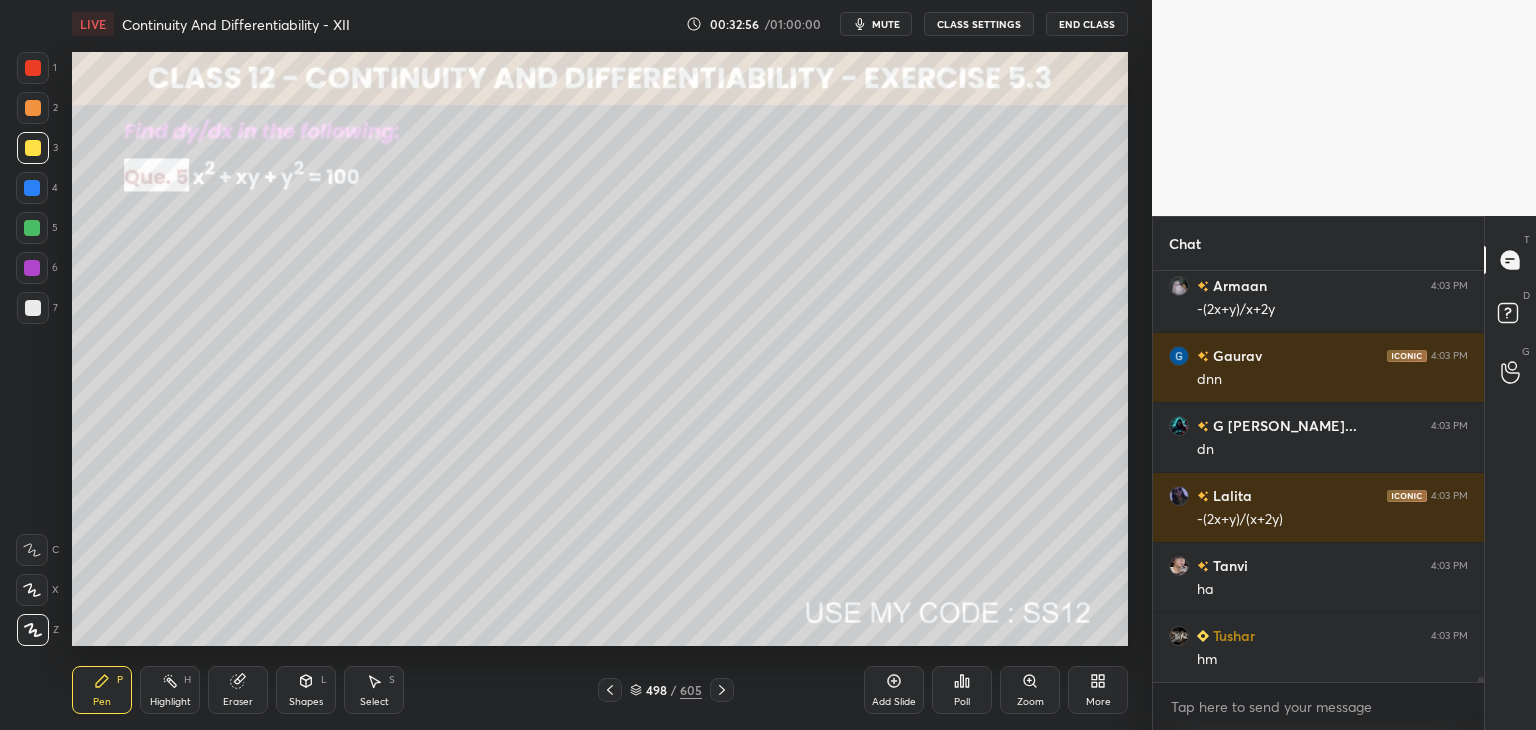 click at bounding box center [33, 148] 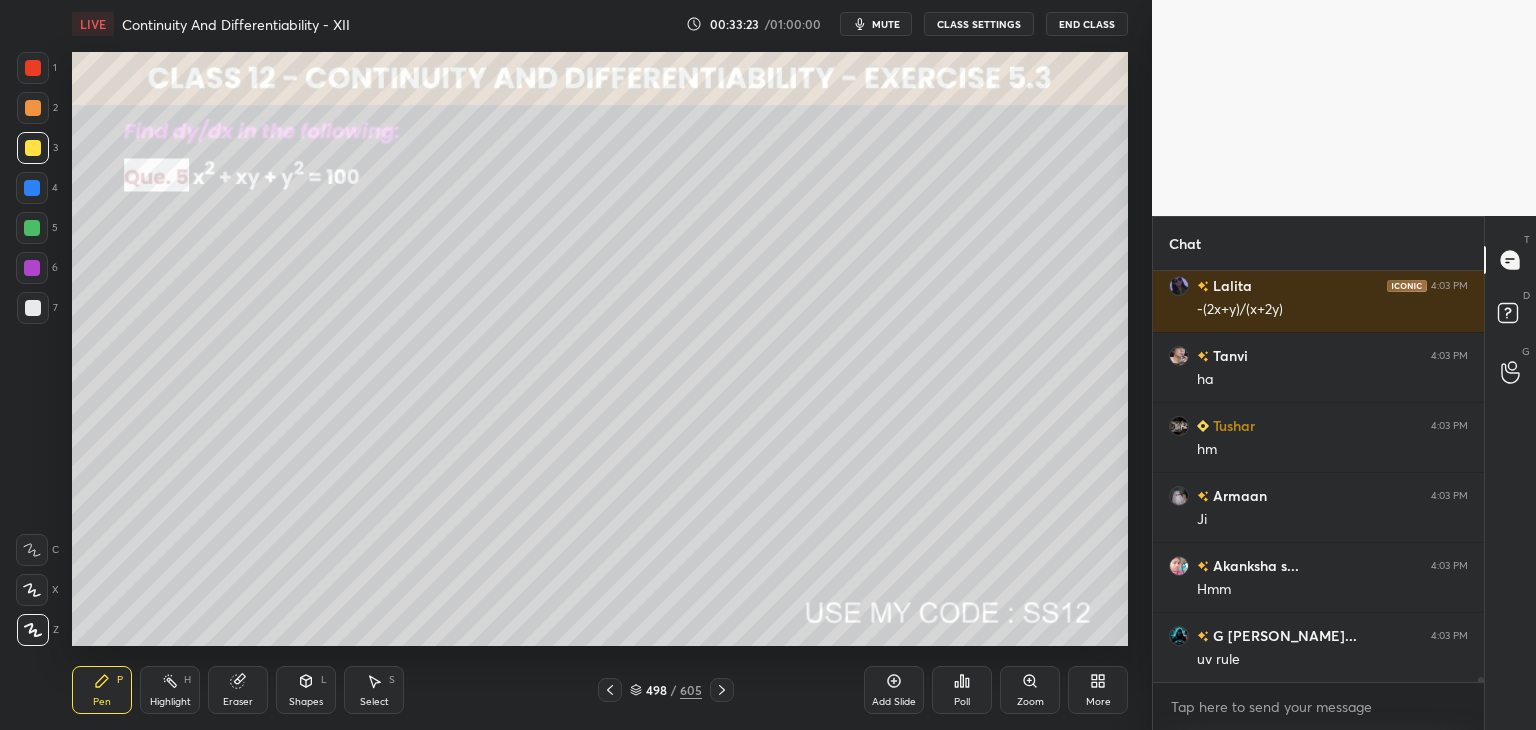 scroll, scrollTop: 35058, scrollLeft: 0, axis: vertical 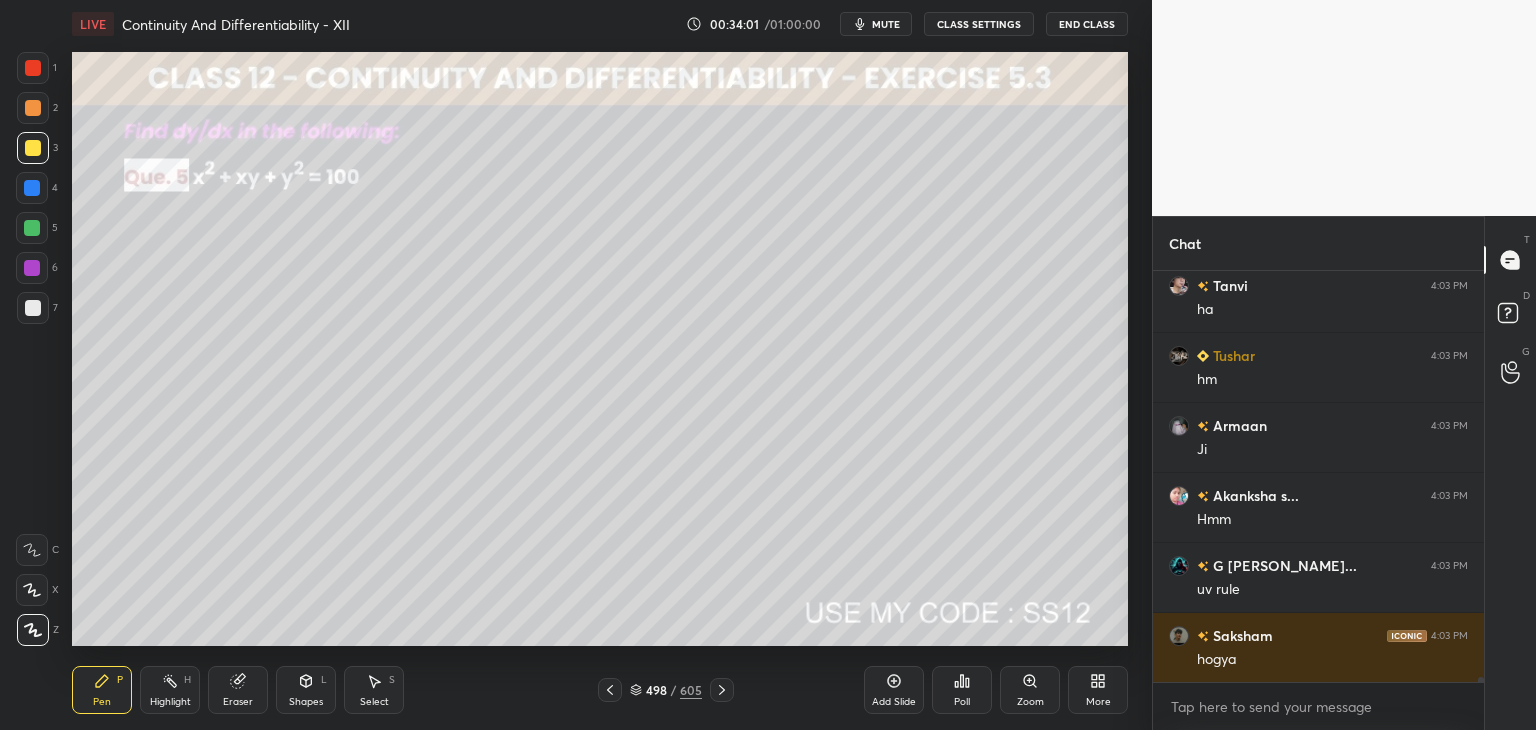 click on "Select S" at bounding box center [374, 690] 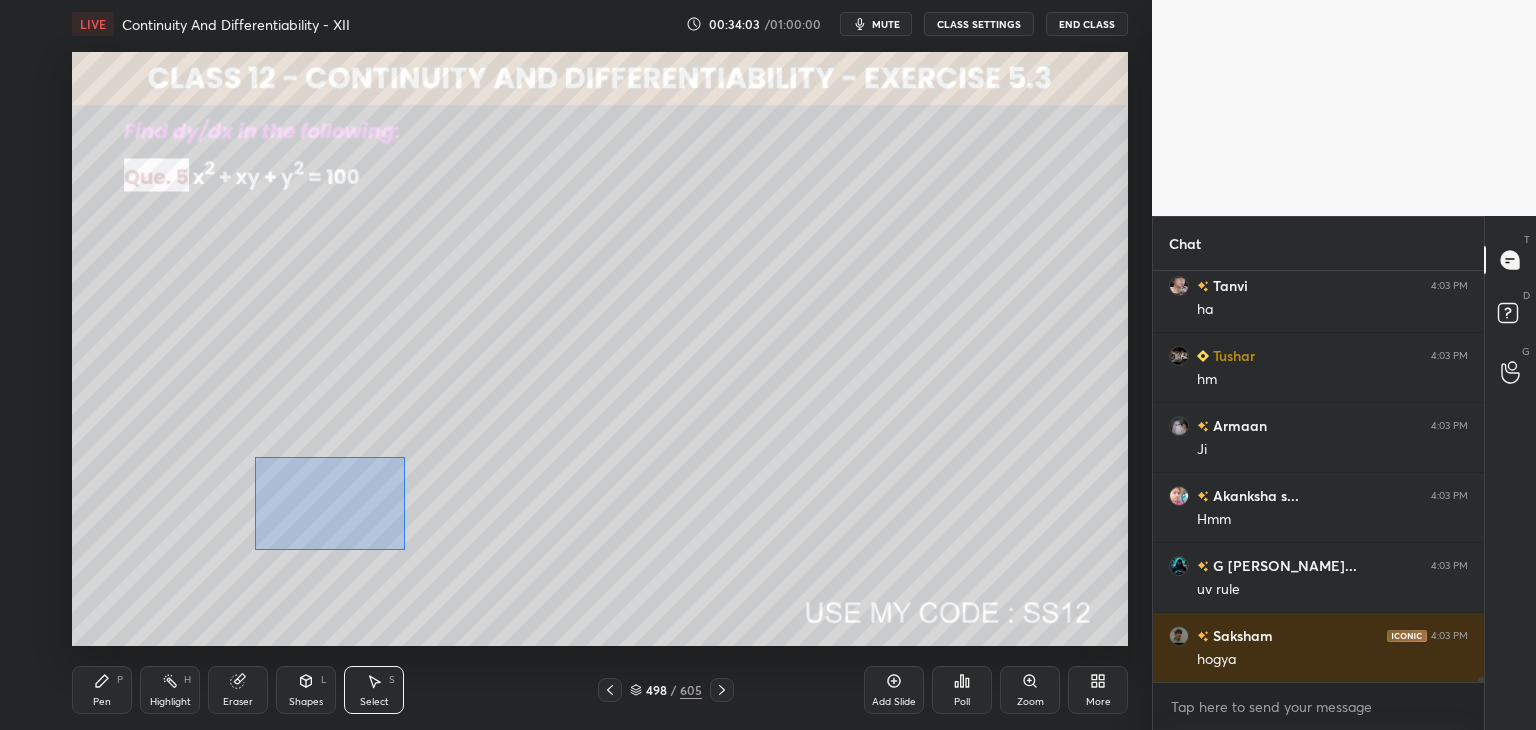 drag, startPoint x: 257, startPoint y: 464, endPoint x: 402, endPoint y: 547, distance: 167.07483 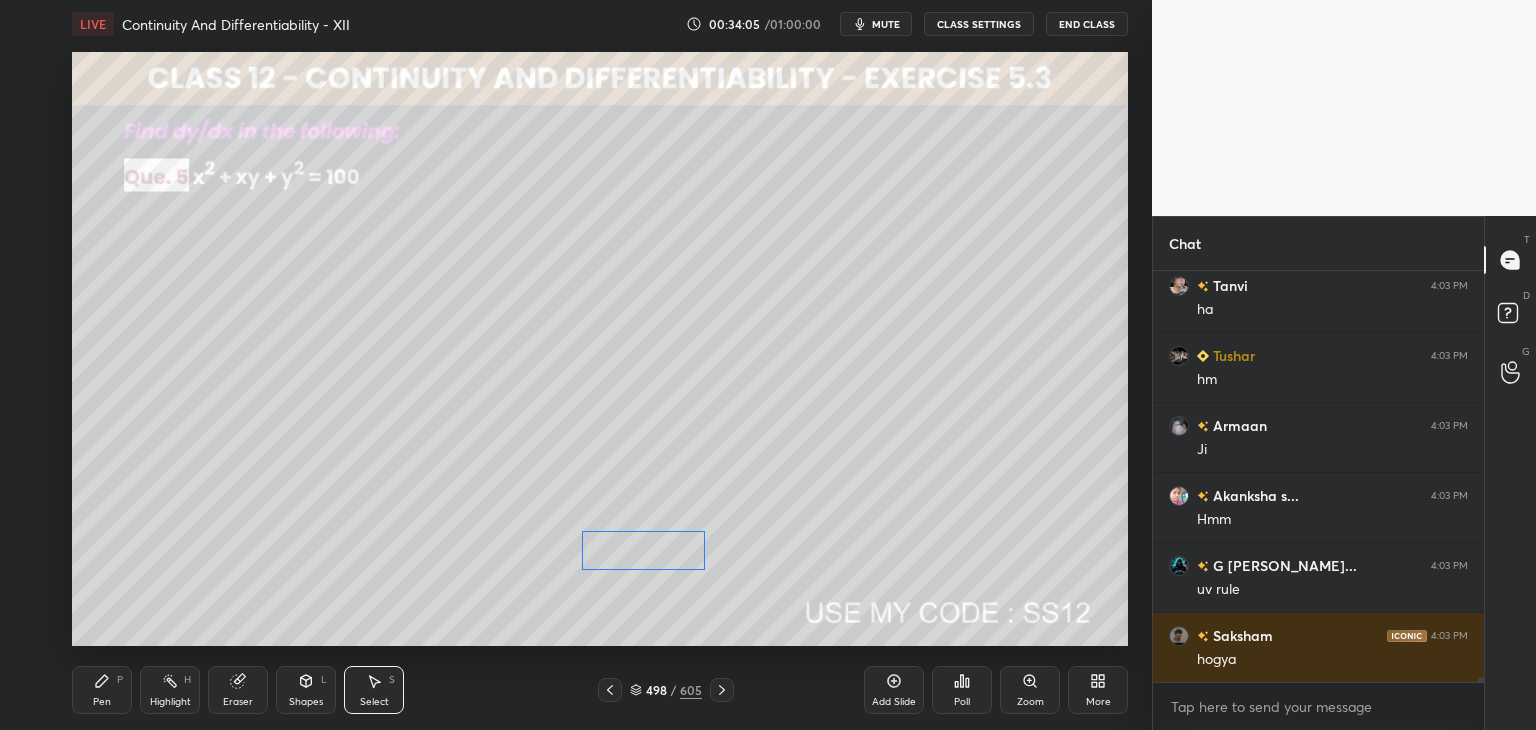 drag, startPoint x: 339, startPoint y: 505, endPoint x: 637, endPoint y: 541, distance: 300.16663 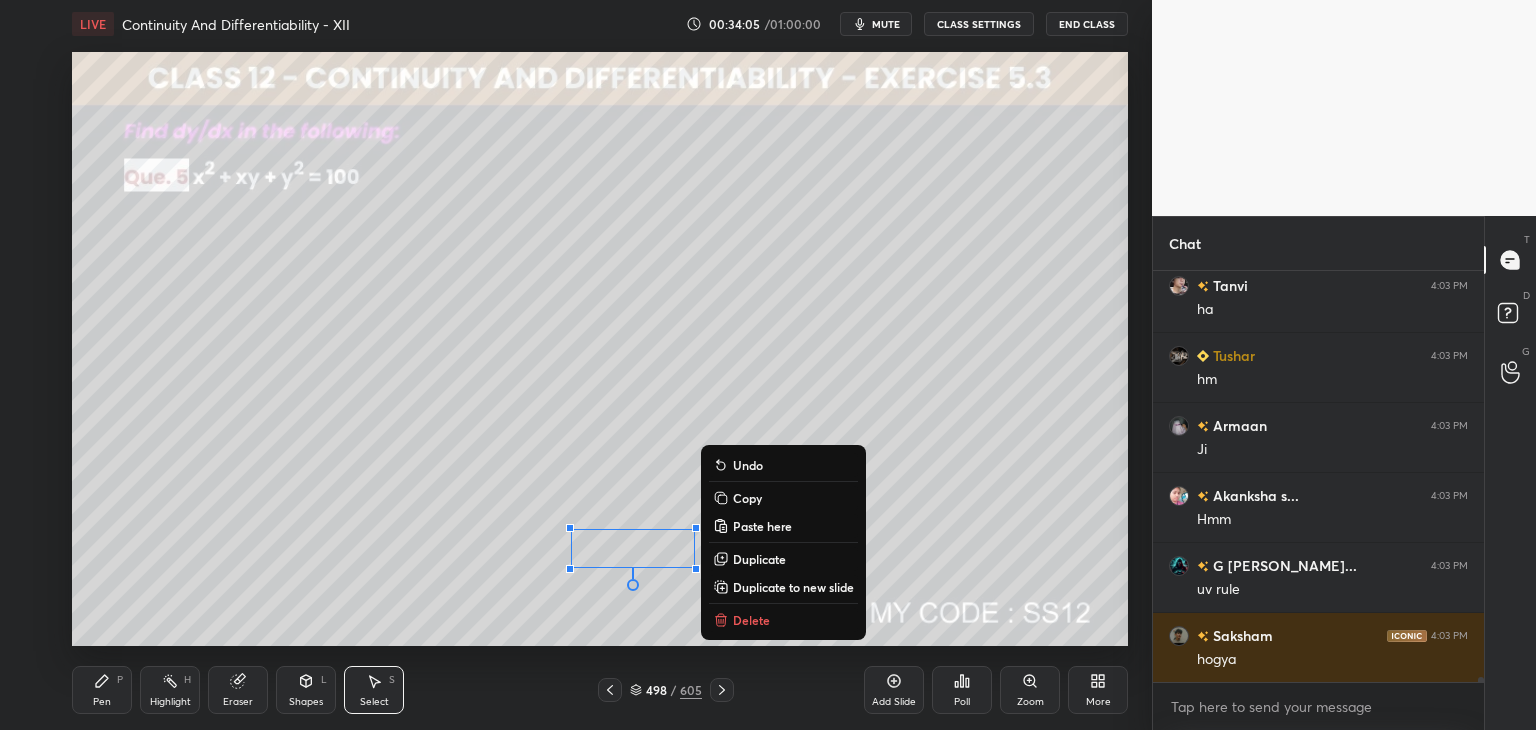 click on "0 ° Undo Copy Paste here Duplicate Duplicate to new slide Delete" at bounding box center (600, 349) 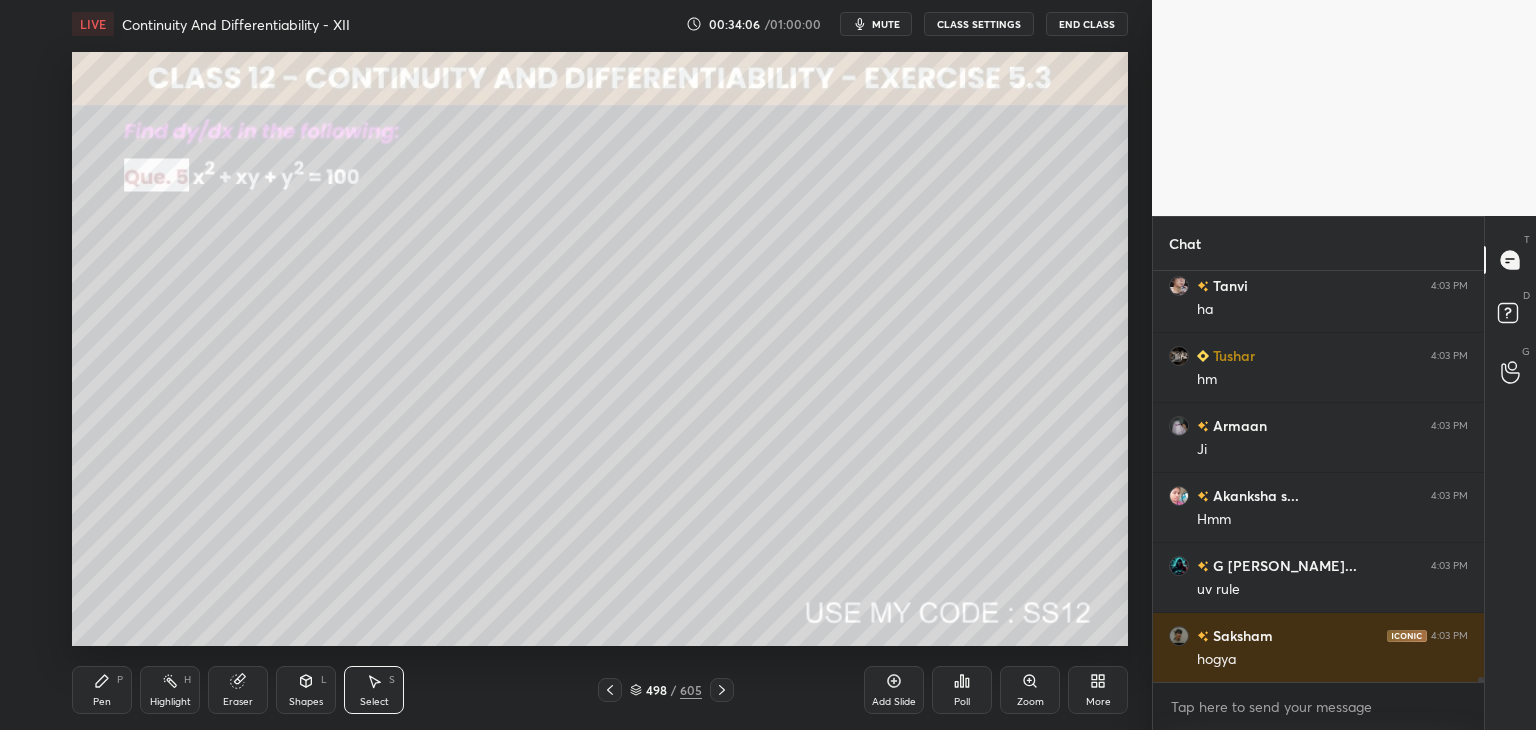 drag, startPoint x: 91, startPoint y: 707, endPoint x: 100, endPoint y: 694, distance: 15.811388 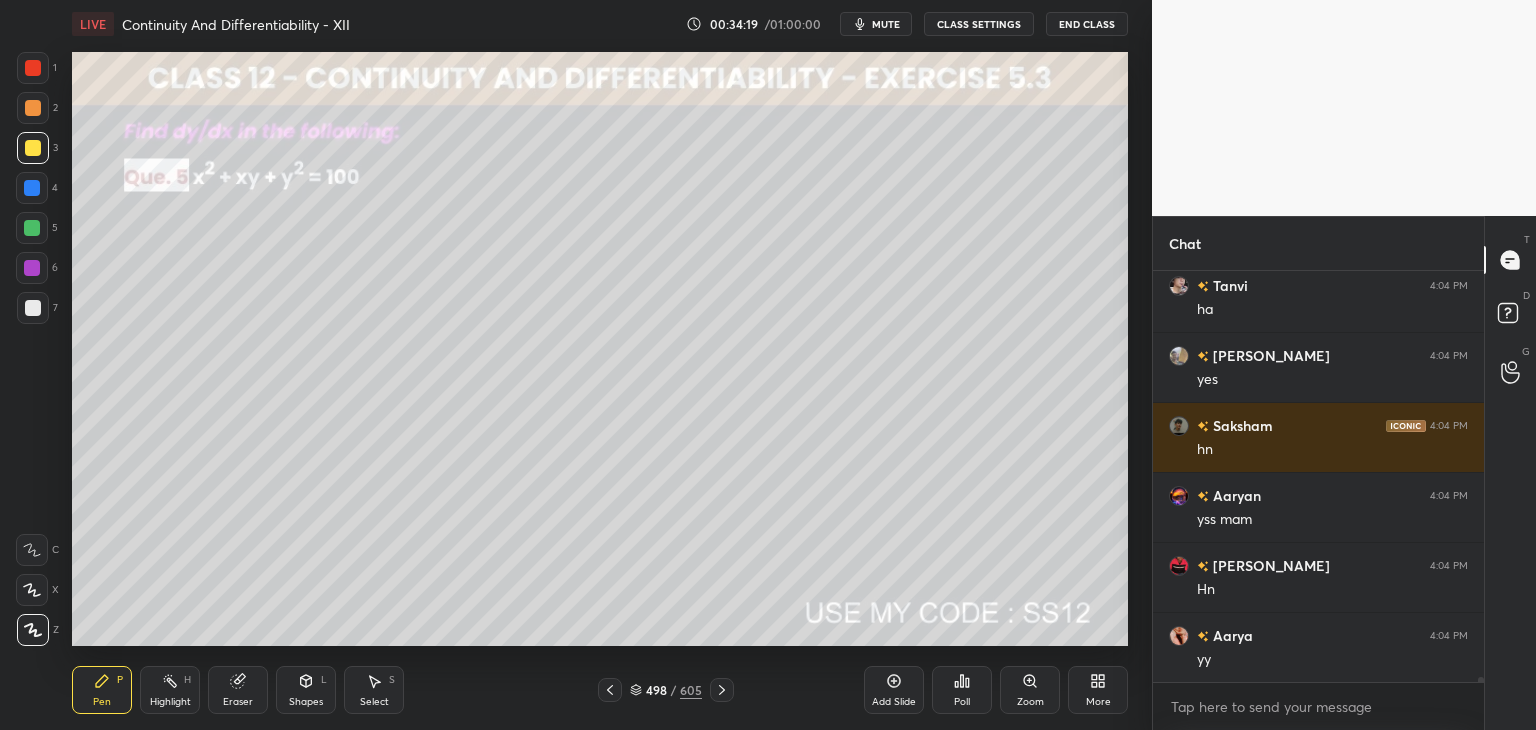 scroll, scrollTop: 35898, scrollLeft: 0, axis: vertical 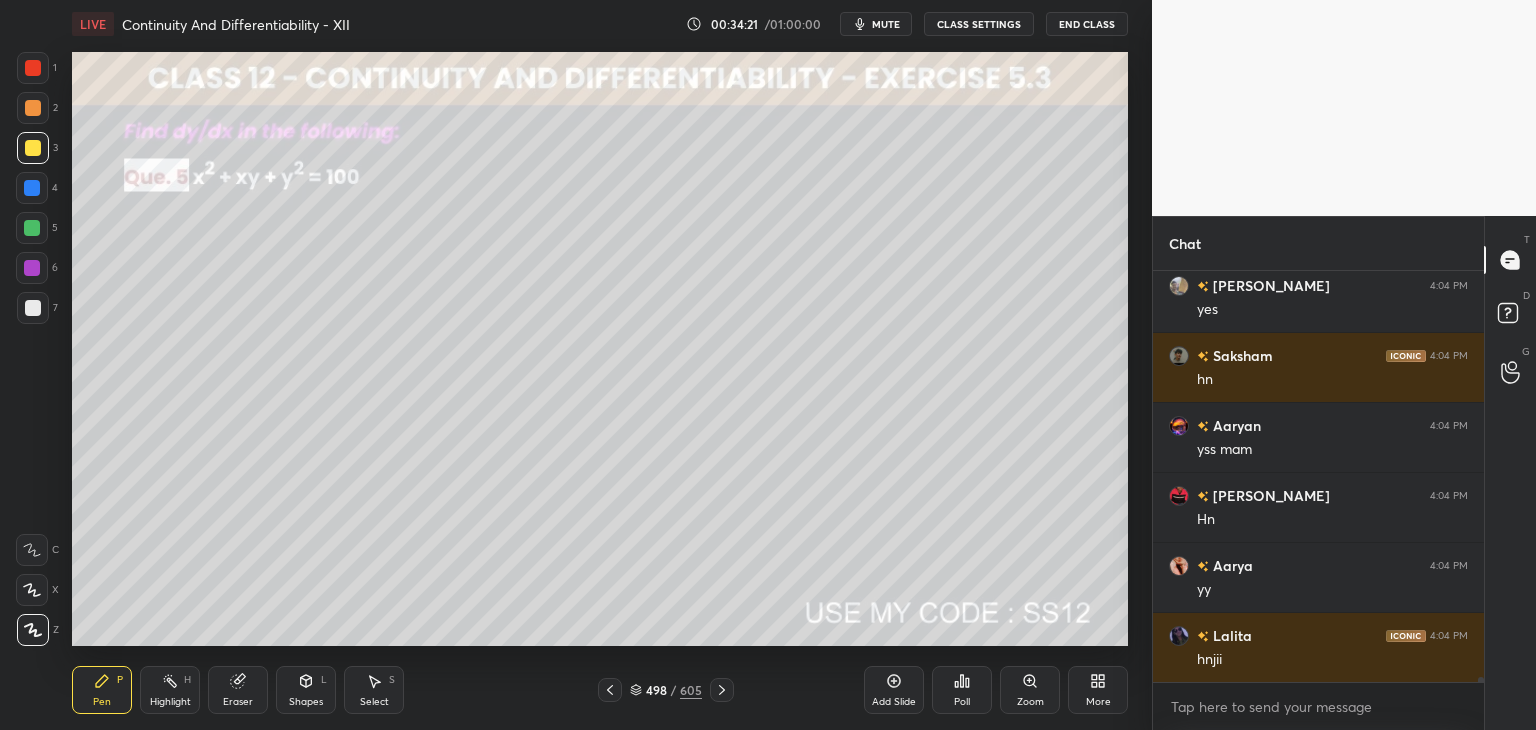 click on "498 / 605" at bounding box center (666, 690) 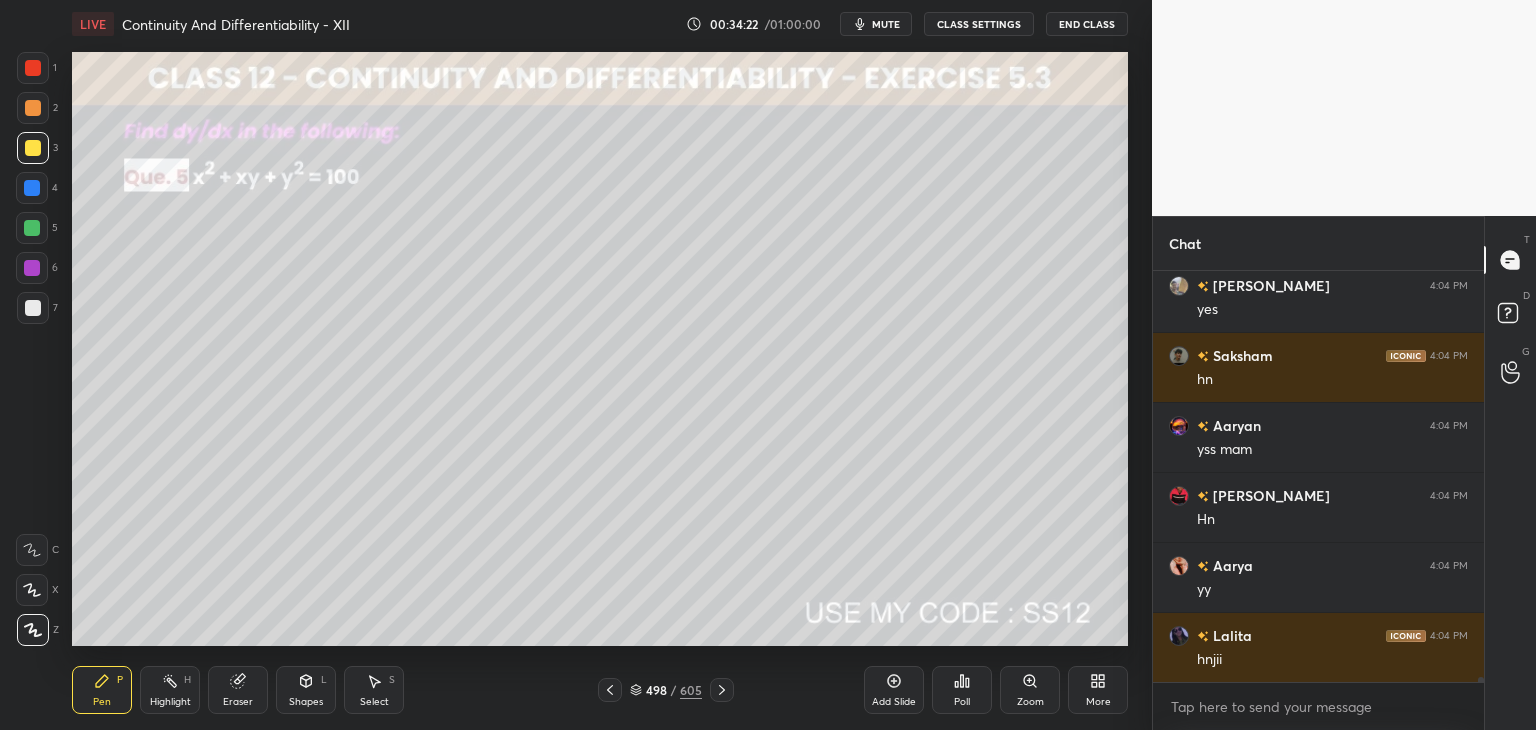 click 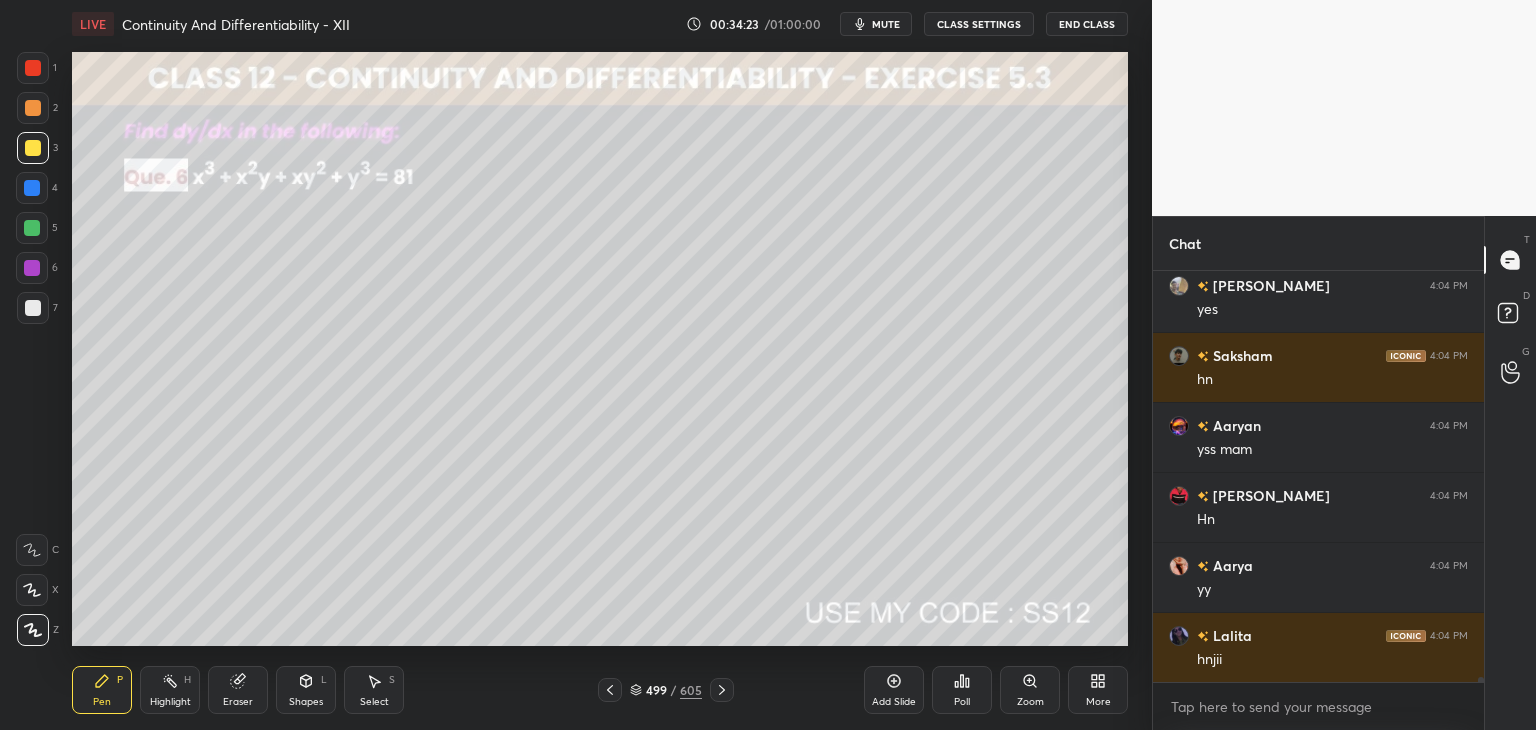drag, startPoint x: 882, startPoint y: 23, endPoint x: 896, endPoint y: 42, distance: 23.600847 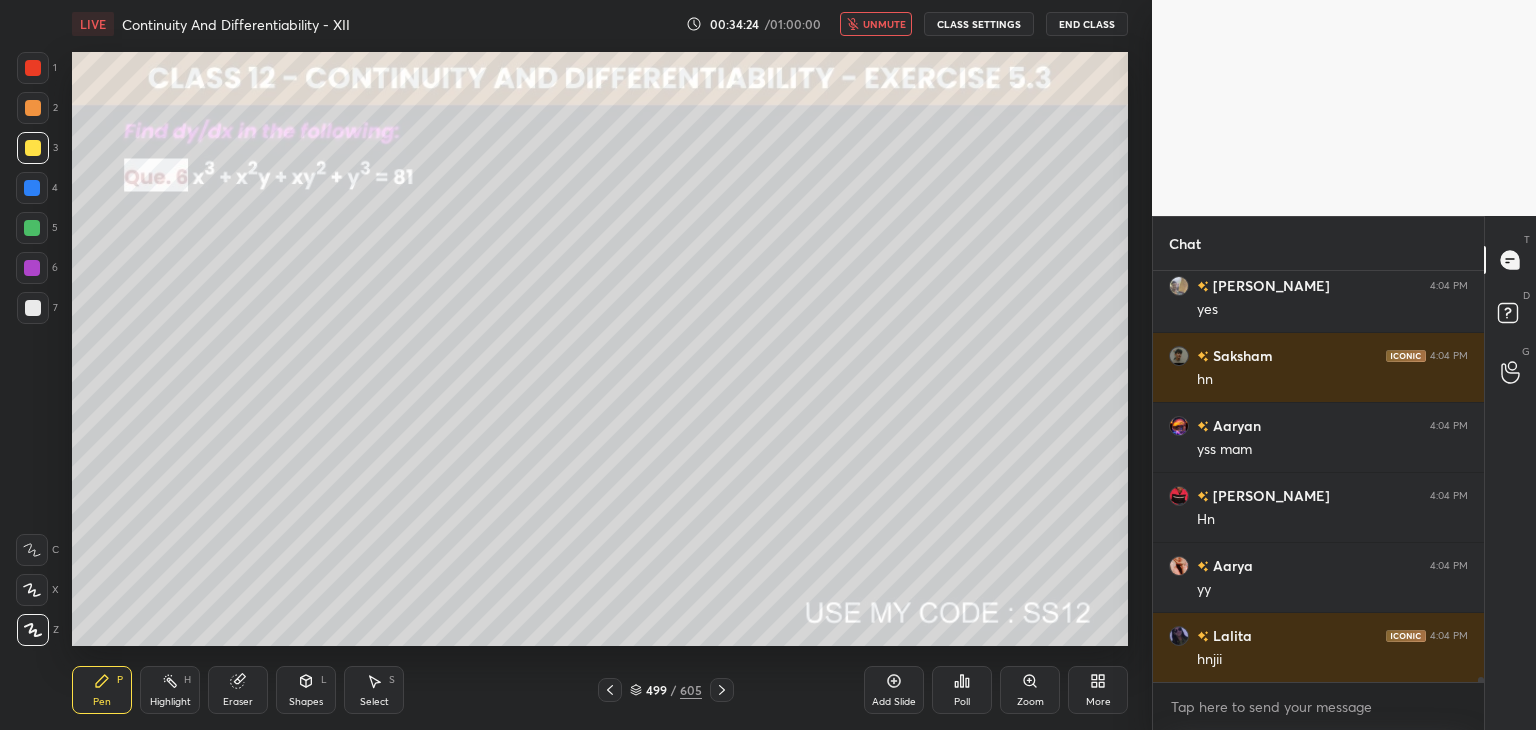 scroll, scrollTop: 35968, scrollLeft: 0, axis: vertical 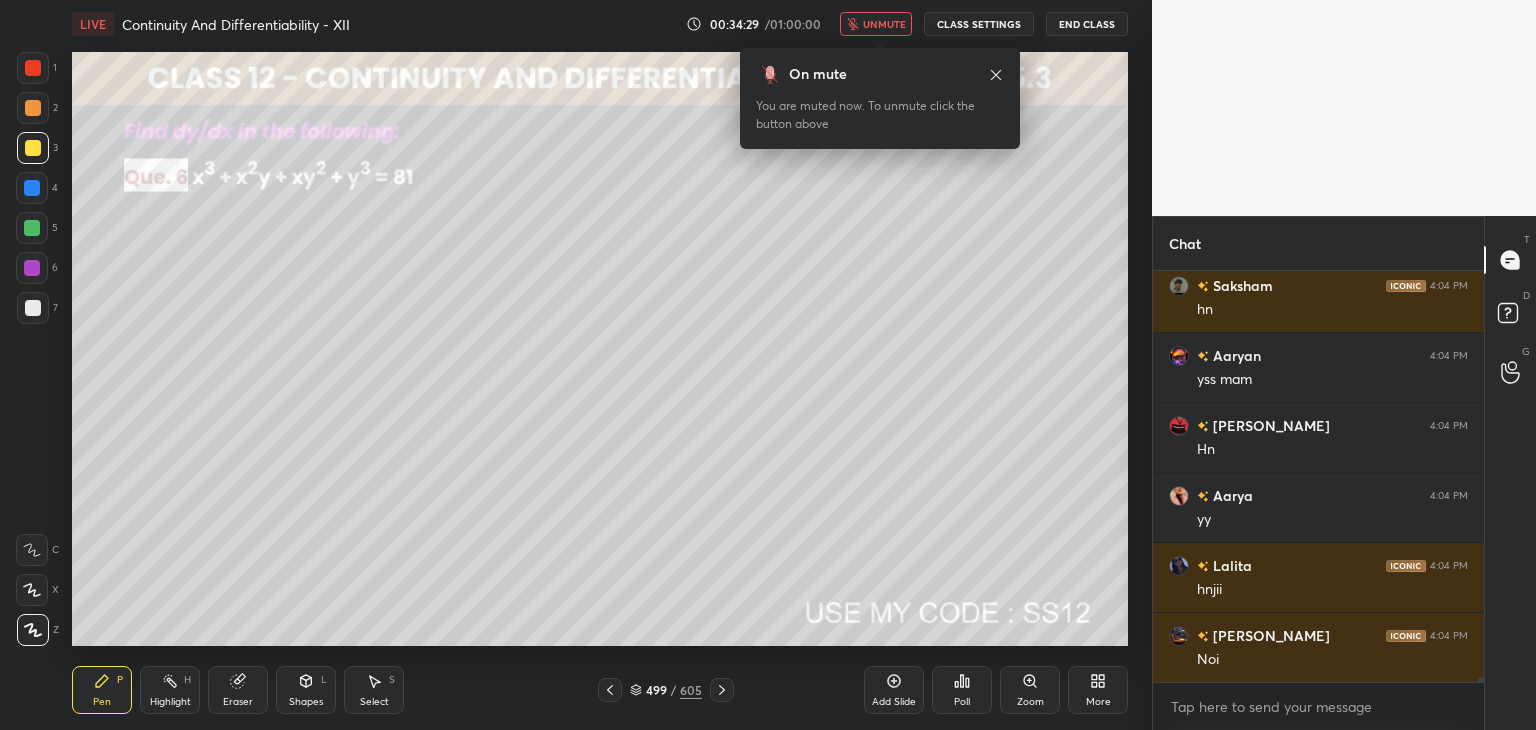click on "unmute" at bounding box center [884, 24] 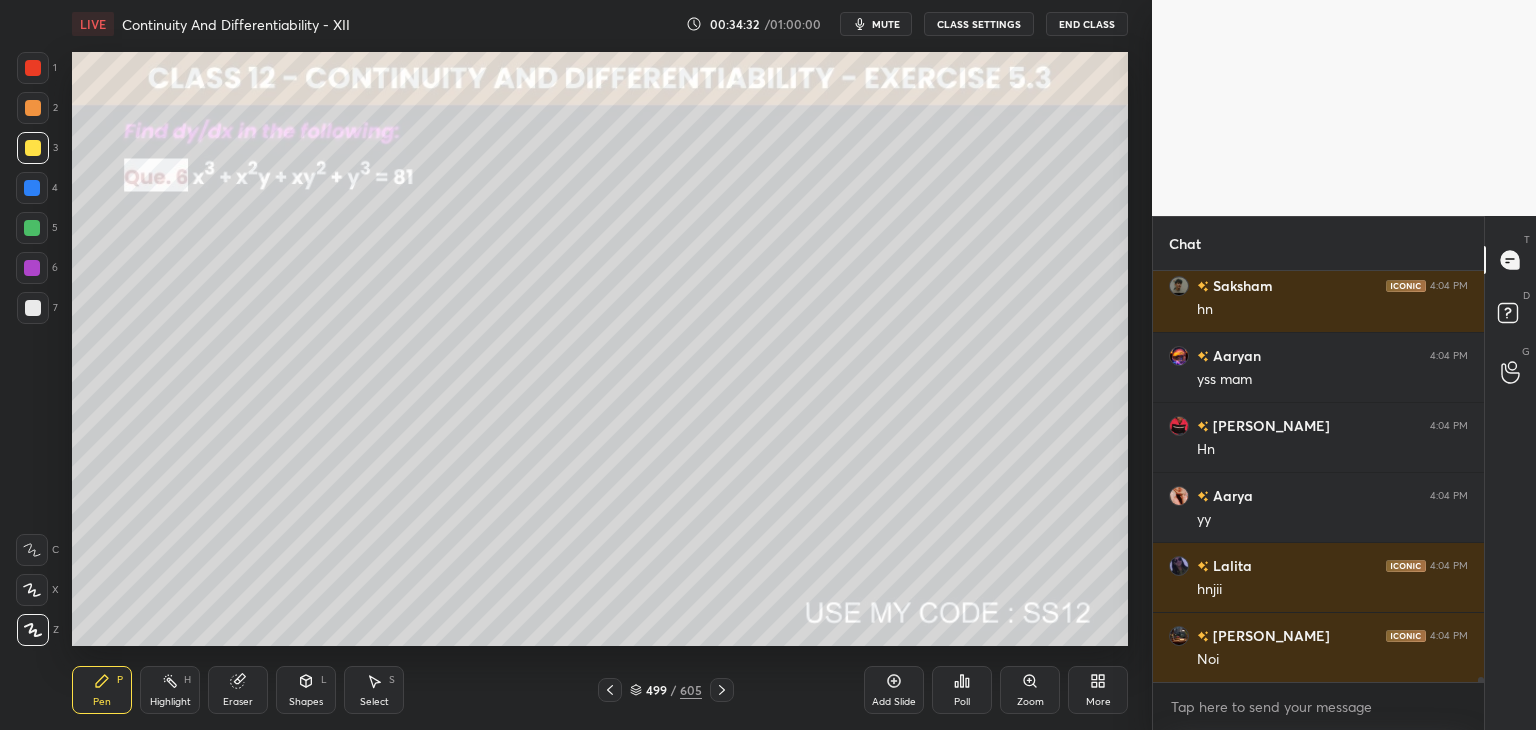 click 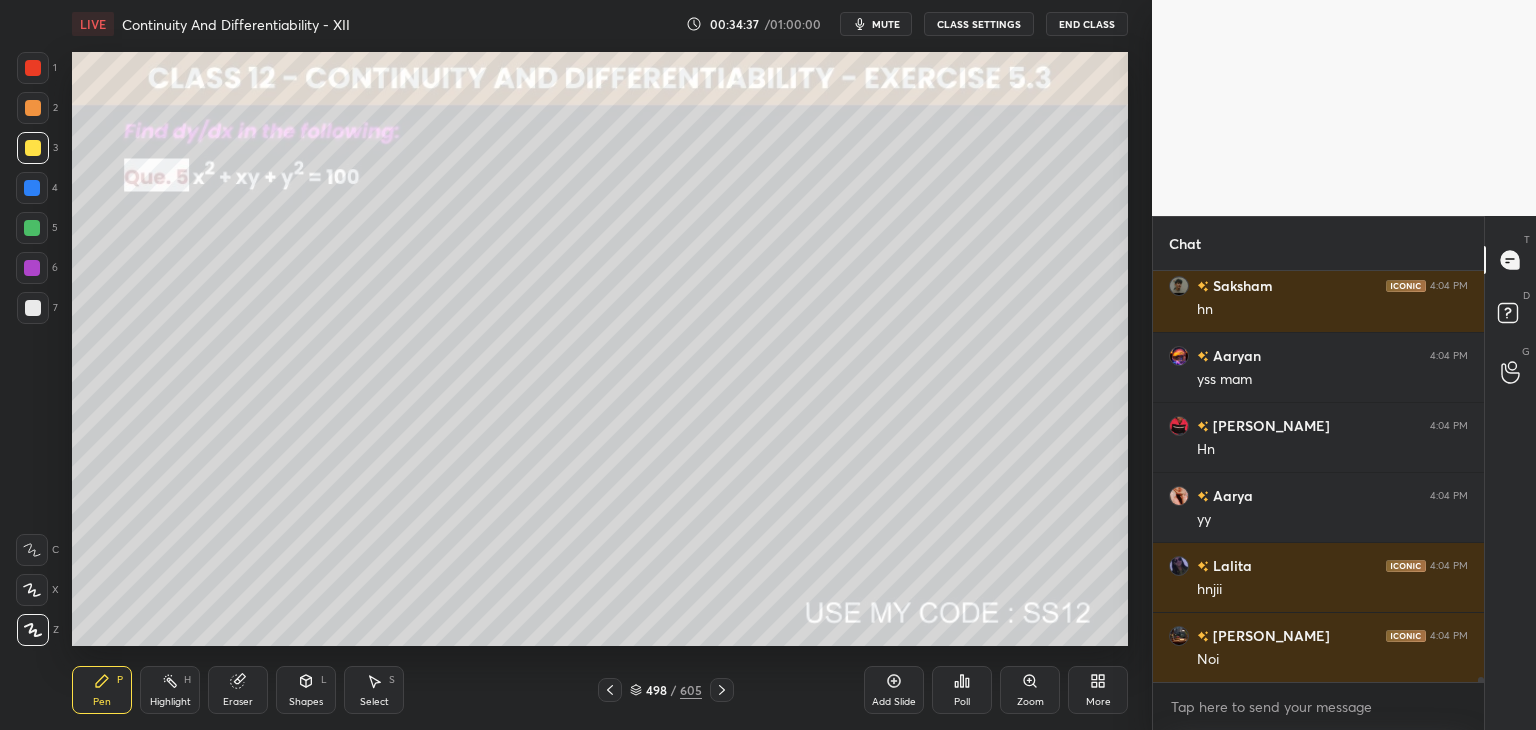 drag, startPoint x: 889, startPoint y: 18, endPoint x: 873, endPoint y: 37, distance: 24.839485 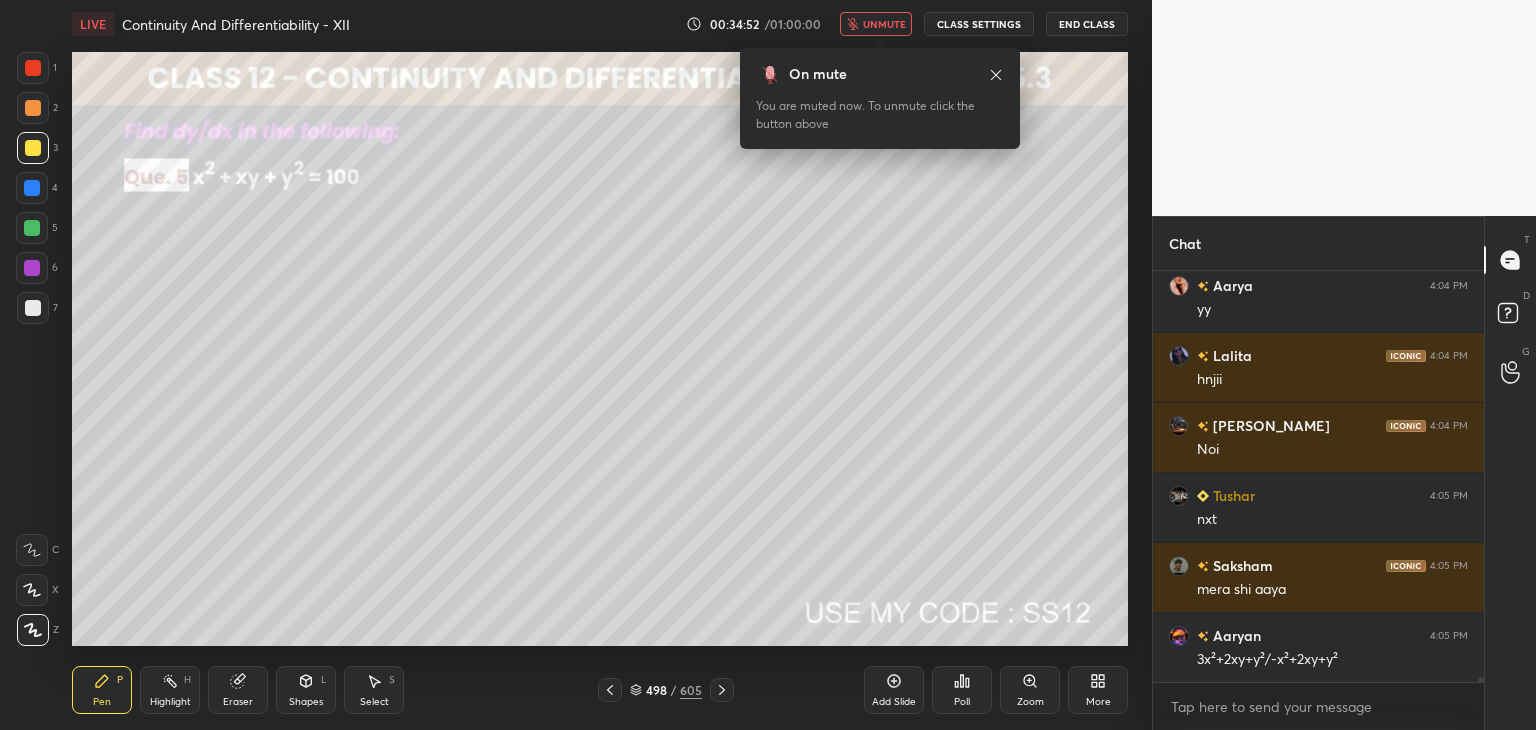 scroll, scrollTop: 36248, scrollLeft: 0, axis: vertical 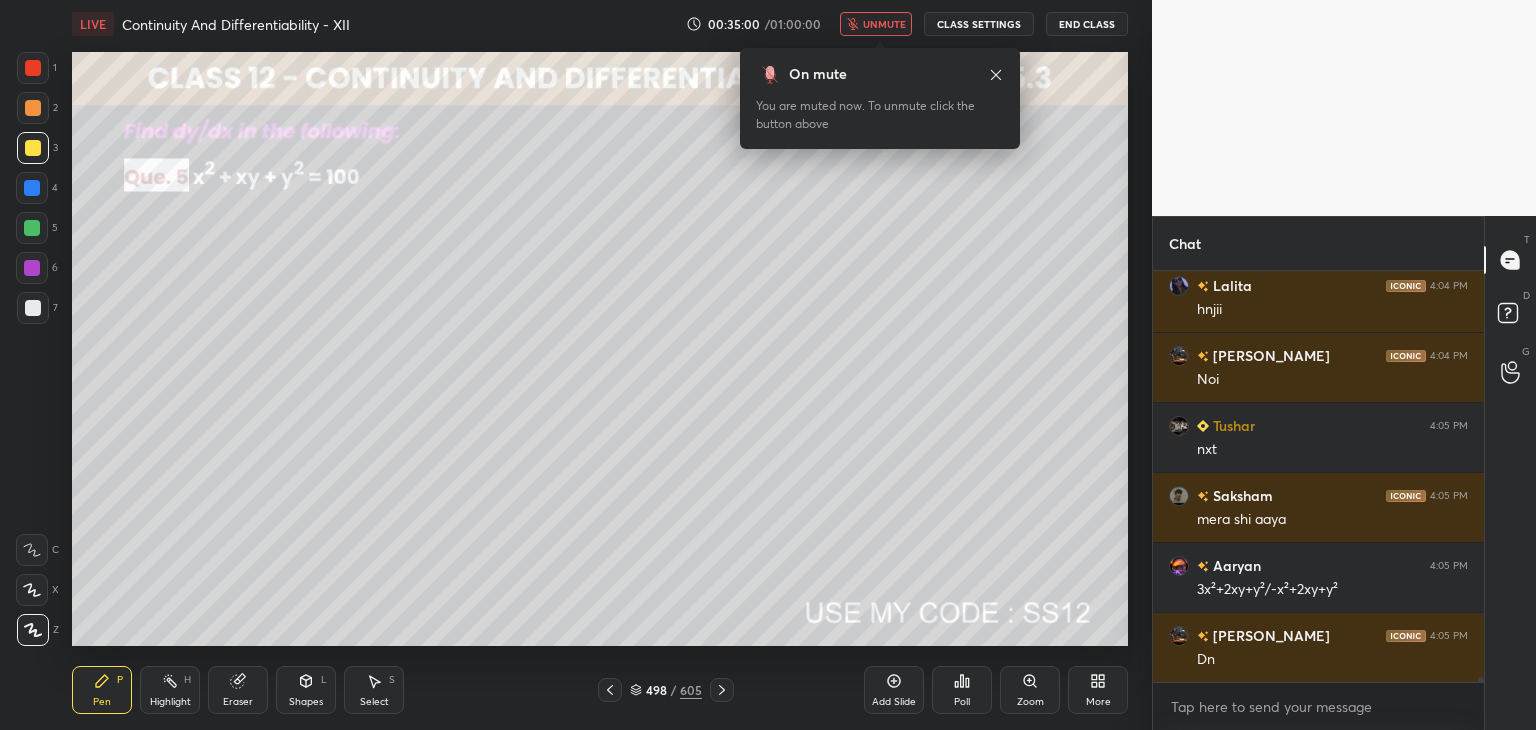 drag, startPoint x: 880, startPoint y: 19, endPoint x: 880, endPoint y: 43, distance: 24 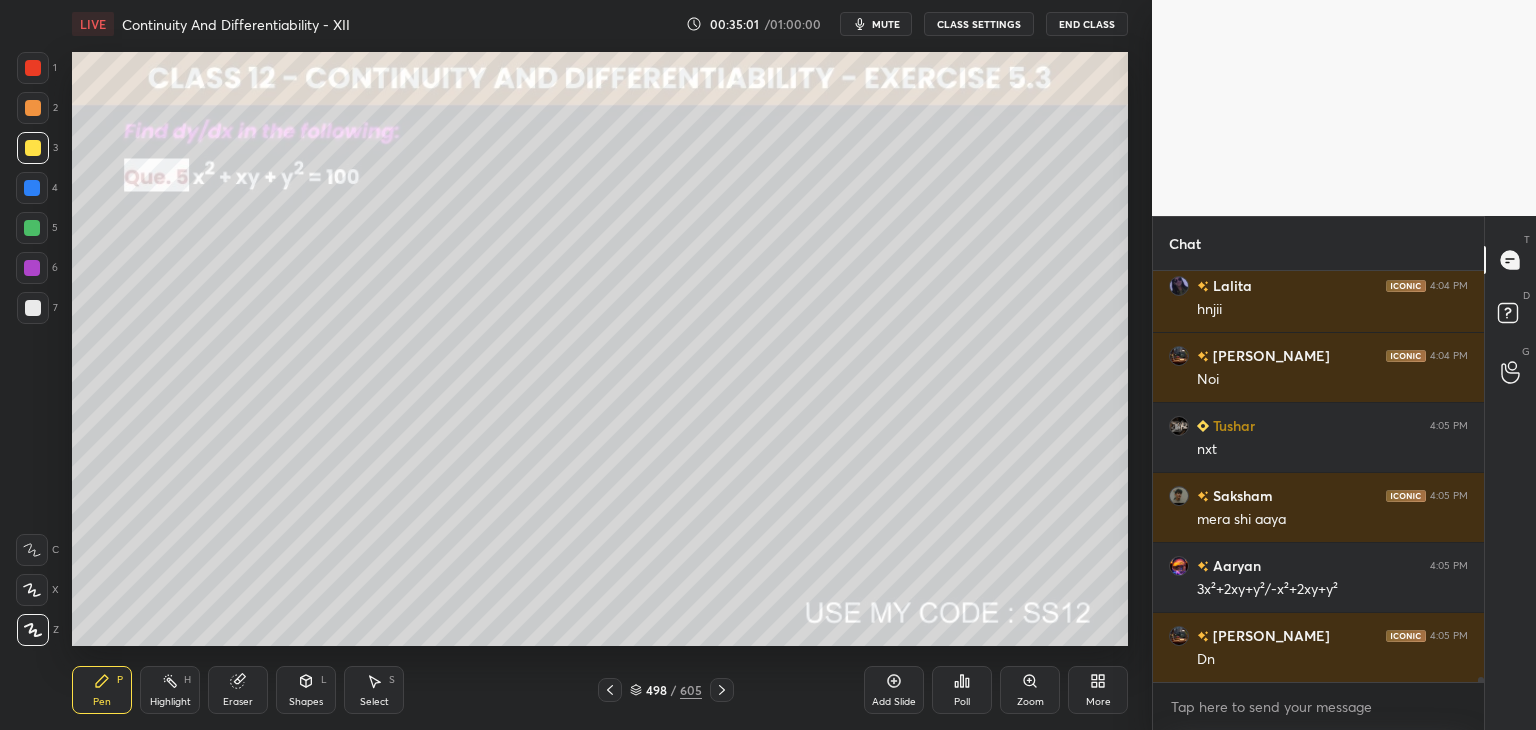 scroll, scrollTop: 36318, scrollLeft: 0, axis: vertical 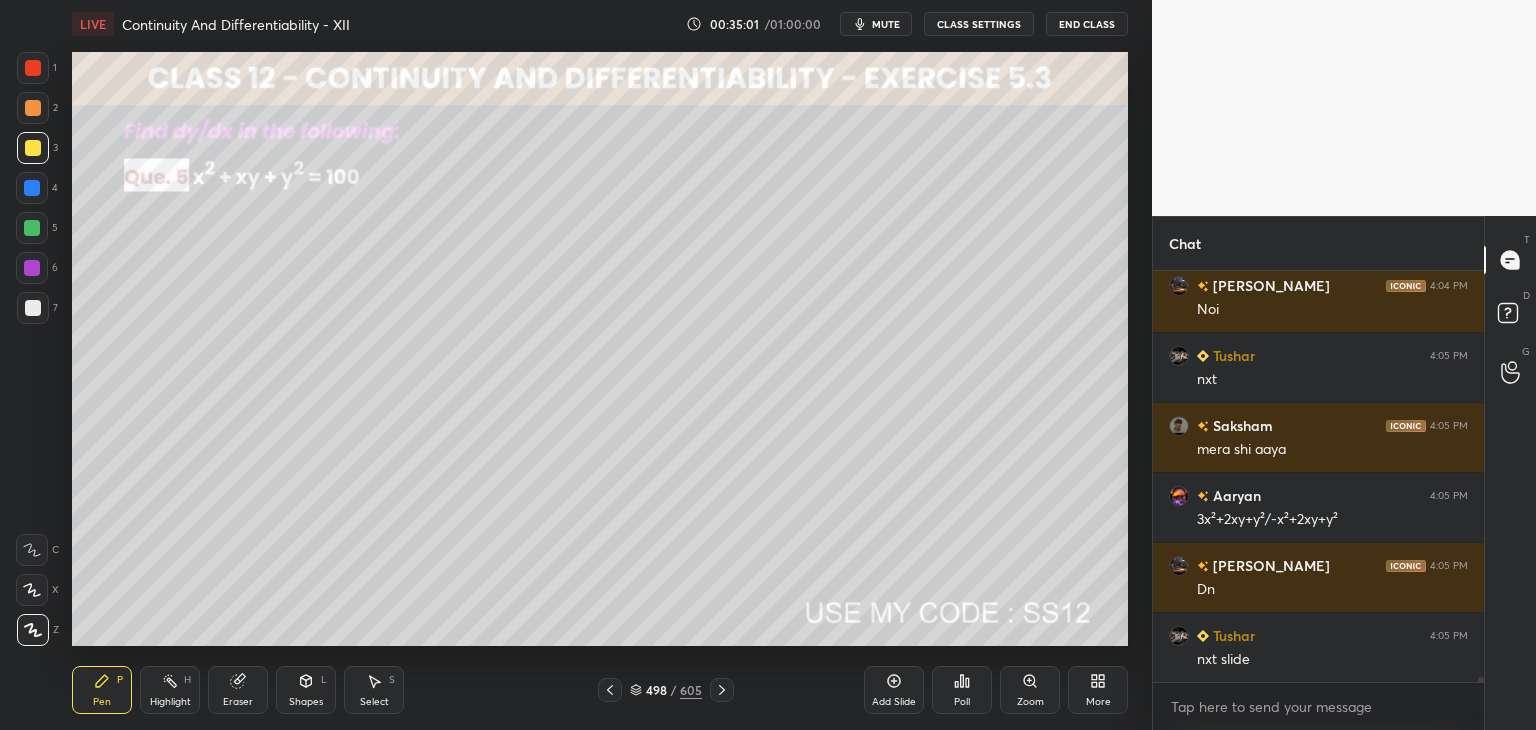 click 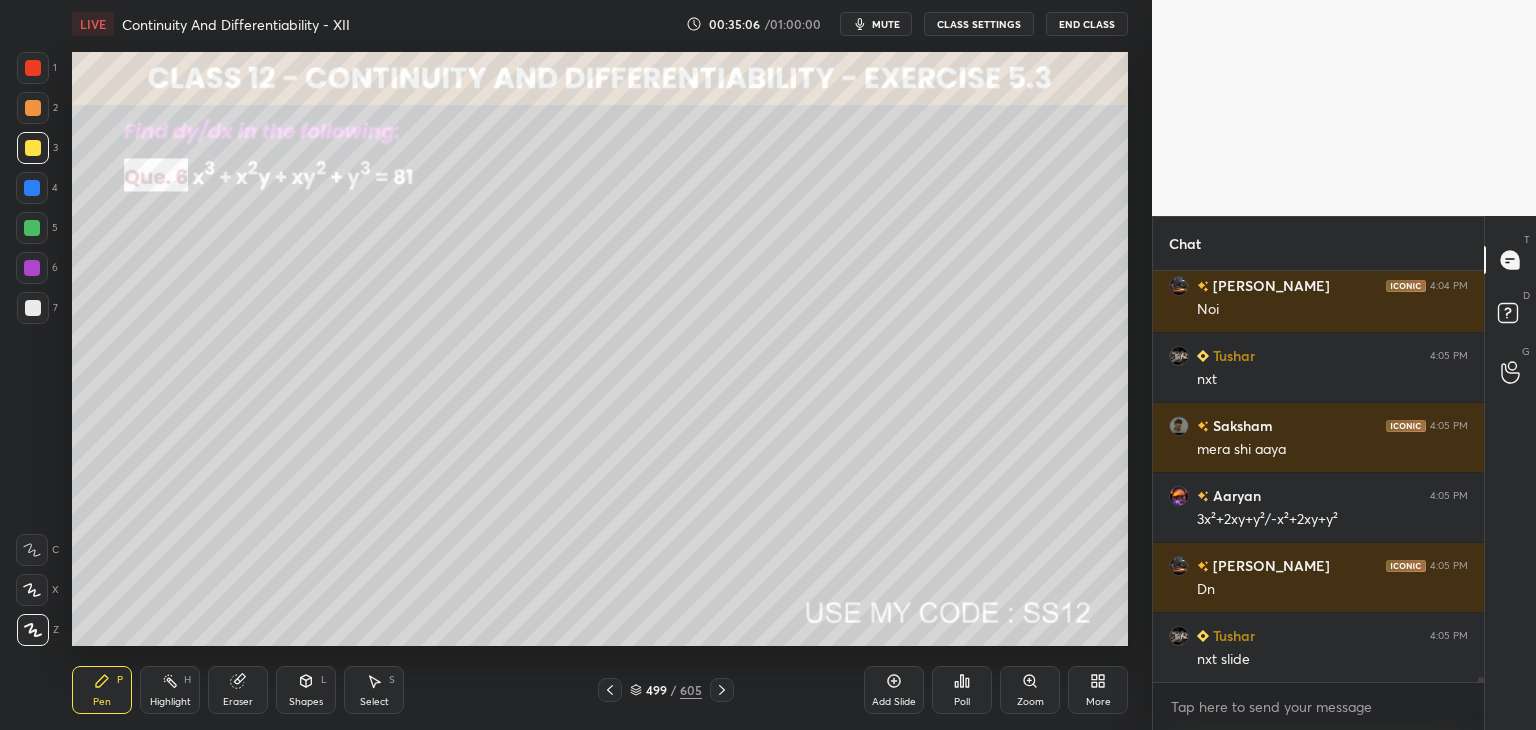 click on "Poll" at bounding box center (962, 690) 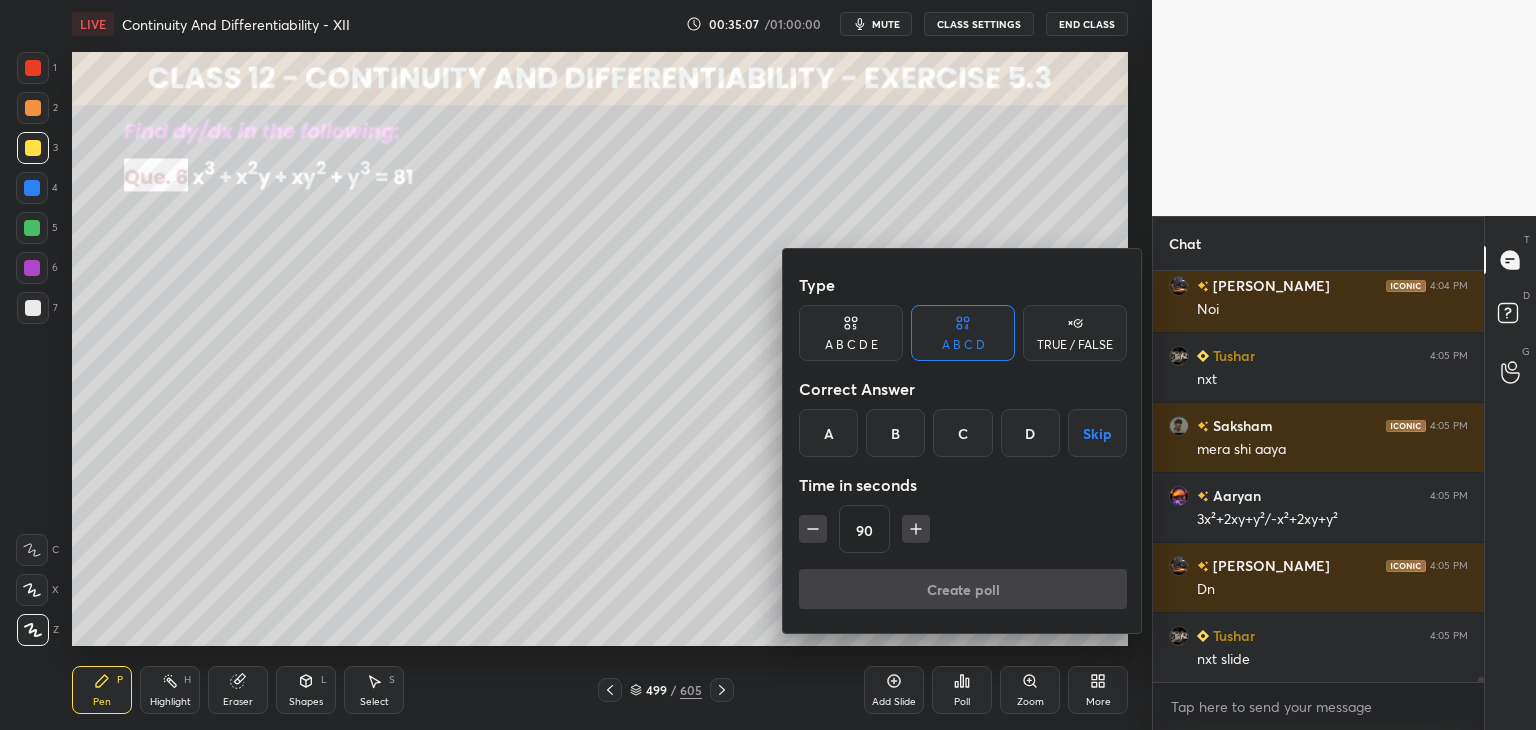 click on "Skip" at bounding box center (1097, 433) 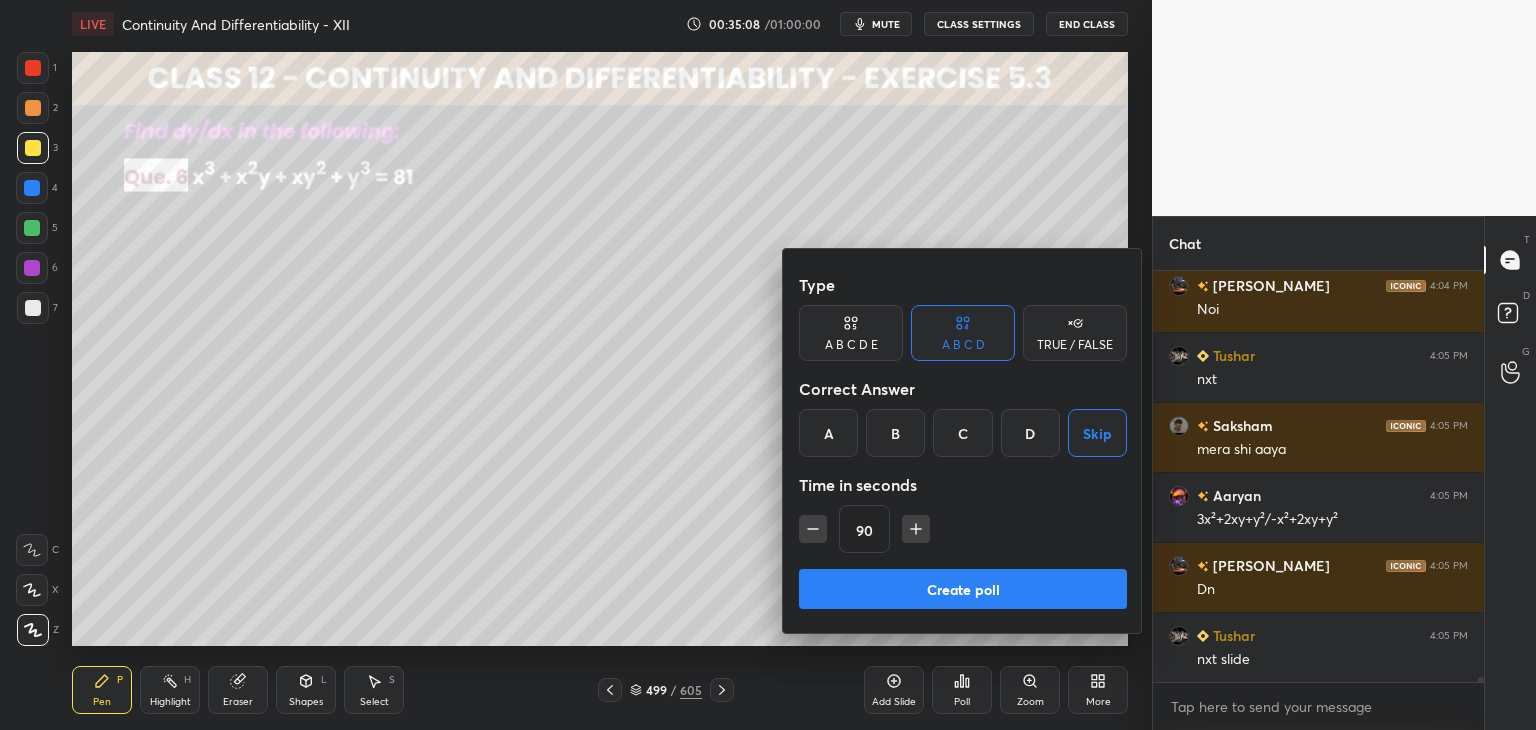 click on "Create poll" at bounding box center [963, 589] 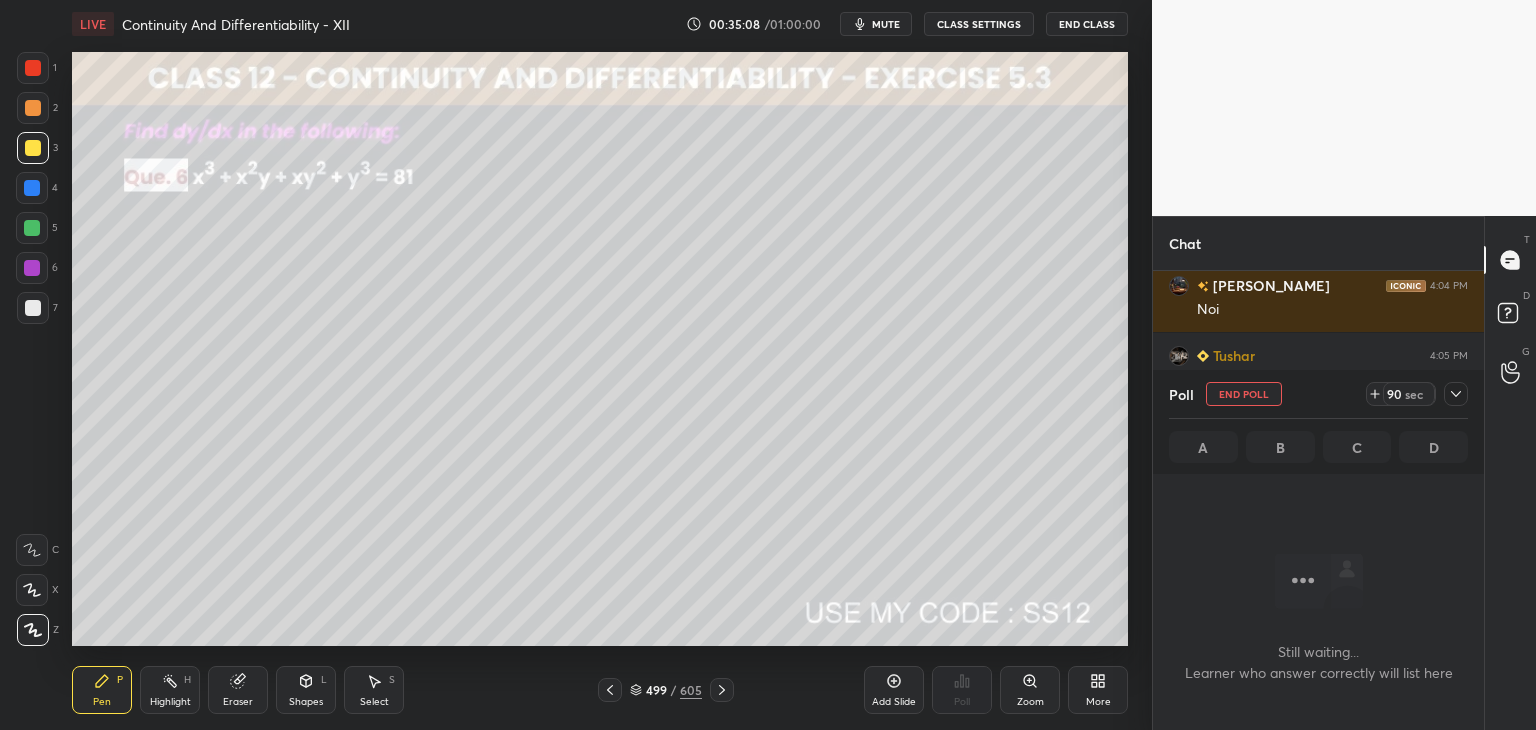 scroll, scrollTop: 382, scrollLeft: 325, axis: both 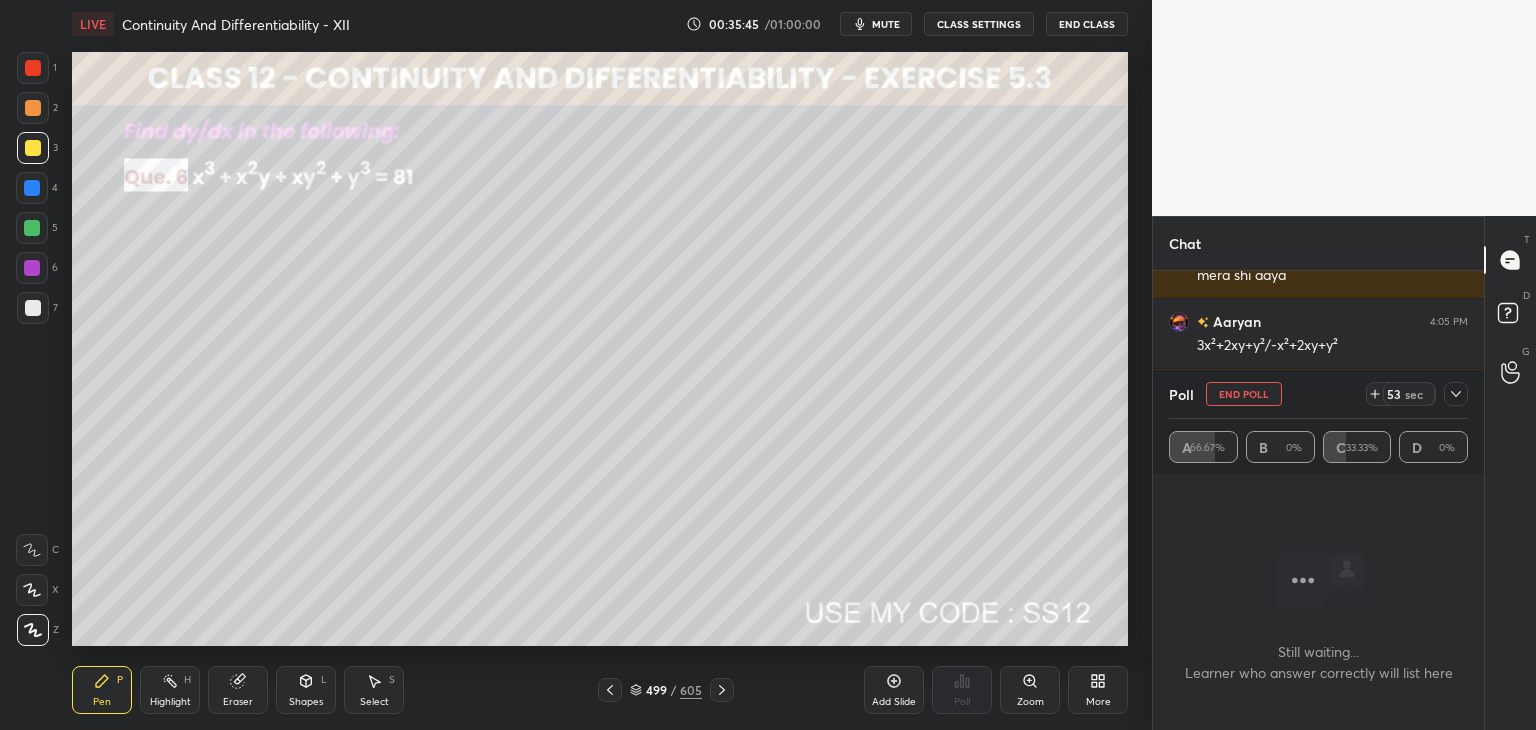click 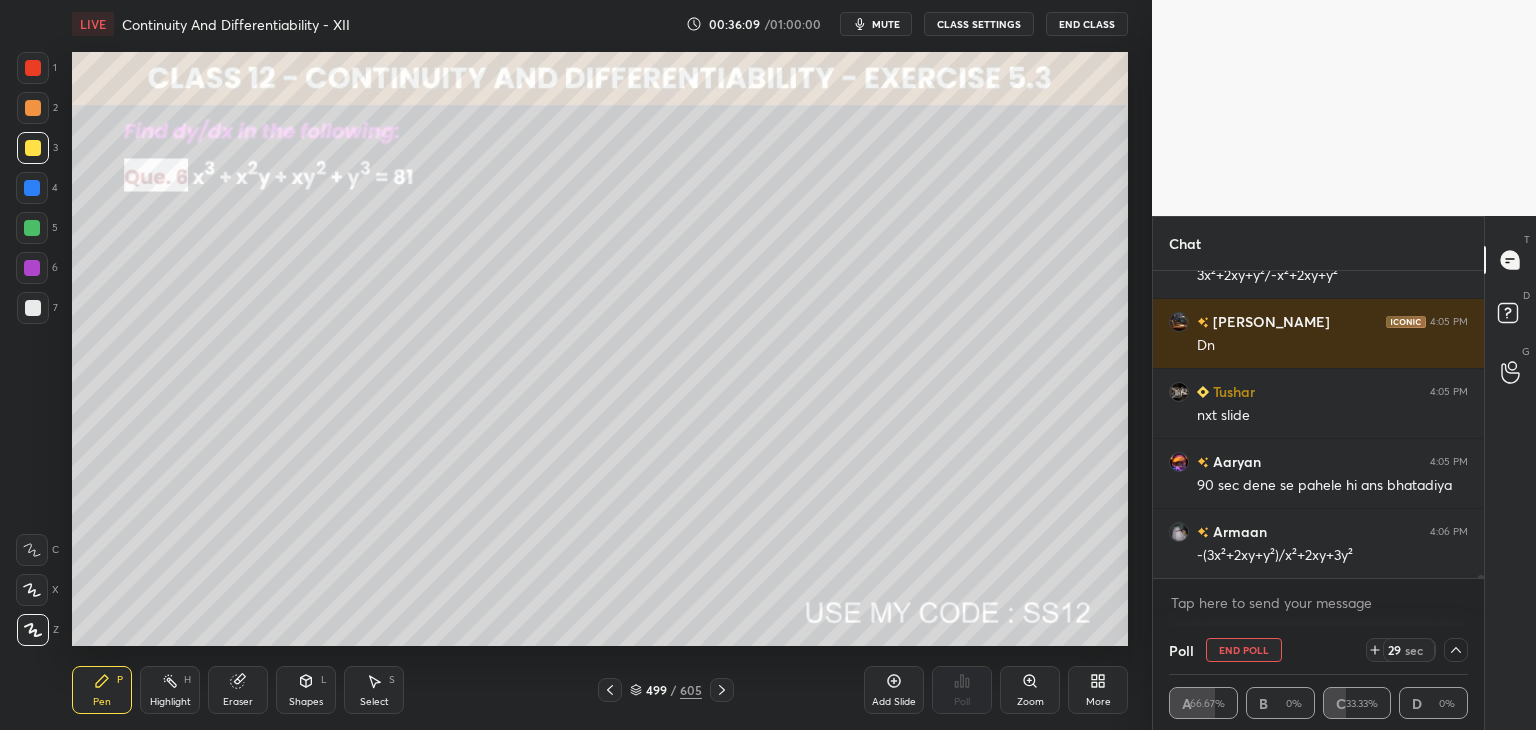 scroll, scrollTop: 36632, scrollLeft: 0, axis: vertical 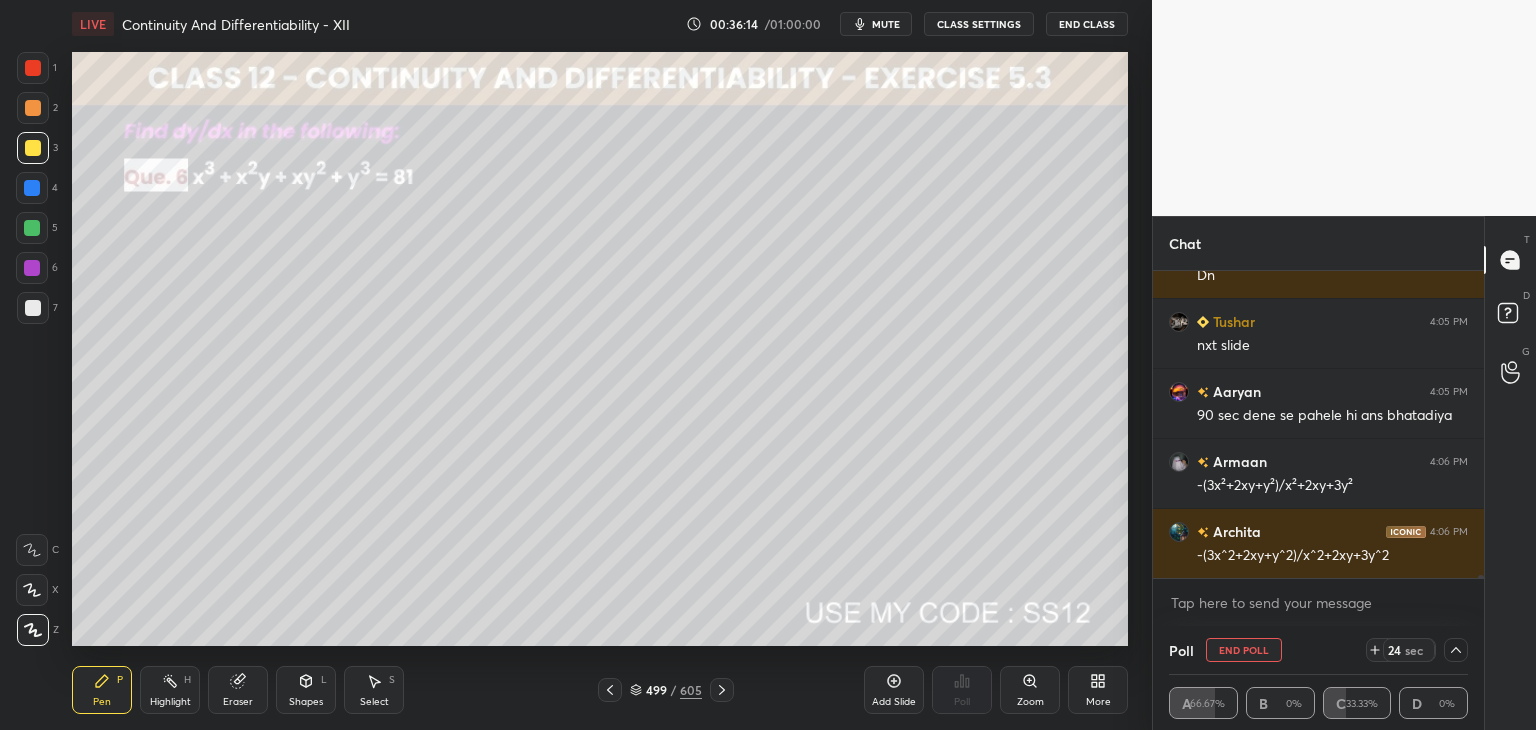 click on "End Poll" at bounding box center (1244, 650) 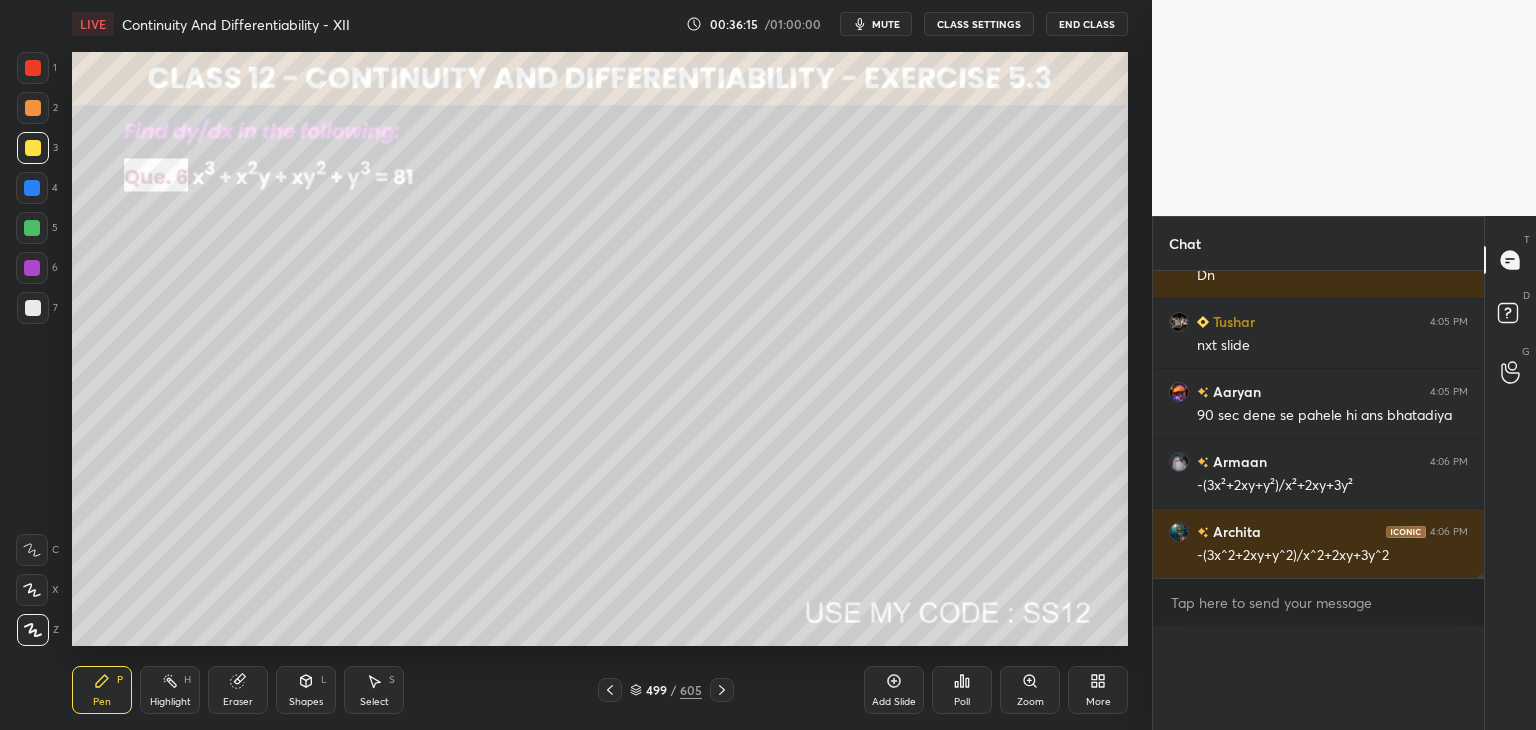 scroll, scrollTop: 335, scrollLeft: 325, axis: both 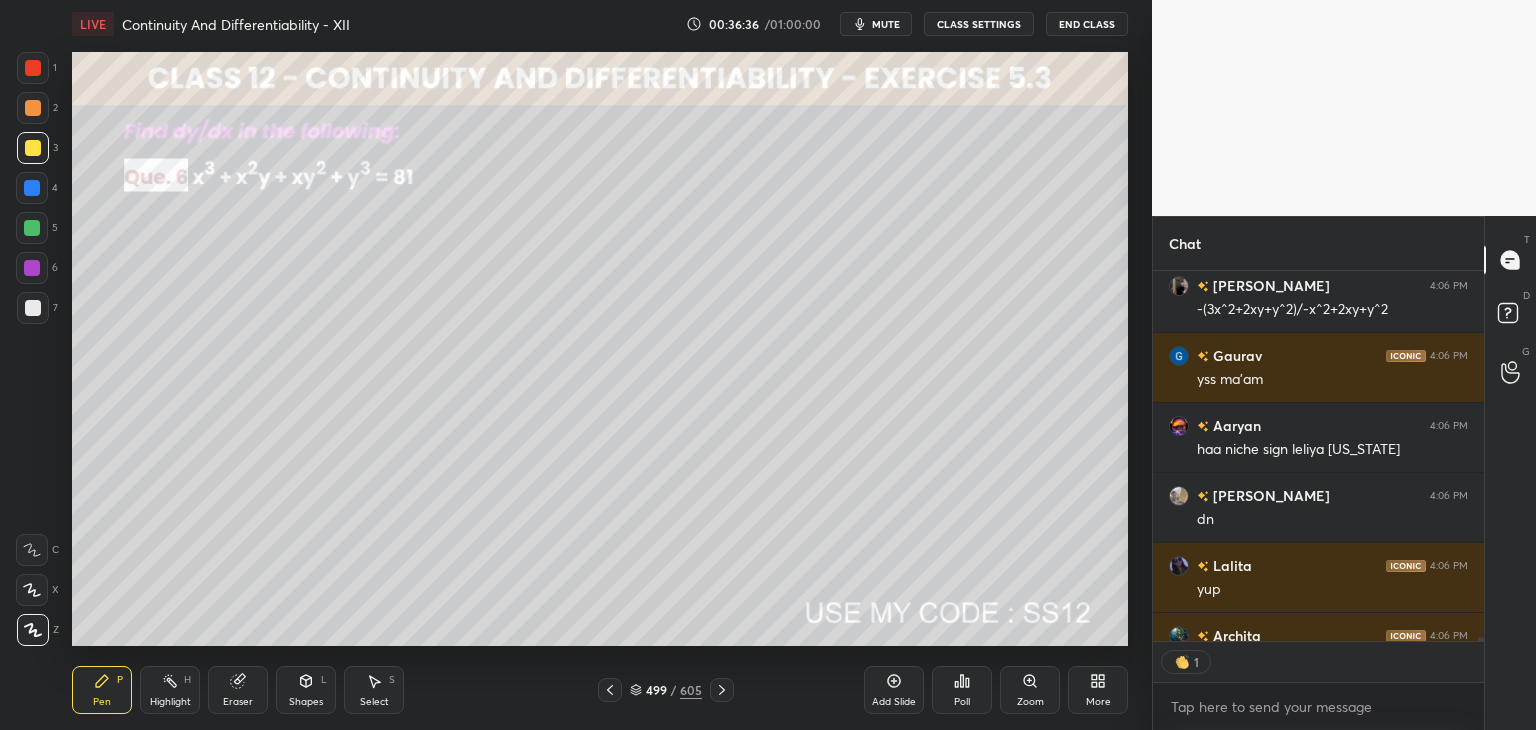 click at bounding box center [33, 148] 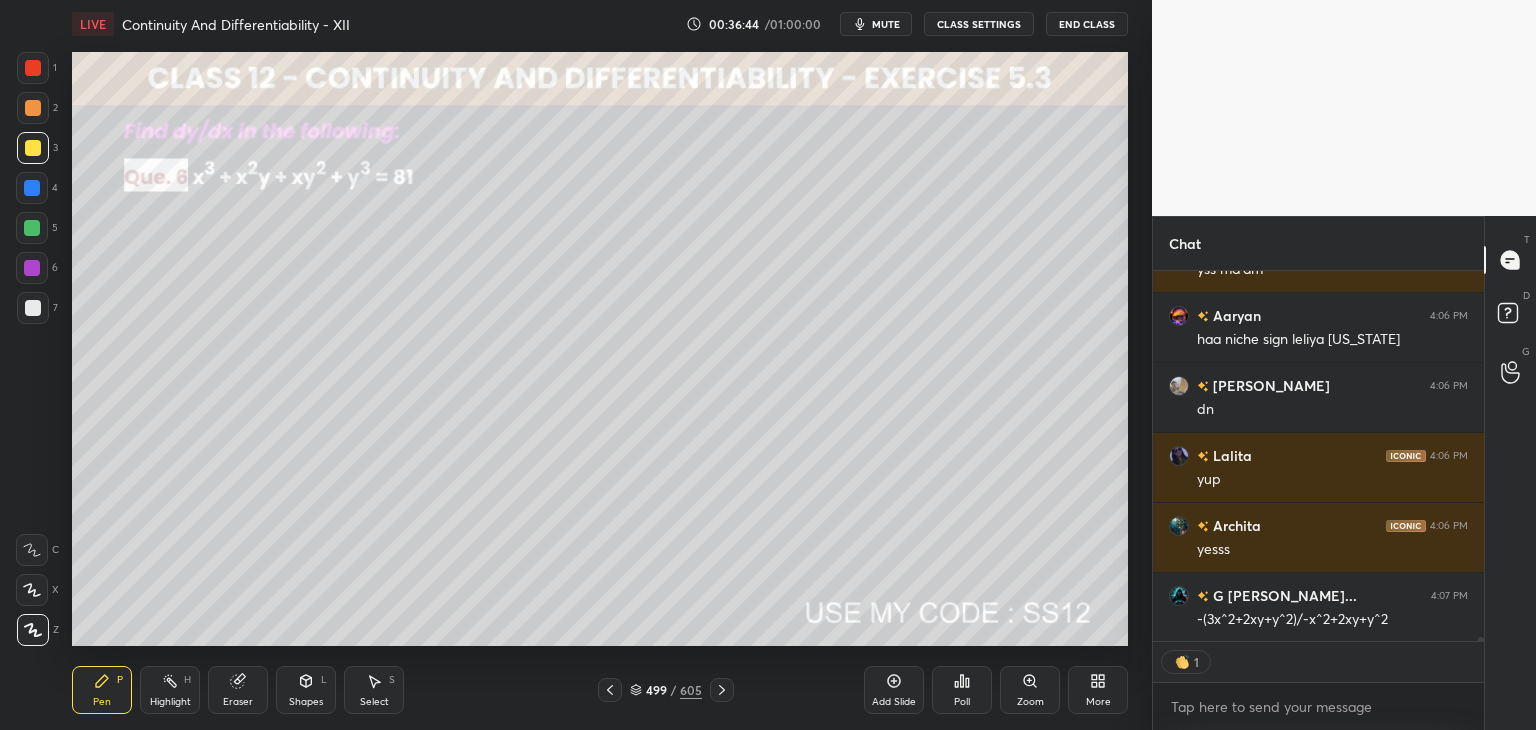 scroll, scrollTop: 37216, scrollLeft: 0, axis: vertical 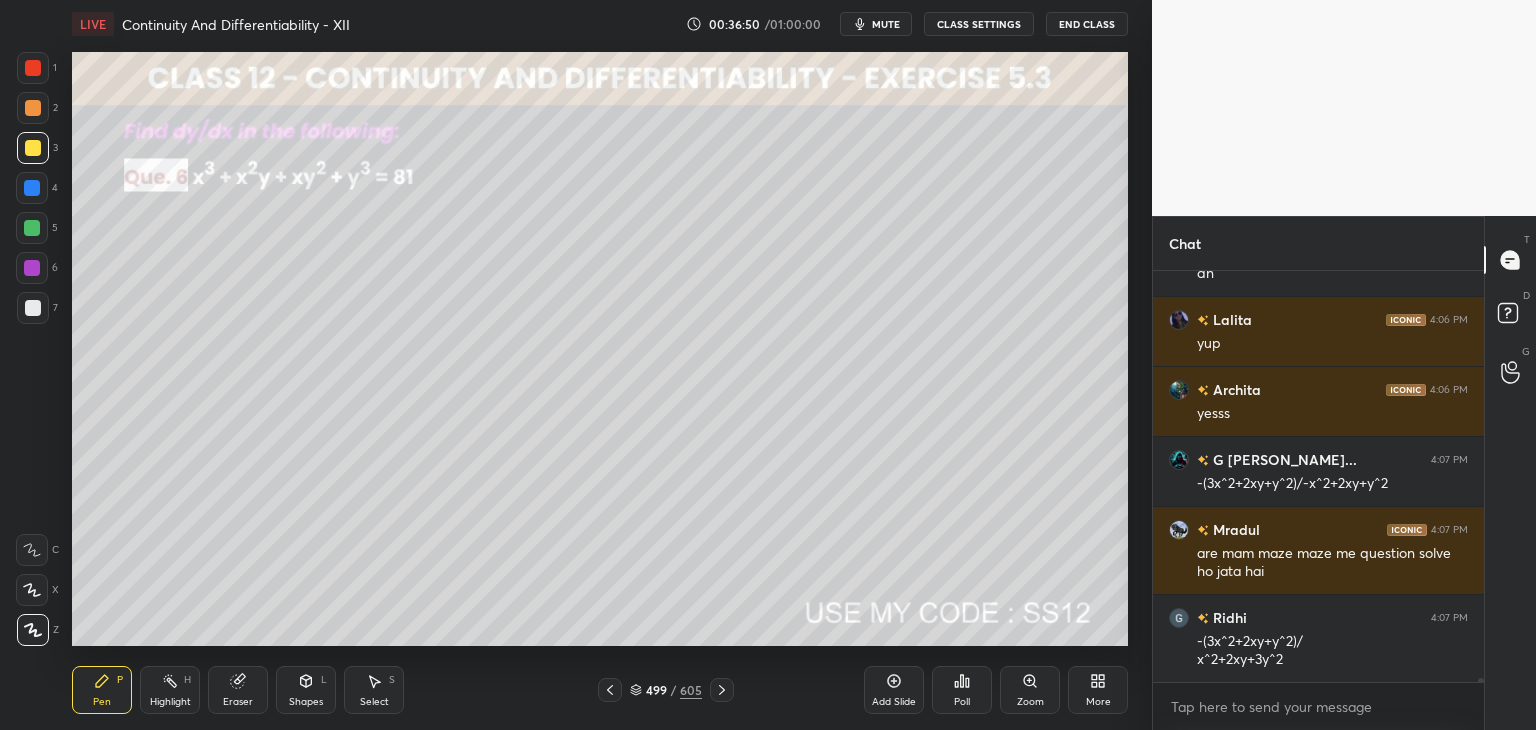 click 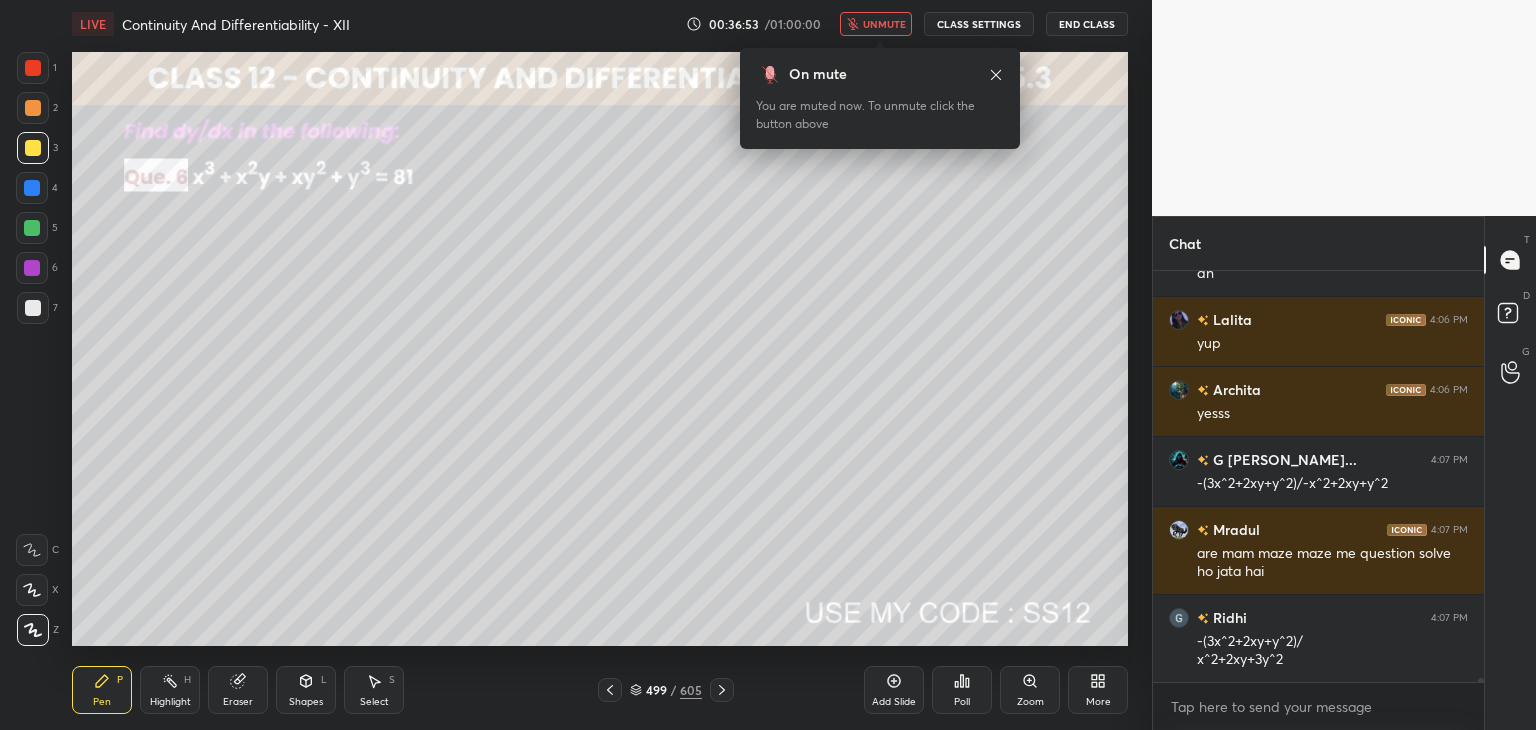 click on "unmute" at bounding box center [884, 24] 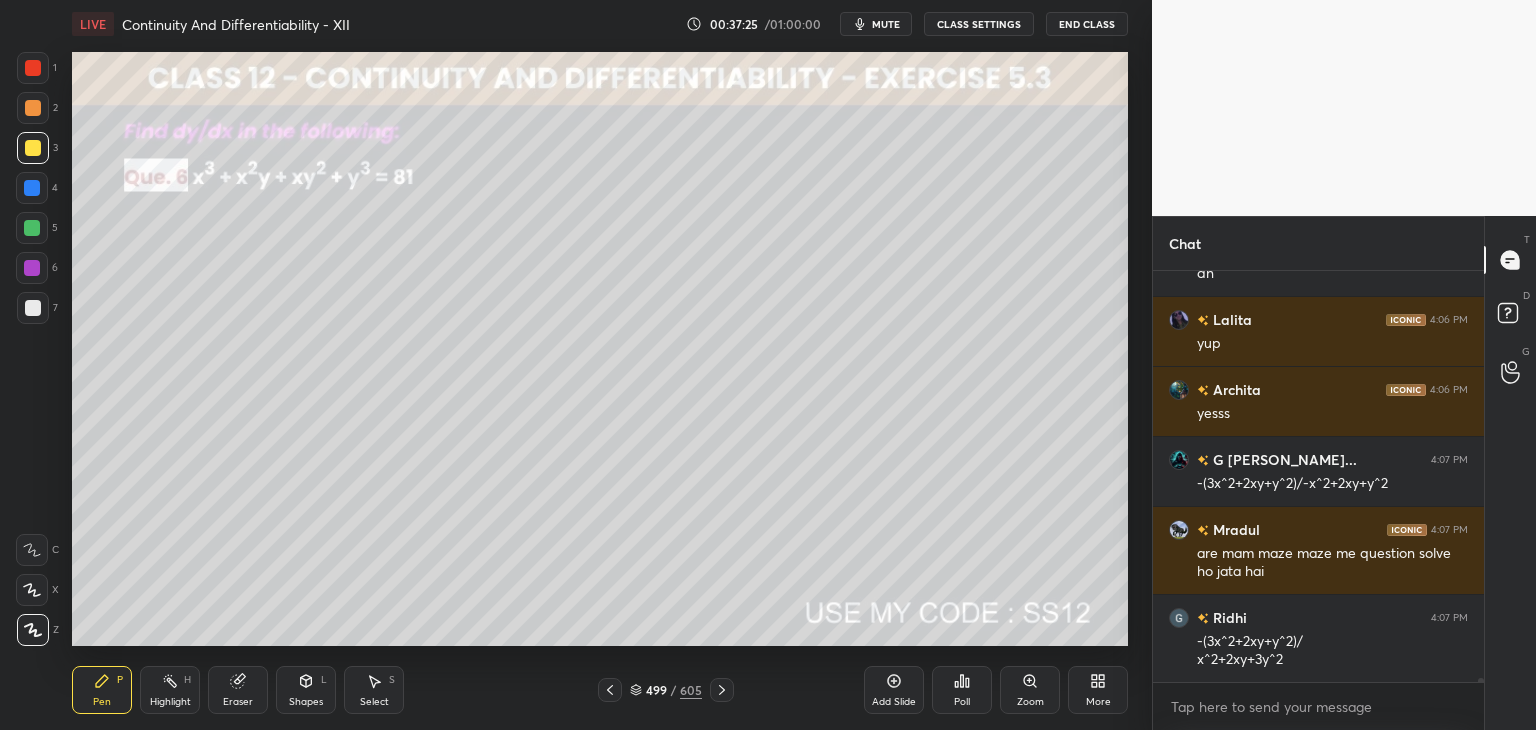 click 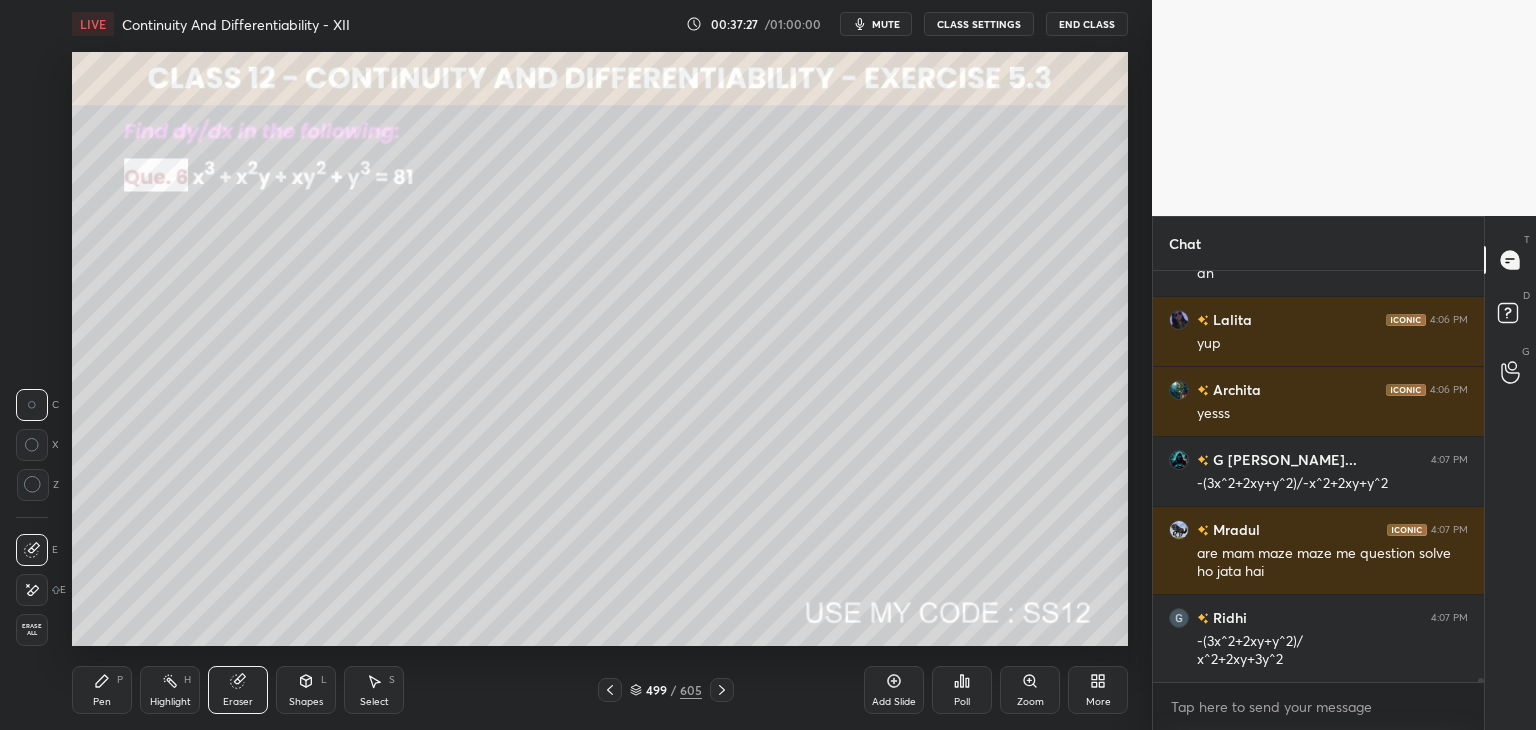 click on "Pen" at bounding box center (102, 702) 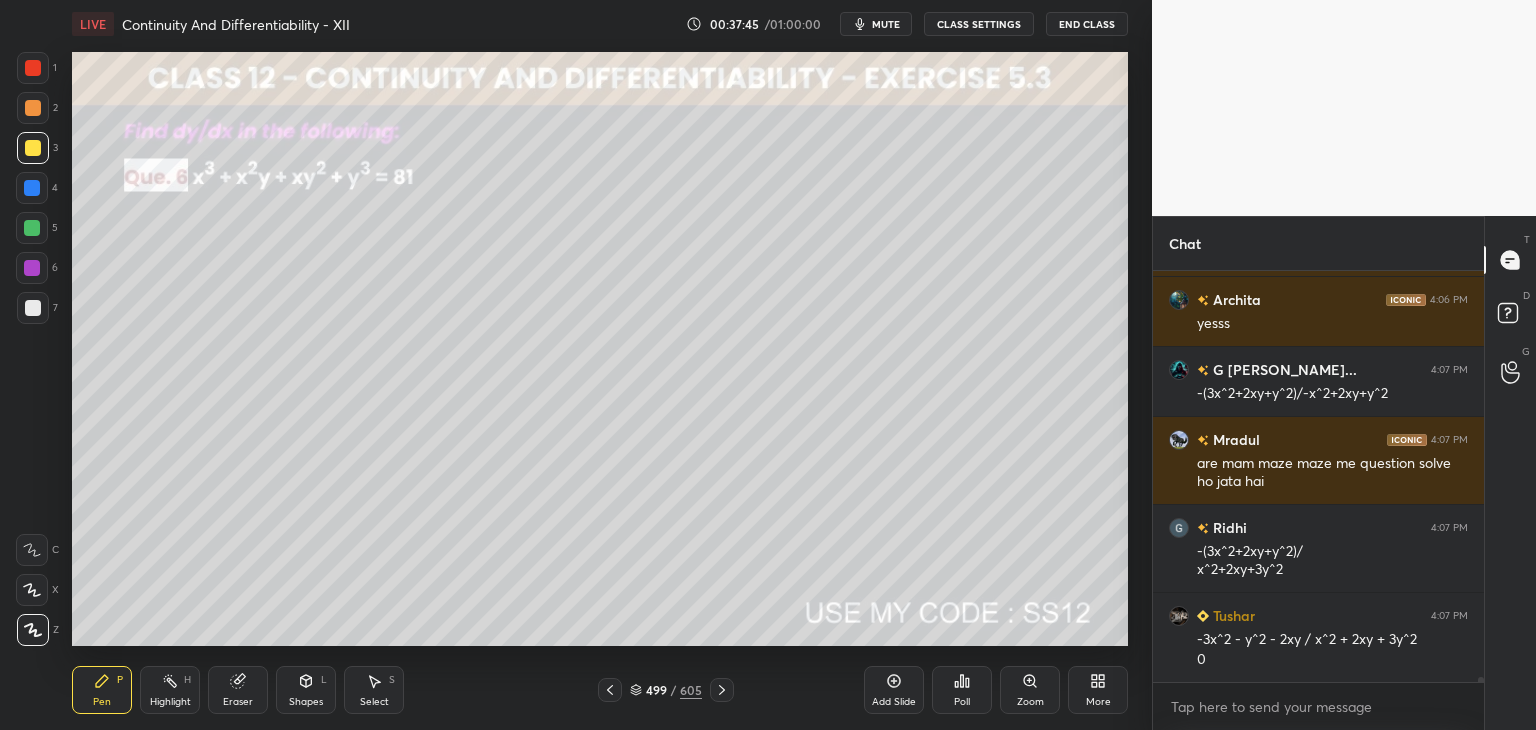 scroll, scrollTop: 35694, scrollLeft: 0, axis: vertical 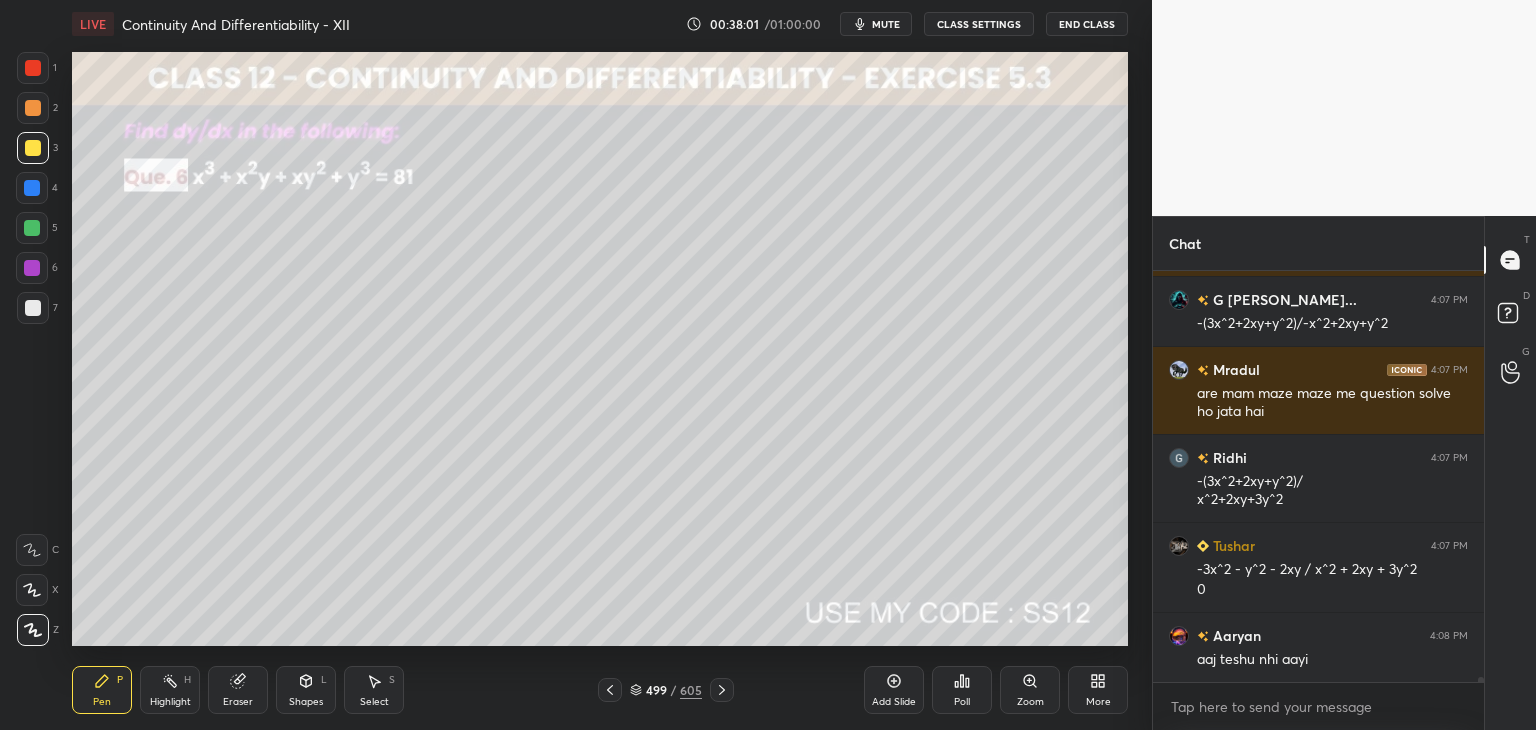 drag, startPoint x: 372, startPoint y: 695, endPoint x: 348, endPoint y: 646, distance: 54.56189 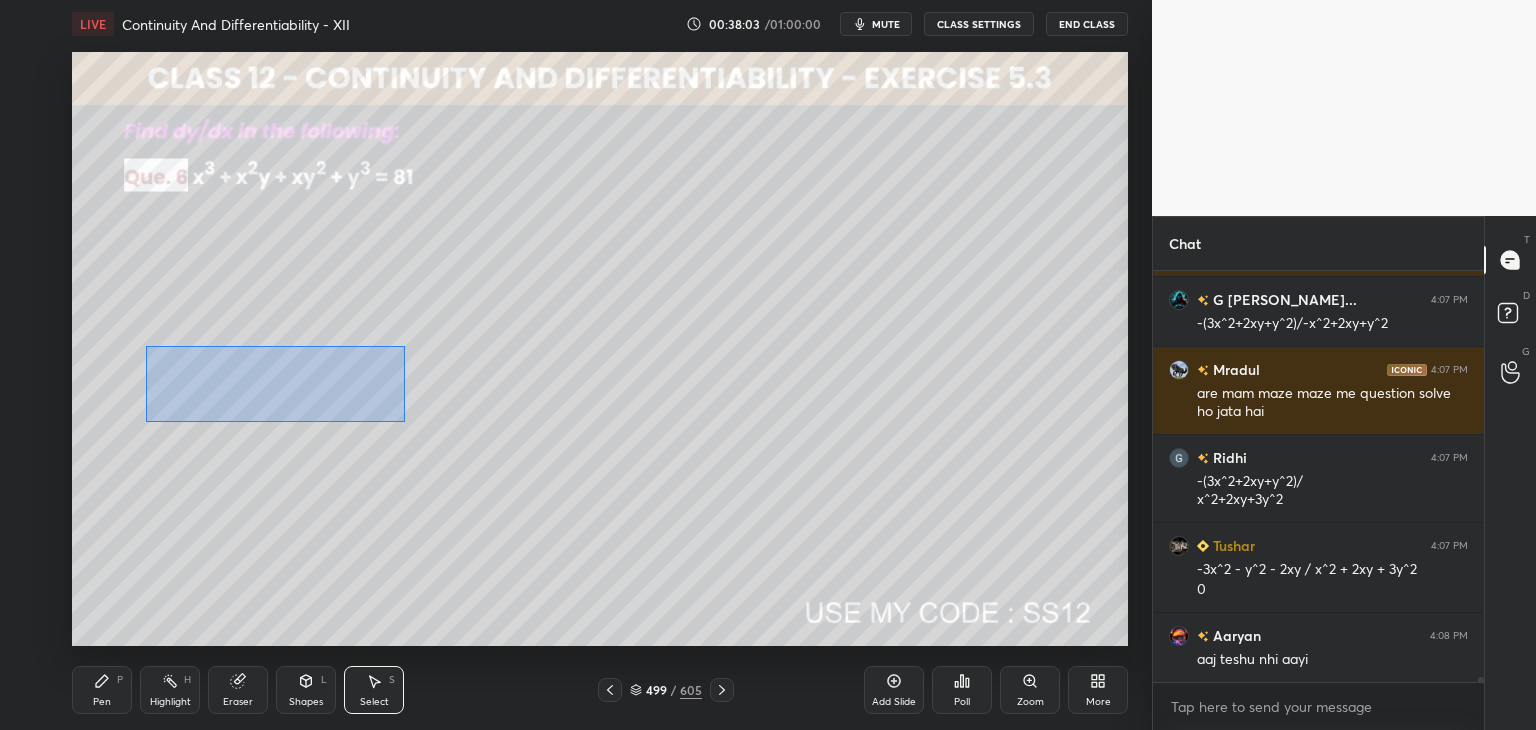 drag, startPoint x: 156, startPoint y: 366, endPoint x: 366, endPoint y: 411, distance: 214.76732 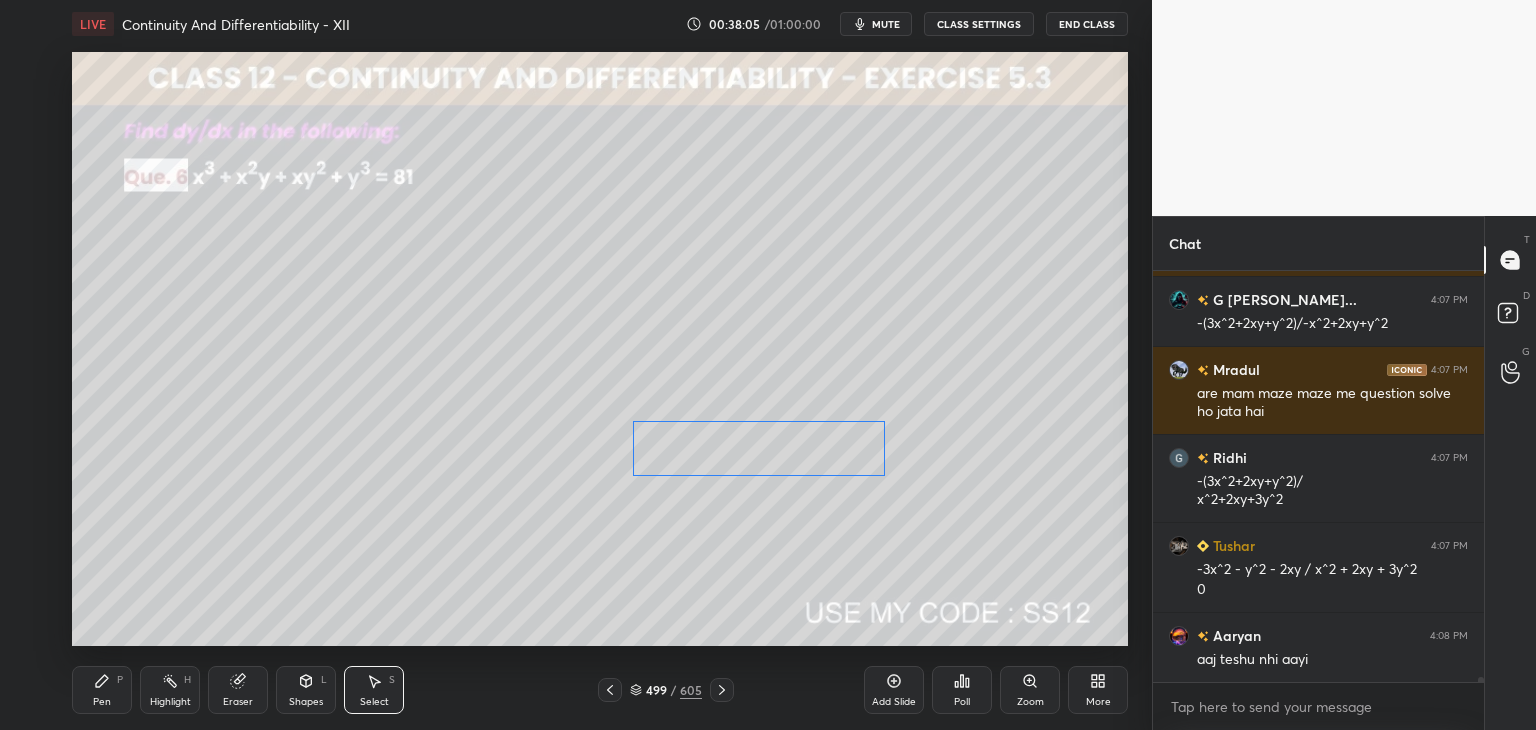 drag, startPoint x: 290, startPoint y: 385, endPoint x: 772, endPoint y: 451, distance: 486.49768 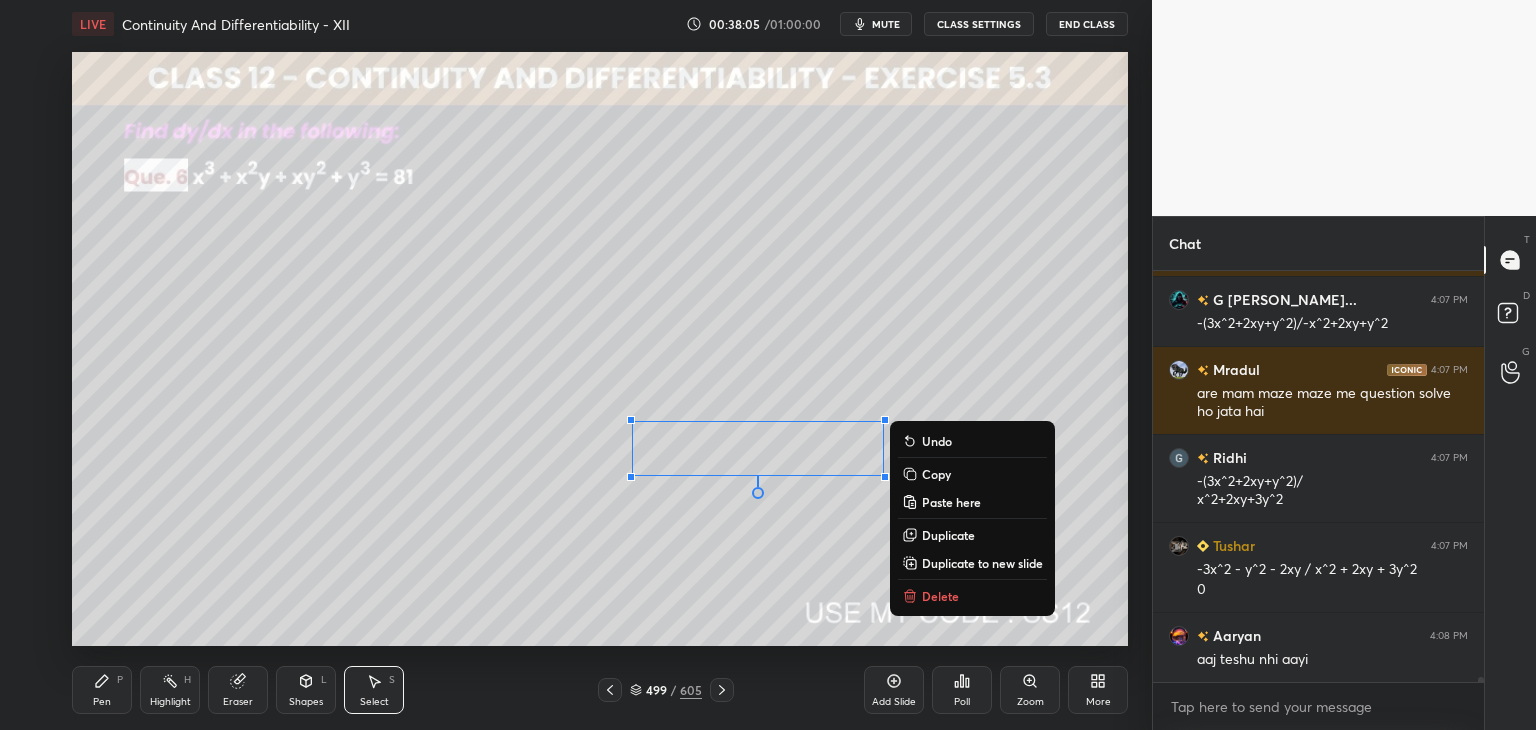 click on "0 ° Undo Copy Paste here Duplicate Duplicate to new slide Delete" at bounding box center [600, 349] 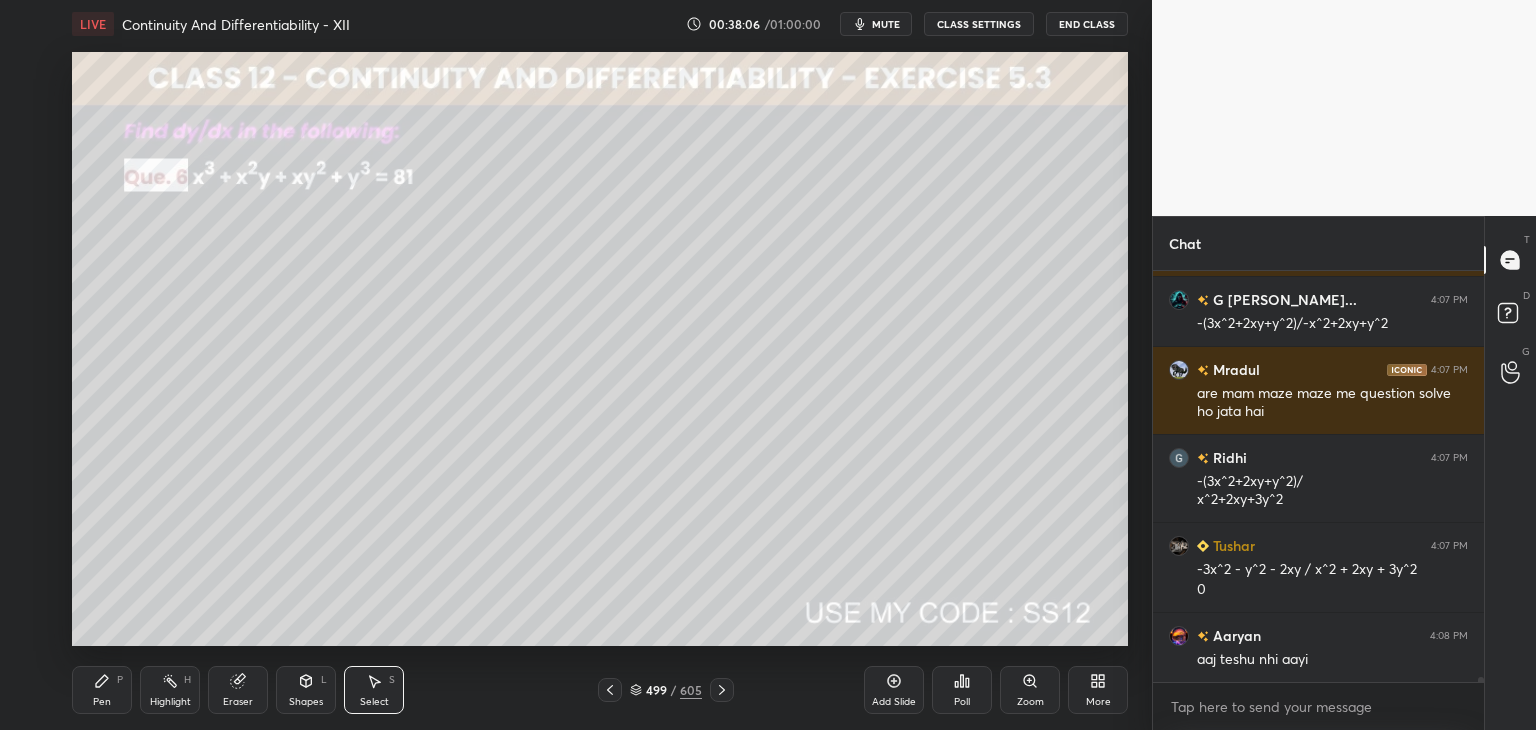click on "Shapes L" at bounding box center (306, 690) 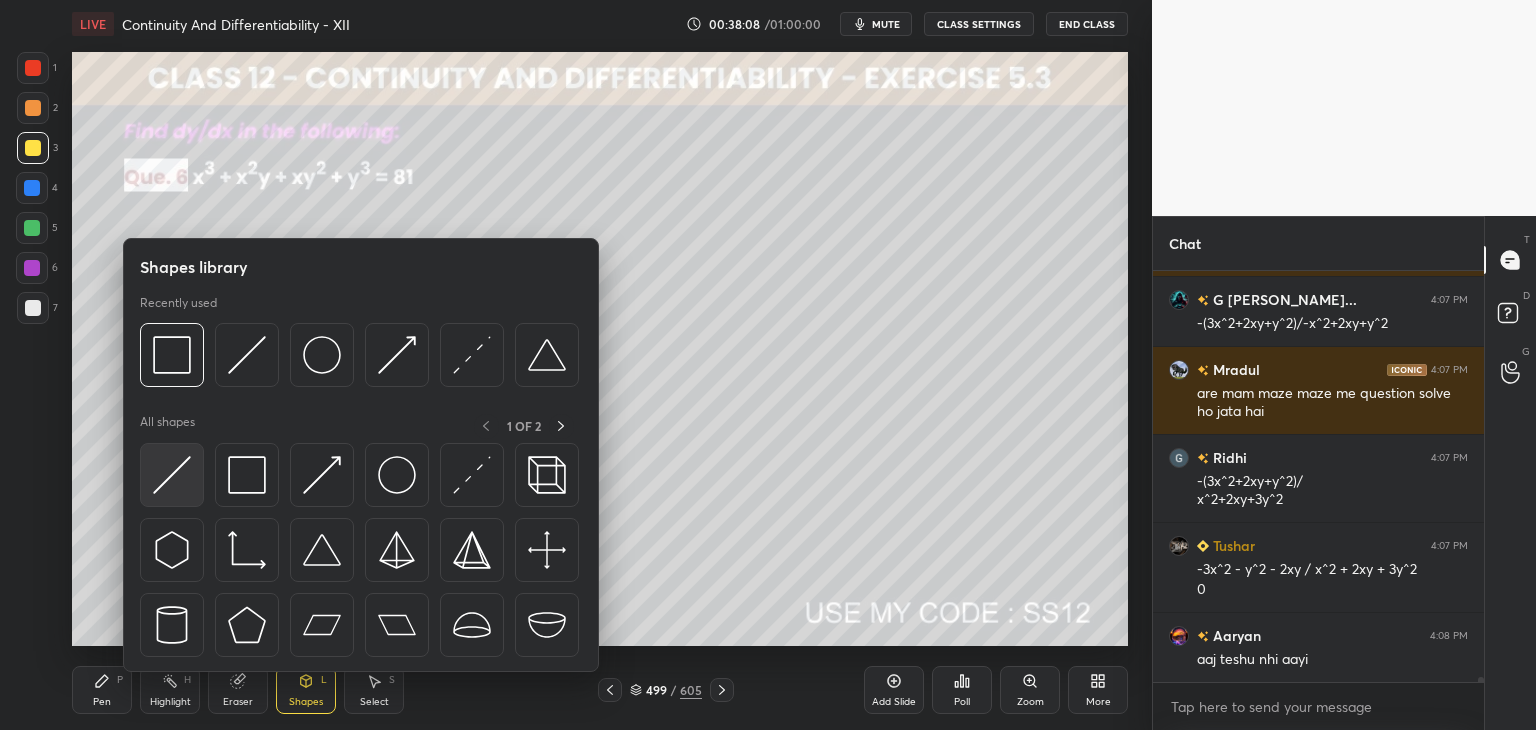 click at bounding box center (172, 475) 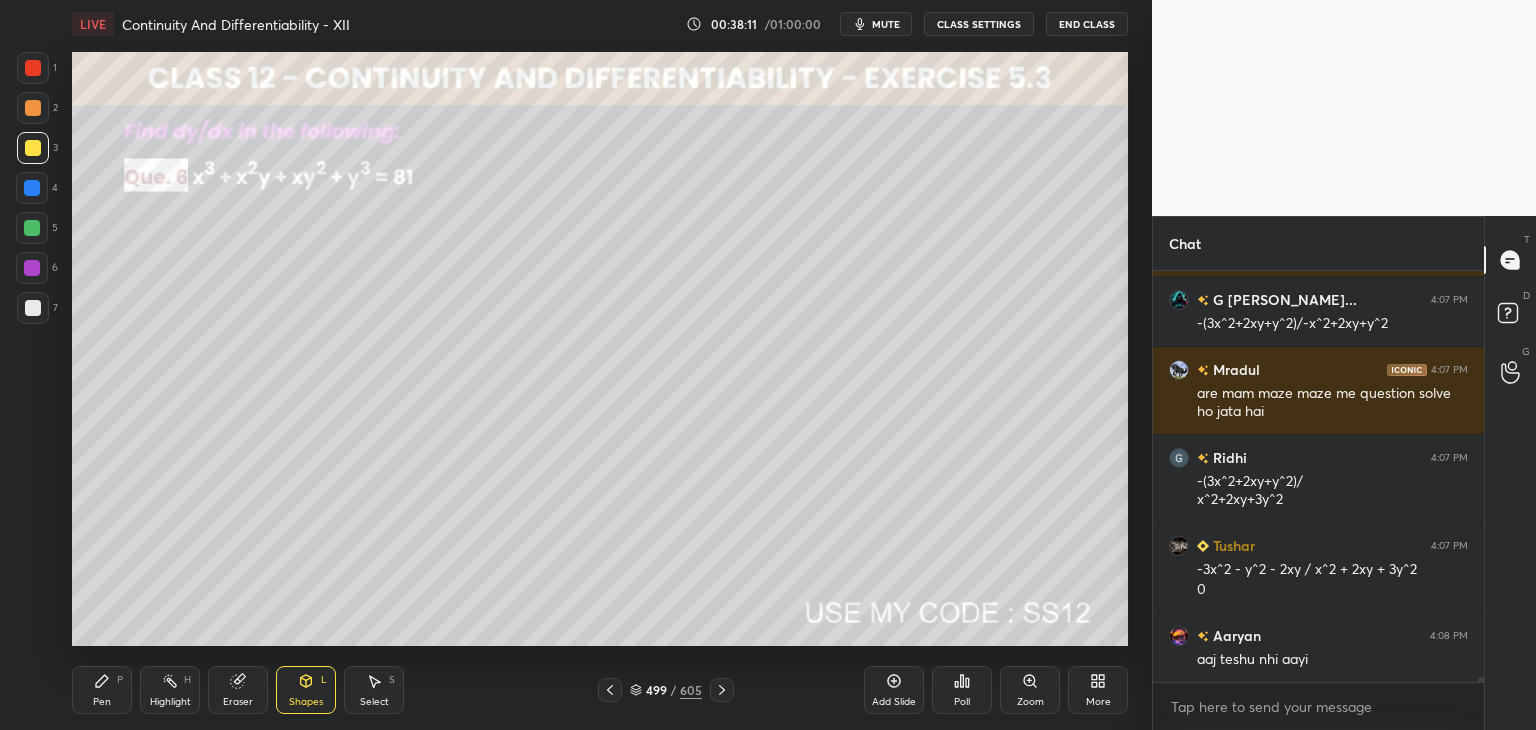 click on "Pen" at bounding box center [102, 702] 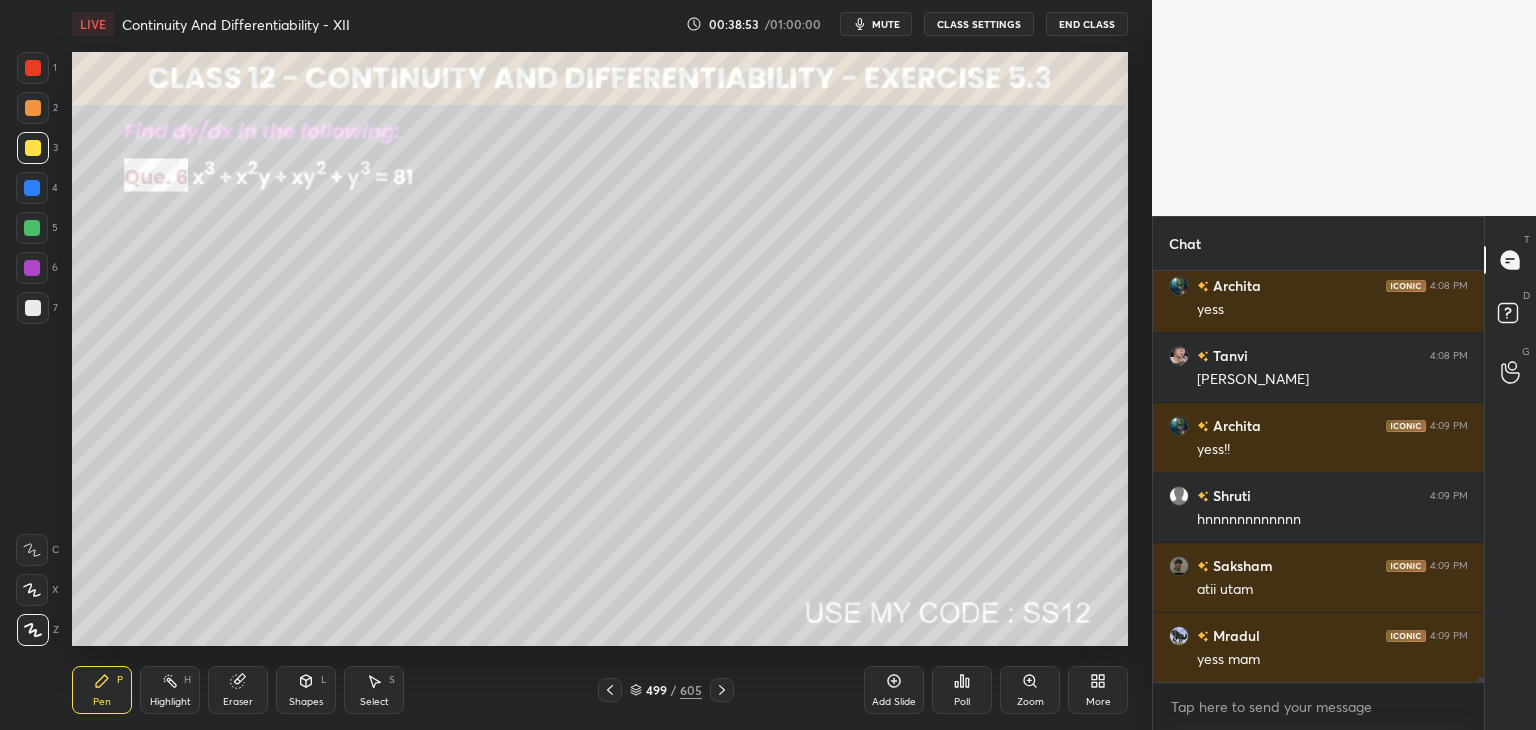 scroll, scrollTop: 36884, scrollLeft: 0, axis: vertical 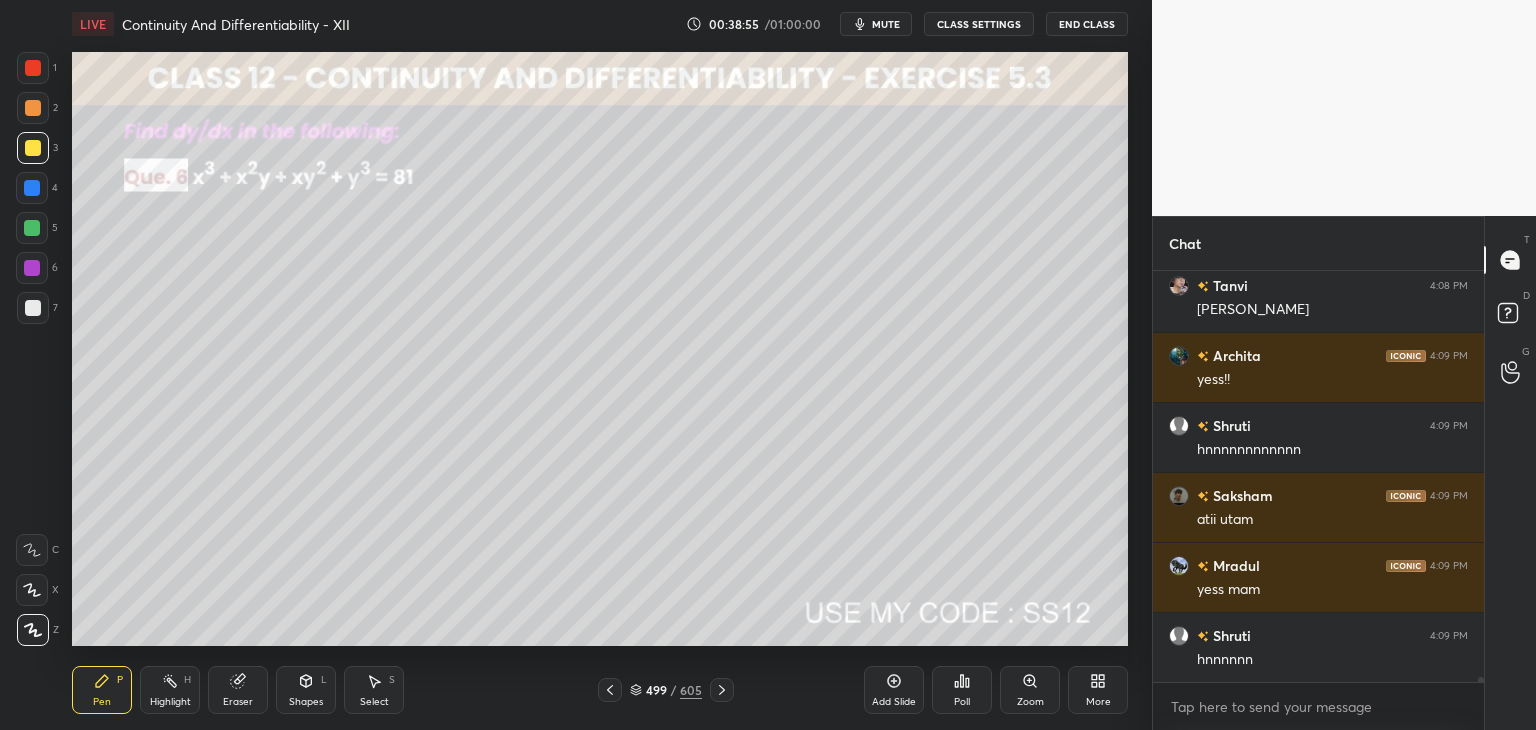 click 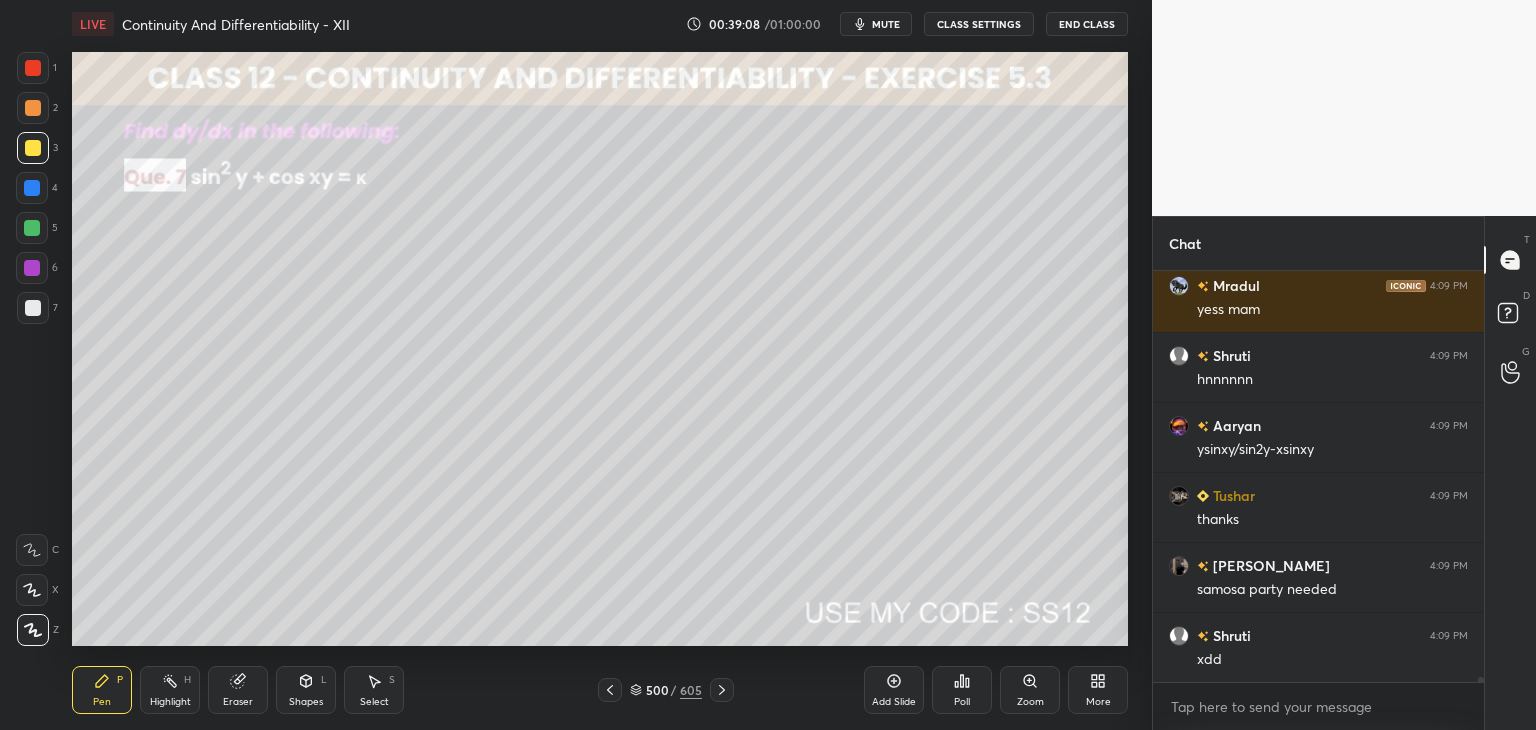 scroll, scrollTop: 37304, scrollLeft: 0, axis: vertical 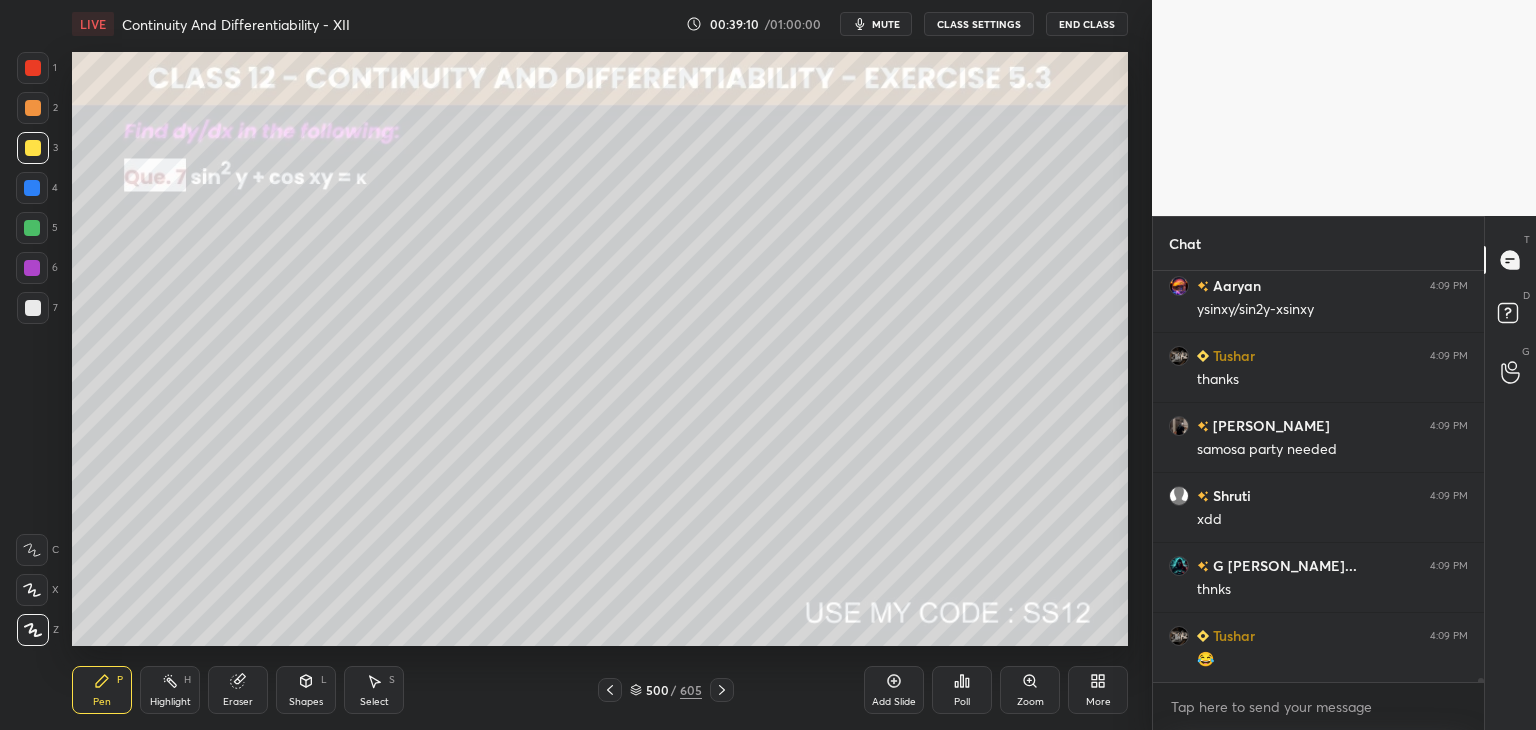 click on "Poll" at bounding box center [962, 702] 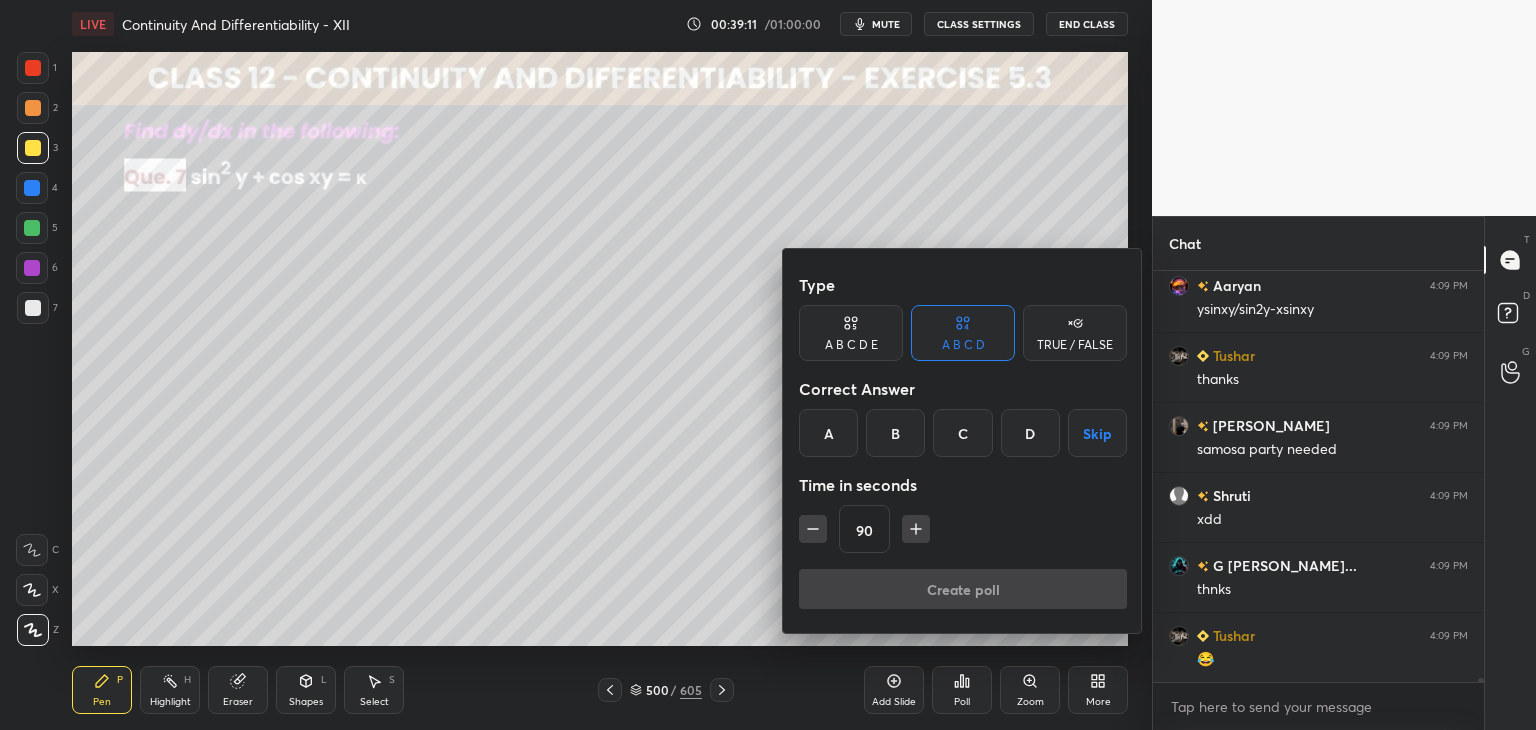 click on "Skip" at bounding box center (1097, 433) 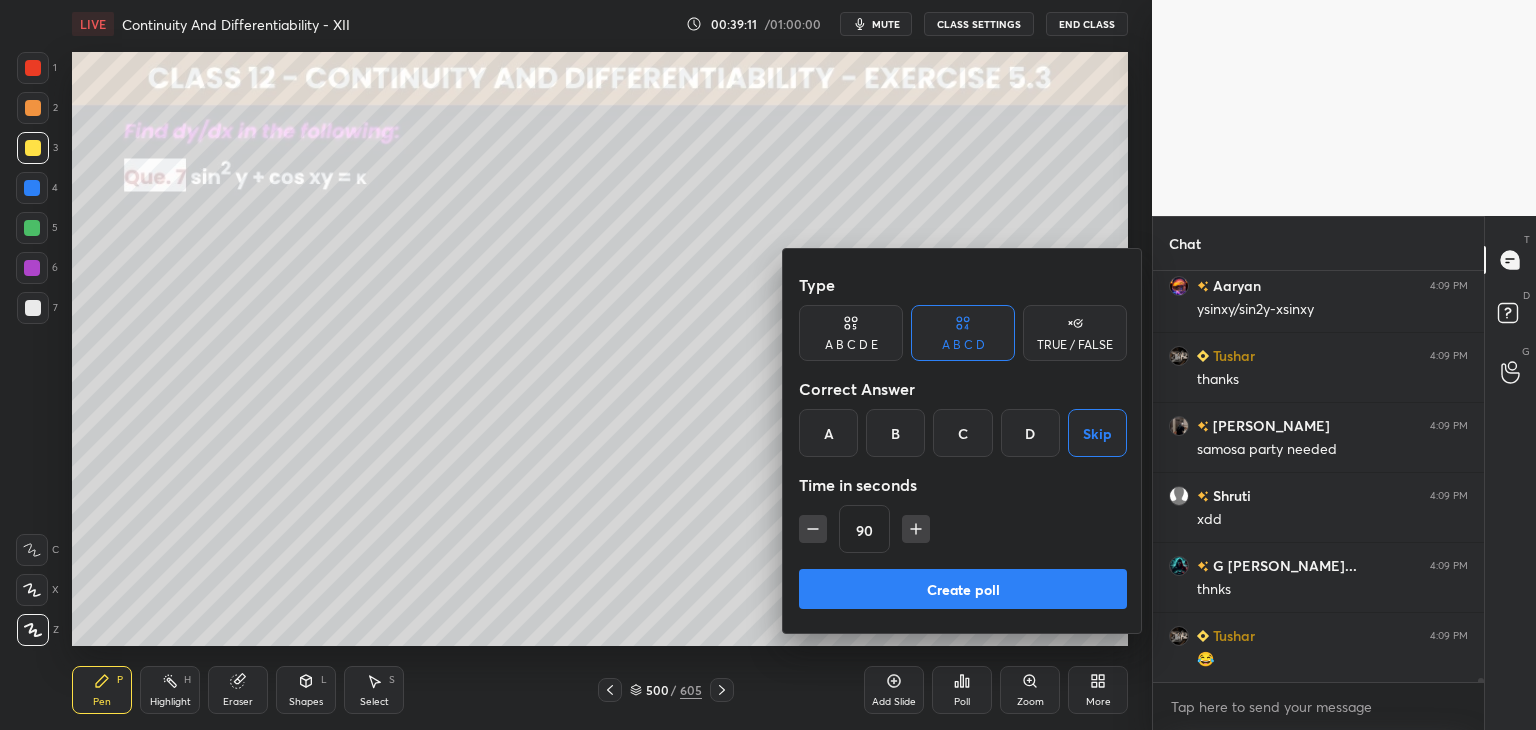 scroll, scrollTop: 37392, scrollLeft: 0, axis: vertical 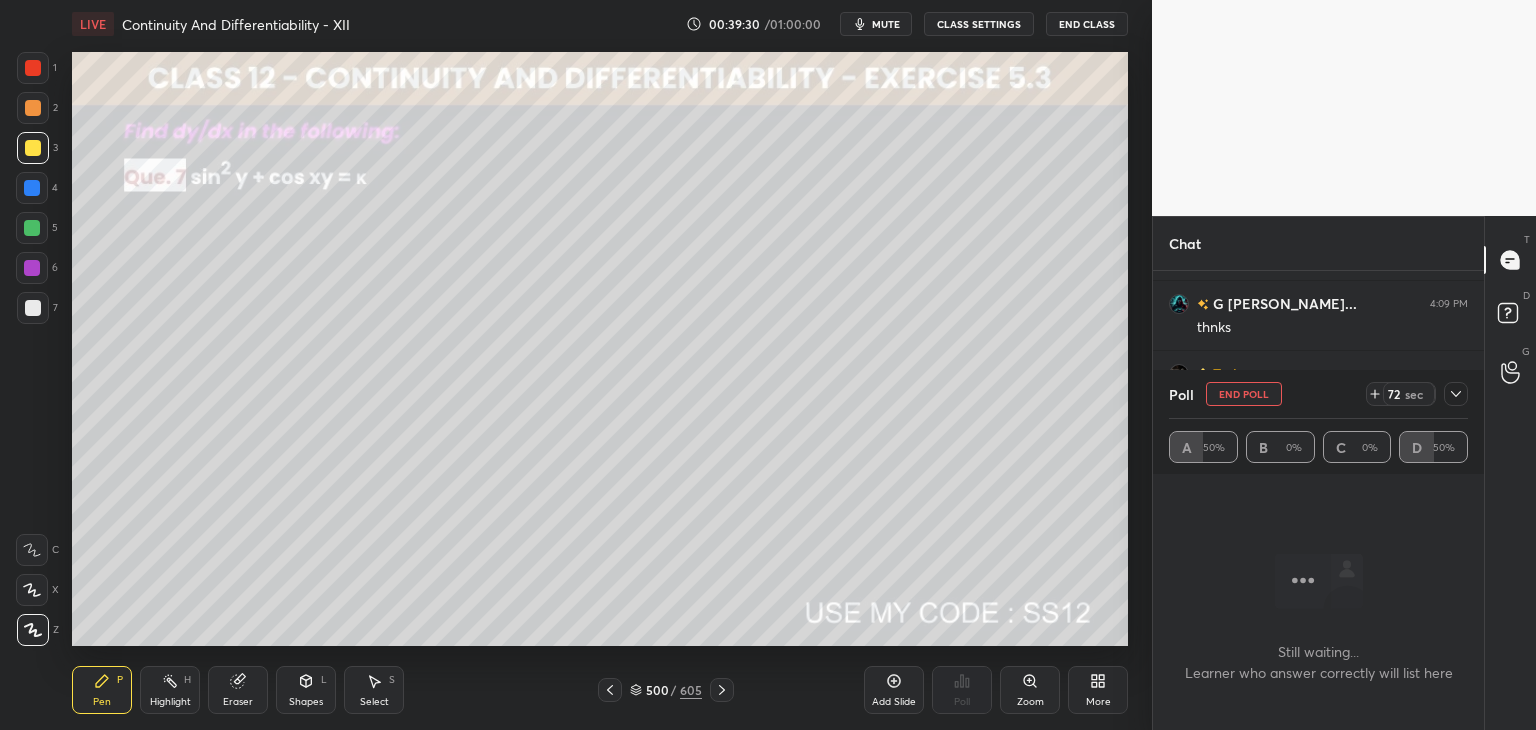 click on "mute" at bounding box center [886, 24] 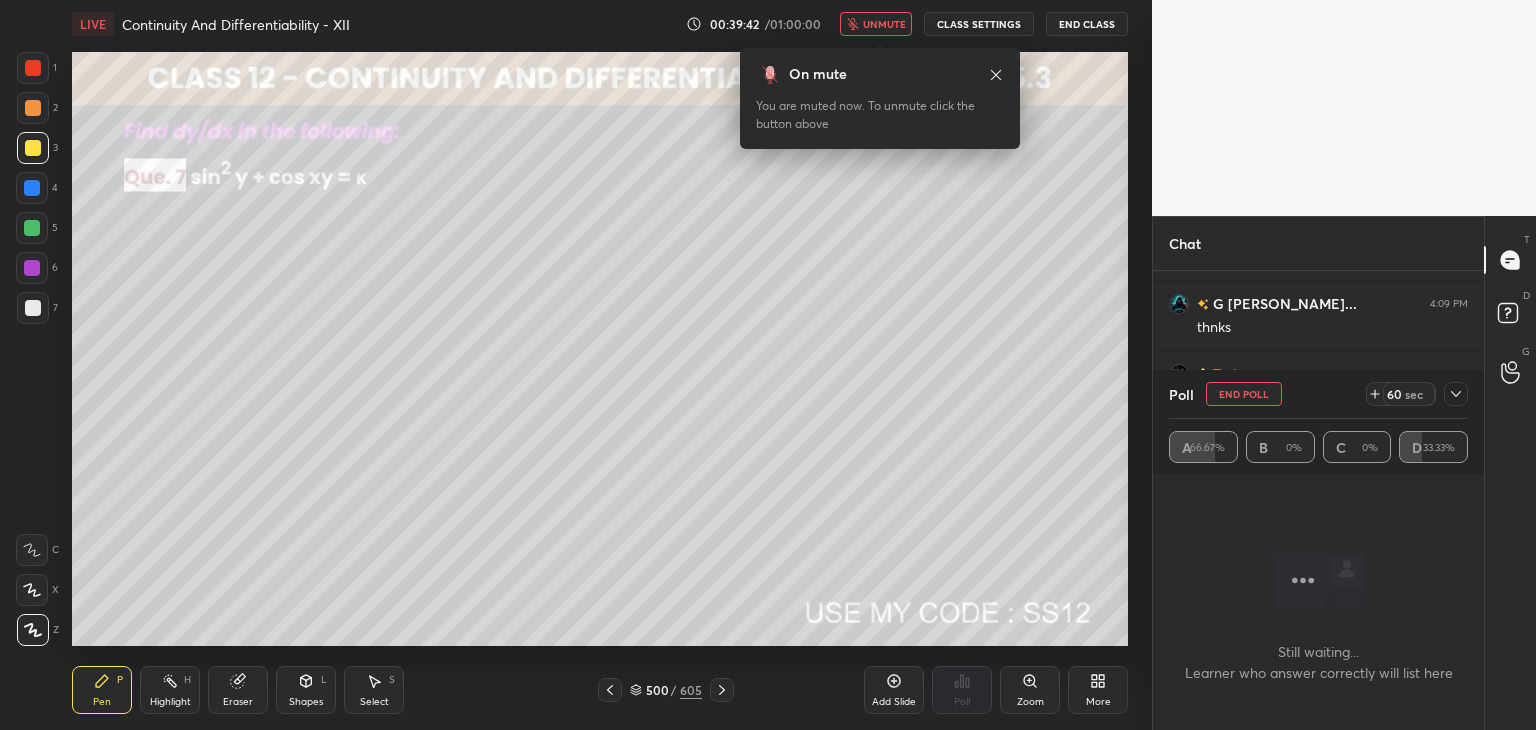 scroll, scrollTop: 37636, scrollLeft: 0, axis: vertical 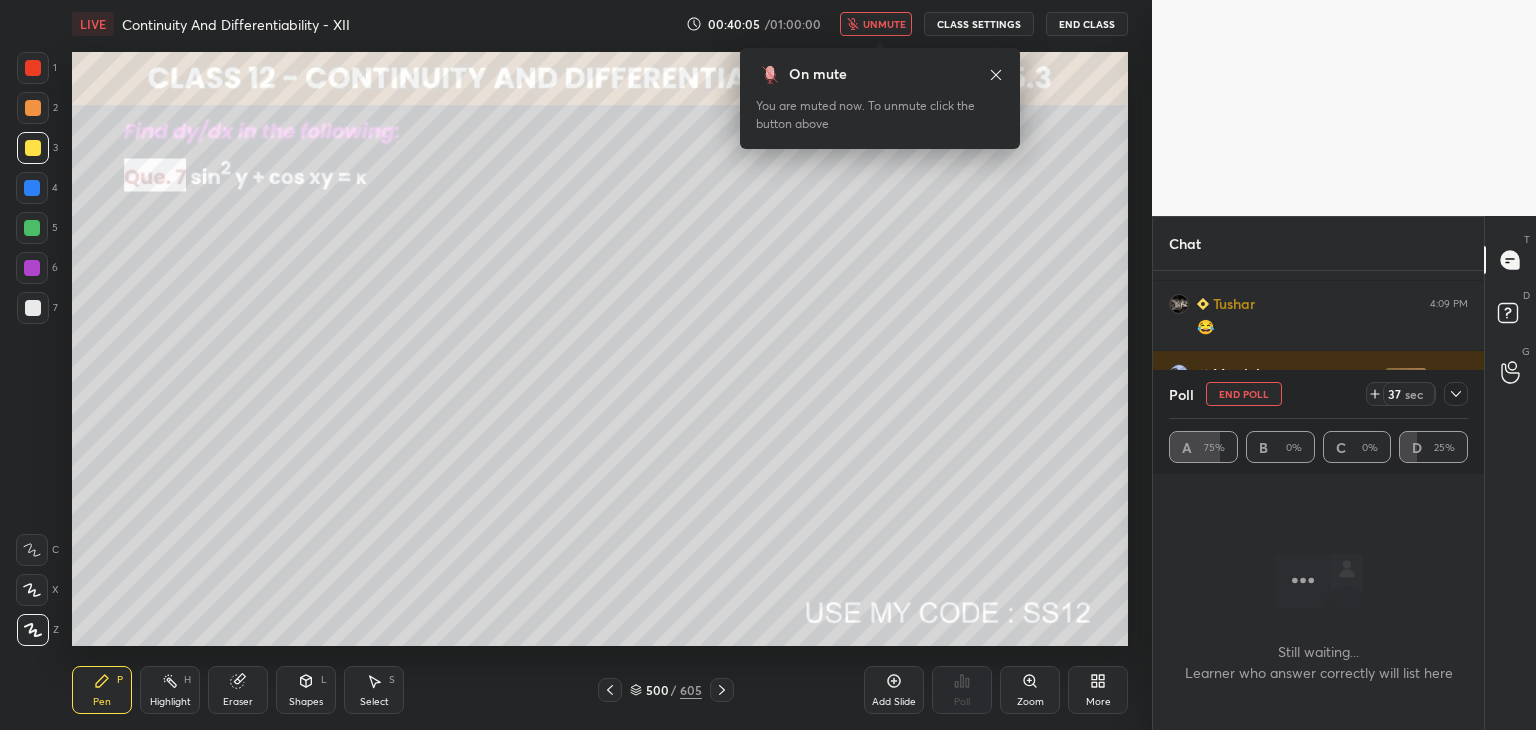 click on "unmute" at bounding box center (884, 24) 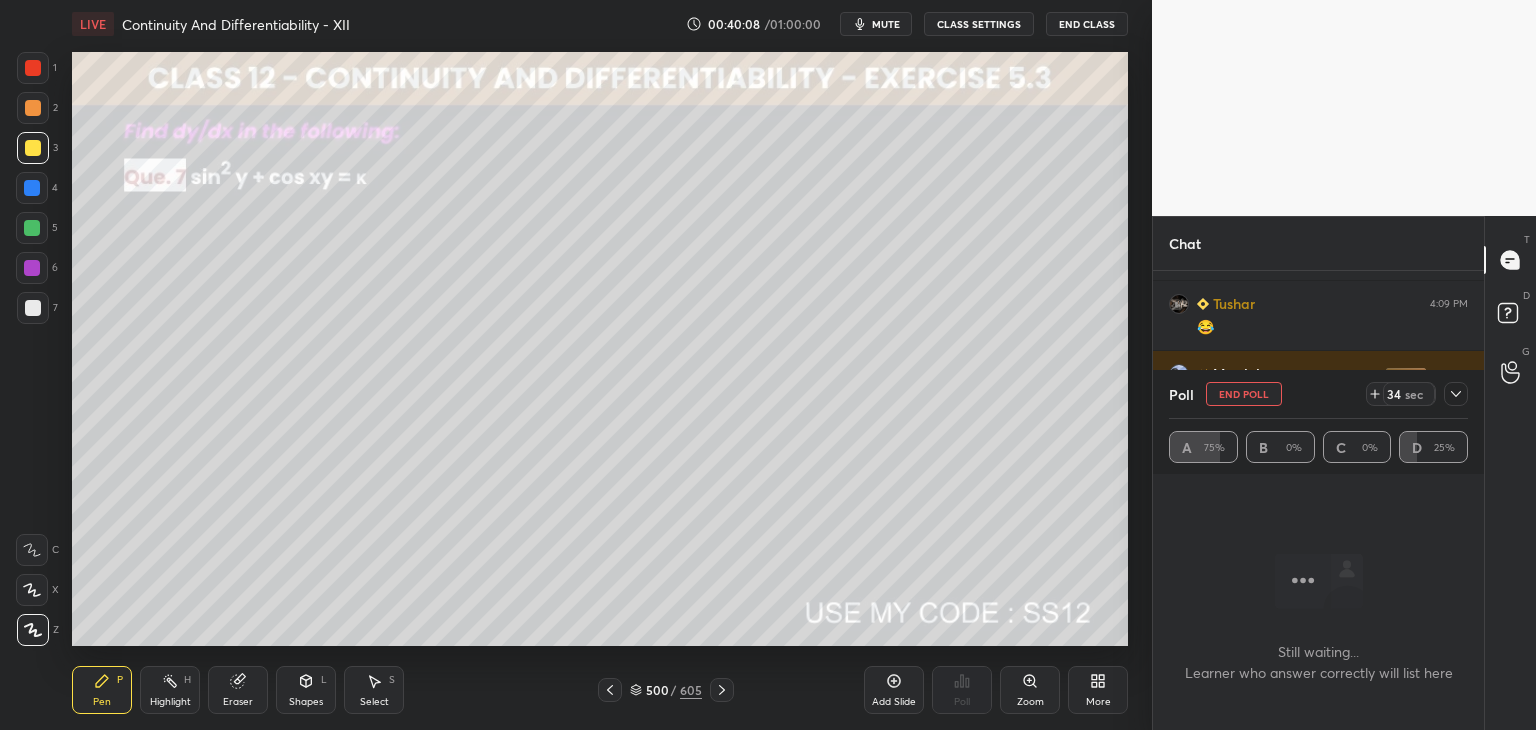 click 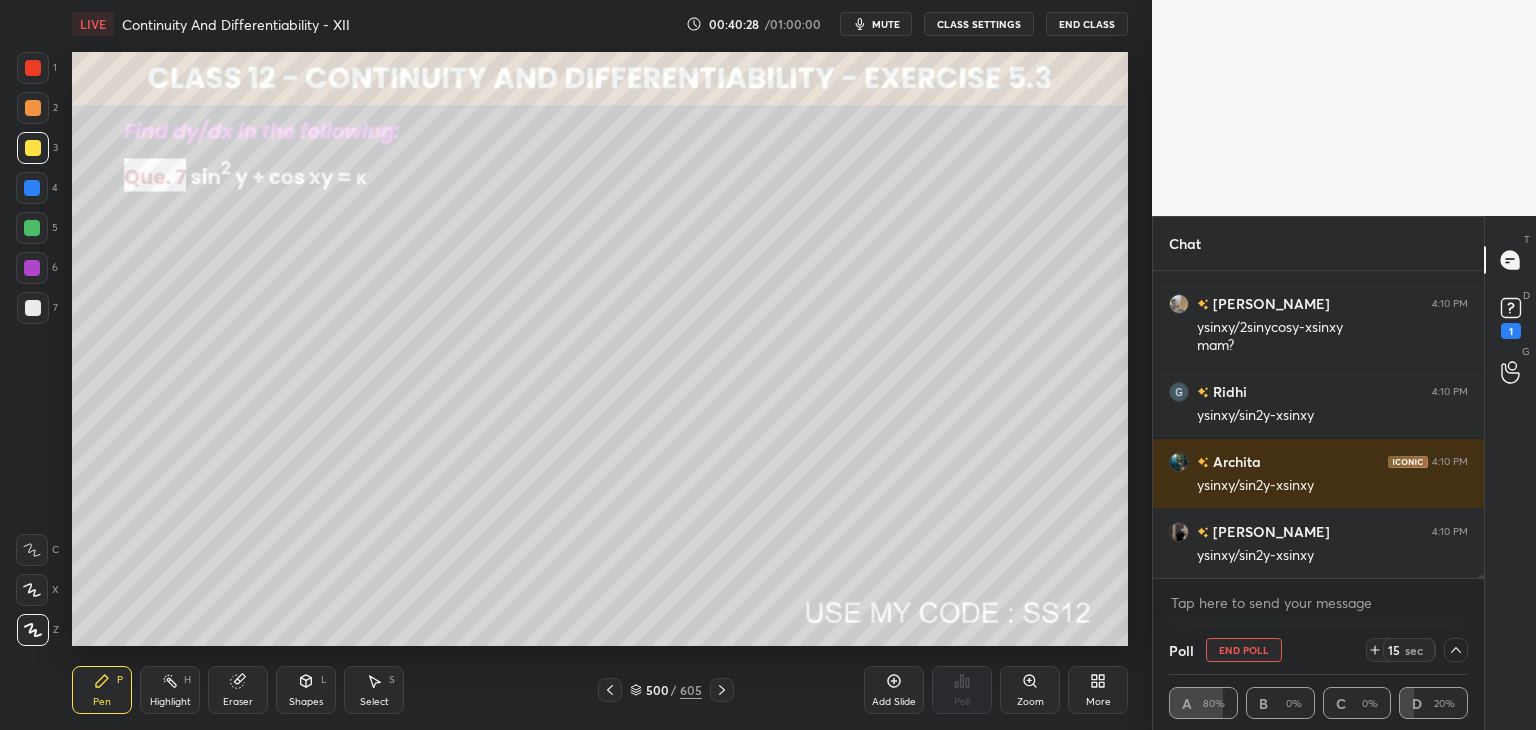 scroll, scrollTop: 37484, scrollLeft: 0, axis: vertical 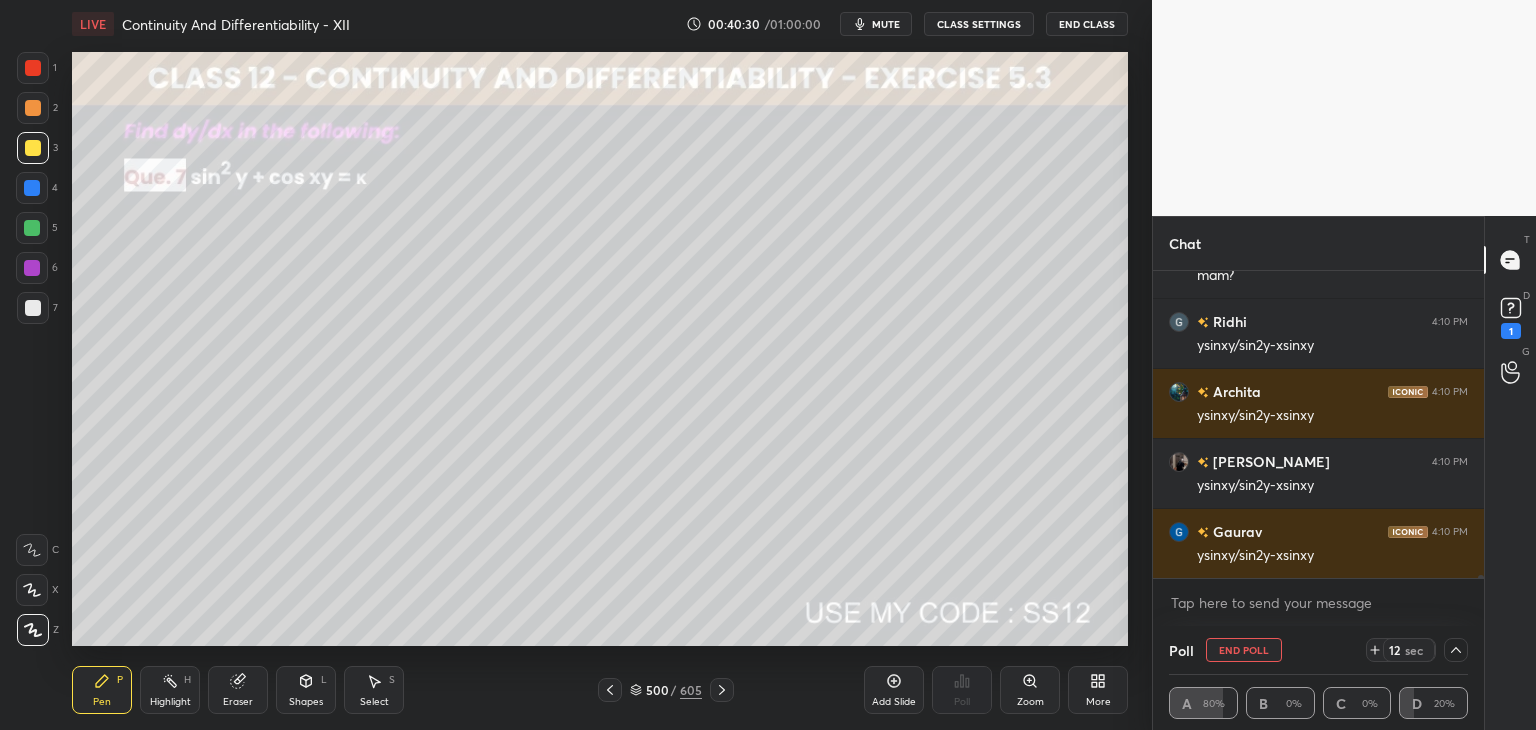 click on "mute" at bounding box center (886, 24) 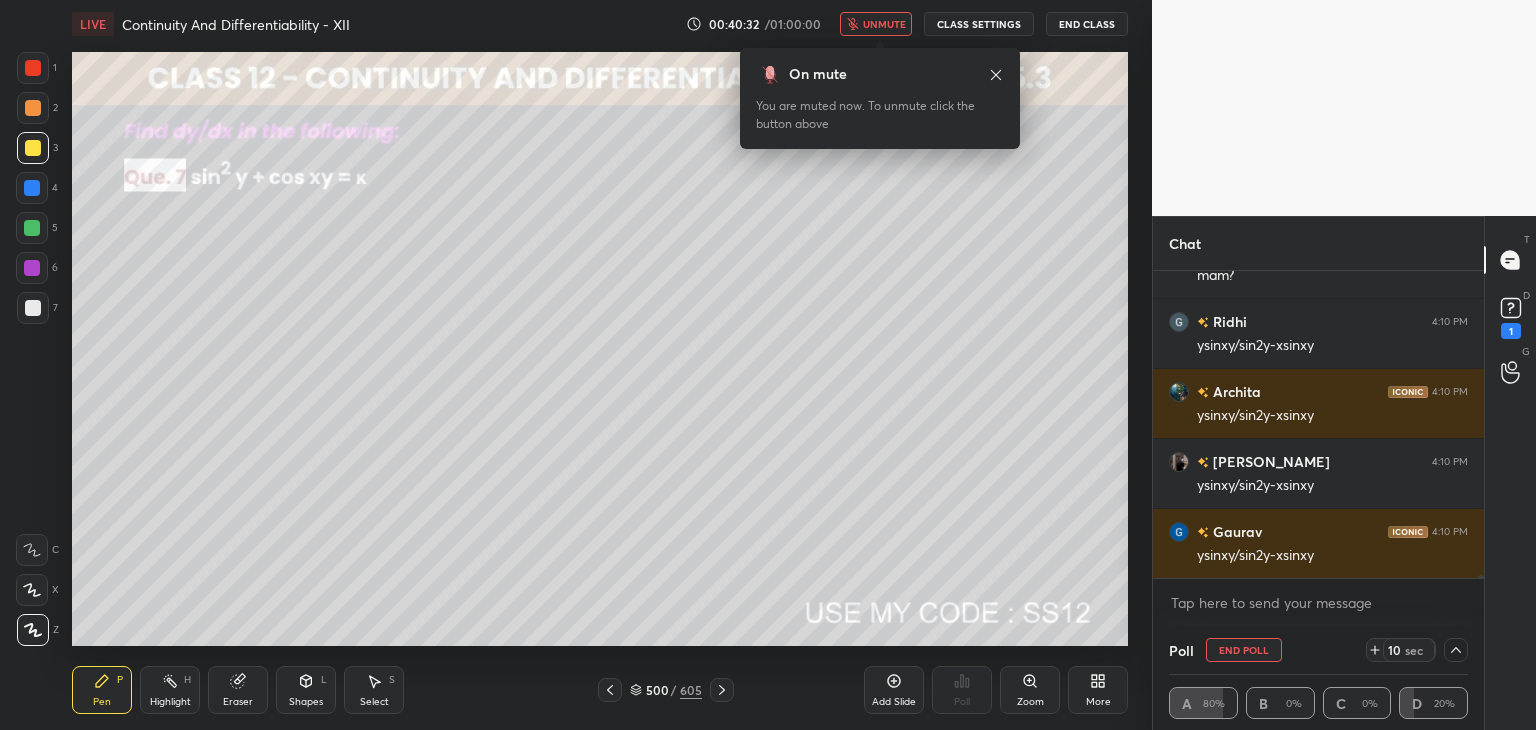 click on "unmute" at bounding box center [884, 24] 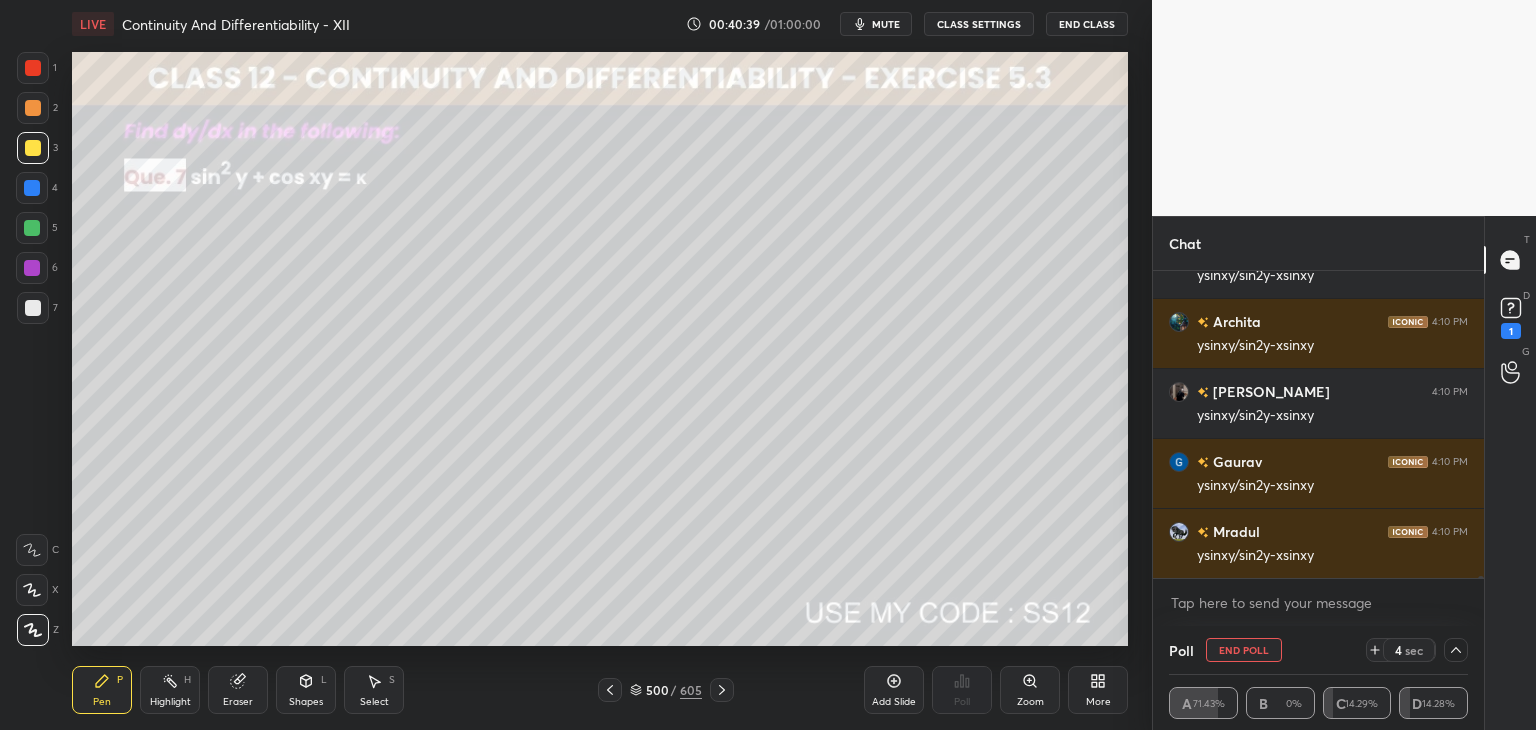 scroll, scrollTop: 37624, scrollLeft: 0, axis: vertical 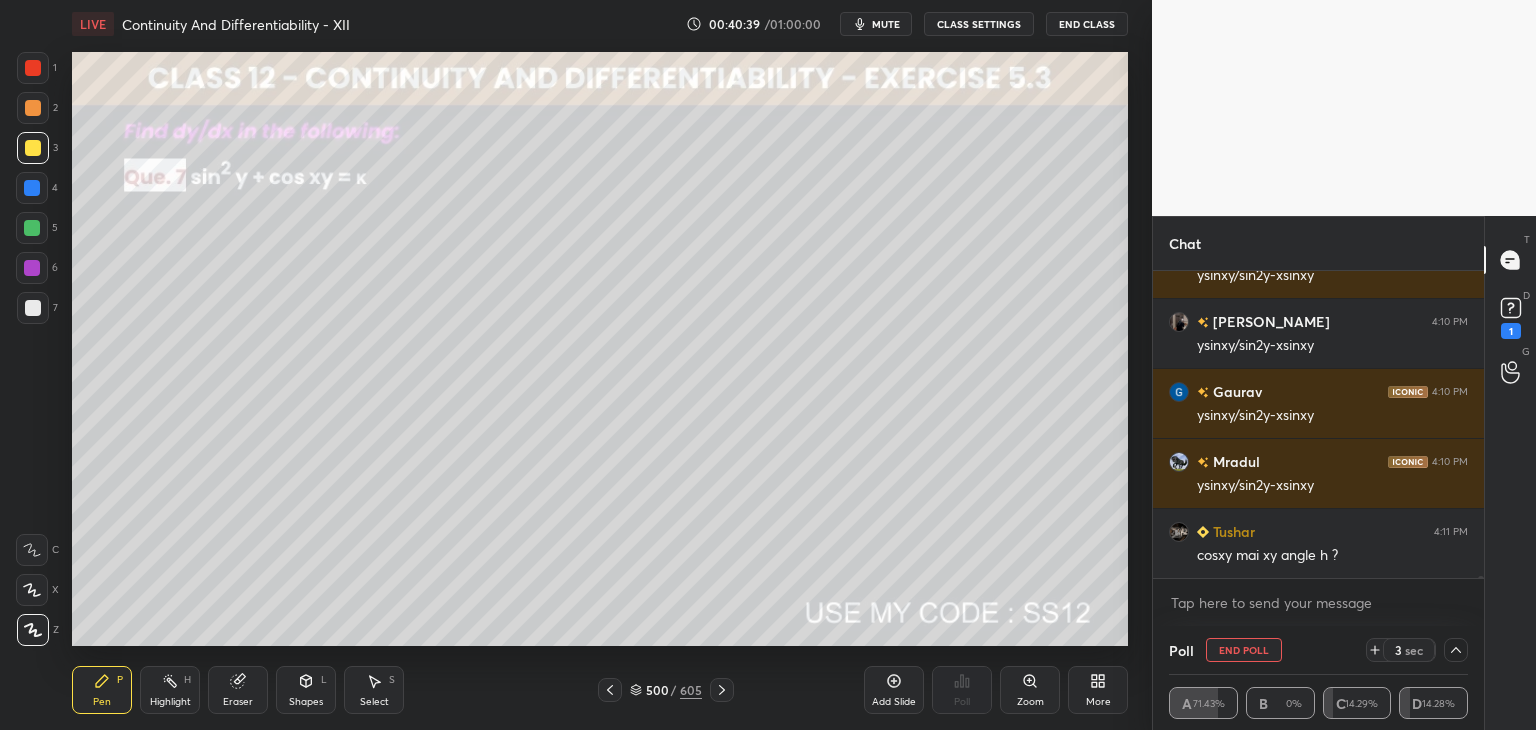 click at bounding box center (1456, 650) 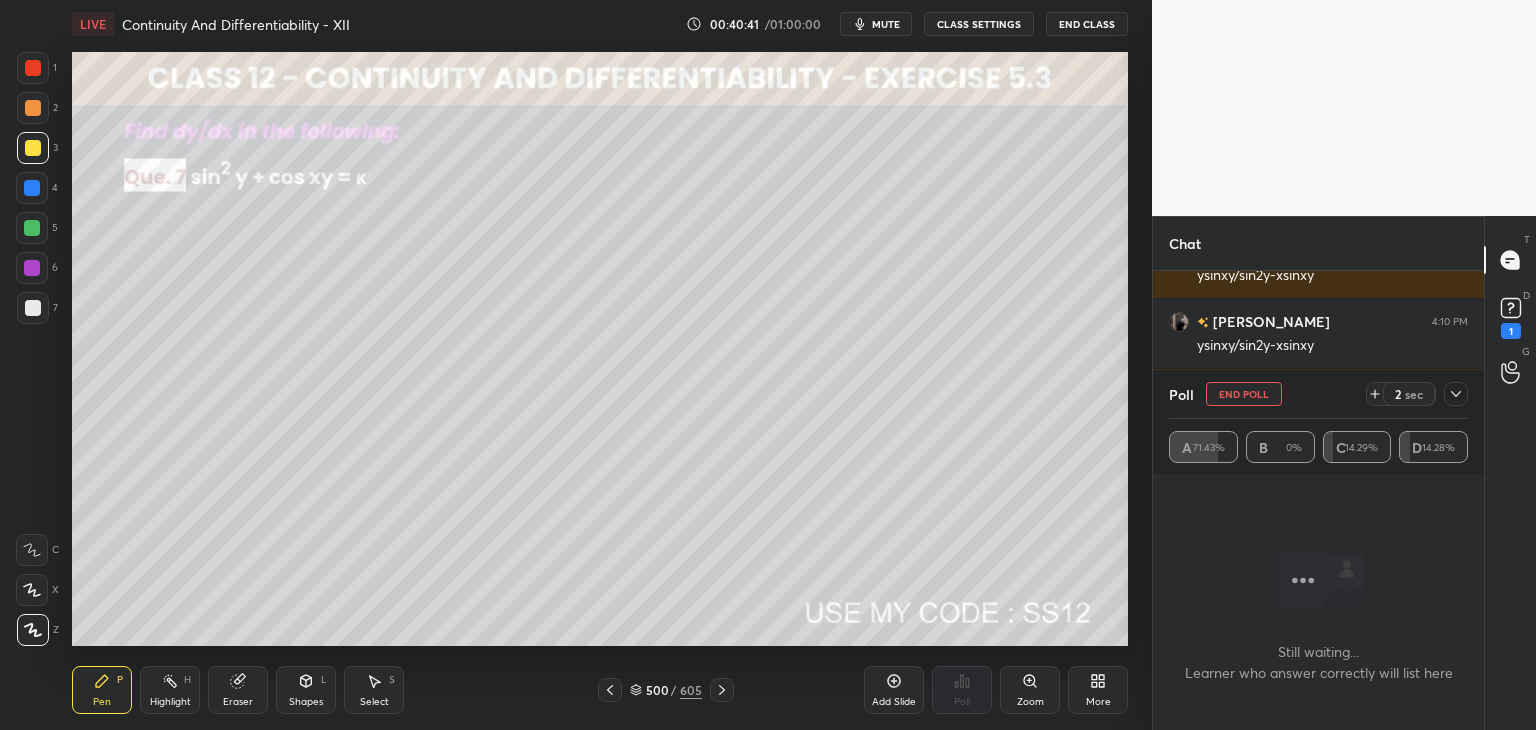 drag, startPoint x: 1454, startPoint y: 394, endPoint x: 1452, endPoint y: 406, distance: 12.165525 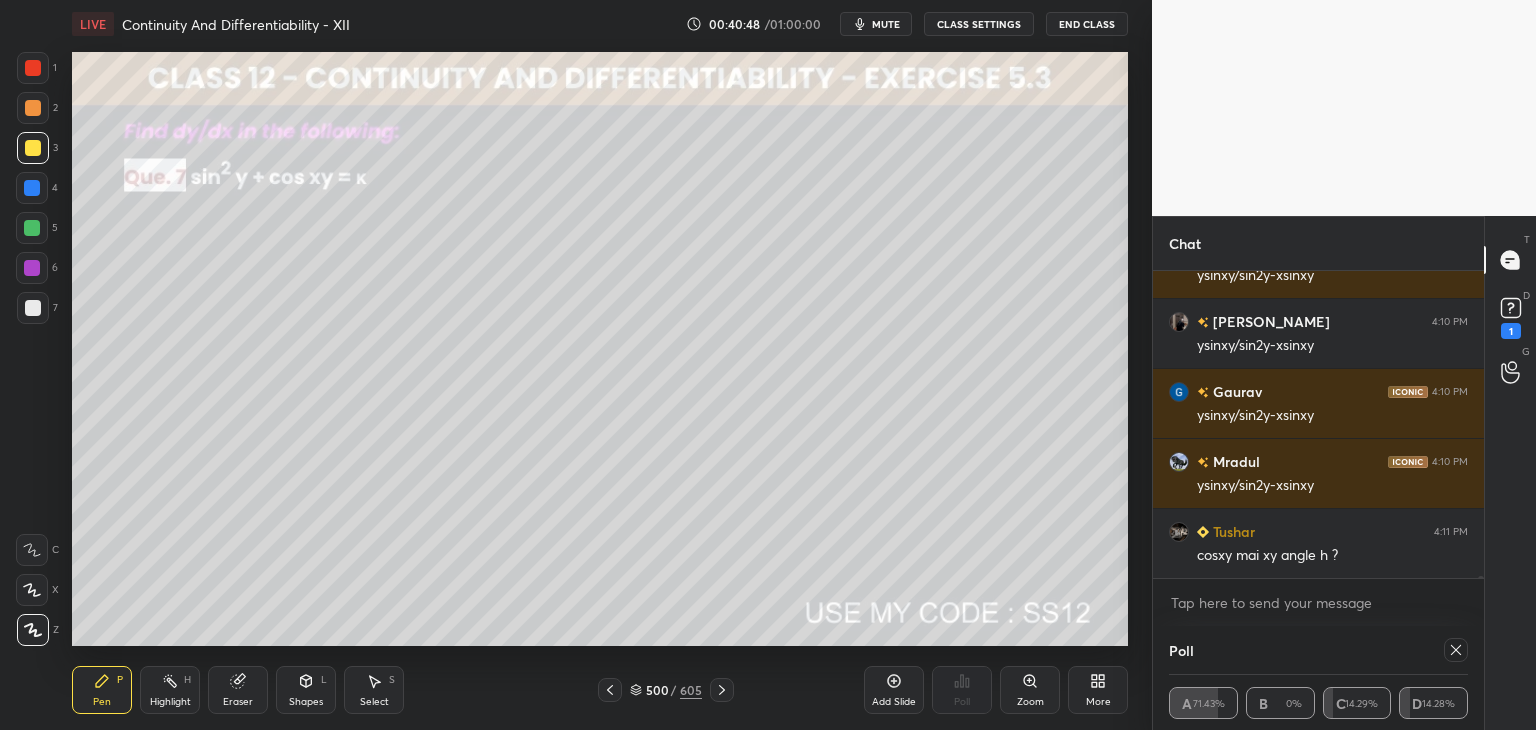 click 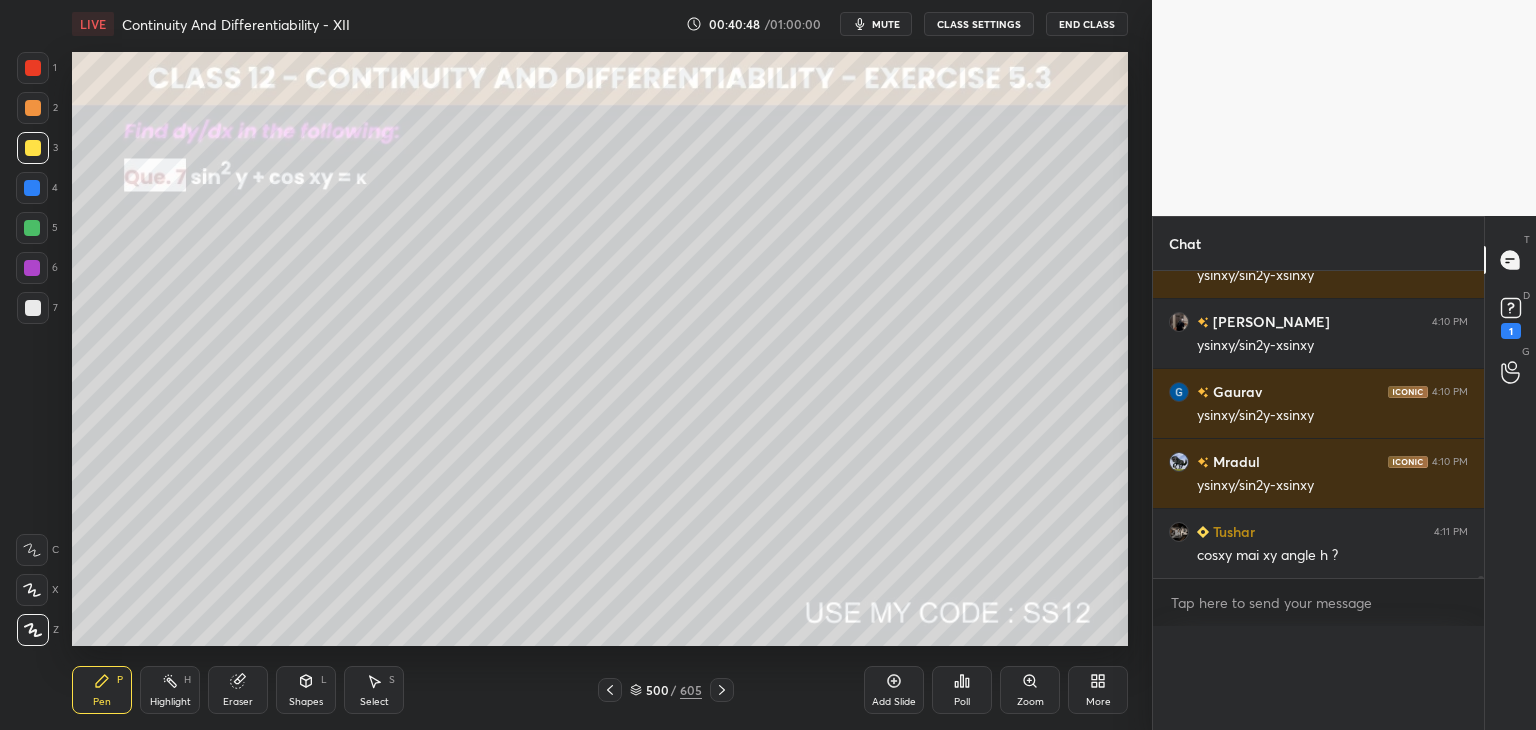 scroll, scrollTop: 37694, scrollLeft: 0, axis: vertical 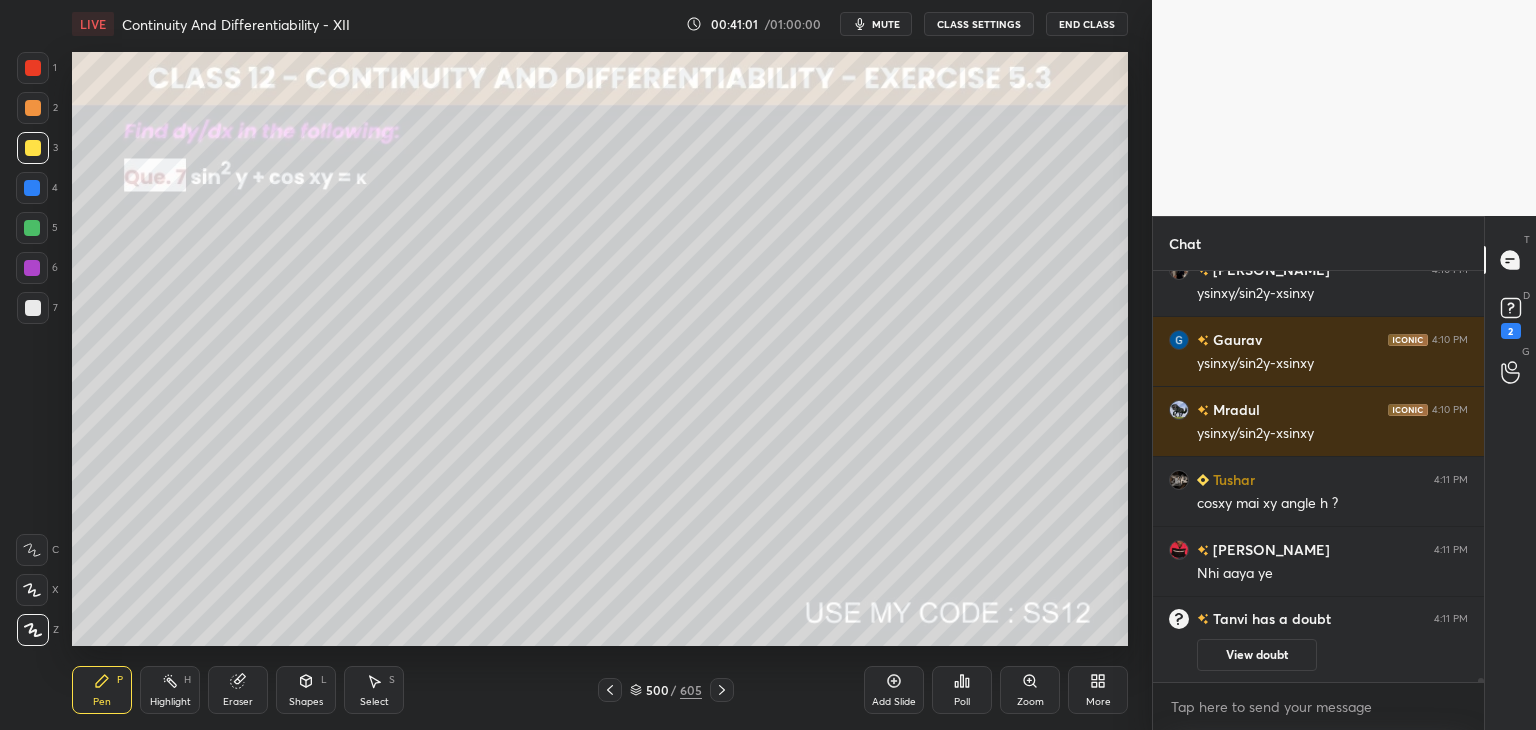 drag, startPoint x: 36, startPoint y: 146, endPoint x: 55, endPoint y: 147, distance: 19.026299 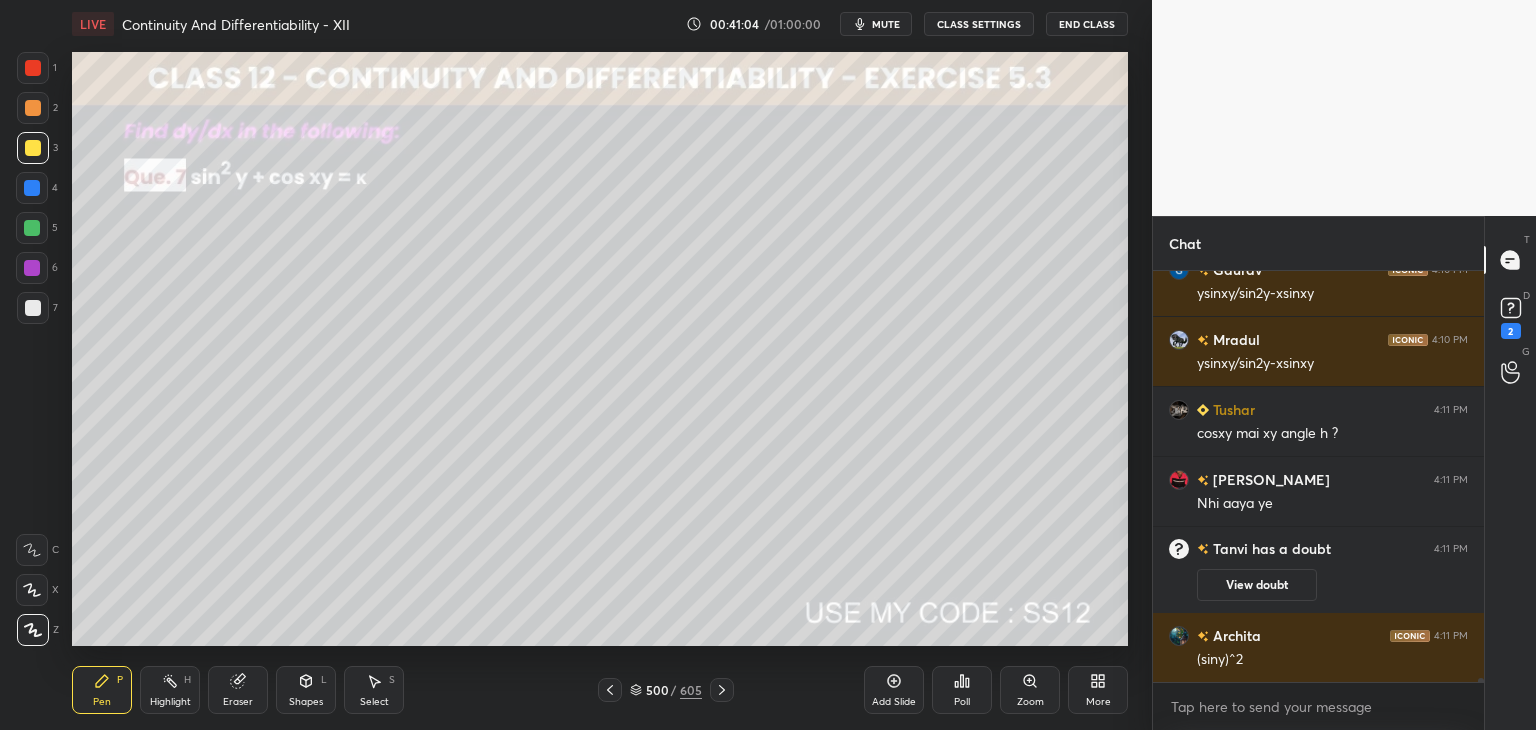 scroll, scrollTop: 37566, scrollLeft: 0, axis: vertical 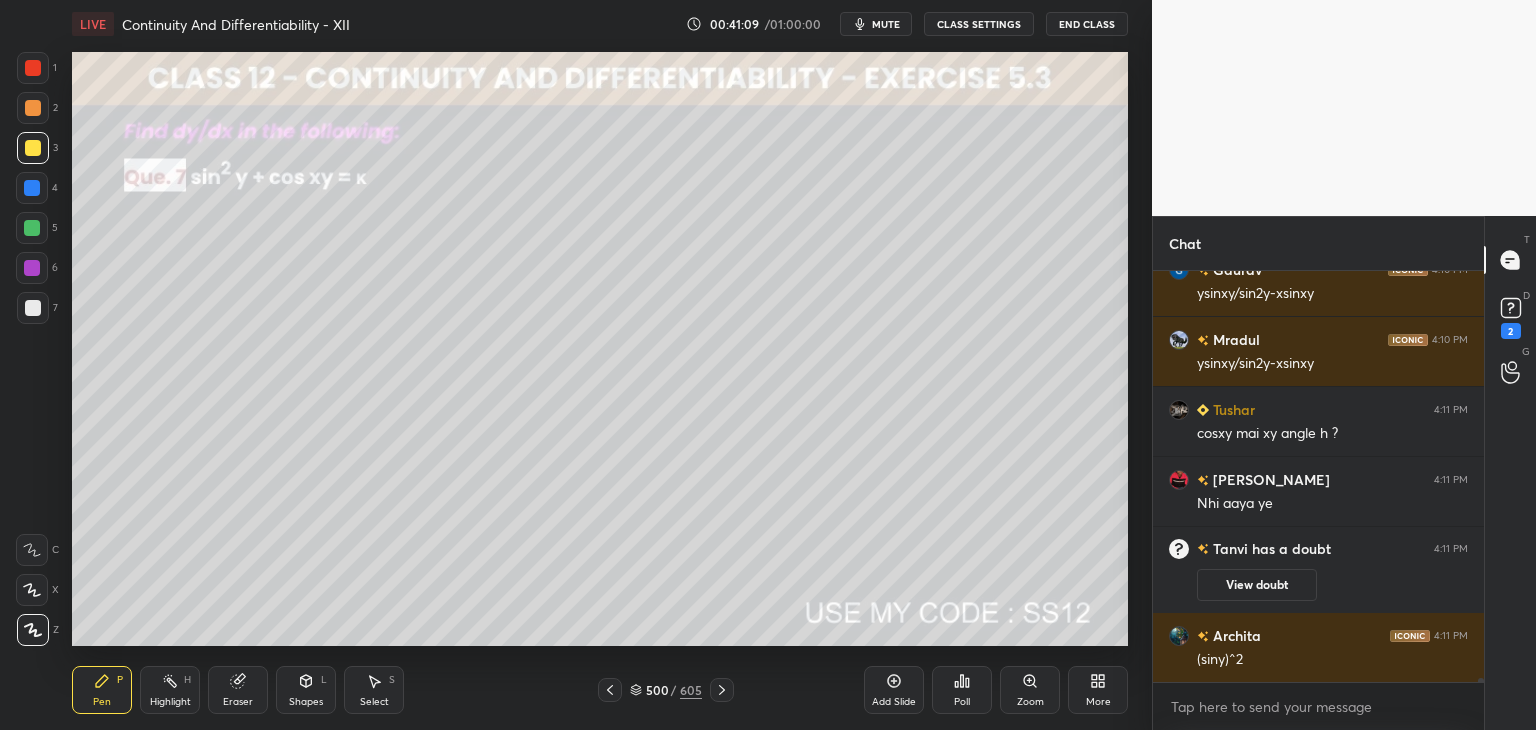 click on "mute" at bounding box center (886, 24) 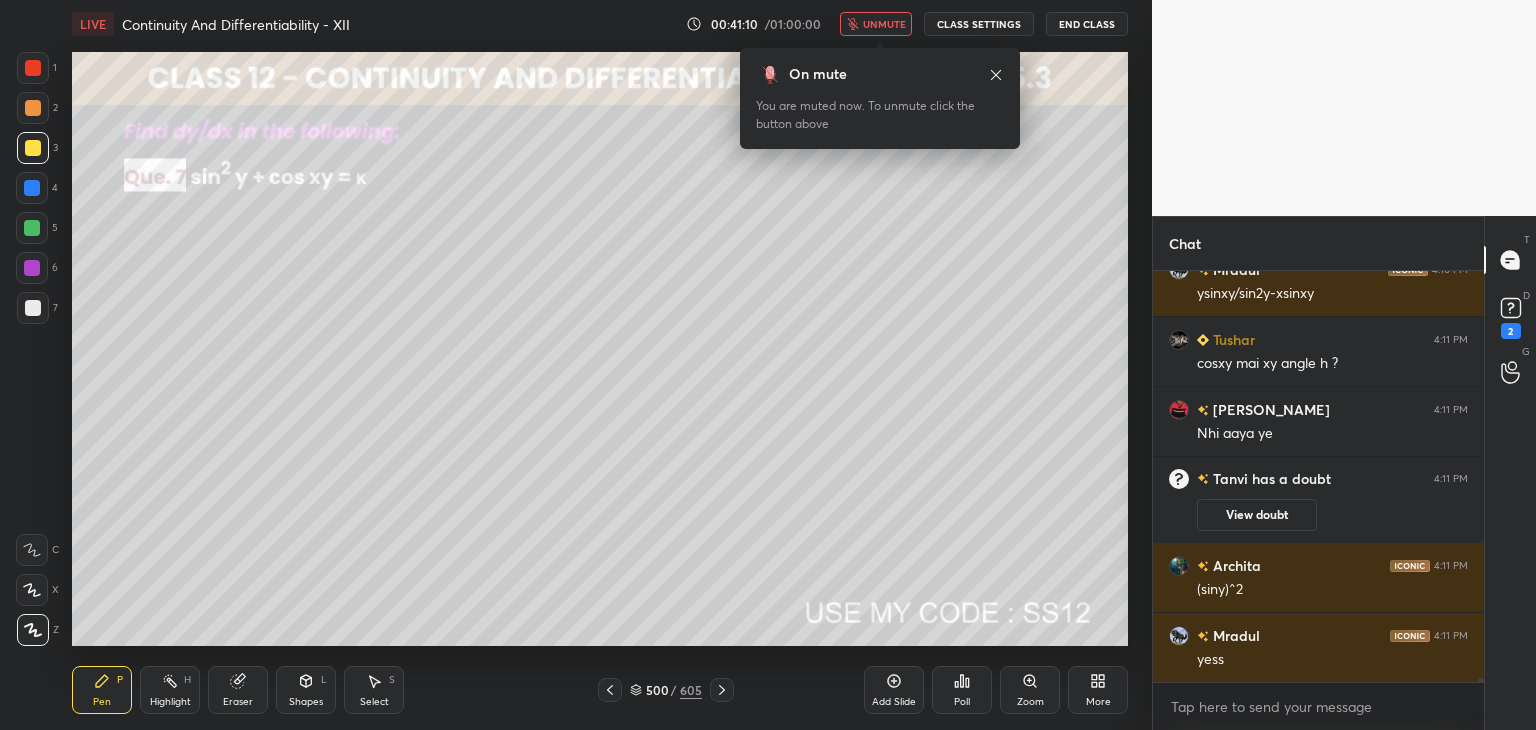 scroll, scrollTop: 37706, scrollLeft: 0, axis: vertical 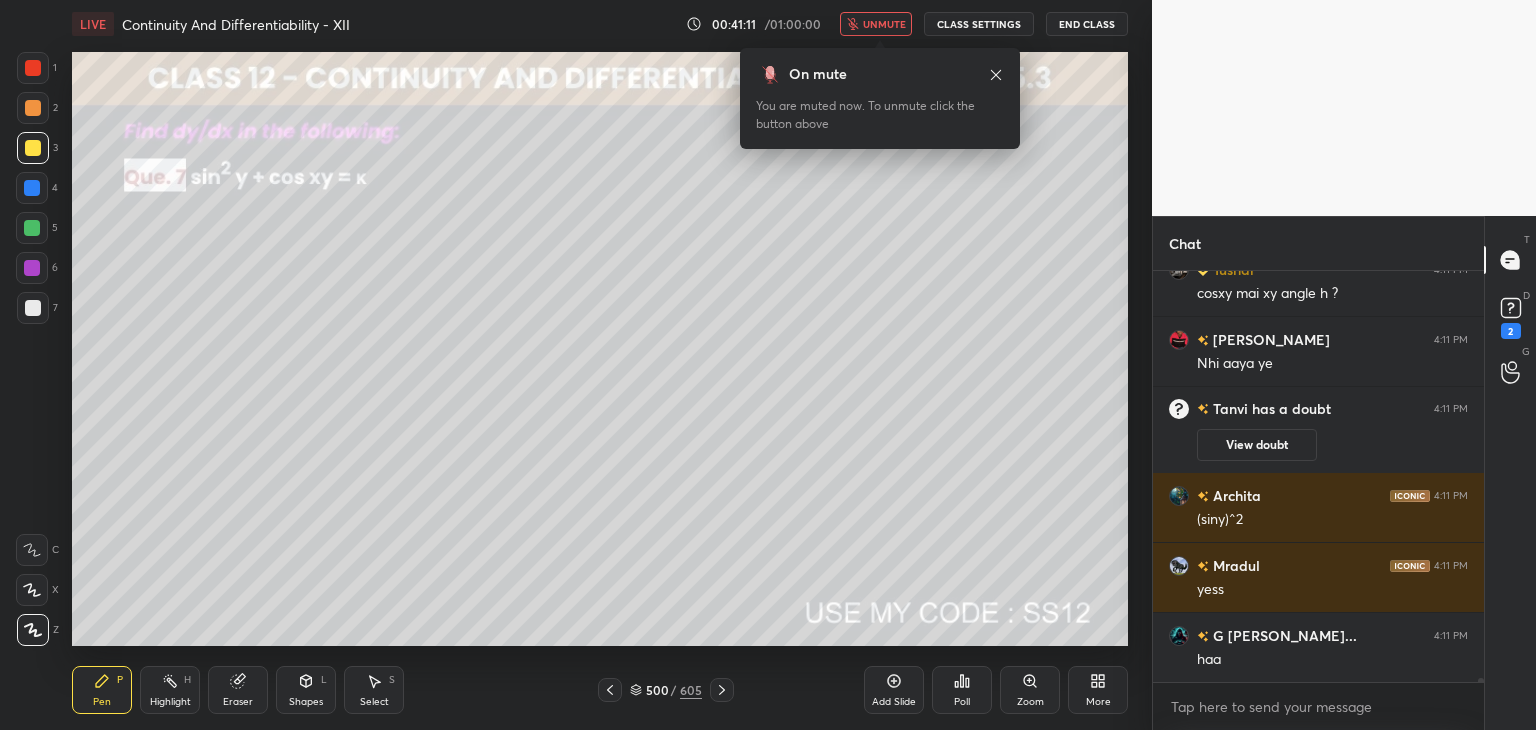 click on "unmute" at bounding box center [876, 24] 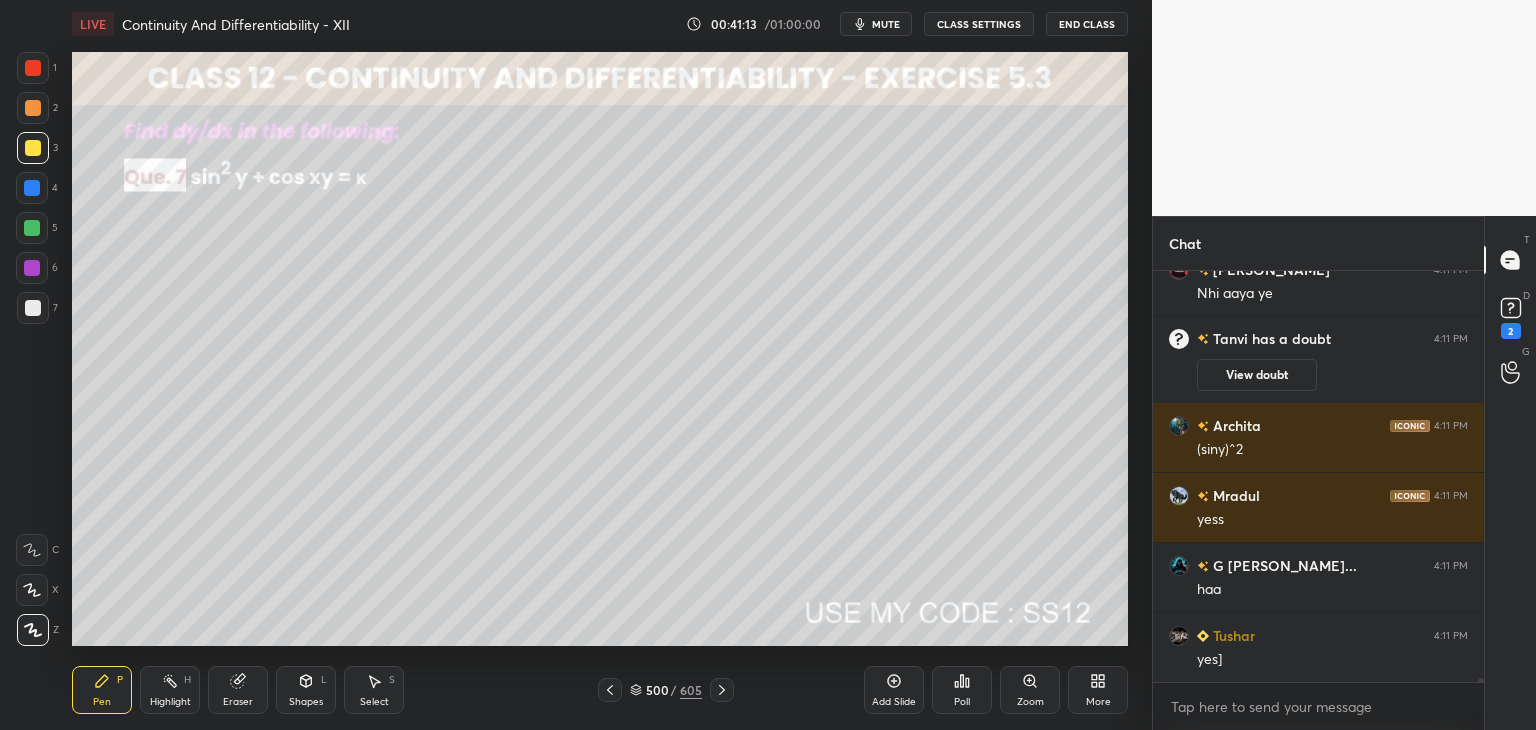scroll, scrollTop: 37846, scrollLeft: 0, axis: vertical 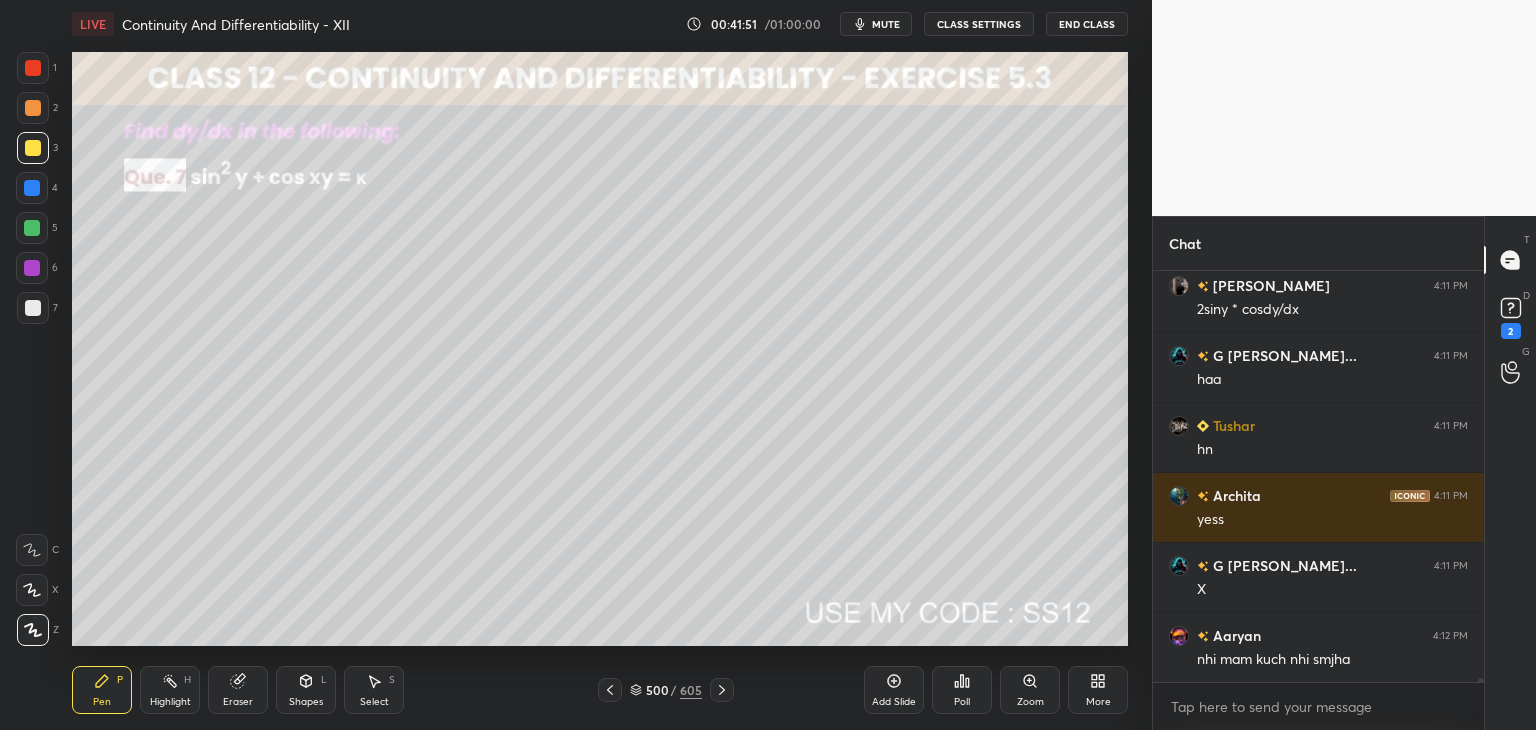 click on "mute" at bounding box center [876, 24] 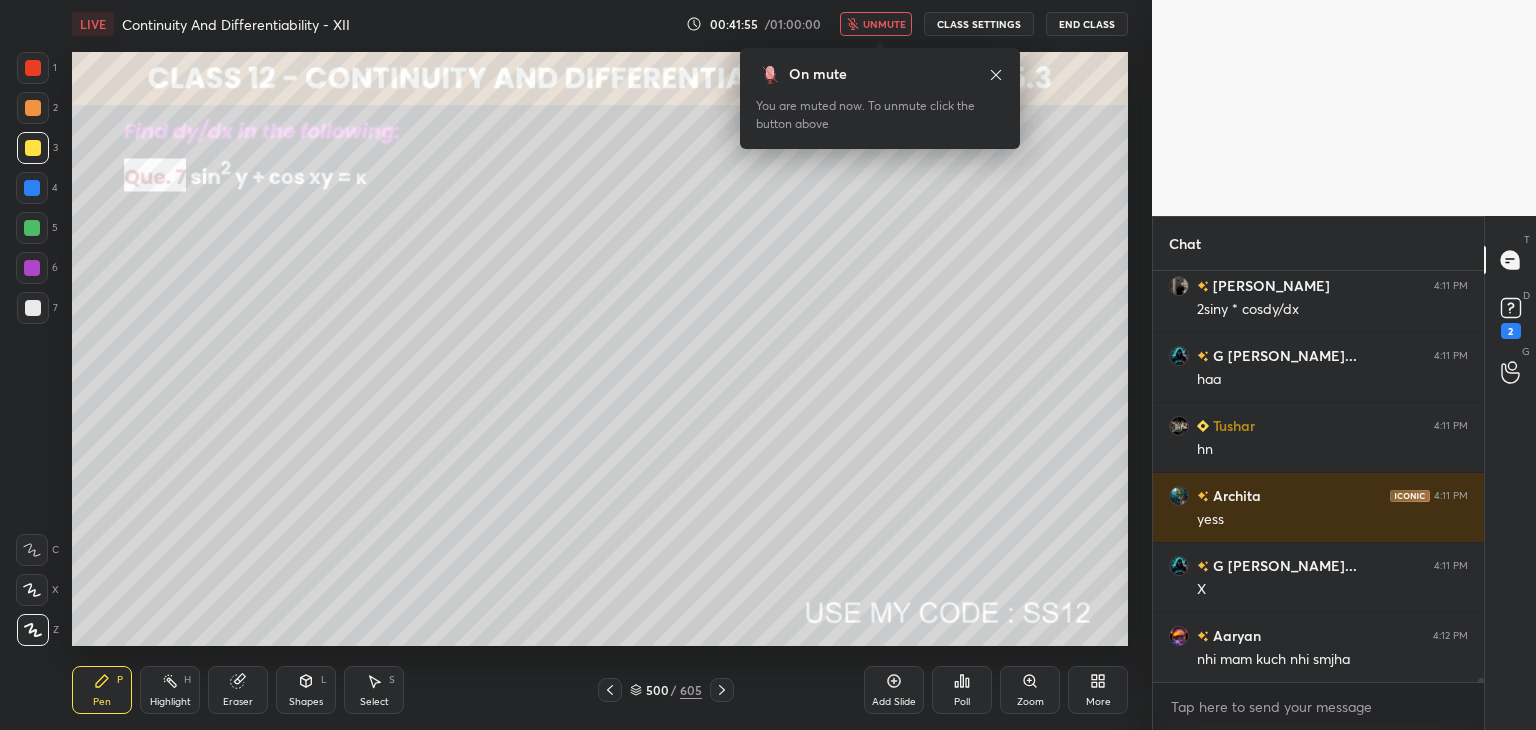 scroll, scrollTop: 38406, scrollLeft: 0, axis: vertical 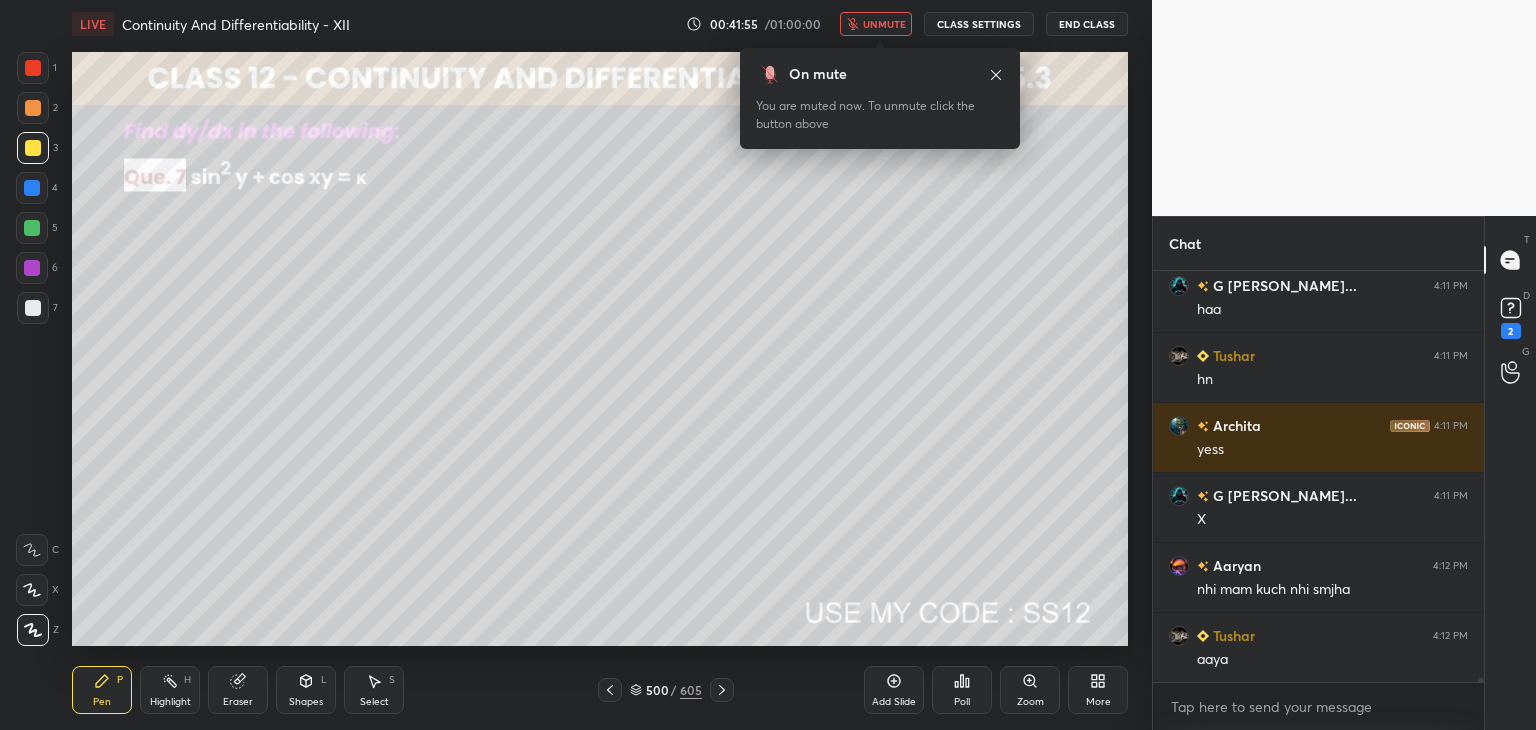 click on "unmute" at bounding box center (884, 24) 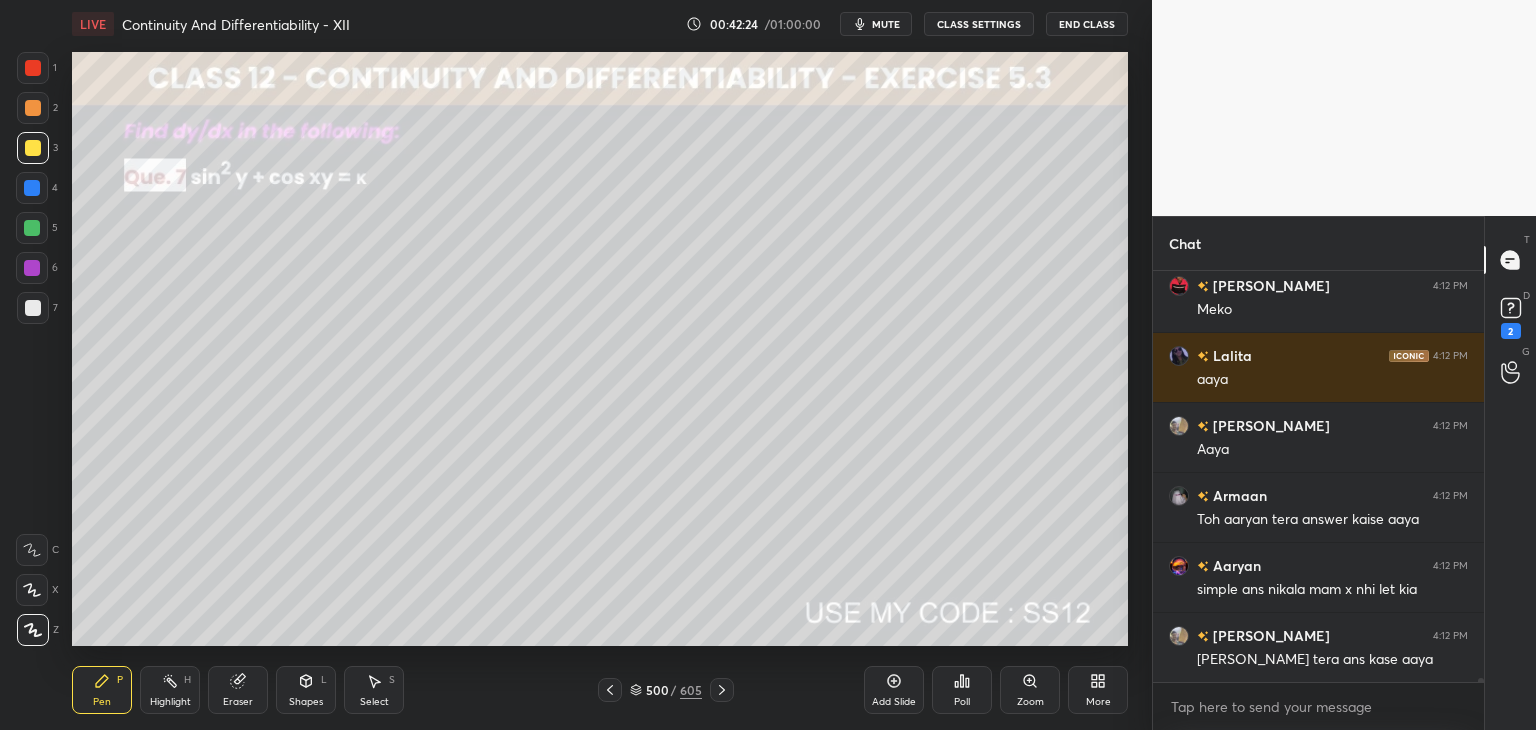 scroll, scrollTop: 38966, scrollLeft: 0, axis: vertical 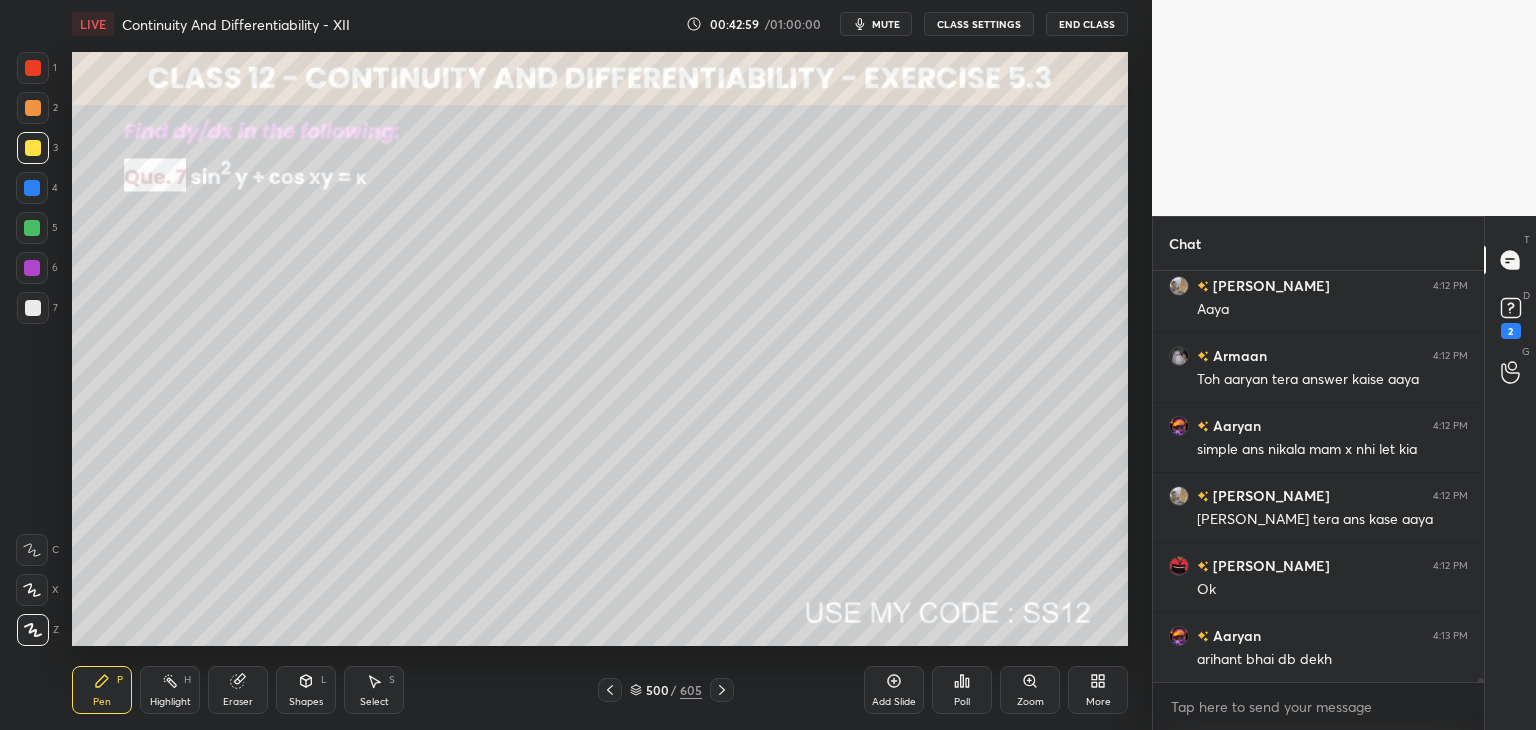 click 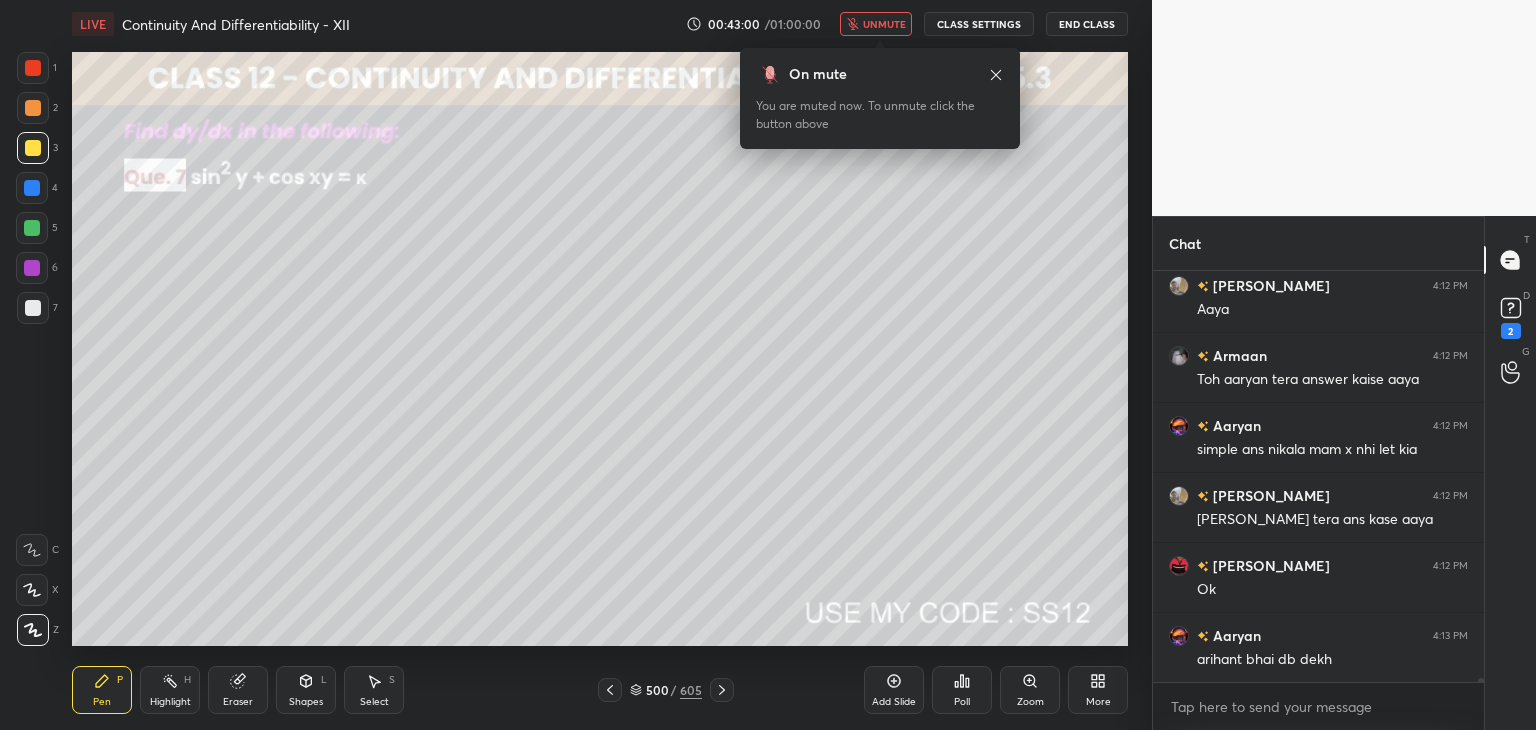 click on "unmute" at bounding box center [884, 24] 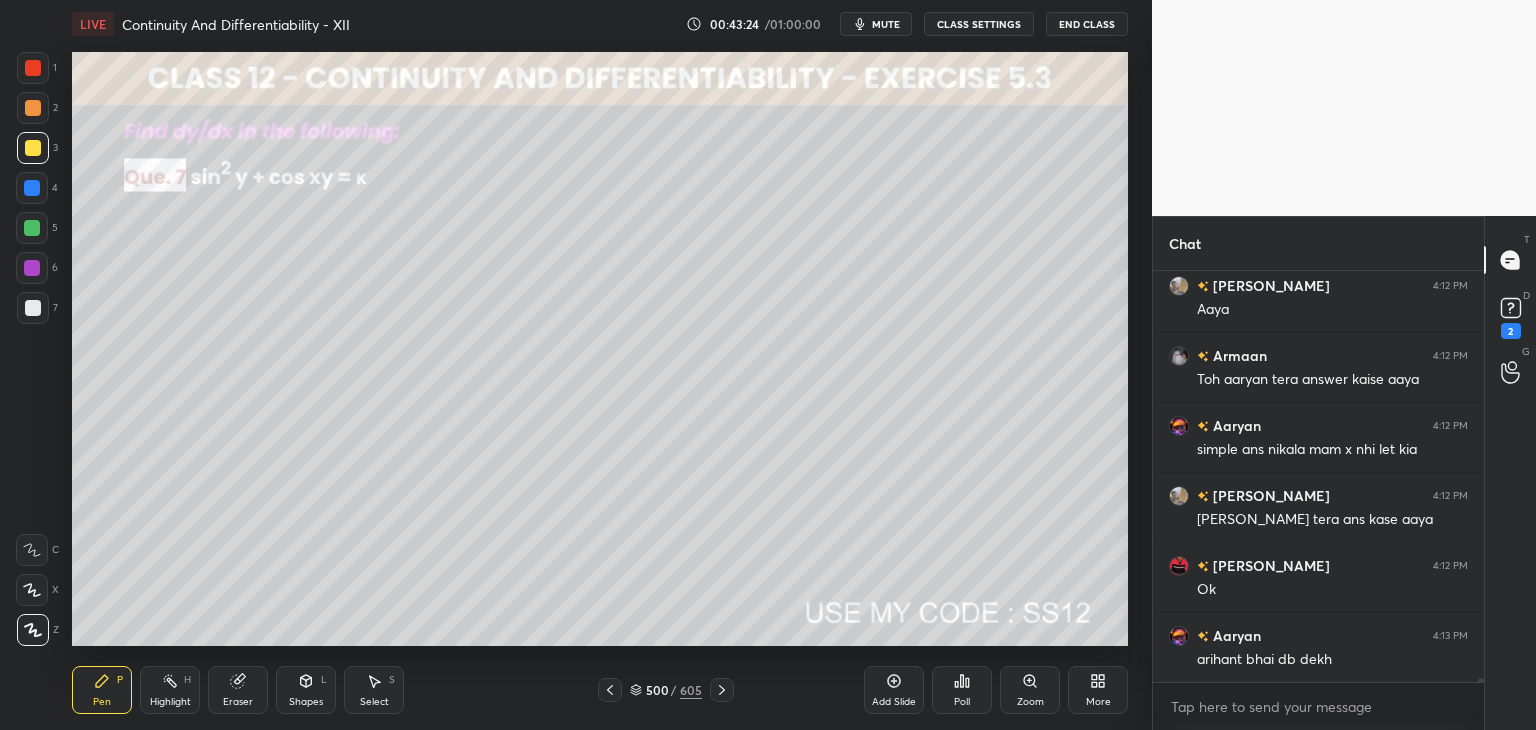 scroll, scrollTop: 39106, scrollLeft: 0, axis: vertical 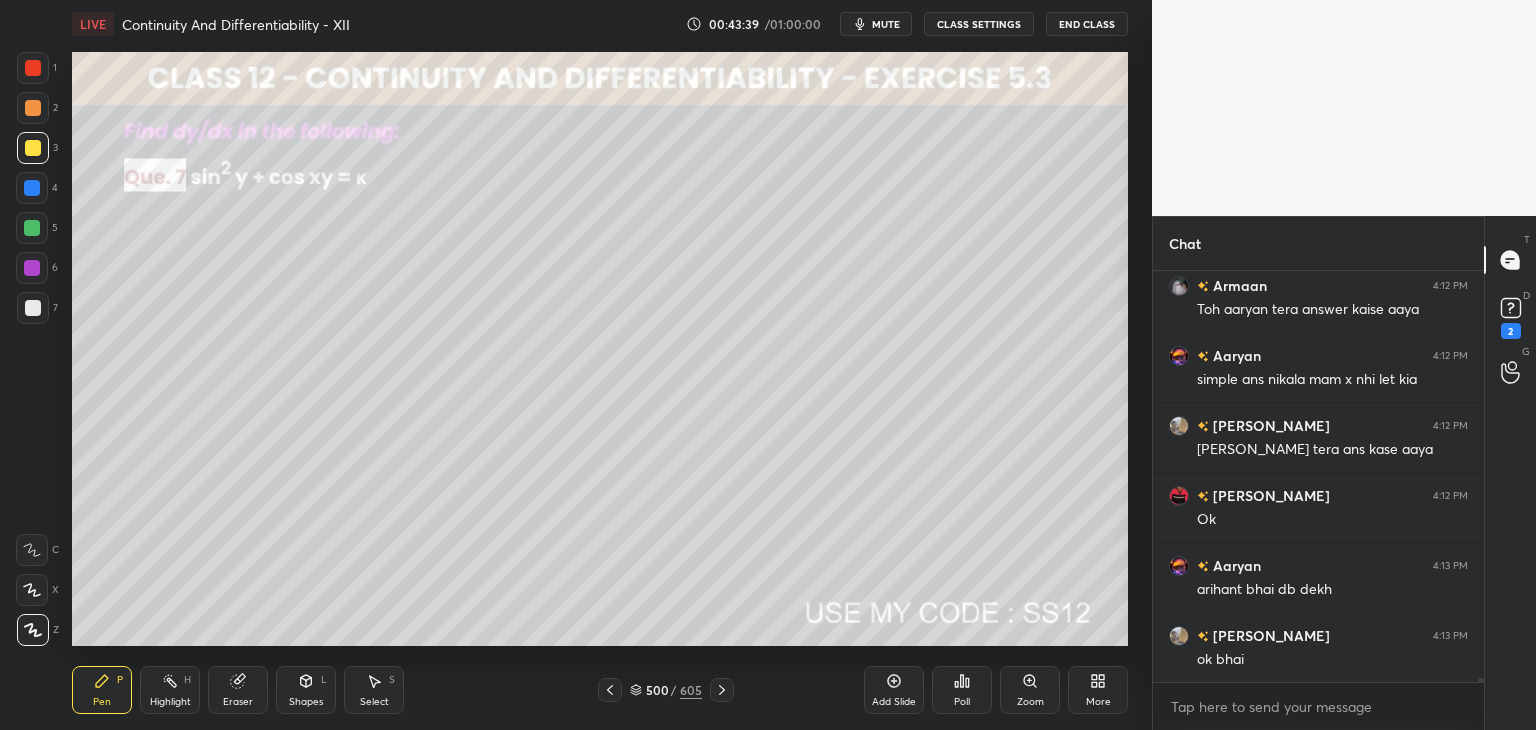 click on "Select" at bounding box center [374, 702] 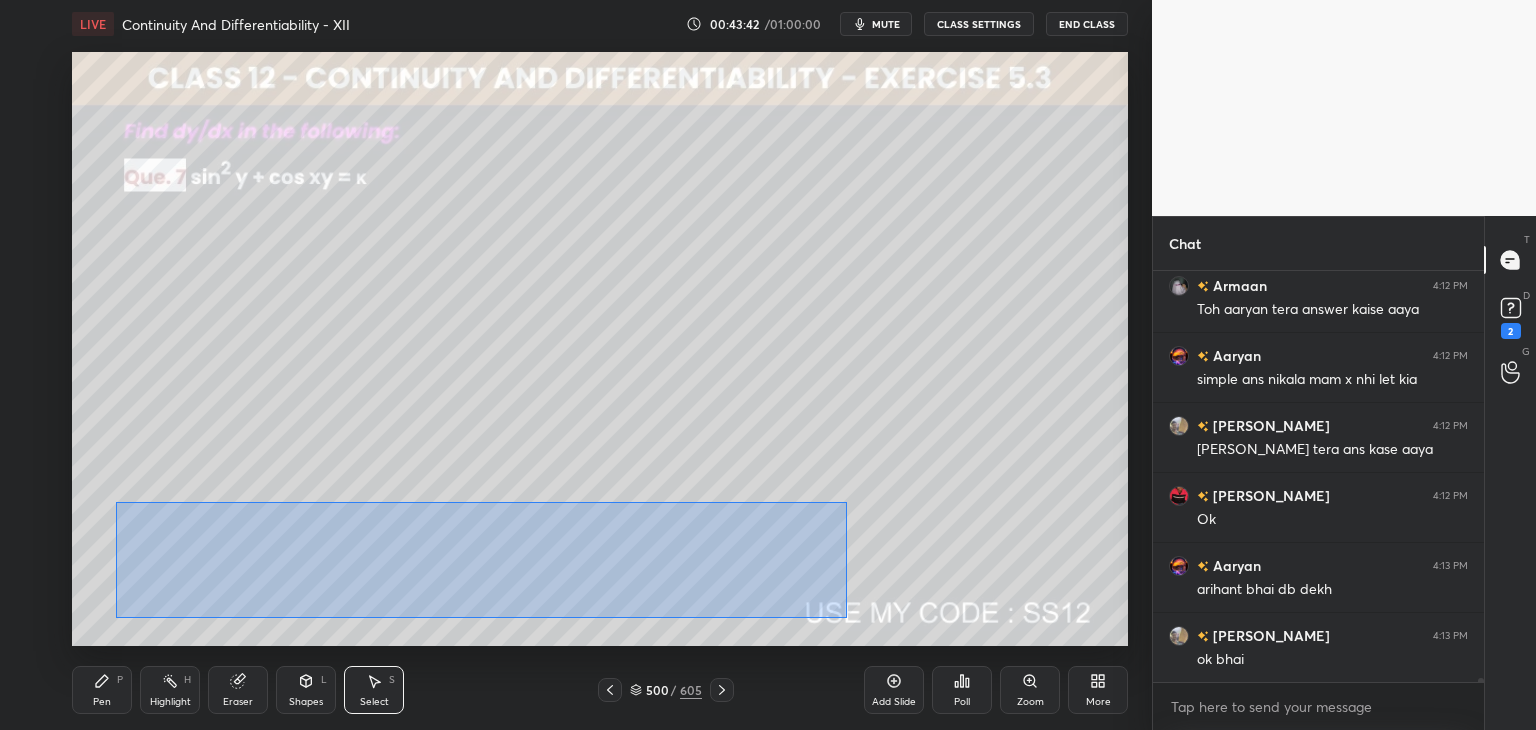 drag, startPoint x: 193, startPoint y: 530, endPoint x: 847, endPoint y: 617, distance: 659.7613 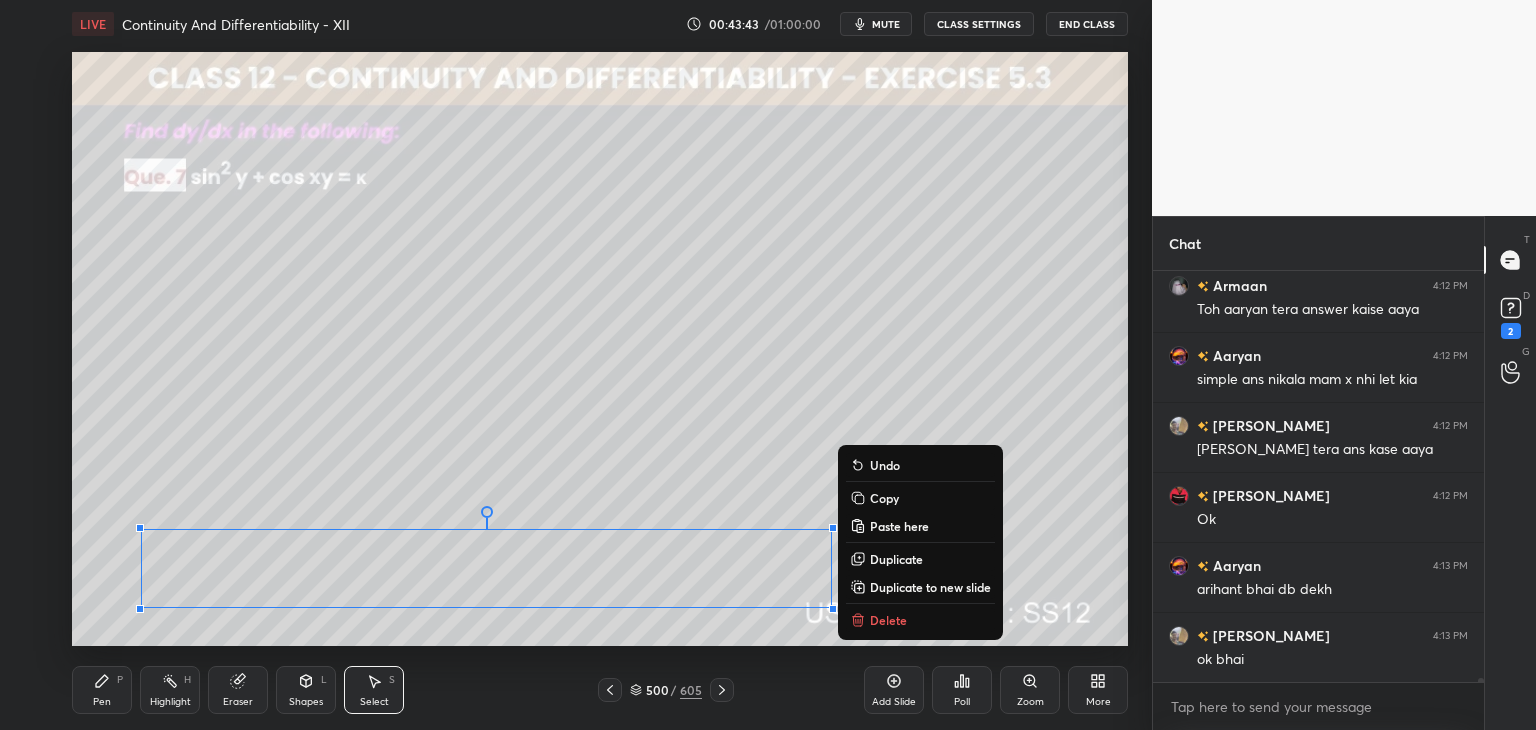 click on "Copy" at bounding box center [884, 498] 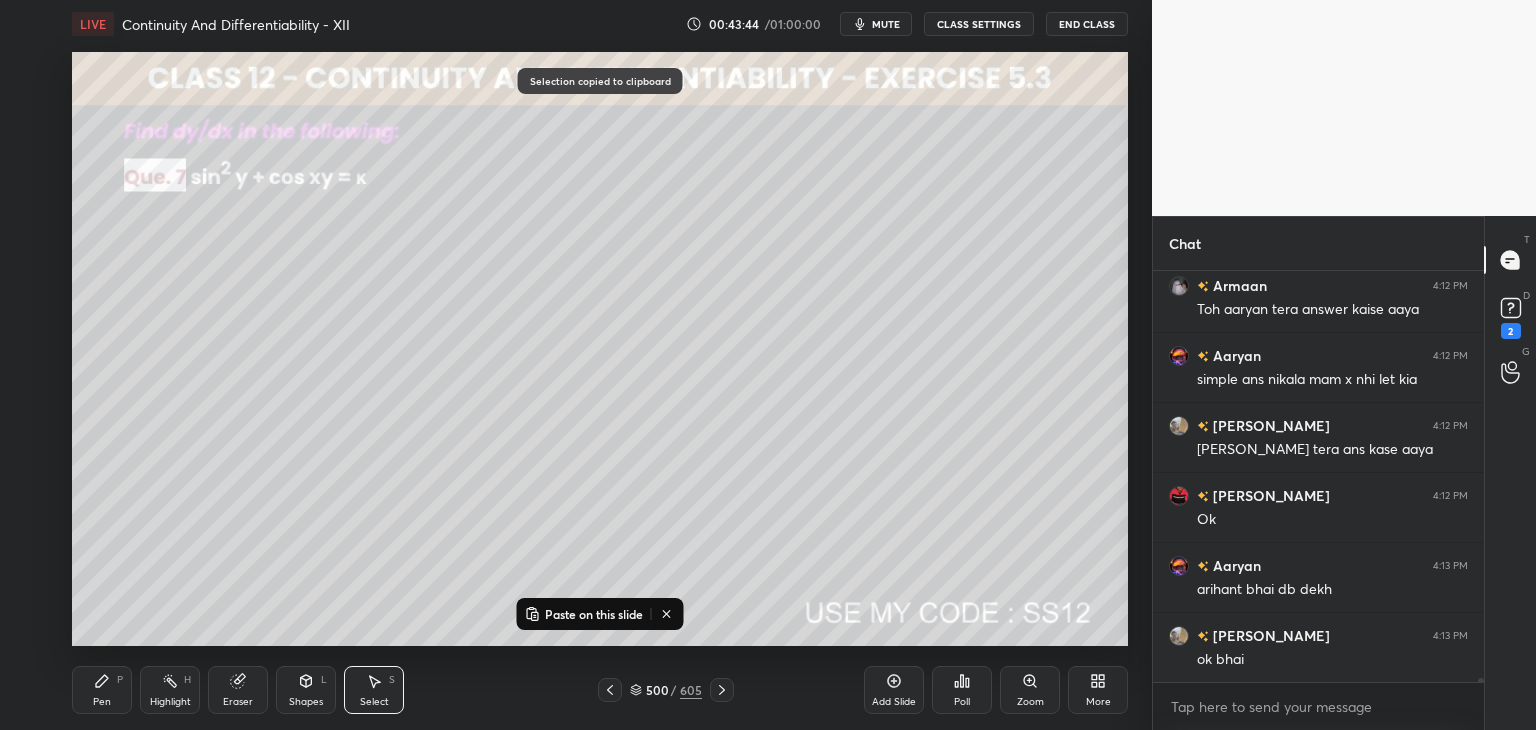 click on "Add Slide" at bounding box center [894, 690] 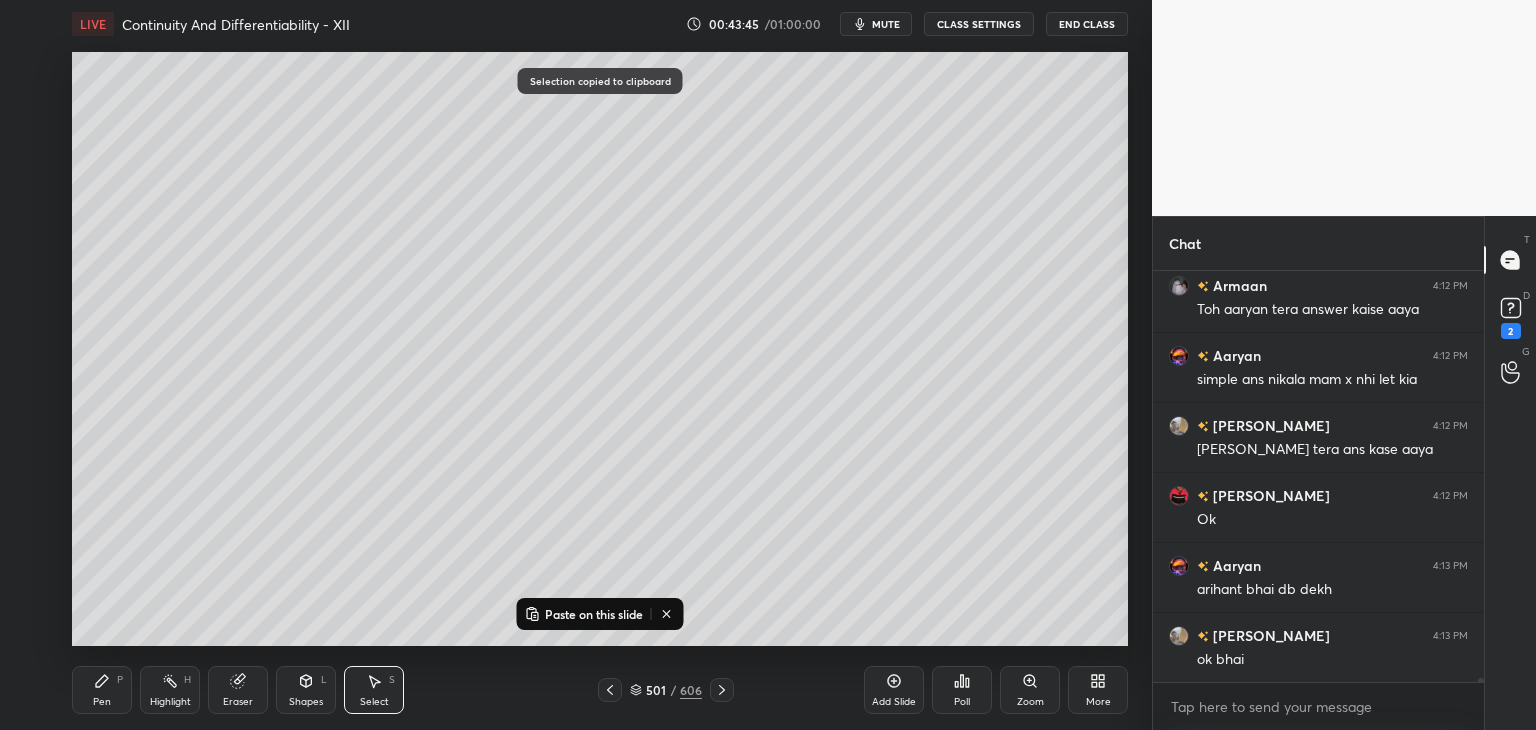 scroll, scrollTop: 39194, scrollLeft: 0, axis: vertical 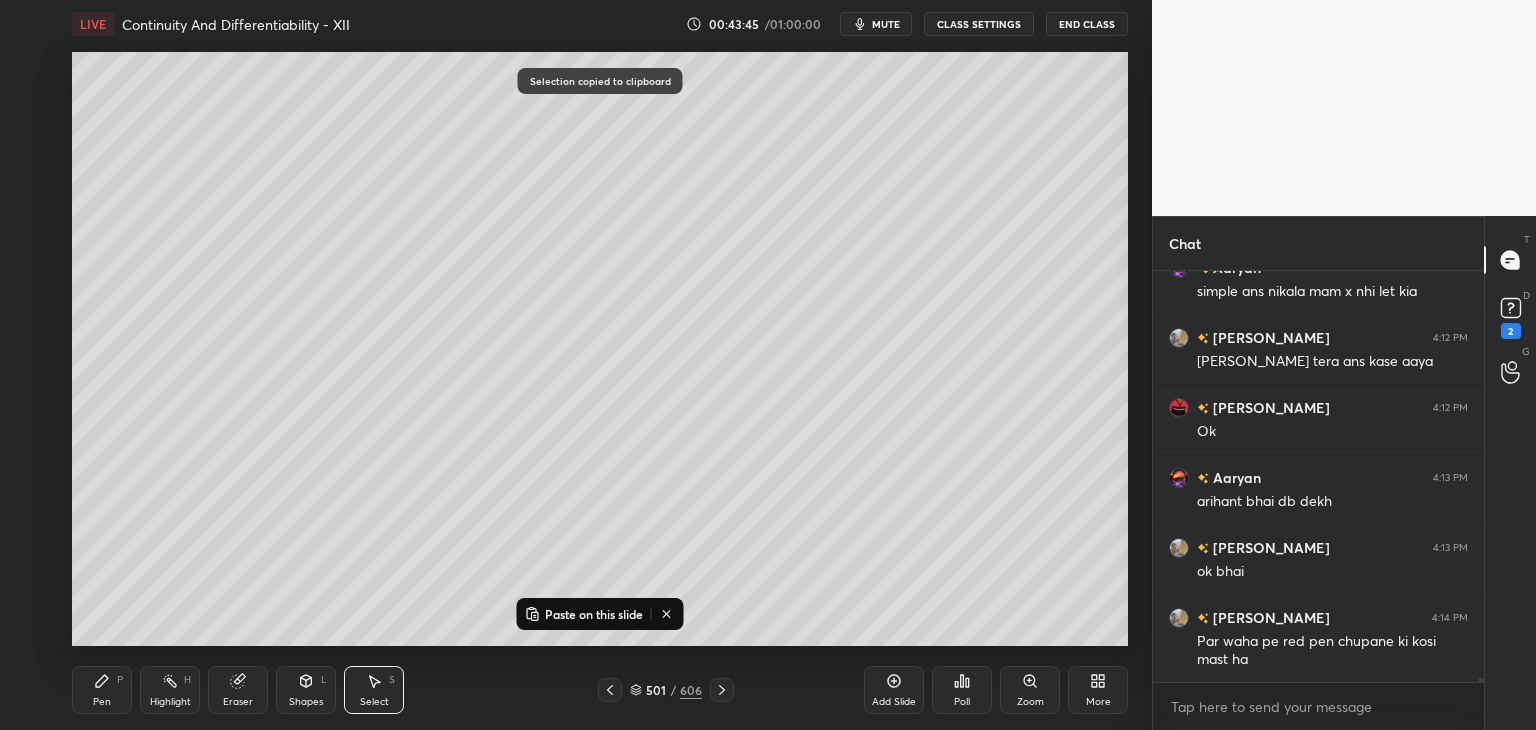 click on "Paste on this slide" at bounding box center (594, 614) 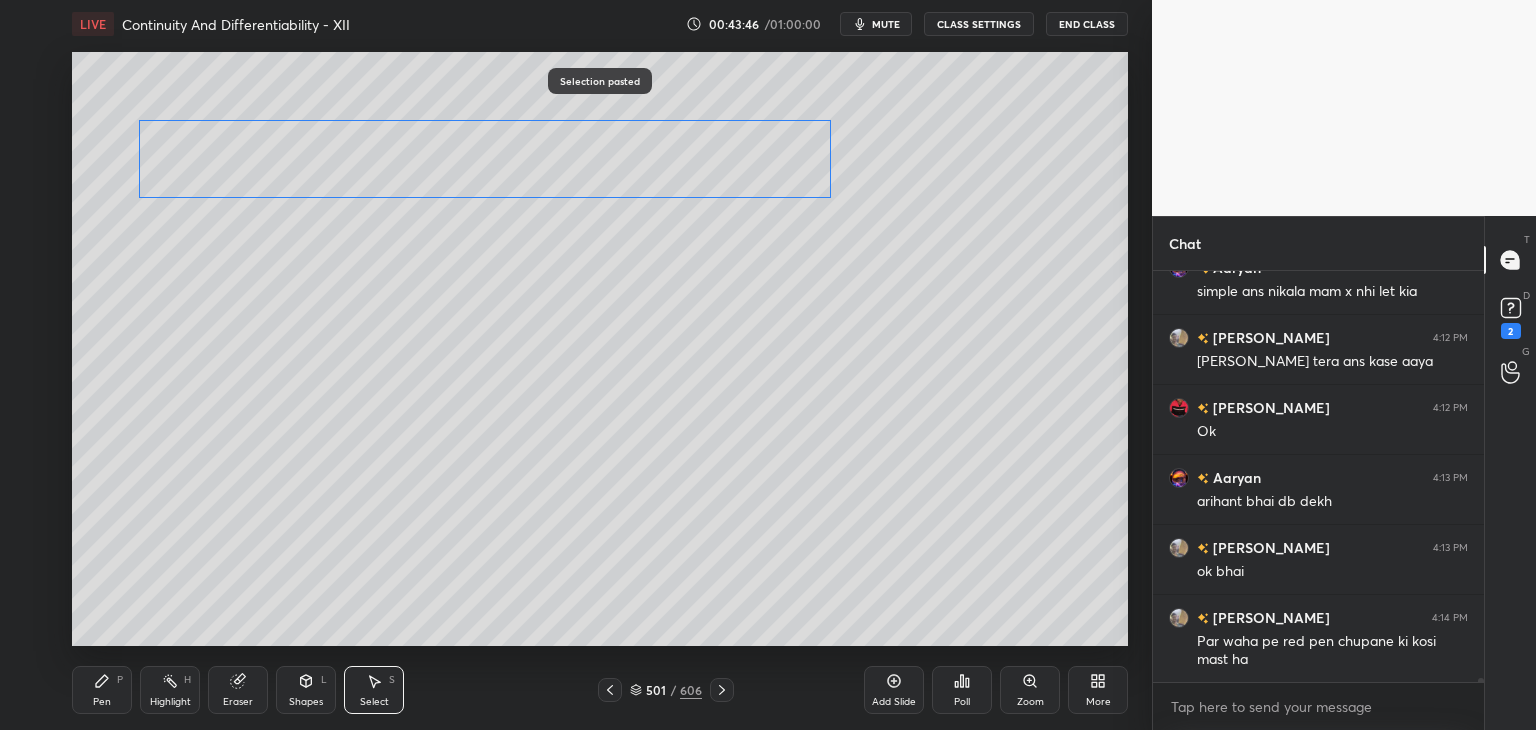 drag, startPoint x: 461, startPoint y: 464, endPoint x: 456, endPoint y: 161, distance: 303.04126 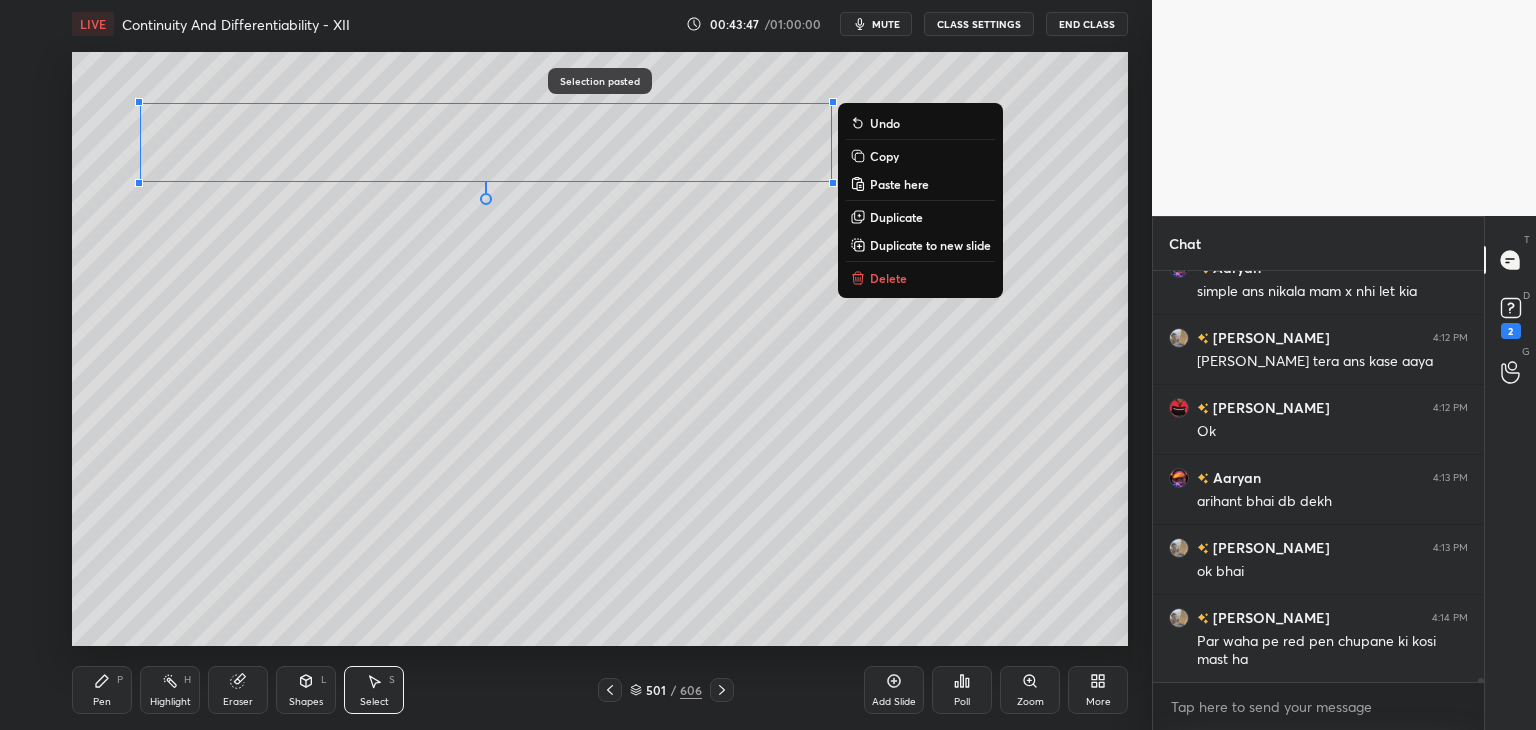click on "0 ° Undo Copy Paste here Duplicate Duplicate to new slide Delete" at bounding box center [600, 349] 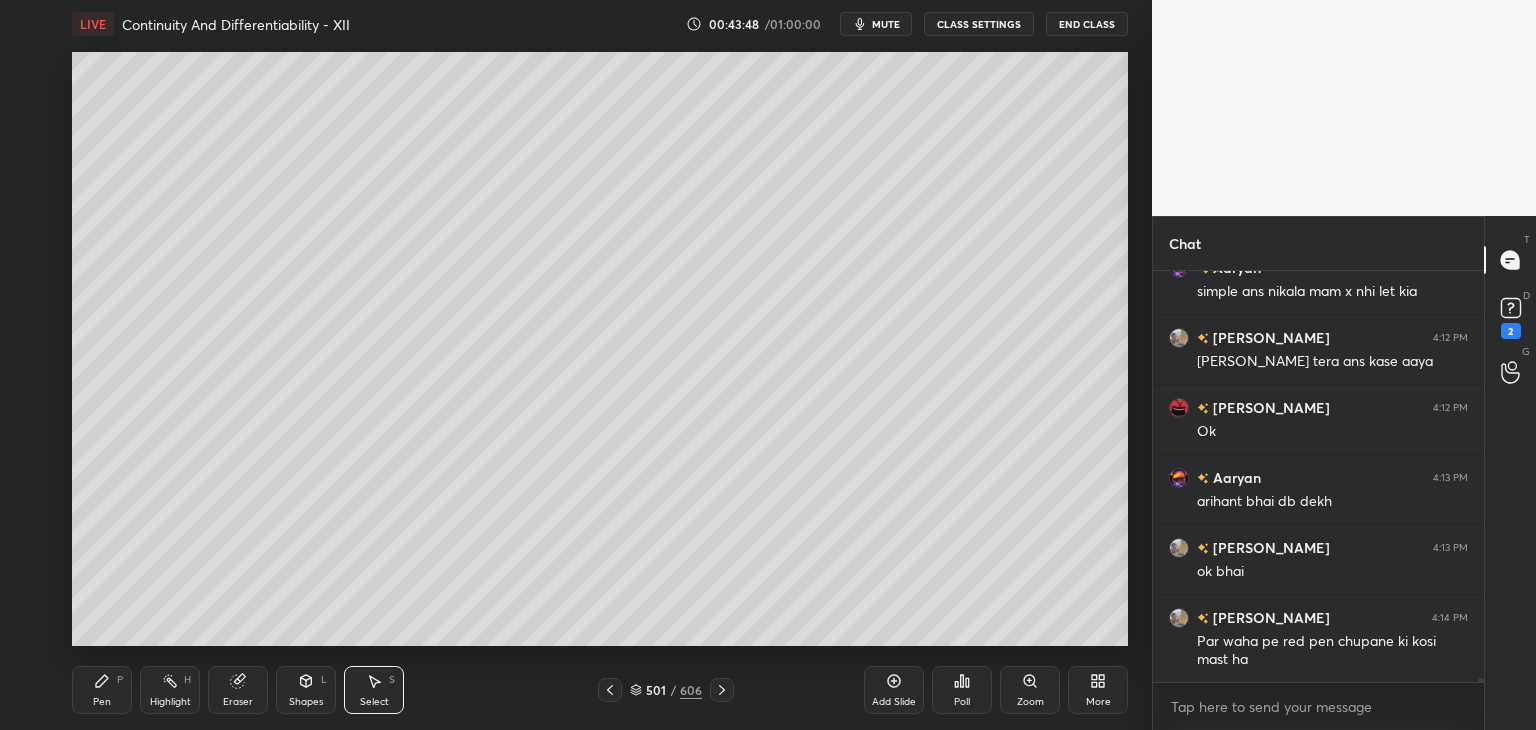 click on "Pen P" at bounding box center (102, 690) 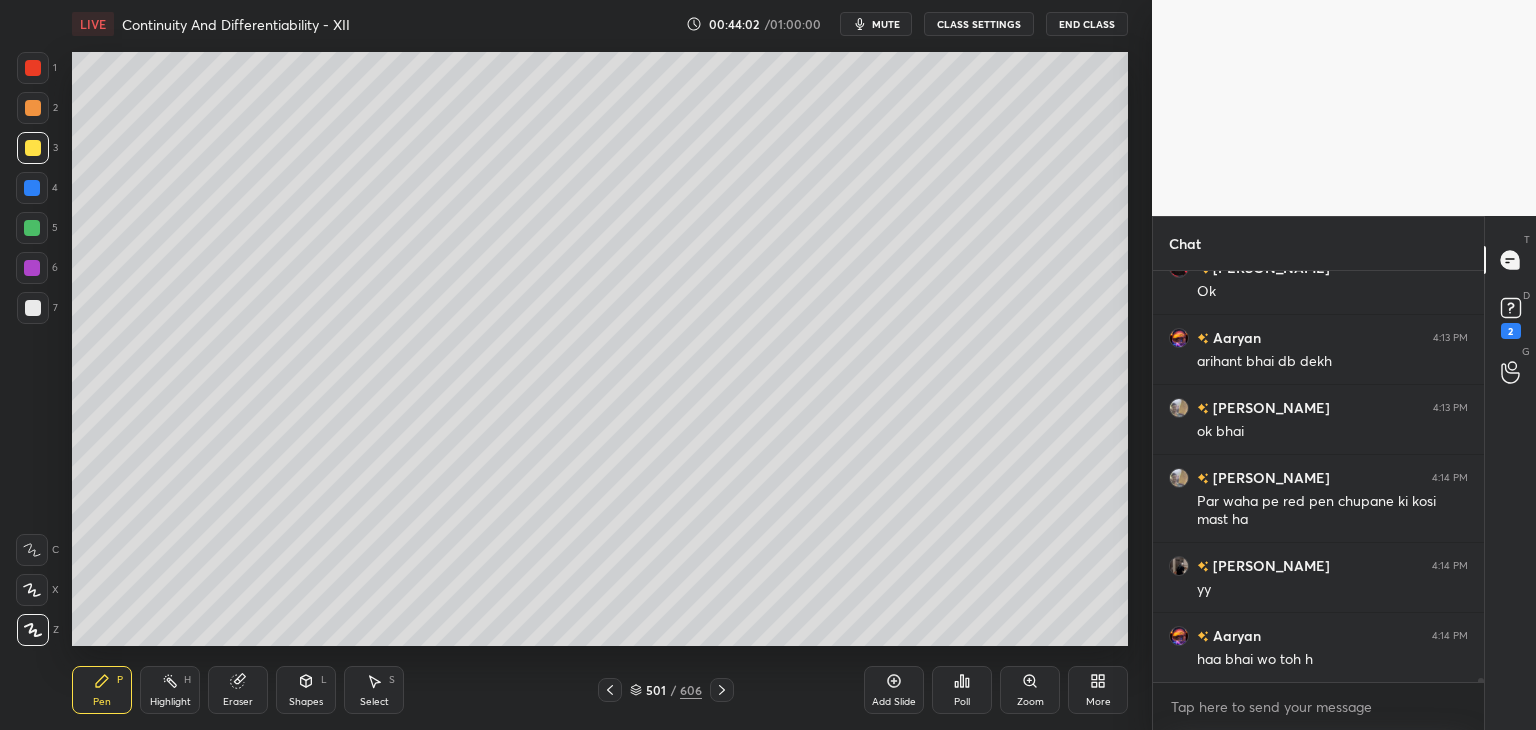 scroll, scrollTop: 39404, scrollLeft: 0, axis: vertical 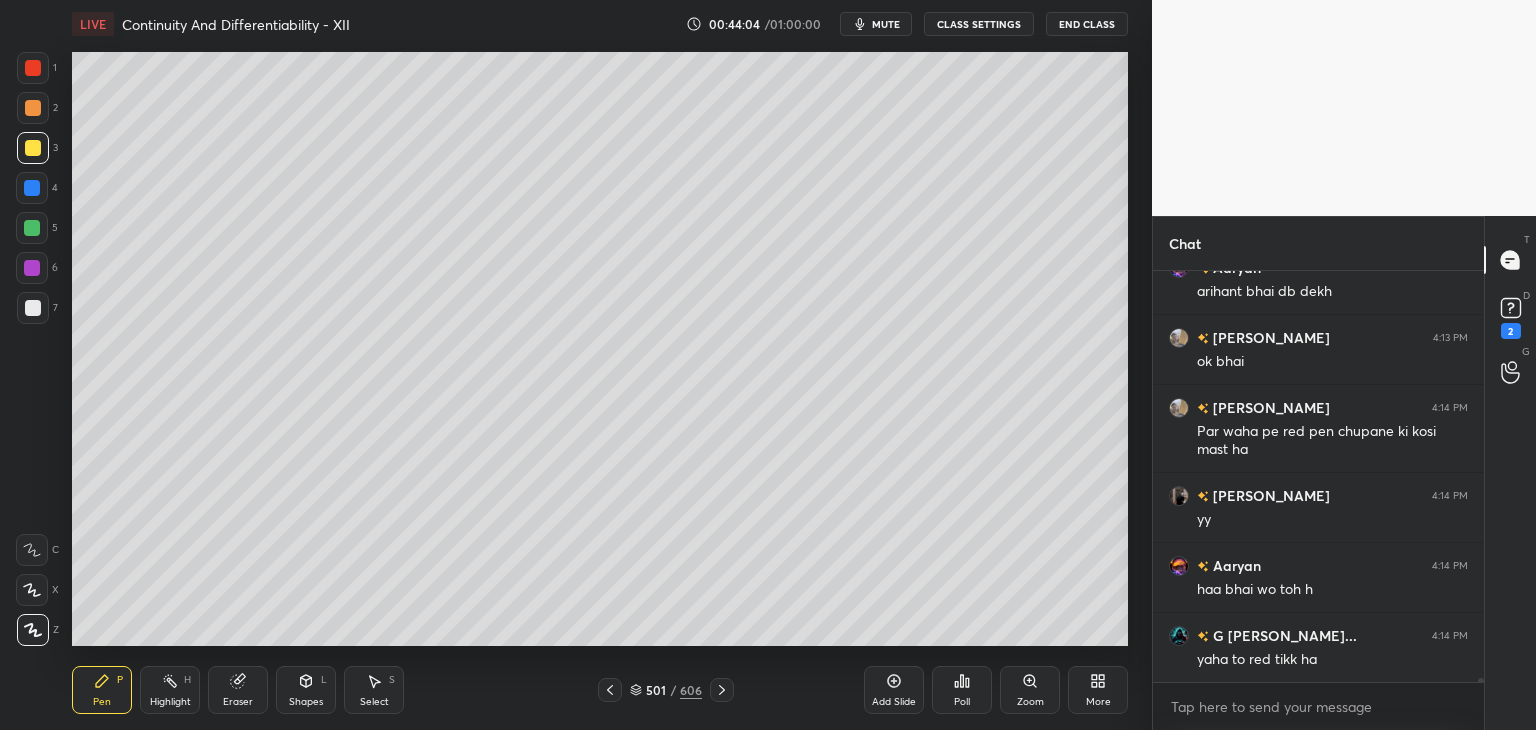 drag, startPoint x: 400, startPoint y: 694, endPoint x: 395, endPoint y: 685, distance: 10.29563 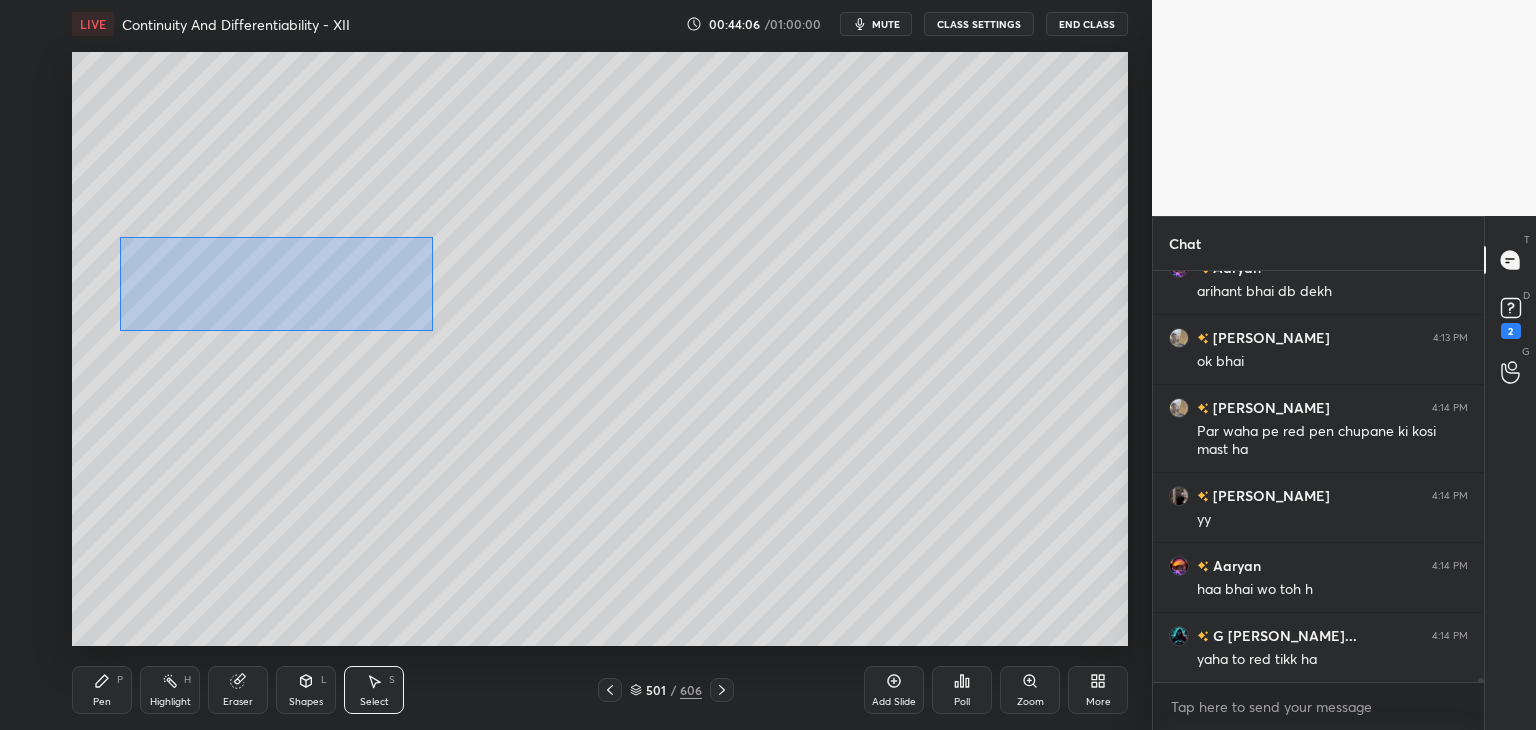 drag, startPoint x: 124, startPoint y: 245, endPoint x: 441, endPoint y: 329, distance: 327.94055 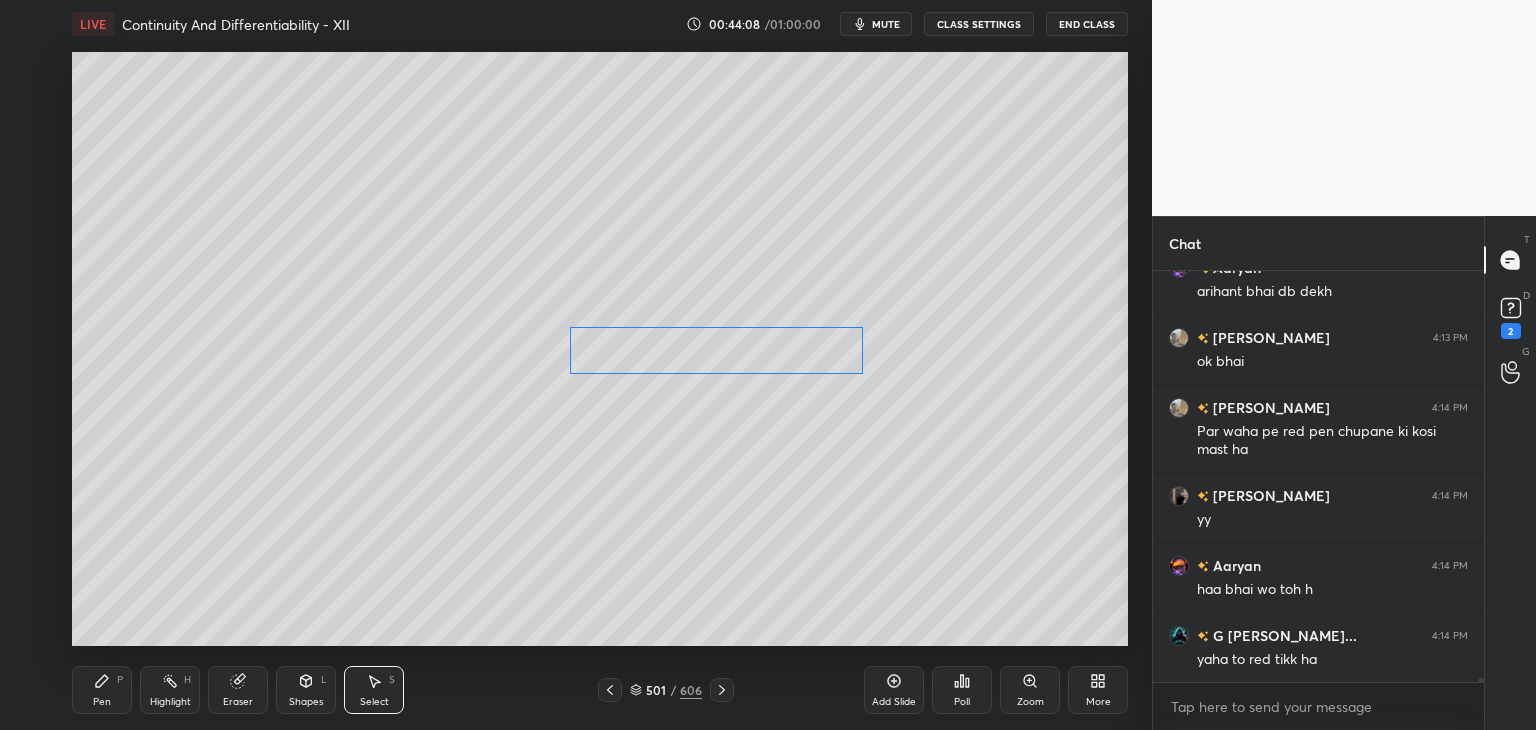 drag, startPoint x: 342, startPoint y: 274, endPoint x: 775, endPoint y: 336, distance: 437.4163 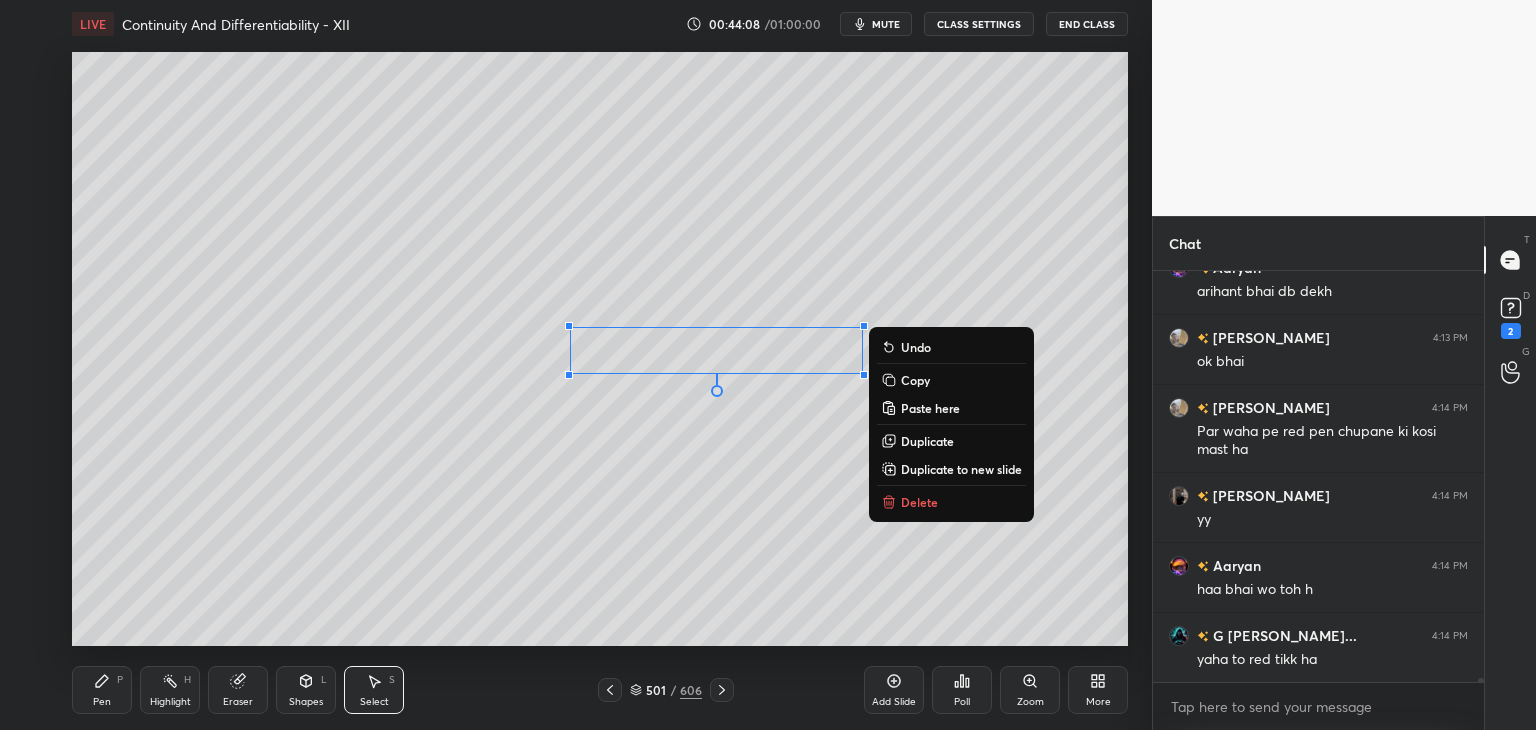 click on "0 ° Undo Copy Paste here Duplicate Duplicate to new slide Delete" at bounding box center (600, 349) 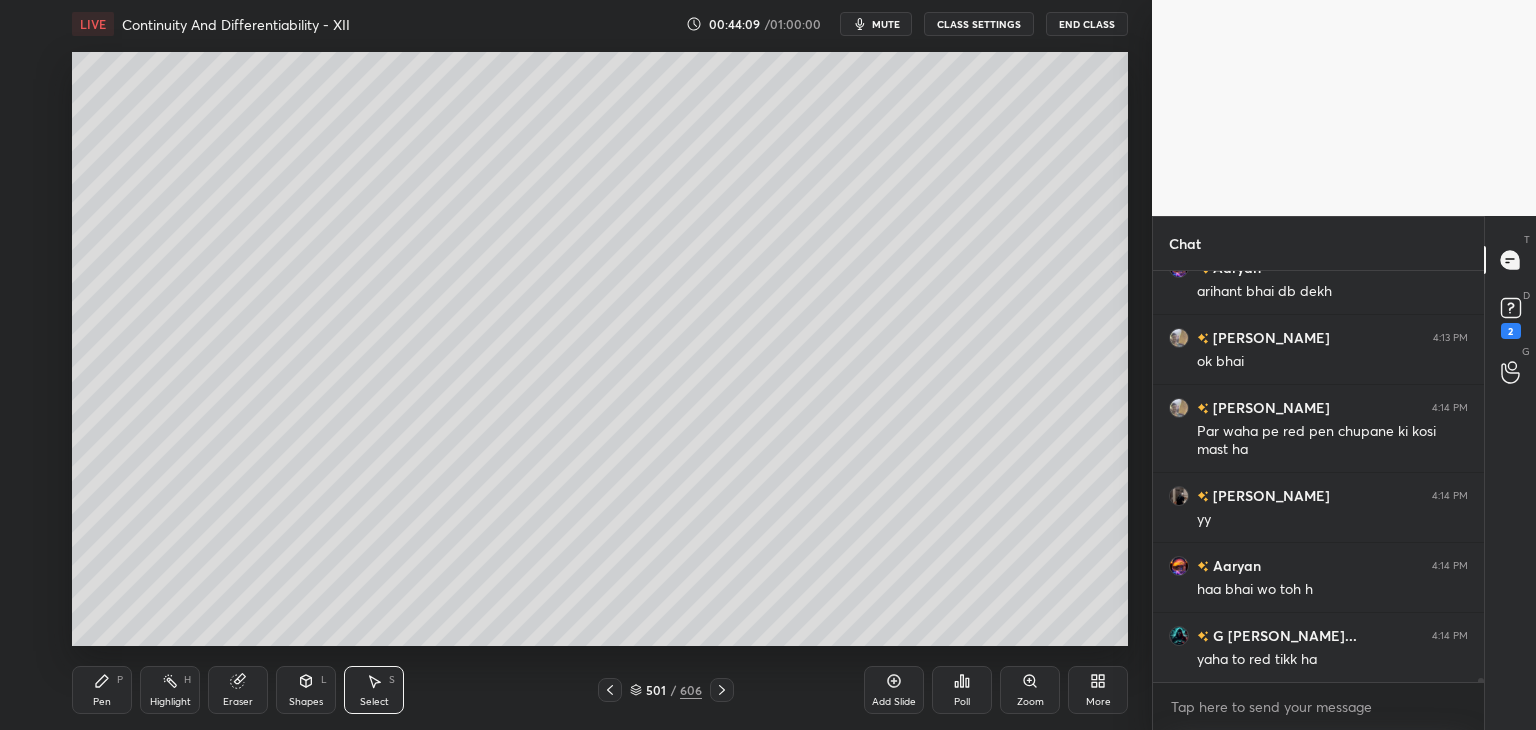 drag, startPoint x: 304, startPoint y: 696, endPoint x: 295, endPoint y: 680, distance: 18.35756 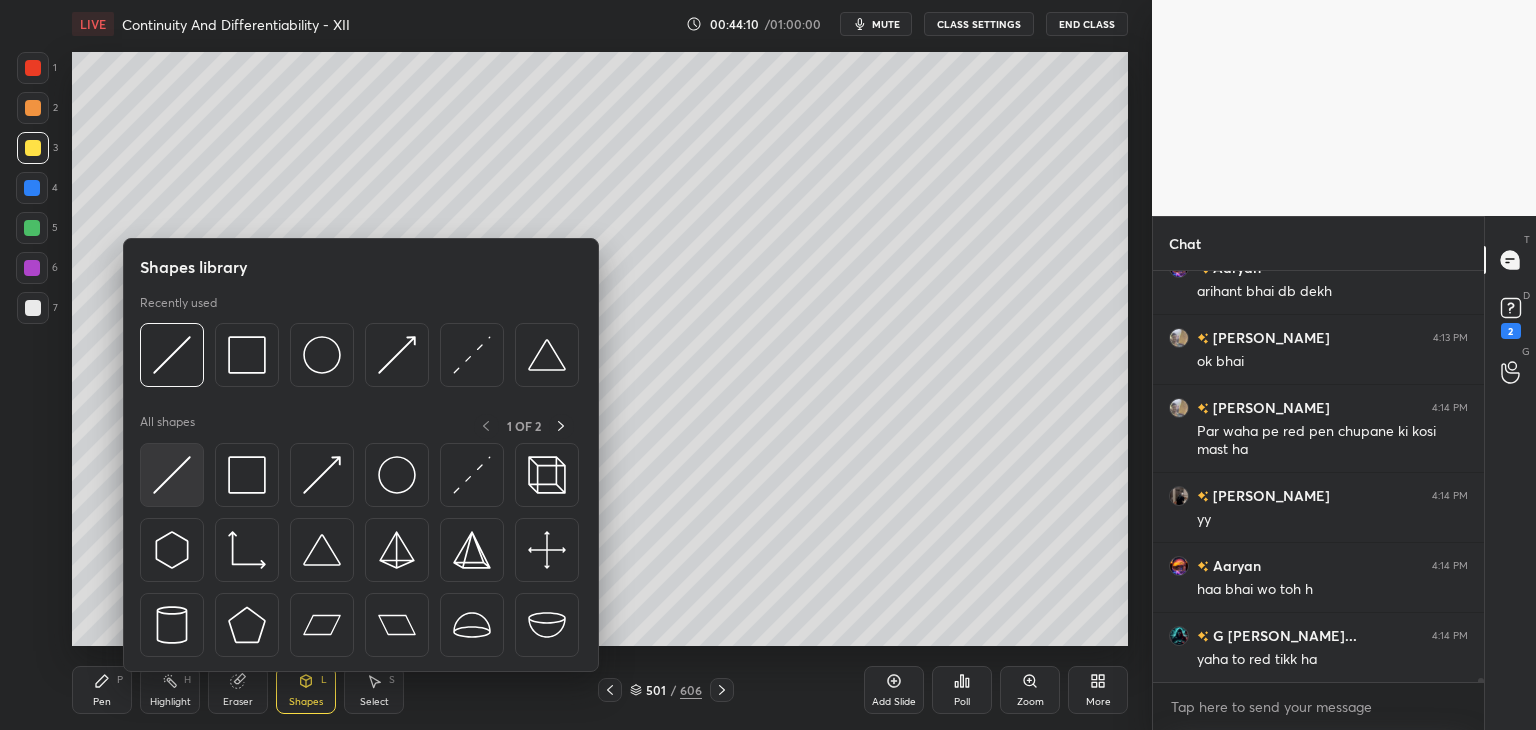 click at bounding box center (172, 475) 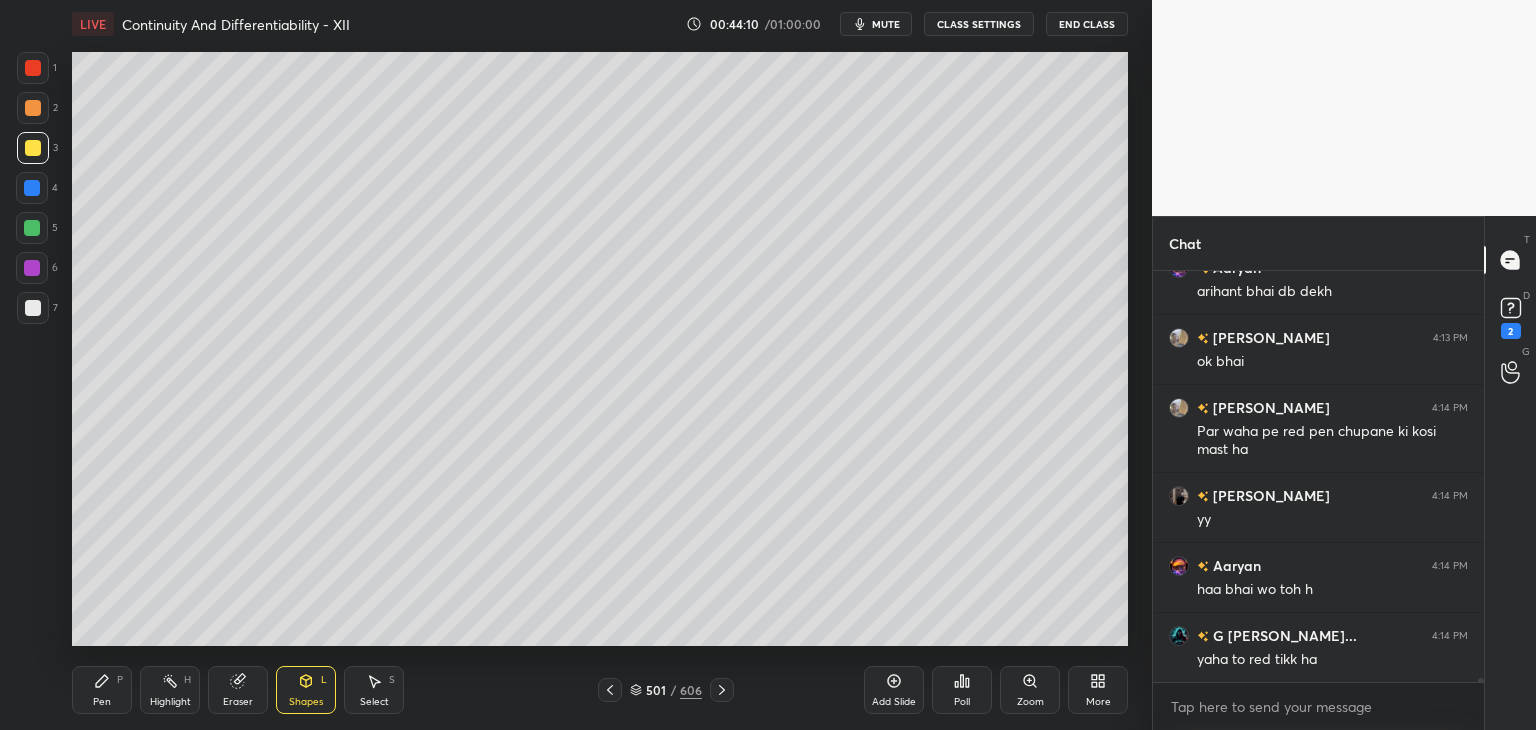 scroll, scrollTop: 39474, scrollLeft: 0, axis: vertical 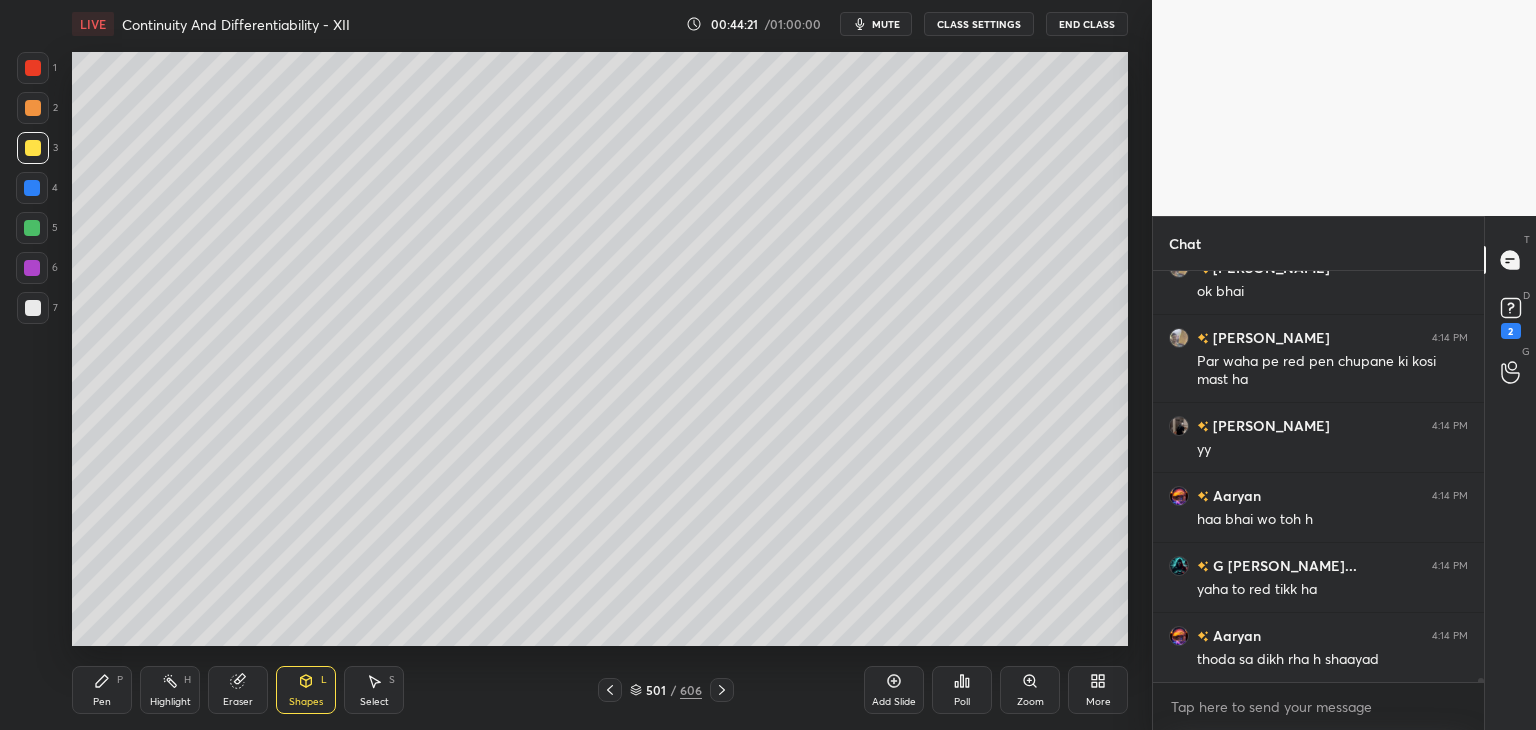 click on "mute" at bounding box center [876, 24] 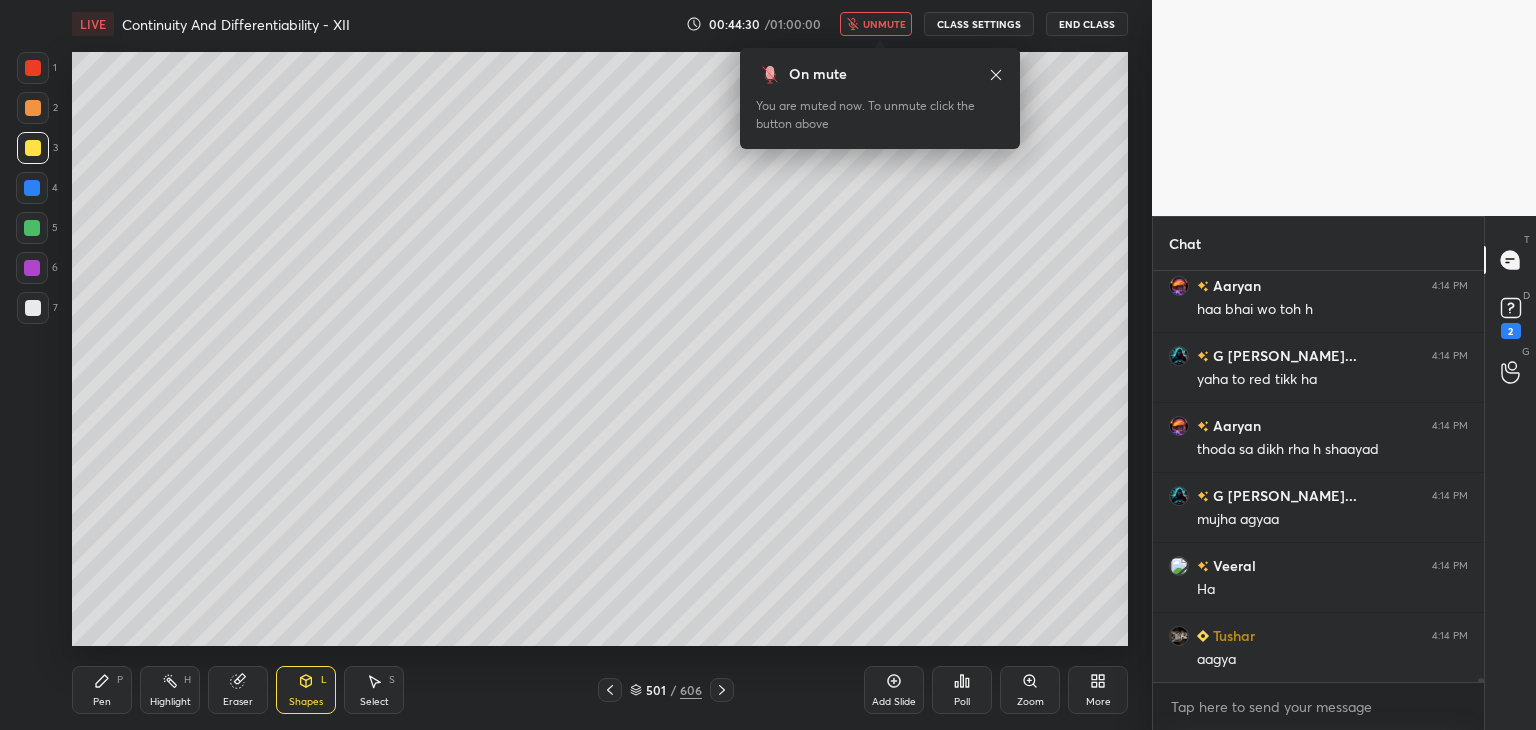 scroll, scrollTop: 39754, scrollLeft: 0, axis: vertical 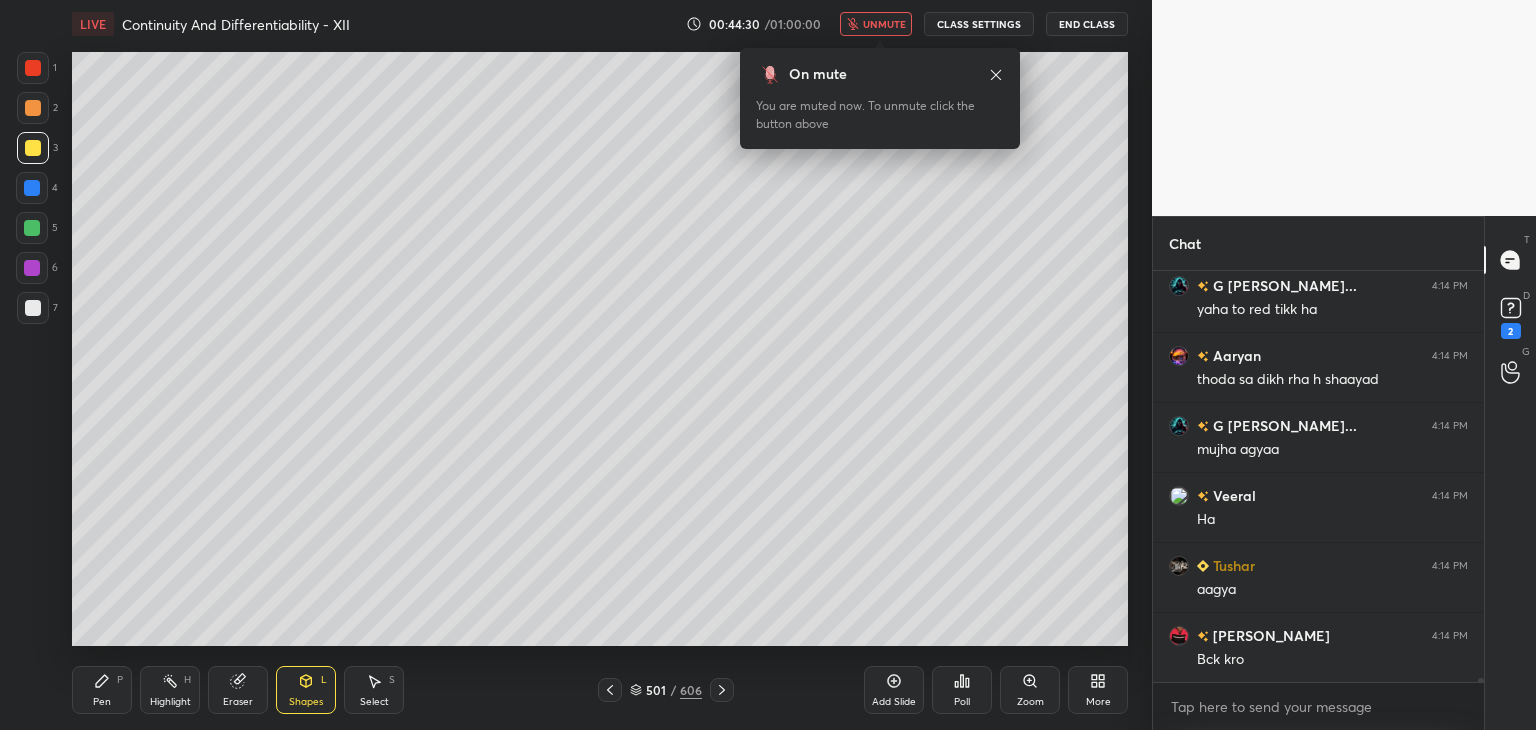 drag, startPoint x: 887, startPoint y: 28, endPoint x: 887, endPoint y: 50, distance: 22 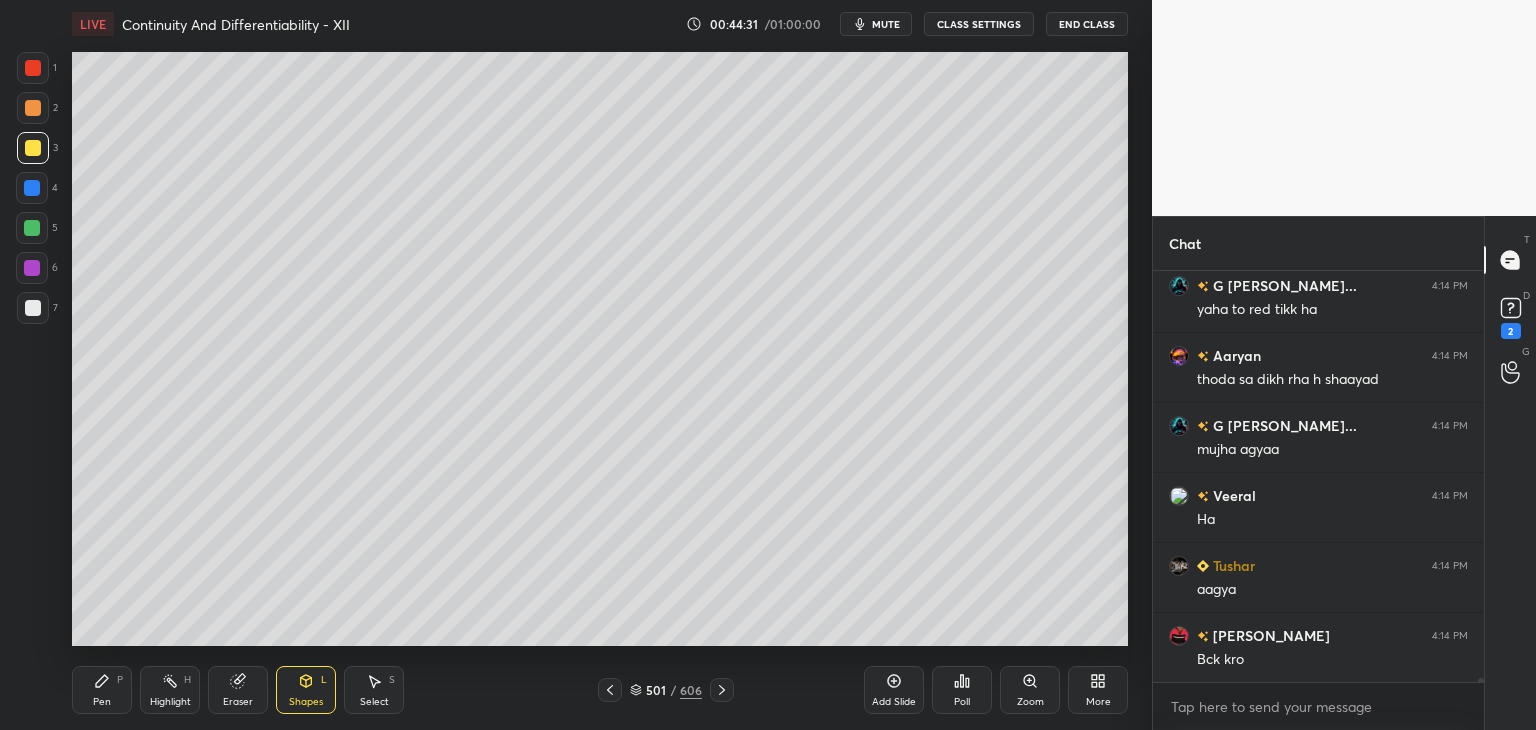 click 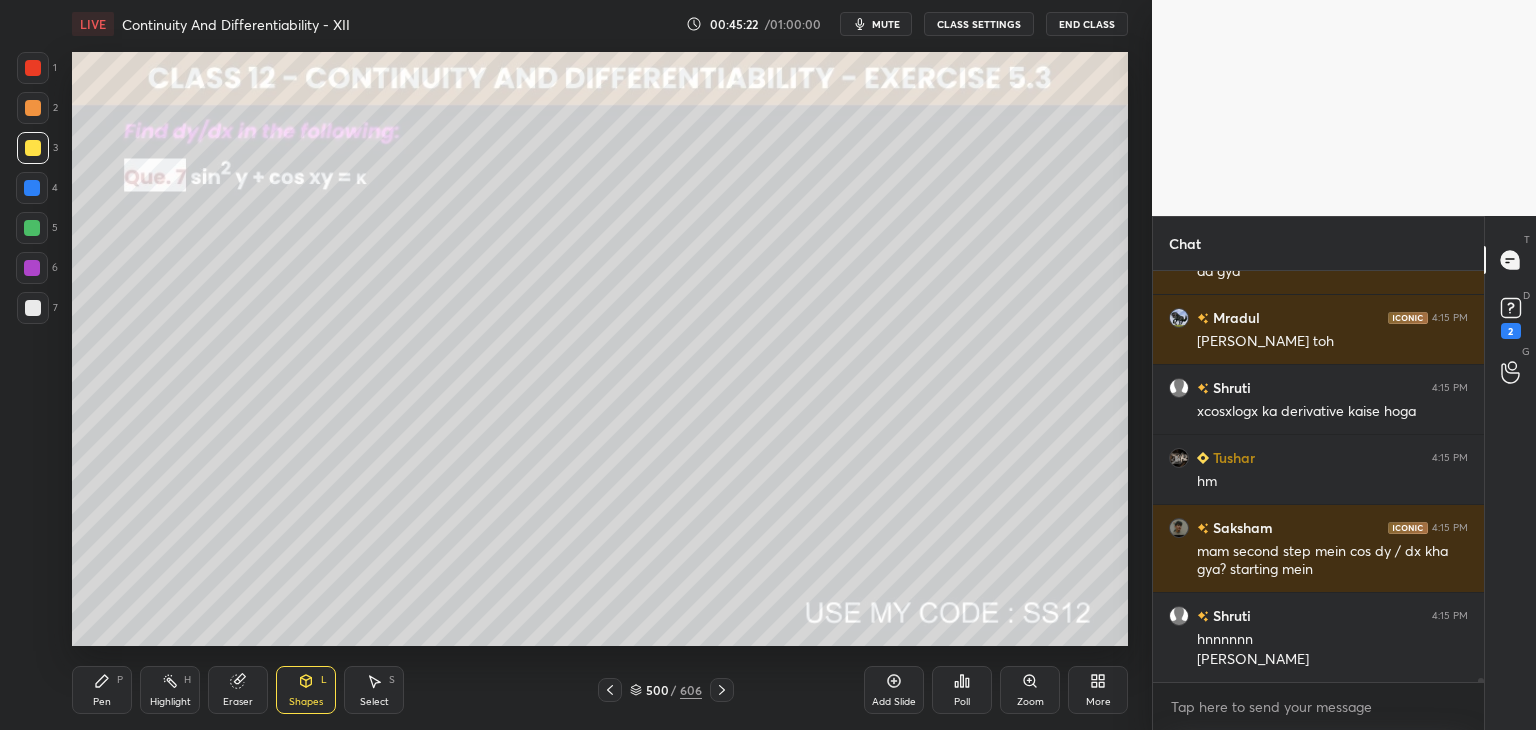 scroll, scrollTop: 40740, scrollLeft: 0, axis: vertical 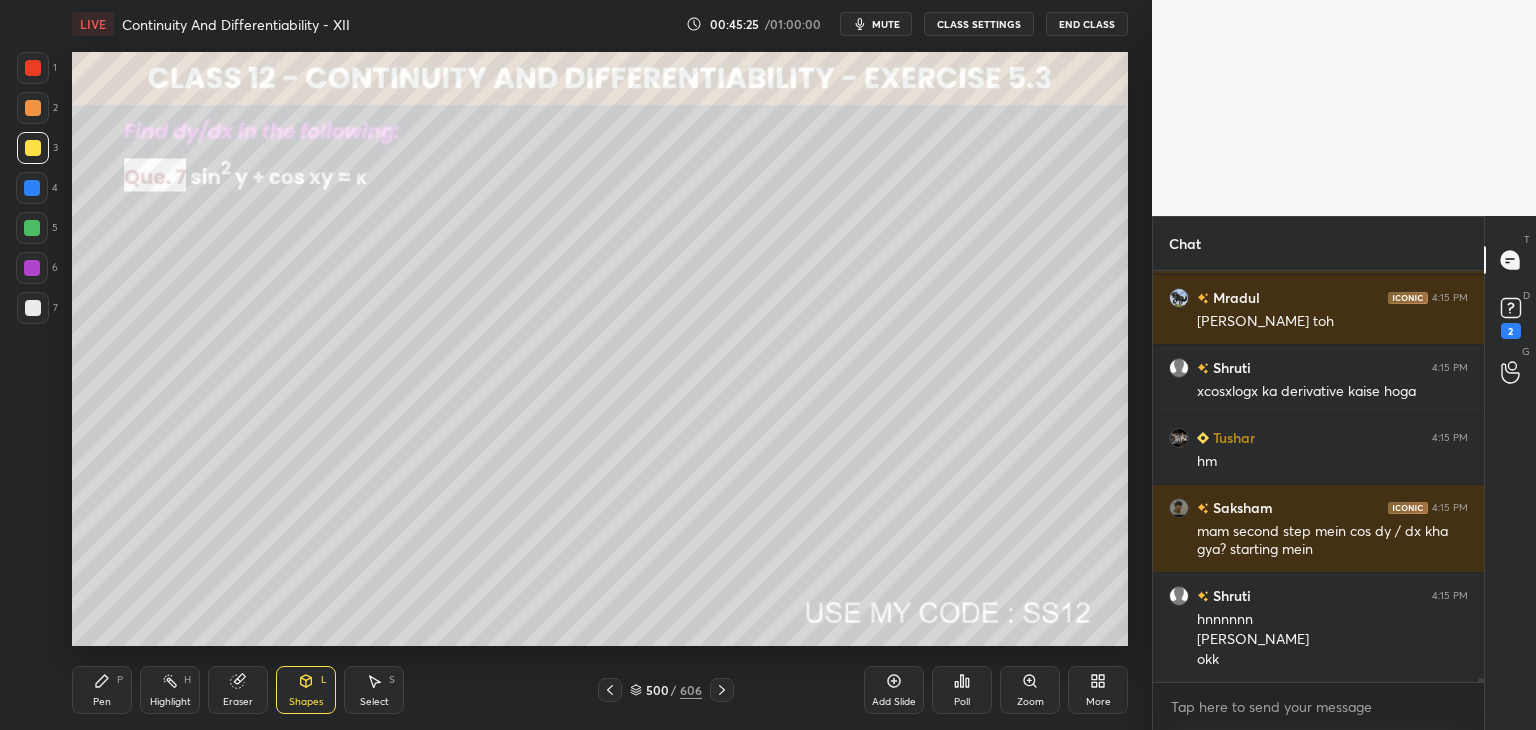 click on "Pen" at bounding box center (102, 702) 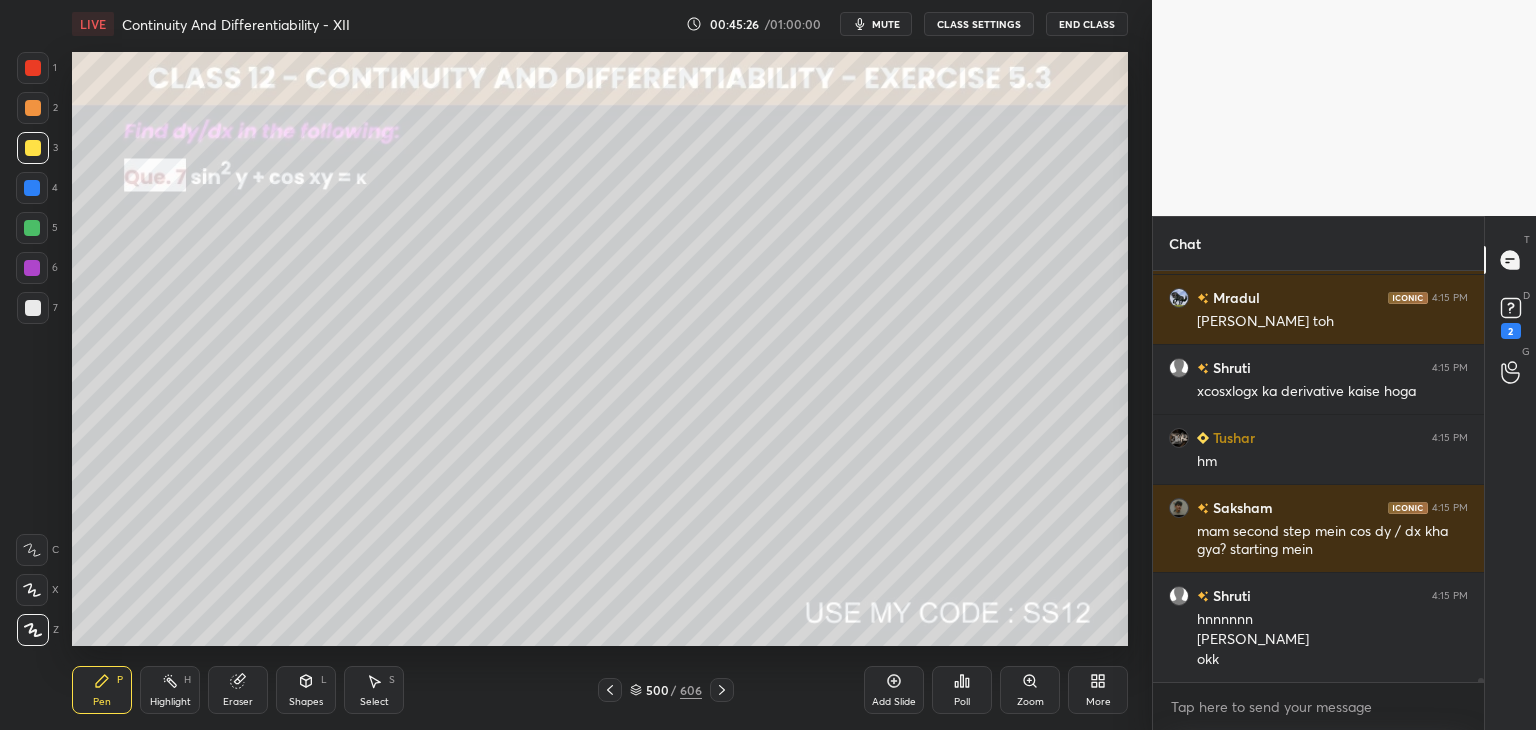 drag, startPoint x: 31, startPoint y: 71, endPoint x: 49, endPoint y: 86, distance: 23.43075 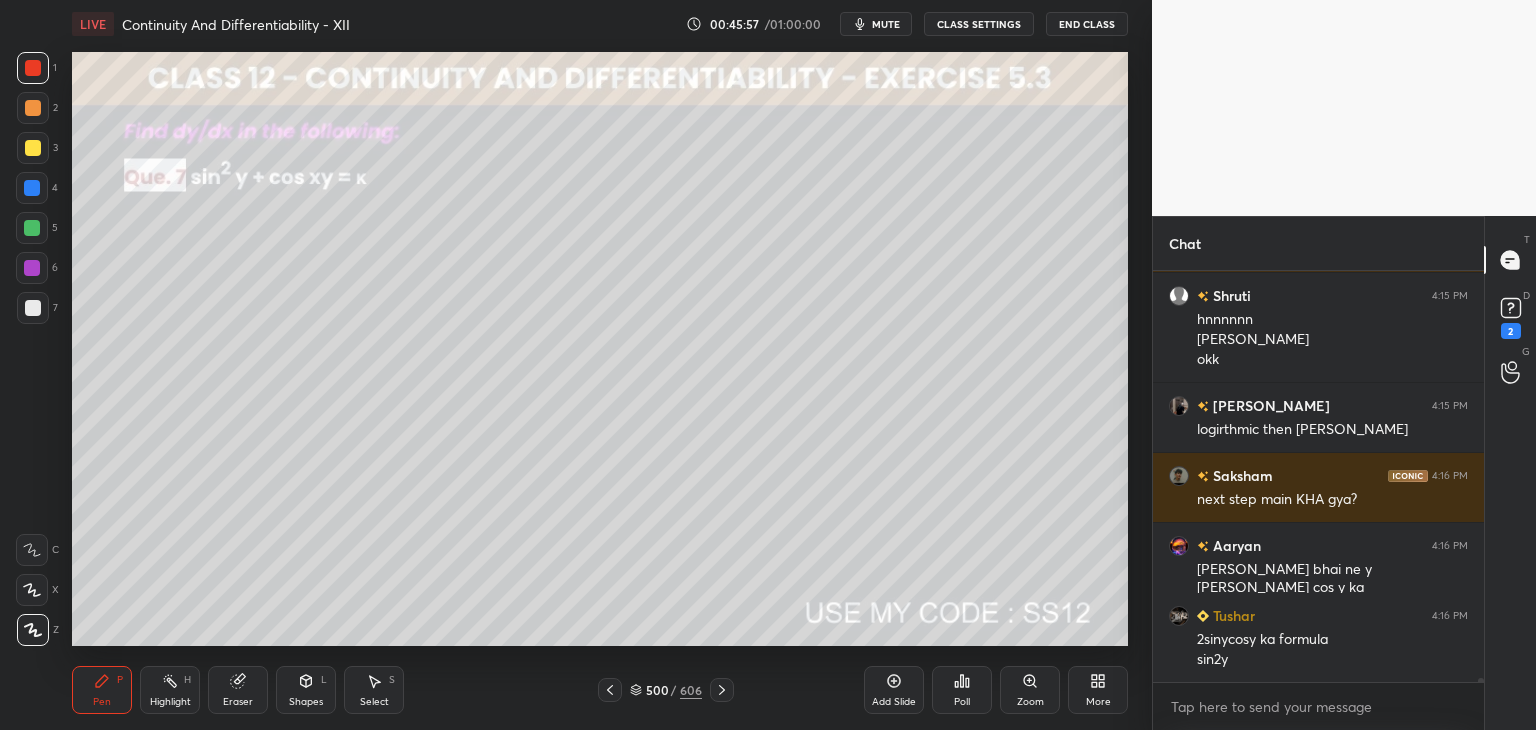 scroll, scrollTop: 41110, scrollLeft: 0, axis: vertical 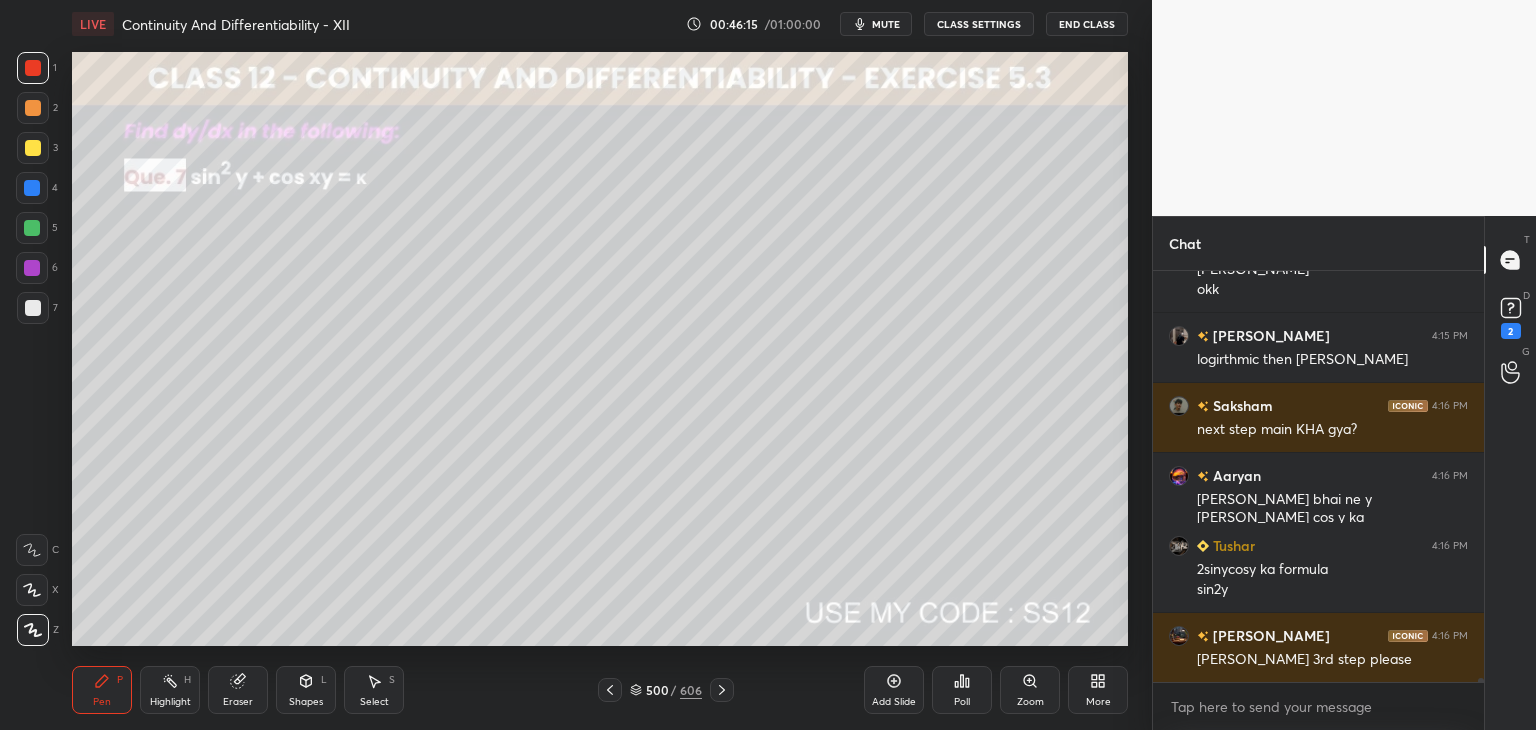drag, startPoint x: 713, startPoint y: 685, endPoint x: 696, endPoint y: 658, distance: 31.906113 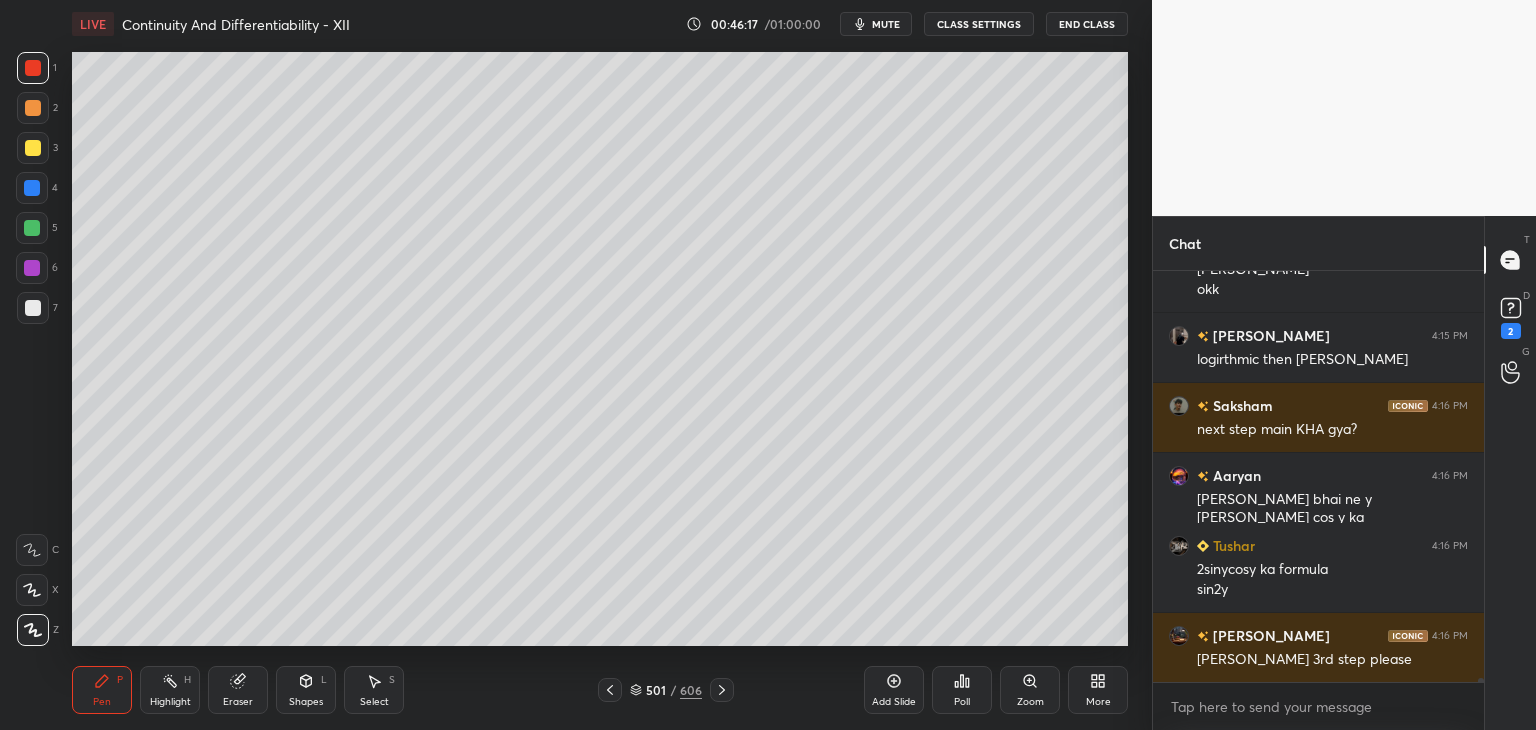 scroll, scrollTop: 41180, scrollLeft: 0, axis: vertical 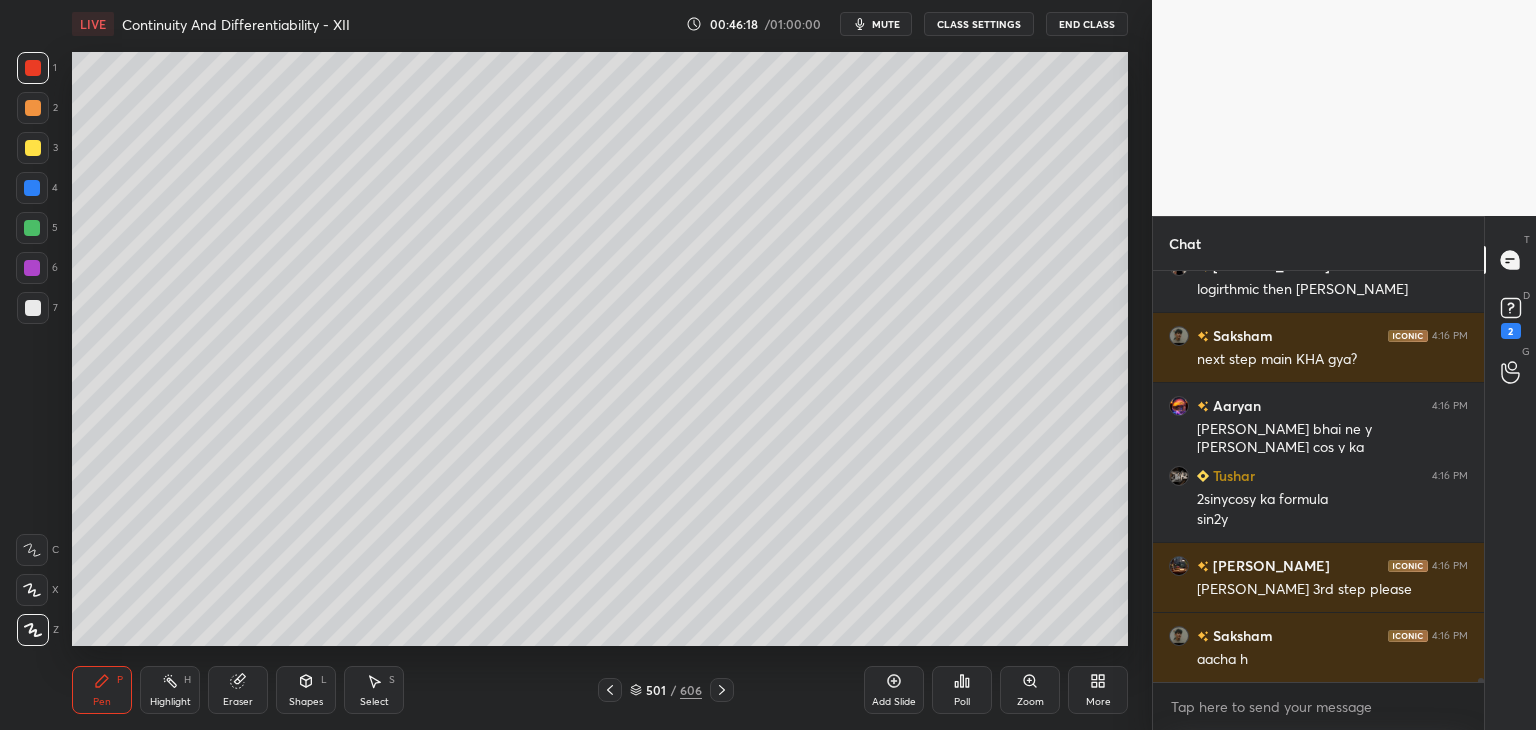 click 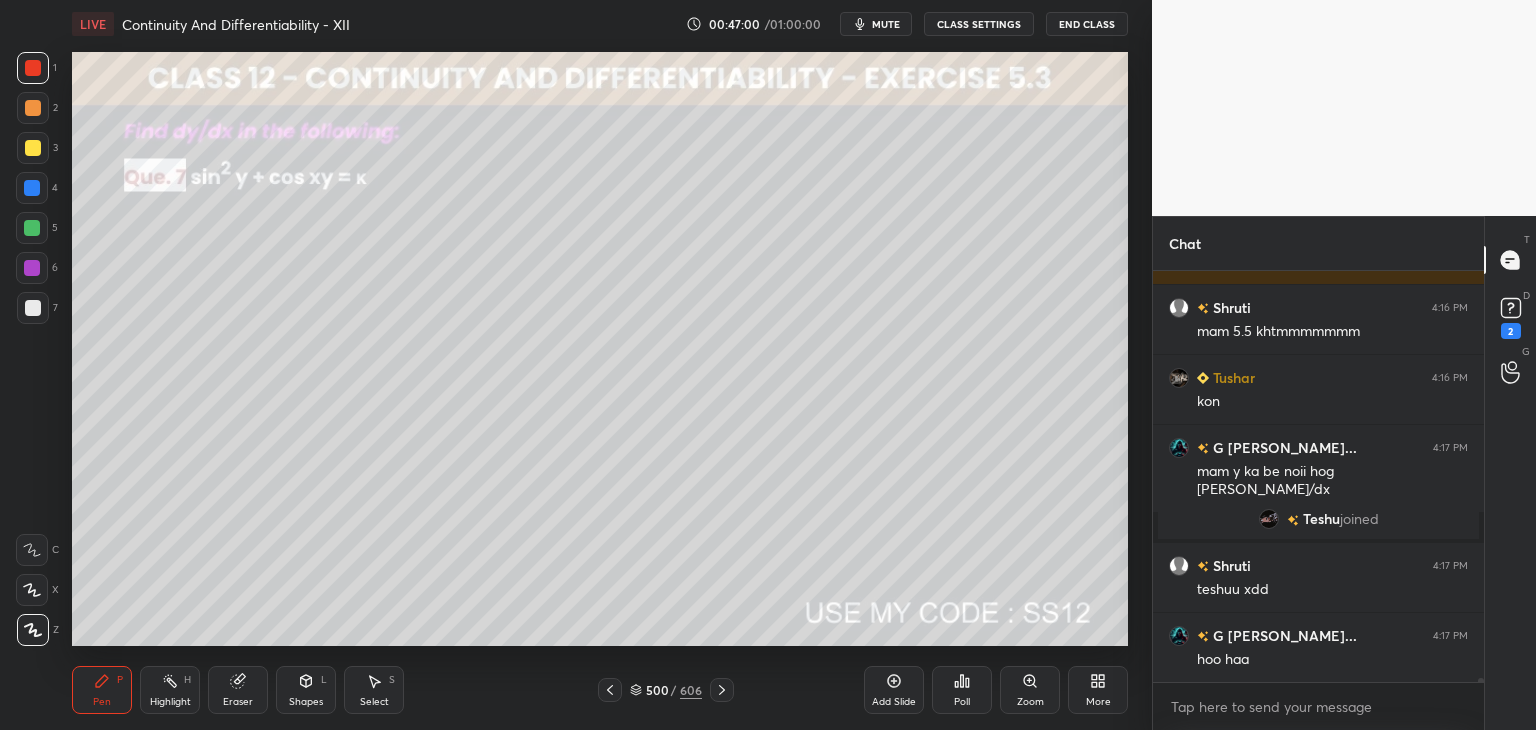 scroll, scrollTop: 40522, scrollLeft: 0, axis: vertical 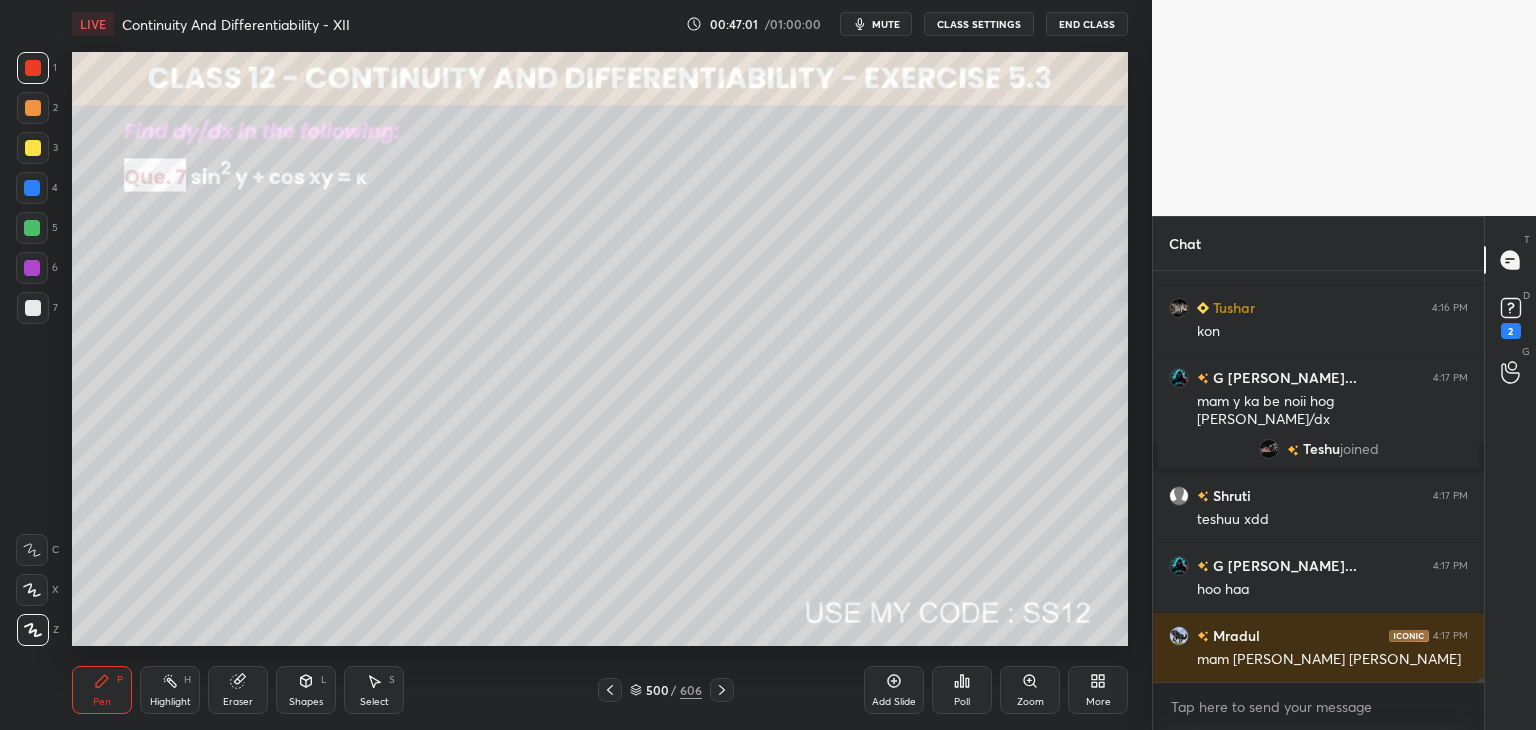 click on "mute" at bounding box center (886, 24) 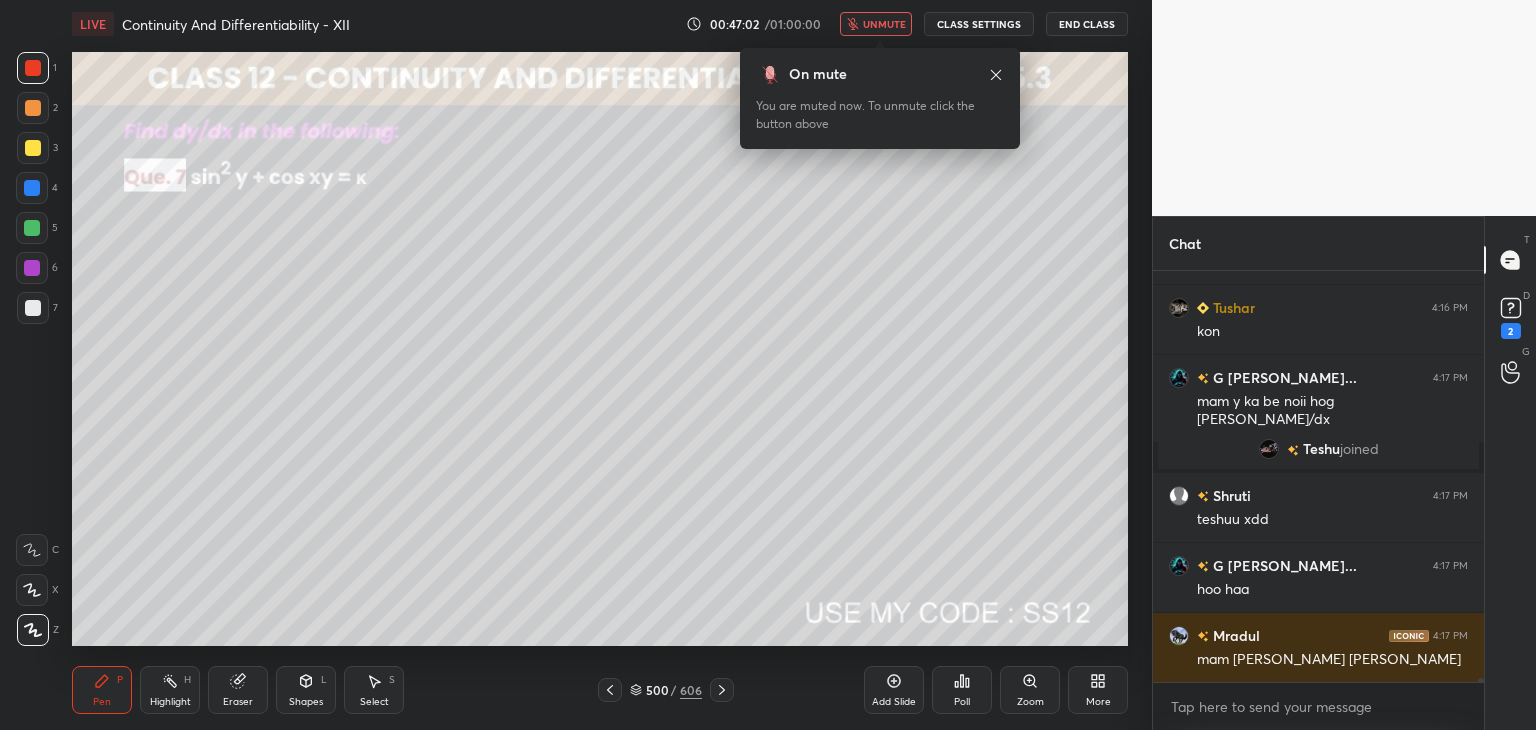 scroll, scrollTop: 40592, scrollLeft: 0, axis: vertical 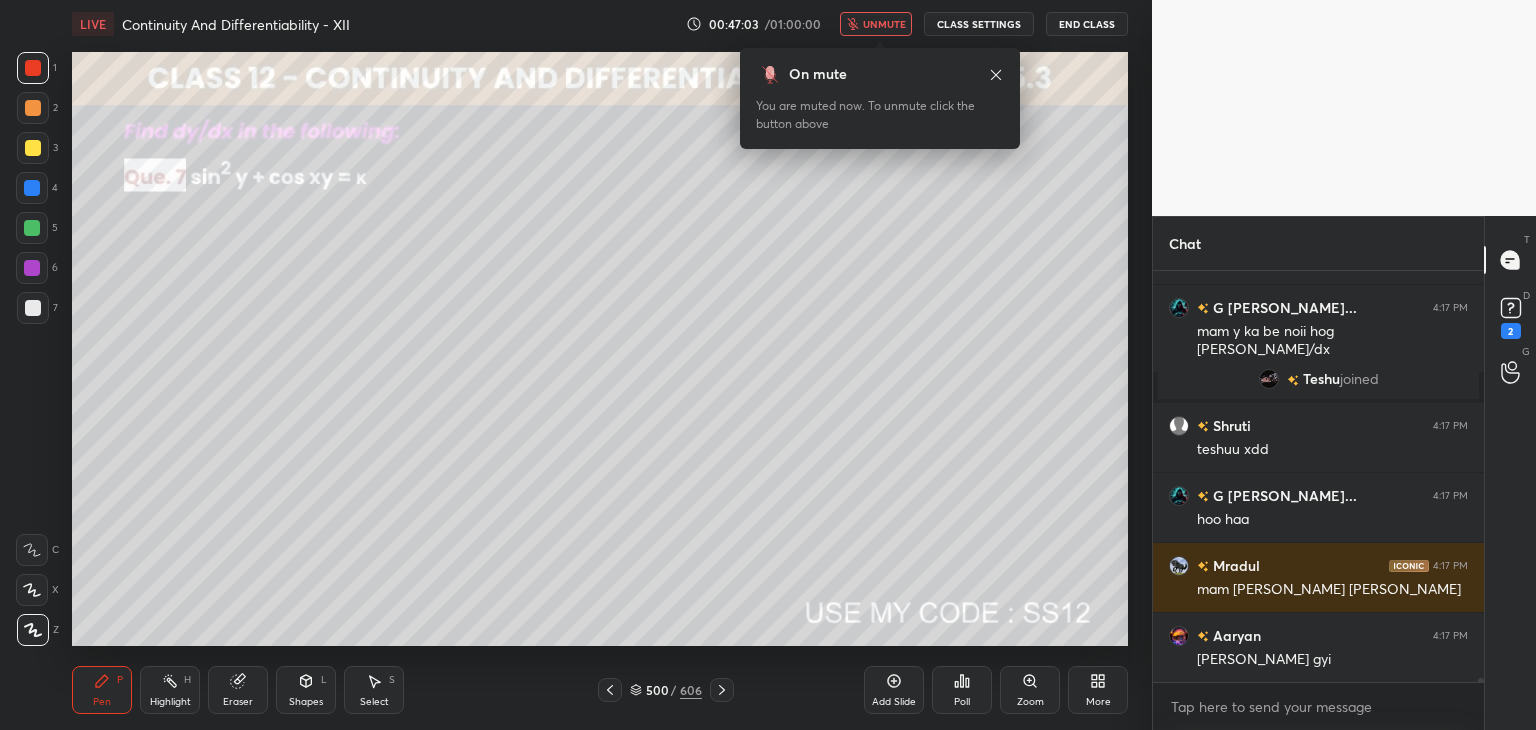 click on "unmute" at bounding box center (884, 24) 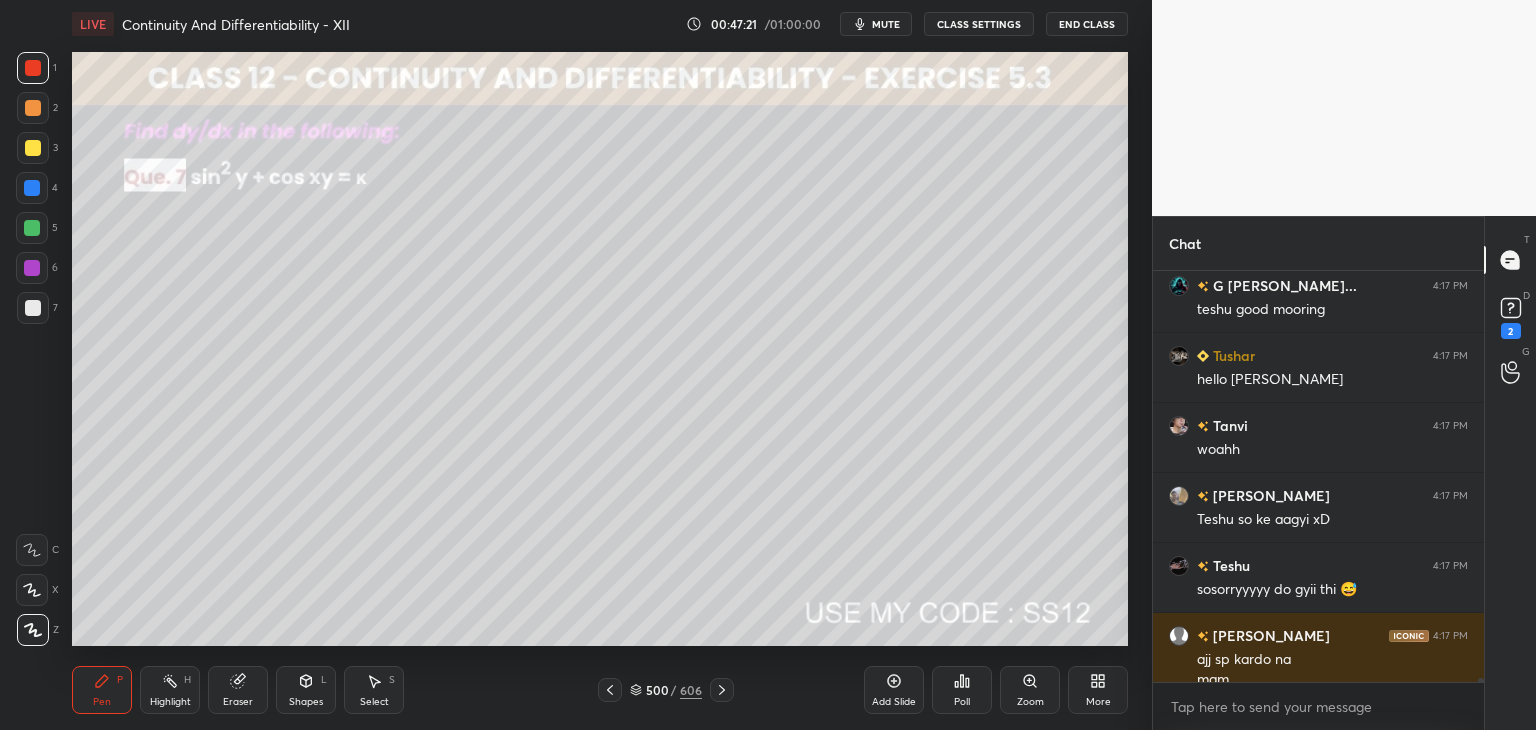 scroll, scrollTop: 41382, scrollLeft: 0, axis: vertical 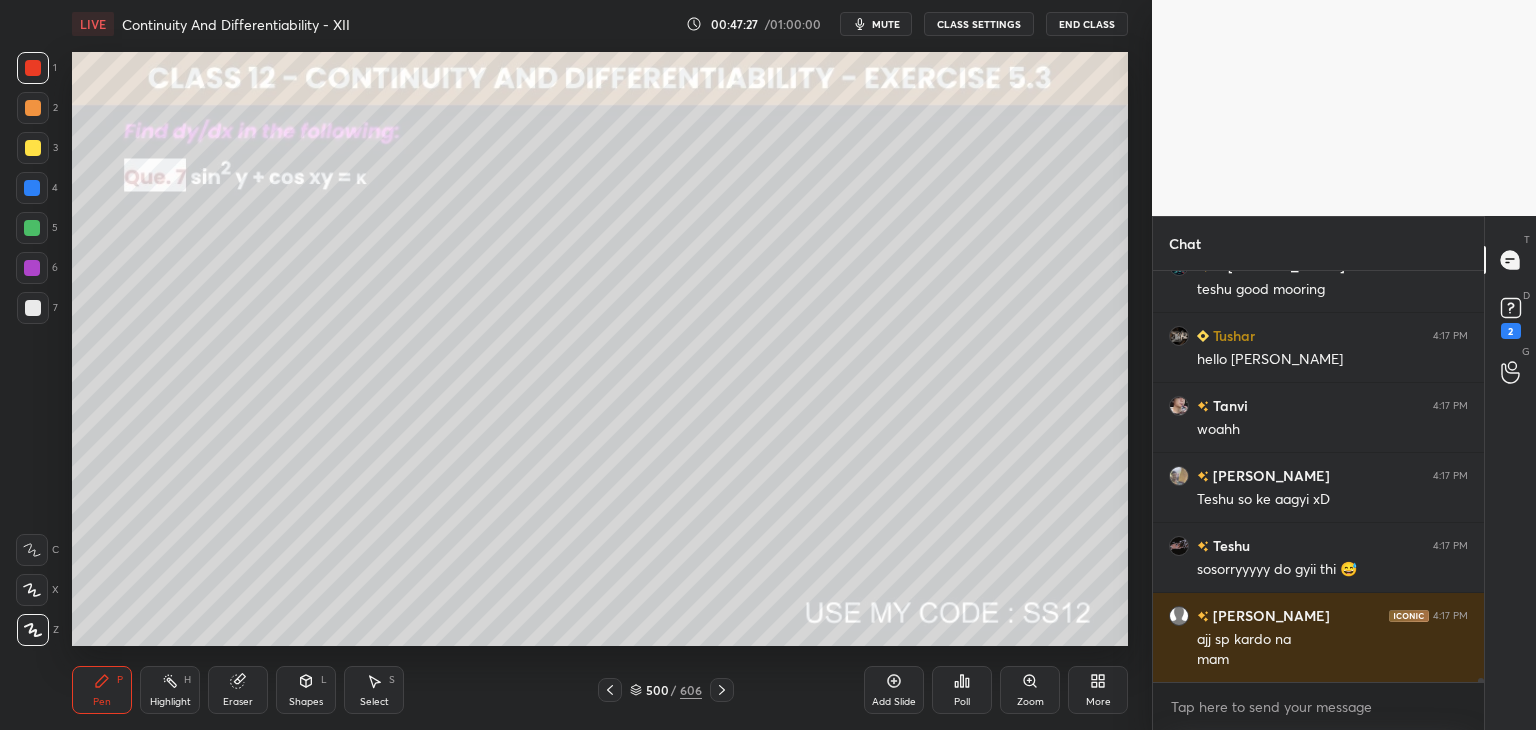 click on "mute" at bounding box center (886, 24) 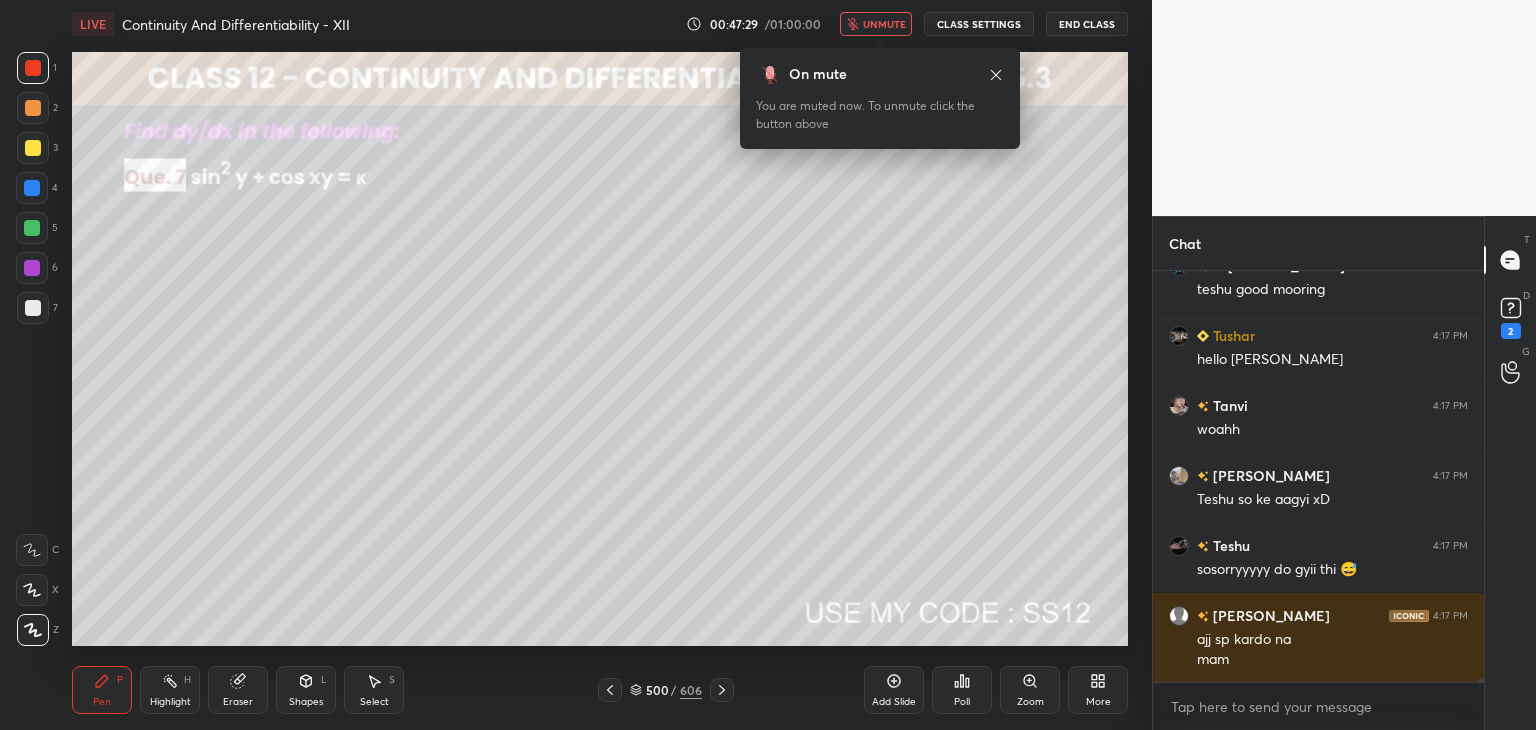 click on "unmute" at bounding box center (884, 24) 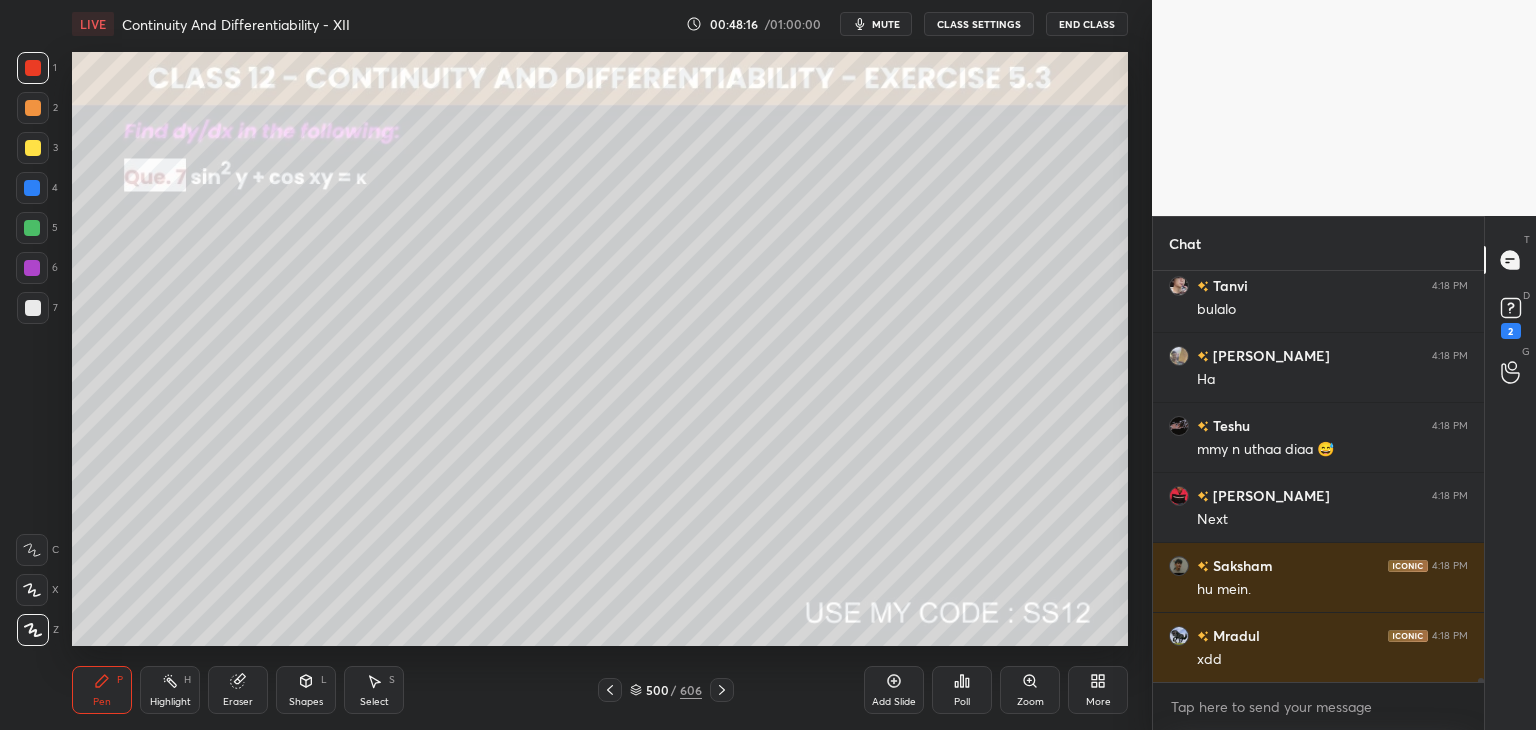 scroll, scrollTop: 42432, scrollLeft: 0, axis: vertical 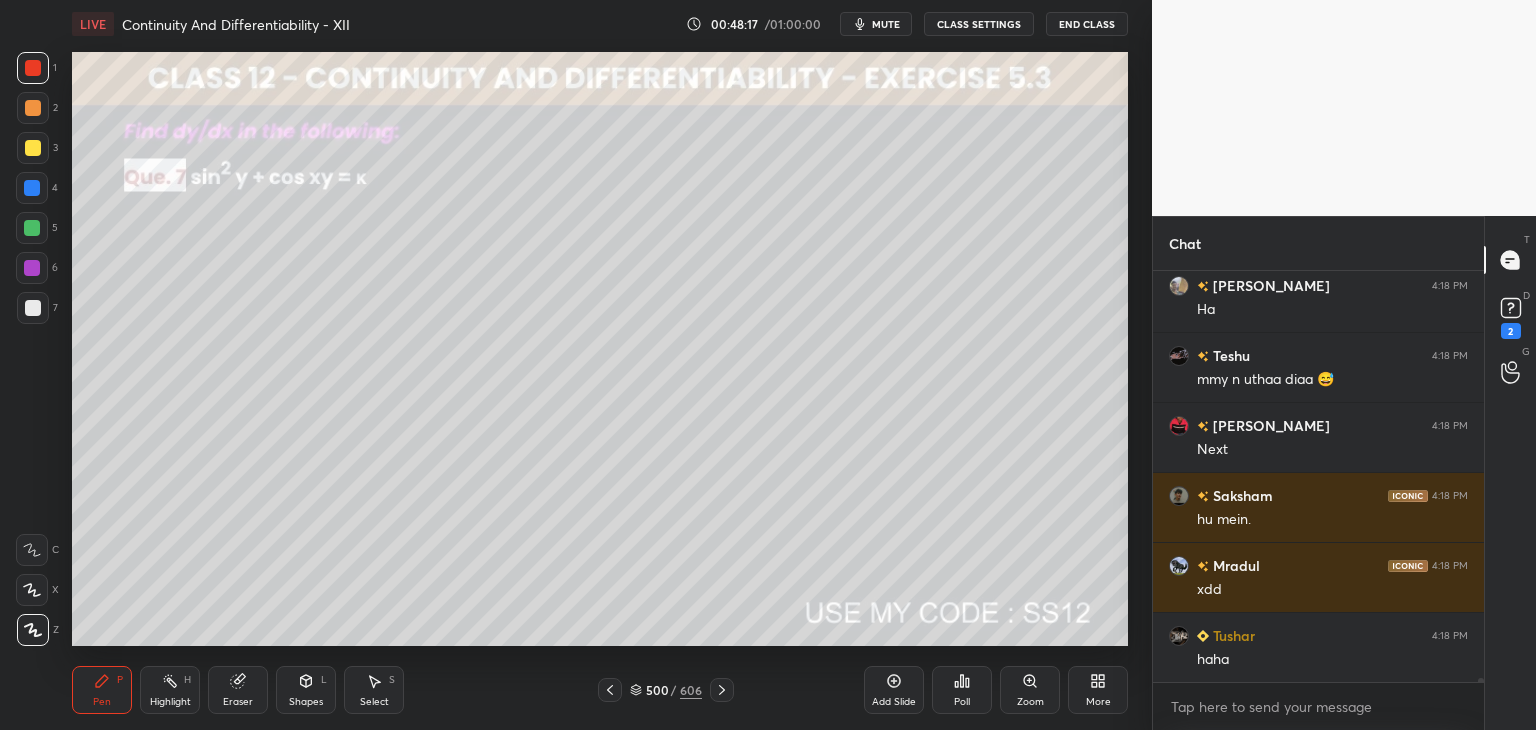 click 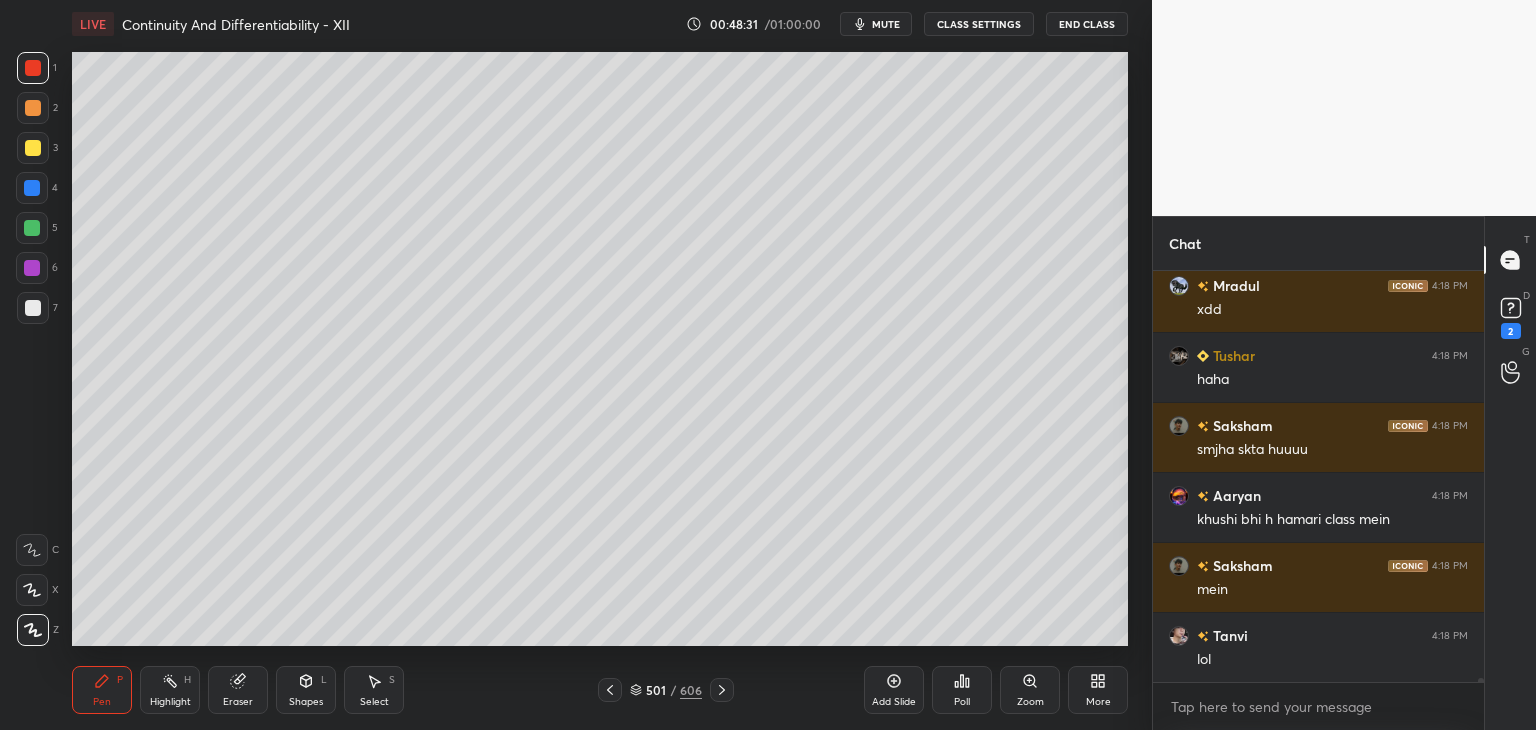 scroll, scrollTop: 42782, scrollLeft: 0, axis: vertical 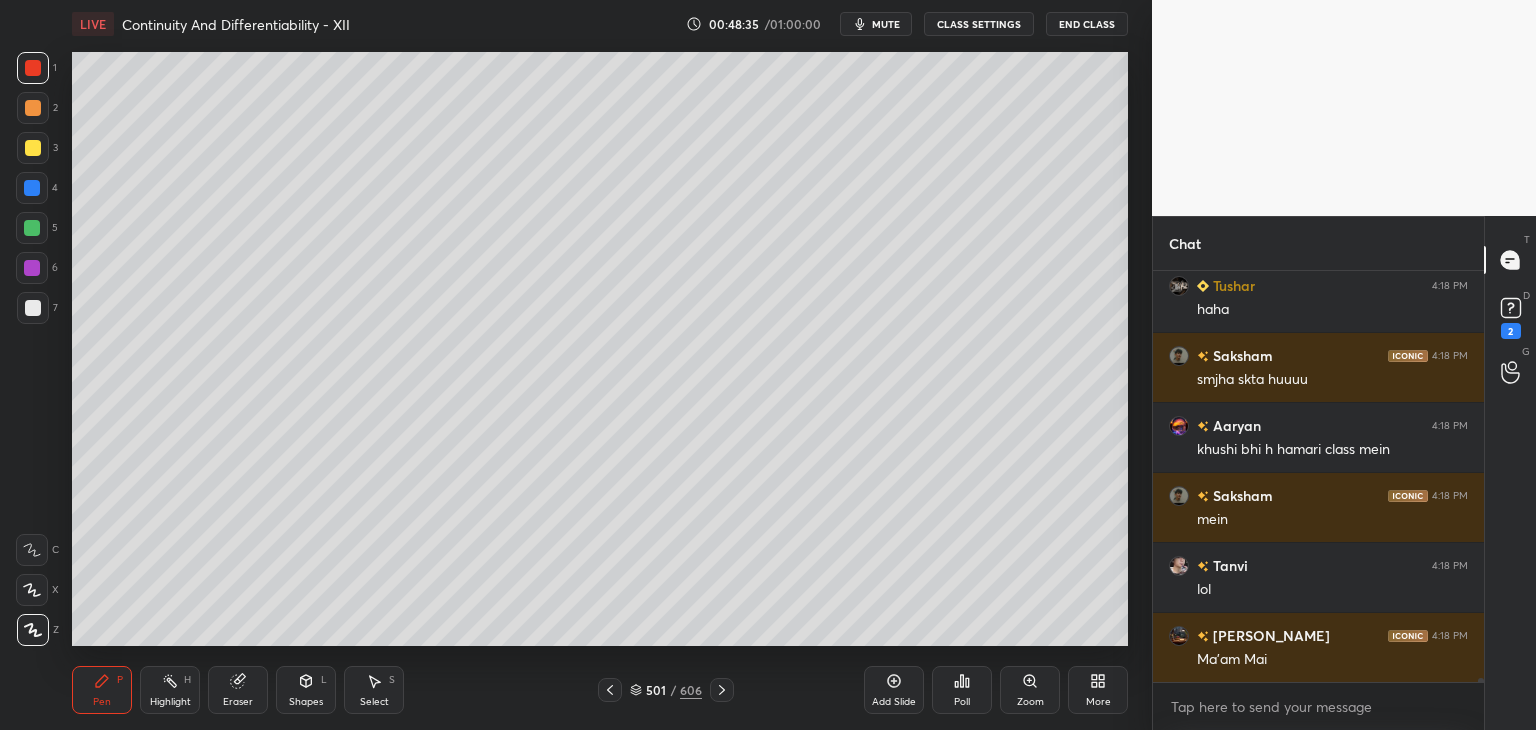 click 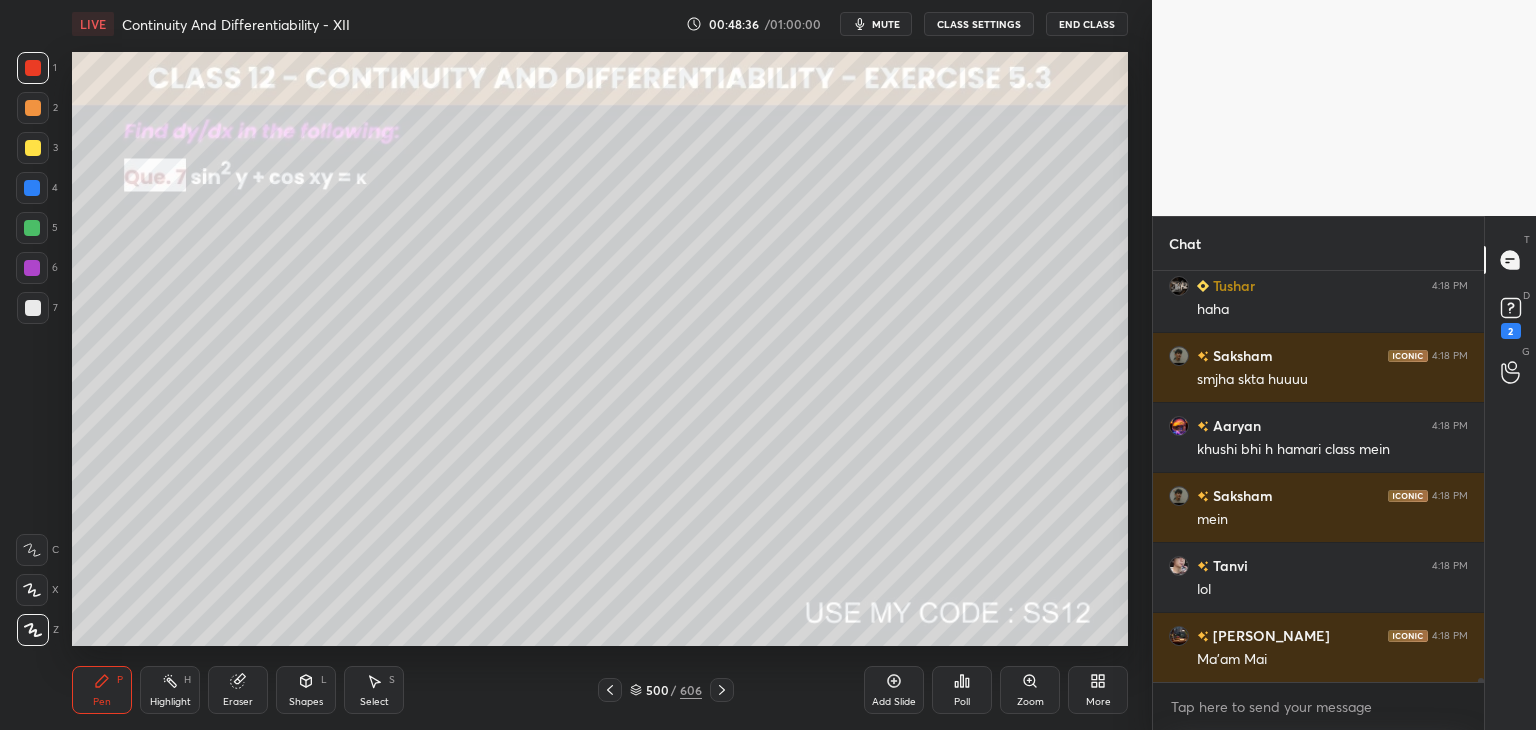 scroll, scrollTop: 42852, scrollLeft: 0, axis: vertical 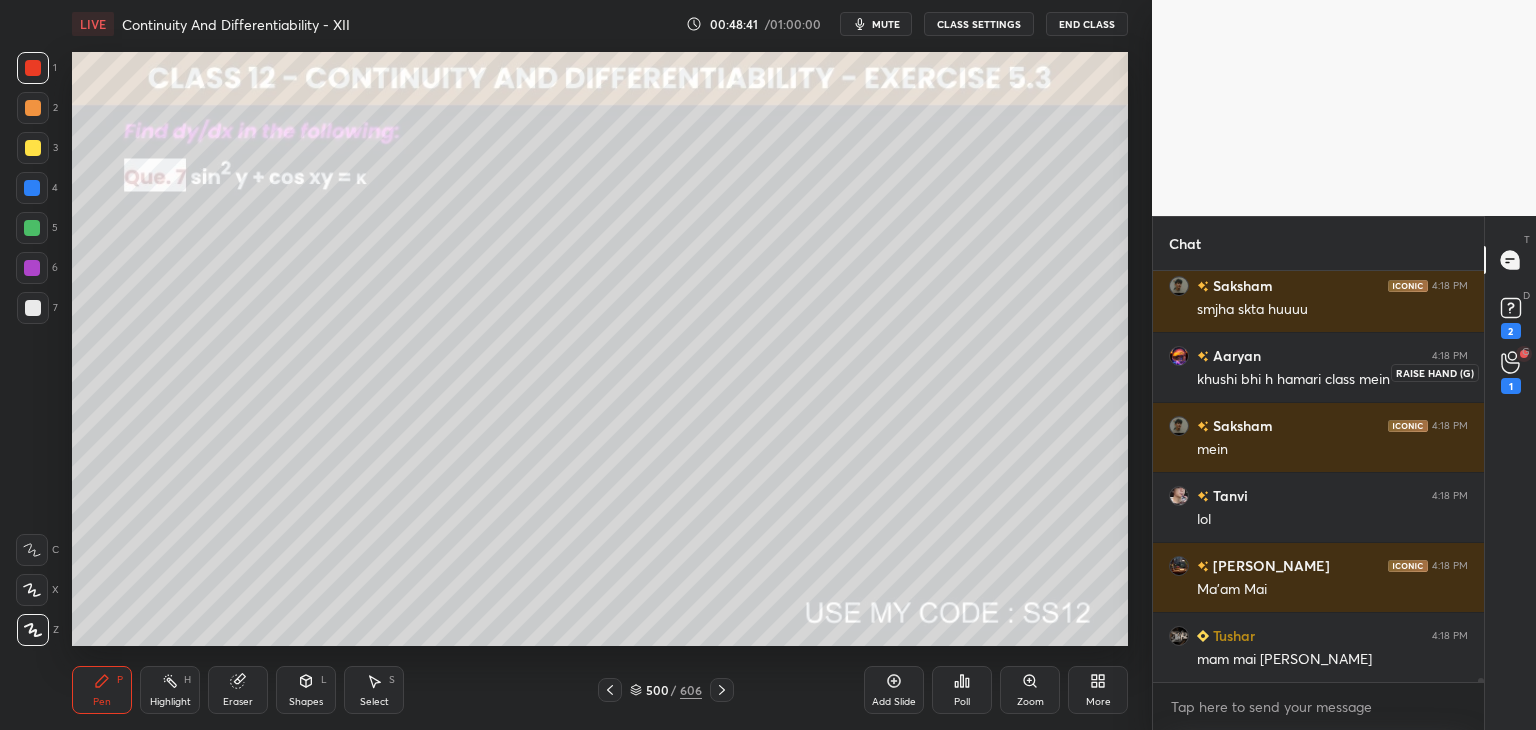 click on "1" at bounding box center [1511, 372] 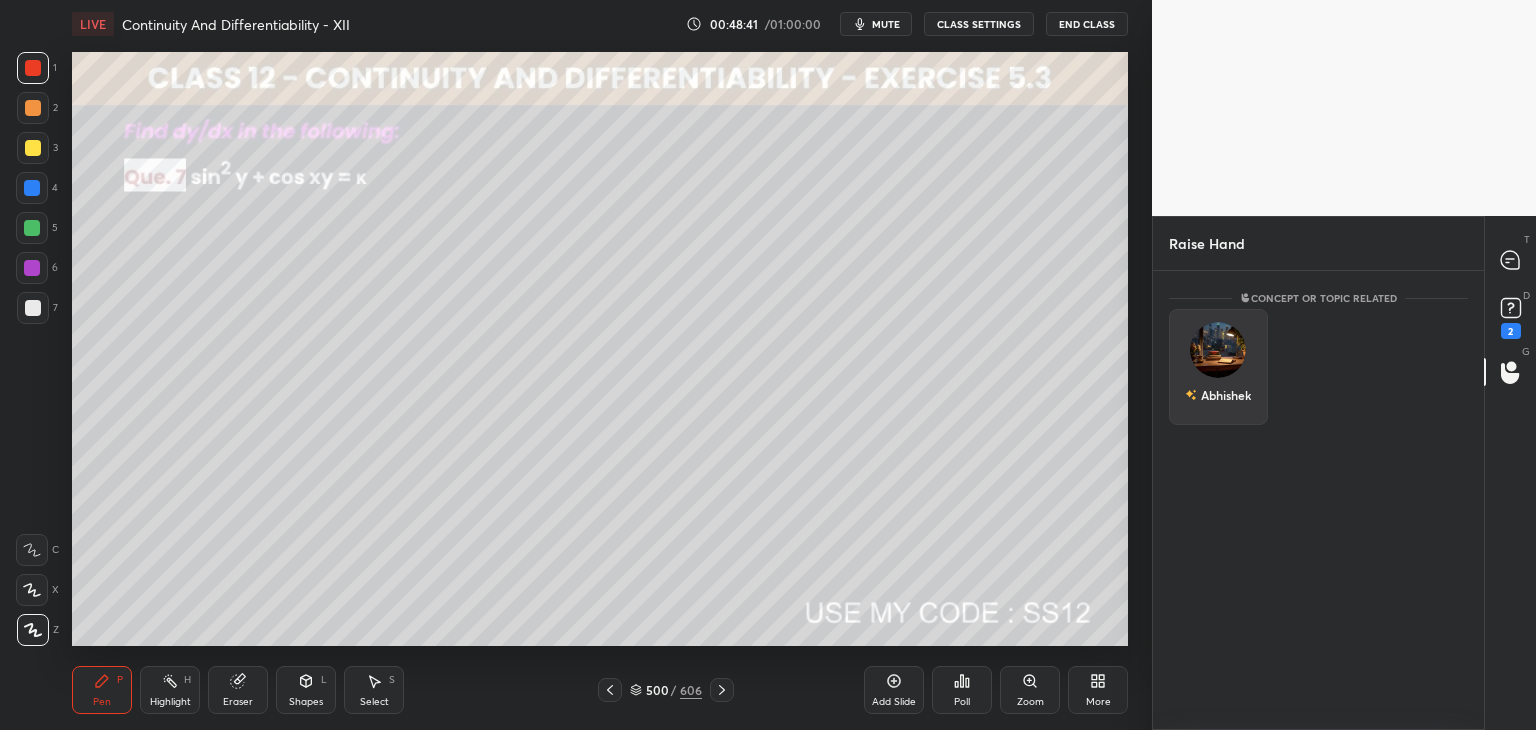 drag, startPoint x: 1240, startPoint y: 385, endPoint x: 1248, endPoint y: 394, distance: 12.0415945 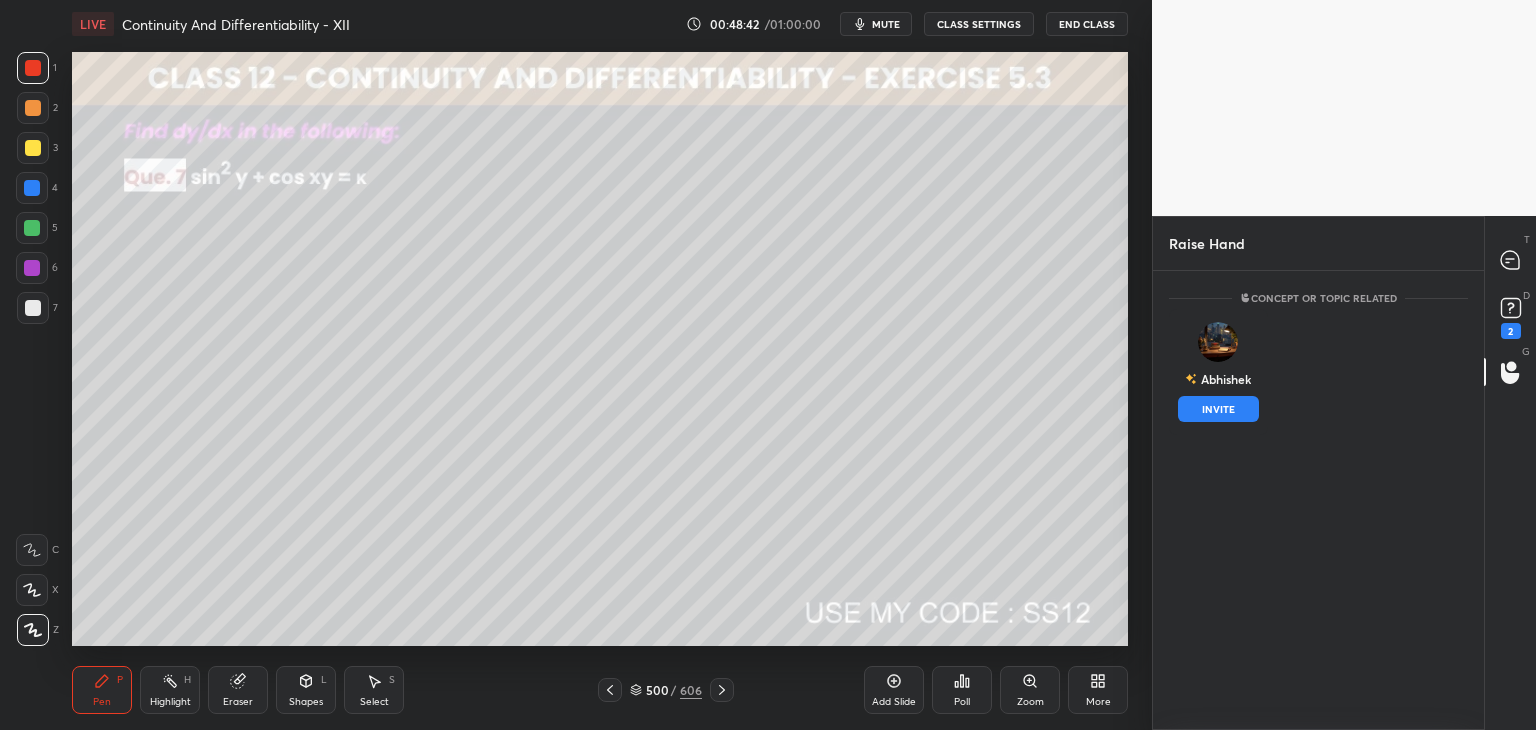 drag, startPoint x: 1252, startPoint y: 403, endPoint x: 1327, endPoint y: 363, distance: 85 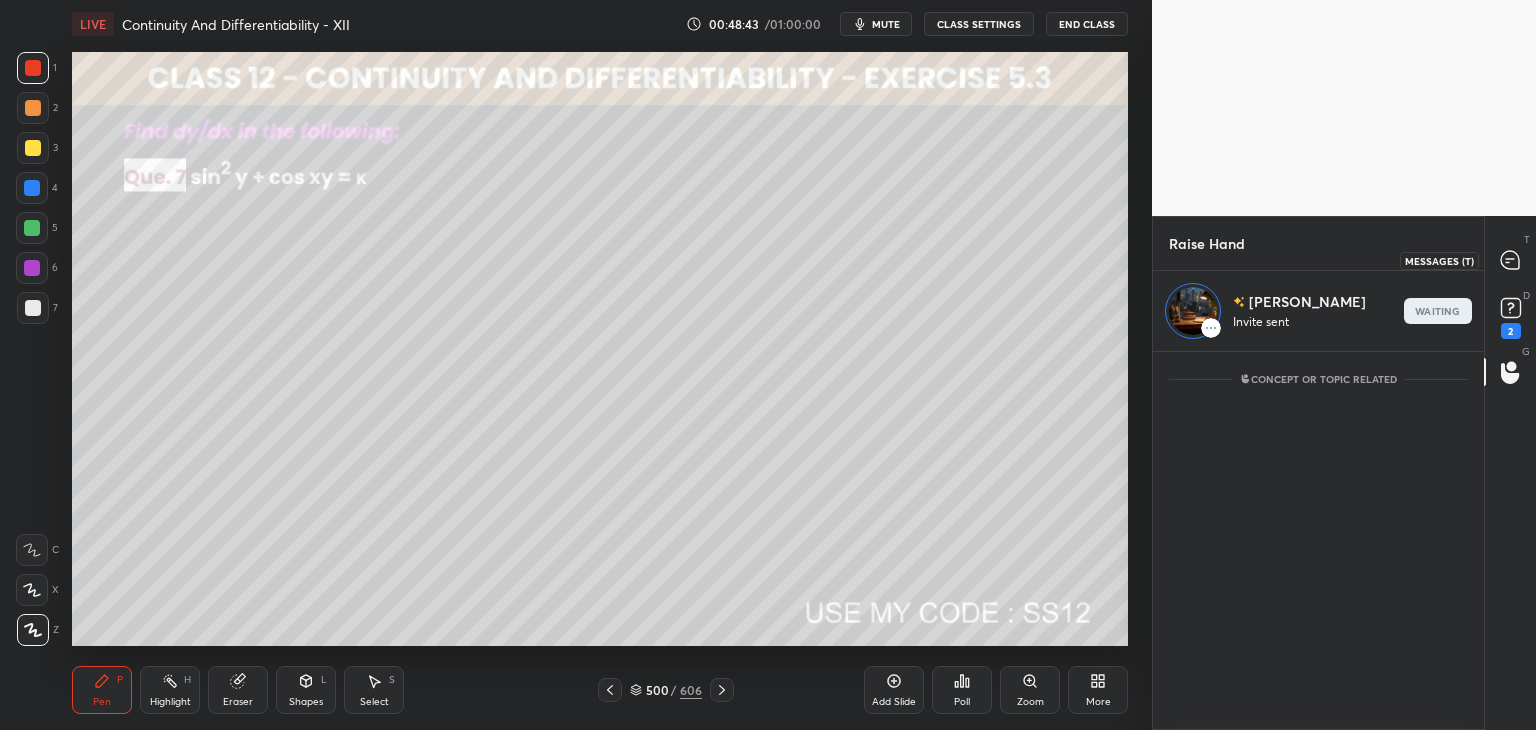click 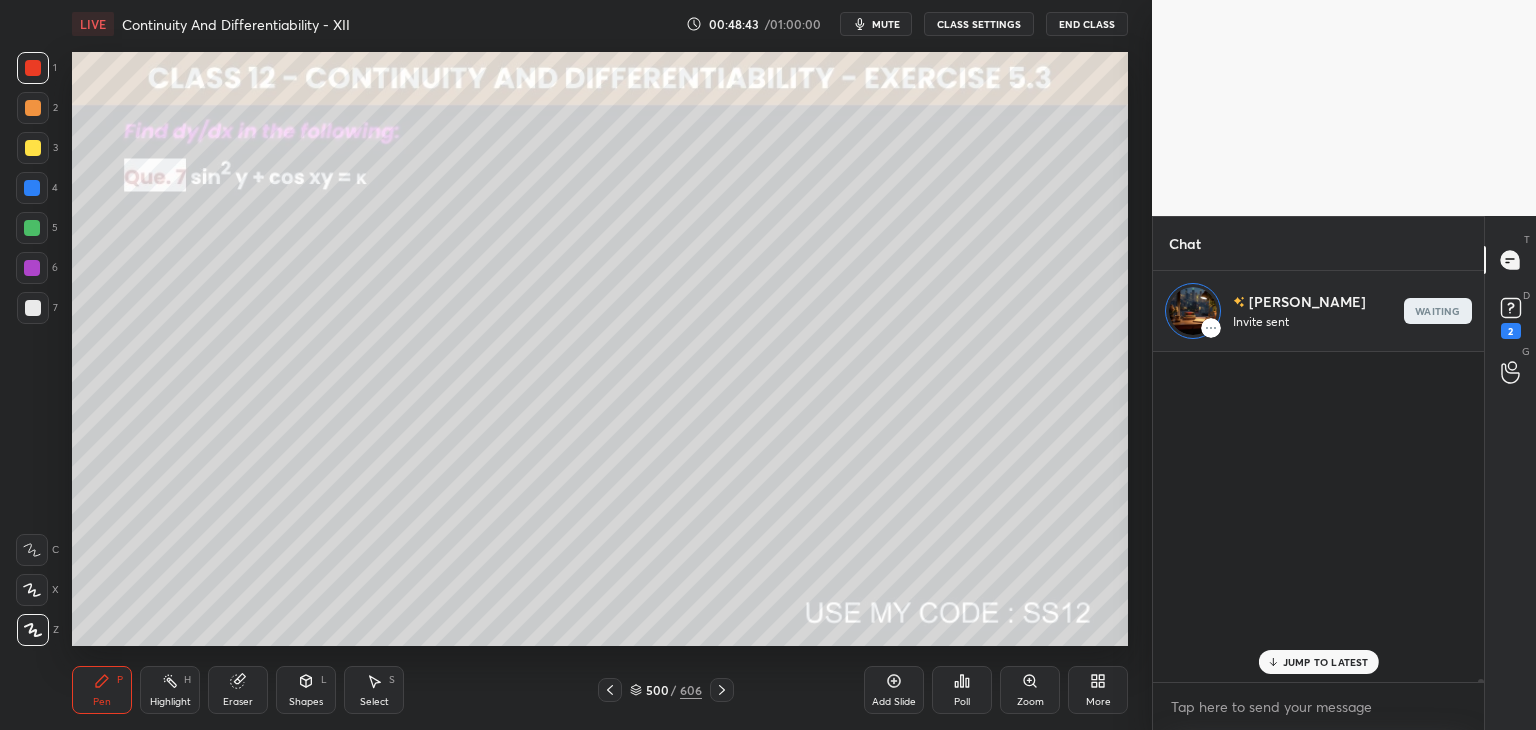 scroll, scrollTop: 43276, scrollLeft: 0, axis: vertical 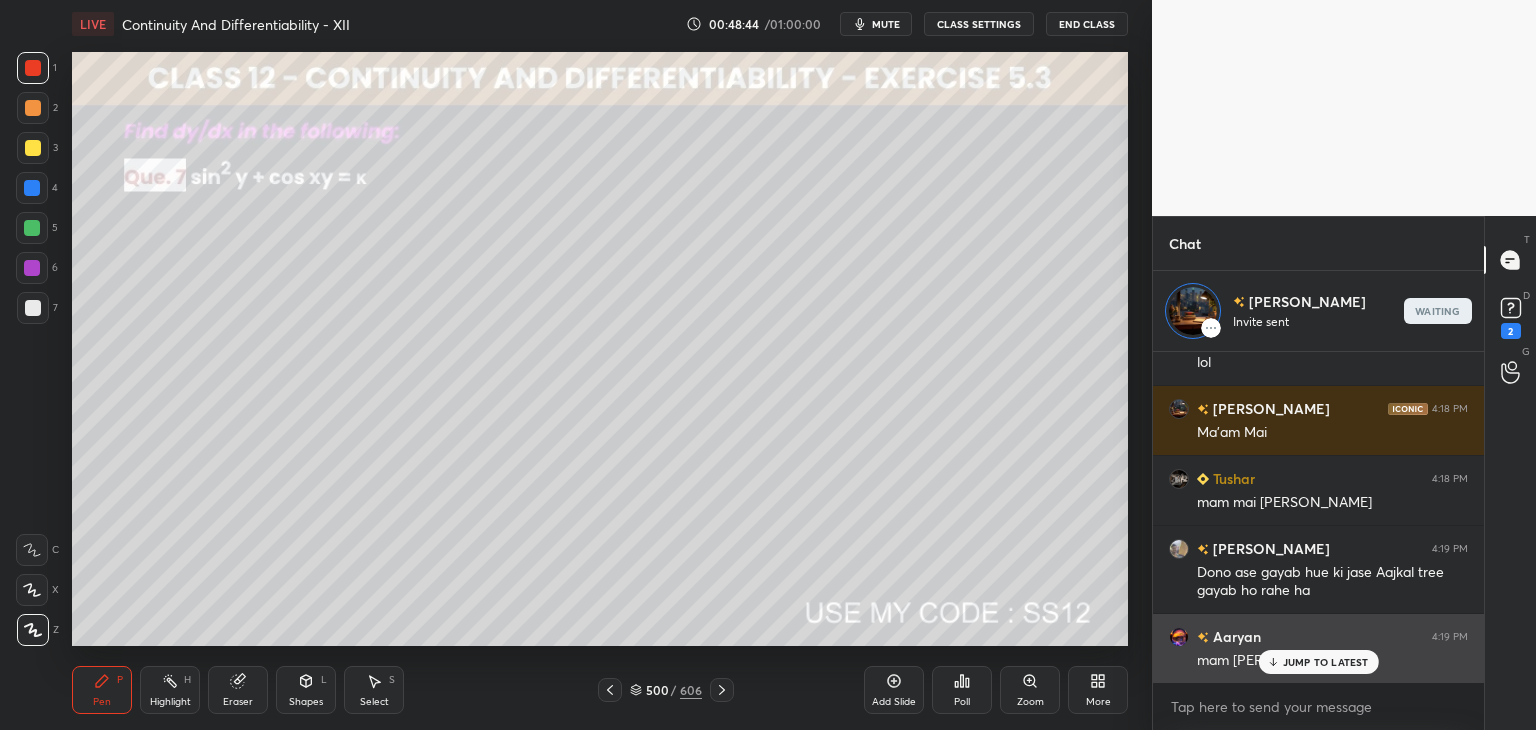drag, startPoint x: 1296, startPoint y: 659, endPoint x: 1284, endPoint y: 661, distance: 12.165525 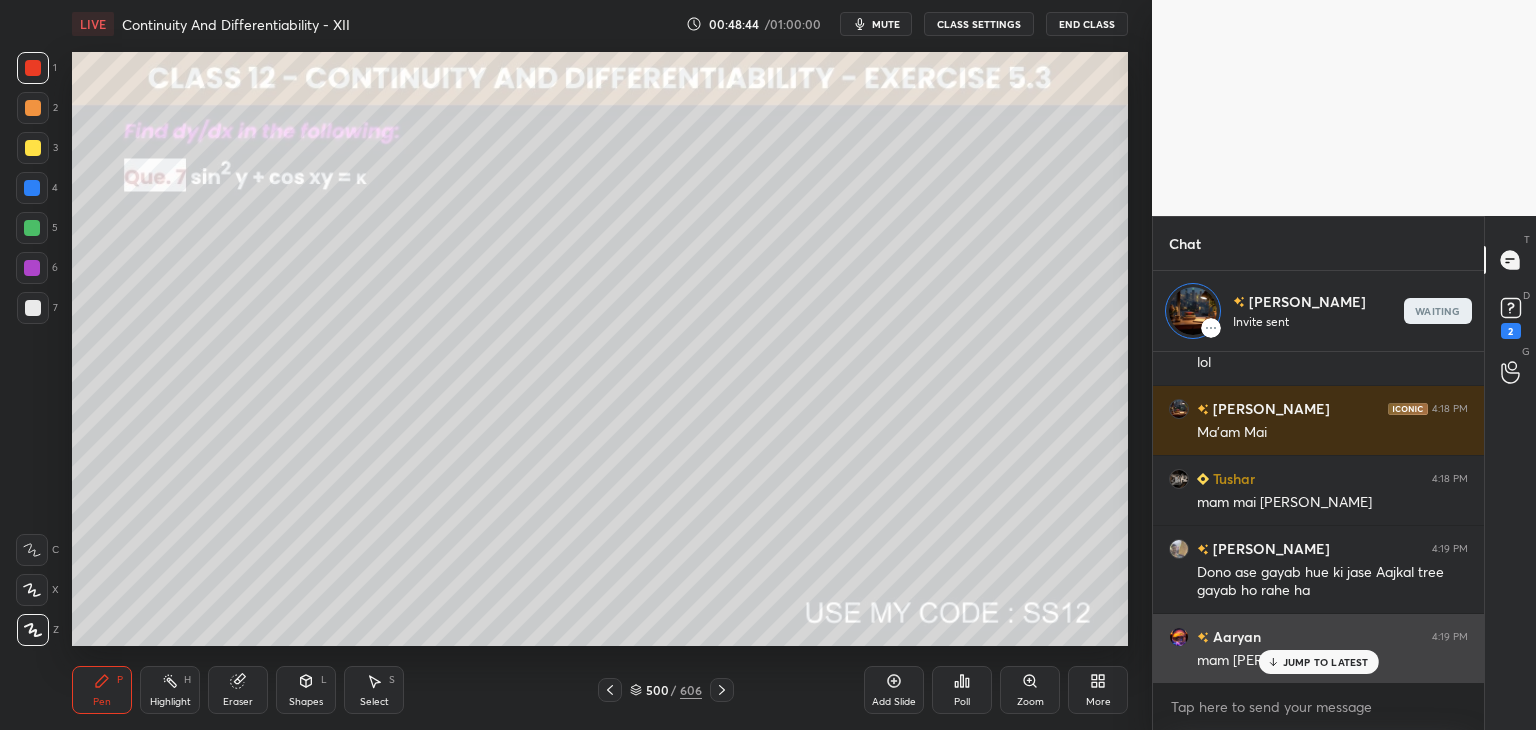 click on "JUMP TO LATEST" at bounding box center [1326, 662] 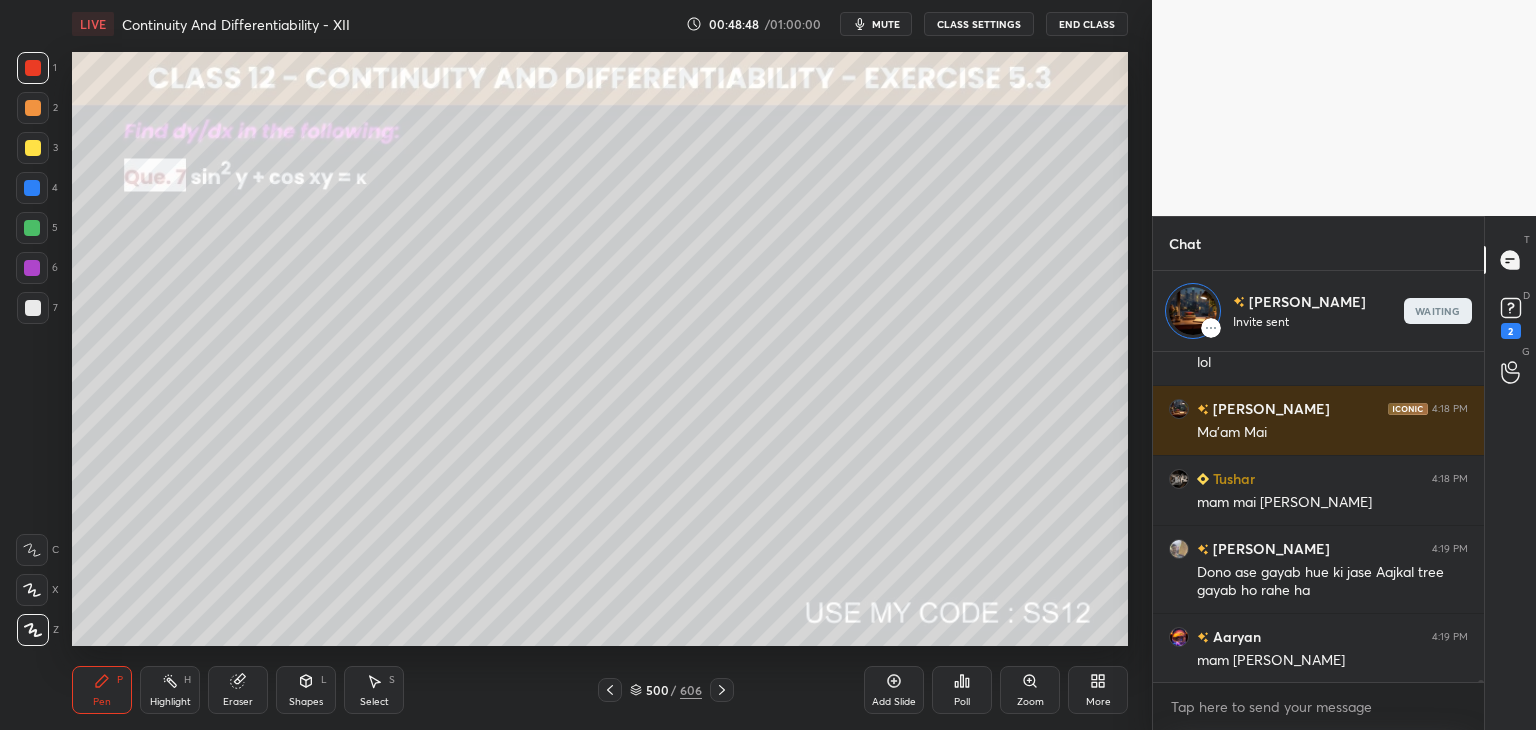 scroll, scrollTop: 43455, scrollLeft: 0, axis: vertical 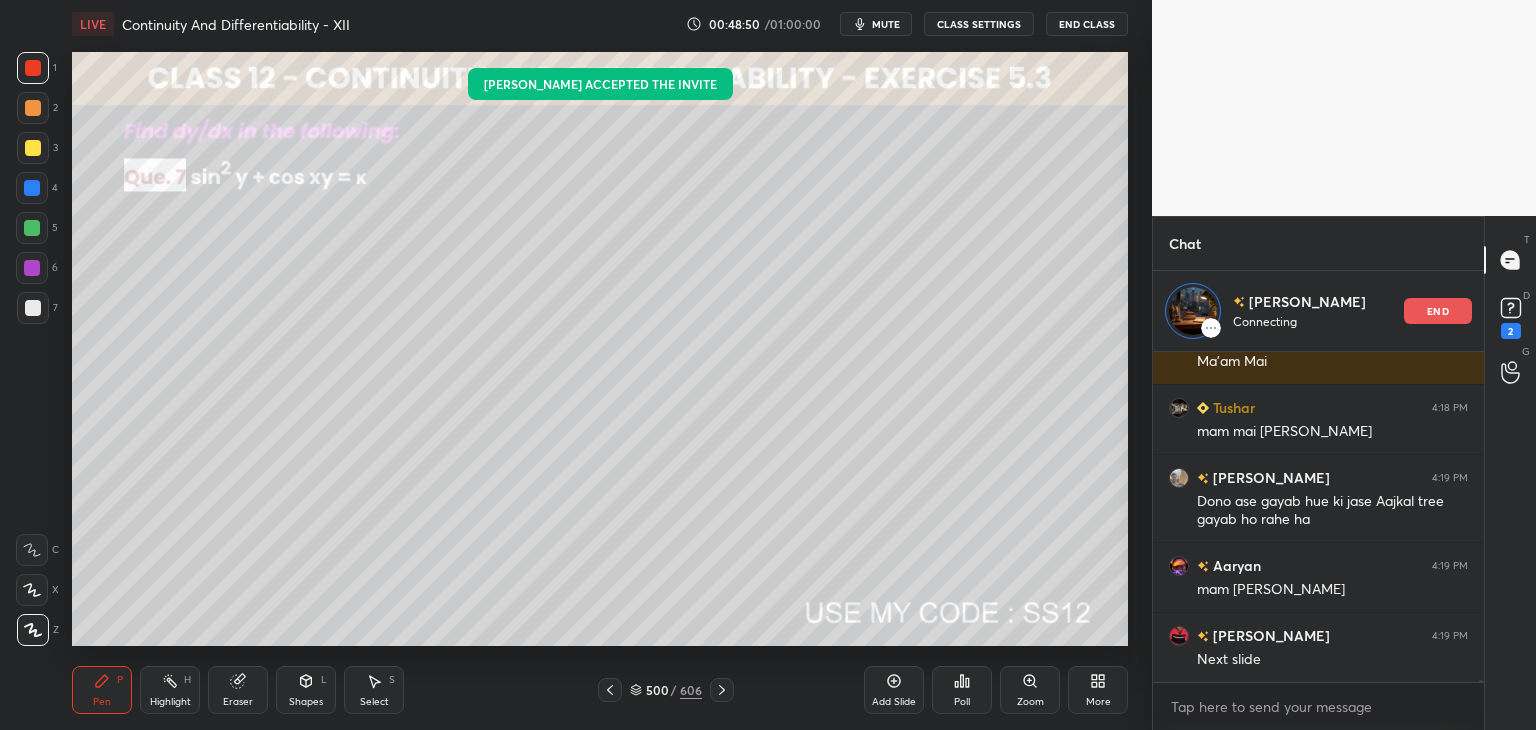 click 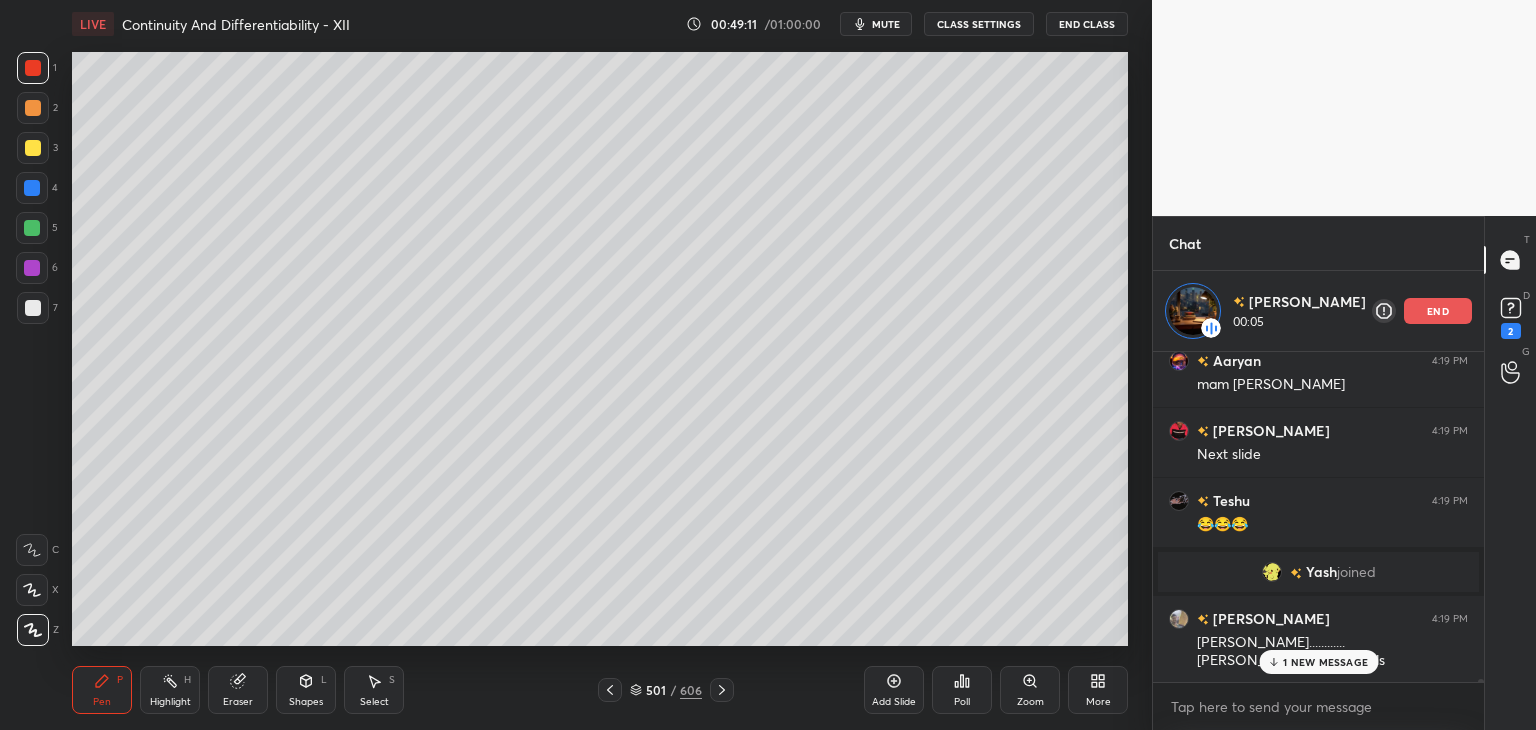 scroll, scrollTop: 42423, scrollLeft: 0, axis: vertical 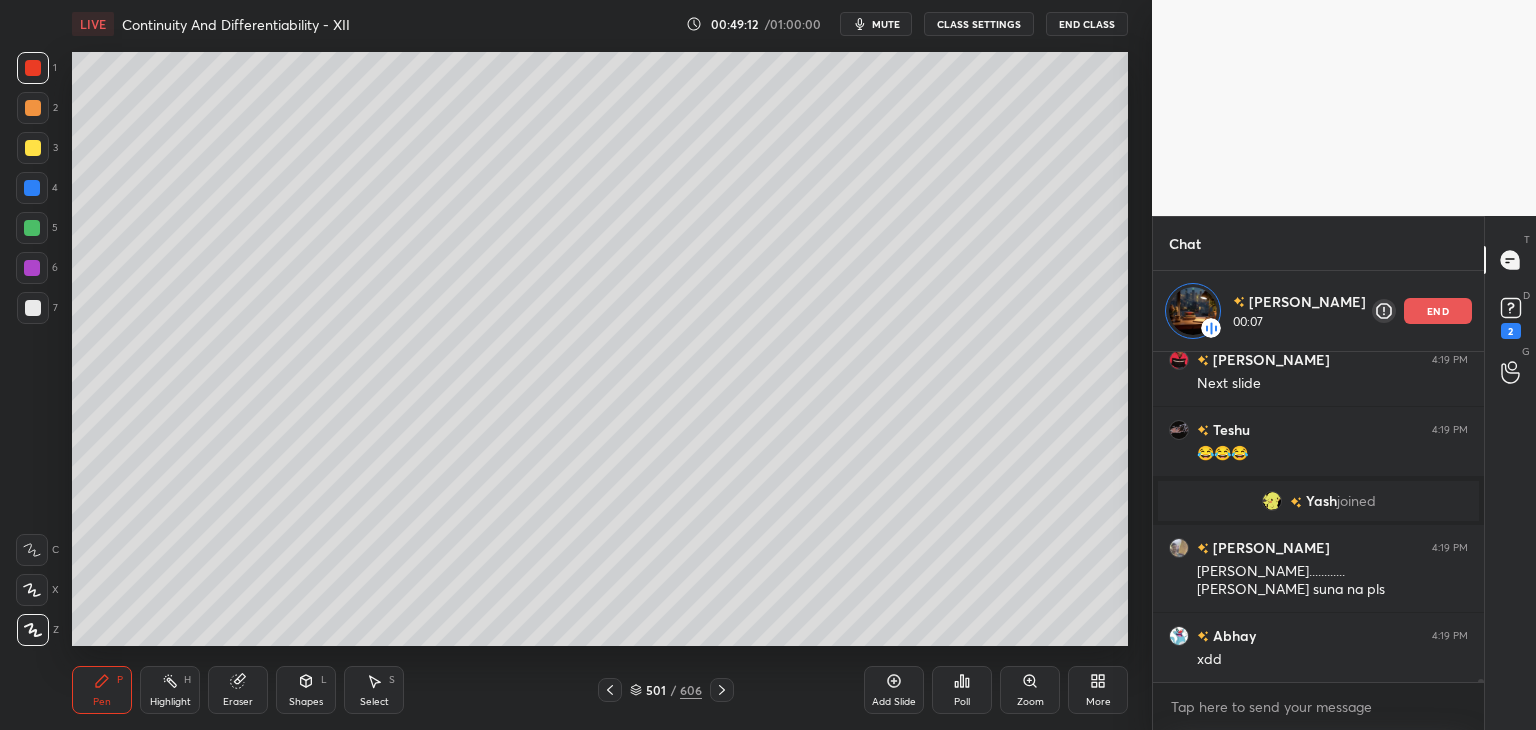 click 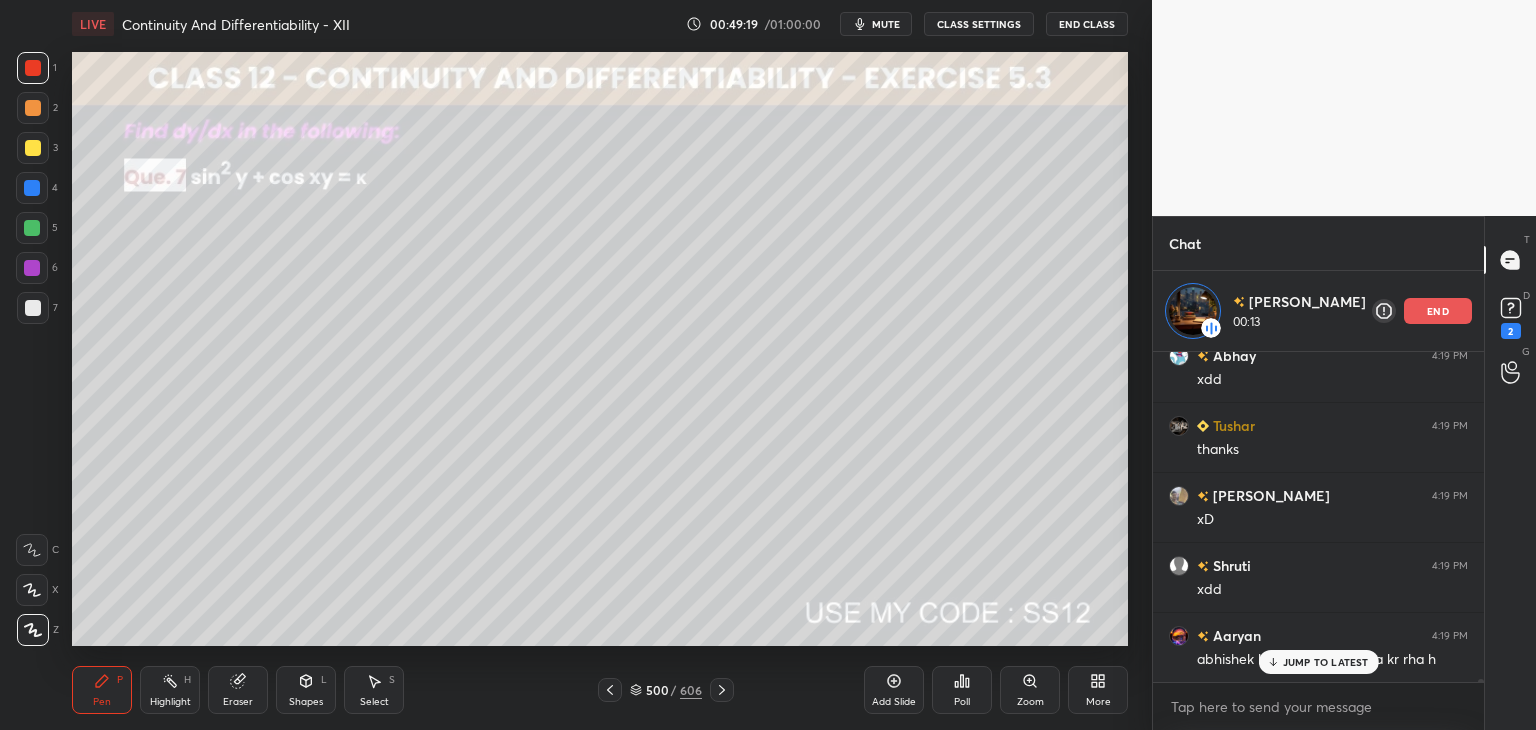 scroll, scrollTop: 42772, scrollLeft: 0, axis: vertical 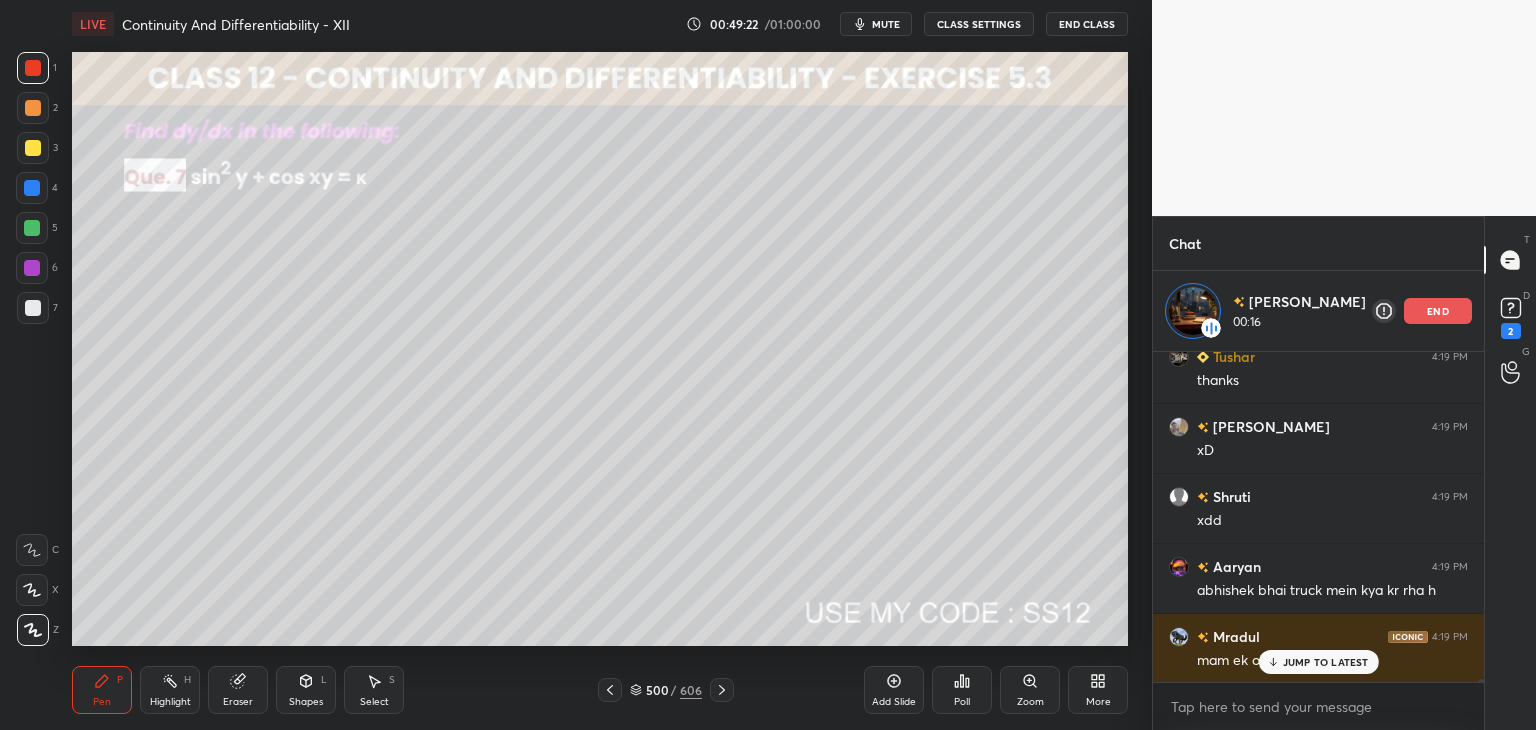click on "Add Slide" at bounding box center [894, 702] 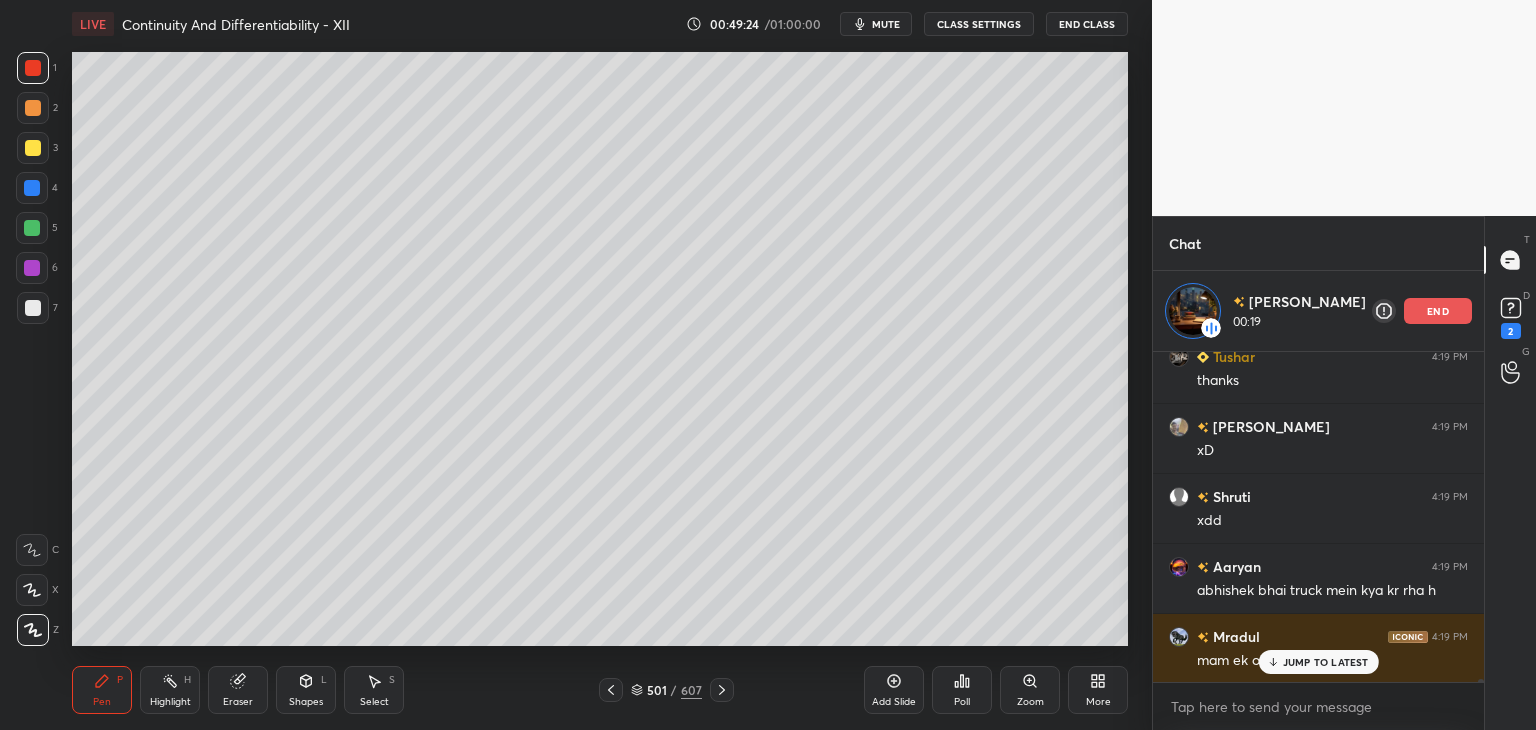 click at bounding box center [33, 148] 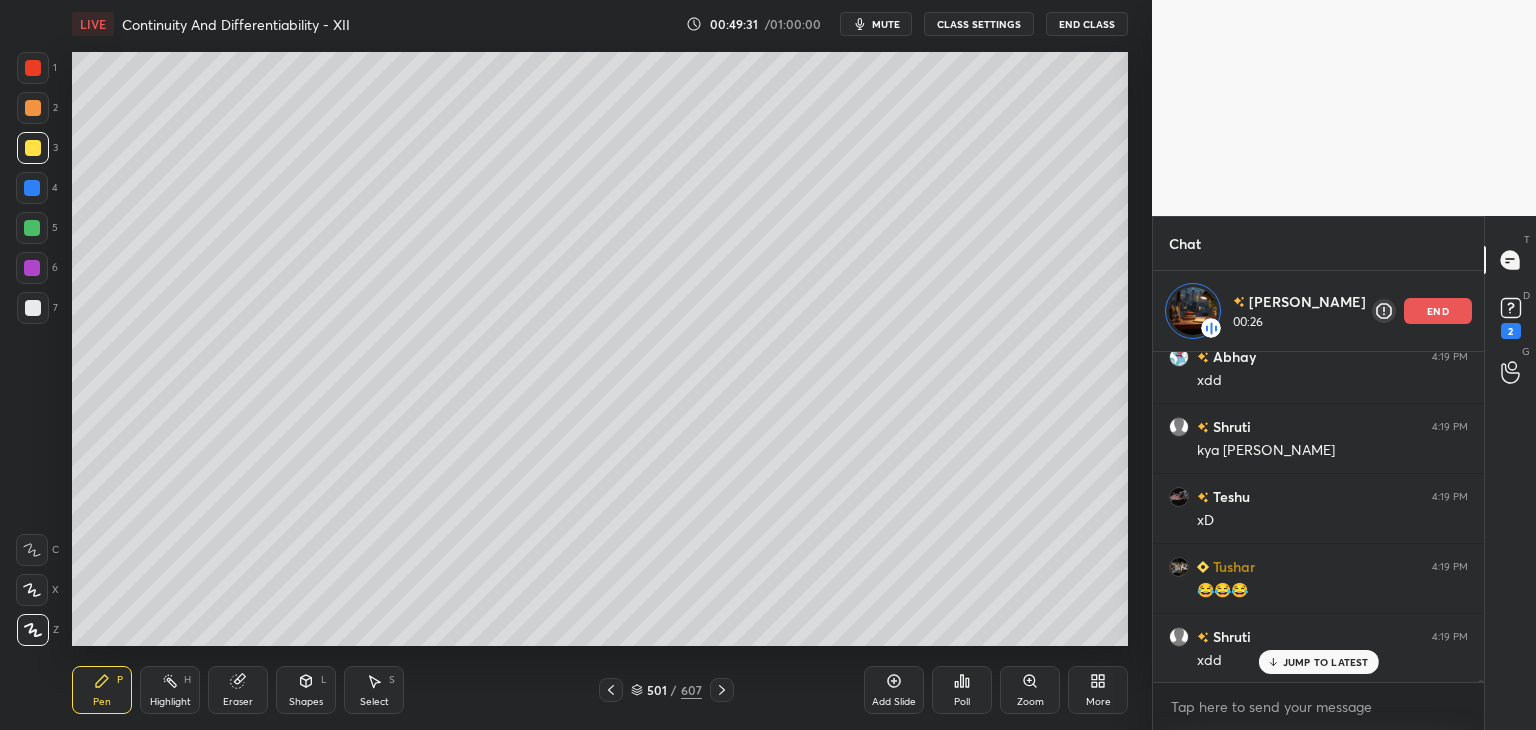 scroll, scrollTop: 43351, scrollLeft: 0, axis: vertical 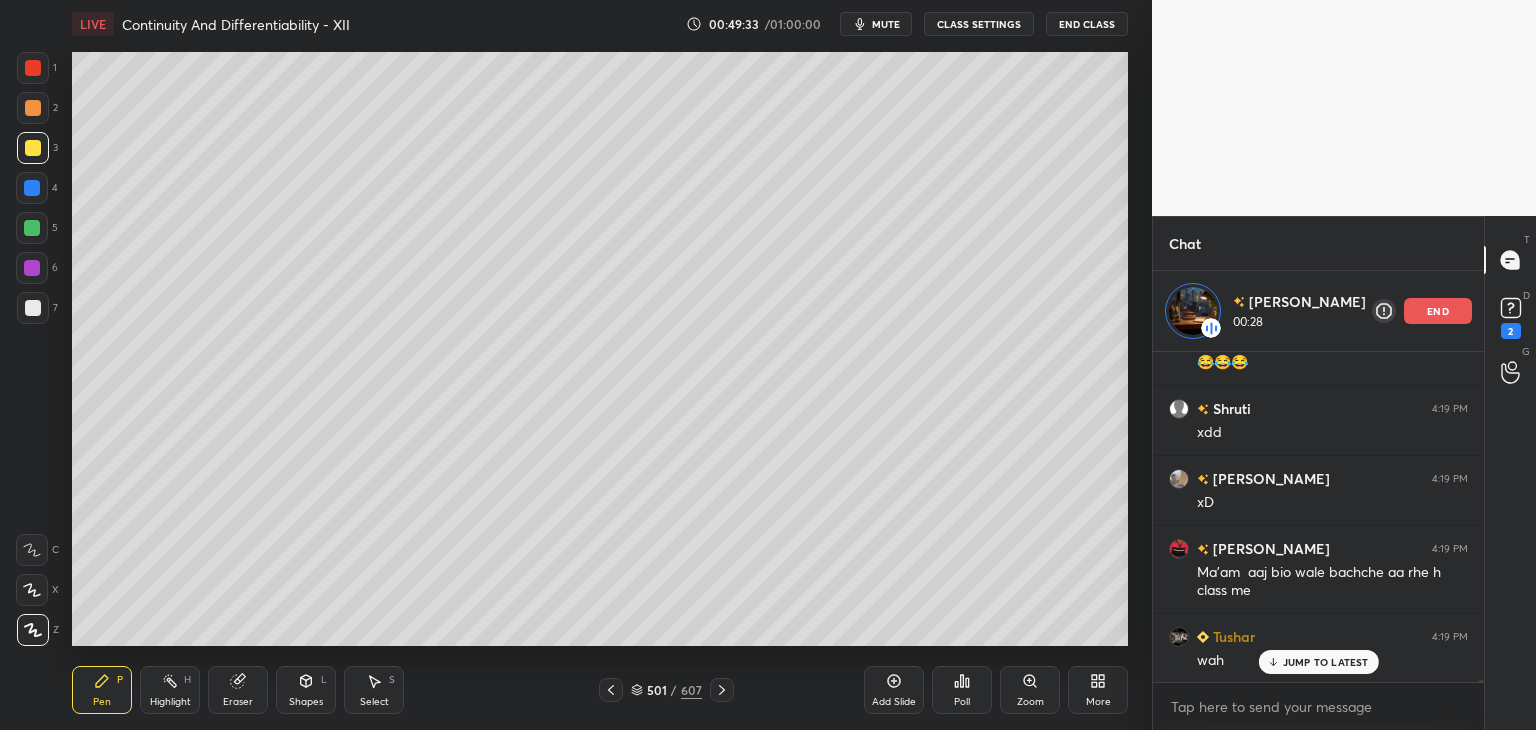 drag, startPoint x: 28, startPoint y: 153, endPoint x: 66, endPoint y: 152, distance: 38.013157 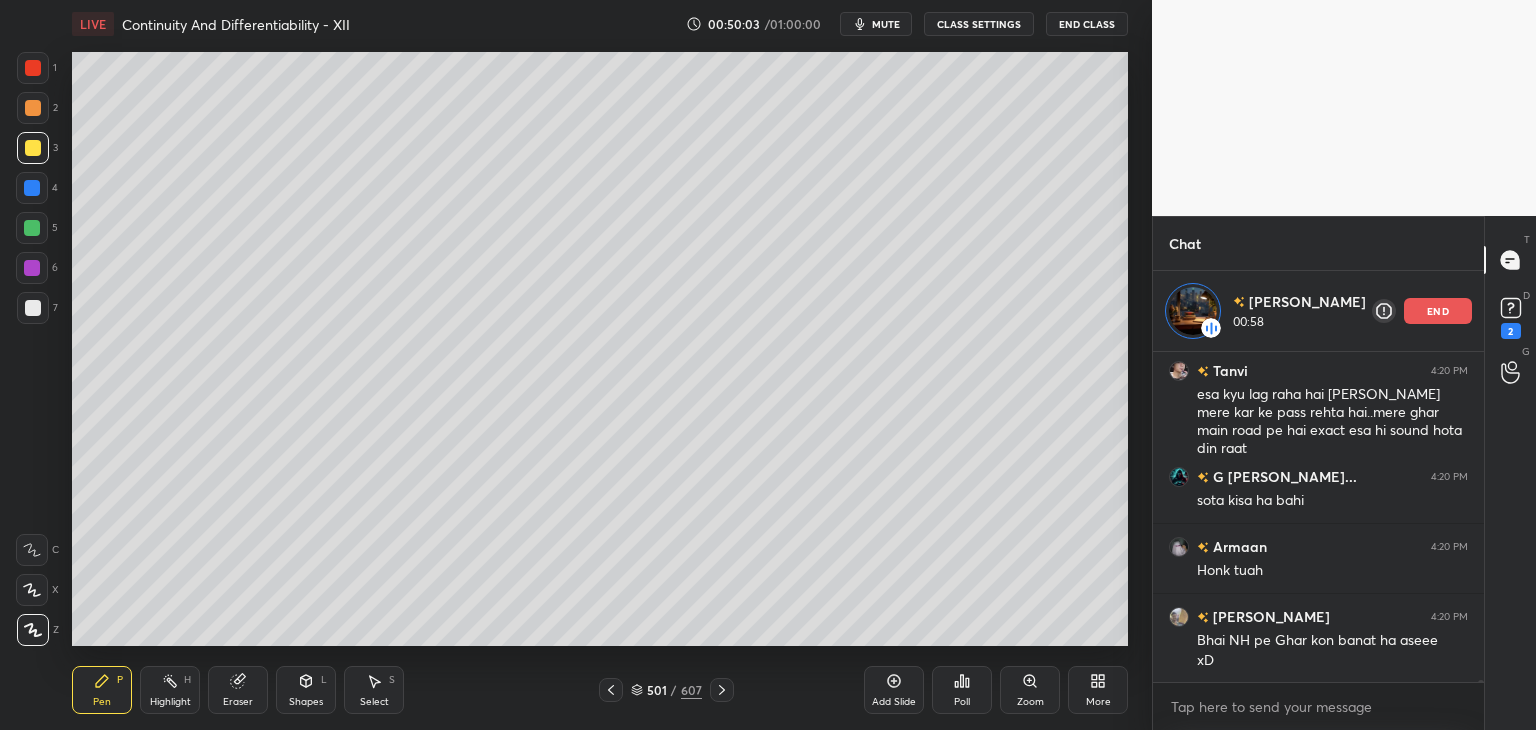 scroll, scrollTop: 44527, scrollLeft: 0, axis: vertical 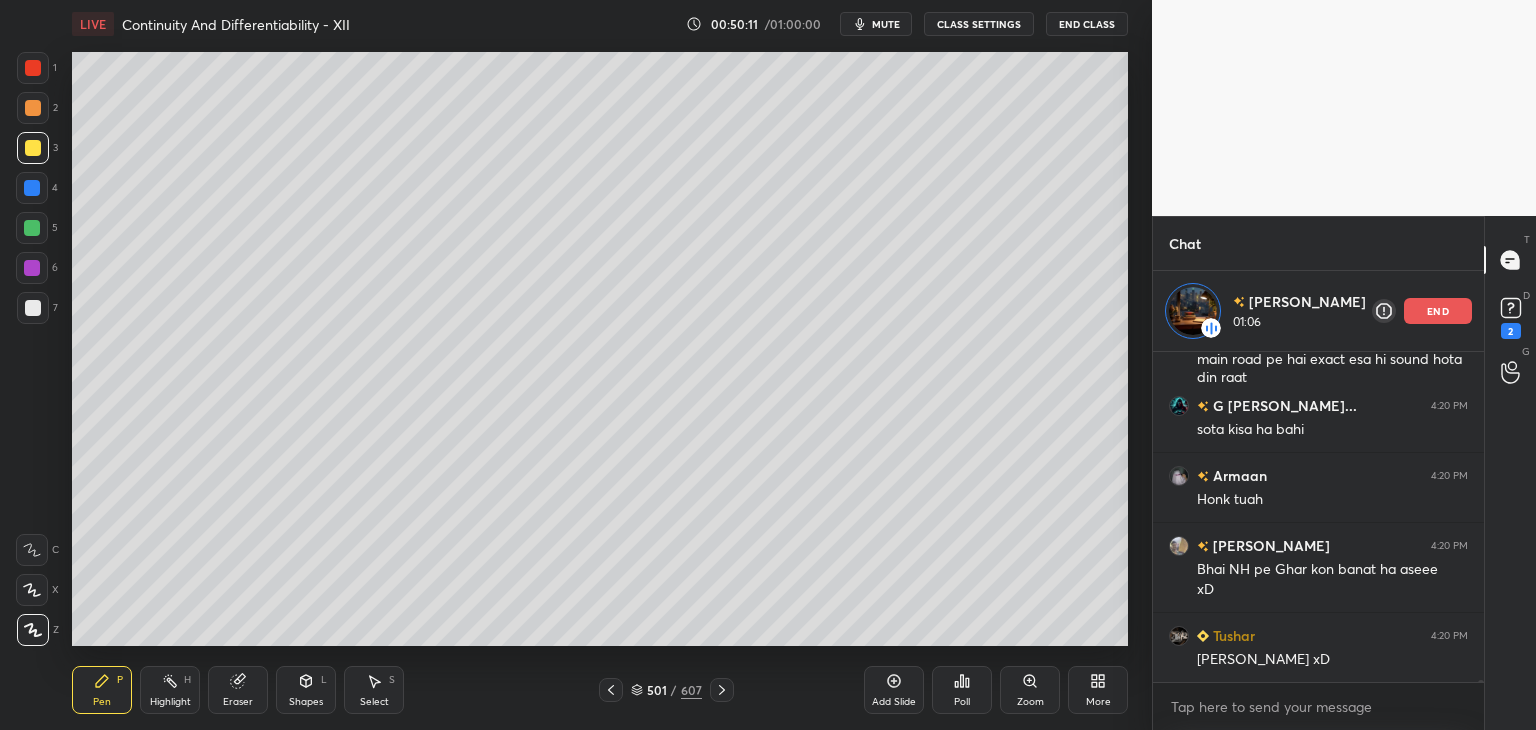 click on "Select S" at bounding box center (374, 690) 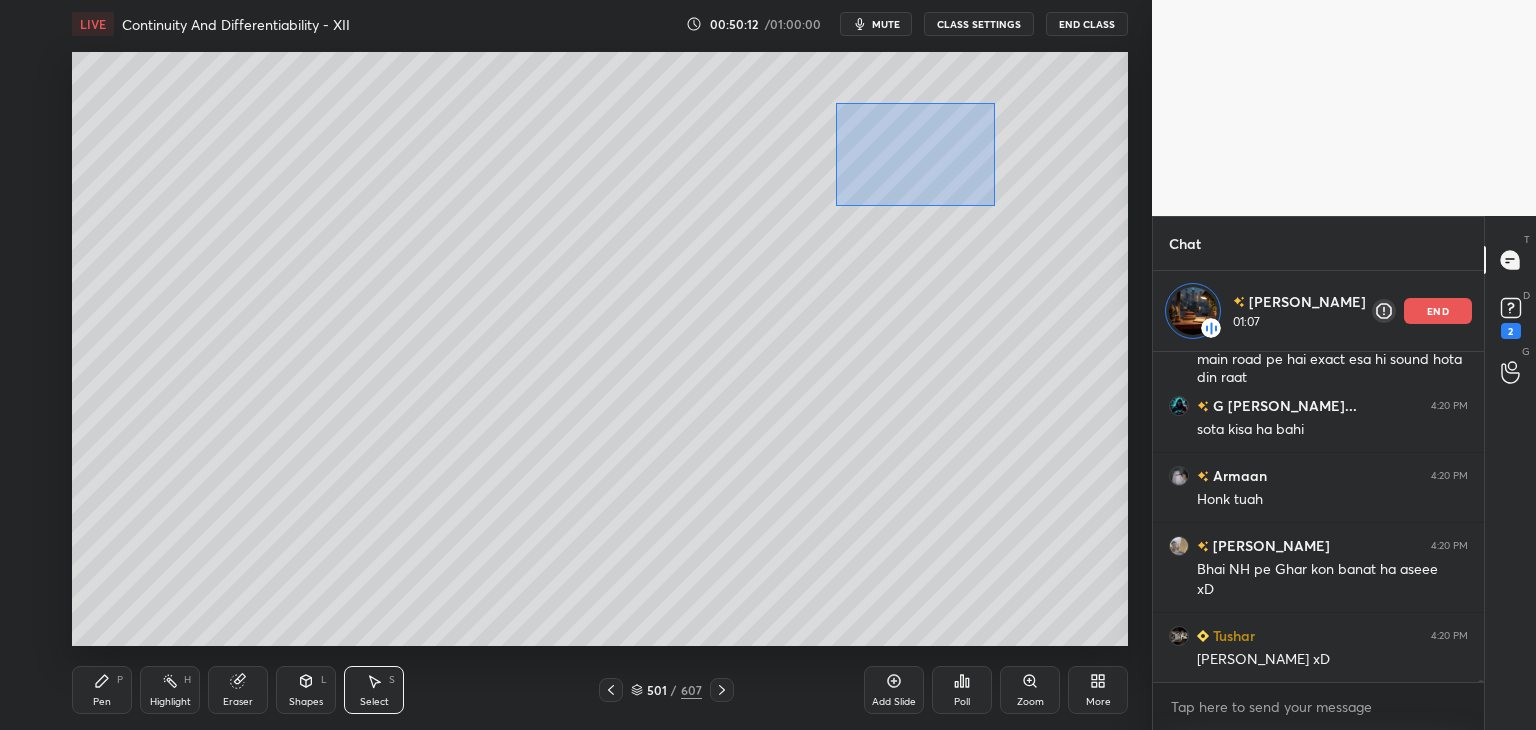 drag, startPoint x: 844, startPoint y: 105, endPoint x: 997, endPoint y: 207, distance: 183.88312 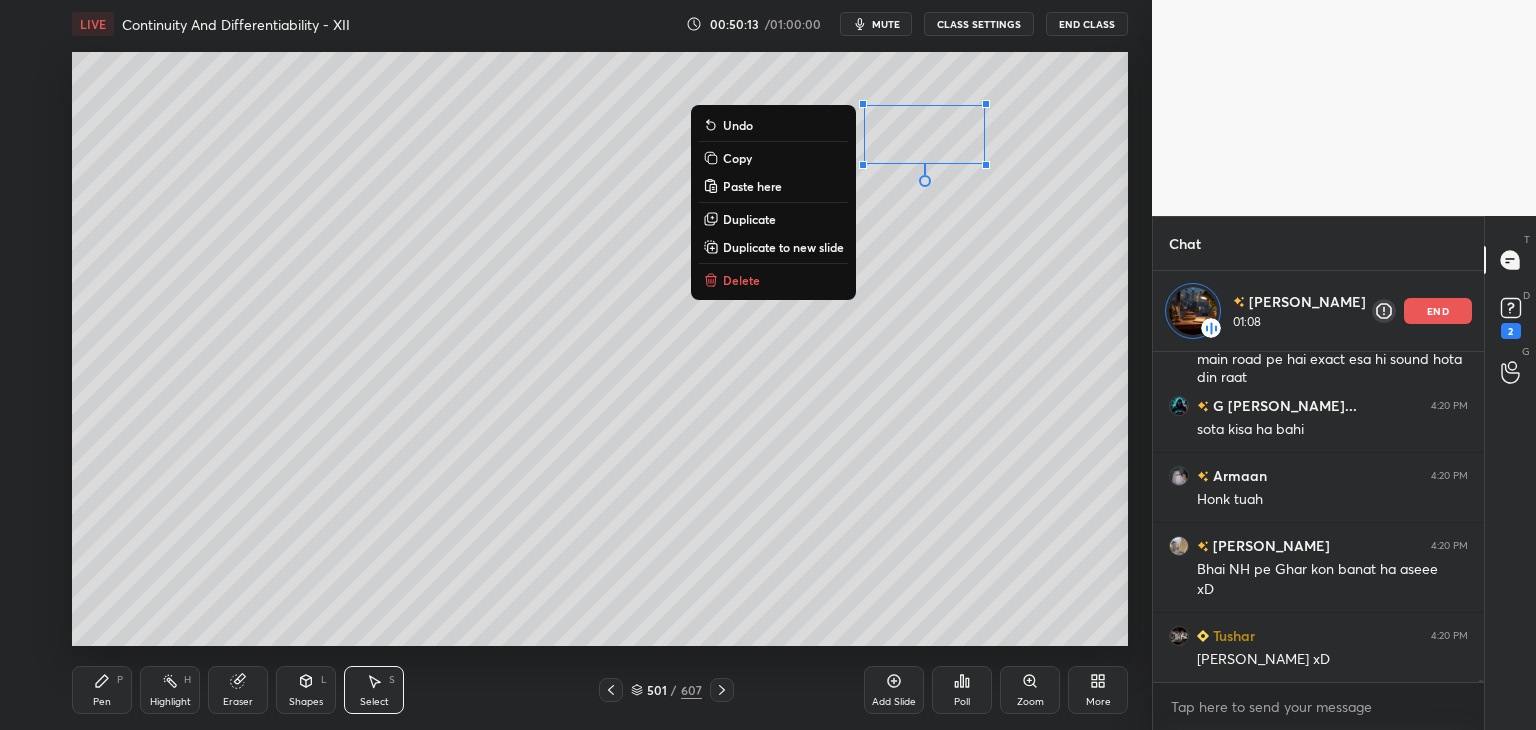 scroll, scrollTop: 44615, scrollLeft: 0, axis: vertical 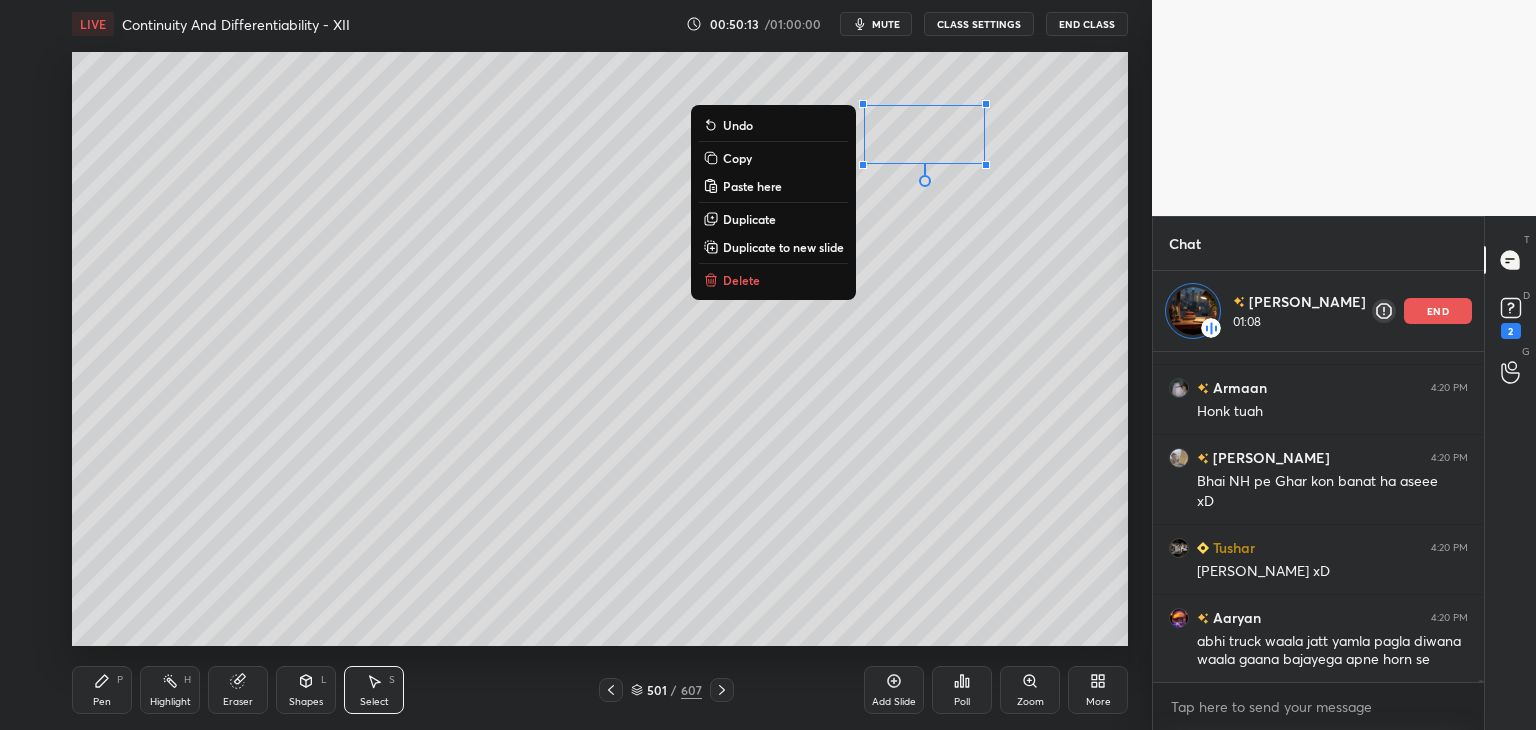 click on "Delete" at bounding box center (773, 280) 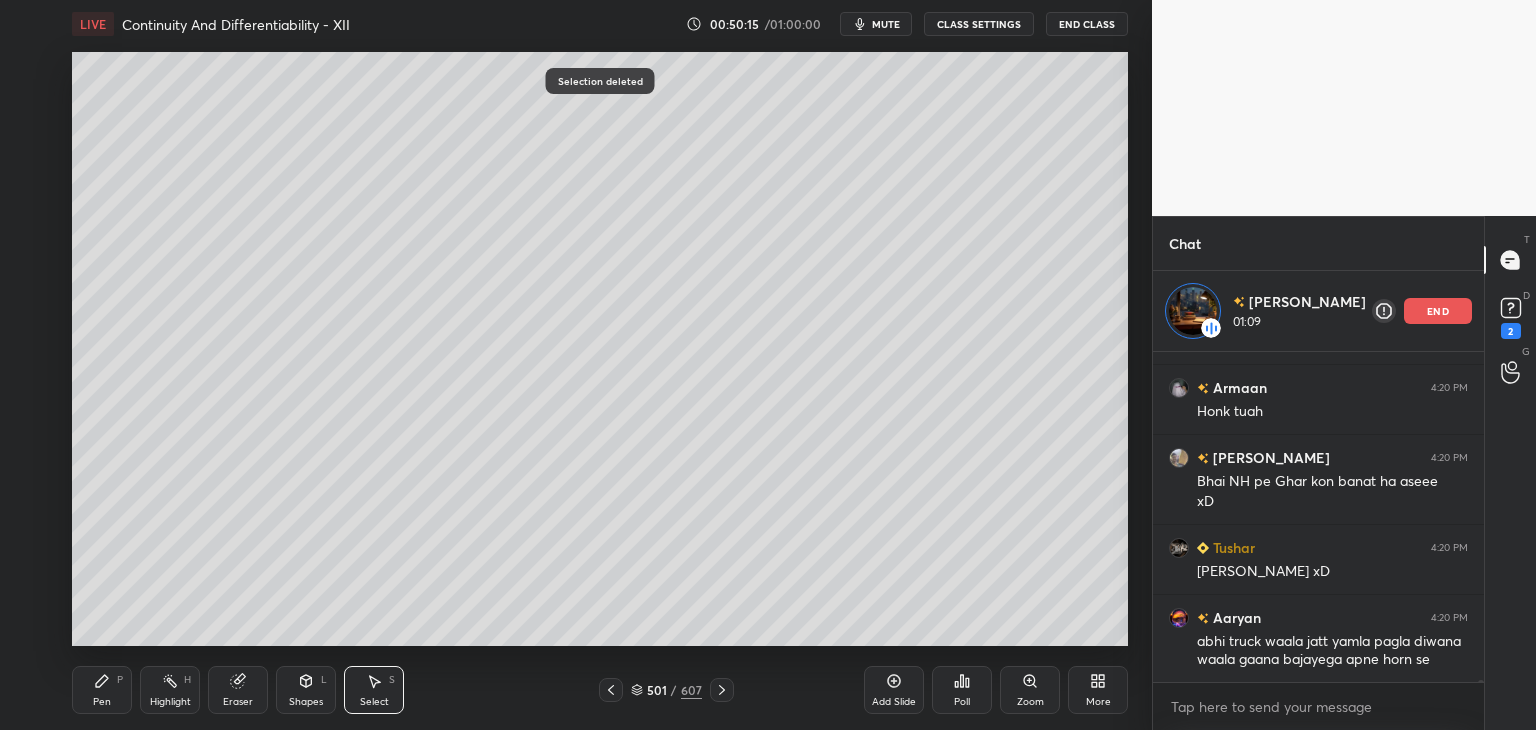 click on "Pen" at bounding box center [102, 702] 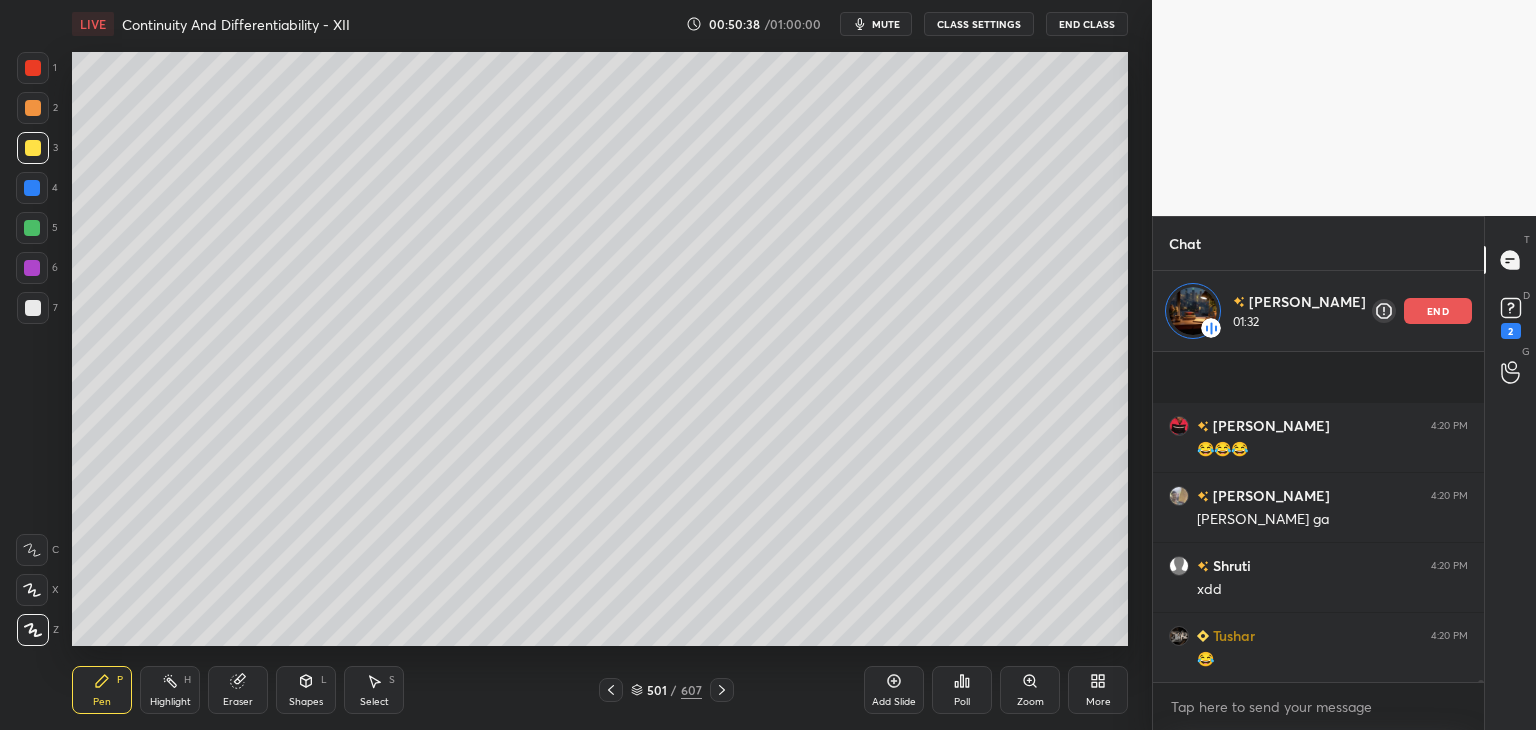 scroll, scrollTop: 45035, scrollLeft: 0, axis: vertical 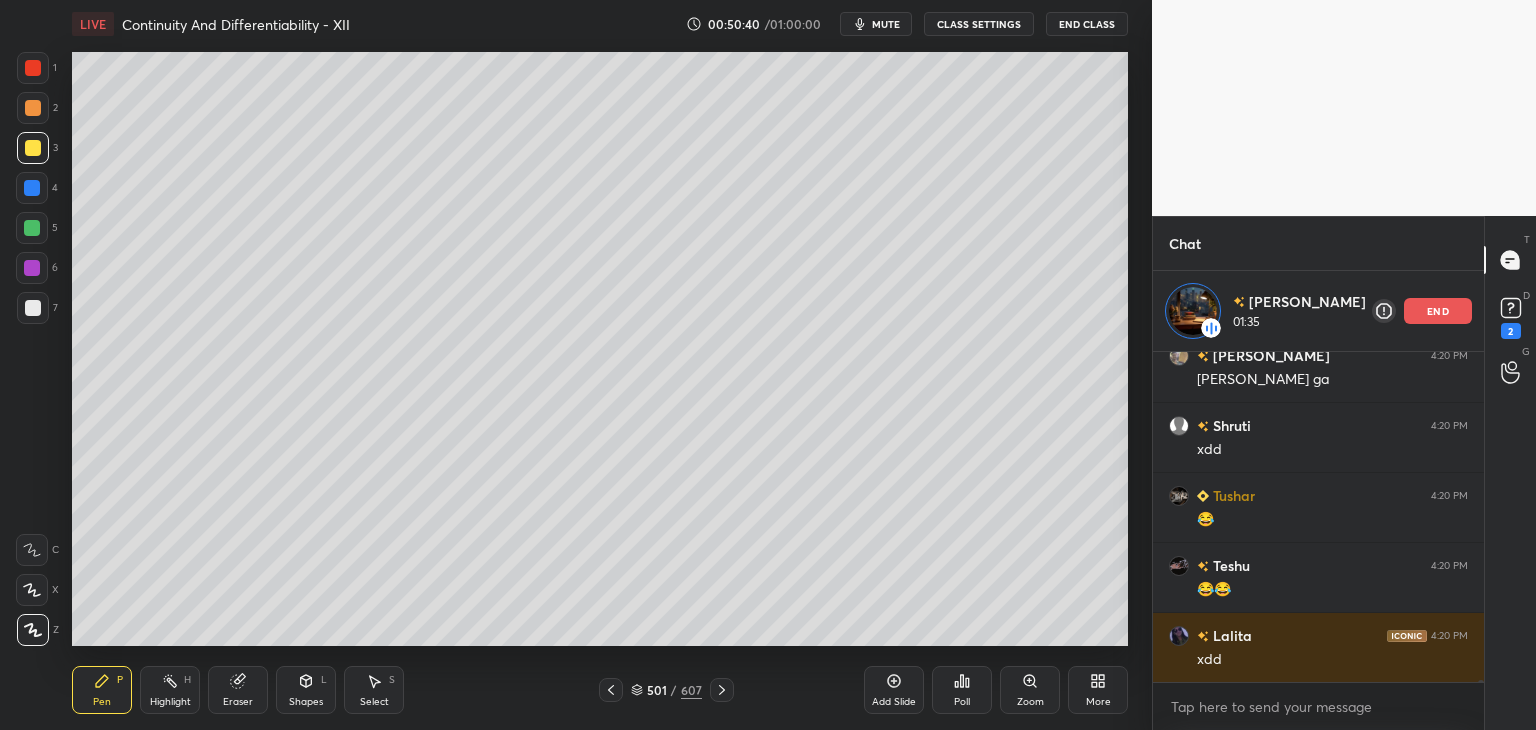 click on "Eraser" at bounding box center (238, 702) 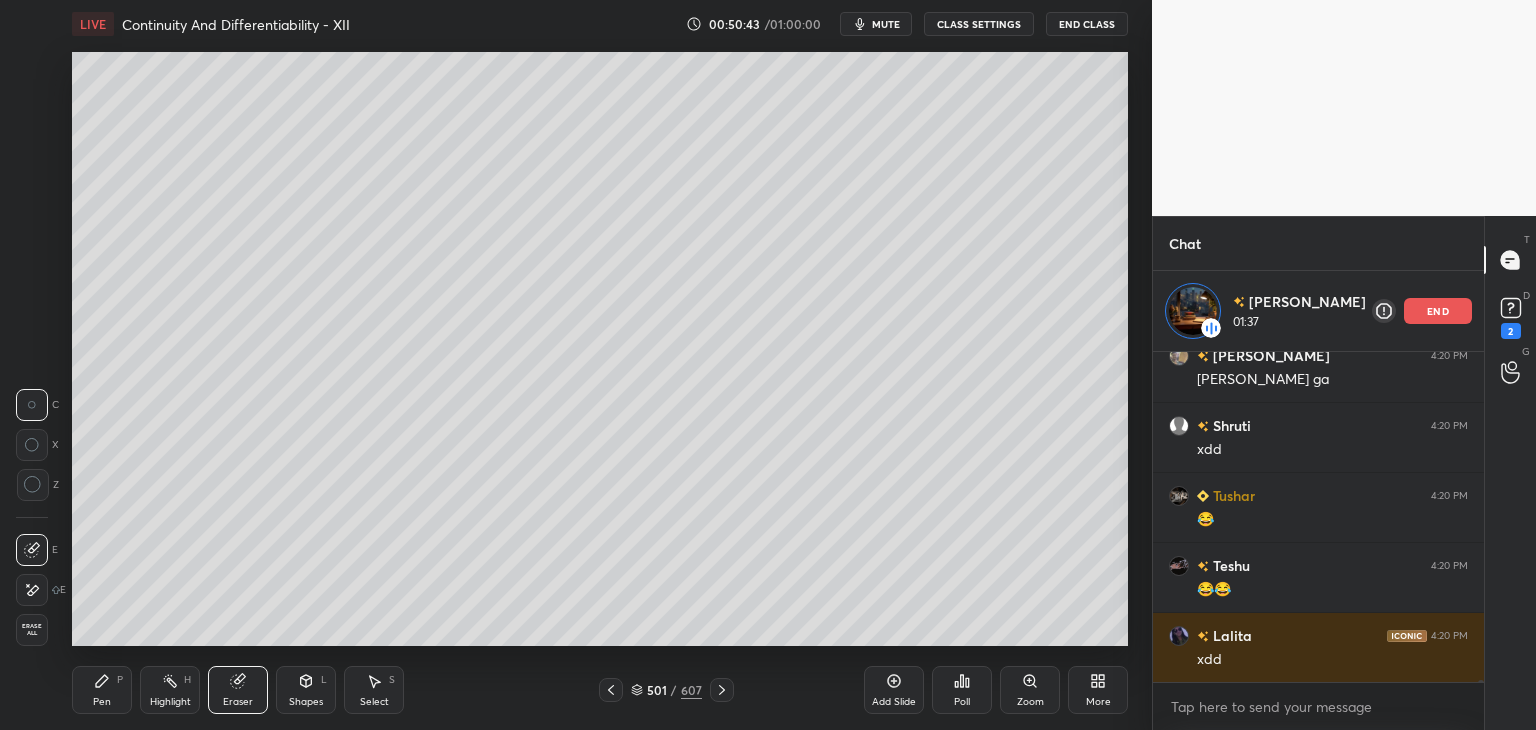 drag, startPoint x: 96, startPoint y: 698, endPoint x: 132, endPoint y: 653, distance: 57.628117 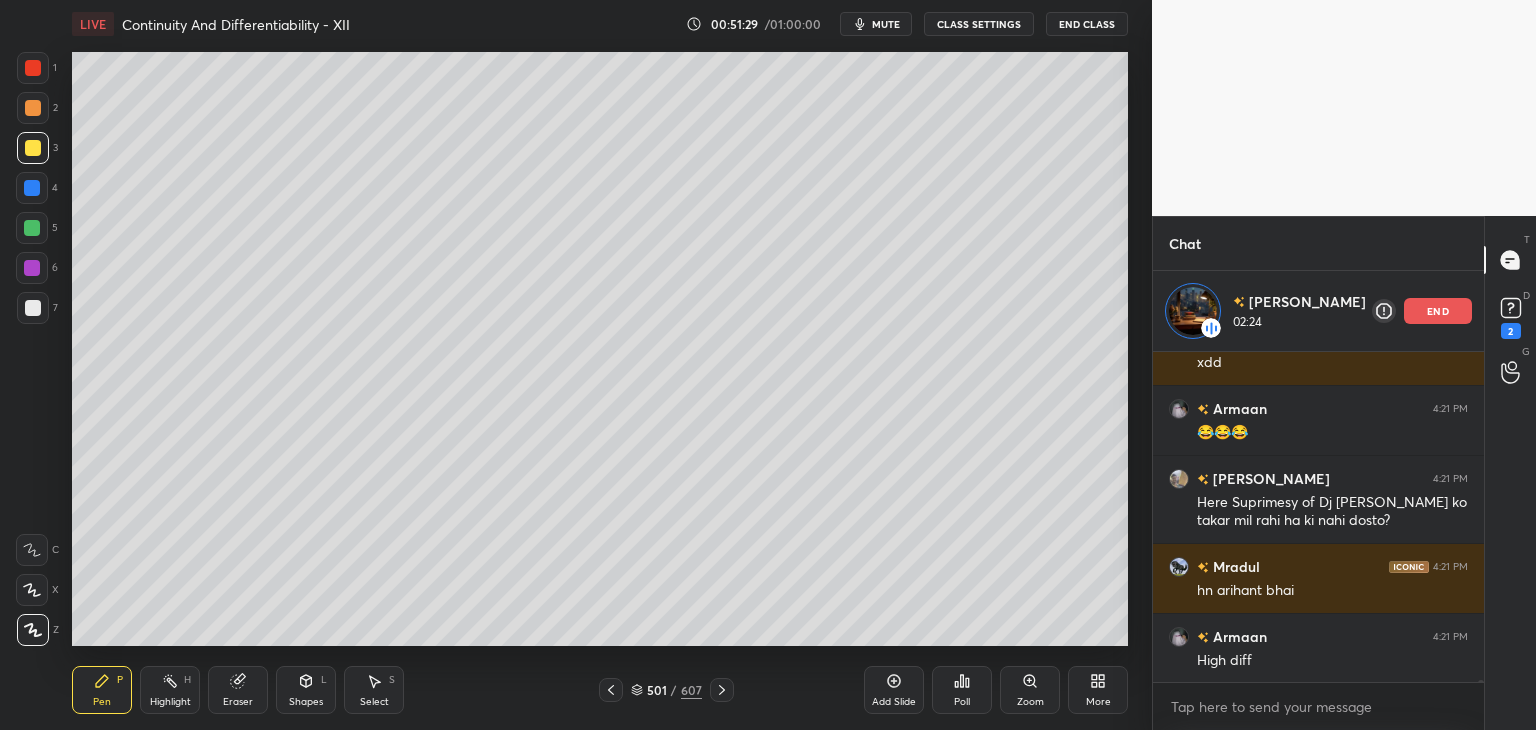 scroll, scrollTop: 45403, scrollLeft: 0, axis: vertical 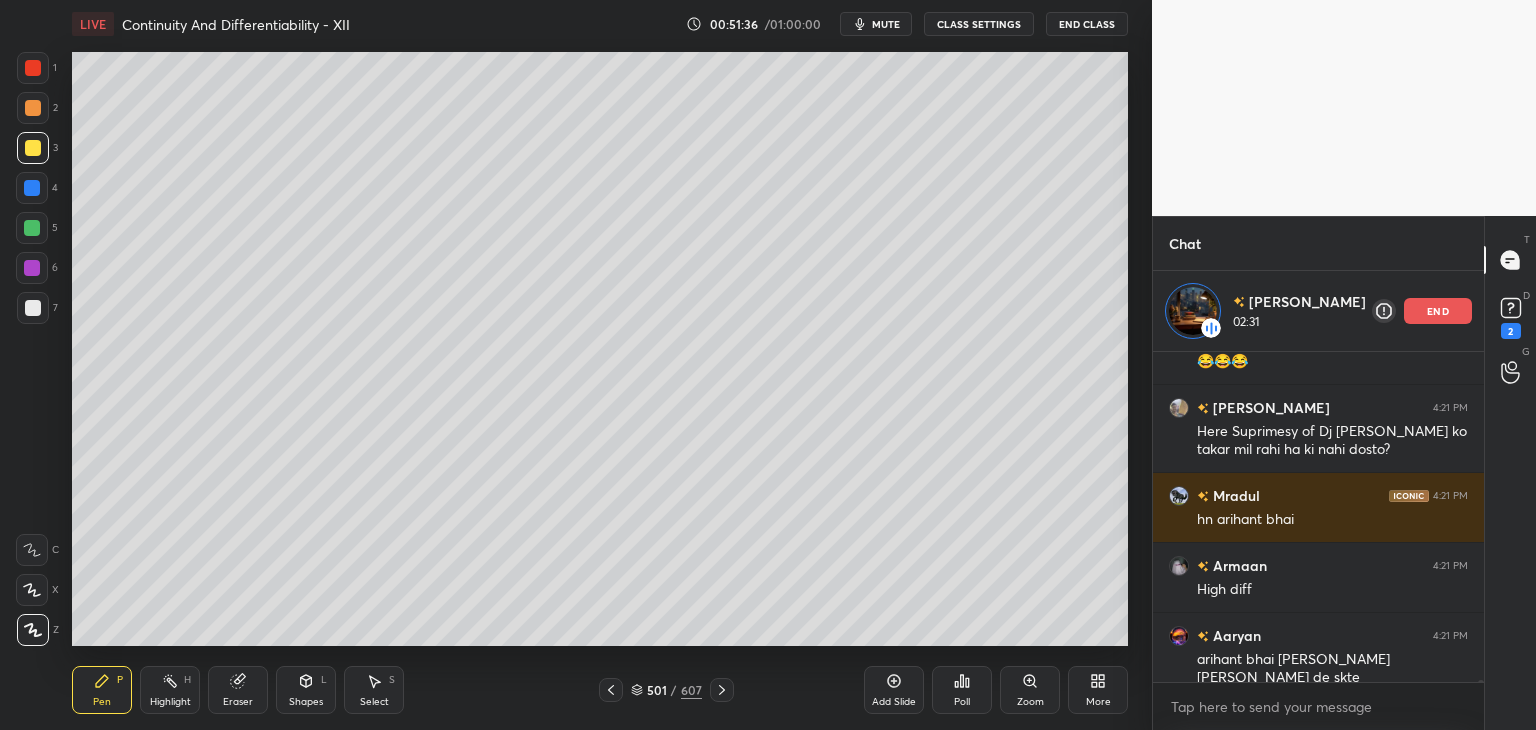 click on "Select S" at bounding box center (374, 690) 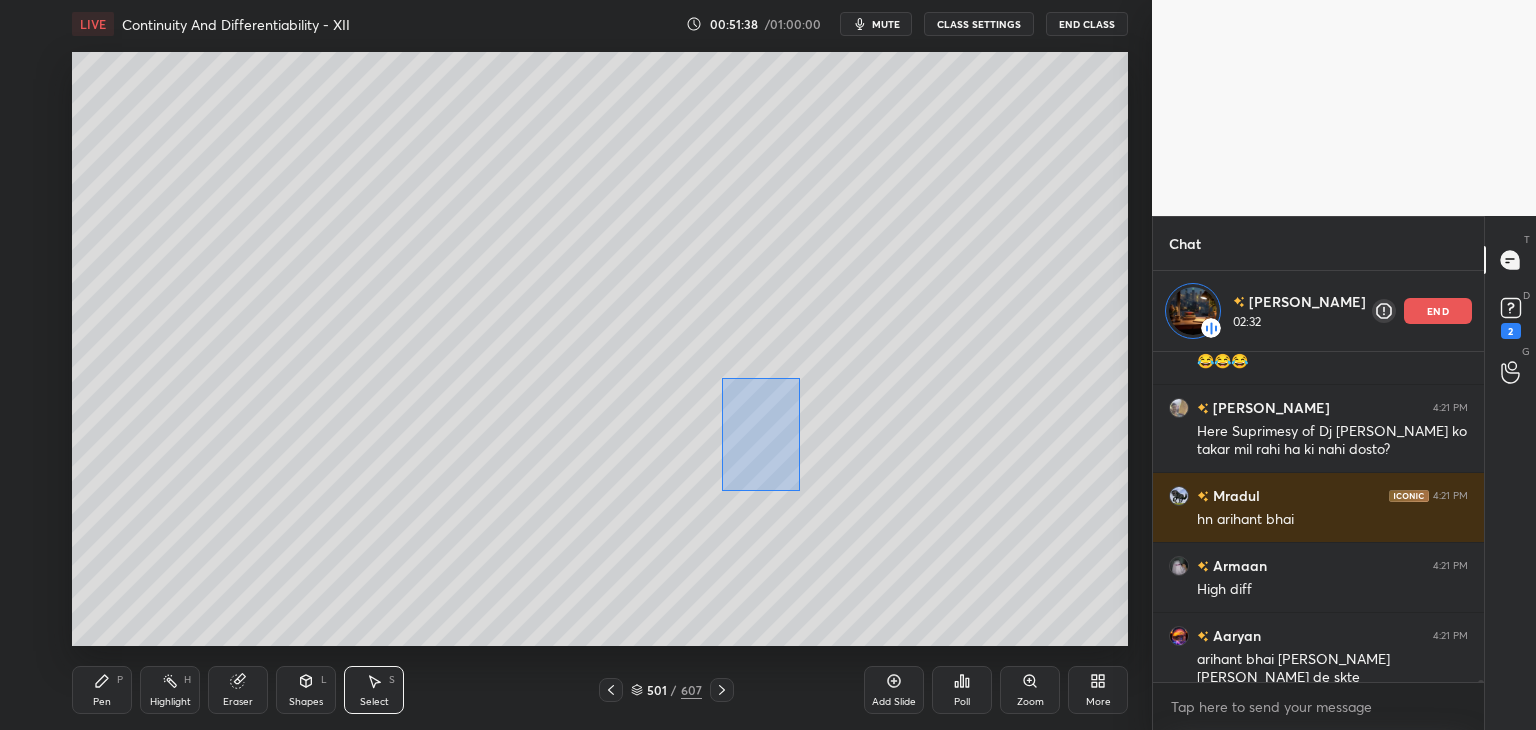 drag, startPoint x: 721, startPoint y: 377, endPoint x: 806, endPoint y: 486, distance: 138.22446 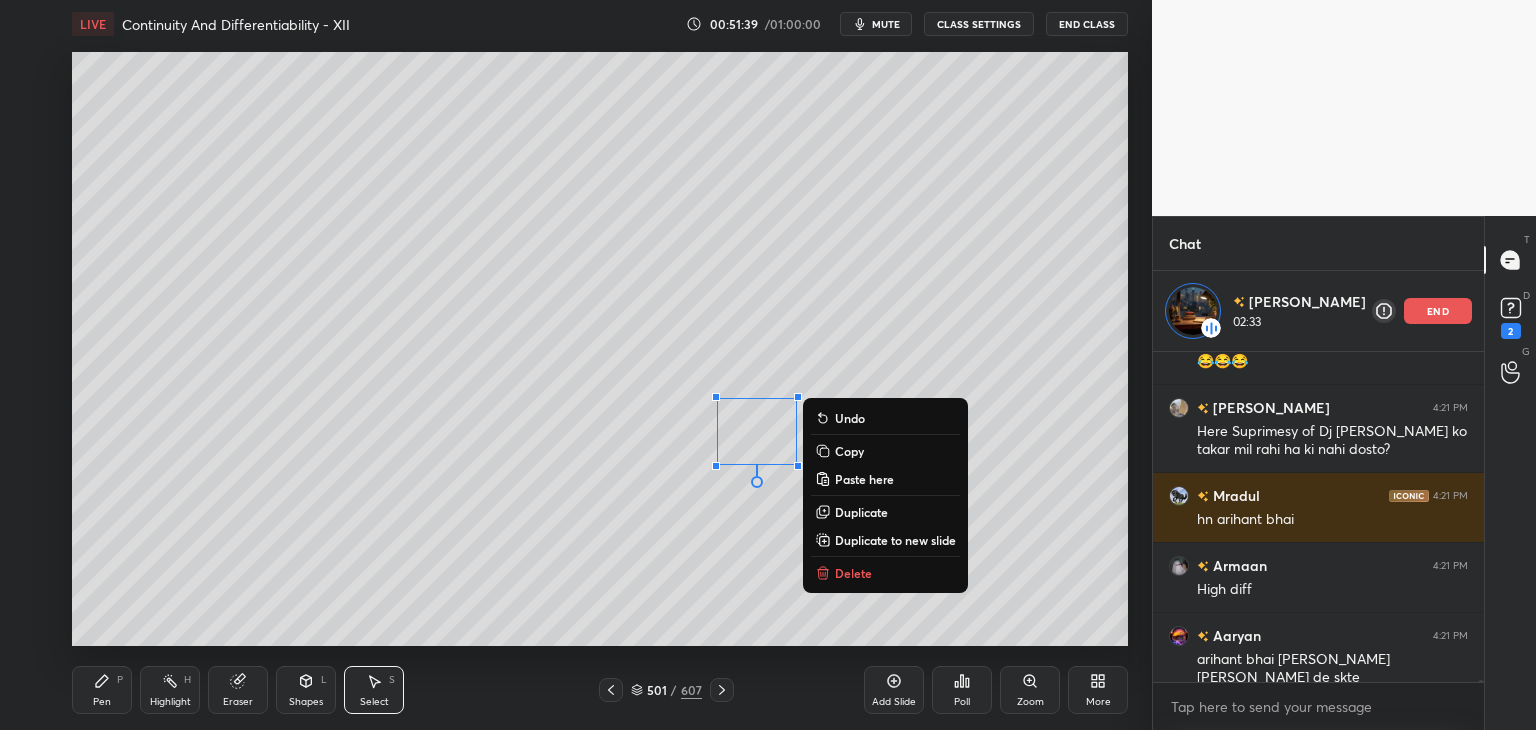 drag, startPoint x: 850, startPoint y: 574, endPoint x: 797, endPoint y: 583, distance: 53.75872 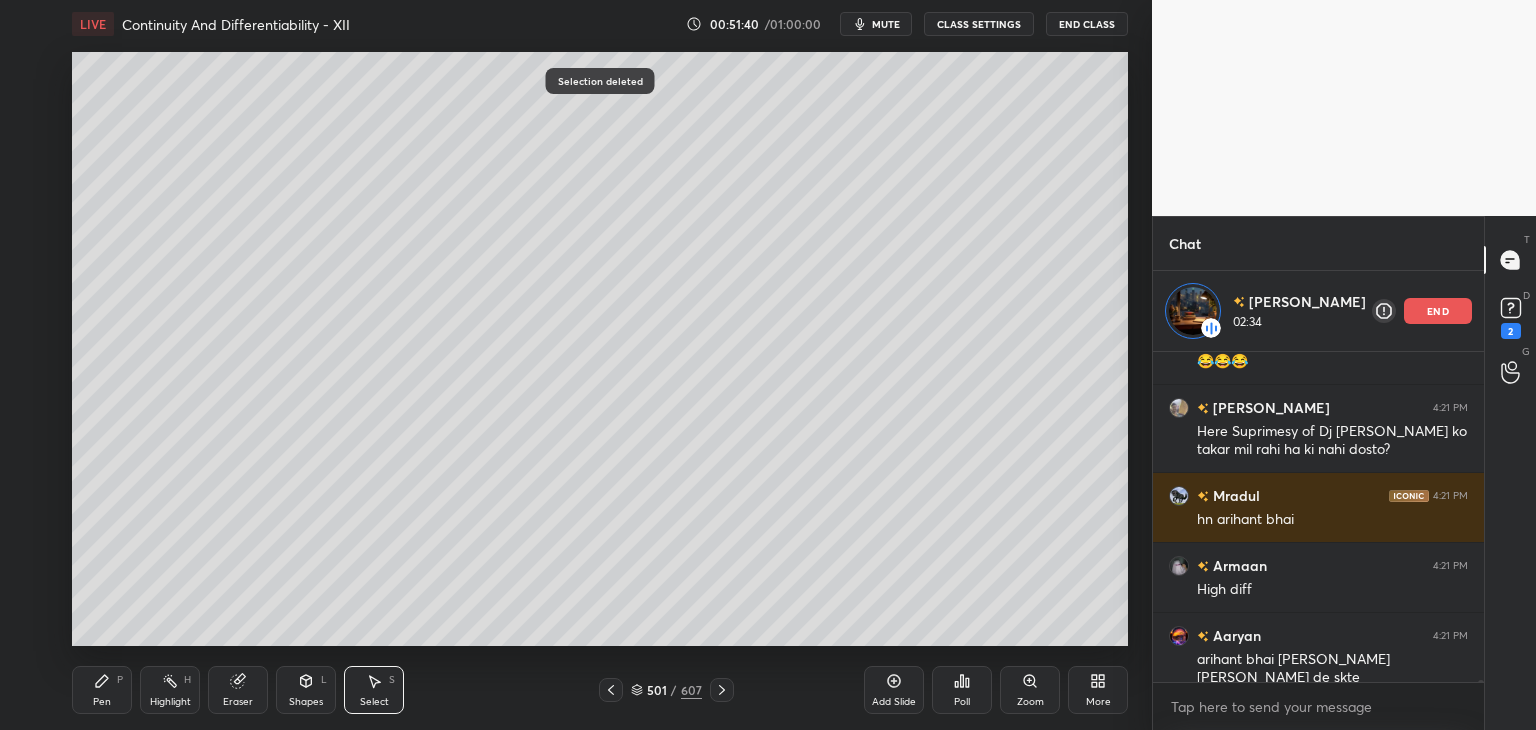 click on "Pen P" at bounding box center [102, 690] 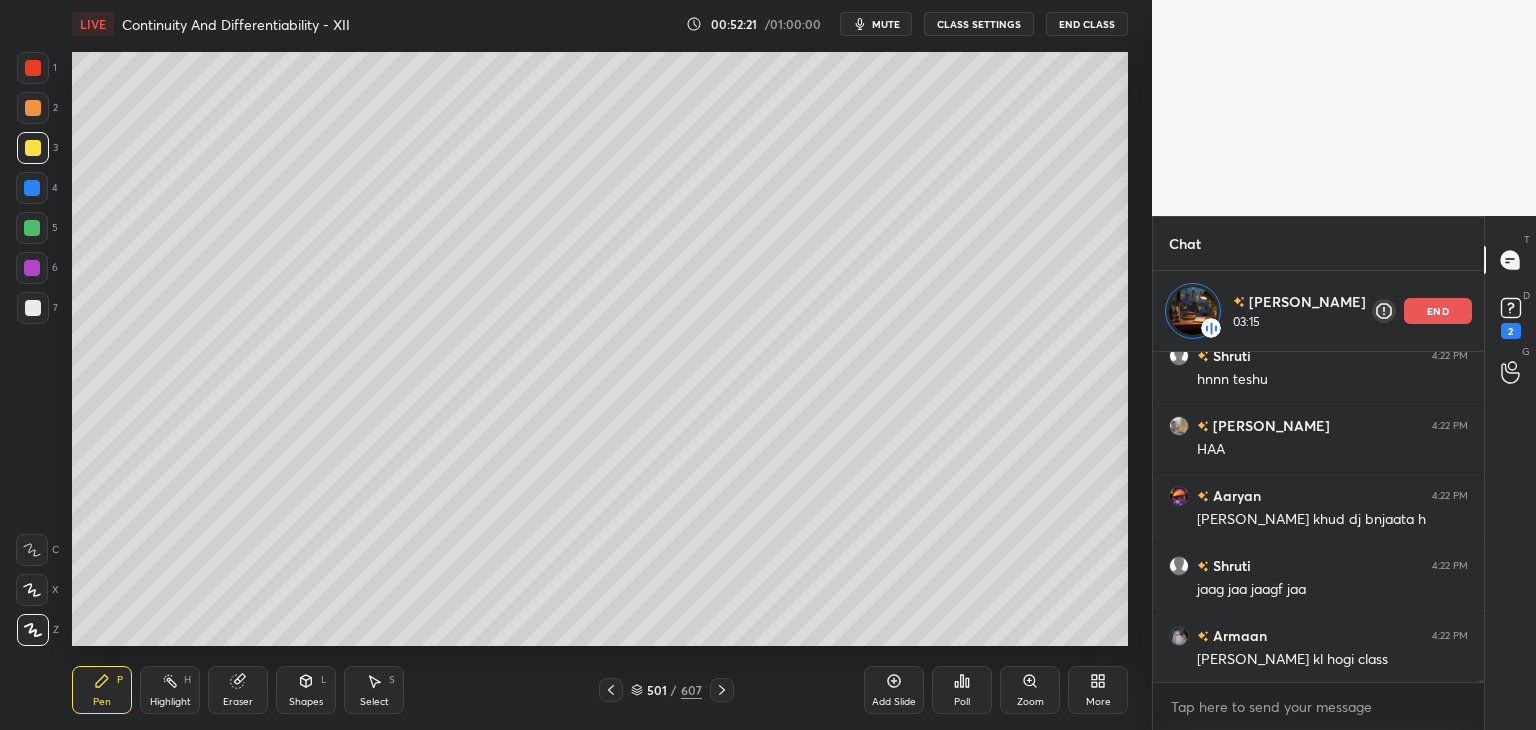 scroll, scrollTop: 46120, scrollLeft: 0, axis: vertical 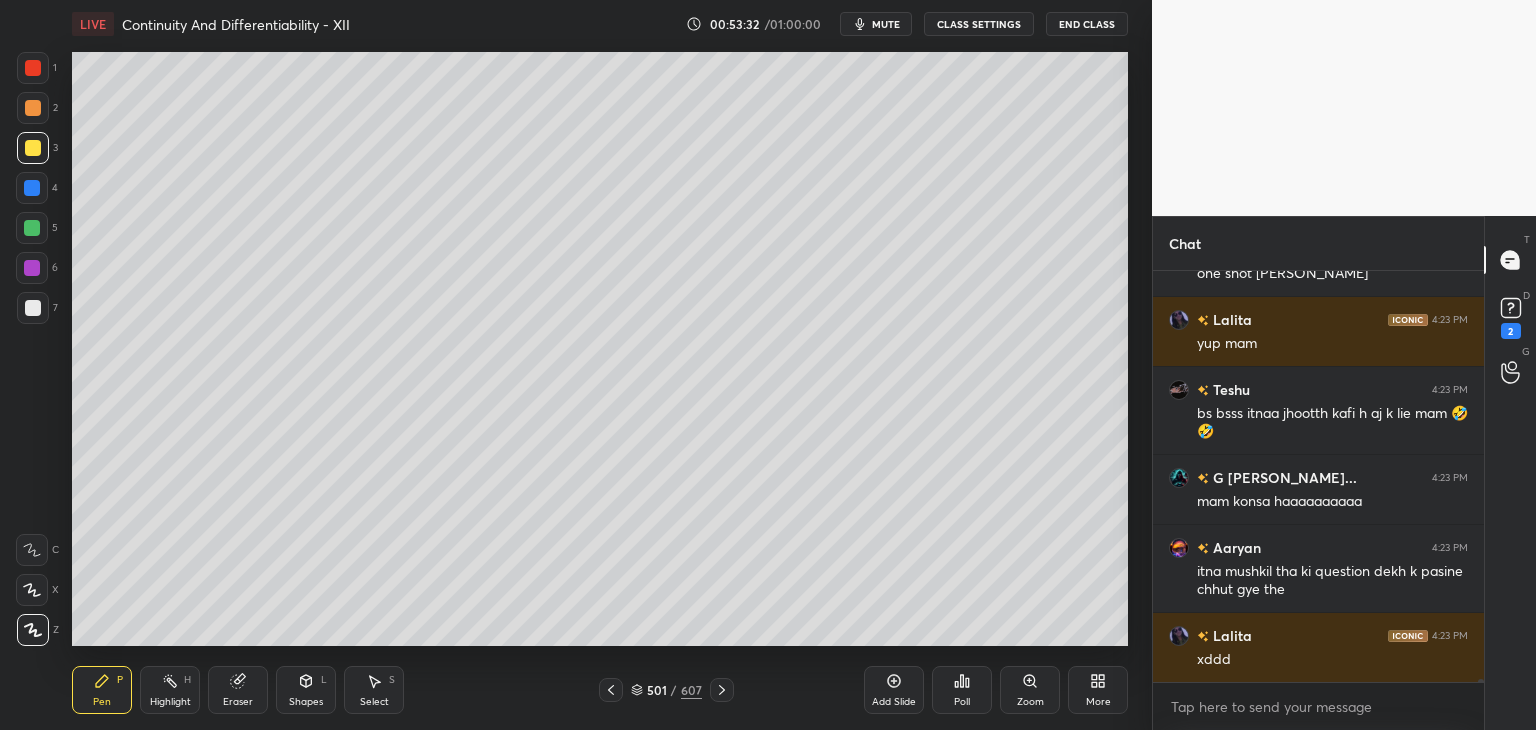 click 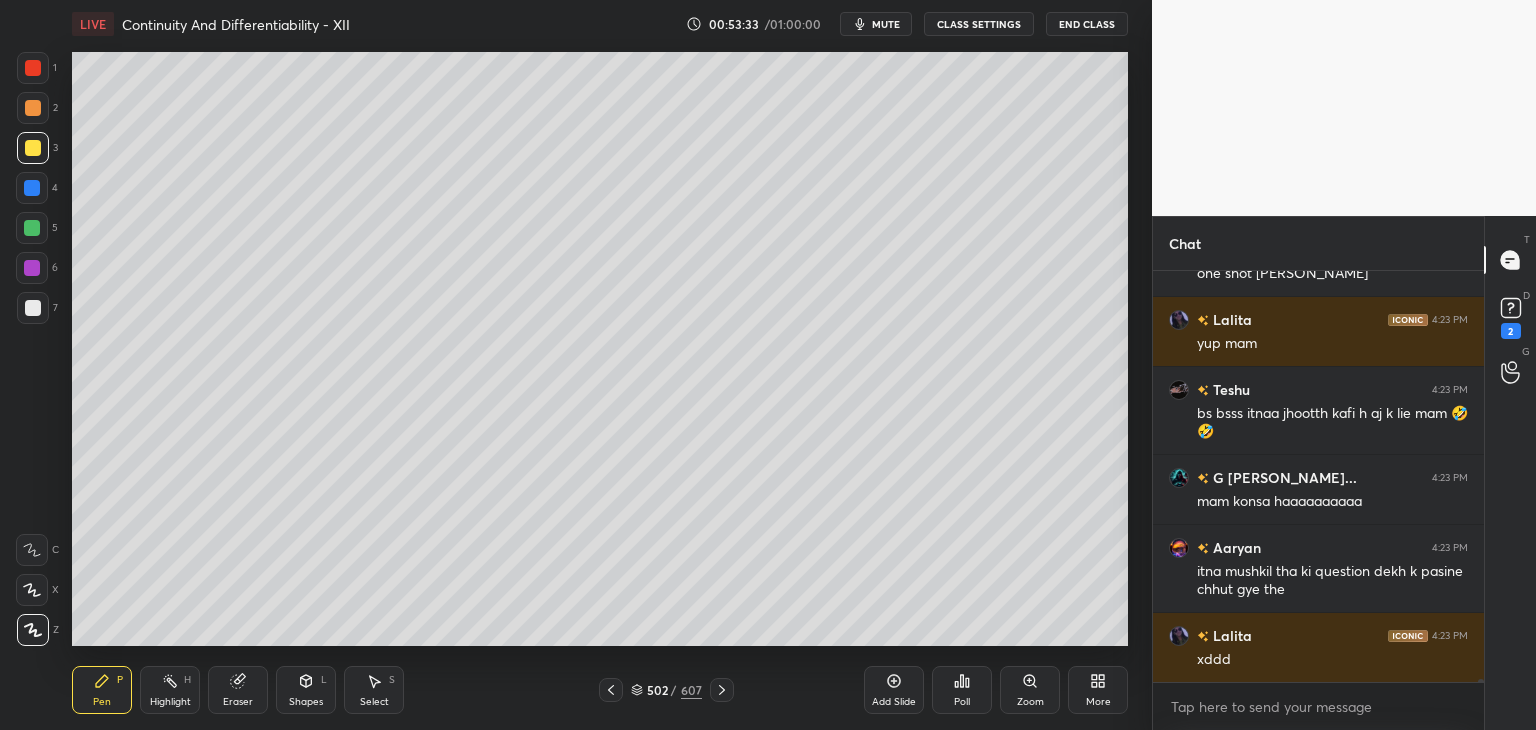 click at bounding box center (722, 690) 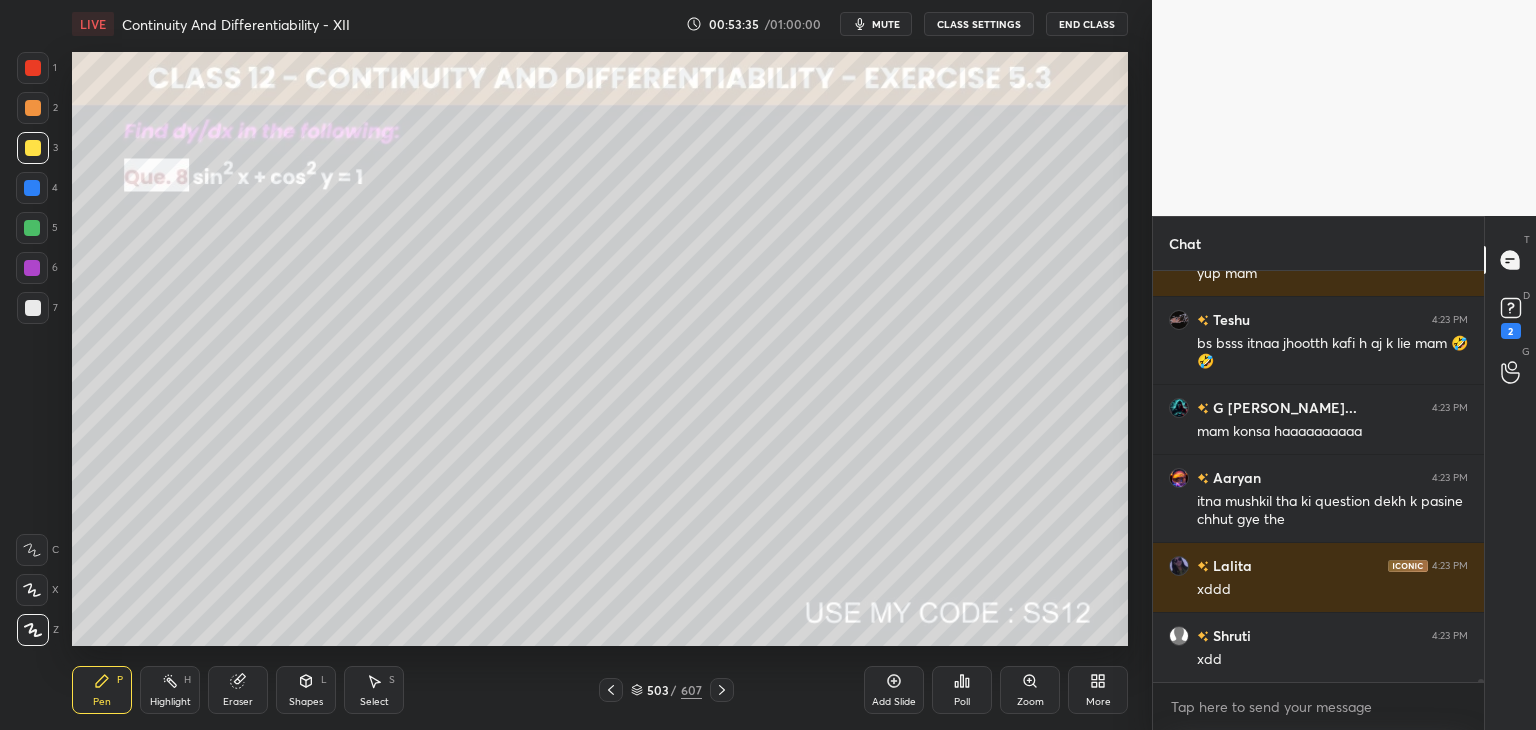 scroll, scrollTop: 48334, scrollLeft: 0, axis: vertical 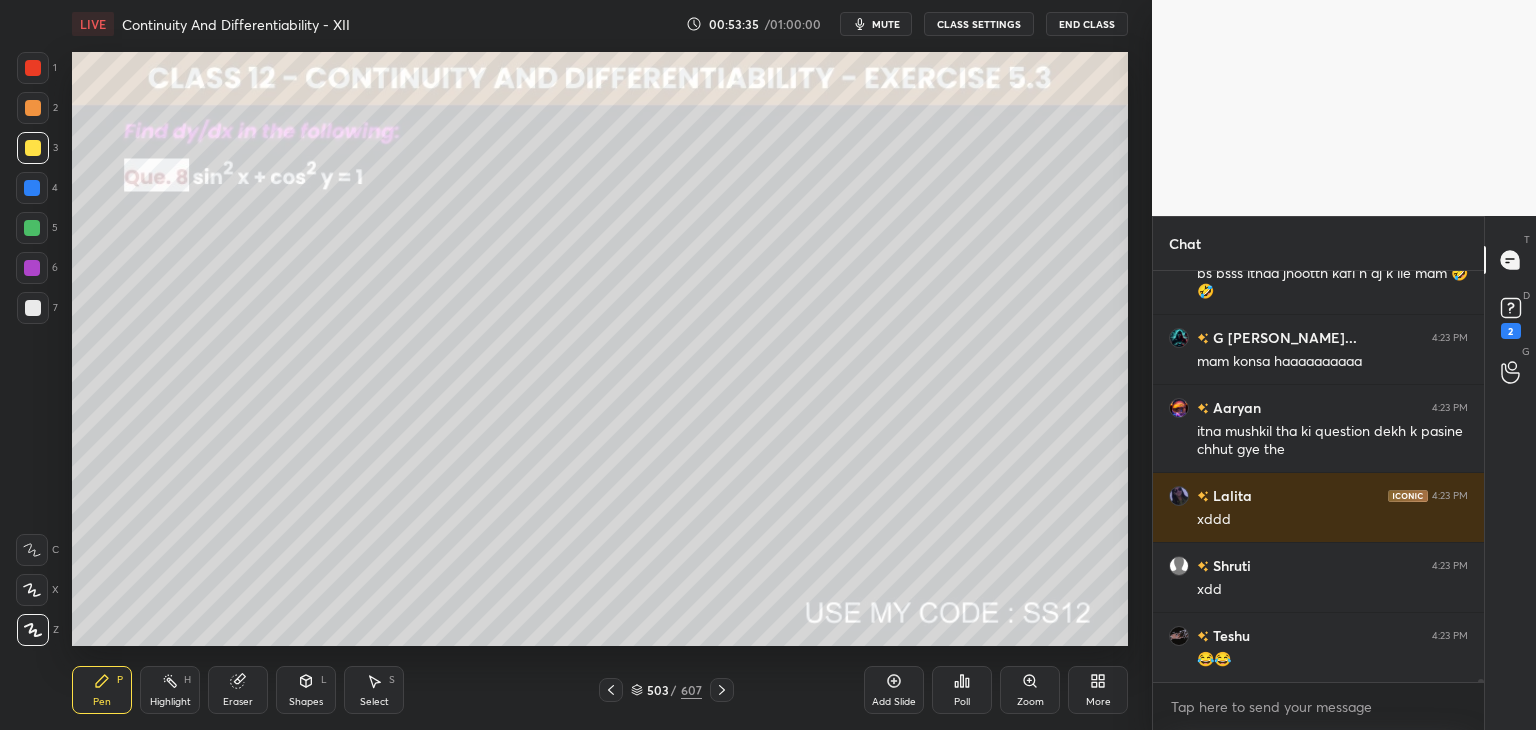 click on "Poll" at bounding box center [962, 702] 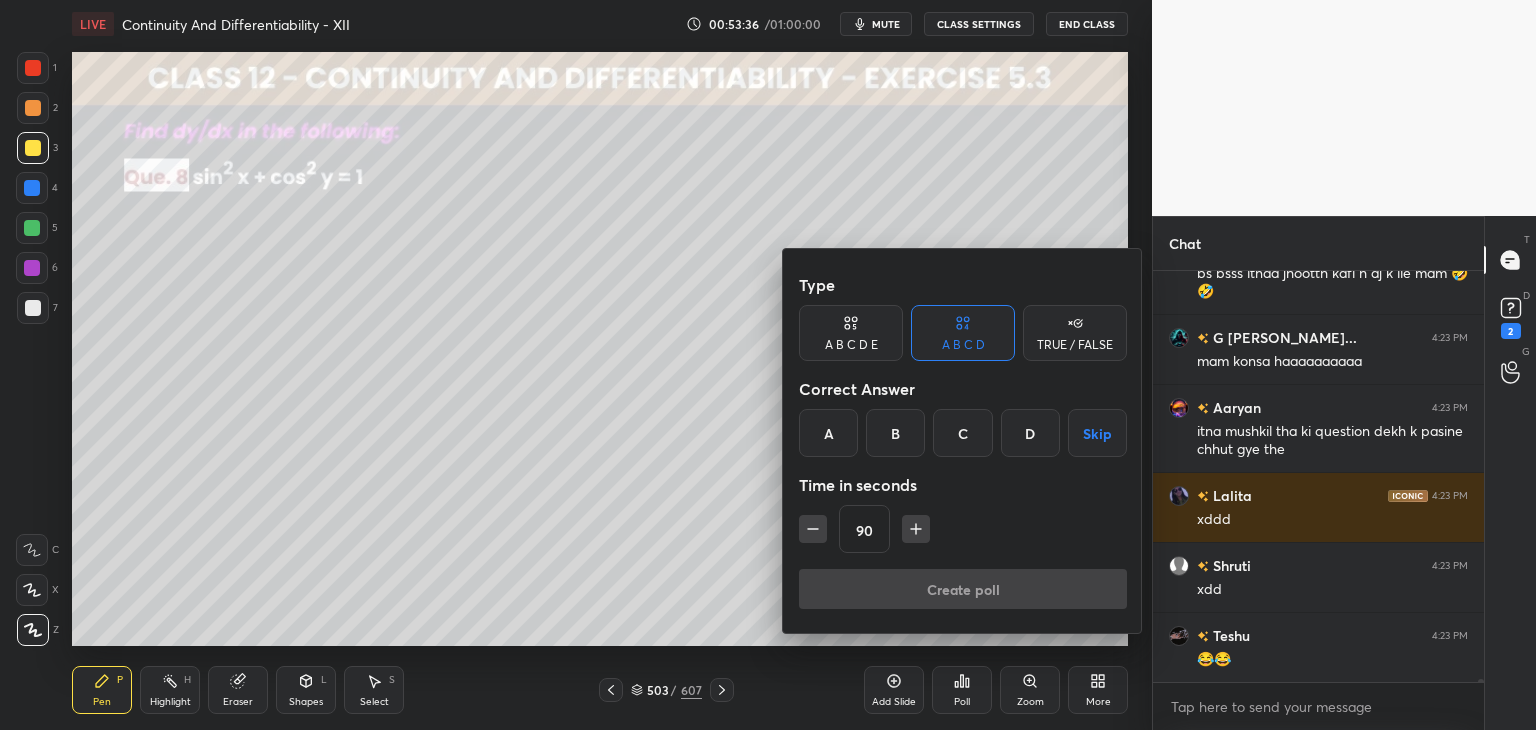 drag, startPoint x: 1084, startPoint y: 435, endPoint x: 1057, endPoint y: 468, distance: 42.638012 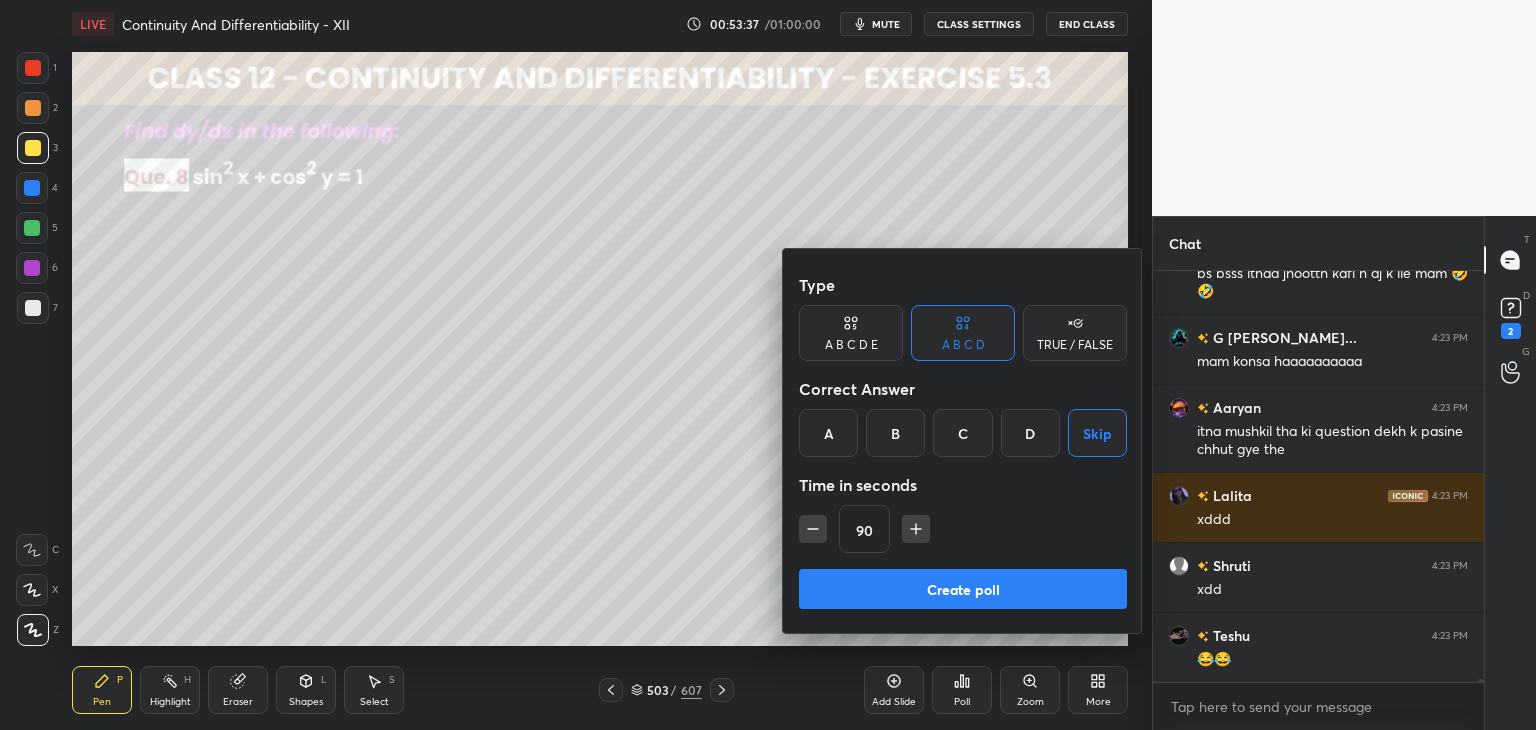 click 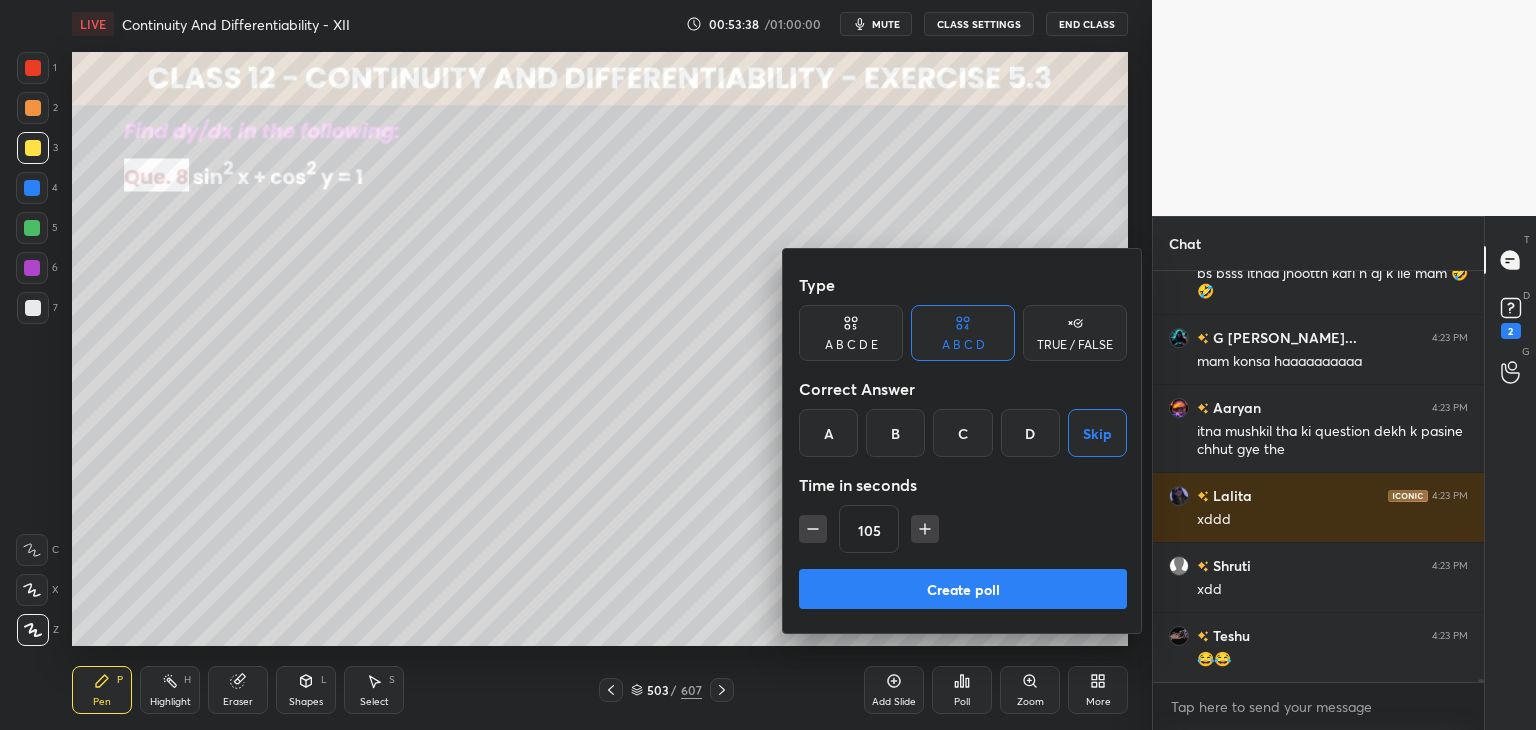 click 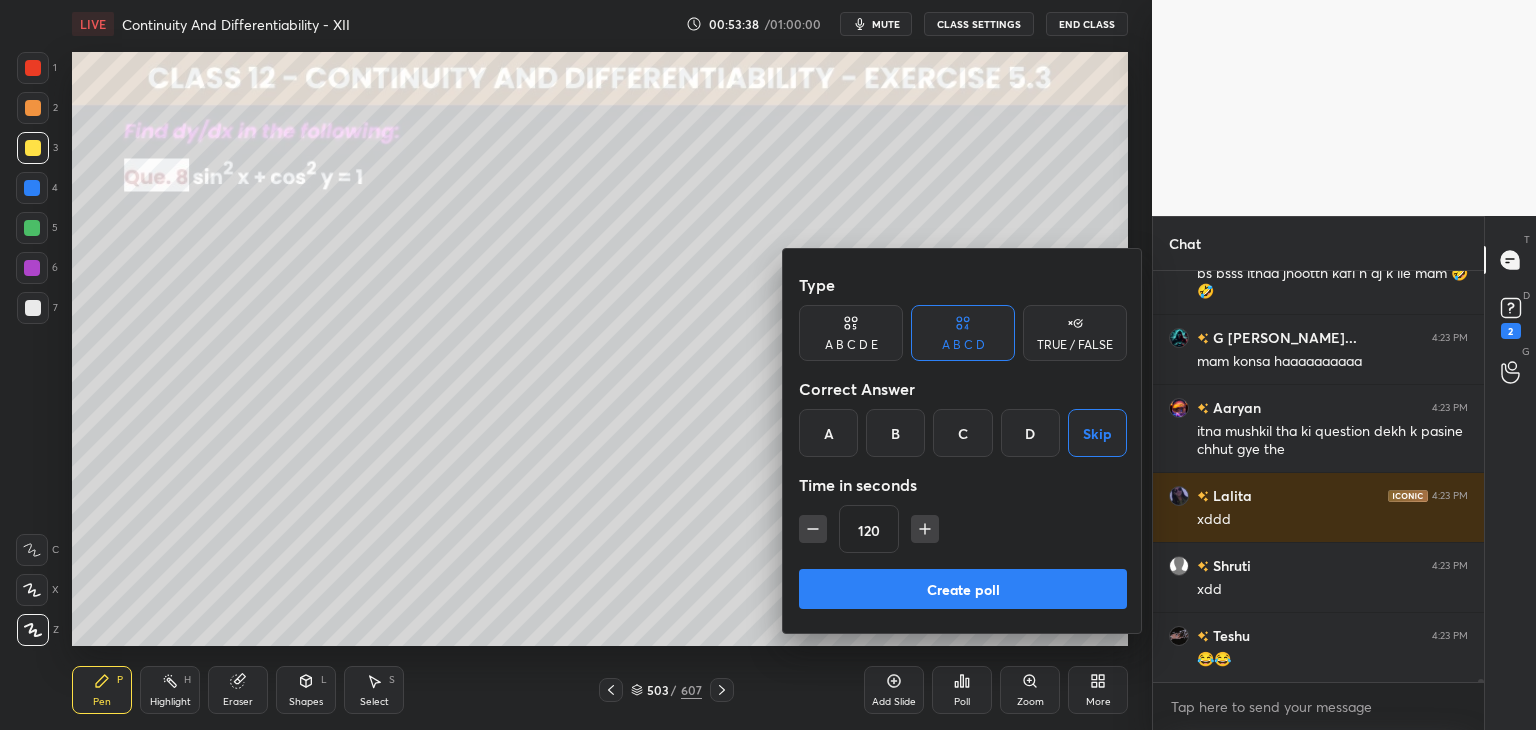 click on "Create poll" at bounding box center (963, 589) 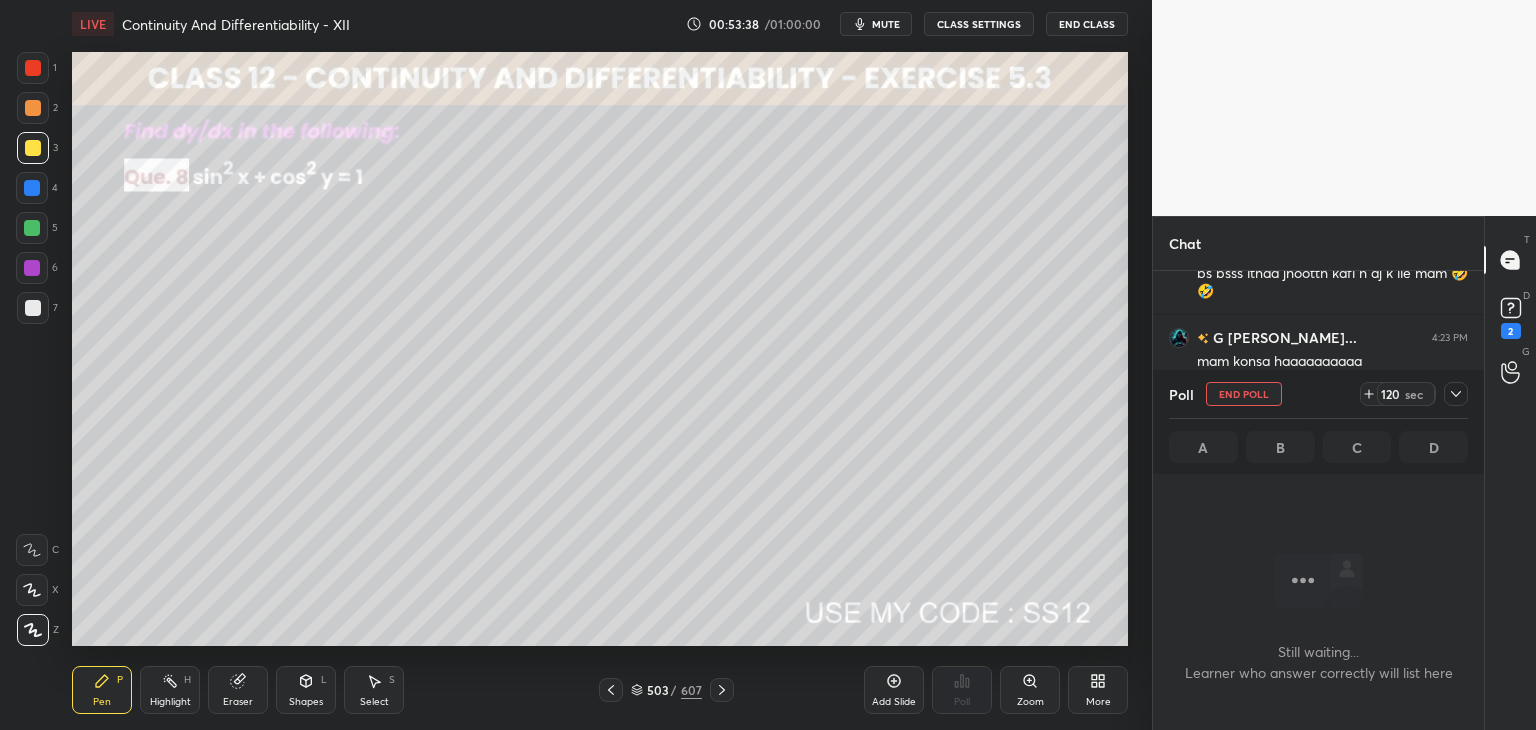 scroll, scrollTop: 312, scrollLeft: 325, axis: both 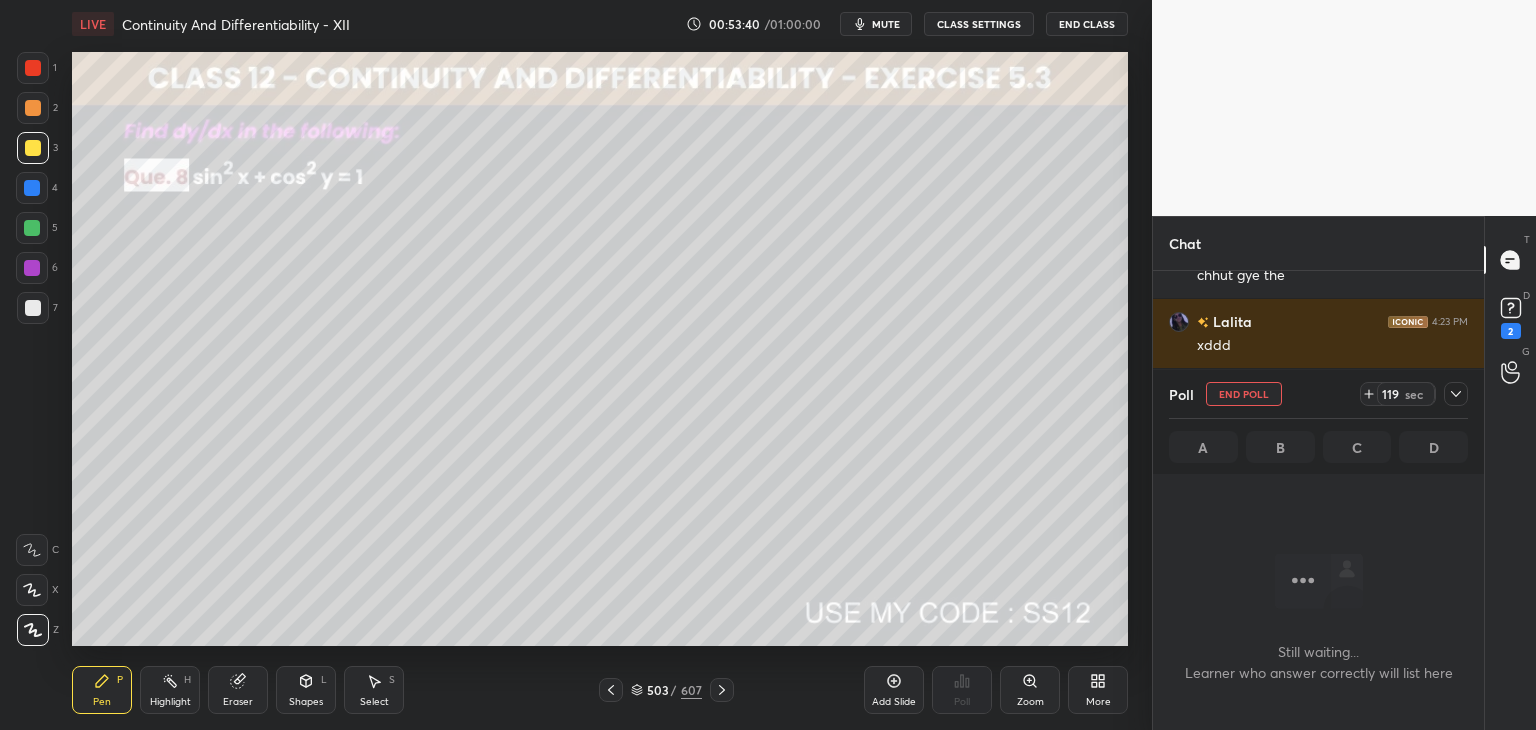 click on "mute" at bounding box center (886, 24) 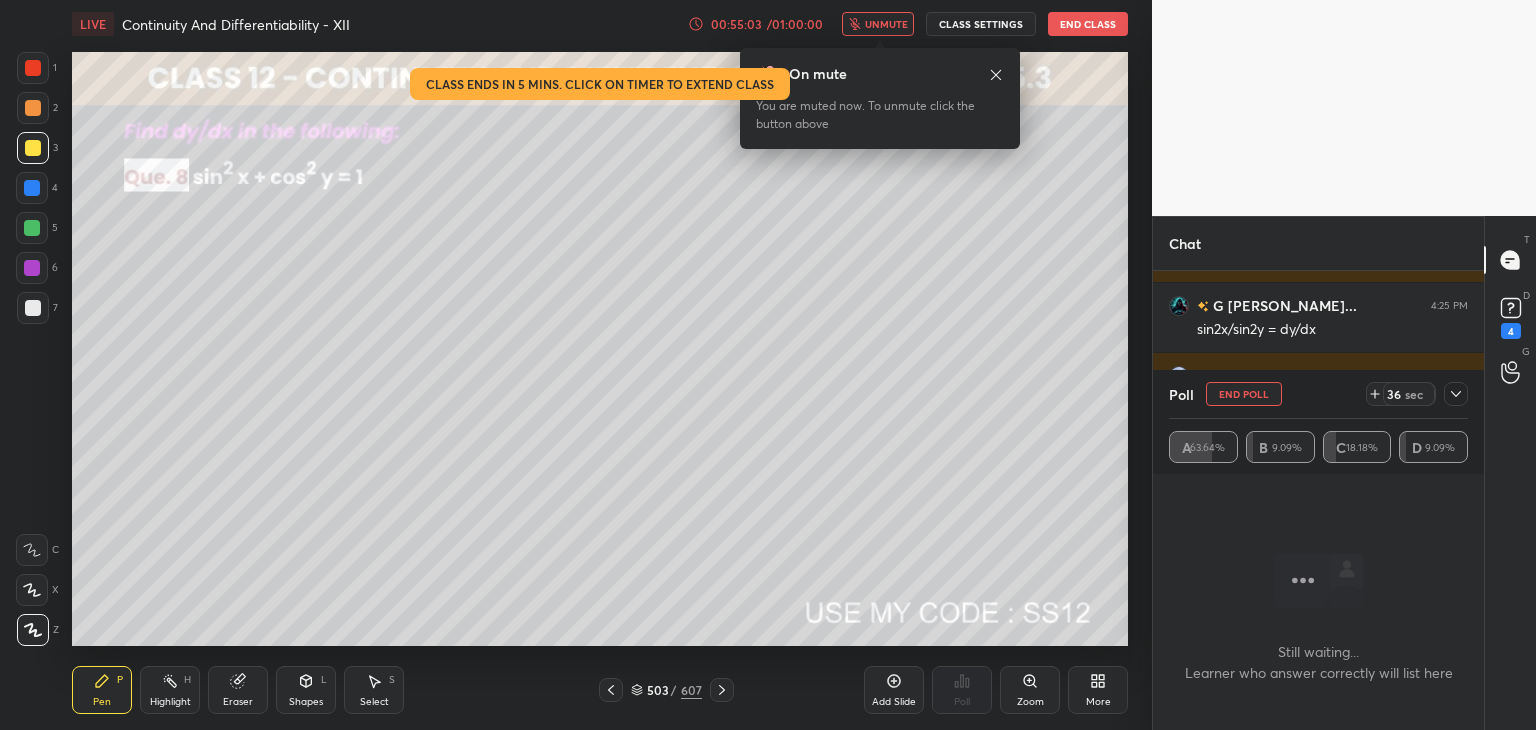 scroll, scrollTop: 47958, scrollLeft: 0, axis: vertical 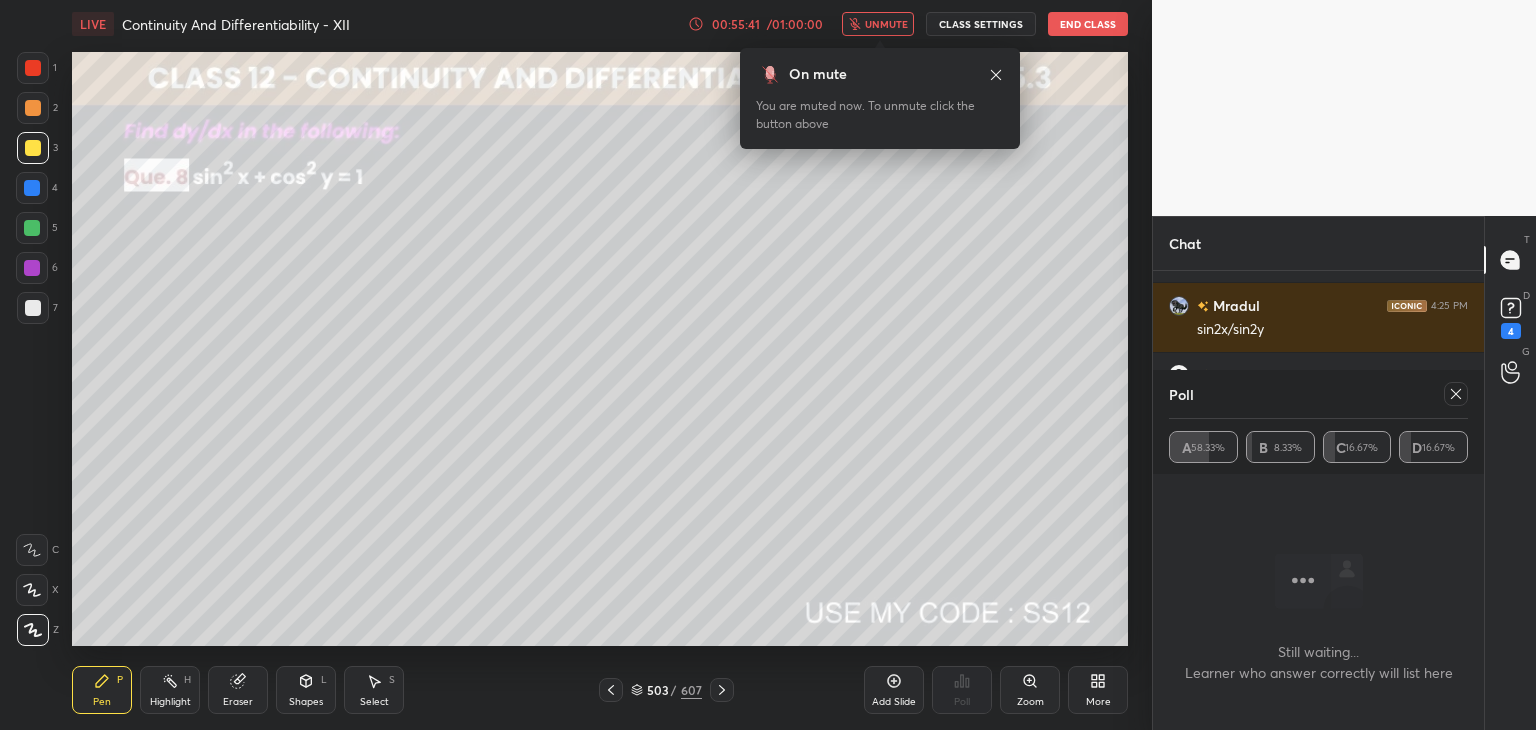 click on "unmute" at bounding box center (878, 24) 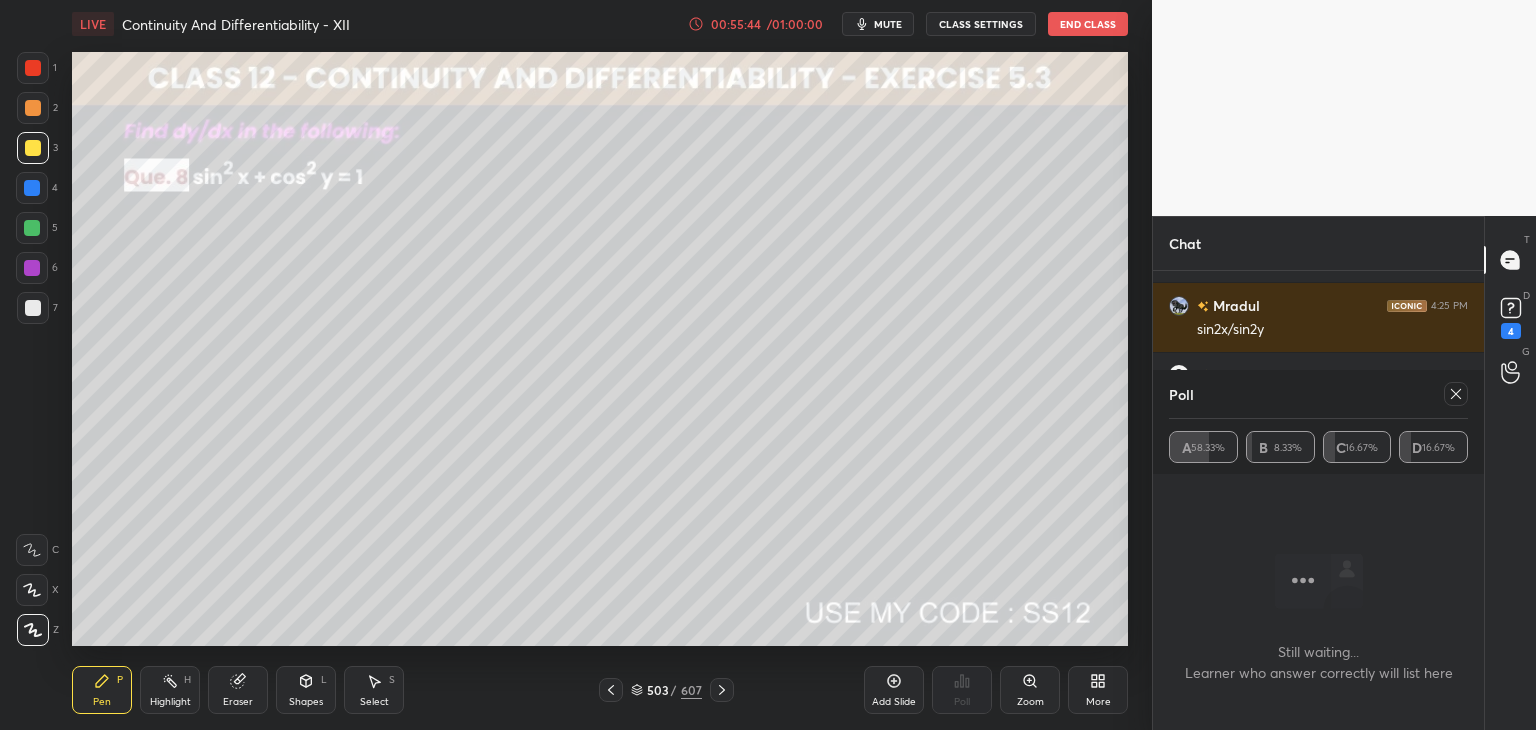 scroll, scrollTop: 48008, scrollLeft: 0, axis: vertical 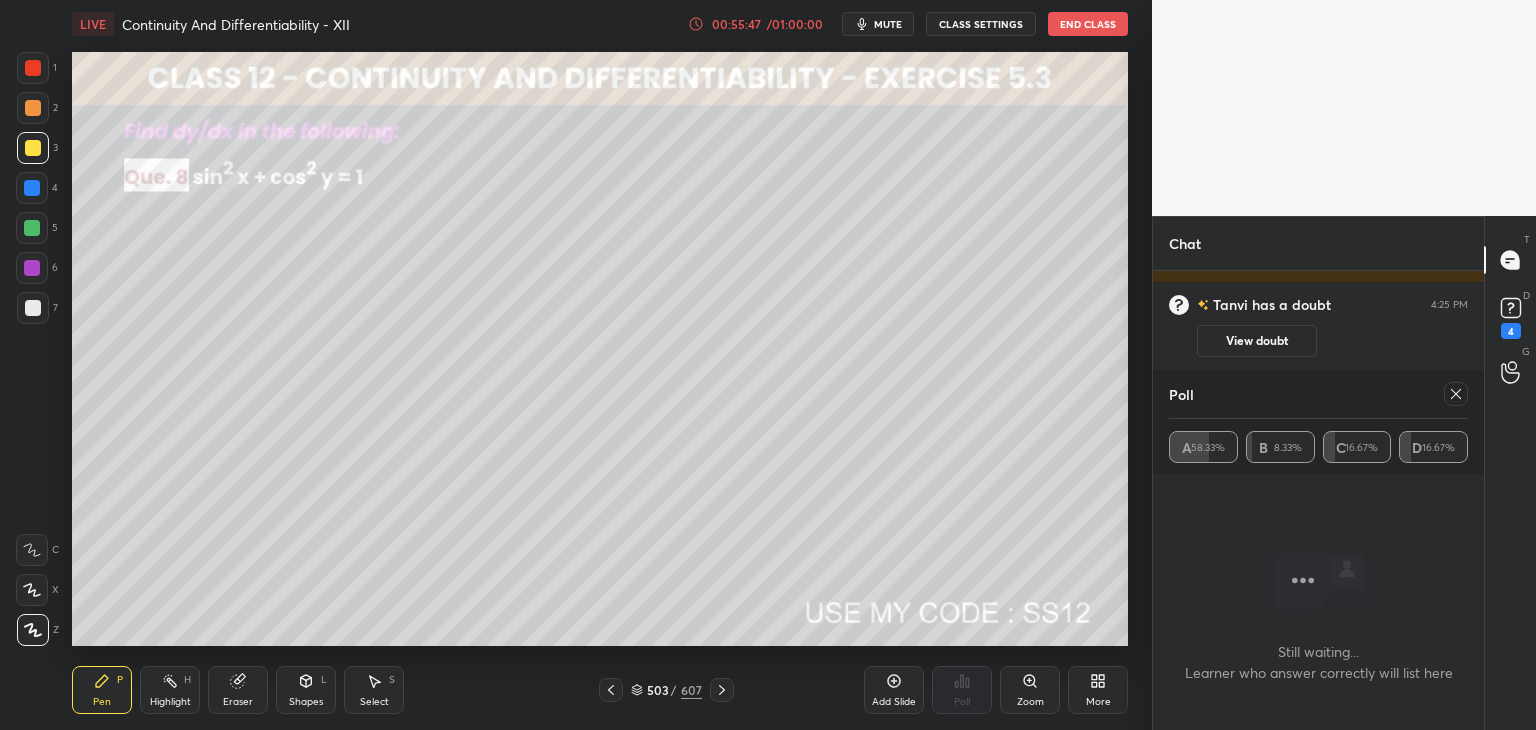 click 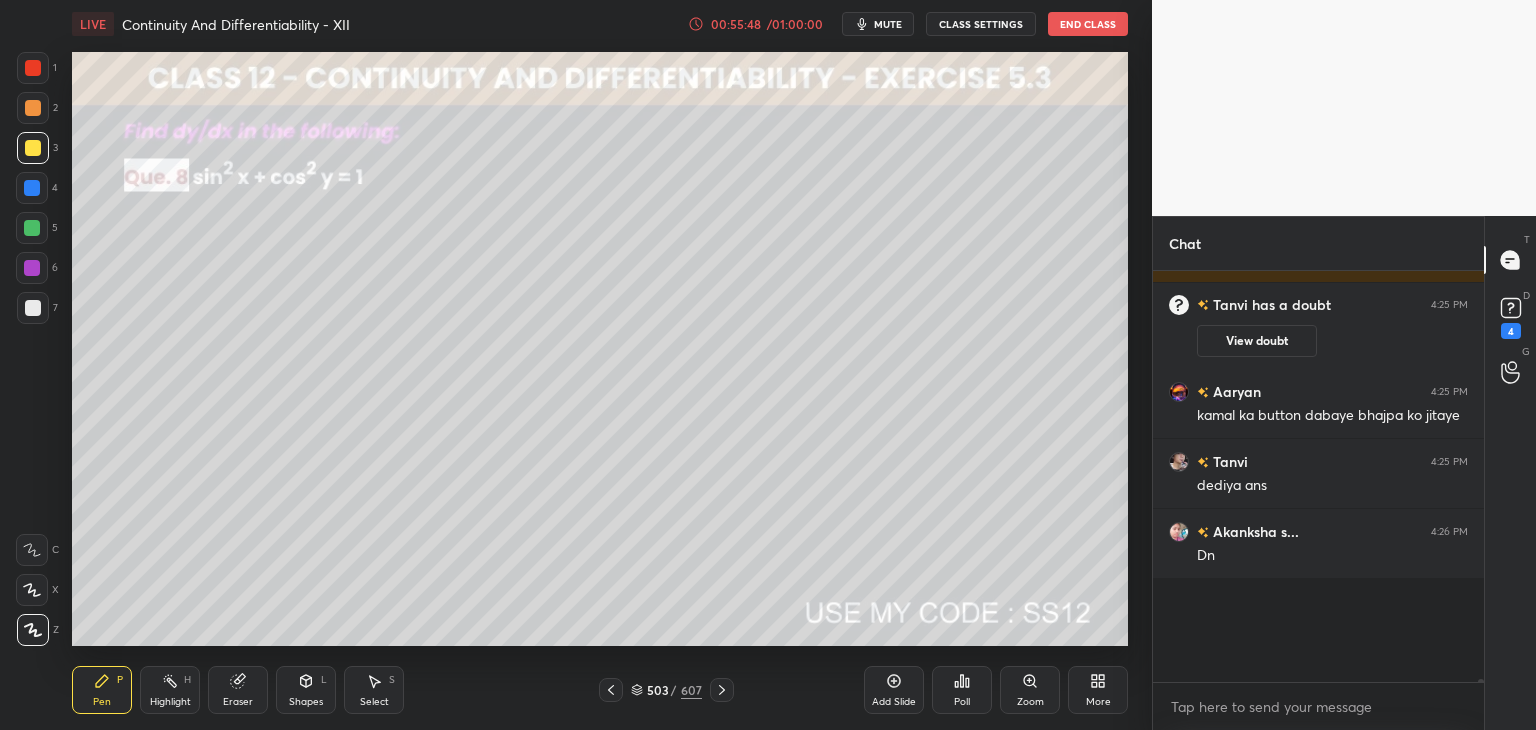 scroll, scrollTop: 372, scrollLeft: 325, axis: both 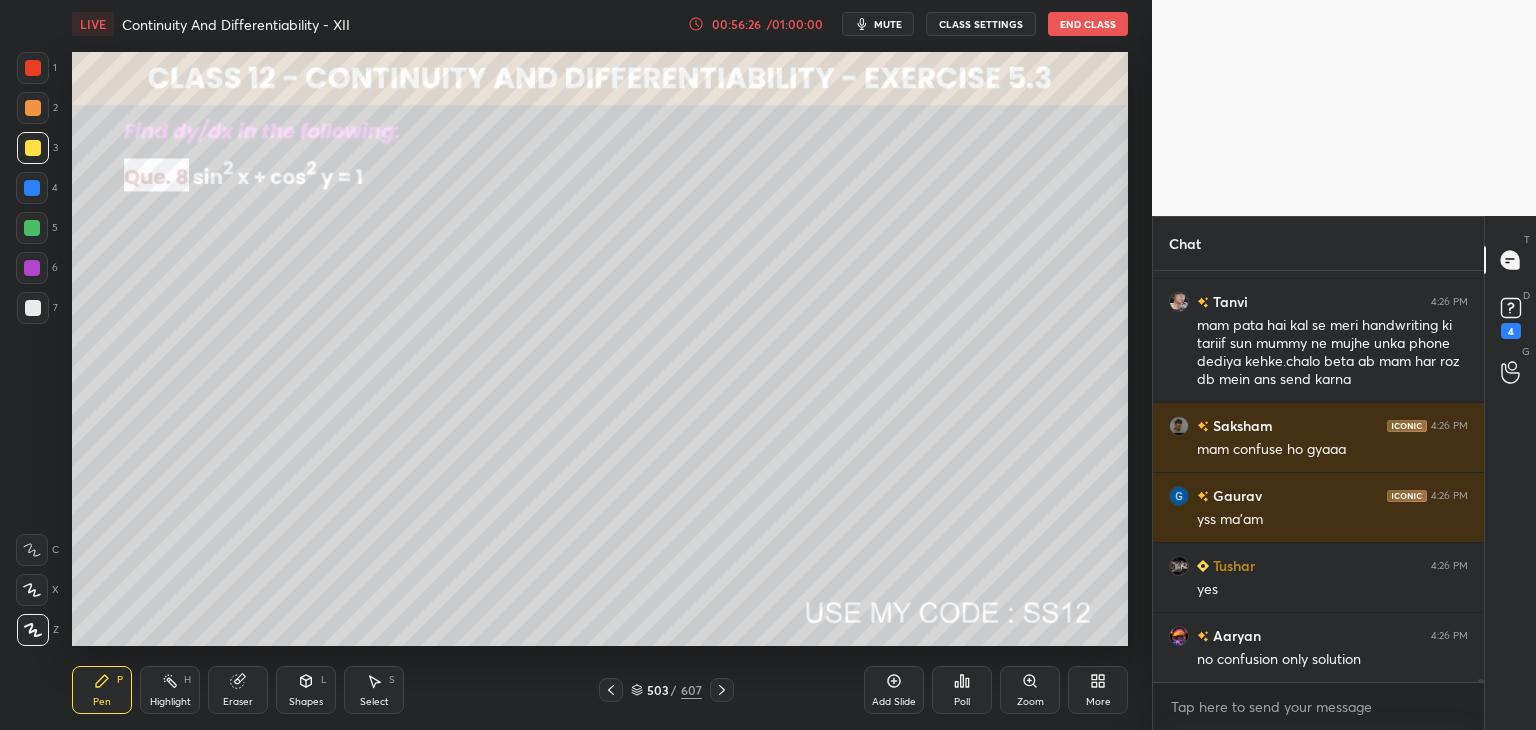 click at bounding box center (33, 148) 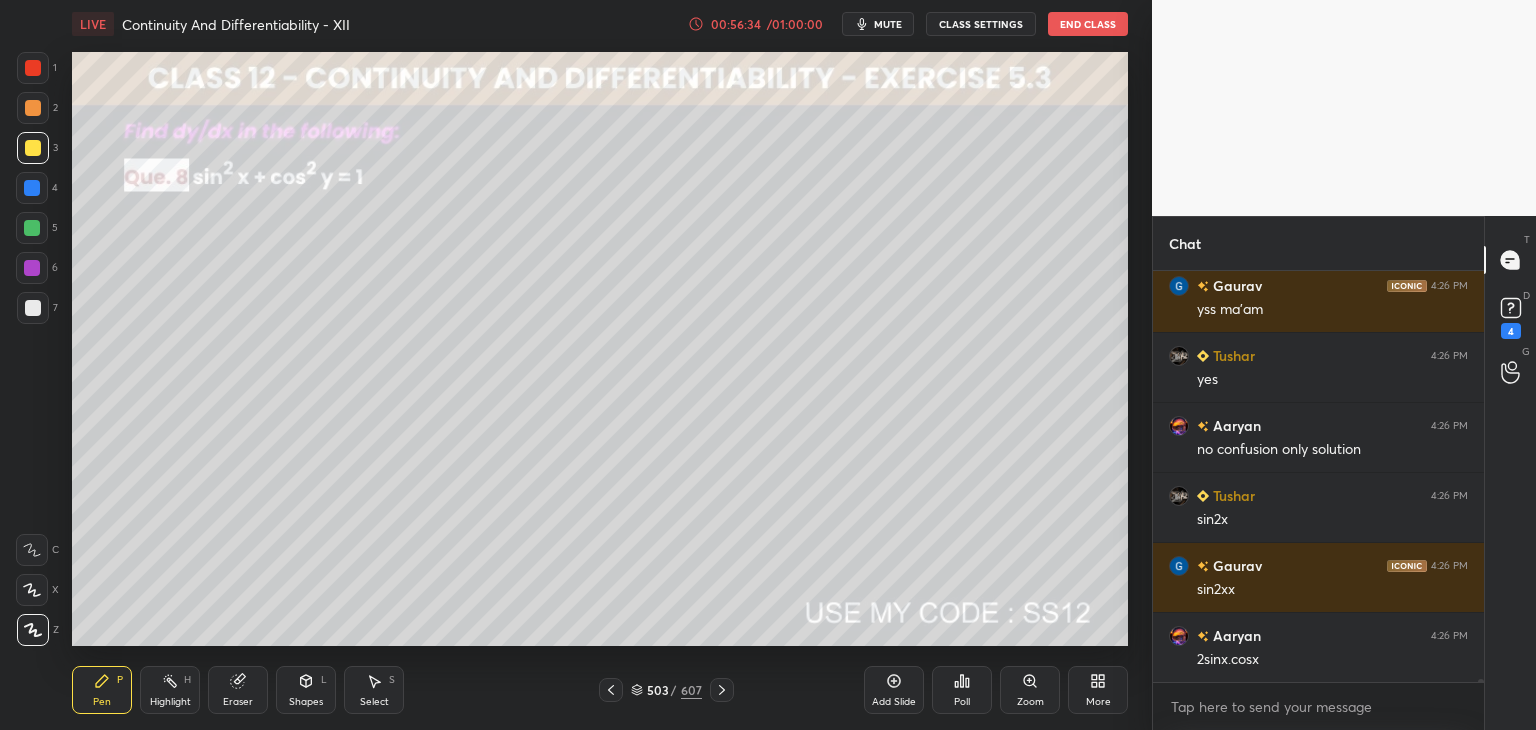 scroll, scrollTop: 48588, scrollLeft: 0, axis: vertical 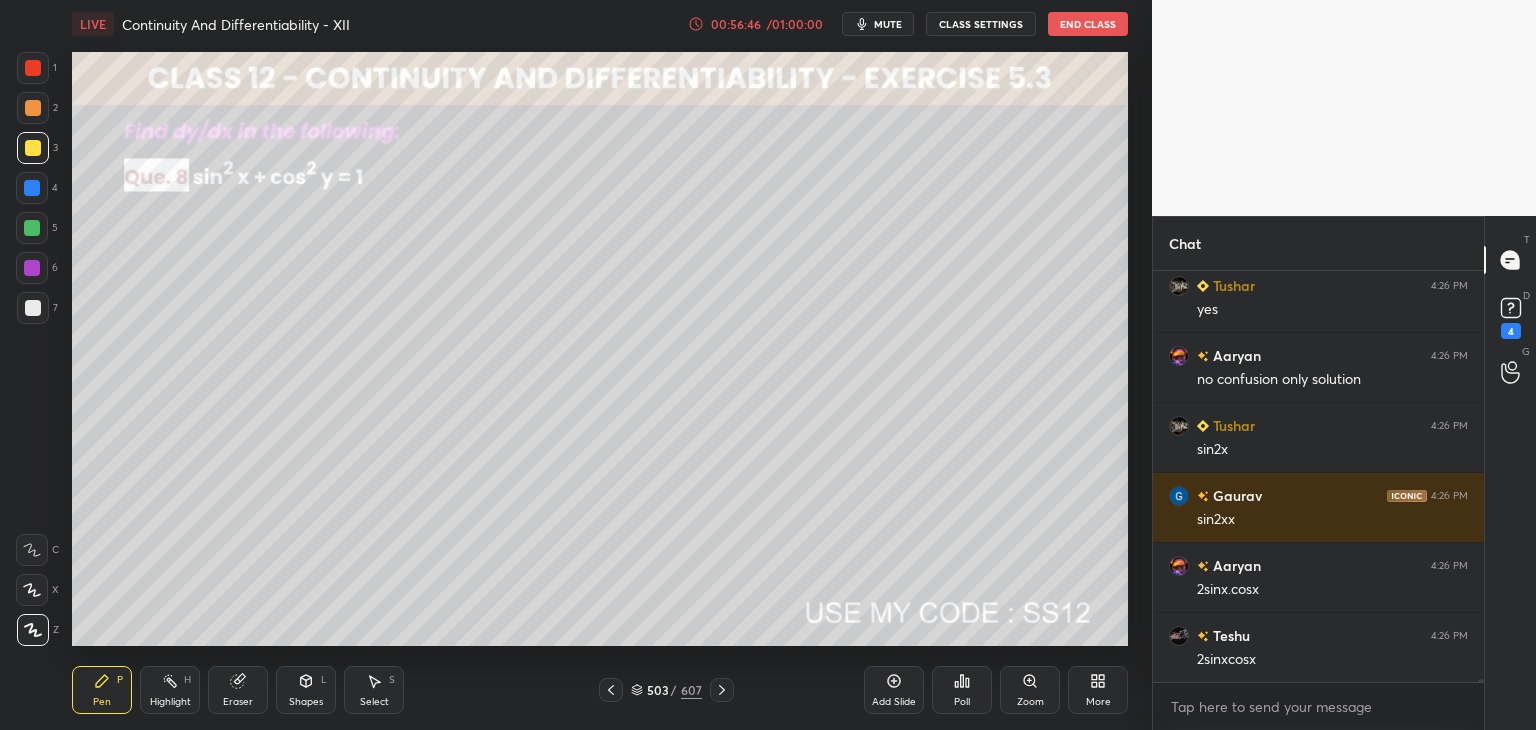 click on "Eraser" at bounding box center [238, 702] 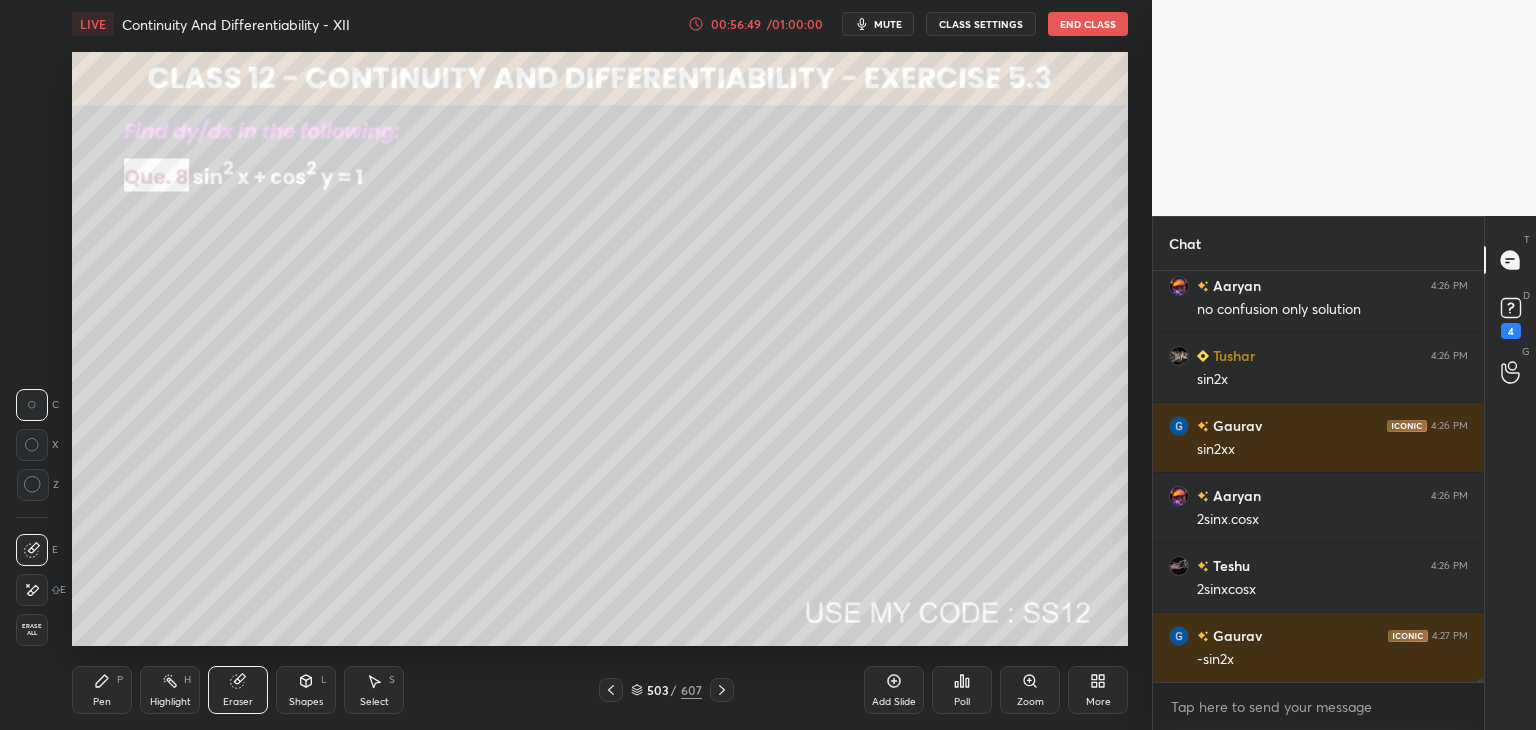 click on "Pen" at bounding box center (102, 702) 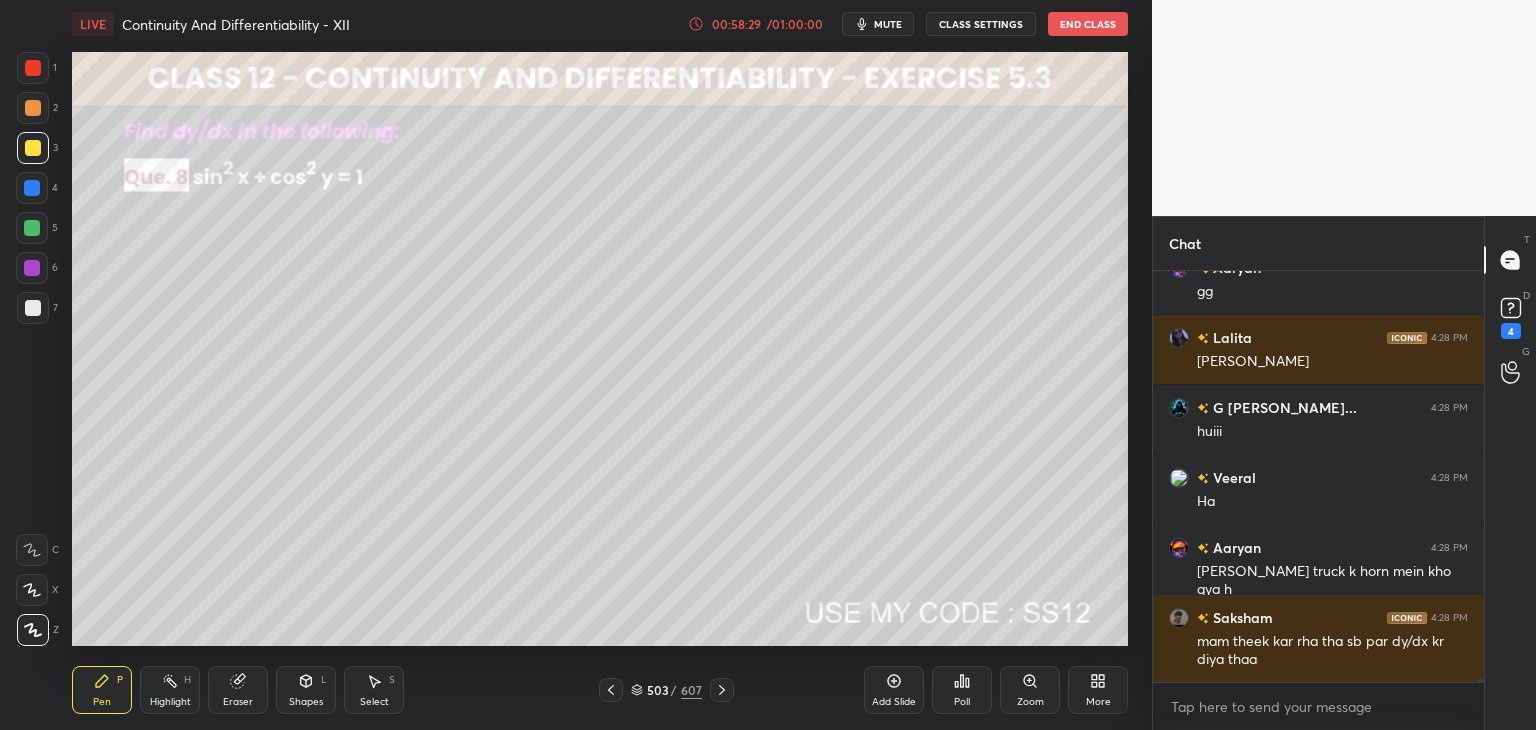 scroll, scrollTop: 49396, scrollLeft: 0, axis: vertical 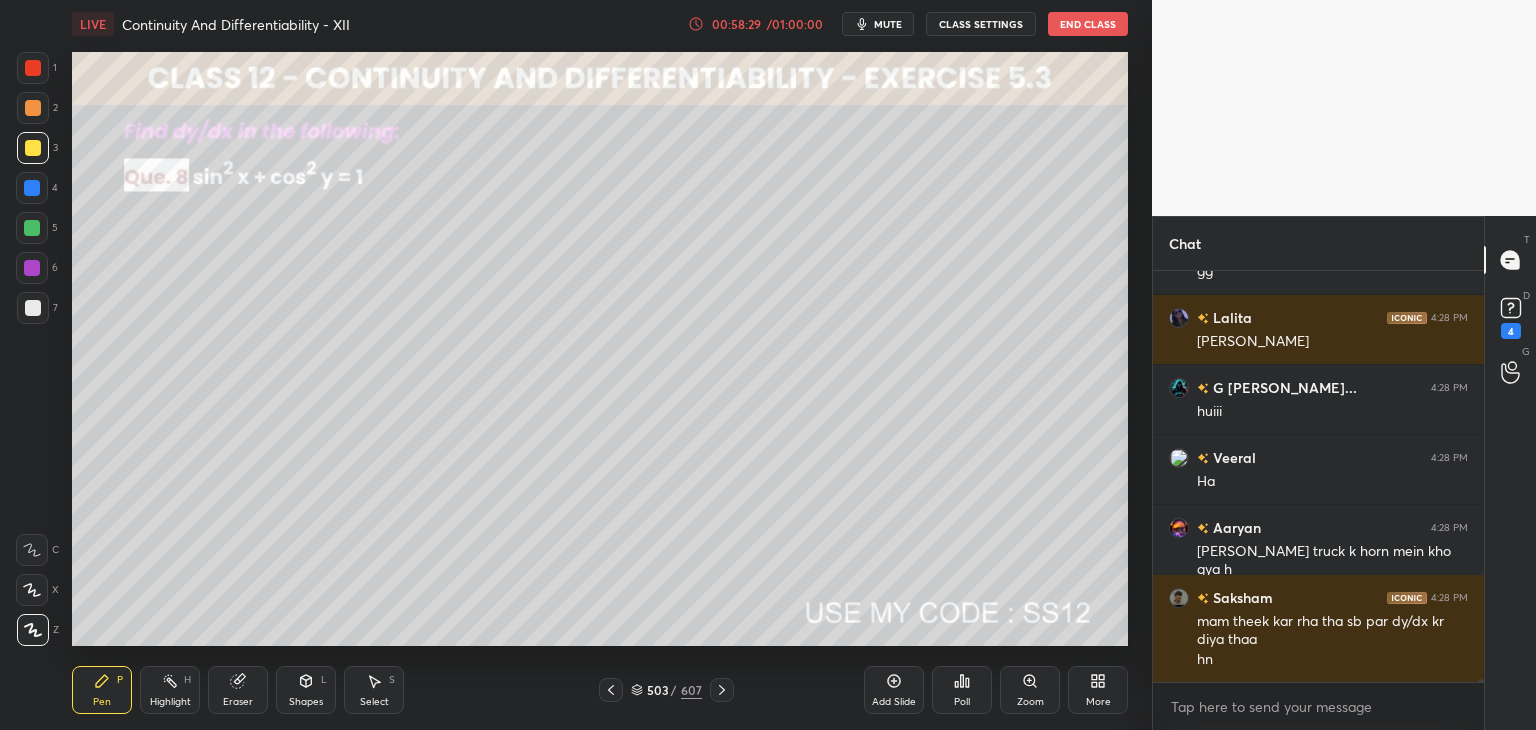 click 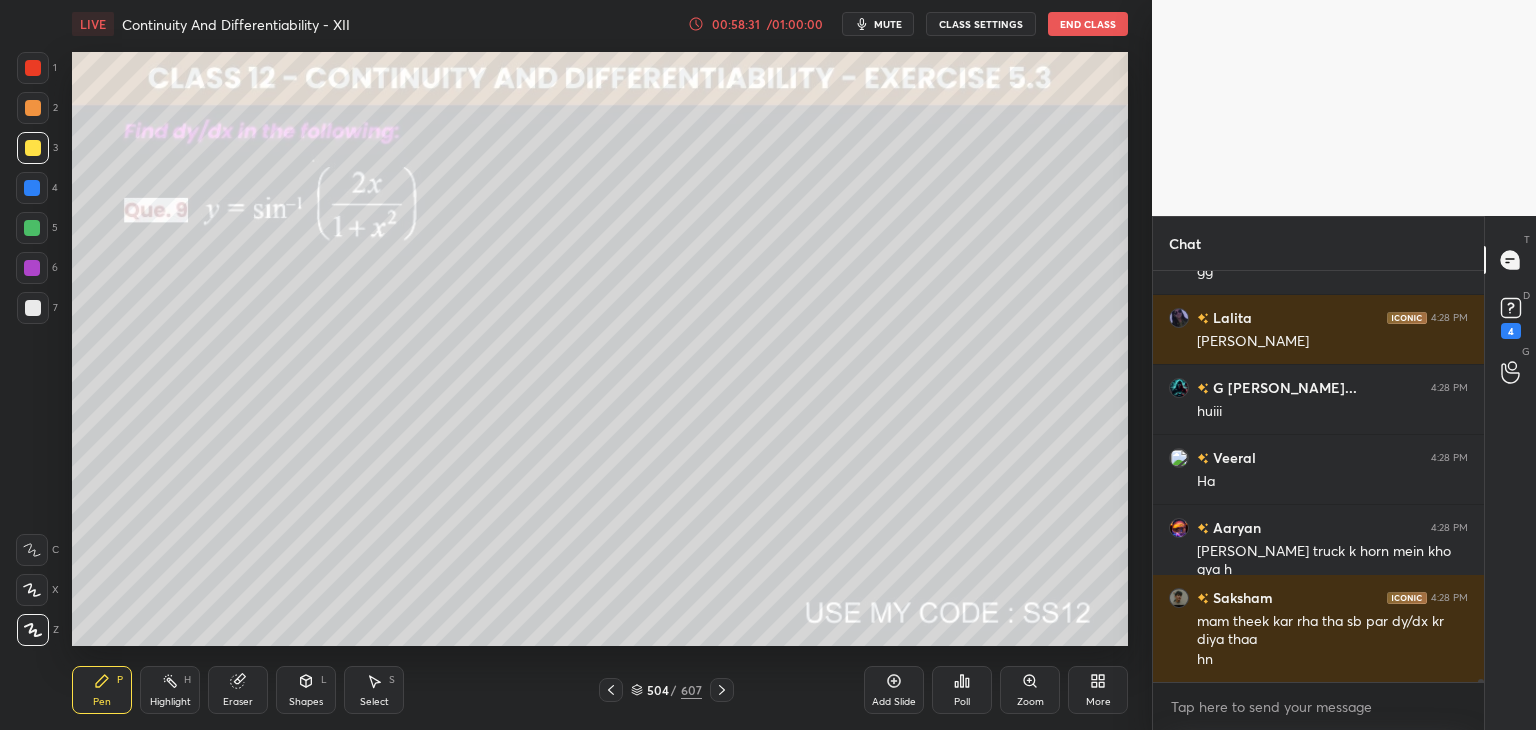 click at bounding box center (722, 690) 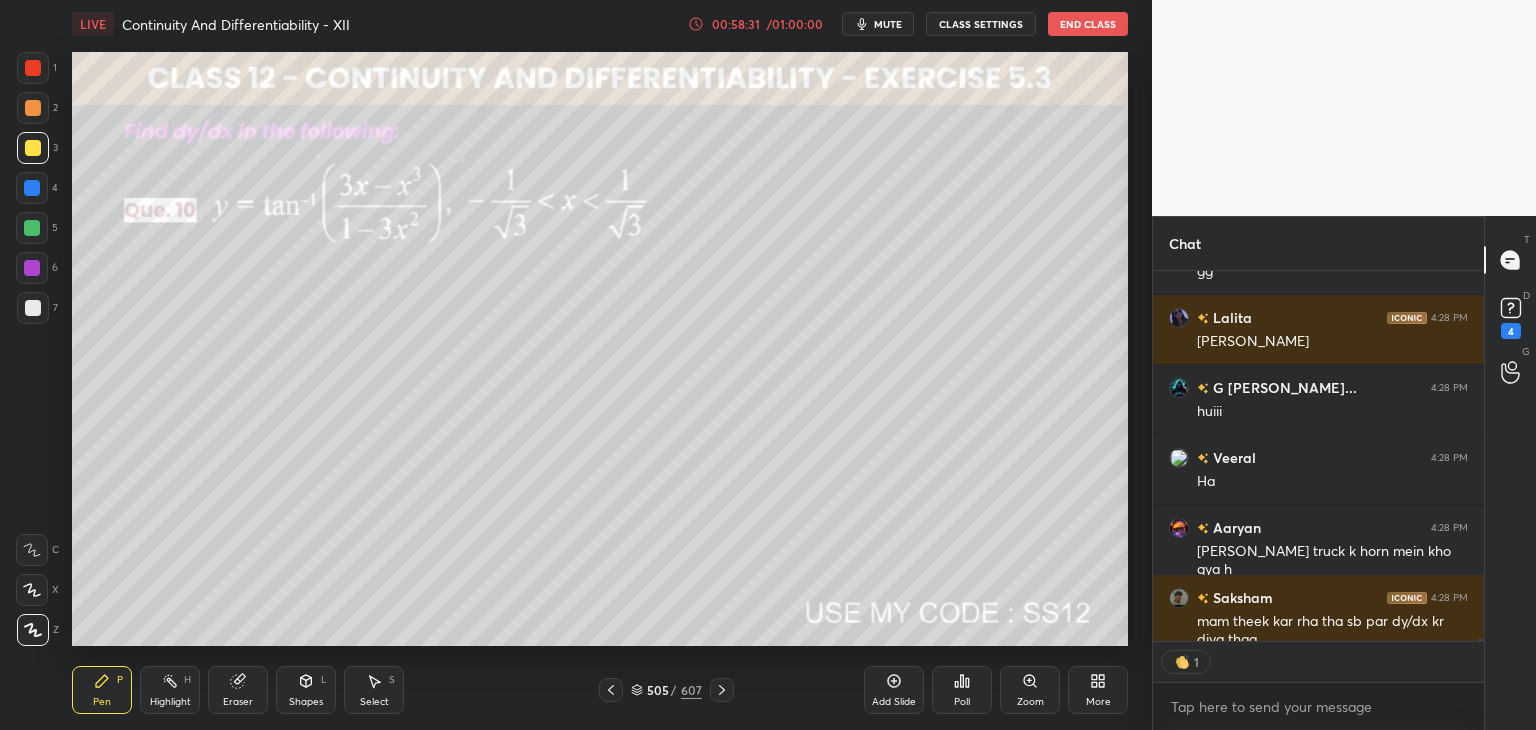 scroll, scrollTop: 365, scrollLeft: 325, axis: both 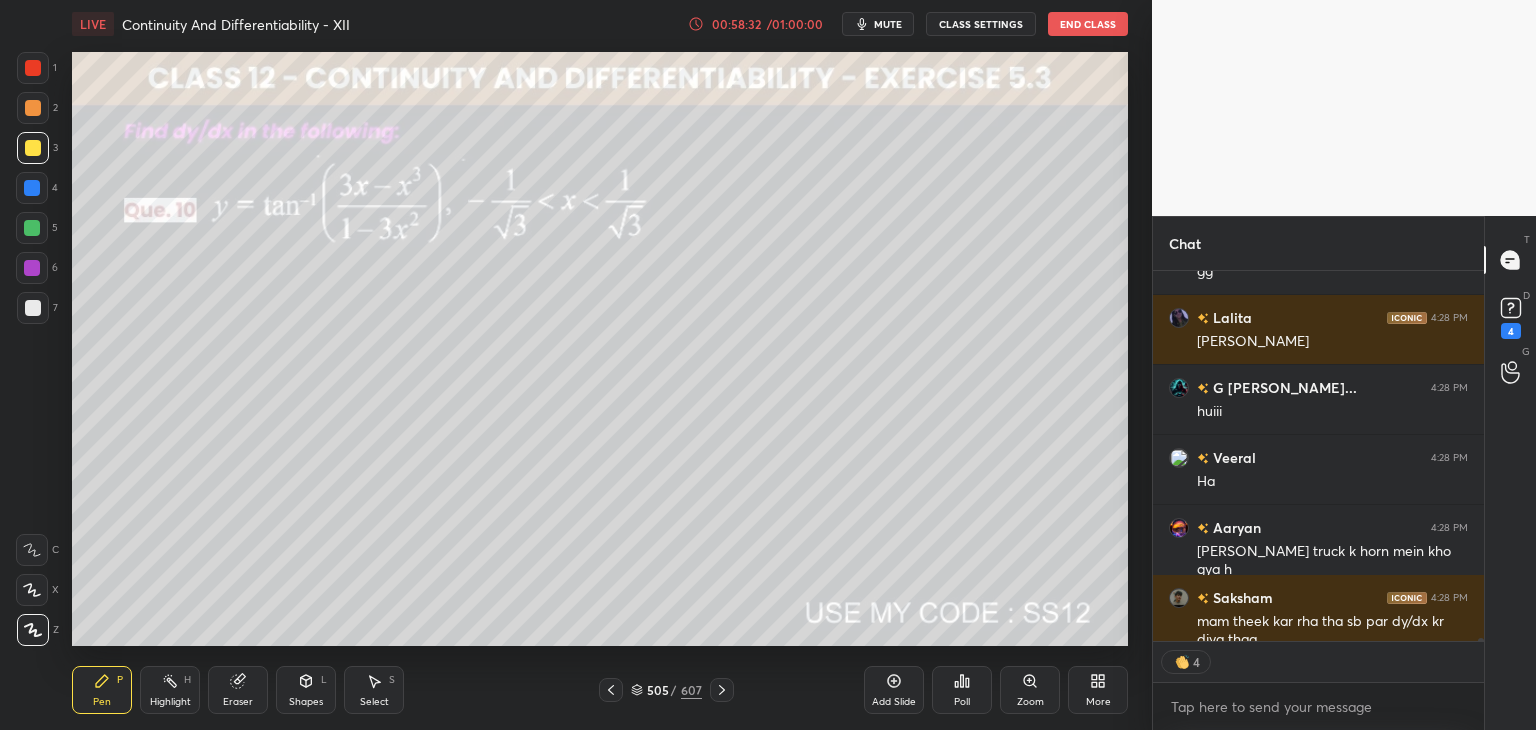 click 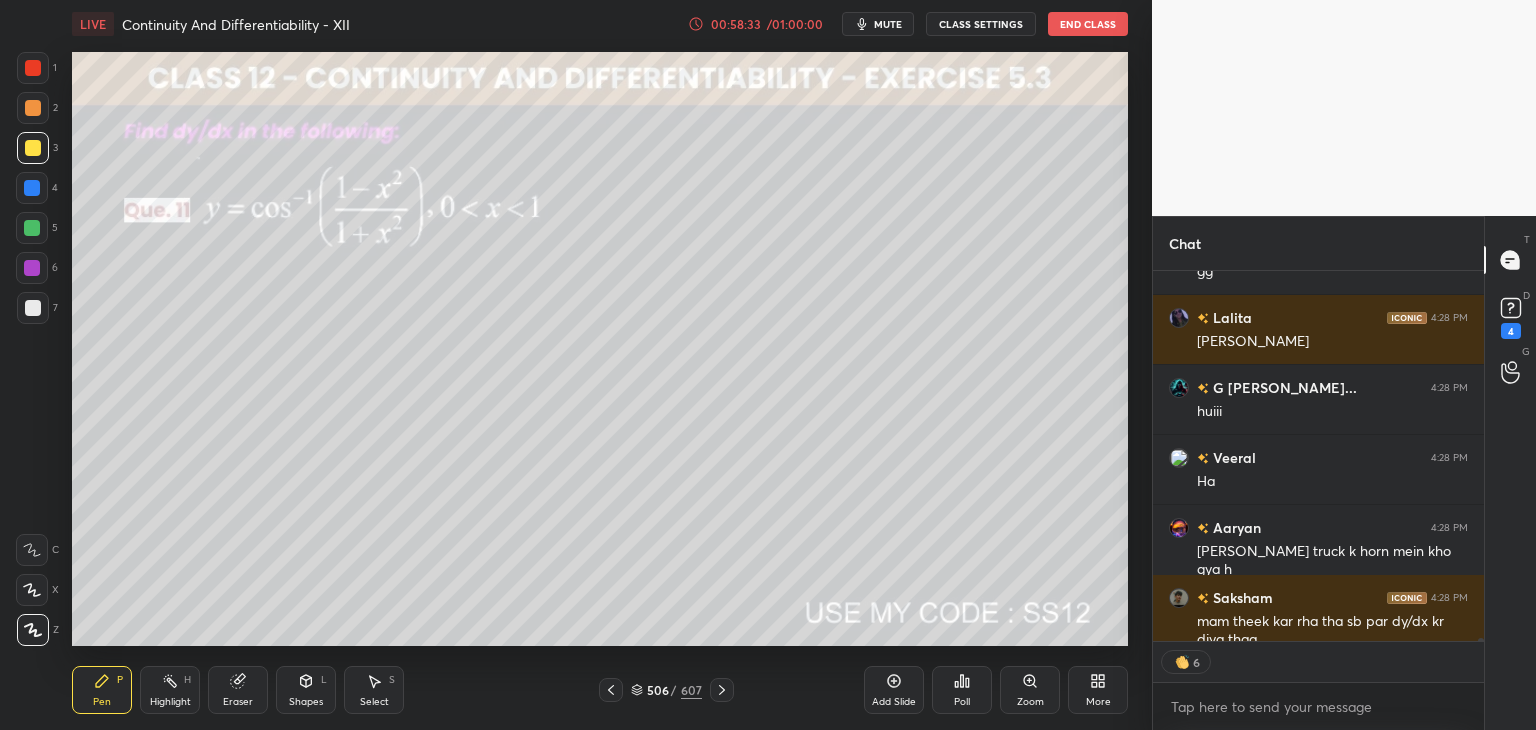 click 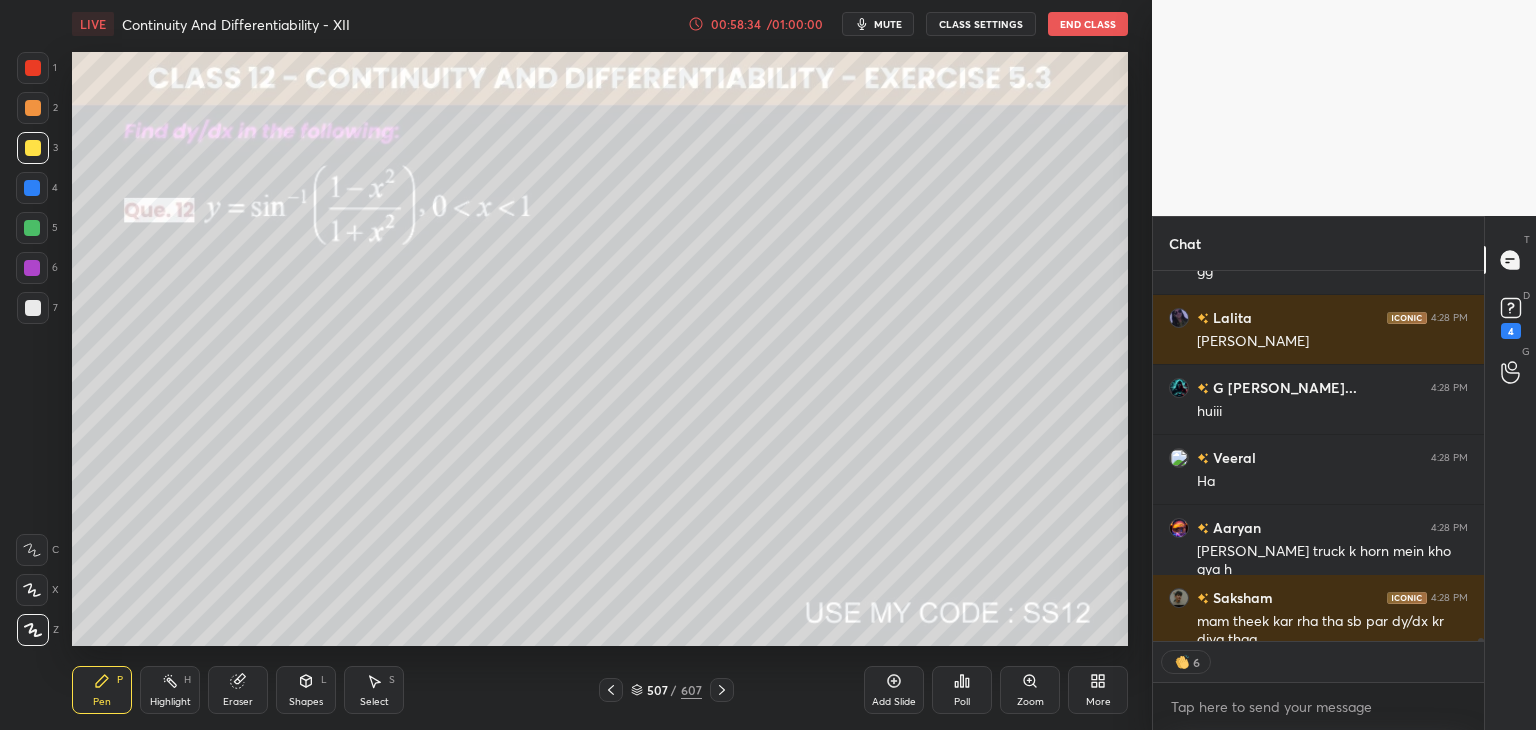 scroll, scrollTop: 49507, scrollLeft: 0, axis: vertical 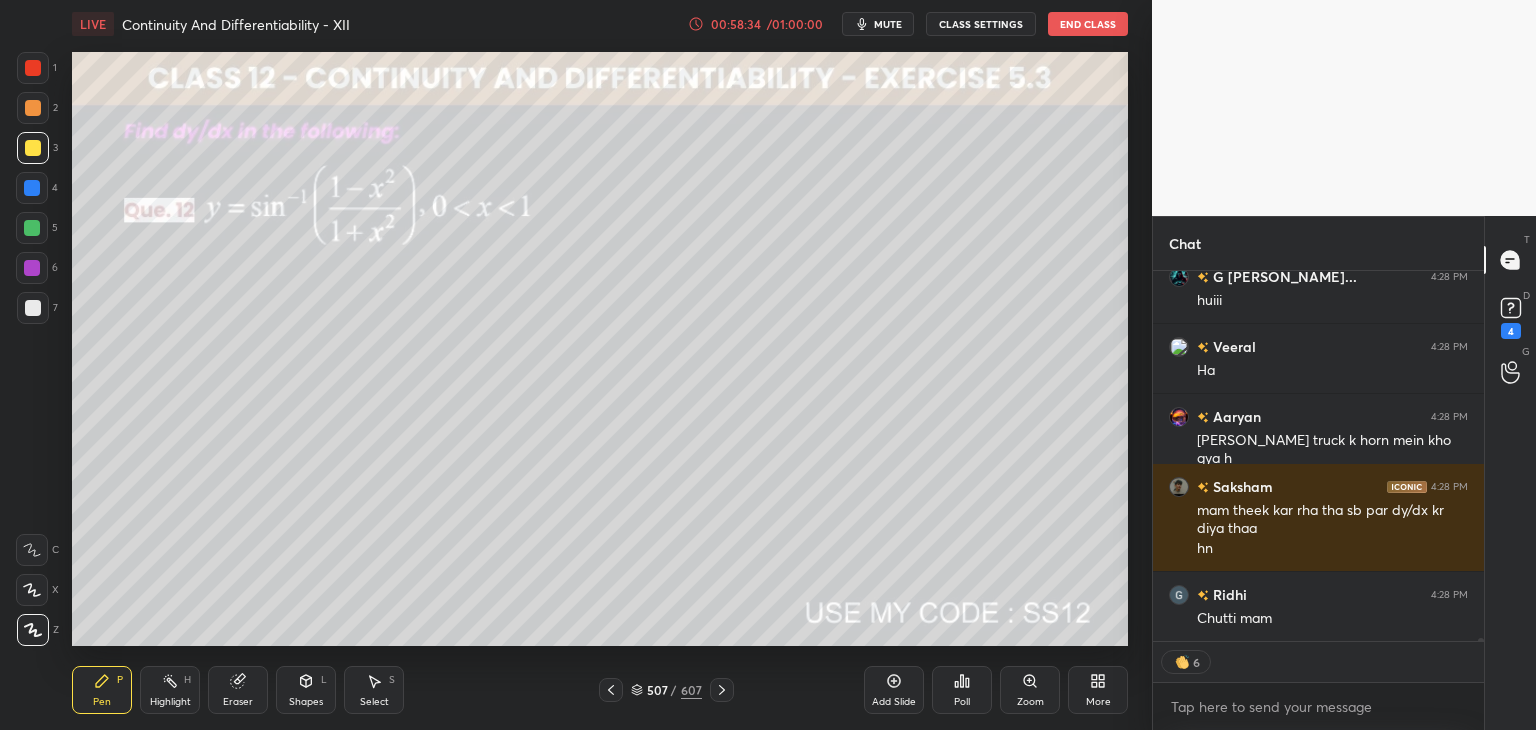 click 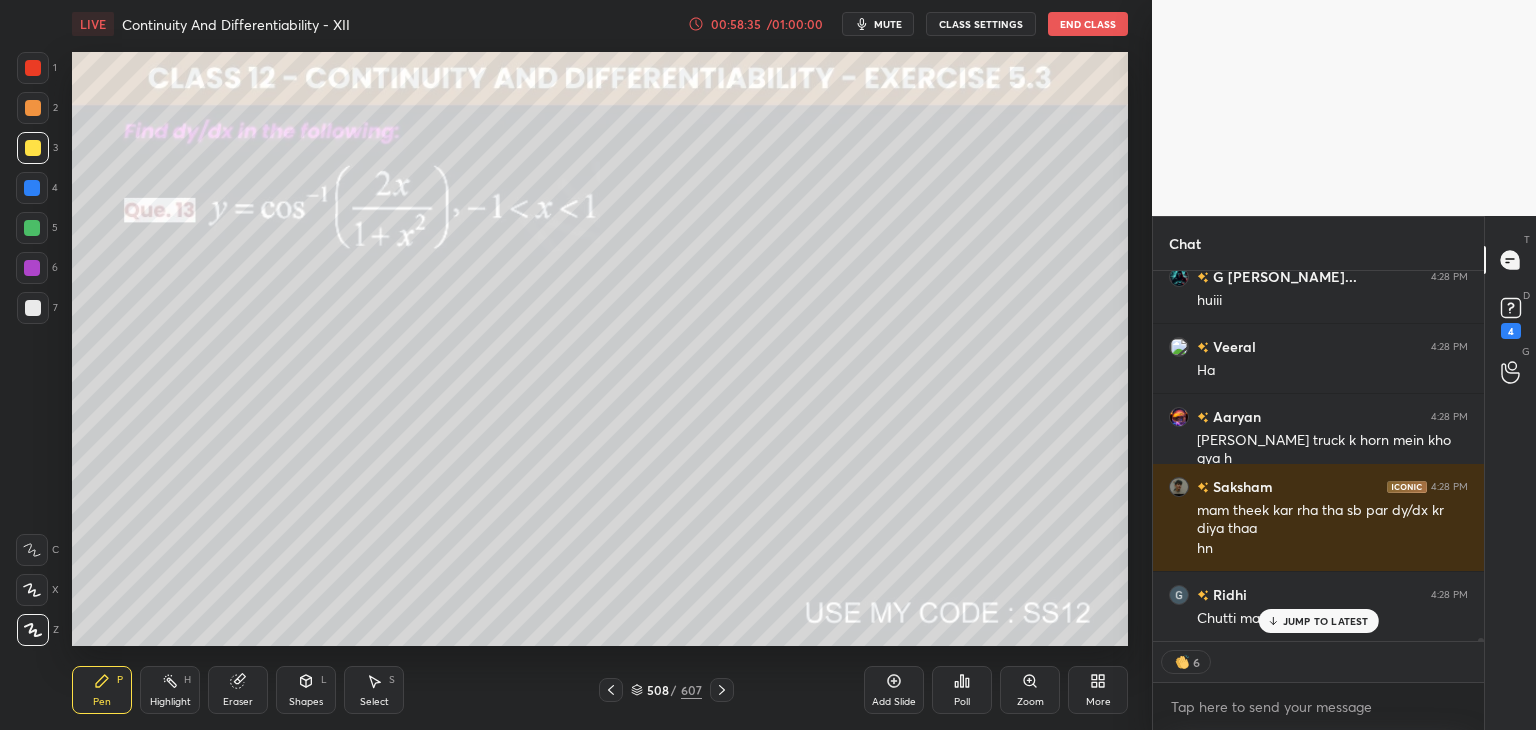 scroll, scrollTop: 49576, scrollLeft: 0, axis: vertical 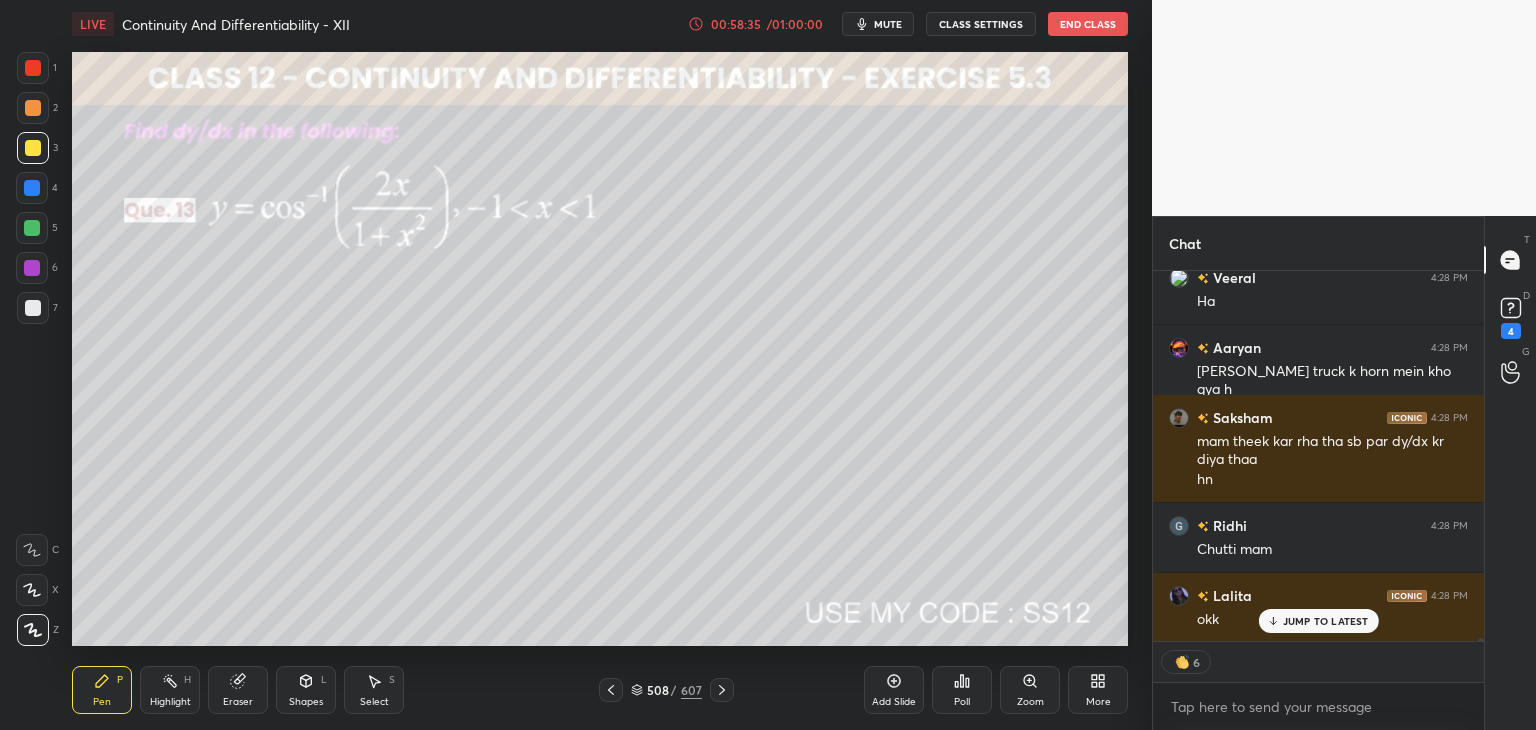 click 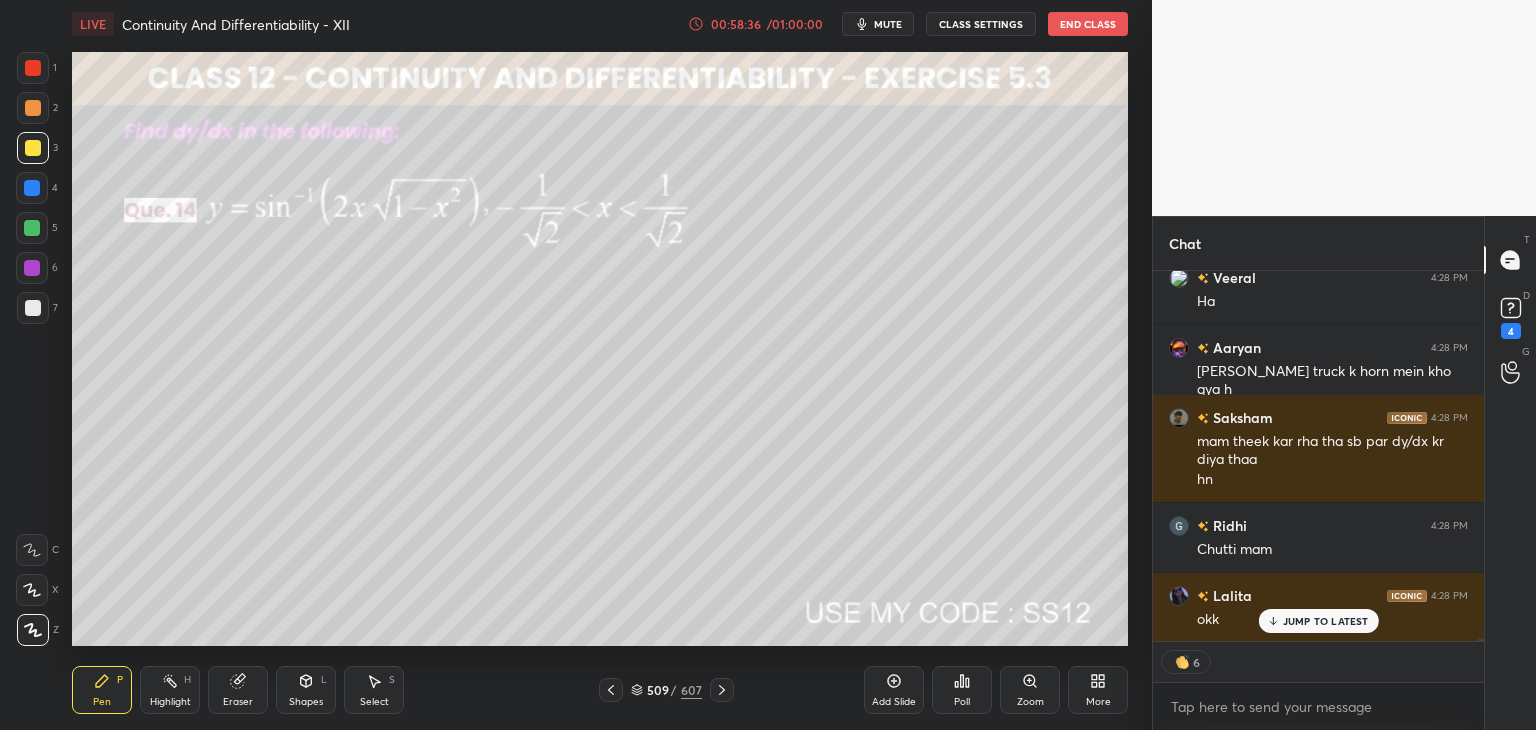 click 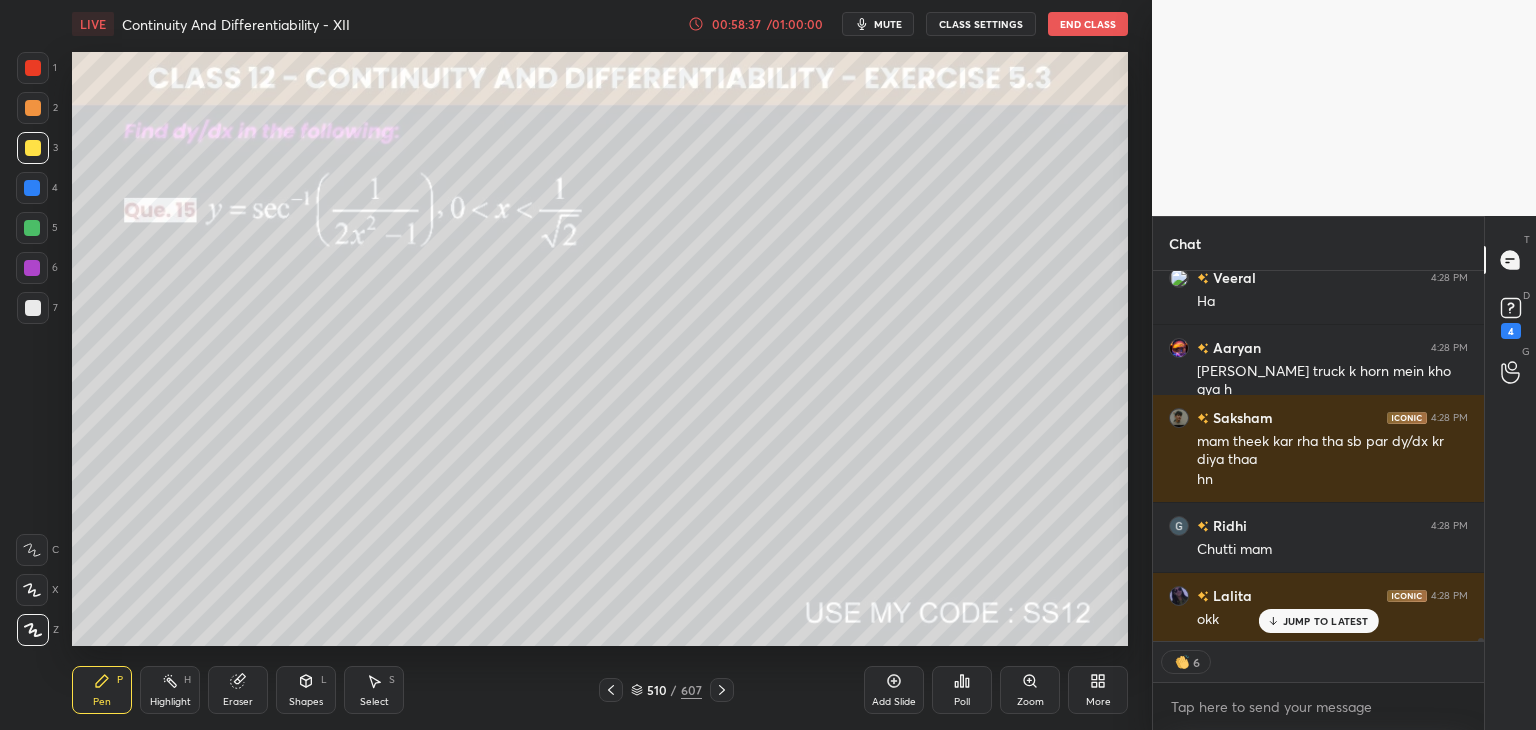 click 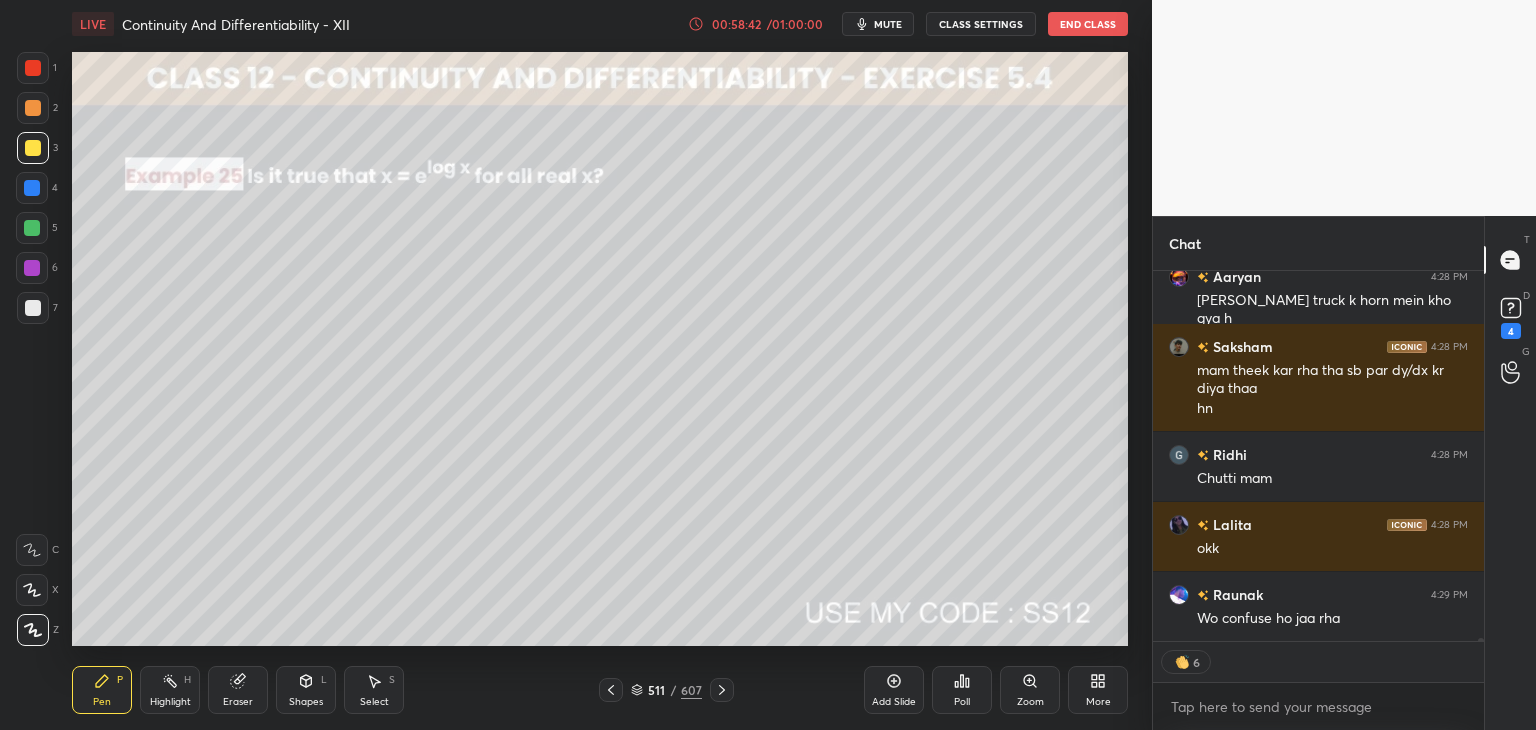 scroll, scrollTop: 49716, scrollLeft: 0, axis: vertical 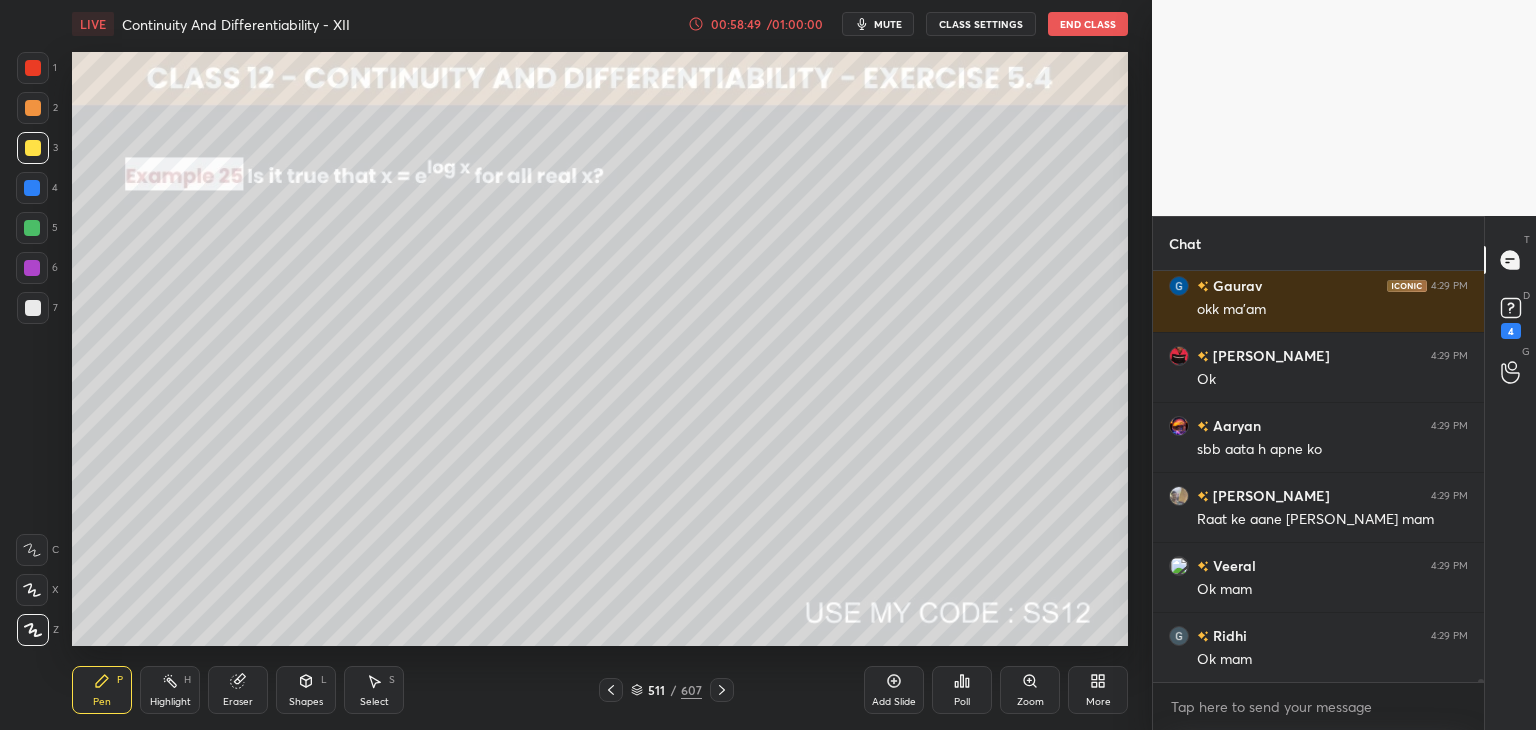 click 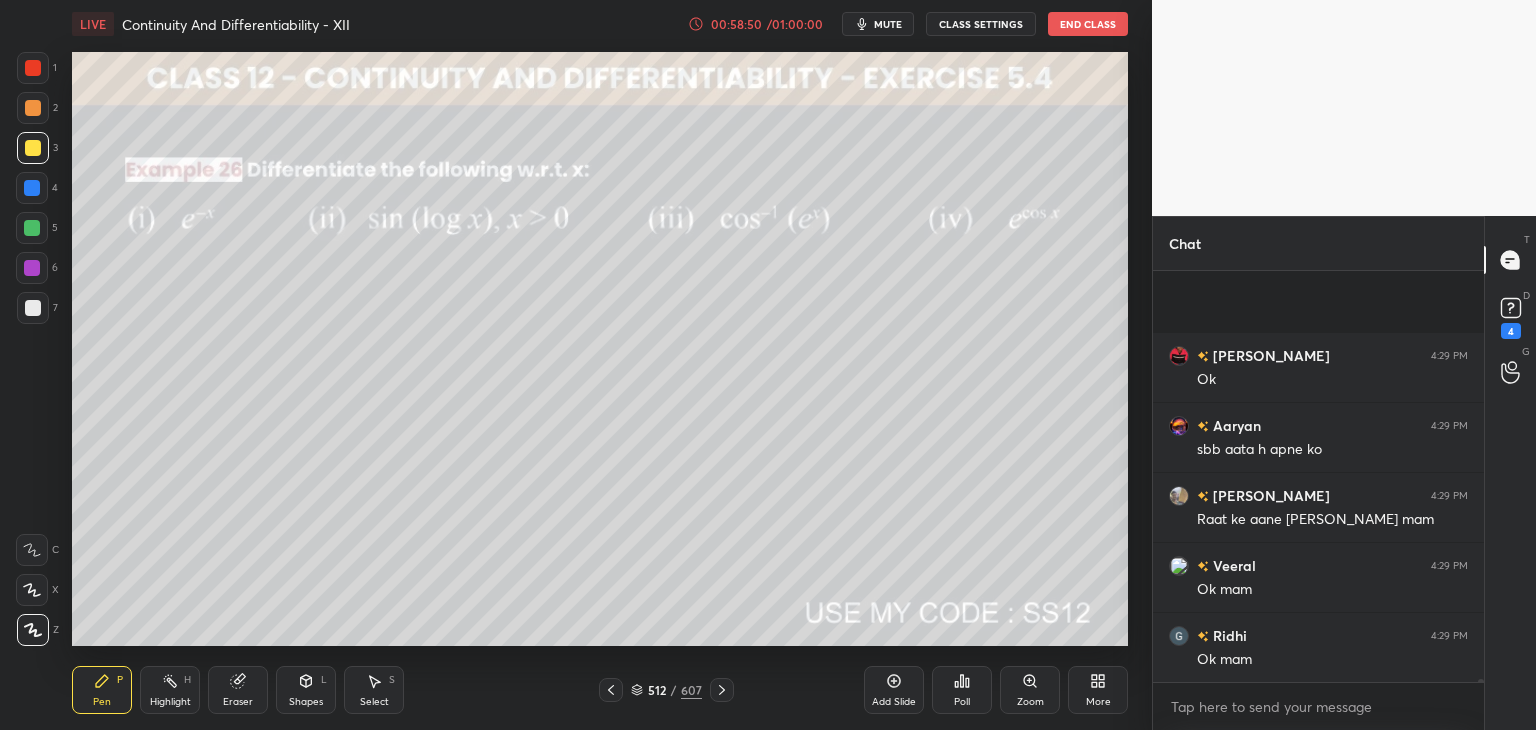 scroll, scrollTop: 50166, scrollLeft: 0, axis: vertical 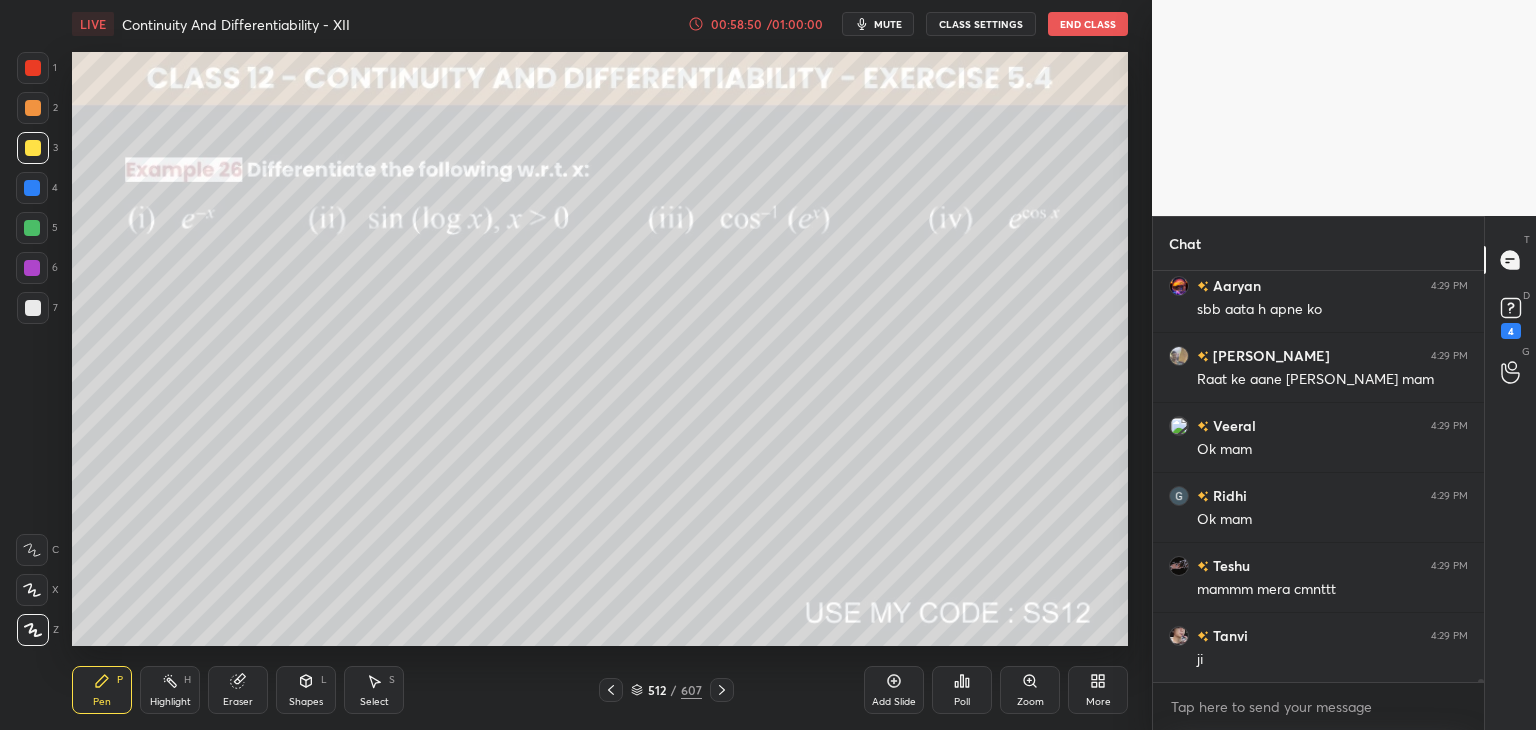 click 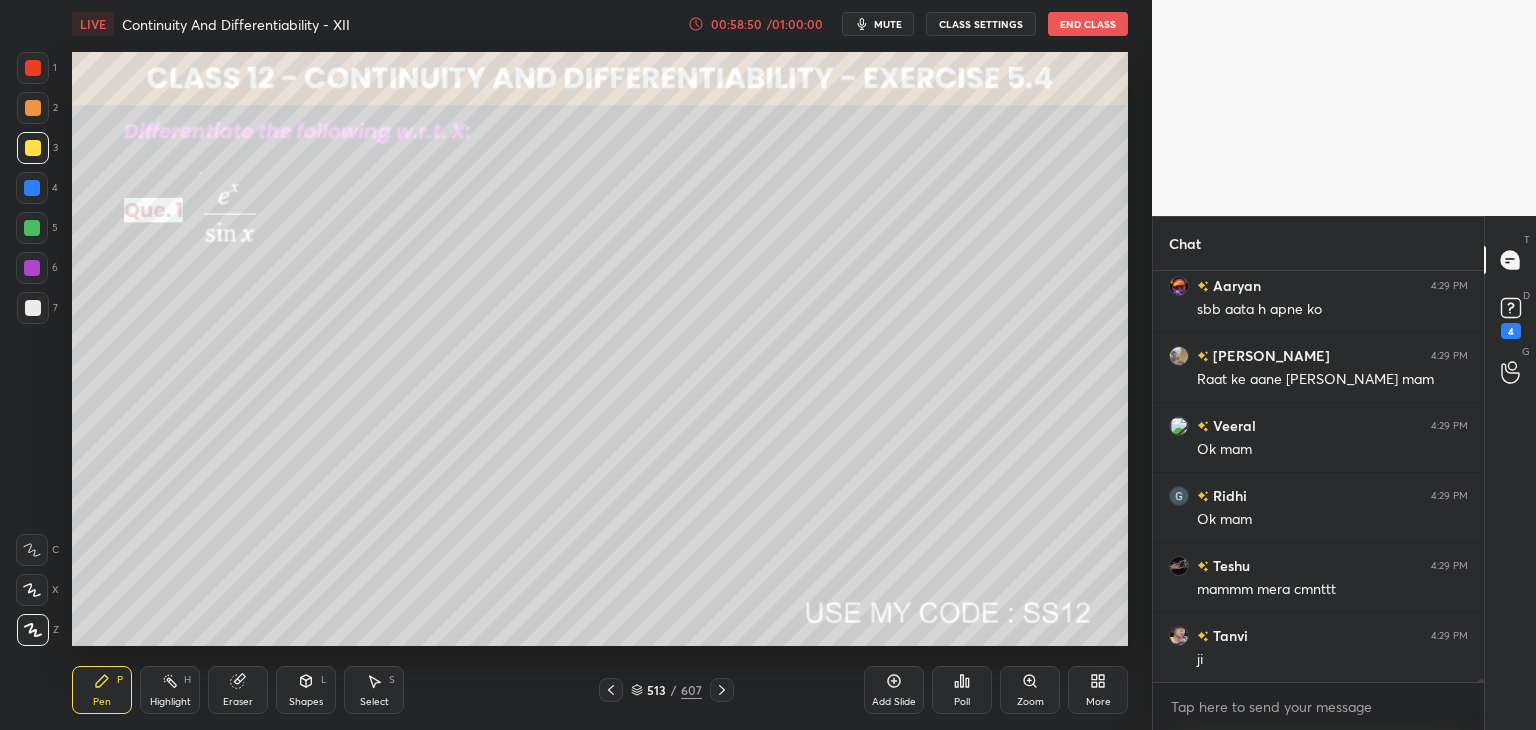 click at bounding box center [722, 690] 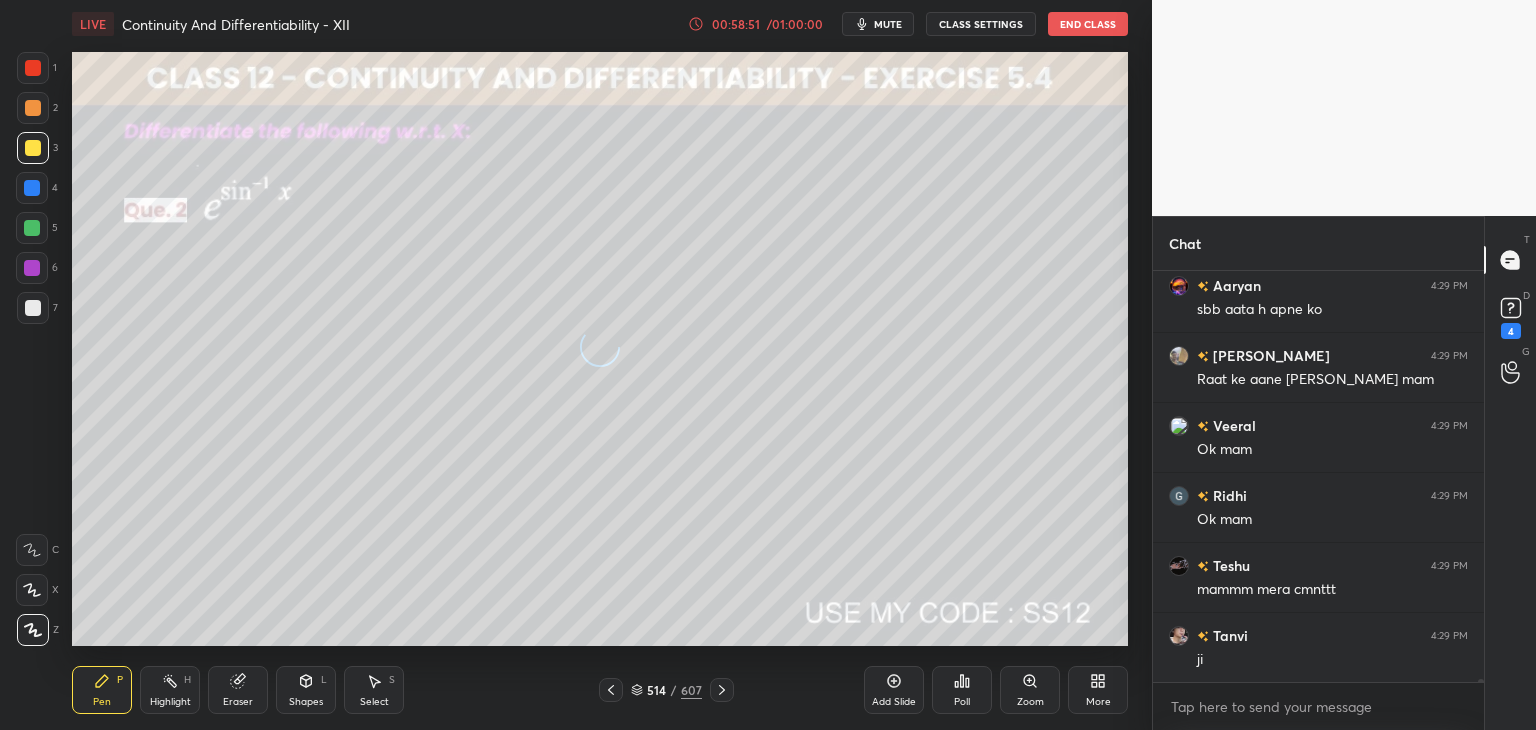 click at bounding box center [722, 690] 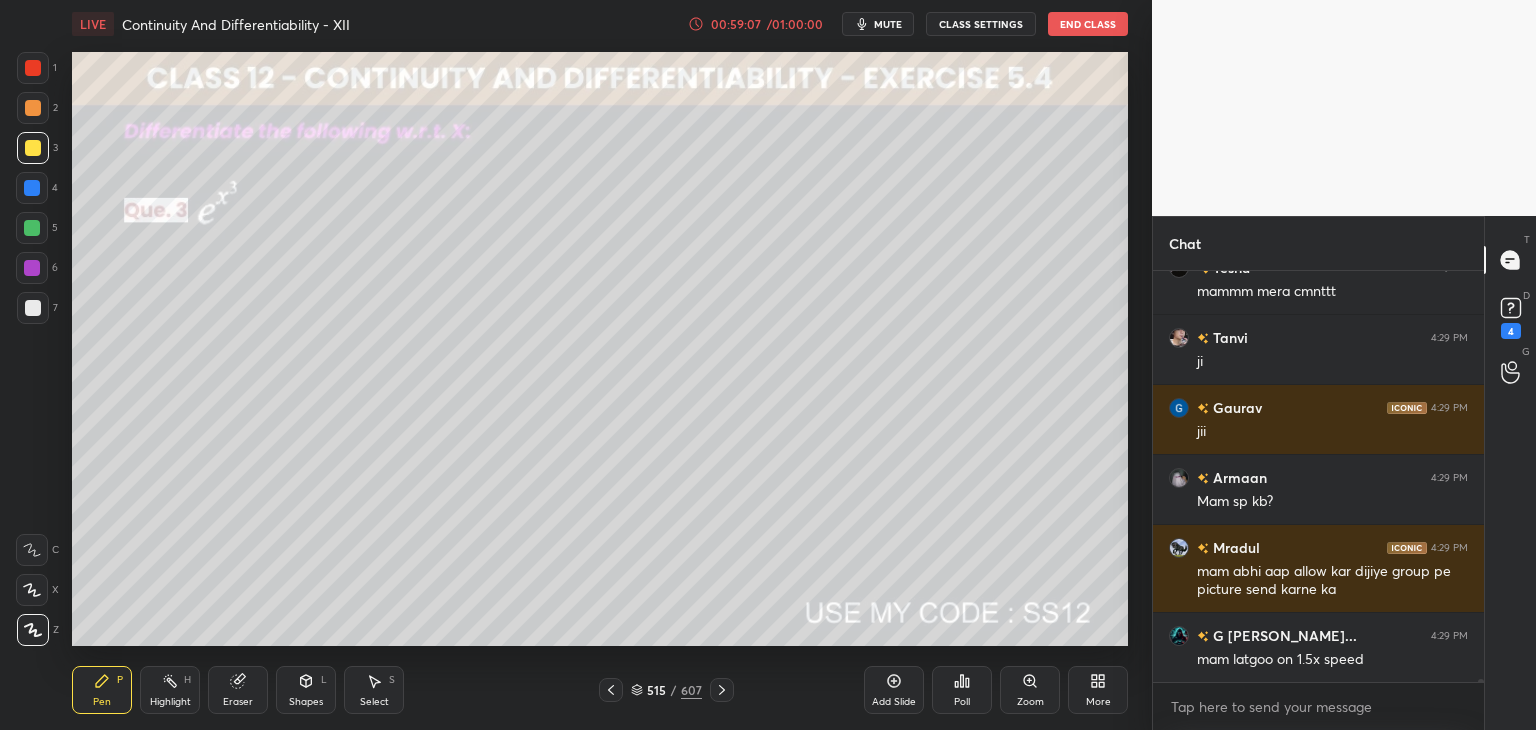 scroll, scrollTop: 50534, scrollLeft: 0, axis: vertical 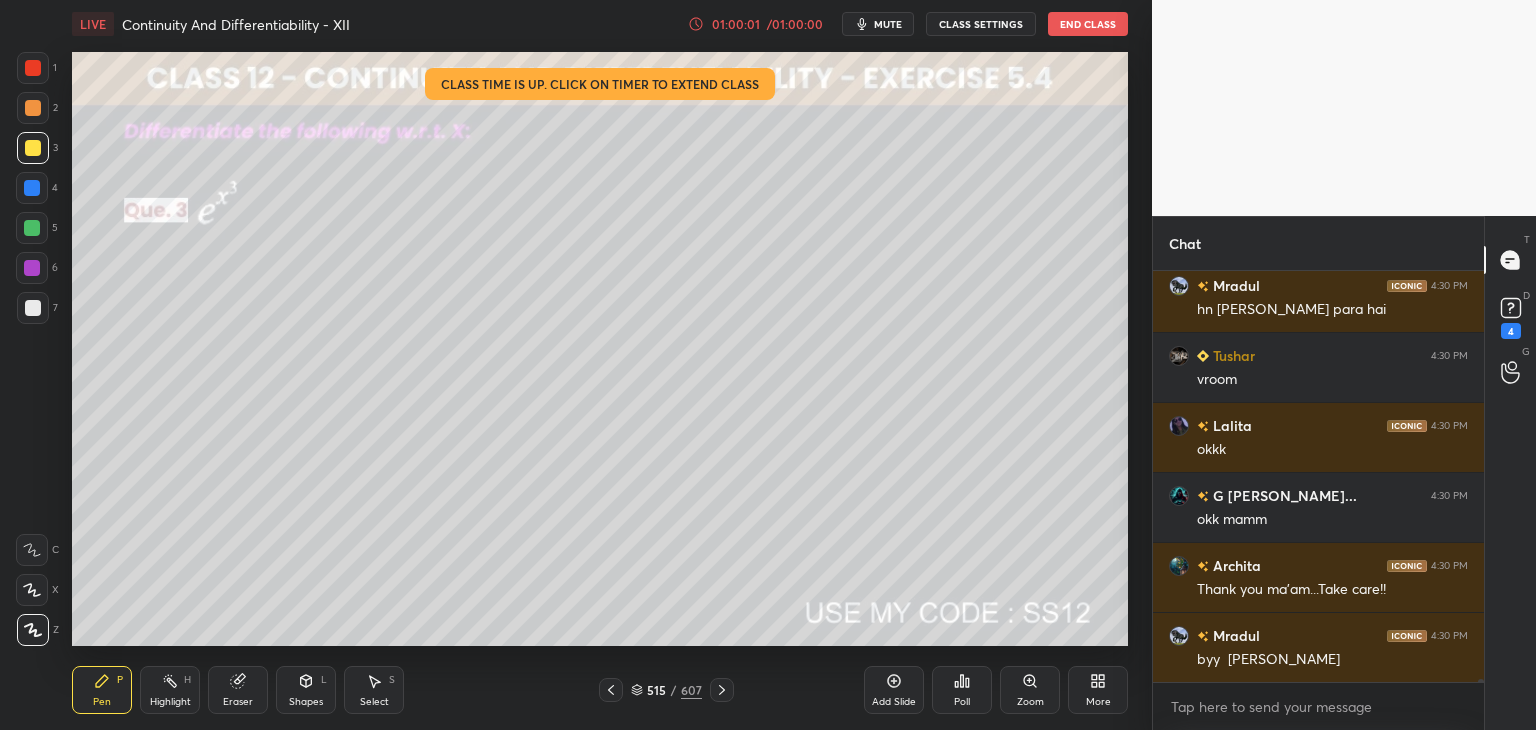 click on "End Class" at bounding box center [1088, 24] 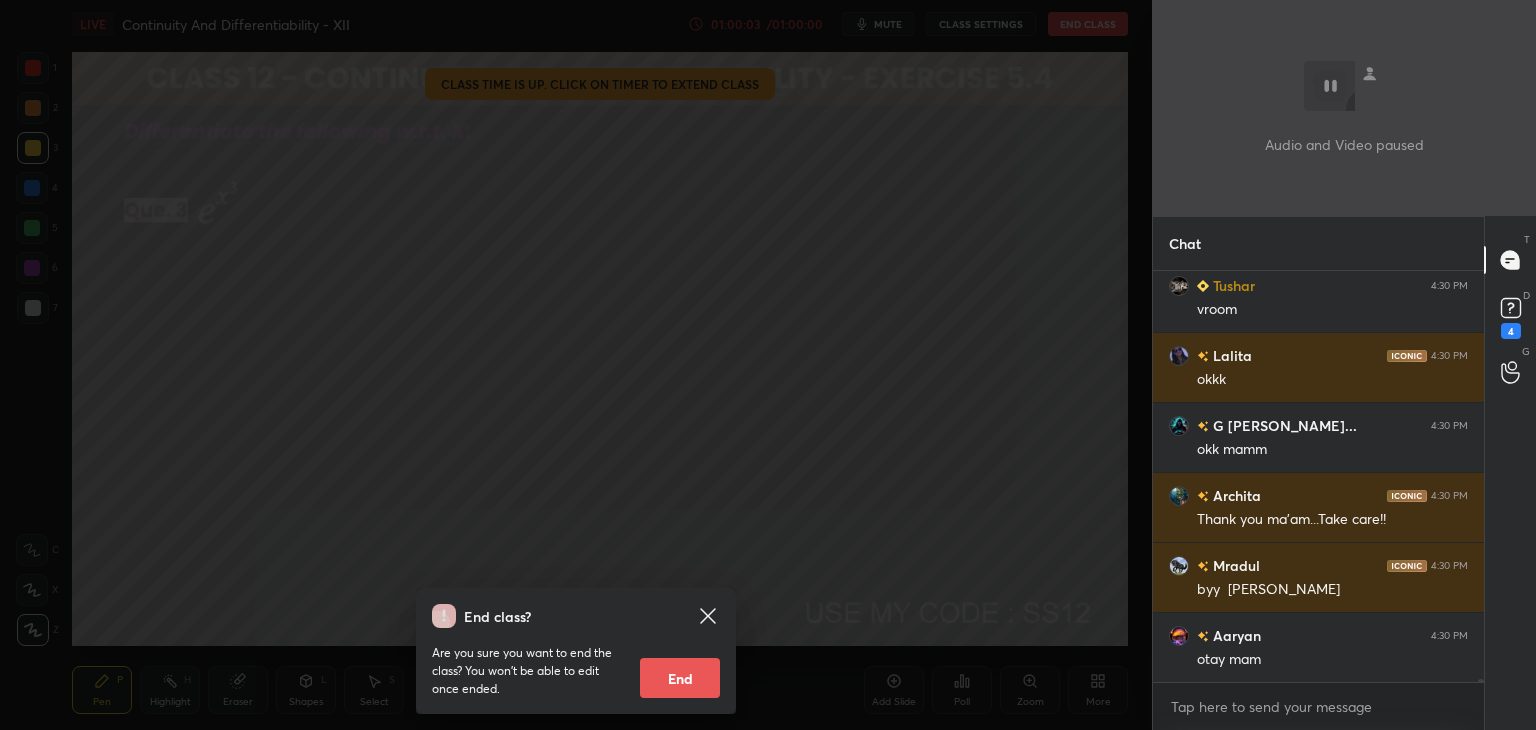 scroll, scrollTop: 51900, scrollLeft: 0, axis: vertical 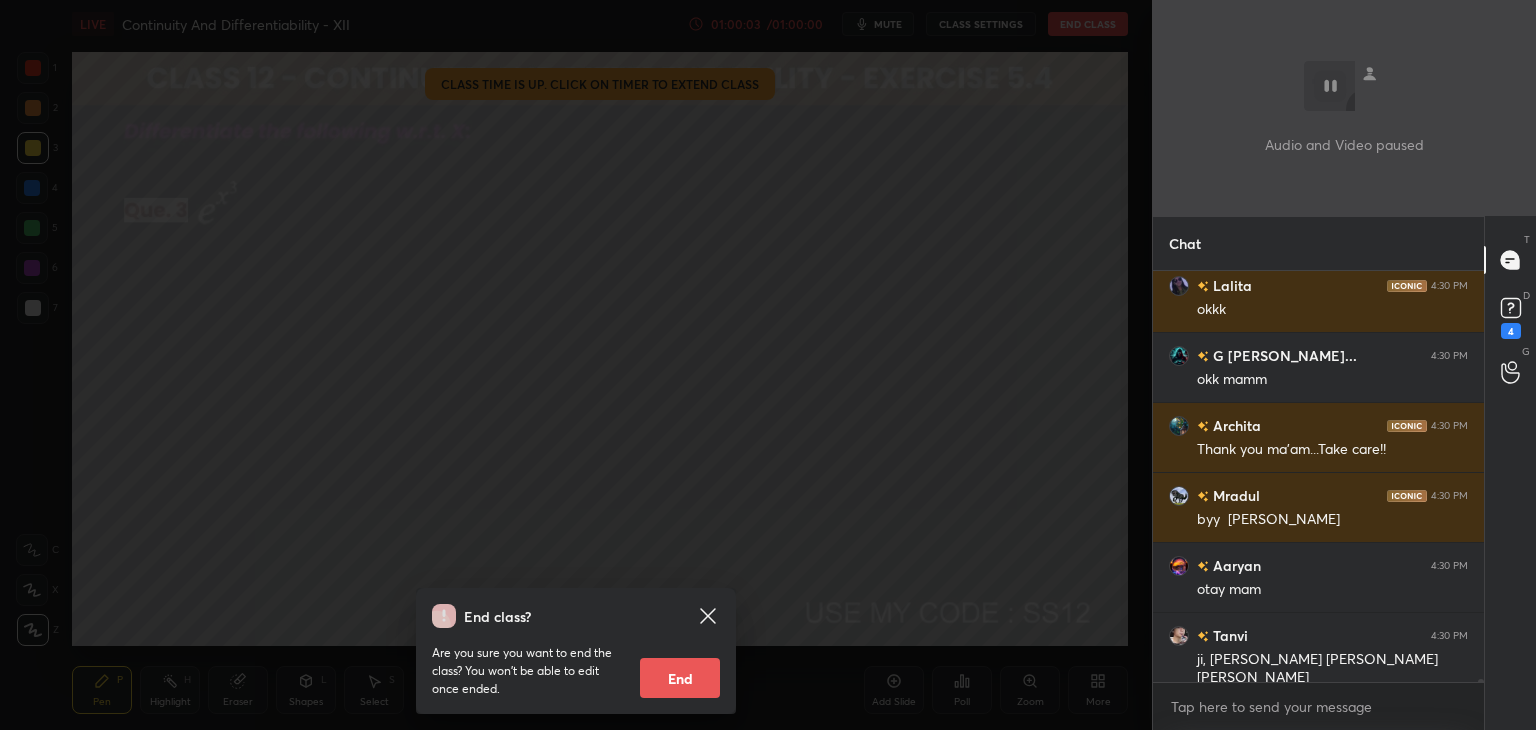 click on "End" at bounding box center [680, 678] 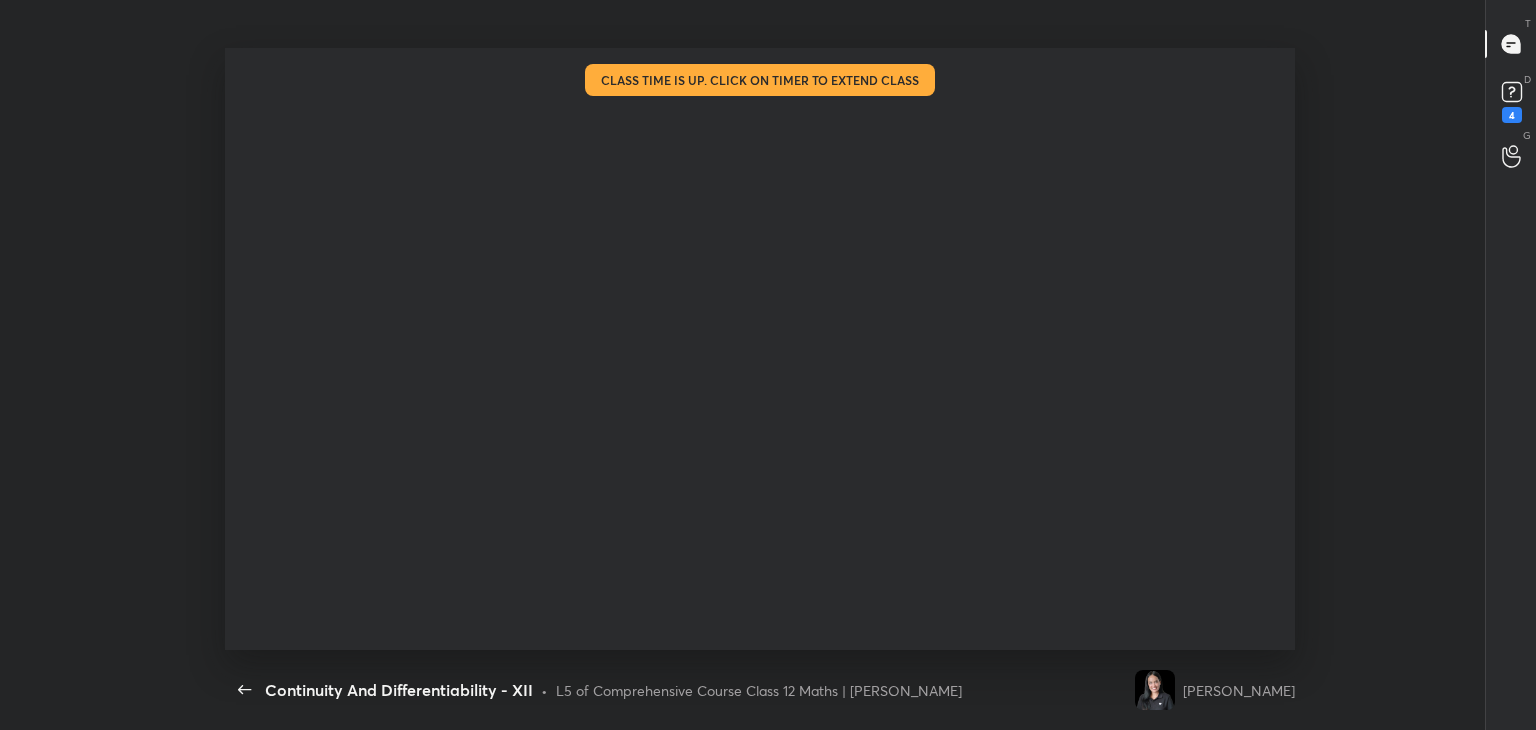 scroll, scrollTop: 99397, scrollLeft: 98863, axis: both 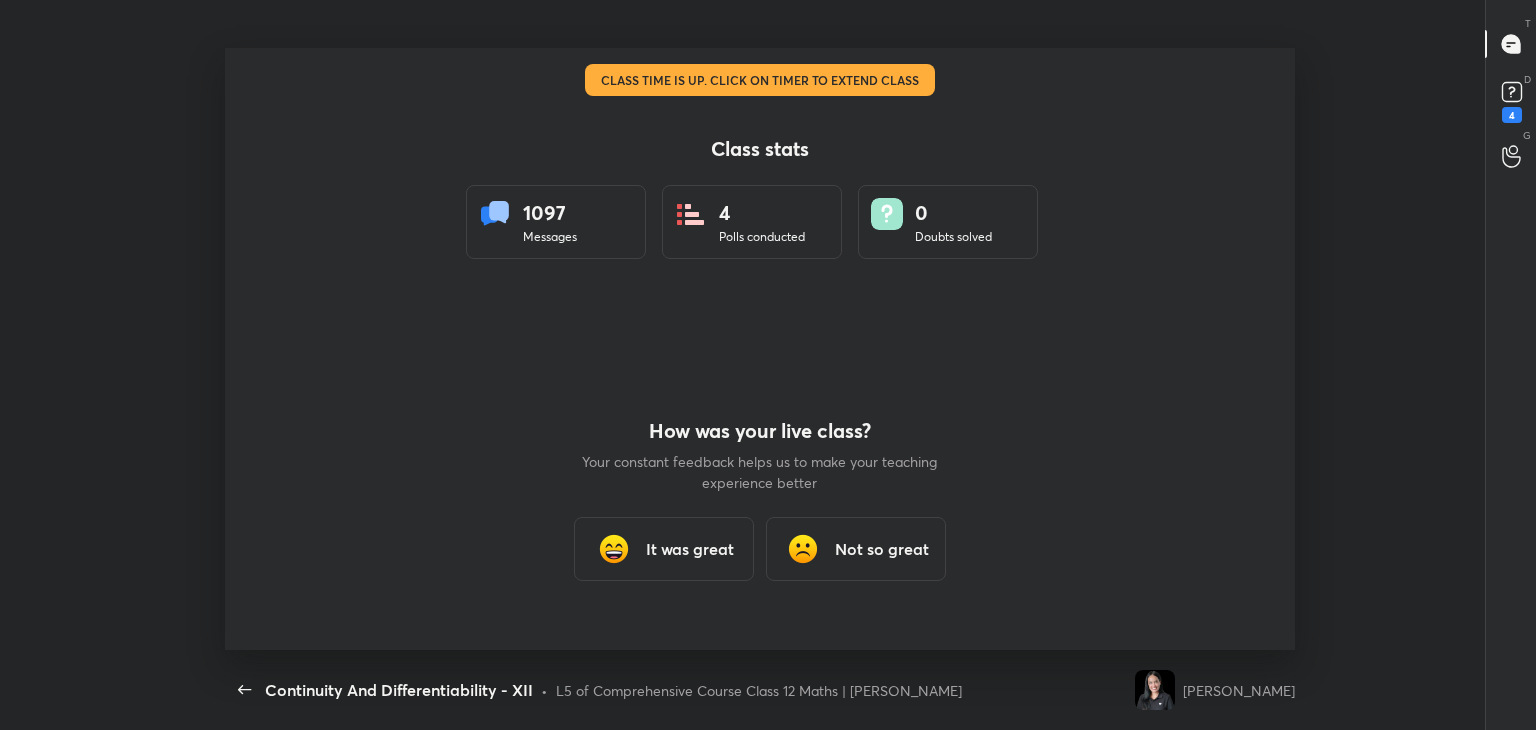 click on "It was great" at bounding box center (690, 549) 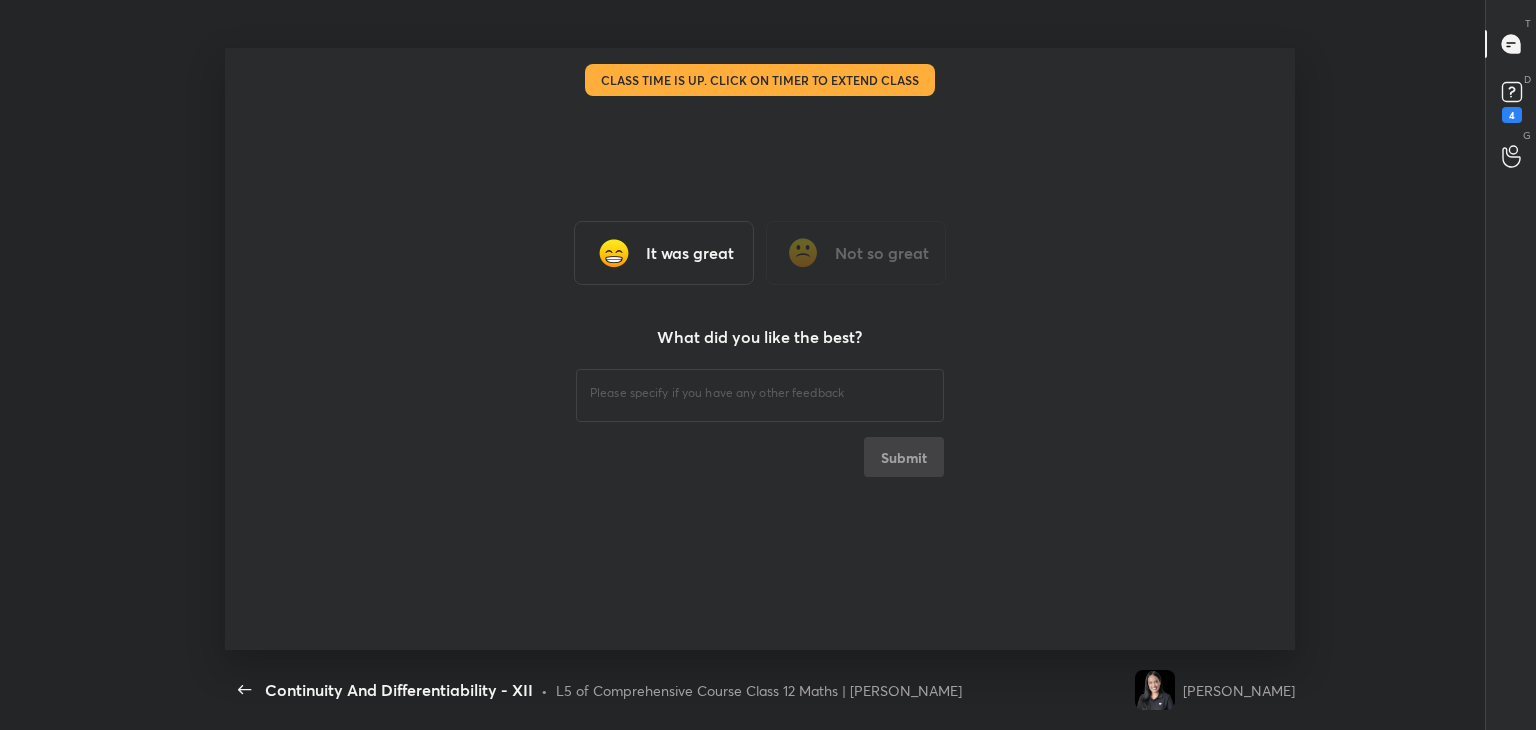 click on "It was great" at bounding box center [690, 253] 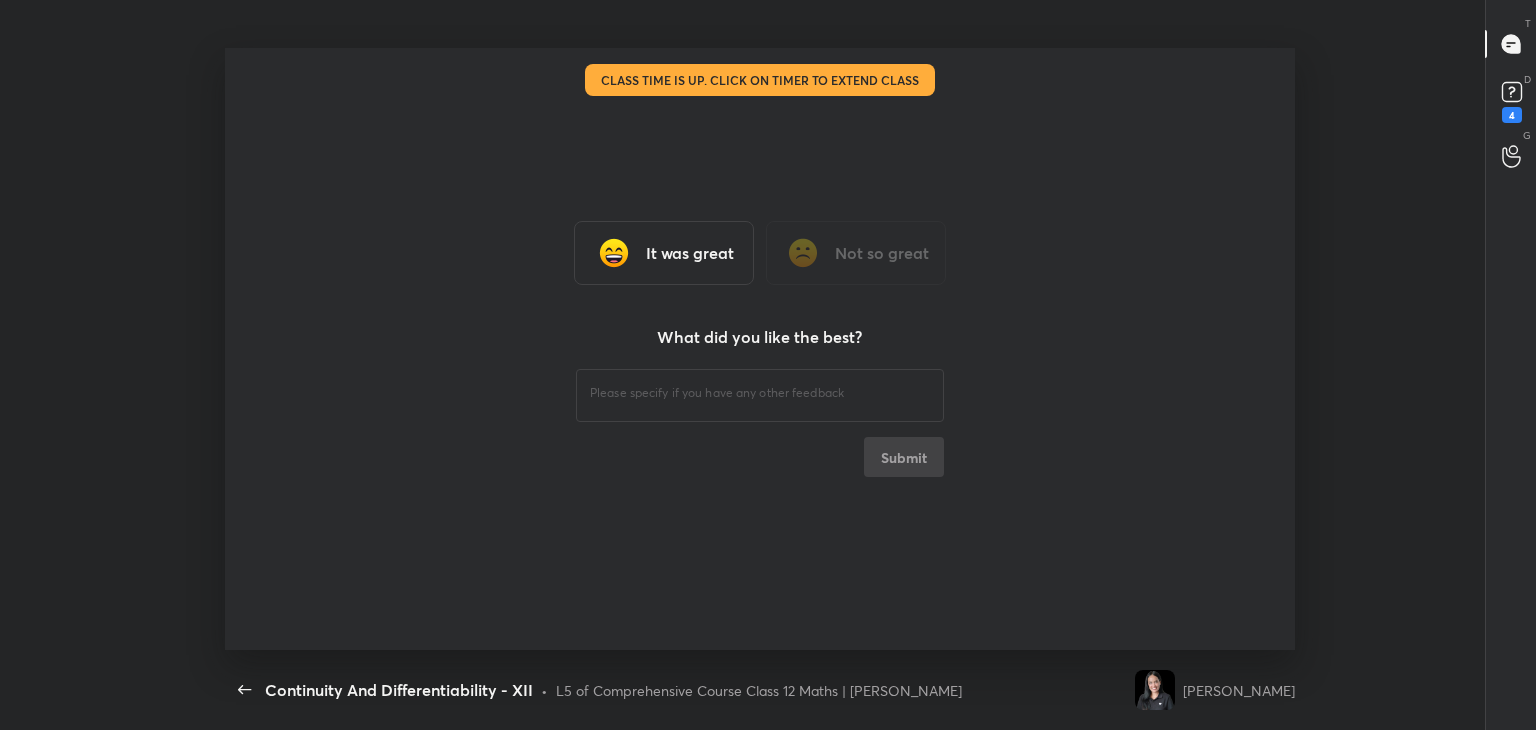 click on "It was great" at bounding box center [690, 253] 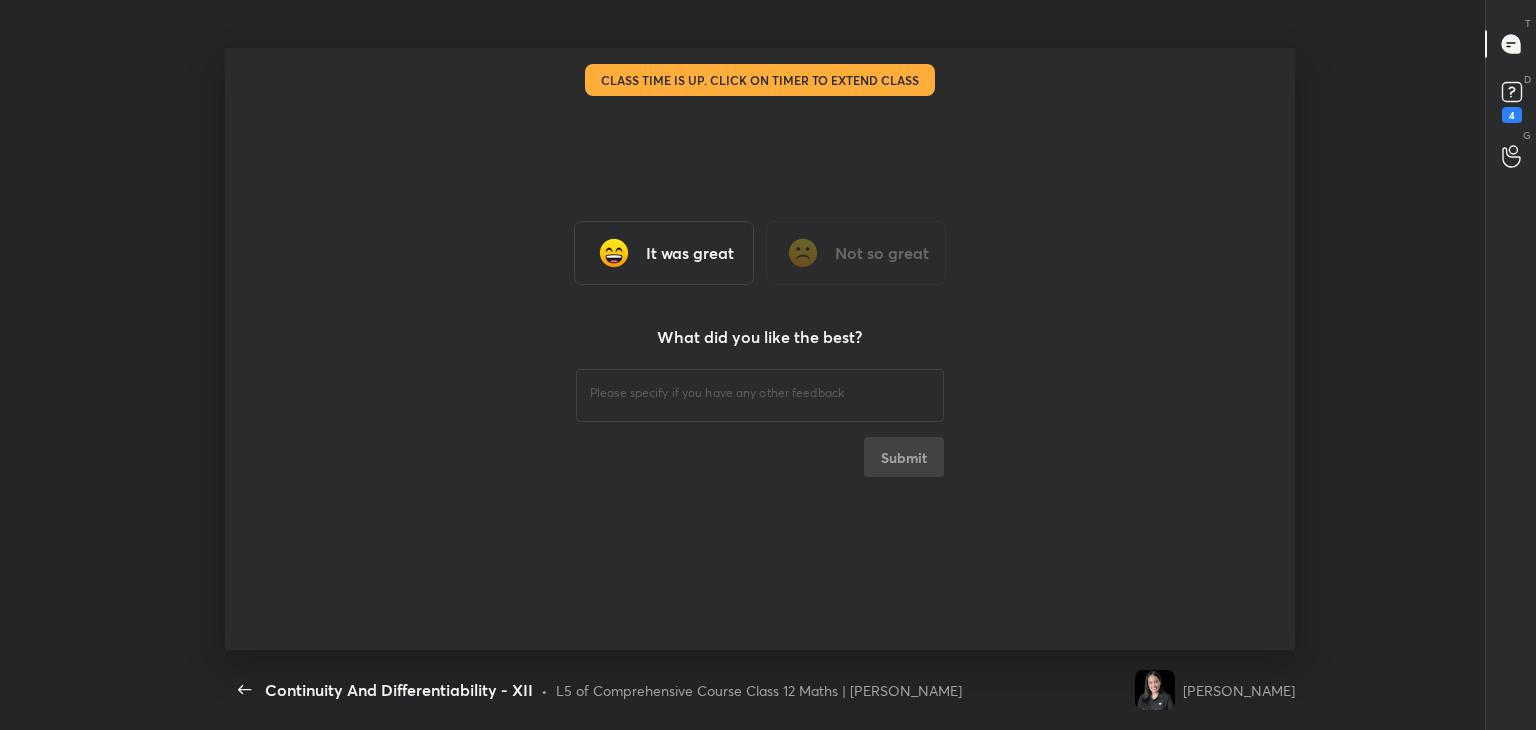 click on "It was great" at bounding box center (690, 253) 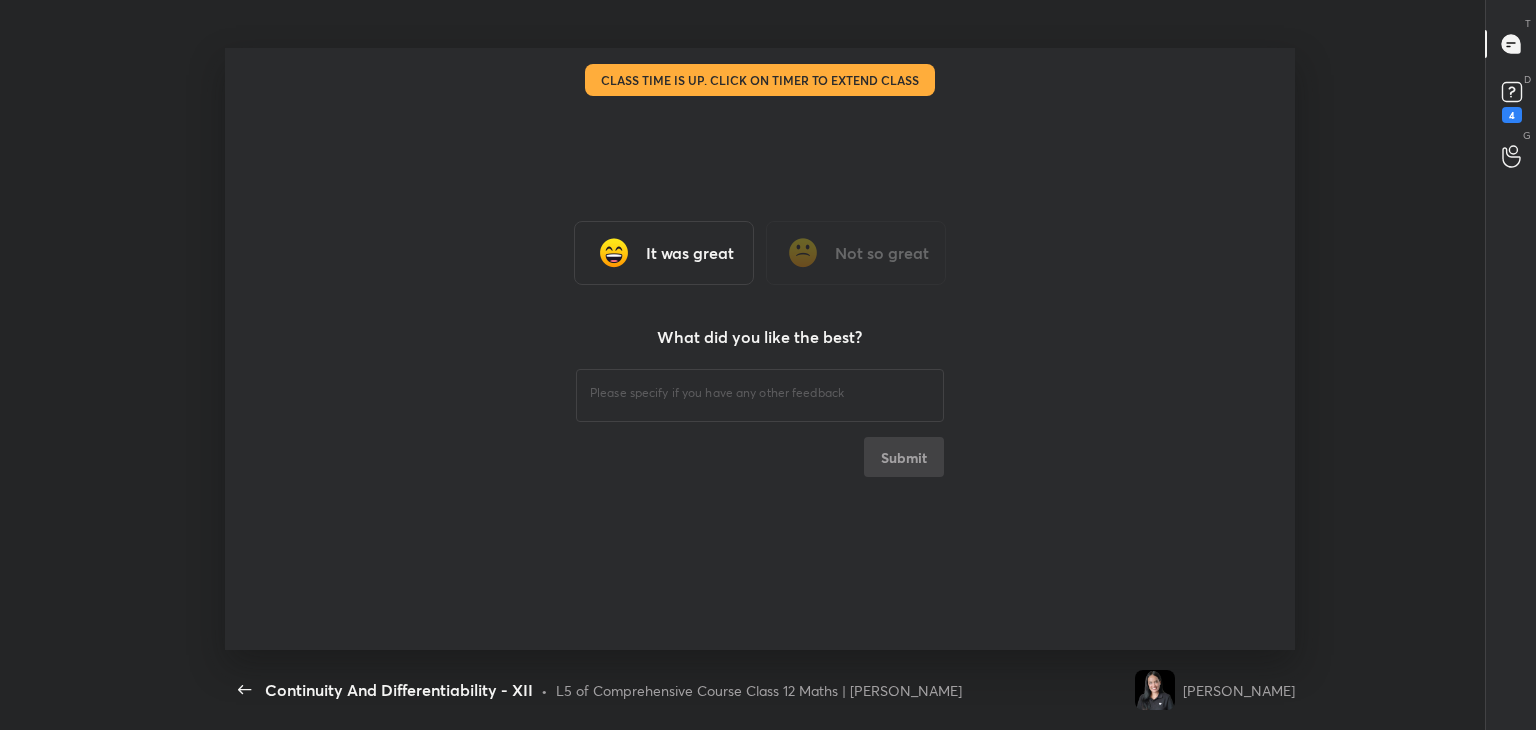 click on "It was great" at bounding box center [690, 253] 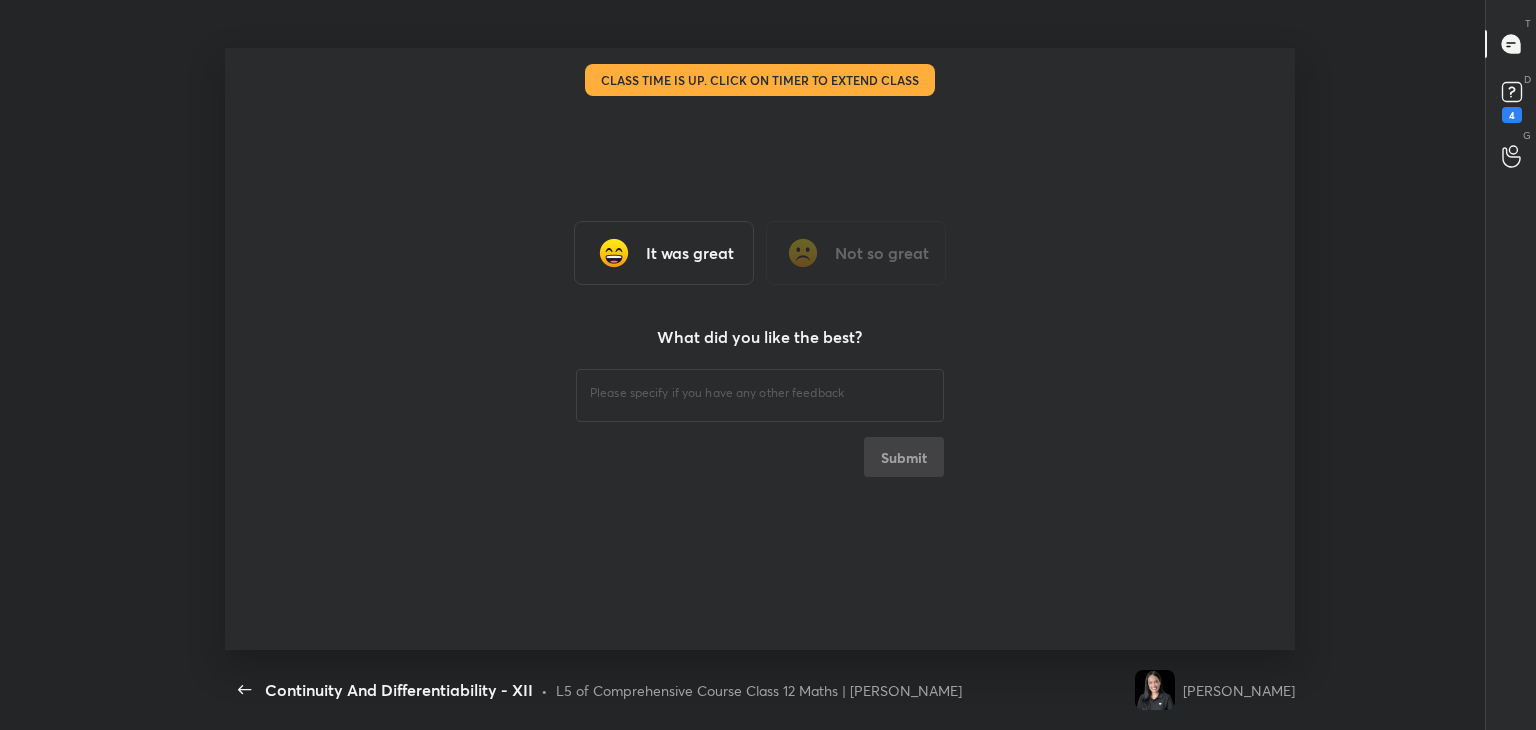 click on "It was great" at bounding box center [690, 253] 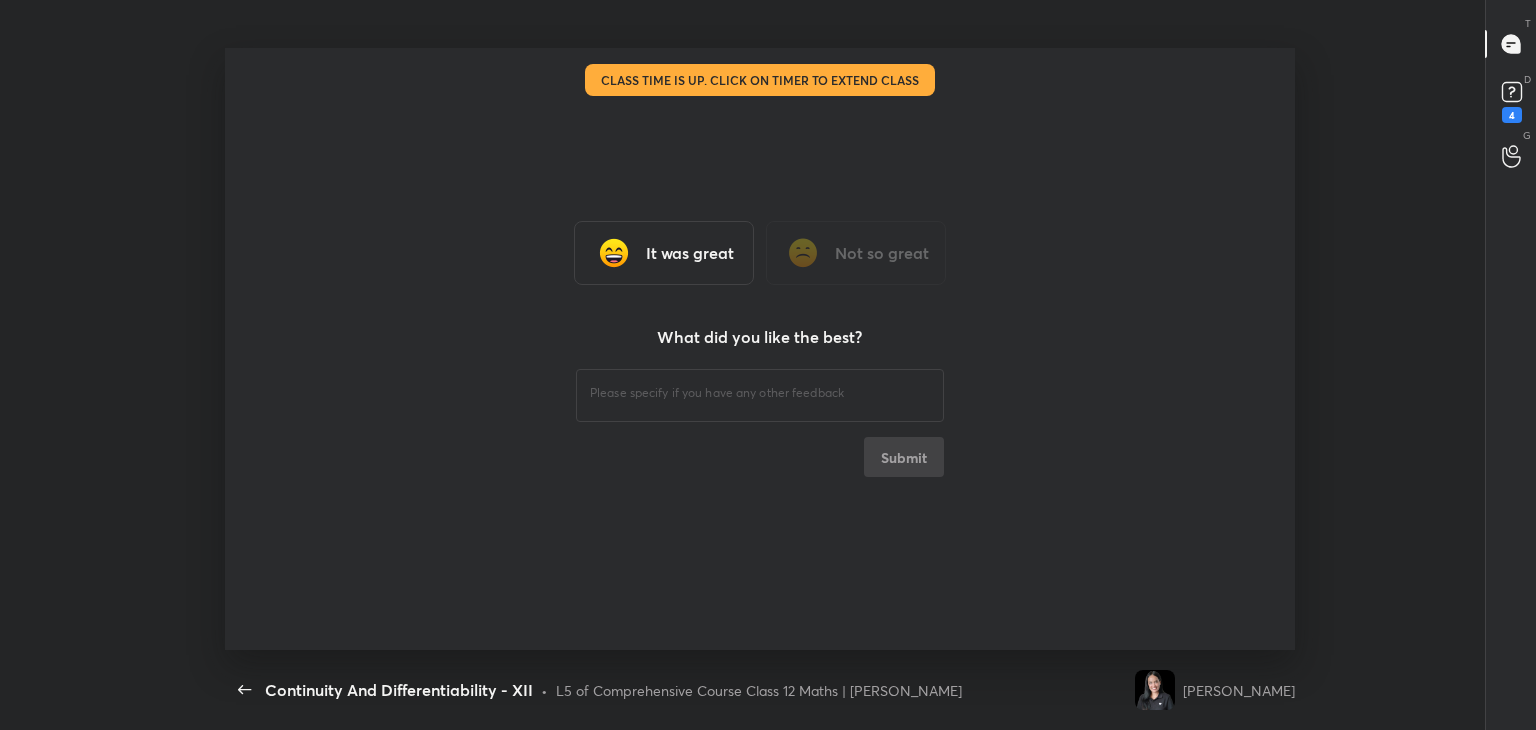 click on "It was great" at bounding box center [690, 253] 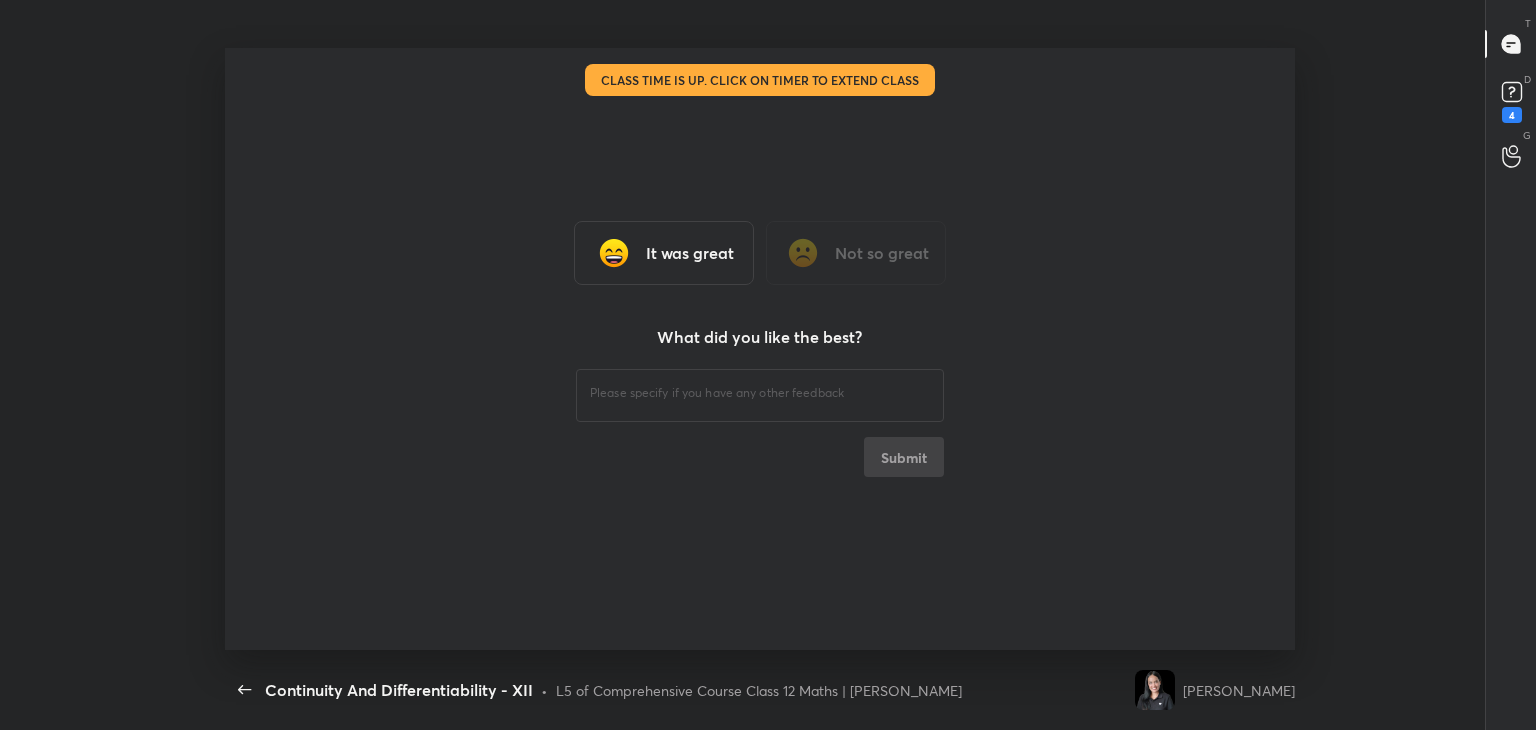 click on "It was great" at bounding box center (690, 253) 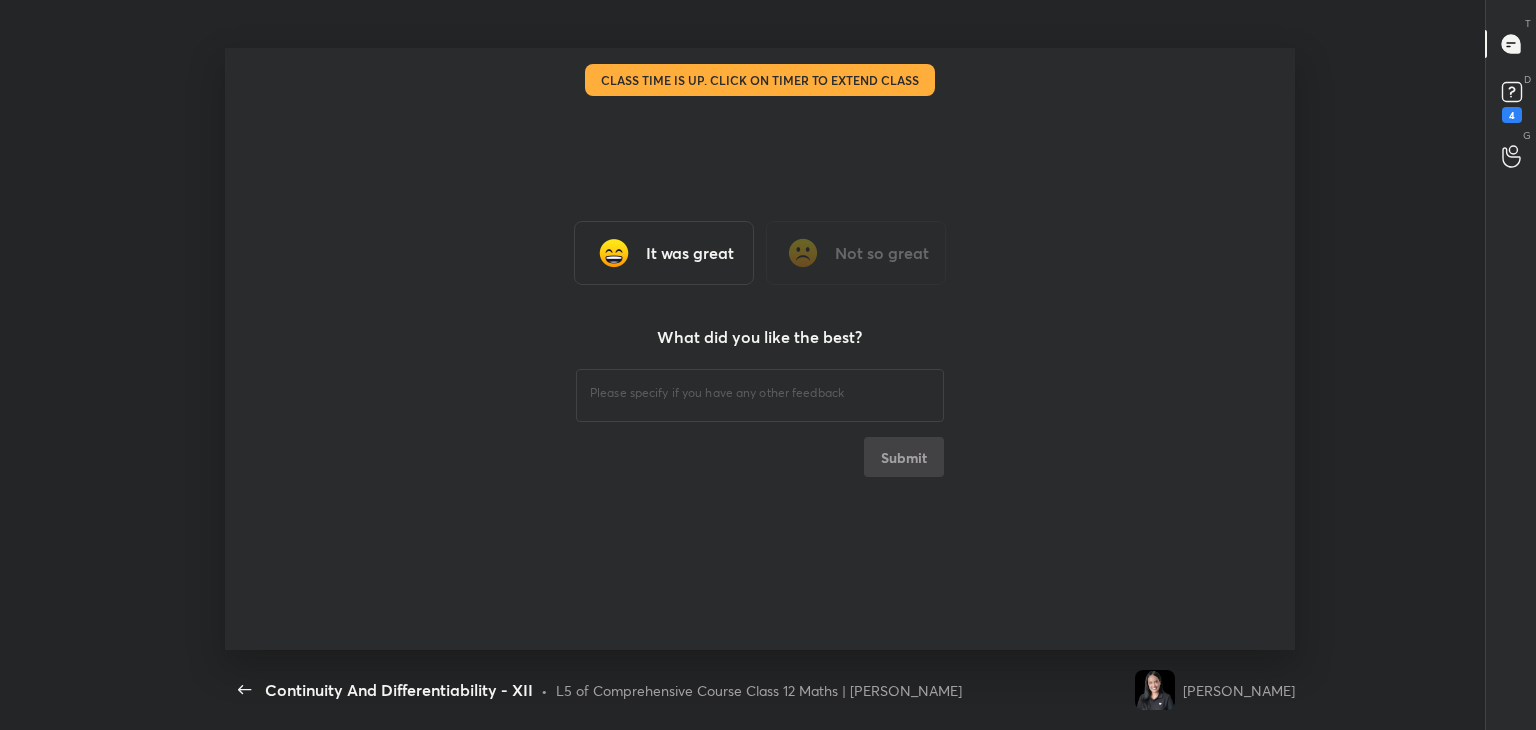click on "It was great" at bounding box center (690, 253) 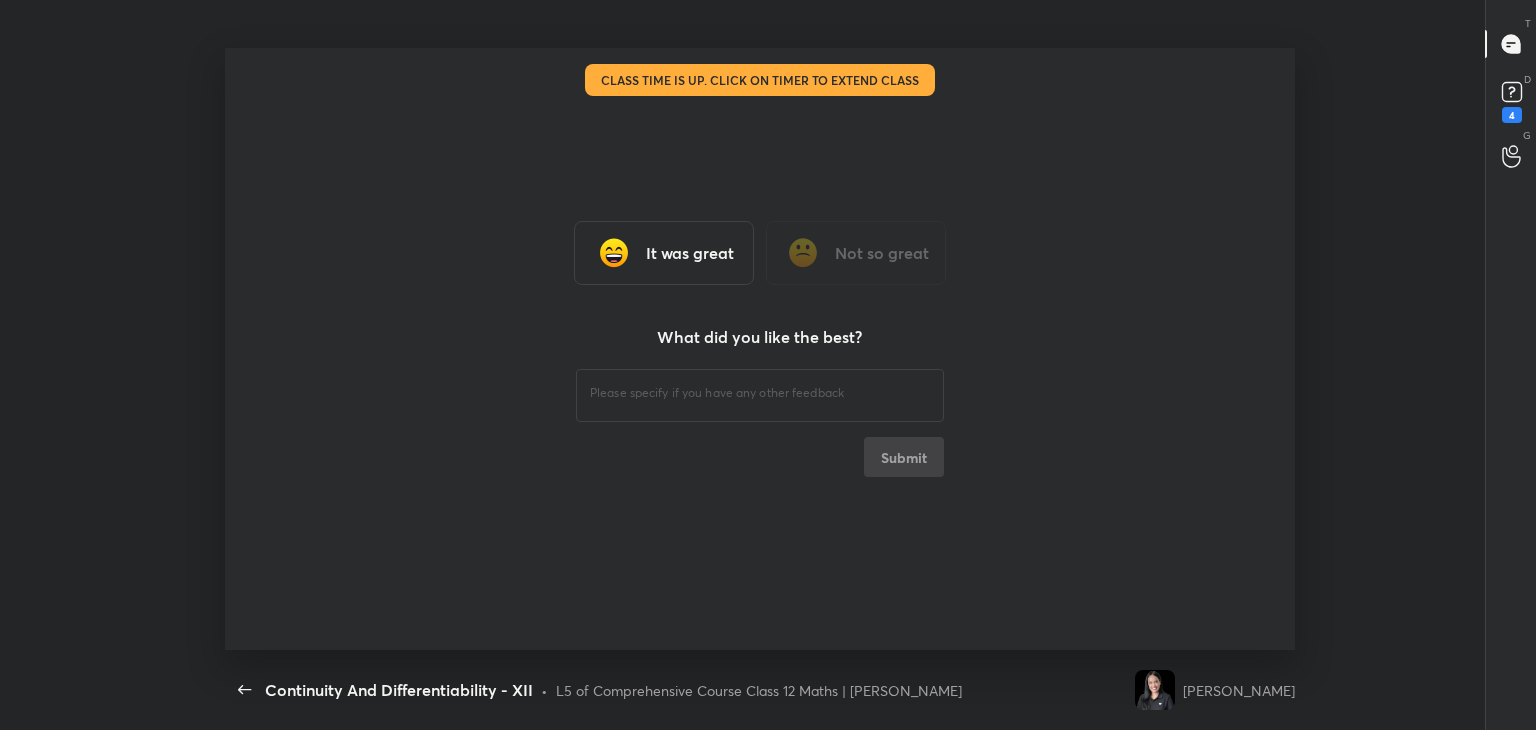 click on "It was great" at bounding box center [690, 253] 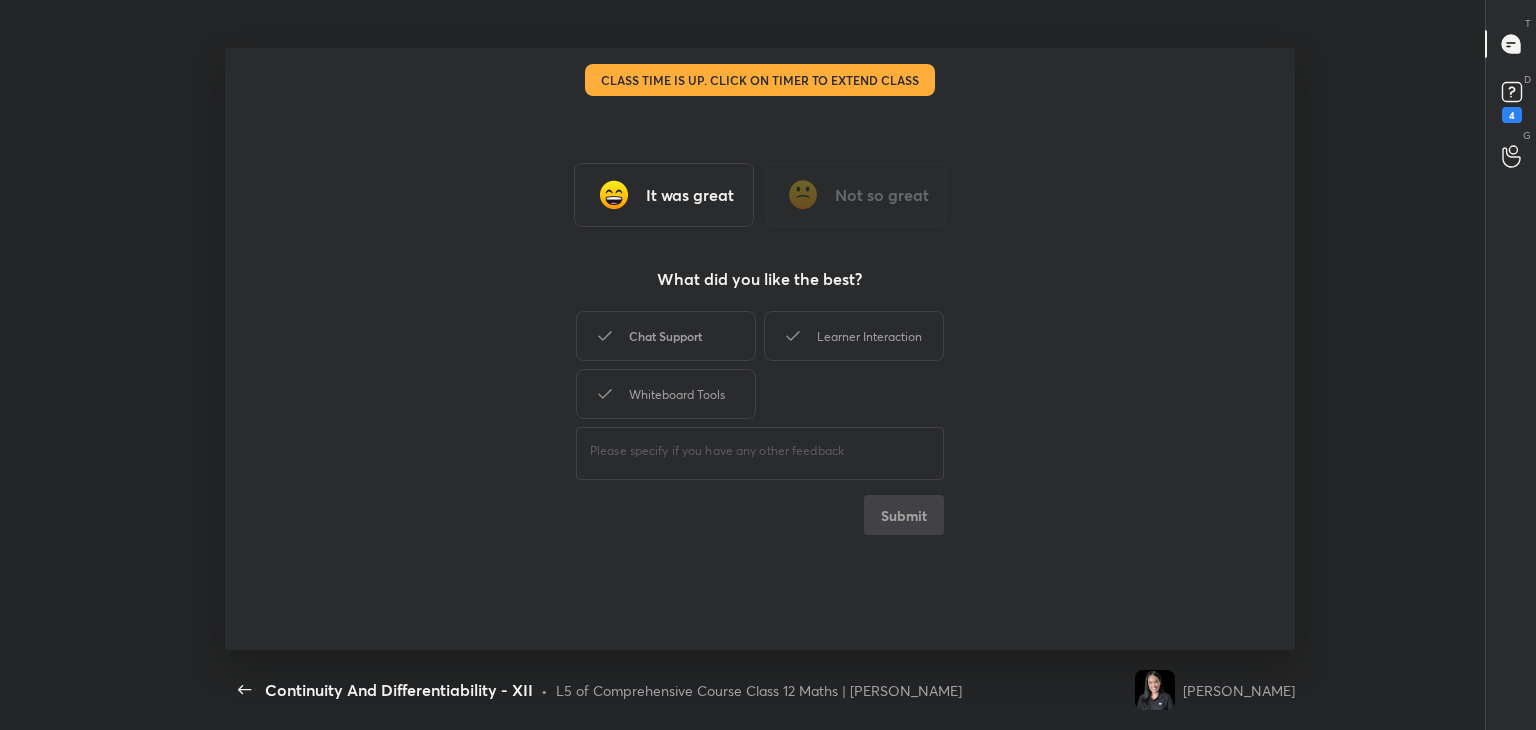 click on "Chat Support" at bounding box center (666, 336) 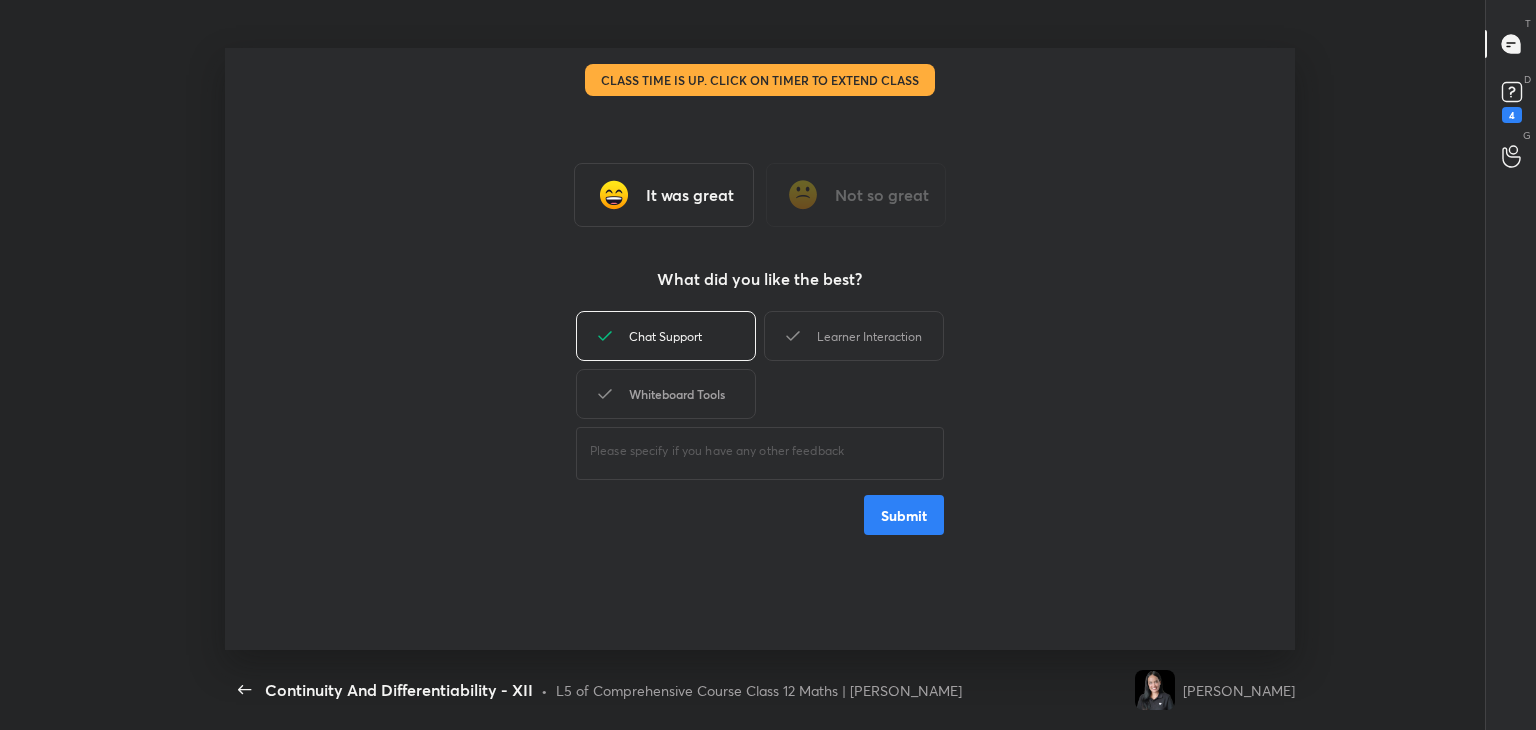 click on "Whiteboard Tools" at bounding box center [666, 394] 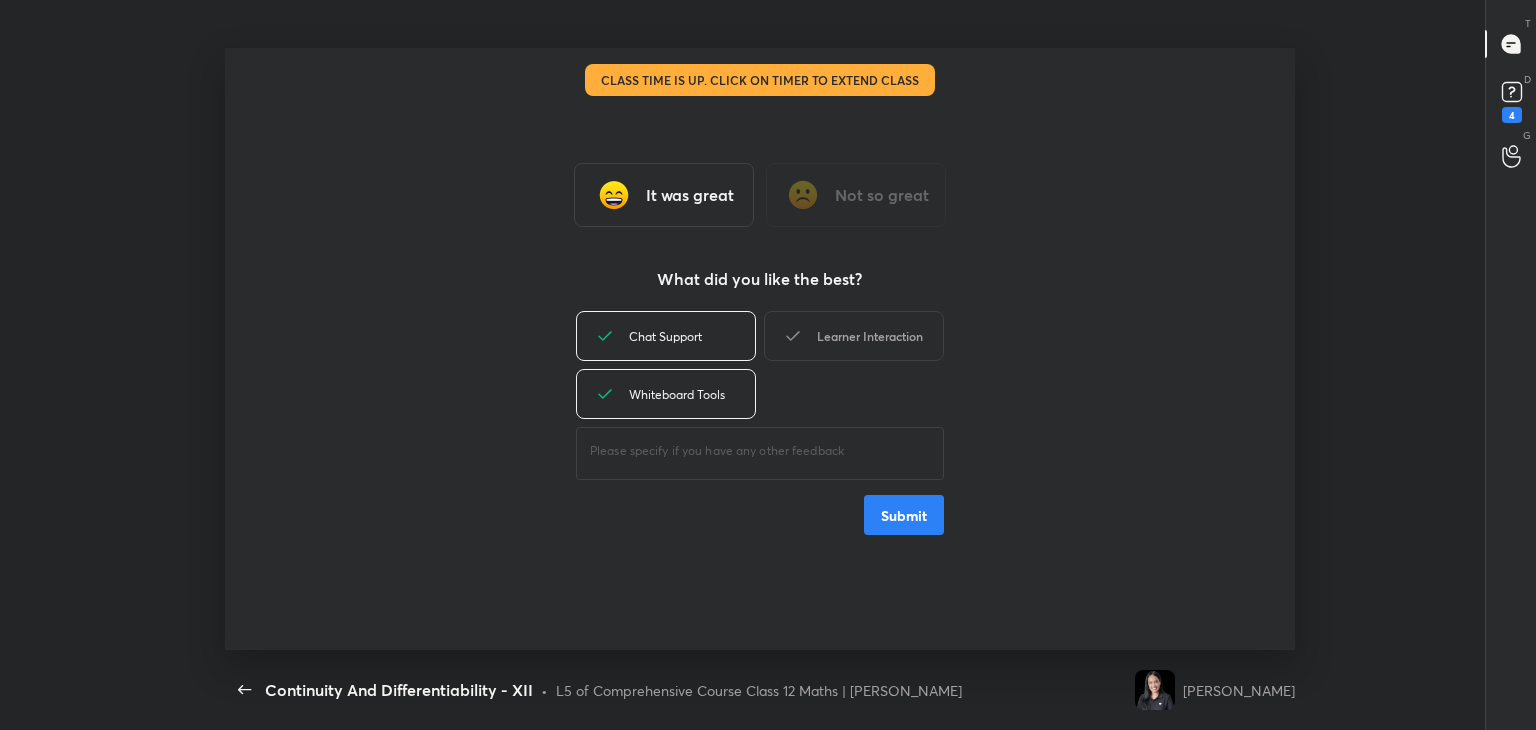 click on "Learner Interaction" at bounding box center [854, 336] 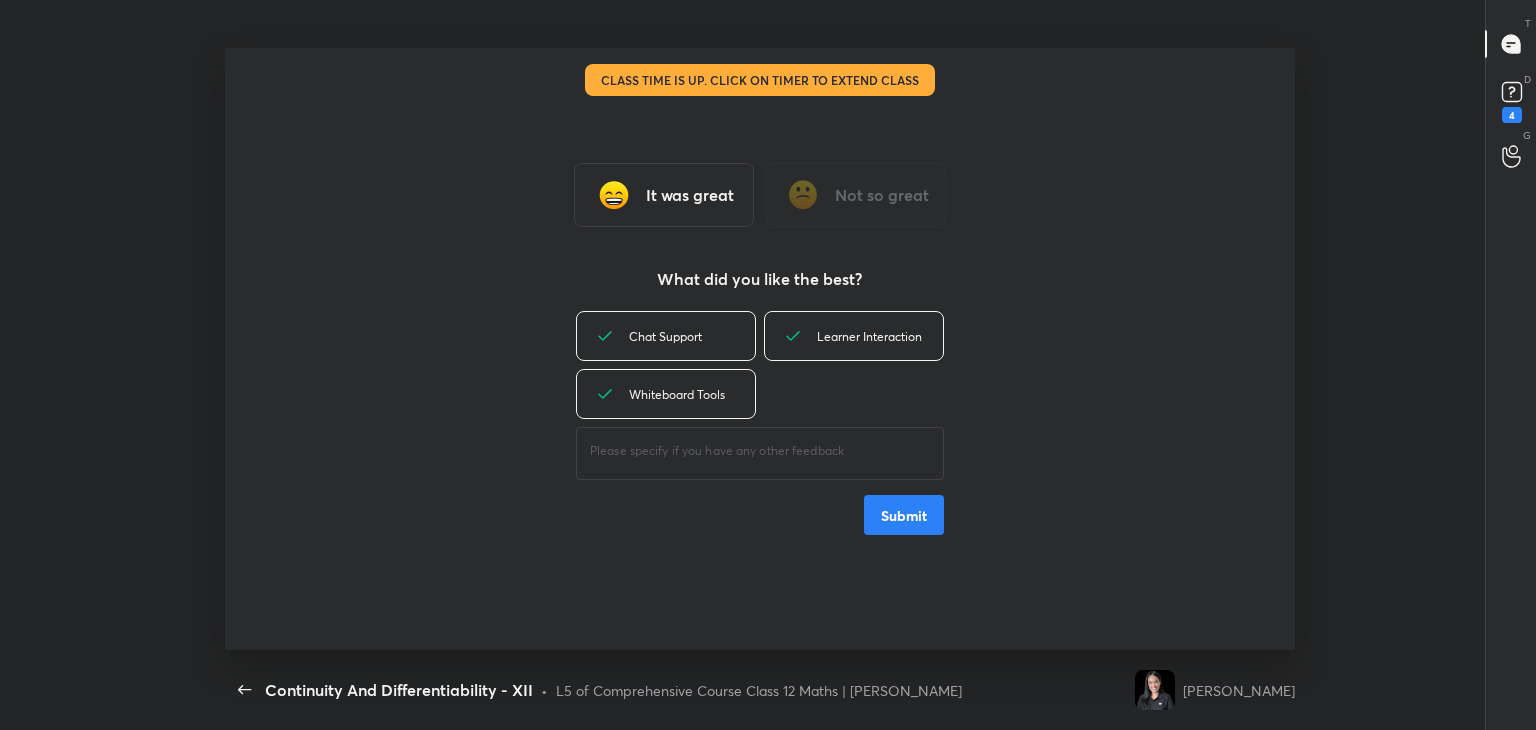 click on "Submit" at bounding box center (904, 515) 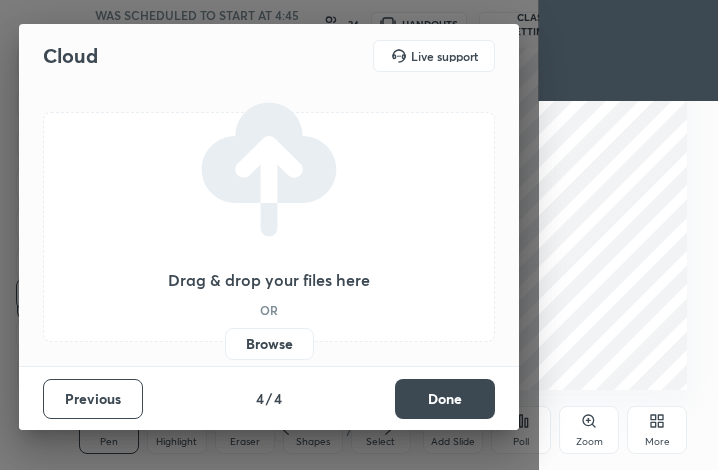 scroll, scrollTop: 0, scrollLeft: 0, axis: both 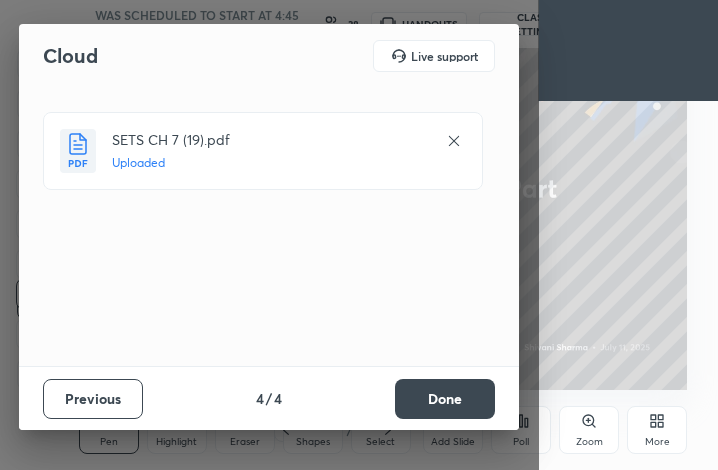 click on "Done" at bounding box center [445, 399] 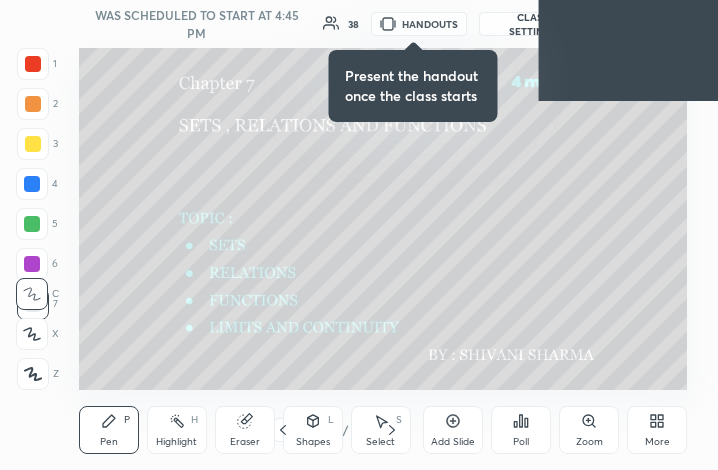 click on "More" at bounding box center [657, 442] 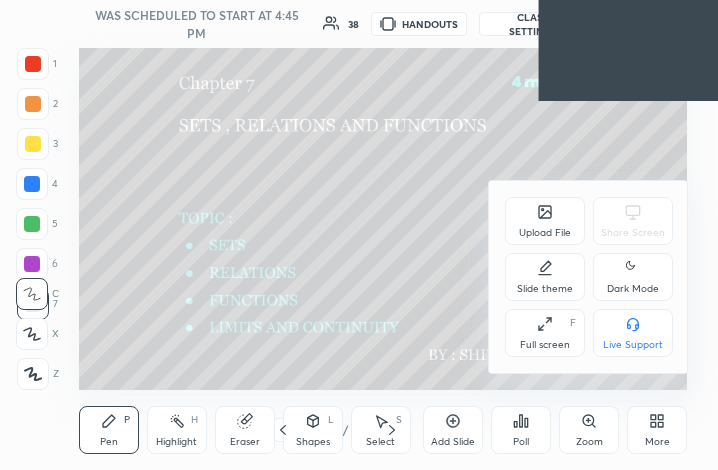click on "Dark Mode" at bounding box center (633, 289) 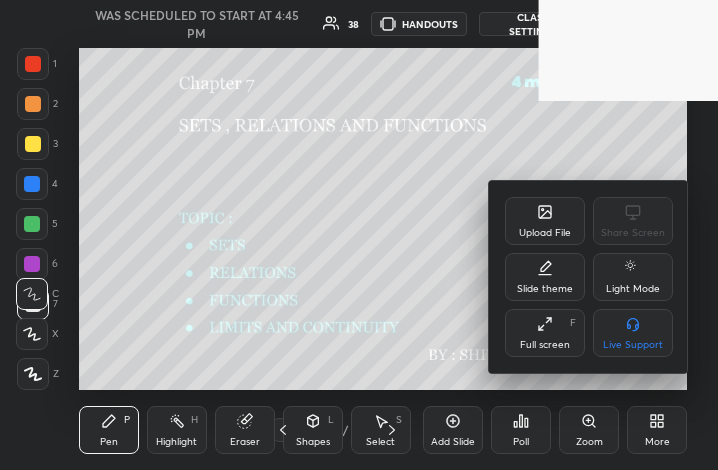click on "Full screen F" at bounding box center [545, 333] 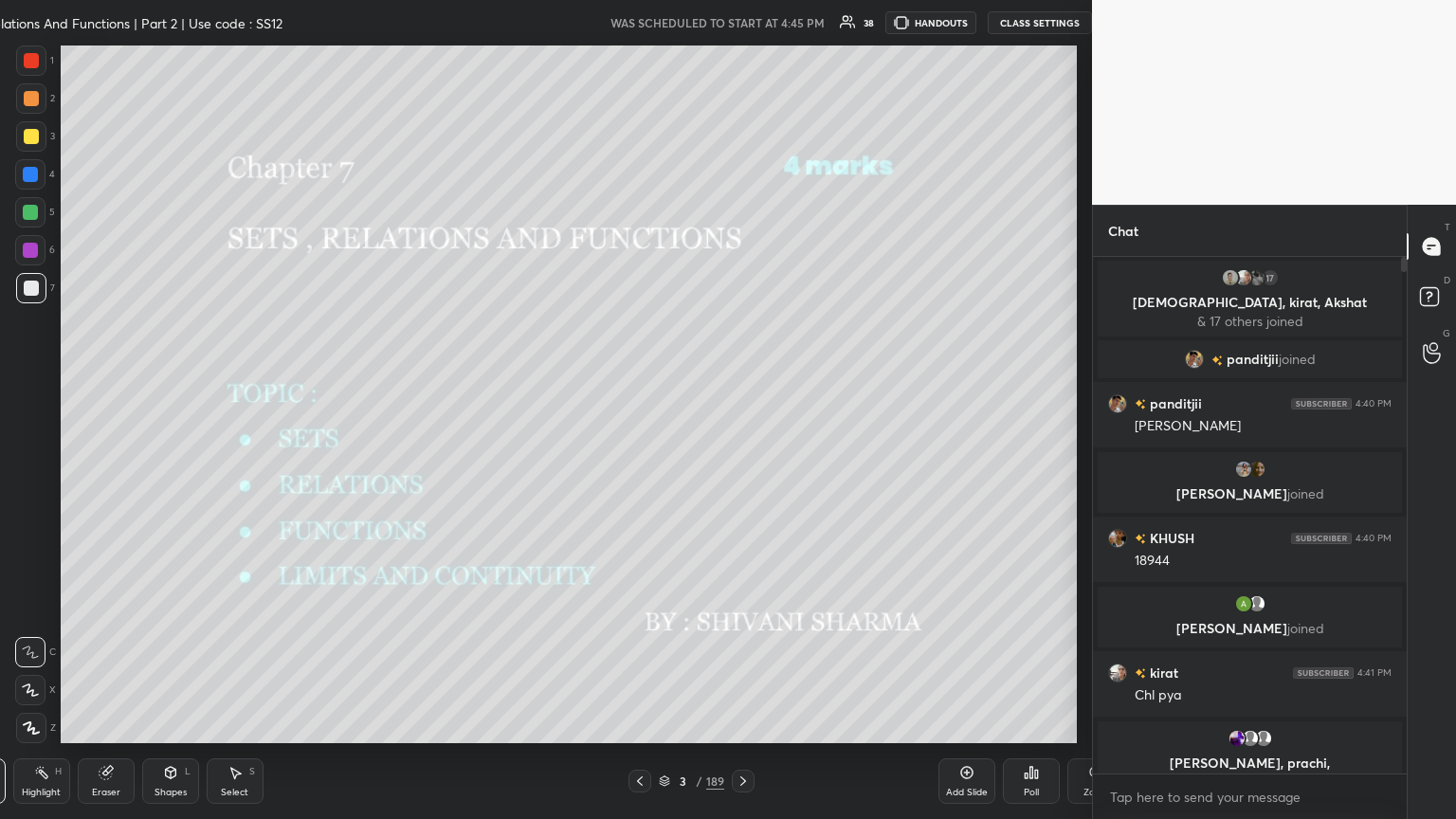 scroll, scrollTop: 94094, scrollLeft: 93513, axis: both 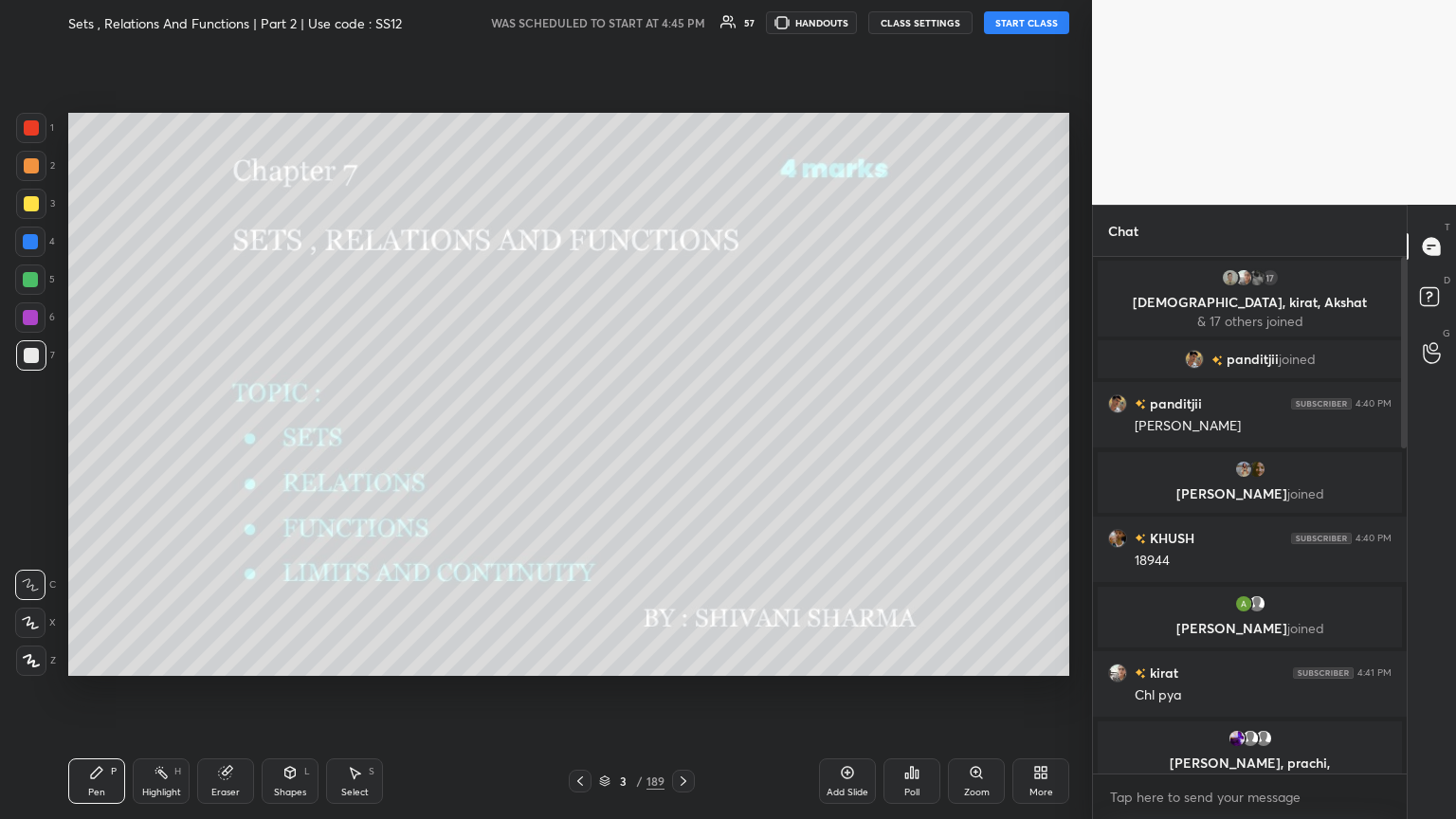 click on "START CLASS" at bounding box center (1027, 23) 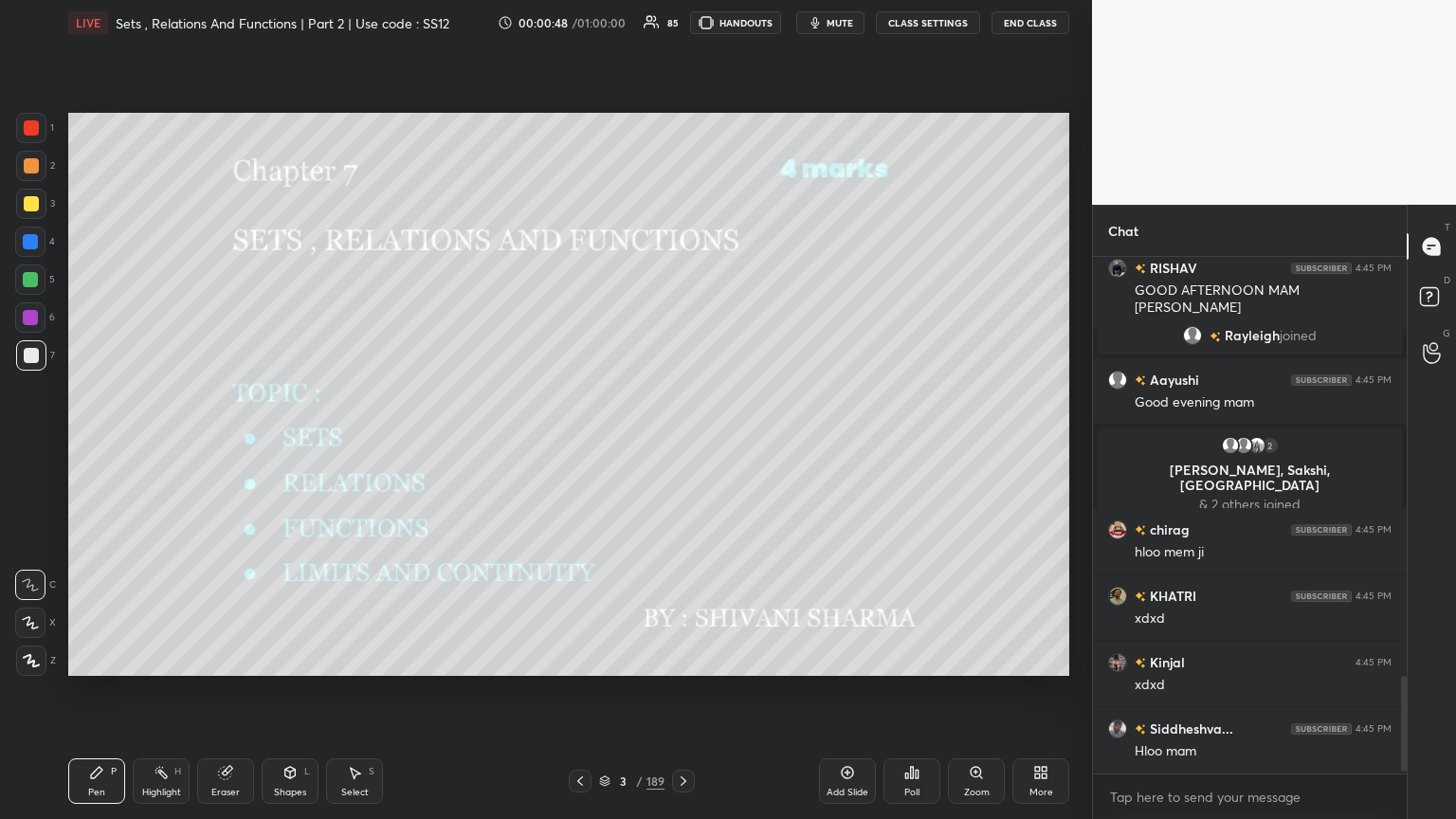 drag, startPoint x: 1405, startPoint y: 325, endPoint x: 1402, endPoint y: 610, distance: 285.016 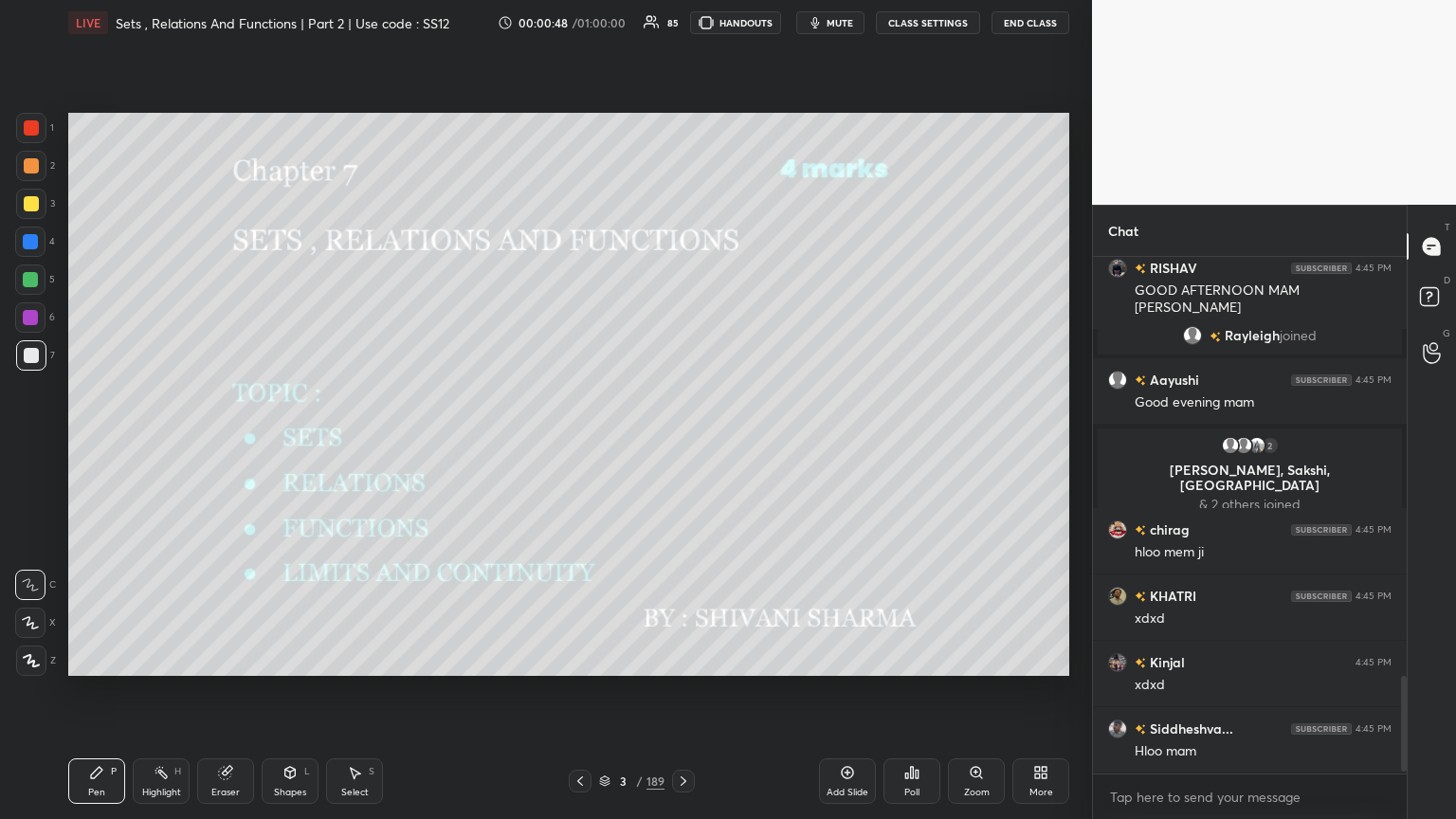 click at bounding box center [1401, 515] 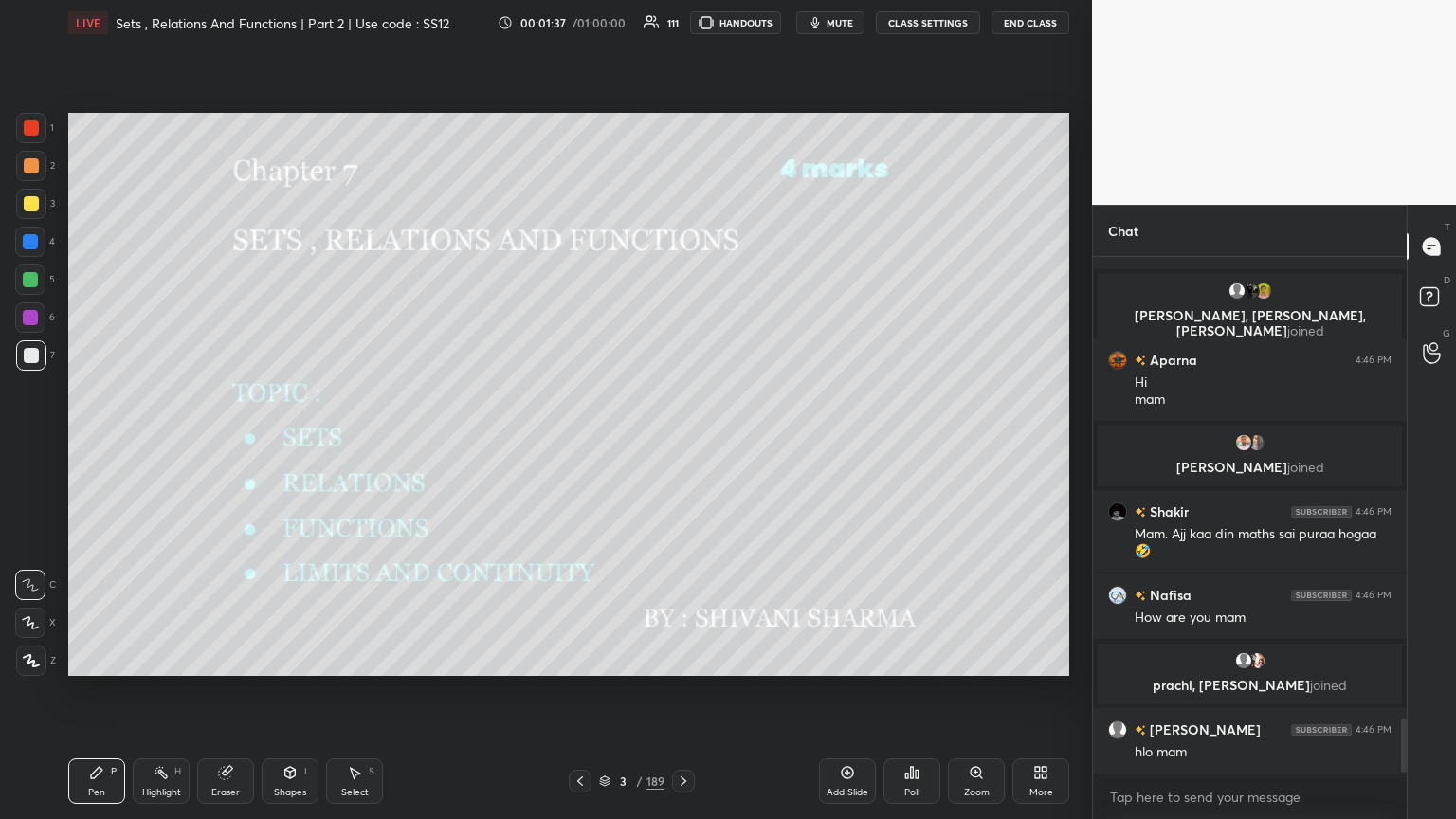 scroll, scrollTop: 4376, scrollLeft: 0, axis: vertical 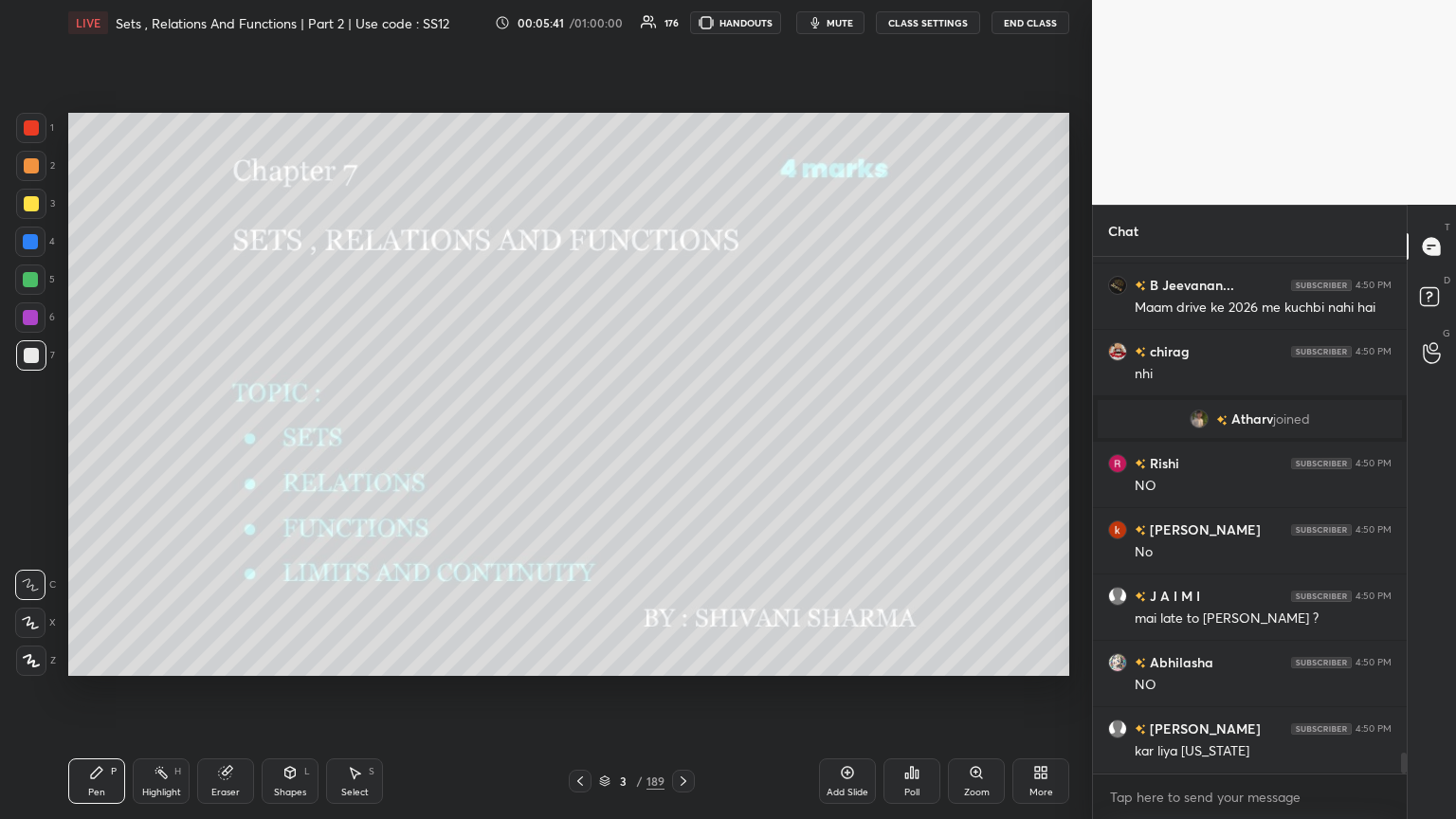 click 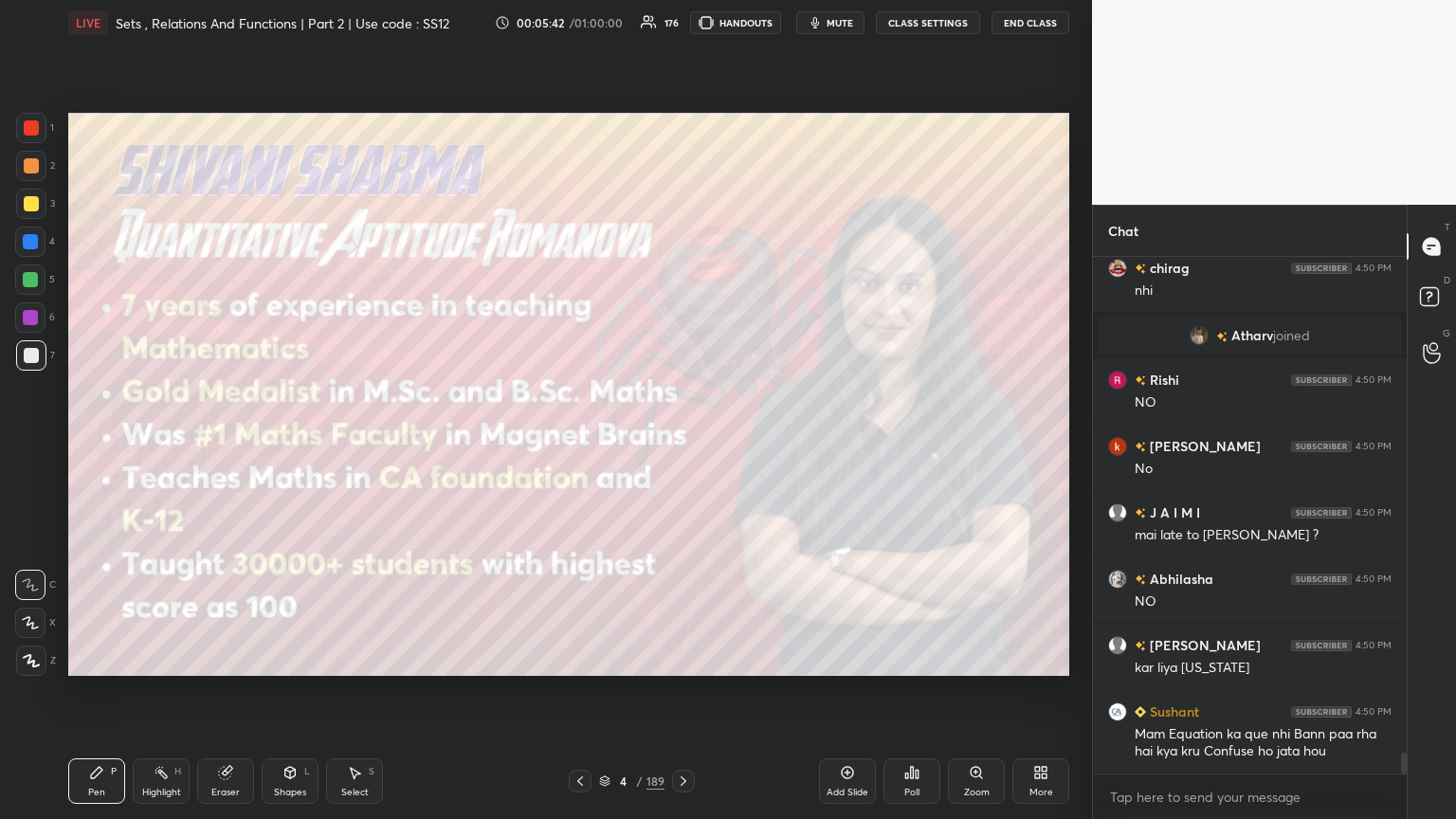 click 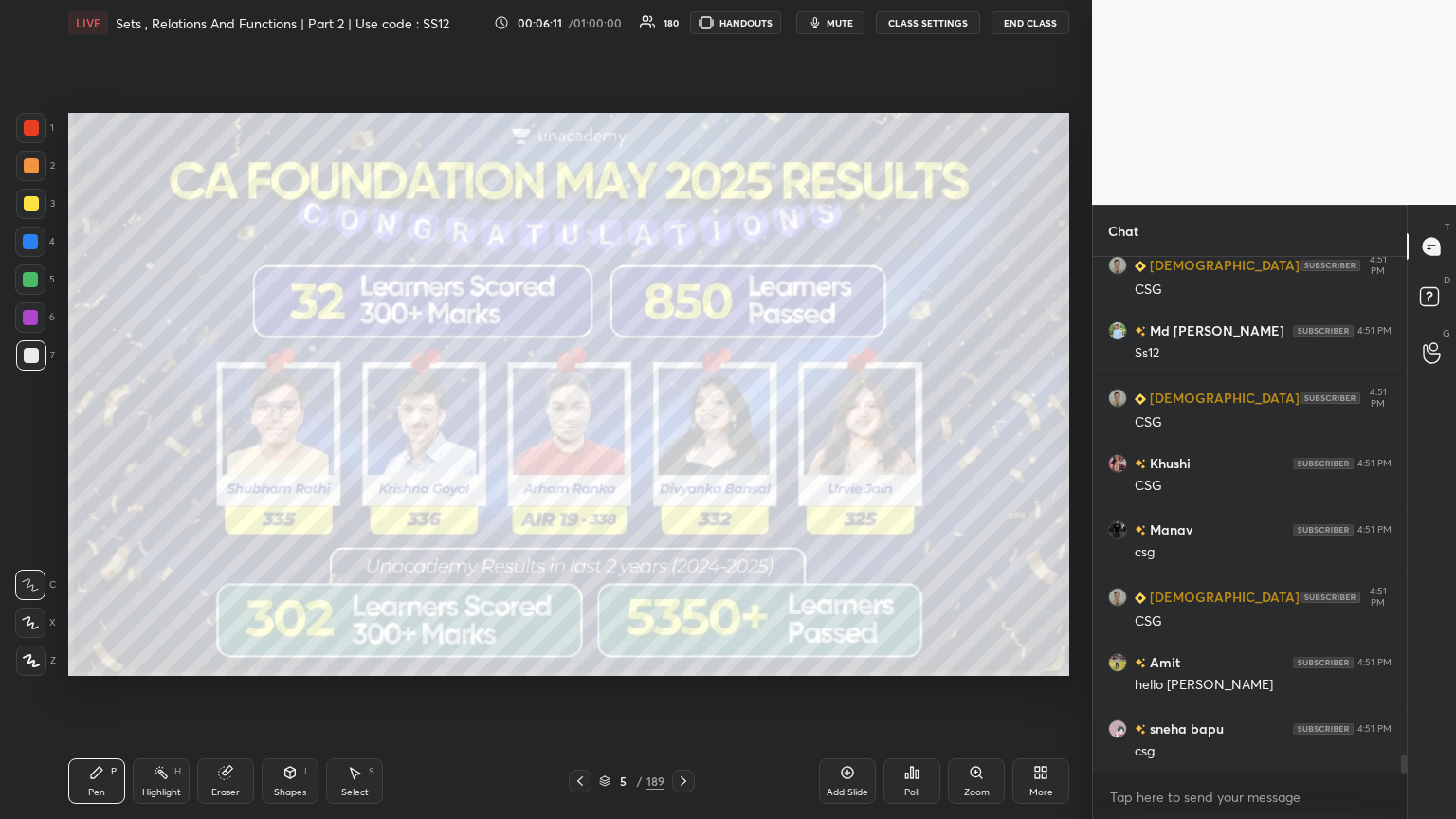 click 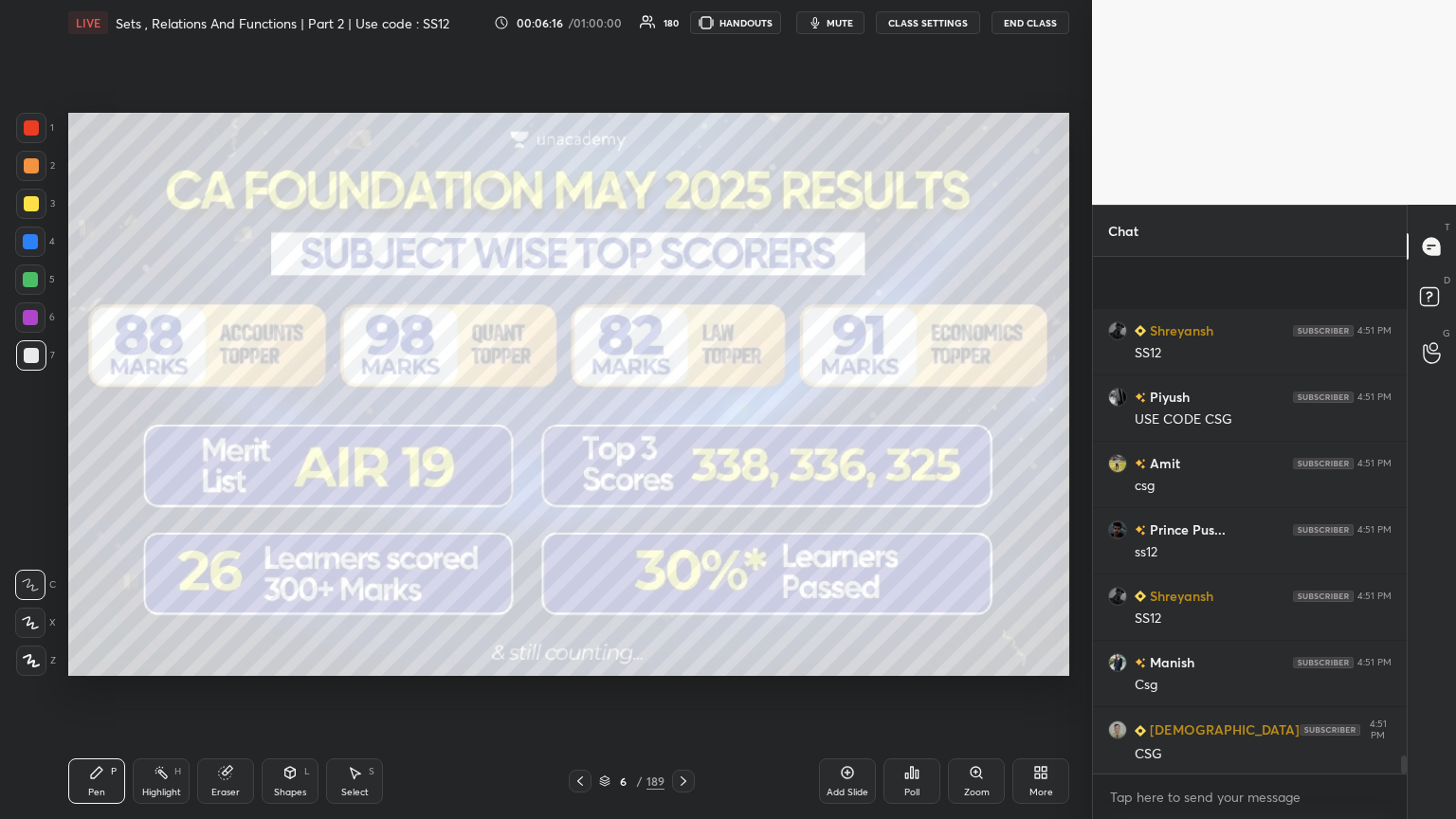 scroll, scrollTop: 14624, scrollLeft: 0, axis: vertical 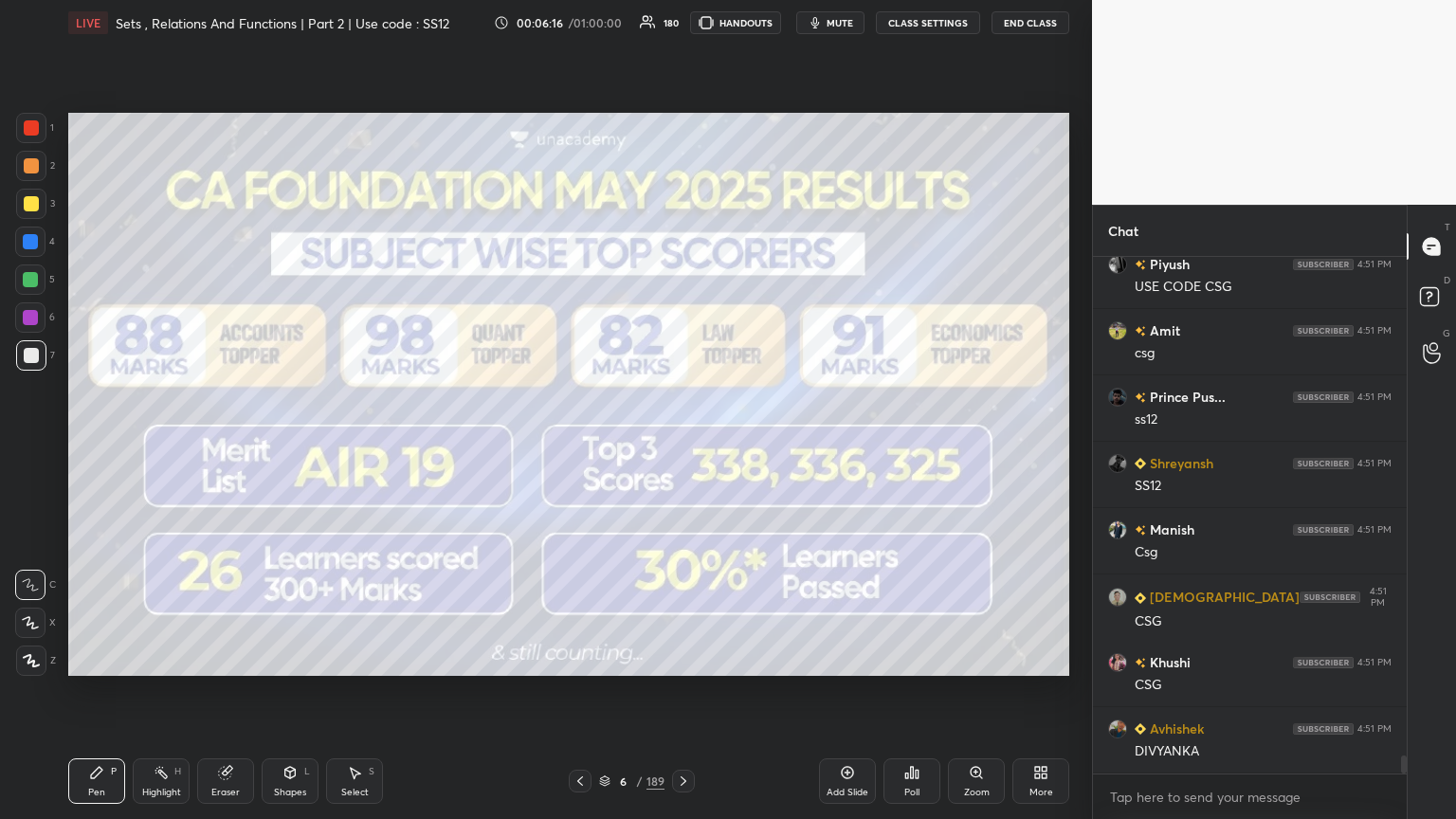 click 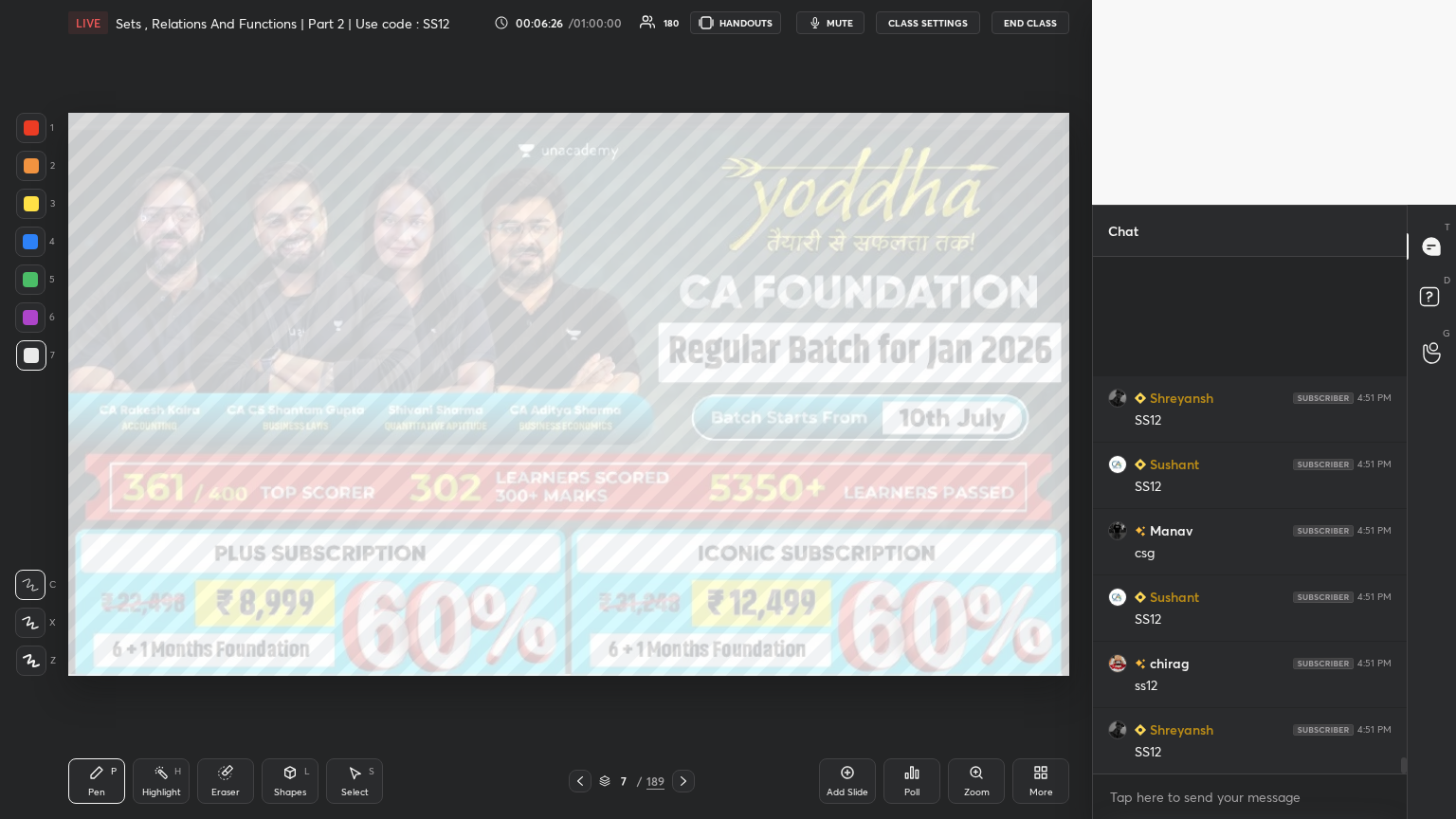 scroll, scrollTop: 15951, scrollLeft: 0, axis: vertical 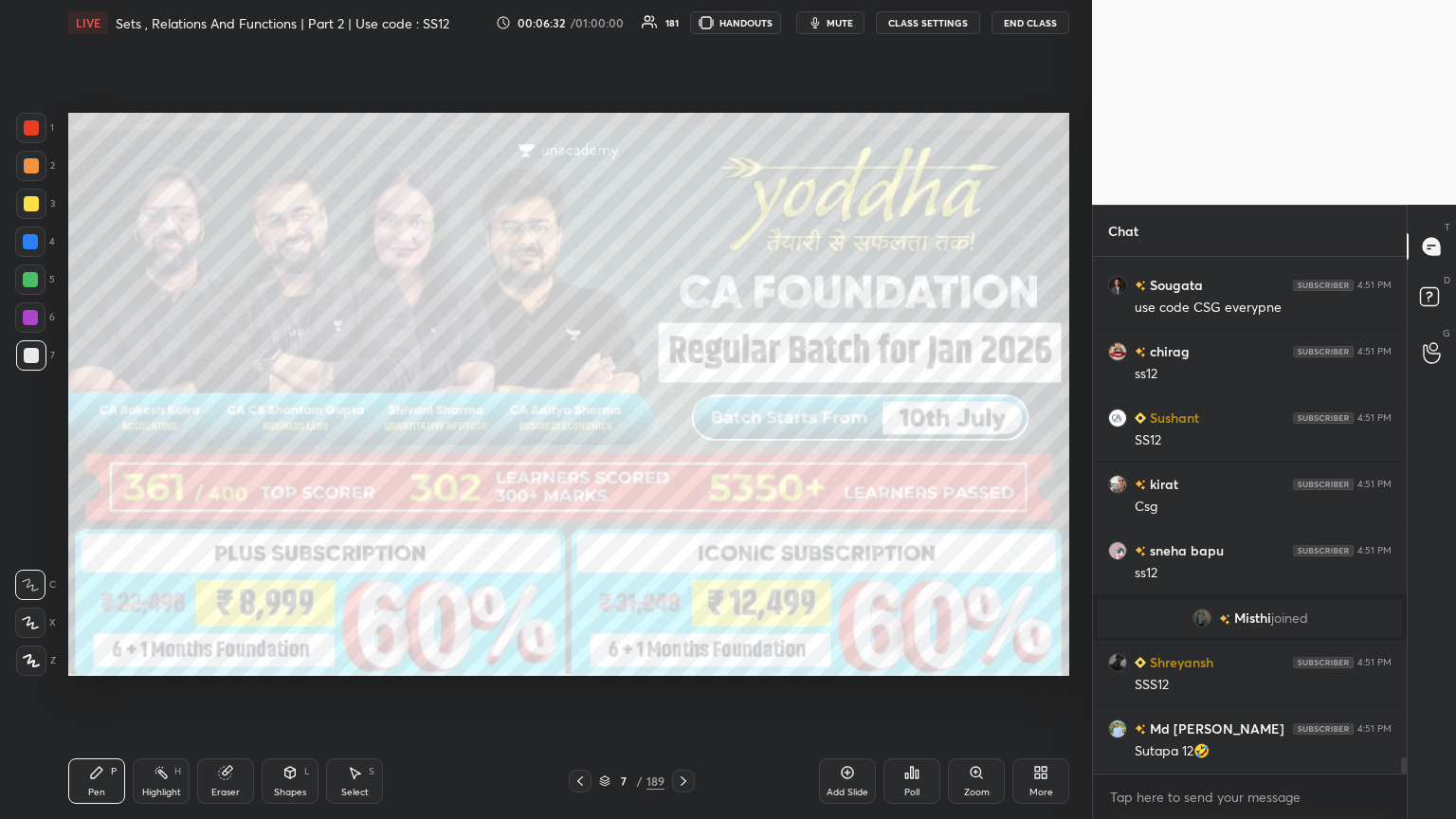 click at bounding box center [31, 204] 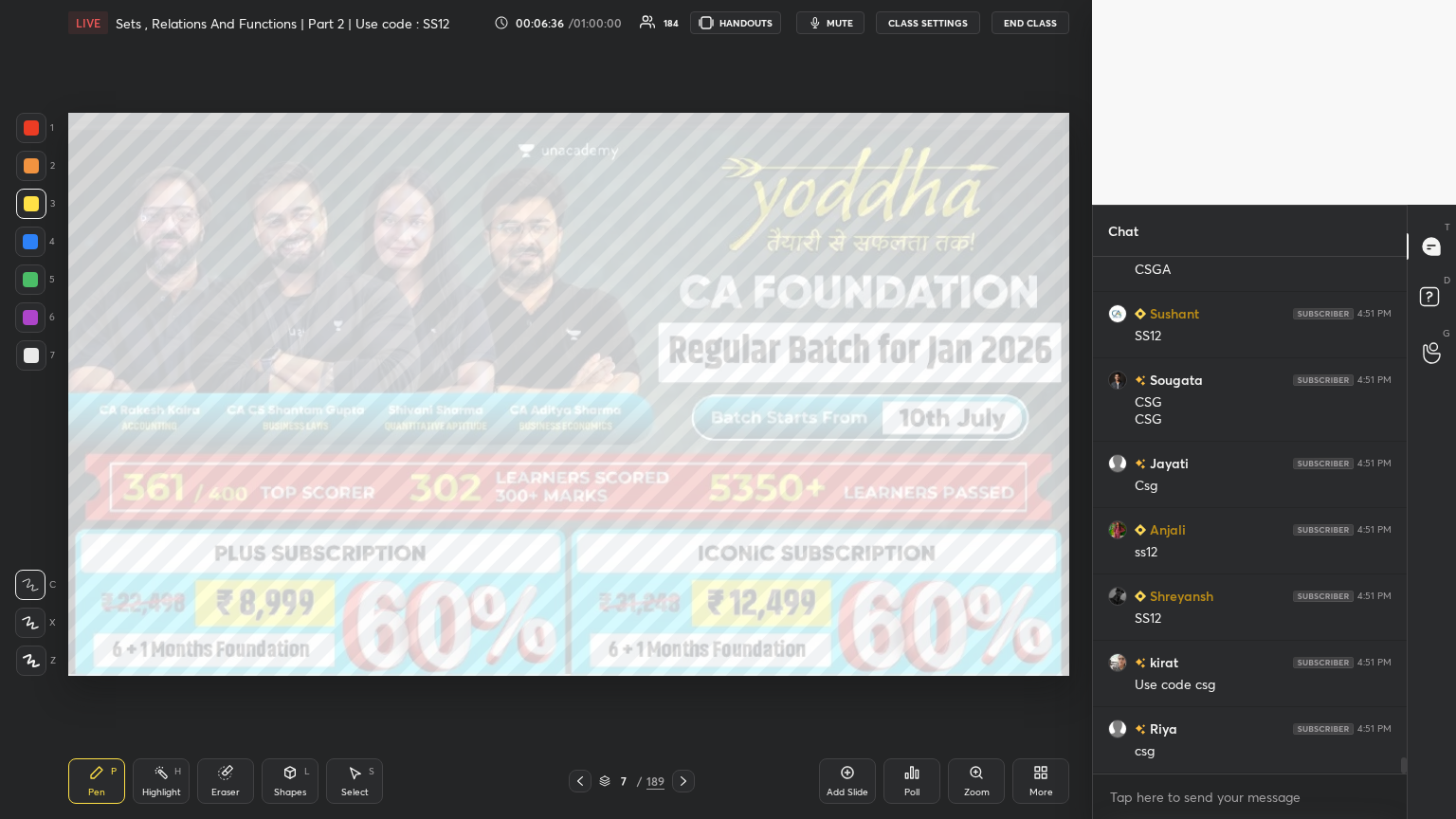 drag, startPoint x: 223, startPoint y: 803, endPoint x: 210, endPoint y: 787, distance: 20.615528 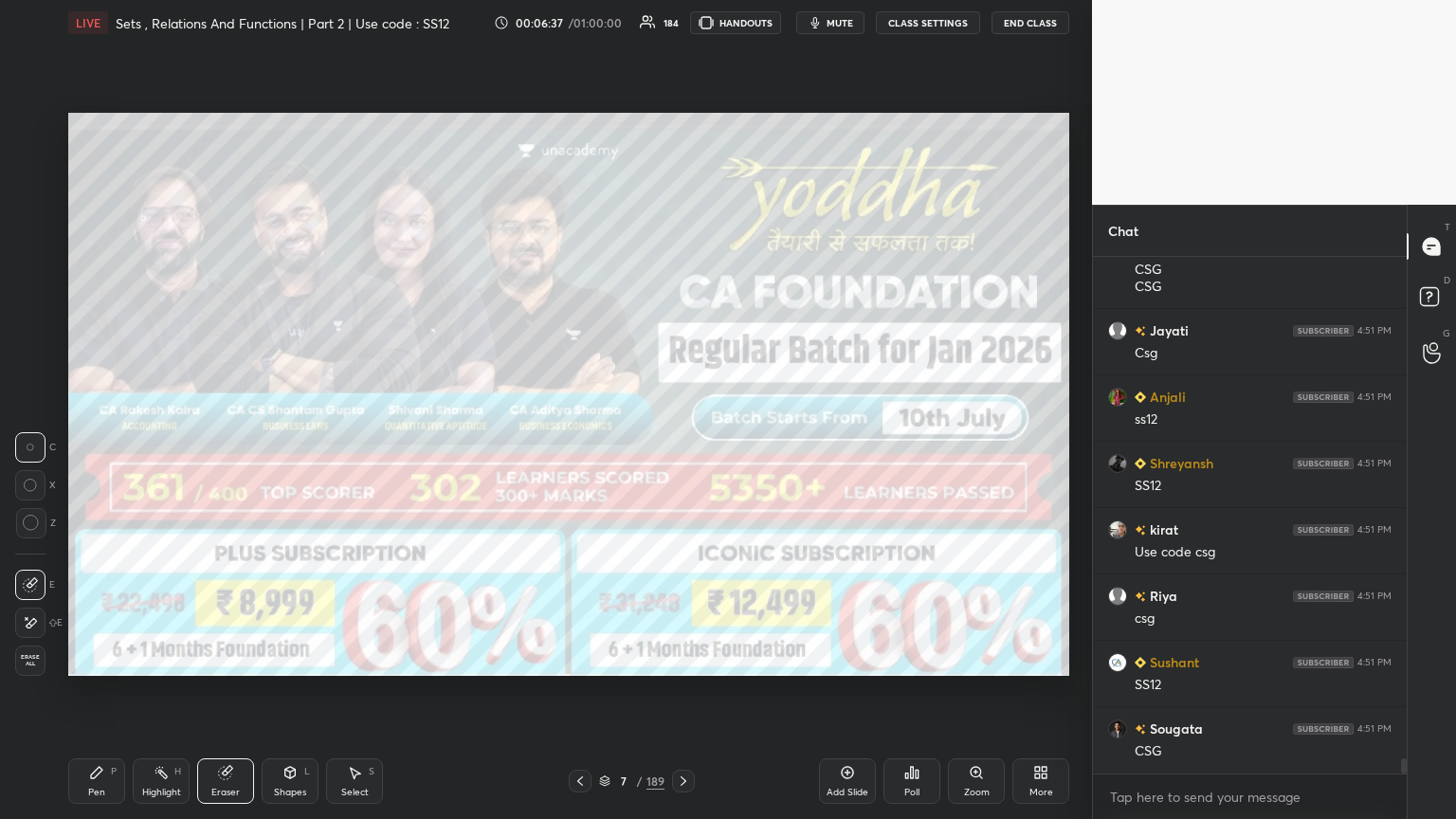 click on "Erase all" at bounding box center [30, 661] 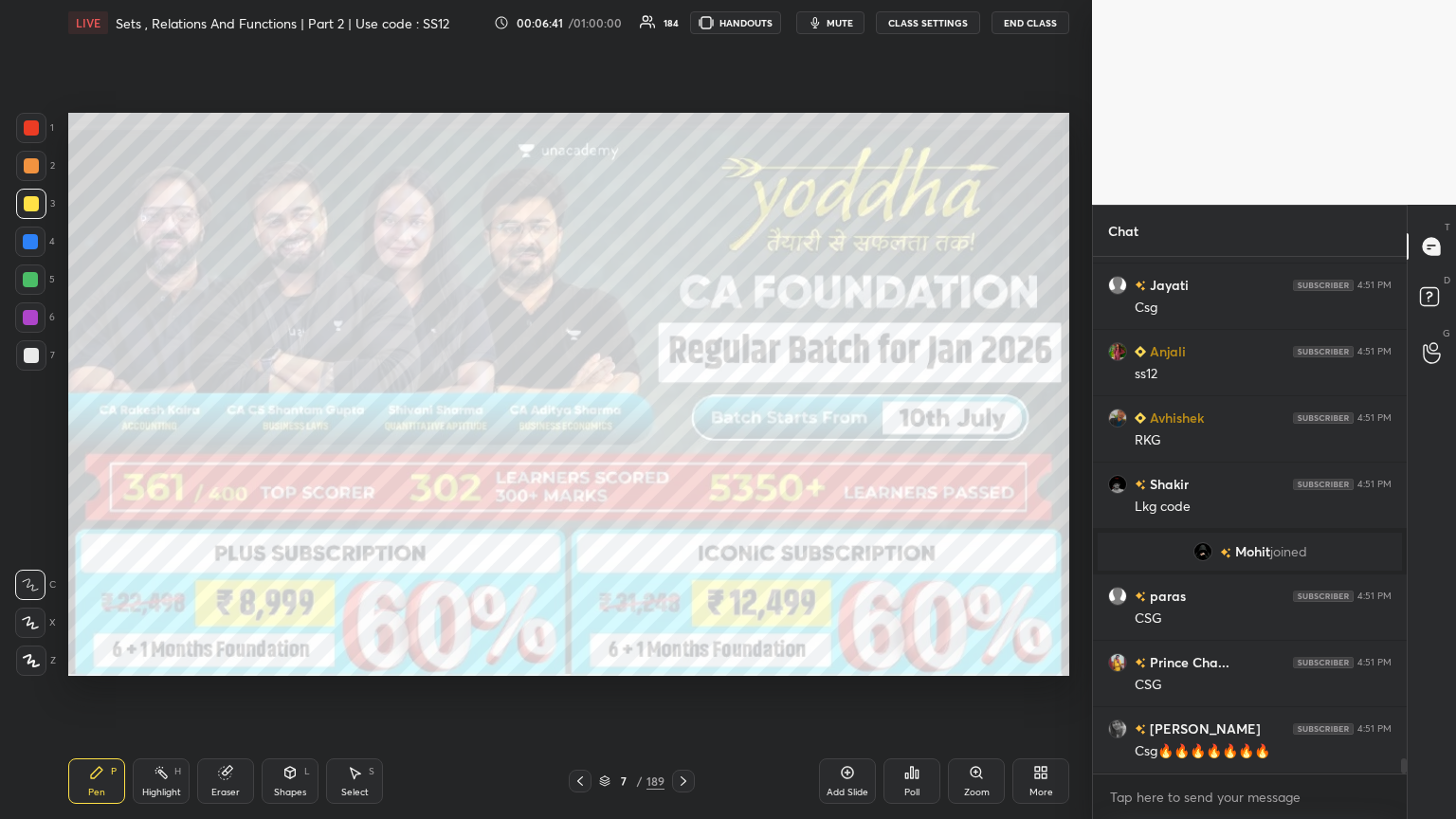 click 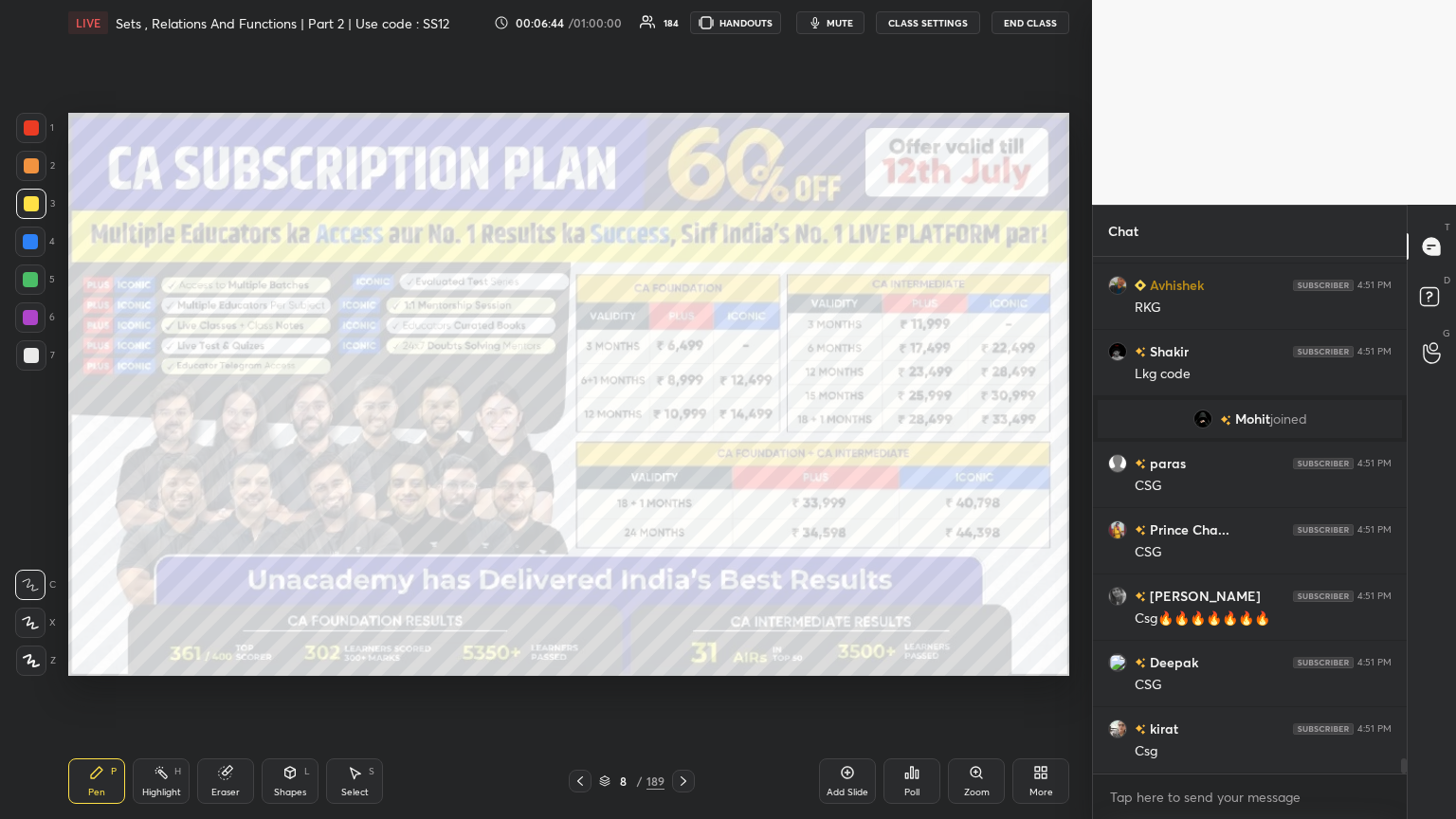 click at bounding box center (683, 781) 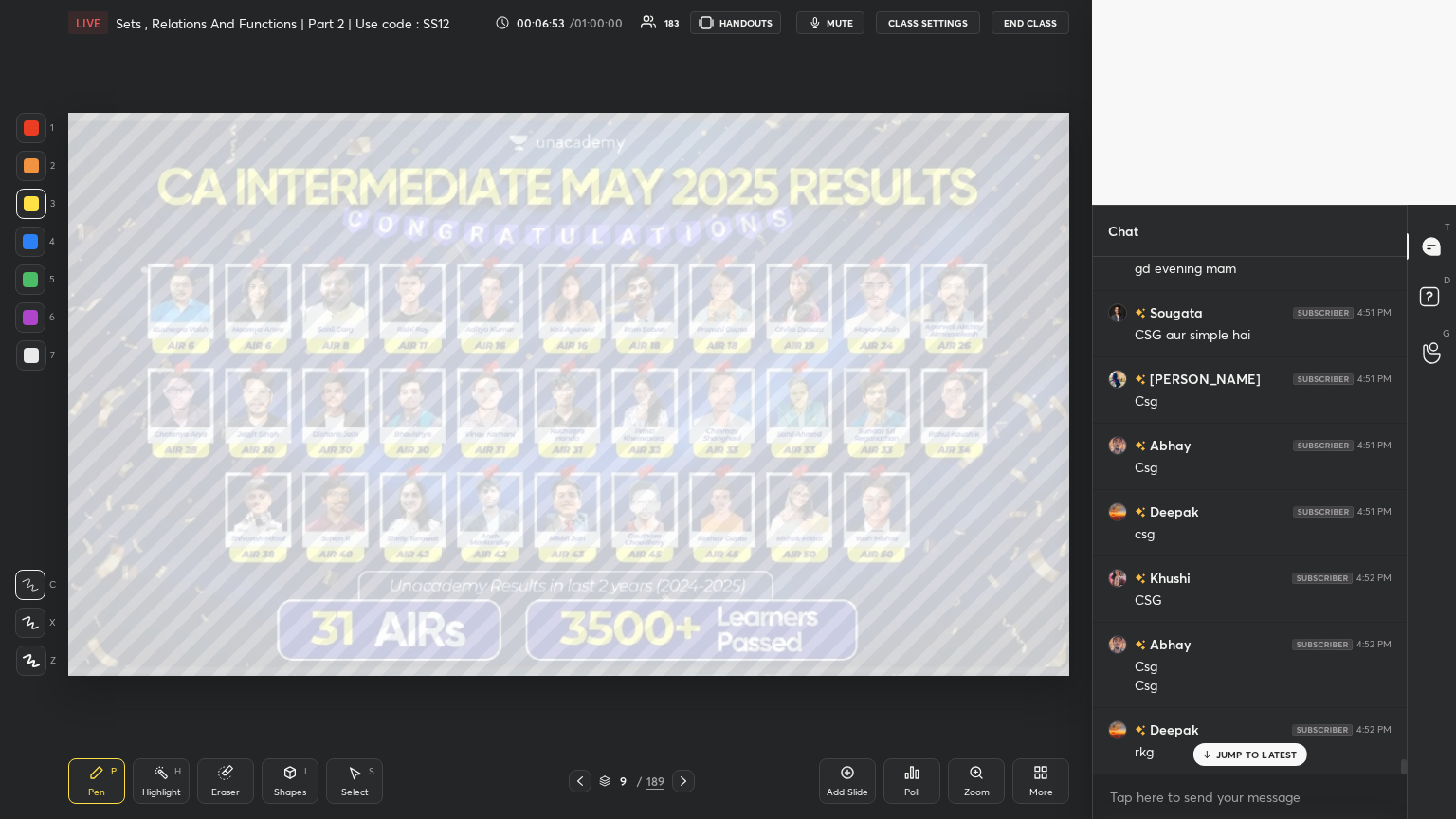 click 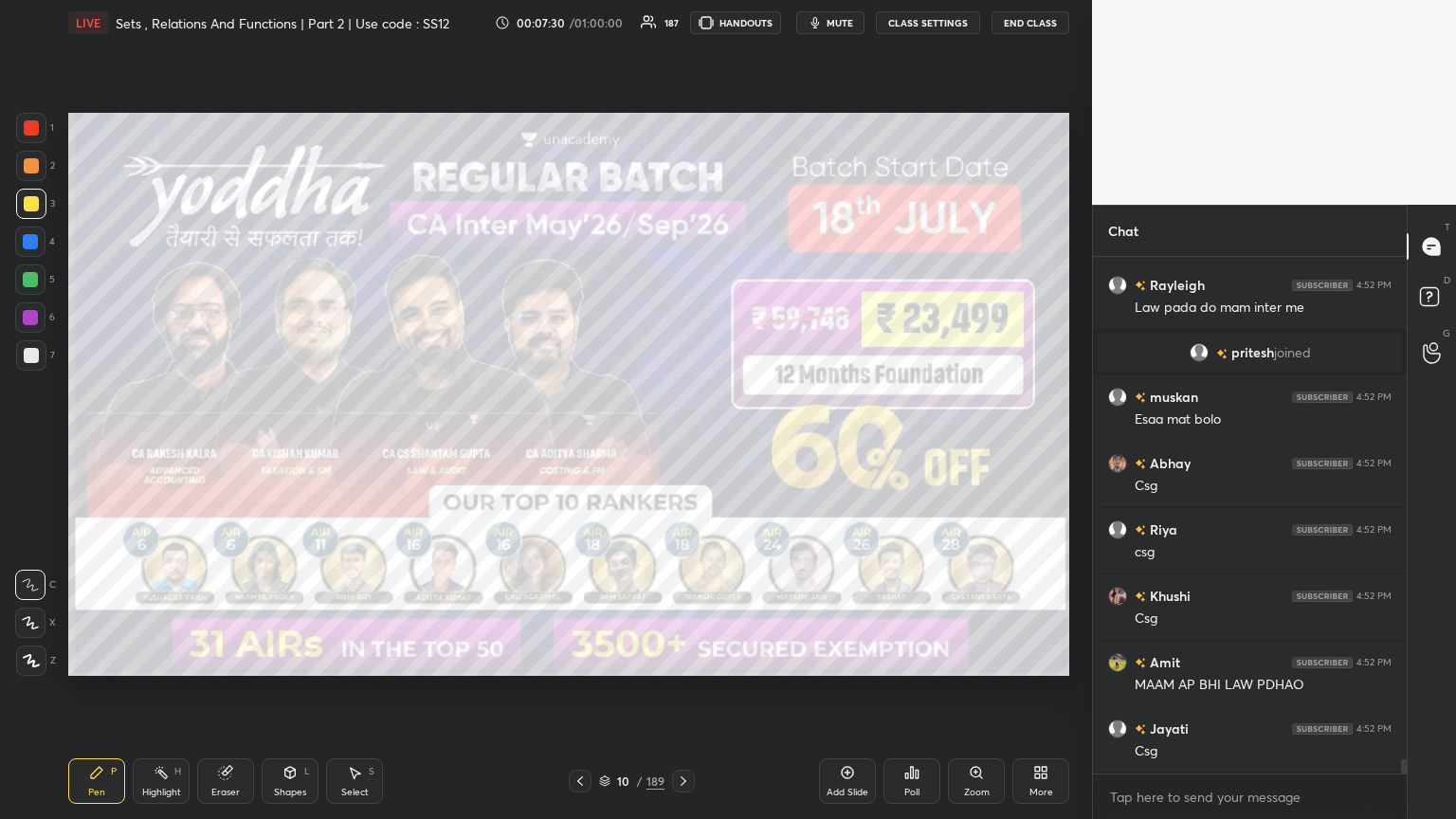 click 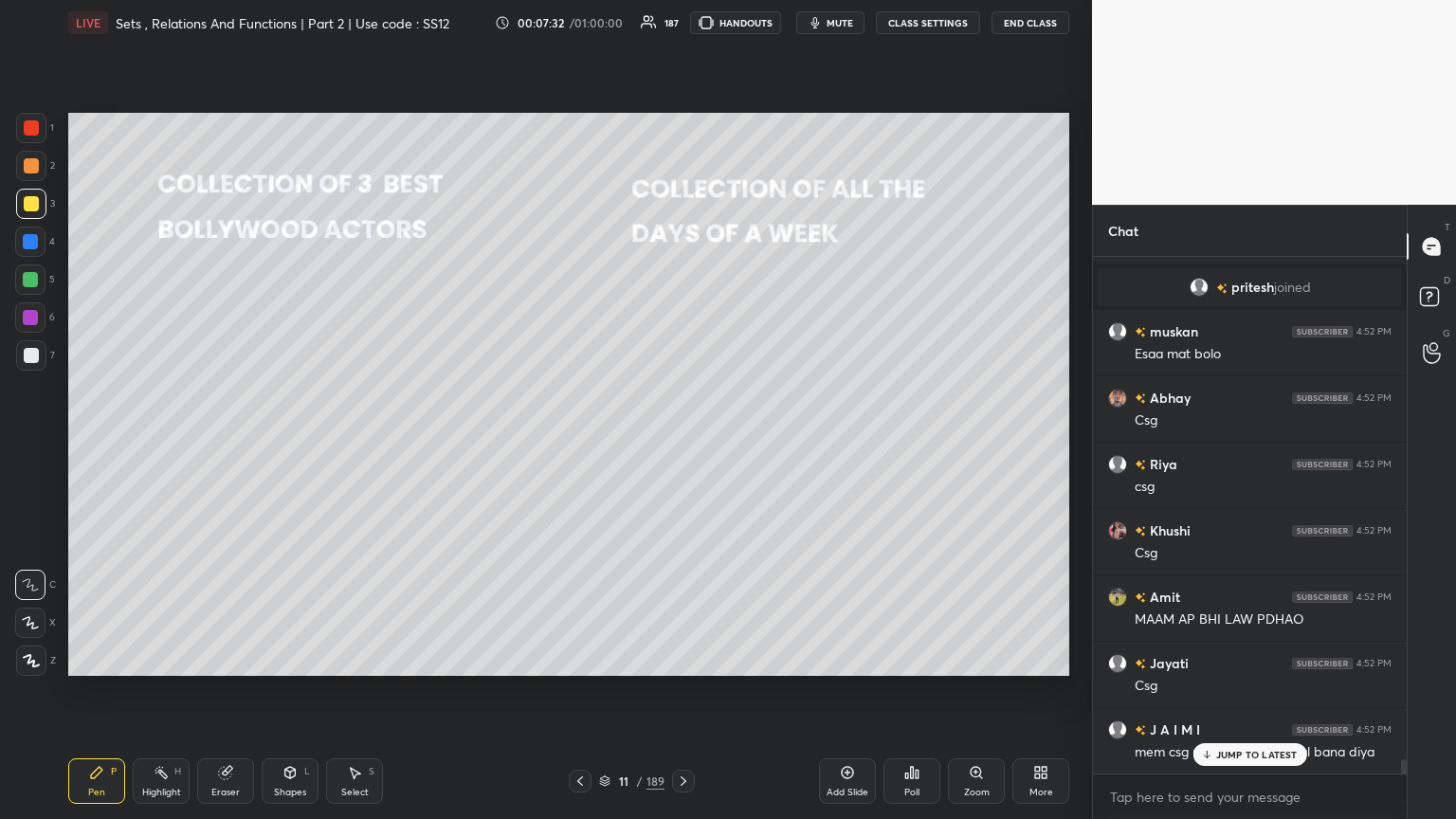 click on "11 / 189" at bounding box center [631, 781] 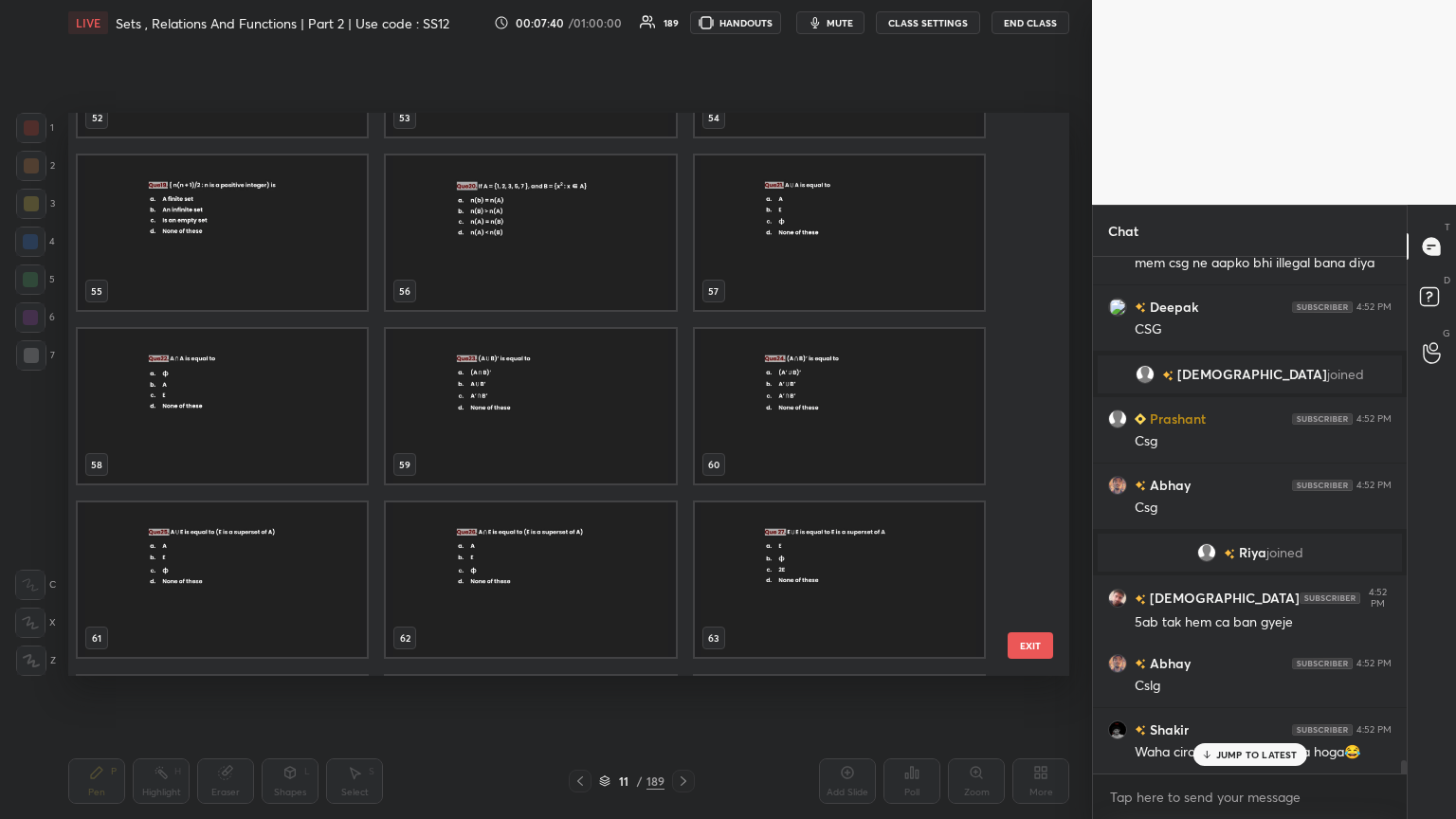 click on "Akash, Gurleen  joined Nancy 4:52 PM Ca cs shantam gupta (CSG) Rayleigh 4:52 PM Law pada do mam inter me pritesh  joined muskan 4:52 PM Esaa mat bolo Abhay 4:52 PM Csg Riya 4:52 PM csg Khushi 4:52 PM Csg Amit 4:52 PM MAAM AP BHI LAW PDHAO Jayati 4:52 PM Csg J A I M I 4:52 PM mem csg ne aapko bhi illegal bana diya Deepak 4:52 PM CSG Shayana  joined Prashant 4:52 PM Csg Abhay 4:52 PM Csg Riya  joined Vedant 4:52 PM 5ab tak hem ca ban gyeje Abhay 4:52 PM Cslg Shakir 4:52 PM Waha circumference nikal na hoga😂 JUMP TO LATEST" at bounding box center (1249, 515) 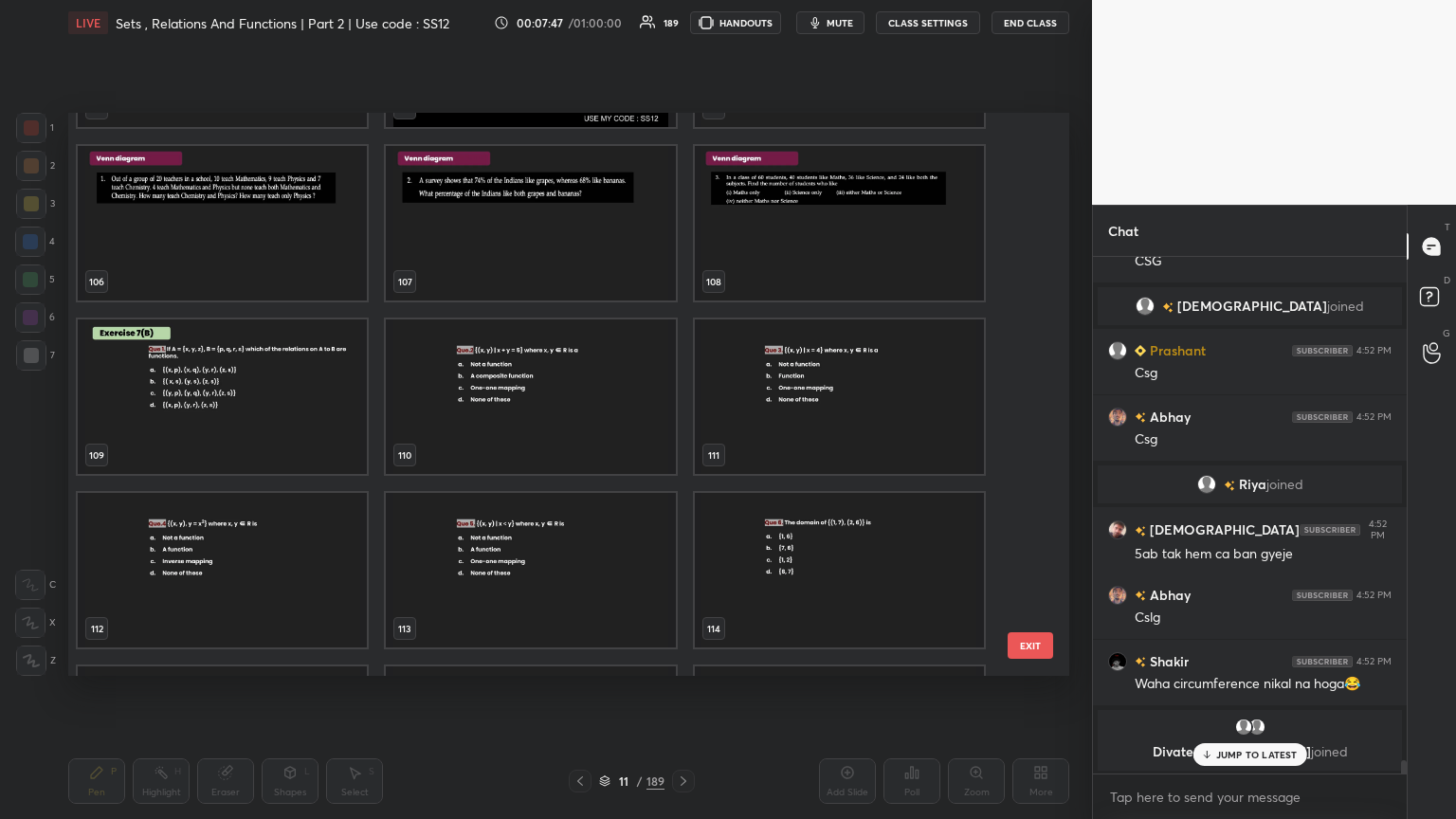 click on "103 104 105 106 107 108 109 110 111 112 113 114 115 116 117 118 119 120" at bounding box center (552, 394) 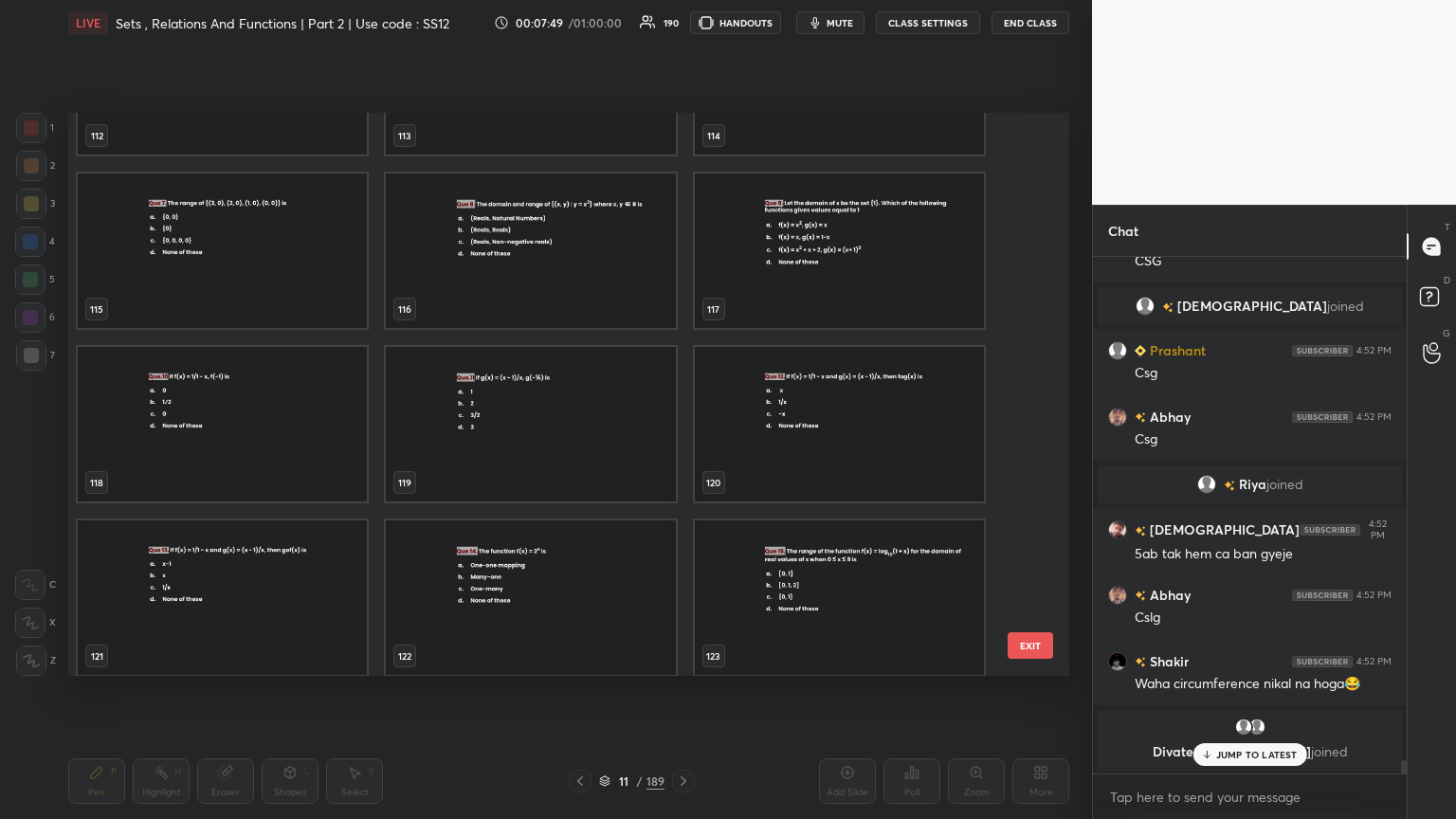click on "112 113 114 115 116 117 118 119 120 121 122 123 124 125 126" at bounding box center [552, 394] 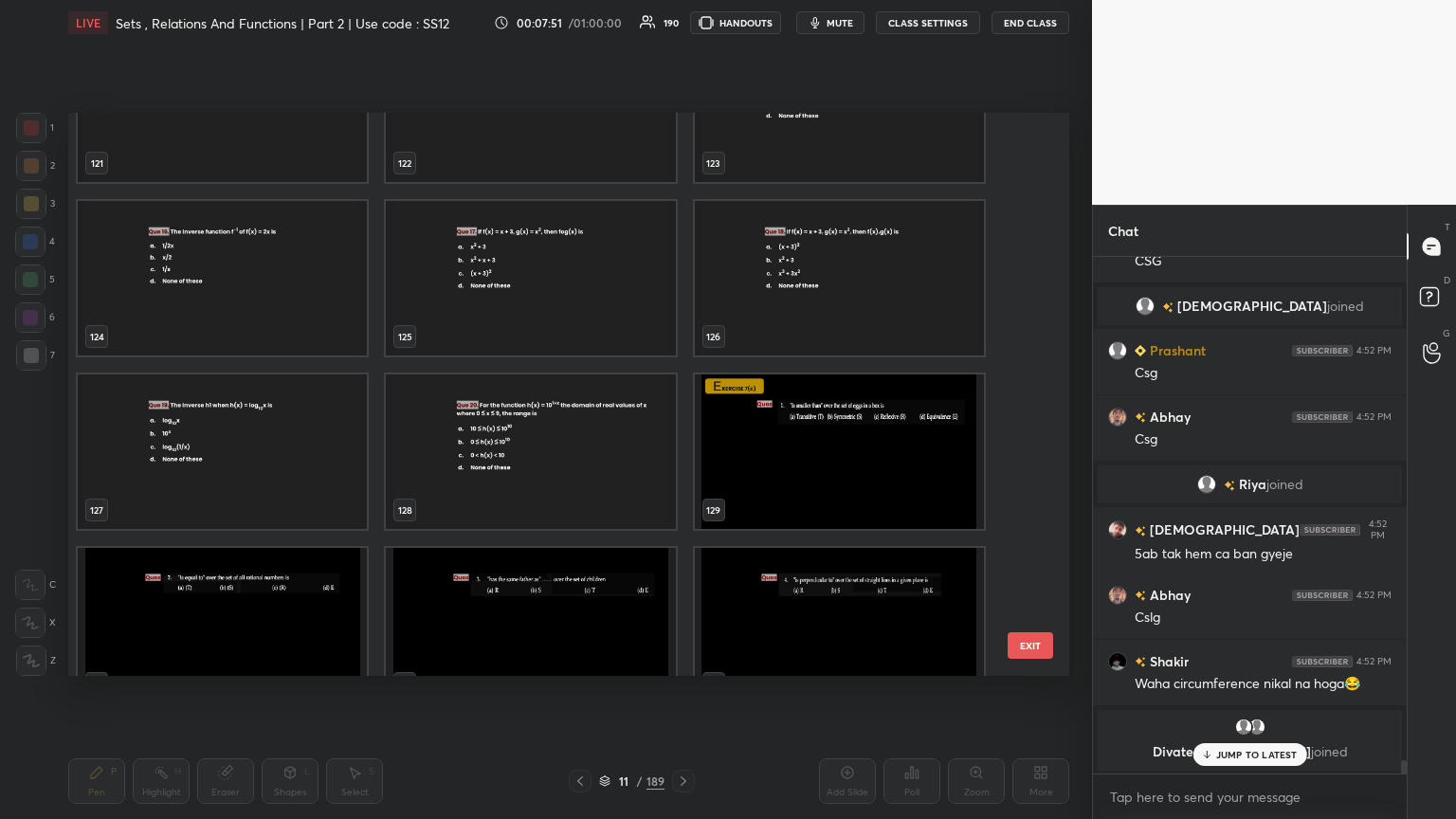 click at bounding box center [530, 451] 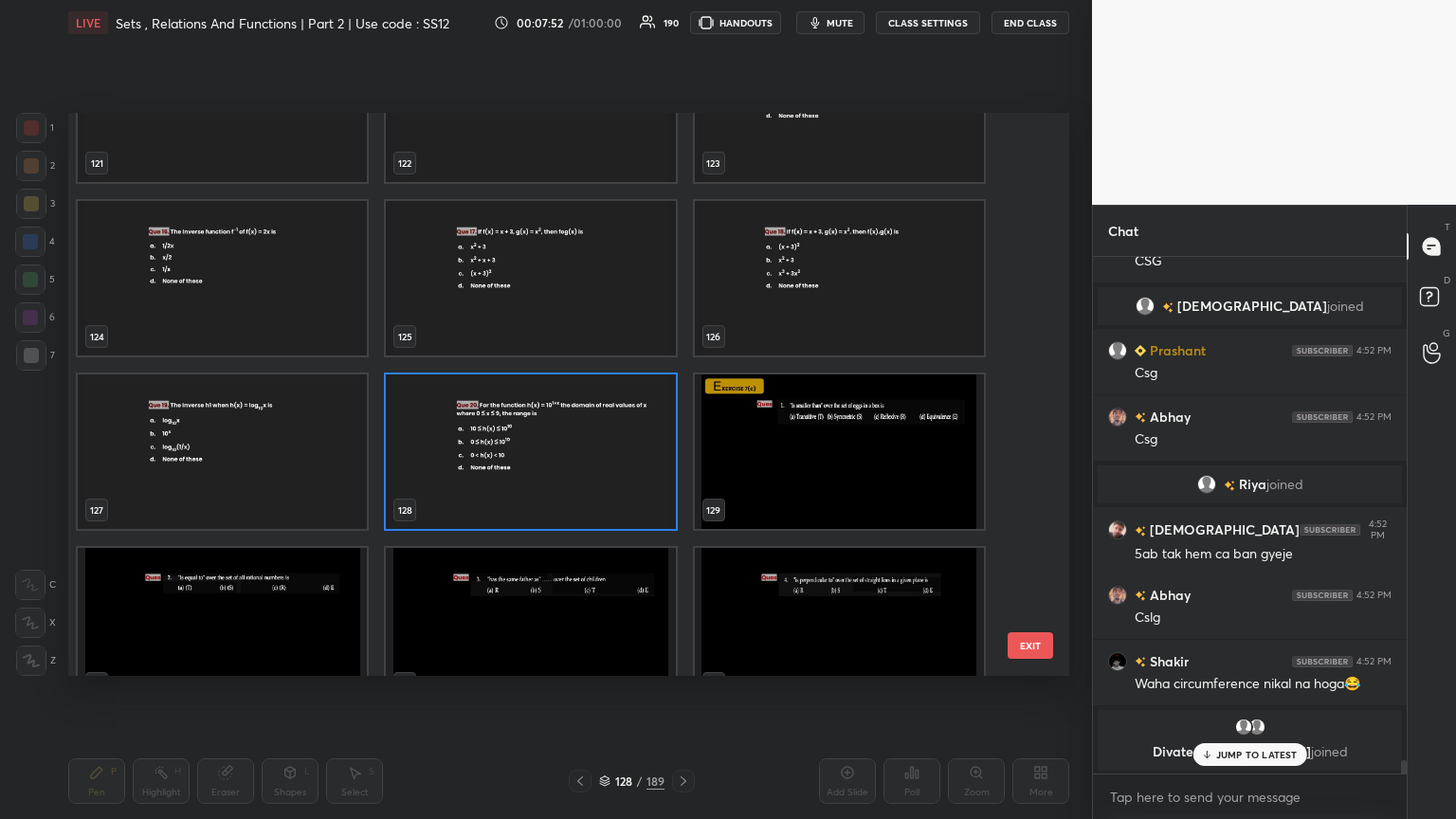 click at bounding box center [530, 451] 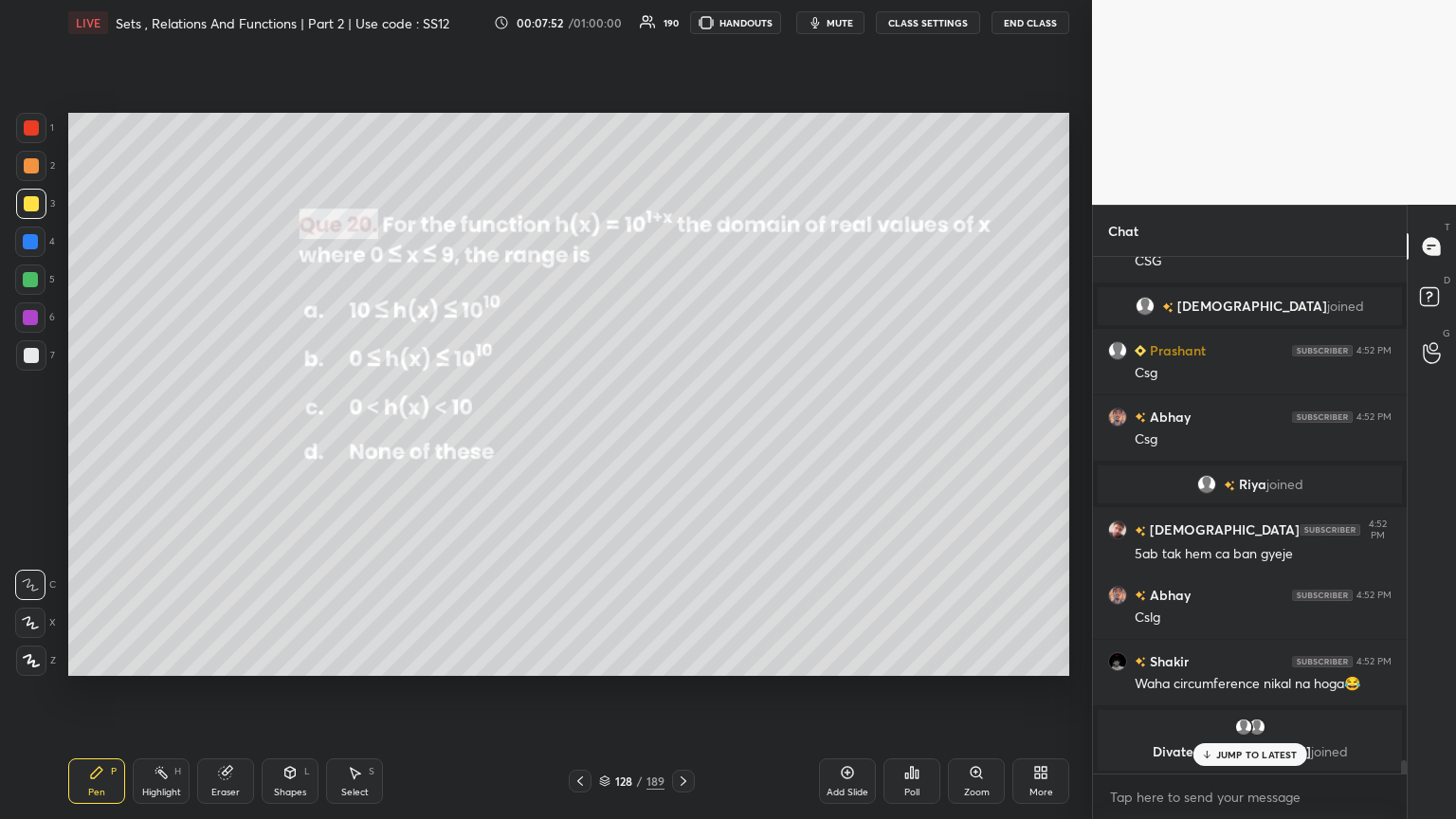 click at bounding box center [530, 451] 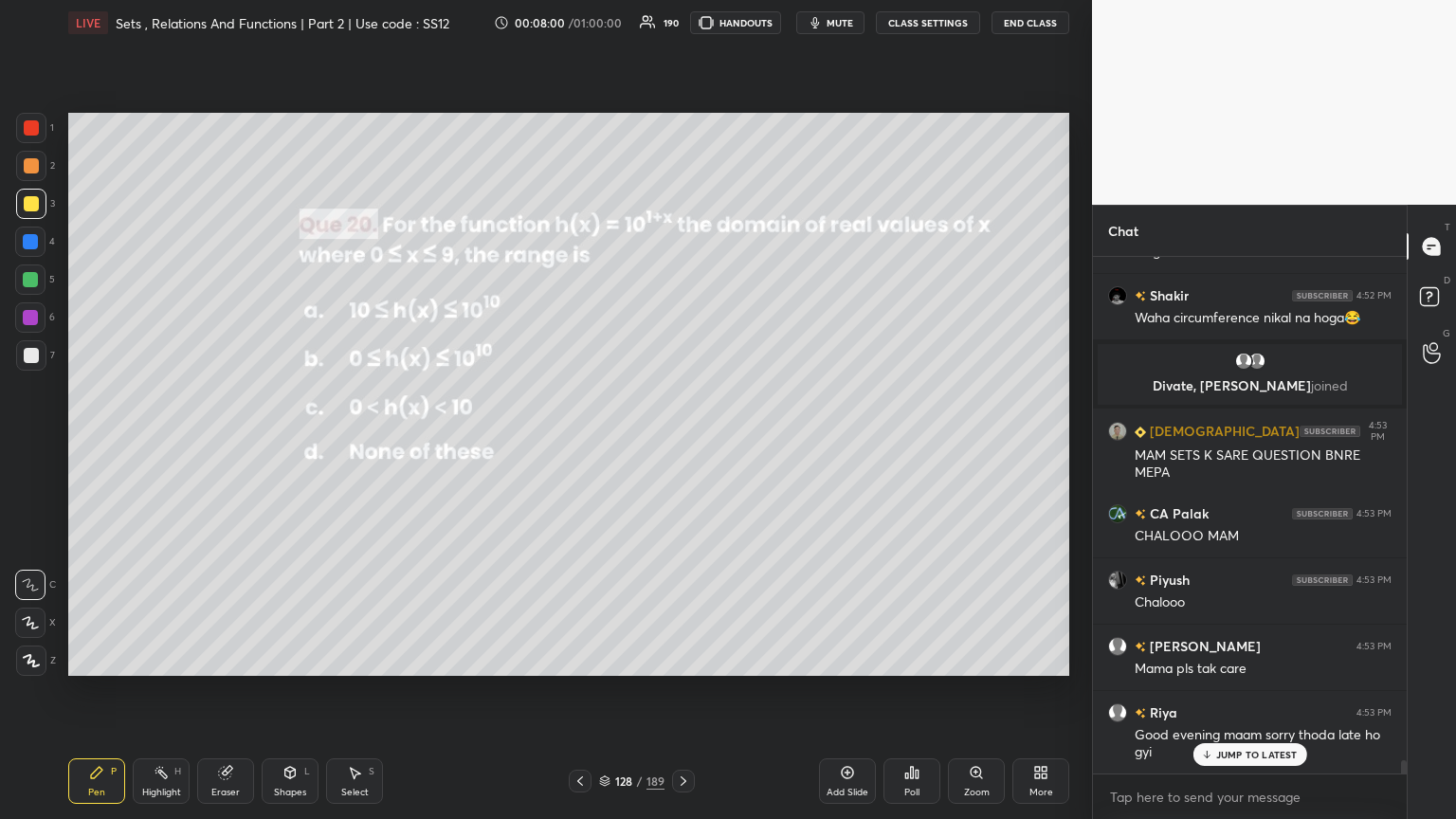 click on "Poll" at bounding box center [912, 792] 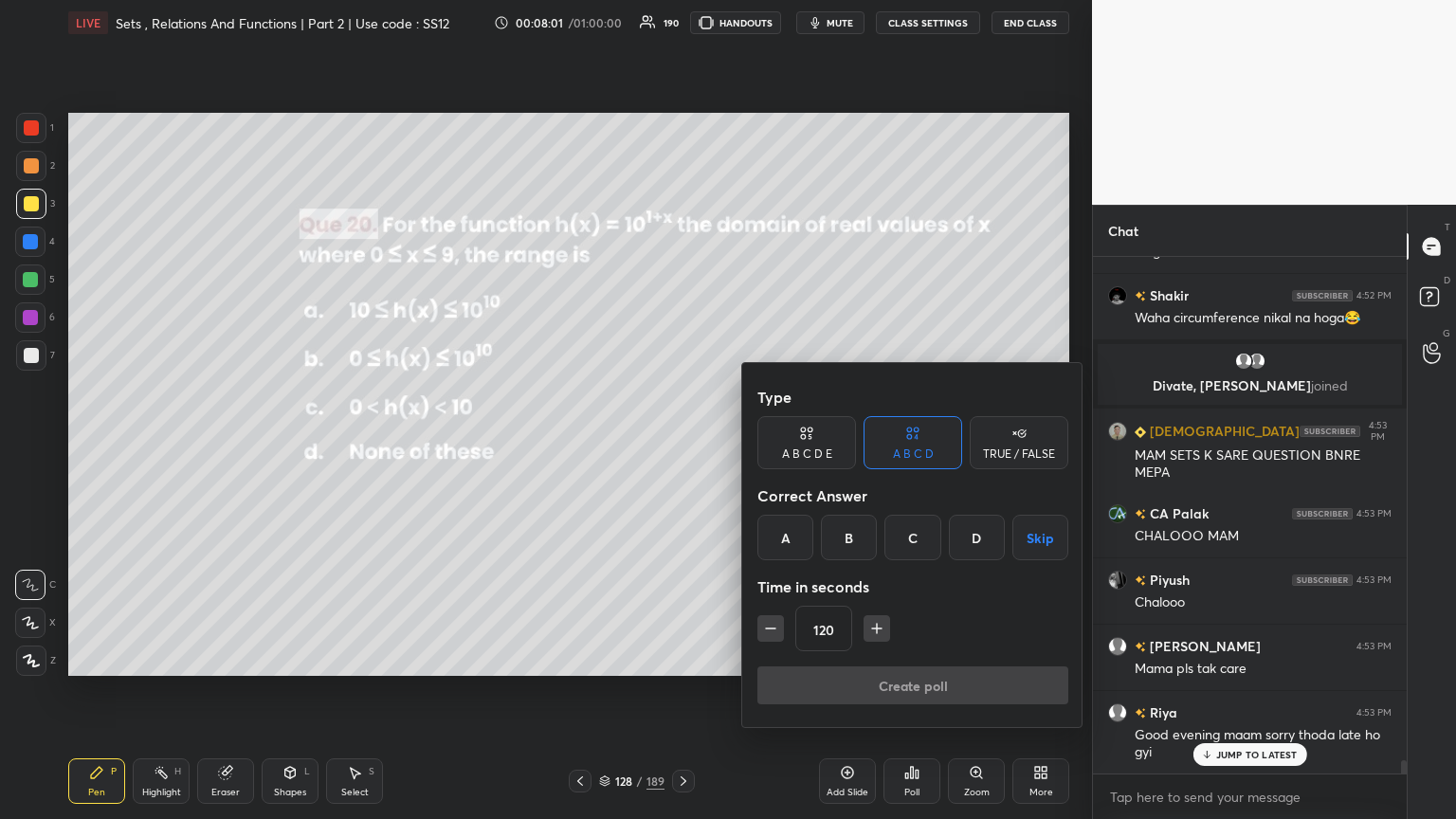 click 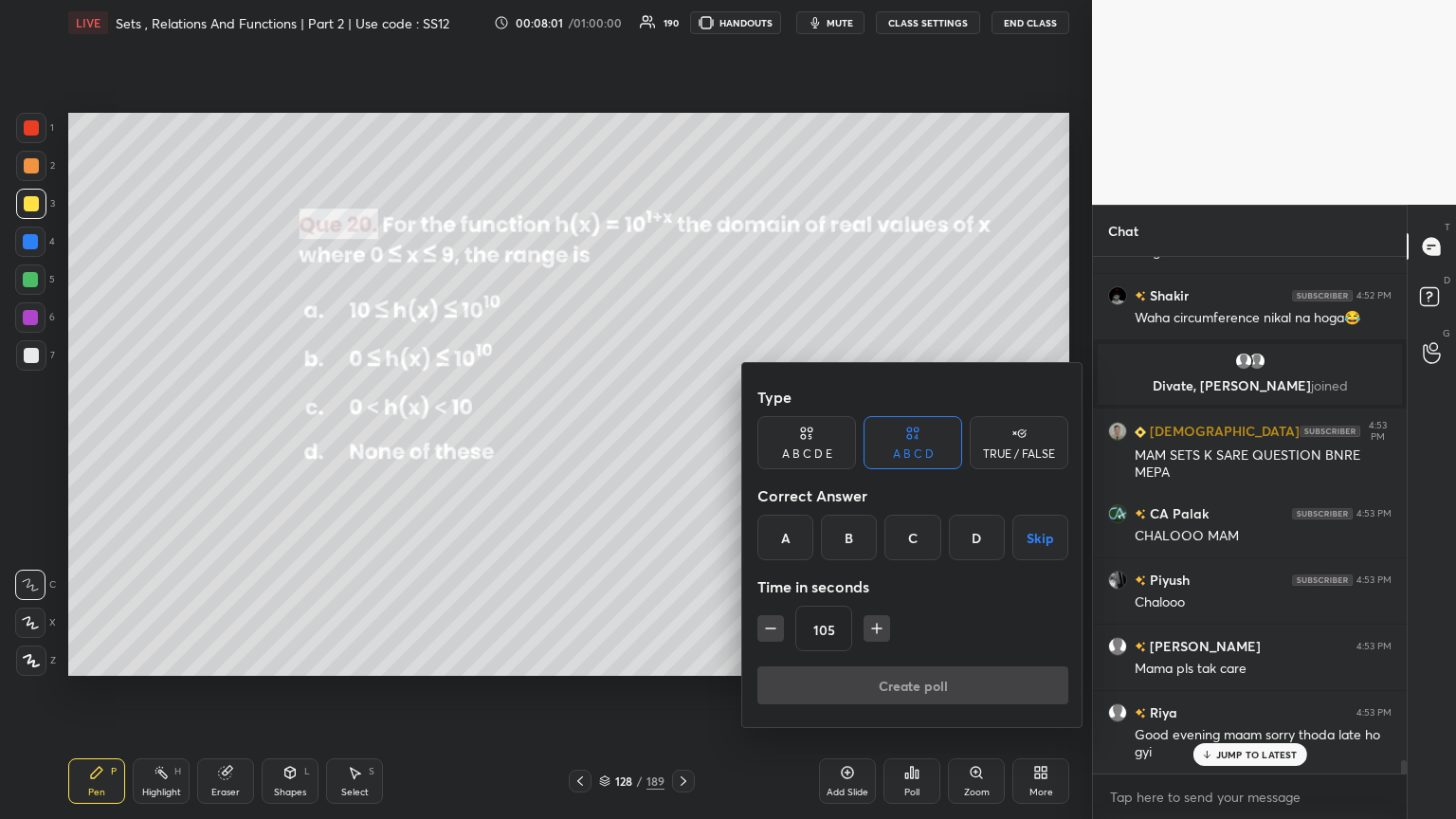 click 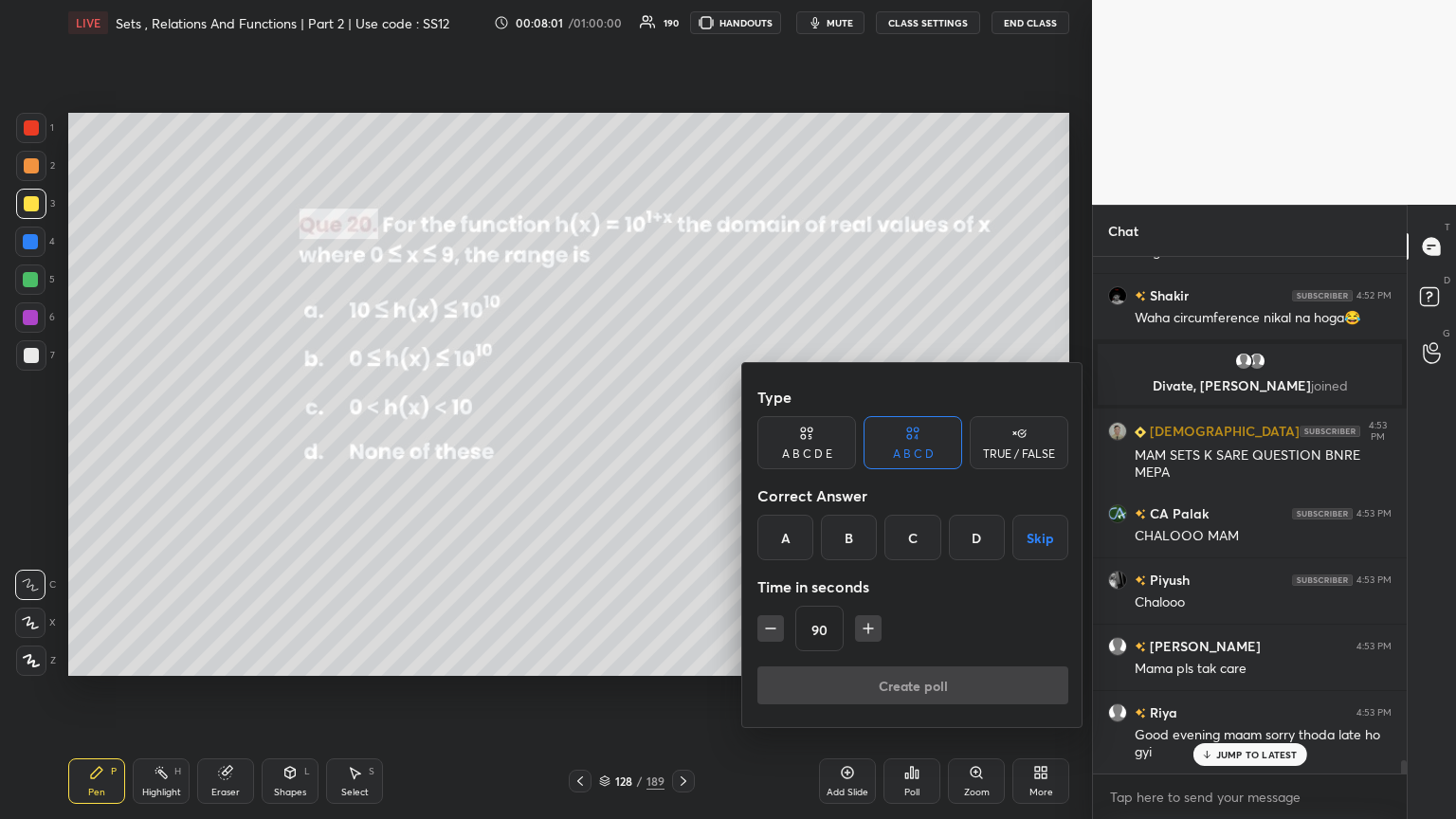 click 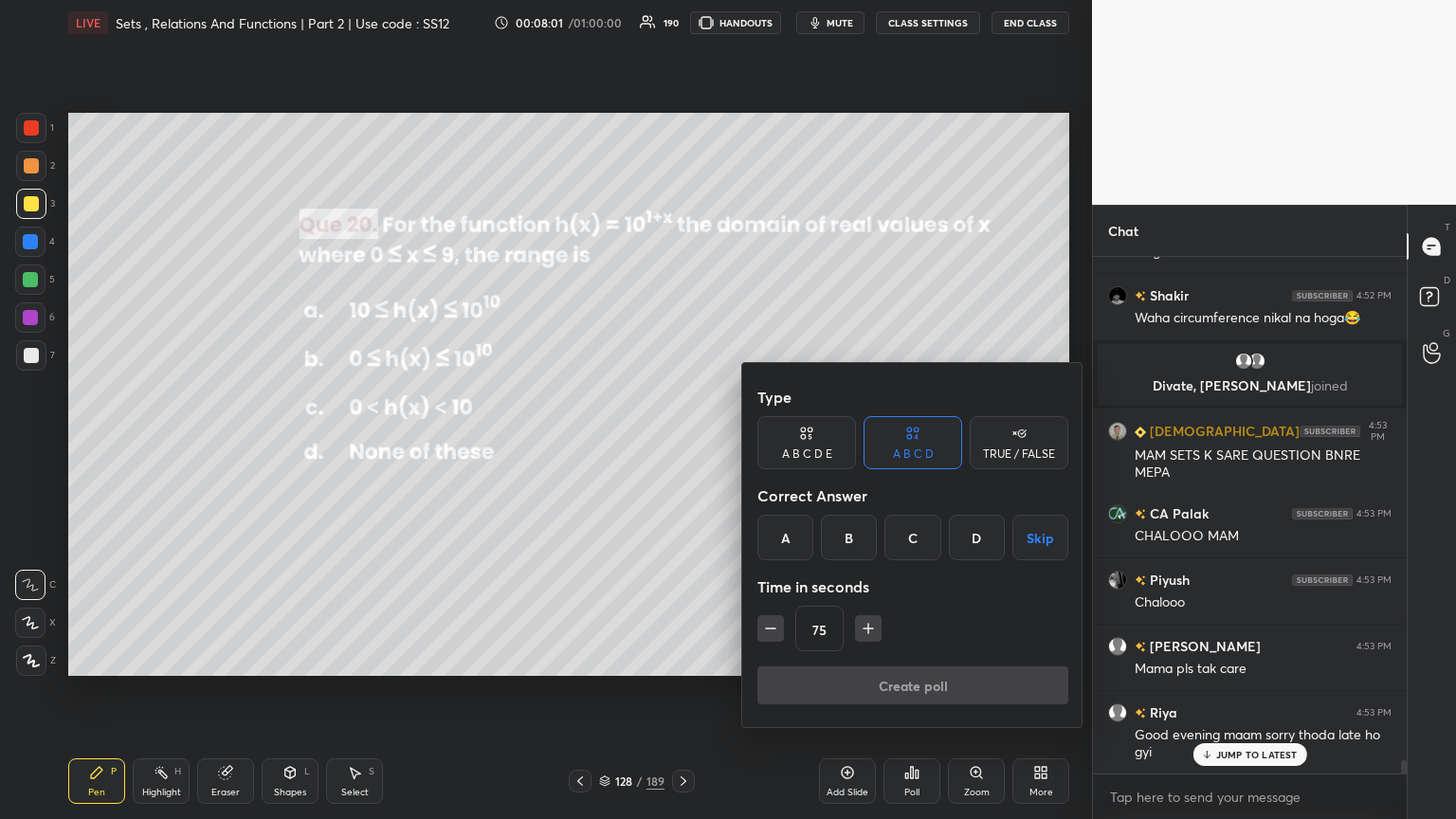 click 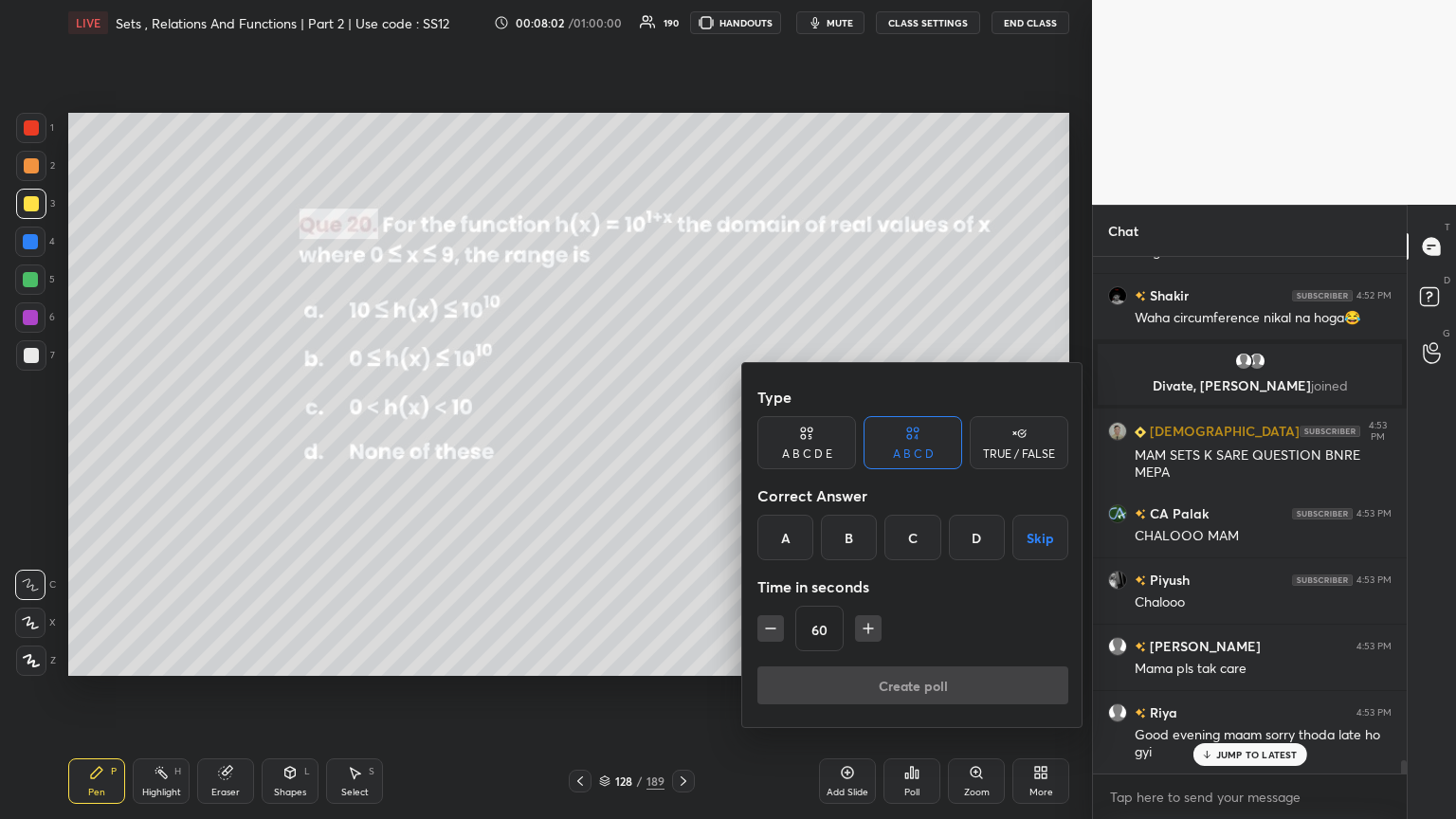 click 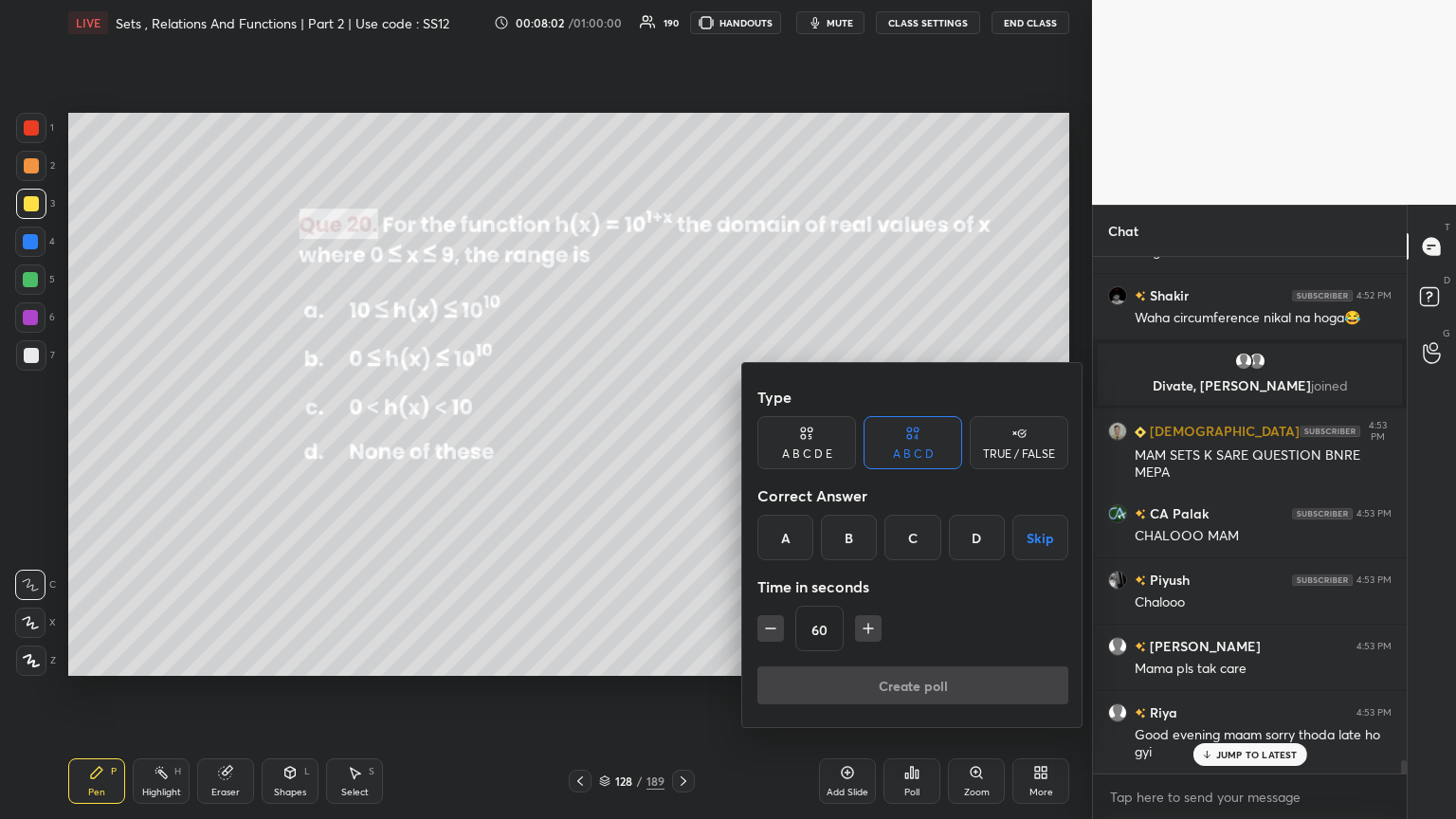 type on "45" 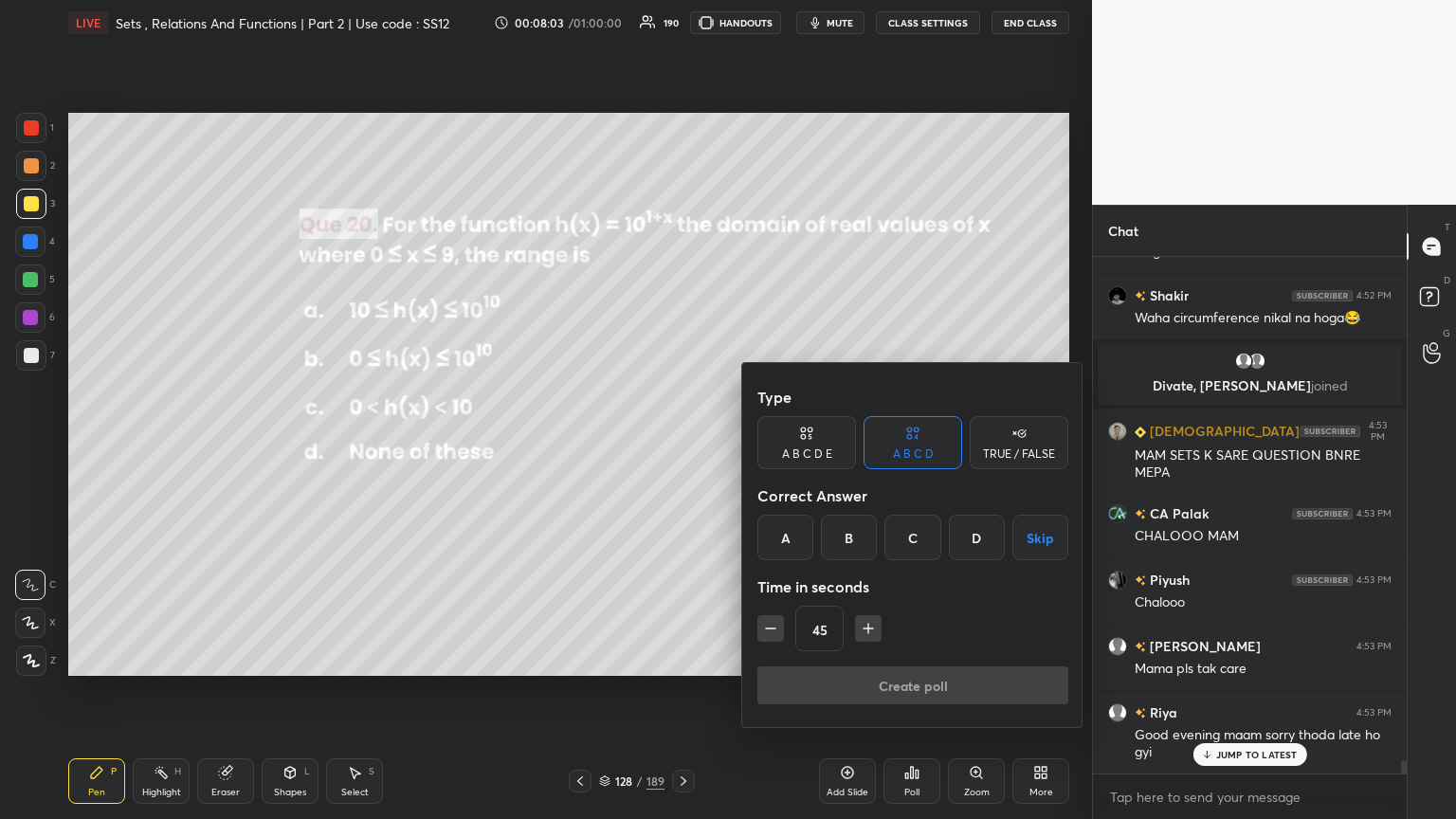 click on "B" at bounding box center (848, 537) 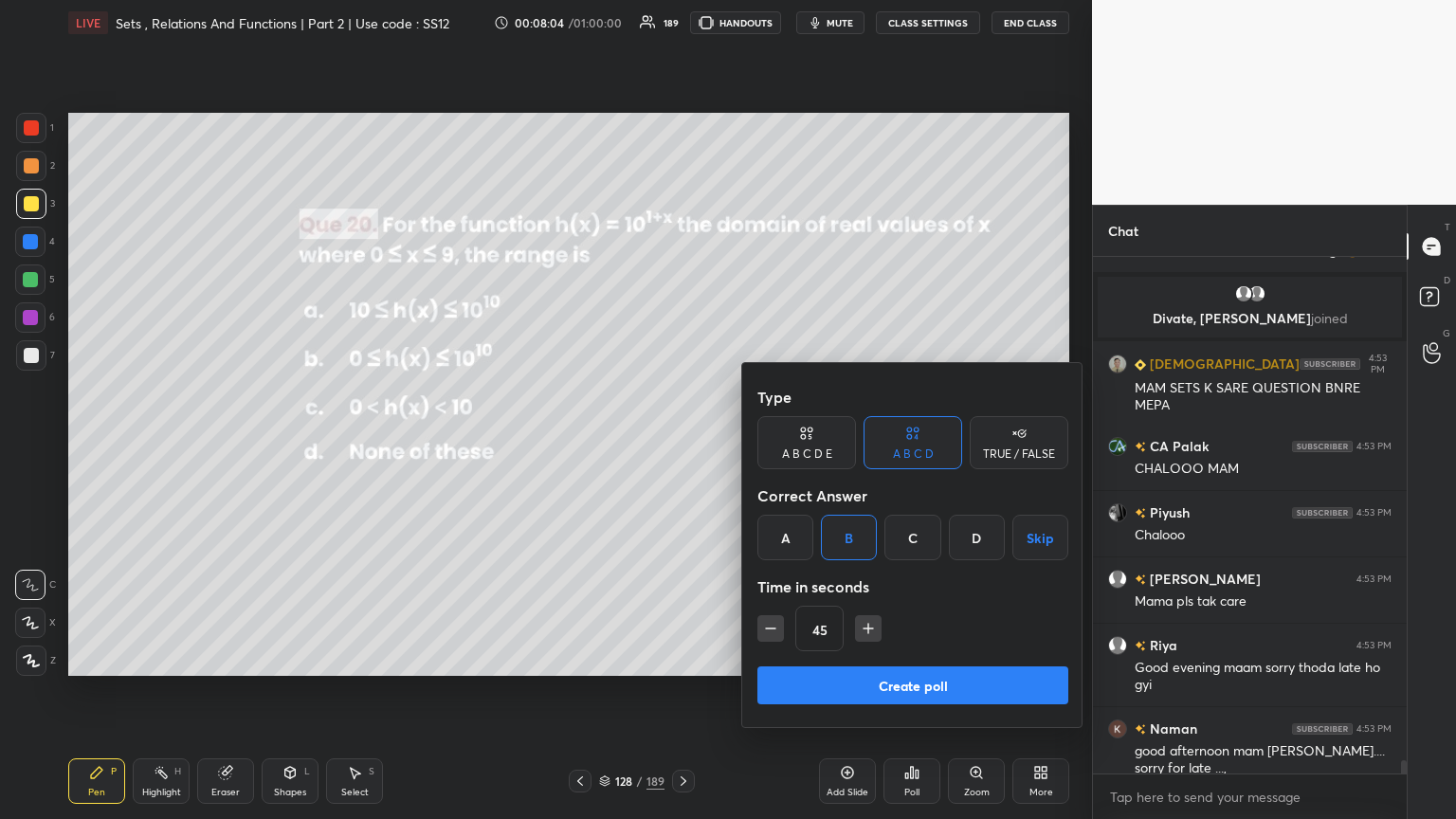 click on "Create poll" at bounding box center (913, 685) 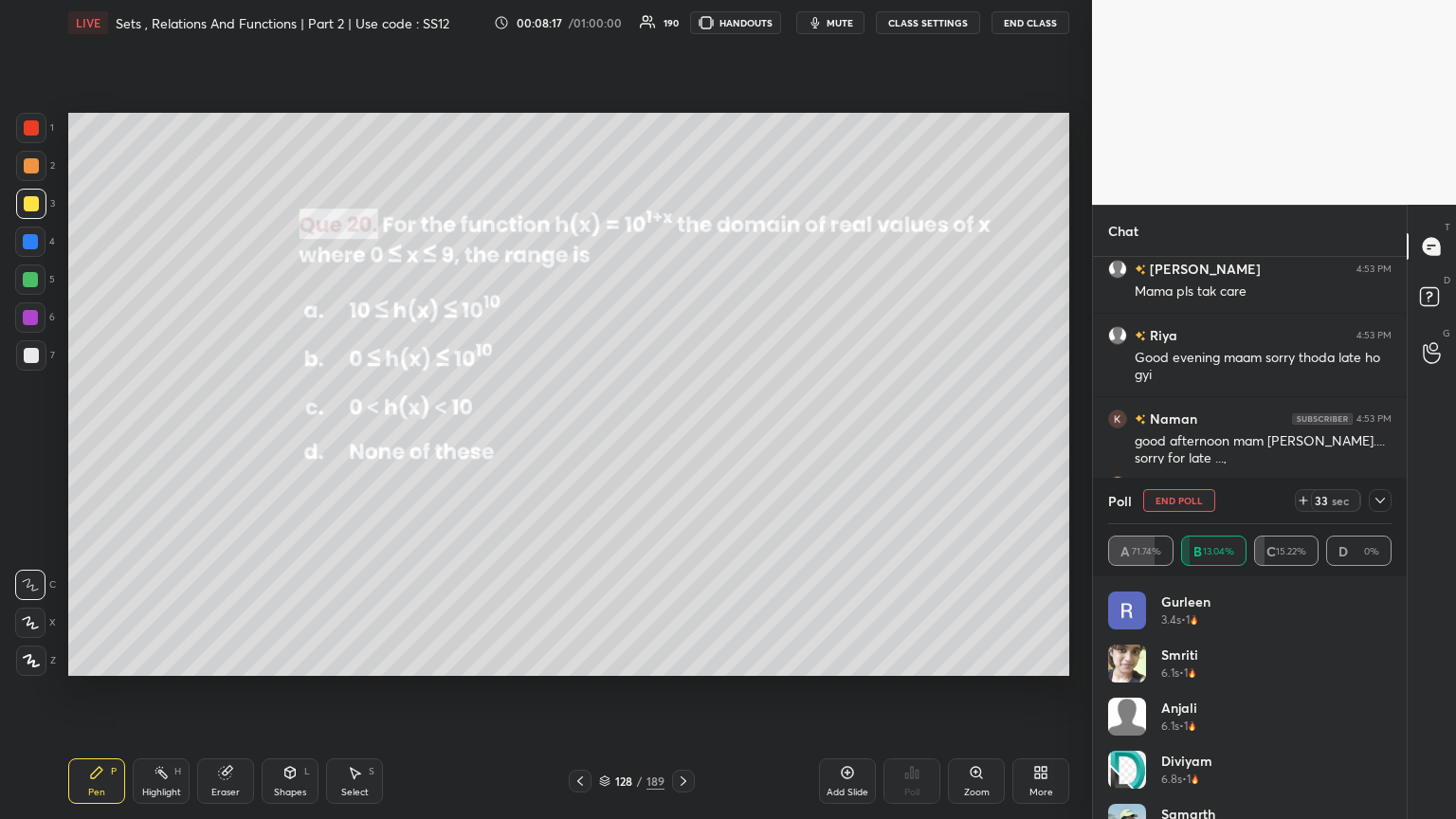 click on "Gurleen 3.4s  •  1 Smriti 6.1s  •  1 Anjali 6.1s  •  1 Diviyam 6.8s  •  1 Samarth 7.2s  •  1 Prince Pus... 7.6s  •  1 alina 10.2s  •  1 Sejal 10.7s  •  1" at bounding box center (1249, 705) 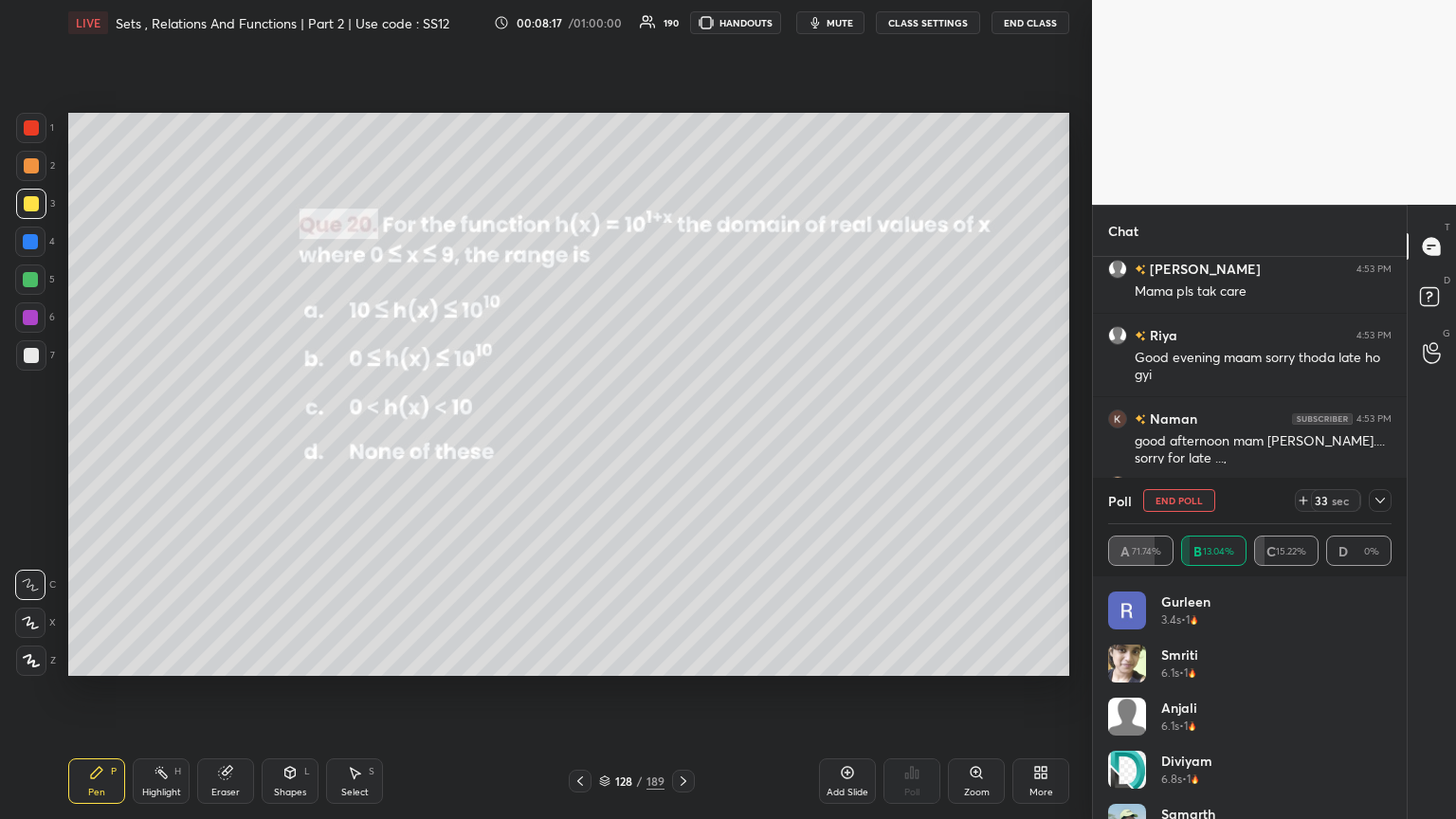 click on "Gurleen 3.4s  •  1 Smriti 6.1s  •  1 Anjali 6.1s  •  1 Diviyam 6.8s  •  1 Samarth 7.2s  •  1 Prince Pus... 7.6s  •  1 alina 10.2s  •  1 Sejal 10.7s  •  1" at bounding box center (1249, 705) 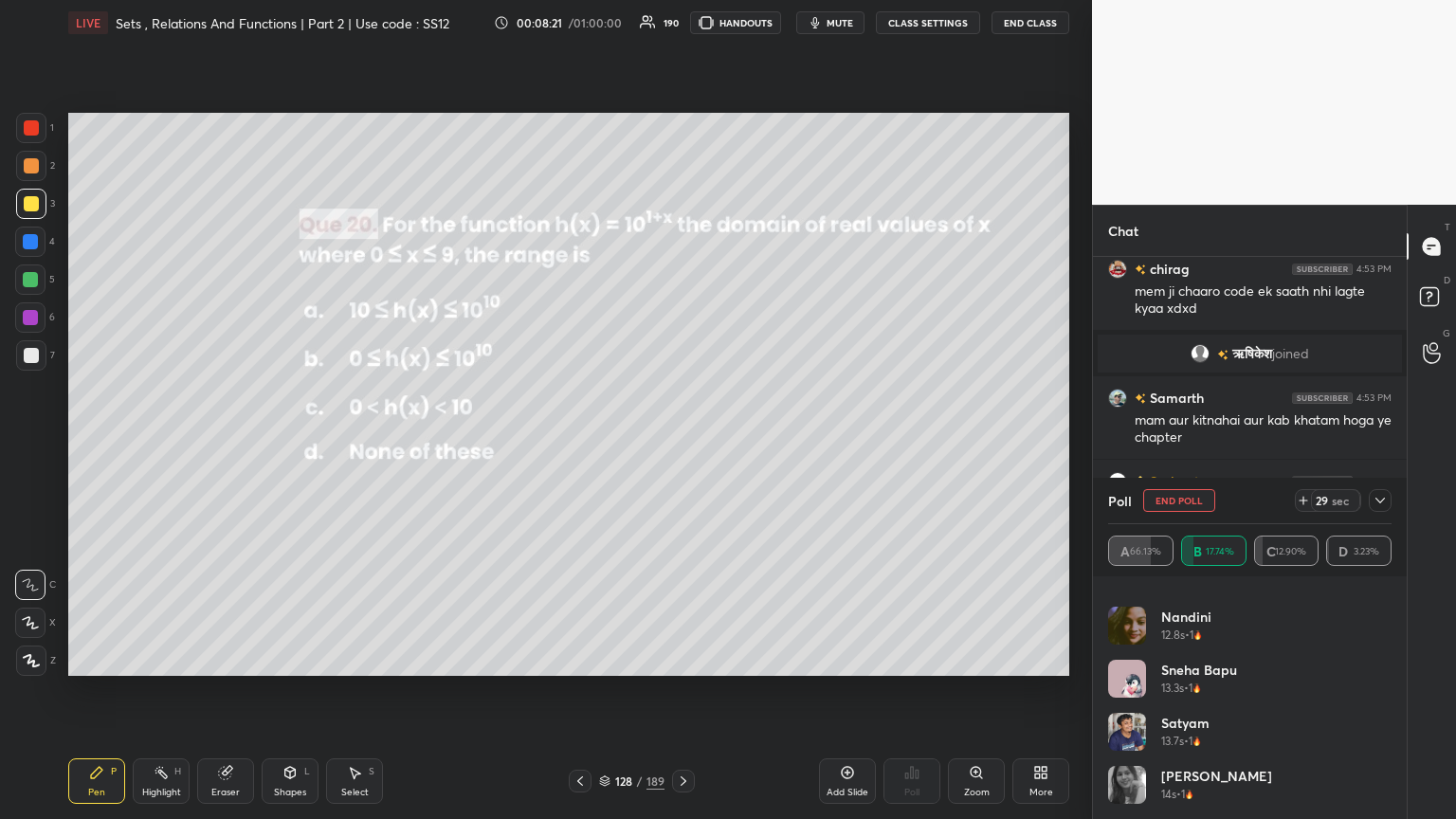 click at bounding box center [1380, 500] 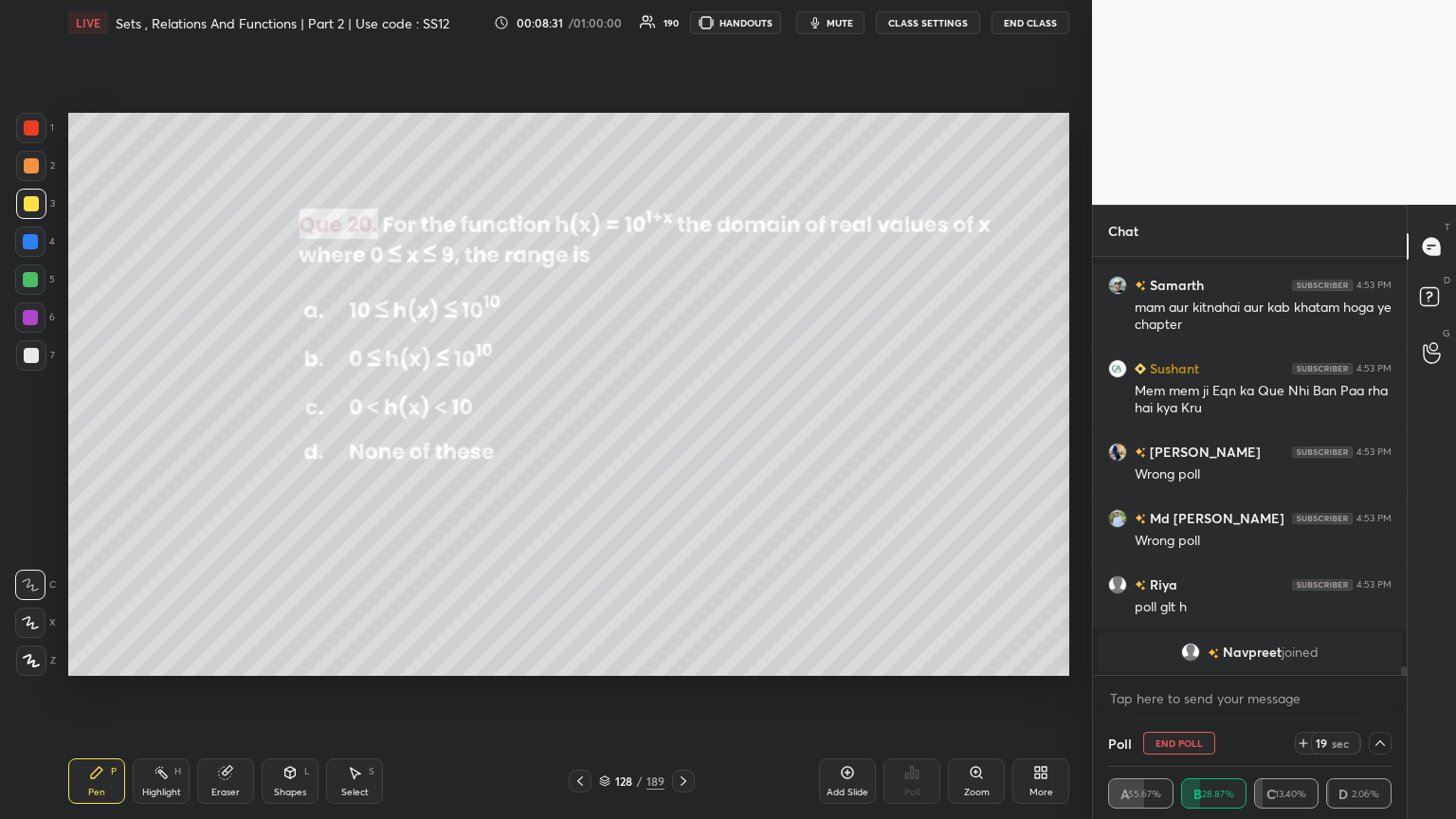 click 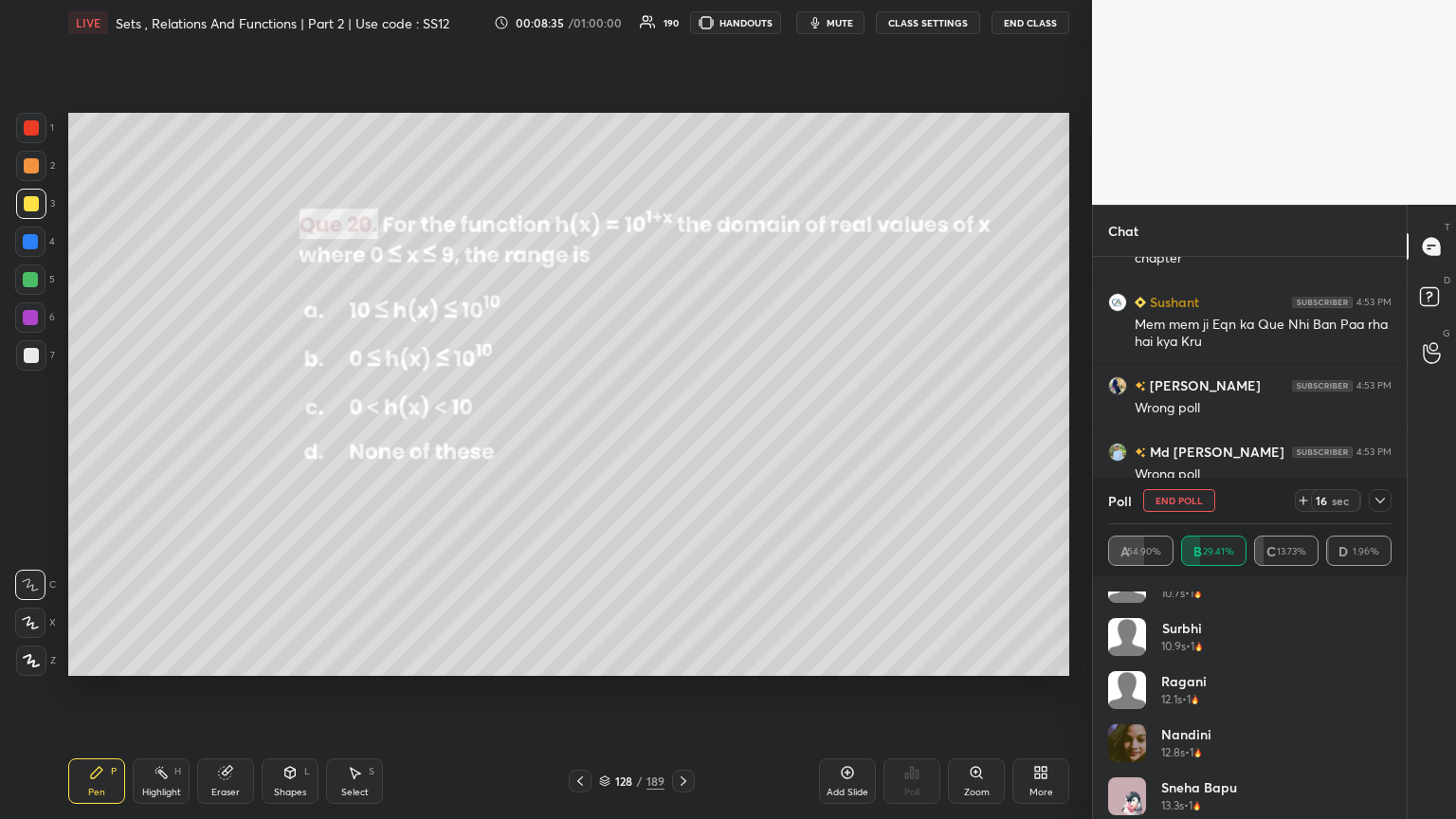 click on "alina 10.2s  •  1 Sejal 10.7s  •  1 Surbhi 10.9s  •  1 ragani 12.1s  •  1 Nandini 12.8s  •  1 sneha bapu 13.3s  •  1 Satyam 13.7s  •  1 Nancy 14s  •  1 Archita 14.7s  •  1" at bounding box center [1249, 698] 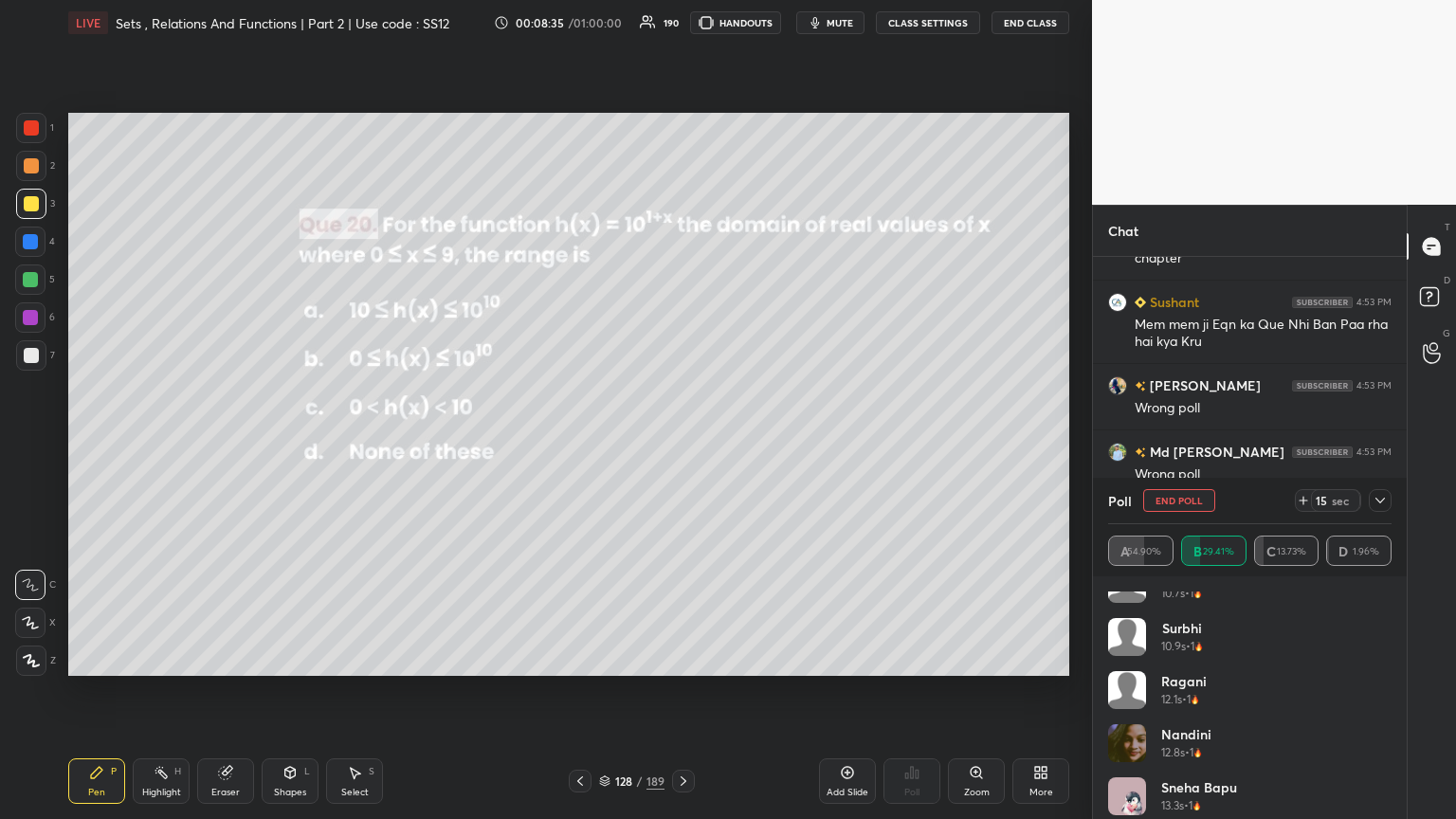 click on "alina 10.2s  •  1 Sejal 10.7s  •  1 Surbhi 10.9s  •  1 ragani 12.1s  •  1 Nandini 12.8s  •  1 sneha bapu 13.3s  •  1 Satyam 13.7s  •  1 Nancy 14s  •  1 Archita 14.7s  •  1" at bounding box center [1249, 698] 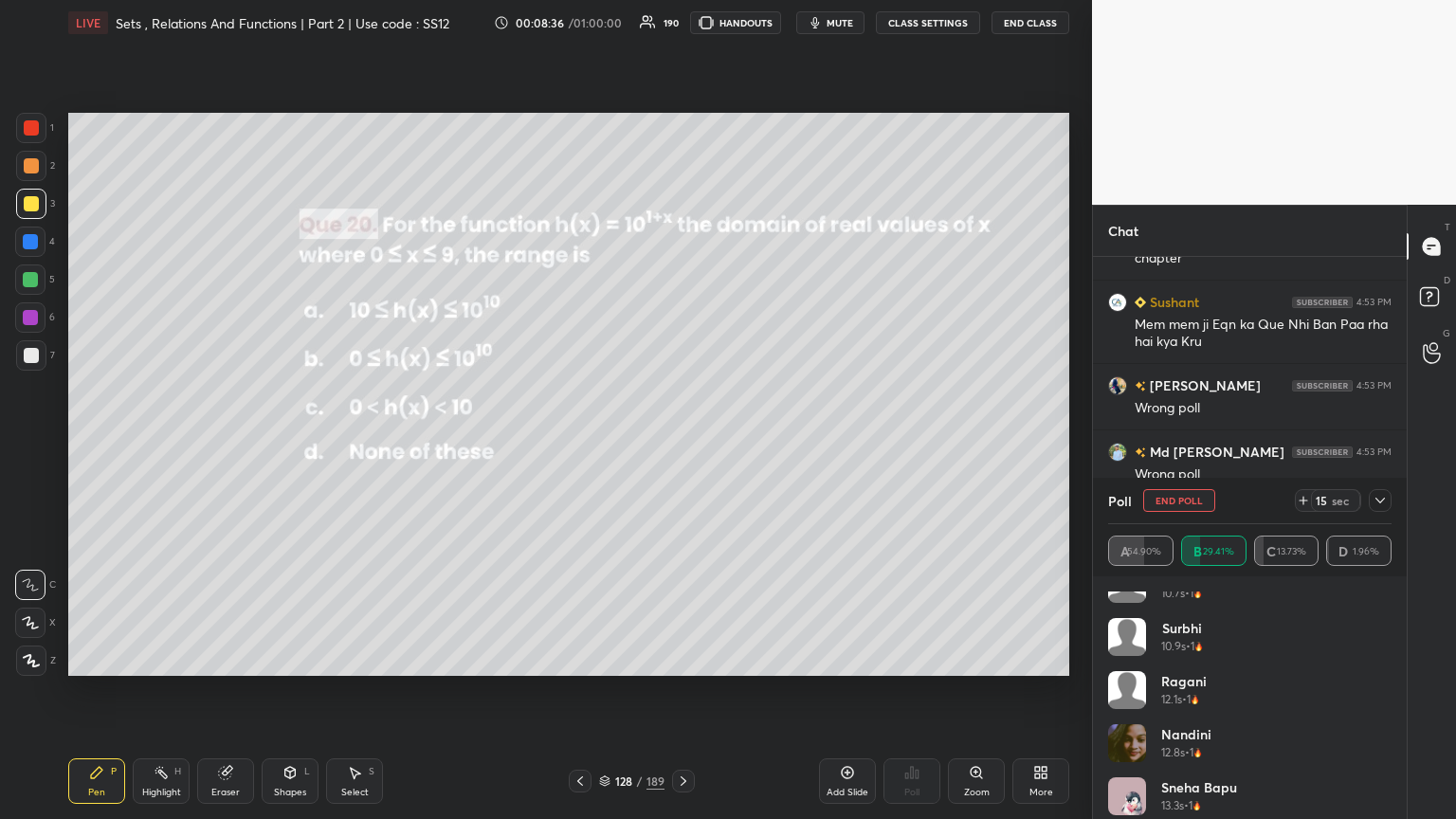 click on "ragani 12.1s  •  1" at bounding box center [1249, 698] 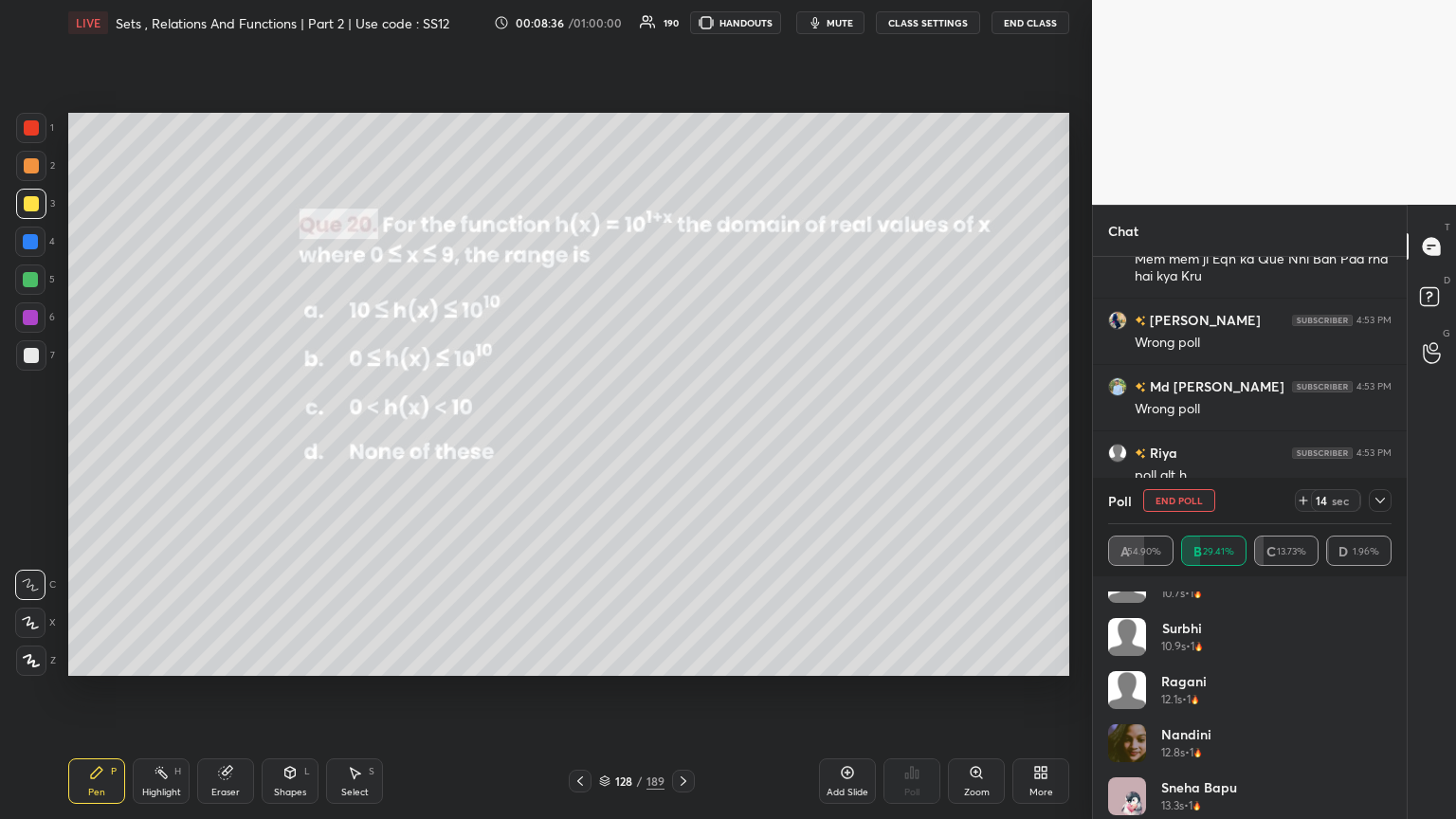 click on "ragani 12.1s  •  1" at bounding box center [1249, 698] 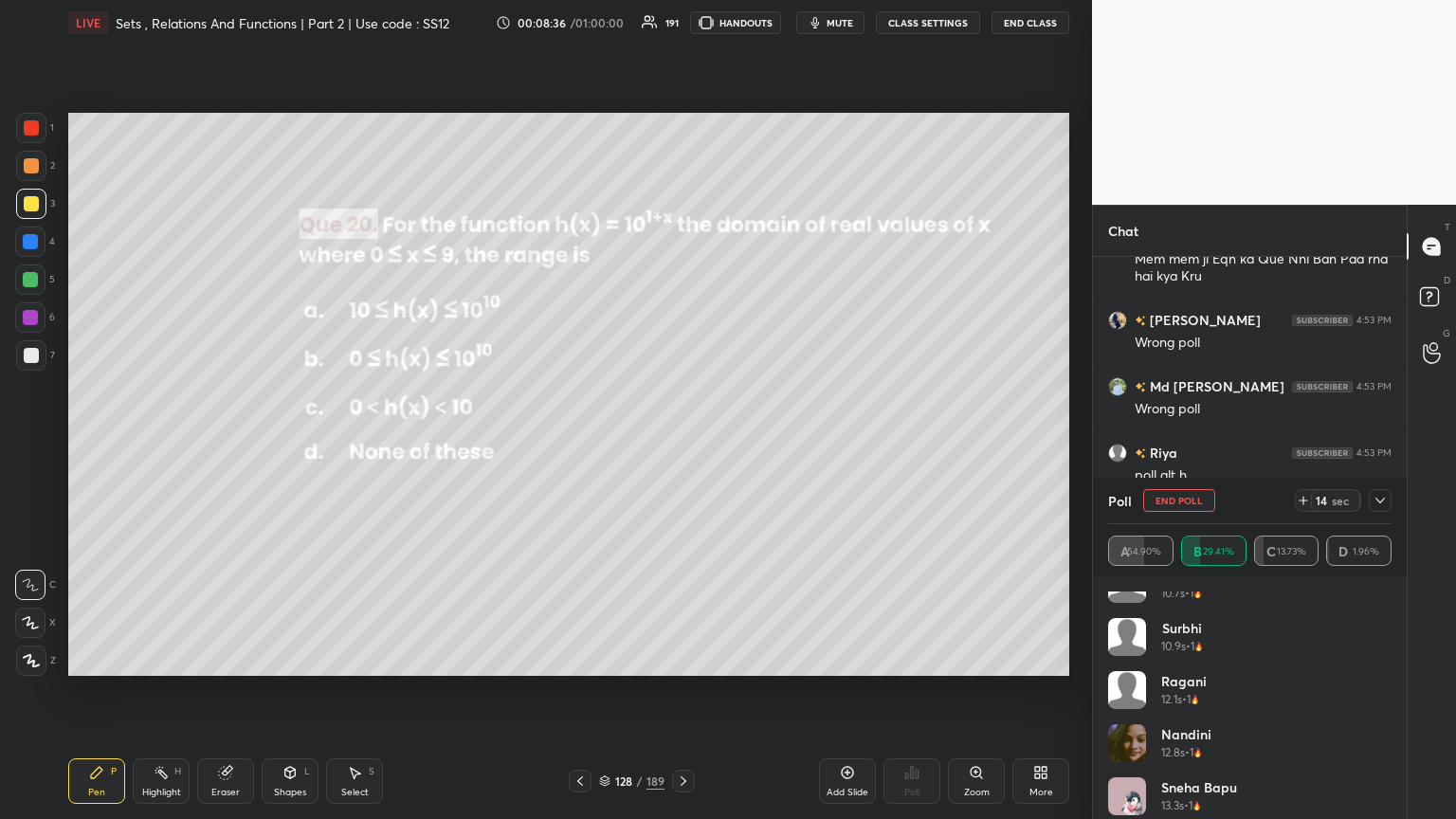 click on "ragani 12.1s  •  1" at bounding box center (1249, 698) 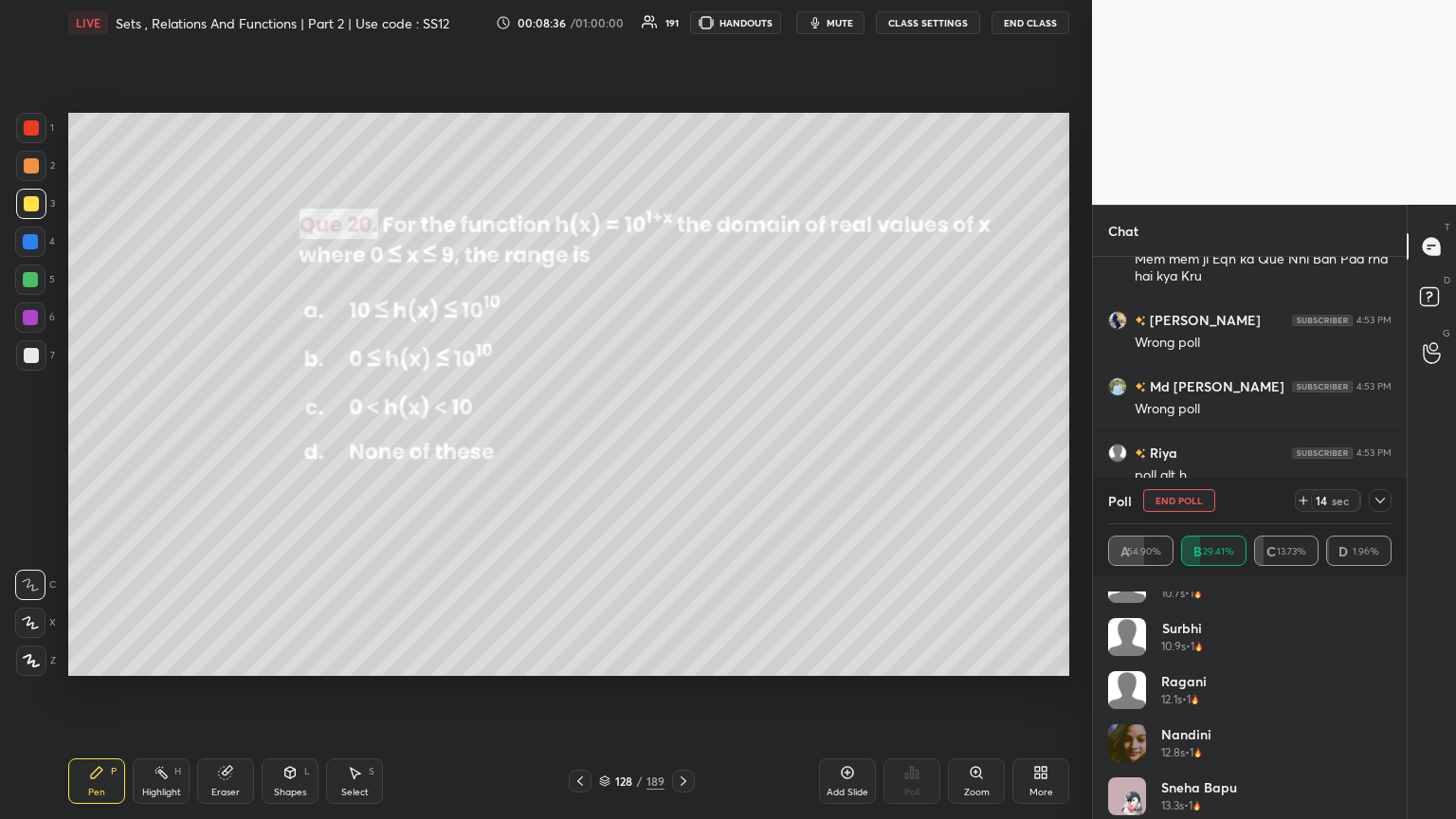 click on "alina 10.2s  •  1 Sejal 10.7s  •  1 Surbhi 10.9s  •  1 ragani 12.1s  •  1 Nandini 12.8s  •  1 sneha bapu 13.3s  •  1 Satyam 13.7s  •  1 Nancy 14s  •  1 Archita 14.7s  •  1" at bounding box center [1249, 705] 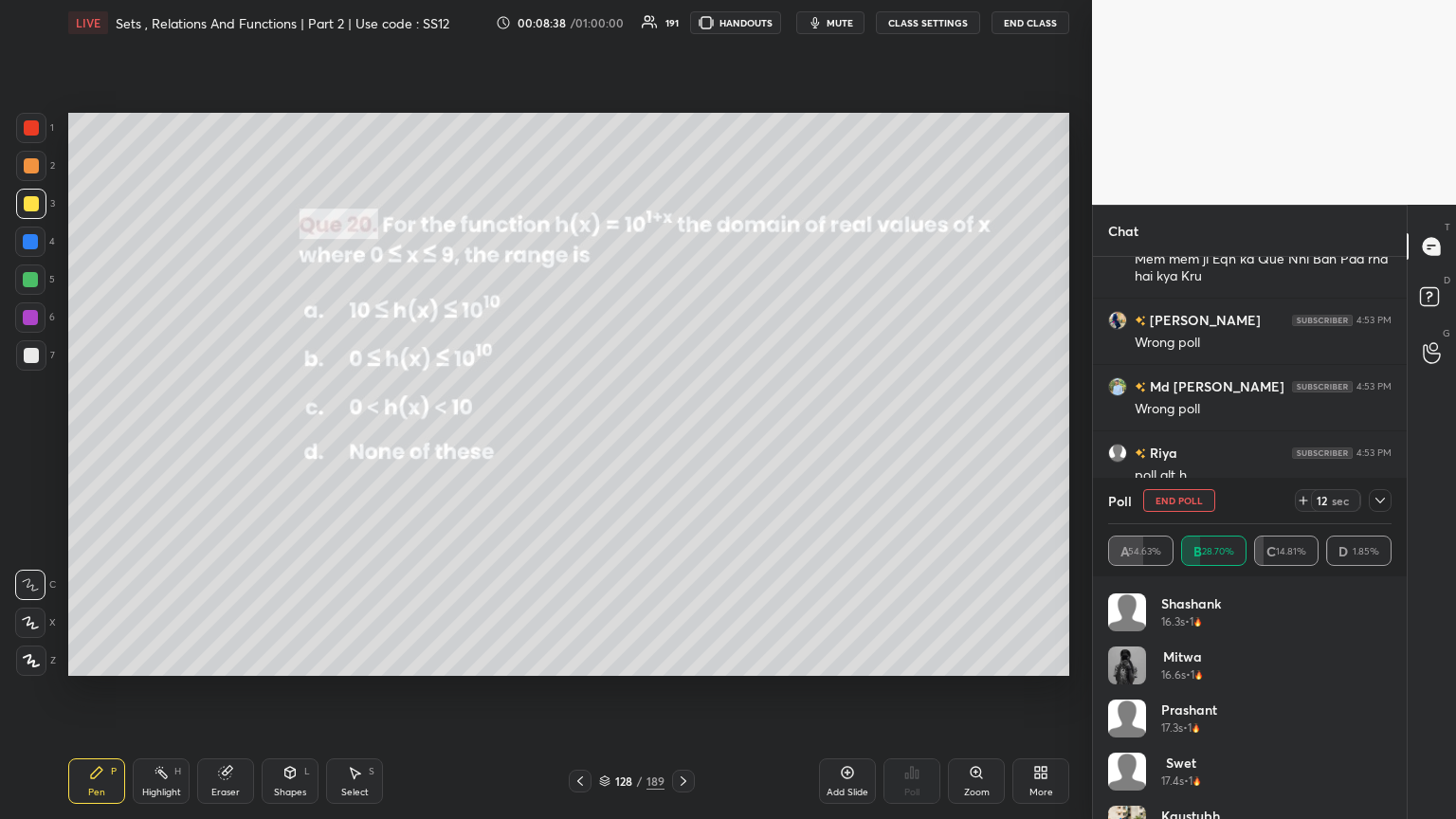 click on "Prashant 17.3s  •  1" at bounding box center (1249, 726) 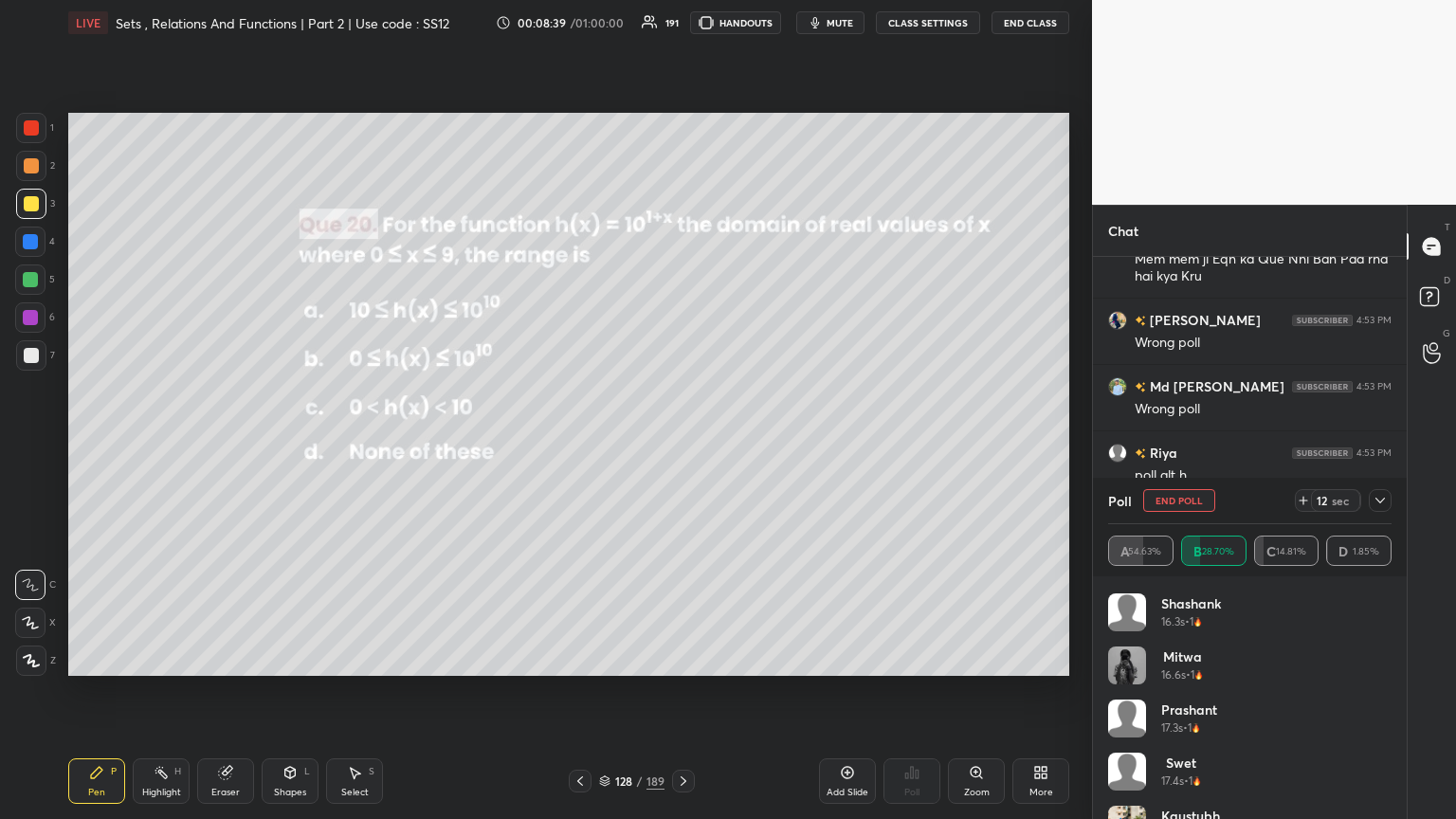 click on "Prashant 17.3s  •  1" at bounding box center [1249, 726] 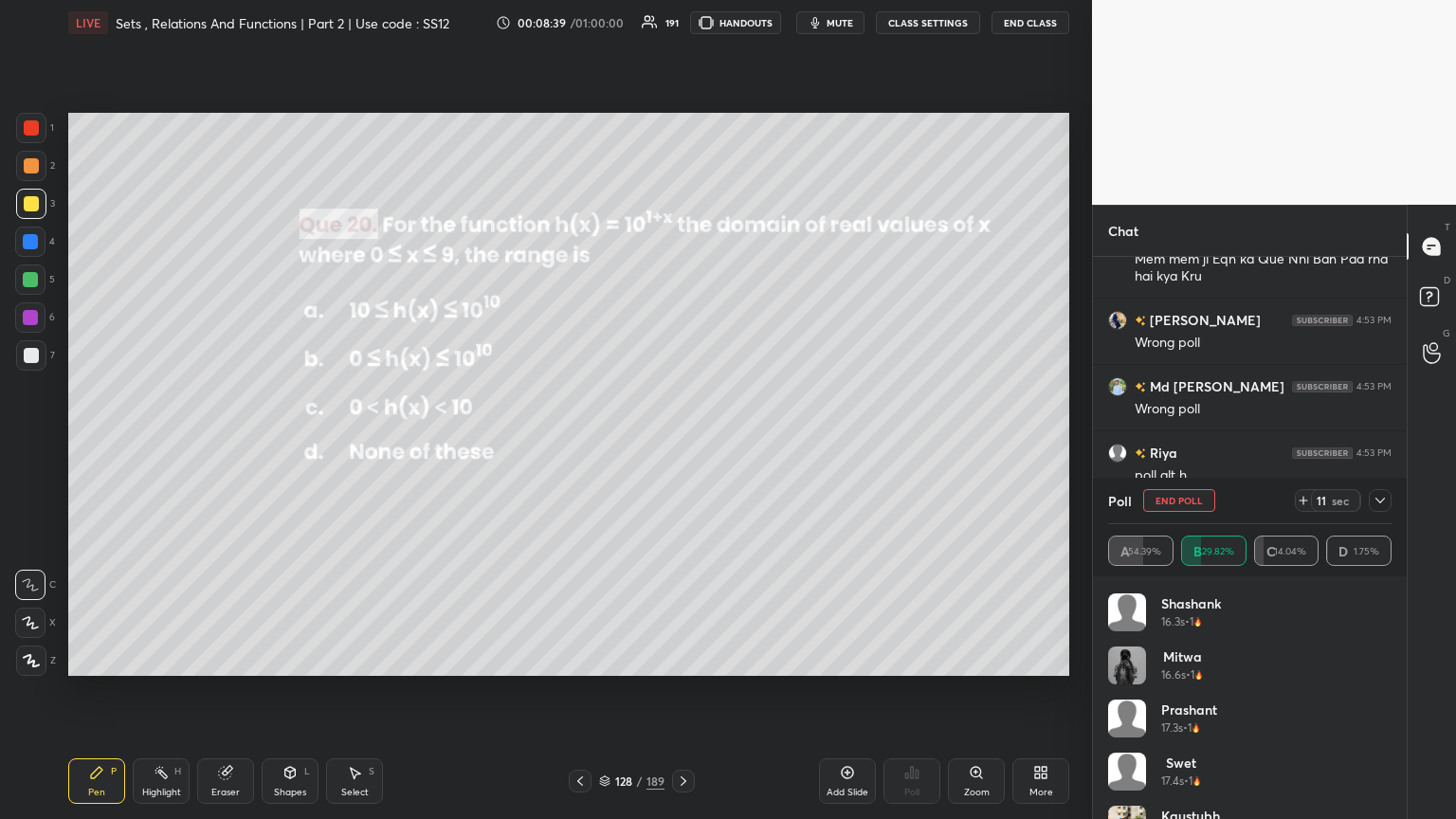 click on "Nancy 14s  •  1 Archita 14.7s  •  1 Shashank 16.3s  •  1 mitwa 16.6s  •  1 Prashant 17.3s  •  1 Swet 17.4s  •  1 Kaustubh 19s  •  1 Saksham 19s  •  1 Prince Cha... 19.3s  •  1 Anshuman 19.8s  •  1" at bounding box center (1249, 705) 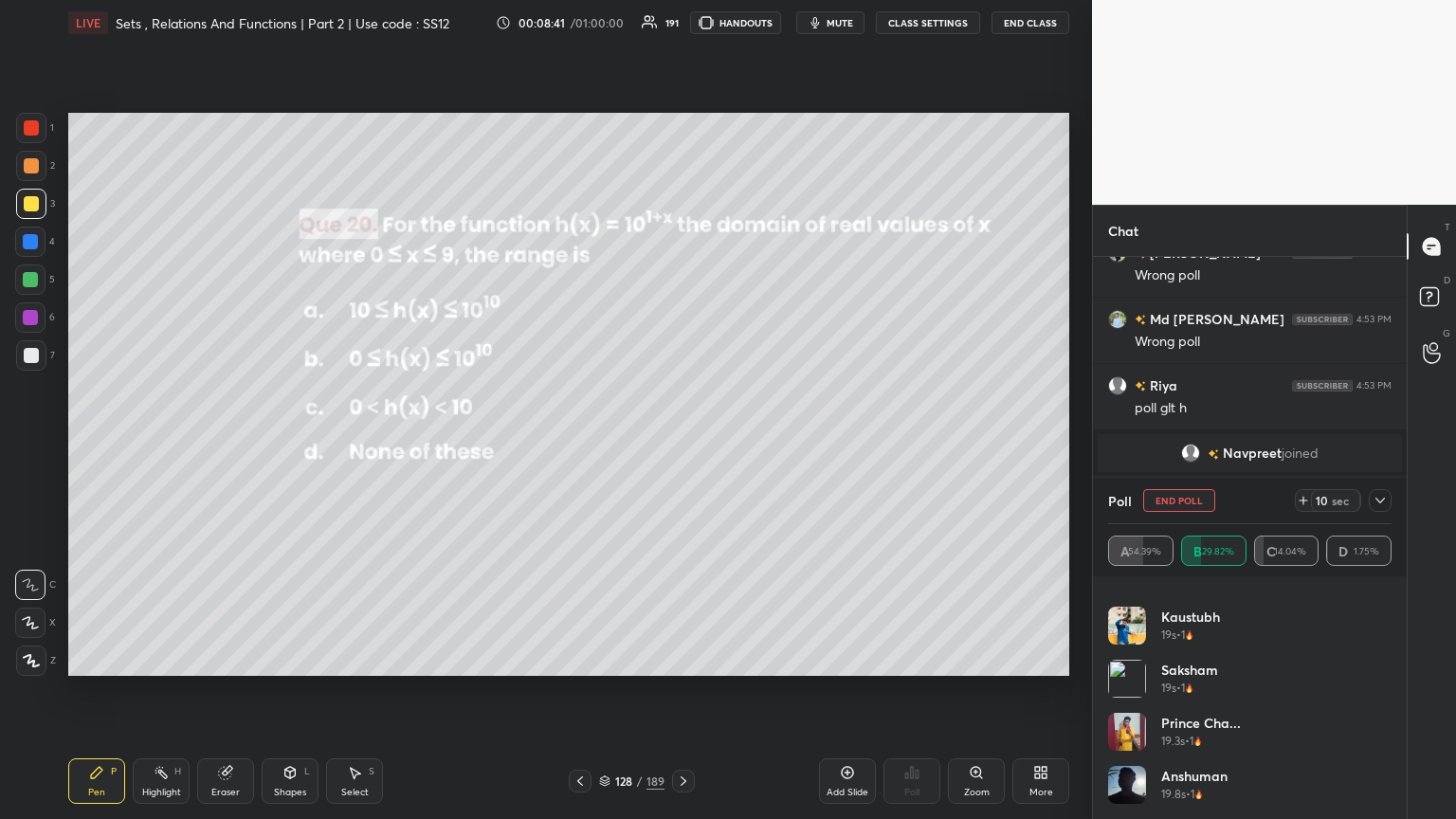 drag, startPoint x: 1384, startPoint y: 484, endPoint x: 1388, endPoint y: 517, distance: 33.24154 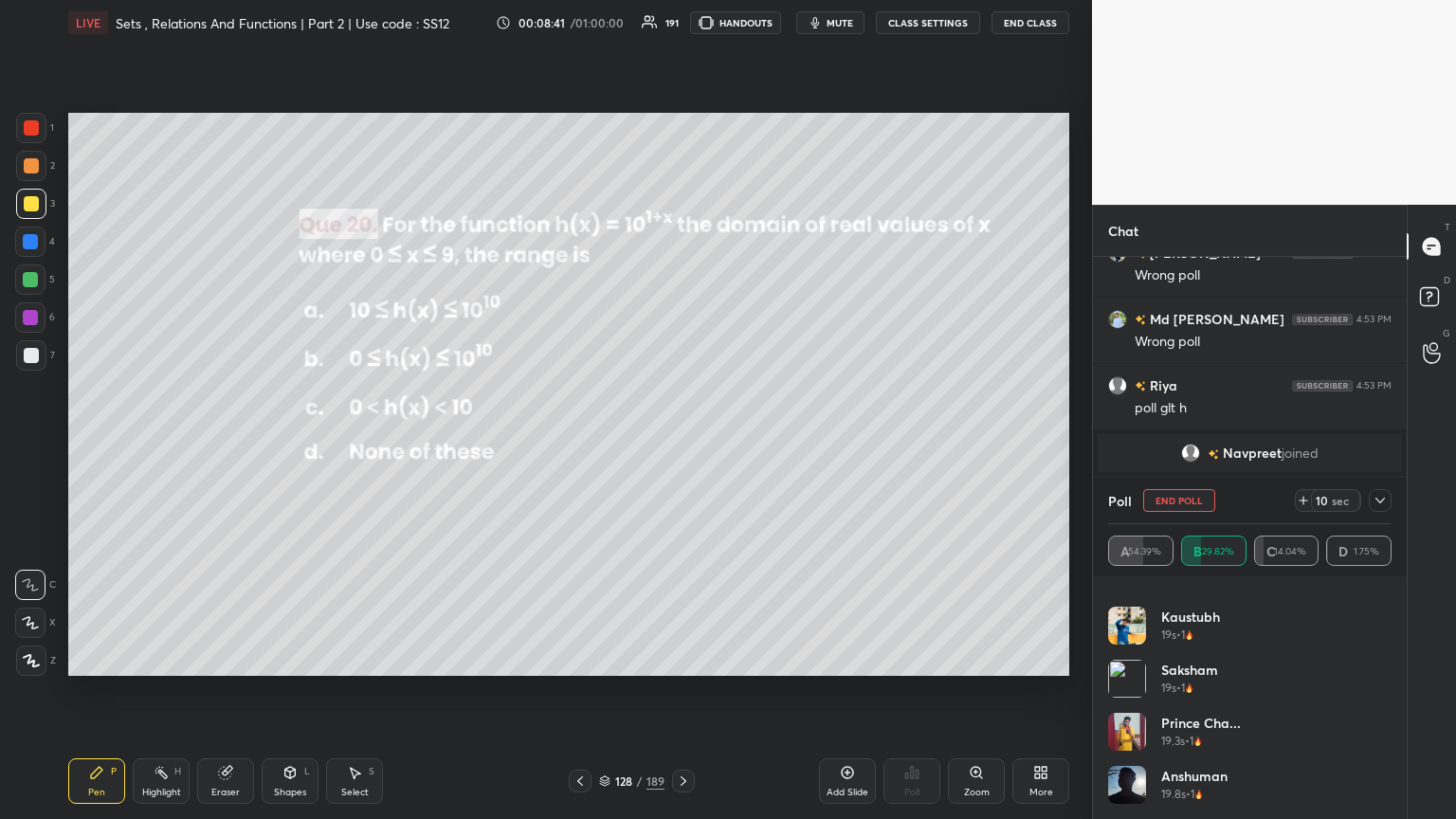 click on "Poll End Poll 10  sec" at bounding box center (1249, 500) 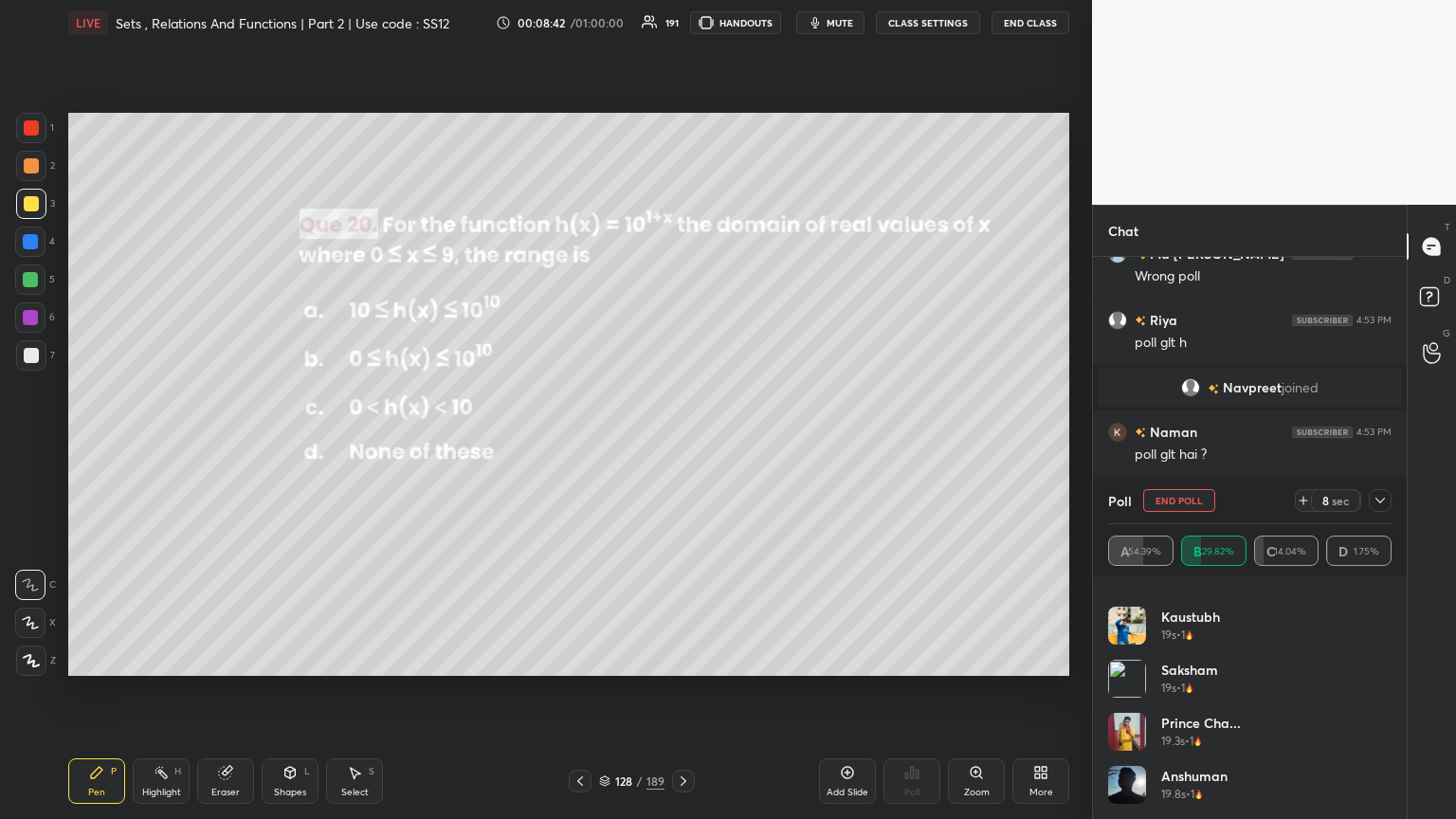 drag, startPoint x: 1365, startPoint y: 497, endPoint x: 1381, endPoint y: 516, distance: 24.83948 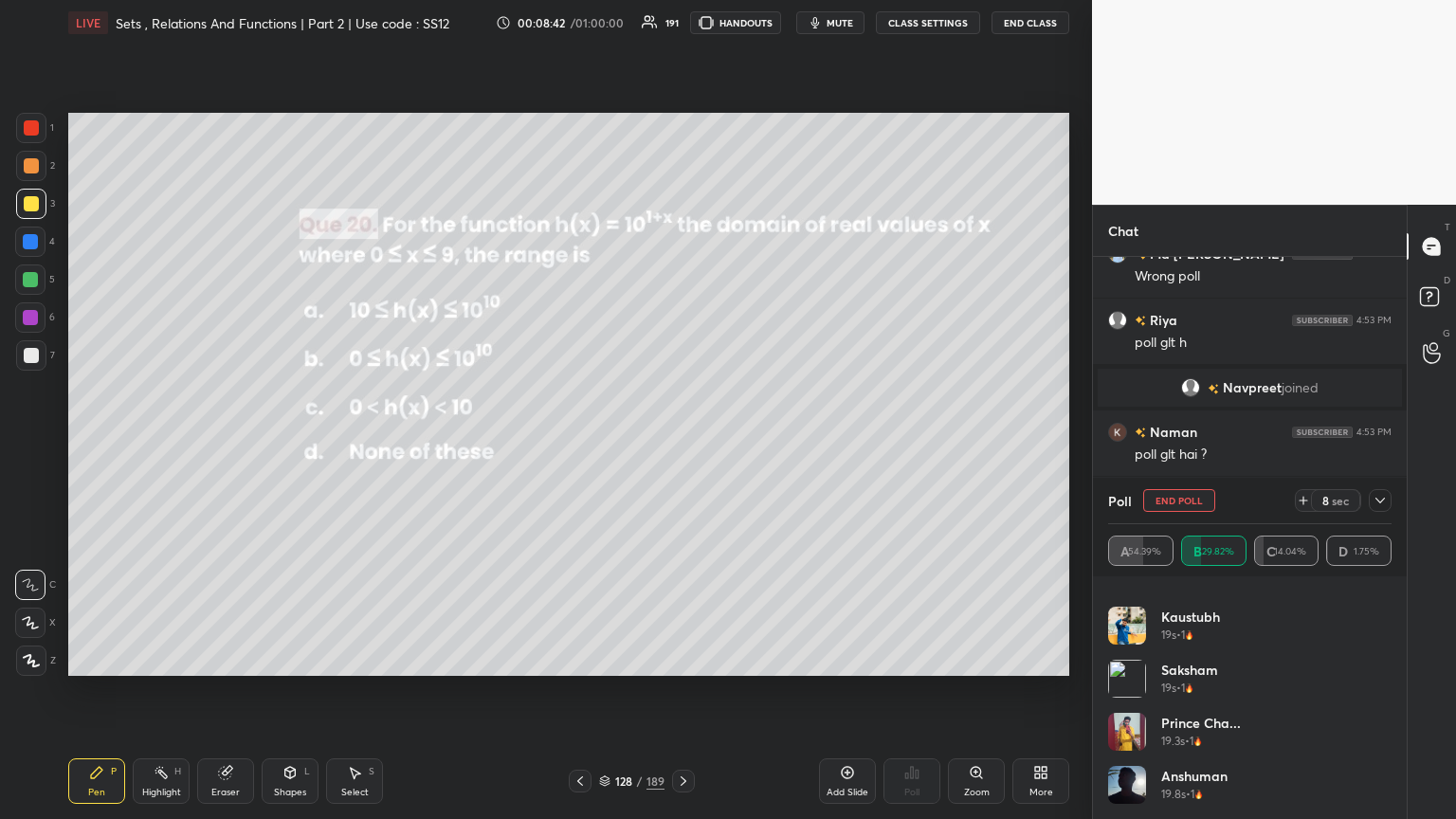 click on "8  sec" at bounding box center (1343, 500) 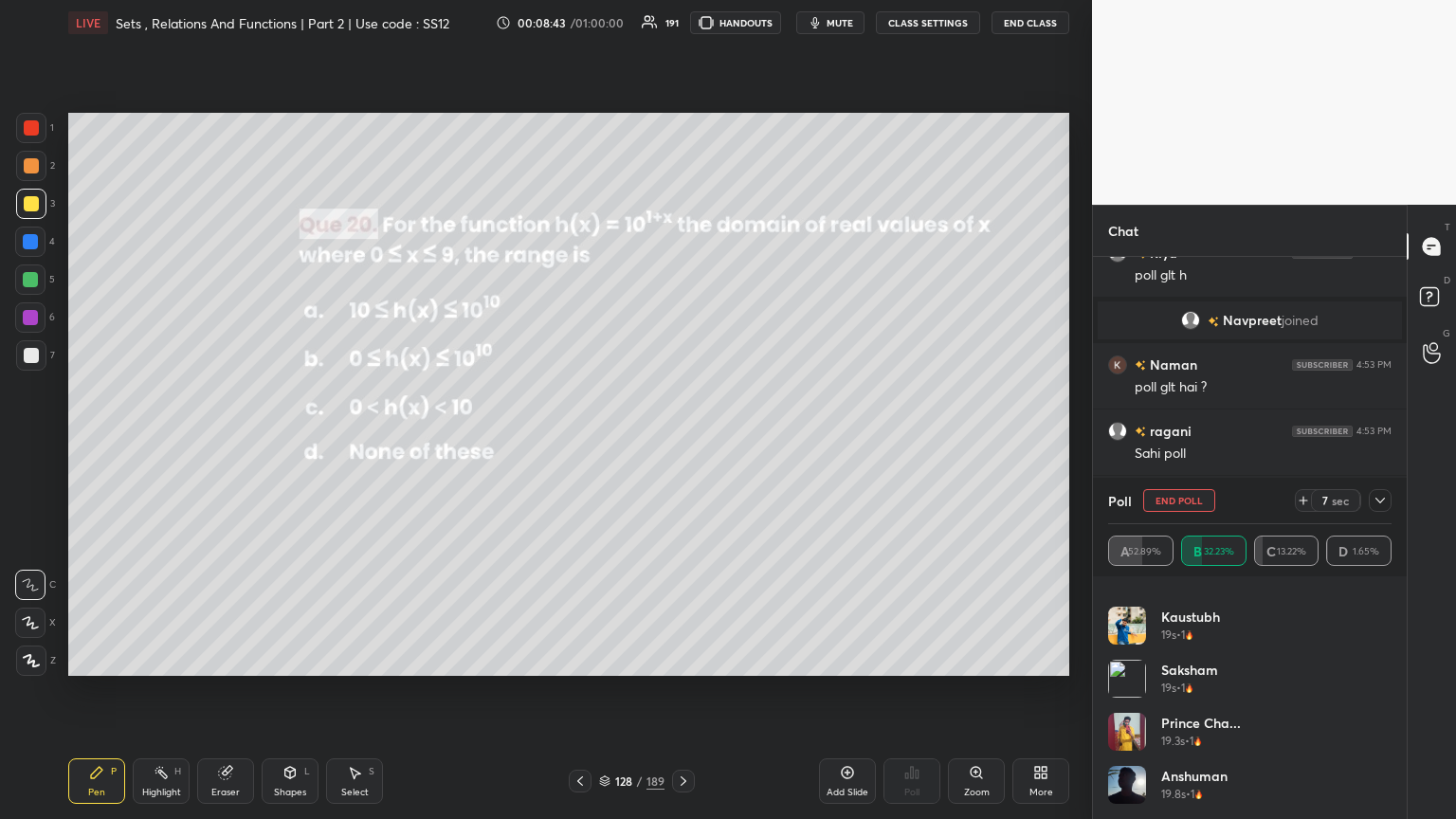click 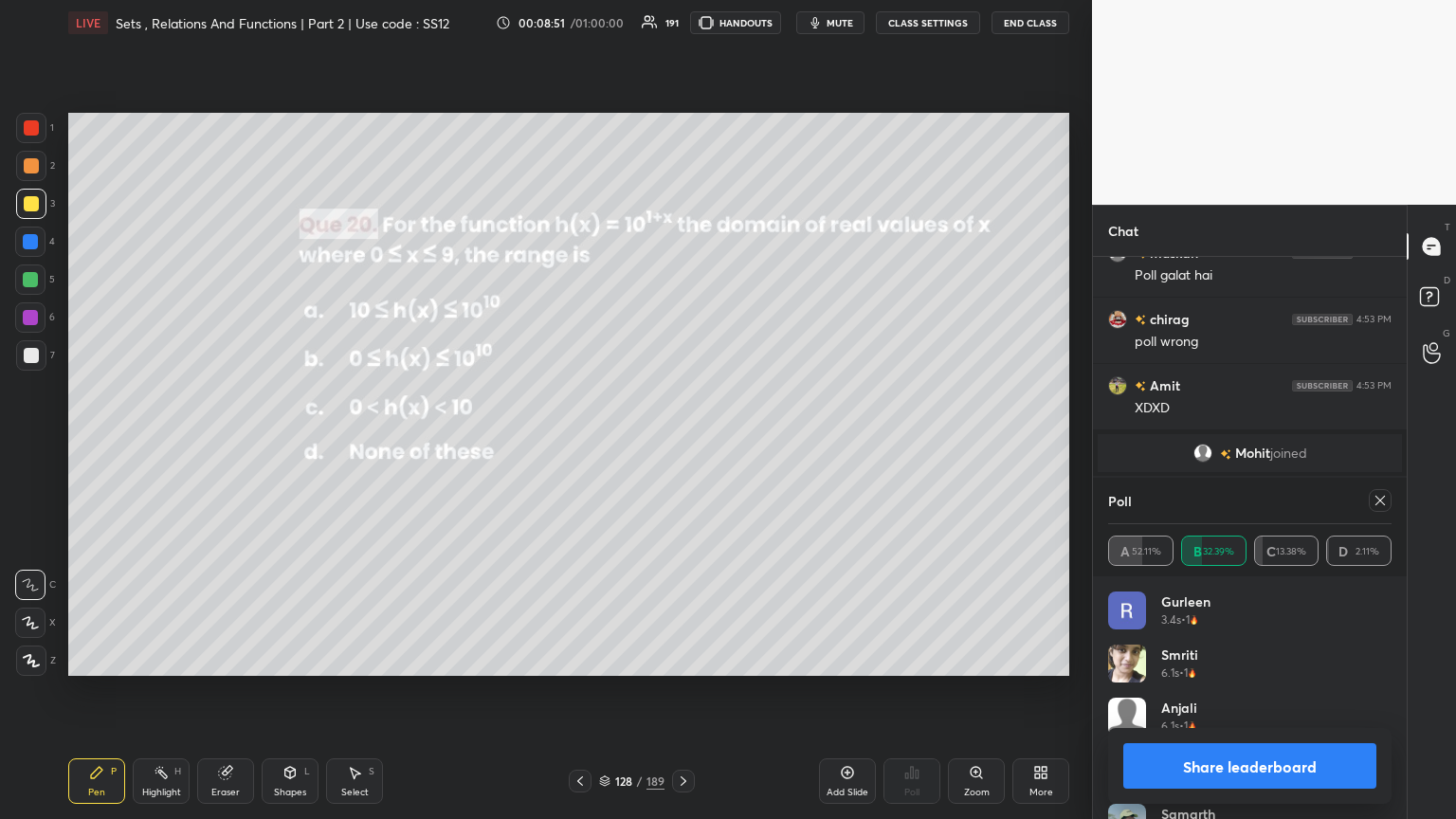 click 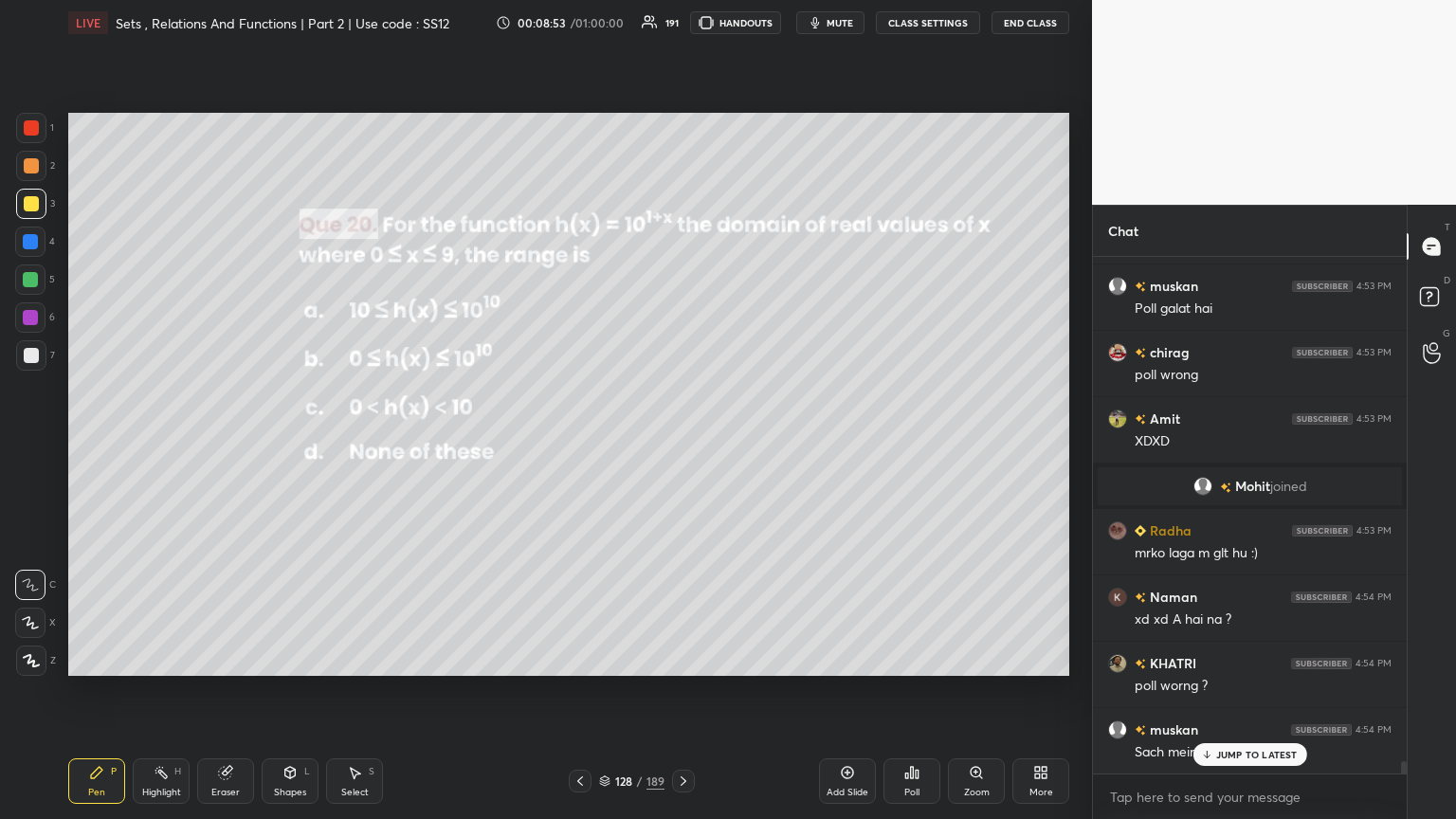 click at bounding box center (31, 204) 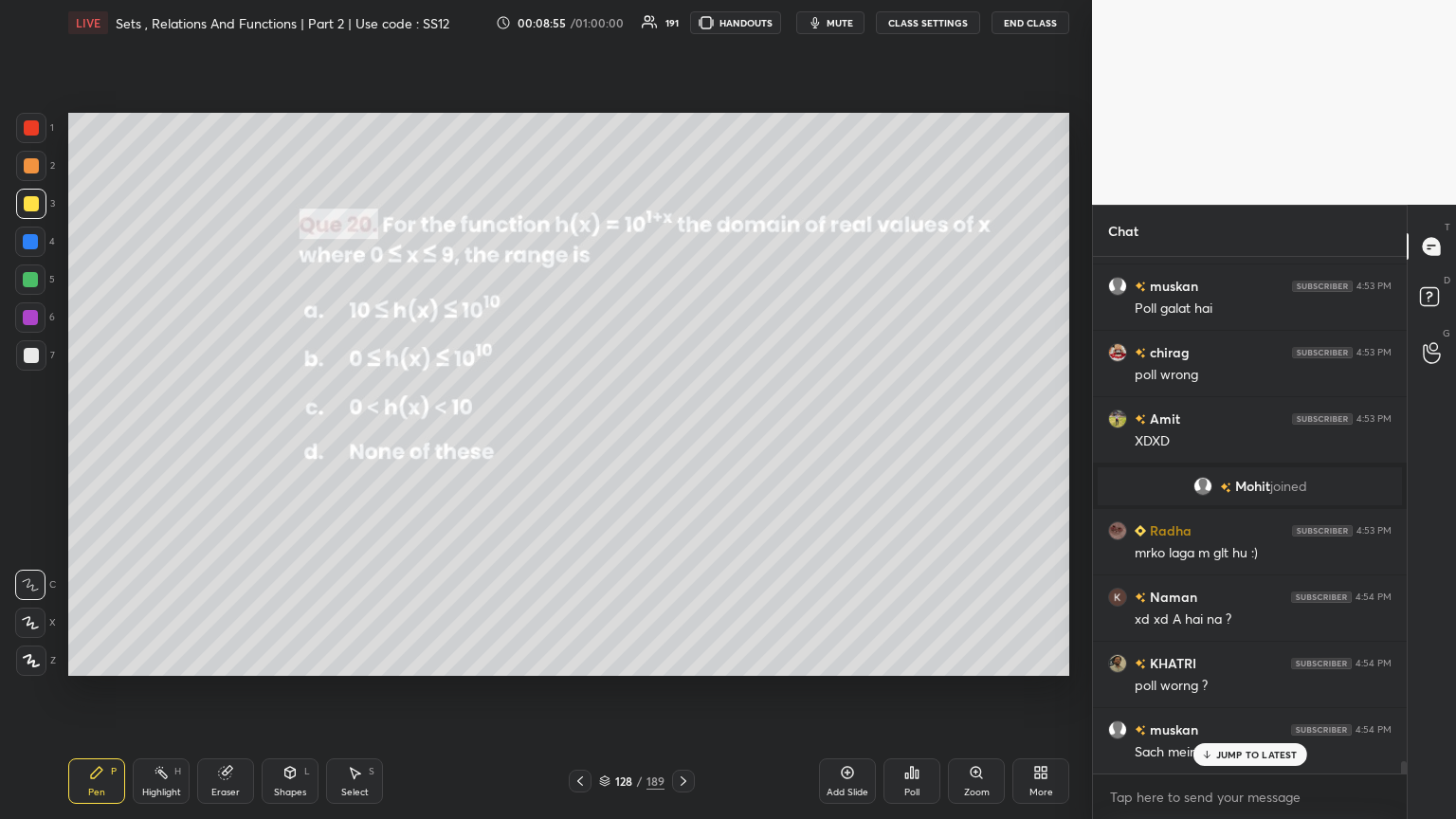 click at bounding box center [31, 661] 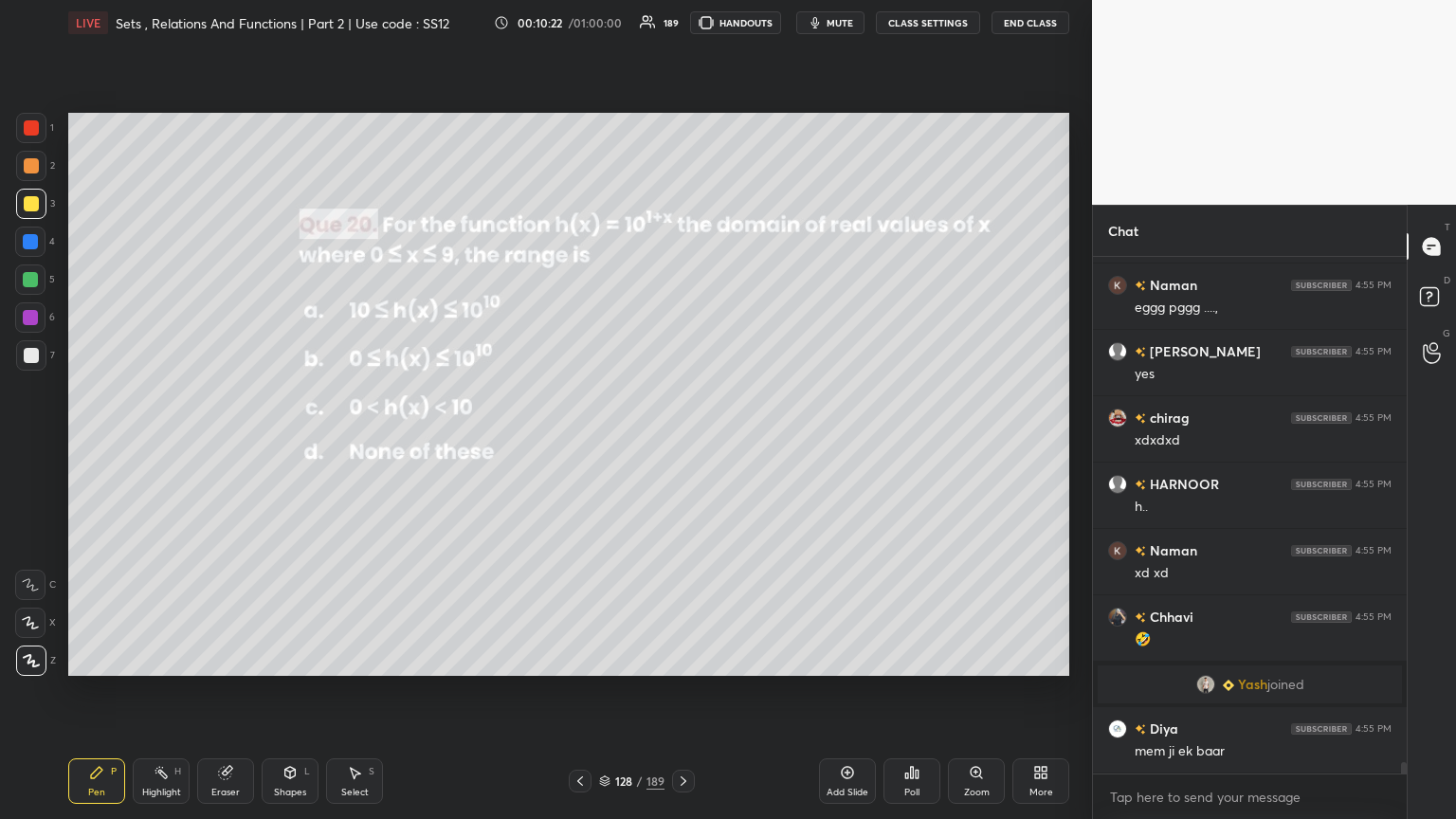 scroll, scrollTop: 22504, scrollLeft: 0, axis: vertical 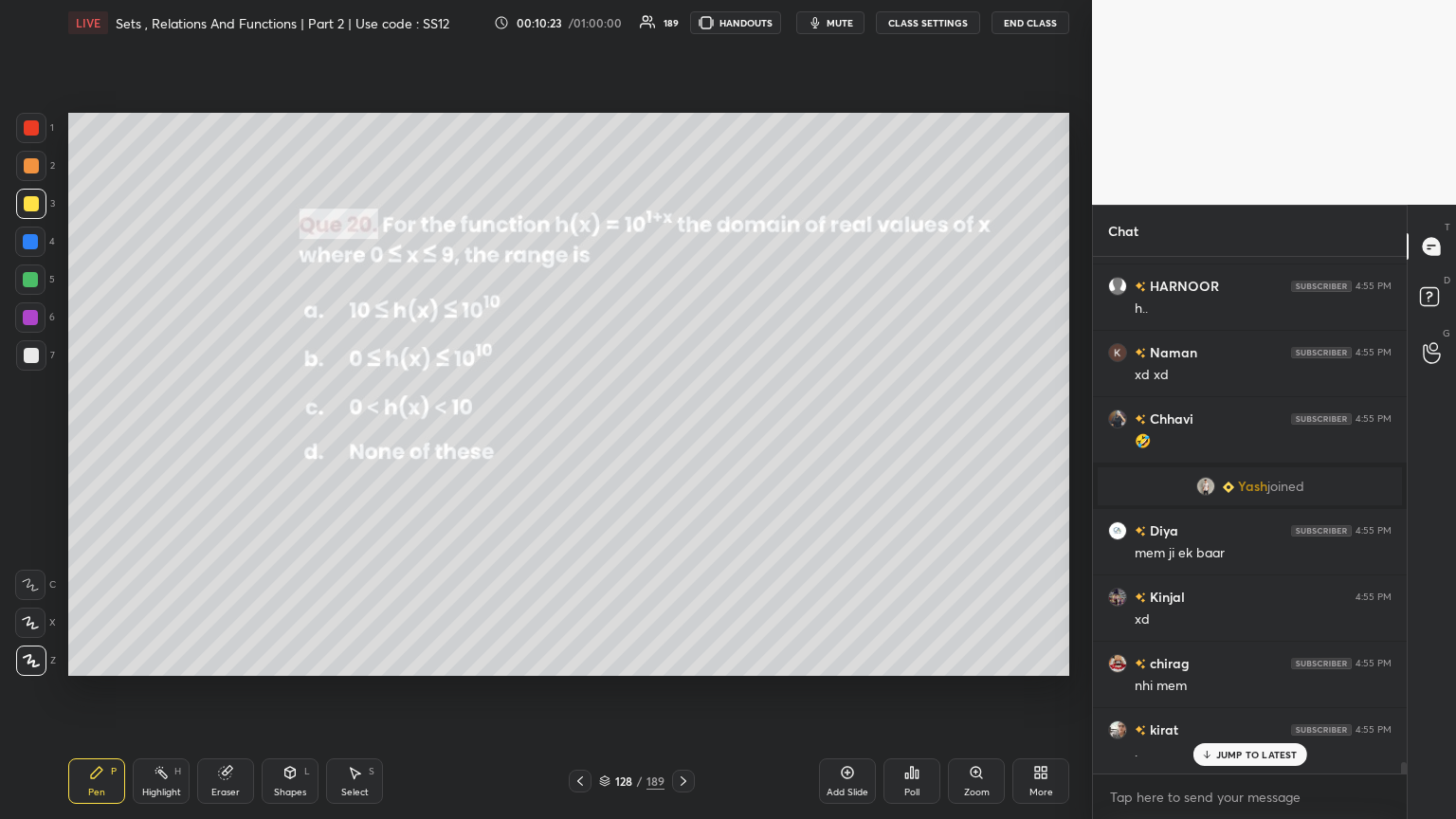 click 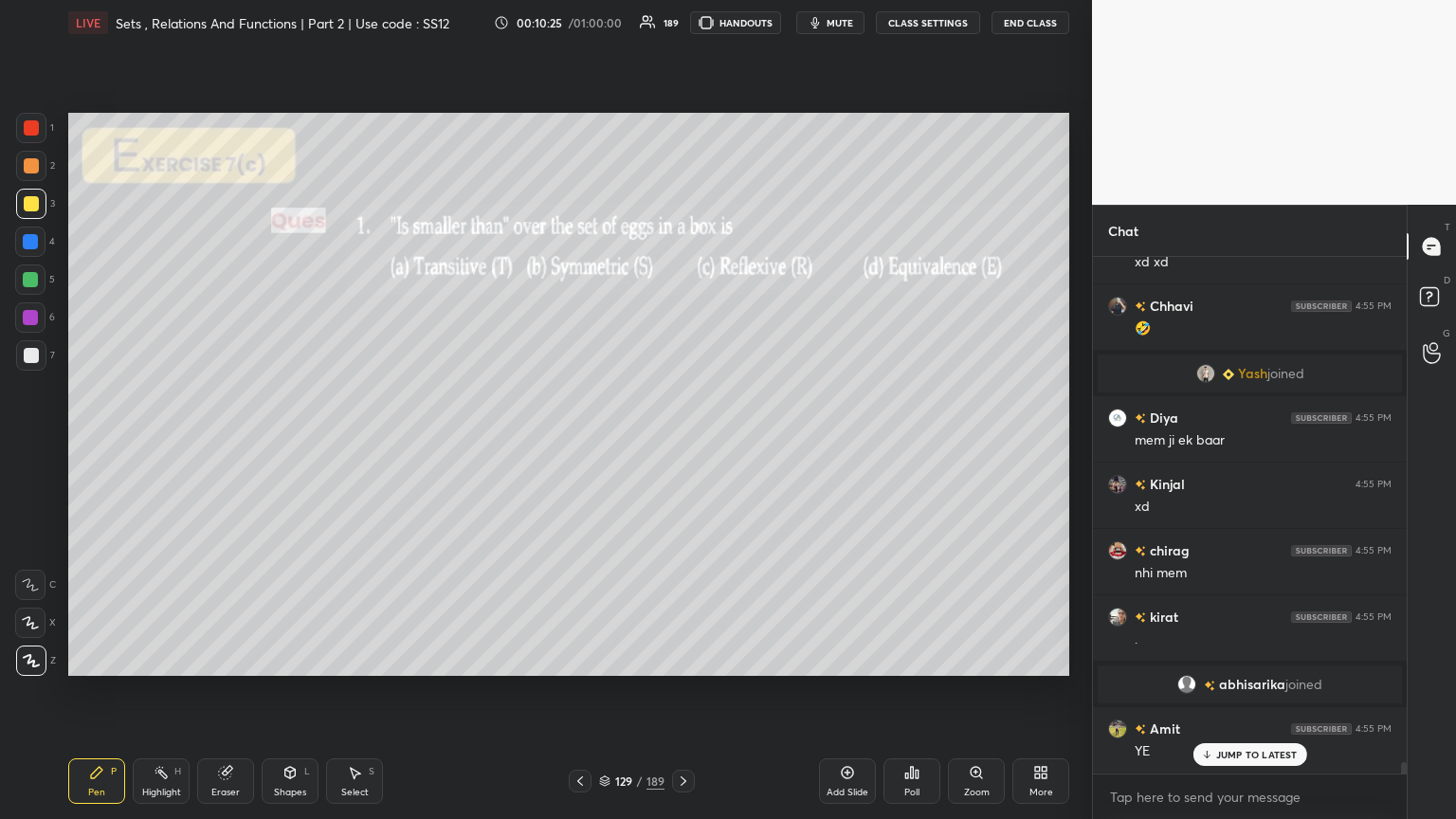 scroll, scrollTop: 22682, scrollLeft: 0, axis: vertical 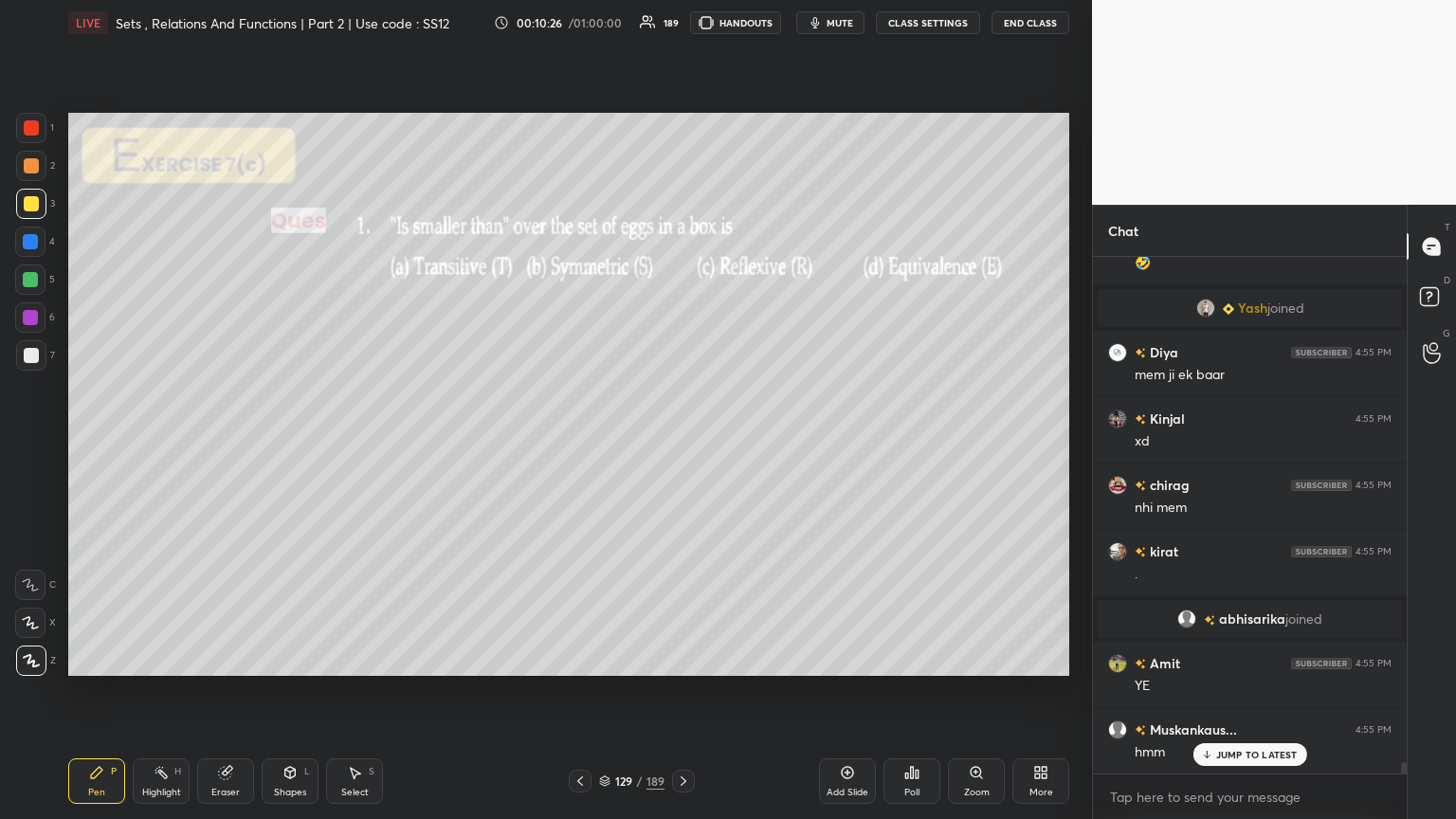 click 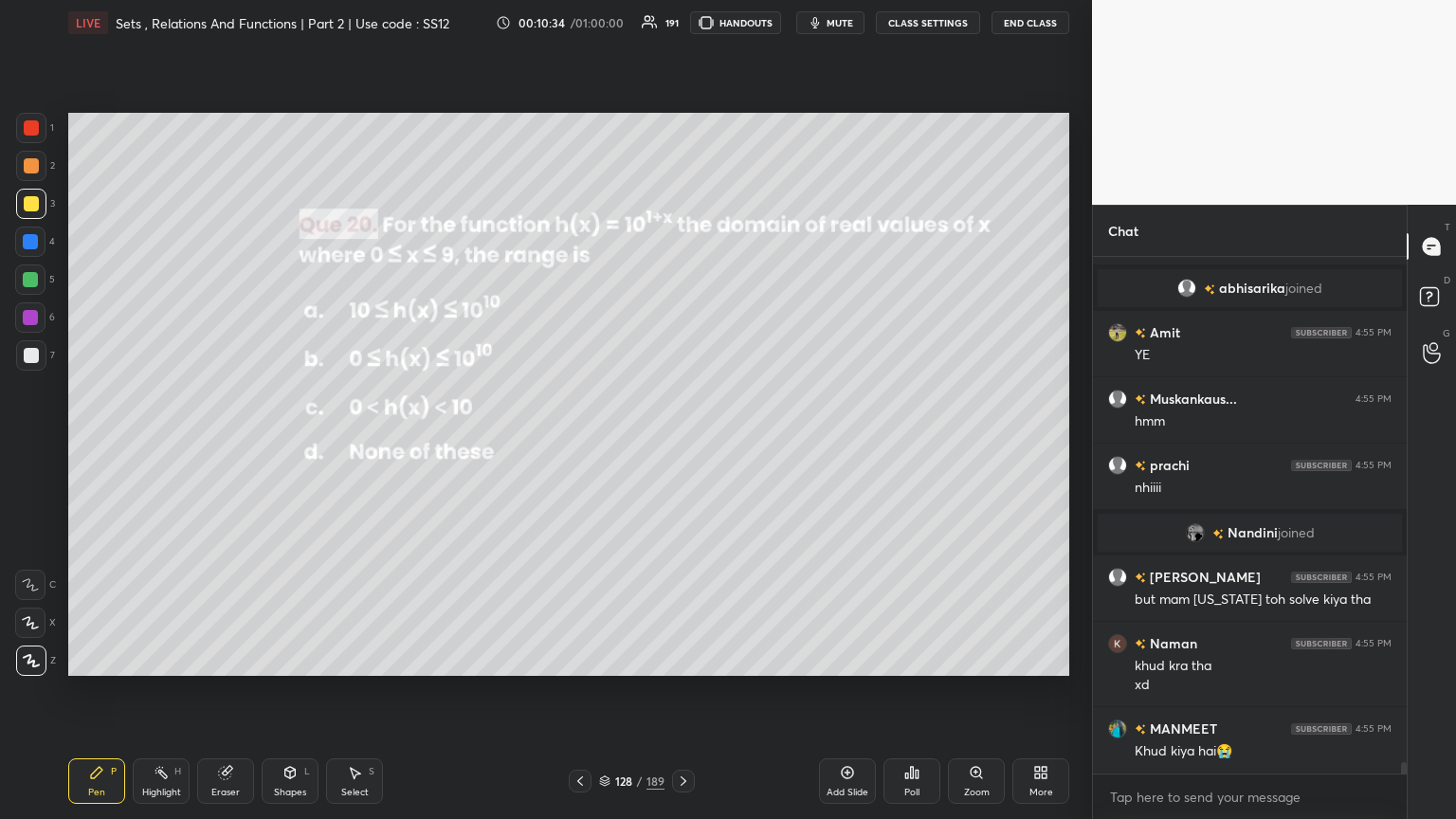 scroll, scrollTop: 22947, scrollLeft: 0, axis: vertical 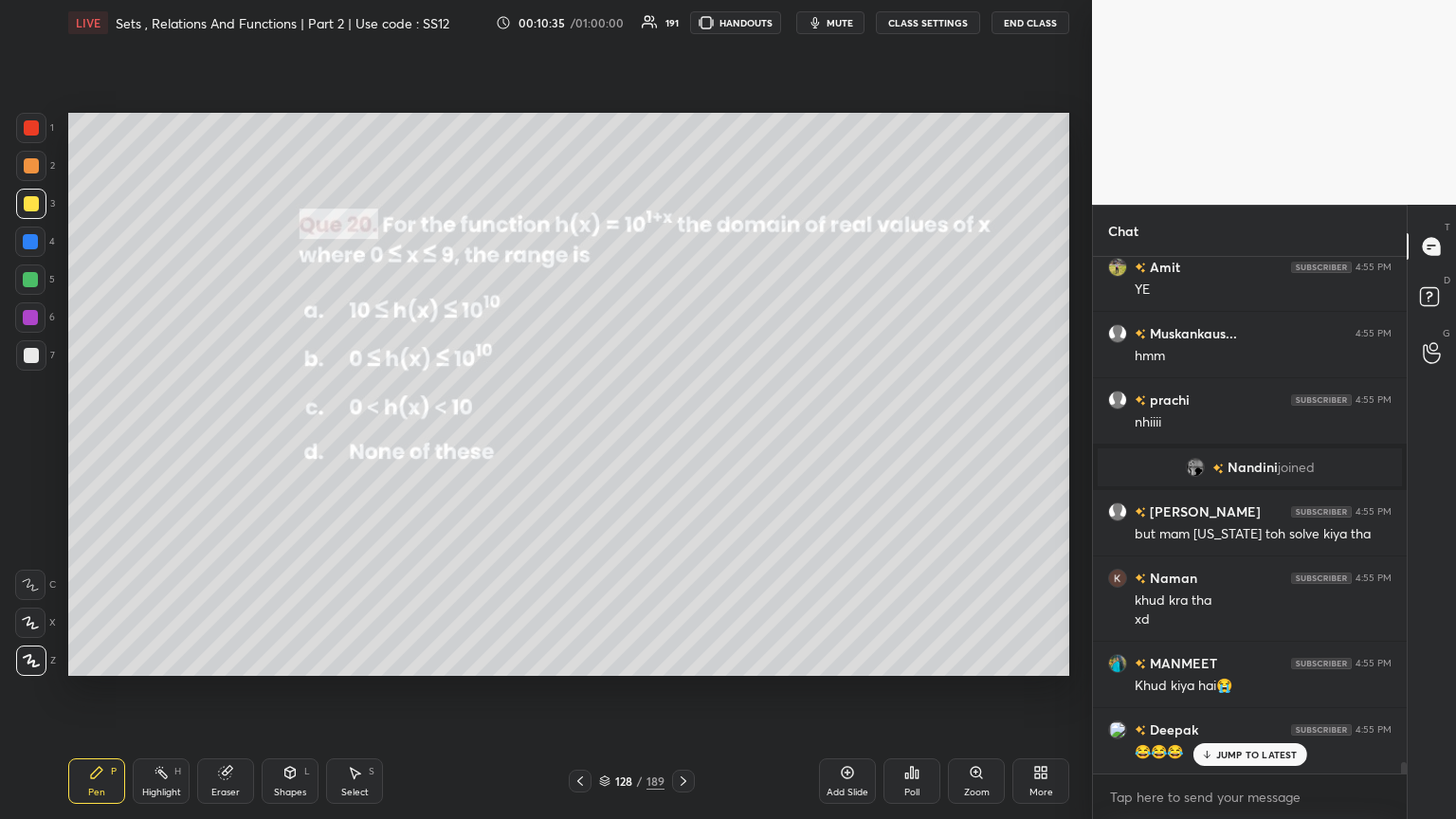 click 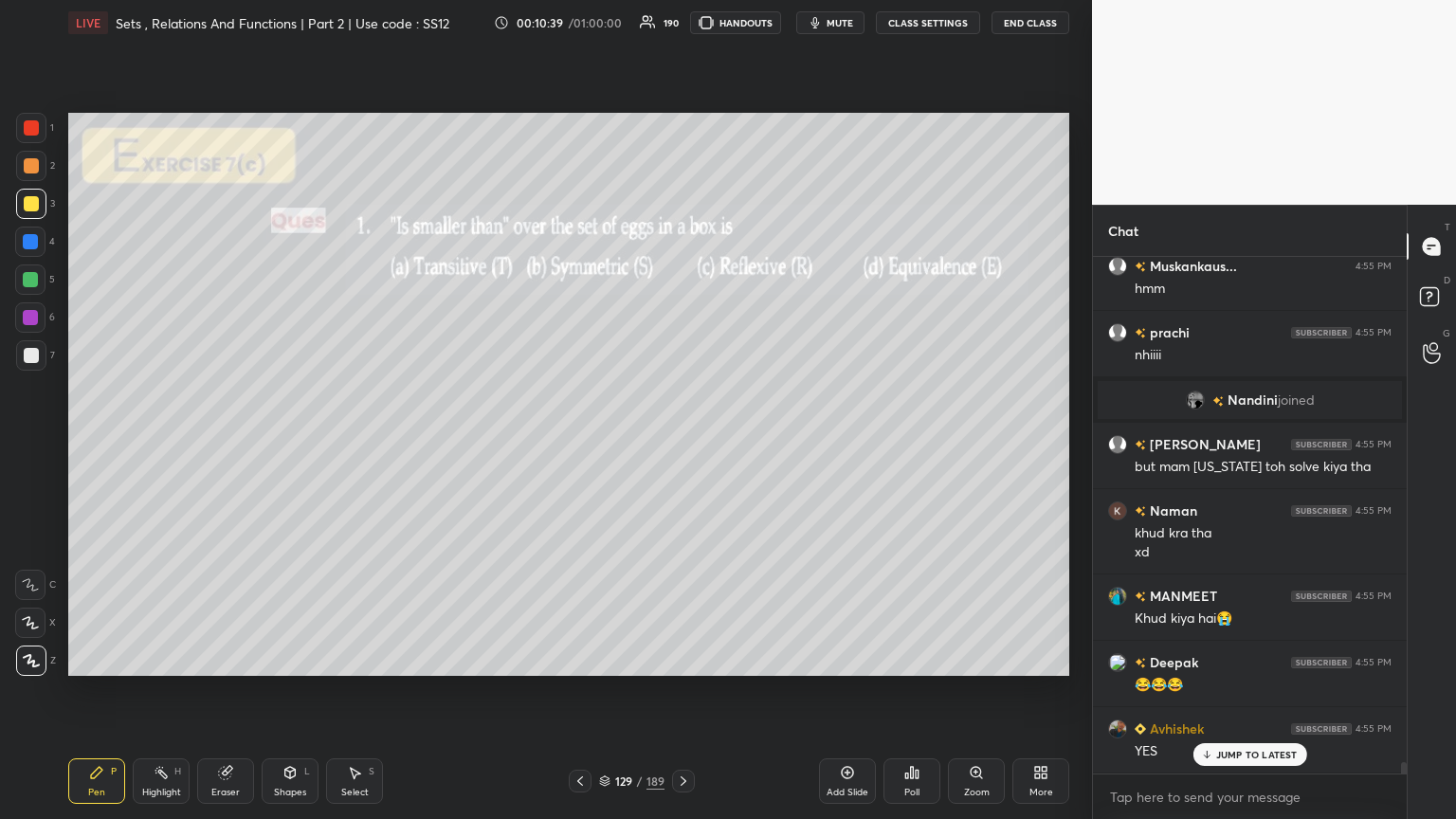 scroll, scrollTop: 23080, scrollLeft: 0, axis: vertical 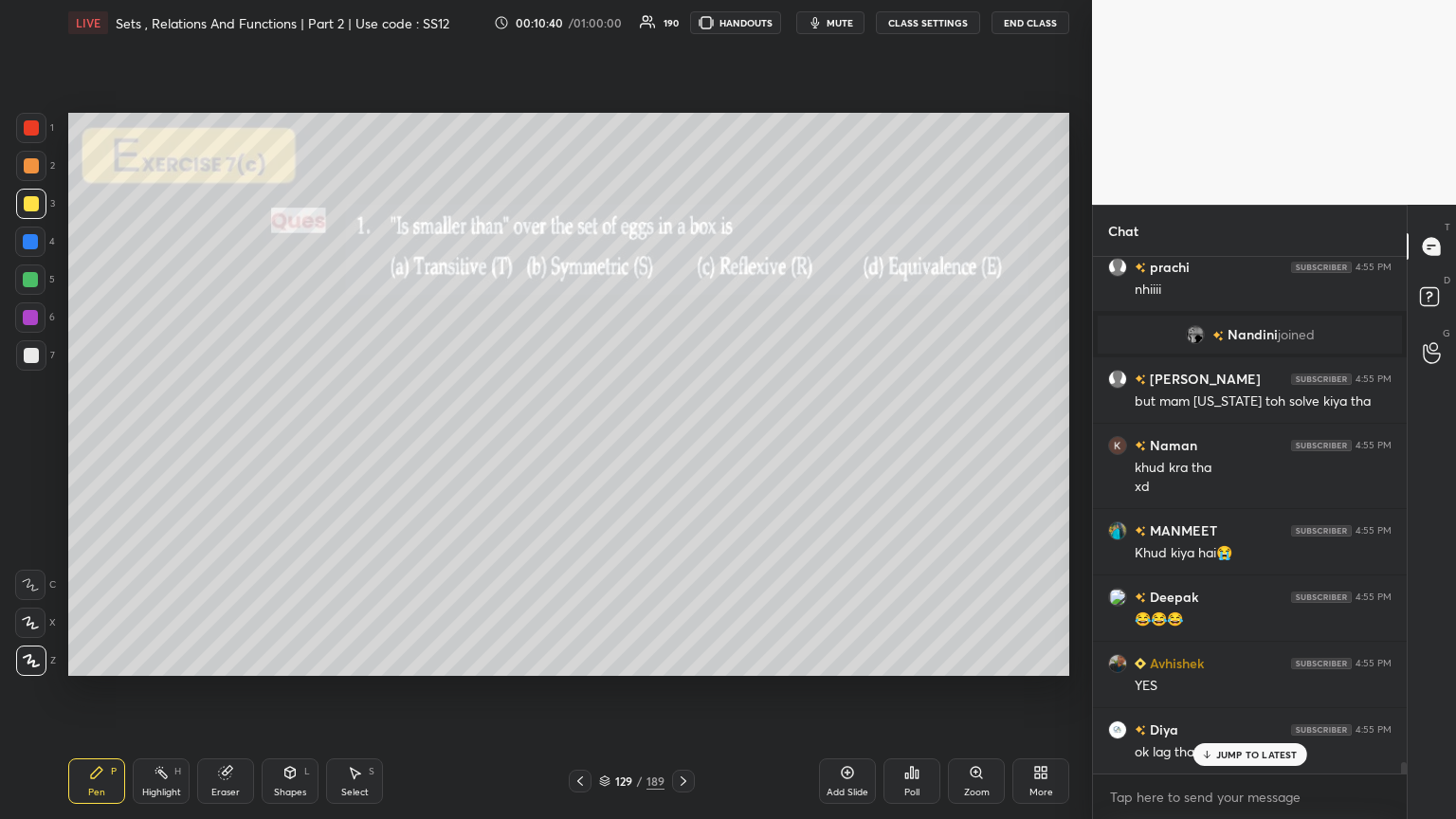 click on "Poll" at bounding box center [912, 781] 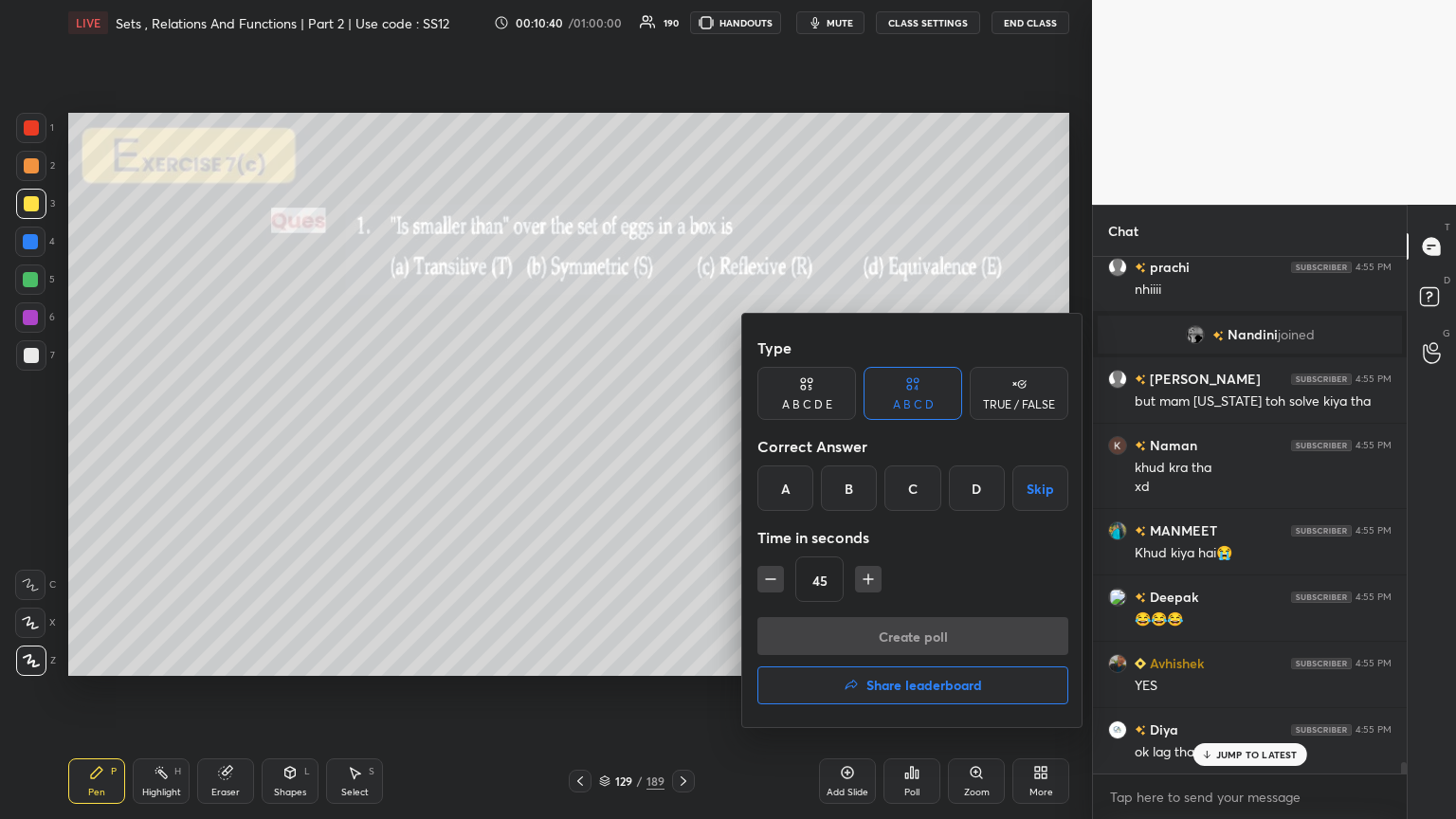 scroll, scrollTop: 23163, scrollLeft: 0, axis: vertical 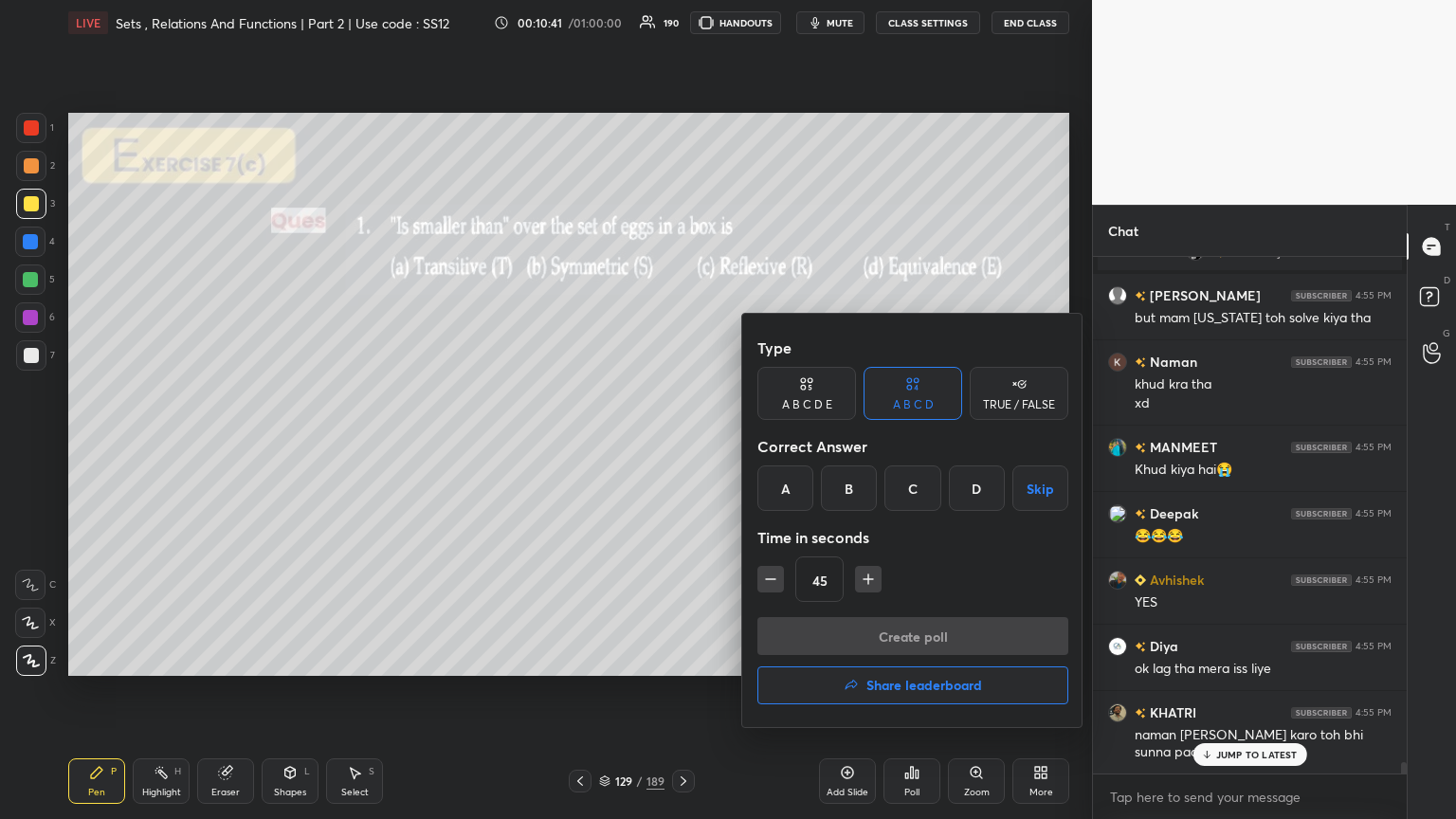 click on "A" at bounding box center [785, 488] 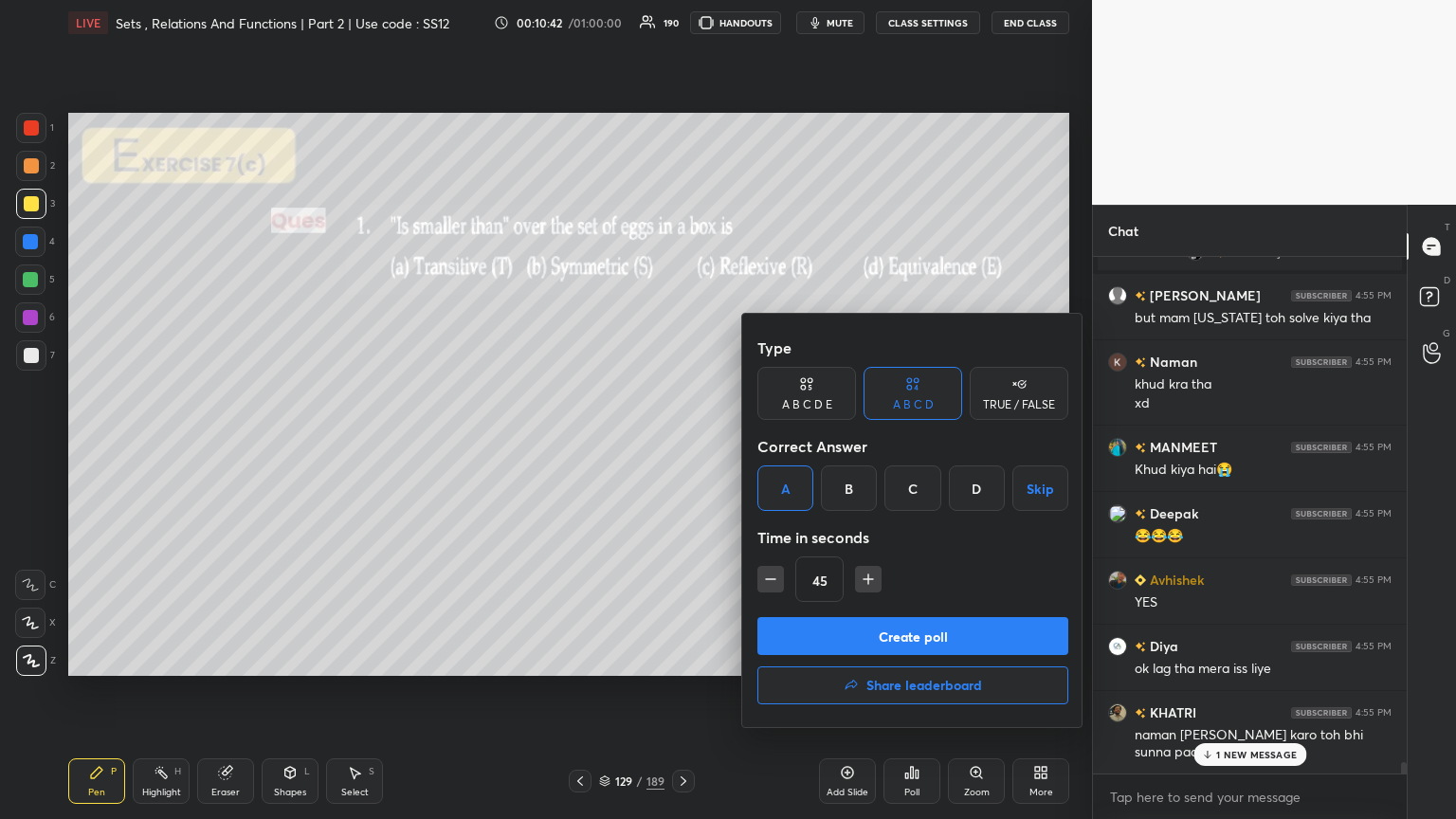 scroll, scrollTop: 23231, scrollLeft: 0, axis: vertical 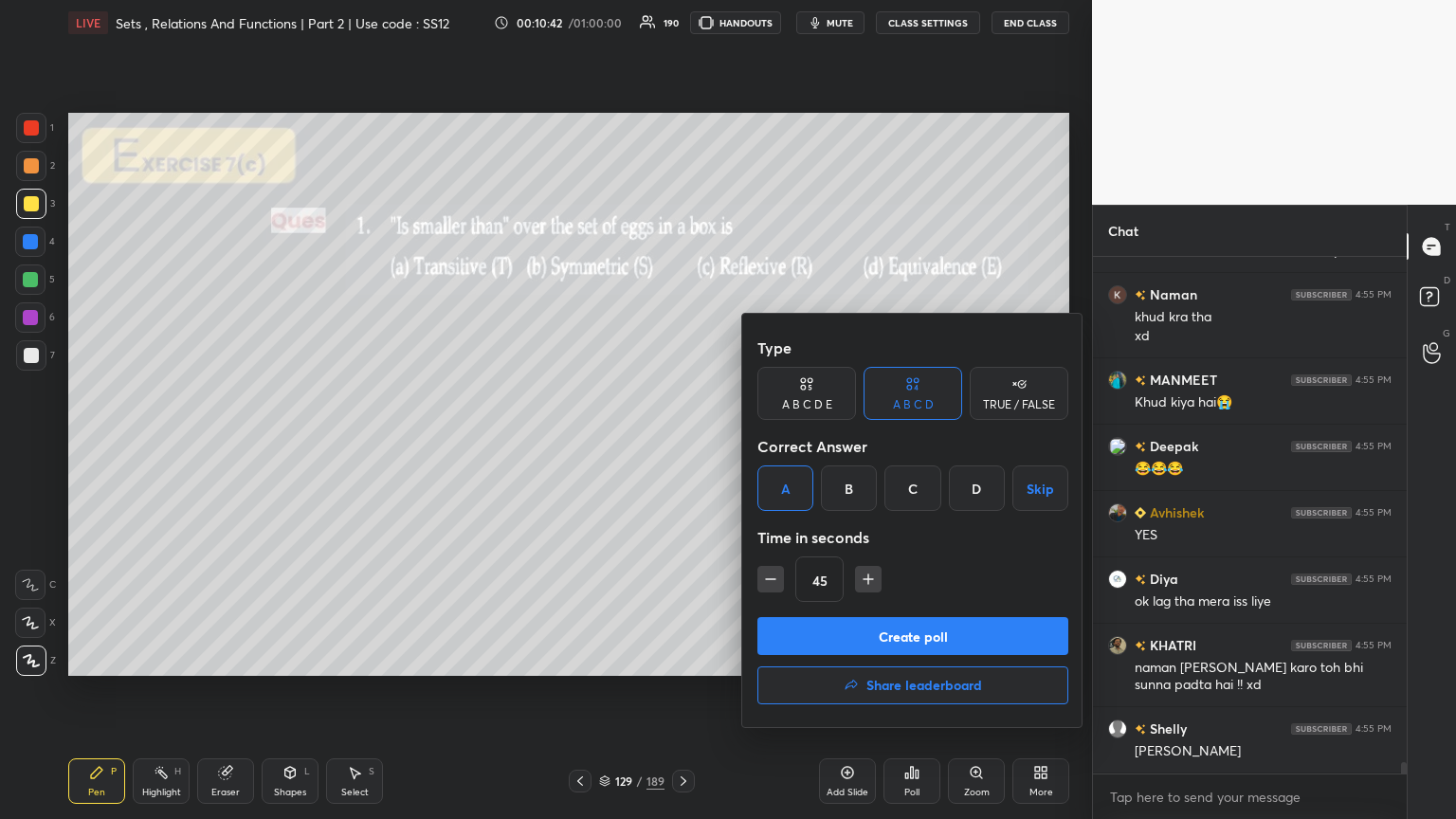 click on "Create poll" at bounding box center [913, 636] 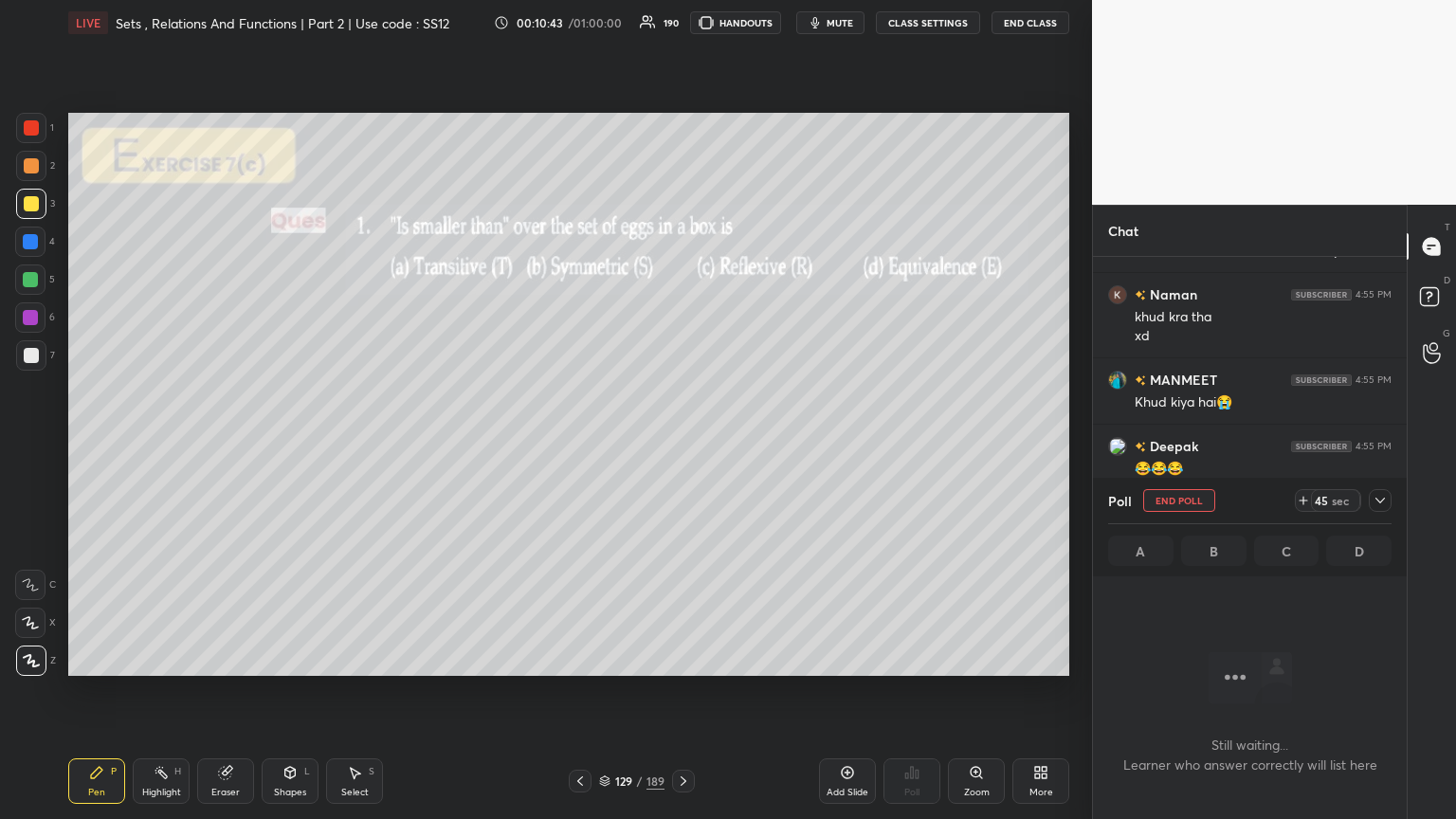 scroll, scrollTop: 481, scrollLeft: 308, axis: both 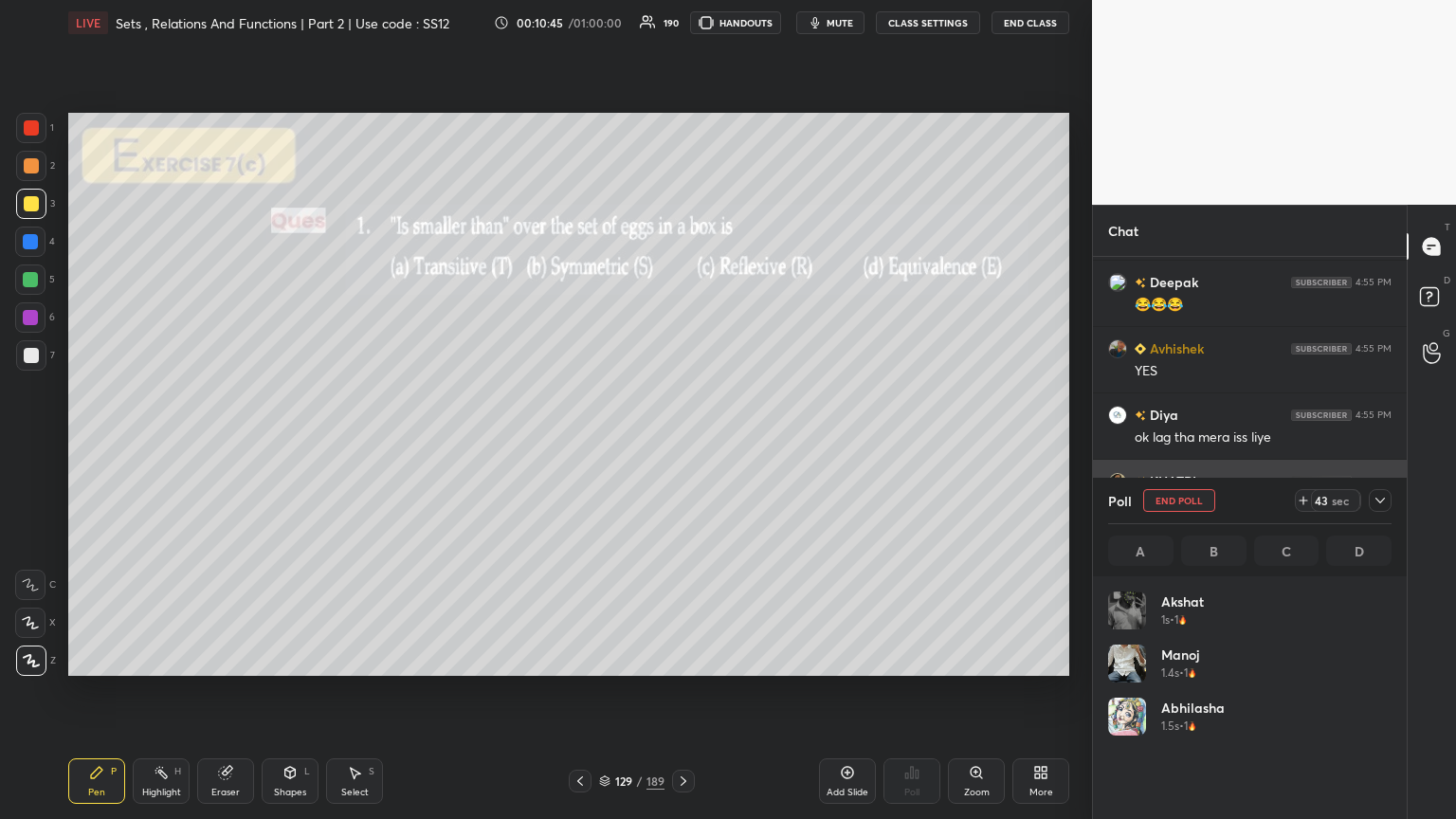 click 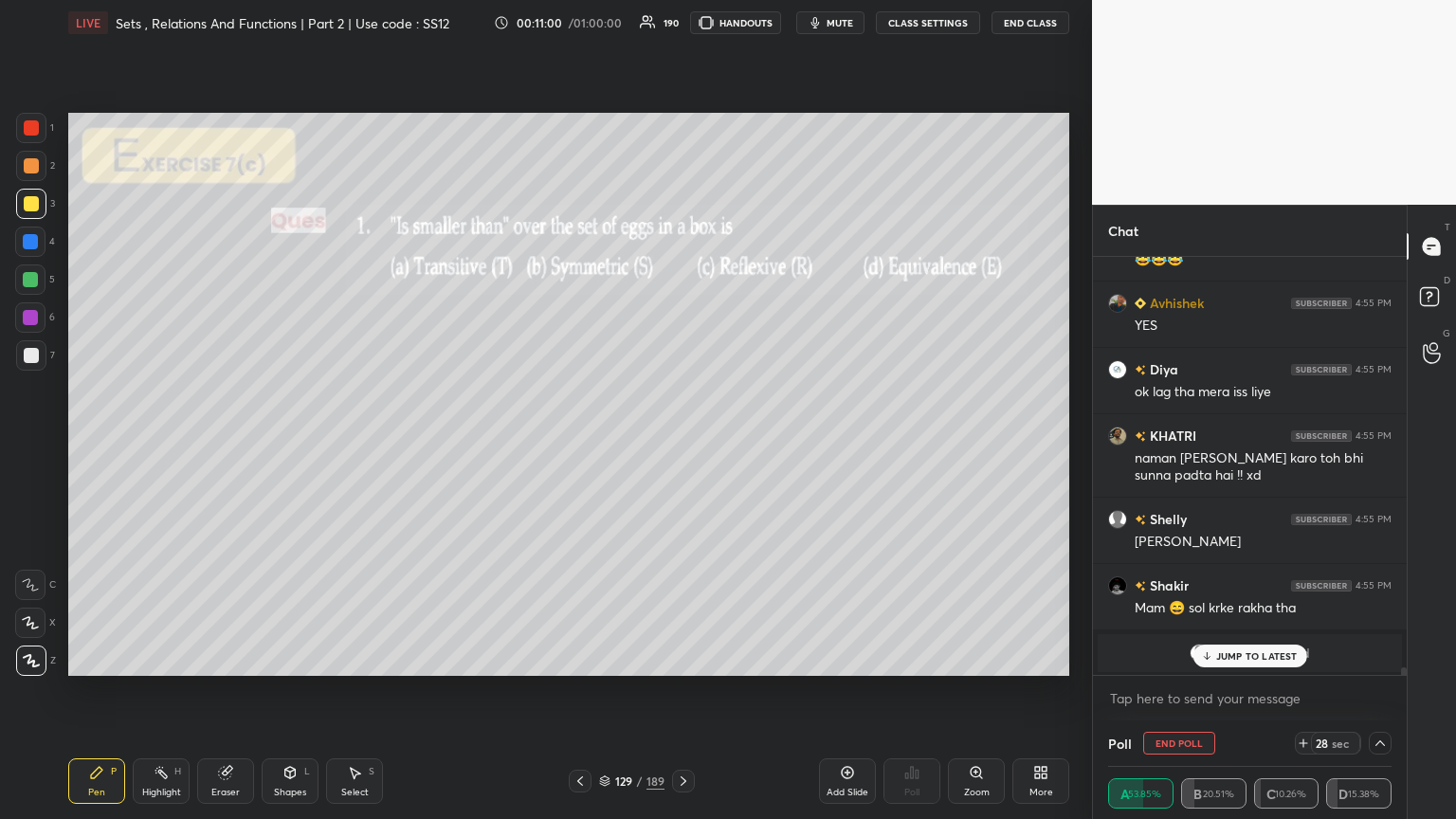 click on "JUMP TO LATEST" at bounding box center [1249, 656] 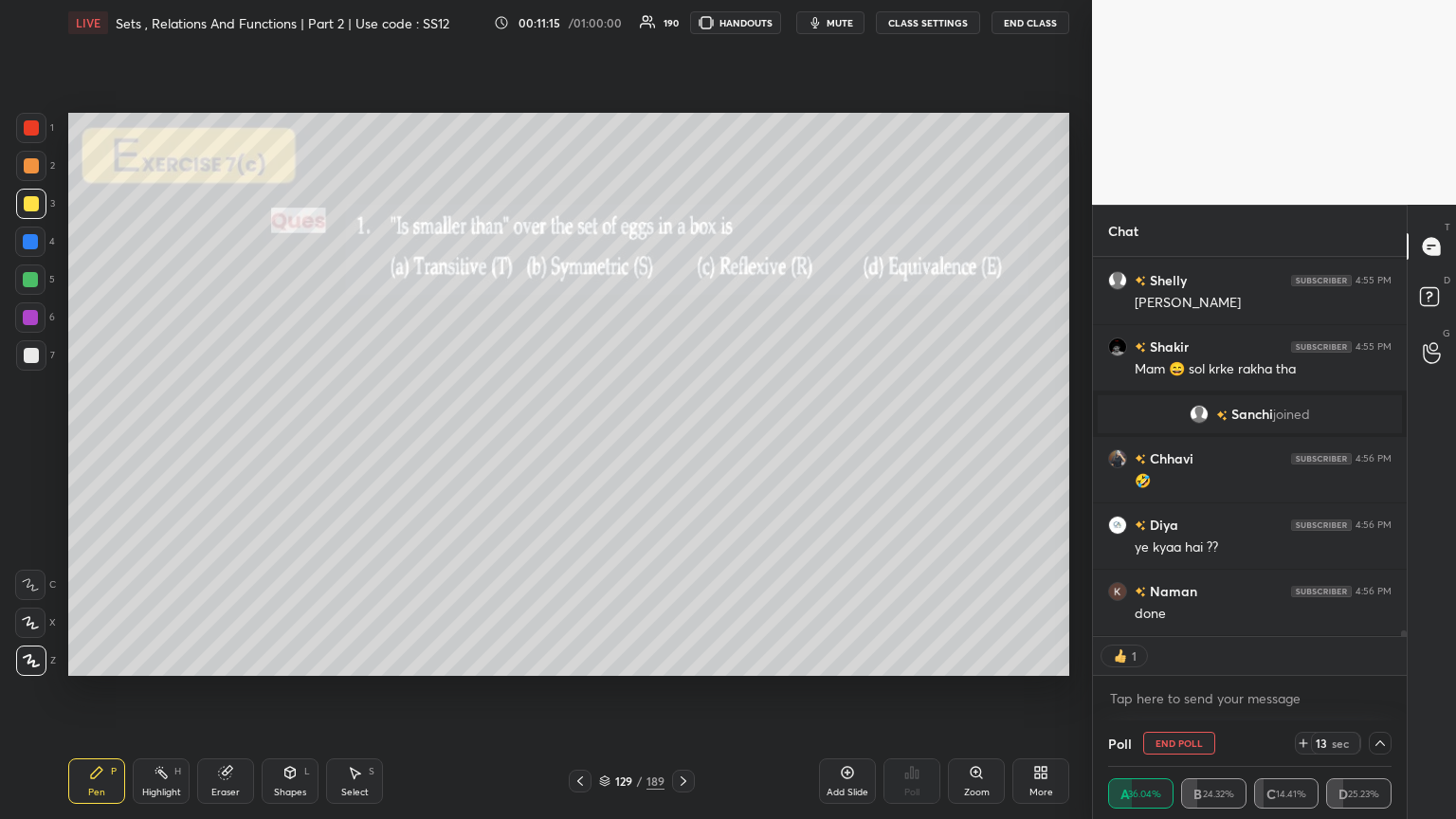 click 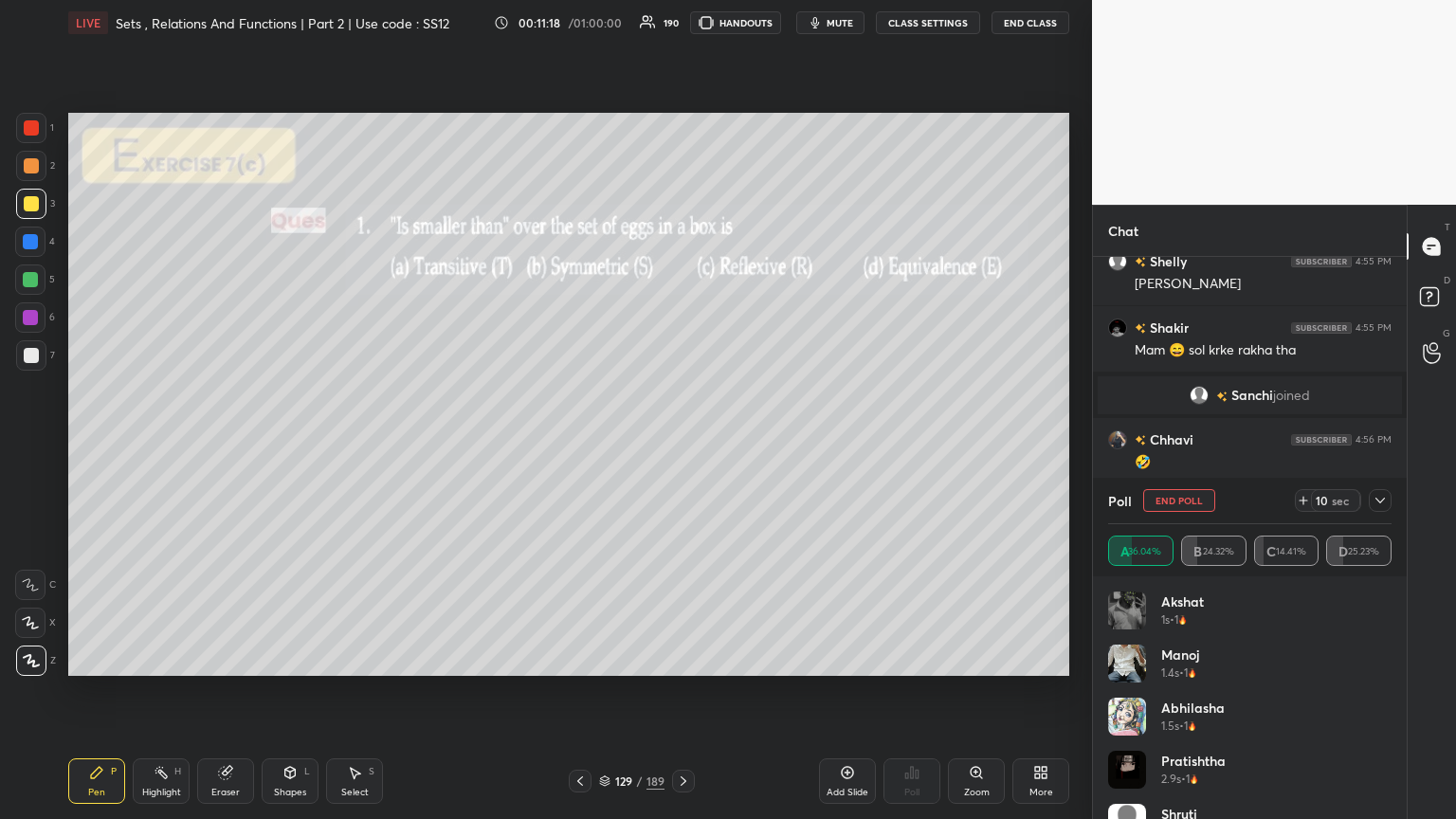 click 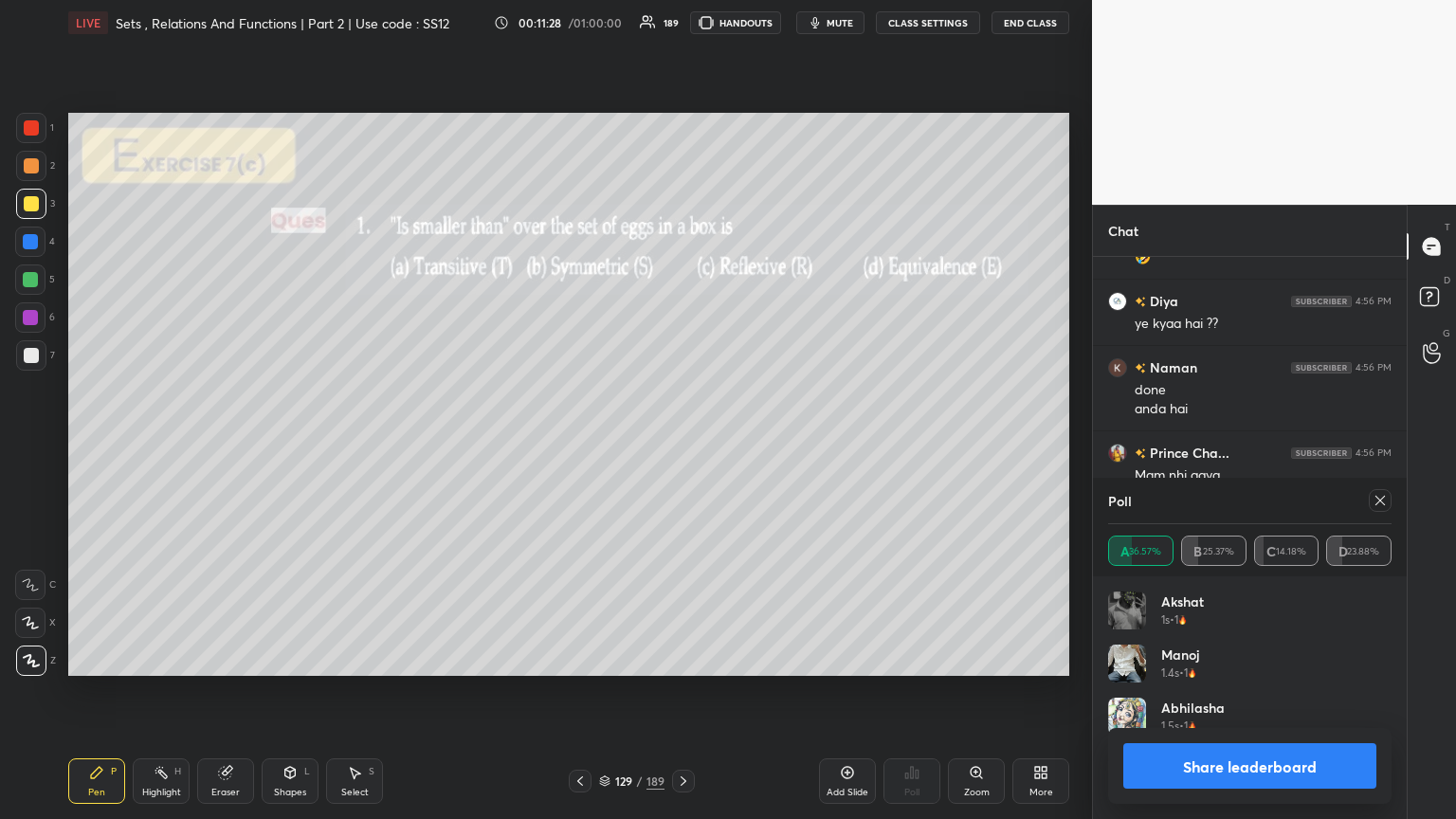 click on "Manoj 1.4s  •  1" at bounding box center [1249, 671] 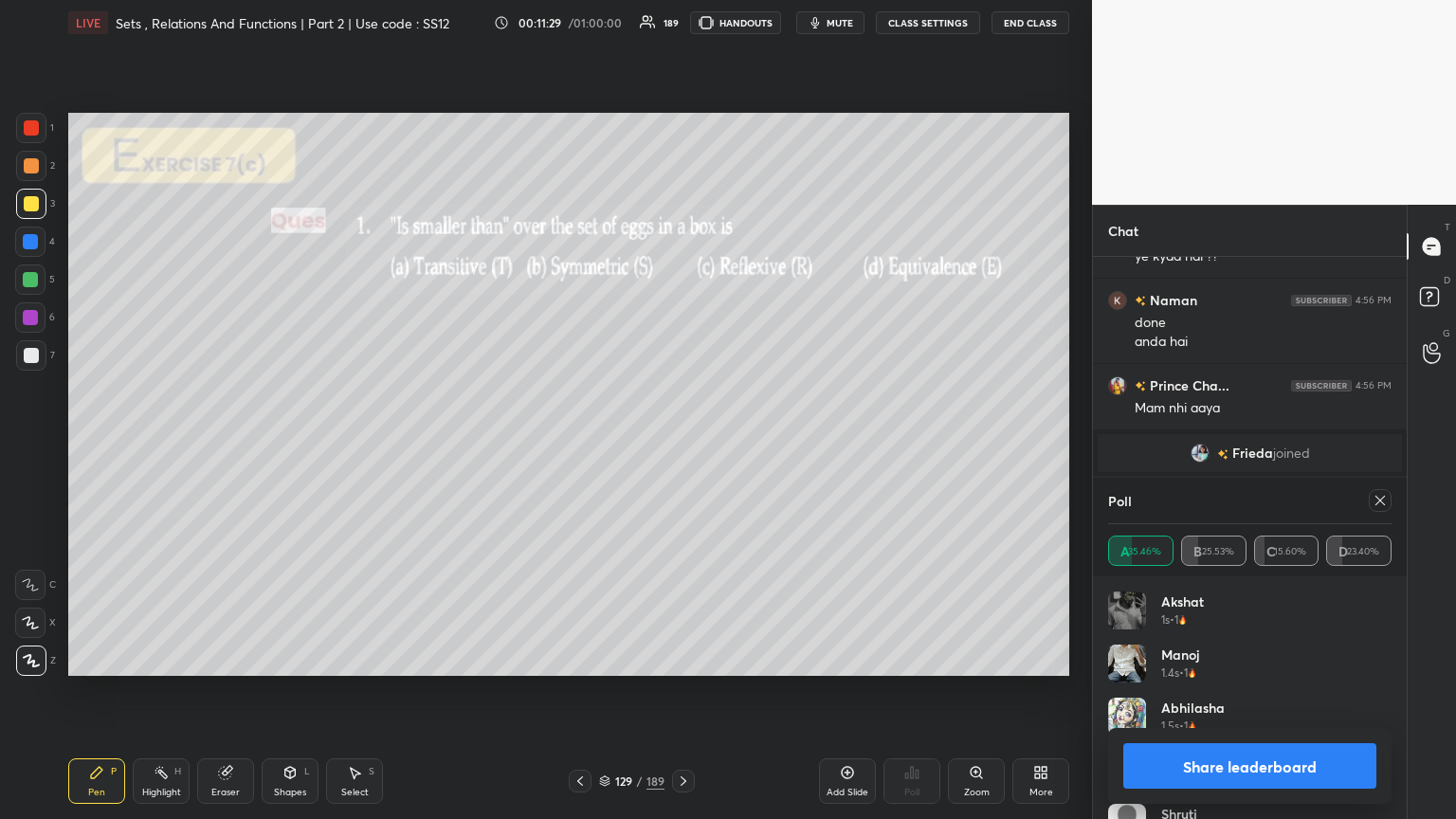 click 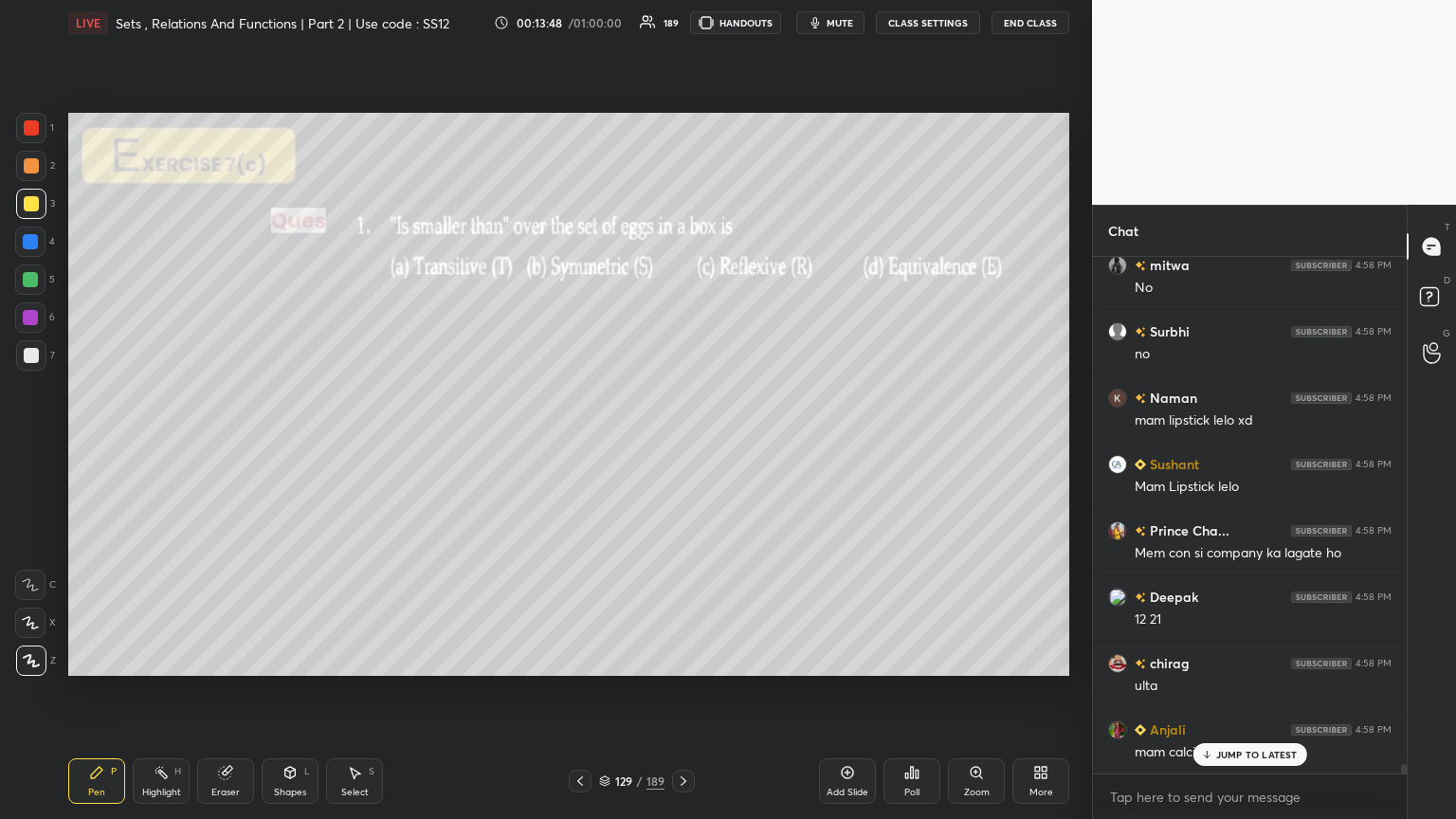 scroll, scrollTop: 28851, scrollLeft: 0, axis: vertical 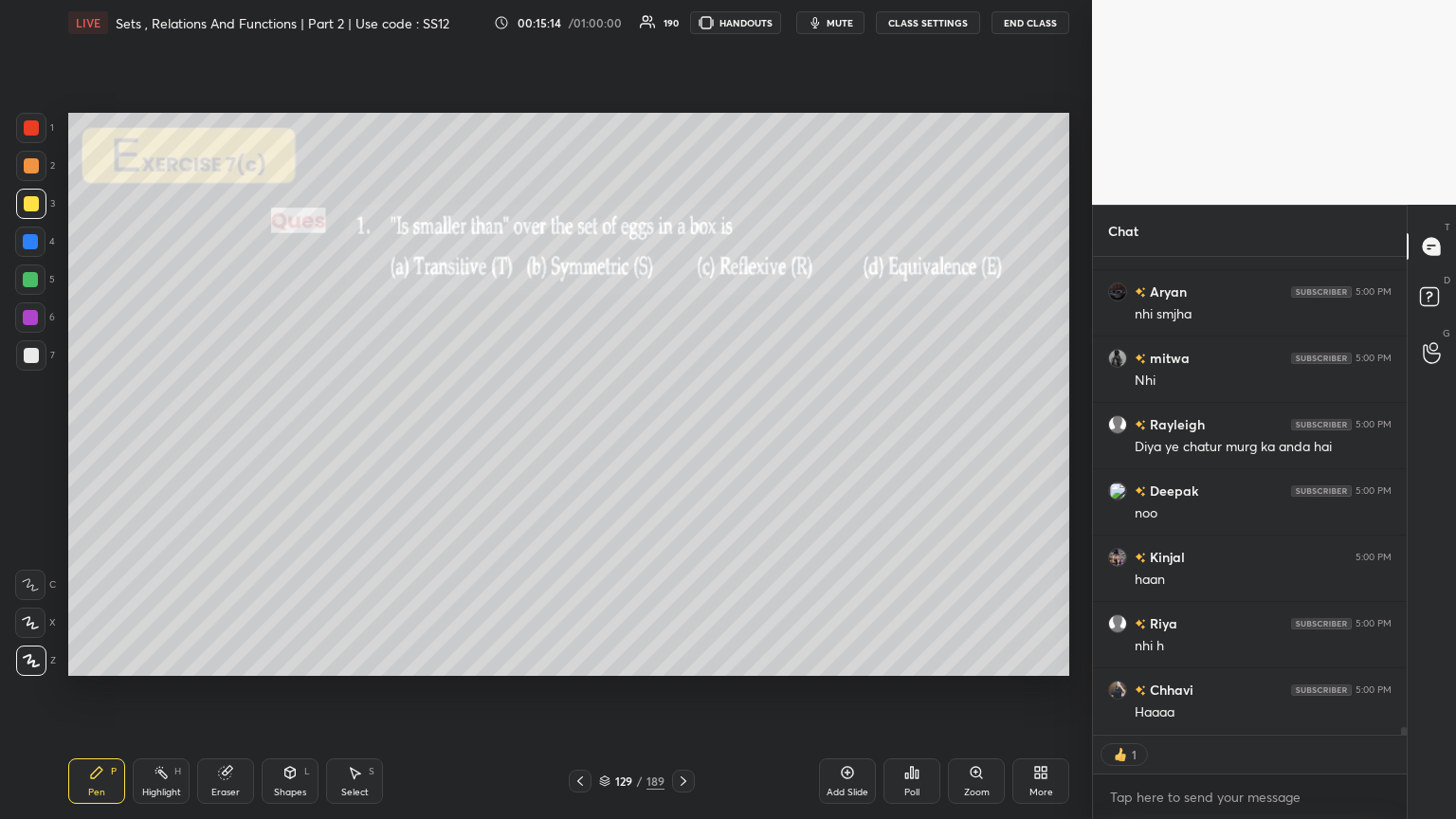 click 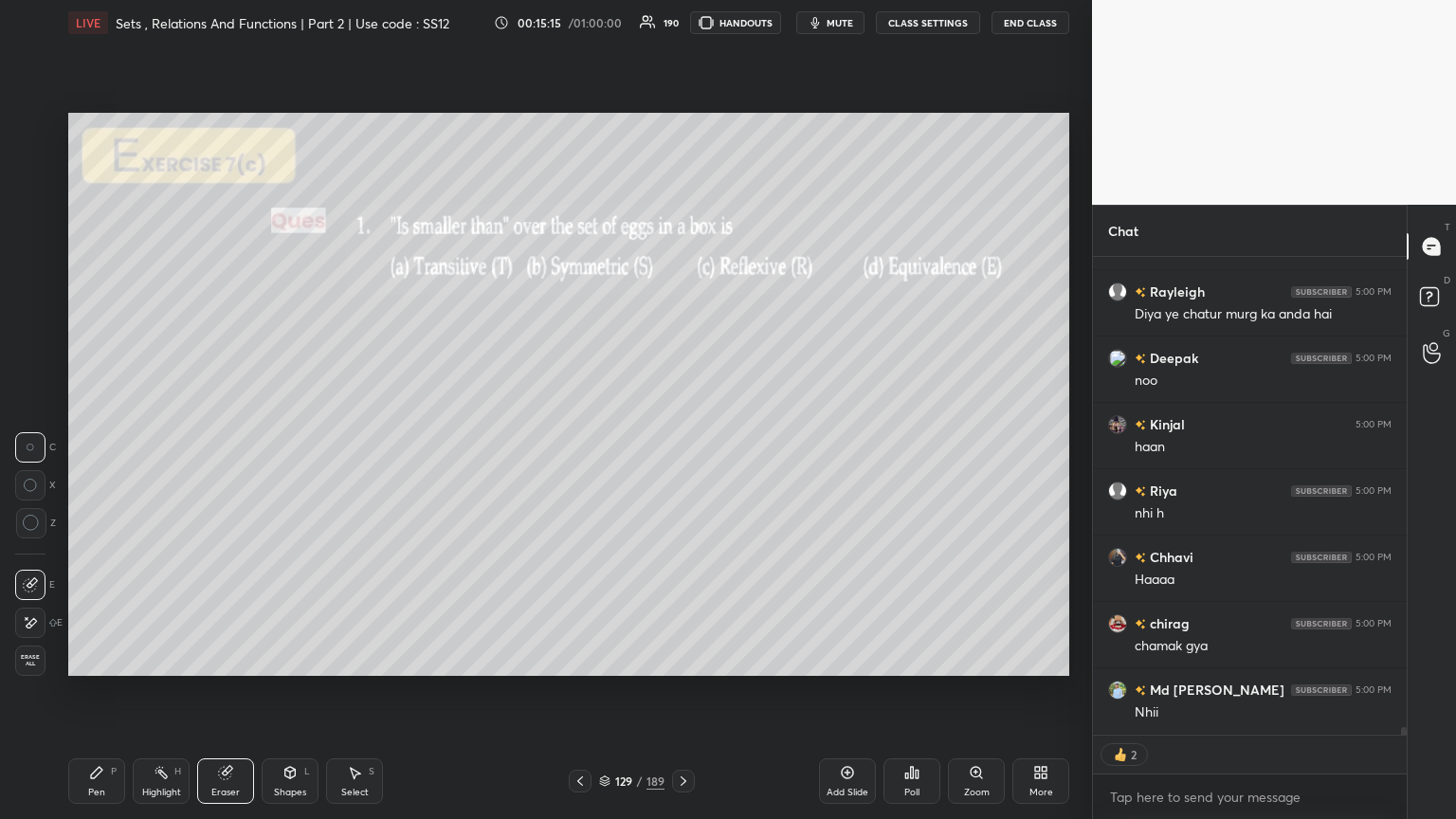 click on "Erase all" at bounding box center [30, 661] 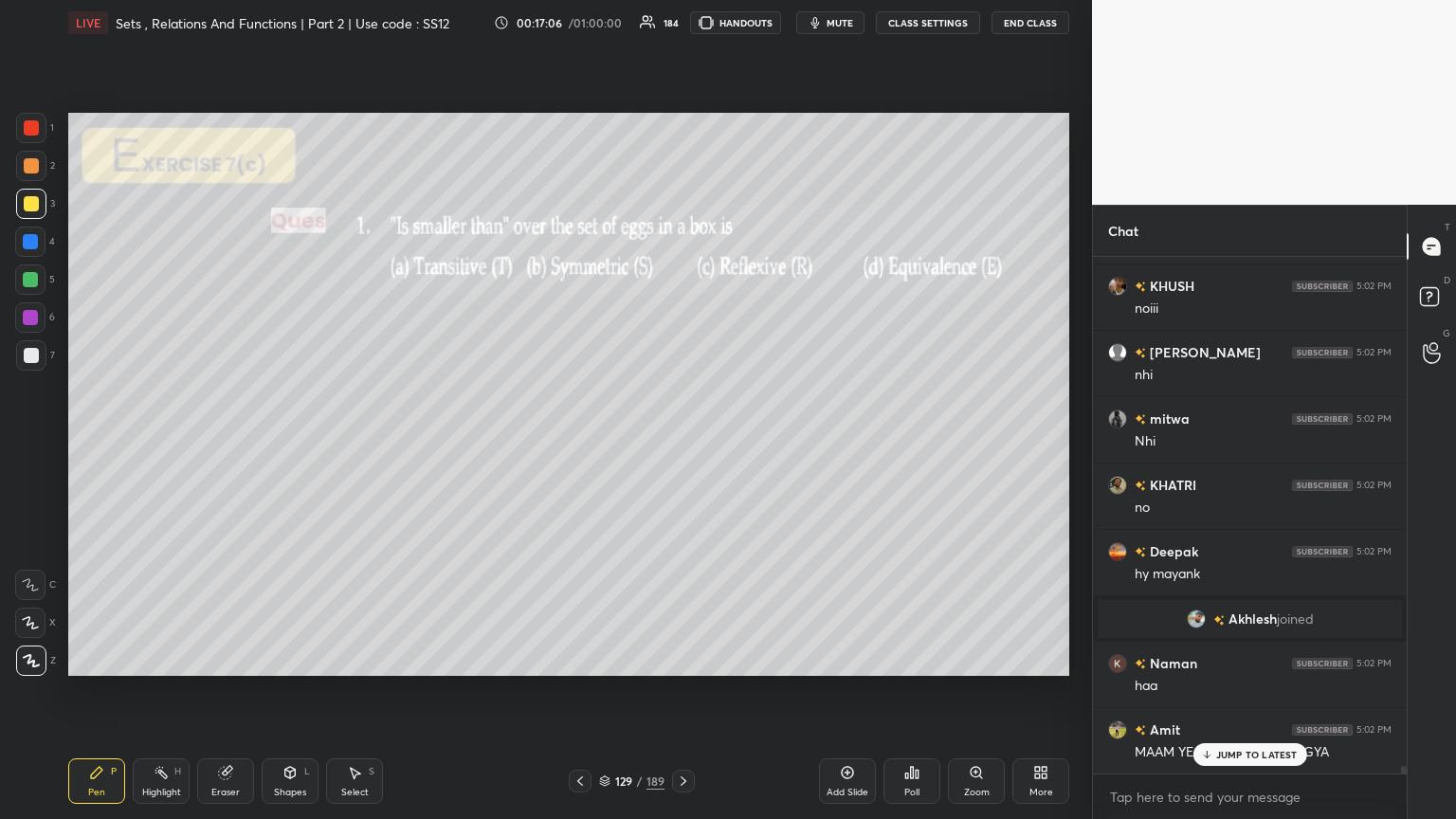 scroll, scrollTop: 35026, scrollLeft: 0, axis: vertical 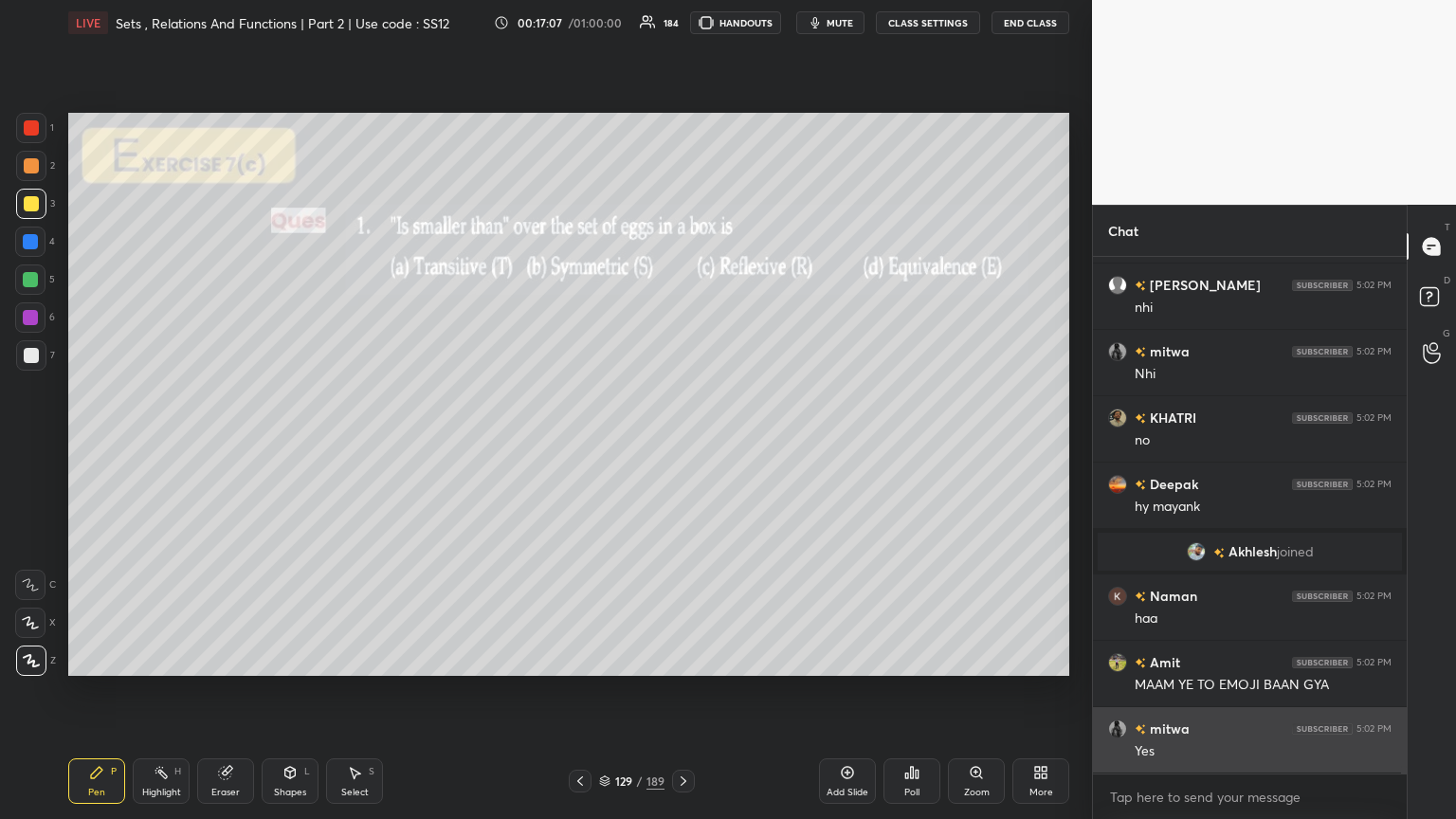 click on "Yes" at bounding box center (1263, 752) 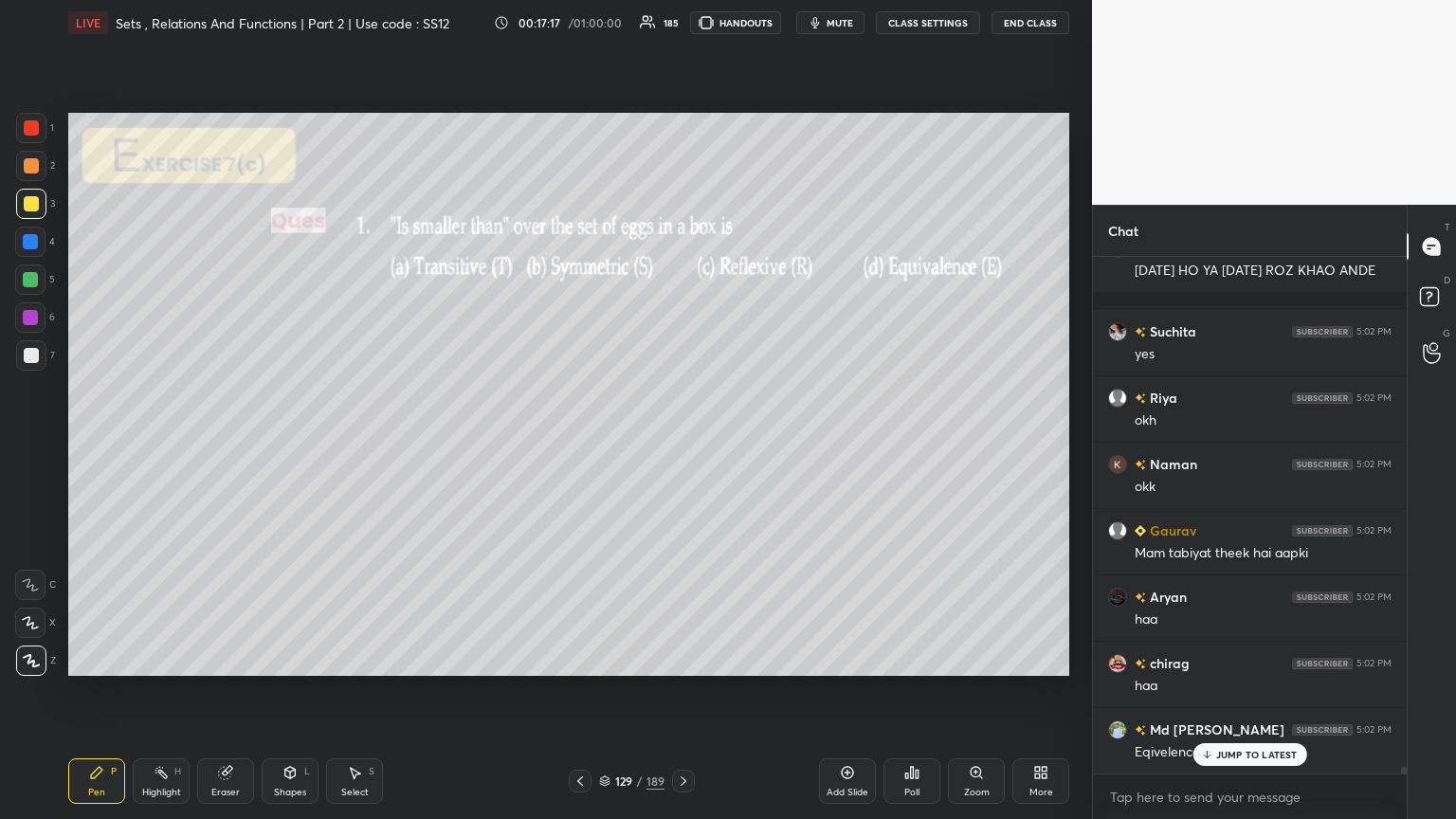 scroll, scrollTop: 35839, scrollLeft: 0, axis: vertical 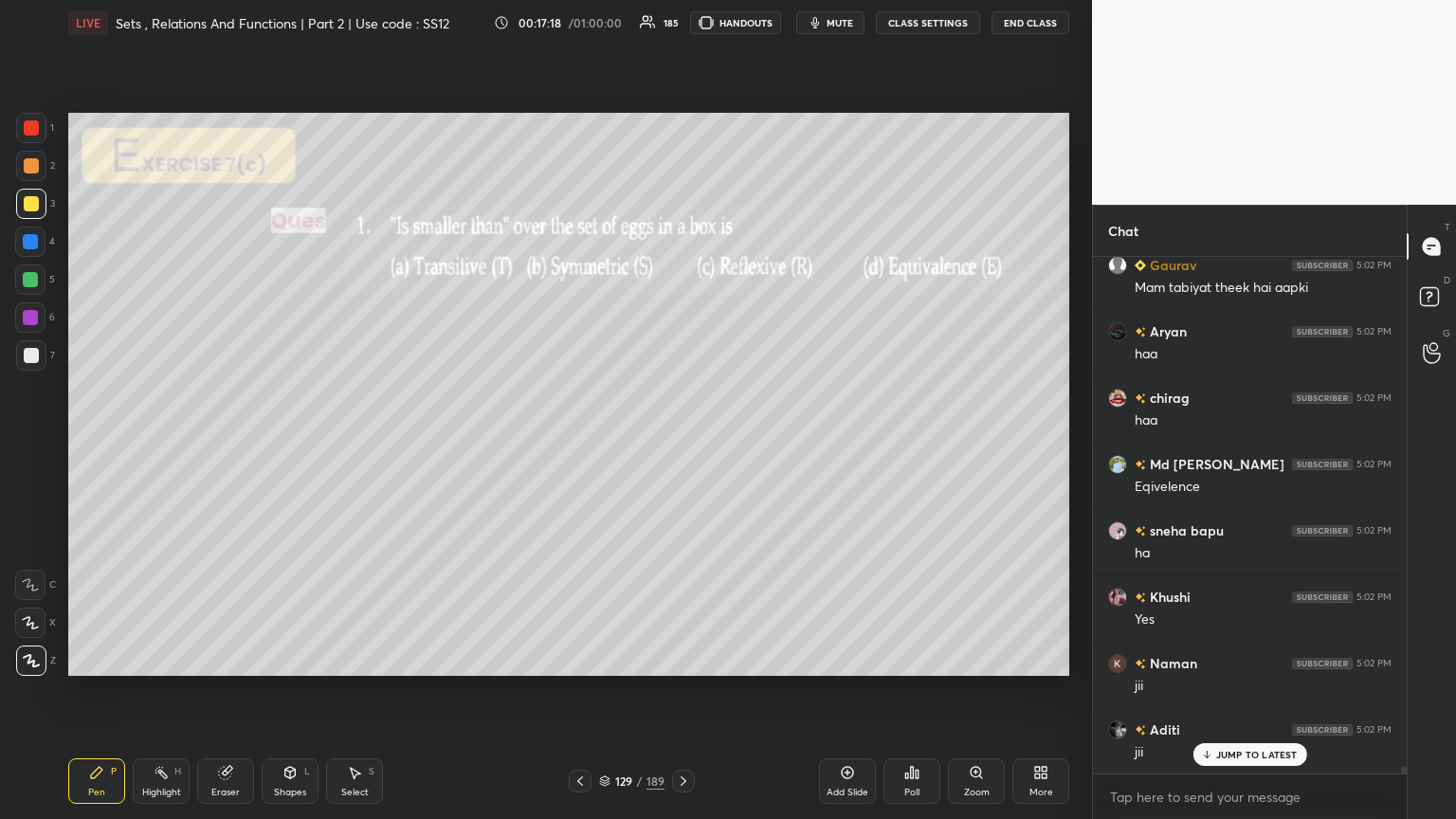 click on "JUMP TO LATEST" at bounding box center (1257, 755) 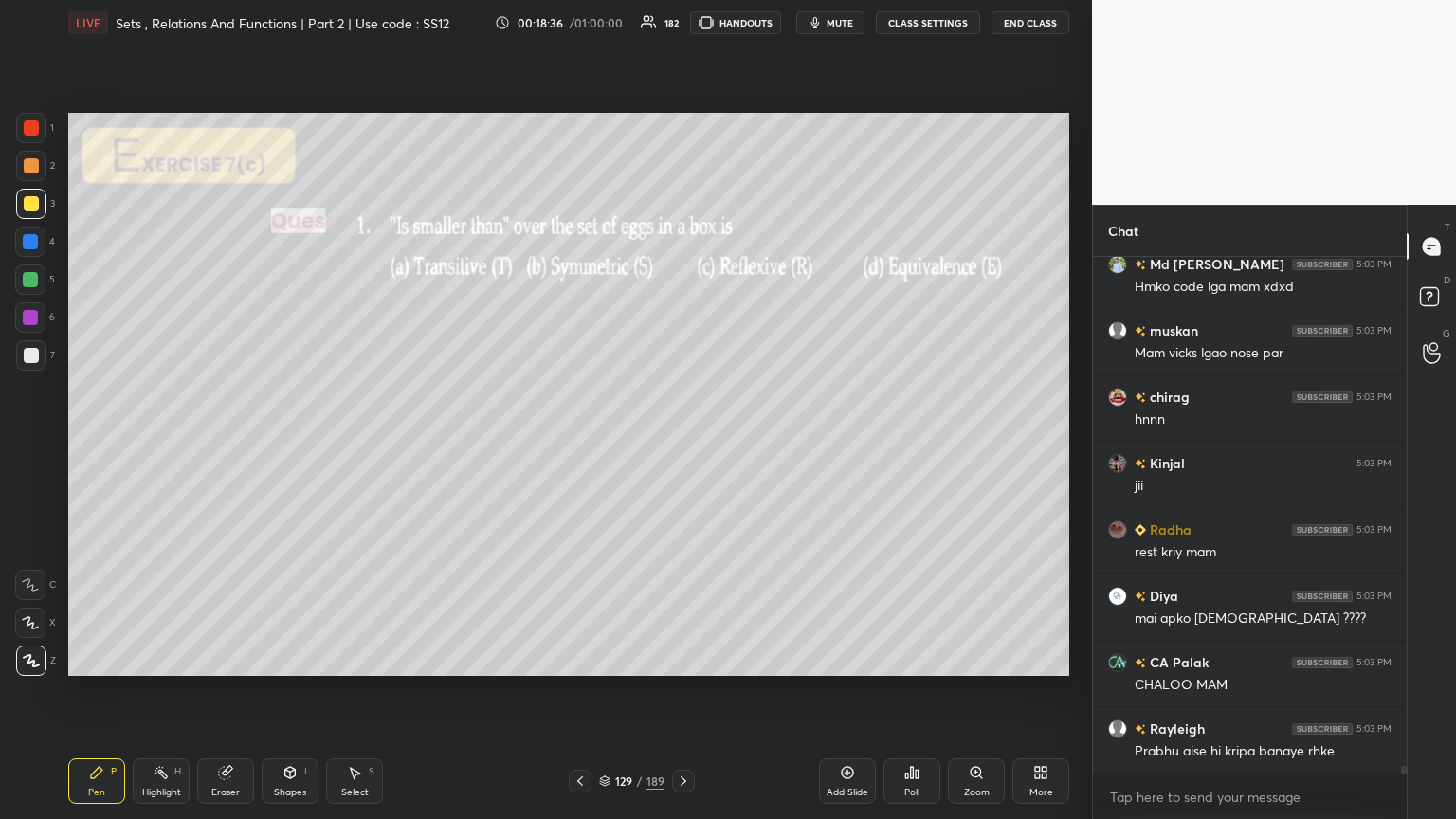scroll, scrollTop: 36672, scrollLeft: 0, axis: vertical 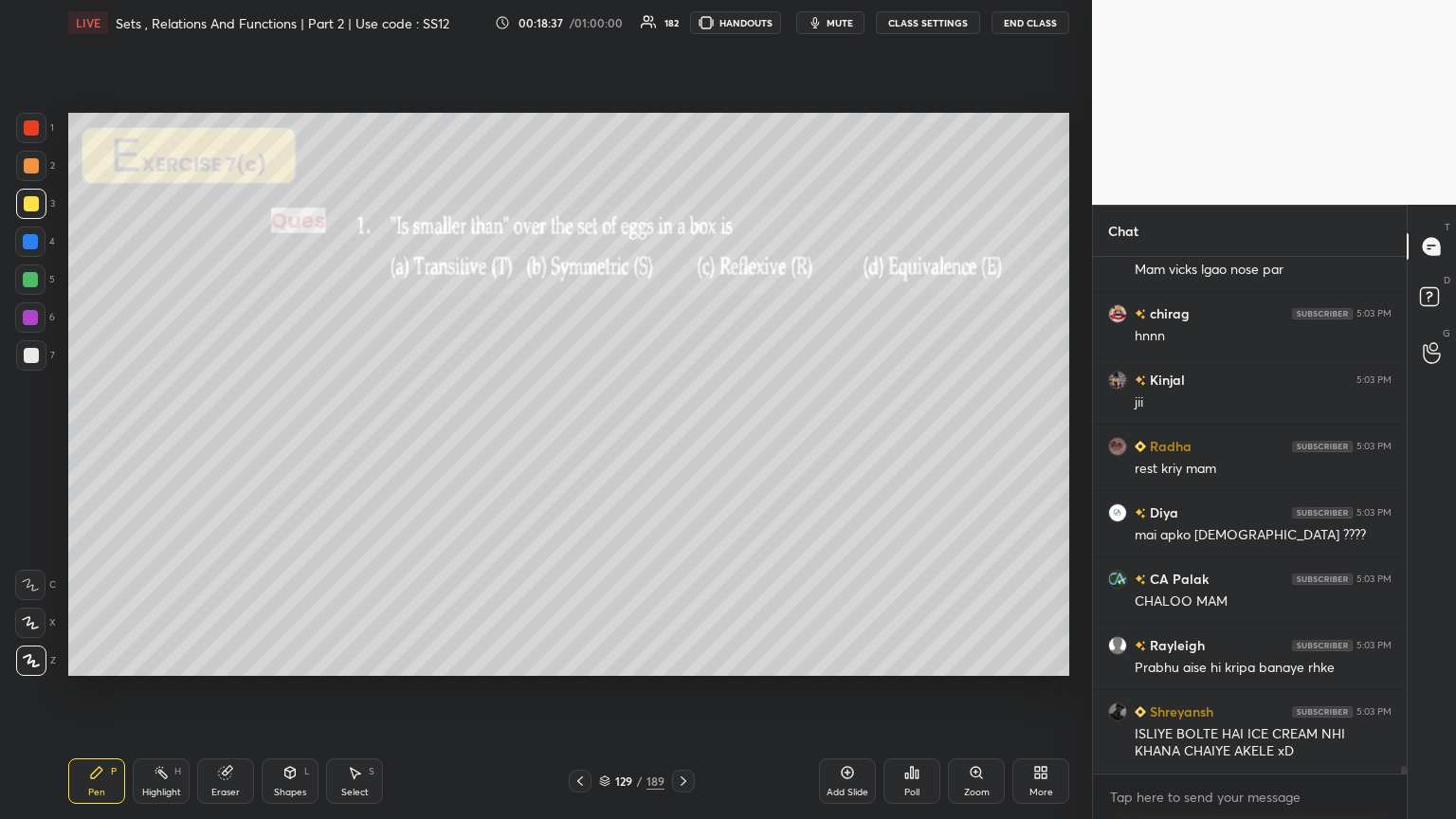click 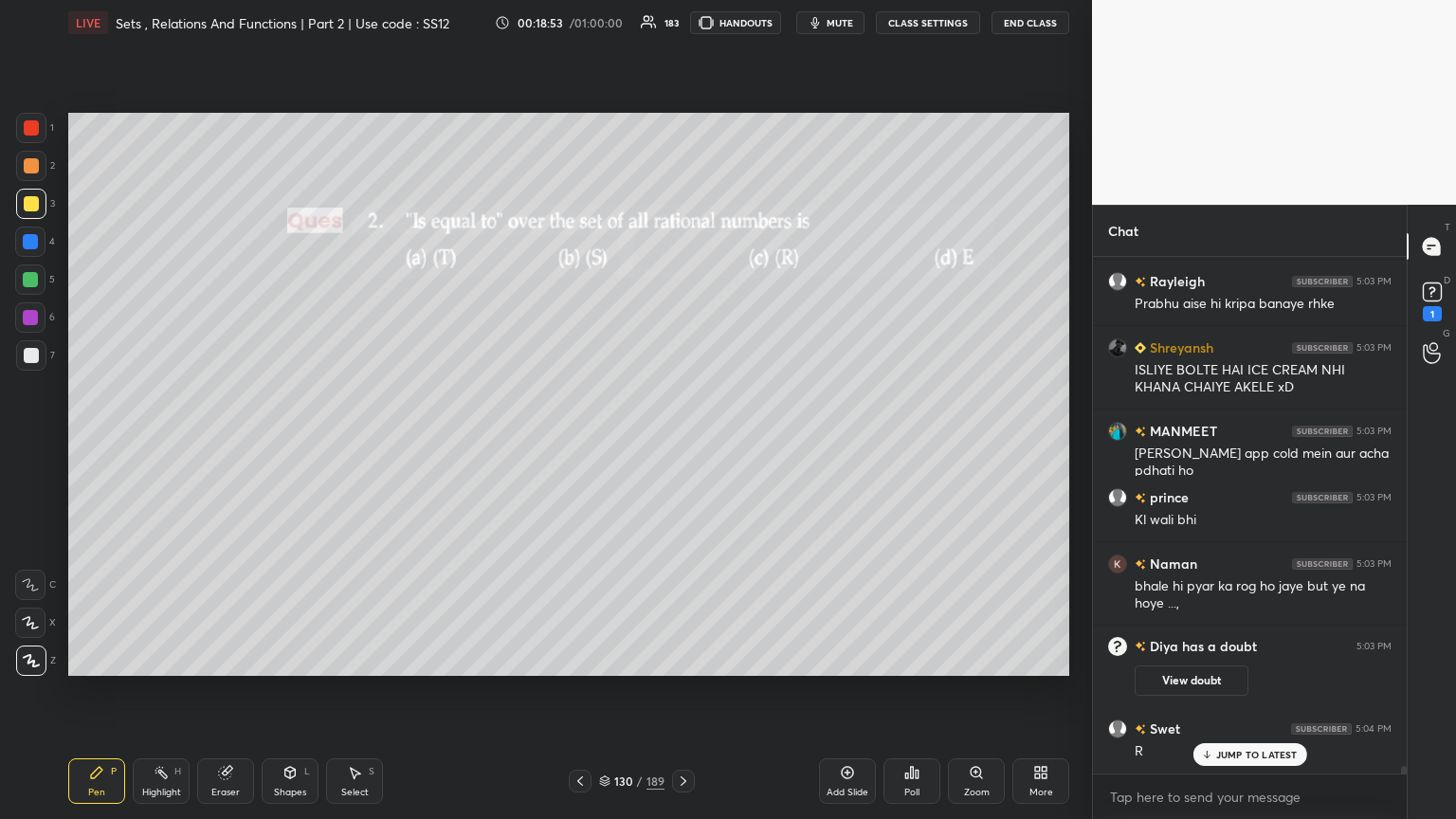 scroll, scrollTop: 36624, scrollLeft: 0, axis: vertical 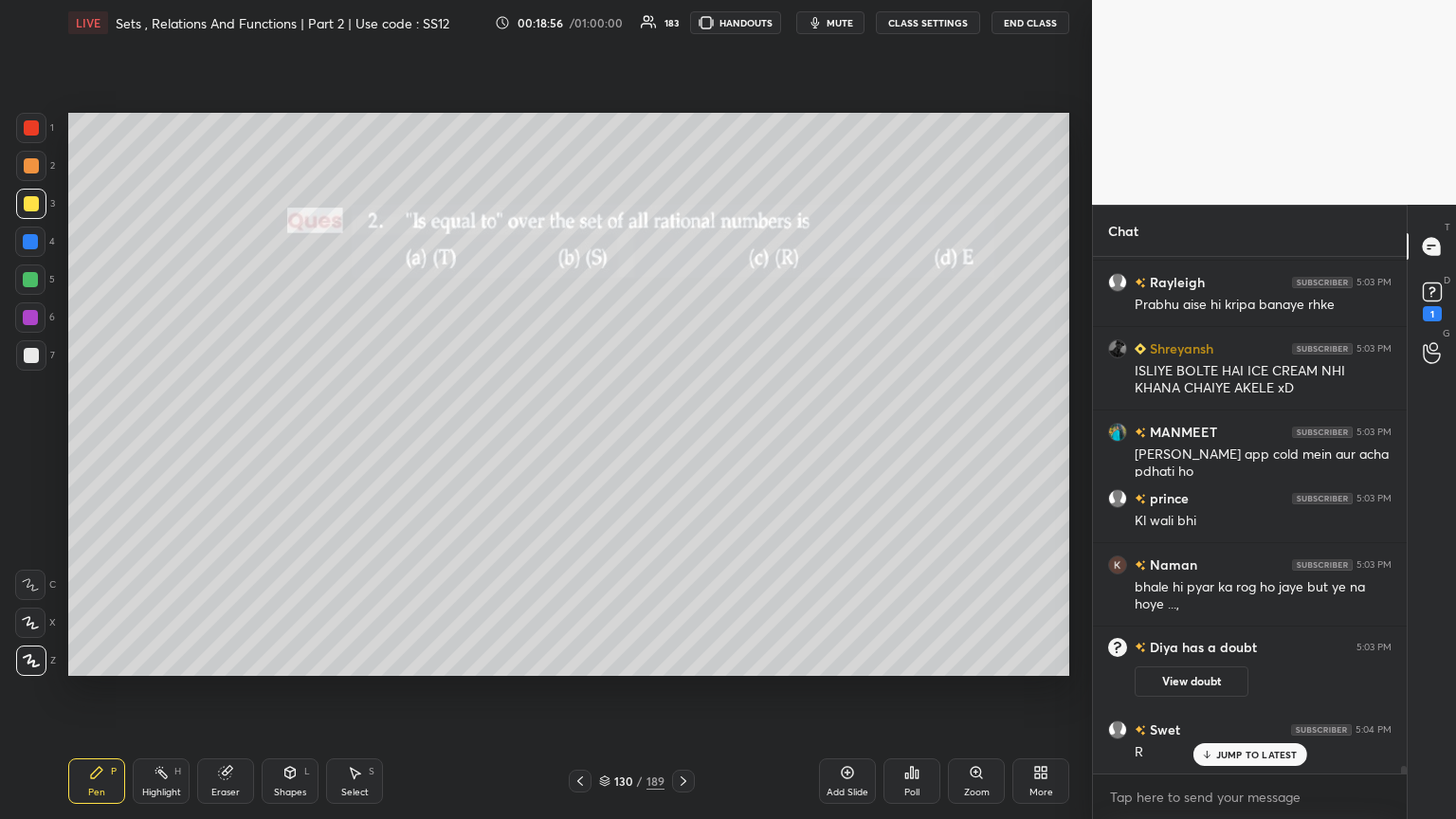 click on "Poll" at bounding box center [912, 792] 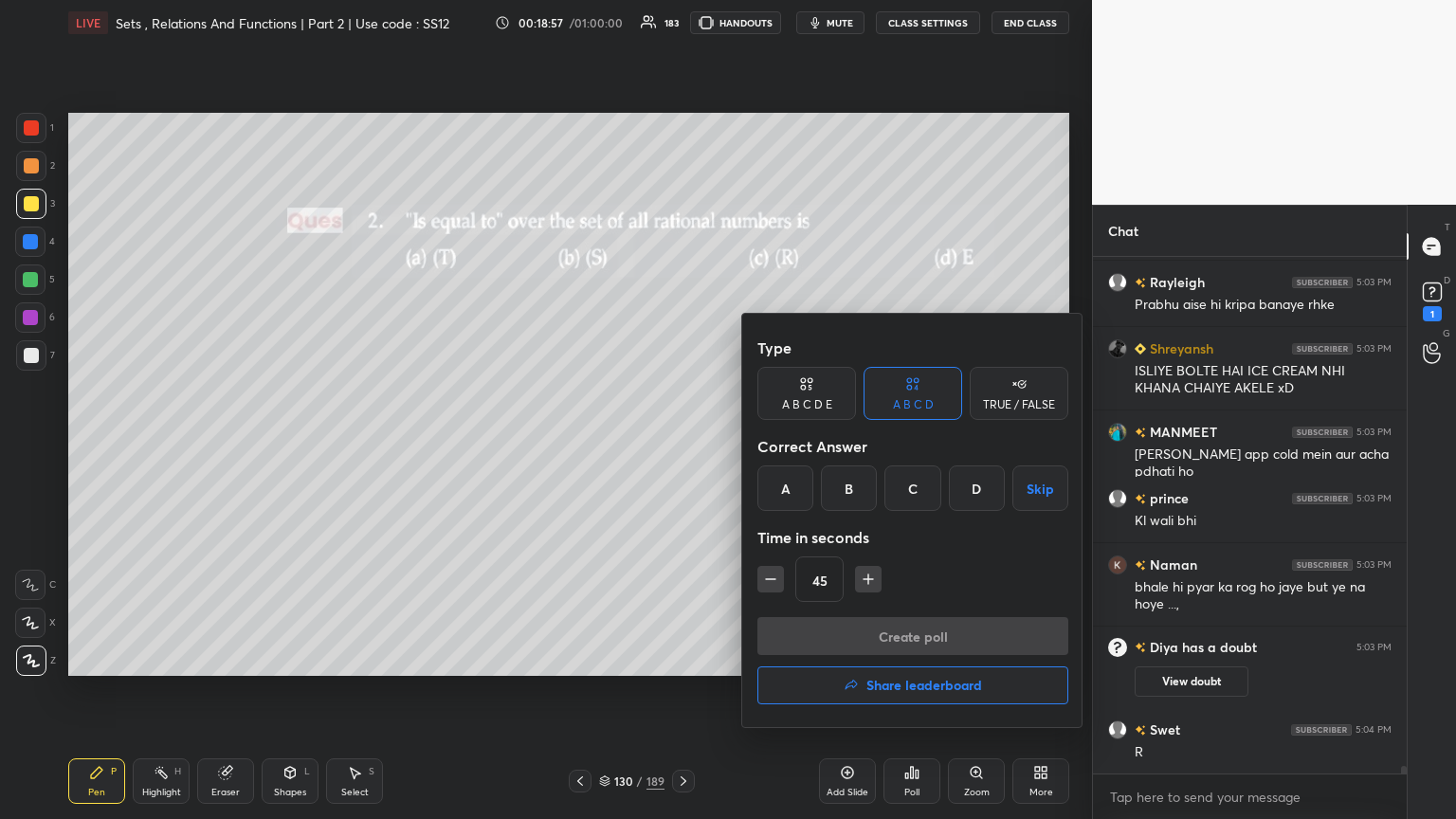 scroll, scrollTop: 36669, scrollLeft: 0, axis: vertical 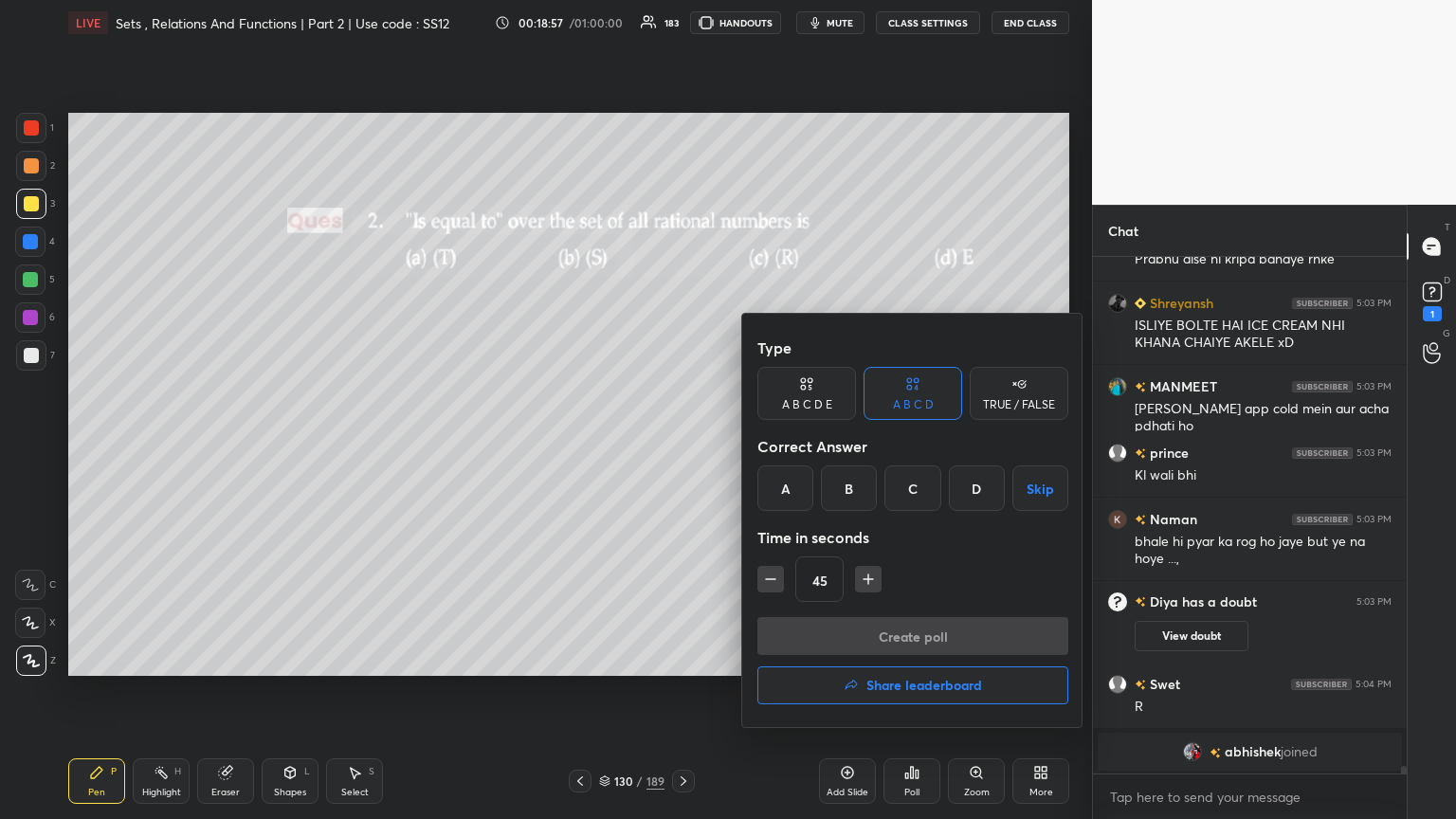 drag, startPoint x: 972, startPoint y: 494, endPoint x: 956, endPoint y: 502, distance: 17.888544 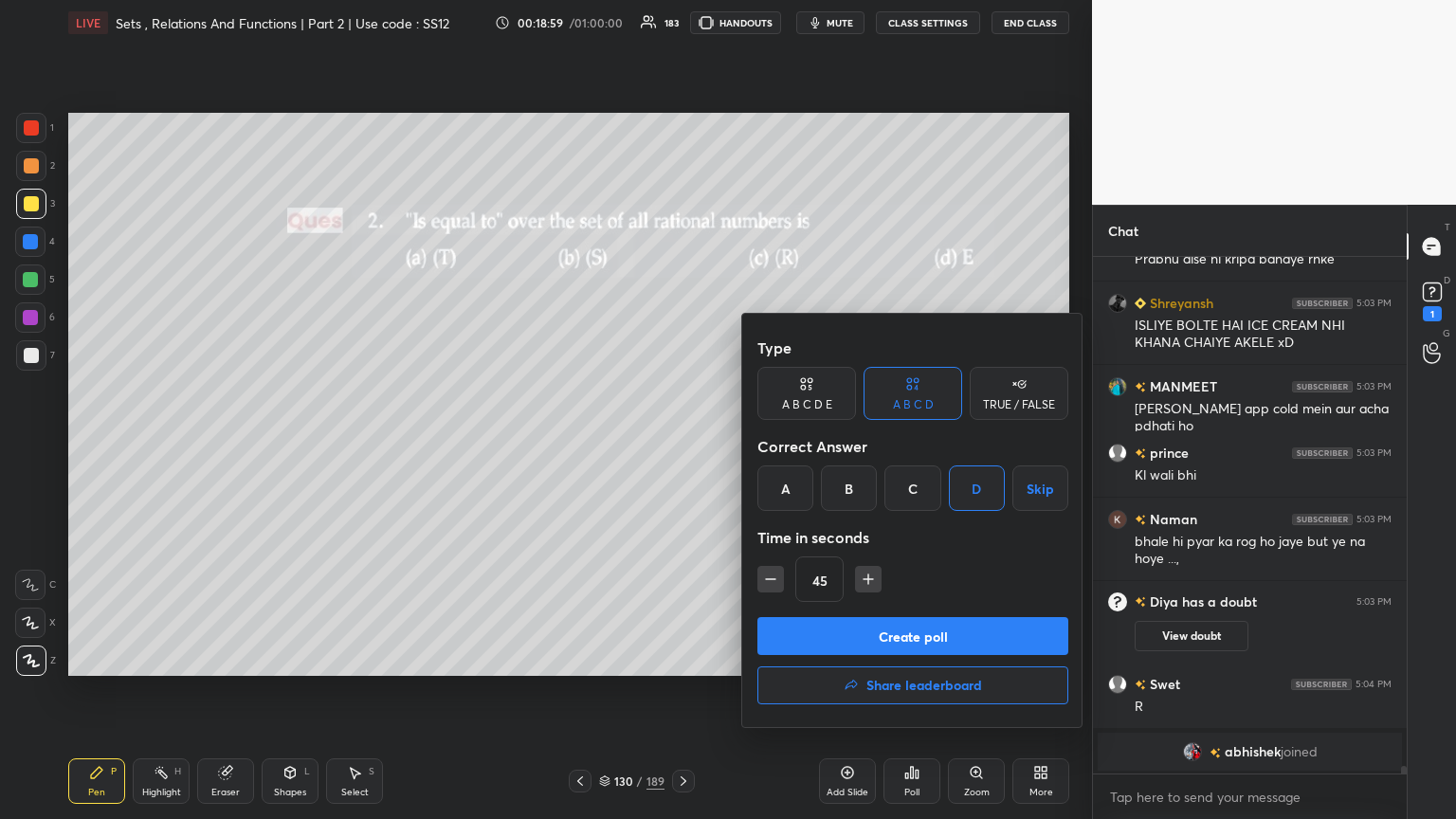 click on "Create poll" at bounding box center (913, 636) 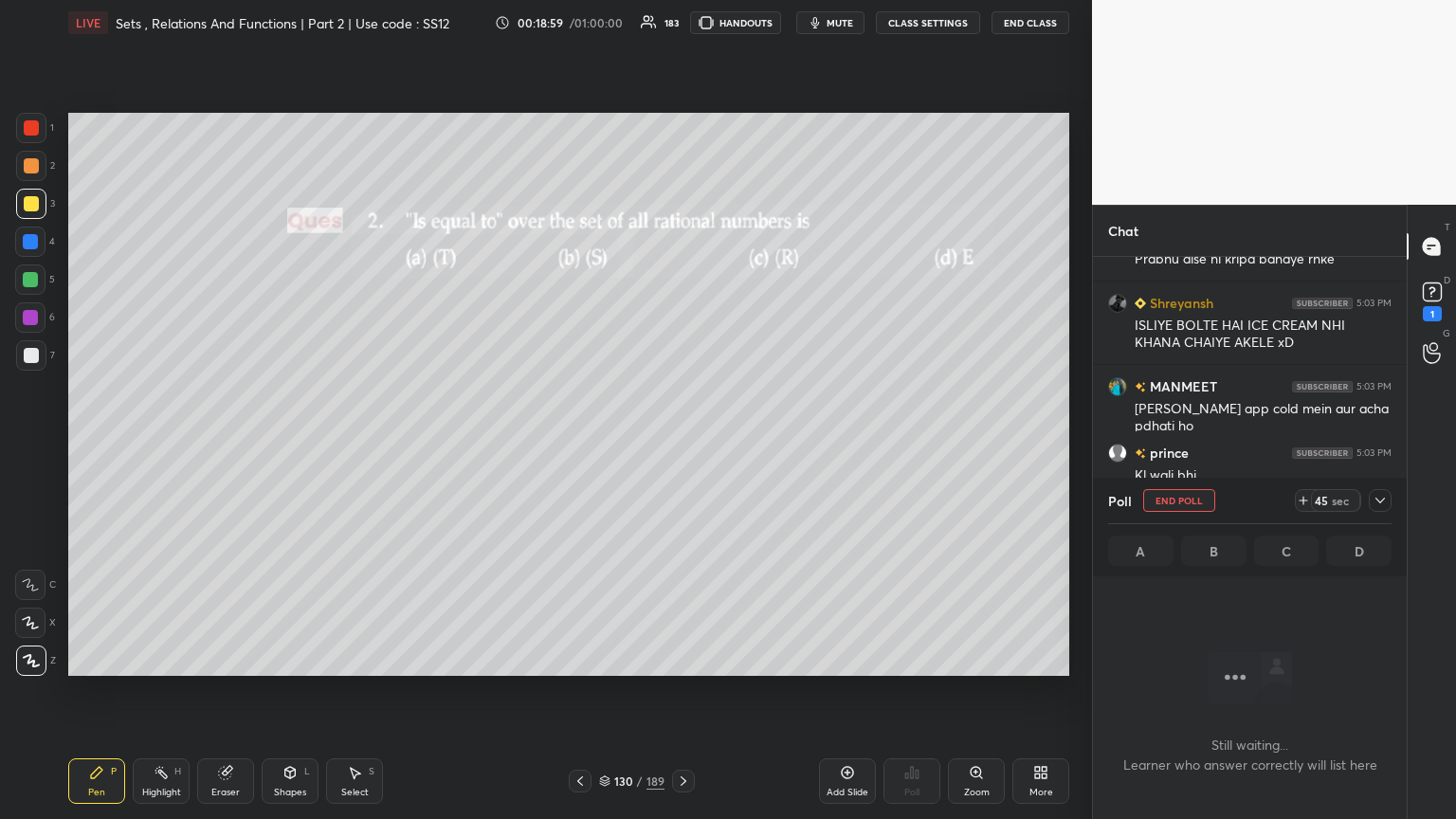scroll, scrollTop: 414, scrollLeft: 308, axis: both 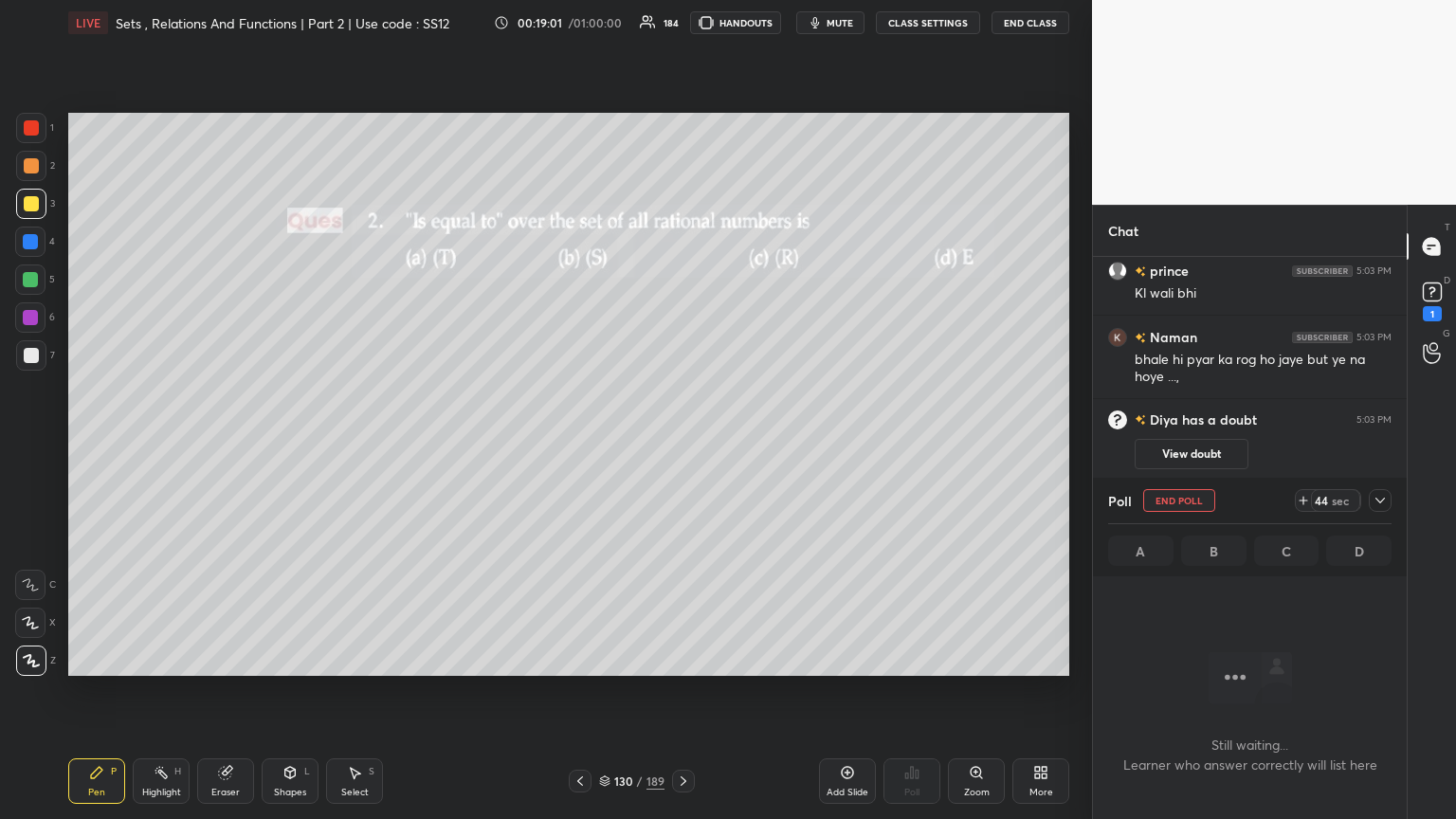 click on "Poll End Poll 44  sec" at bounding box center (1249, 500) 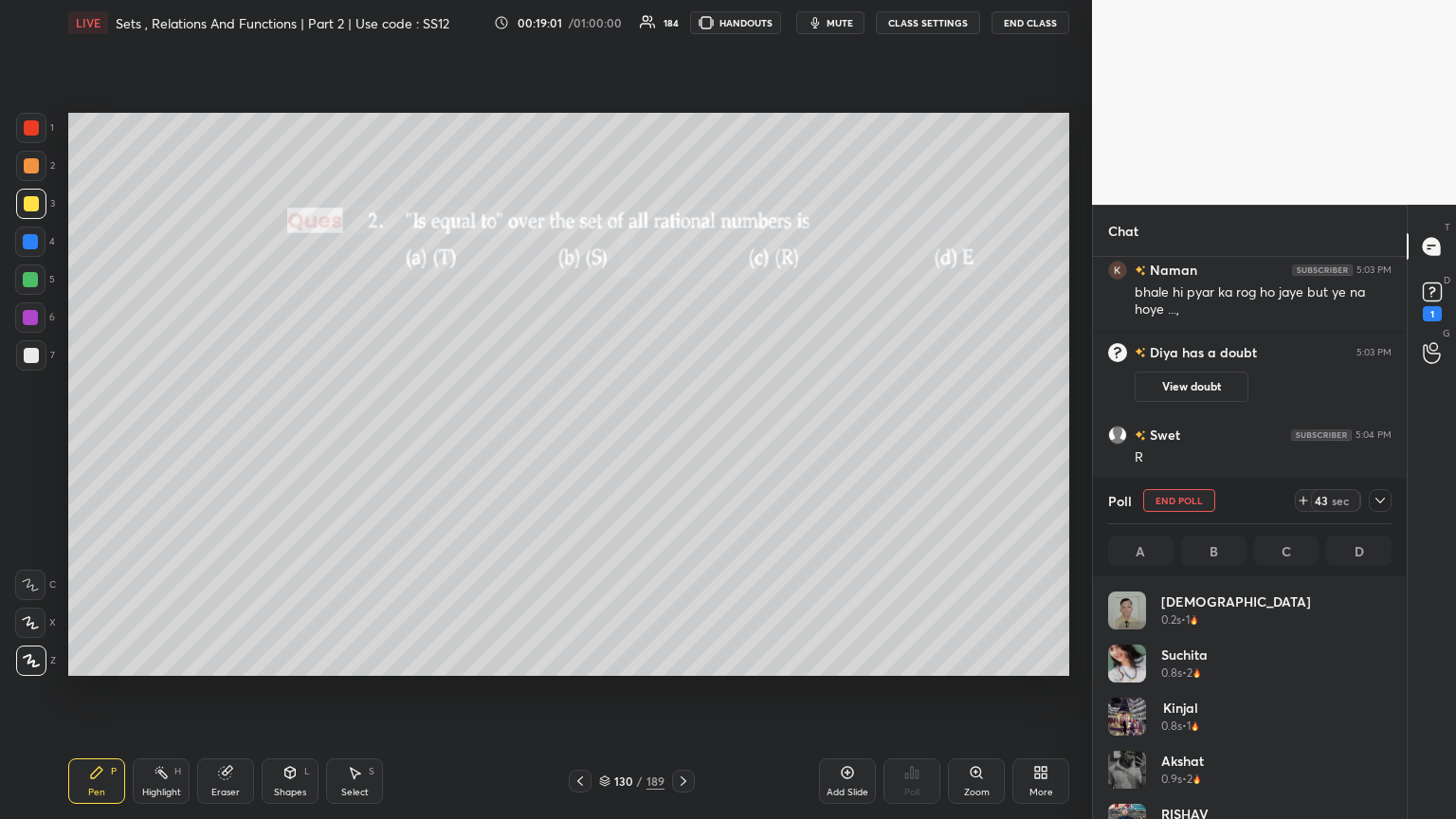 scroll, scrollTop: 6, scrollLeft: 6, axis: both 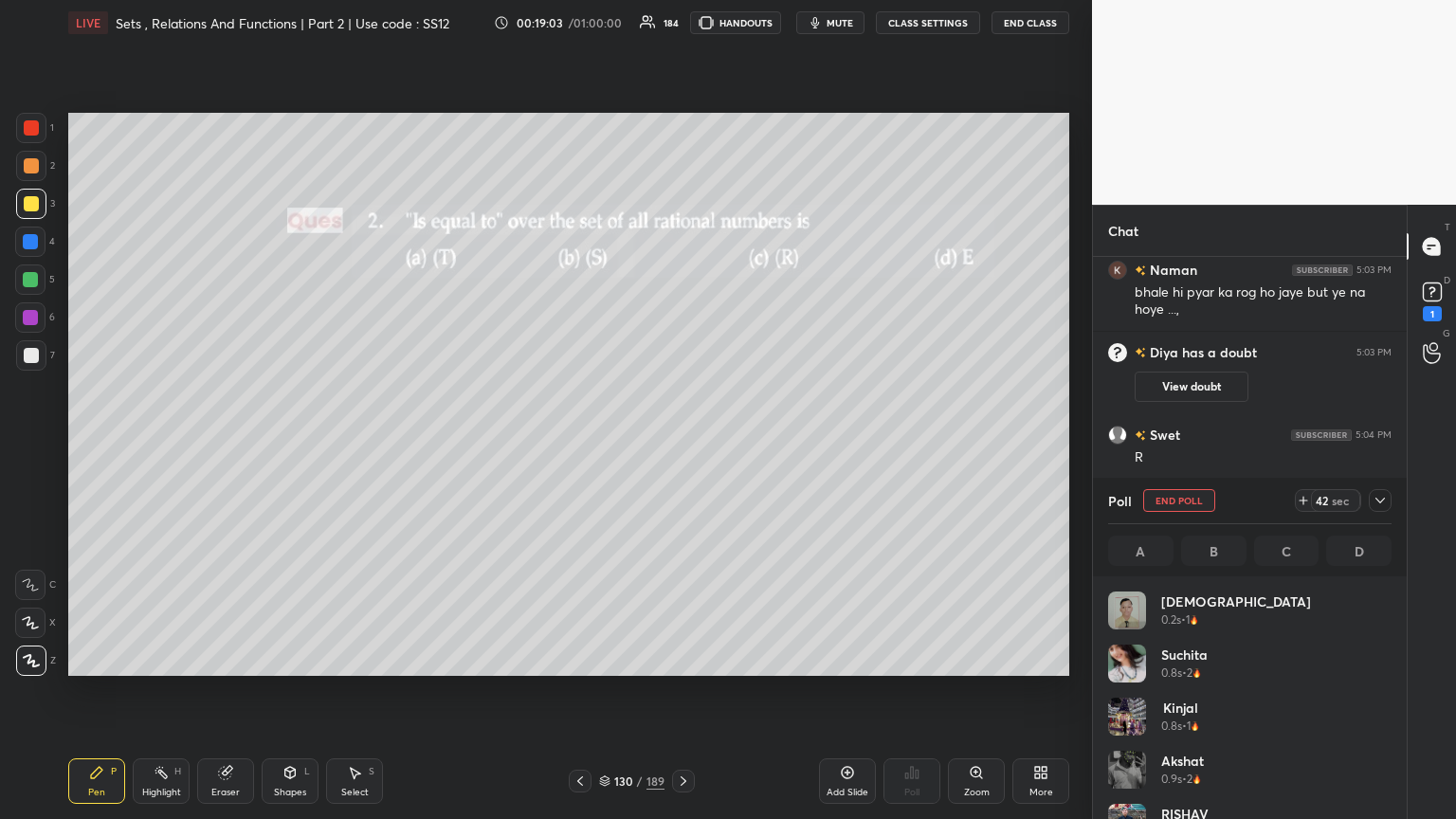 click 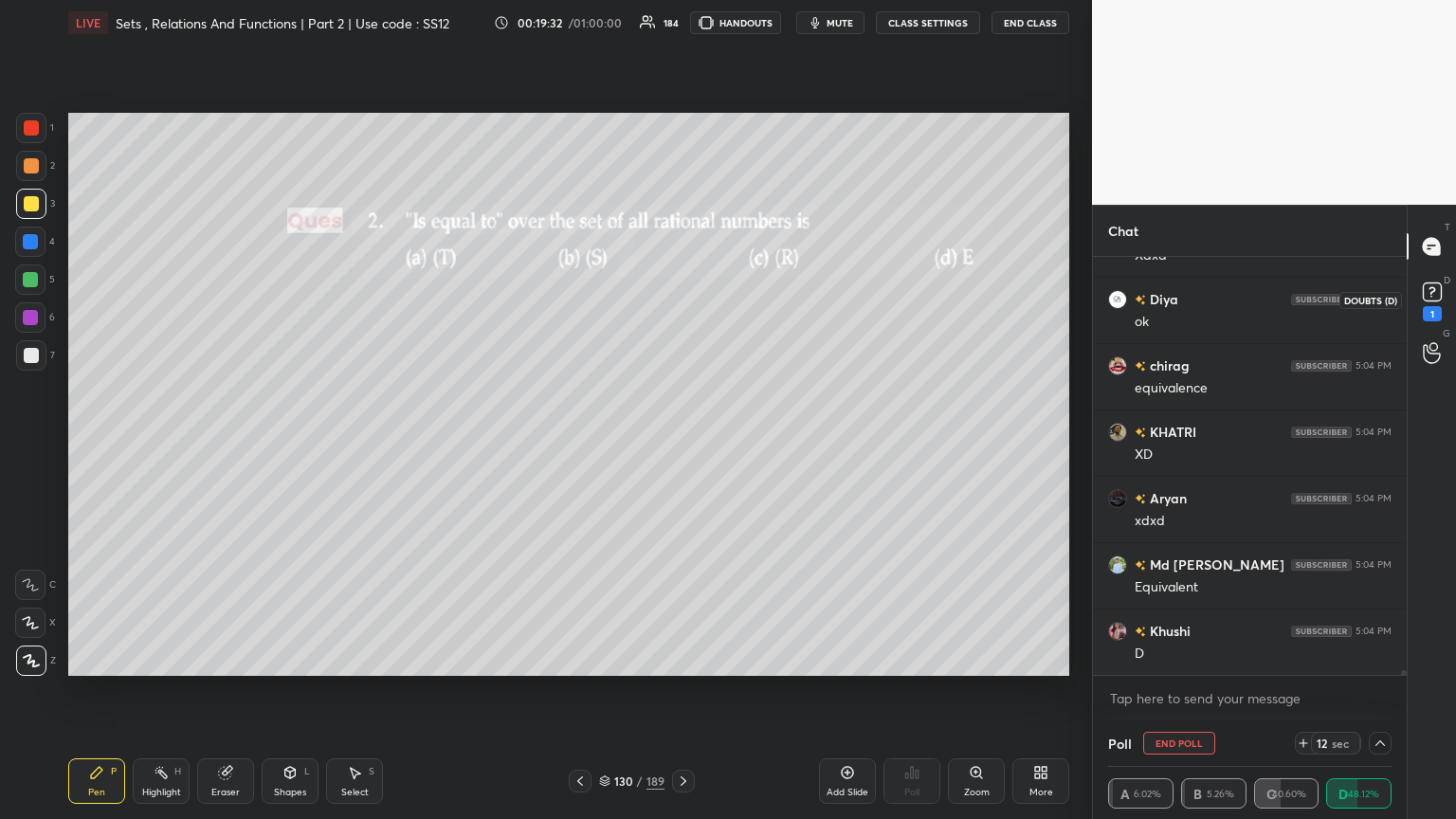 click on "1" at bounding box center [1432, 300] 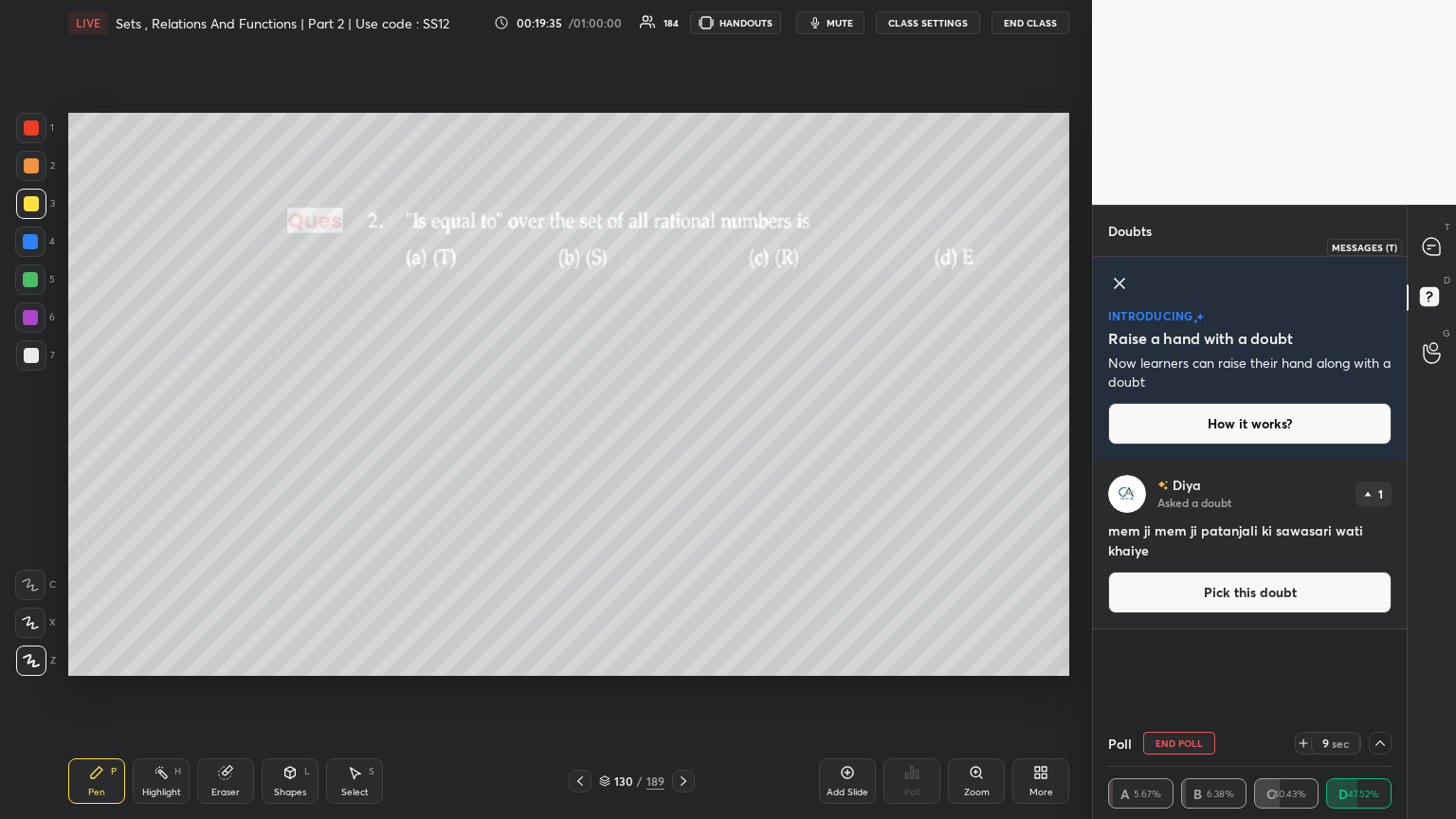 click at bounding box center (1432, 246) 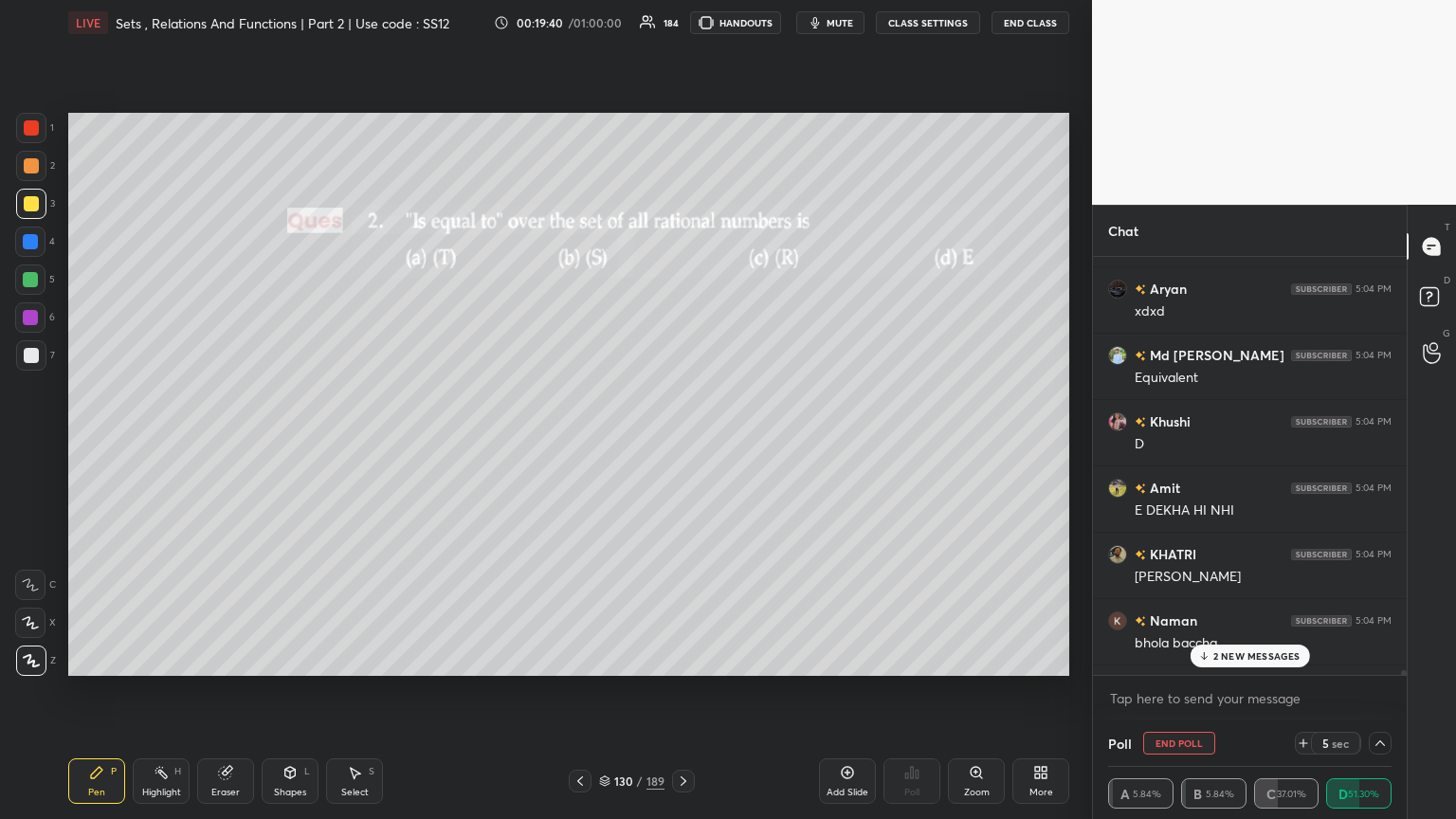 drag, startPoint x: 1236, startPoint y: 646, endPoint x: 1213, endPoint y: 638, distance: 24.351591 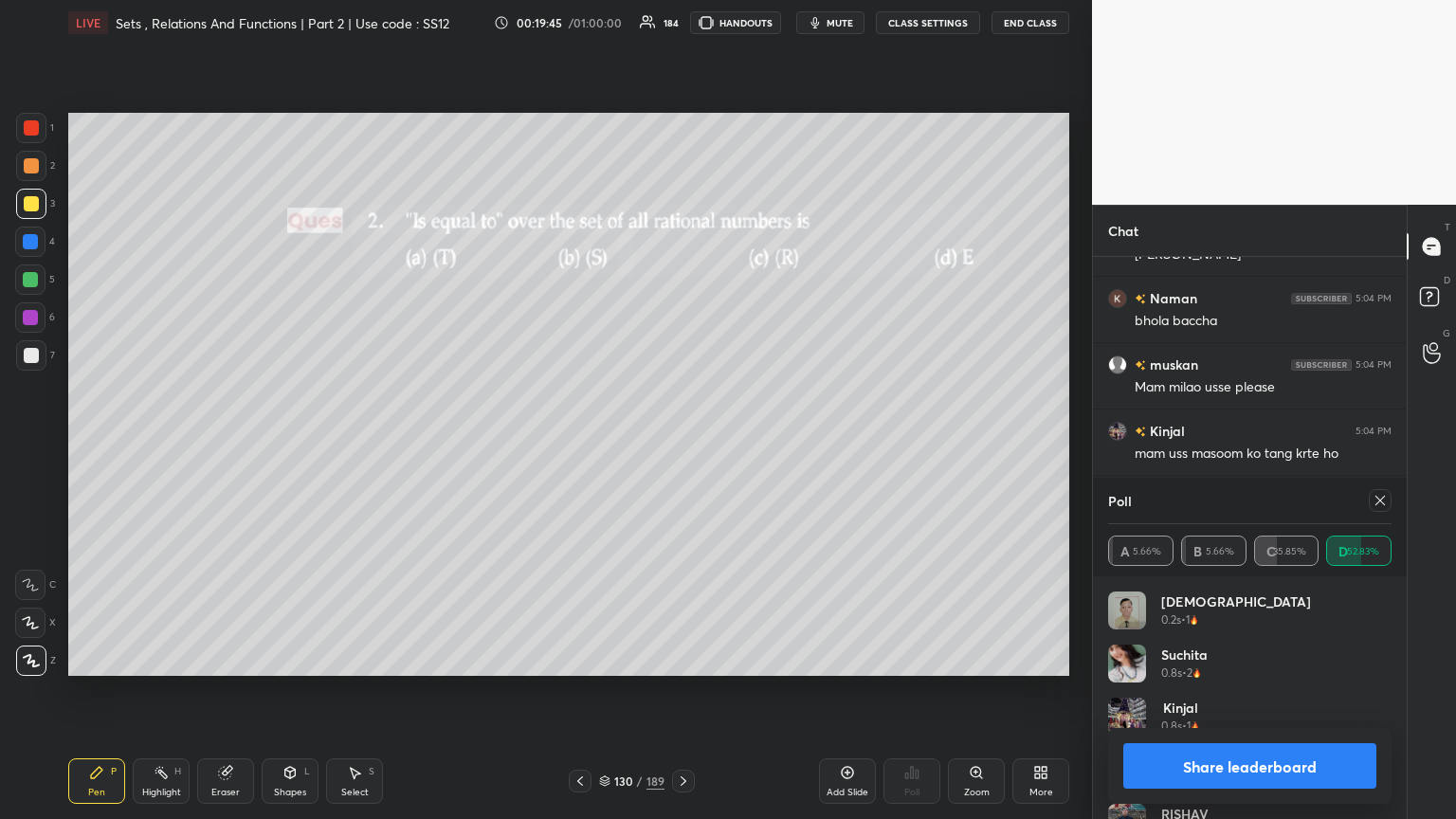click 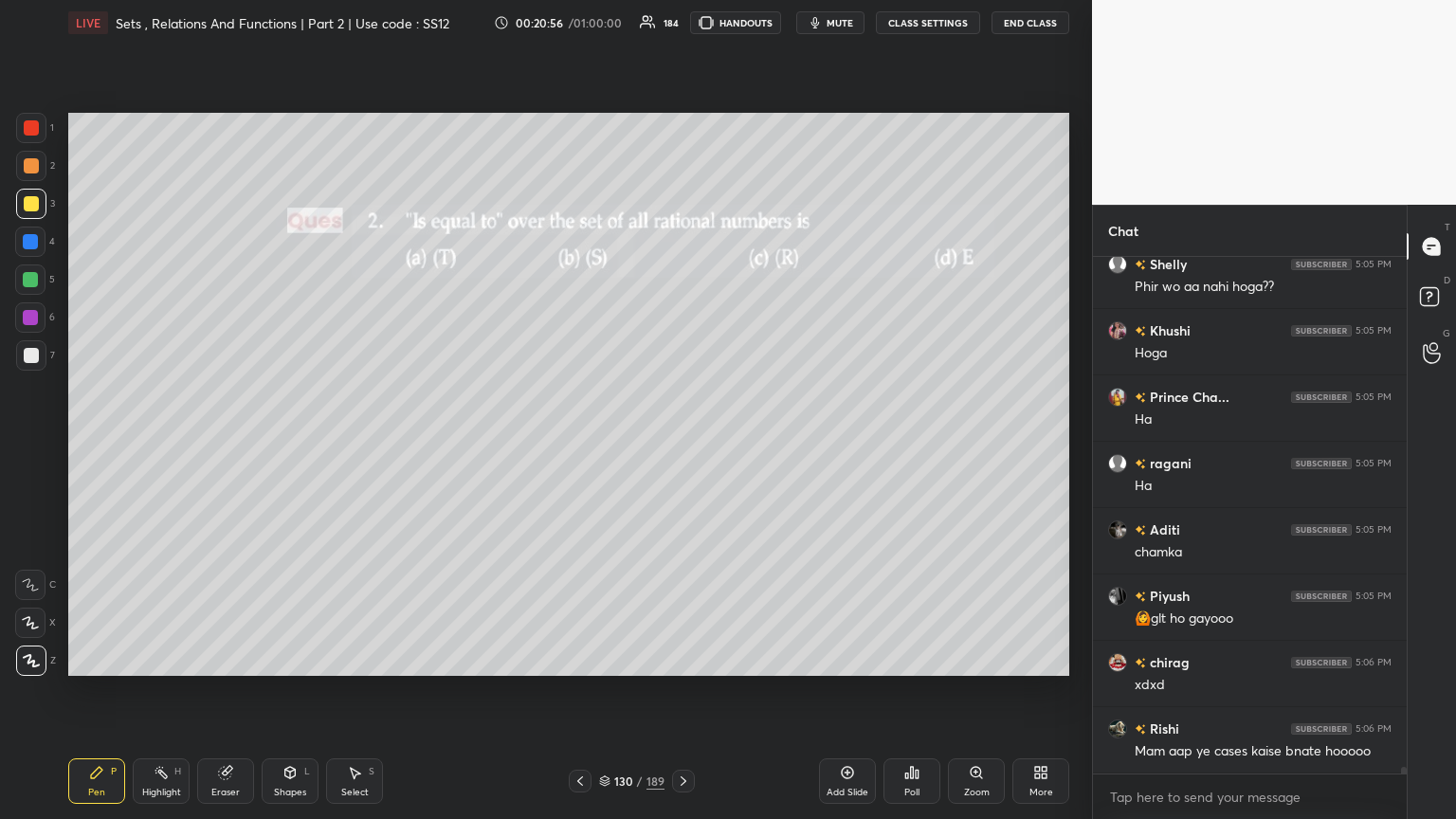 scroll, scrollTop: 42163, scrollLeft: 0, axis: vertical 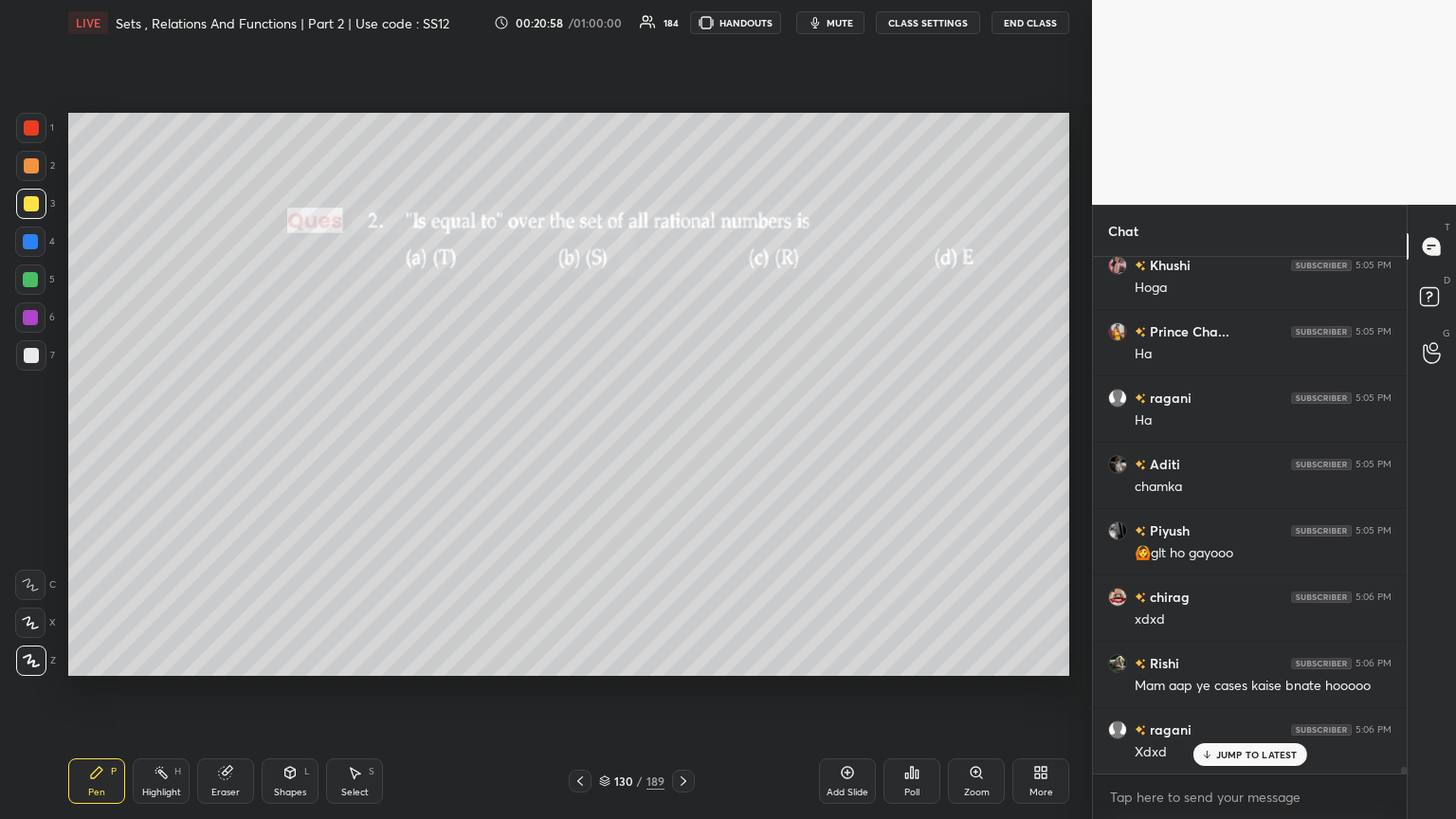 click on "Add Slide" at bounding box center (847, 792) 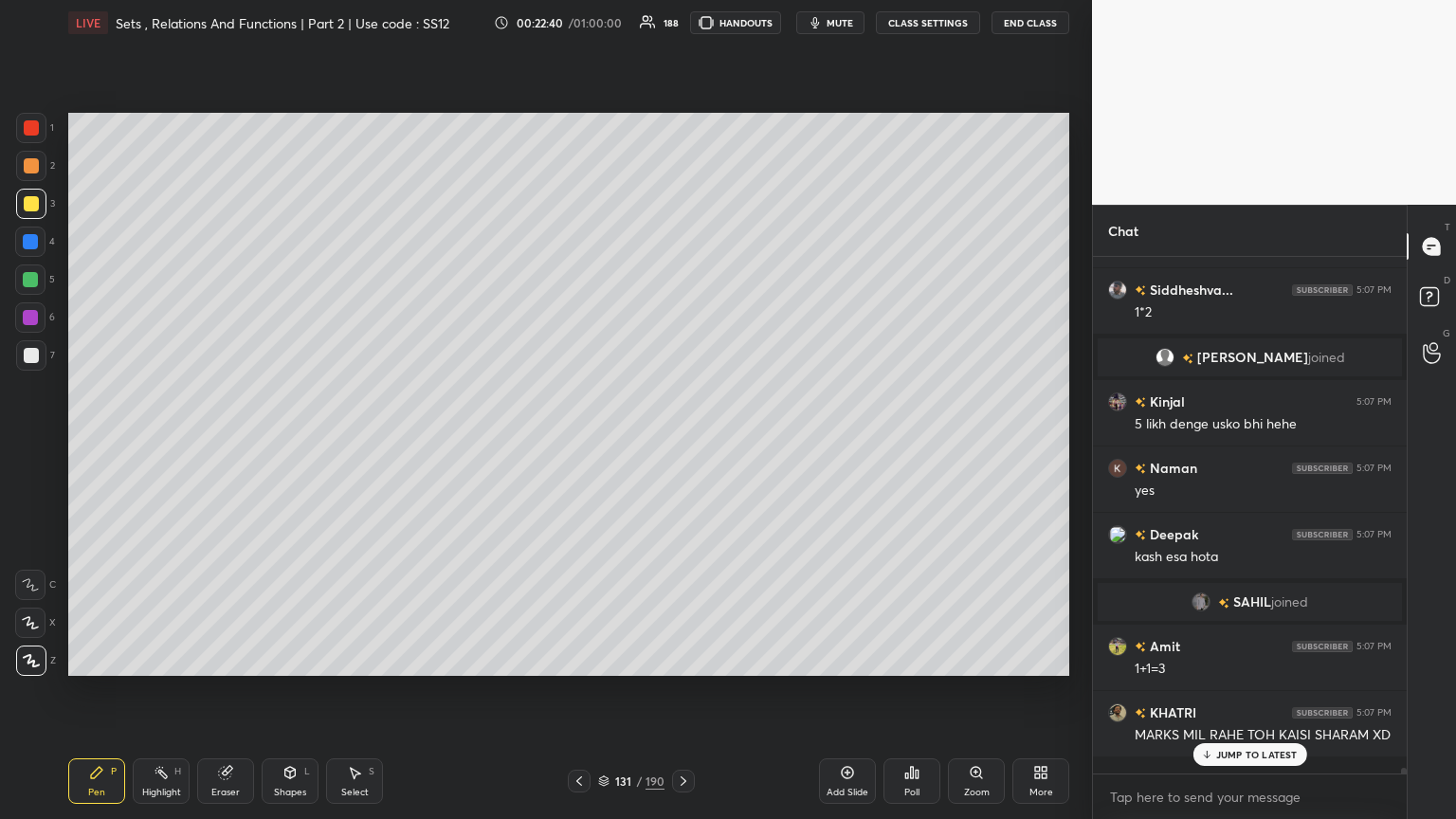 scroll, scrollTop: 45002, scrollLeft: 0, axis: vertical 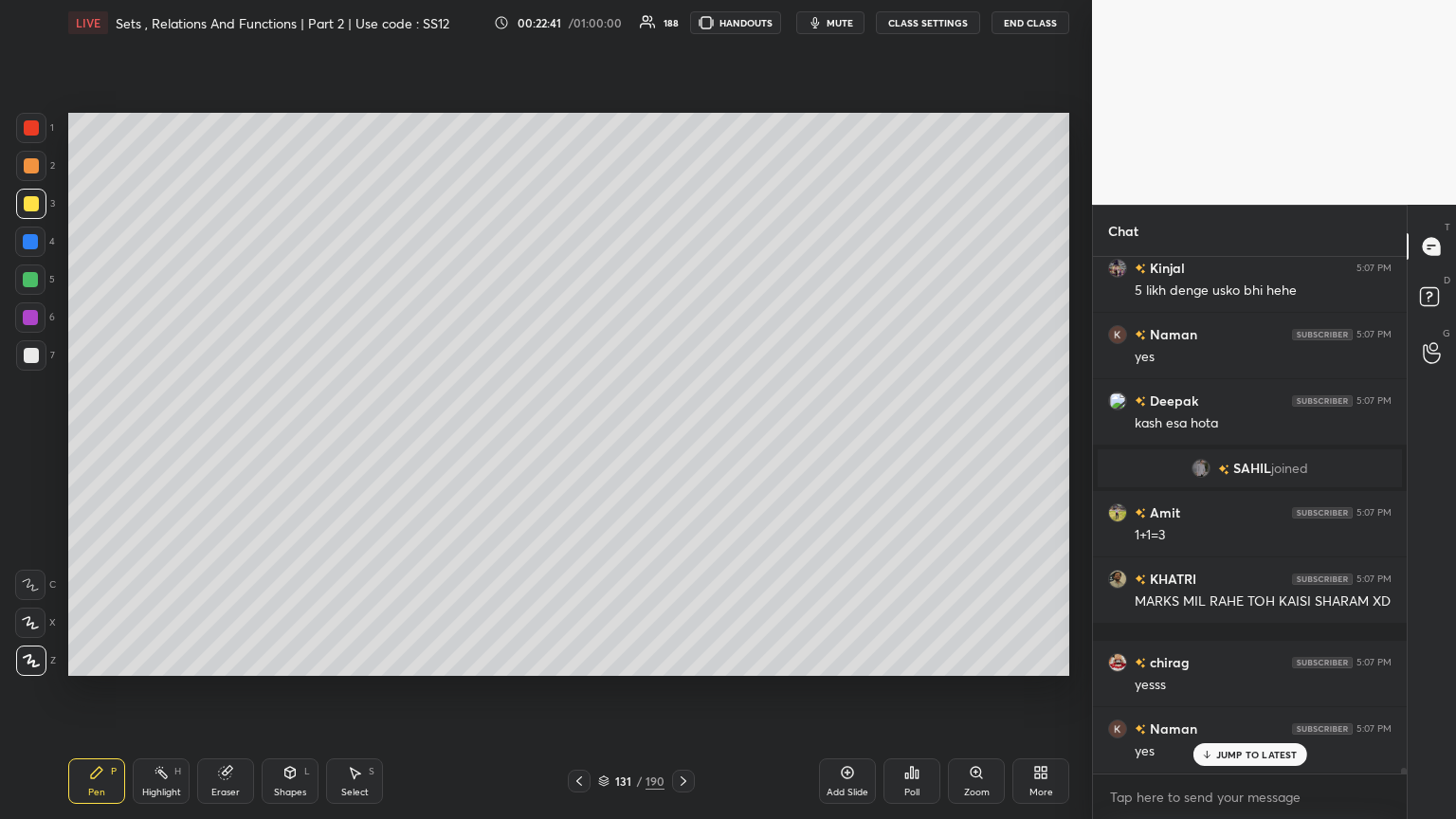 click on "HANDOUTS" at bounding box center (736, 23) 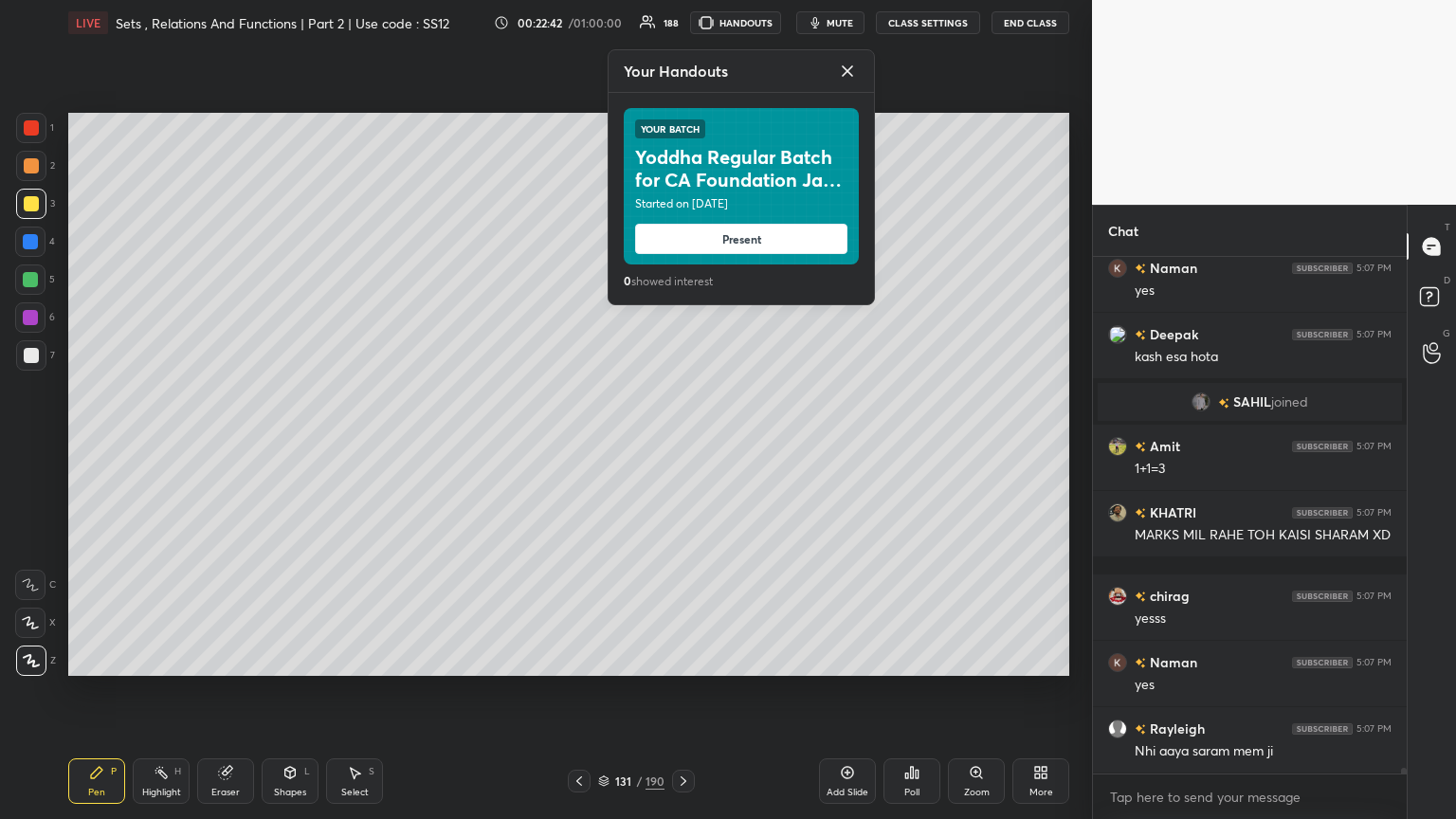 click on "HANDOUTS" at bounding box center (736, 23) 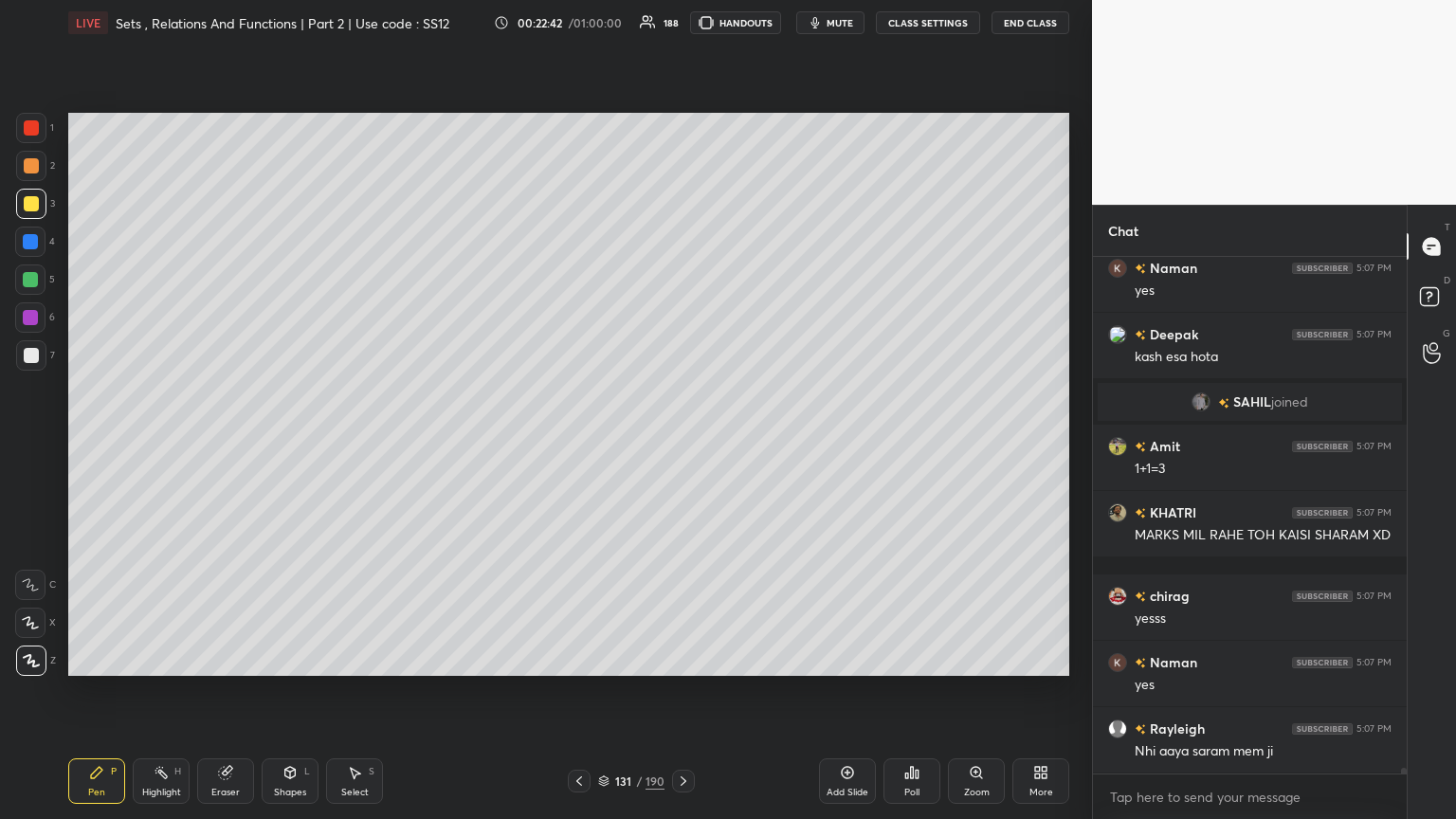 scroll, scrollTop: 45200, scrollLeft: 0, axis: vertical 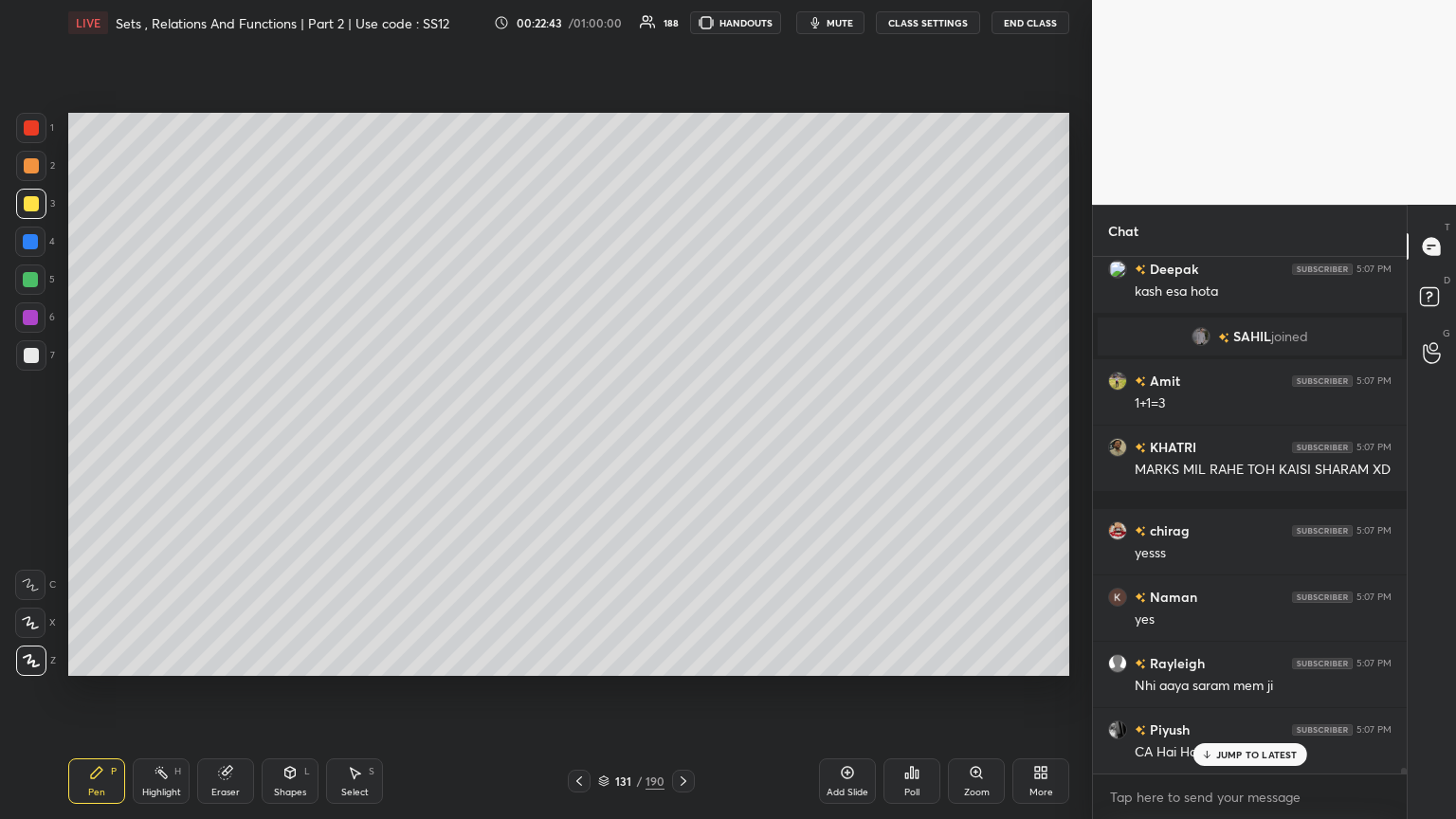 click on "mute" at bounding box center (840, 23) 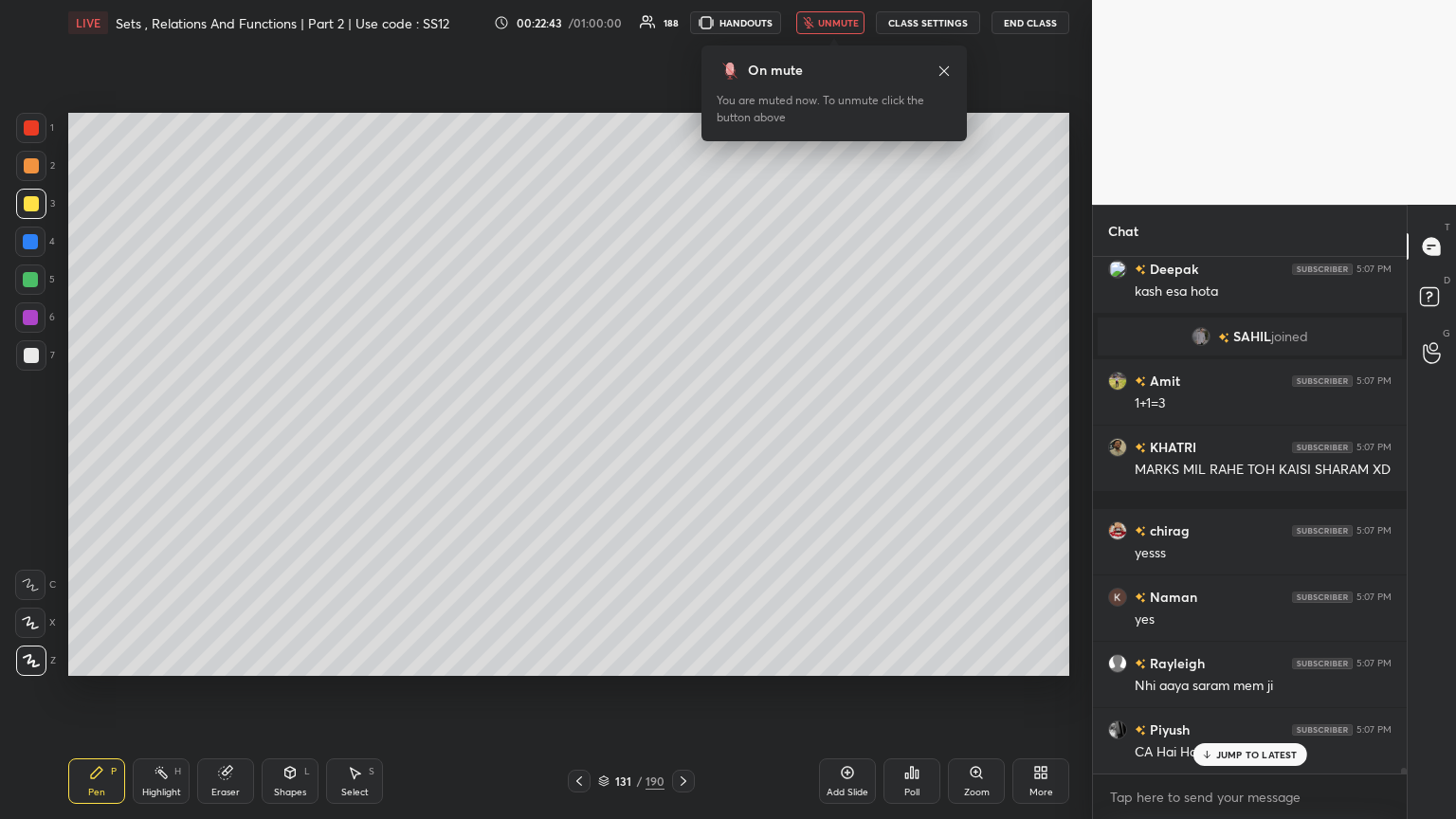 scroll, scrollTop: 45268, scrollLeft: 0, axis: vertical 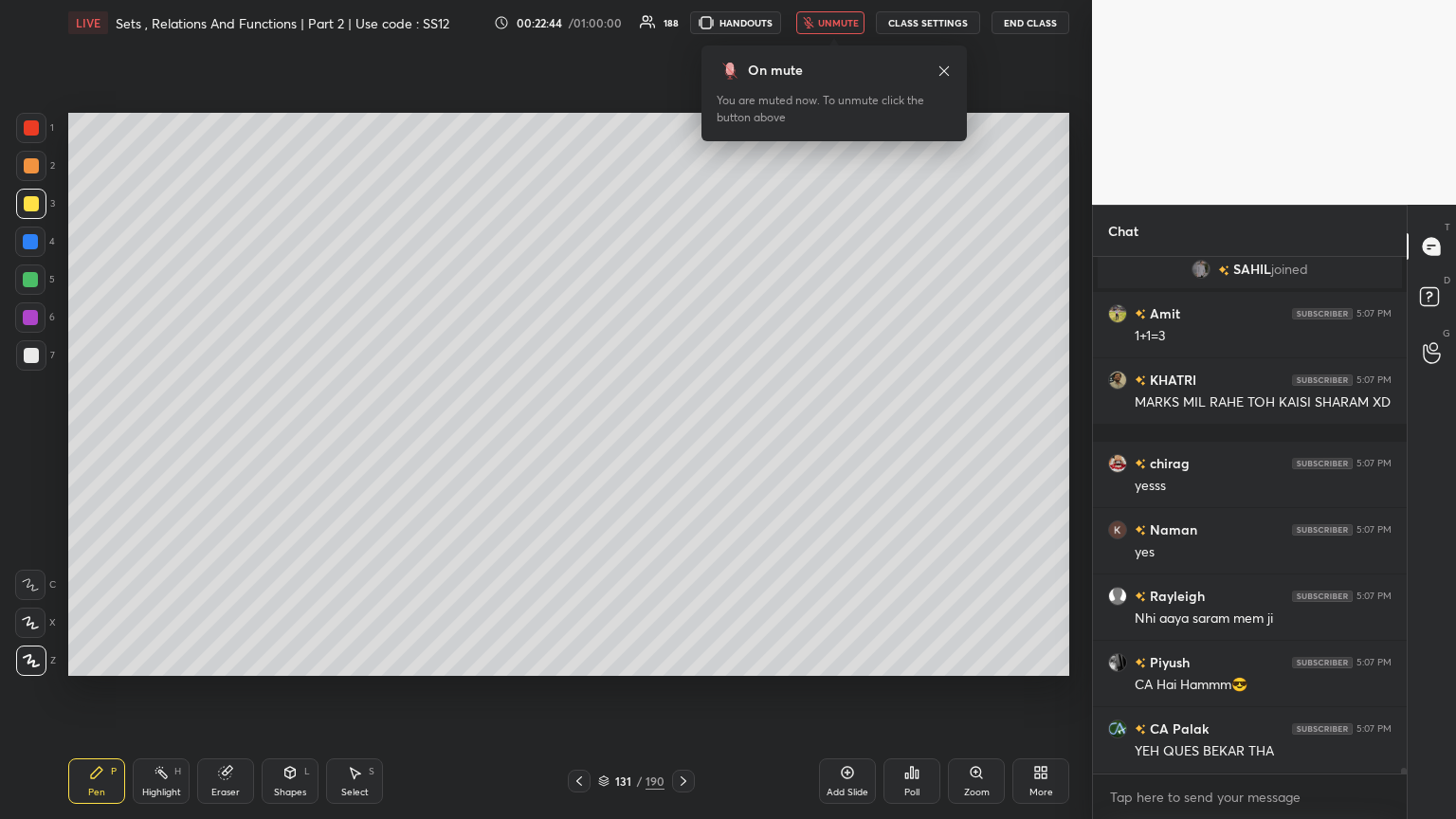 click on "unmute" at bounding box center [838, 23] 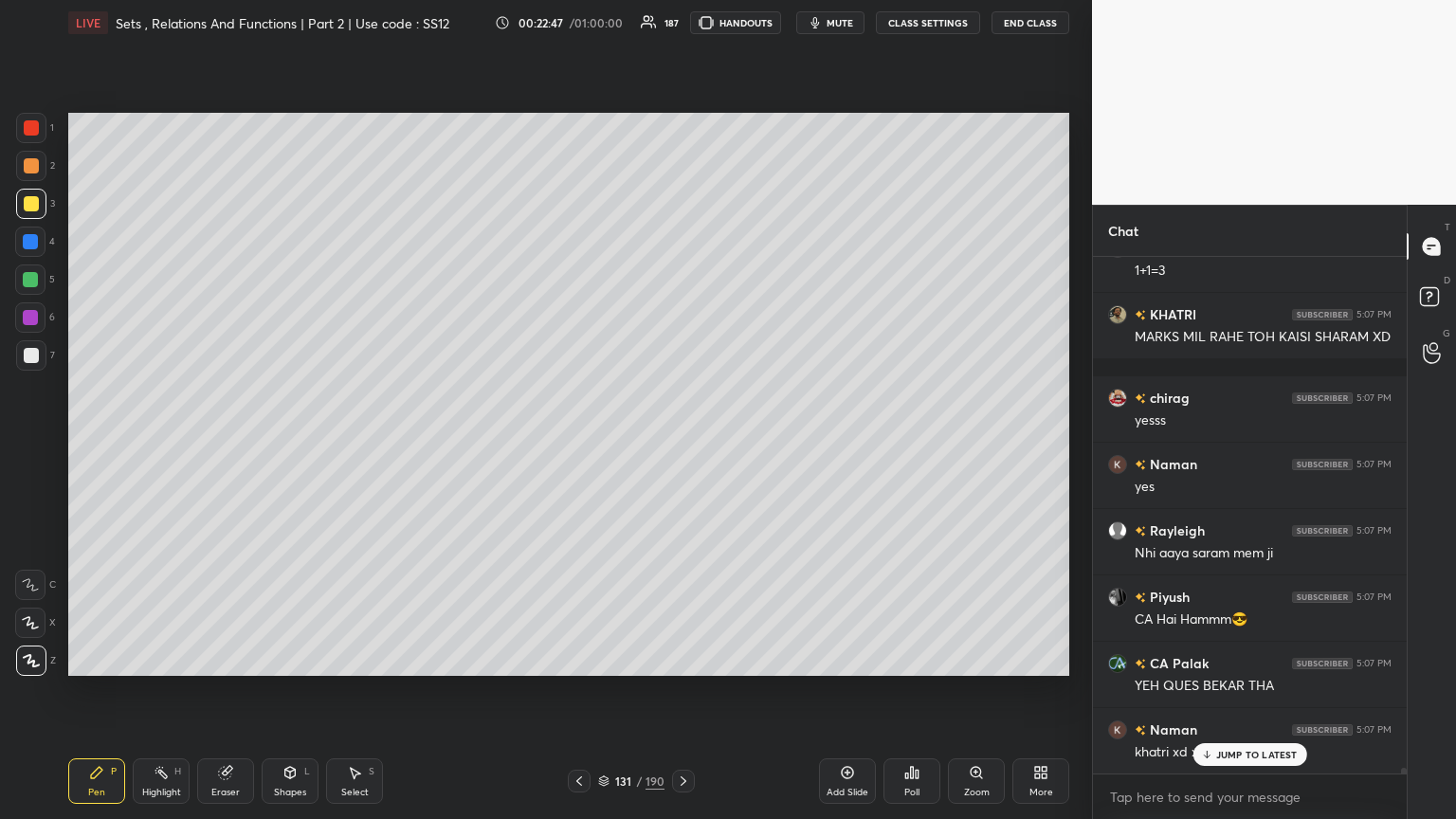 click on "131 / 190" at bounding box center [631, 781] 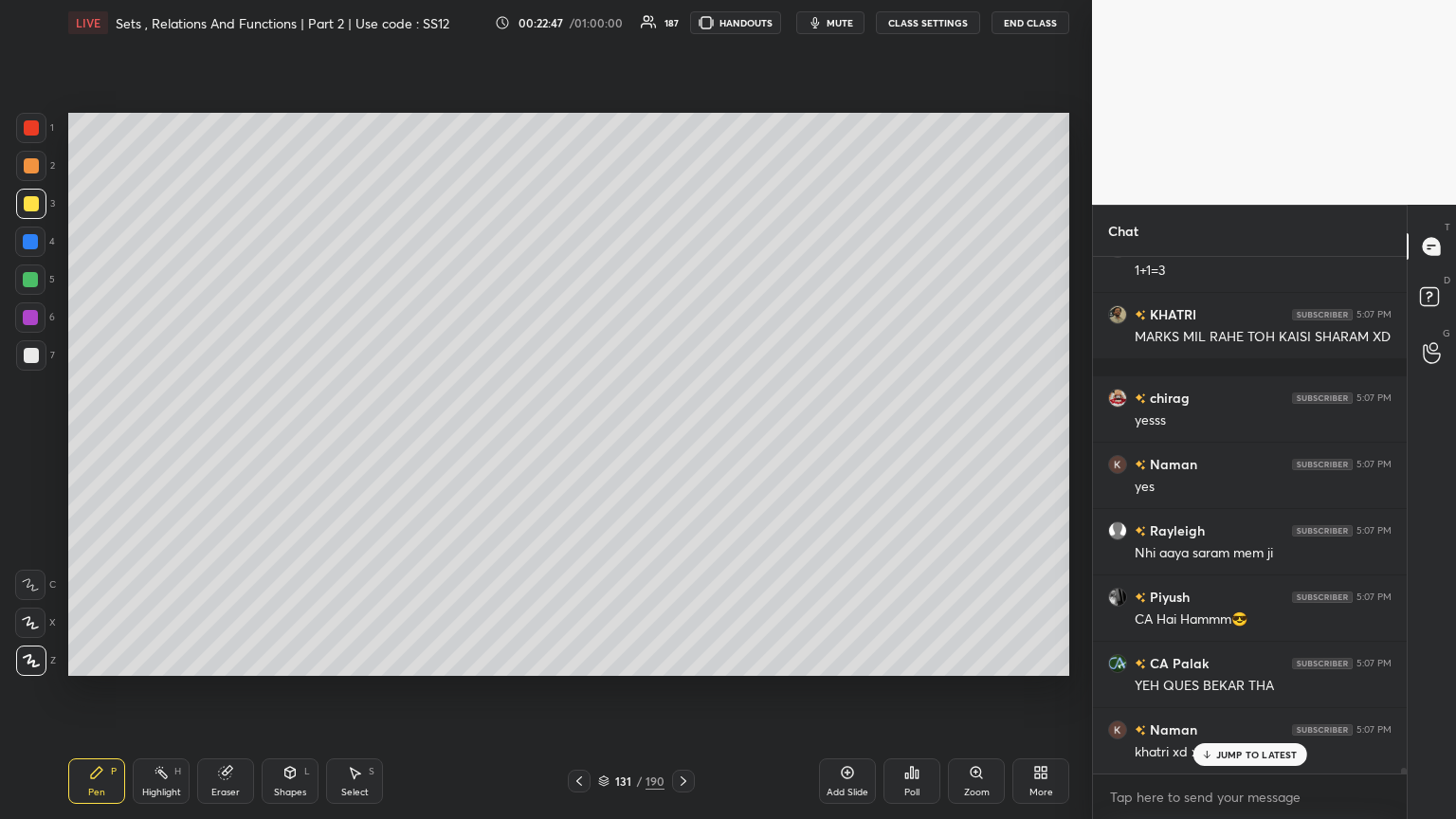 scroll, scrollTop: 45417, scrollLeft: 0, axis: vertical 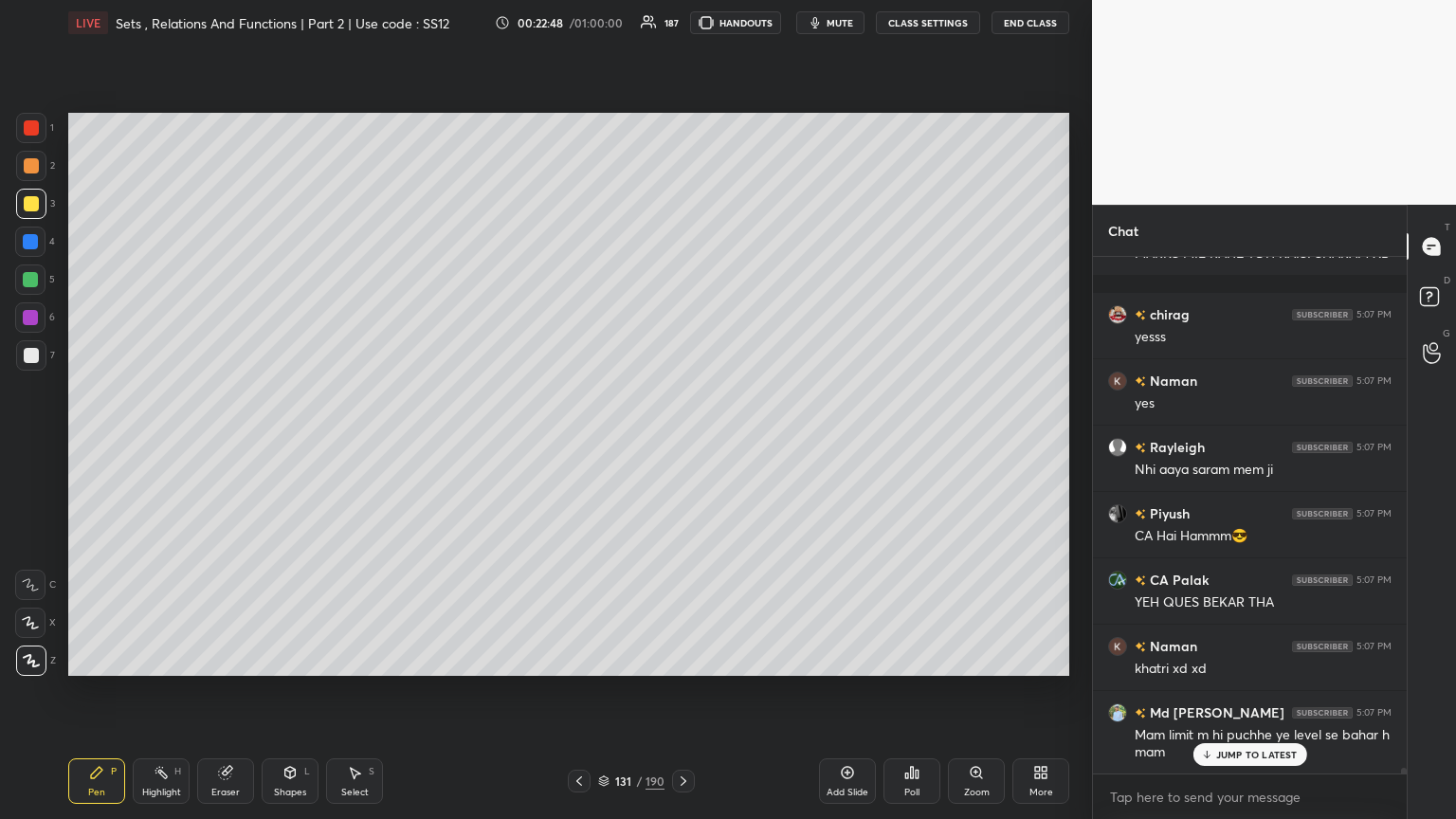 click on "131 / 190" at bounding box center (631, 781) 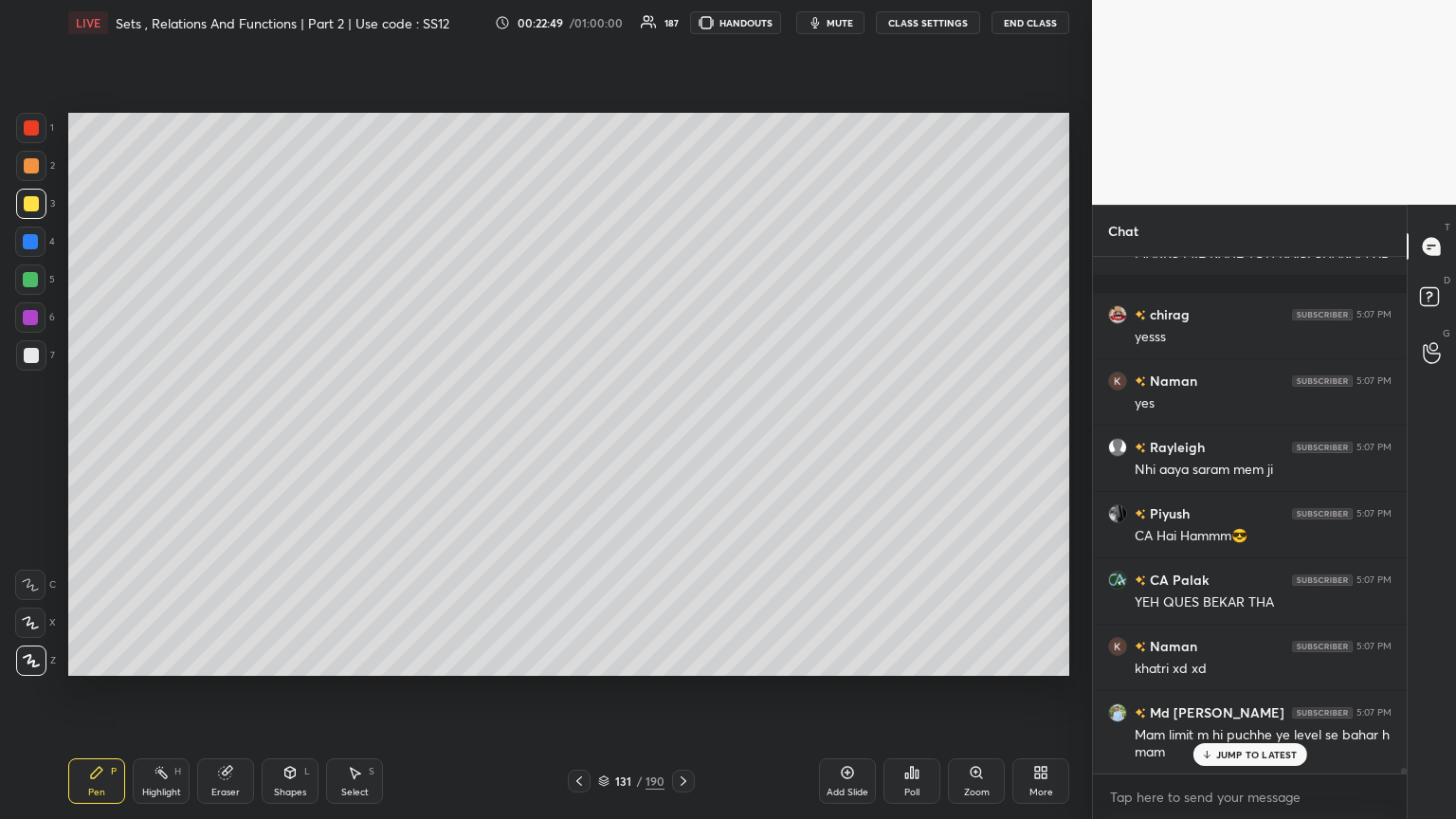 click on "131 / 190" at bounding box center (631, 781) 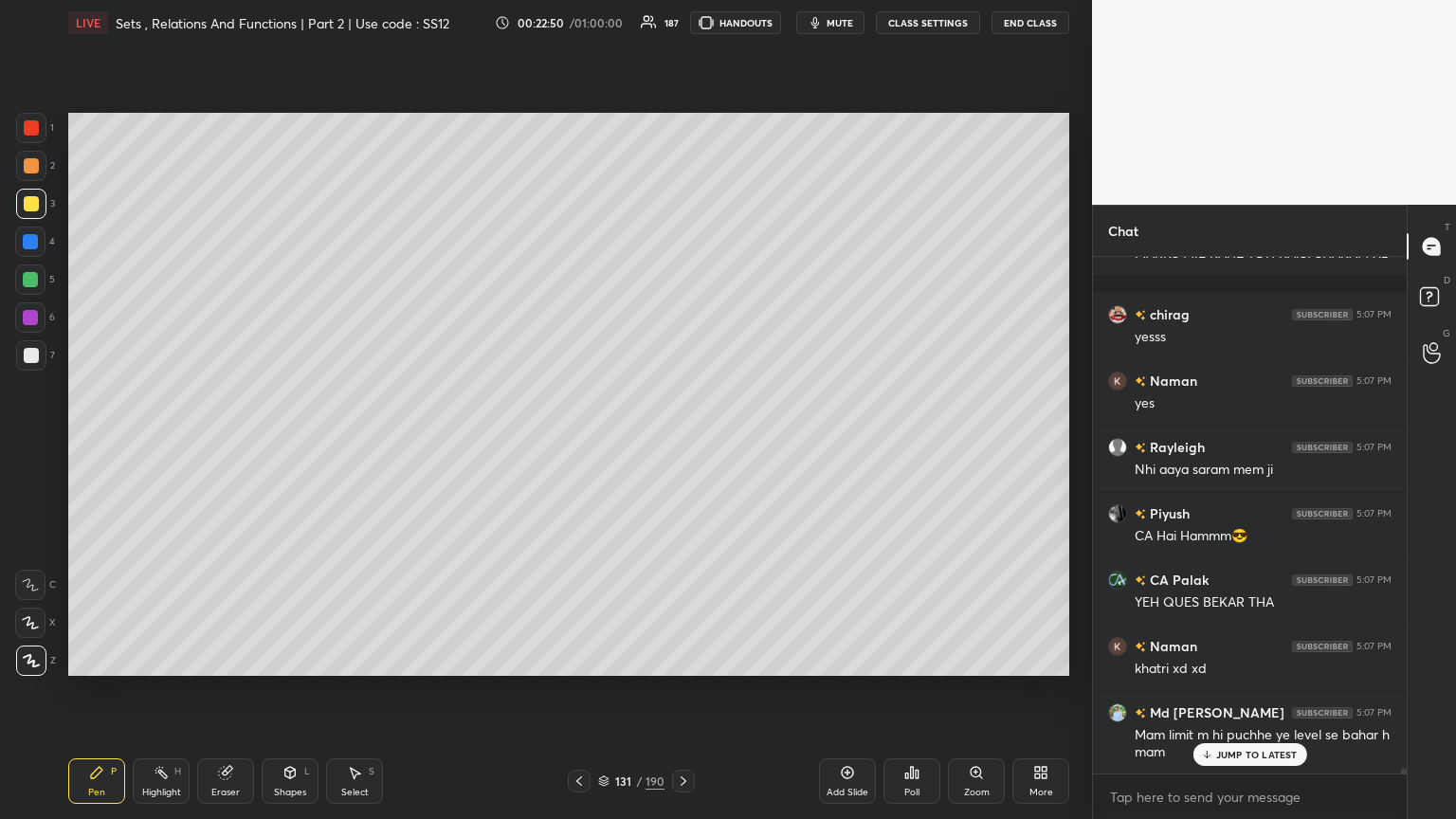 click 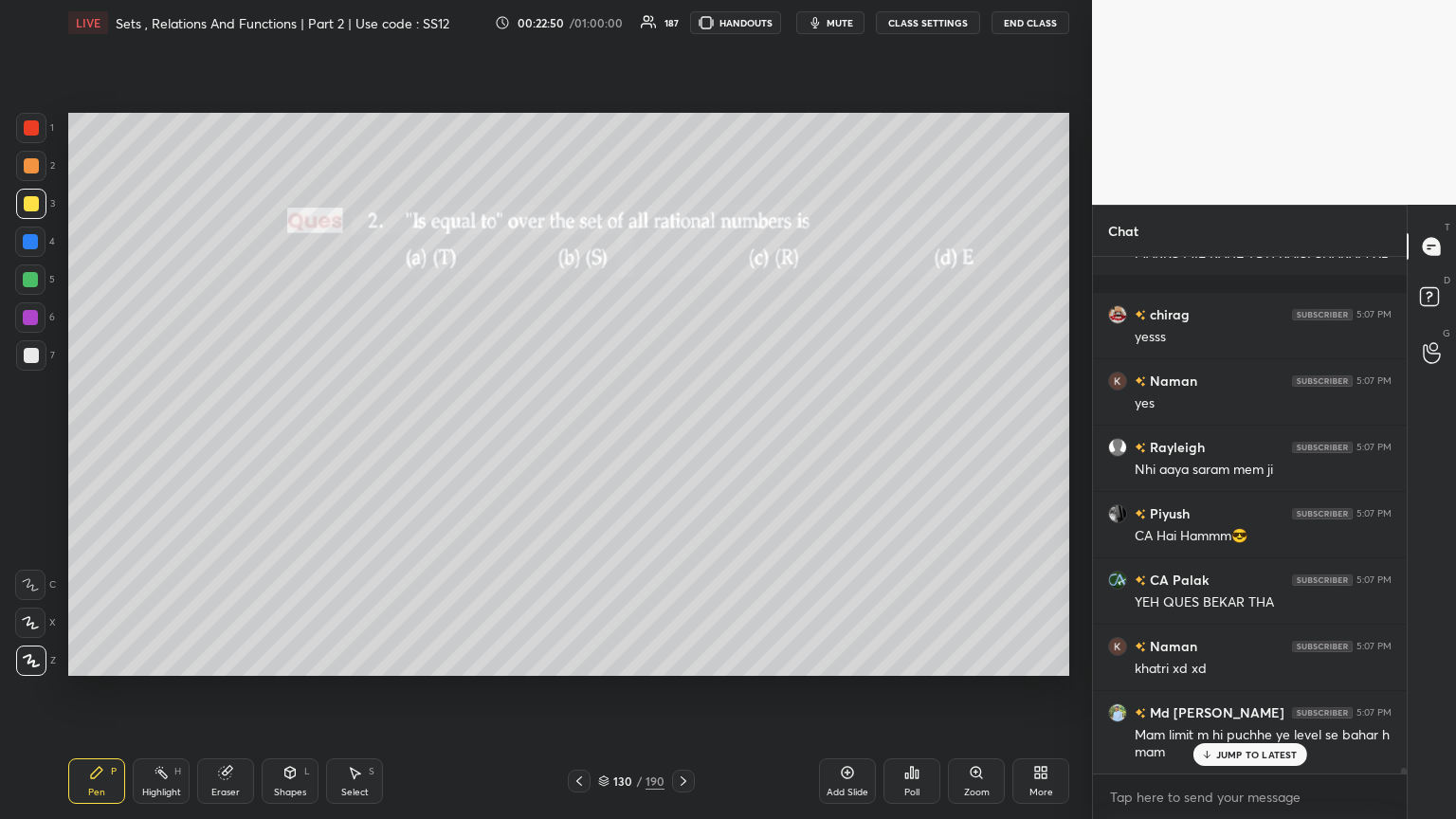 scroll, scrollTop: 7, scrollLeft: 6, axis: both 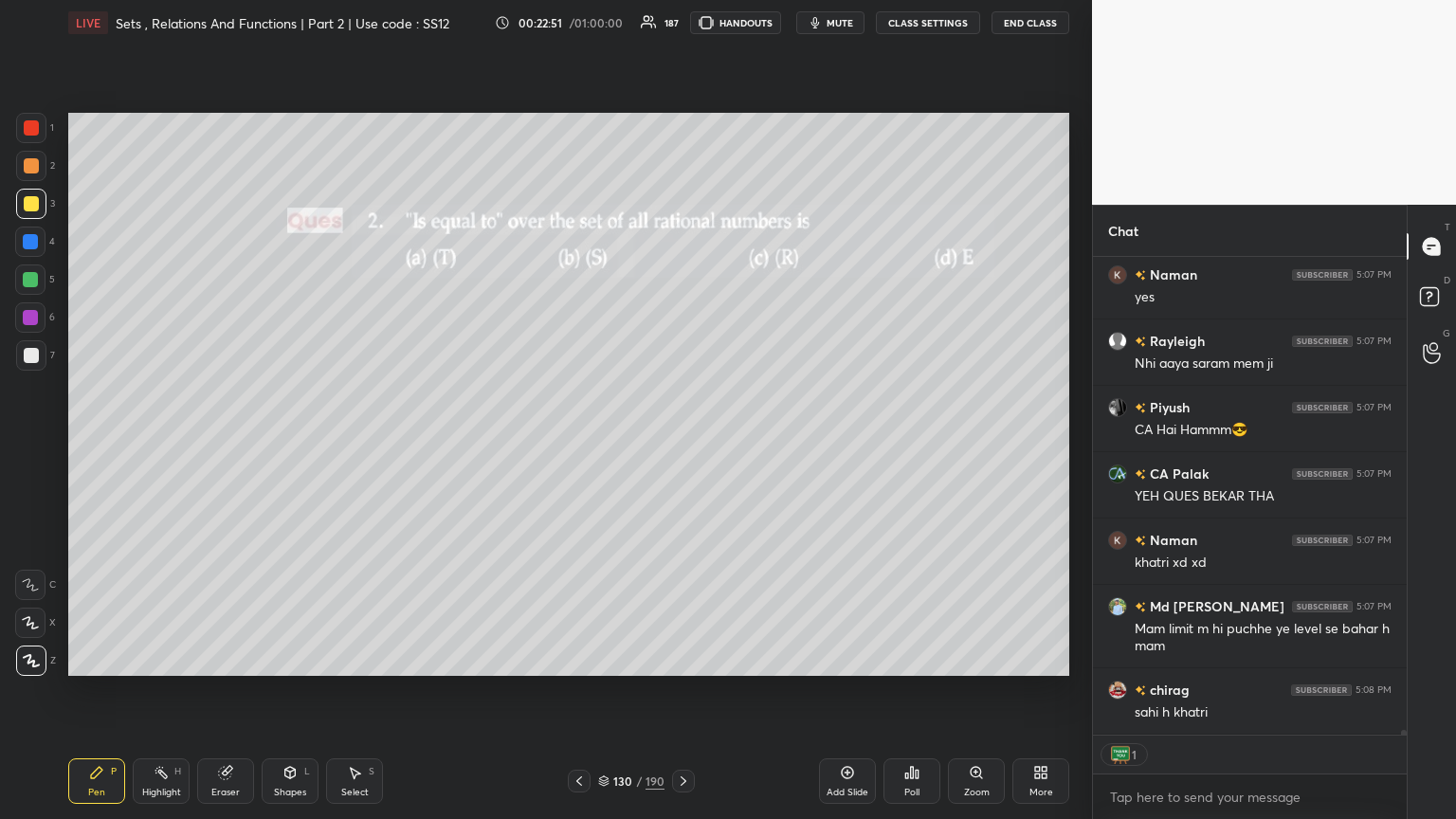 click 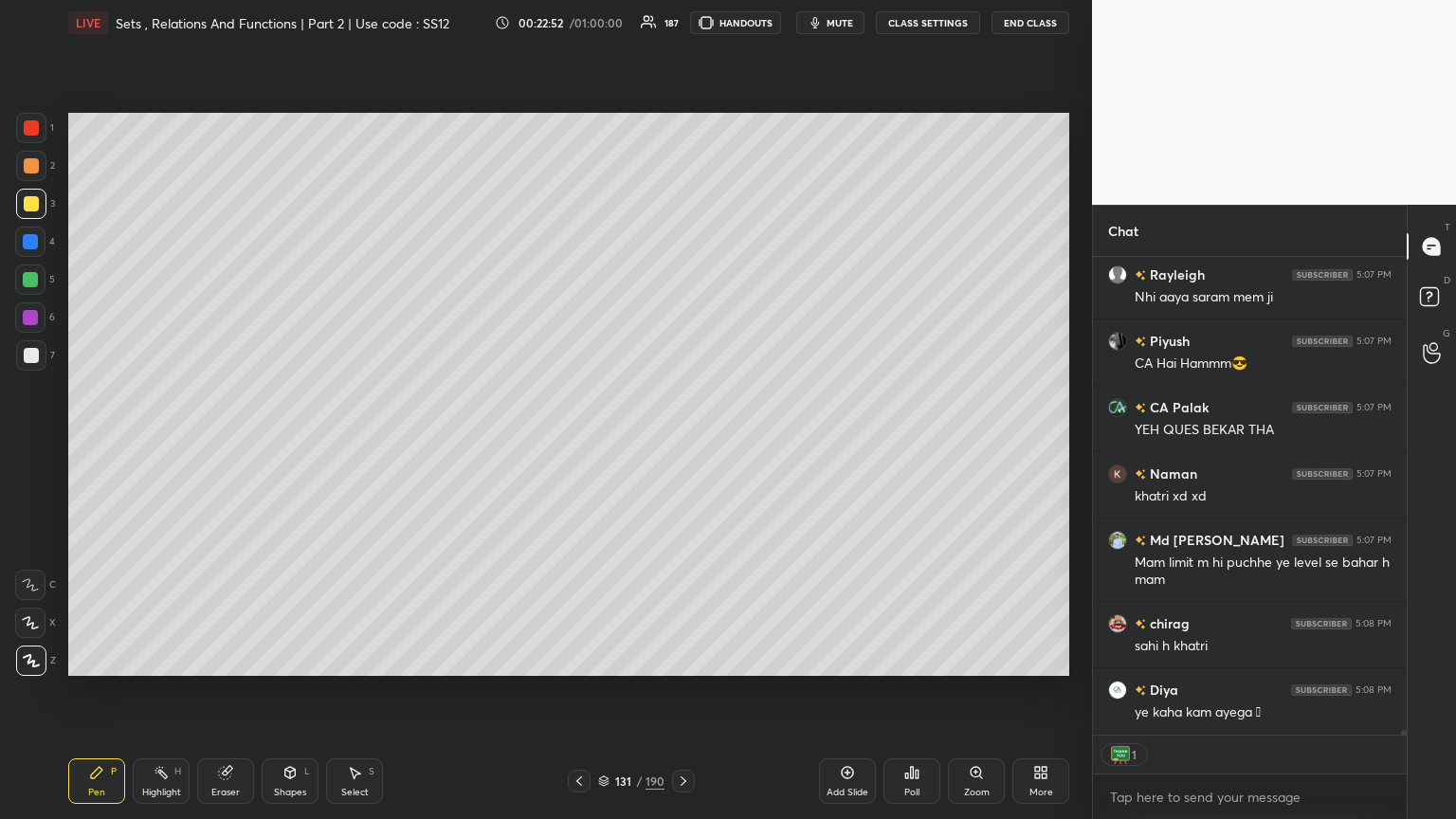 click 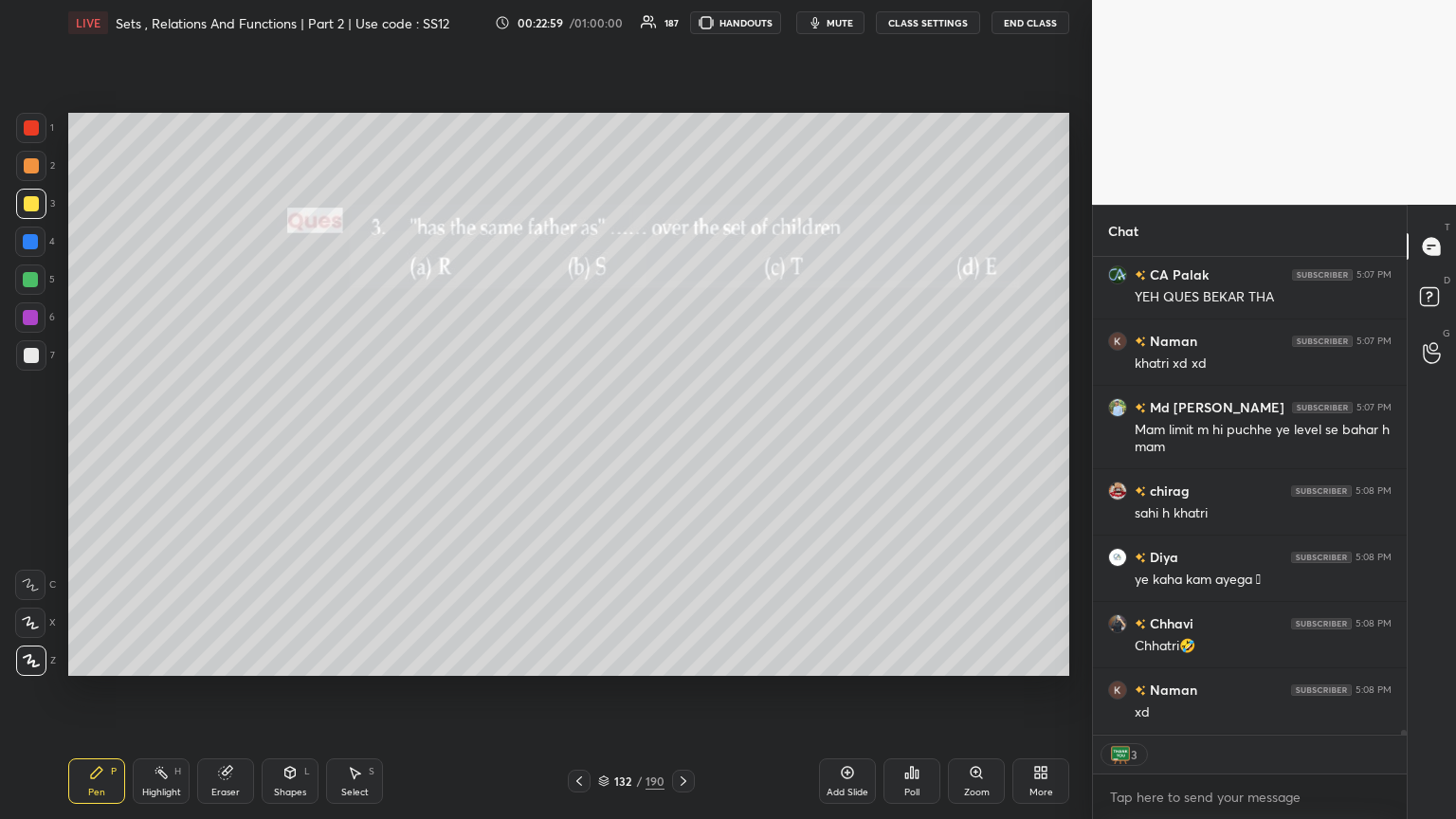 scroll, scrollTop: 45788, scrollLeft: 0, axis: vertical 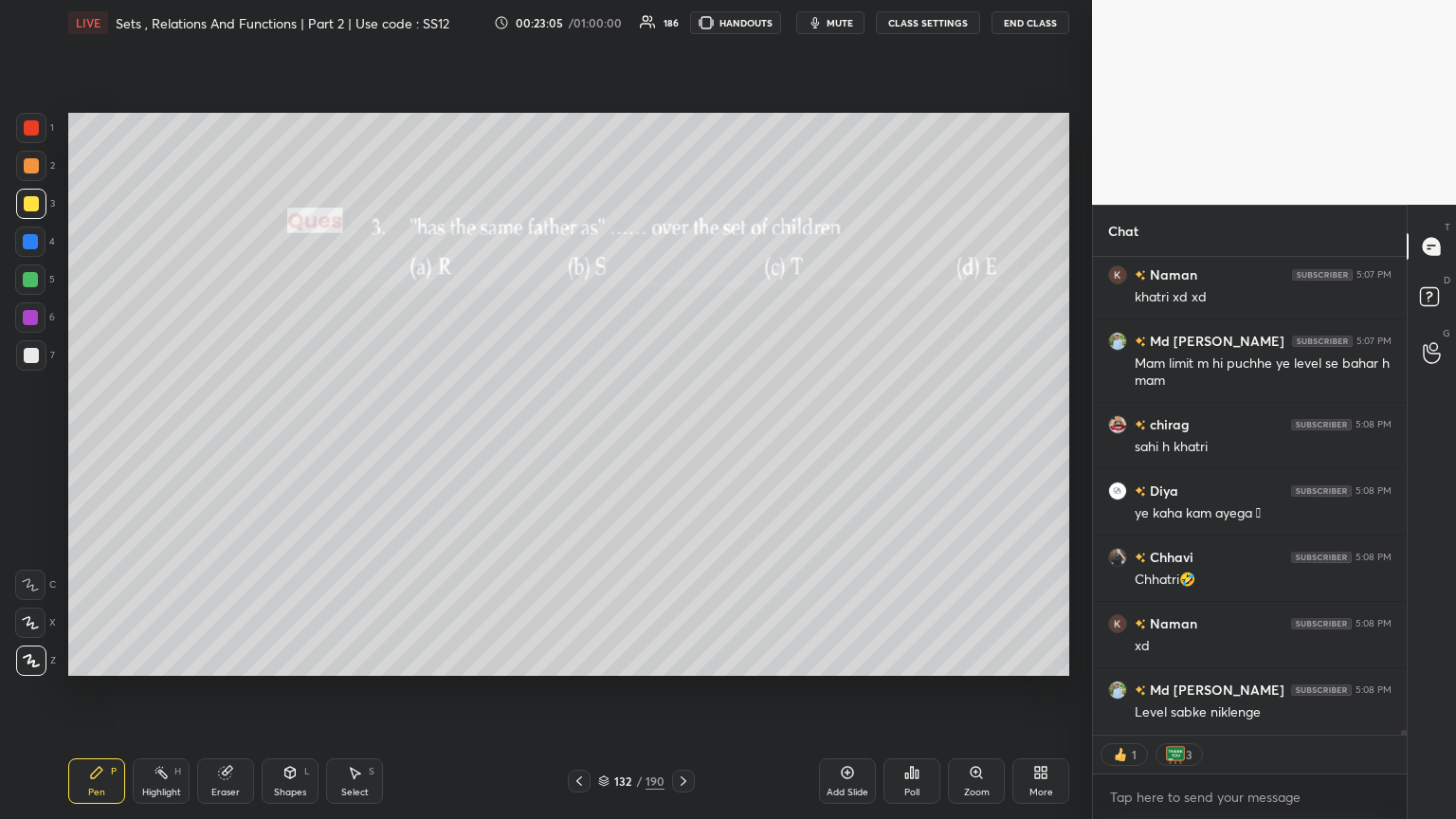click on "Poll" at bounding box center (912, 792) 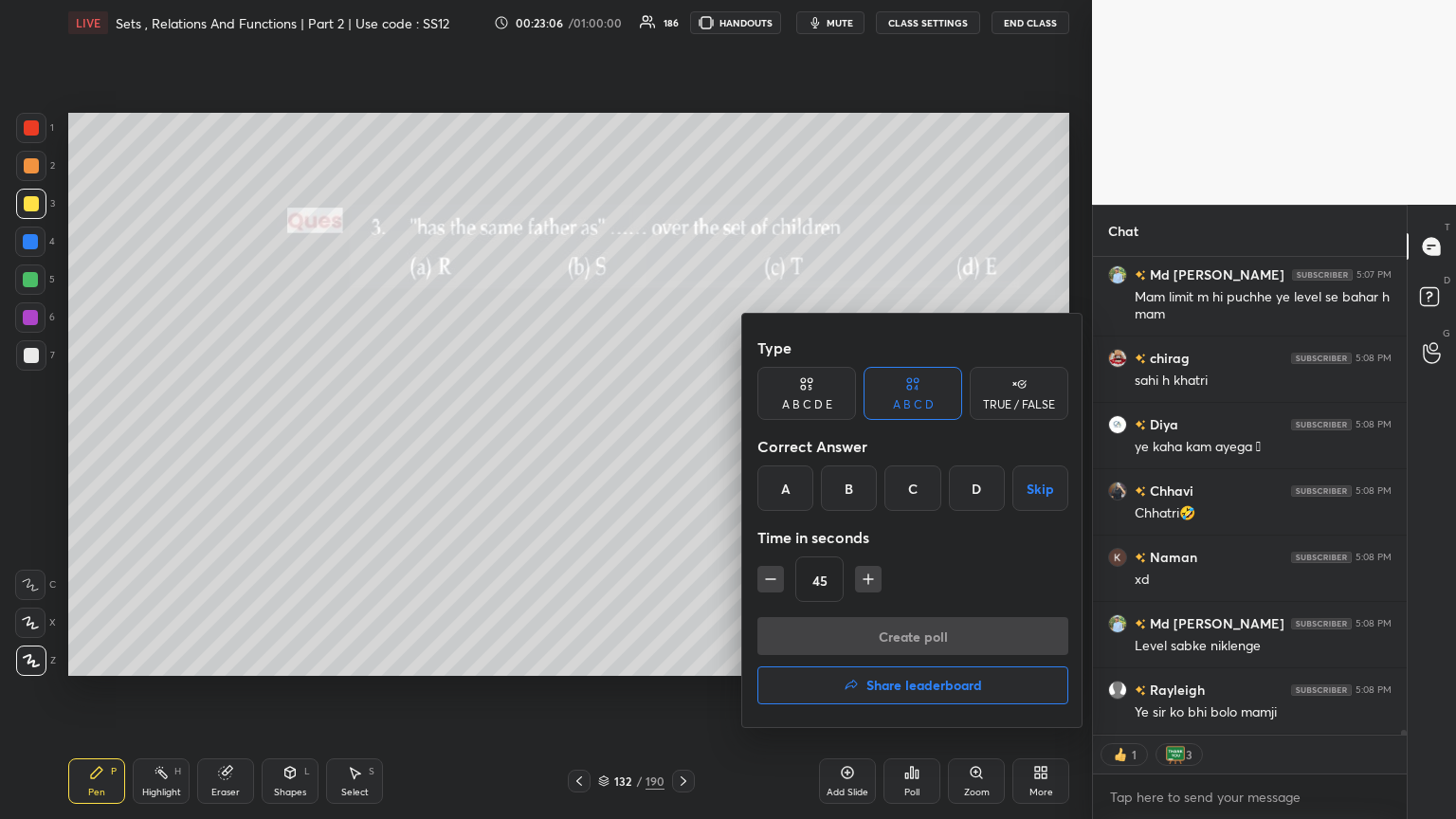 drag, startPoint x: 983, startPoint y: 490, endPoint x: 971, endPoint y: 567, distance: 77.929455 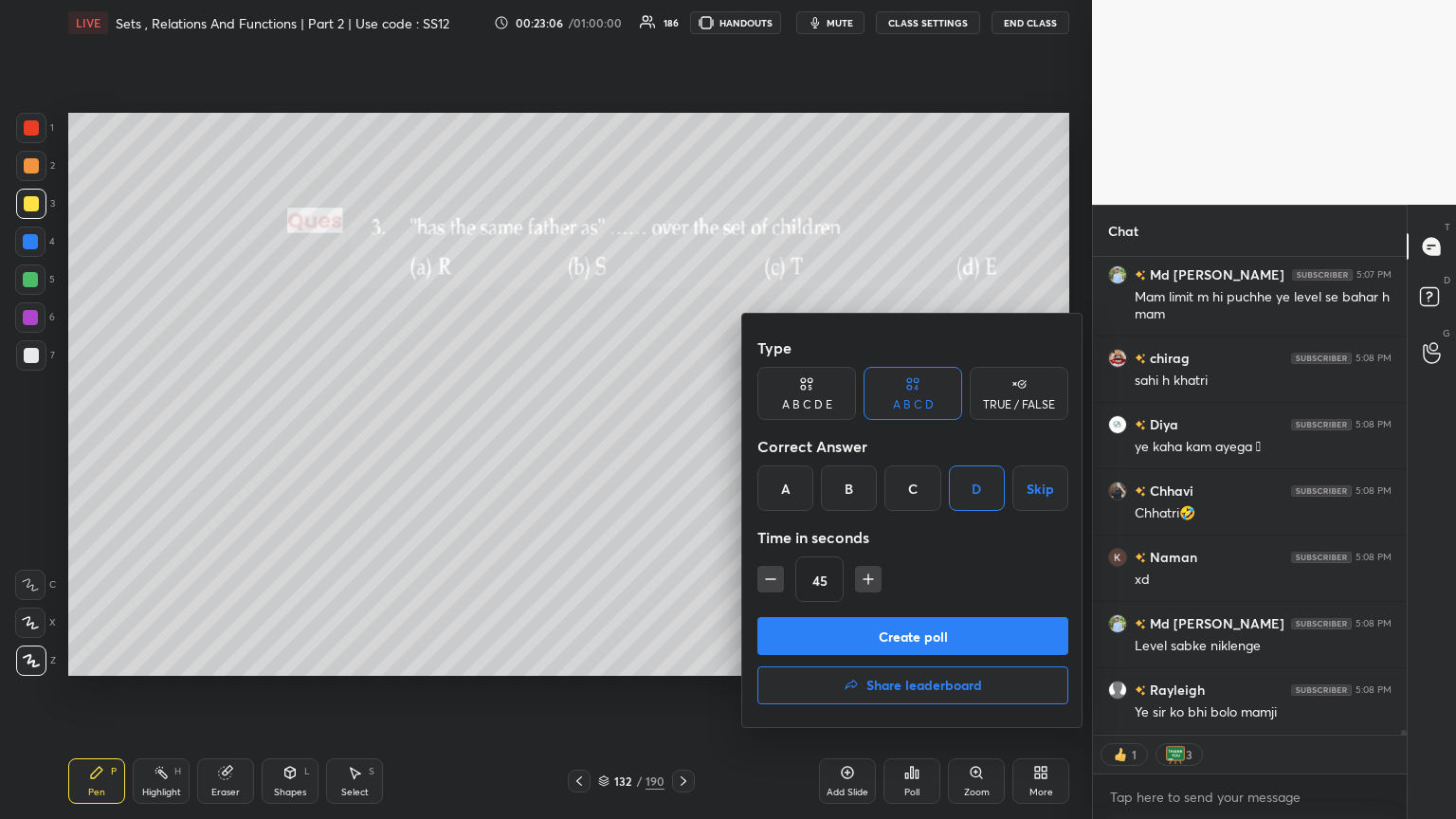 click on "Create poll" at bounding box center (913, 636) 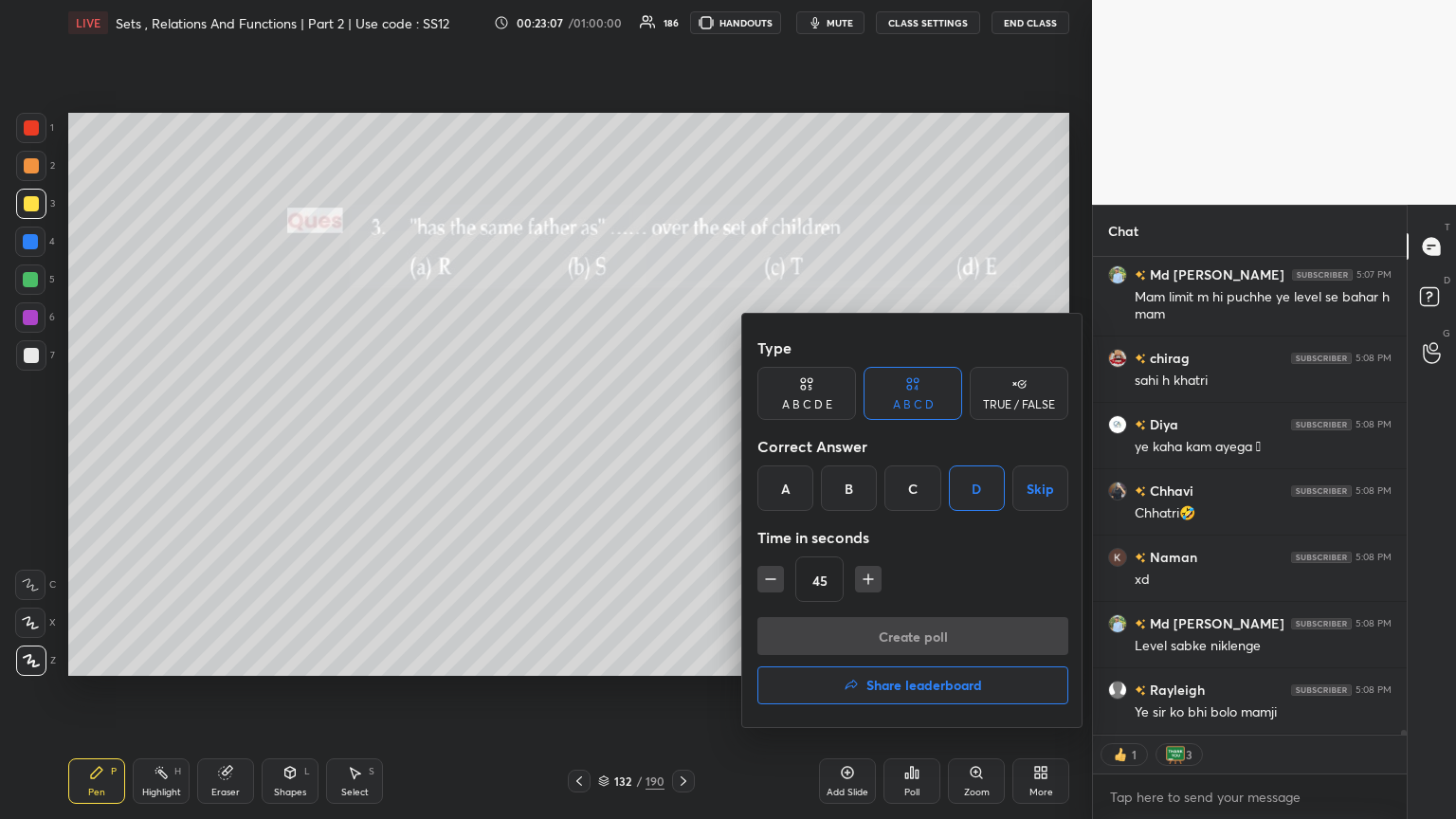 scroll, scrollTop: 442, scrollLeft: 308, axis: both 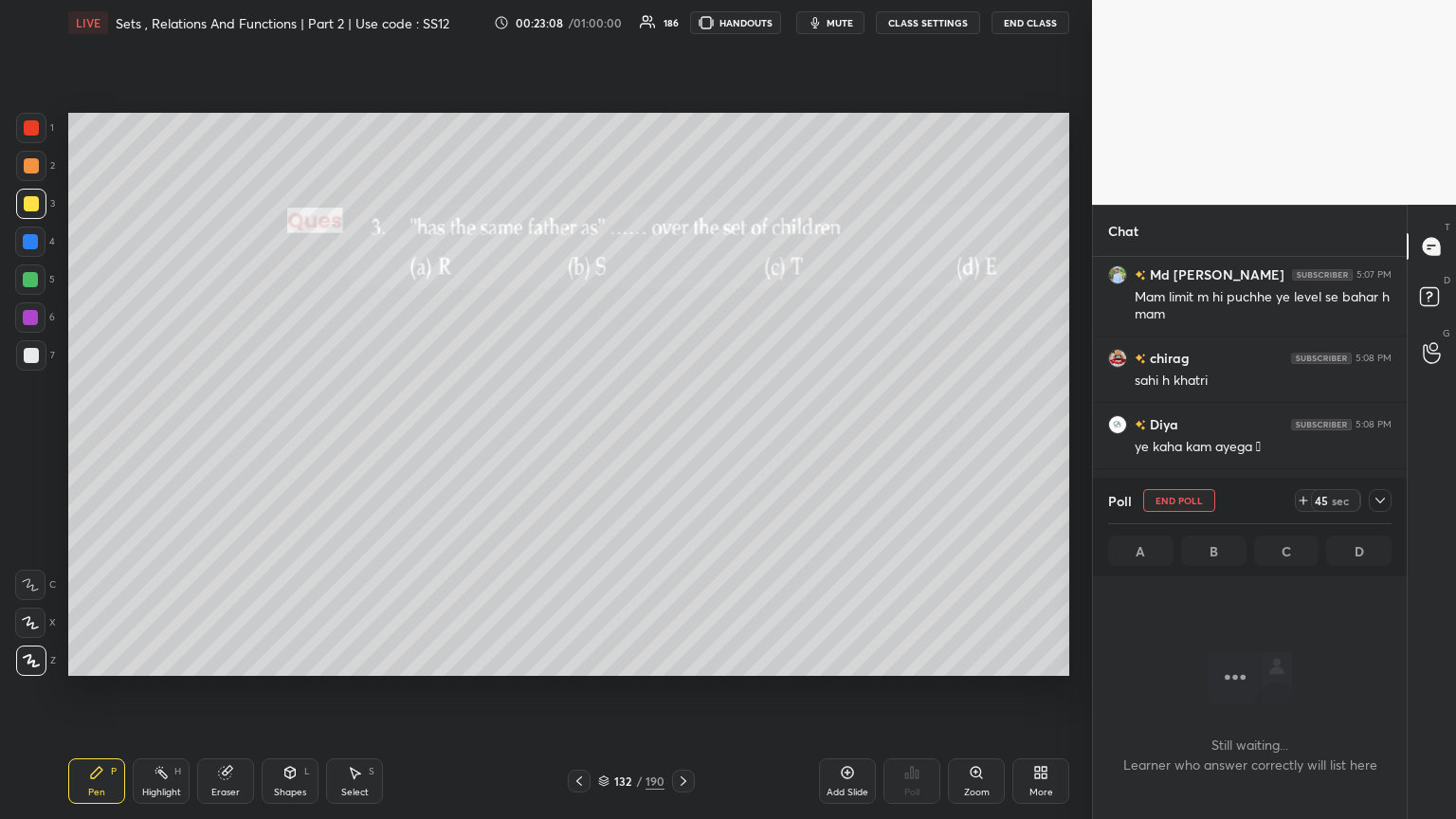 click 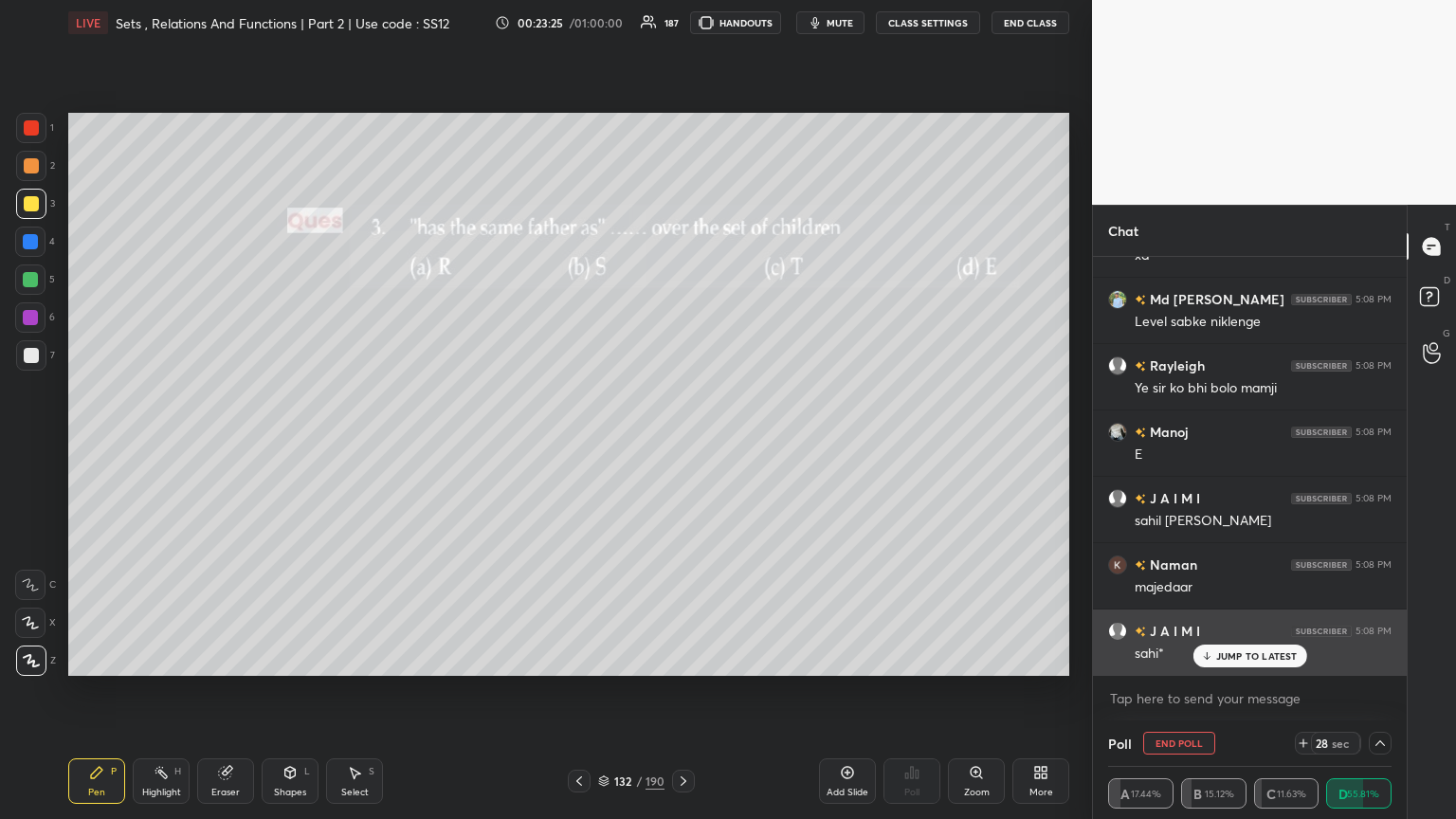 click on "JUMP TO LATEST" at bounding box center [1257, 656] 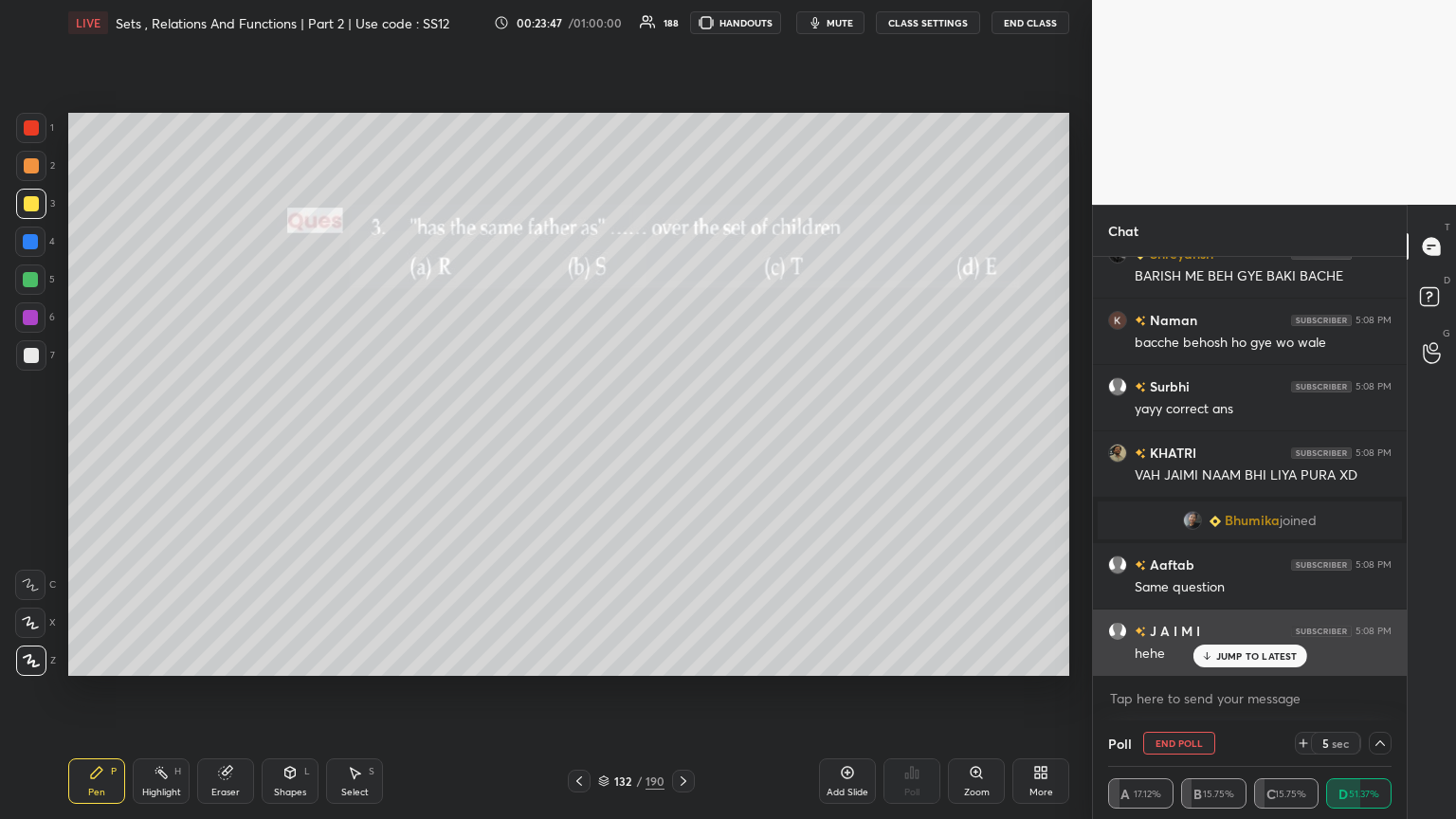 click on "JUMP TO LATEST" at bounding box center [1257, 656] 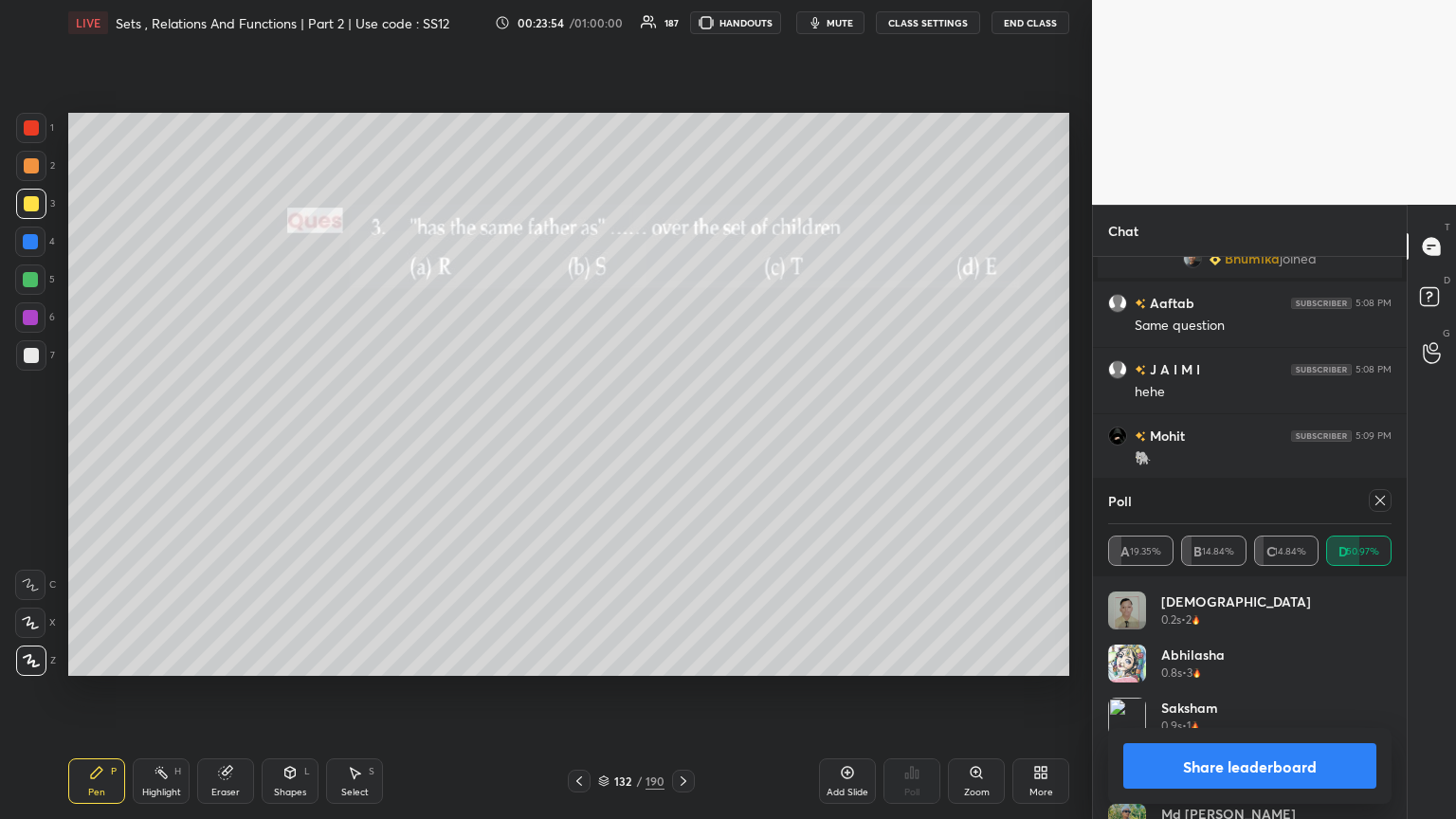 click at bounding box center (1380, 500) 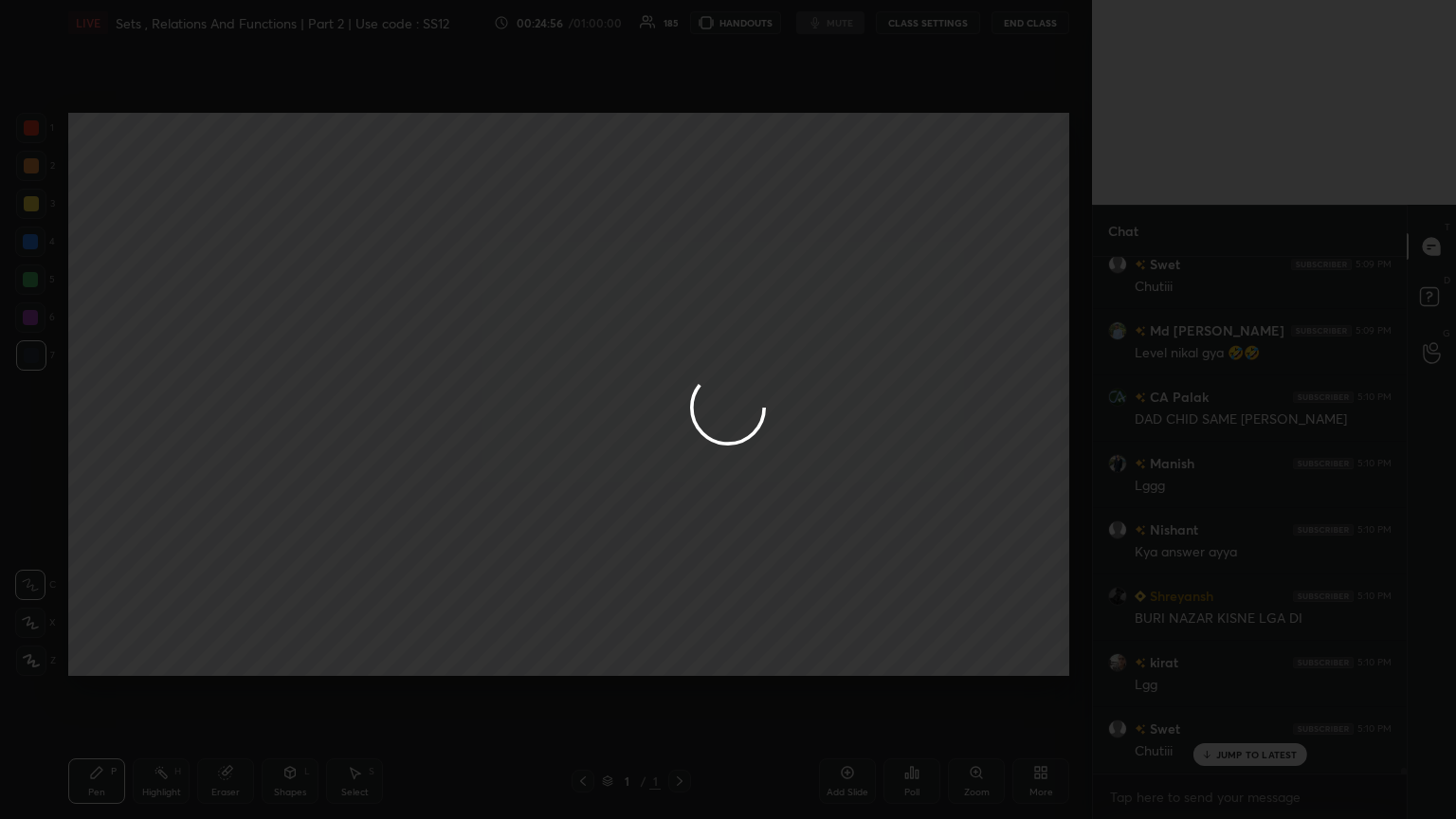 scroll, scrollTop: 48677, scrollLeft: 0, axis: vertical 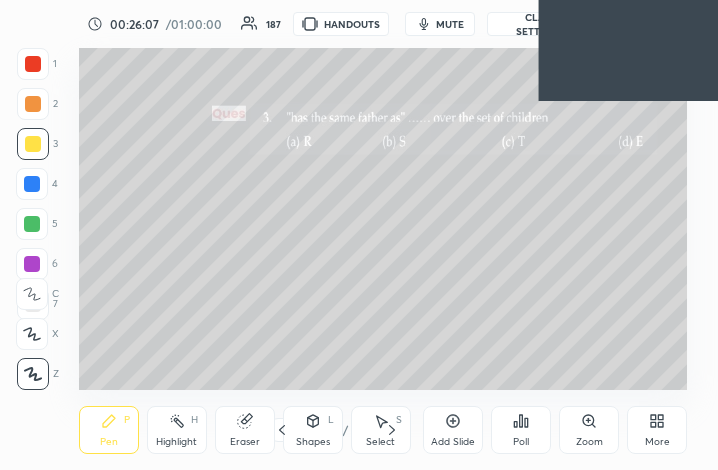 click on "More" at bounding box center [657, 430] 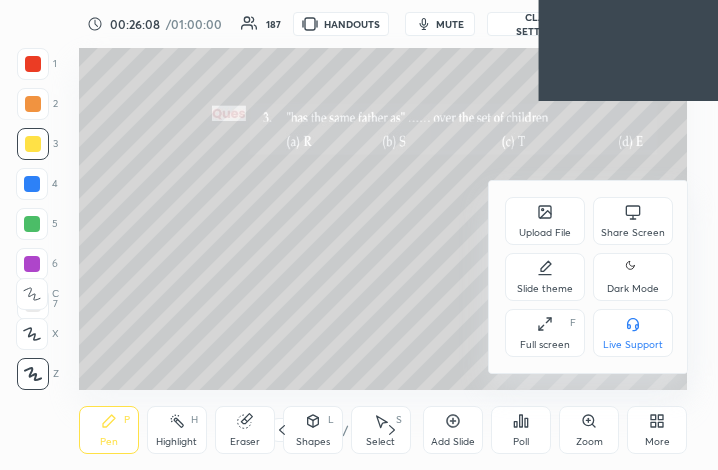 click 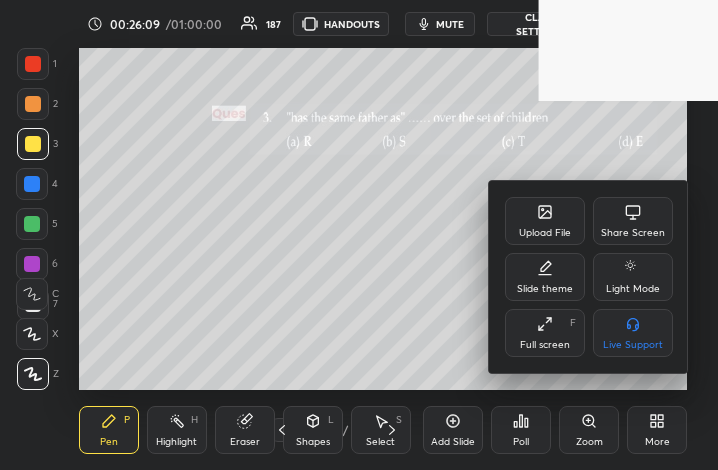 click on "Full screen" at bounding box center [545, 345] 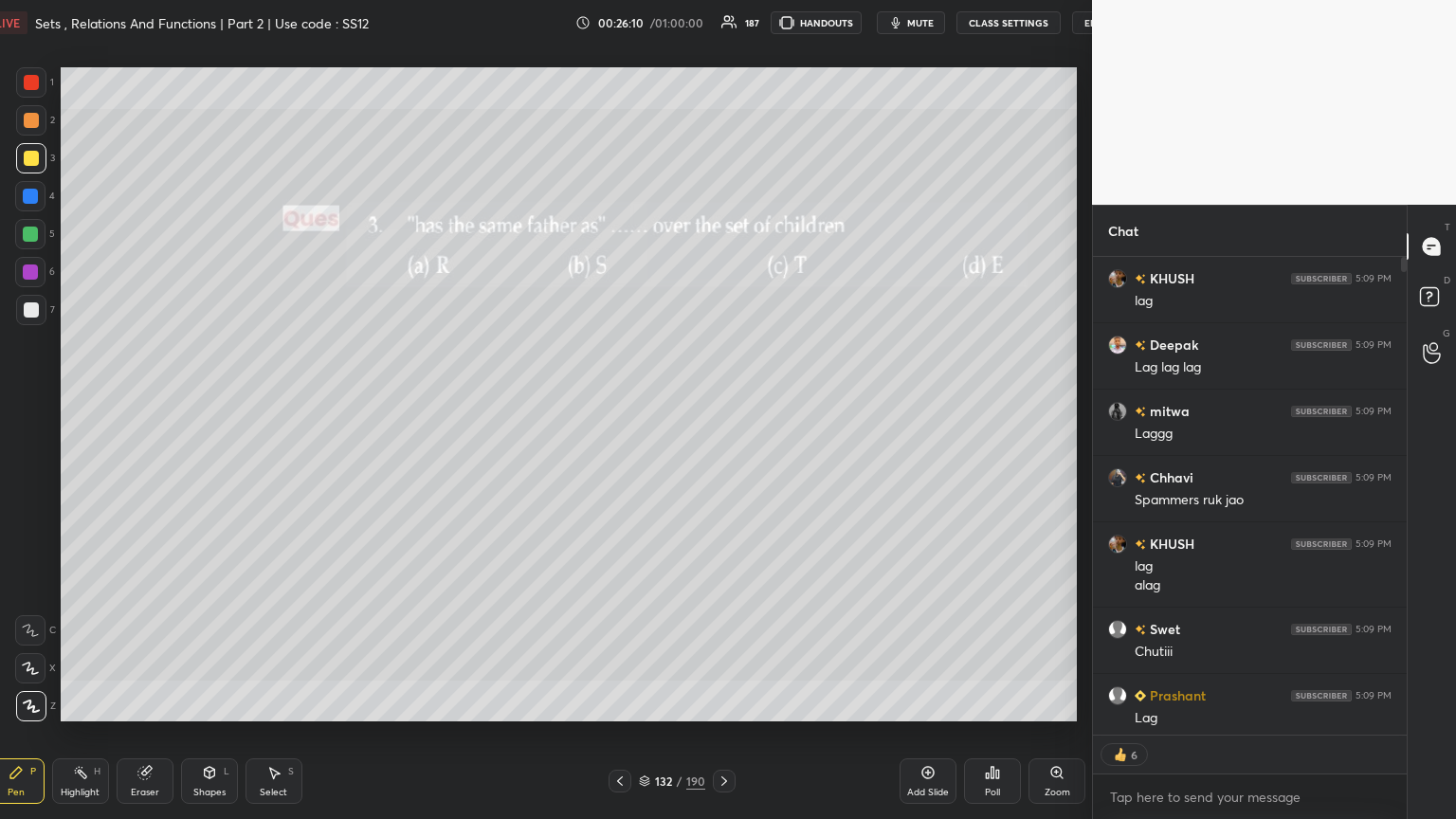 scroll, scrollTop: 94094, scrollLeft: 93721, axis: both 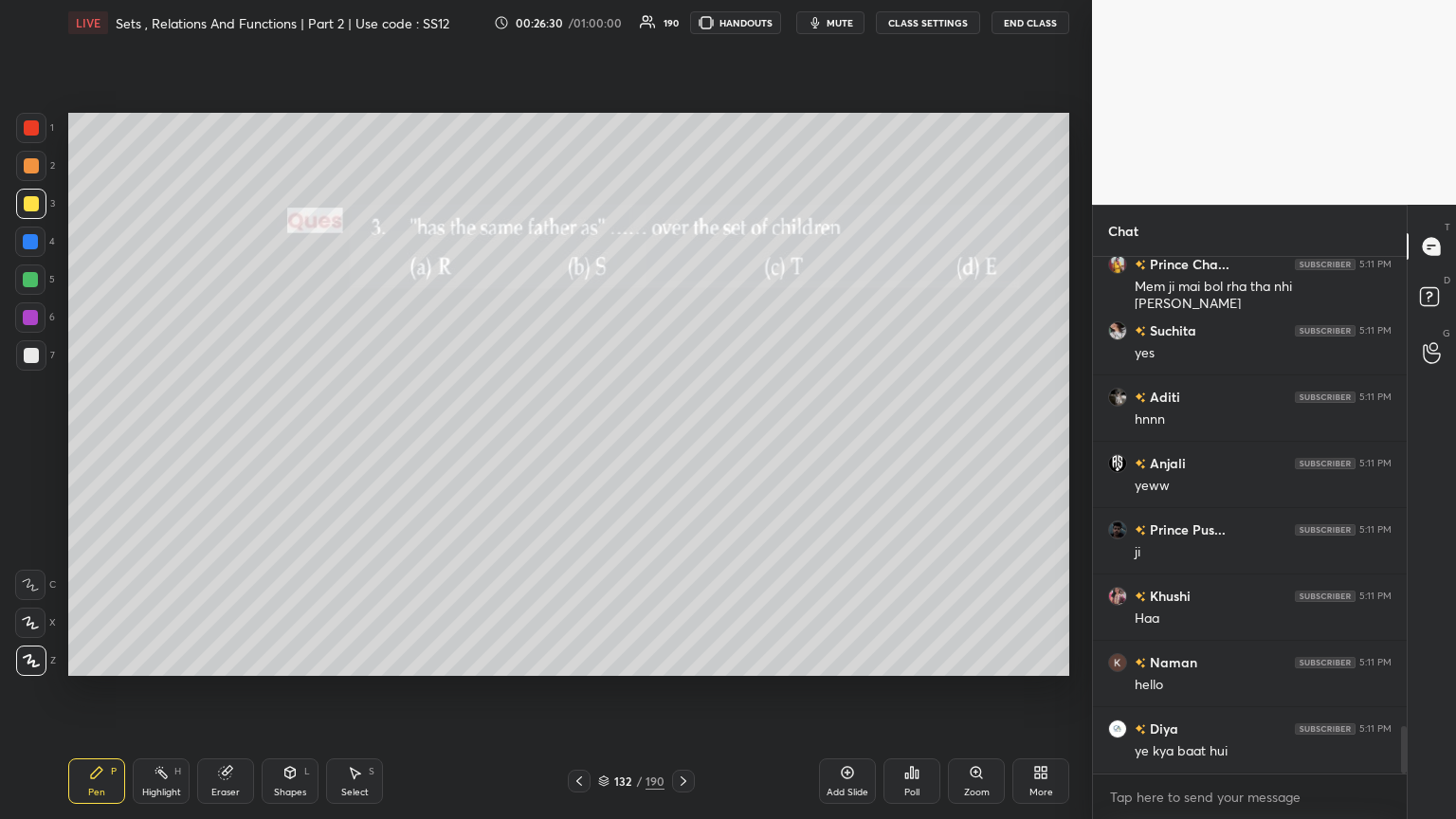 drag, startPoint x: 1406, startPoint y: 283, endPoint x: 1452, endPoint y: 791, distance: 510.07843 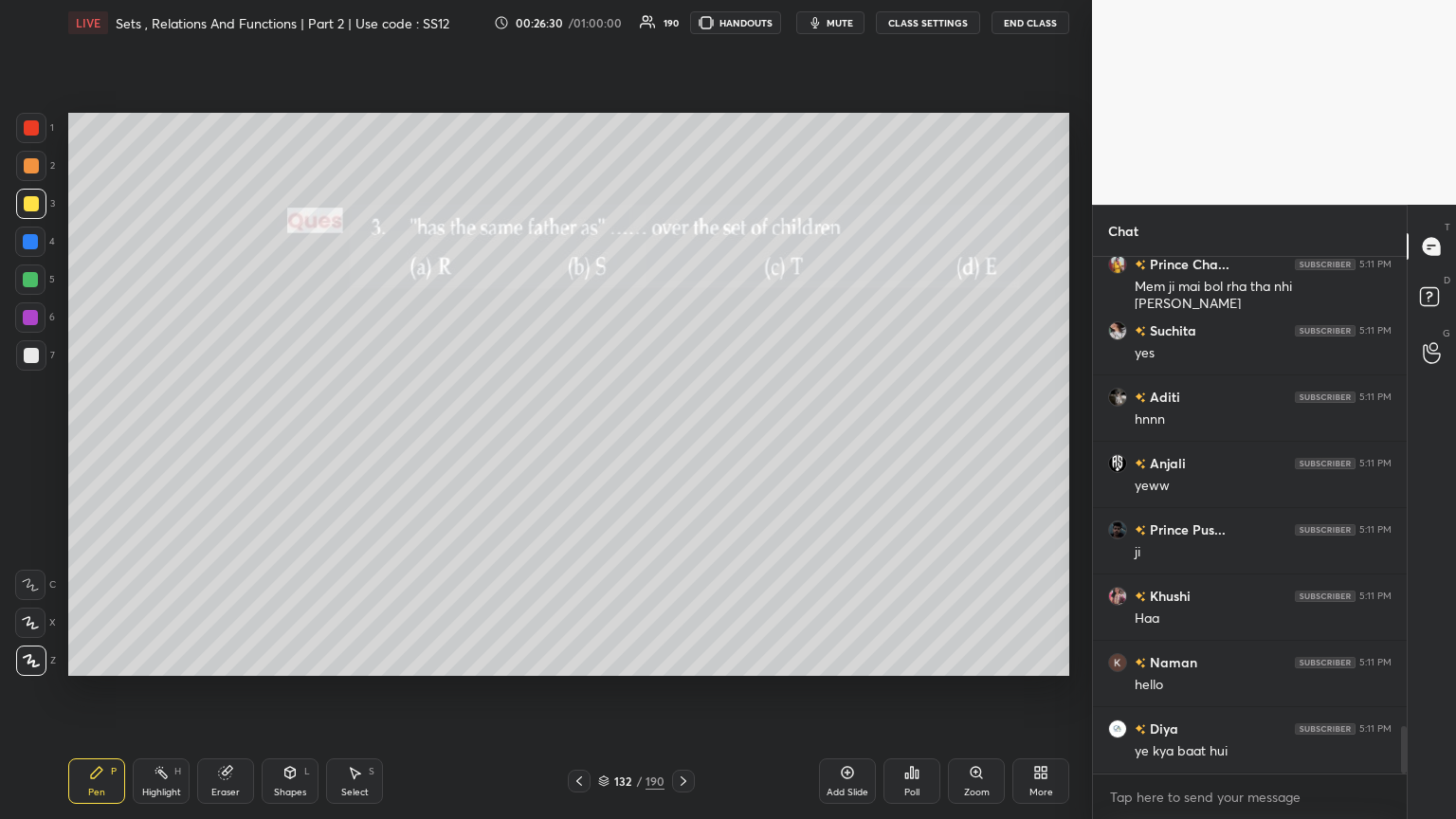 click on "Chat chirag 5:11 PM hnn Prince Cha... 5:11 PM Mem ji mai bol rha tha nhi jane Suchita 5:11 PM yes Aditi 5:11 PM hnnn Anjali 5:11 PM yeww Prince Pus... 5:11 PM ji Khushi 5:11 PM Haa Naman 5:11 PM hello Diya 5:11 PM ye kya baat hui JUMP TO LATEST Enable hand raising Enable raise hand to speak to learners. Once enabled, chat will be turned off temporarily. Enable x   introducing Raise a hand with a doubt Now learners can raise their hand along with a doubt  How it works? Diya Asked a doubt 1 mem ji mem ji patanjali ki sawasari wati khaiye Pick this doubt NEW DOUBTS ASKED No one has raised a hand yet Can't raise hand Looks like educator just invited you to speak. Please wait before you can raise your hand again. Got it T Messages (T) D Doubts (D) G Raise Hand (G)" at bounding box center [1274, 512] 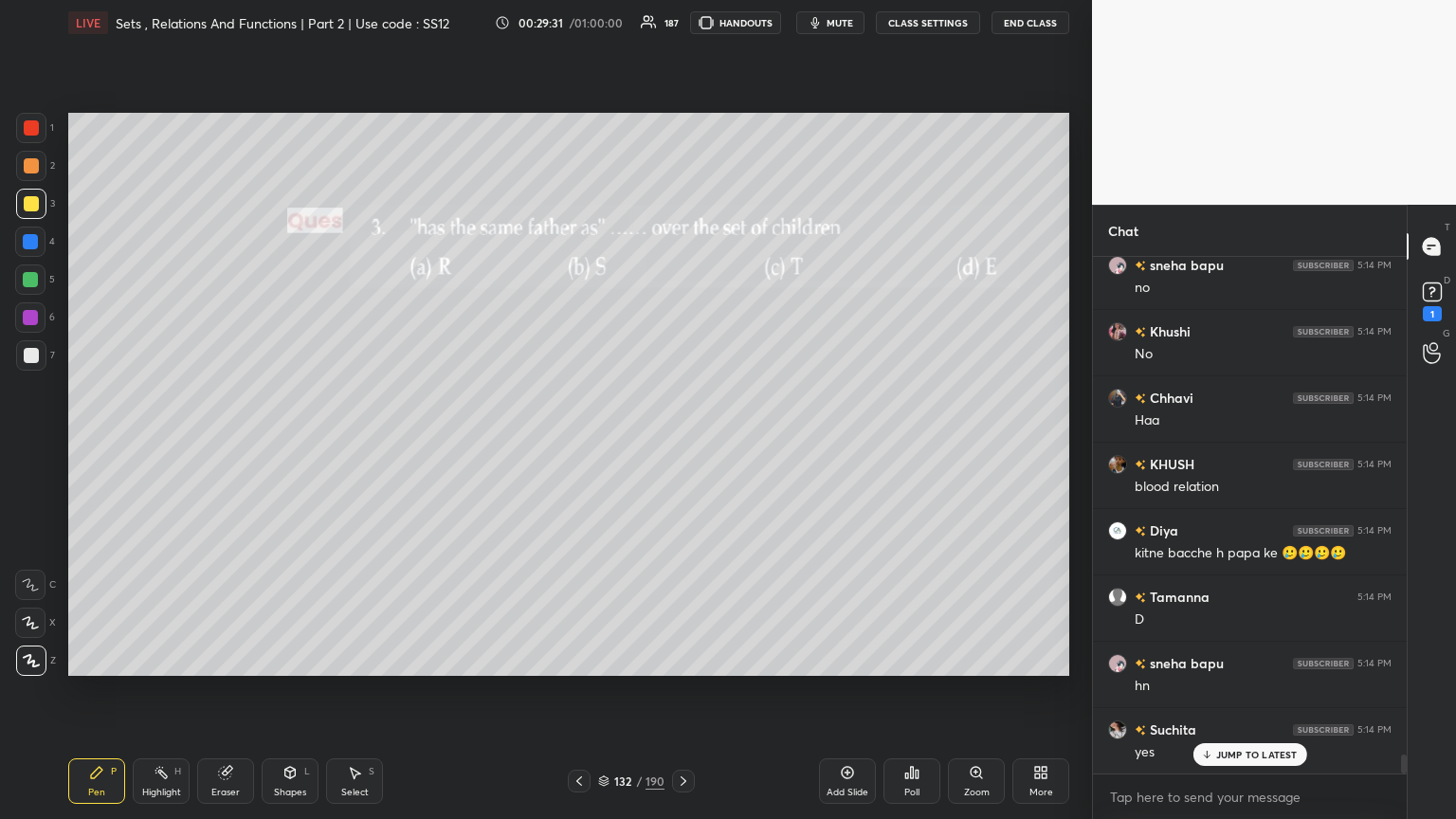 scroll, scrollTop: 13744, scrollLeft: 0, axis: vertical 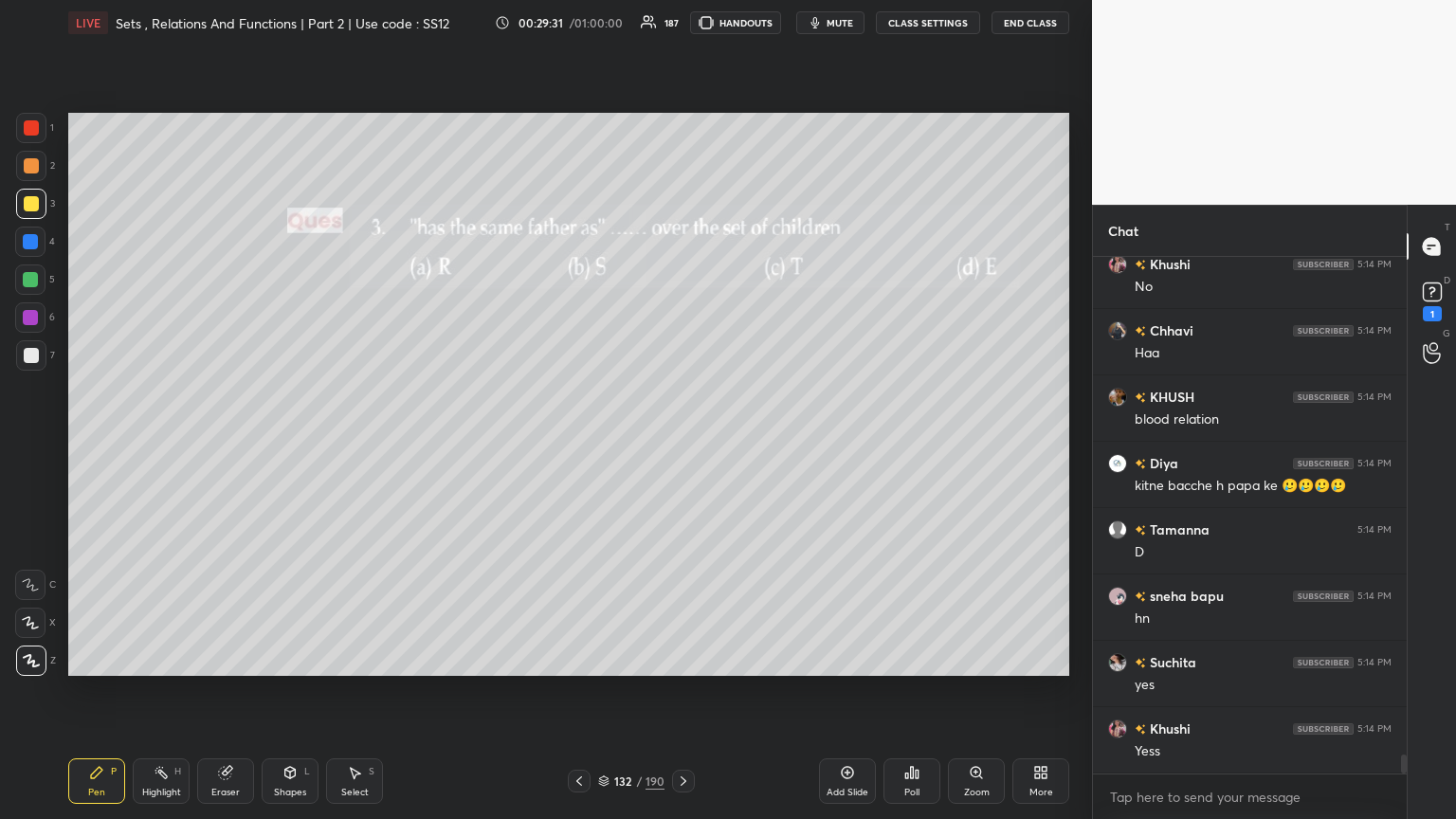 click on "Add Slide" at bounding box center [847, 781] 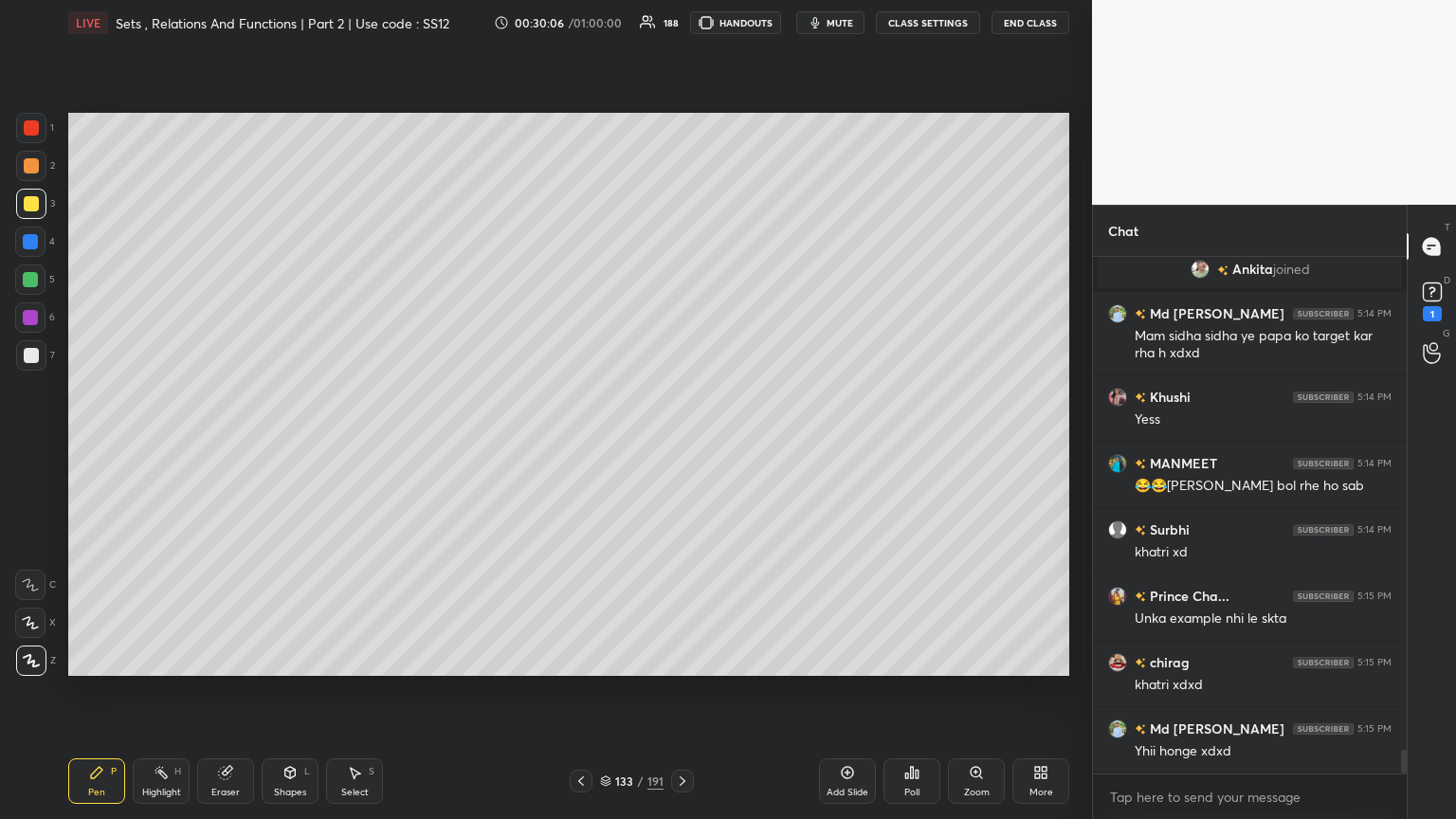 scroll, scrollTop: 10867, scrollLeft: 0, axis: vertical 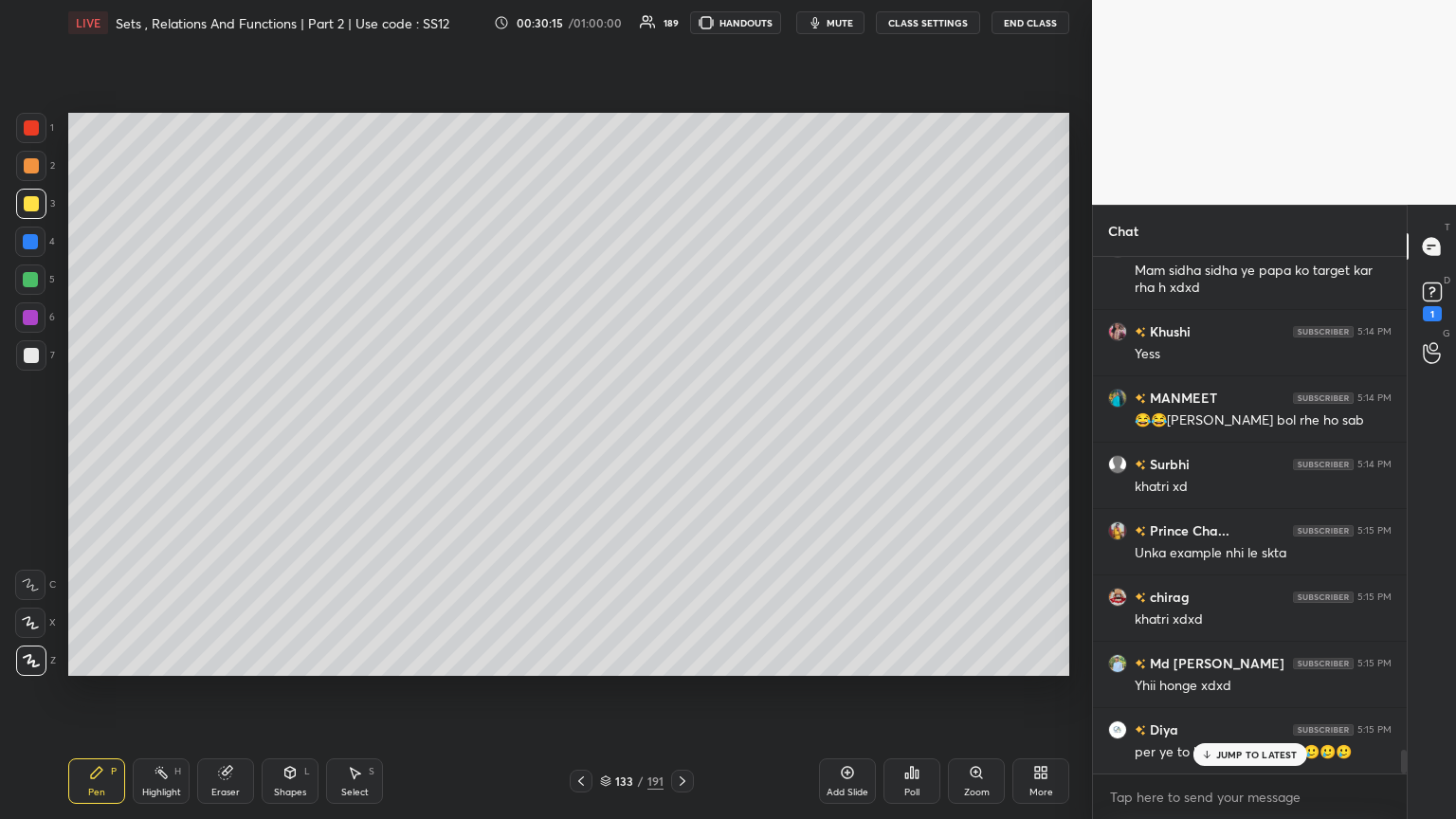 click on "Eraser" at bounding box center (226, 781) 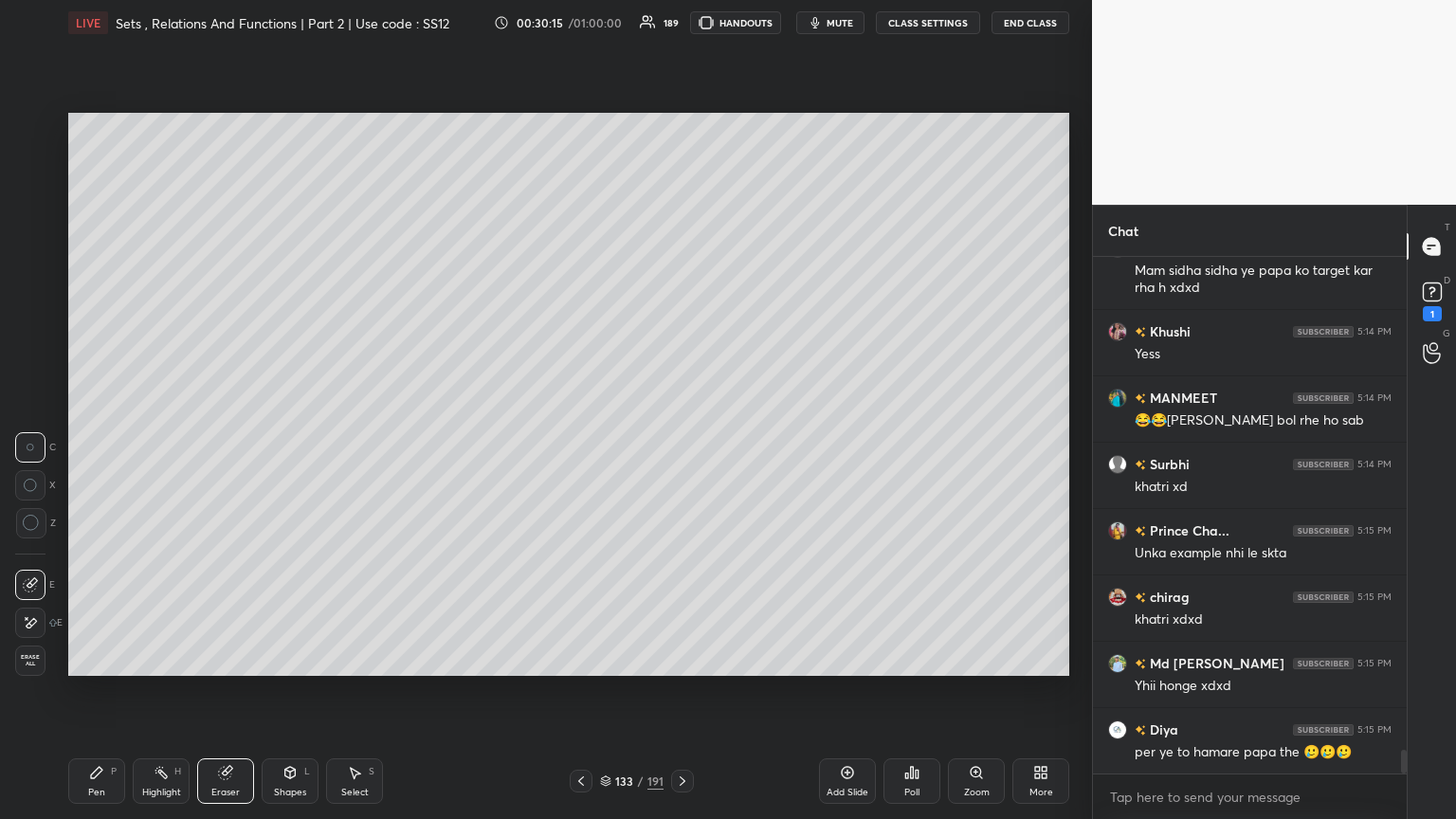 scroll, scrollTop: 10934, scrollLeft: 0, axis: vertical 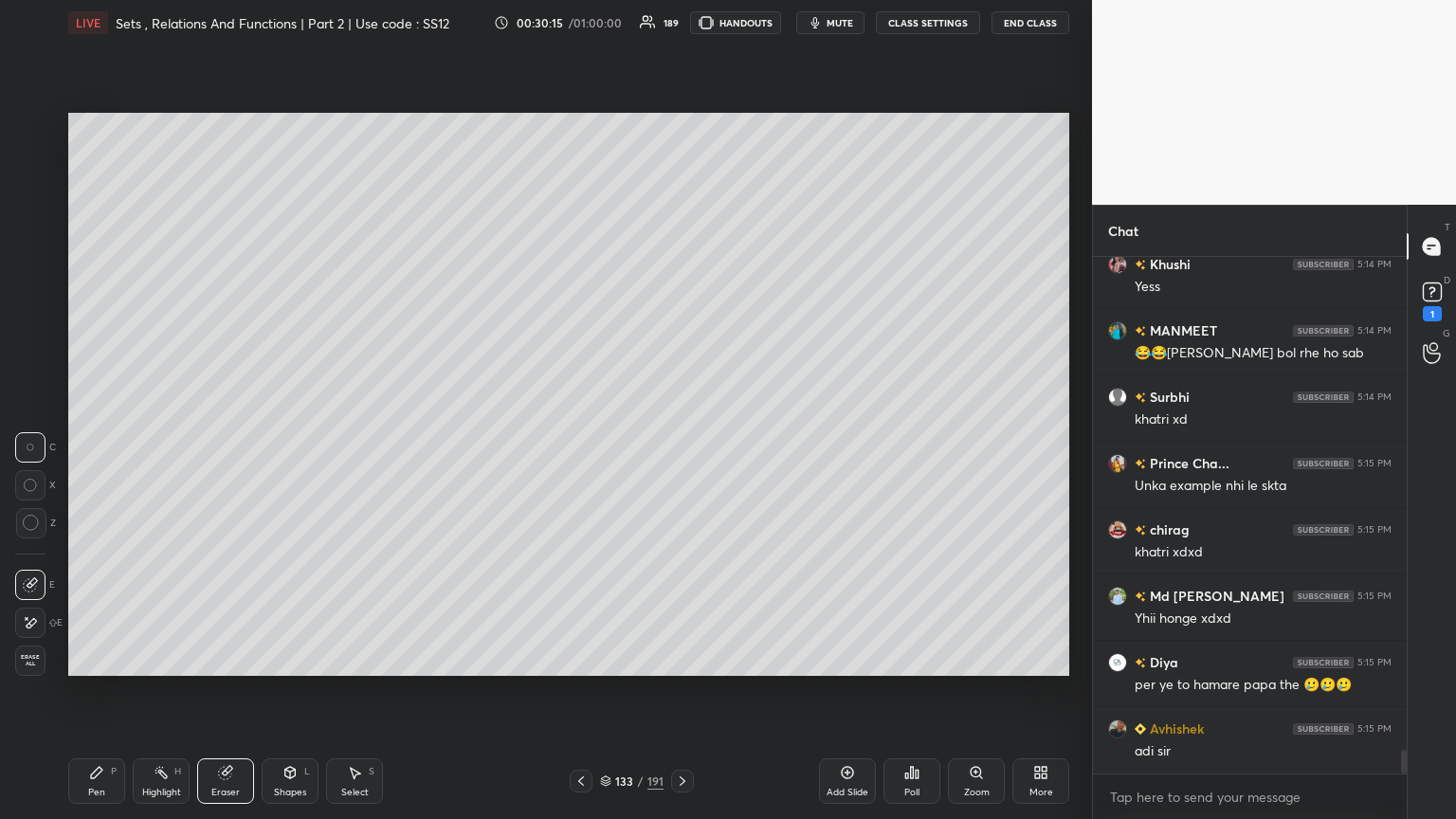 click on "Erase all" at bounding box center (30, 661) 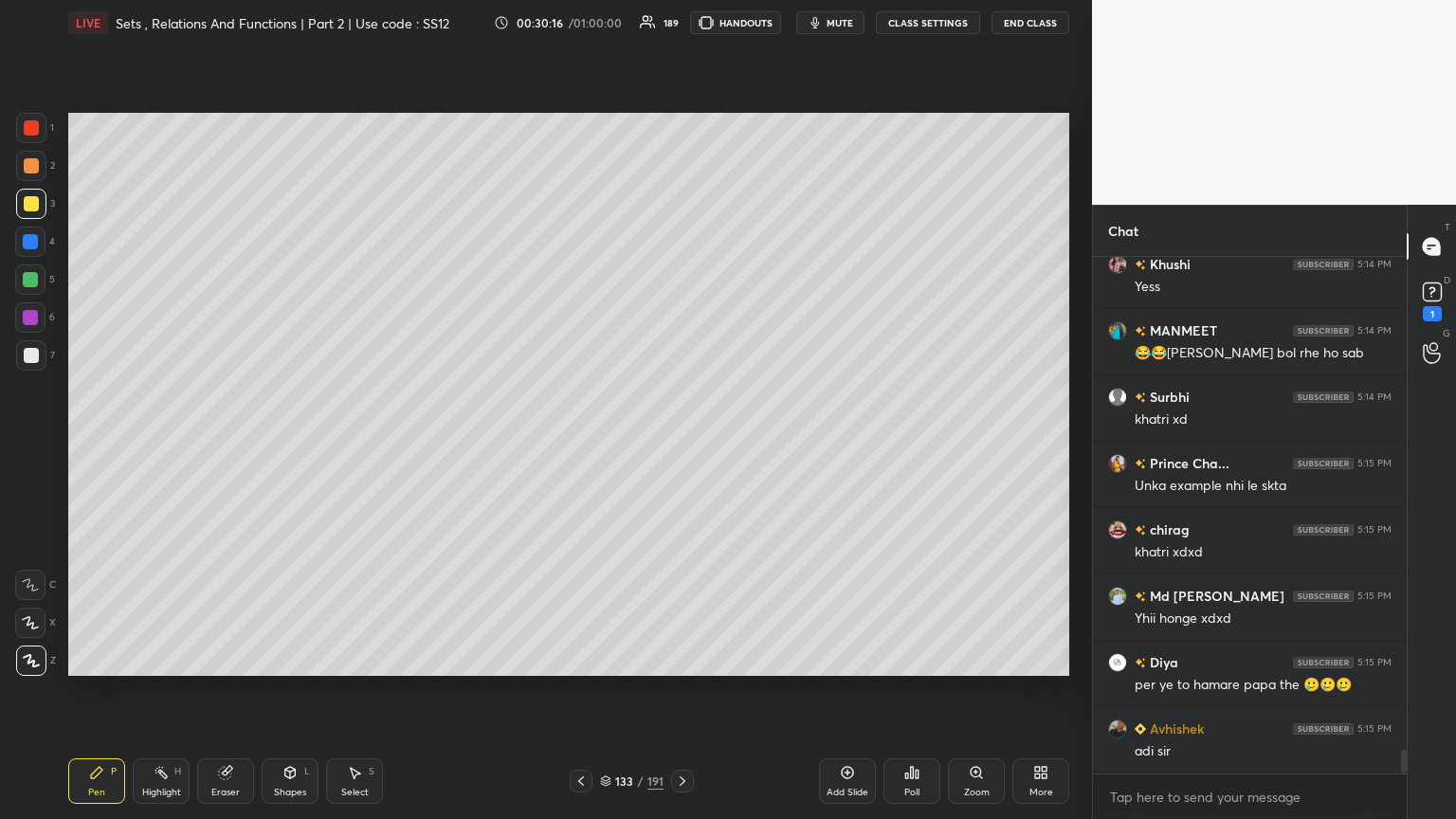 click 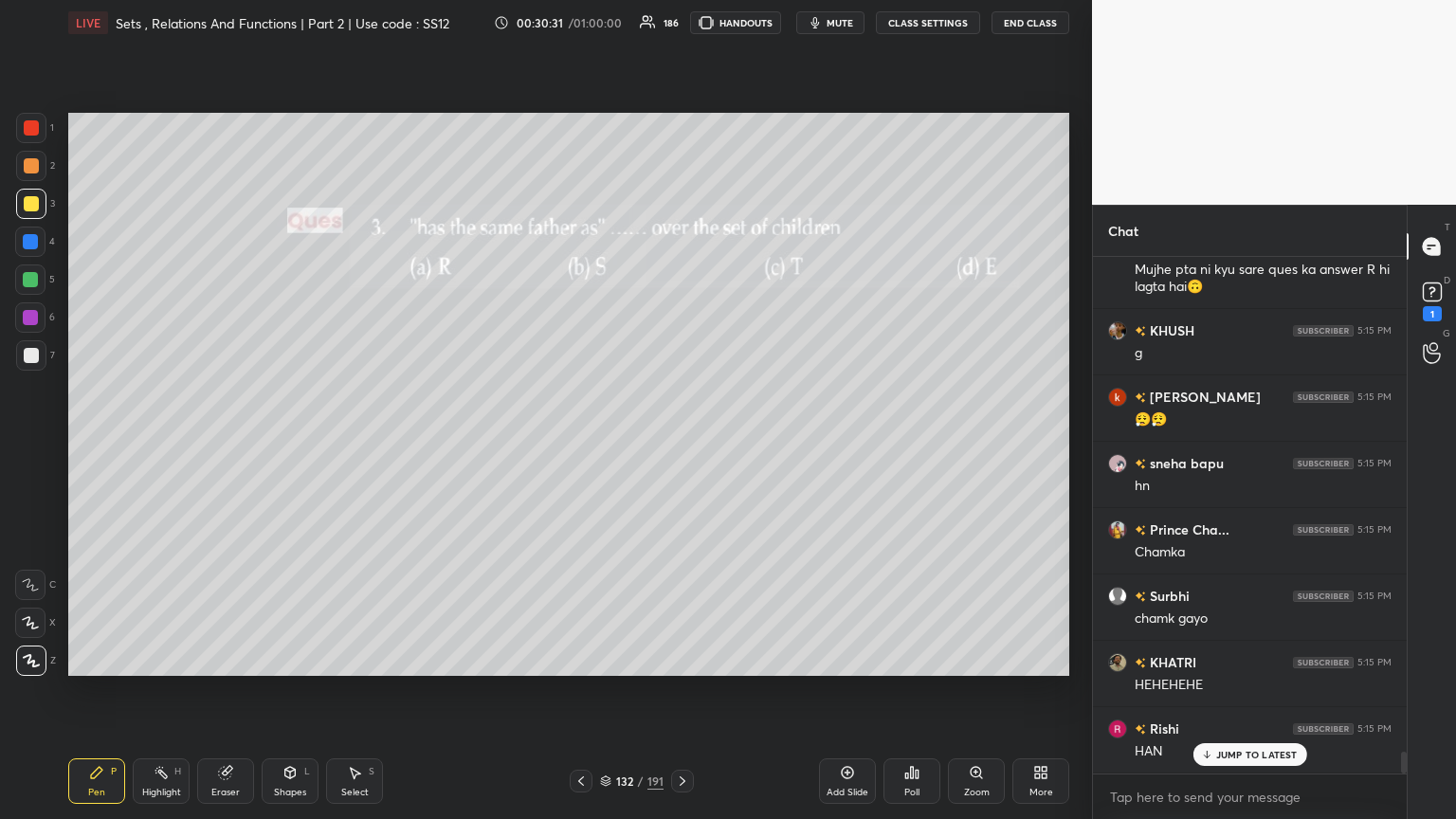 scroll, scrollTop: 11747, scrollLeft: 0, axis: vertical 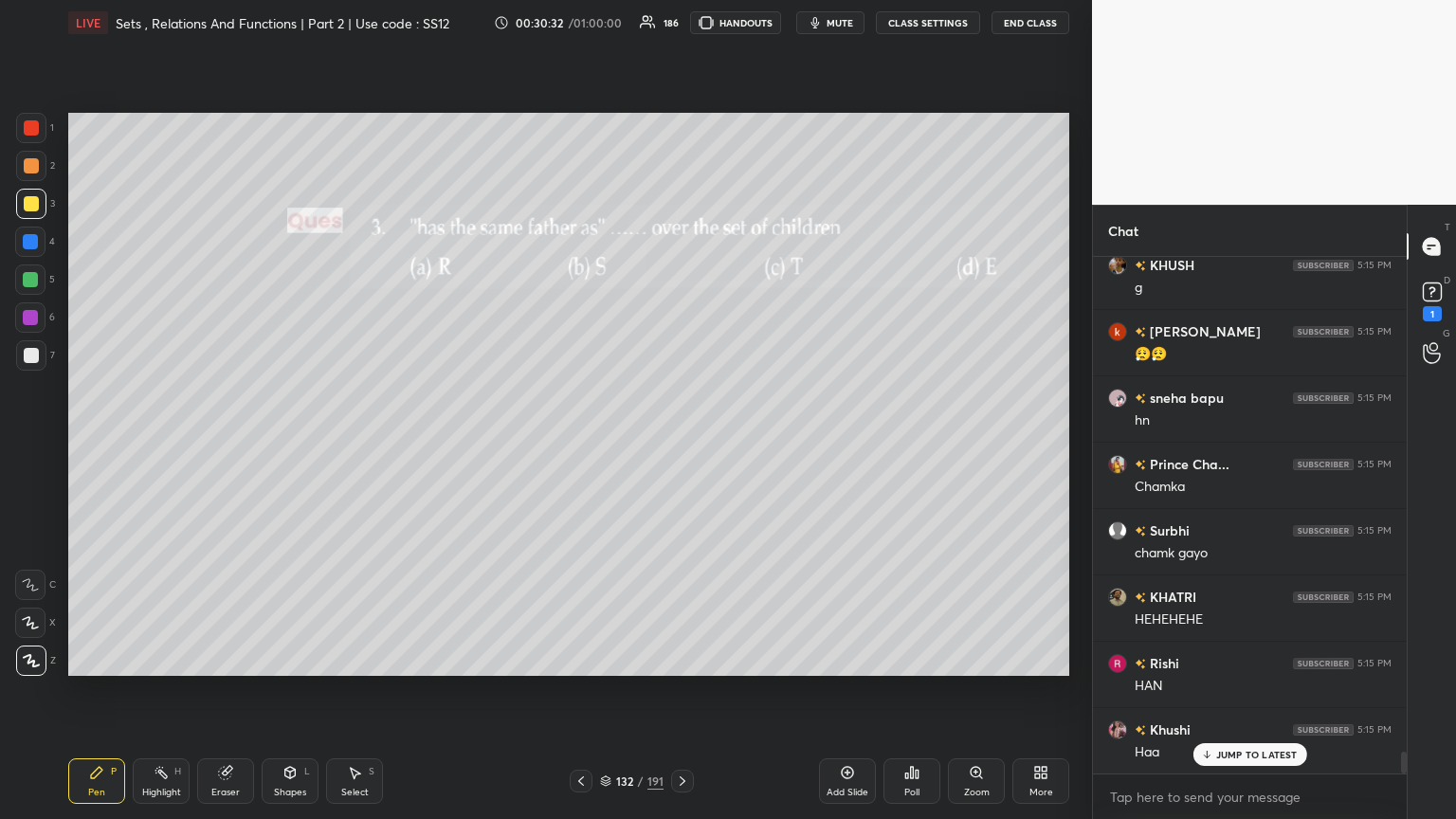 click 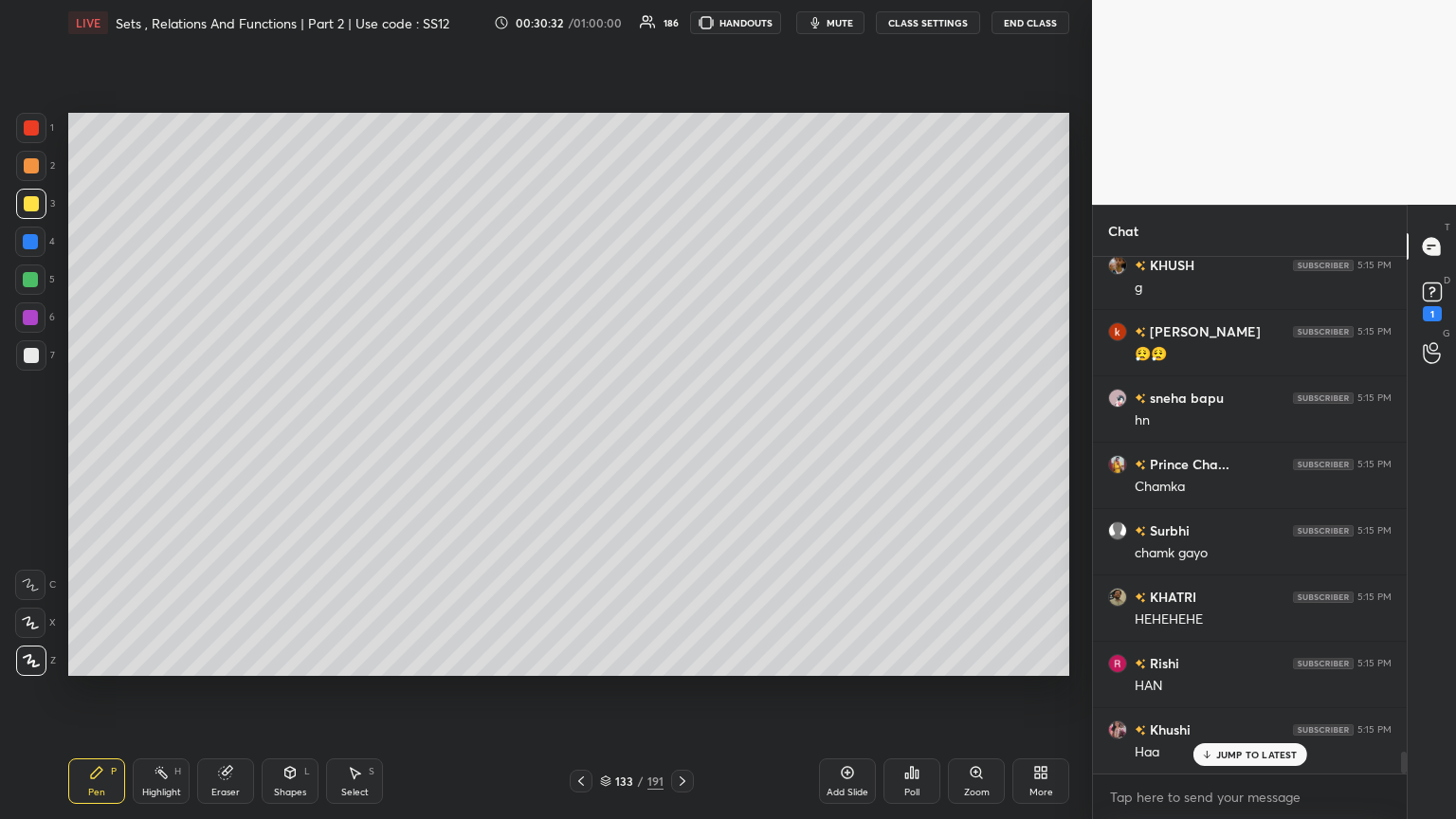 scroll, scrollTop: 11879, scrollLeft: 0, axis: vertical 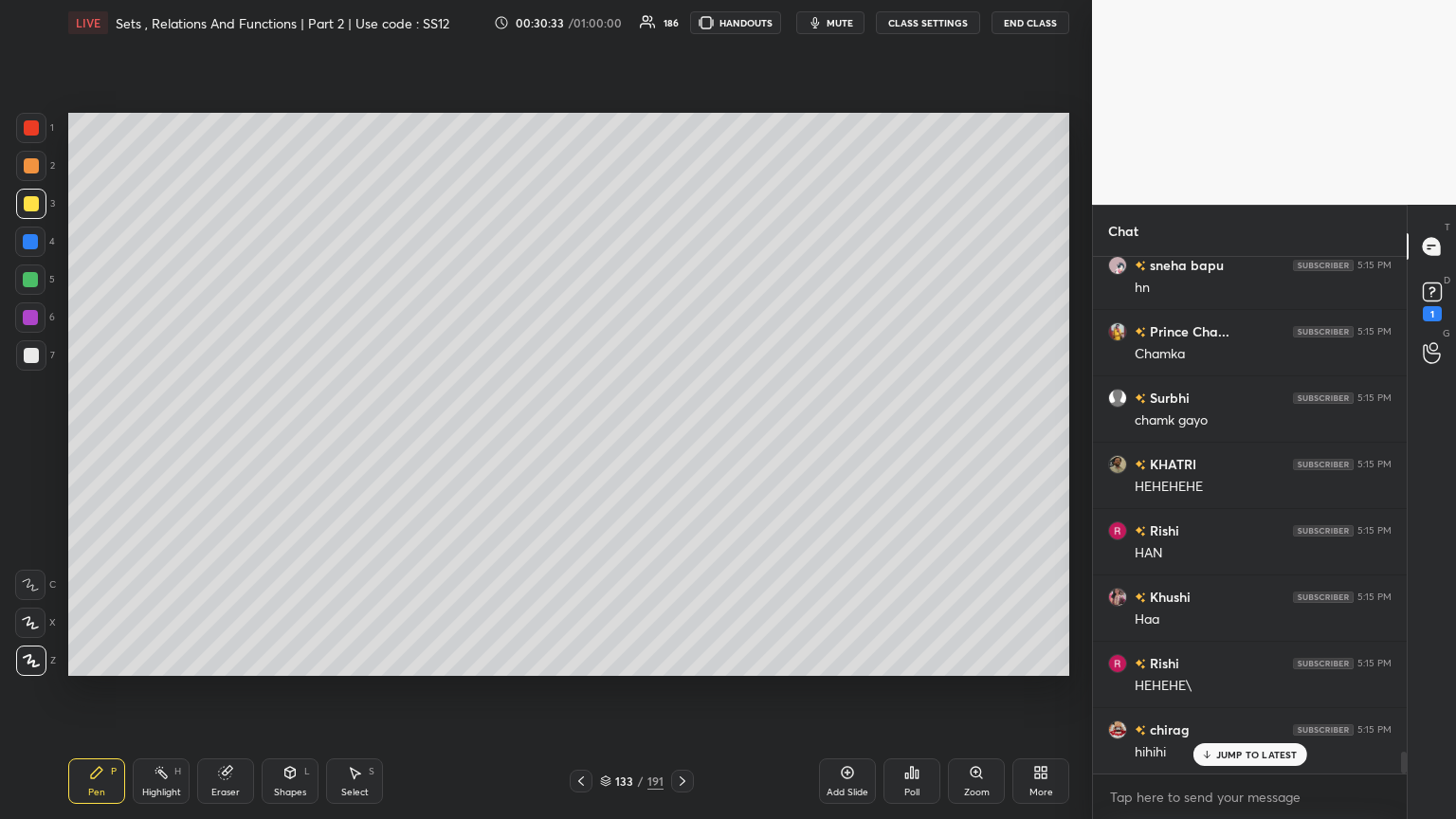 click 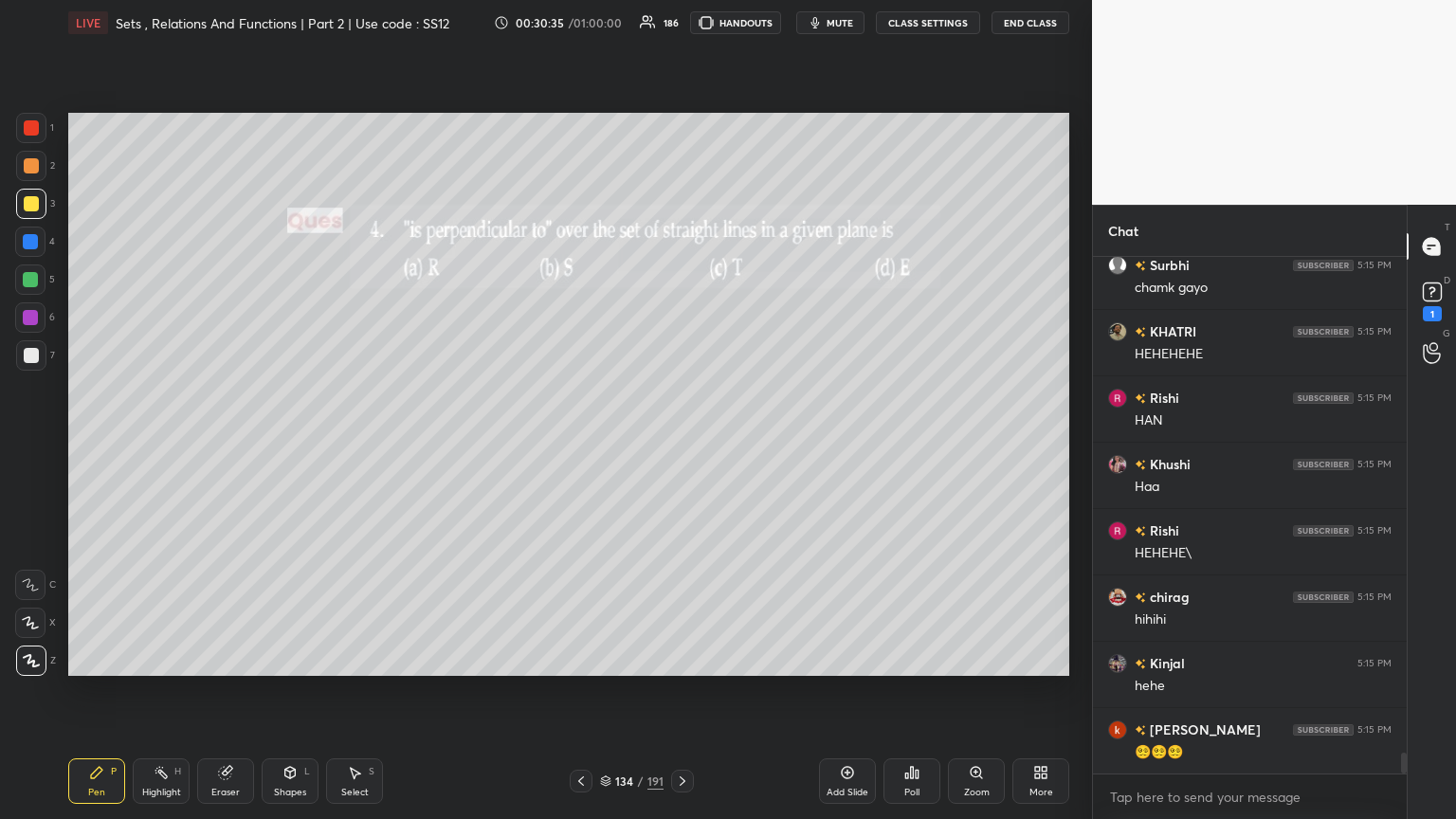 scroll, scrollTop: 12079, scrollLeft: 0, axis: vertical 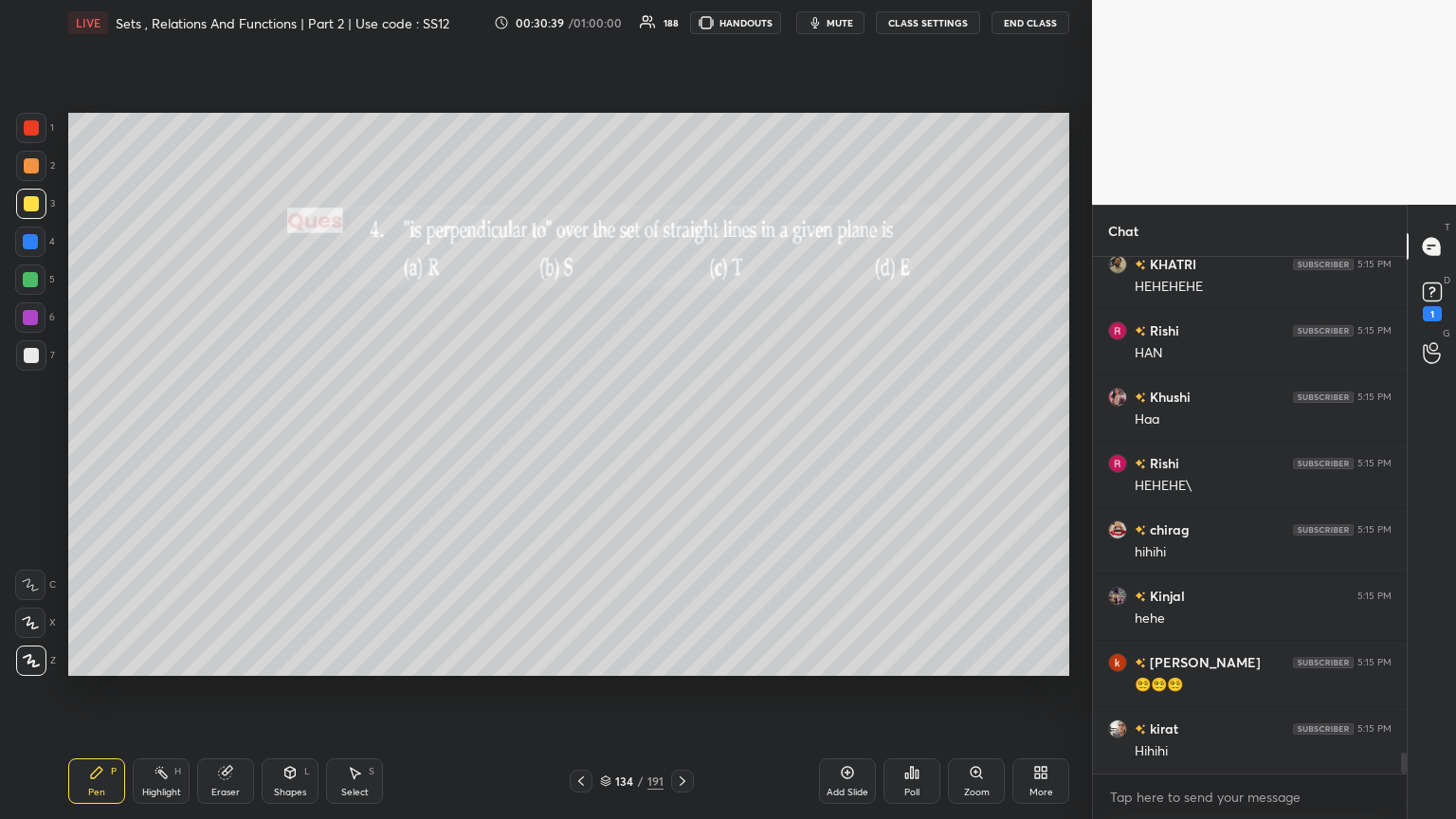 click 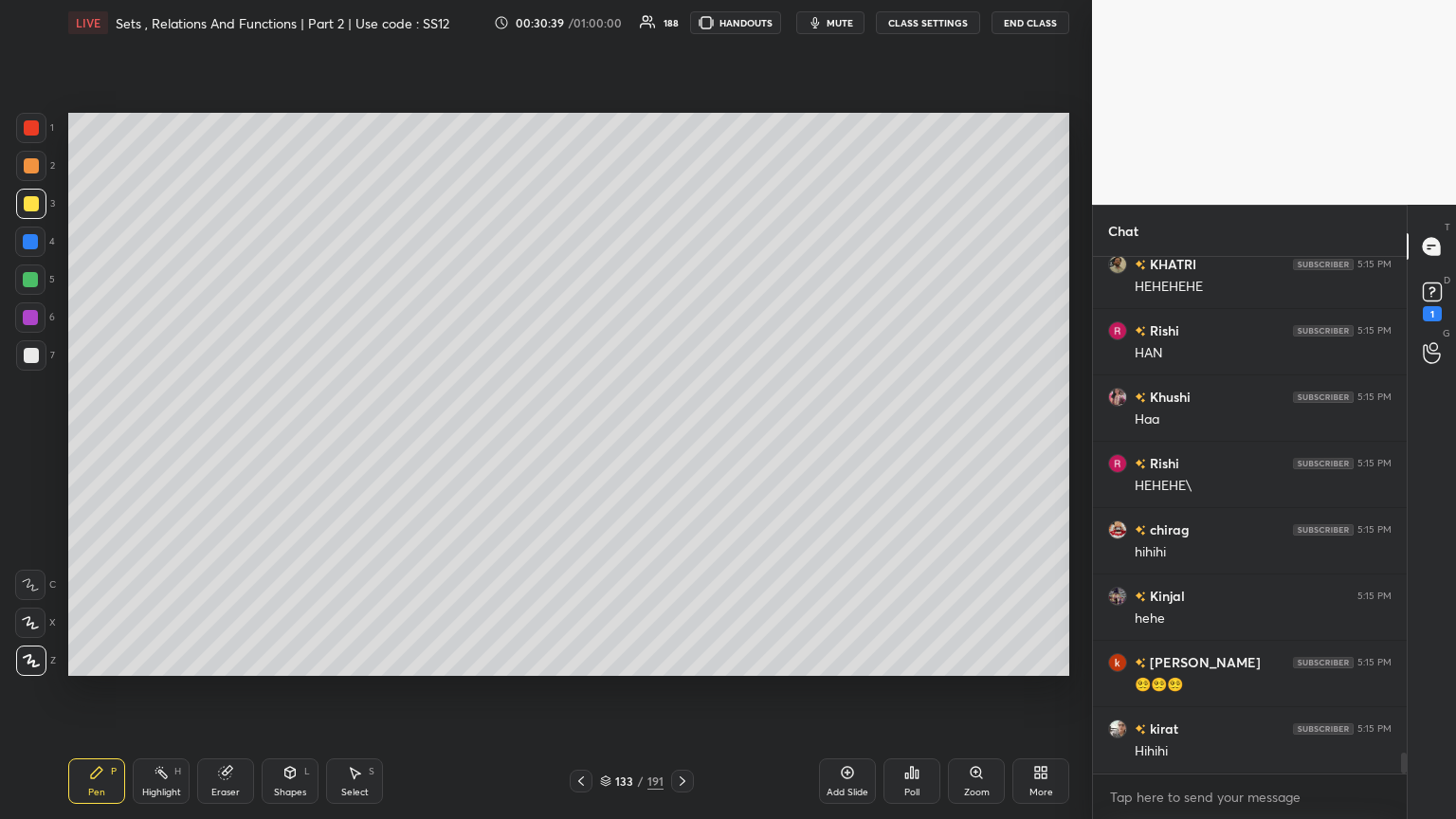 click 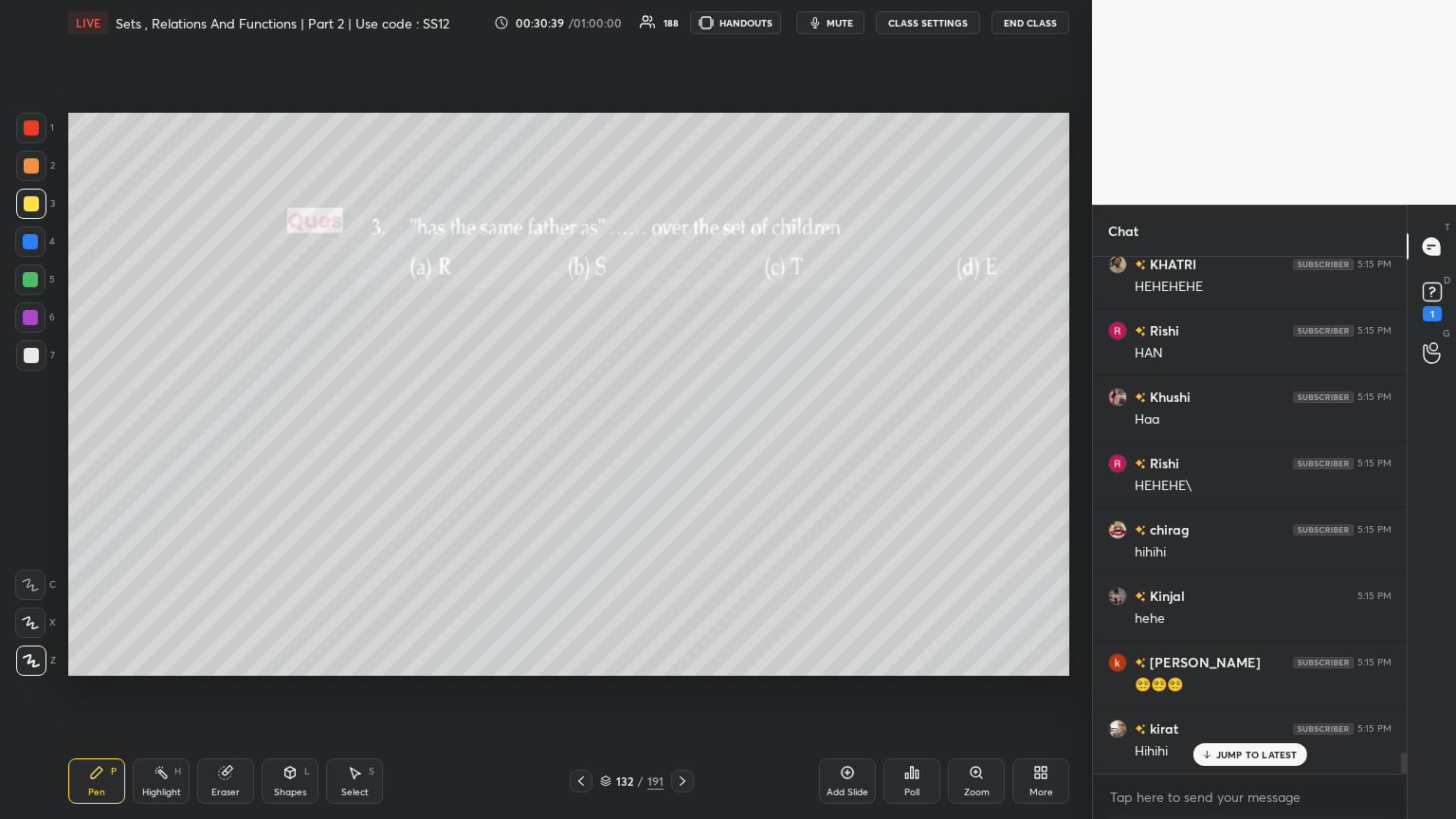 scroll, scrollTop: 12145, scrollLeft: 0, axis: vertical 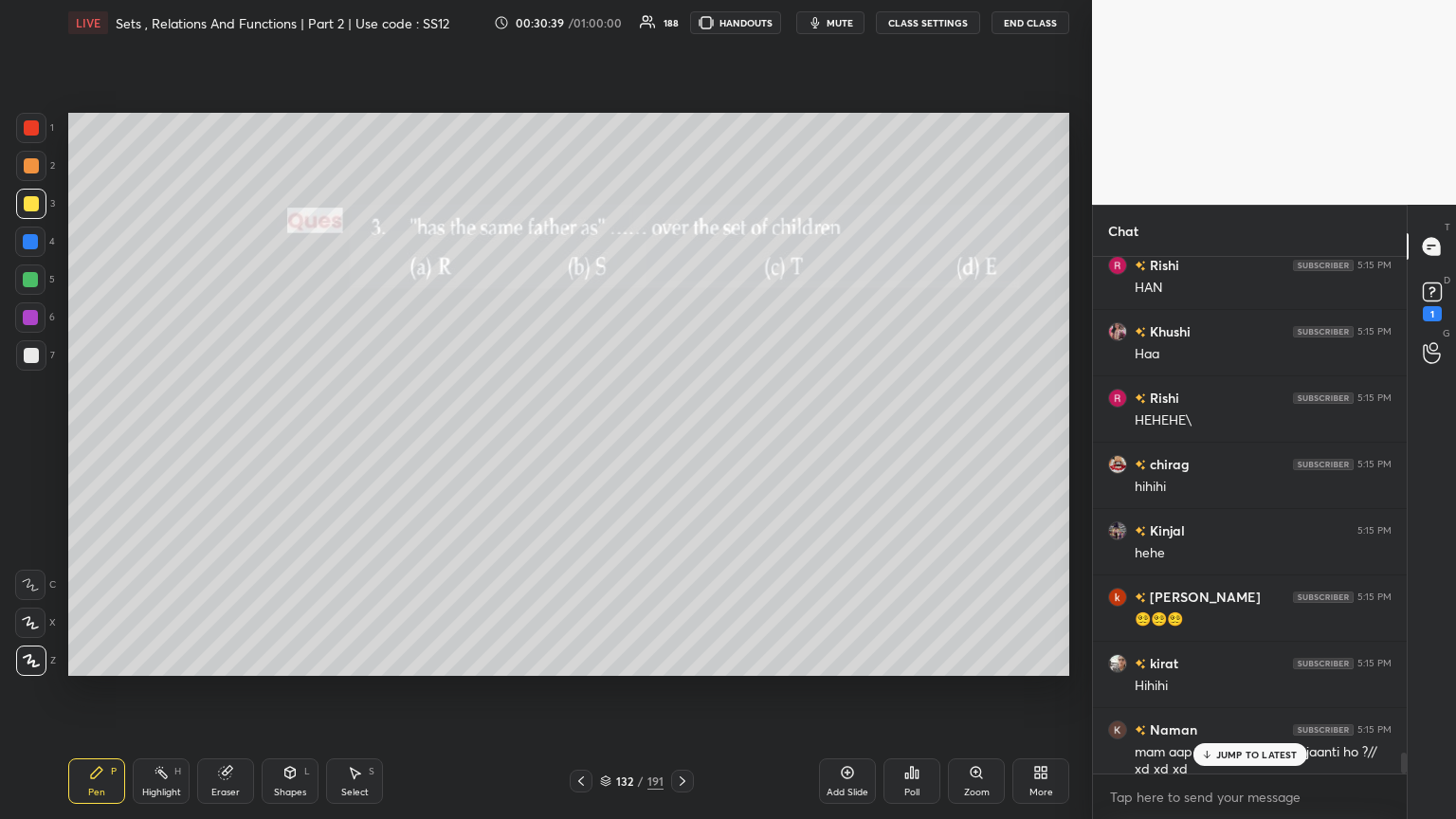click 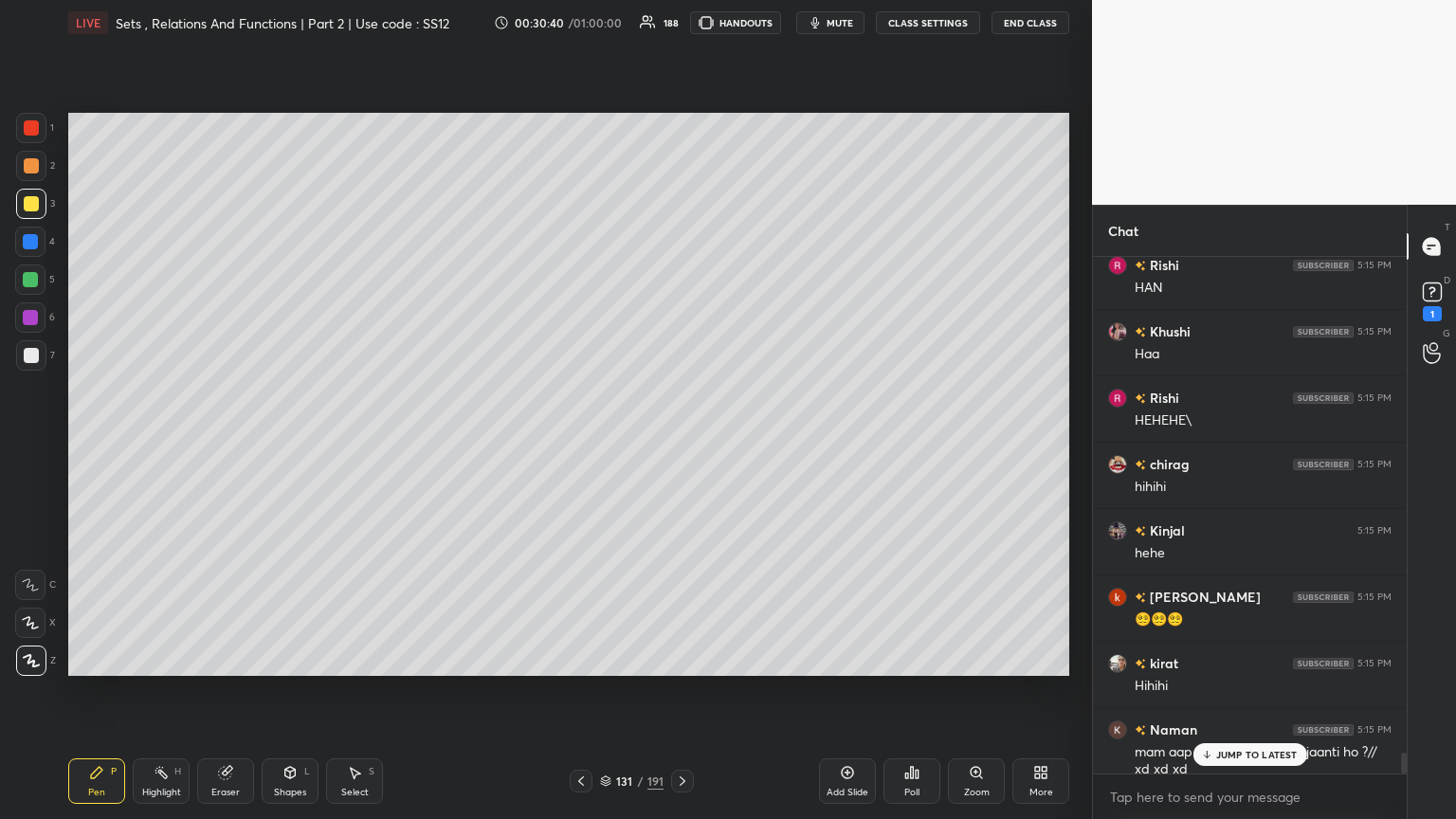 click at bounding box center [581, 781] 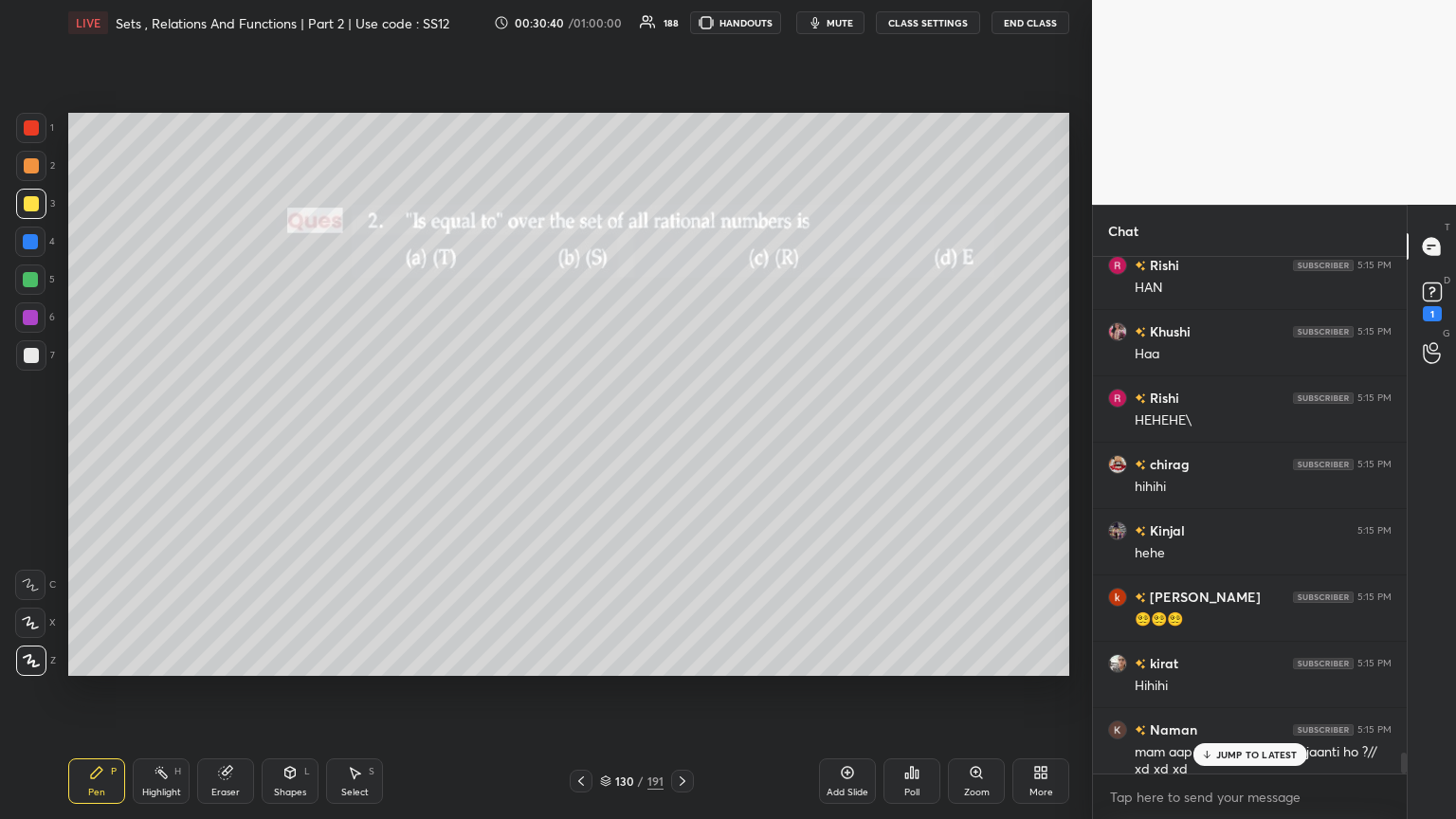 click at bounding box center [581, 781] 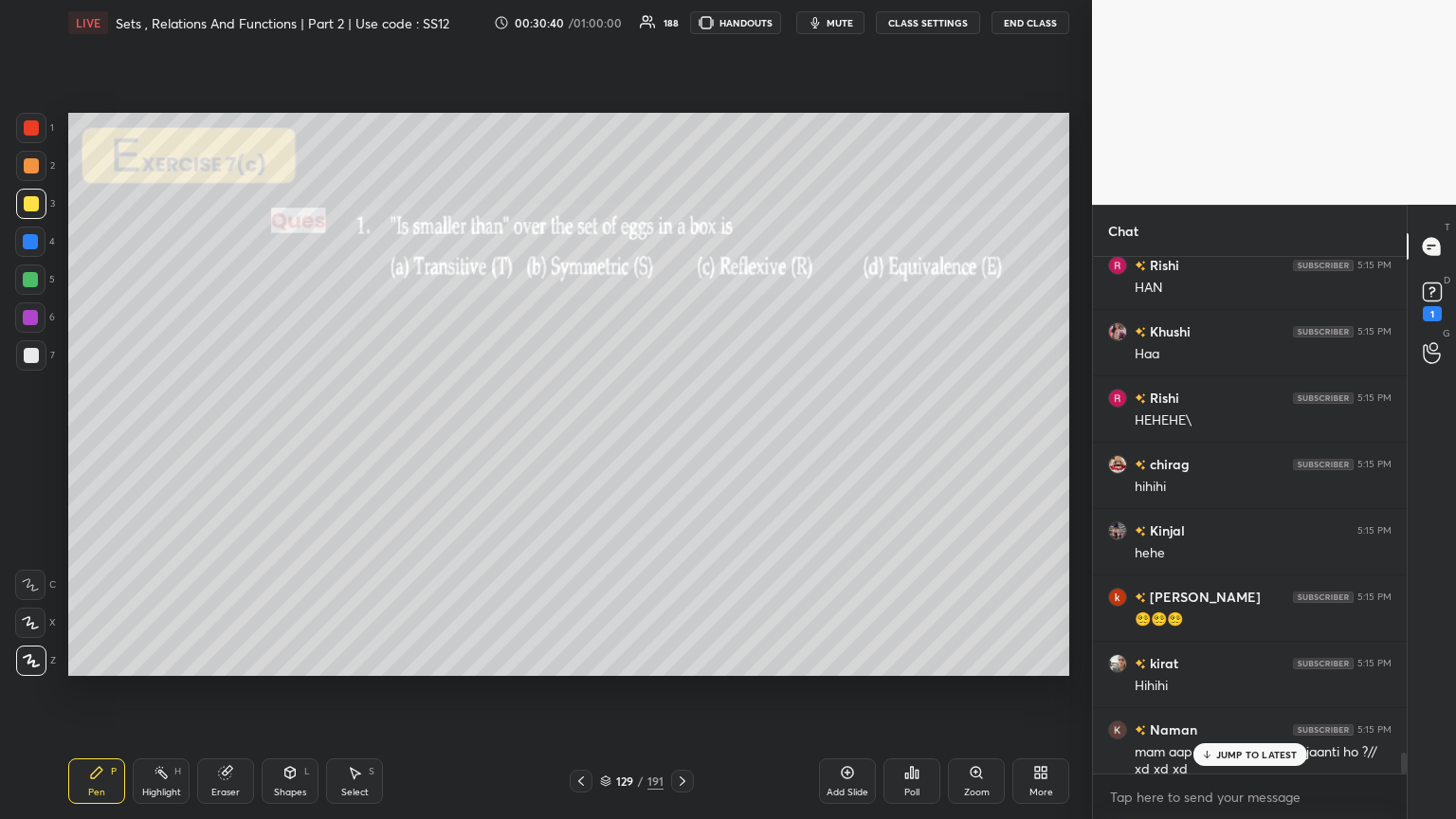 click 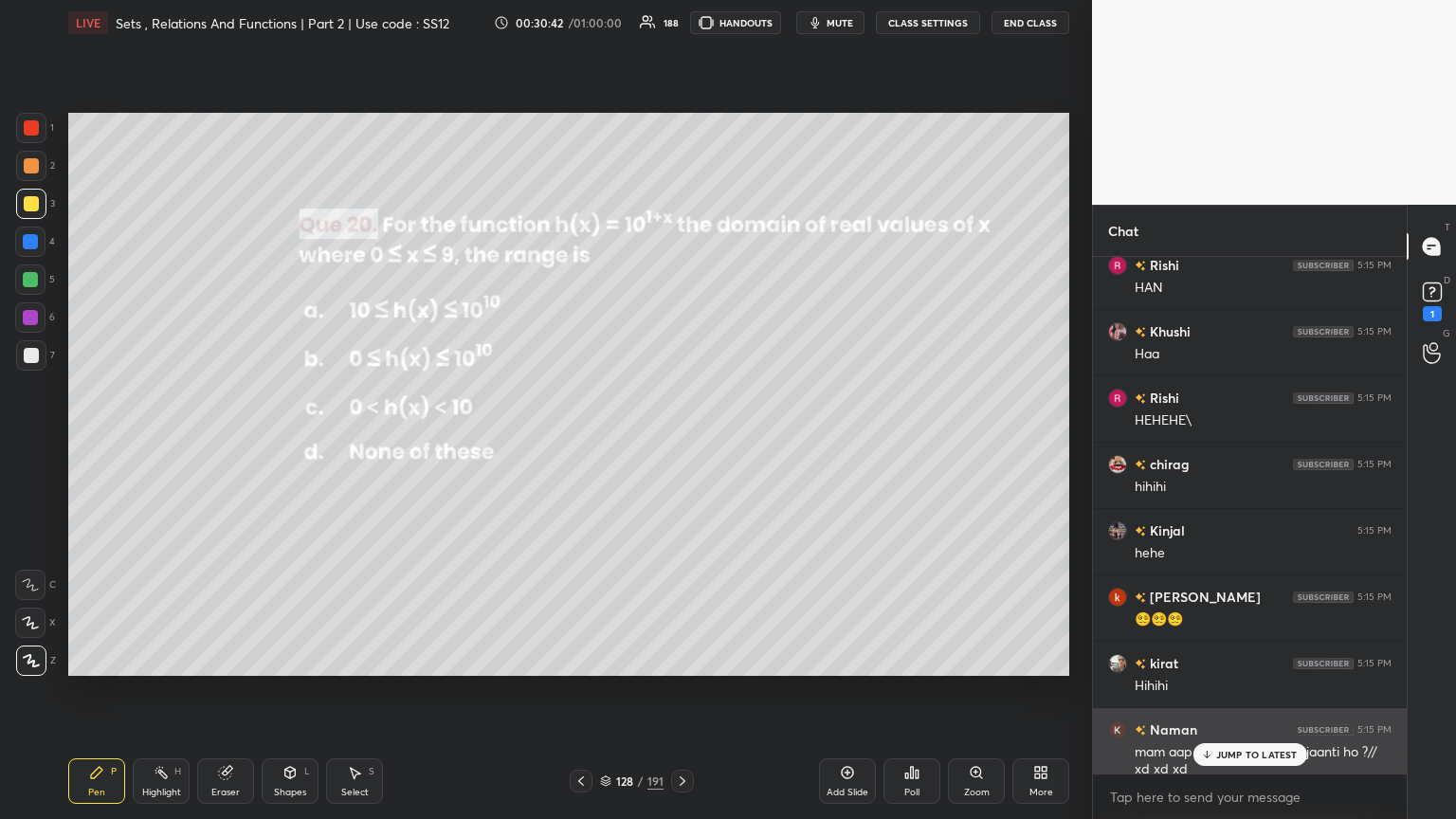 click on "JUMP TO LATEST" at bounding box center [1249, 755] 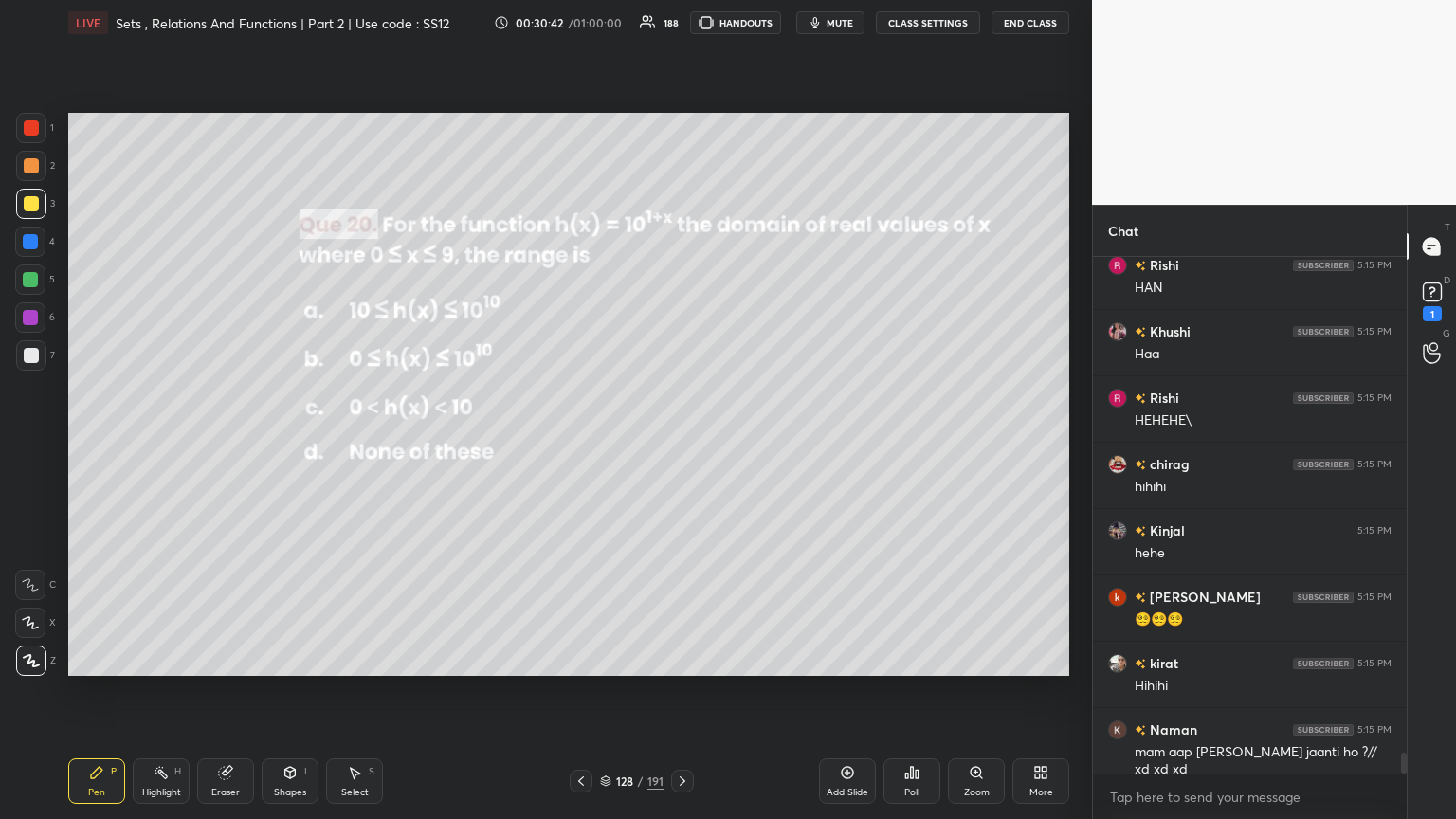 scroll, scrollTop: 12212, scrollLeft: 0, axis: vertical 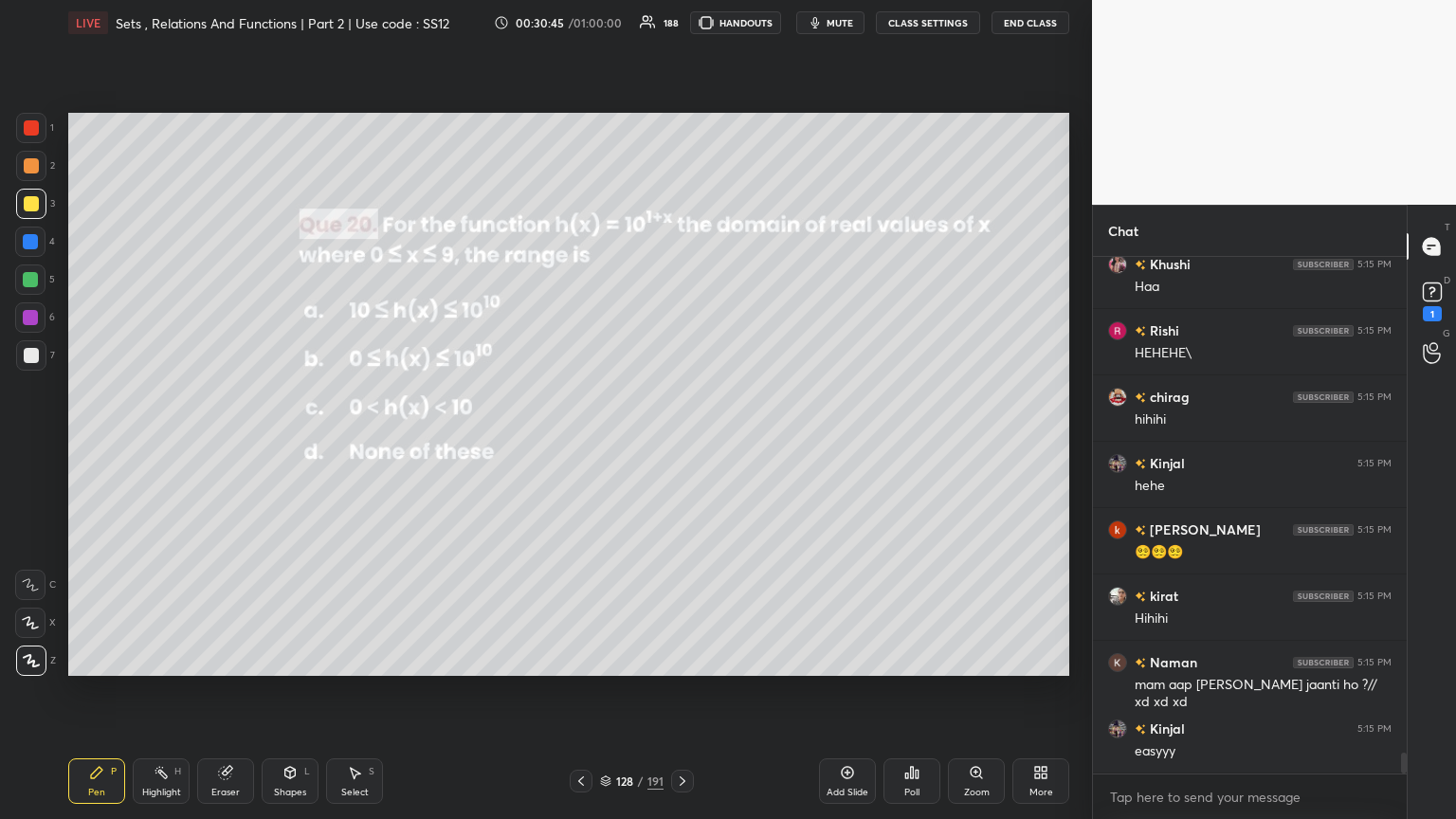 click 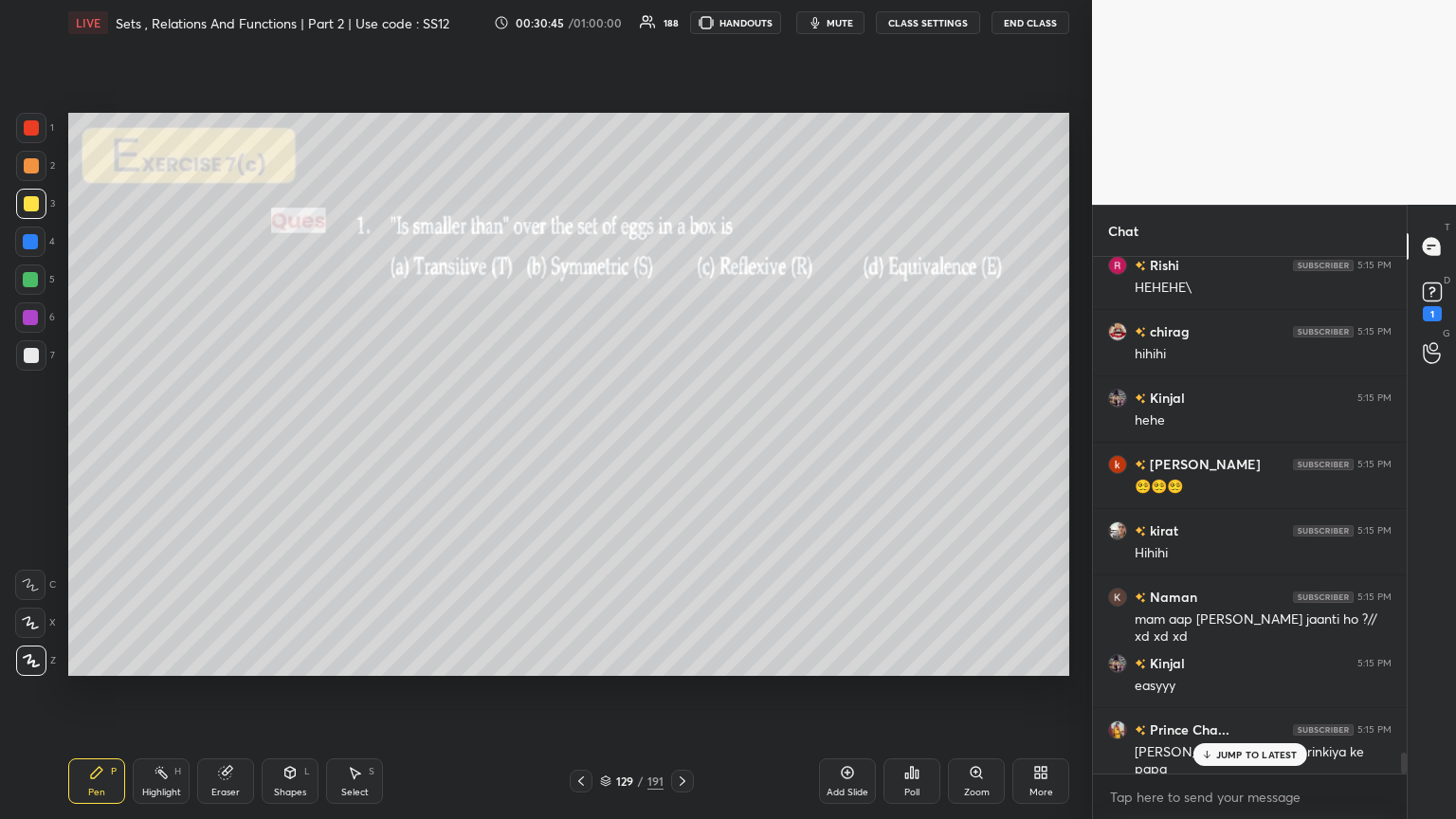 click 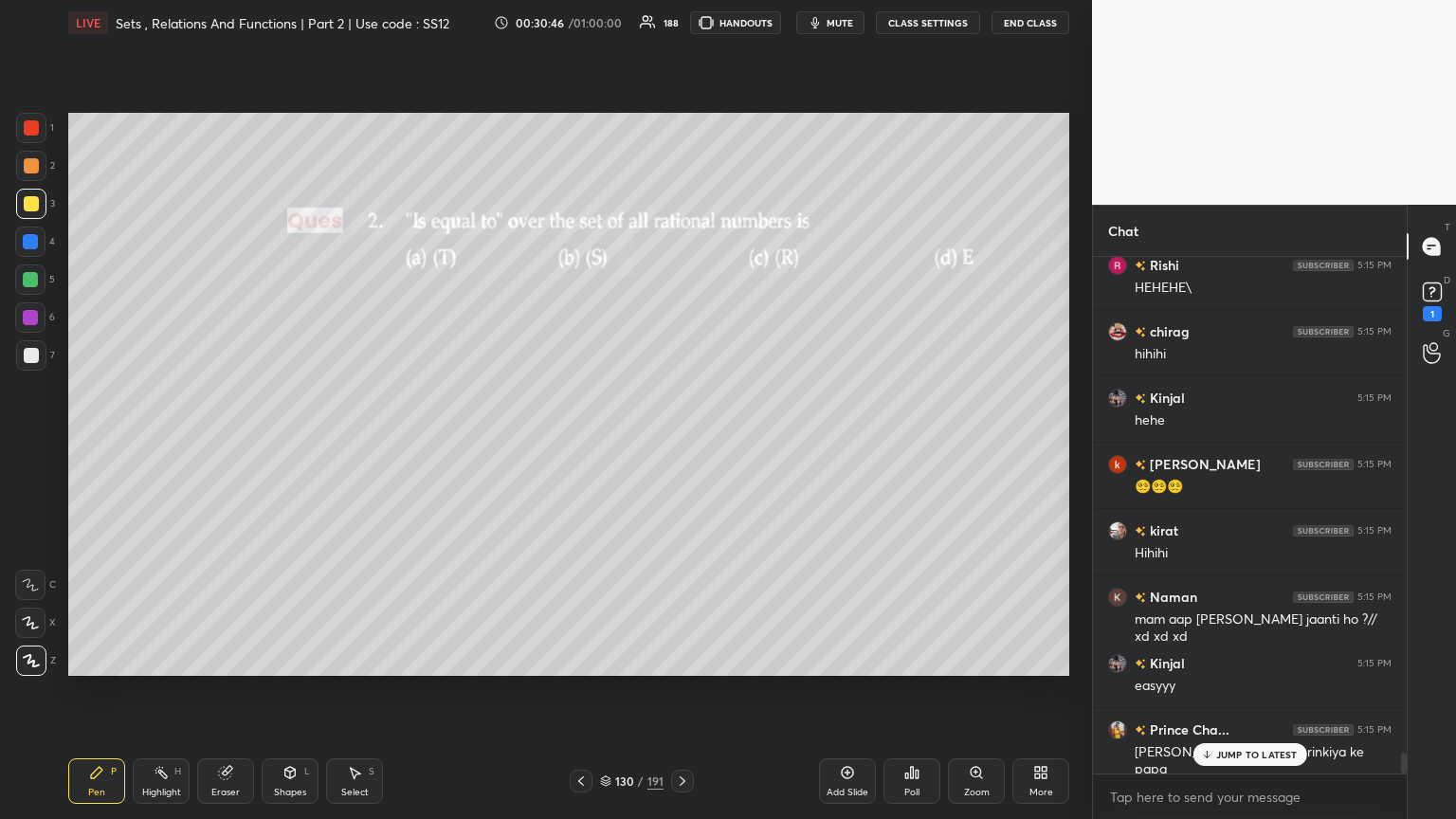 click 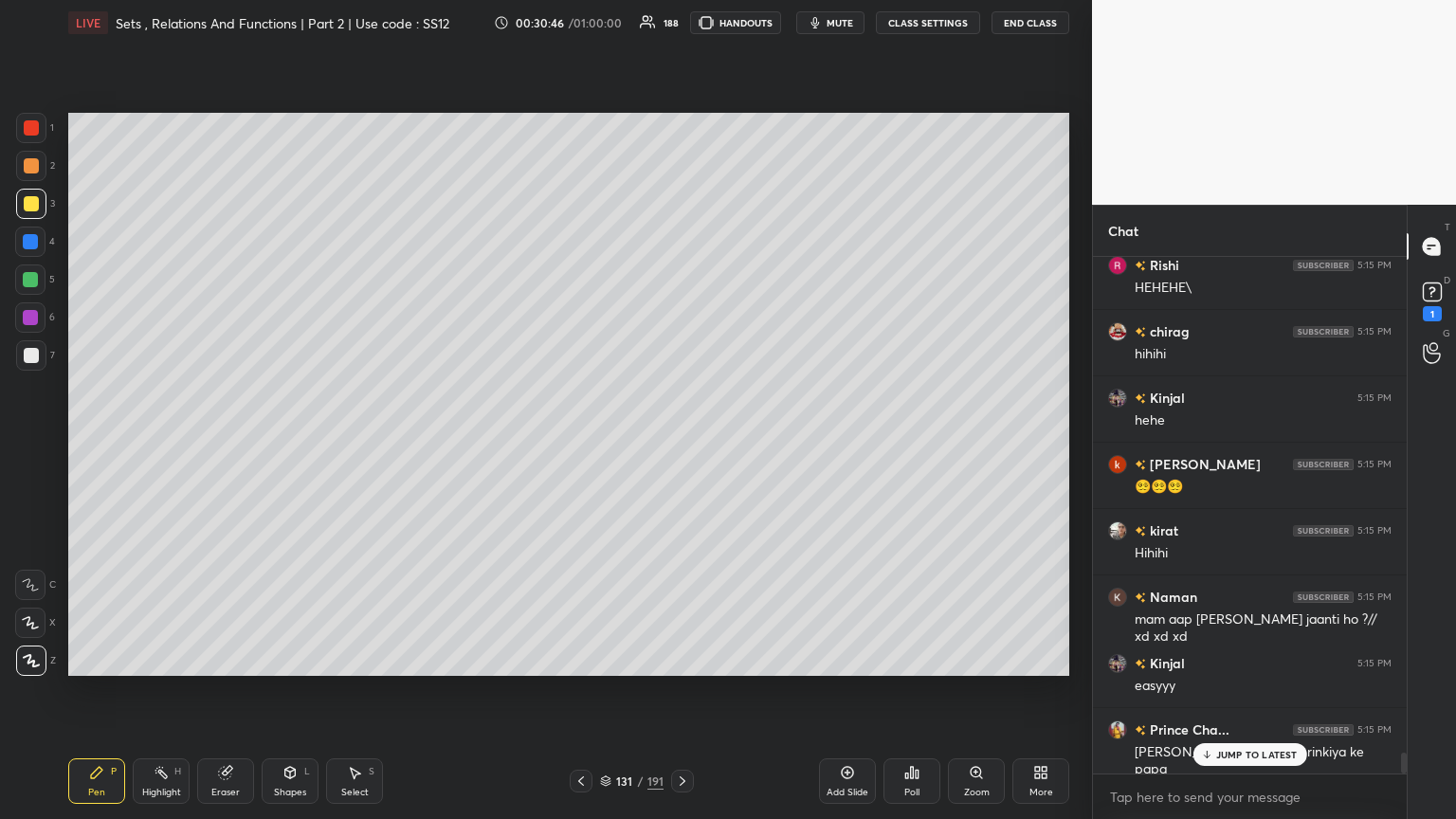 click 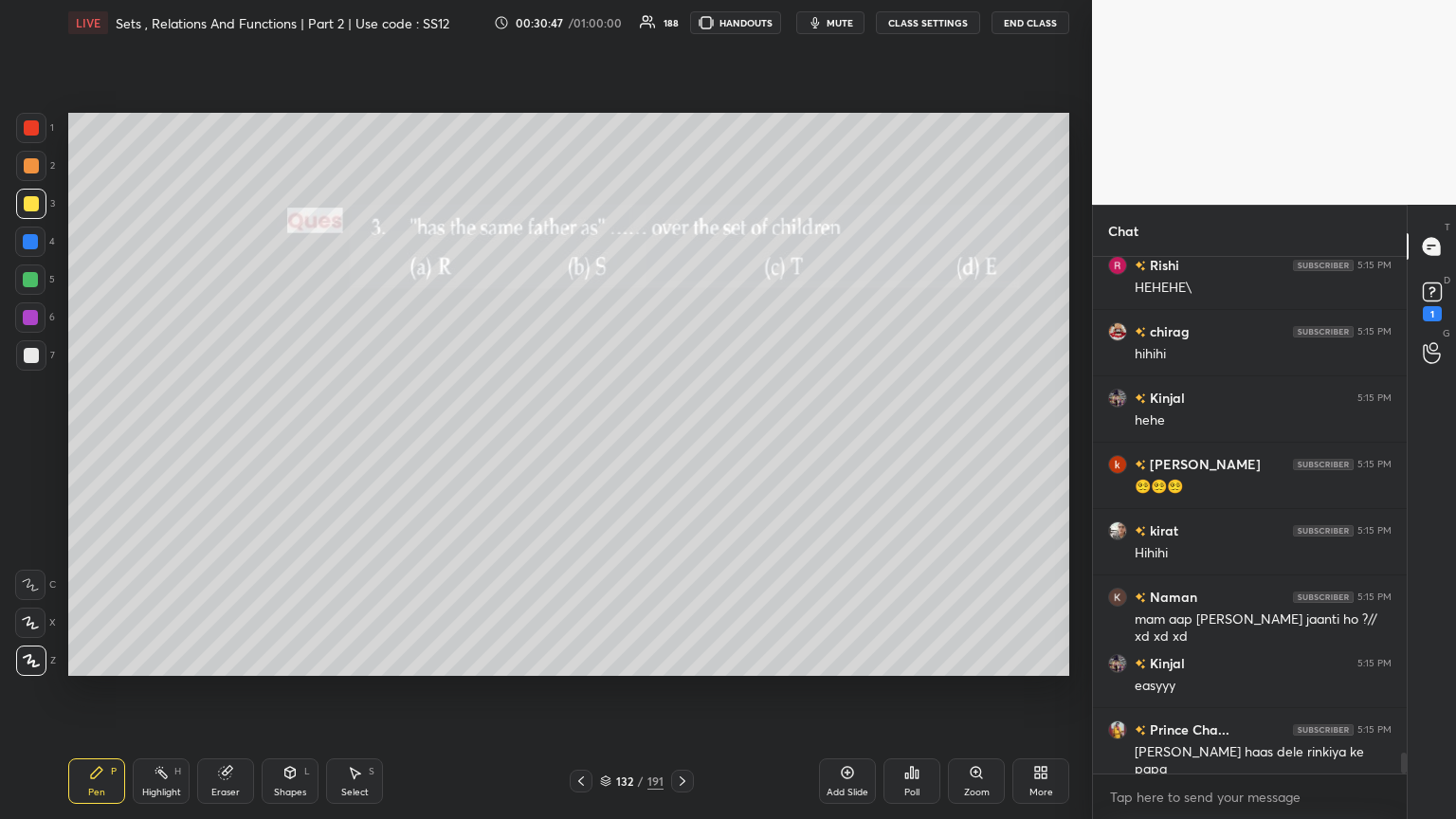 scroll, scrollTop: 12345, scrollLeft: 0, axis: vertical 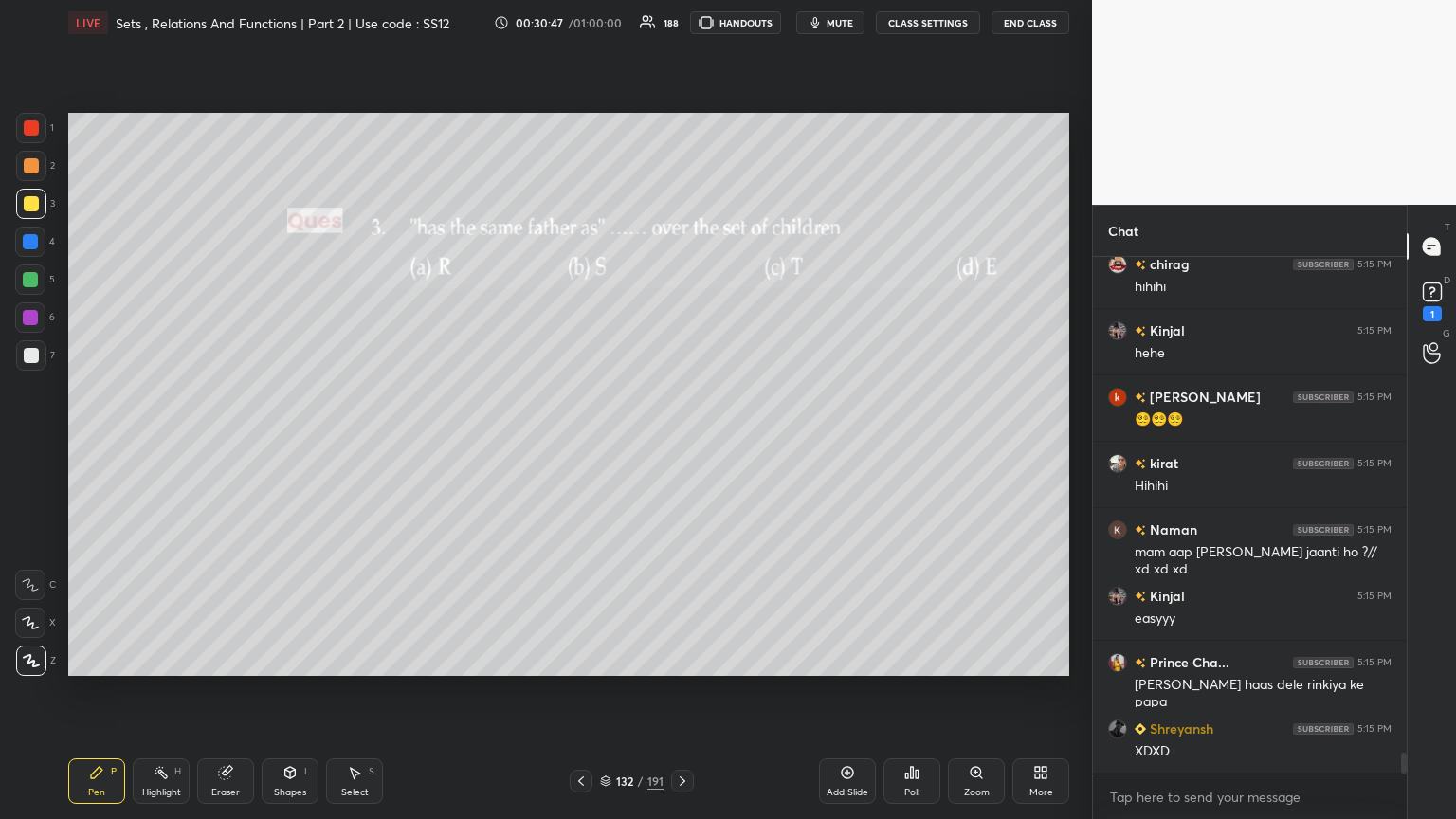 click 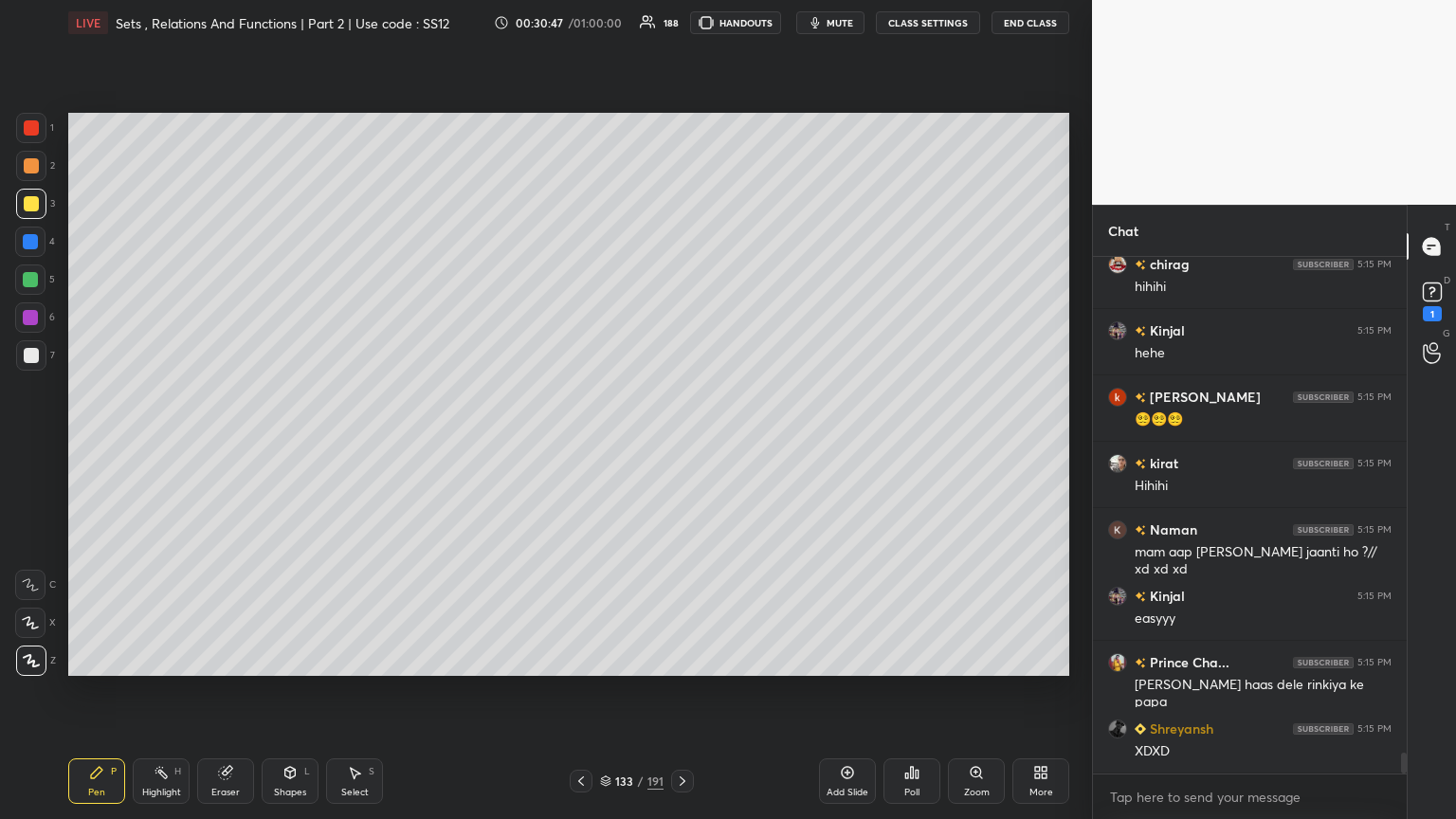 click 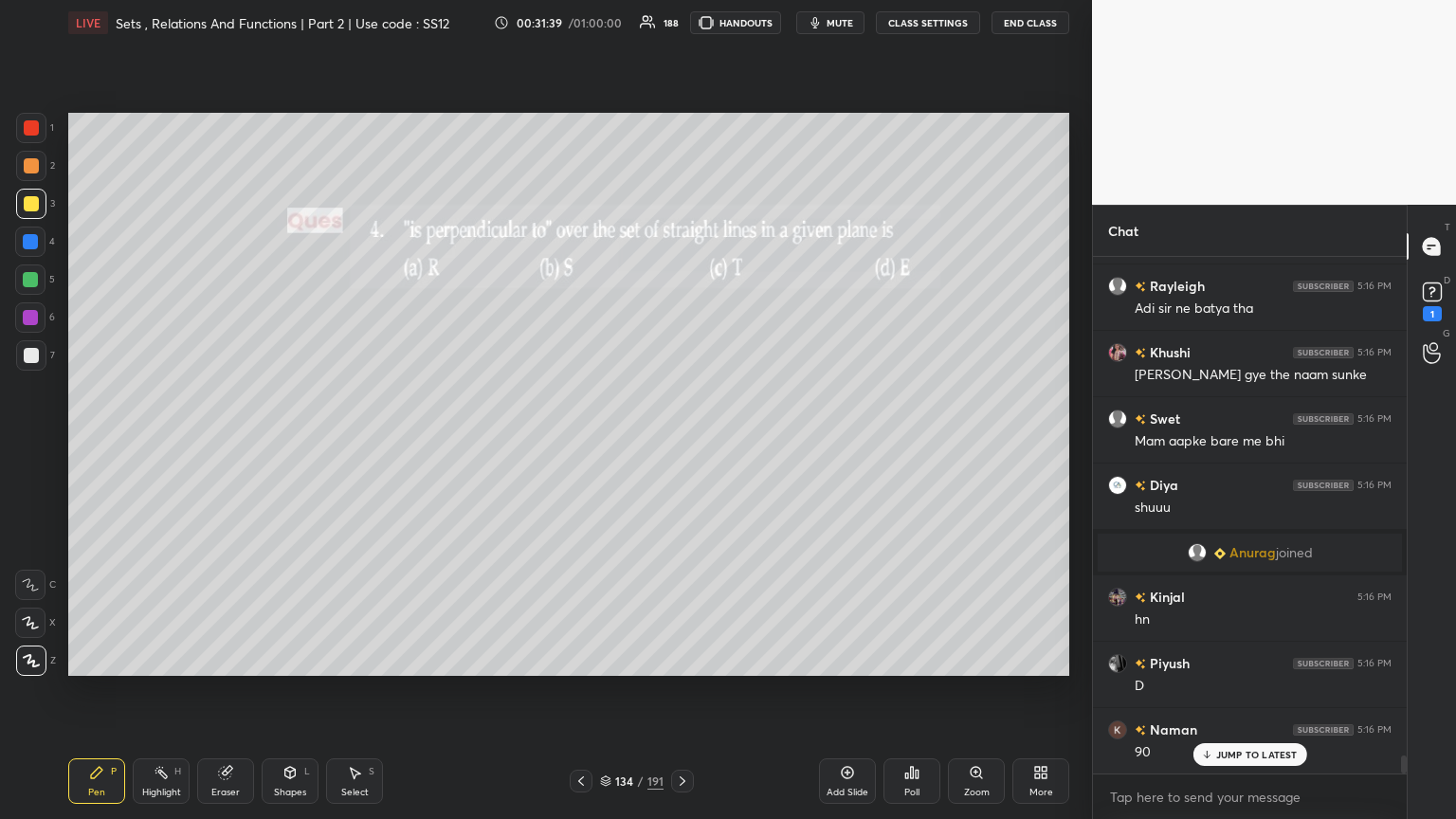 scroll, scrollTop: 14078, scrollLeft: 0, axis: vertical 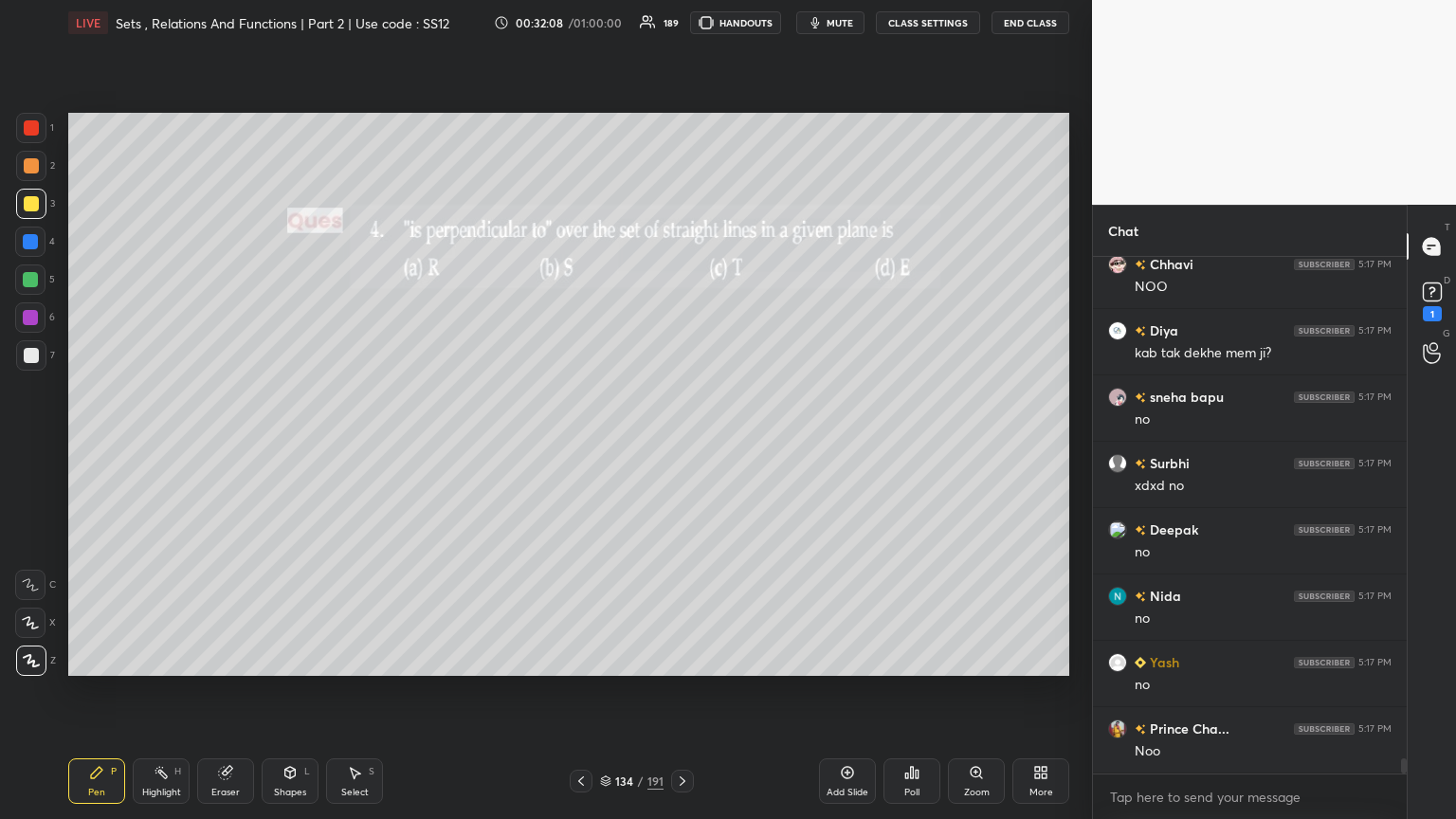 click at bounding box center [31, 128] 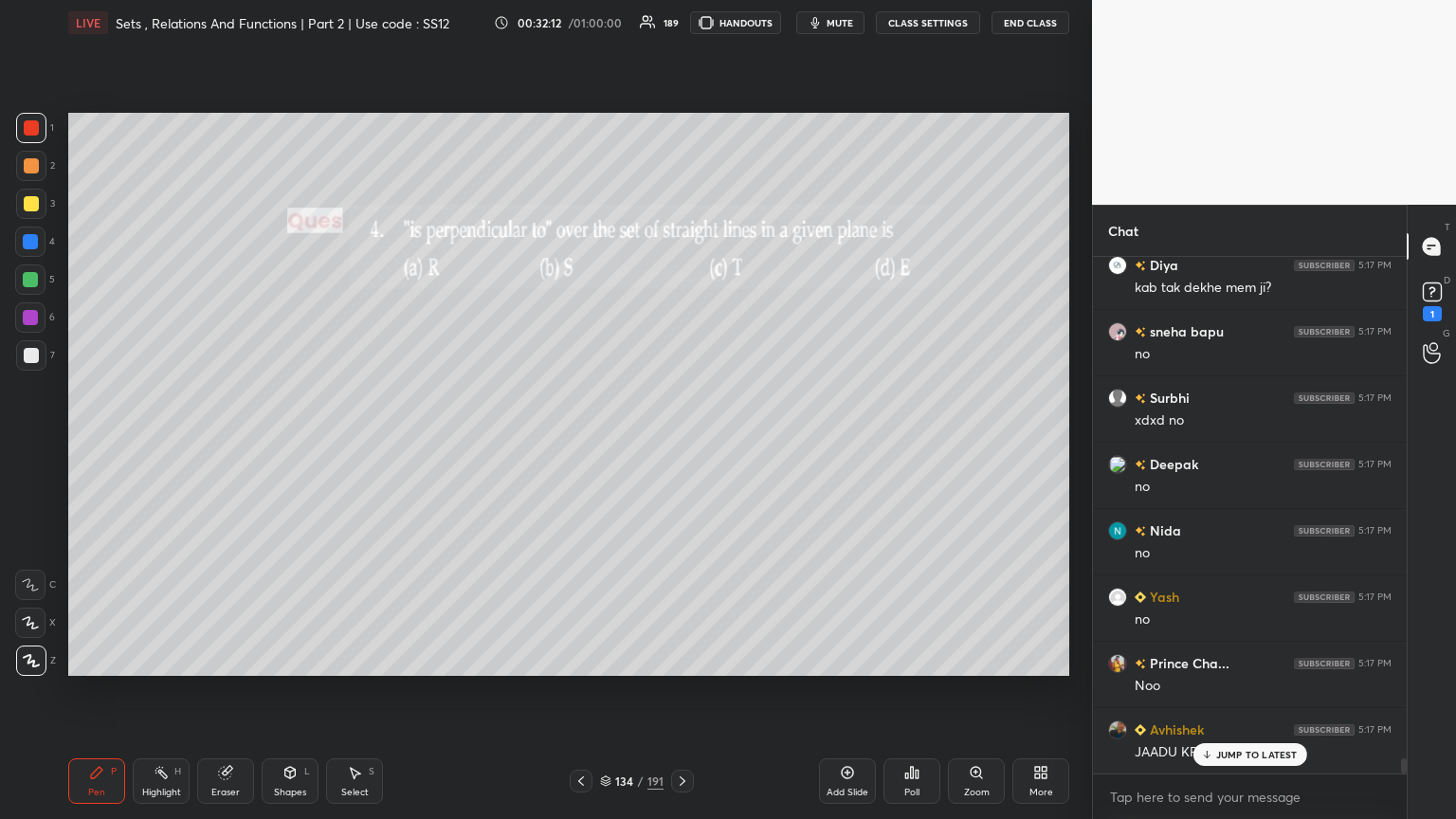 click at bounding box center (31, 355) 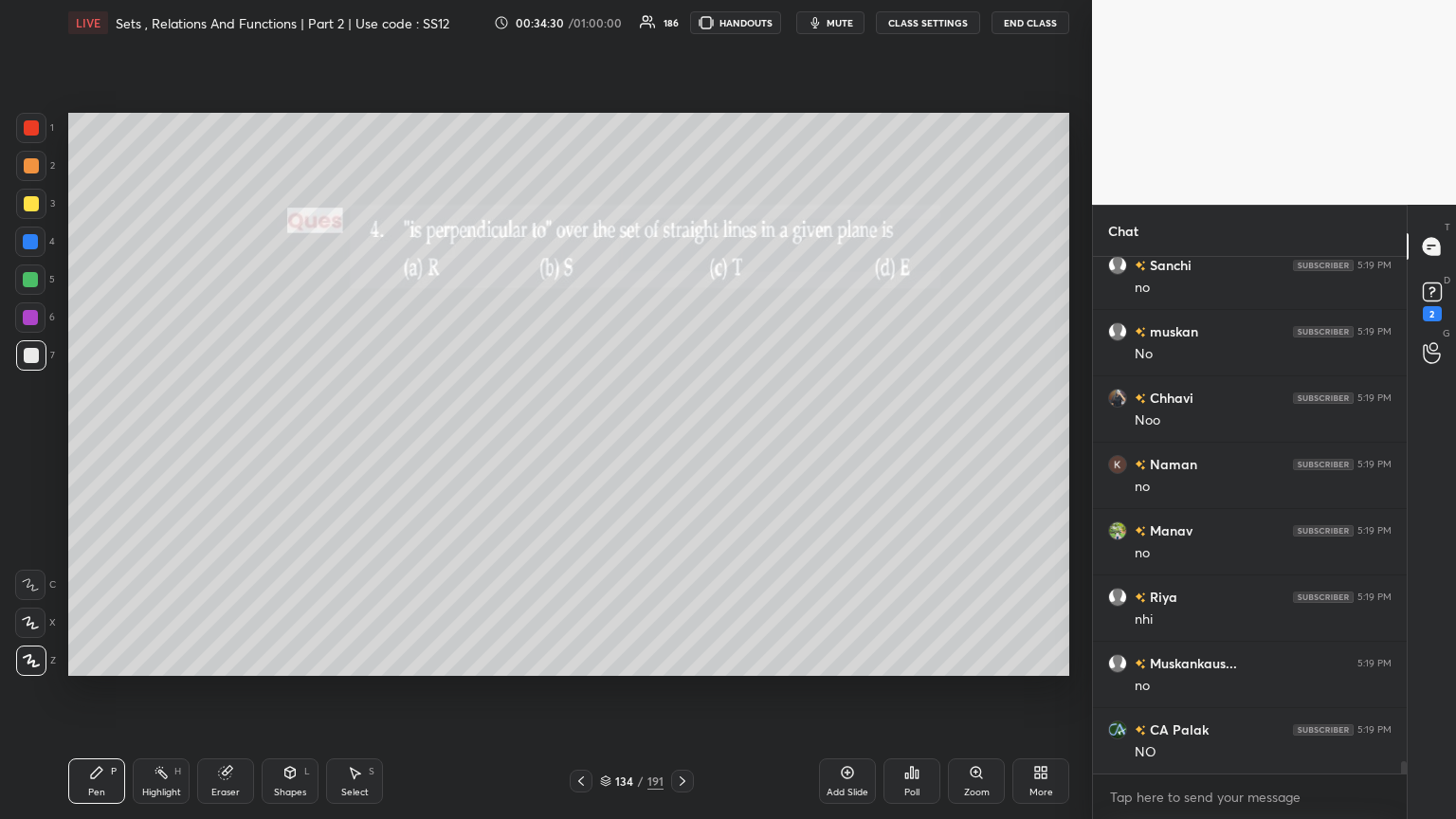 scroll, scrollTop: 20986, scrollLeft: 0, axis: vertical 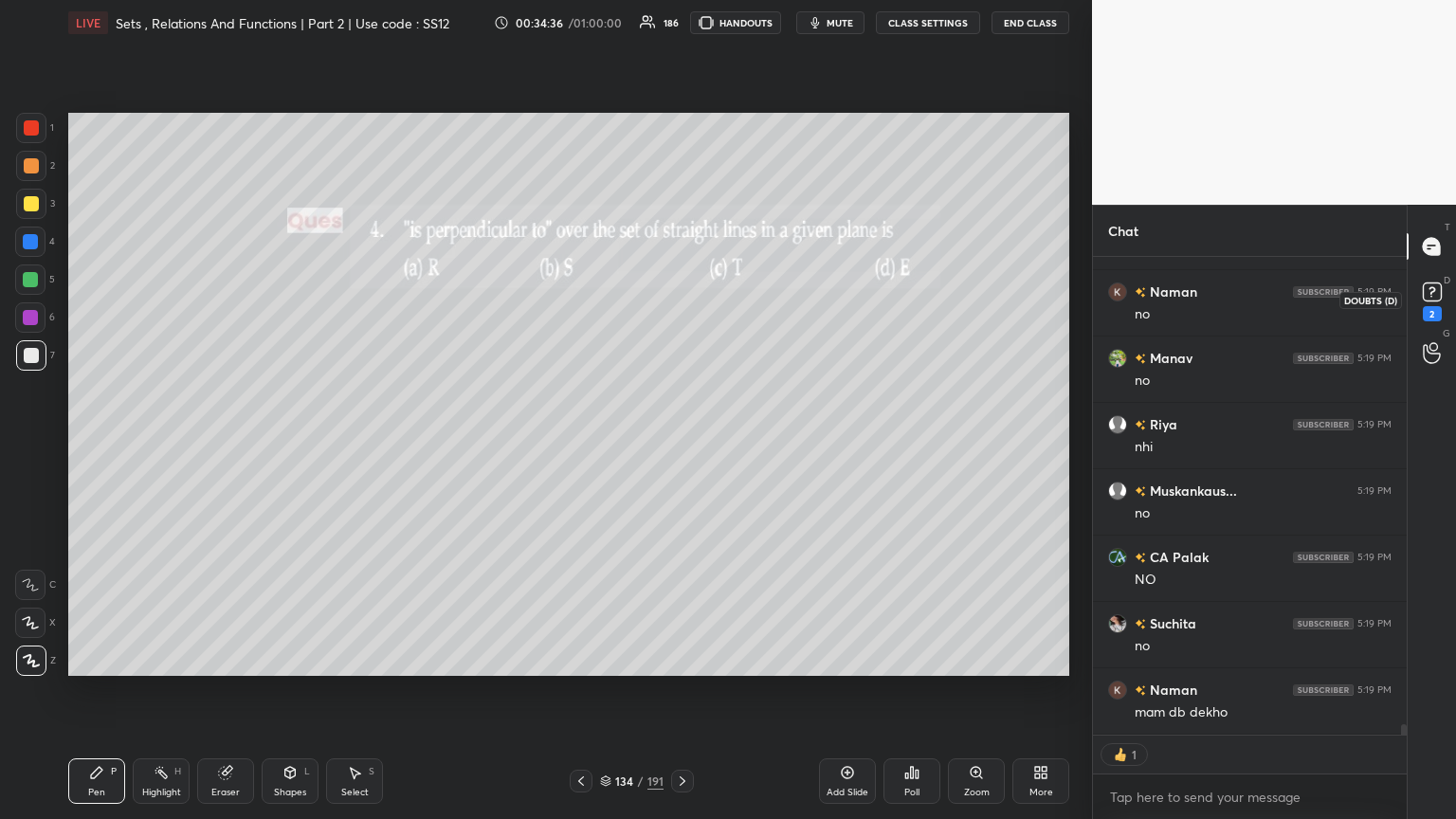 drag, startPoint x: 1438, startPoint y: 299, endPoint x: 1416, endPoint y: 345, distance: 50.990195 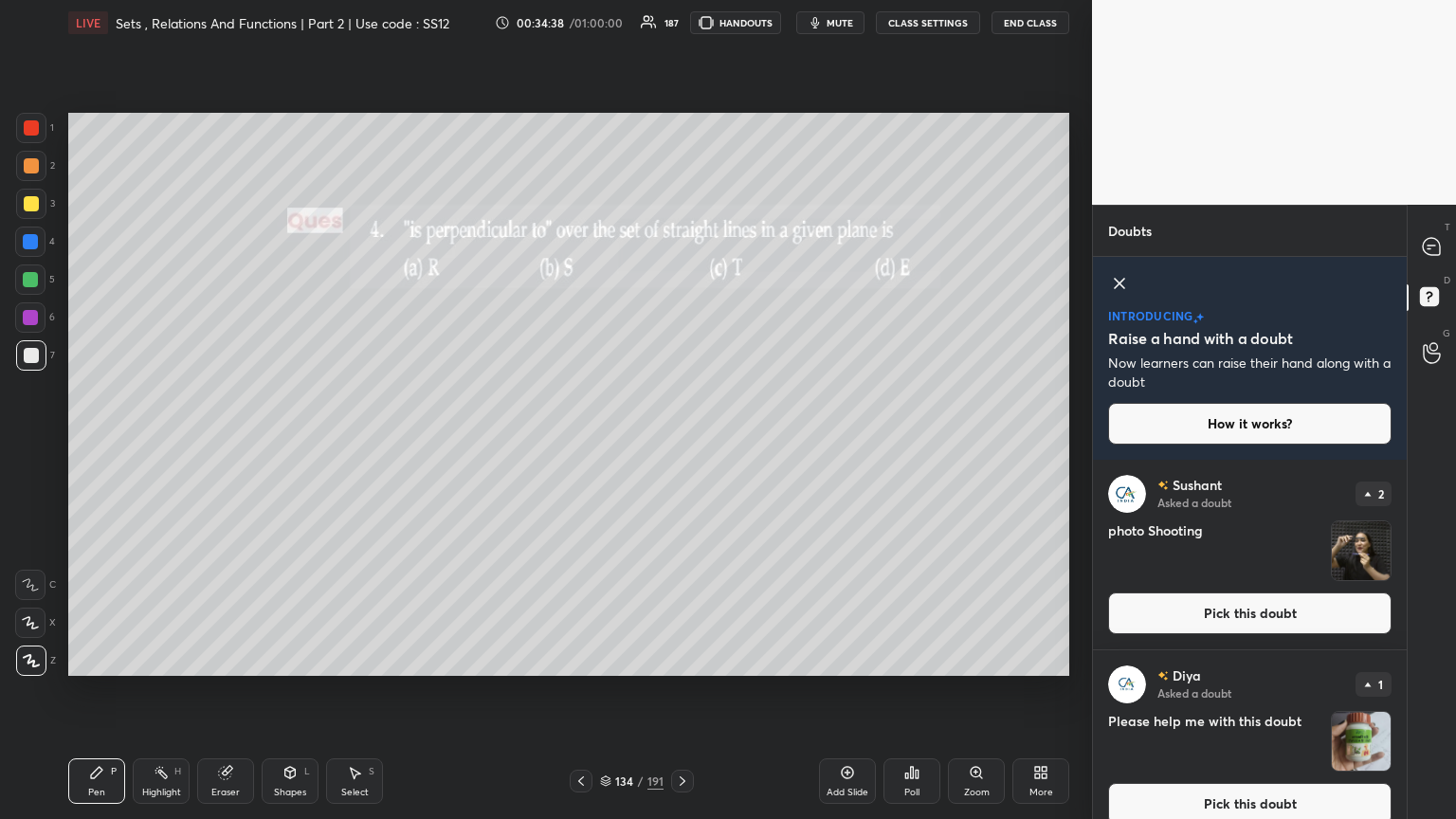 click at bounding box center (1361, 551) 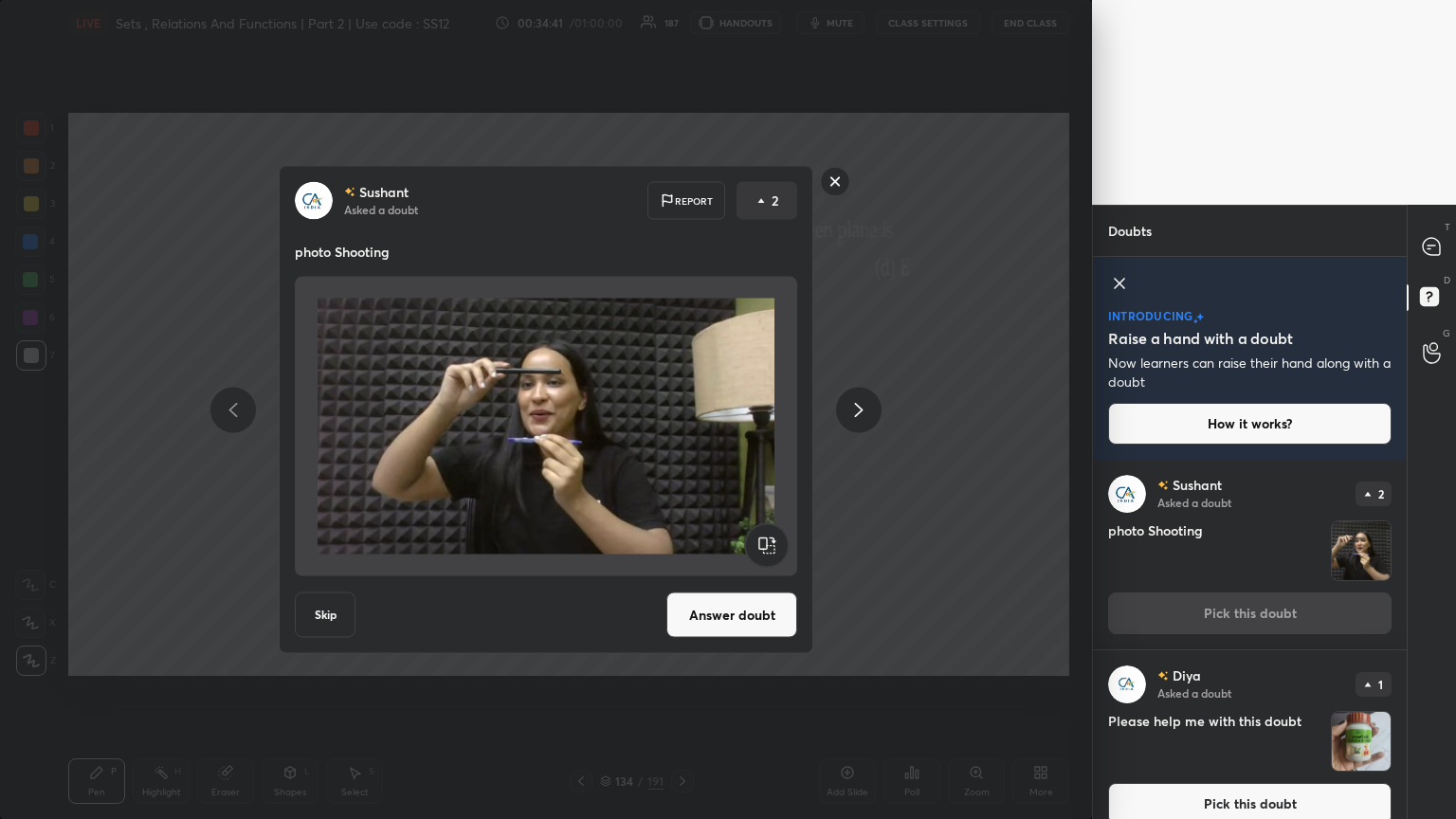 click 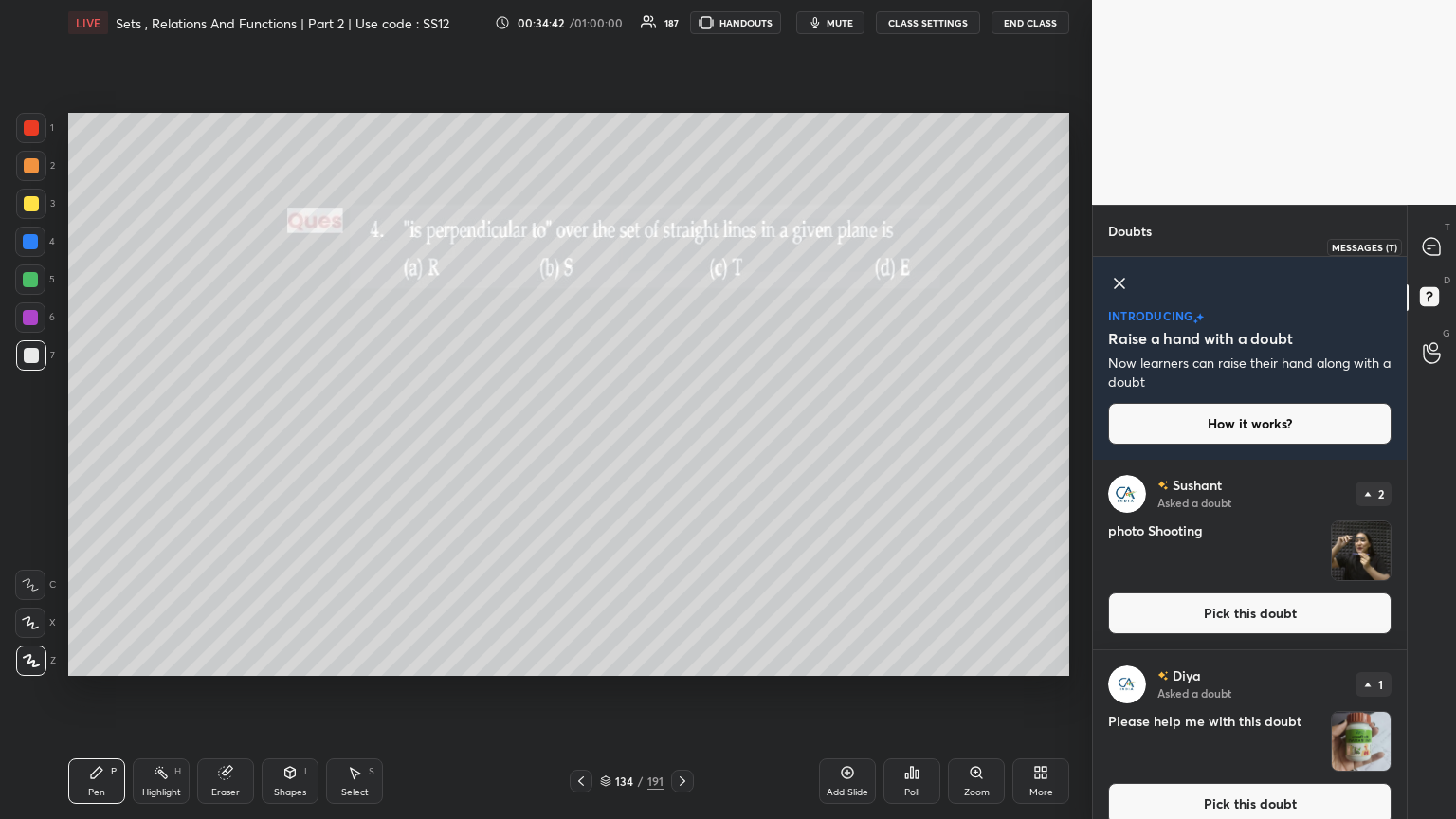 drag, startPoint x: 1430, startPoint y: 241, endPoint x: 1433, endPoint y: 262, distance: 21.213203 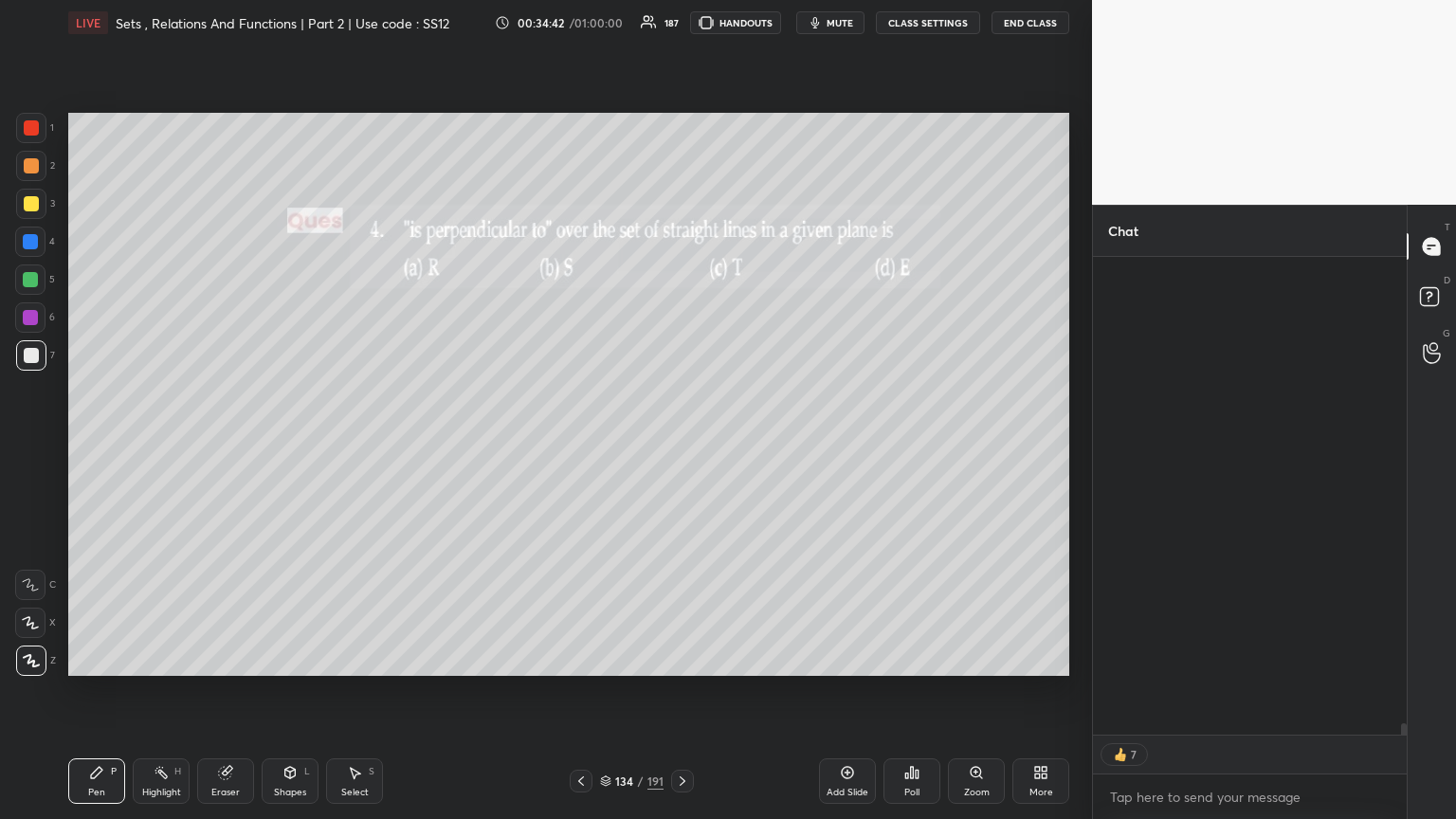 scroll, scrollTop: 21825, scrollLeft: 0, axis: vertical 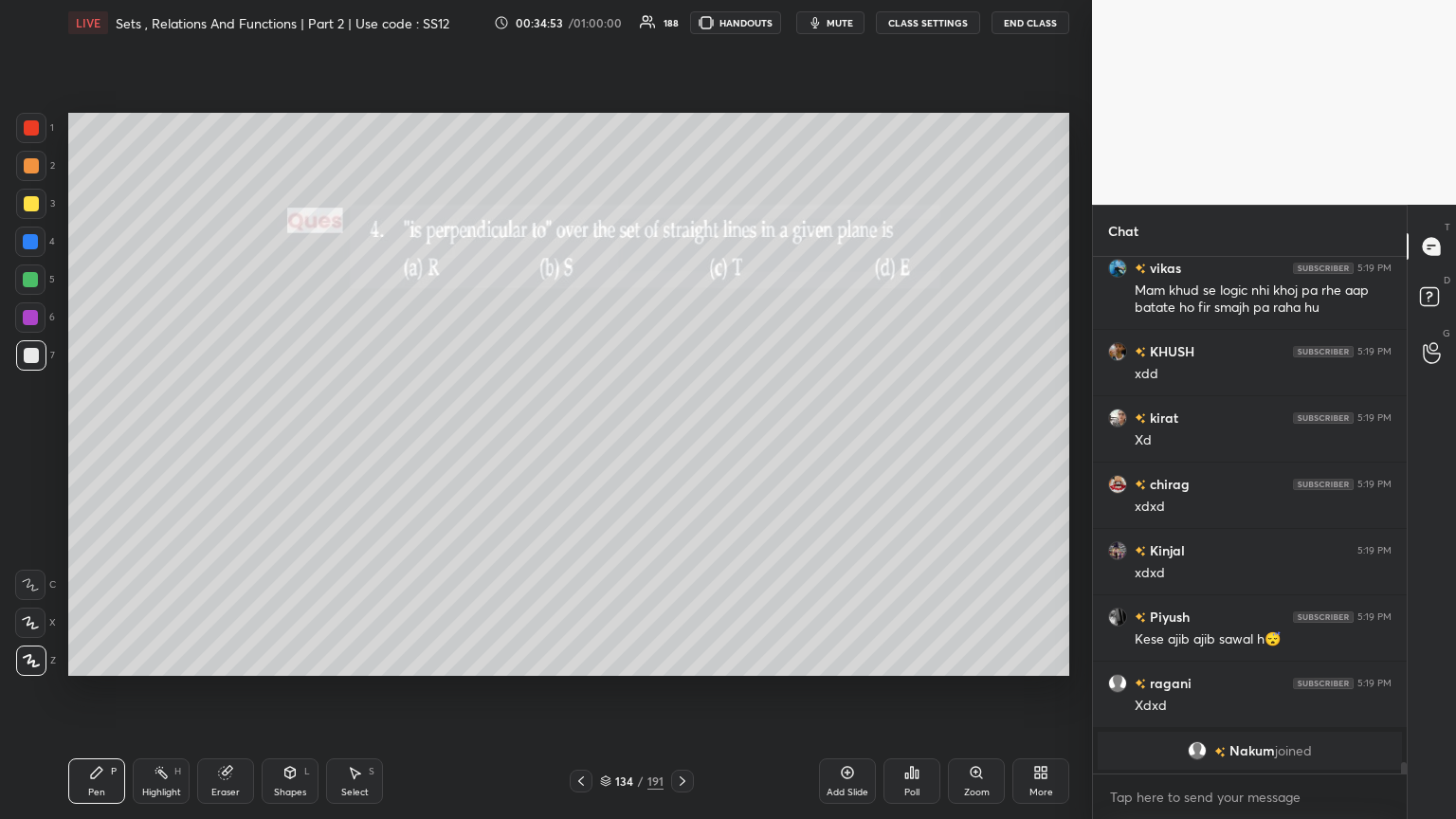 click 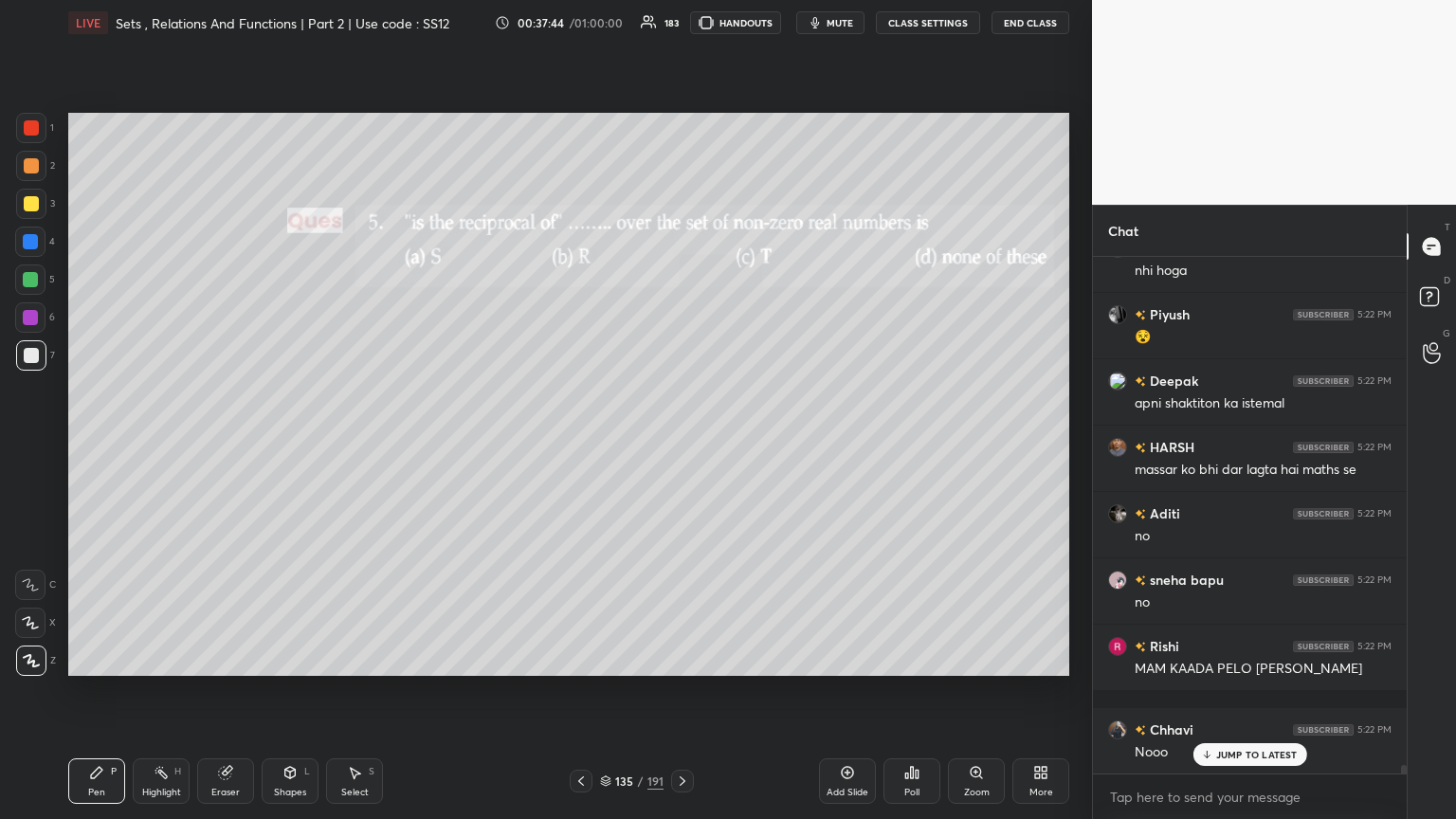 scroll, scrollTop: 30246, scrollLeft: 0, axis: vertical 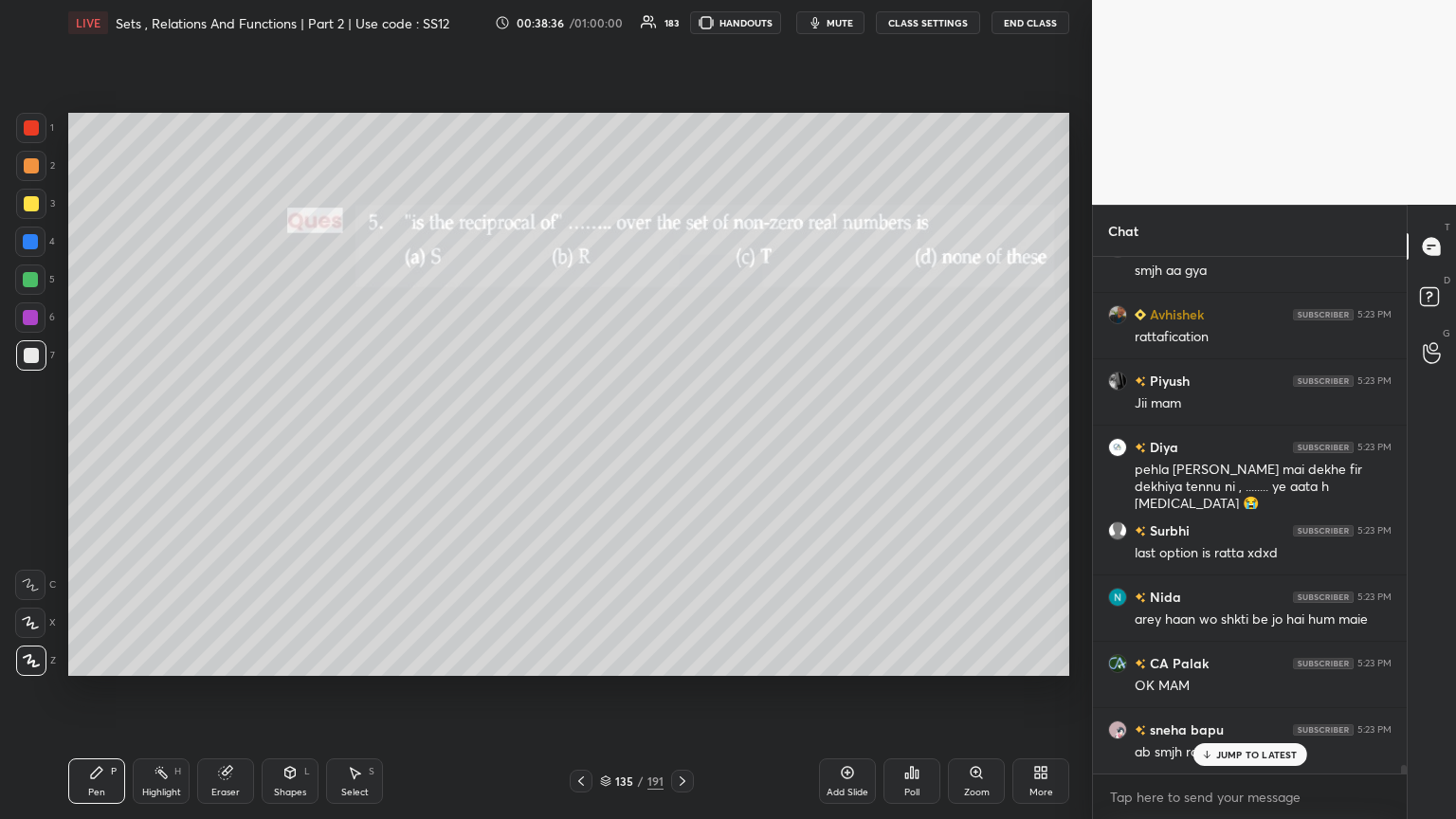click 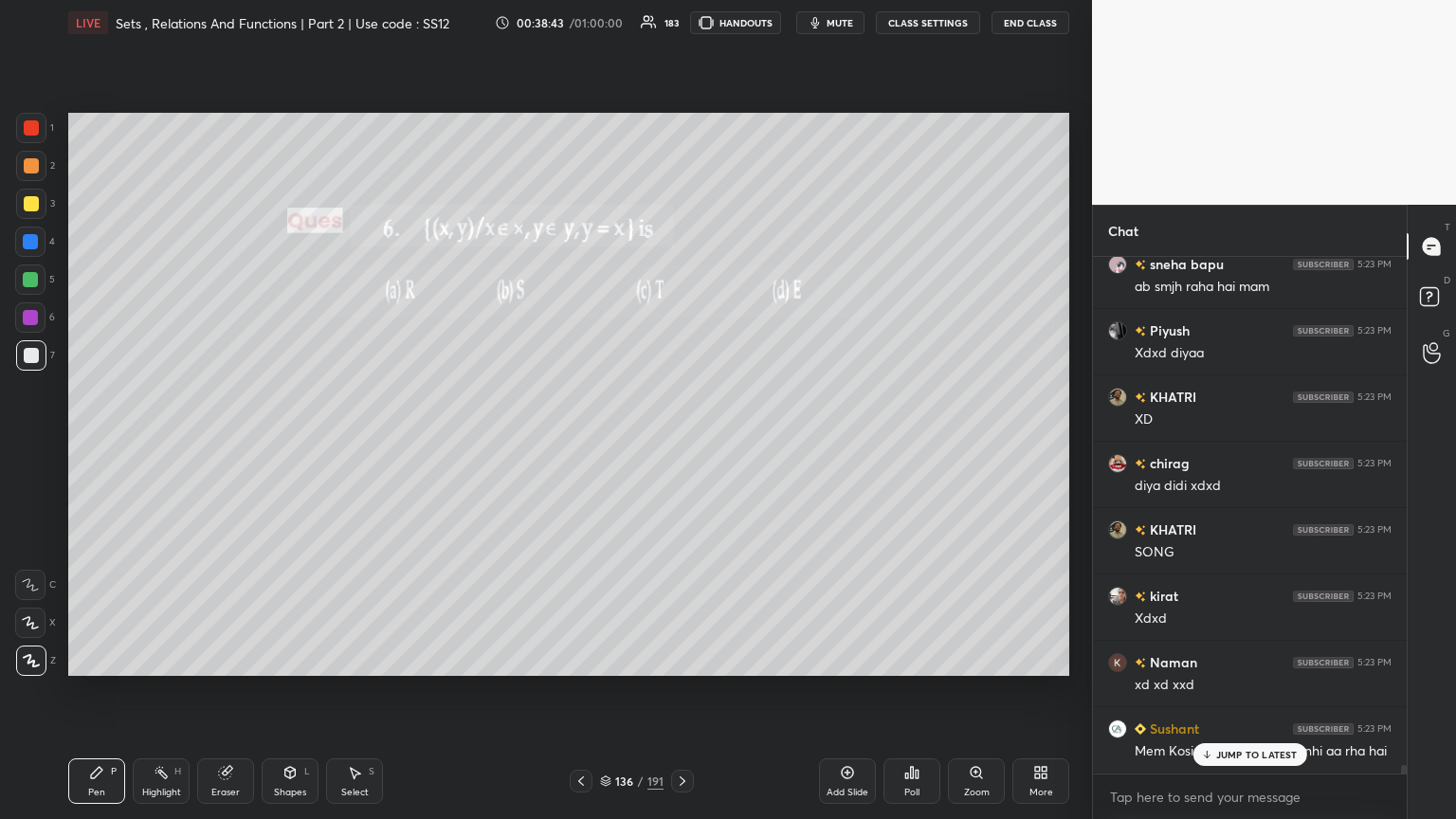 scroll, scrollTop: 31391, scrollLeft: 0, axis: vertical 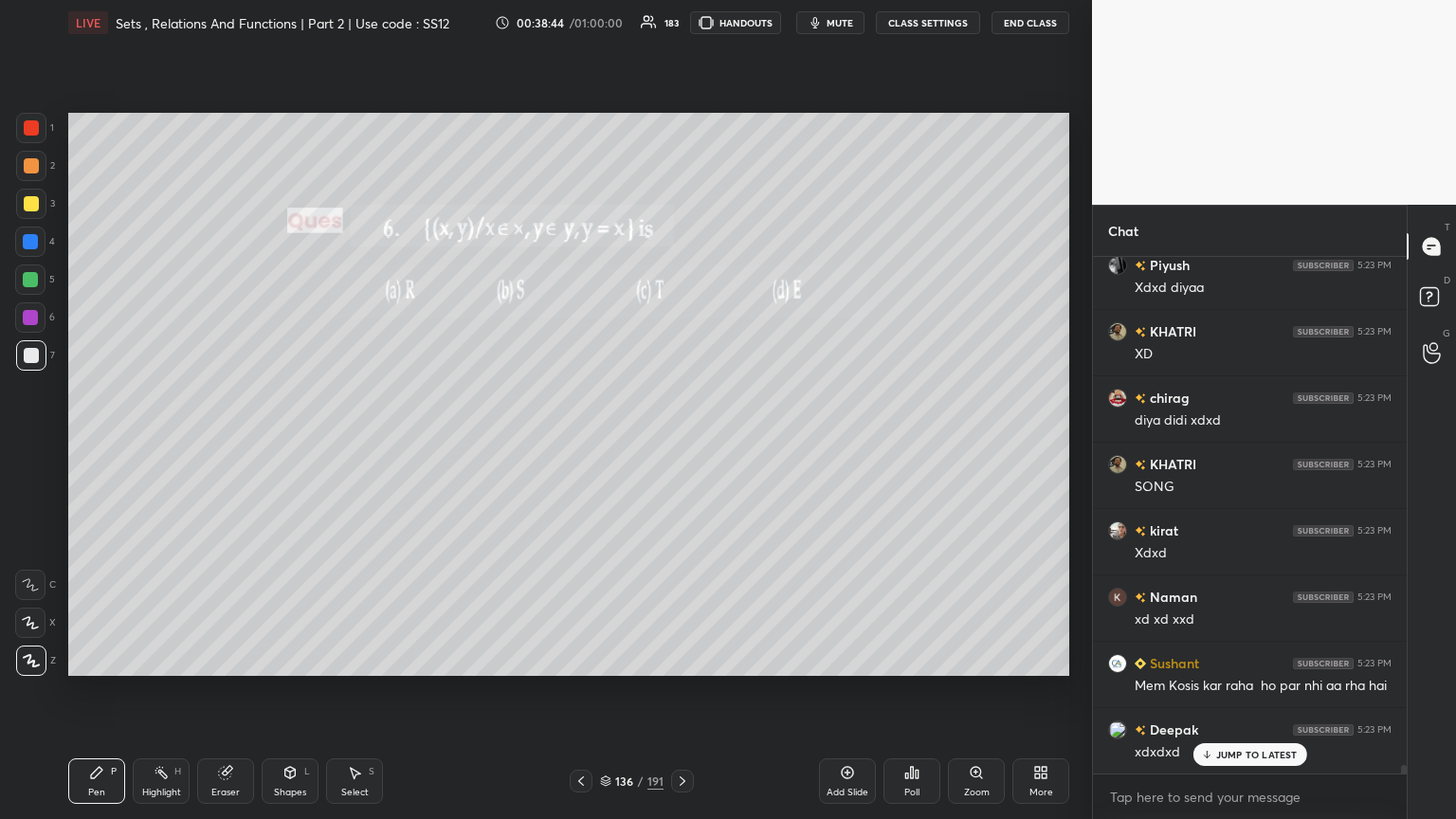 click on "Poll" at bounding box center (912, 792) 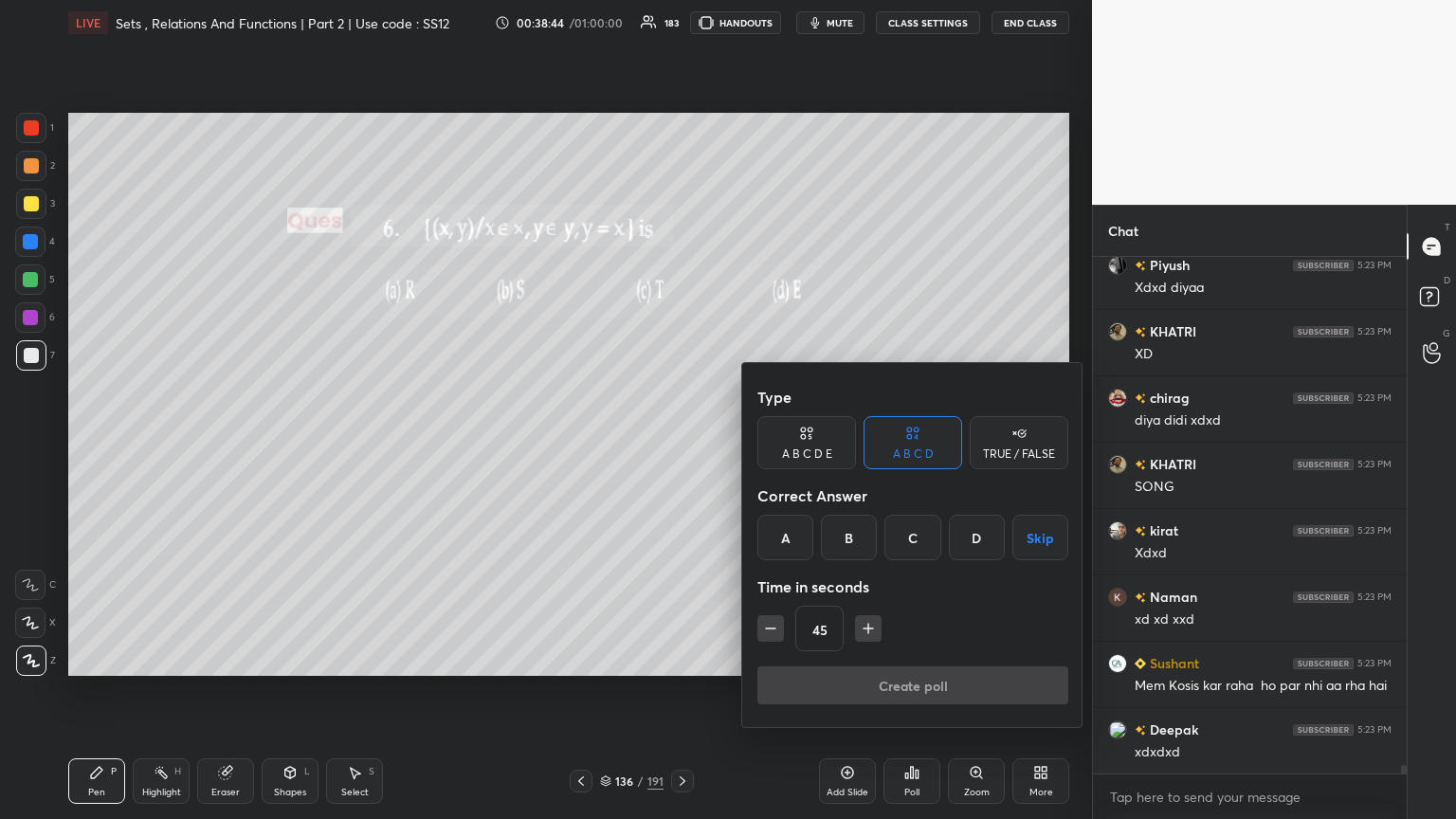 scroll, scrollTop: 31459, scrollLeft: 0, axis: vertical 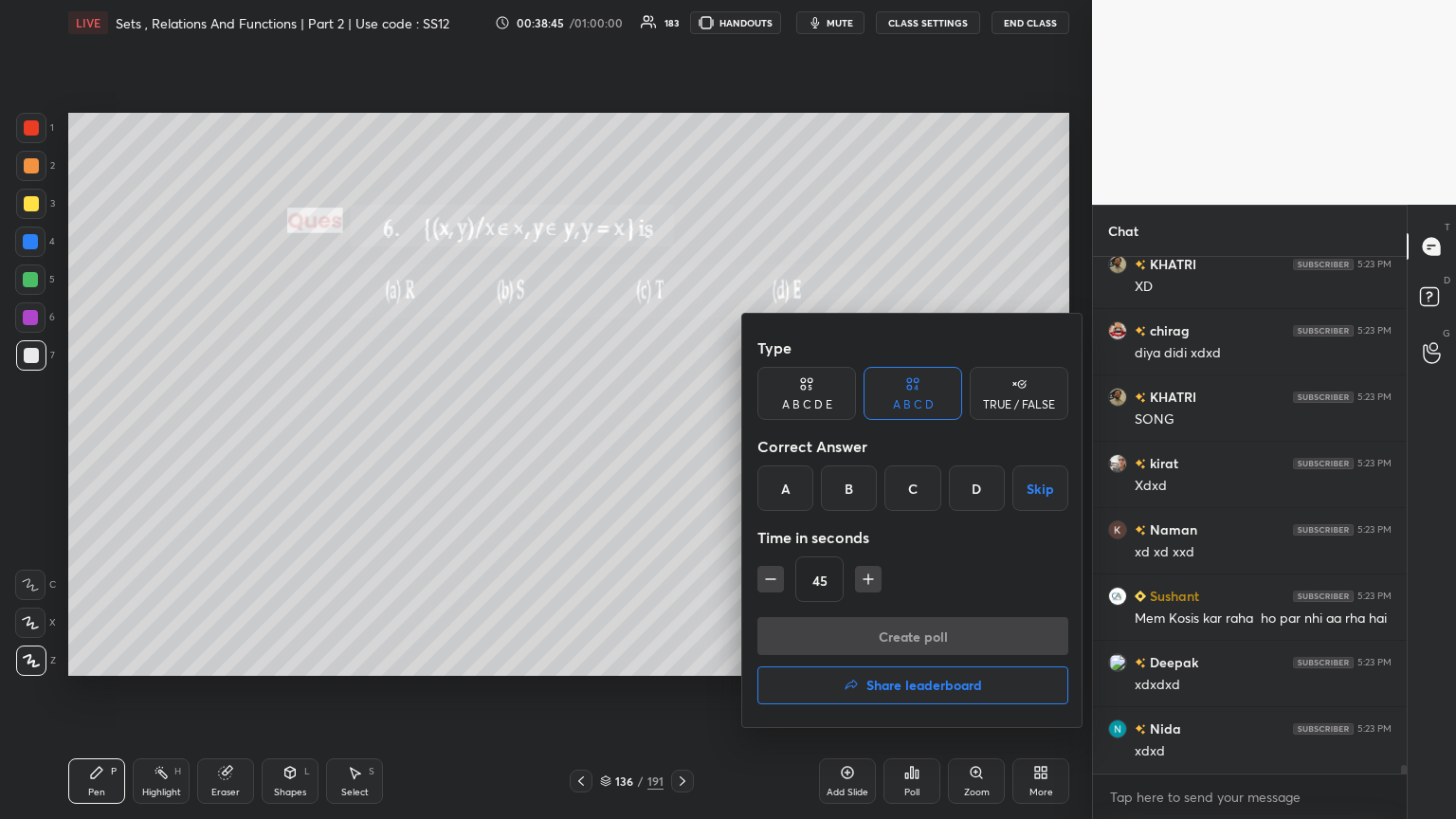 click on "D" at bounding box center [976, 488] 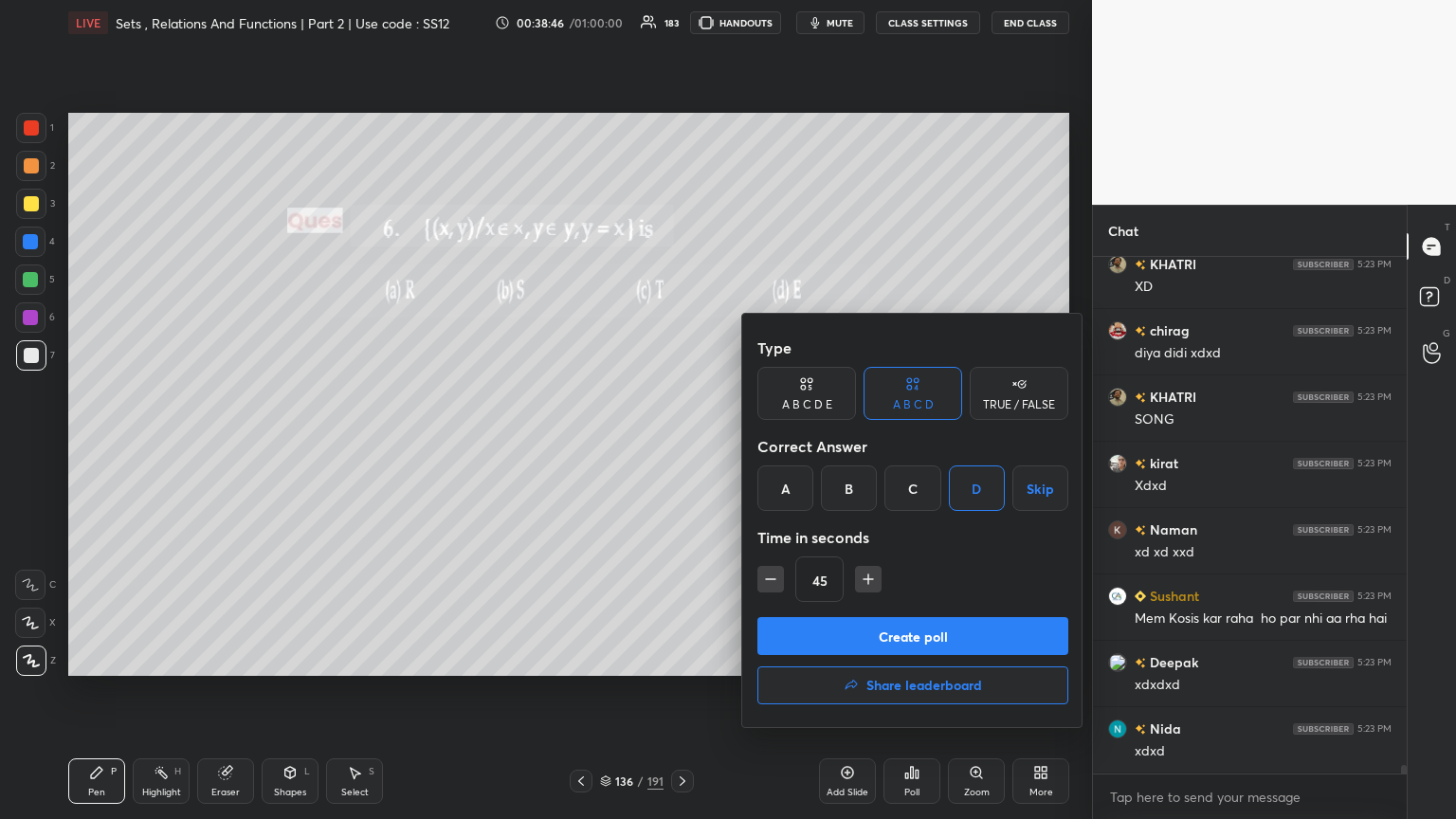 click on "Create poll" at bounding box center (913, 636) 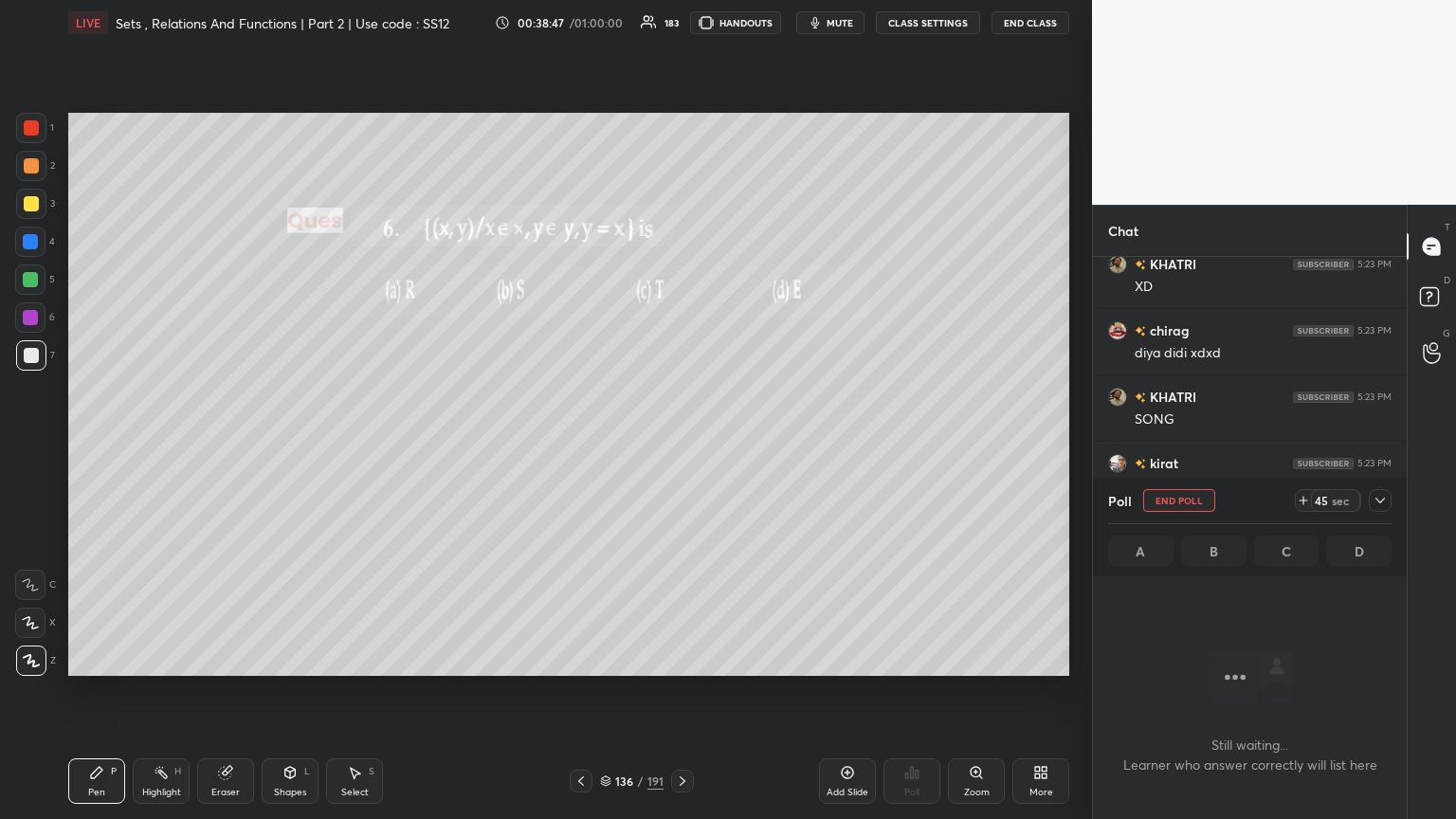 scroll, scrollTop: 414, scrollLeft: 308, axis: both 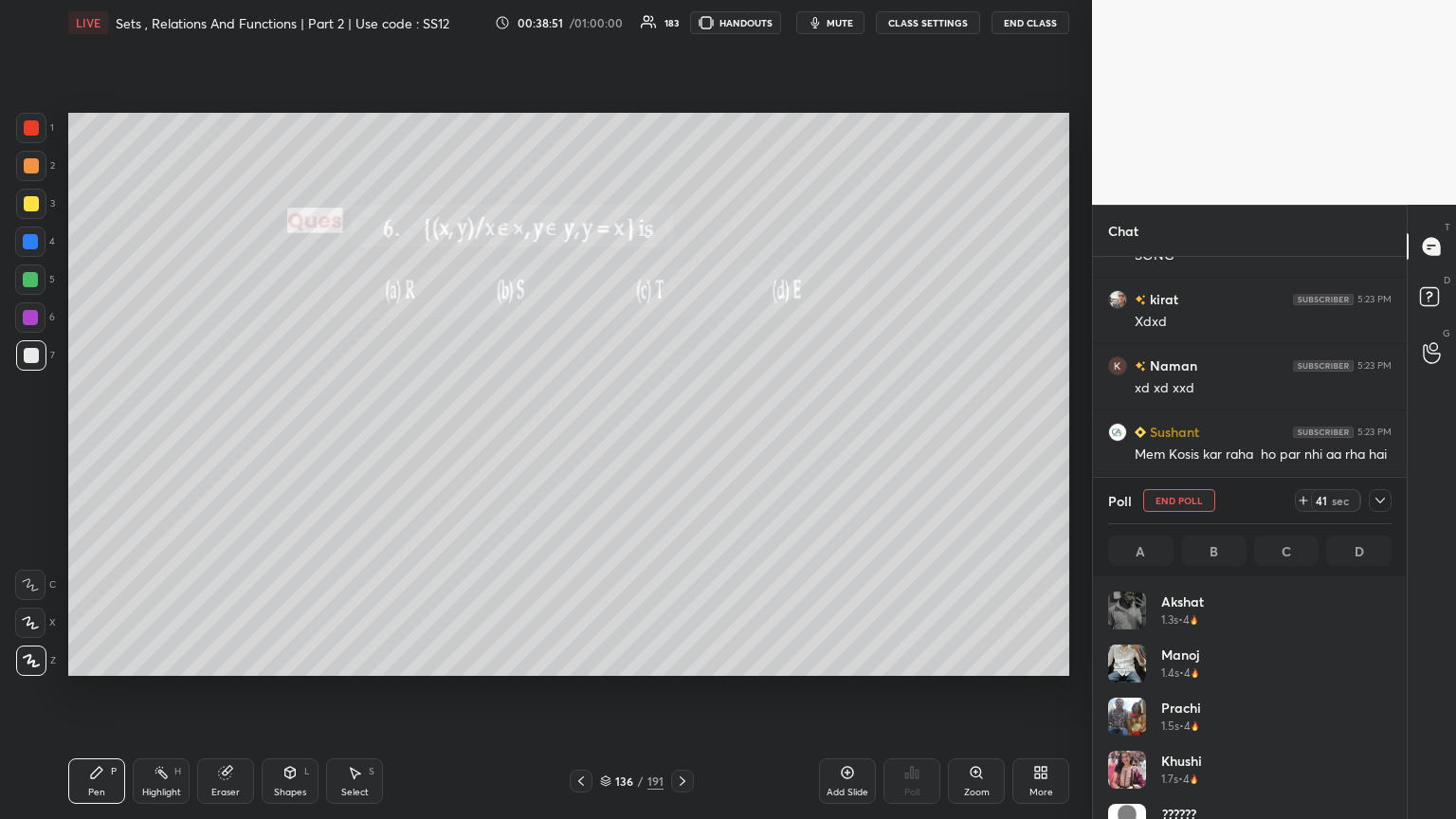 drag, startPoint x: 1380, startPoint y: 500, endPoint x: 1365, endPoint y: 527, distance: 30.88689 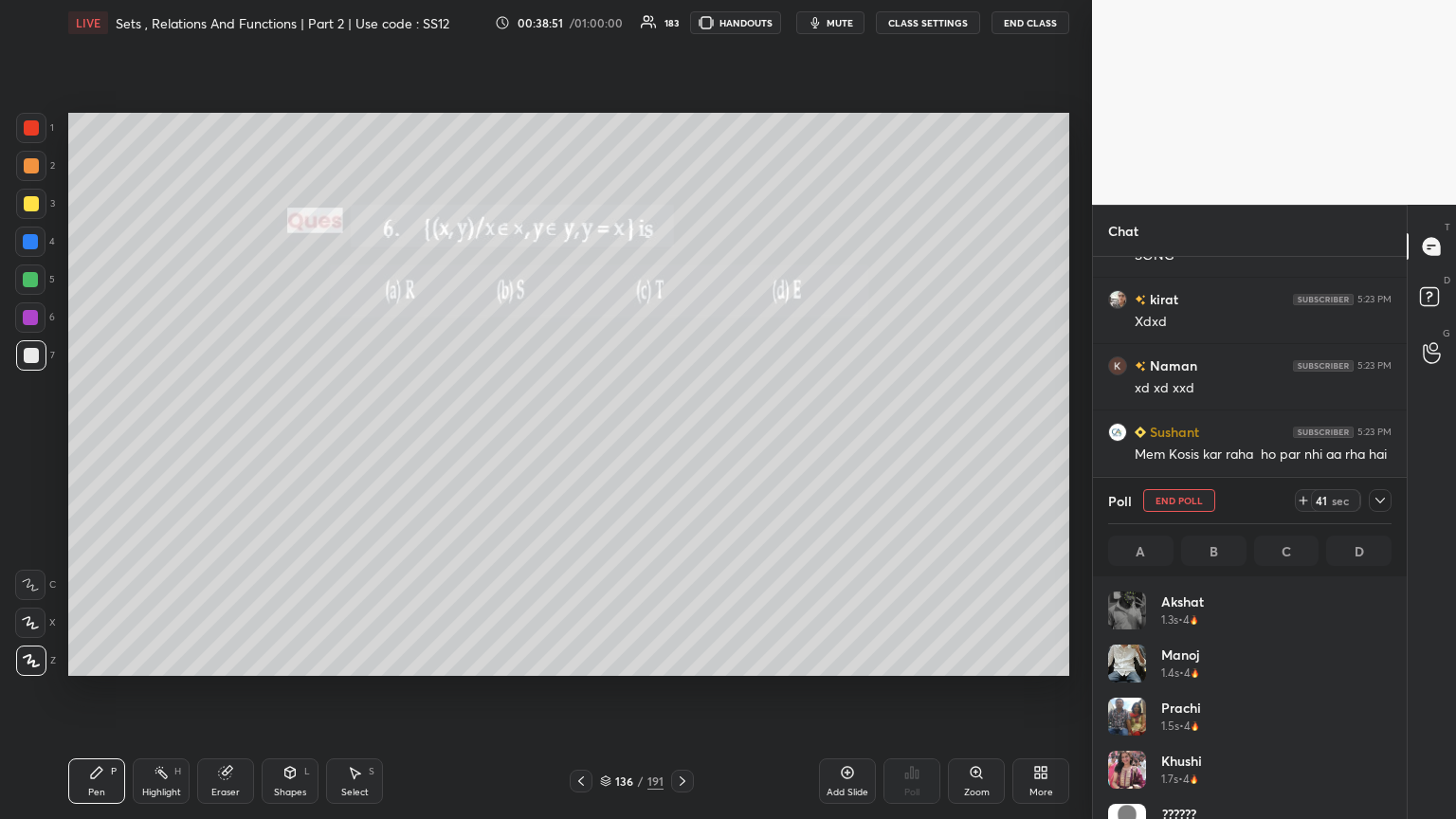 click 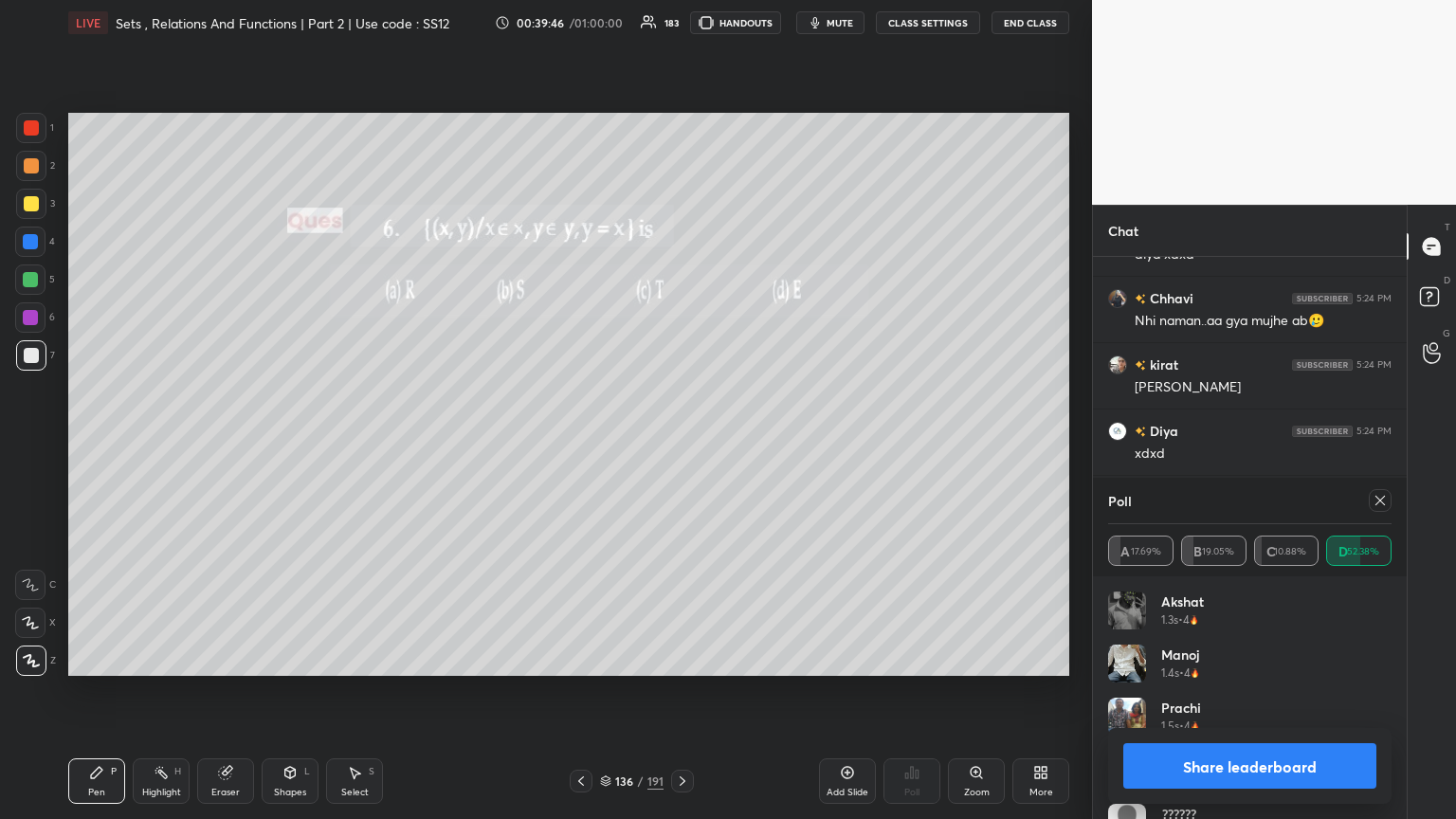 drag, startPoint x: 1376, startPoint y: 508, endPoint x: 1357, endPoint y: 541, distance: 38.078866 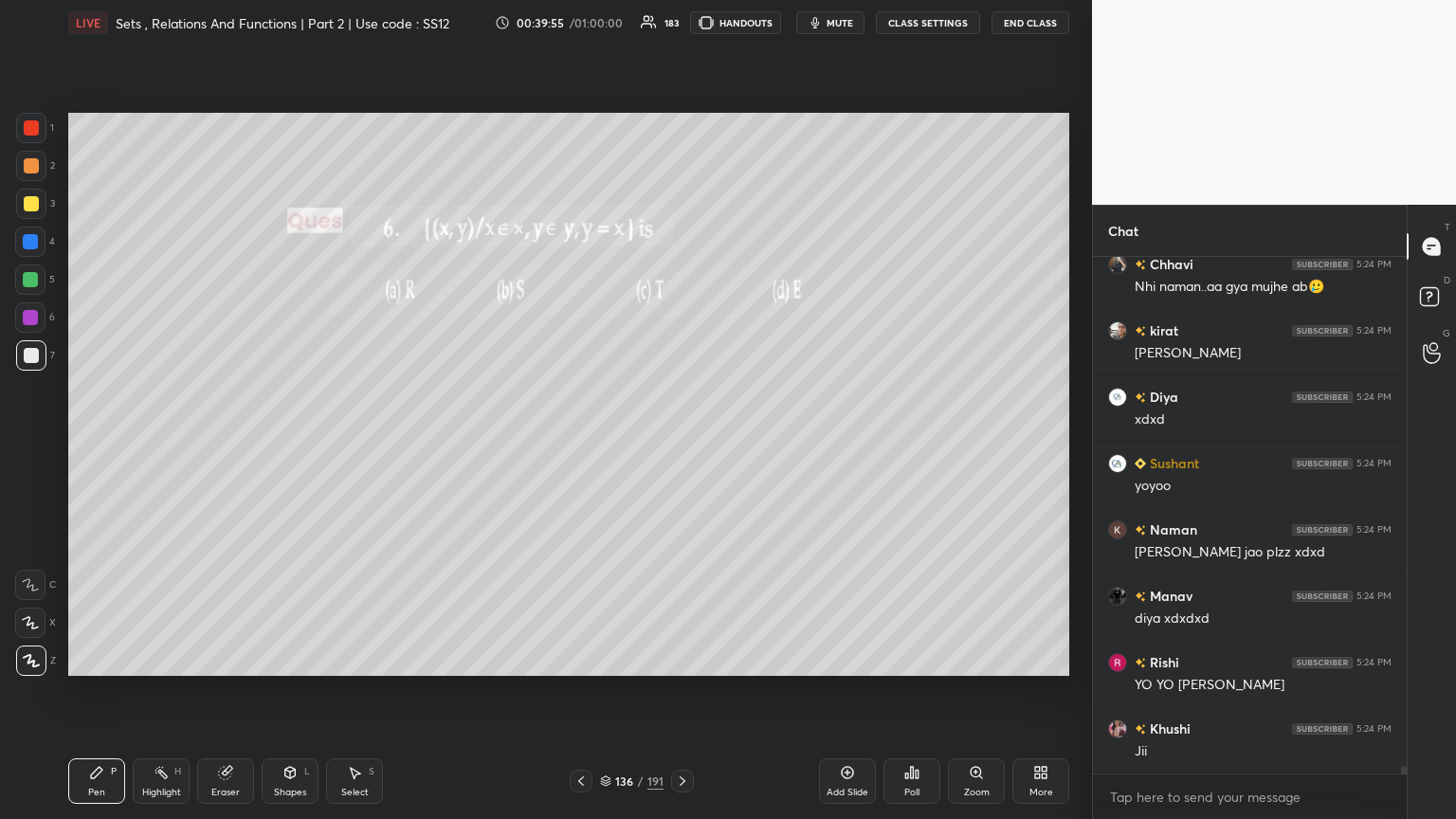 click 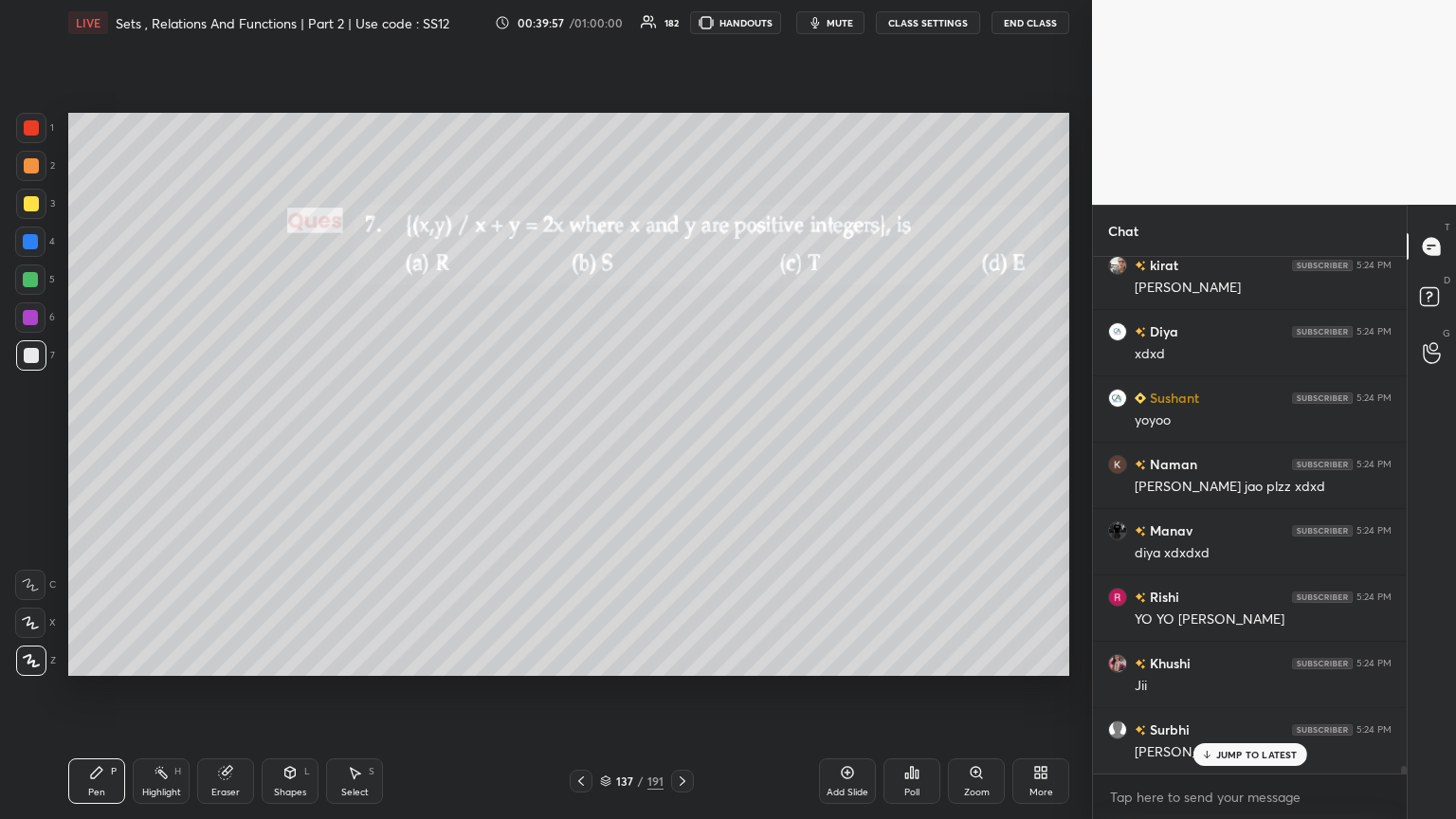click 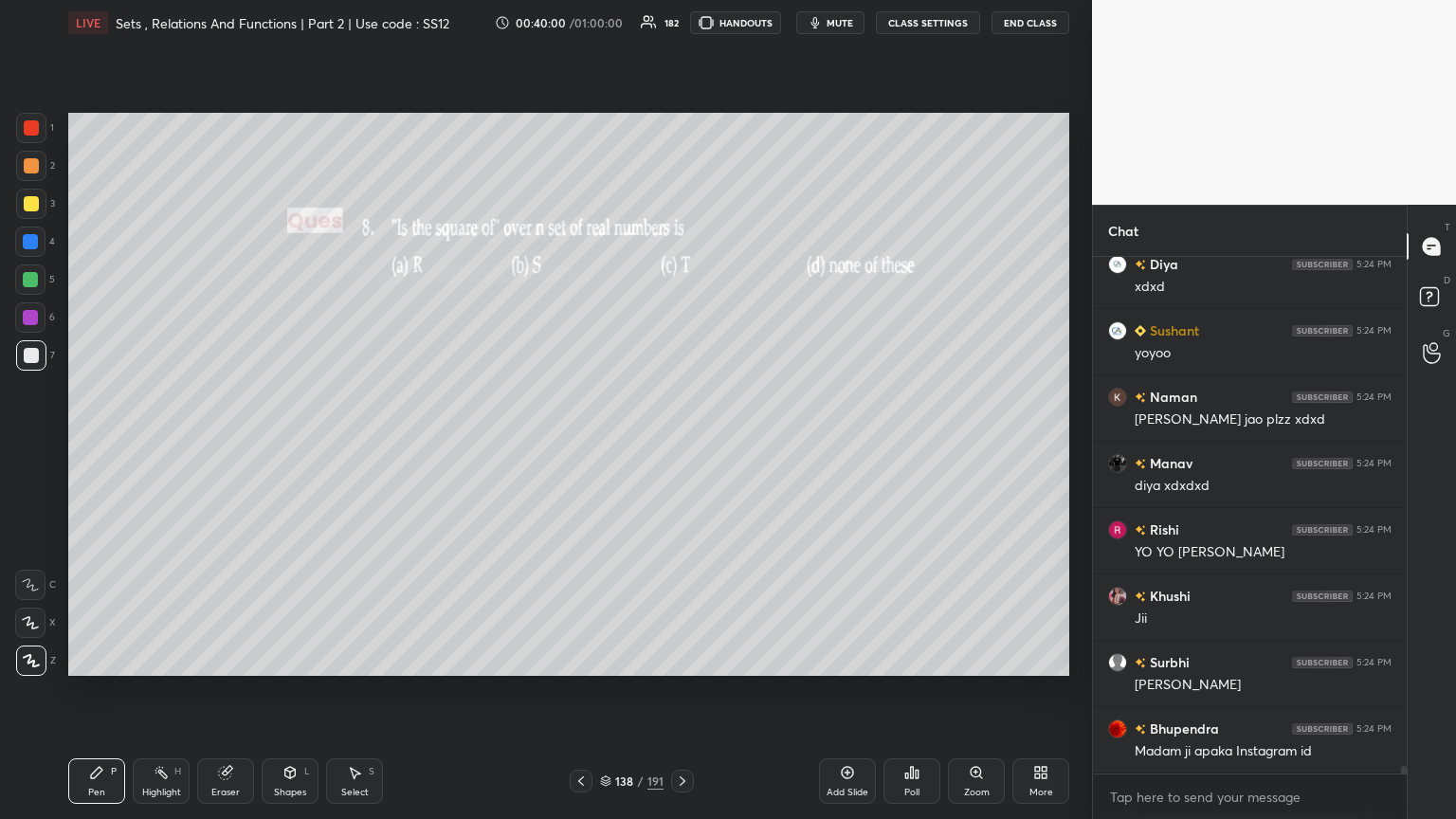 click 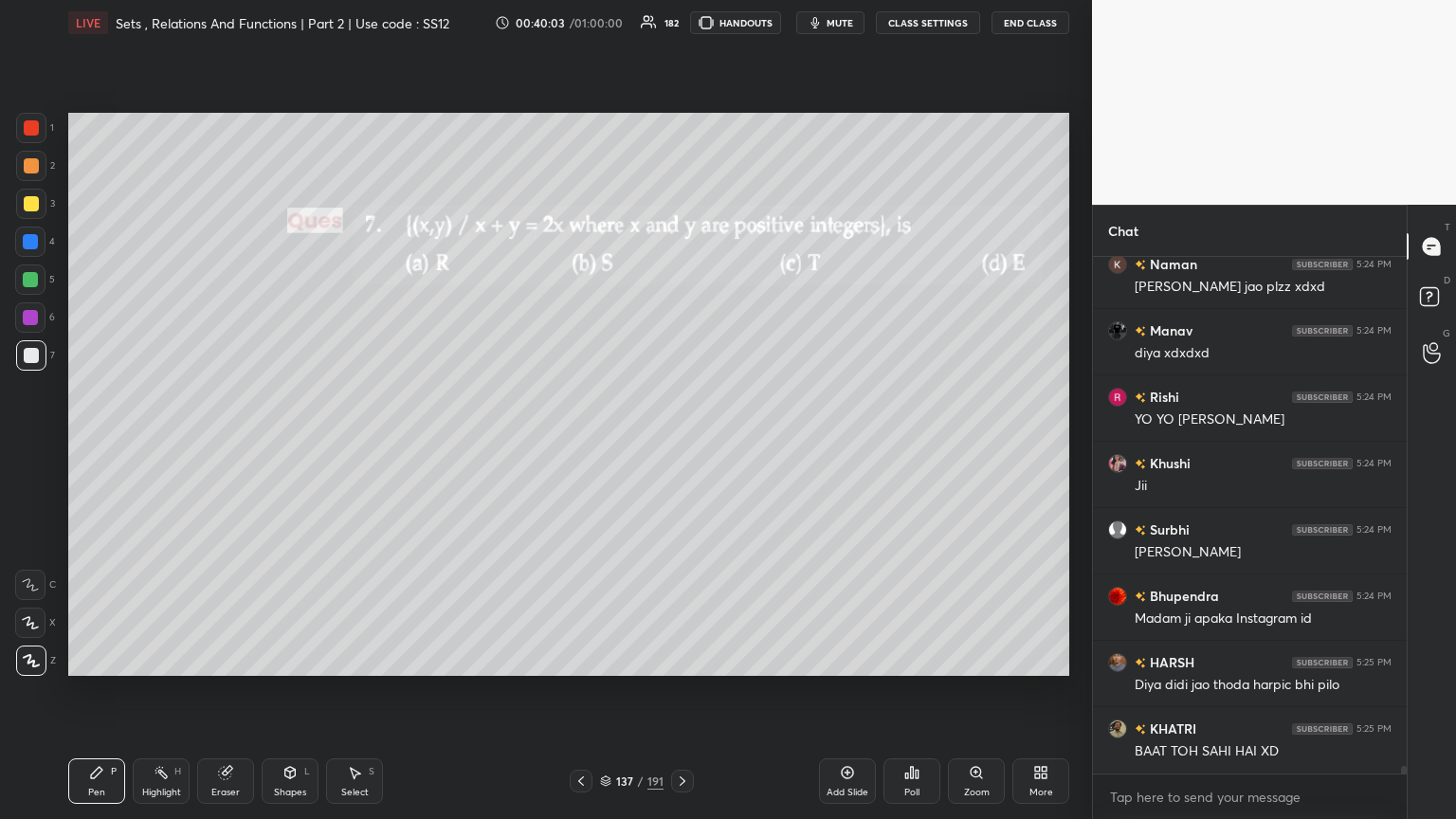 click on "Poll" at bounding box center [912, 781] 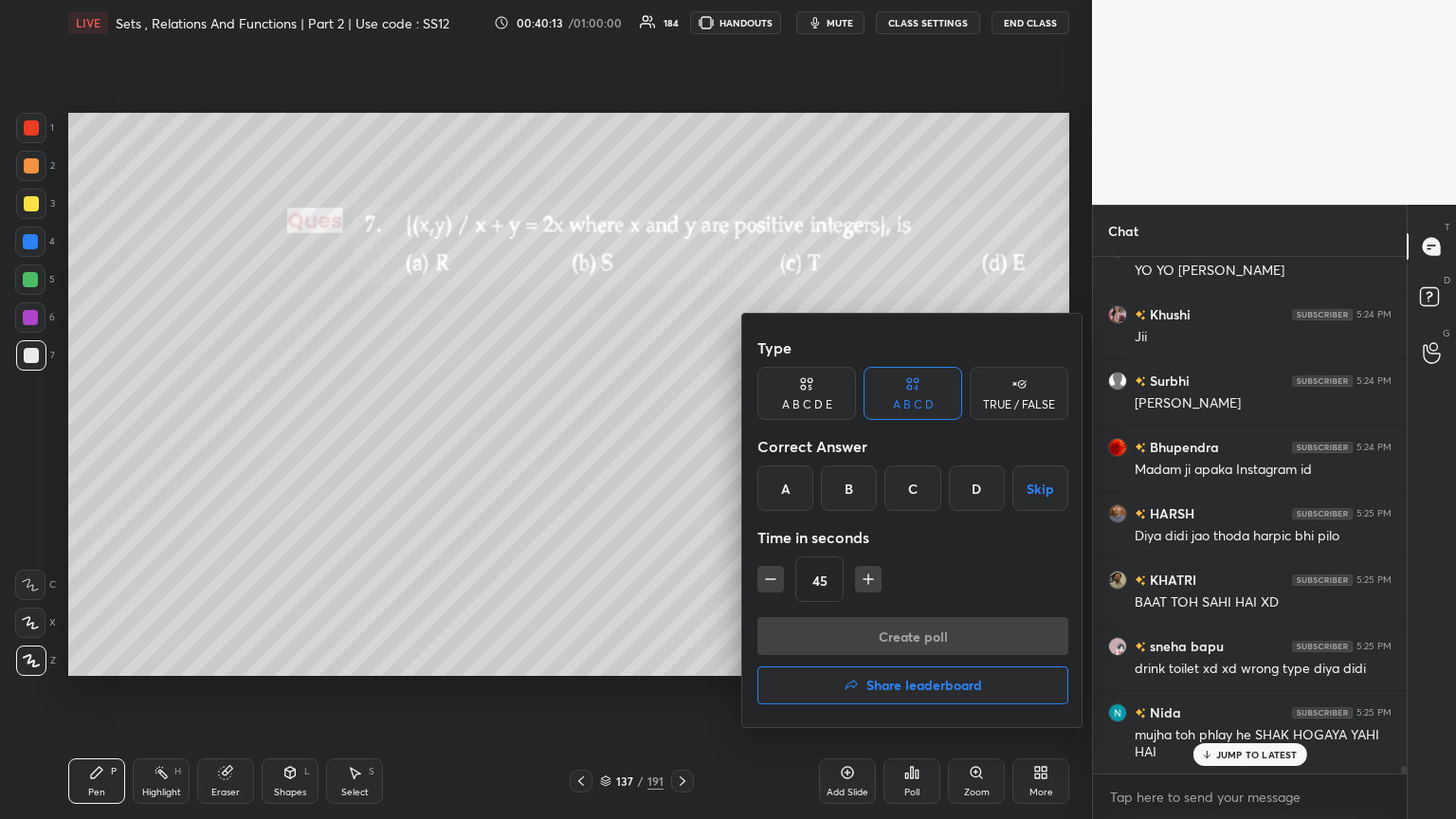 drag, startPoint x: 992, startPoint y: 490, endPoint x: 994, endPoint y: 527, distance: 37.054015 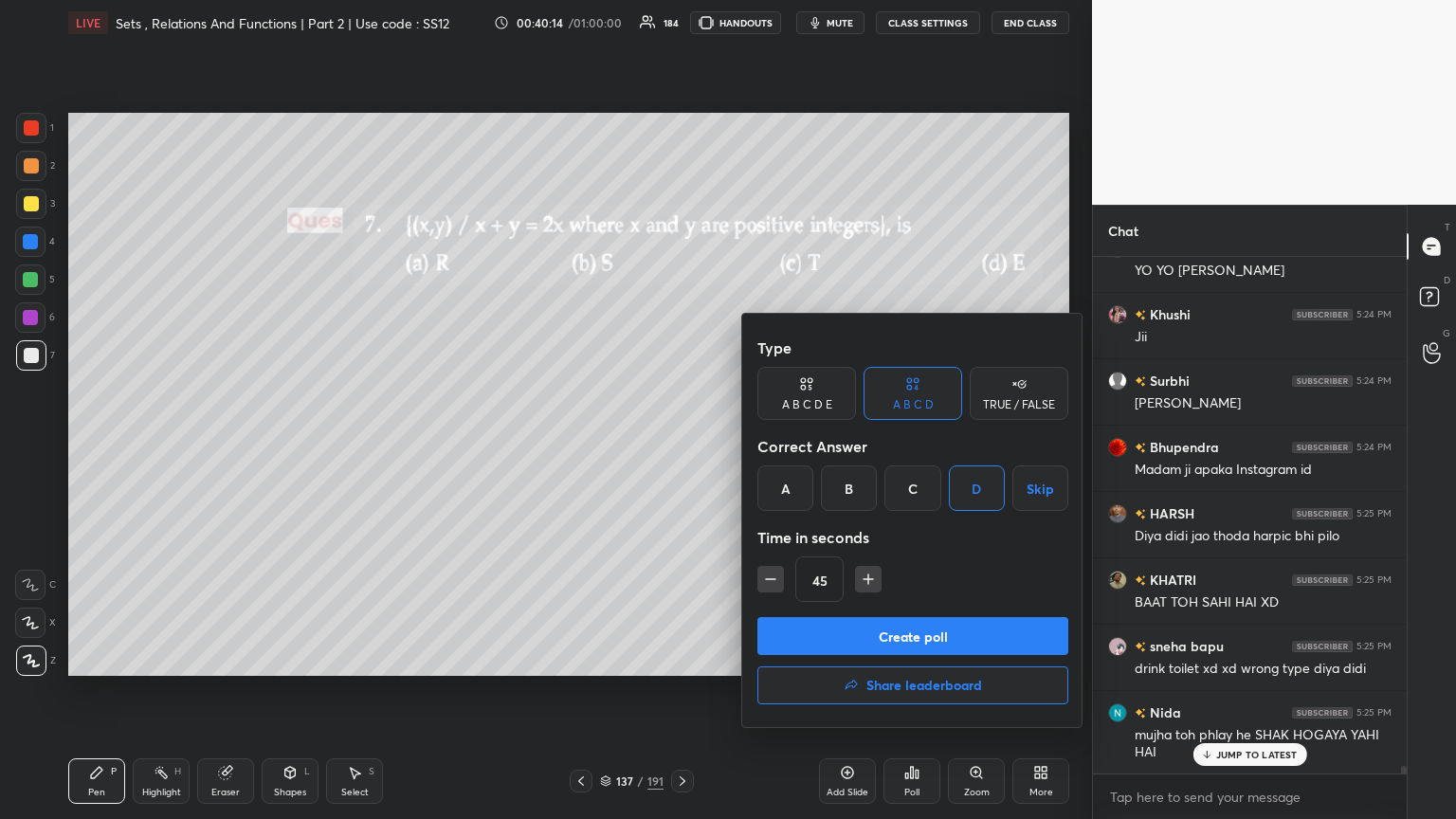 click on "Create poll" at bounding box center [913, 636] 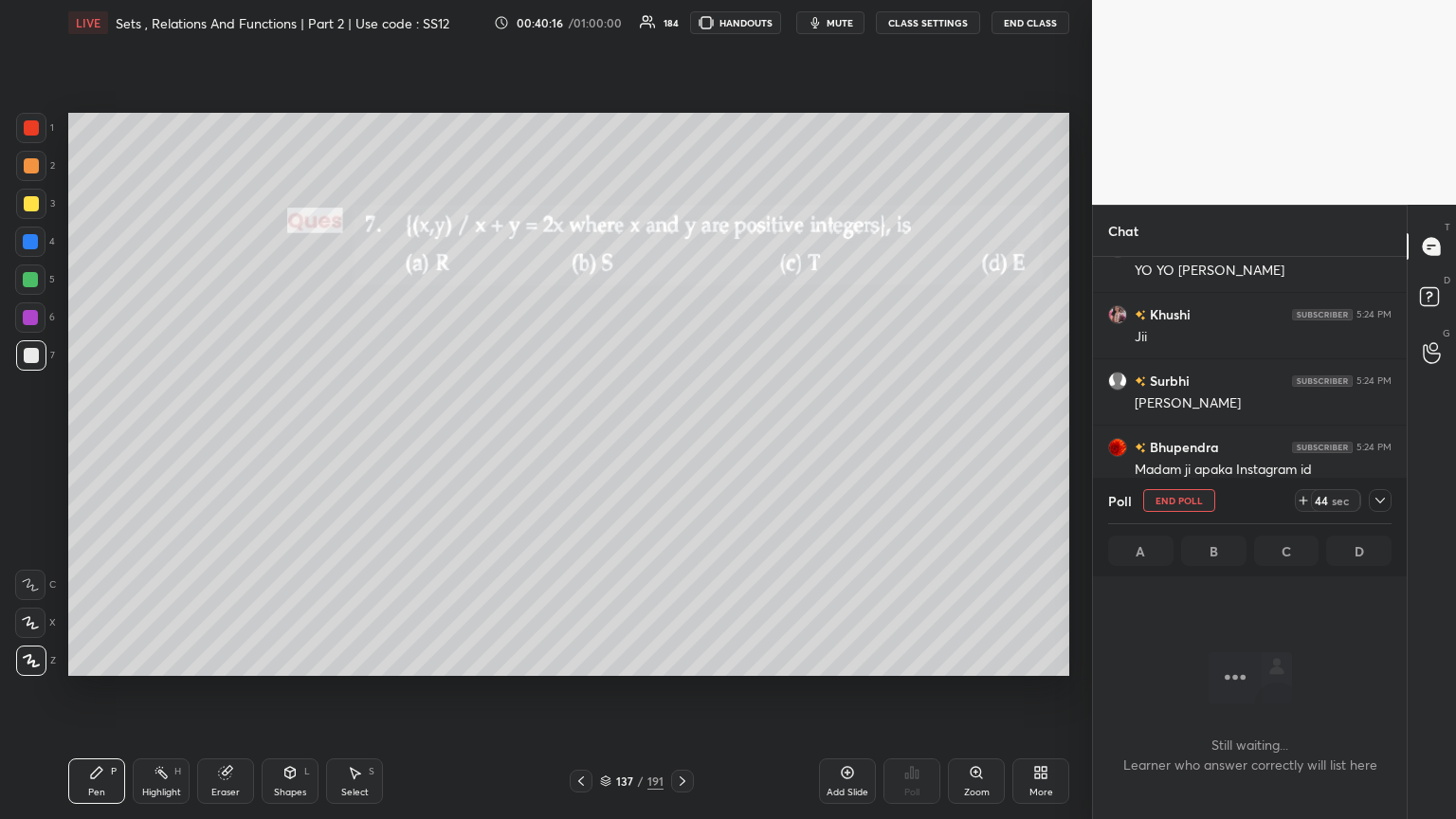 drag, startPoint x: 827, startPoint y: 24, endPoint x: 847, endPoint y: 53, distance: 35.22783 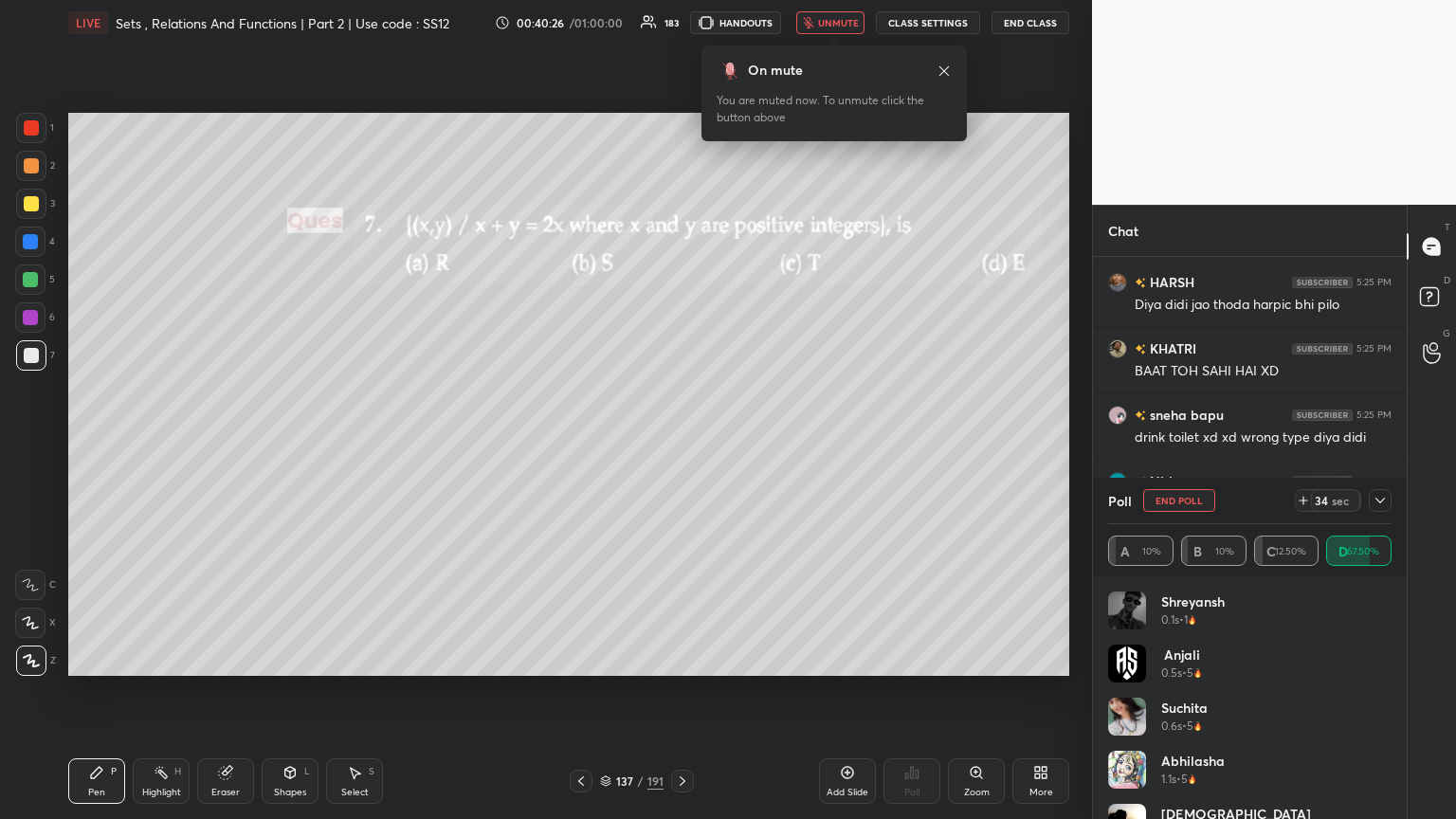 click on "unmute" at bounding box center [838, 23] 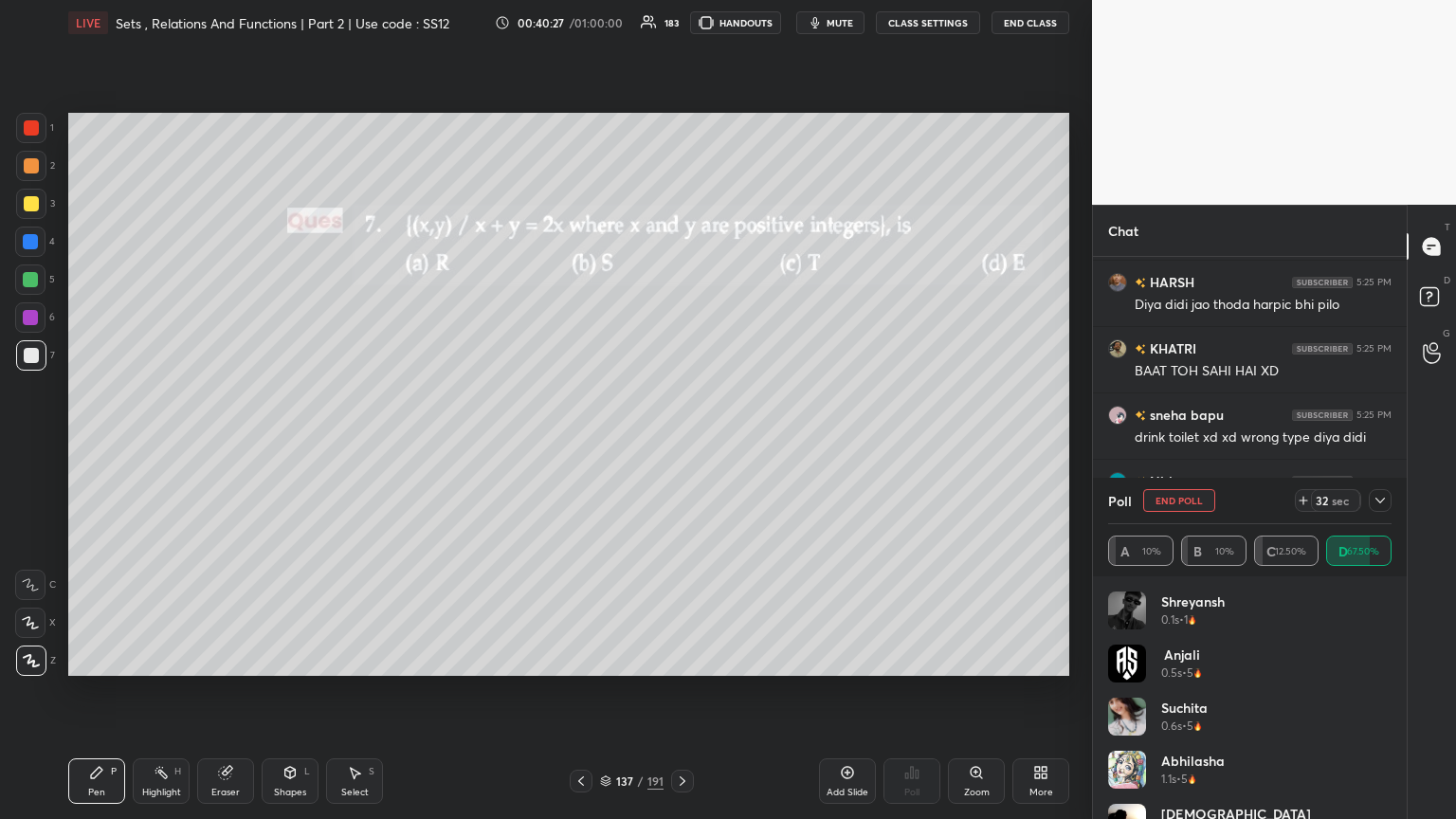 click 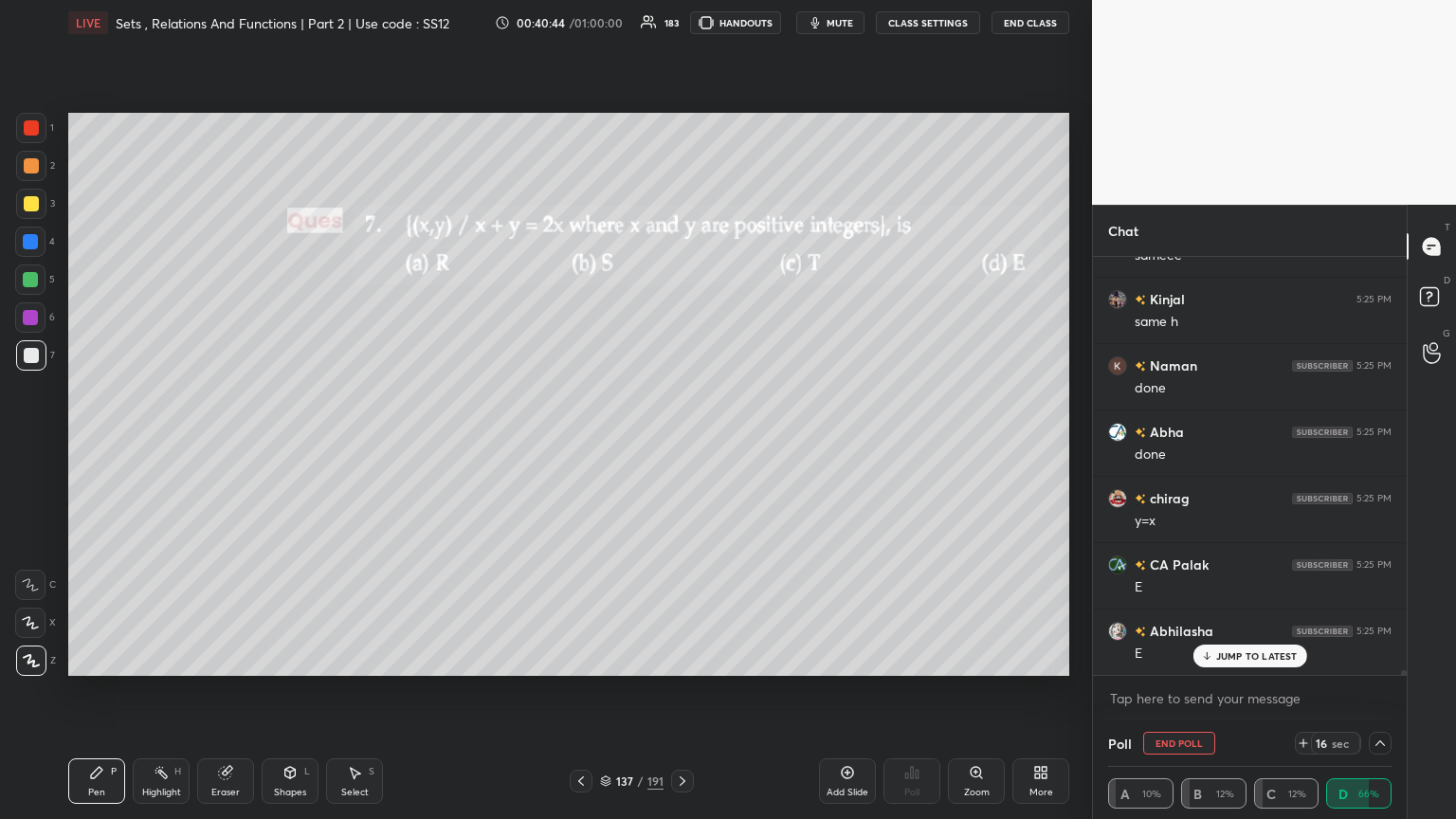 click 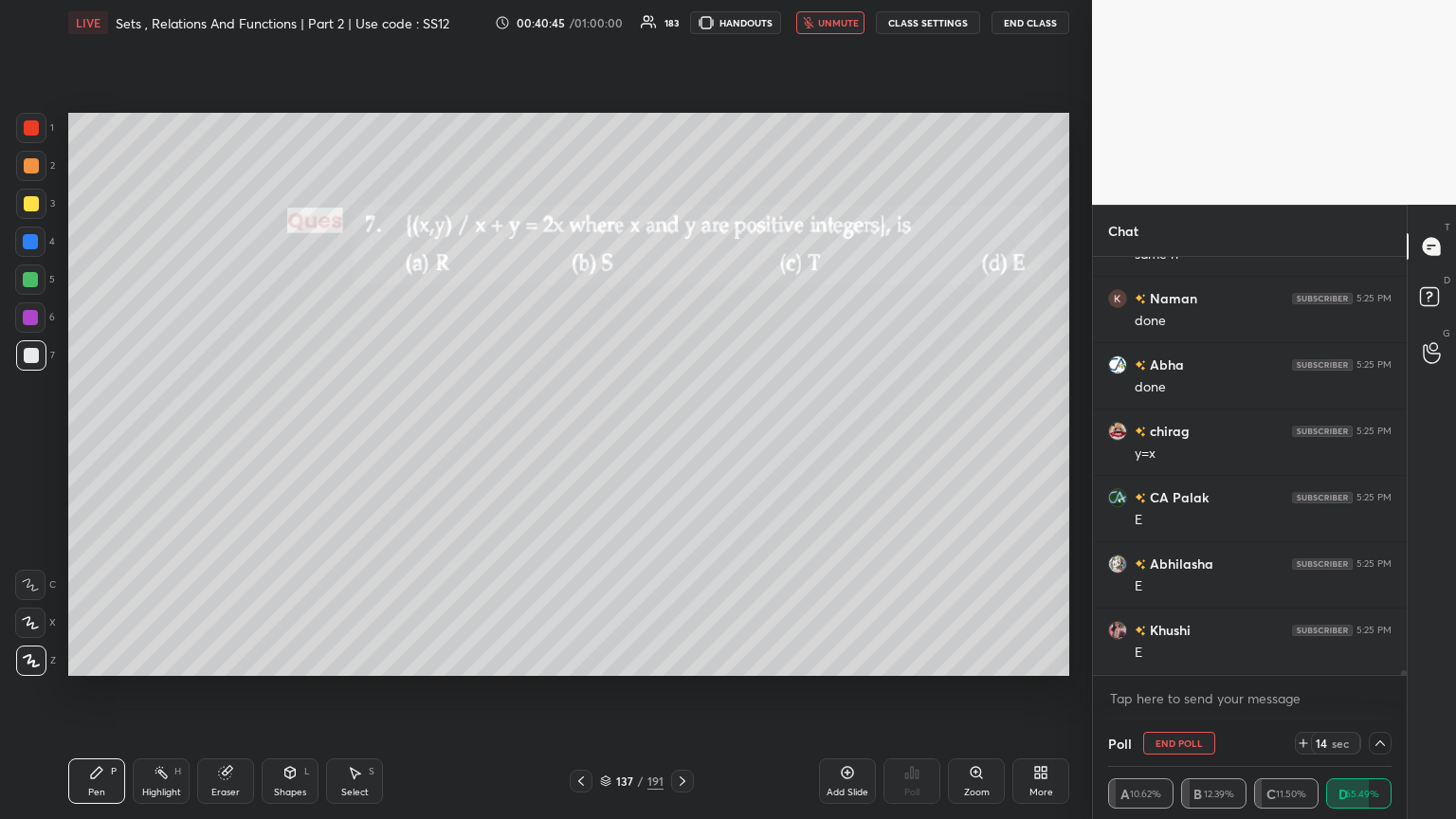 drag, startPoint x: 821, startPoint y: 18, endPoint x: 817, endPoint y: 39, distance: 21.37756 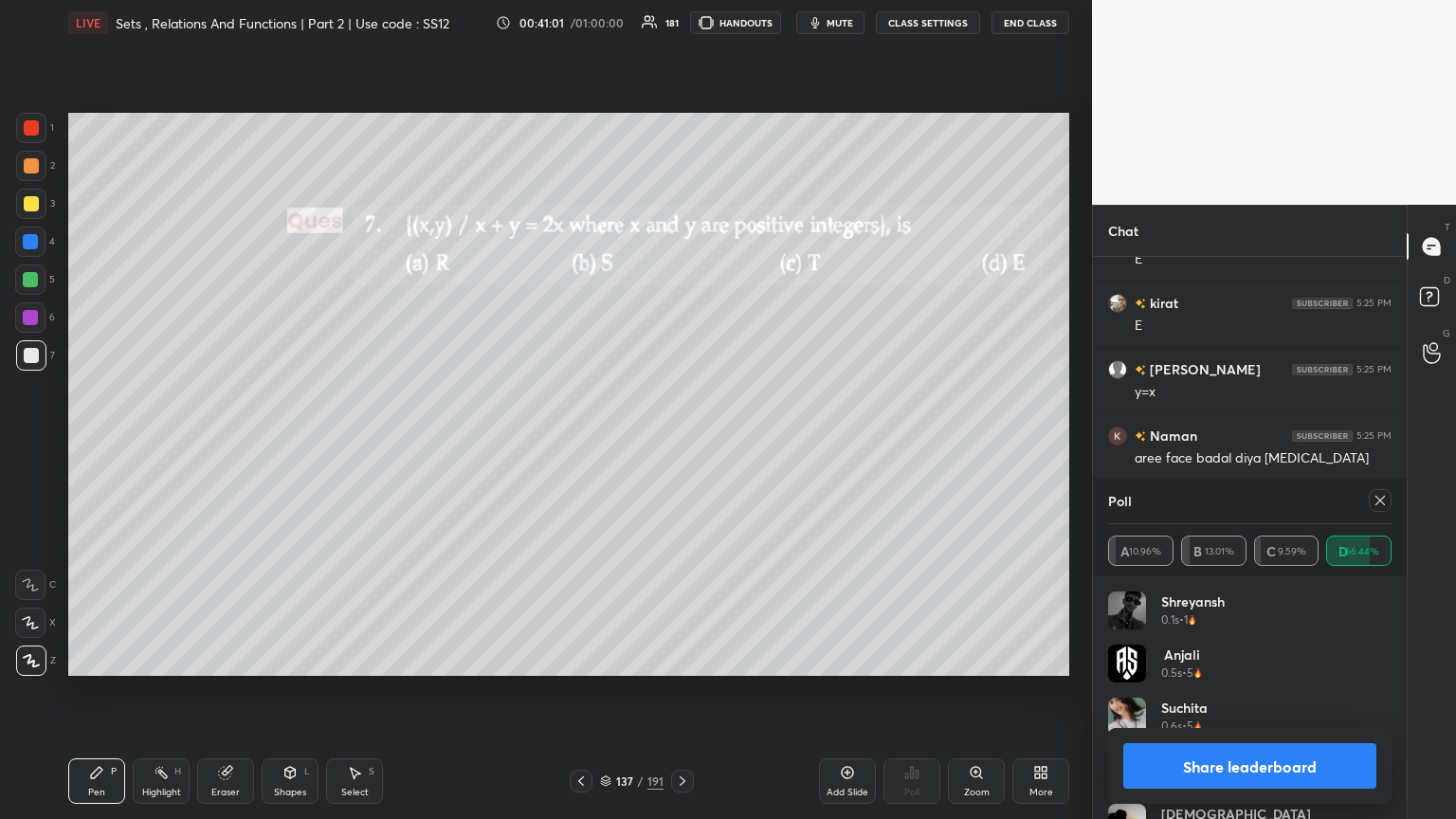 click 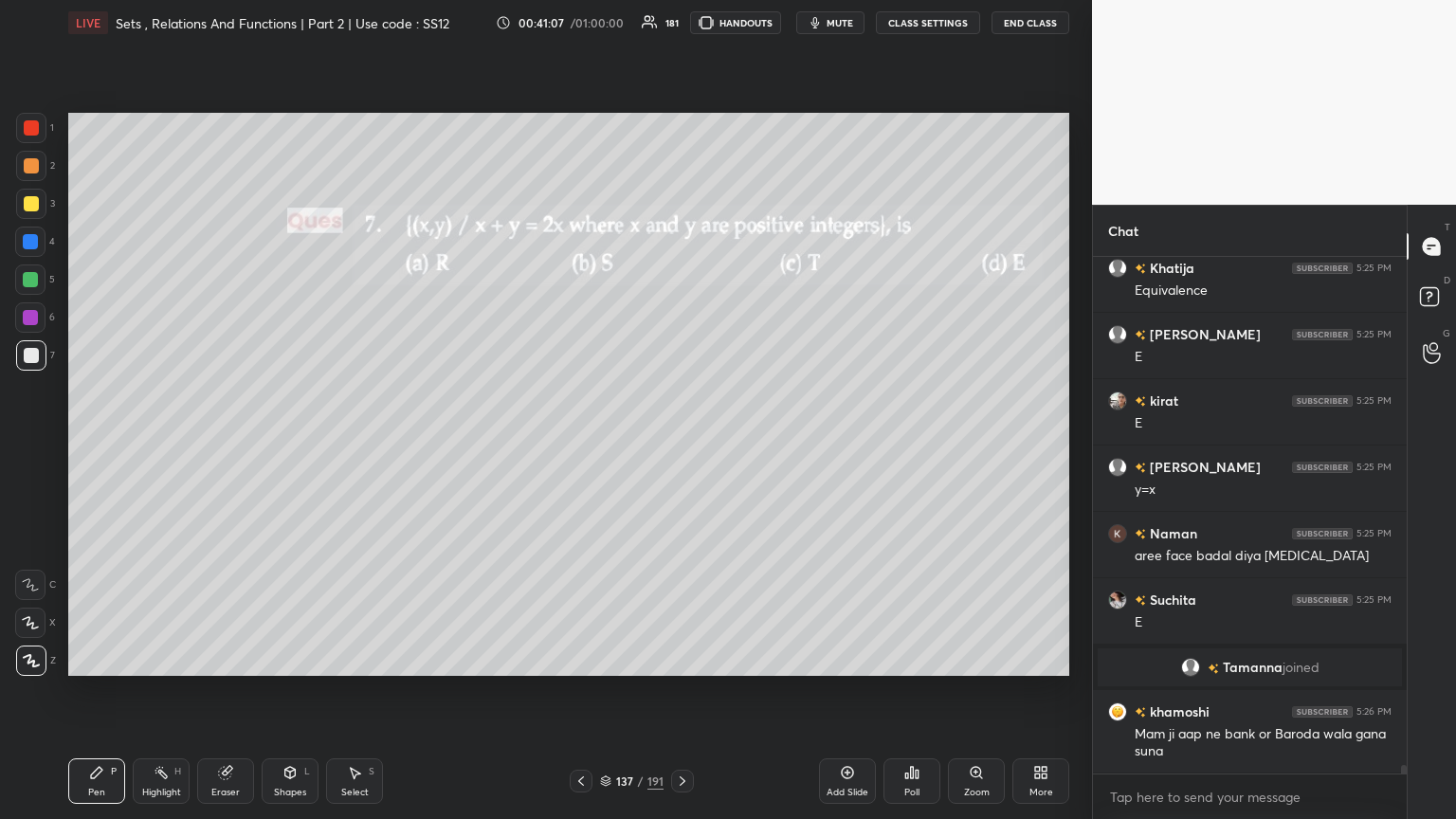 click 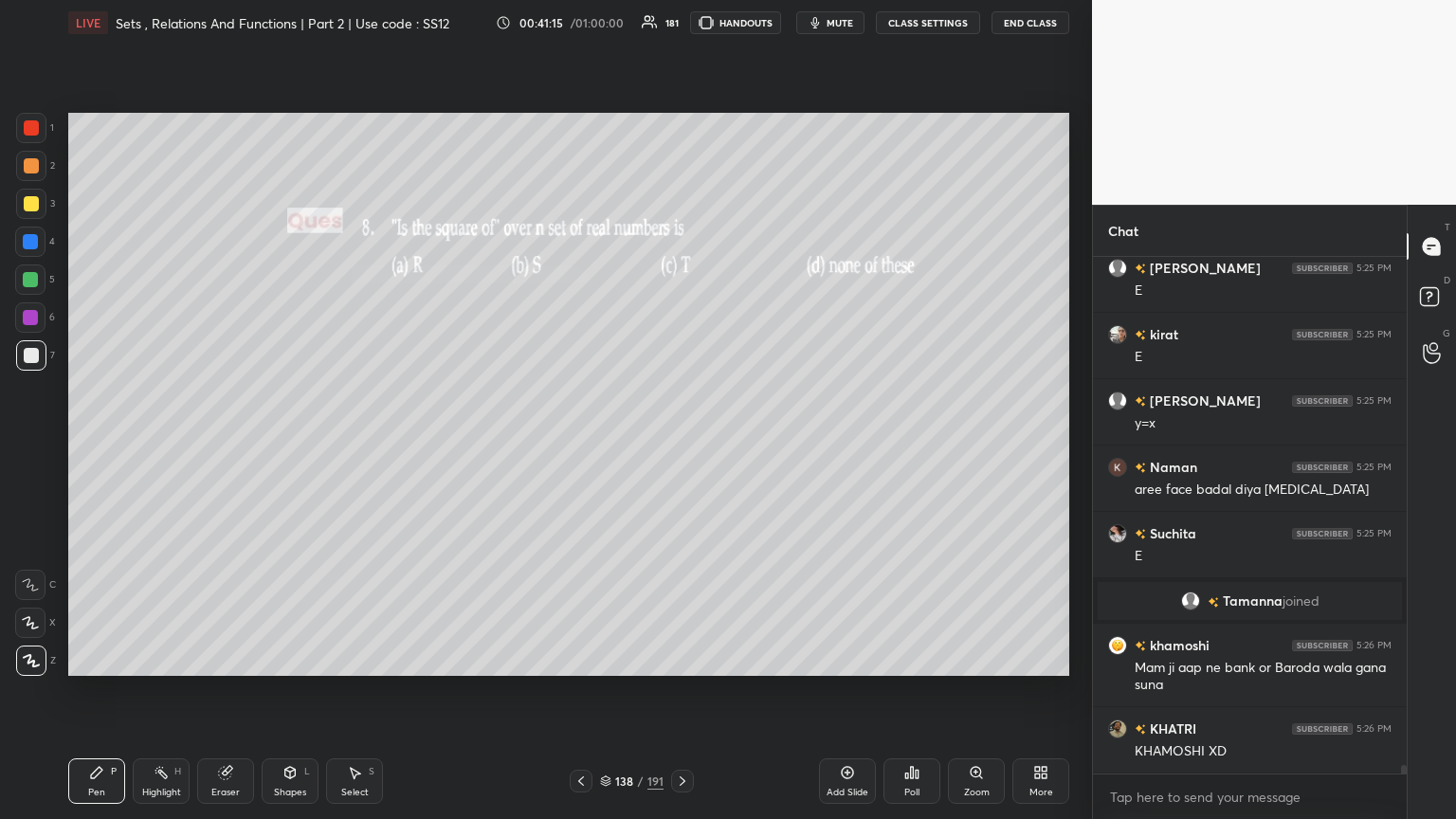 drag, startPoint x: 667, startPoint y: 787, endPoint x: 679, endPoint y: 797, distance: 15.6205 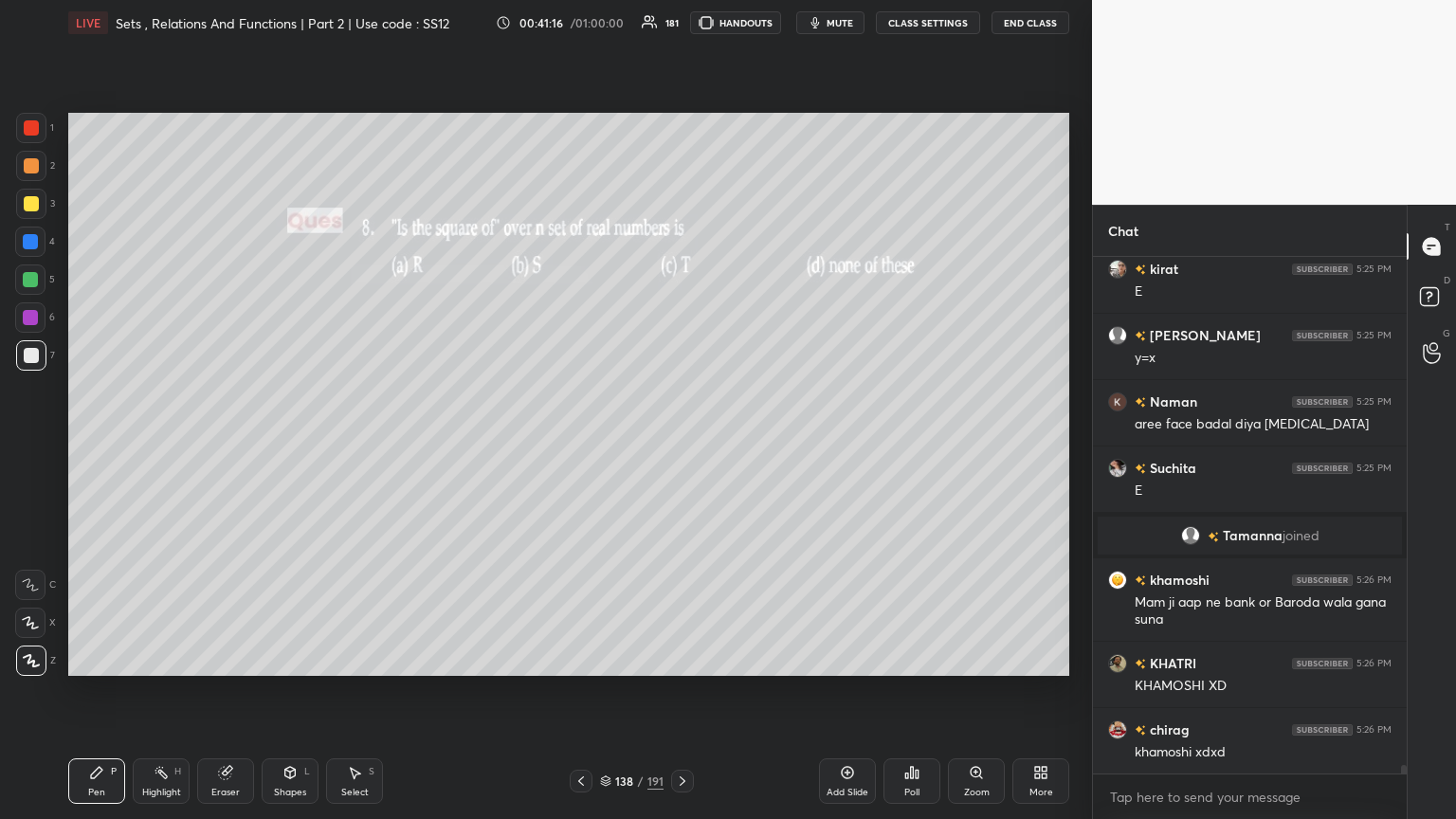 click 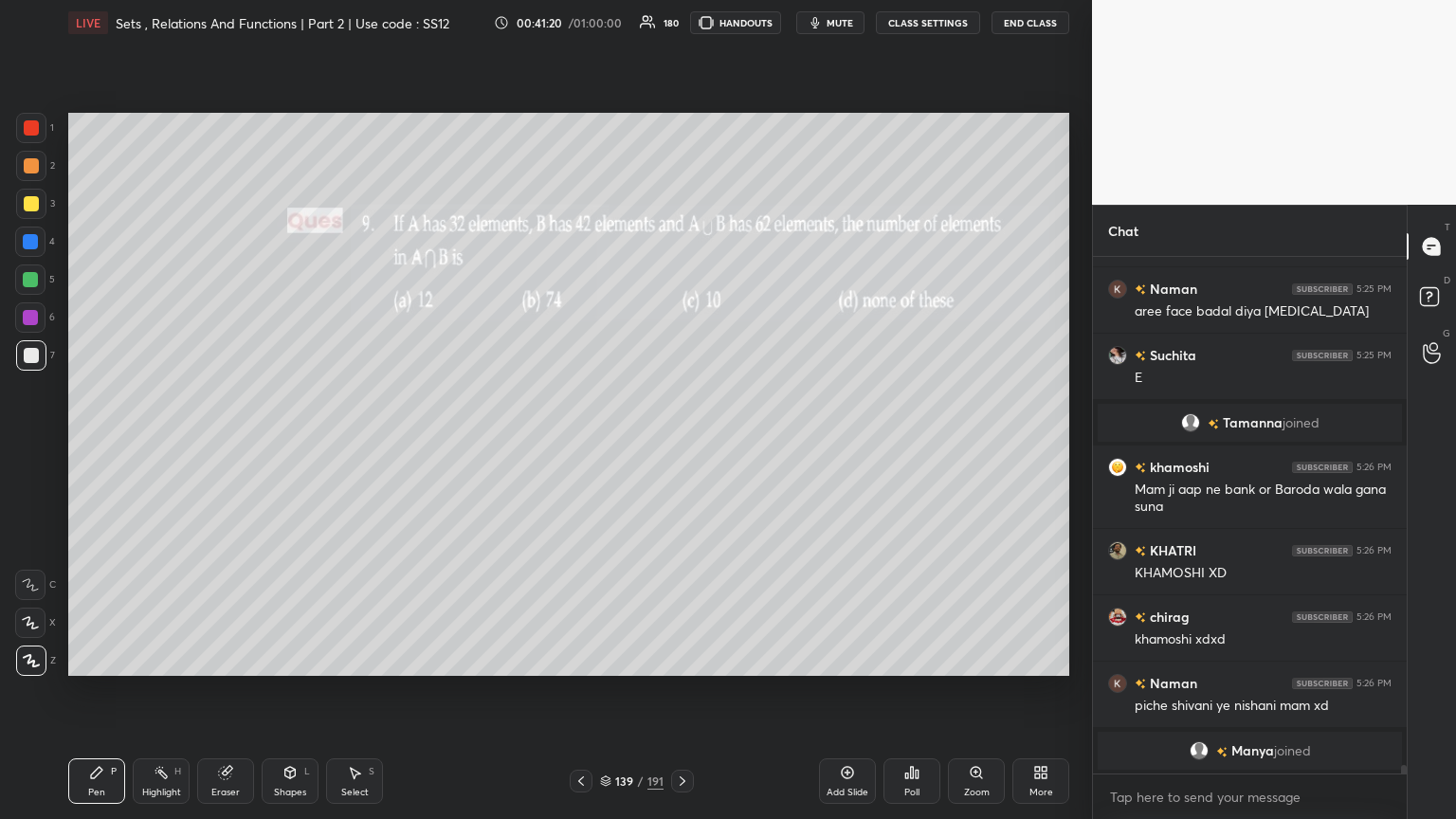click 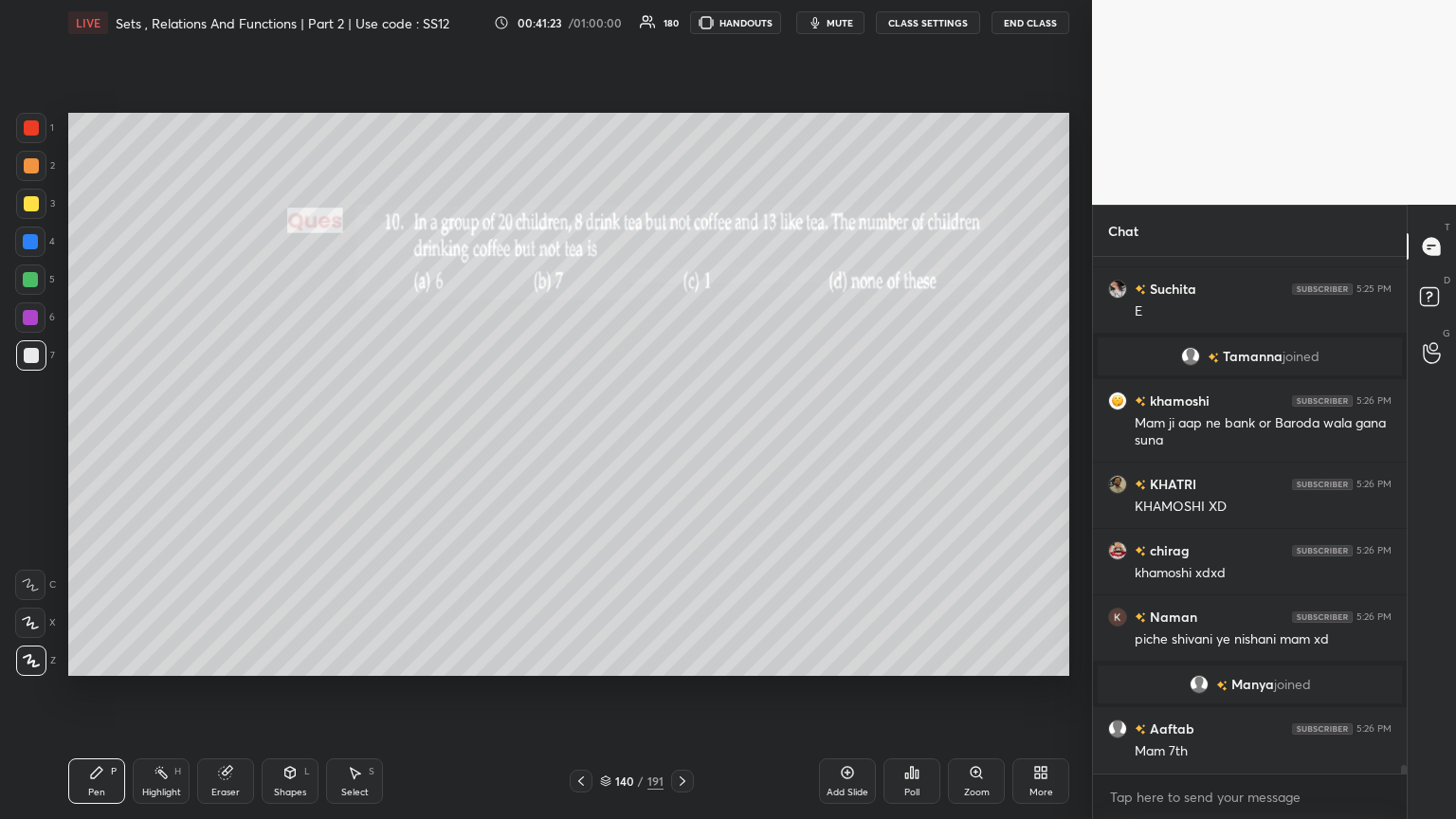 click 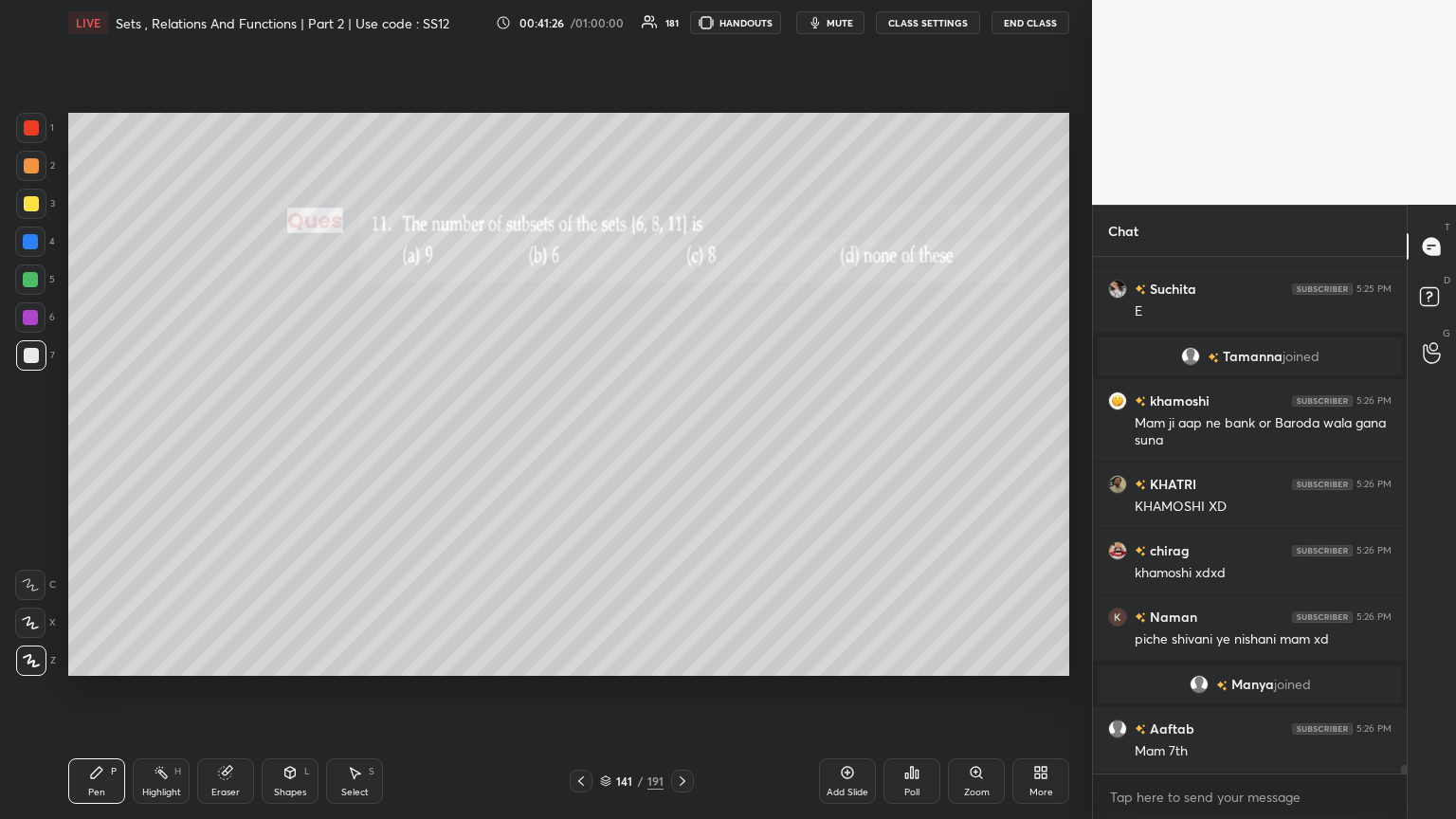 click on "Poll" at bounding box center (912, 781) 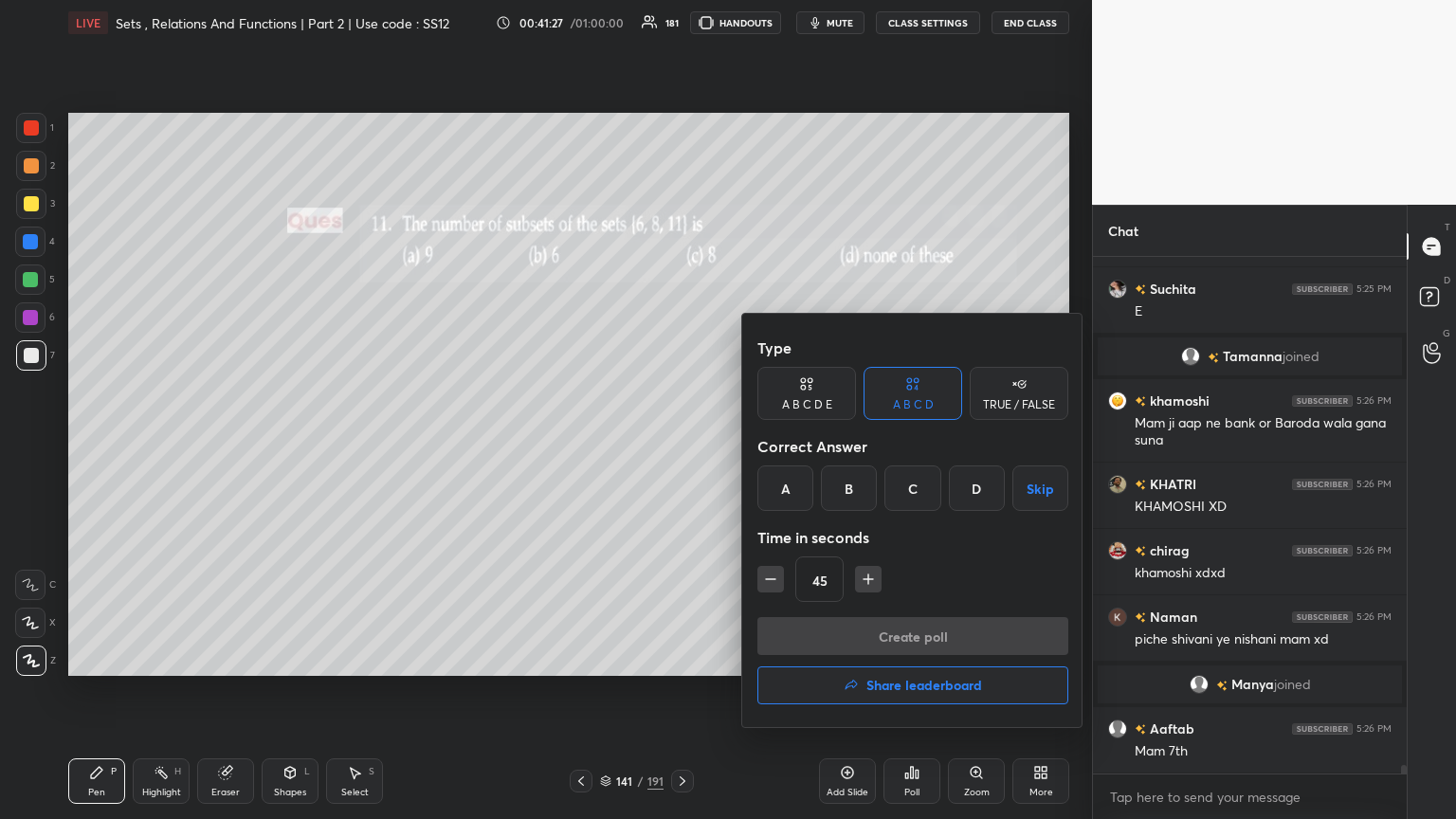 click on "C" at bounding box center (912, 488) 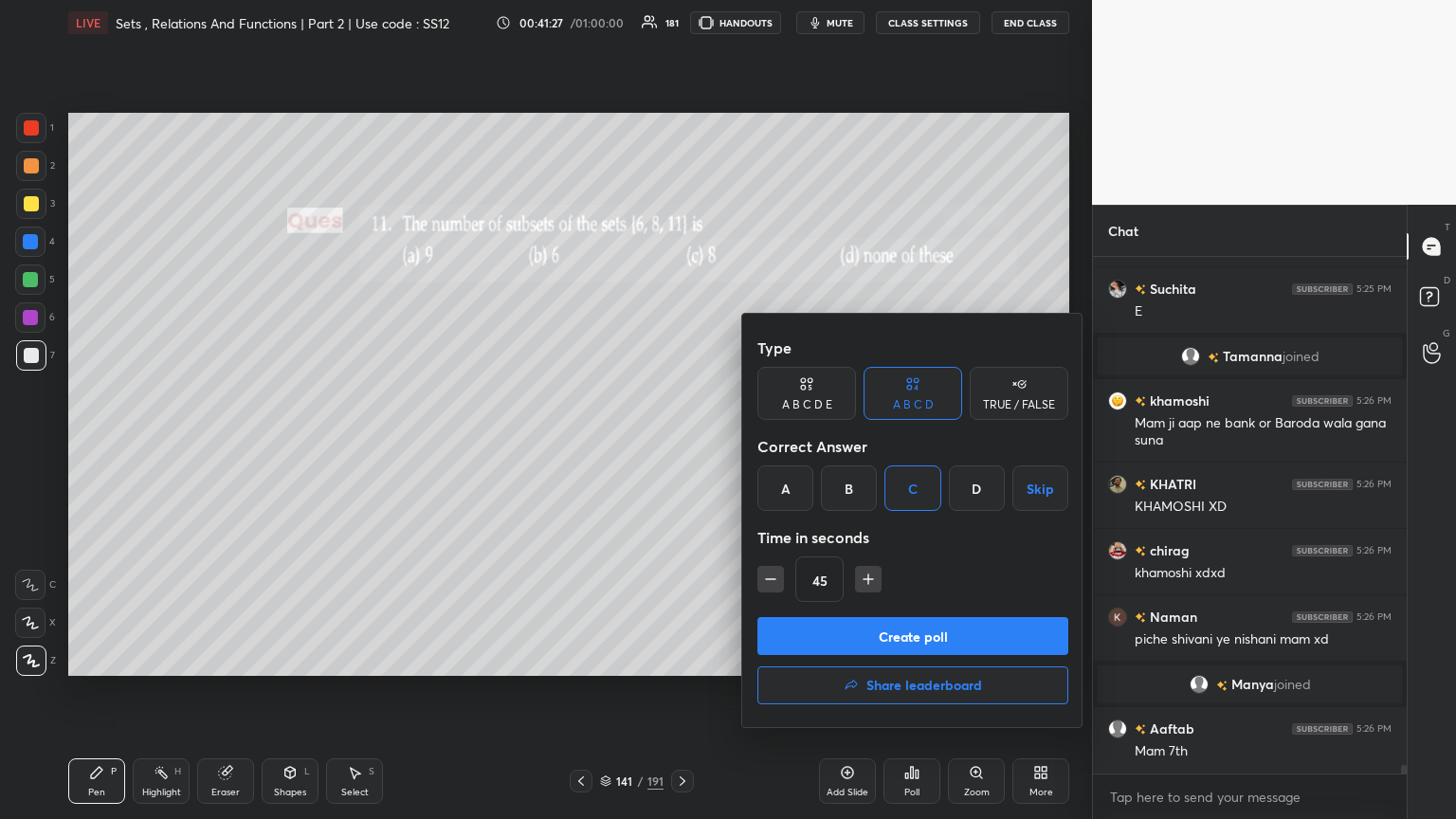 click on "Create poll" at bounding box center [913, 636] 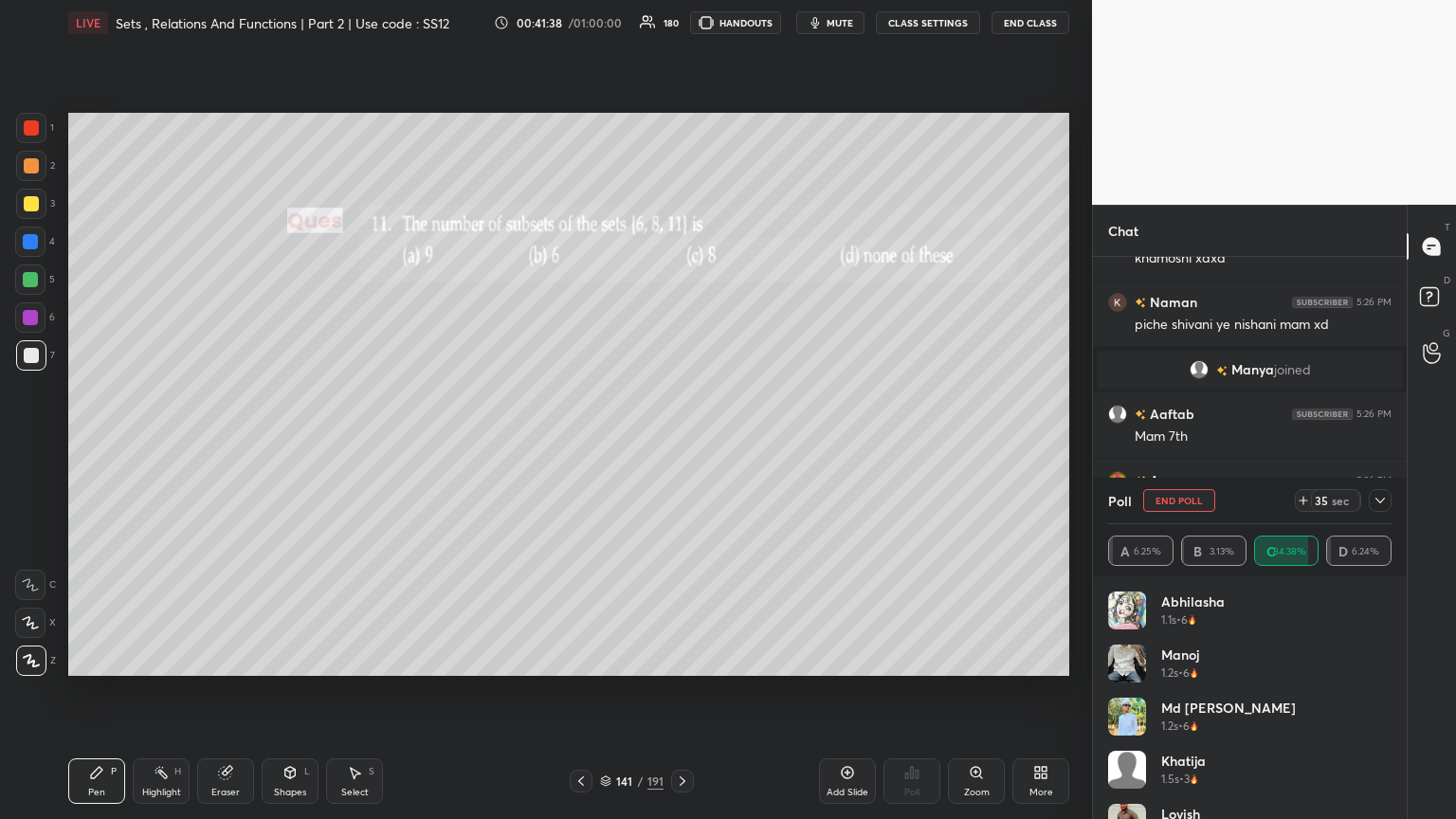 click 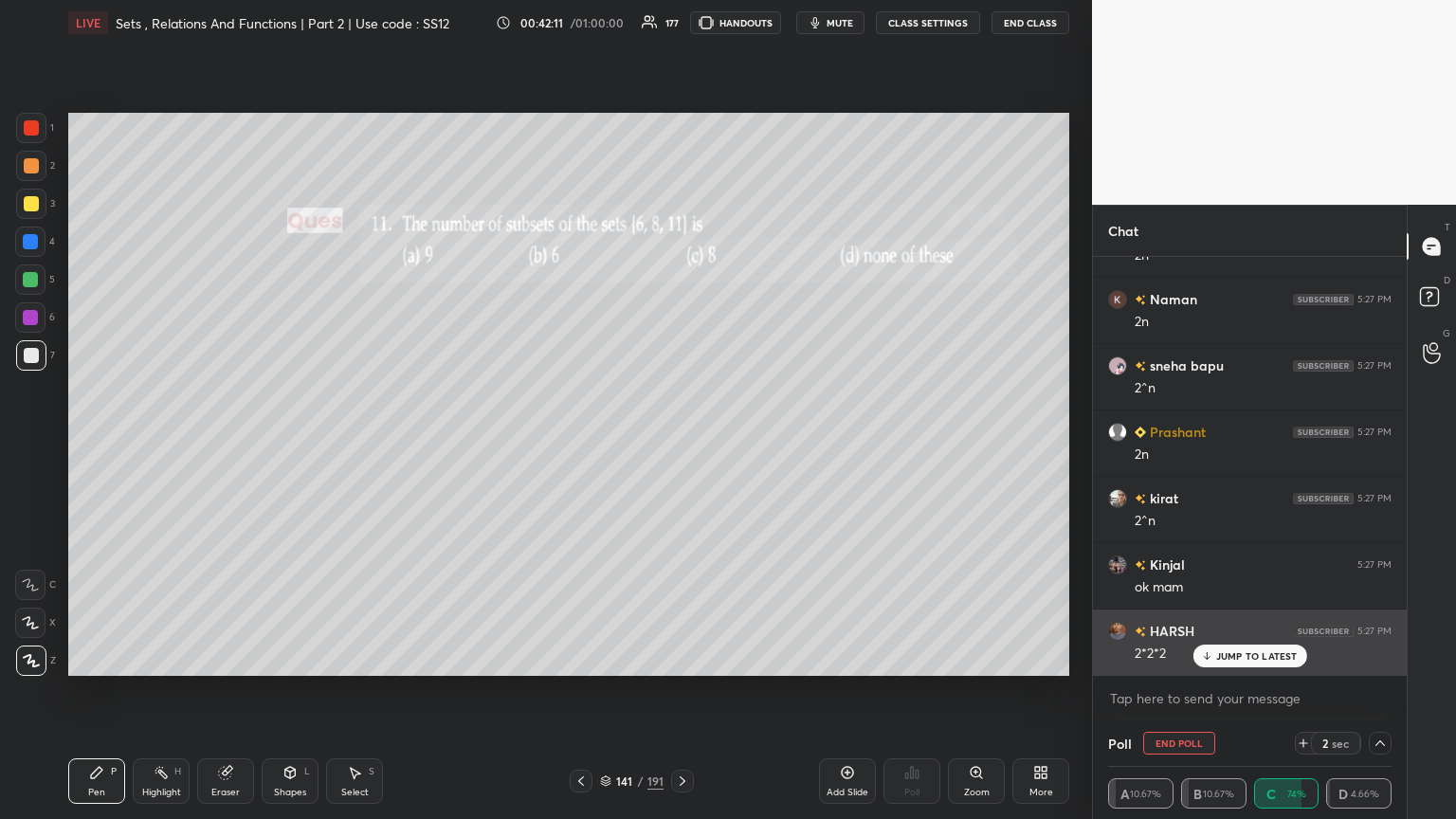 click on "JUMP TO LATEST" at bounding box center (1257, 656) 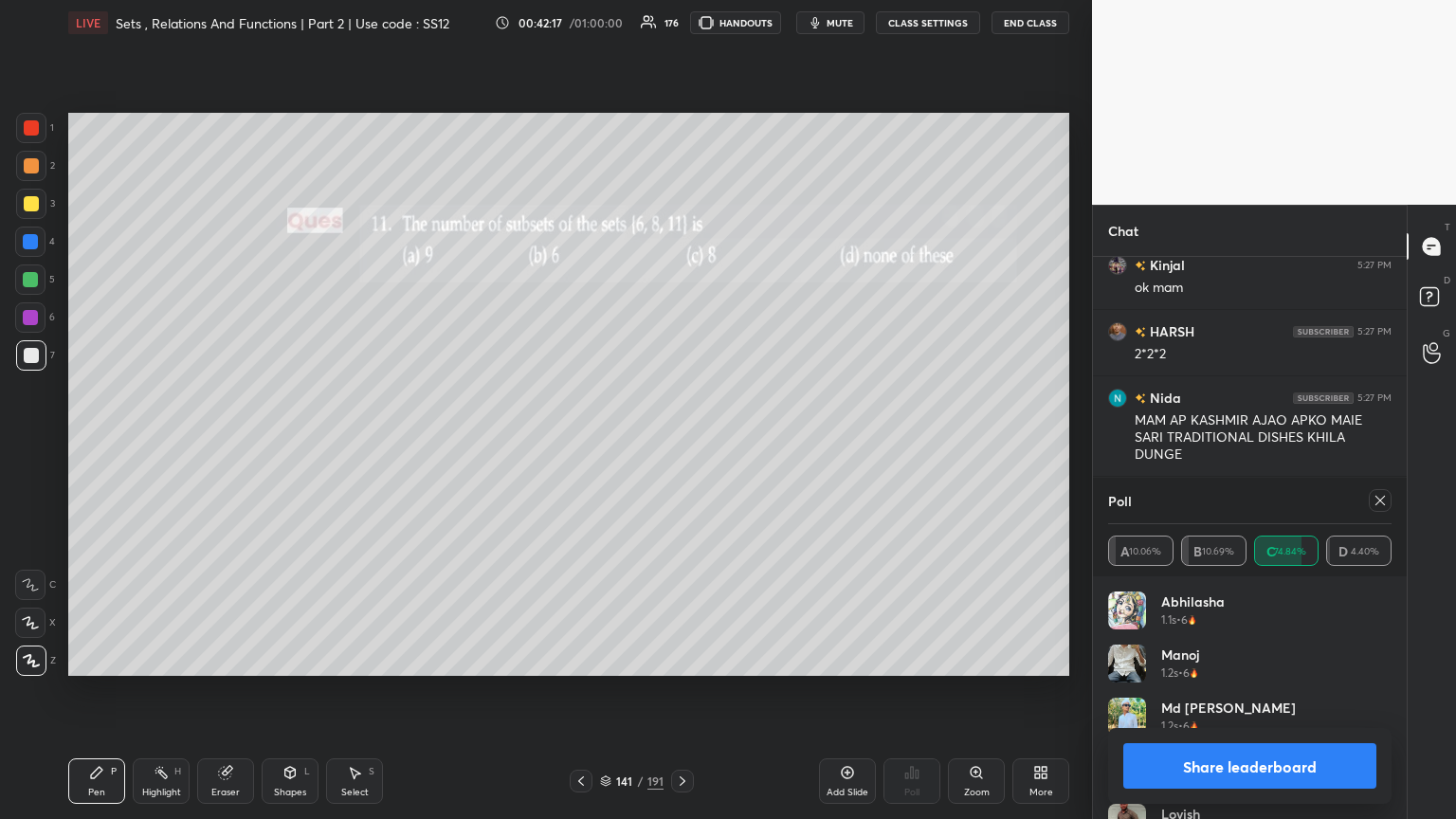 click 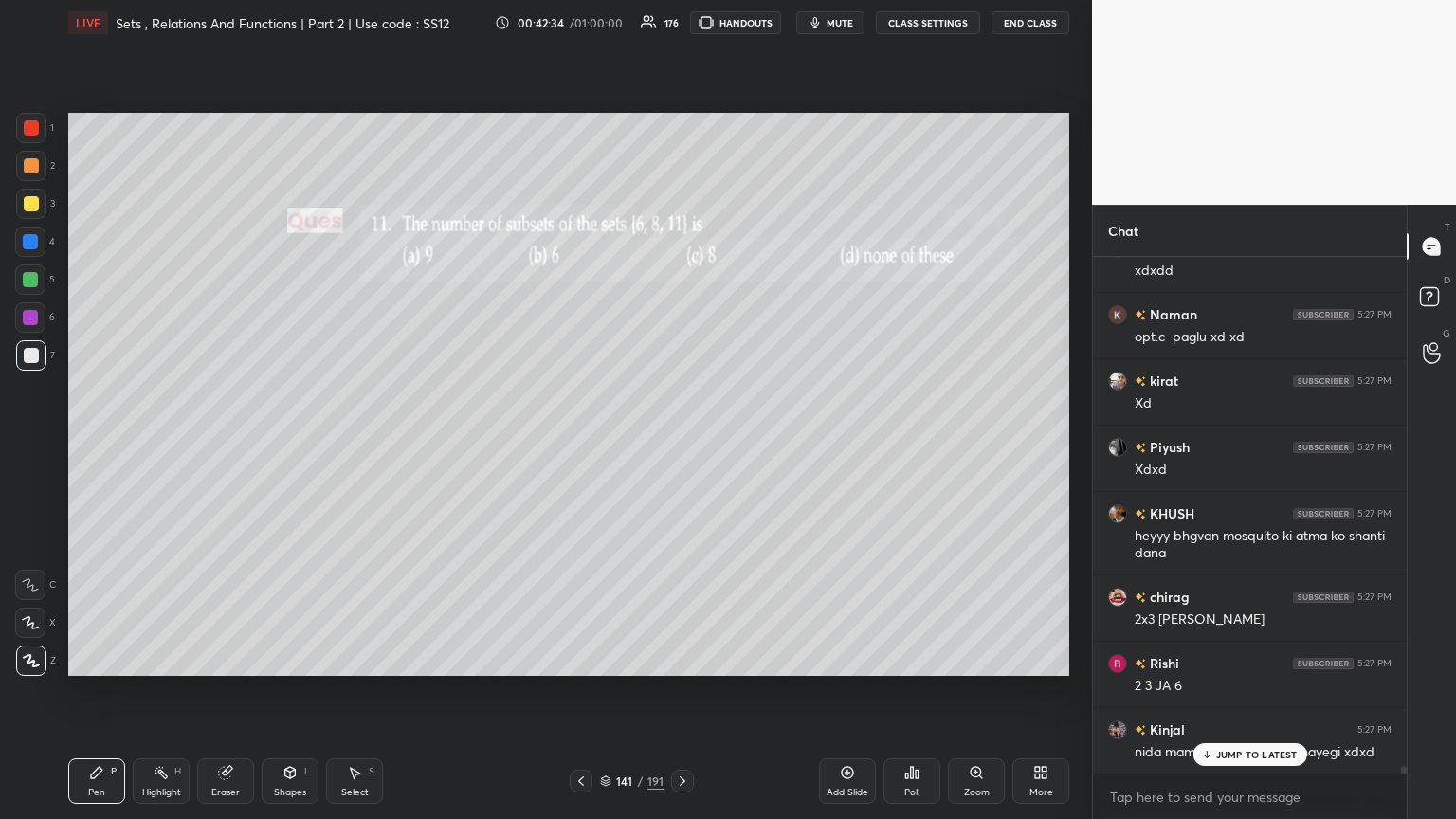 click 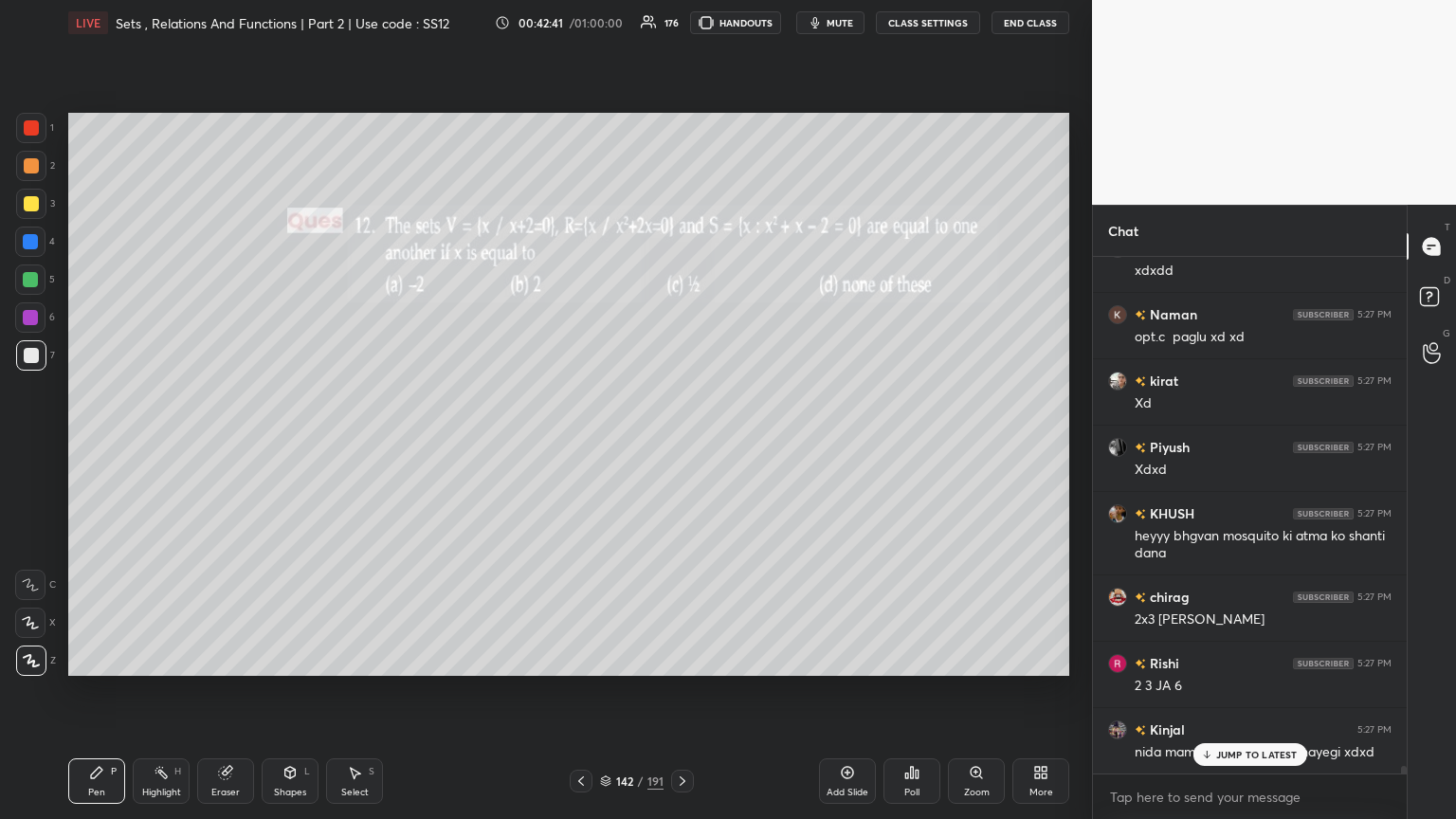 click 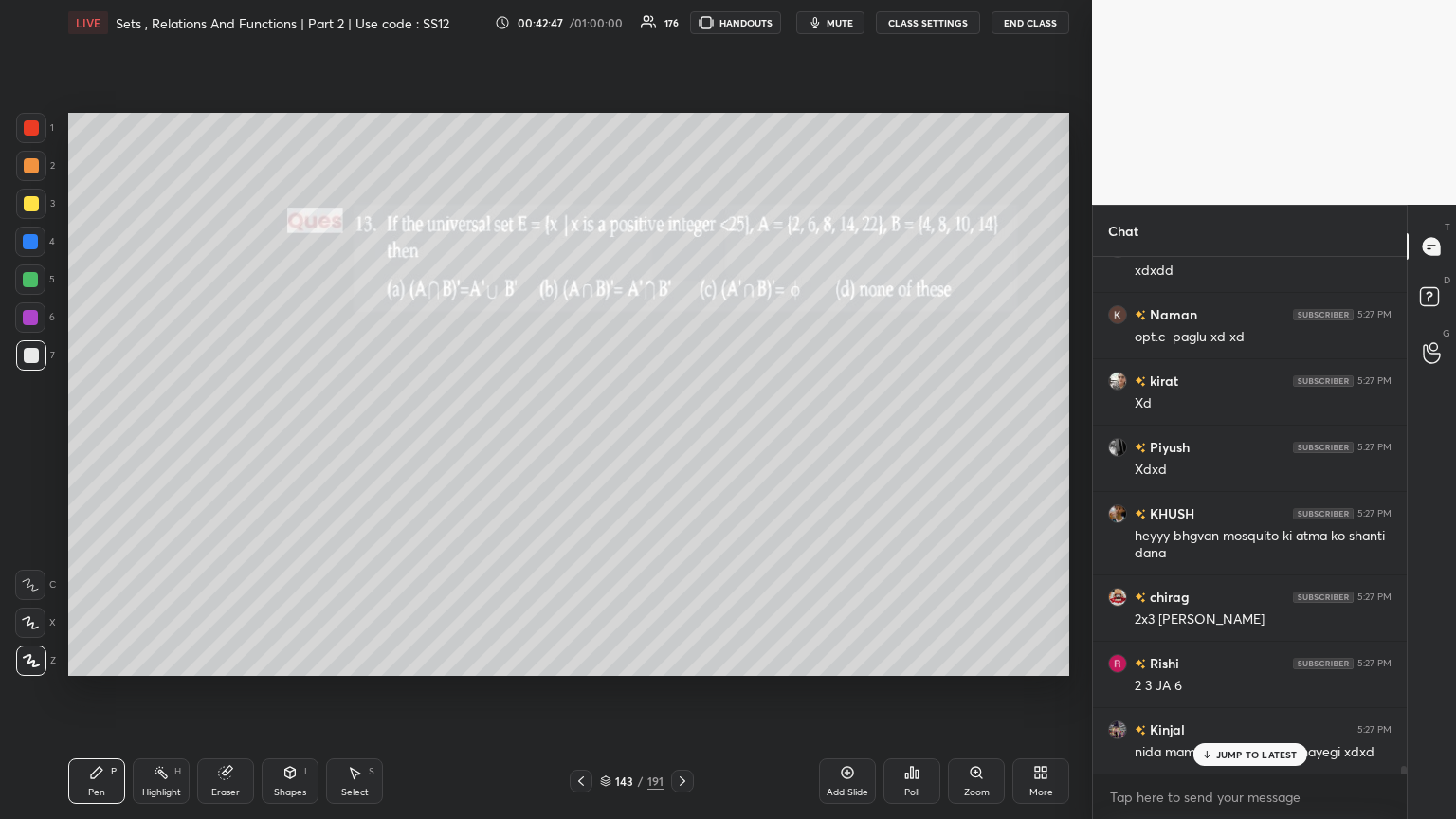 click 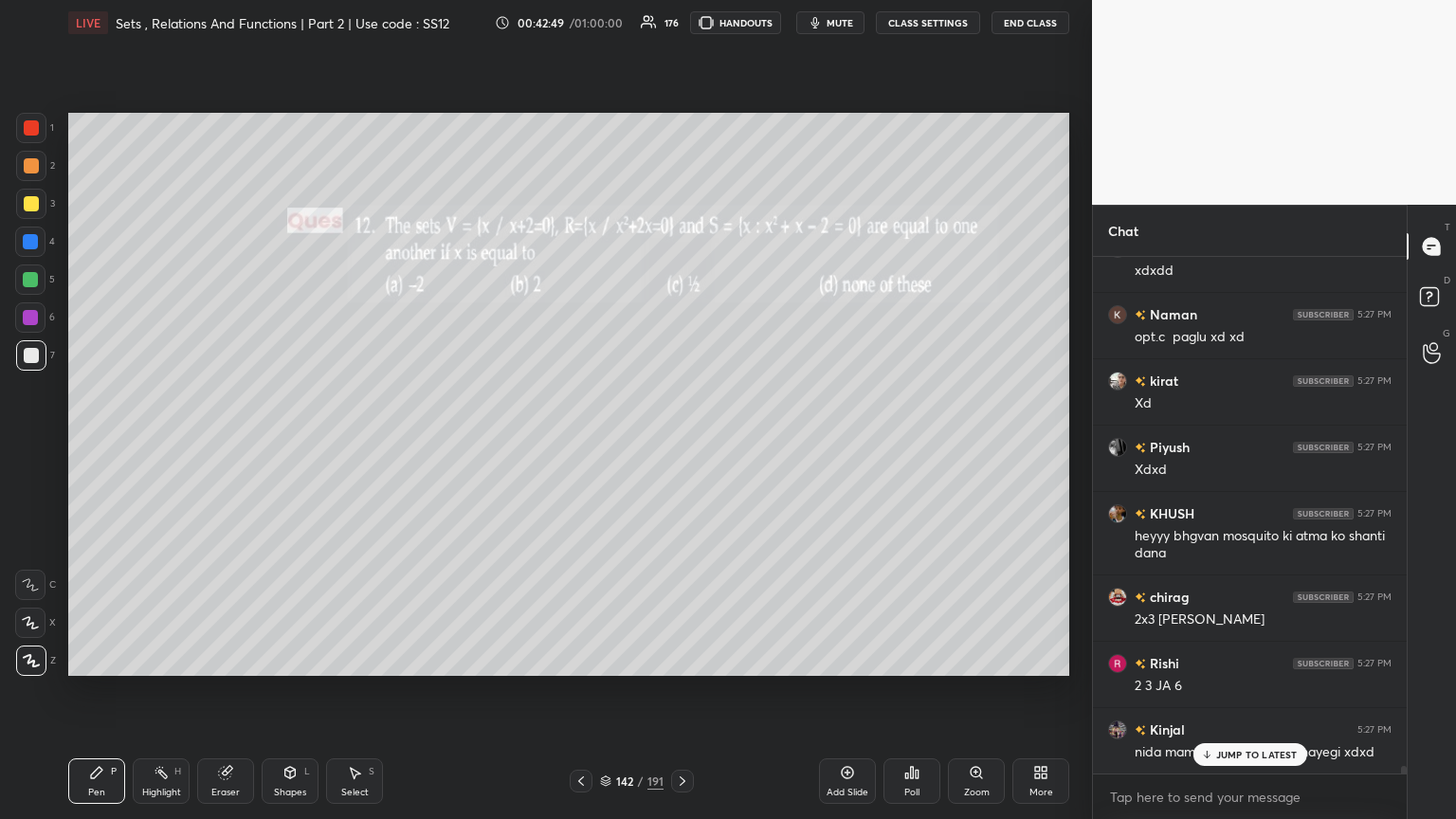 click 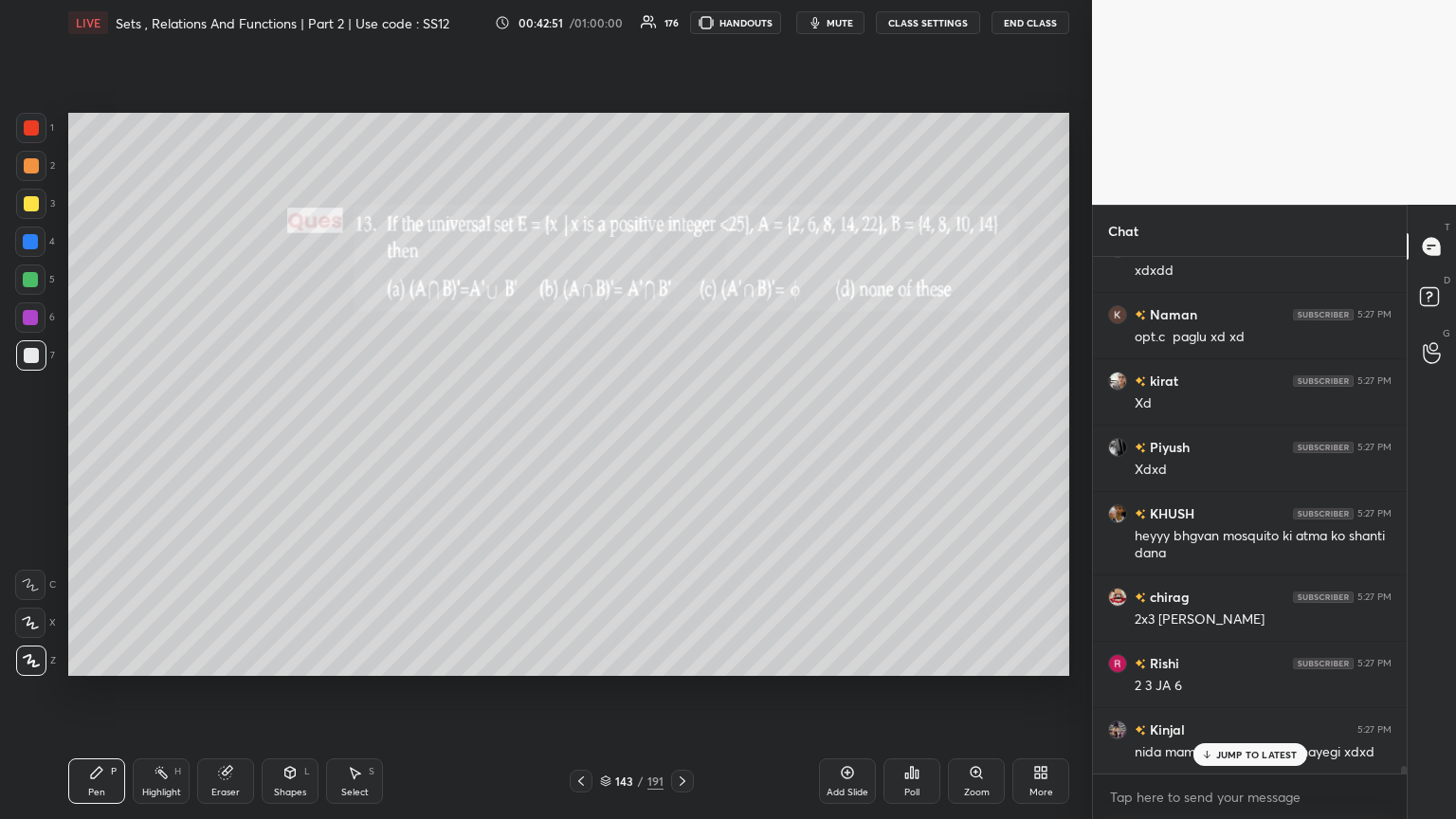 click on "Poll" at bounding box center (912, 792) 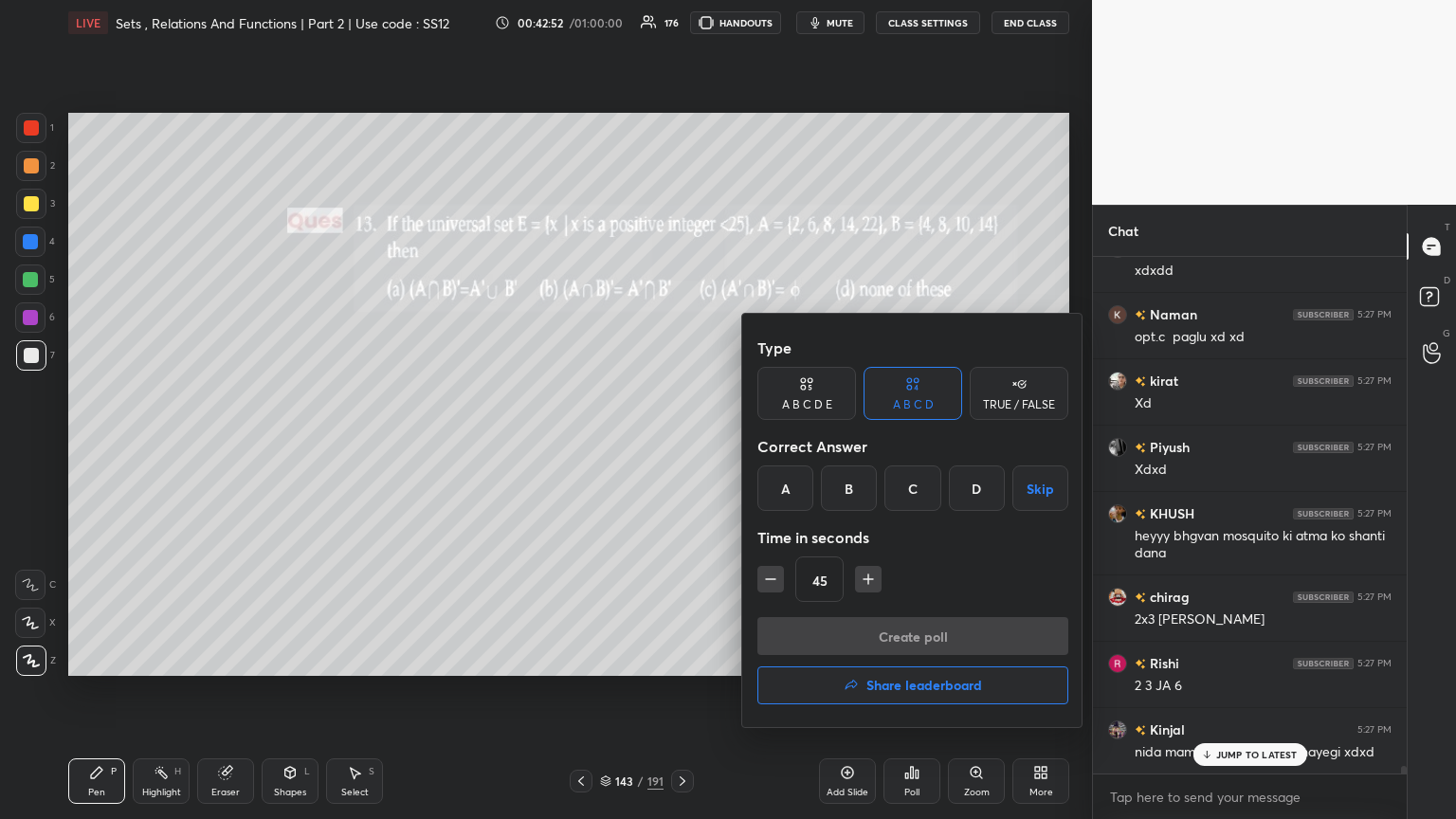 drag, startPoint x: 784, startPoint y: 494, endPoint x: 811, endPoint y: 553, distance: 64.88451 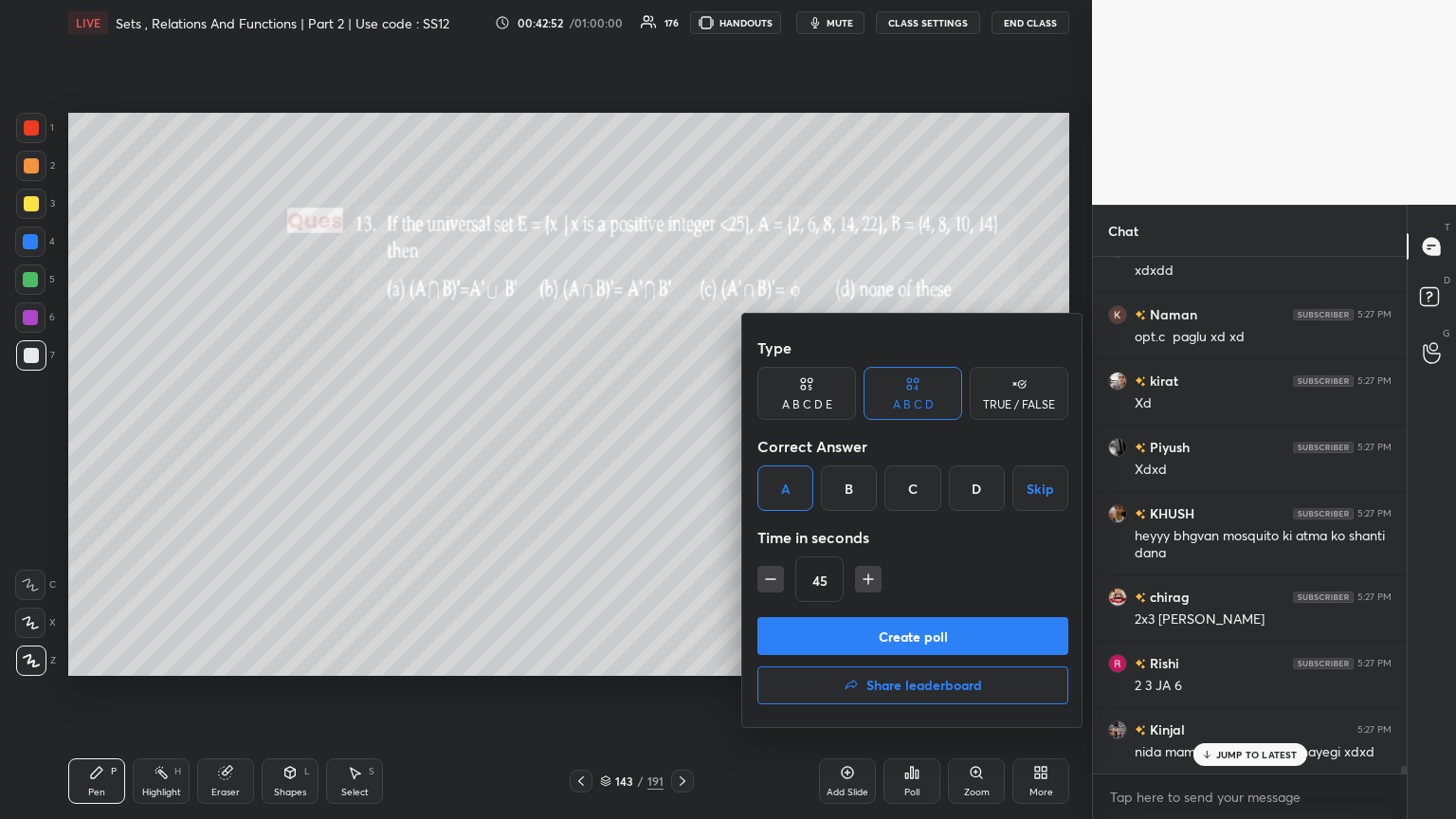 click on "Create poll" at bounding box center [913, 636] 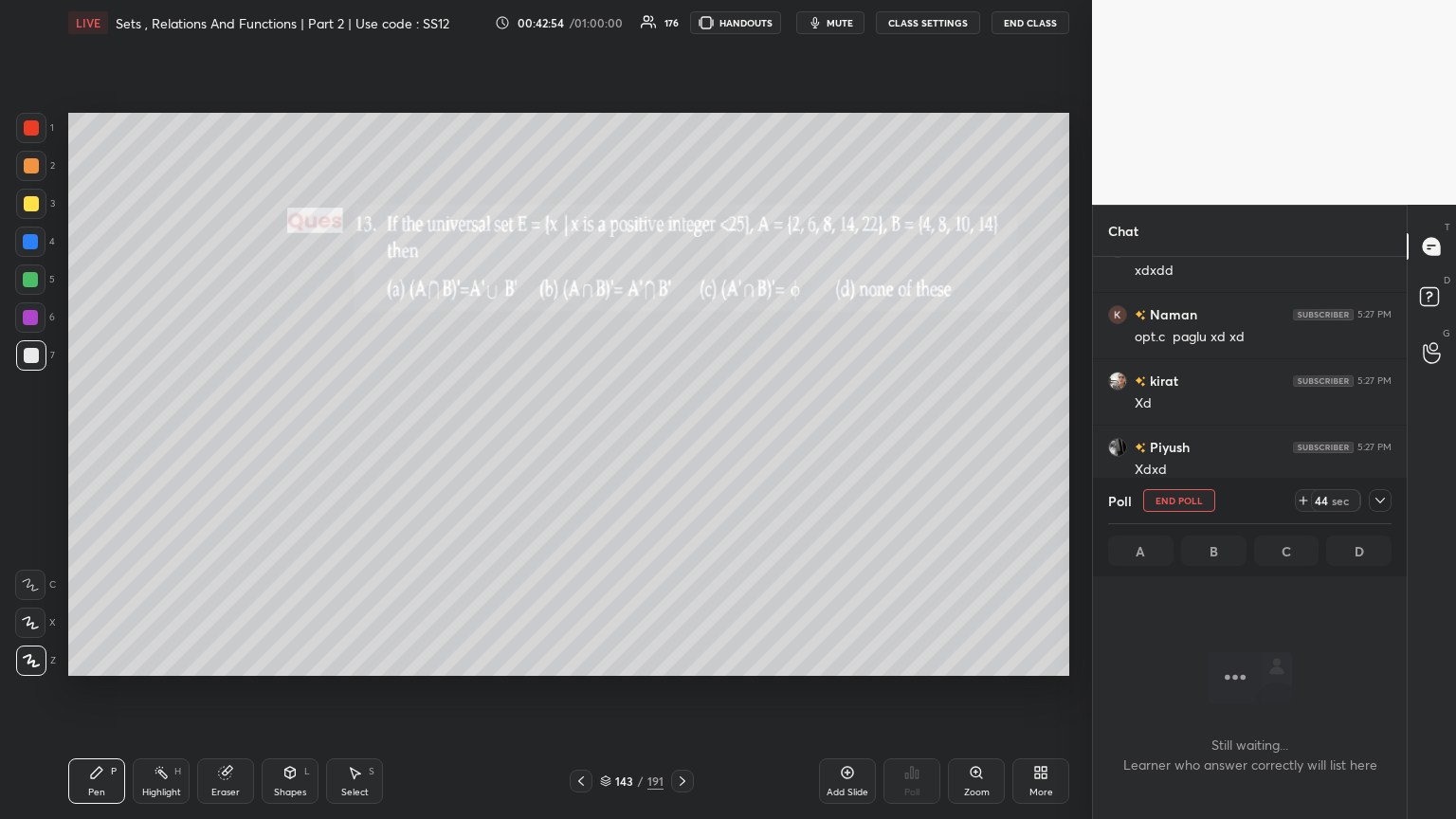 click 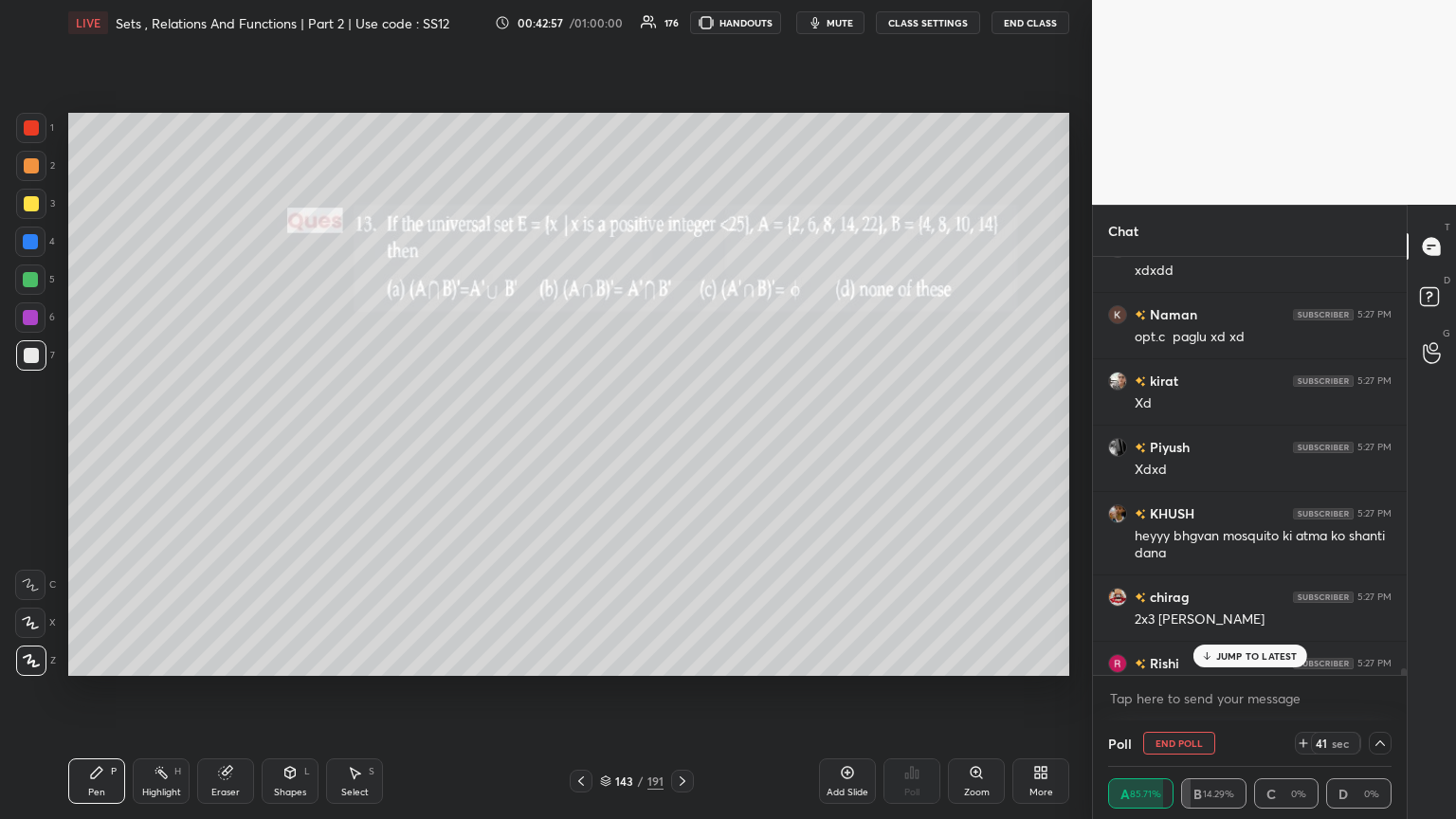 click on "mute" at bounding box center (830, 23) 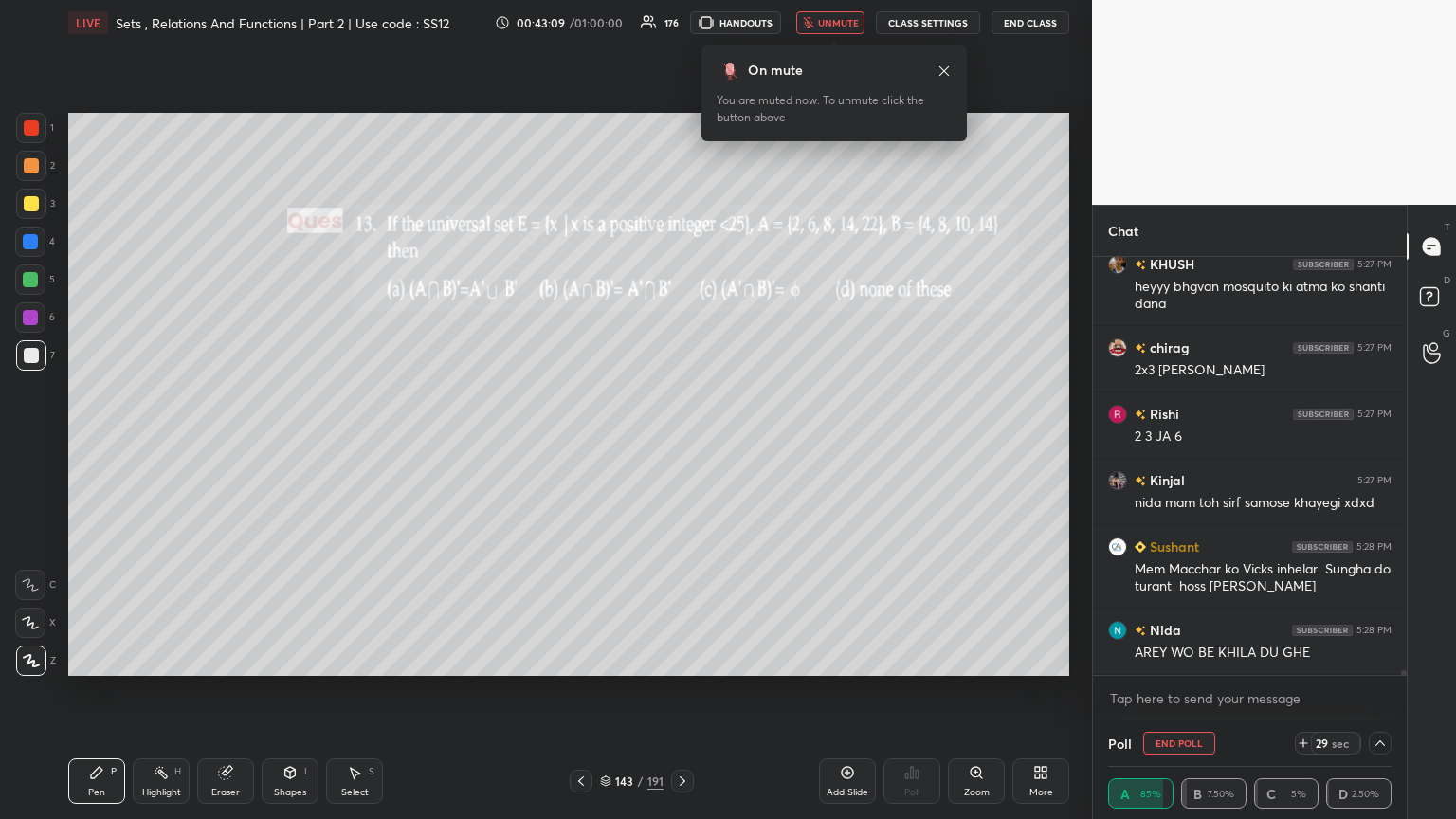 drag, startPoint x: 847, startPoint y: 15, endPoint x: 853, endPoint y: 27, distance: 13.416408 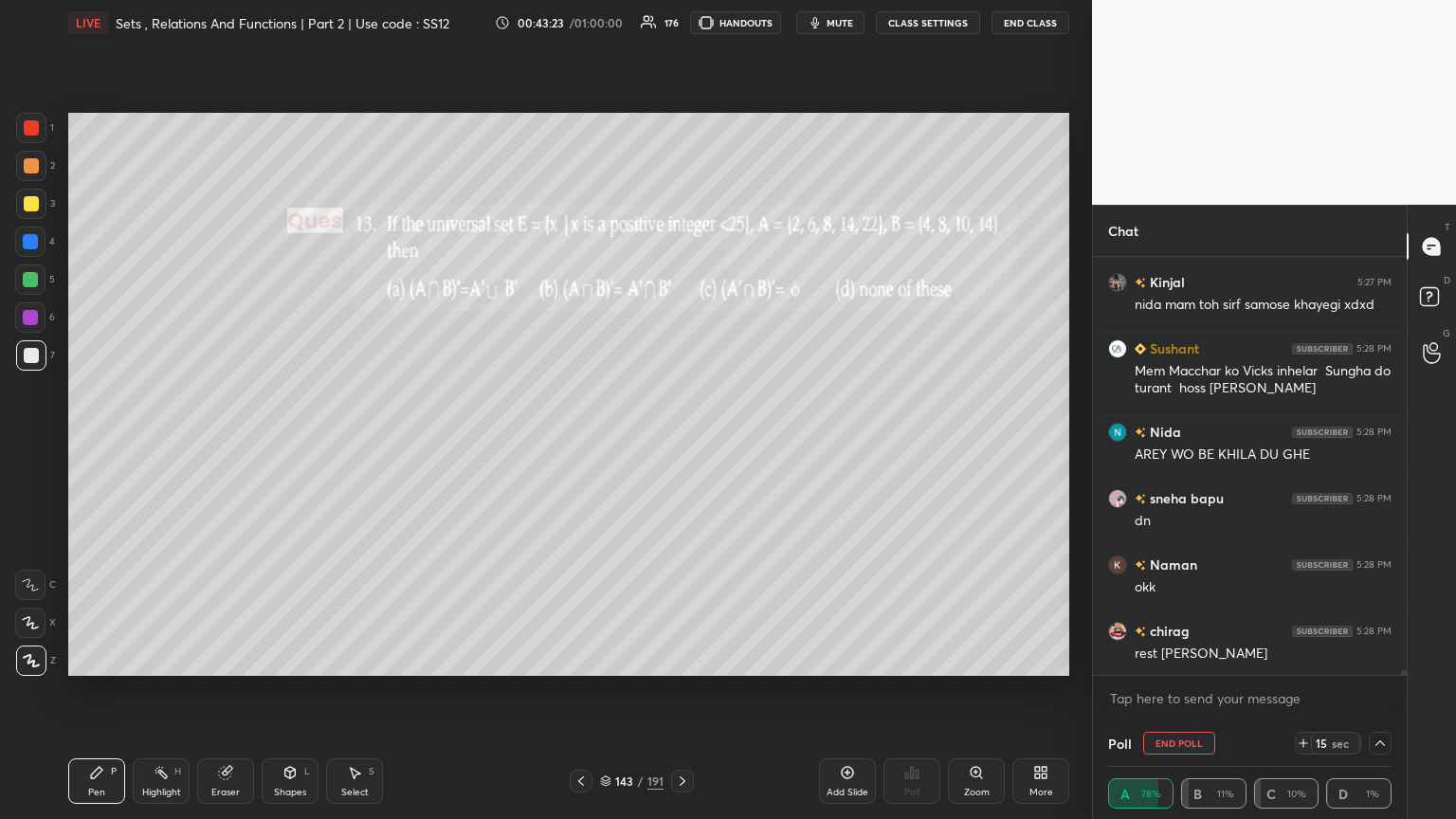 scroll, scrollTop: 34355, scrollLeft: 0, axis: vertical 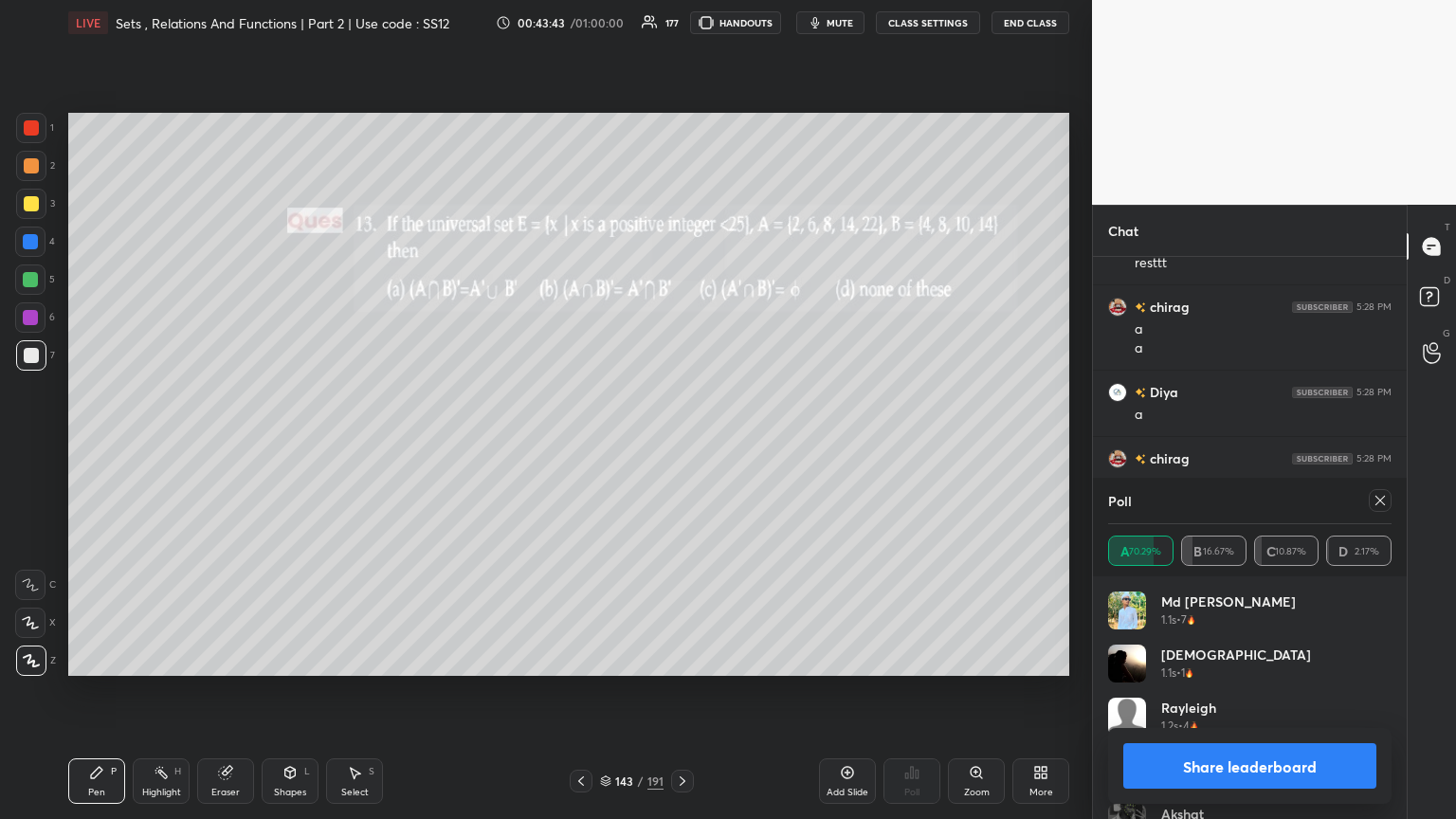 click on "mute" at bounding box center (840, 23) 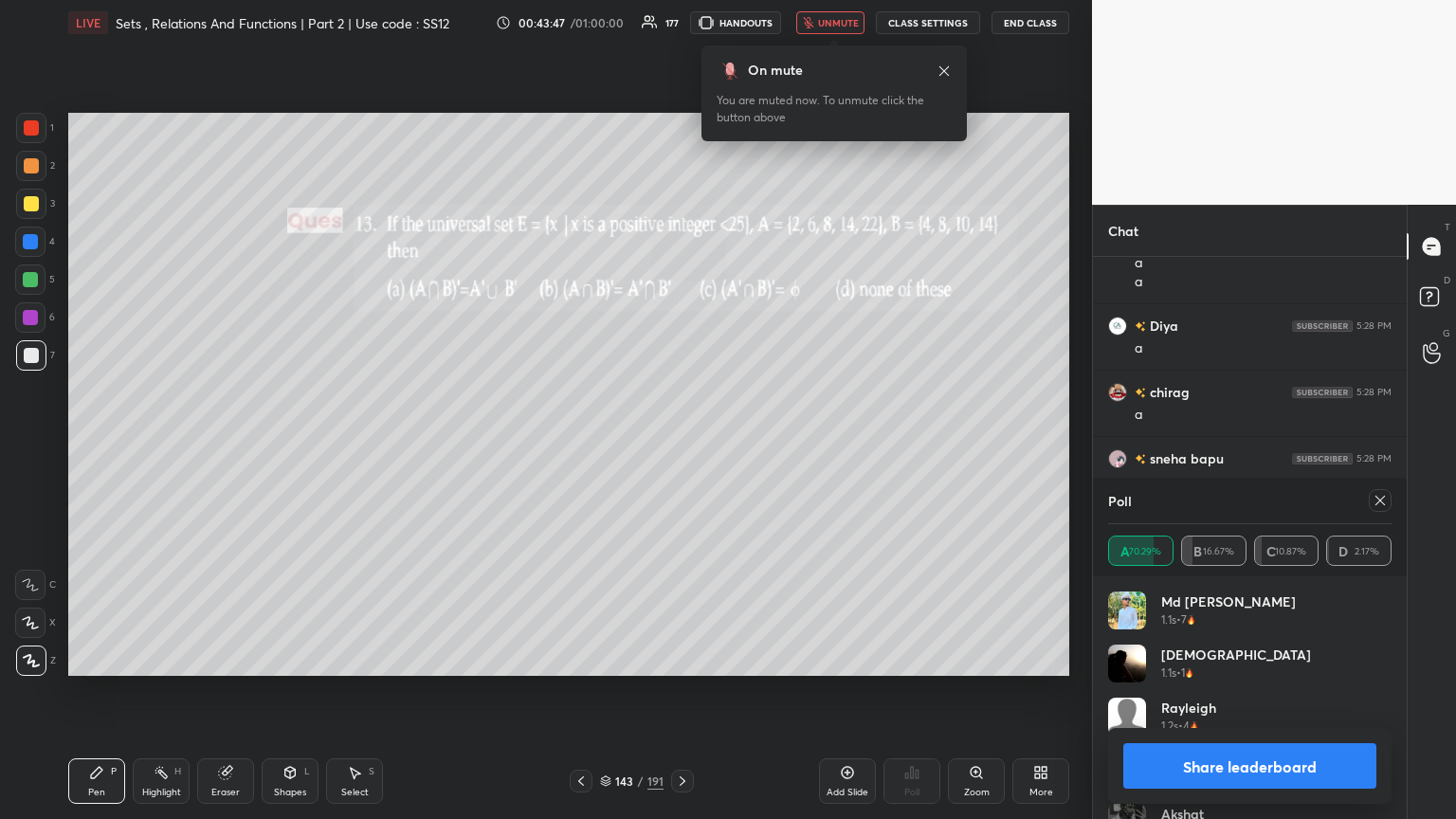 click on "unmute" at bounding box center [838, 23] 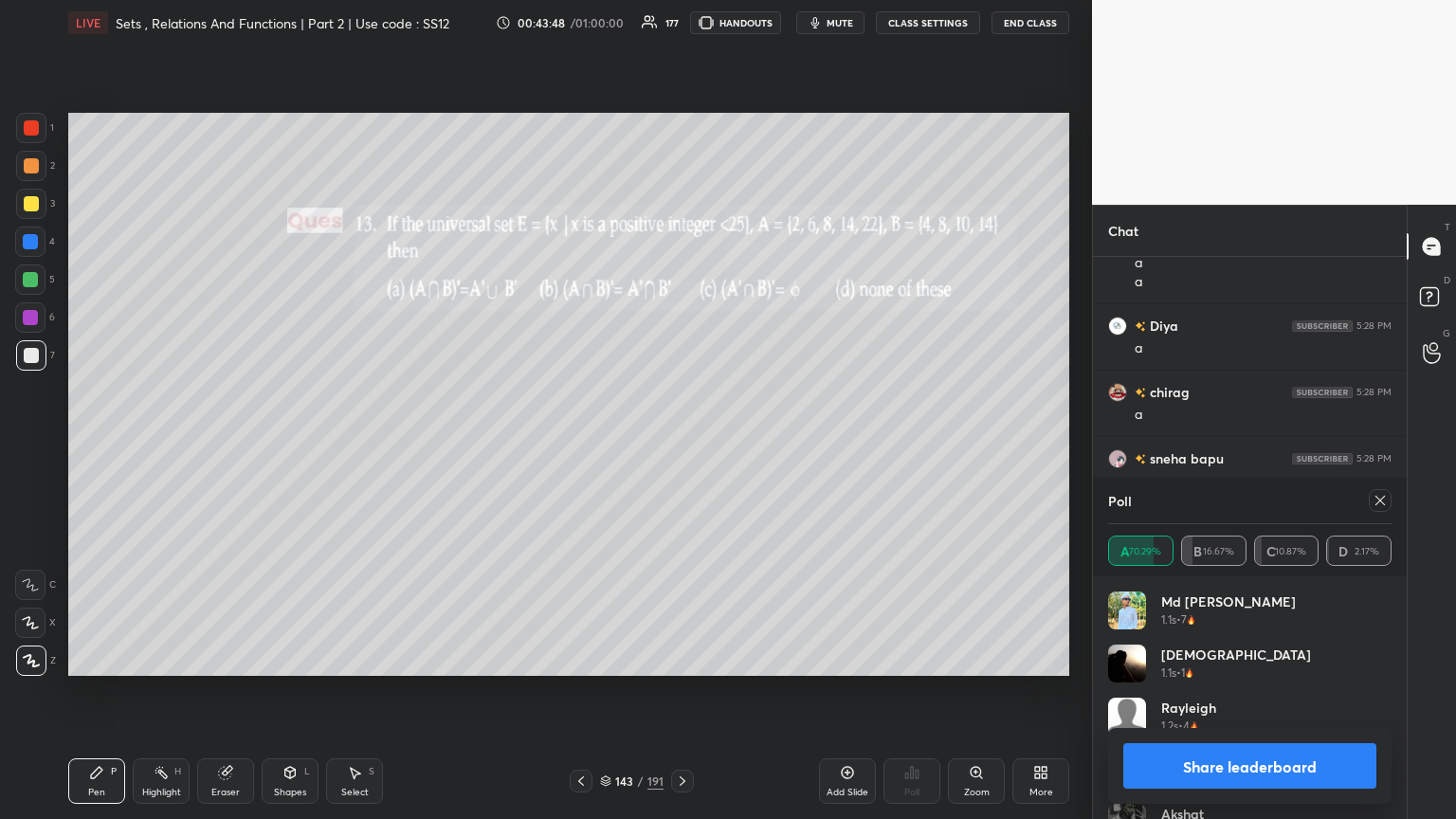 drag, startPoint x: 1383, startPoint y: 500, endPoint x: 1350, endPoint y: 552, distance: 61.5873 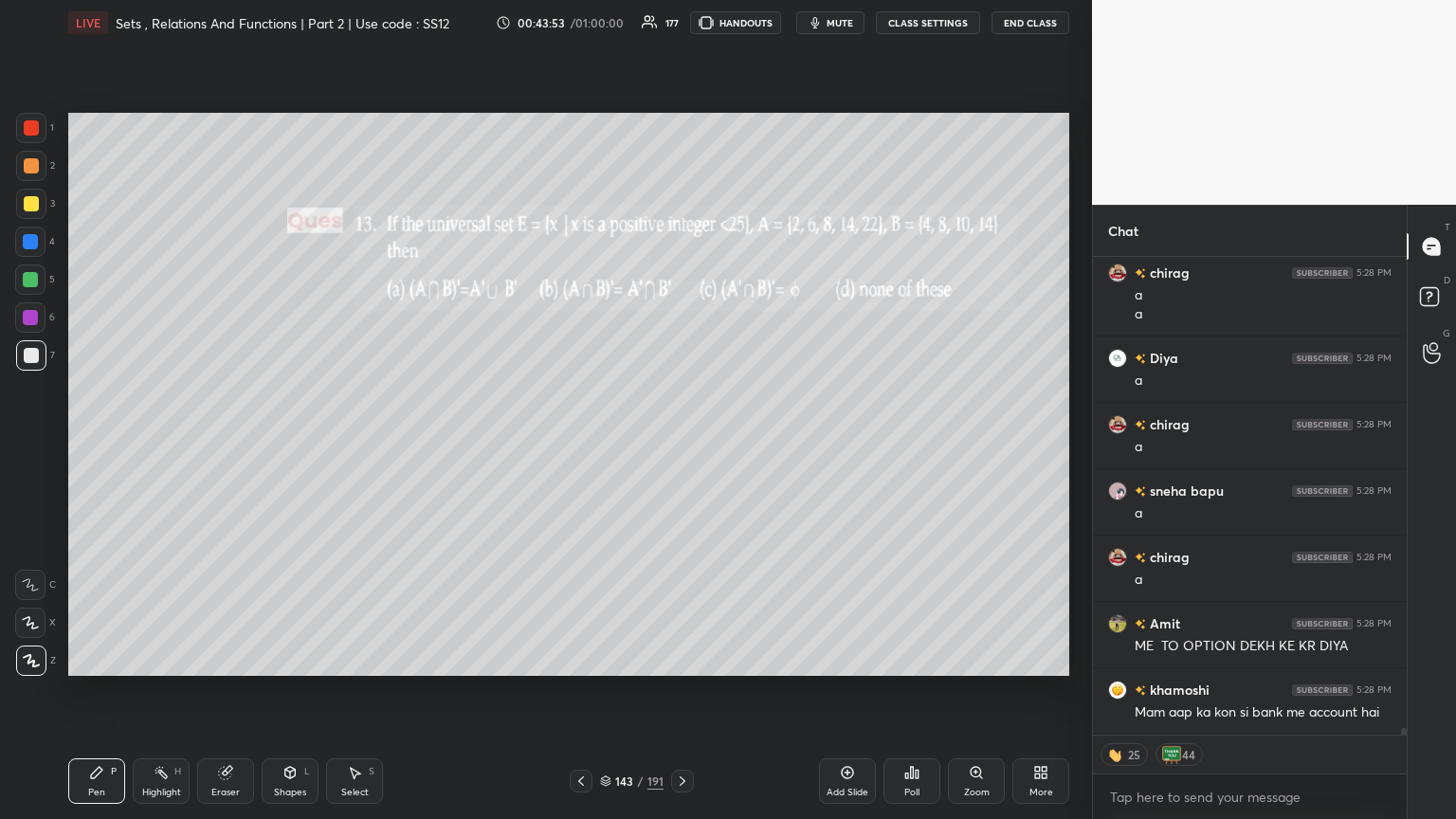 click 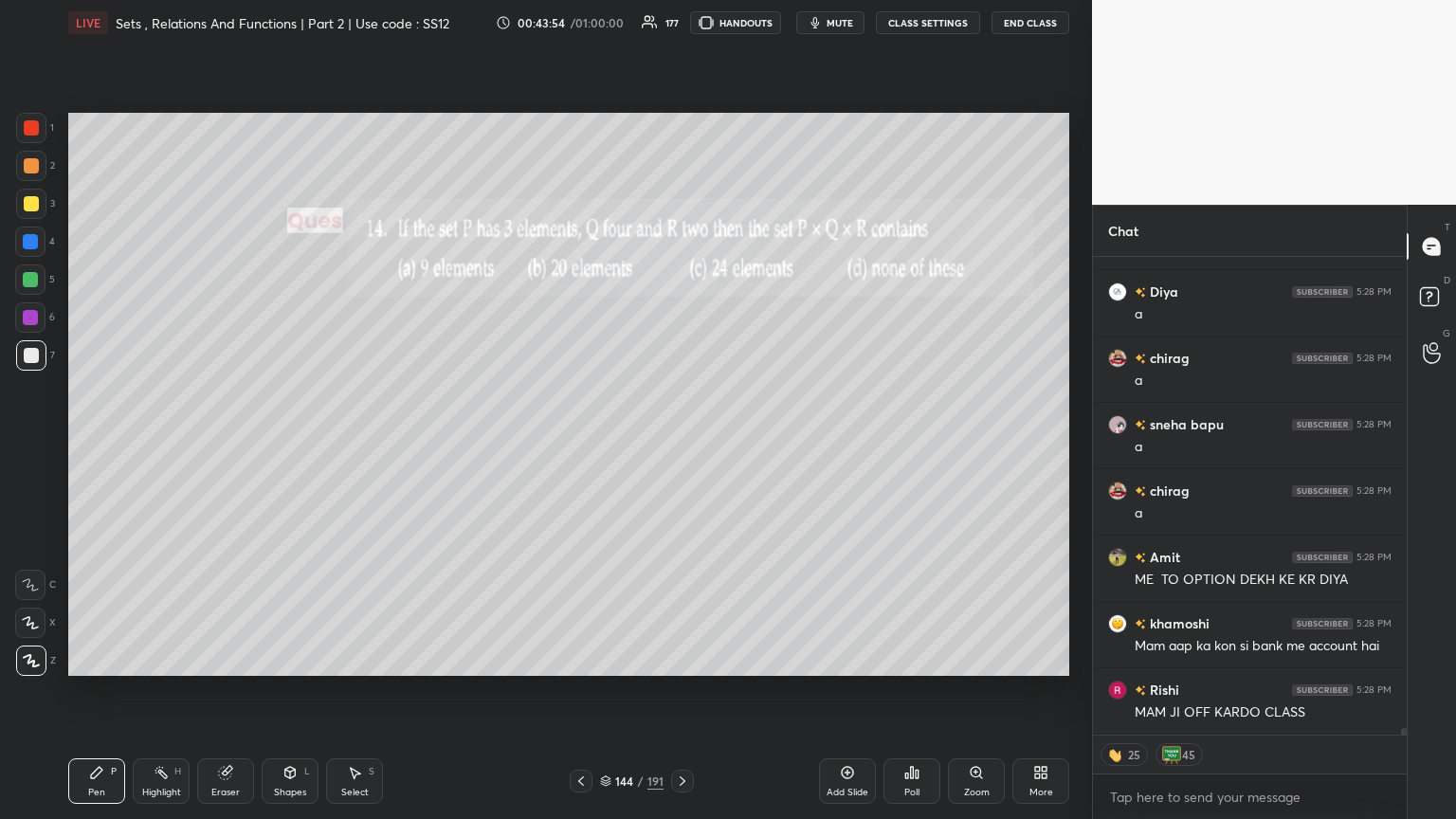 click 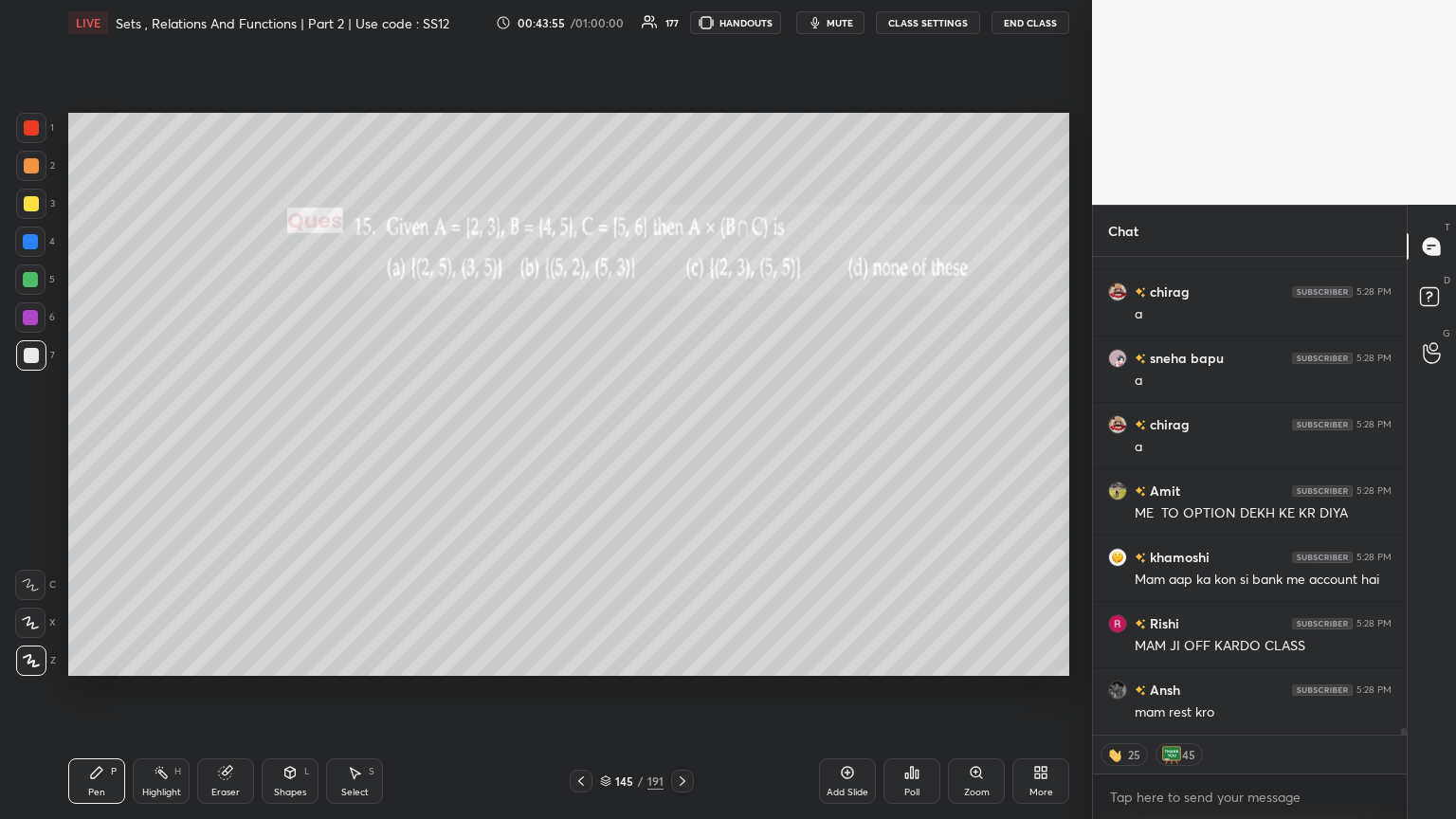 click 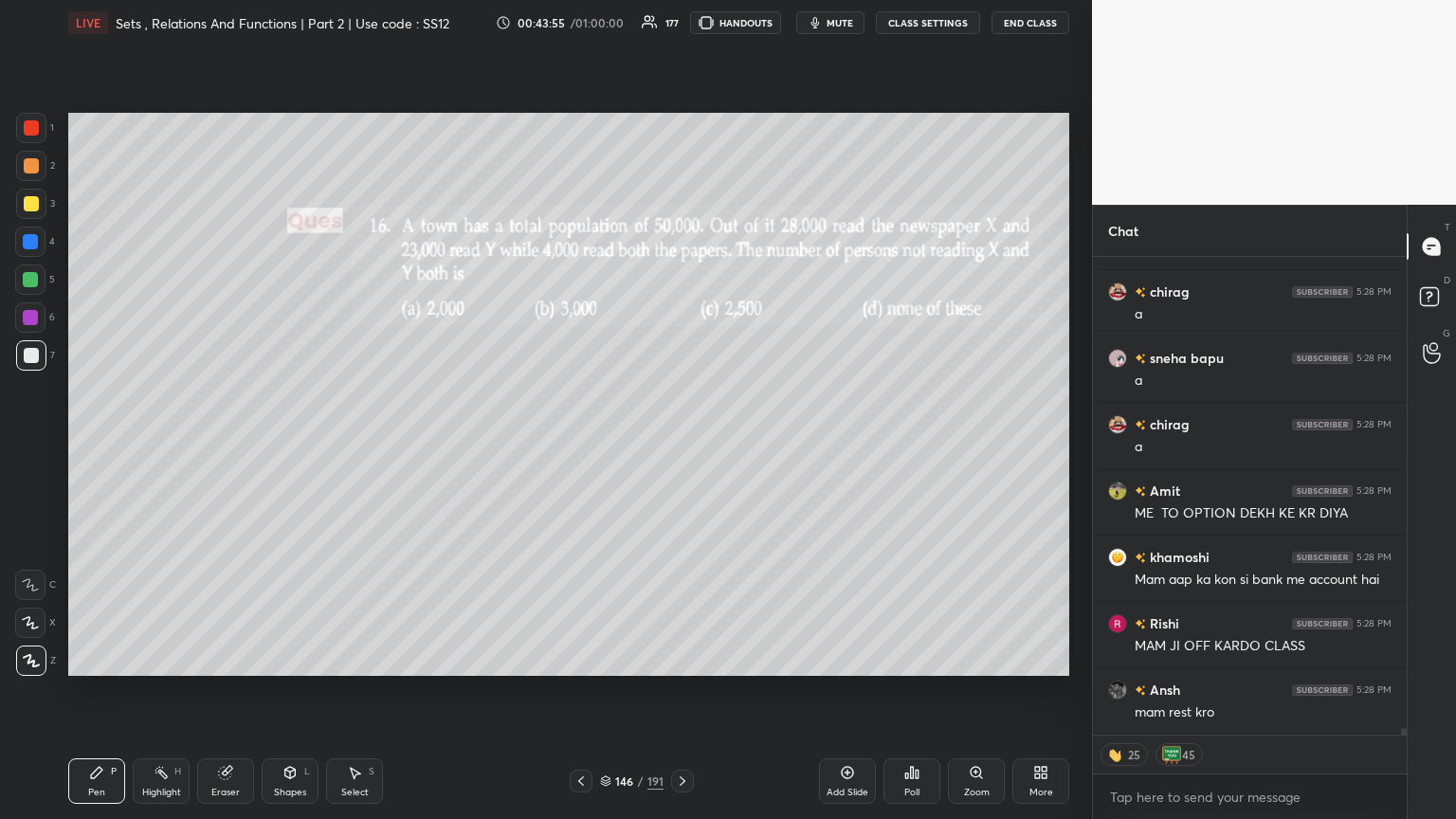 click 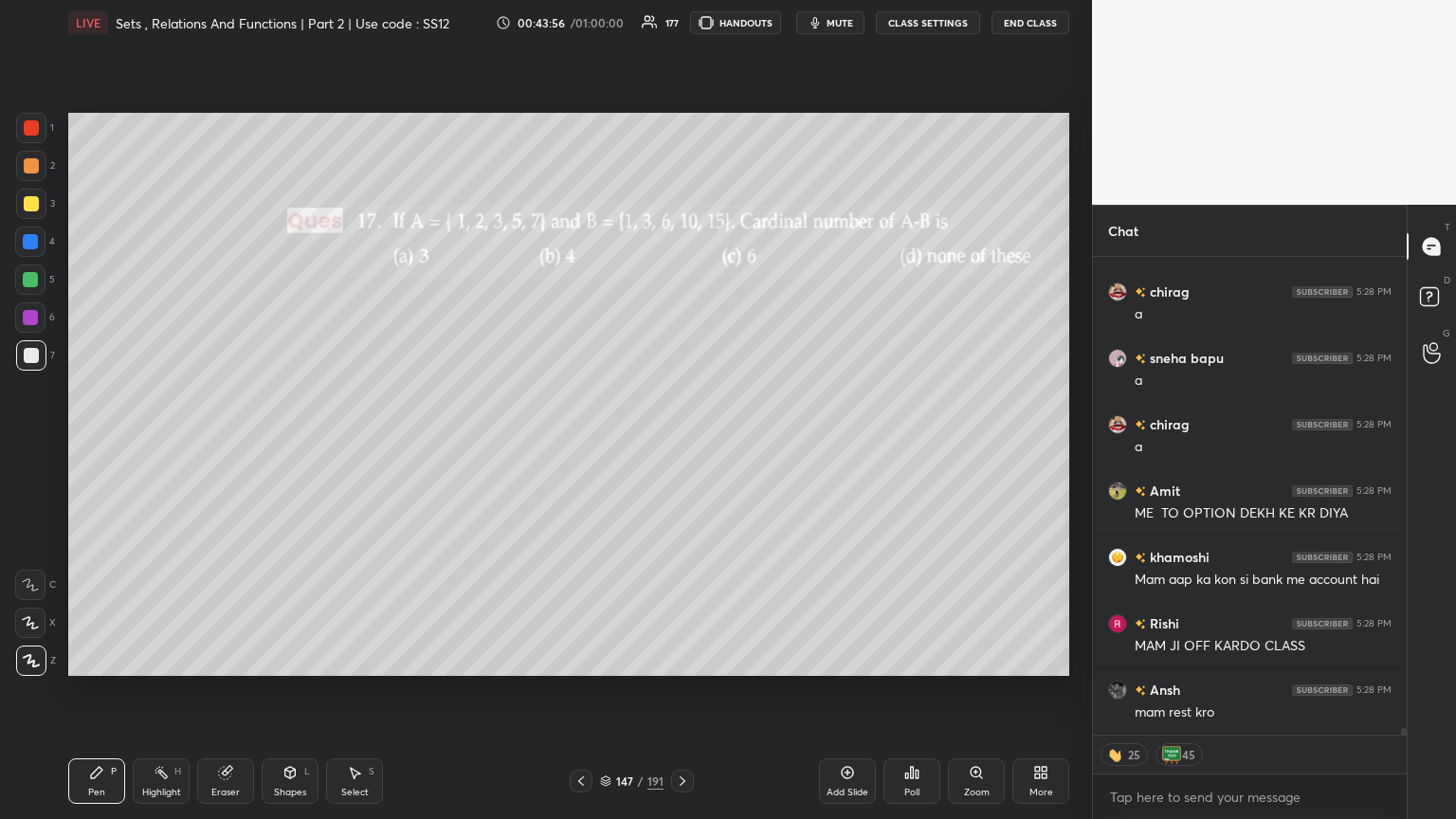click 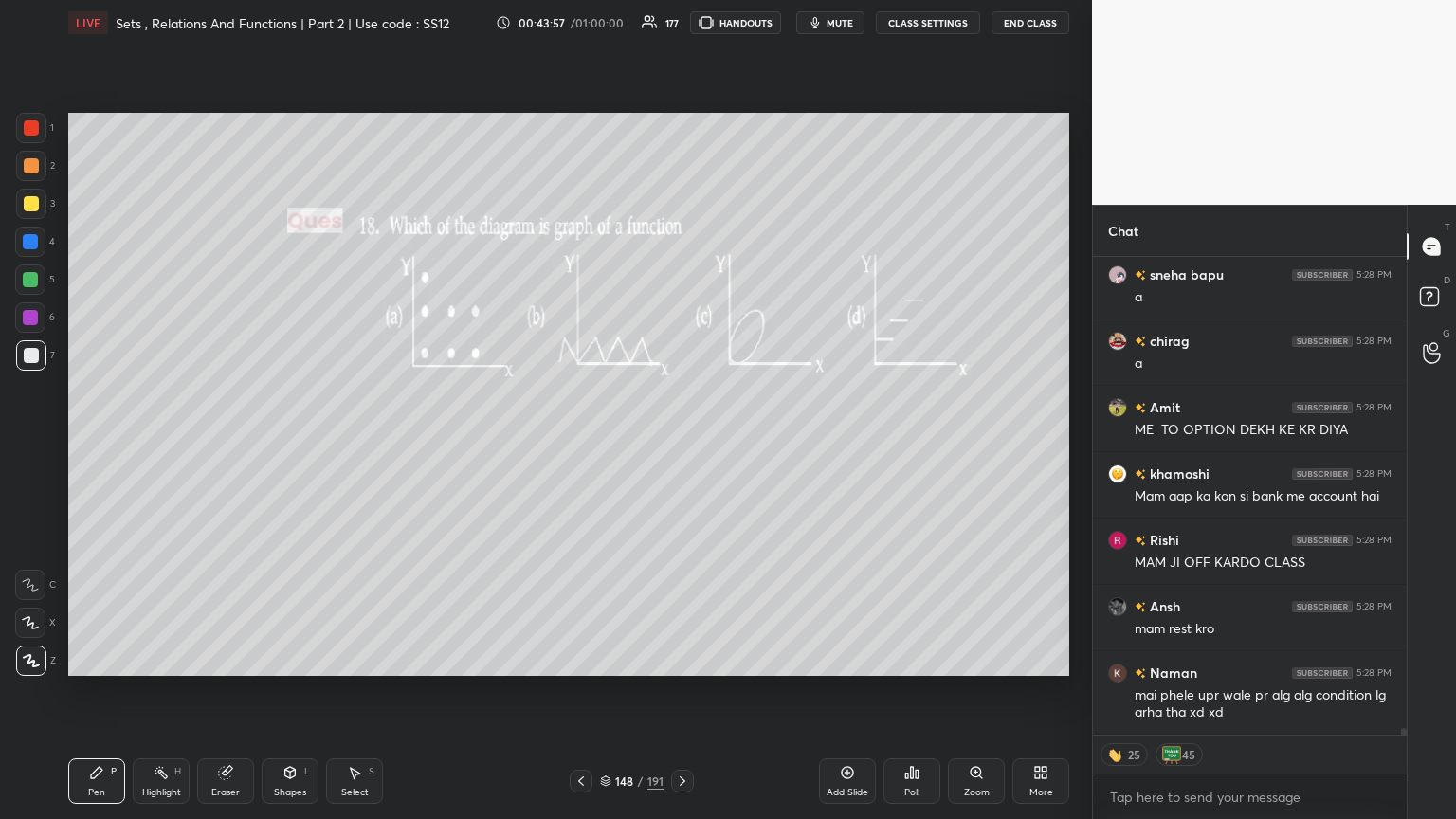 click 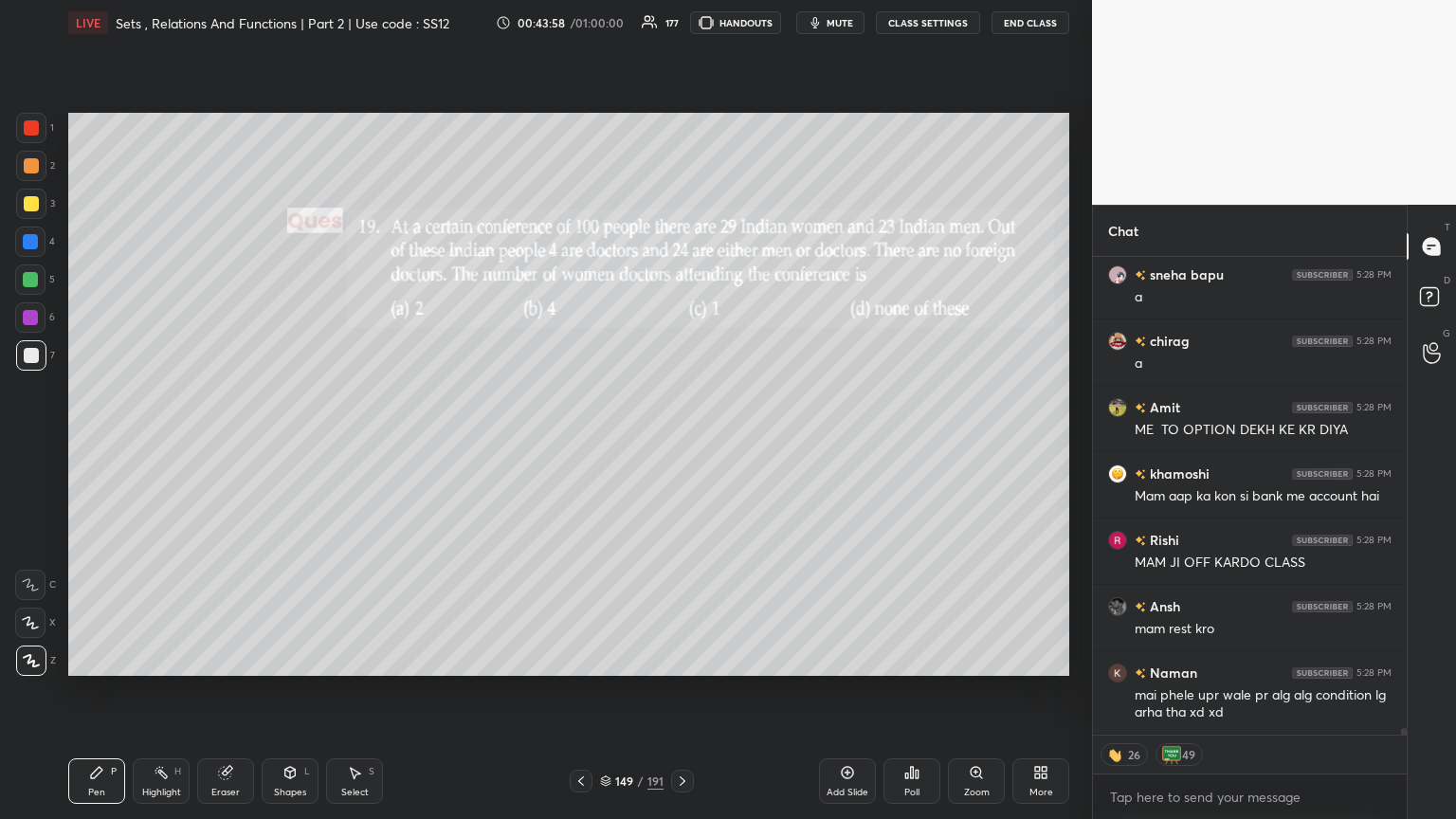 click 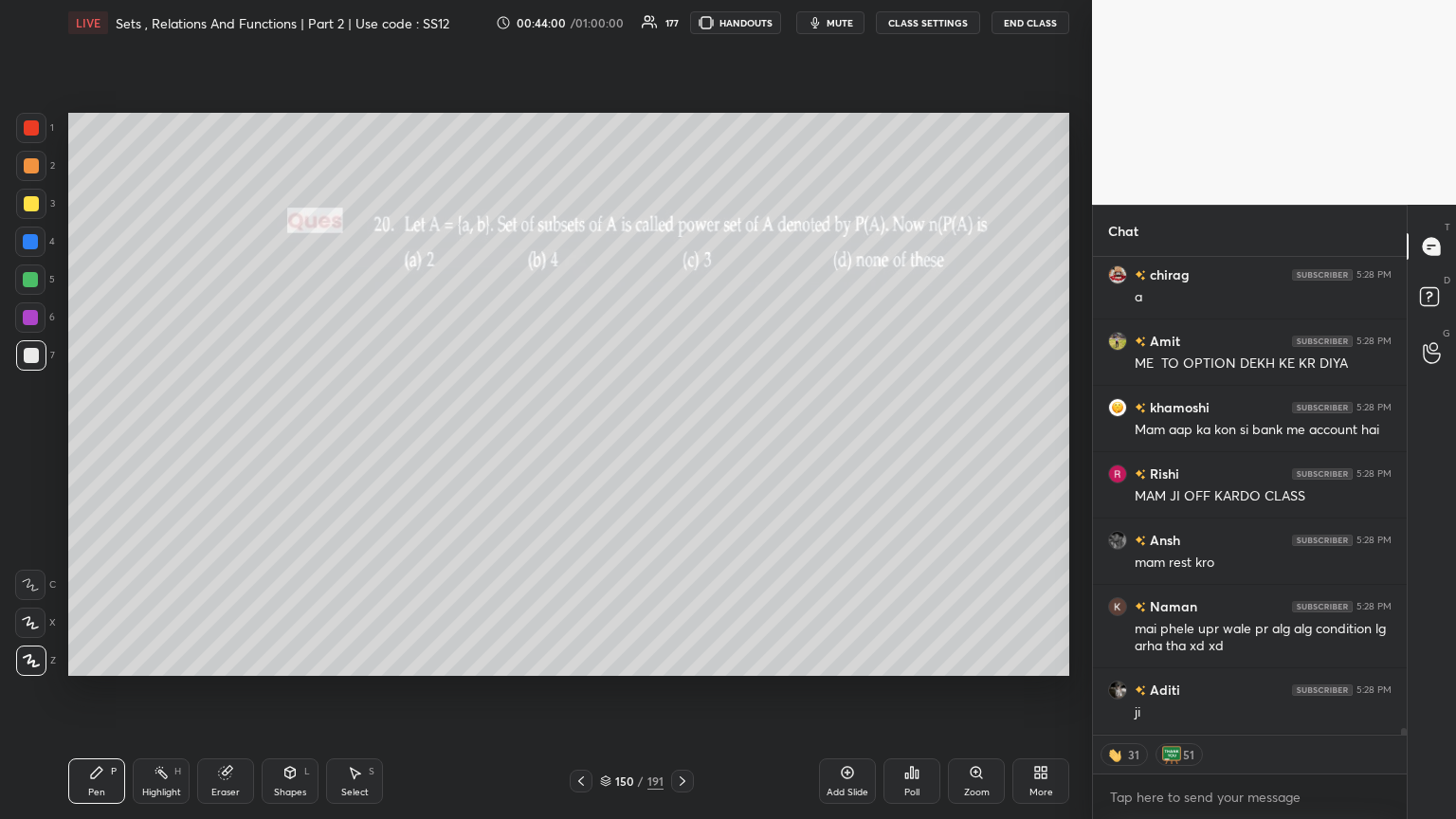 click 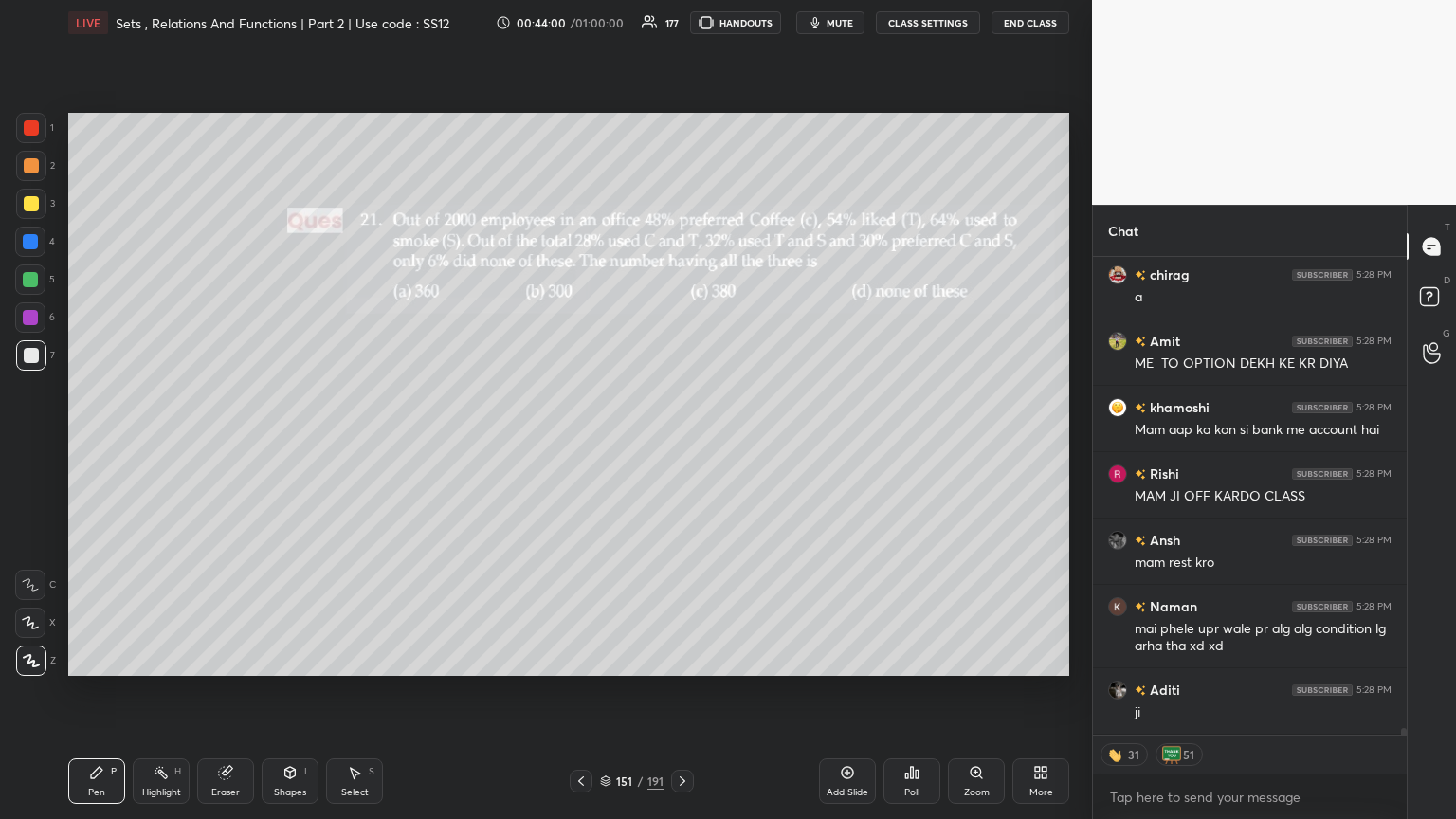 click 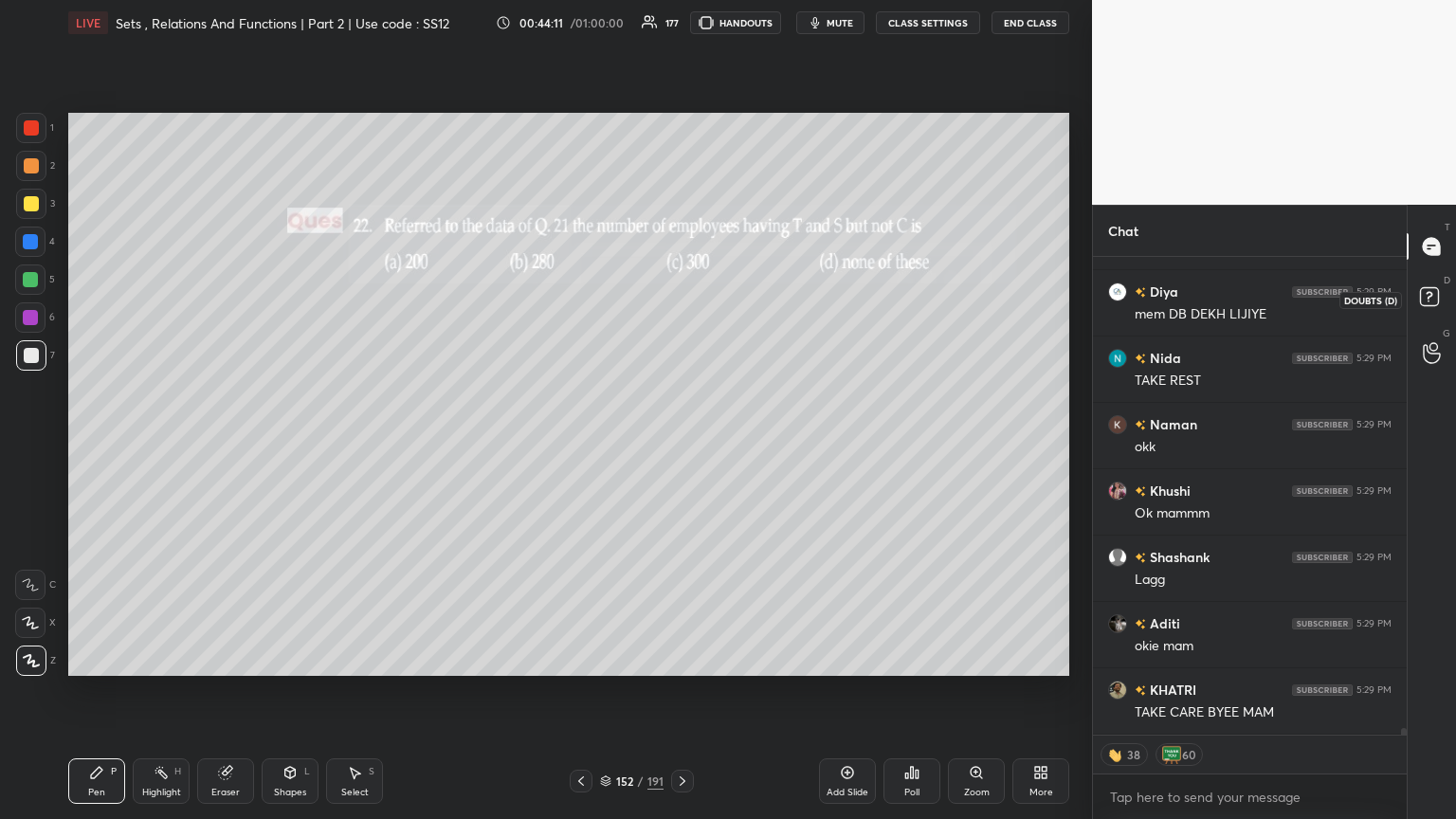 click 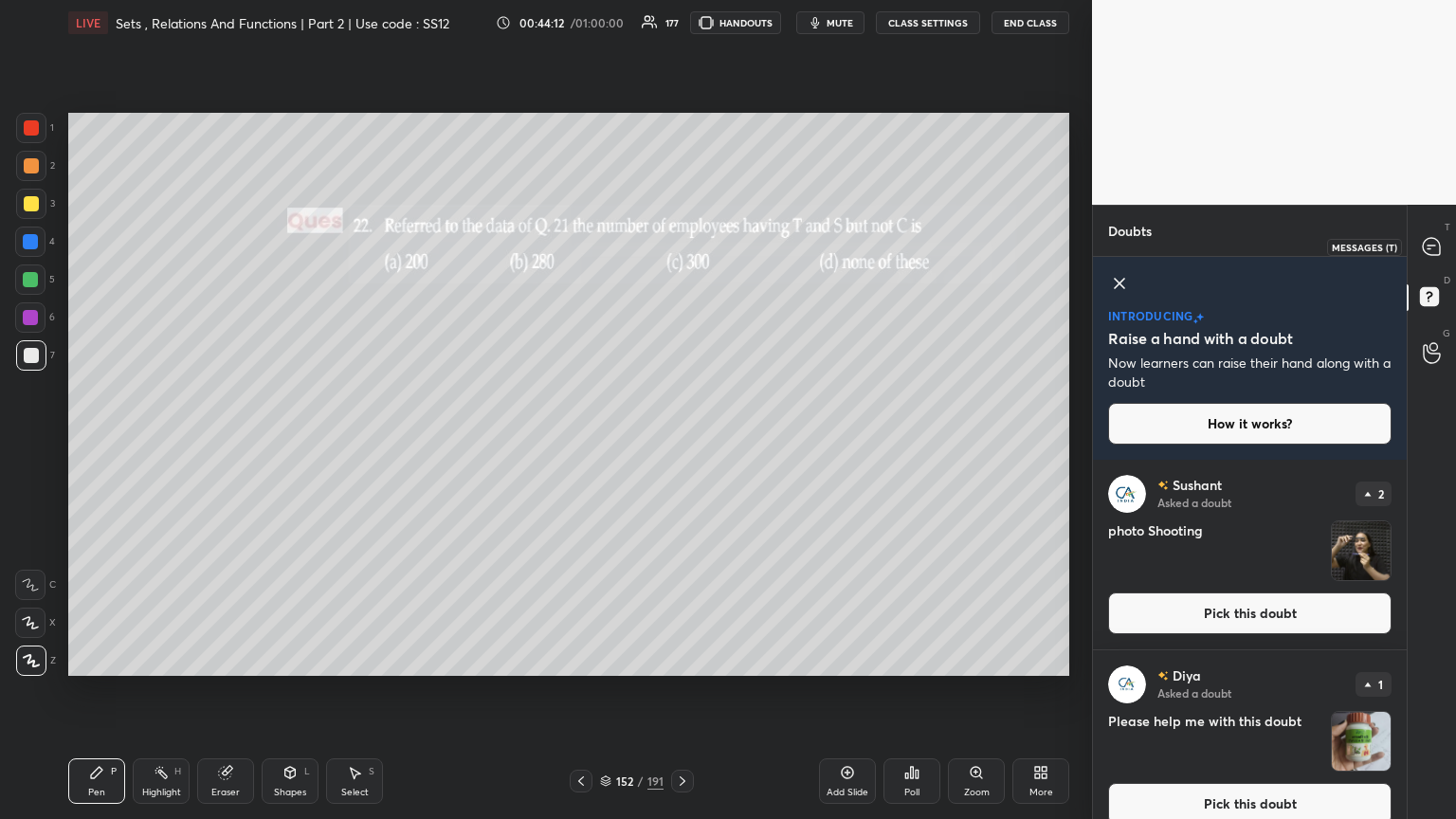 drag, startPoint x: 1434, startPoint y: 232, endPoint x: 1437, endPoint y: 253, distance: 21.213203 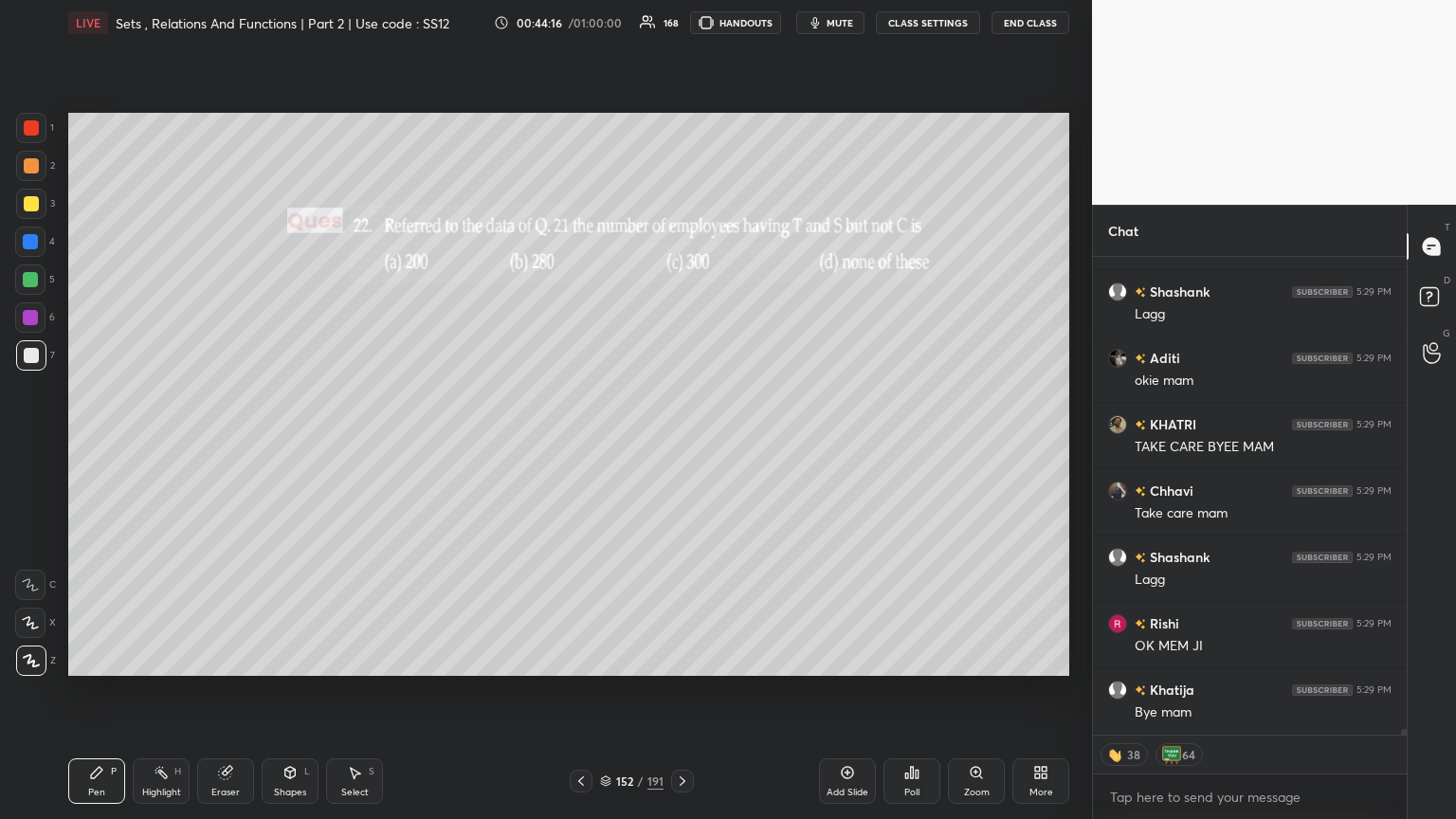 click on "End Class" at bounding box center [1030, 23] 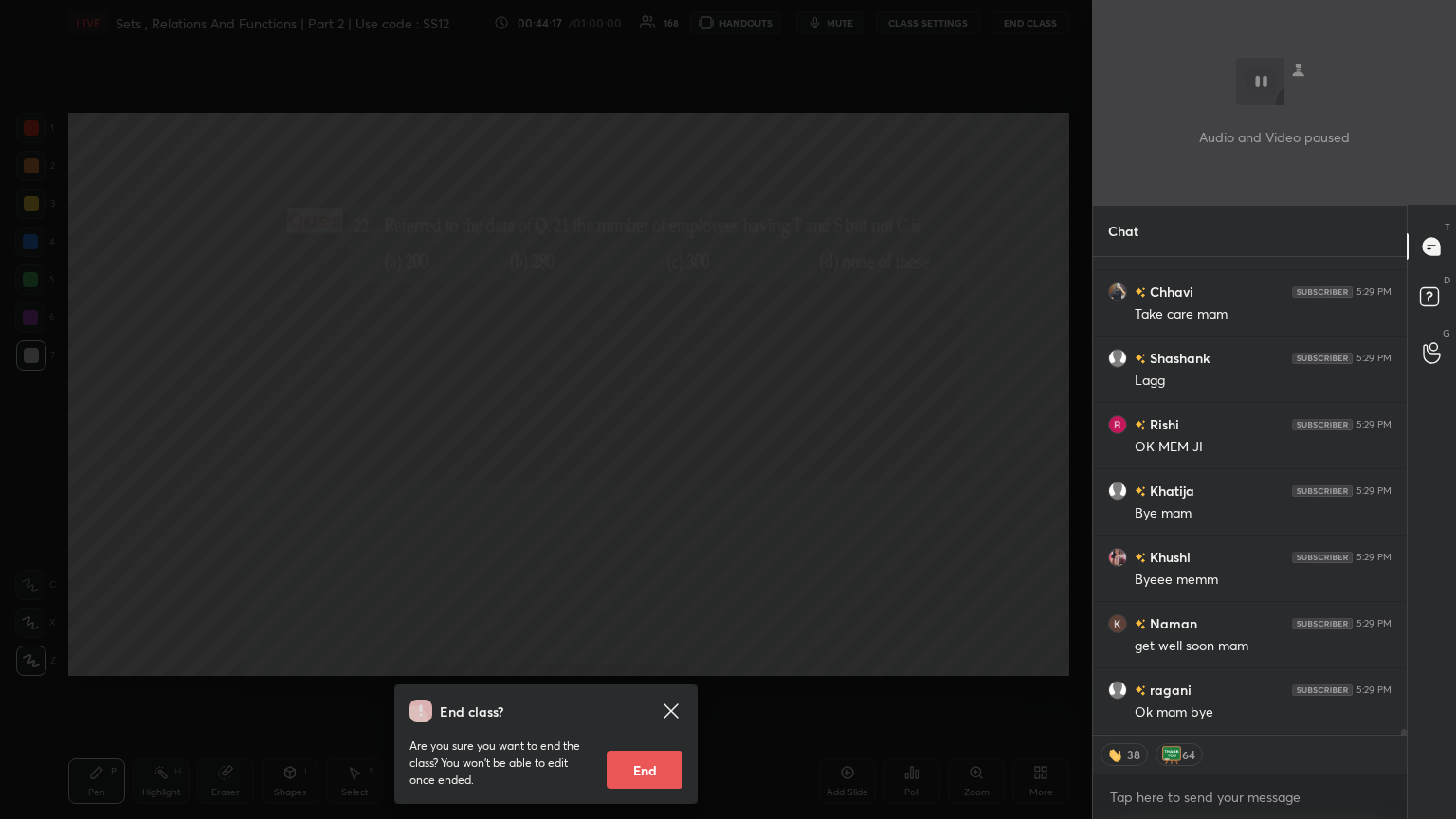 click on "End" at bounding box center (645, 770) 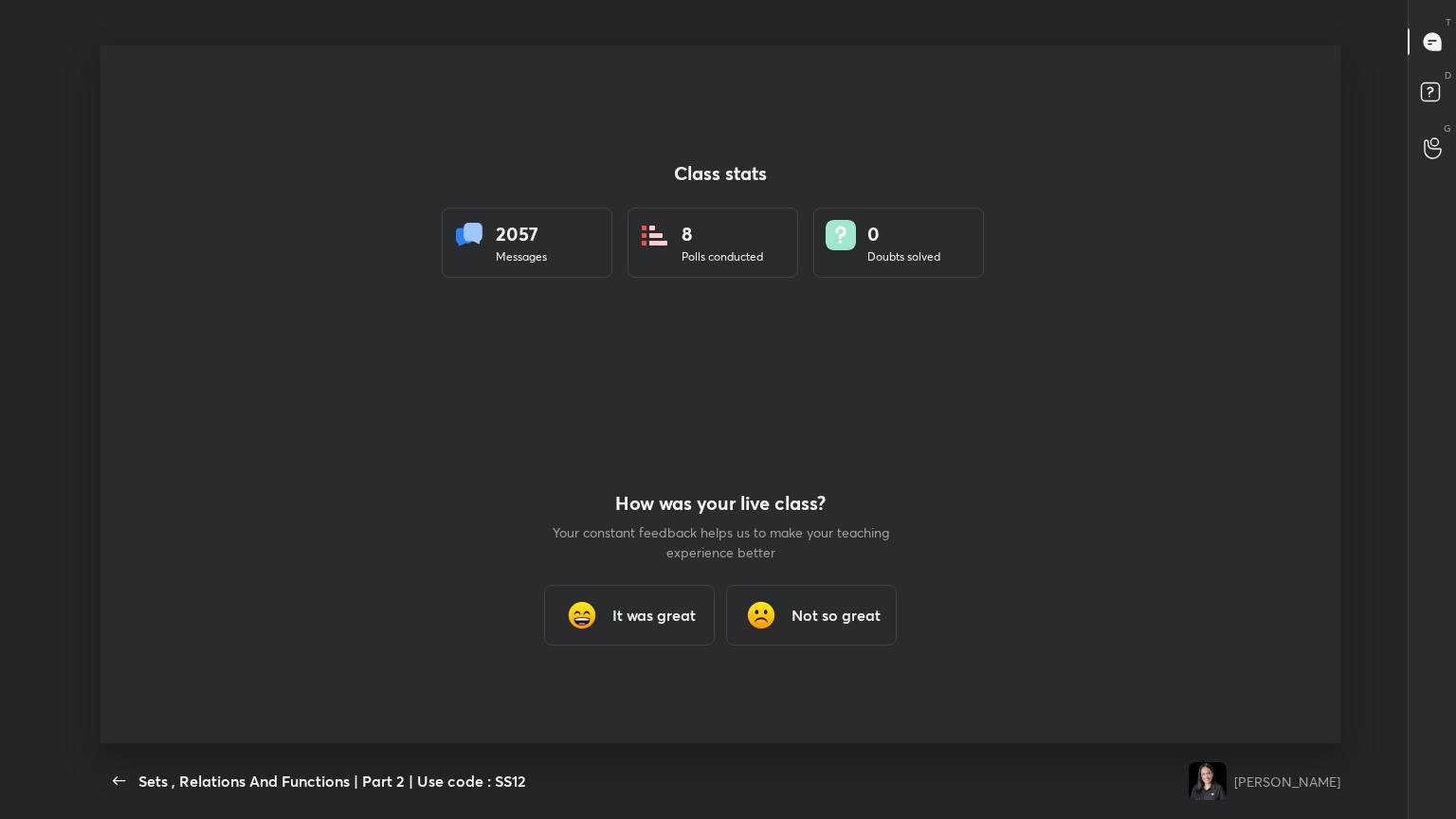 type on "x" 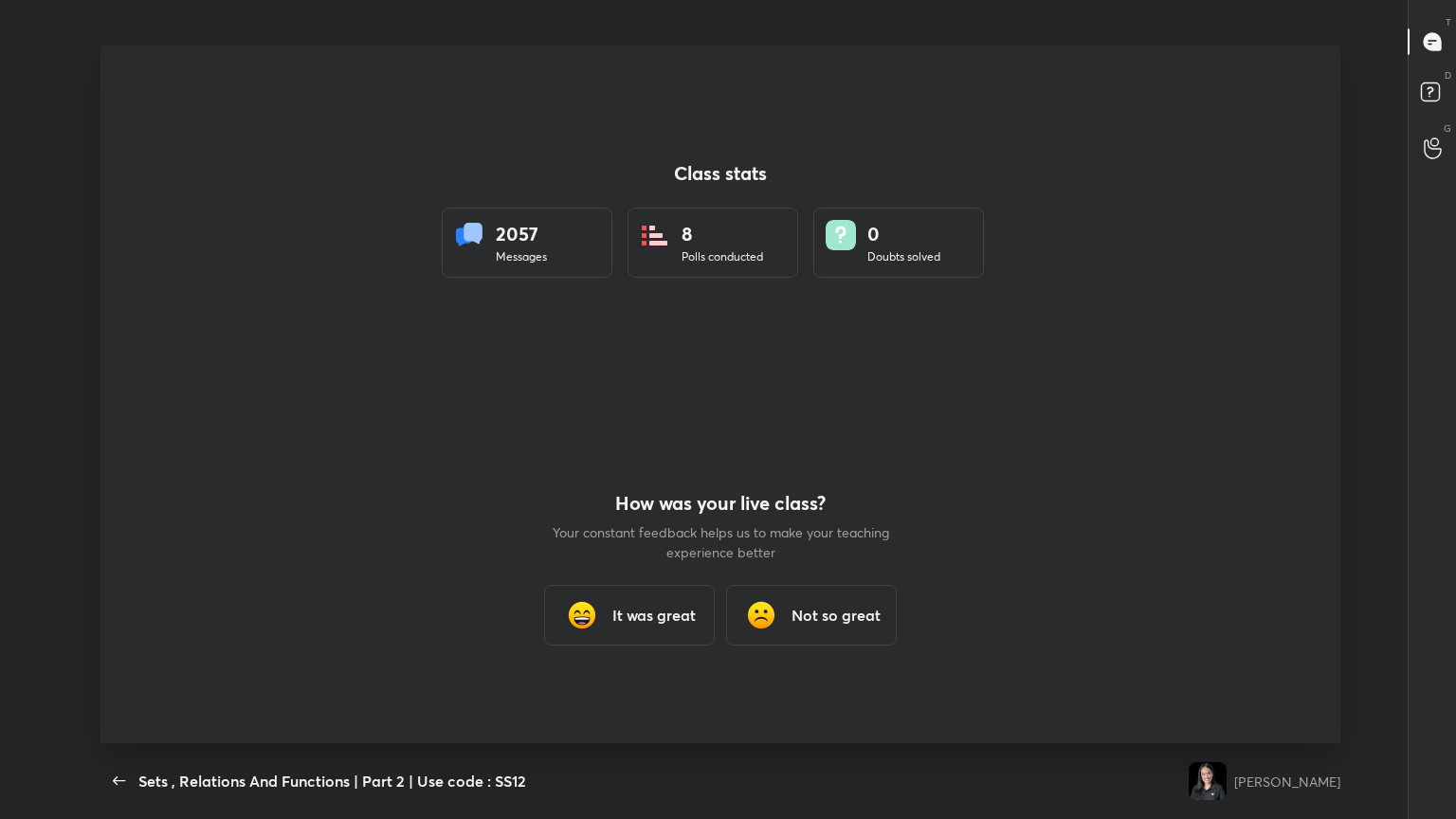 click on "It was great" at bounding box center (654, 615) 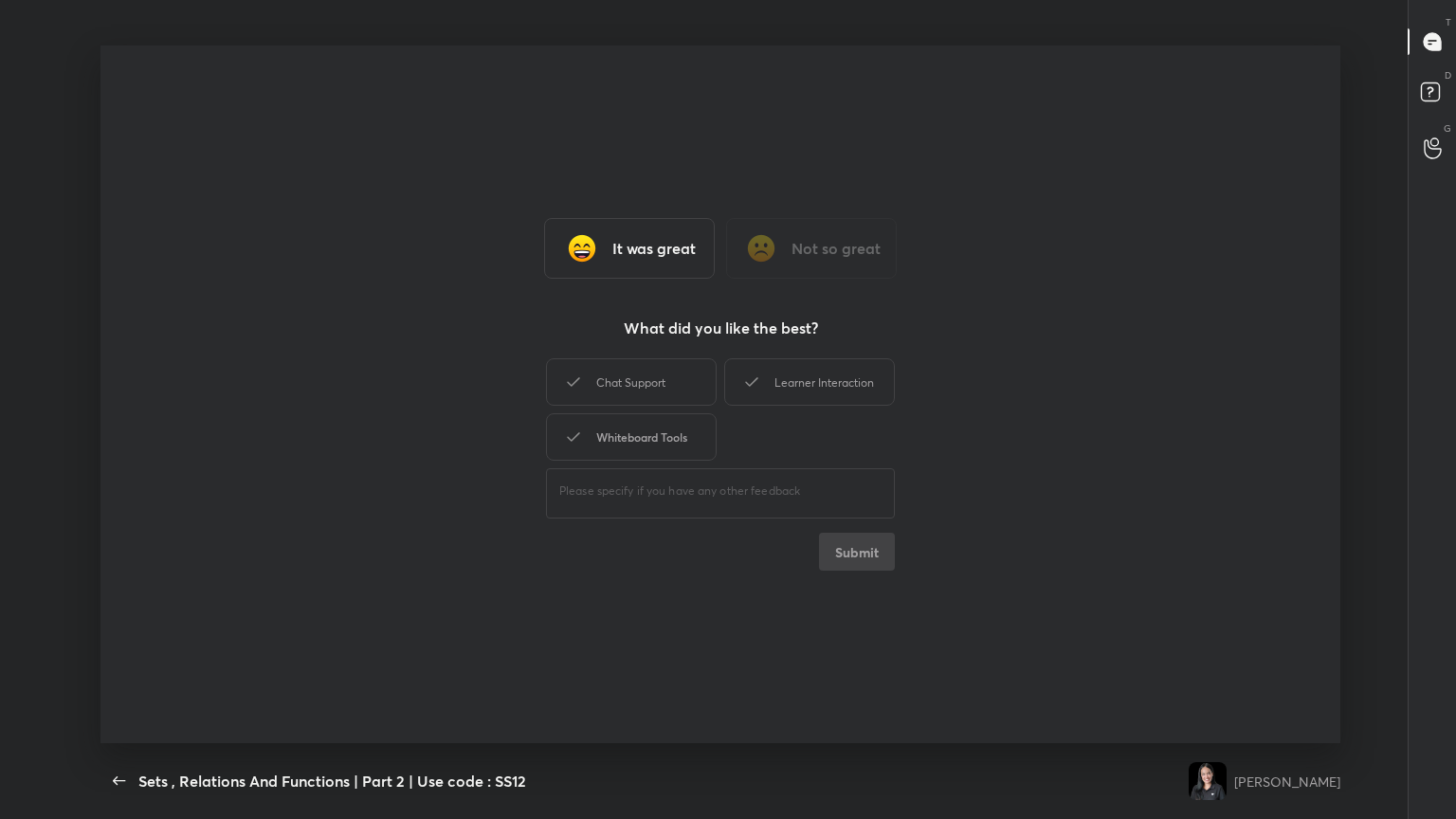 click on "Whiteboard Tools" at bounding box center [631, 437] 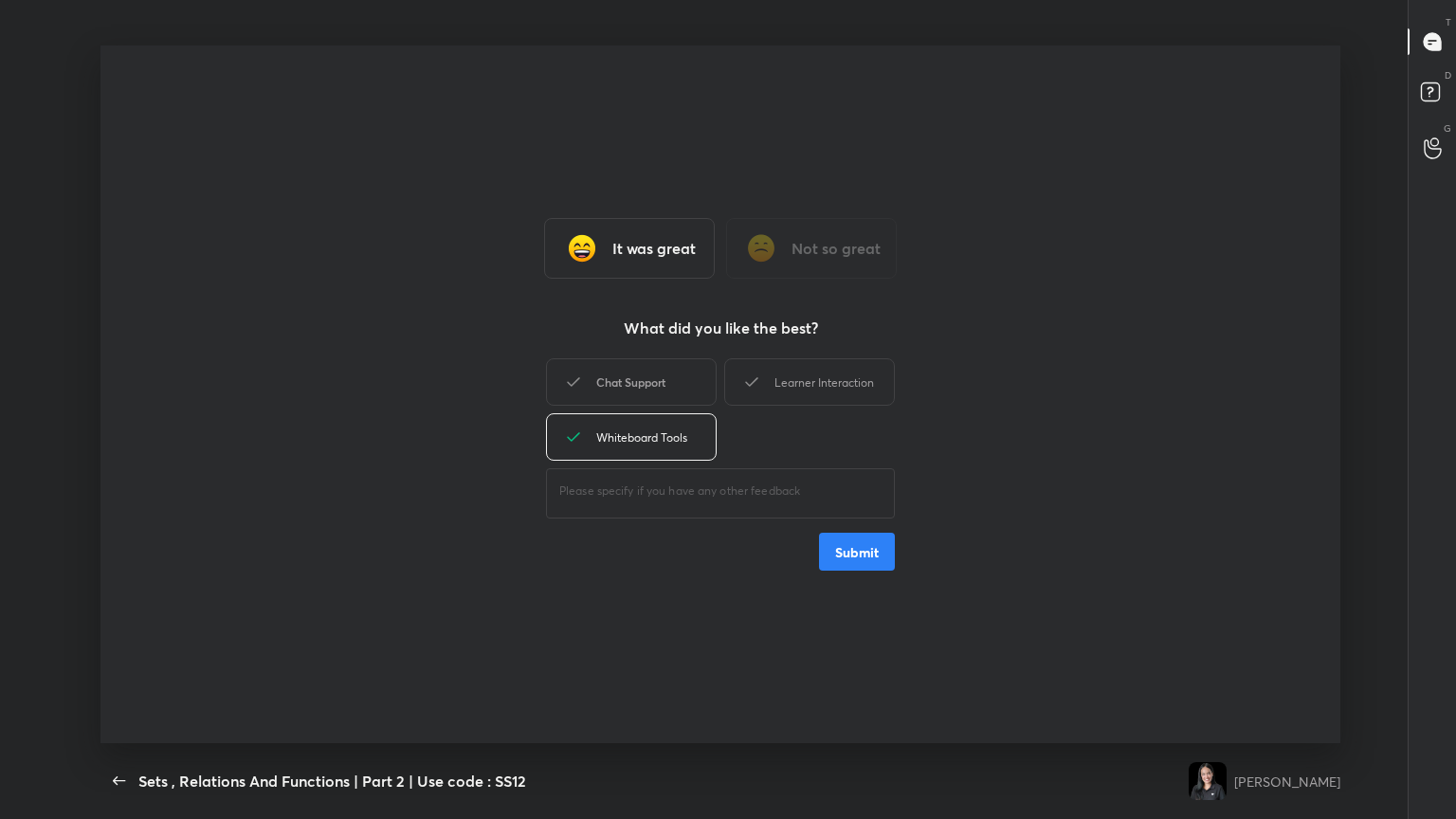click on "Chat Support" at bounding box center [631, 382] 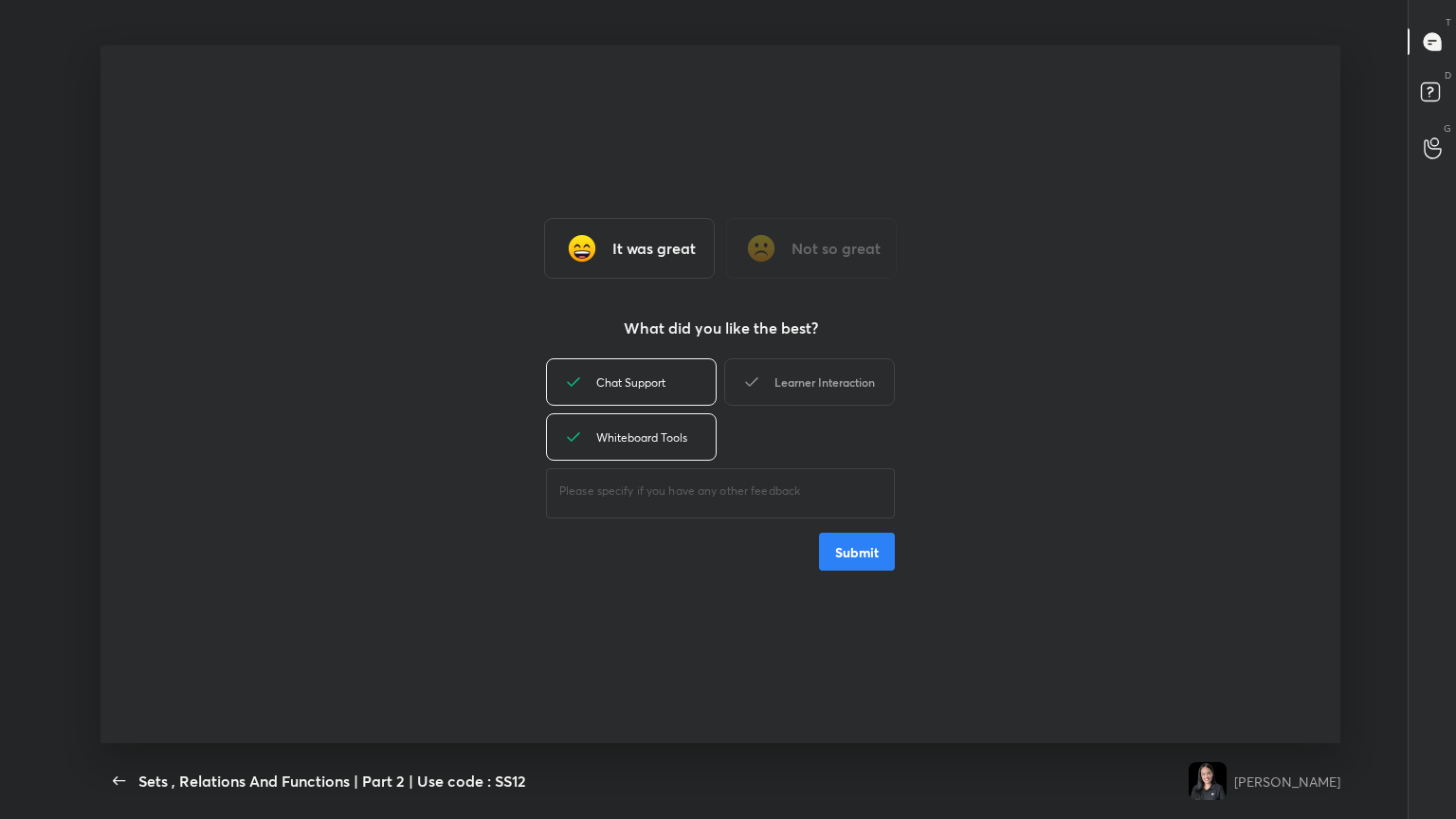 click on "Learner Interaction" at bounding box center [810, 382] 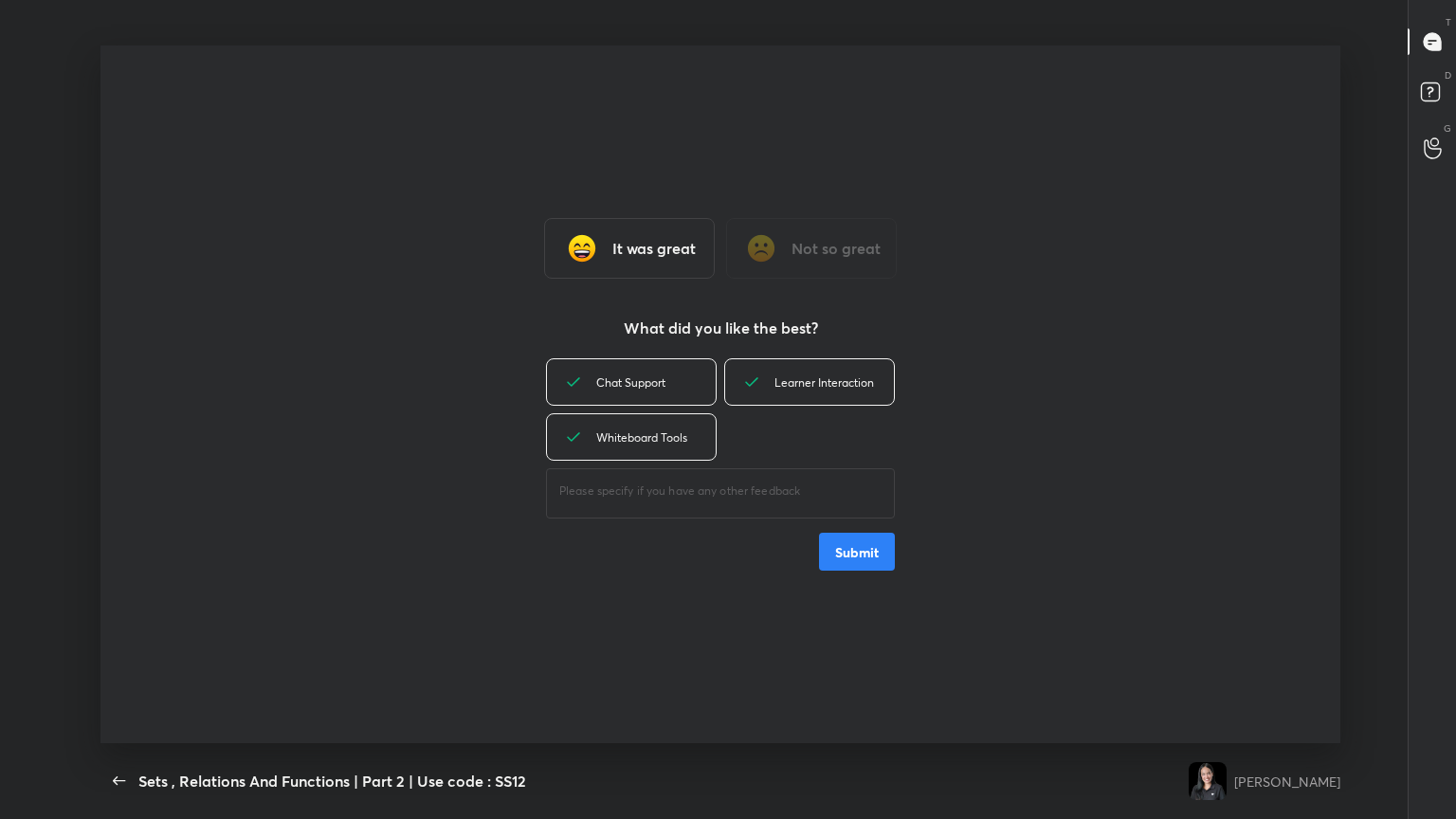 click on "Submit" at bounding box center (857, 552) 